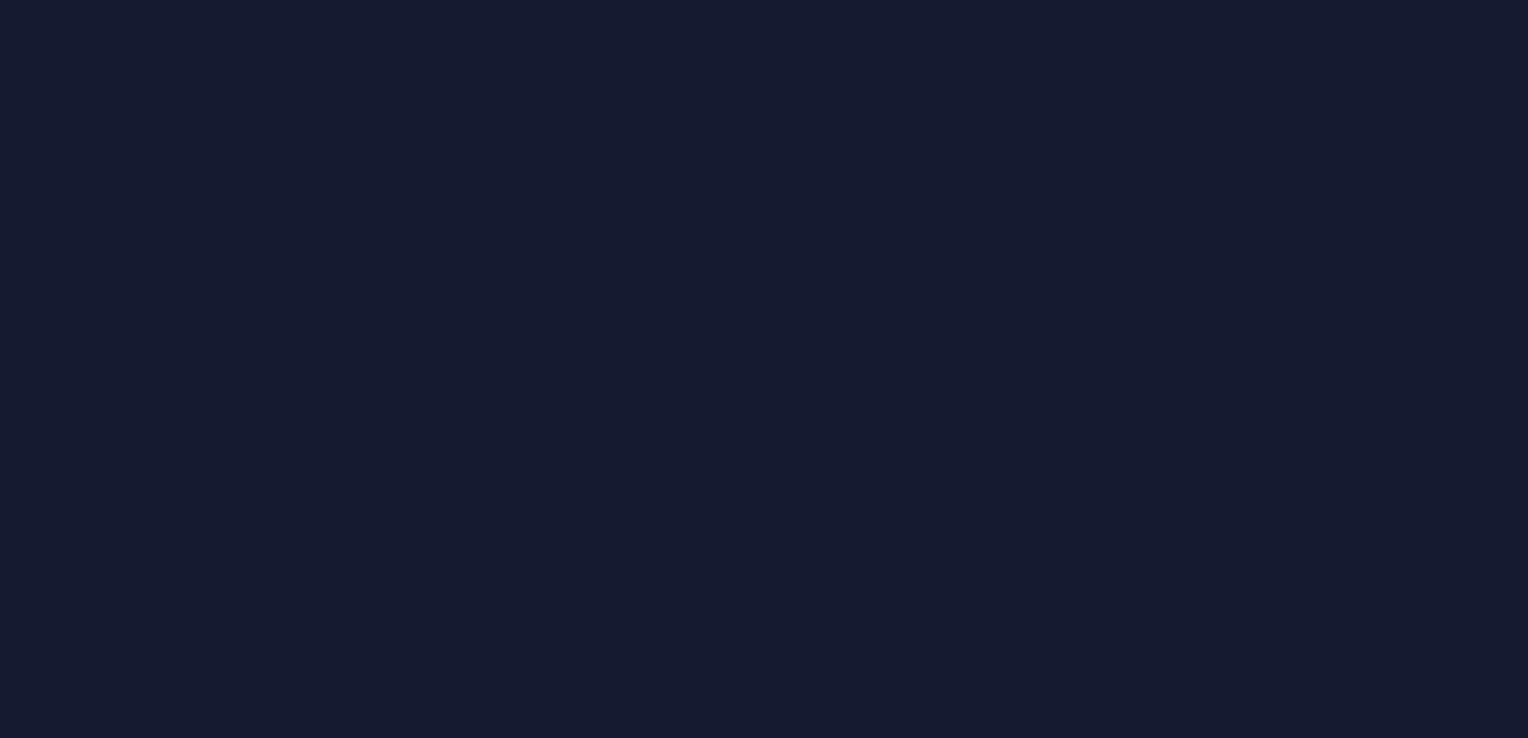scroll, scrollTop: 0, scrollLeft: 0, axis: both 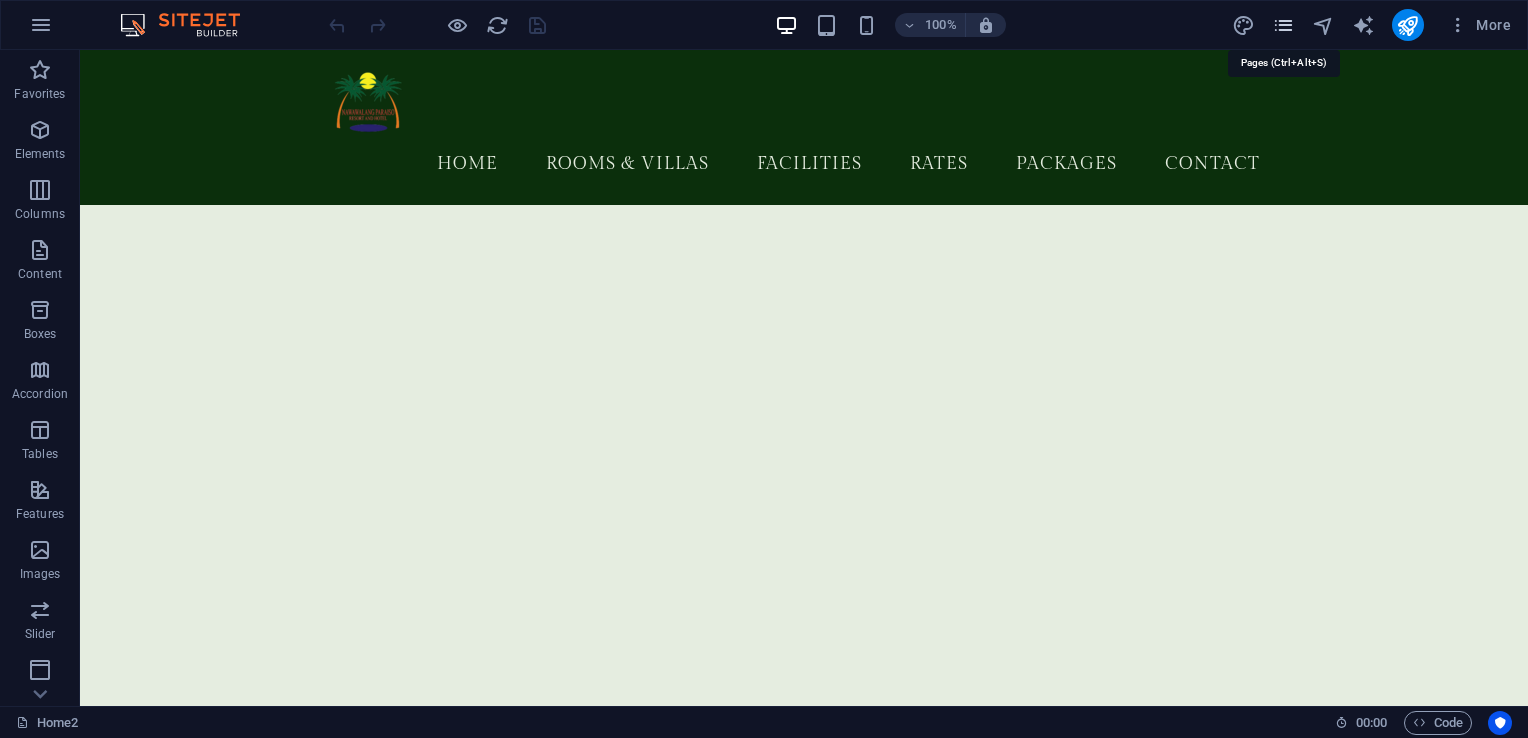 click at bounding box center (1283, 25) 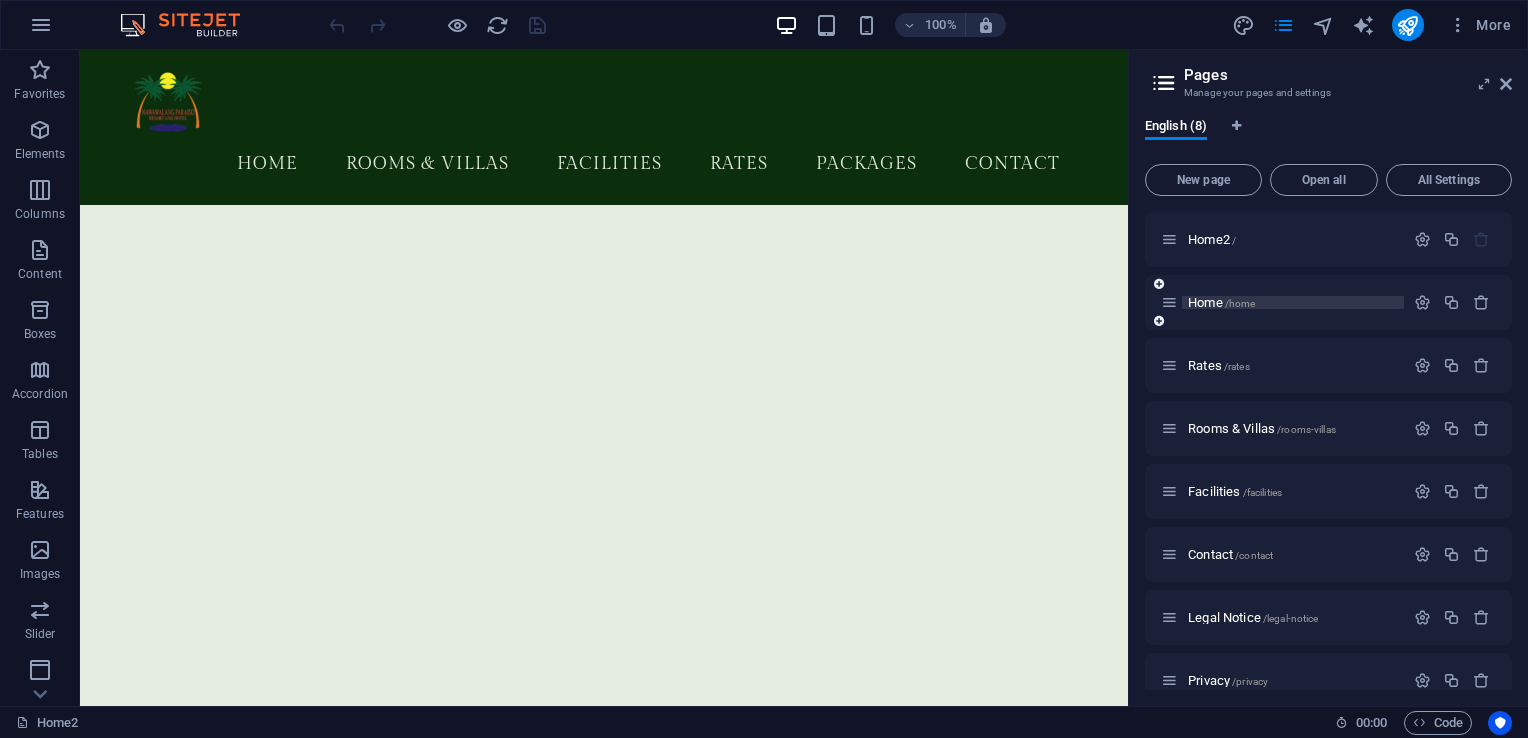 click on "Home /home" at bounding box center [1221, 302] 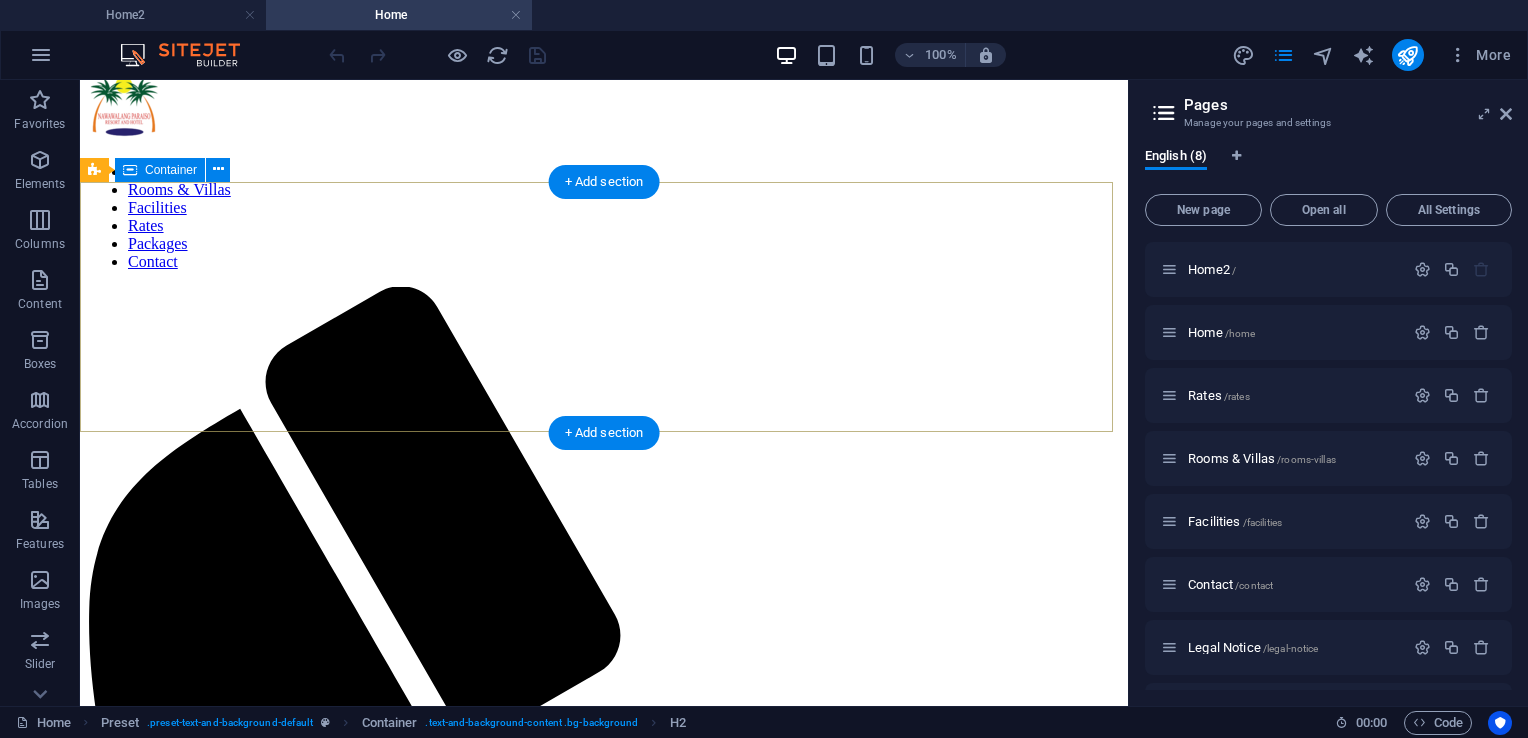 scroll, scrollTop: 0, scrollLeft: 0, axis: both 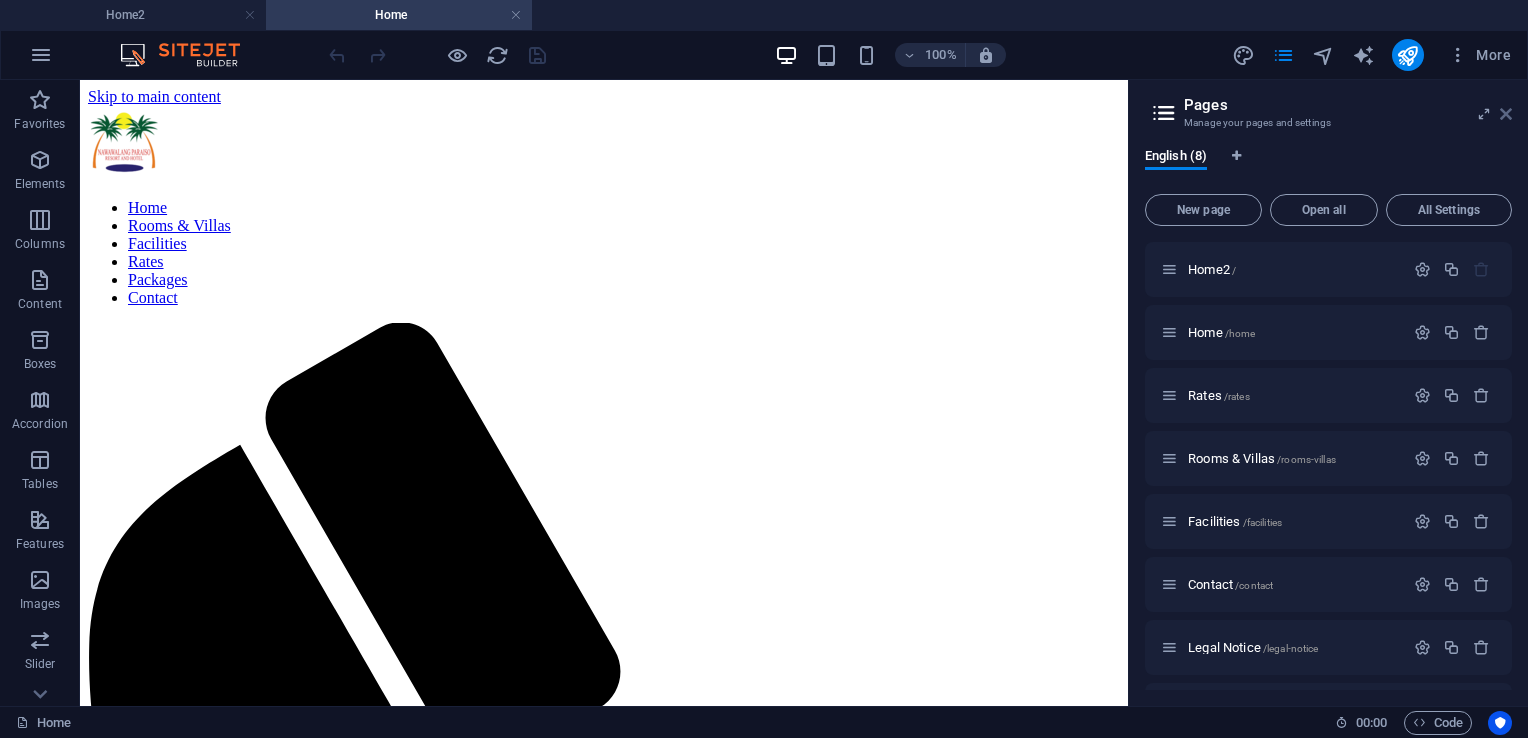 drag, startPoint x: 1419, startPoint y: 45, endPoint x: 1508, endPoint y: 115, distance: 113.22986 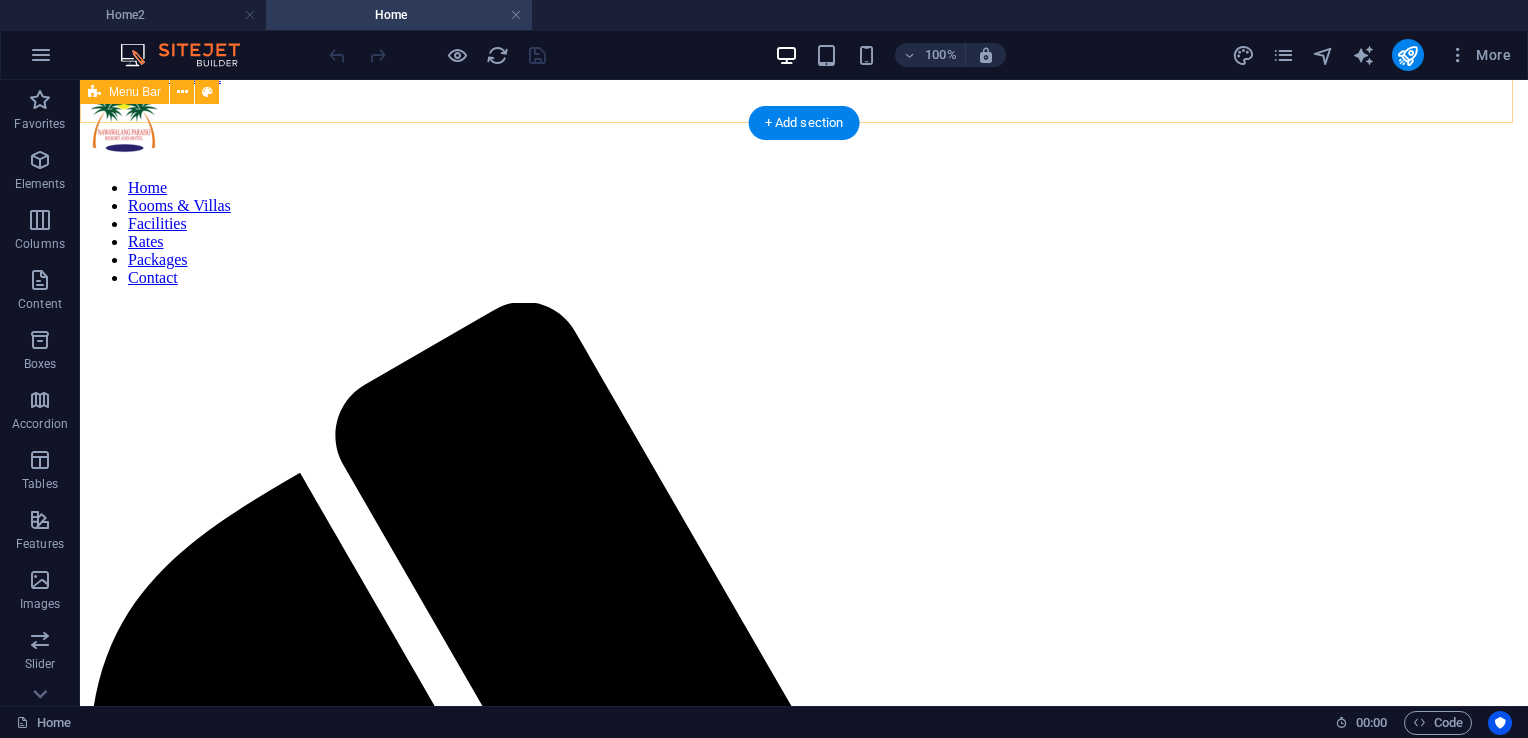 scroll, scrollTop: 0, scrollLeft: 0, axis: both 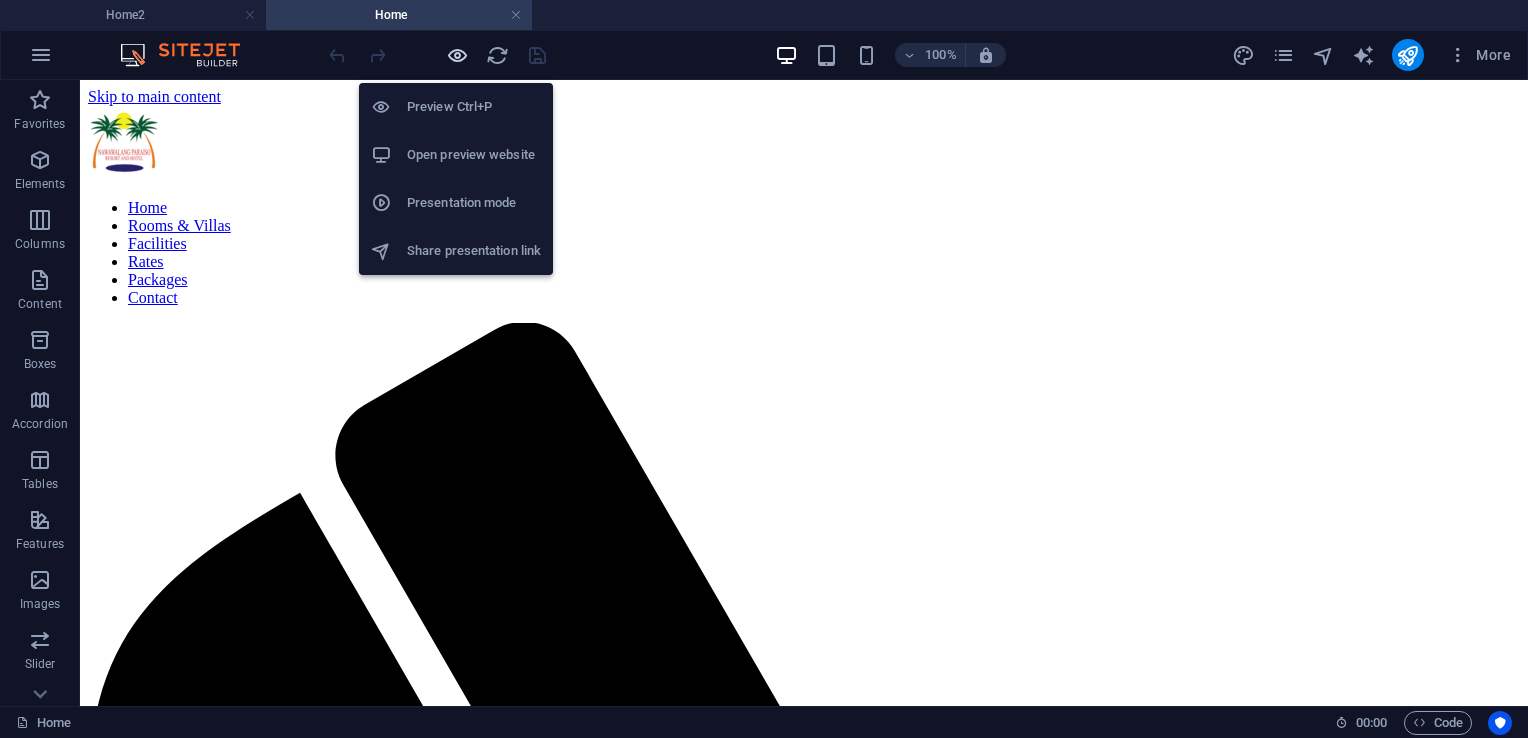click at bounding box center [457, 55] 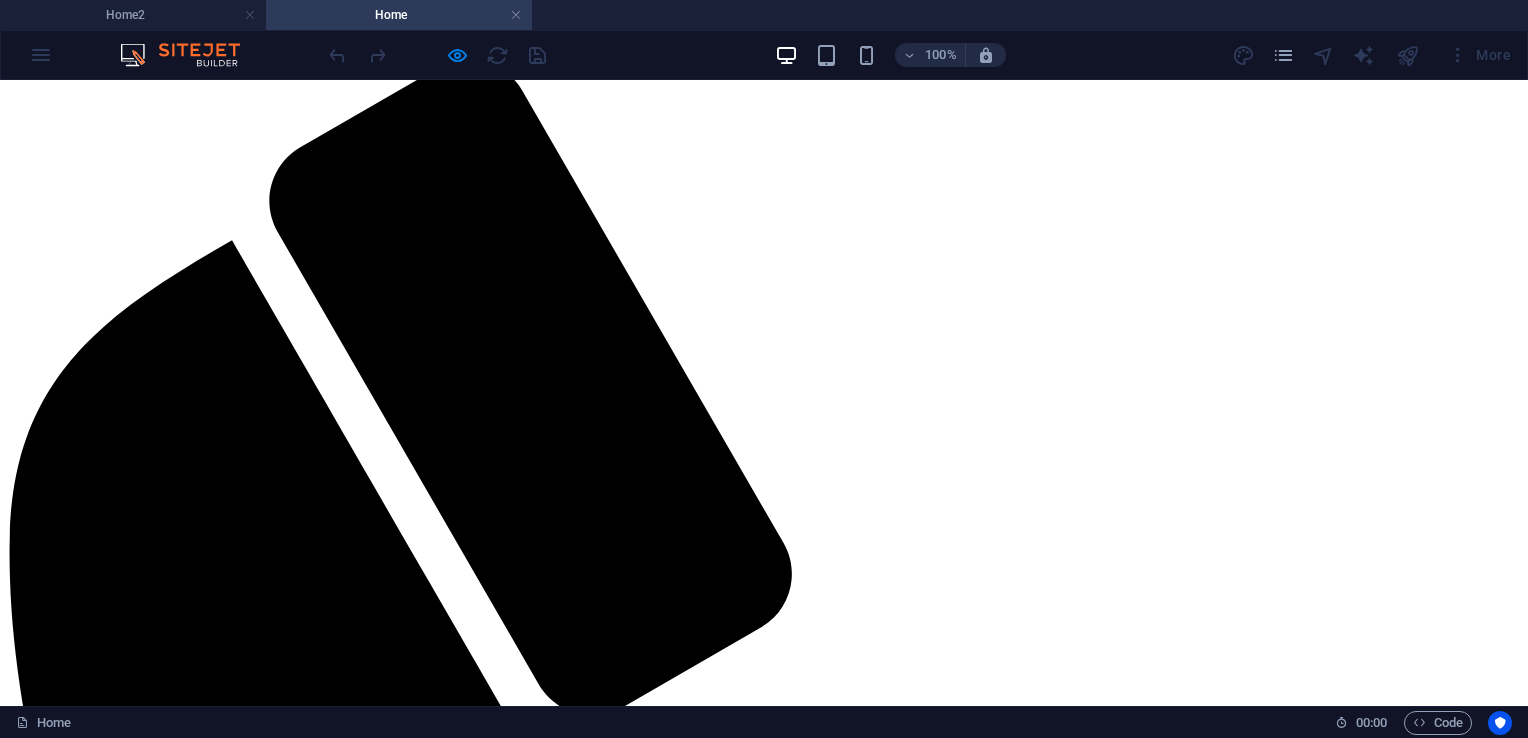 scroll, scrollTop: 0, scrollLeft: 0, axis: both 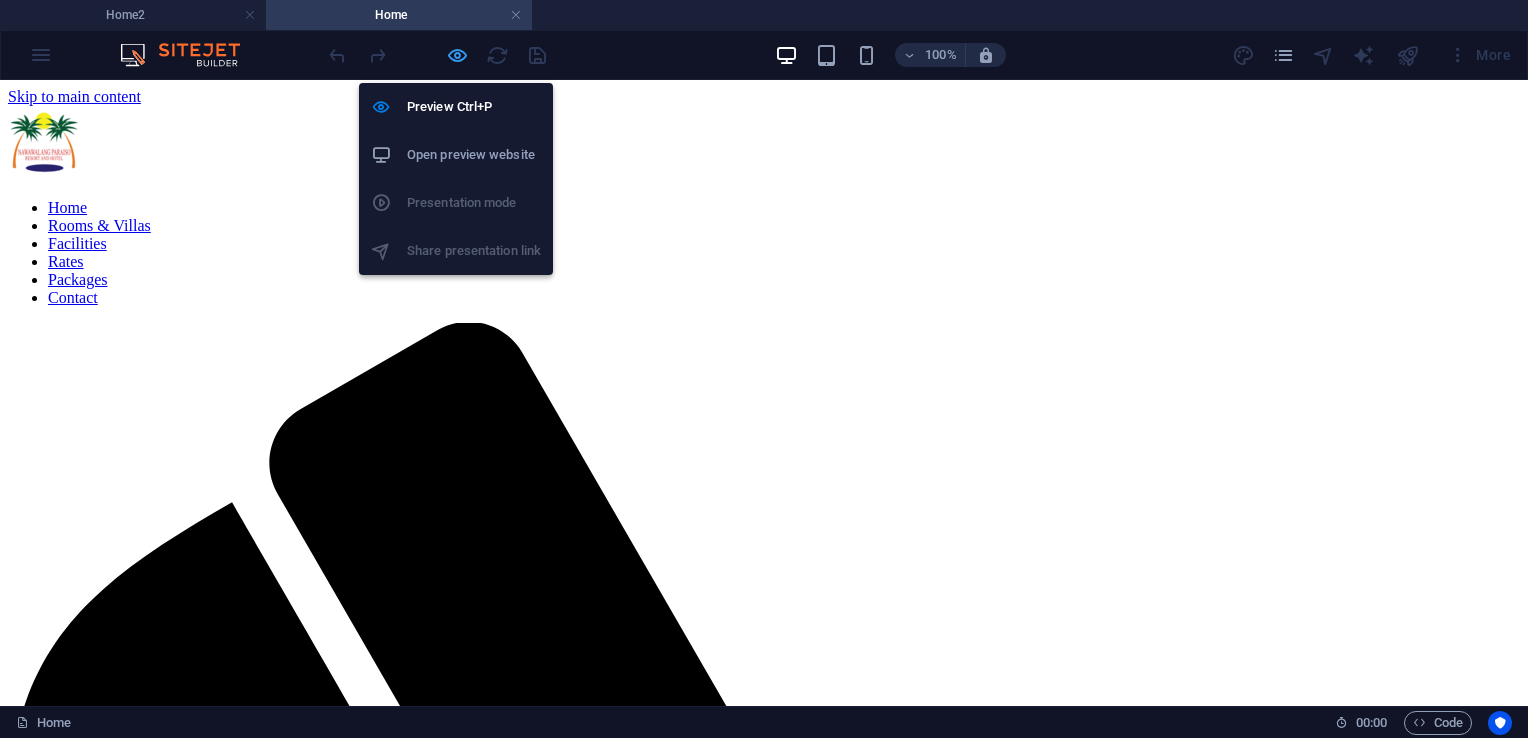 click at bounding box center [457, 55] 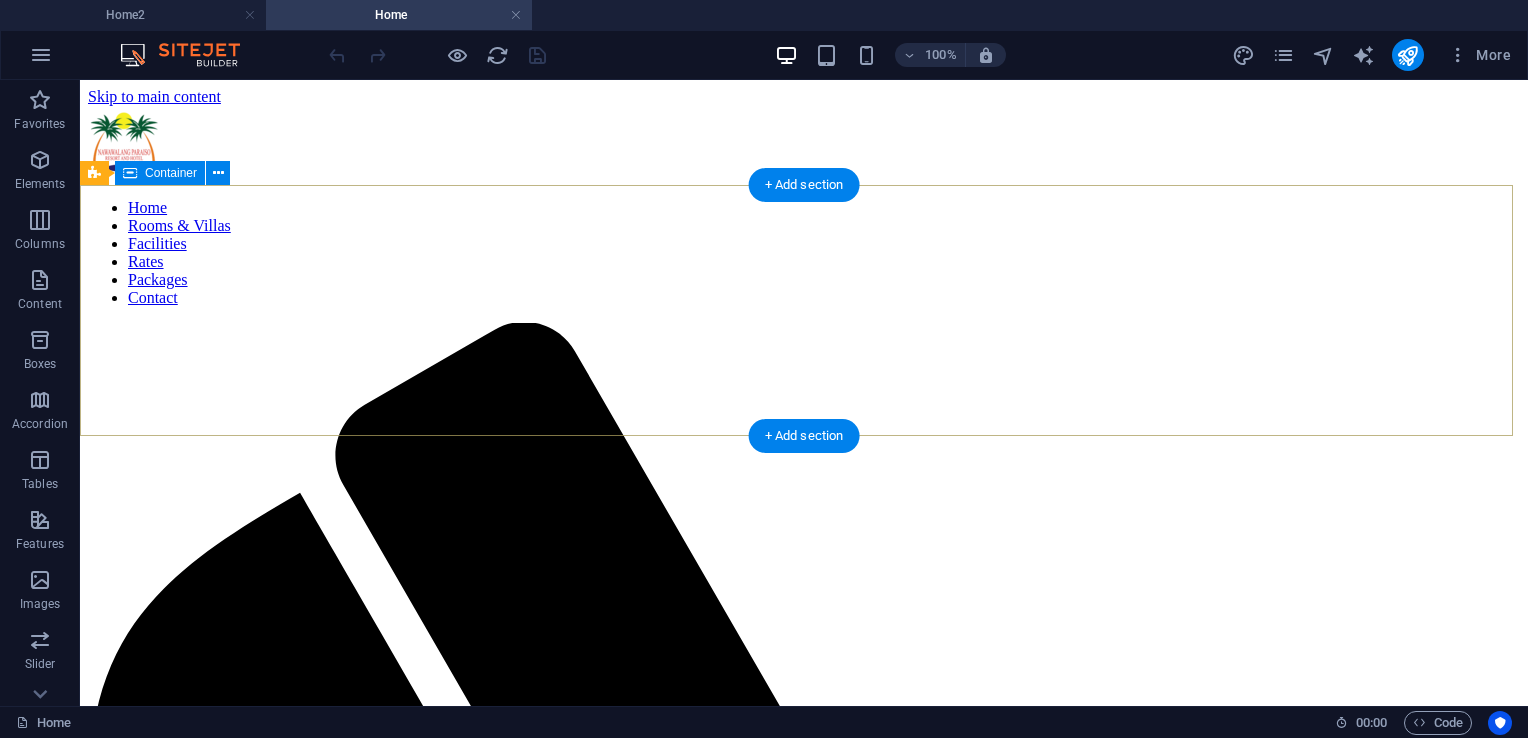 click at bounding box center [804, 2679] 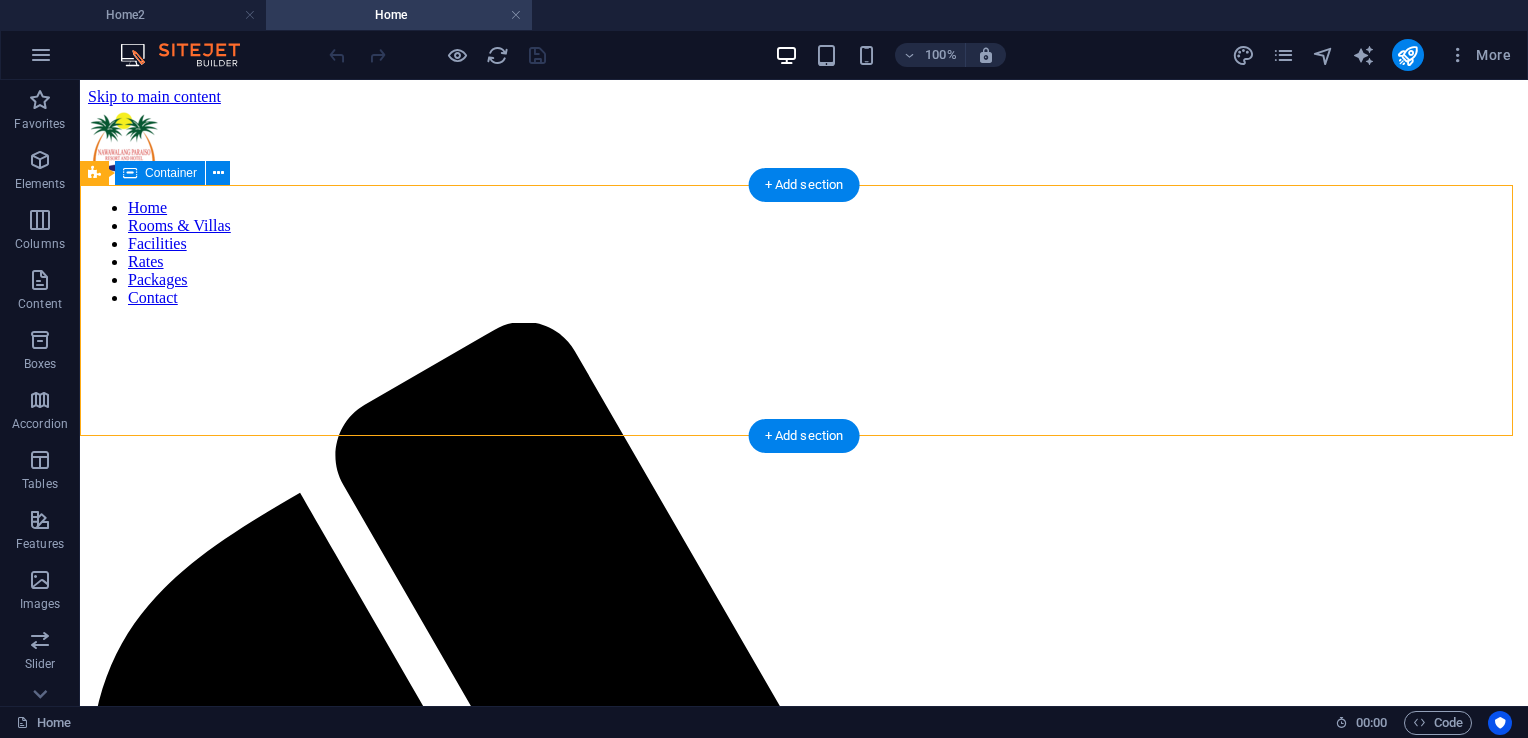 click at bounding box center (804, 2679) 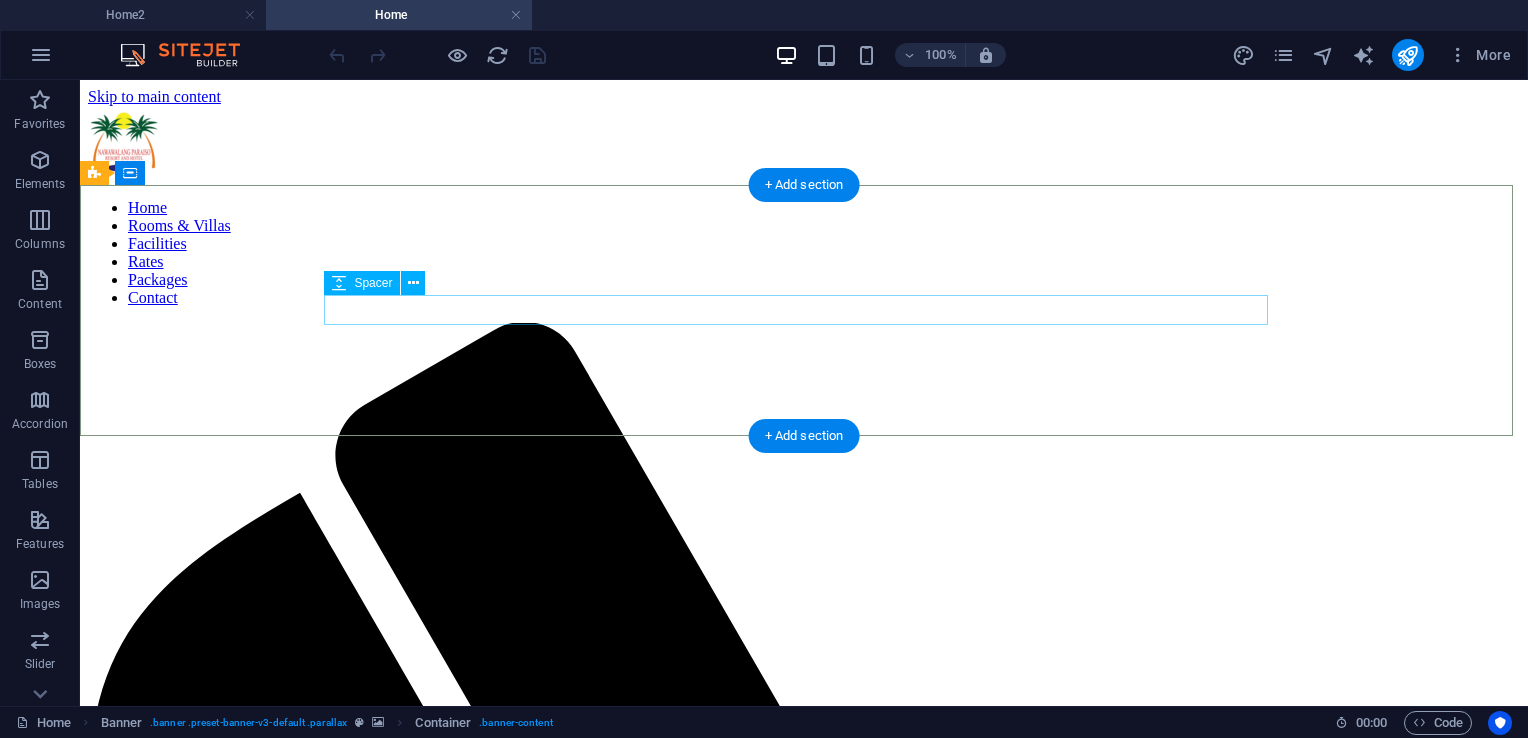 click at bounding box center [804, 2679] 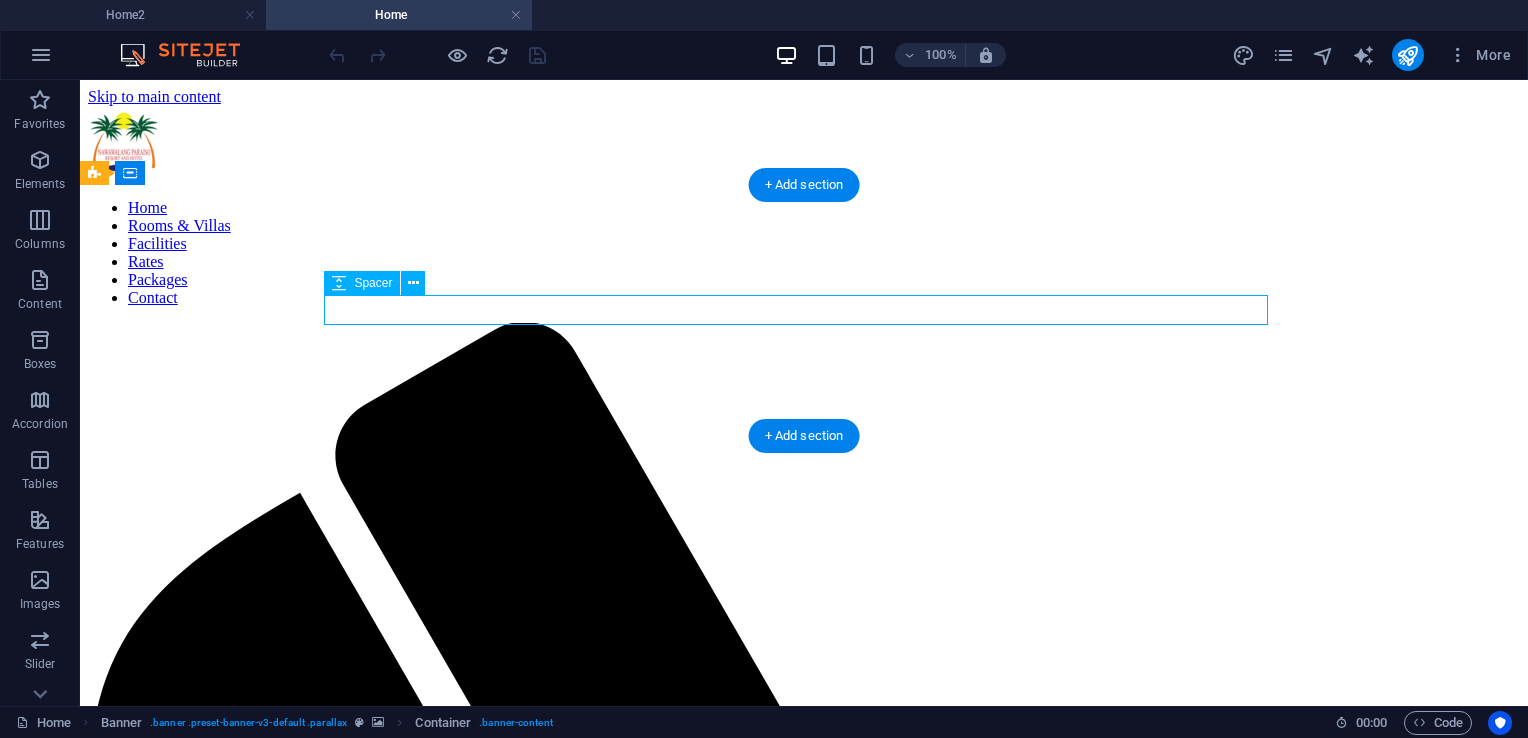 drag, startPoint x: 480, startPoint y: 321, endPoint x: 116, endPoint y: 322, distance: 364.00137 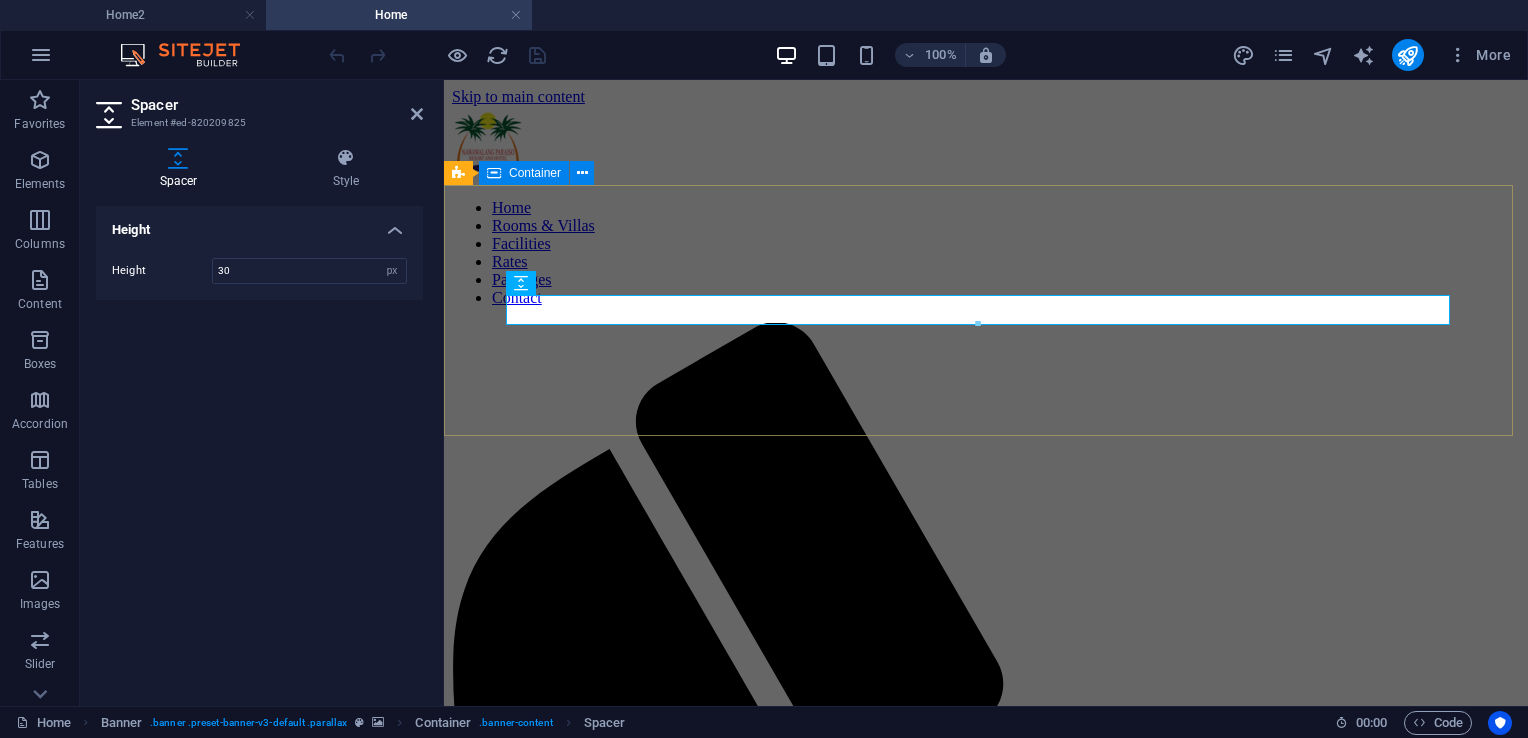 click at bounding box center [986, 2196] 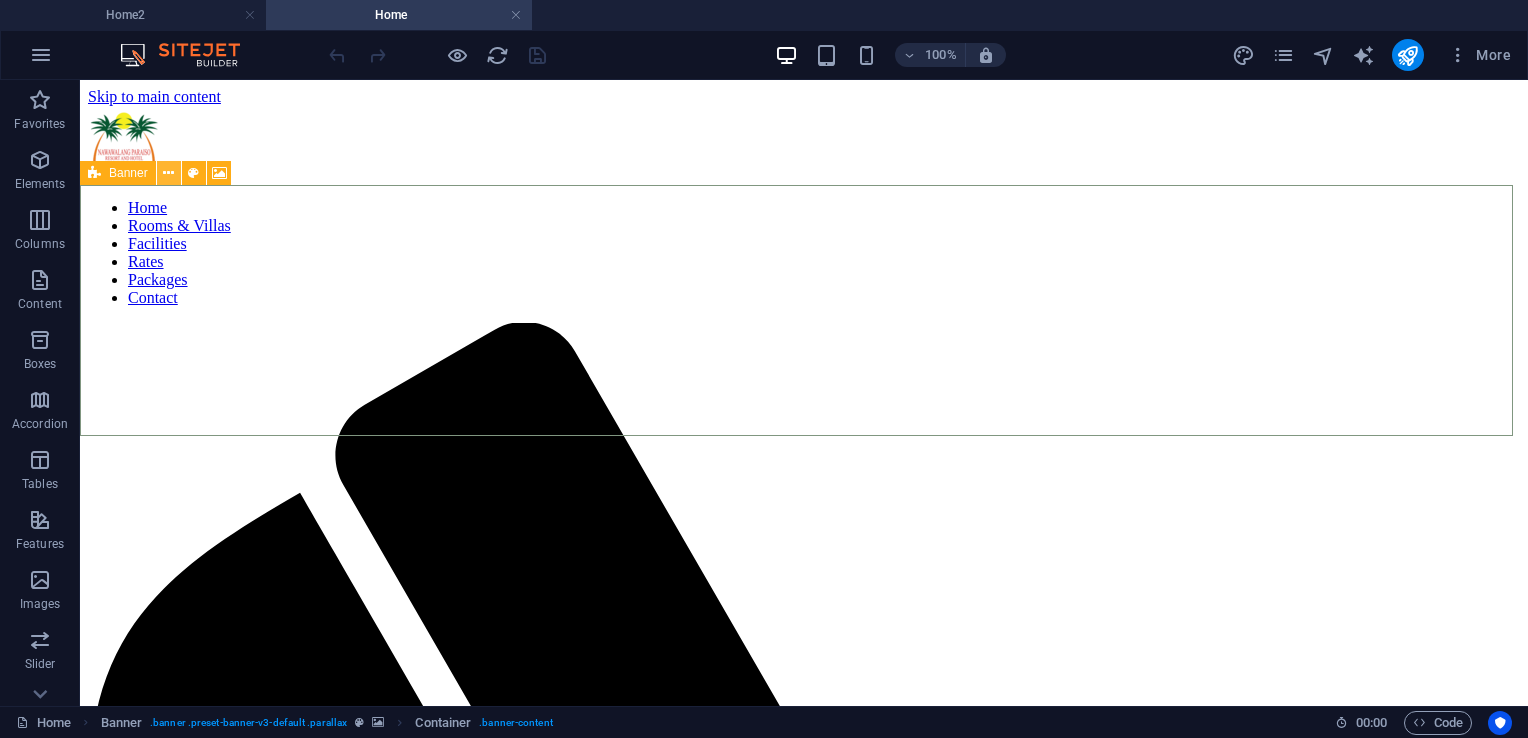 click at bounding box center [168, 173] 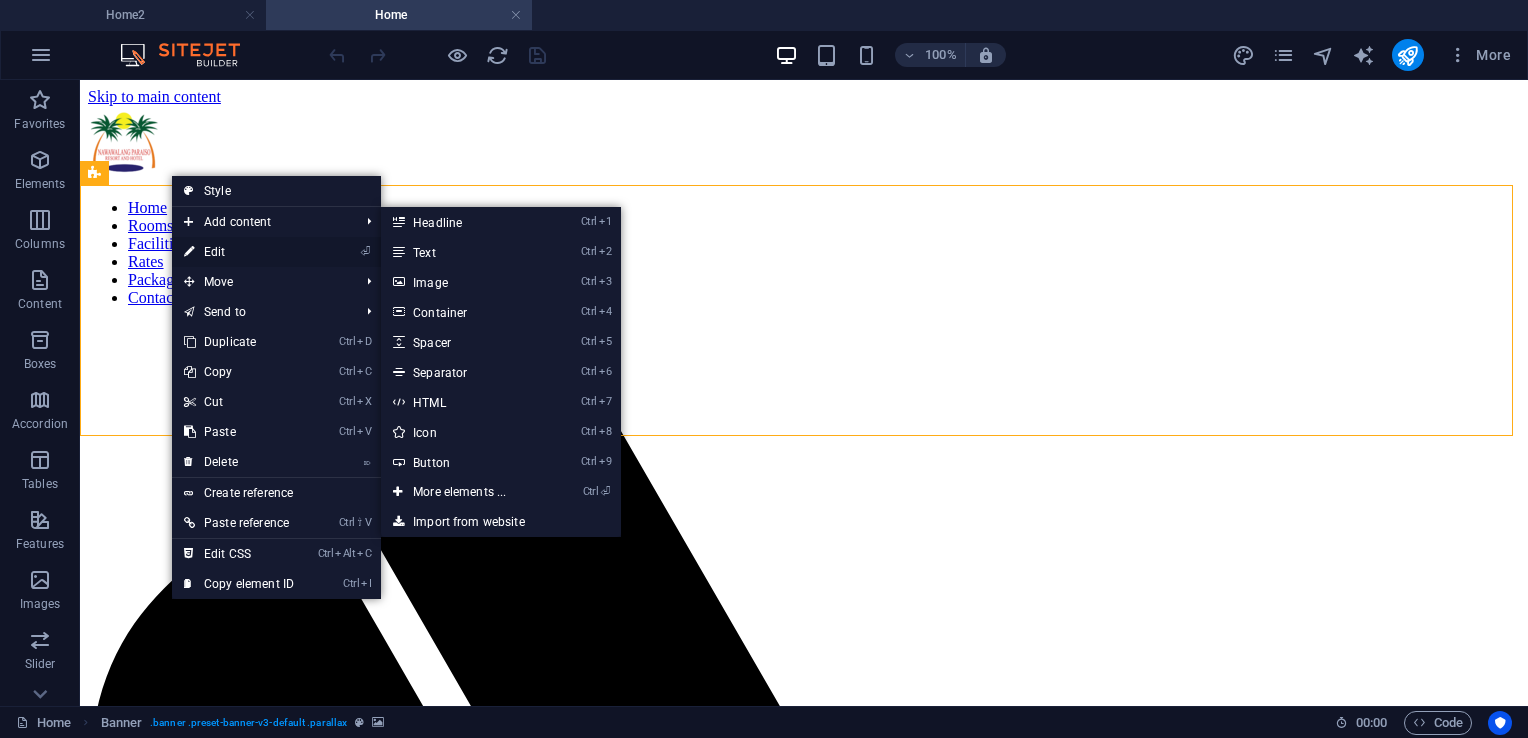 click on "⏎  Edit" at bounding box center (239, 252) 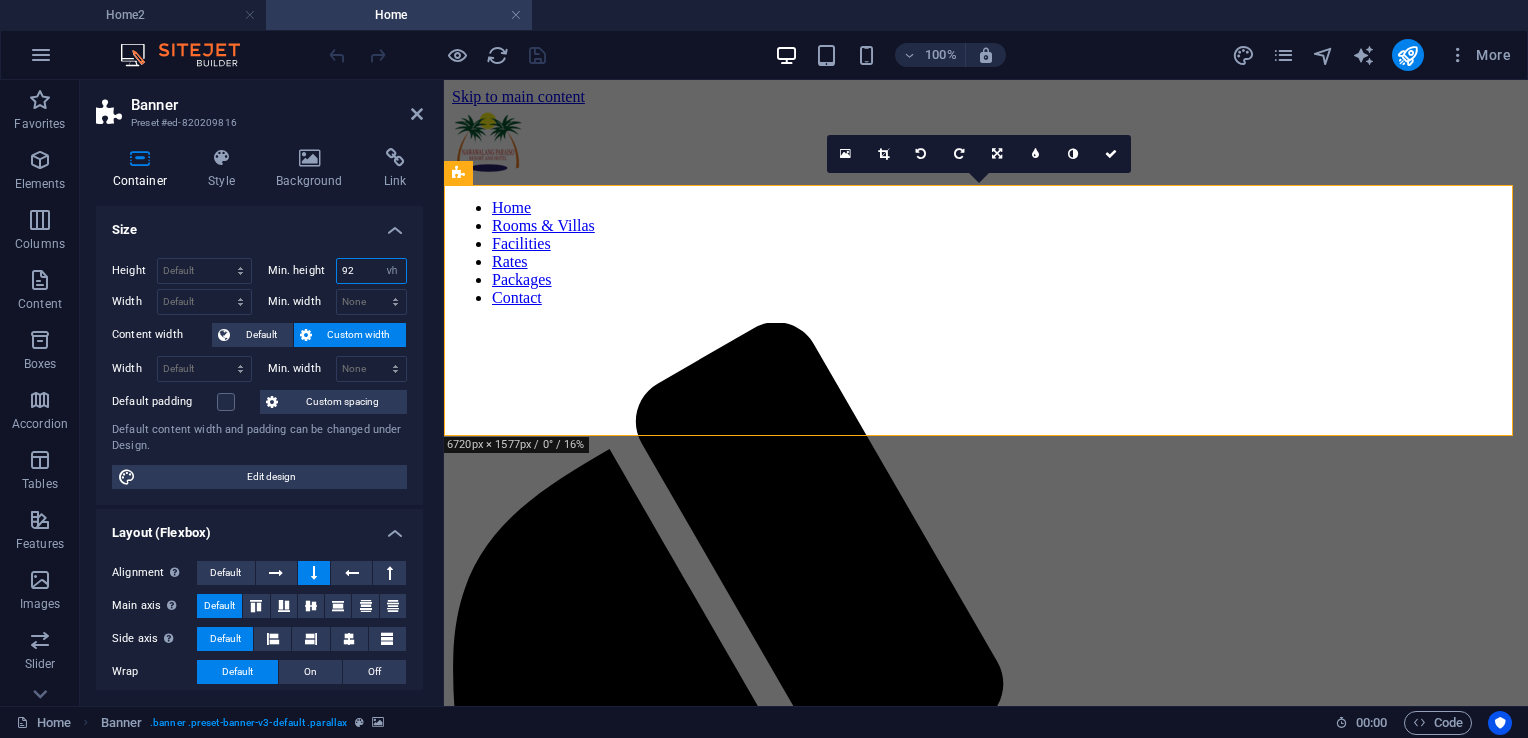 click on "92" at bounding box center [372, 271] 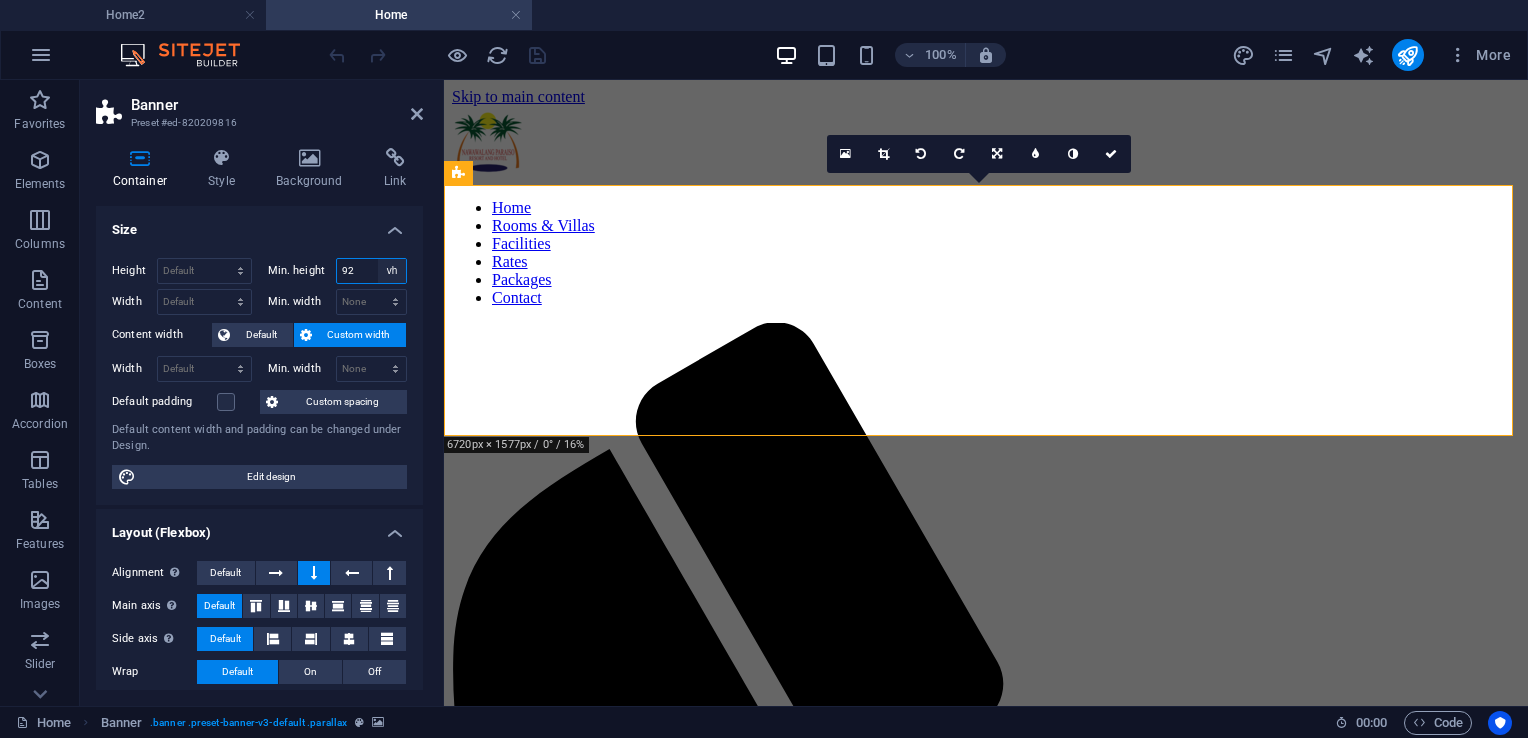 type on "9" 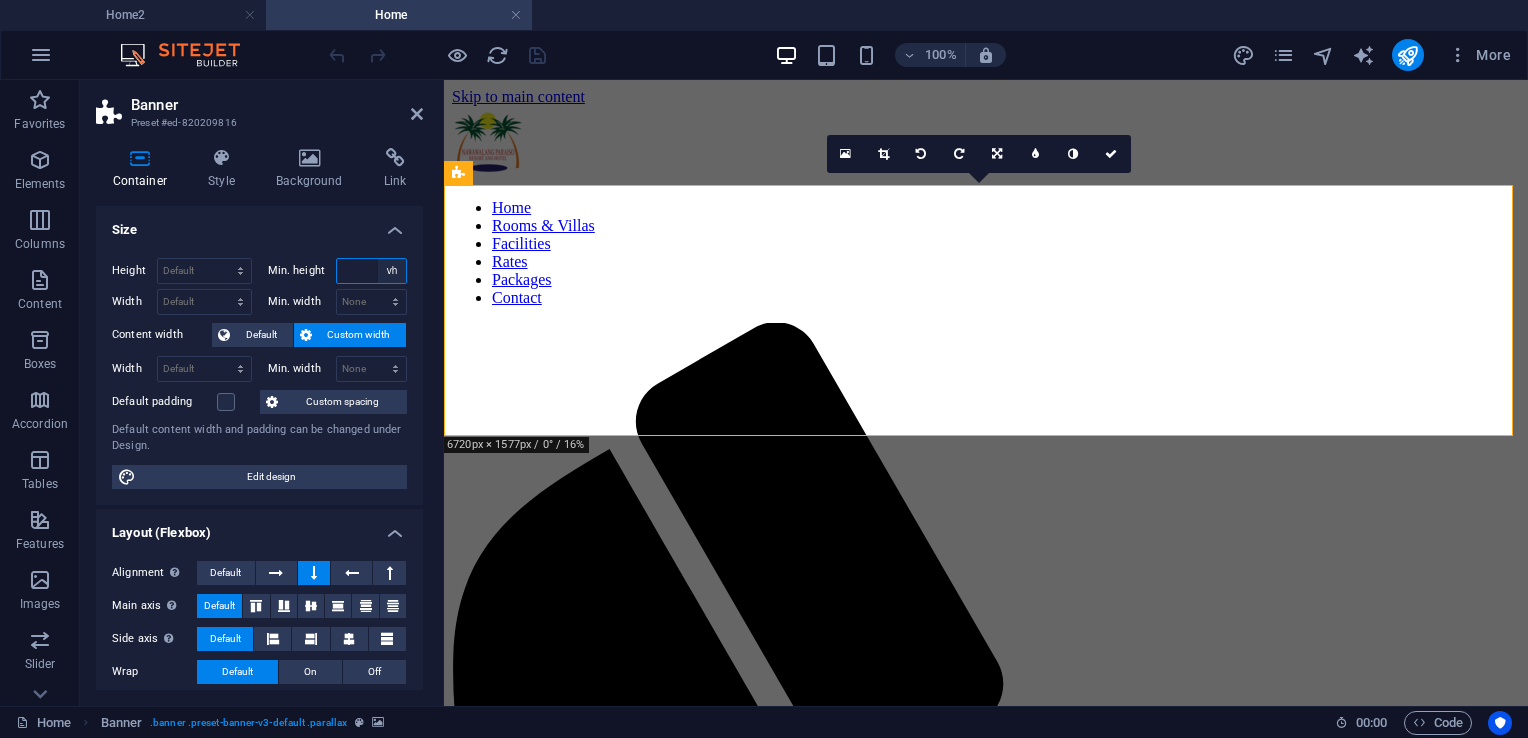 type on "2" 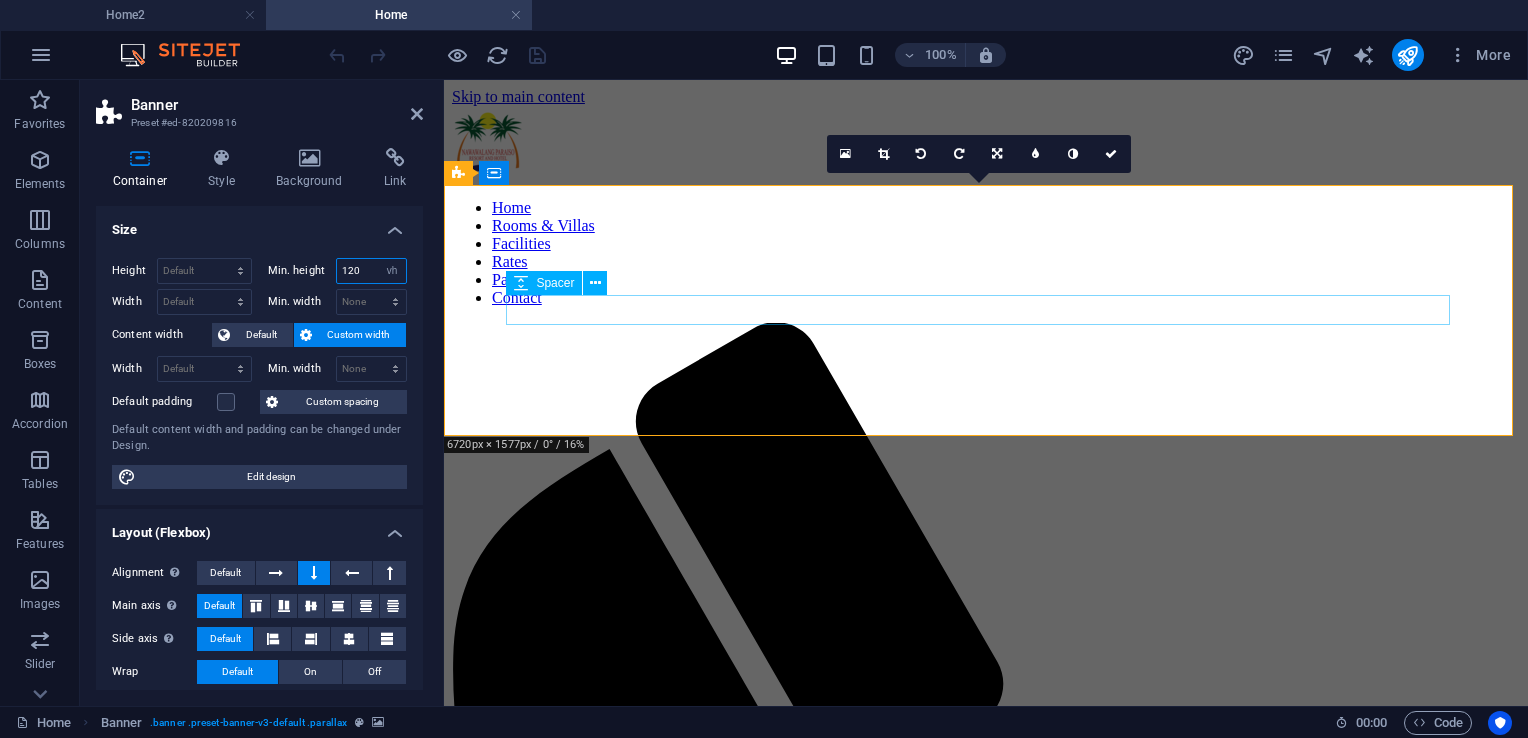 type on "120" 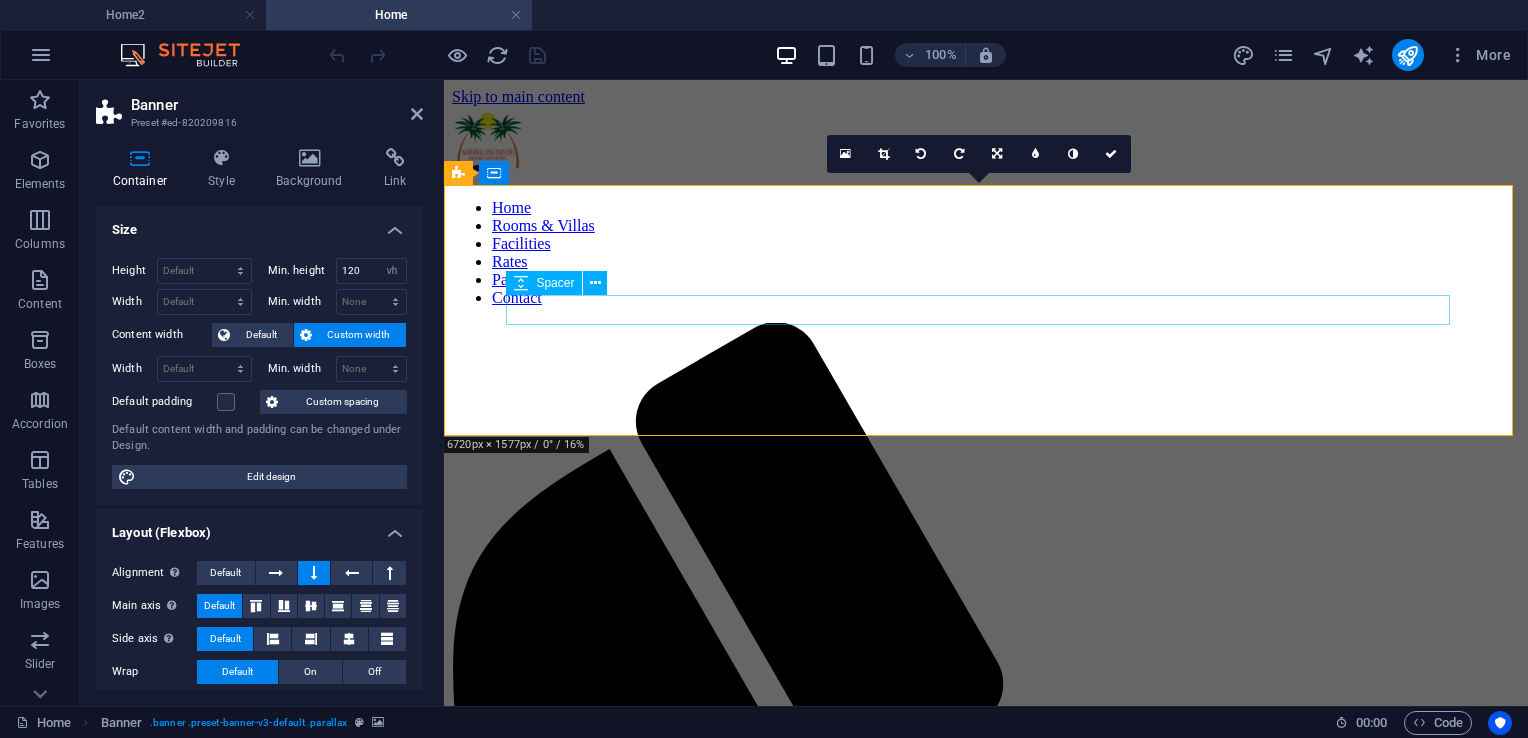 click at bounding box center [986, 2196] 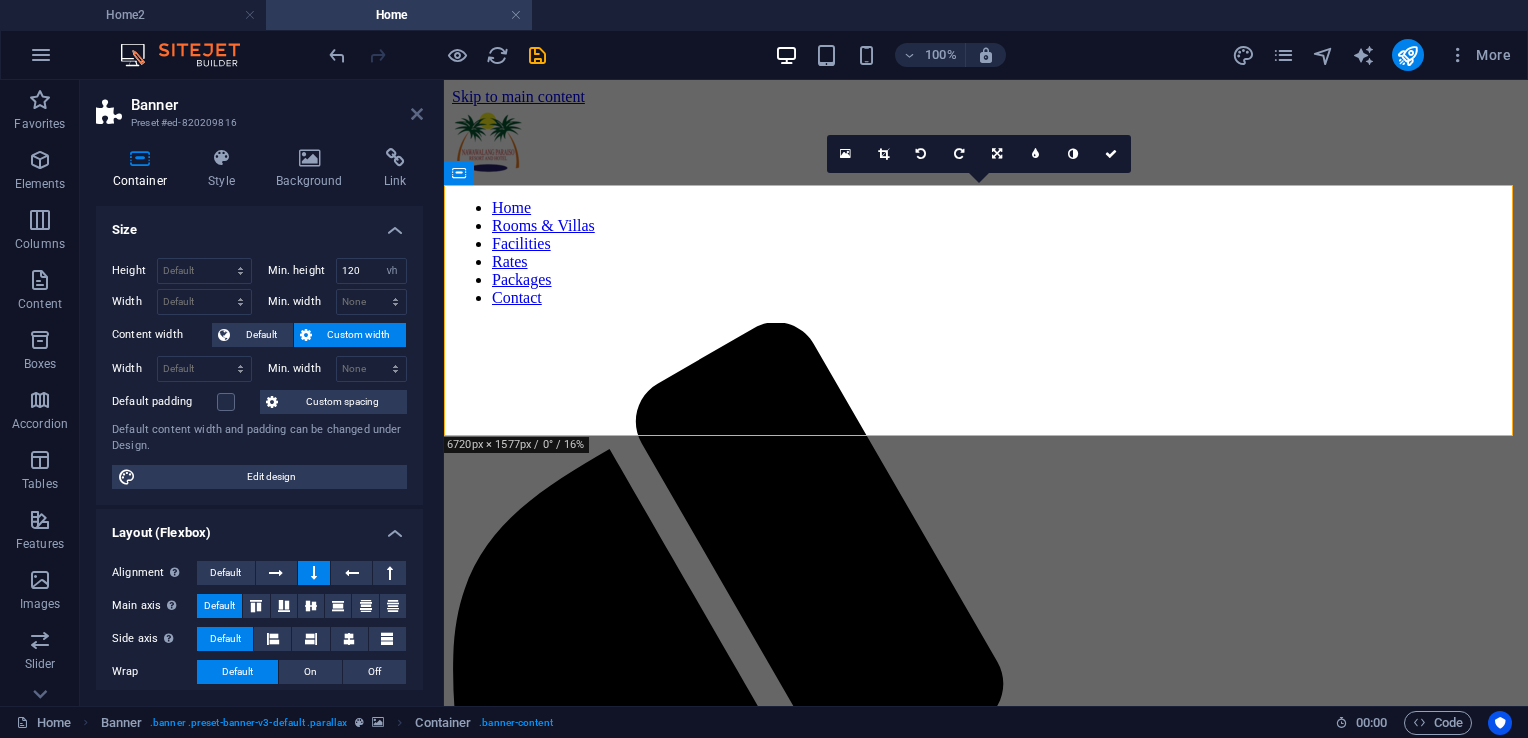 click at bounding box center [417, 114] 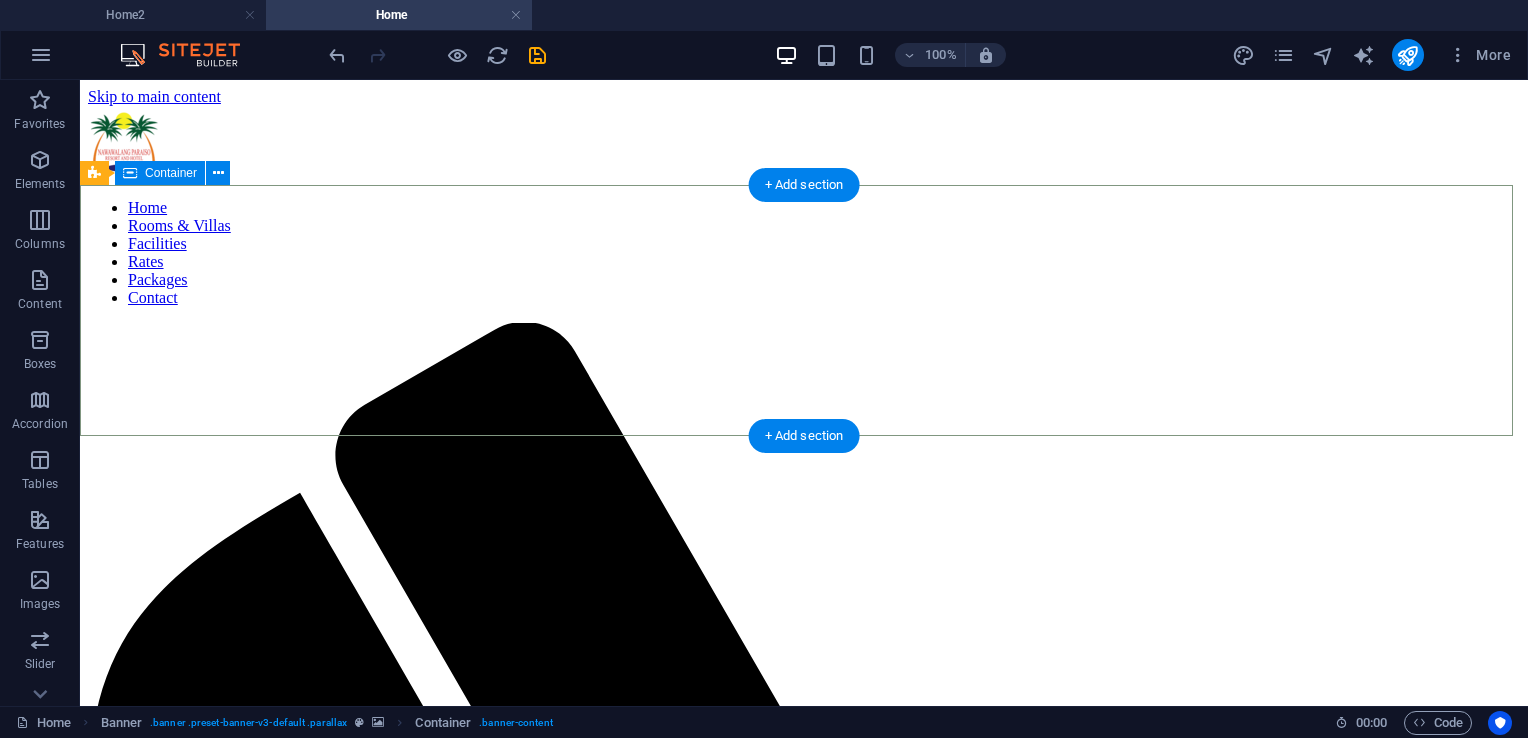 click at bounding box center (804, 2679) 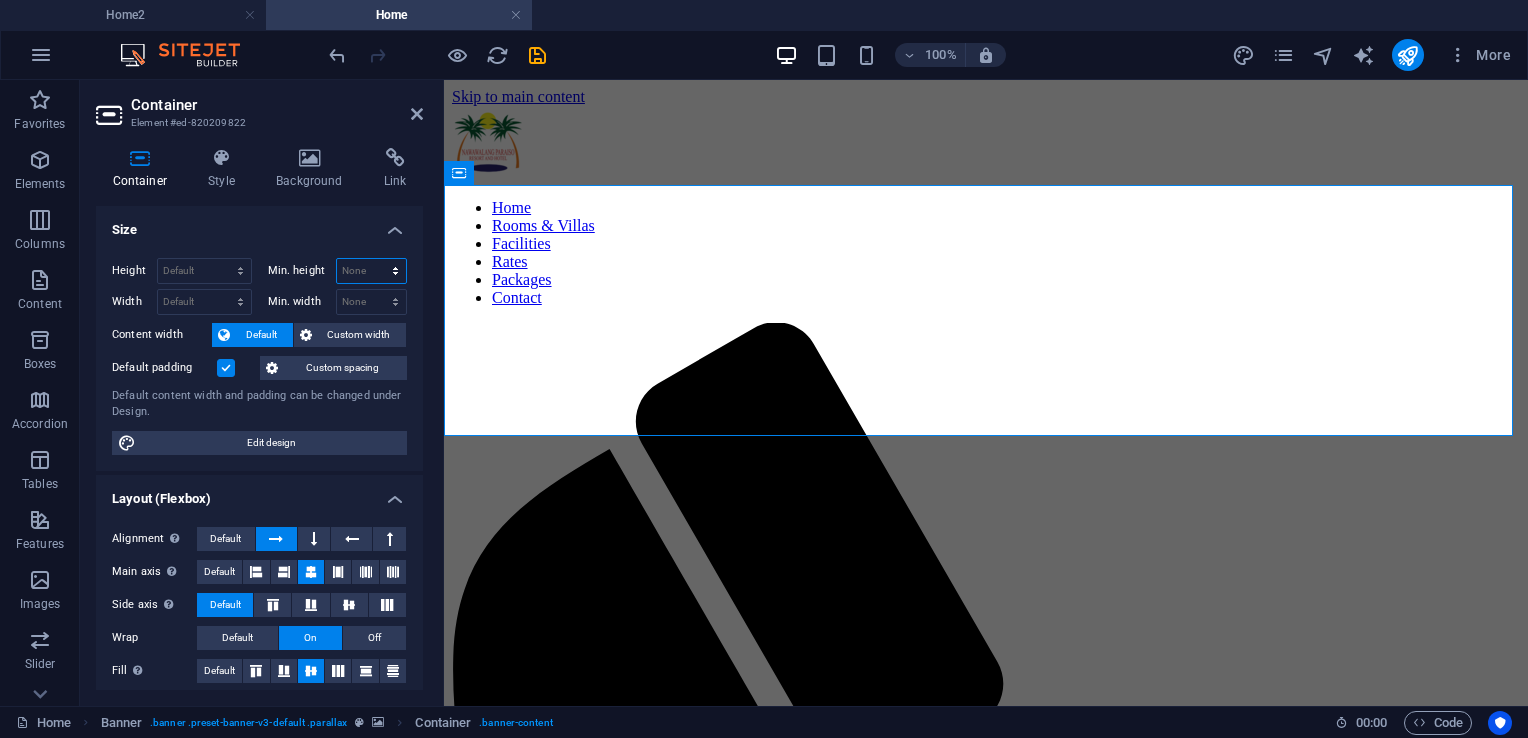 click on "None px rem % vh vw" at bounding box center (372, 271) 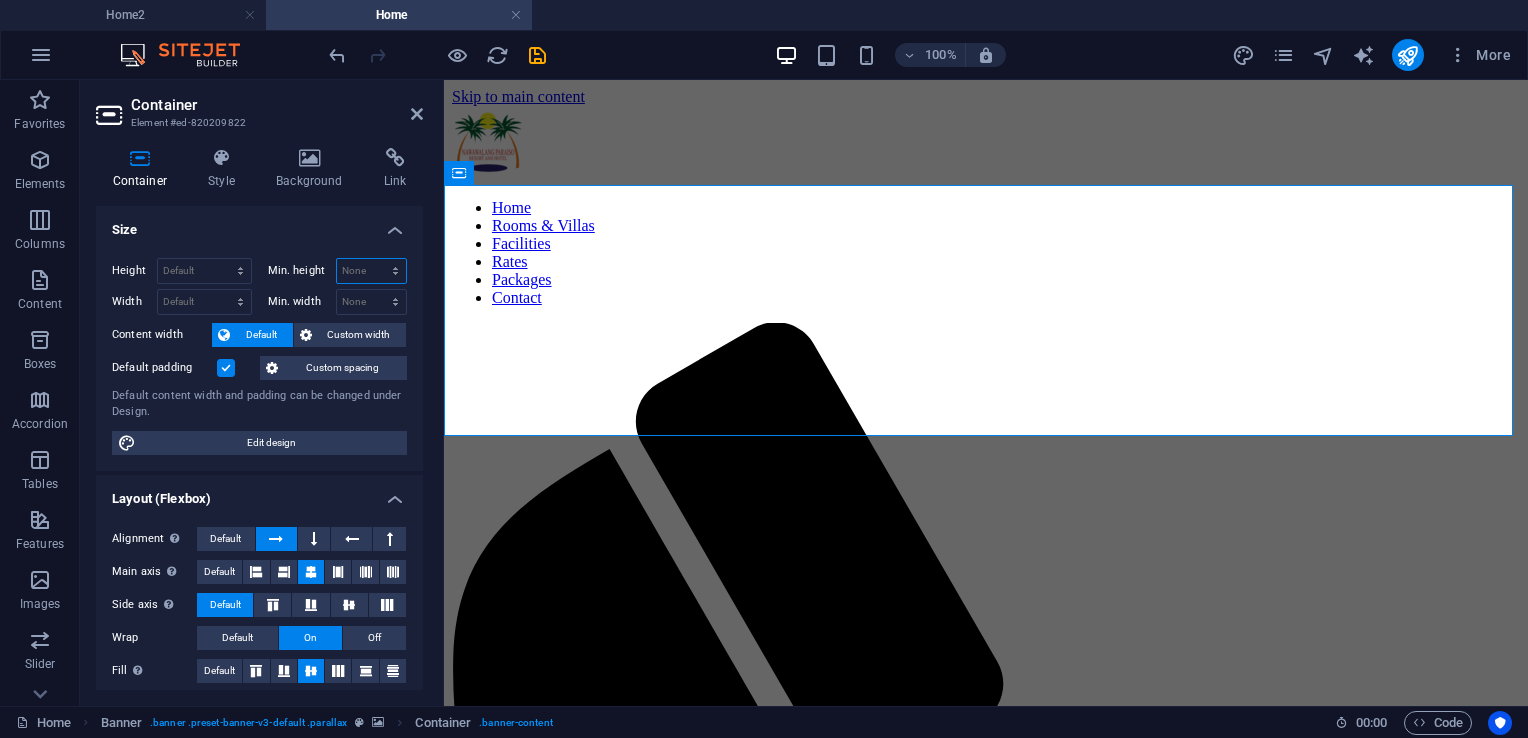 select on "px" 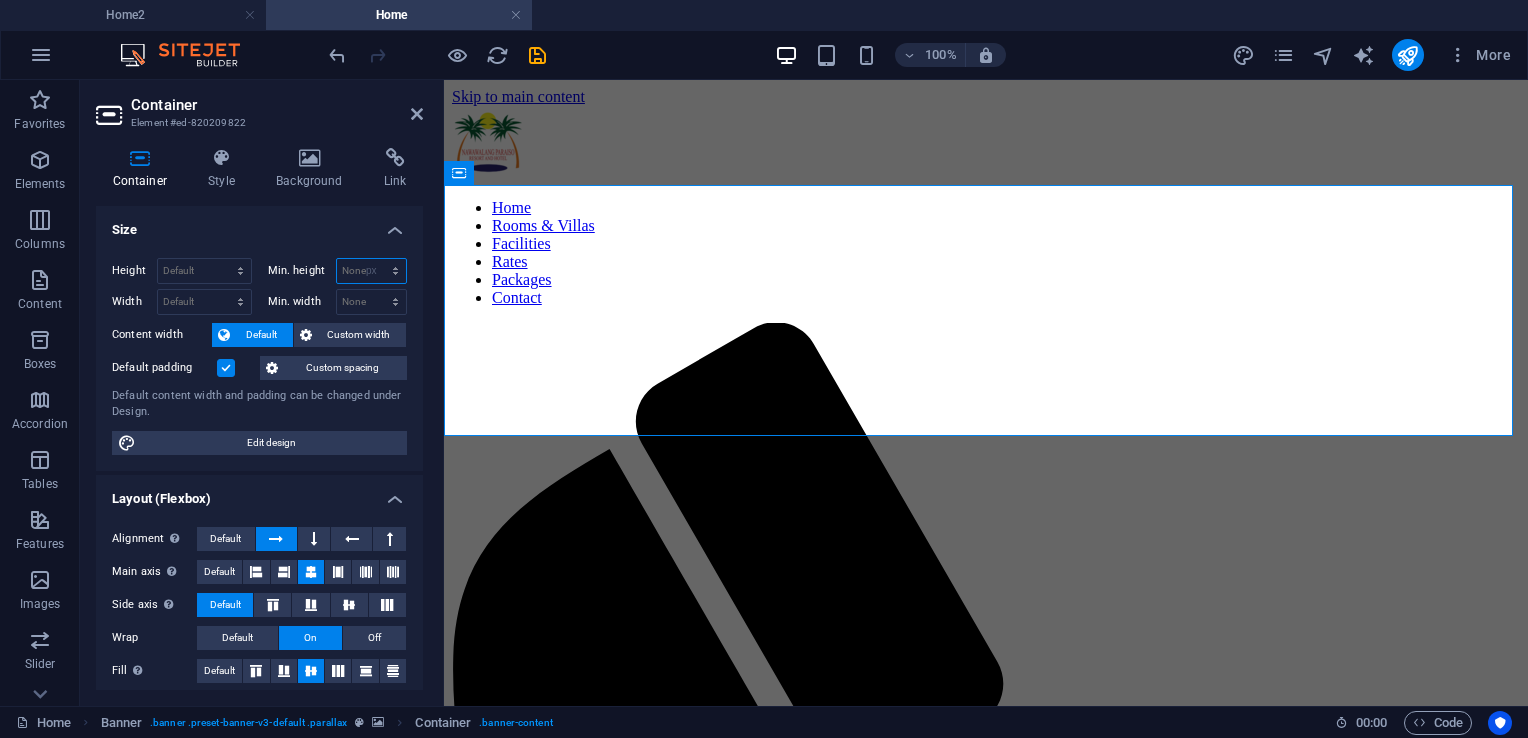click on "None px rem % vh vw" at bounding box center [372, 271] 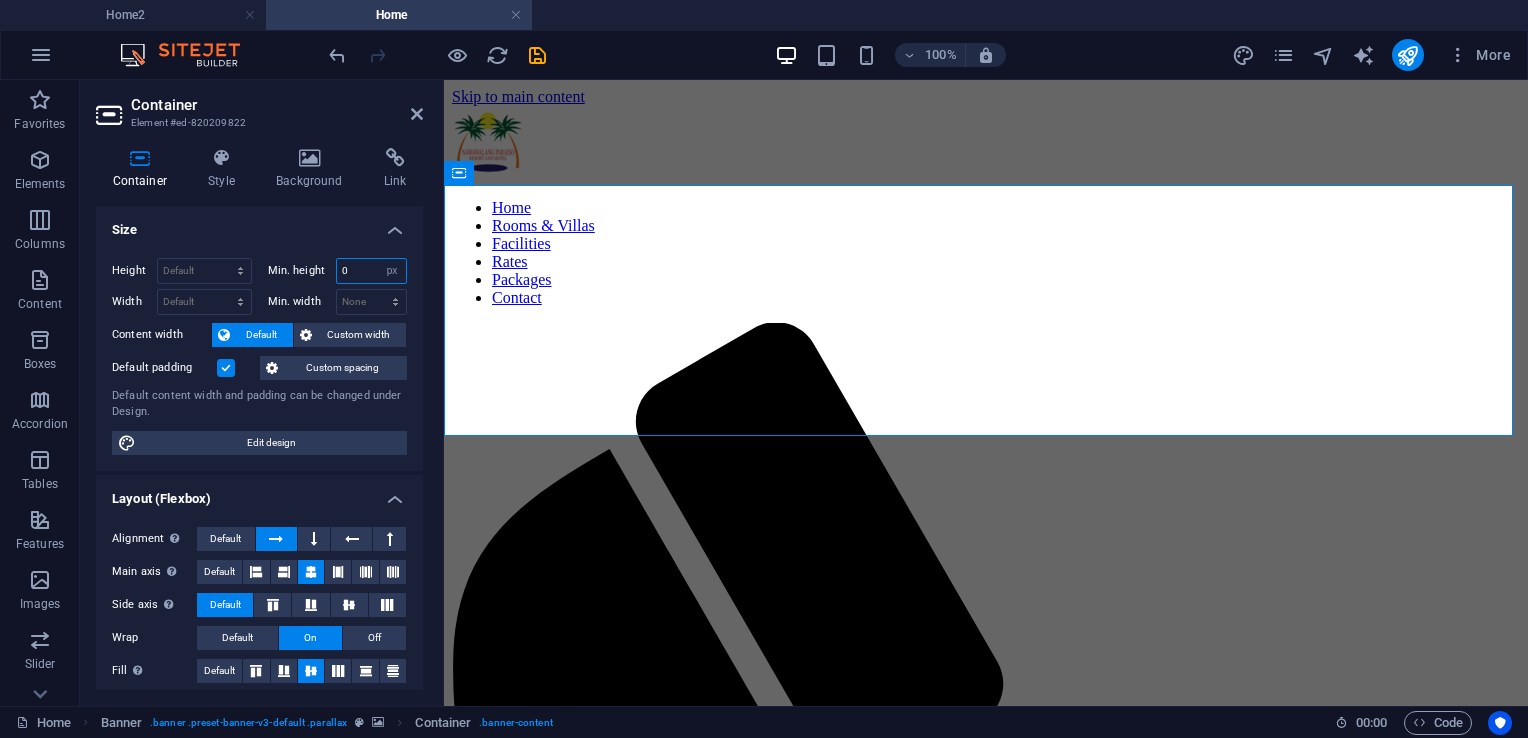 click on "0" at bounding box center (372, 271) 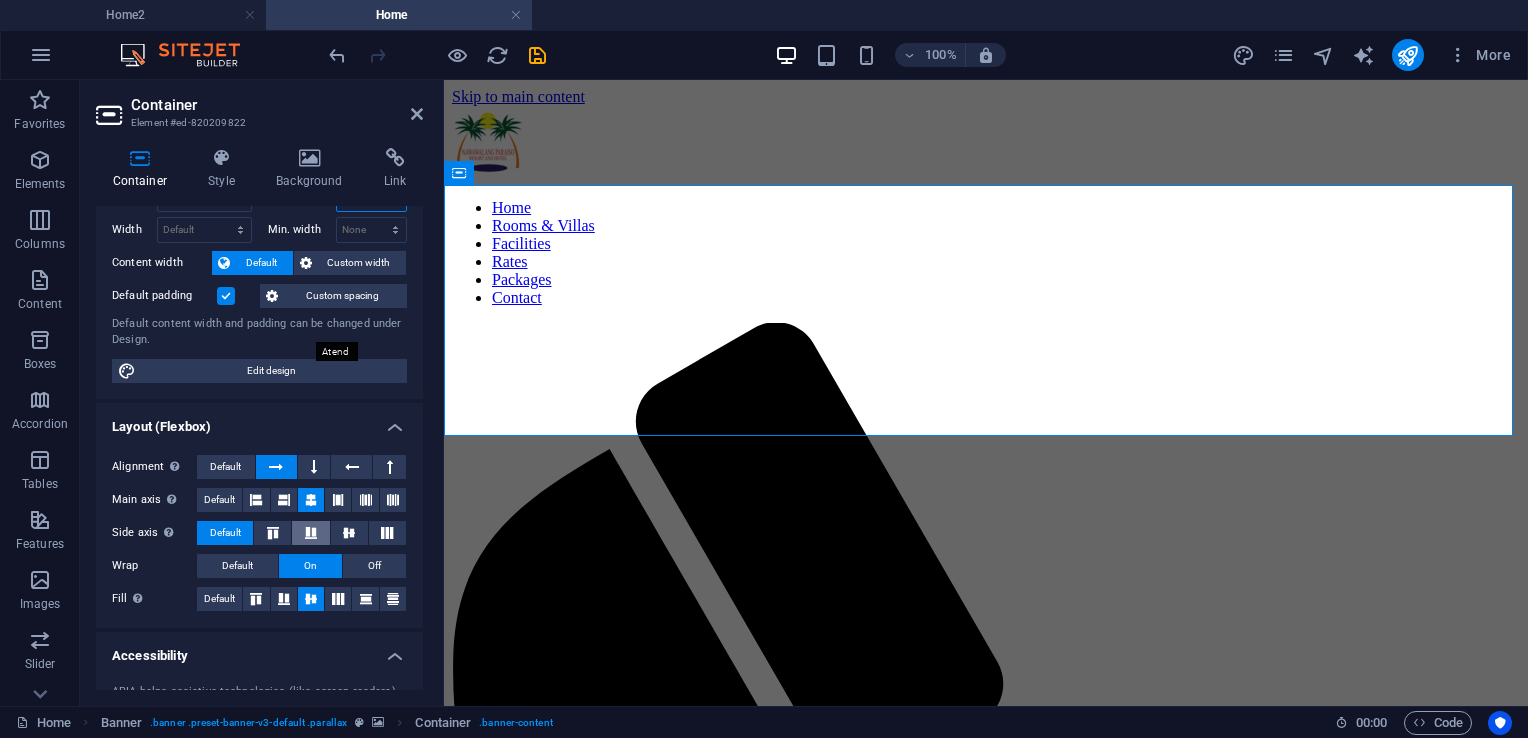 scroll, scrollTop: 0, scrollLeft: 0, axis: both 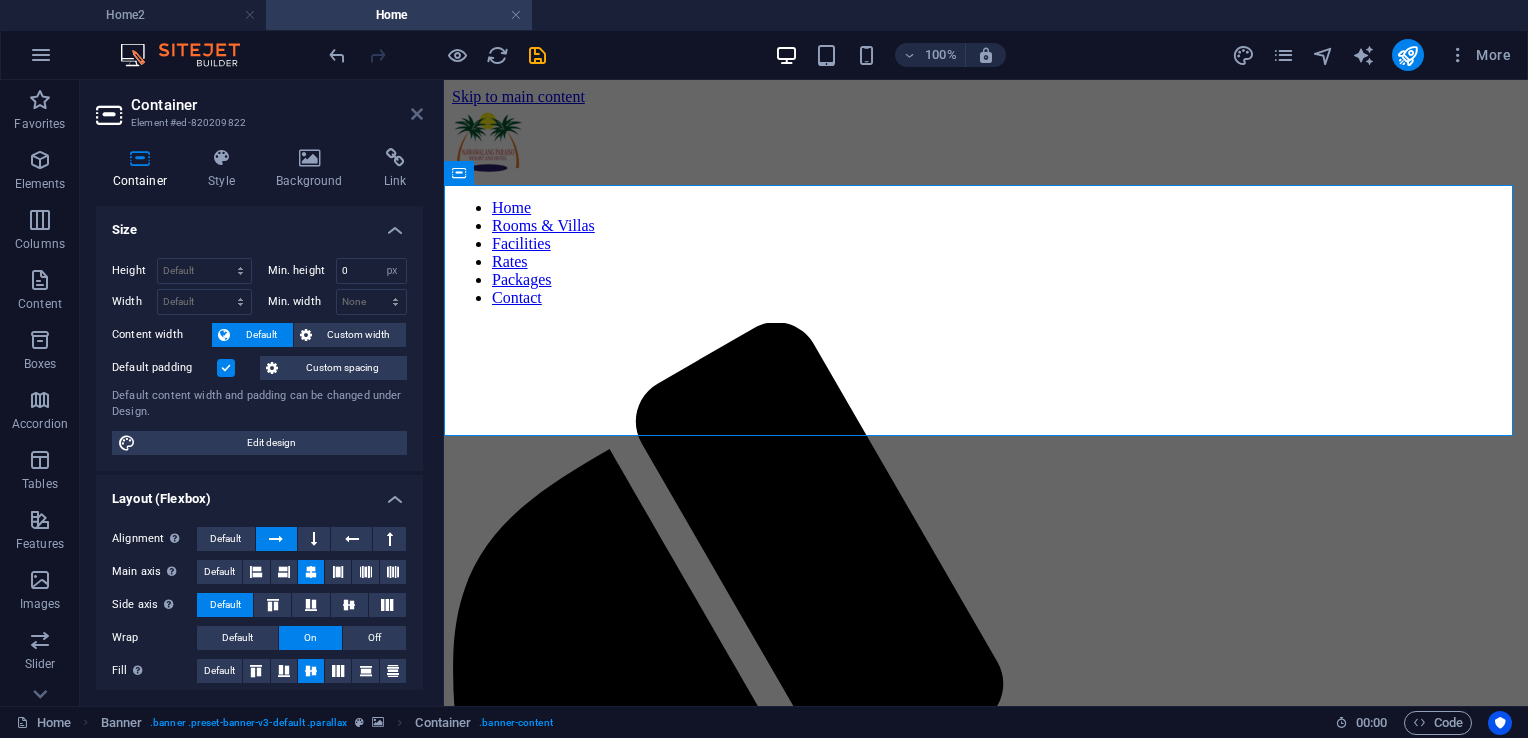 click at bounding box center (417, 114) 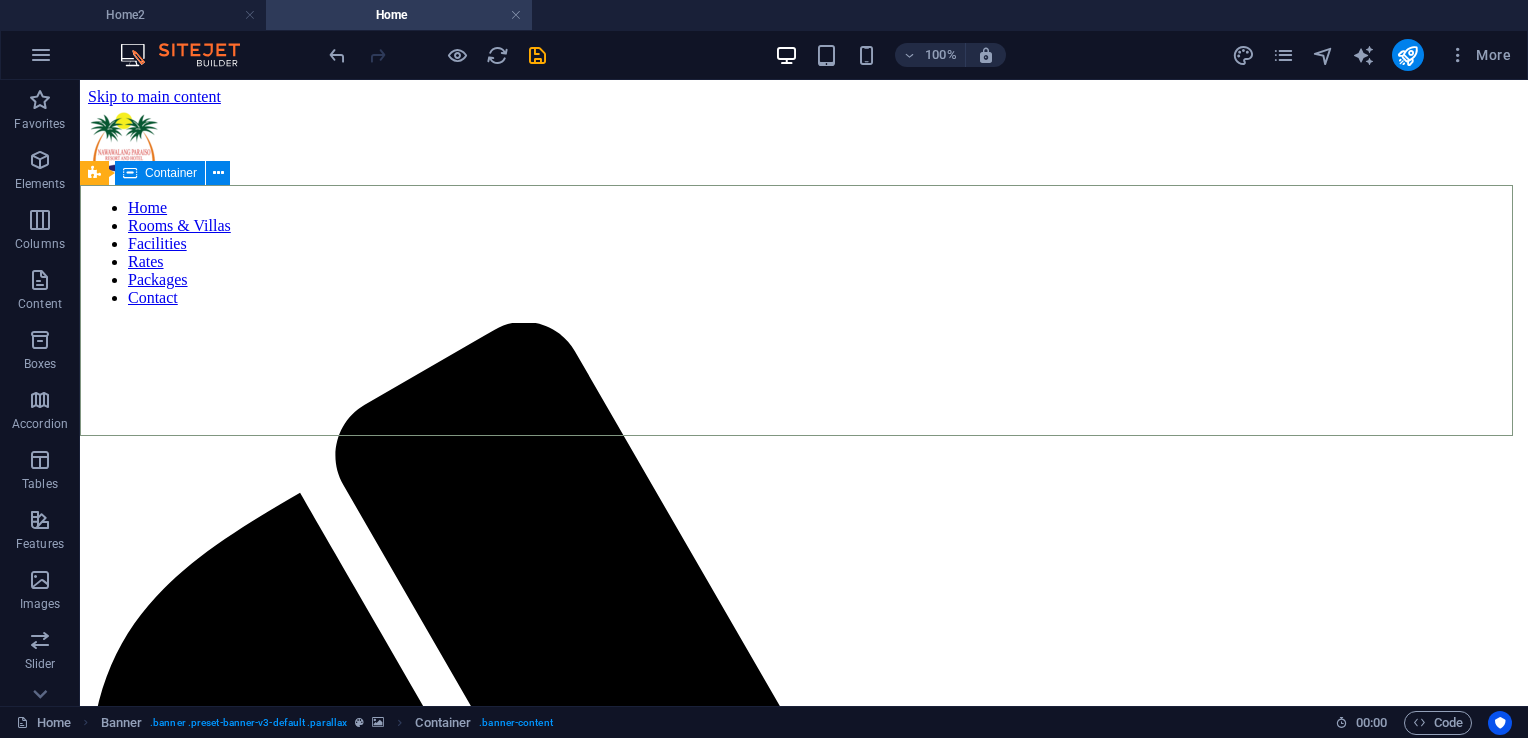 click on "Container" at bounding box center (171, 173) 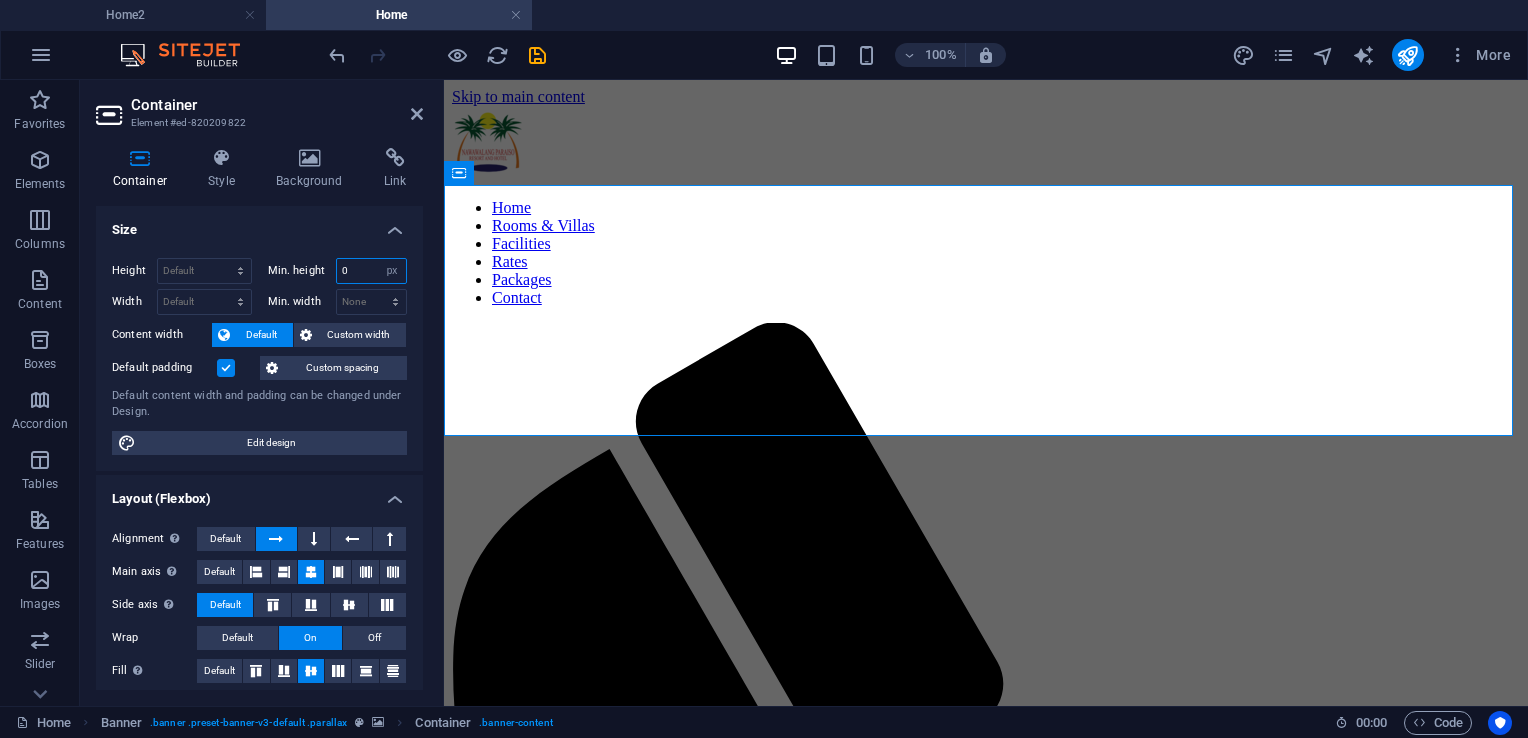 click on "0" at bounding box center (372, 271) 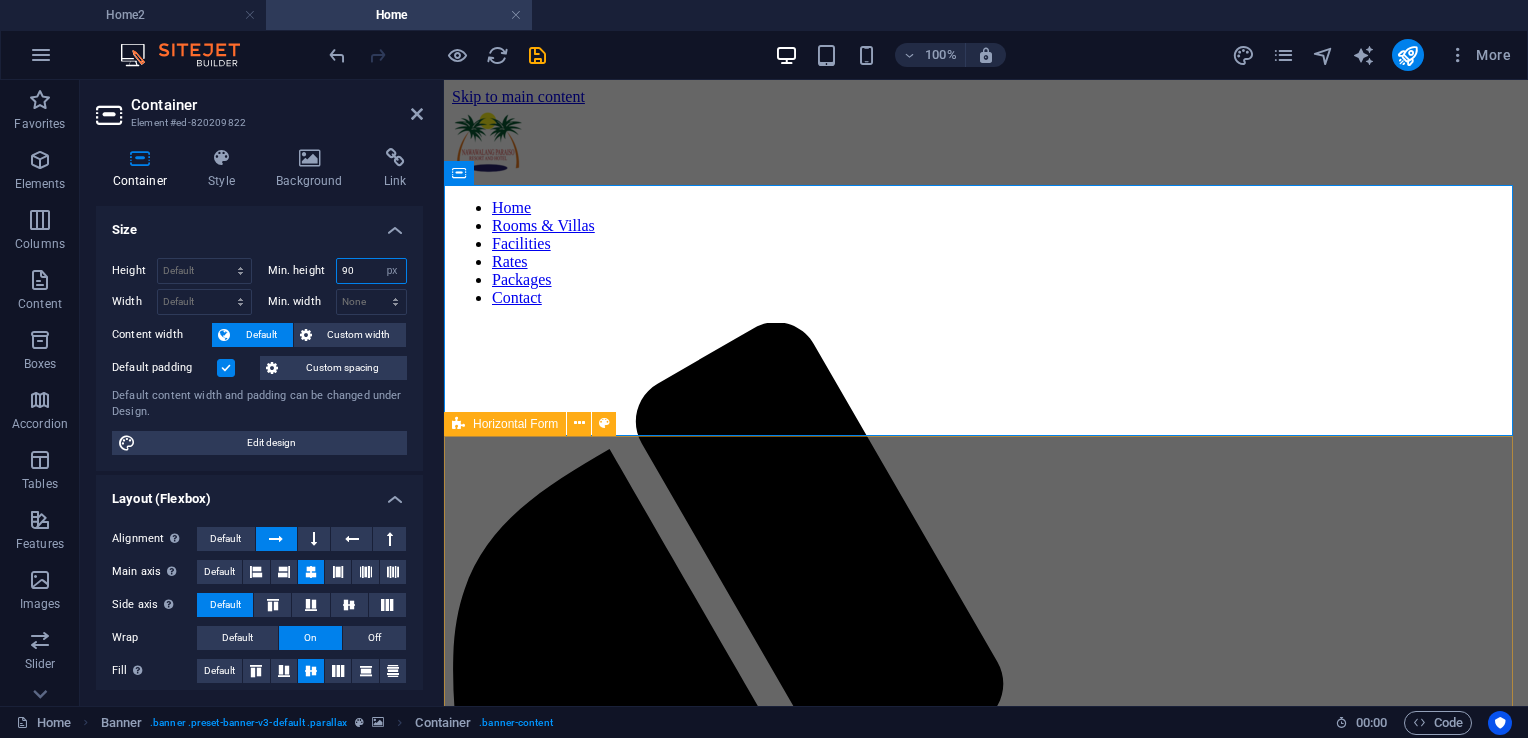 type on "90" 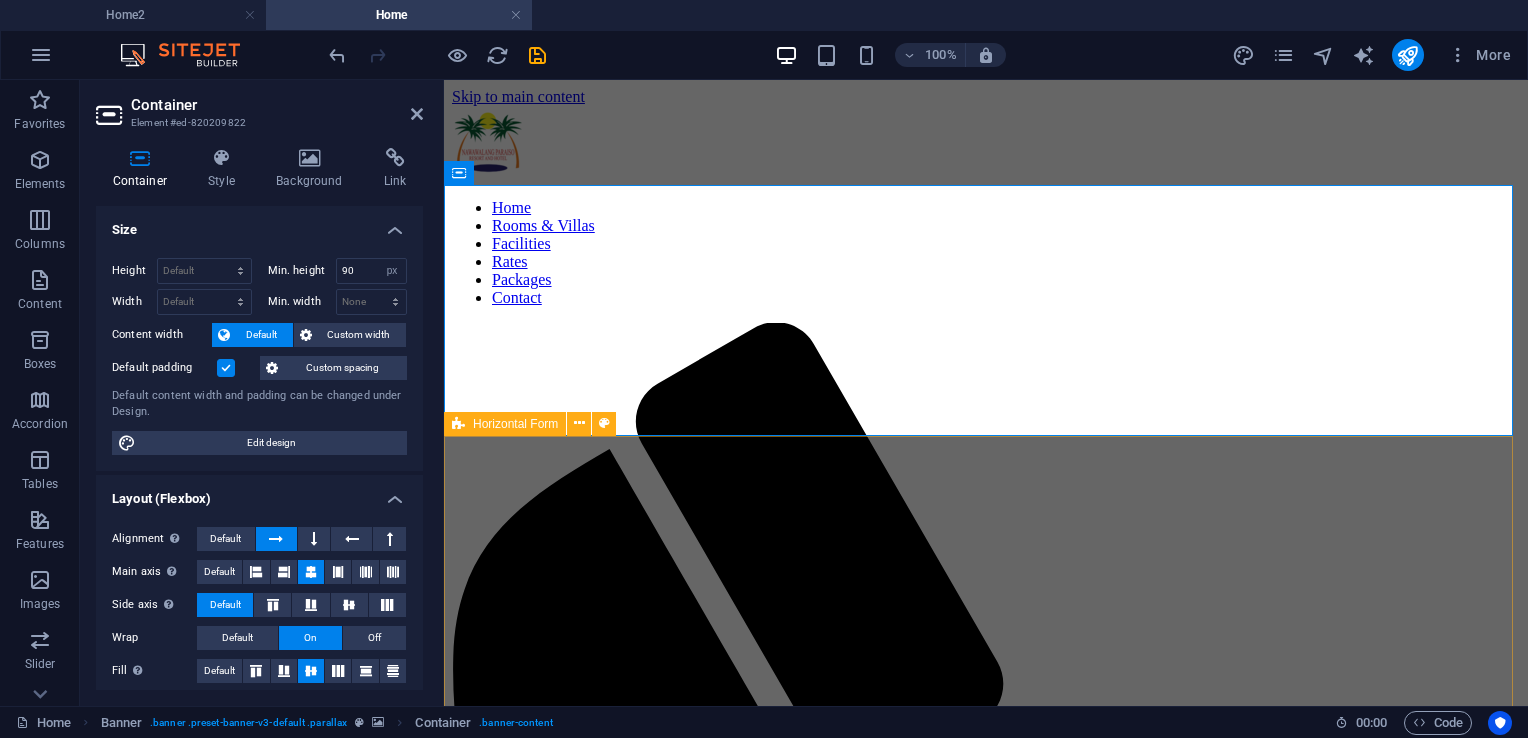 click on "Submit Unreadable? Load new" at bounding box center [986, 2576] 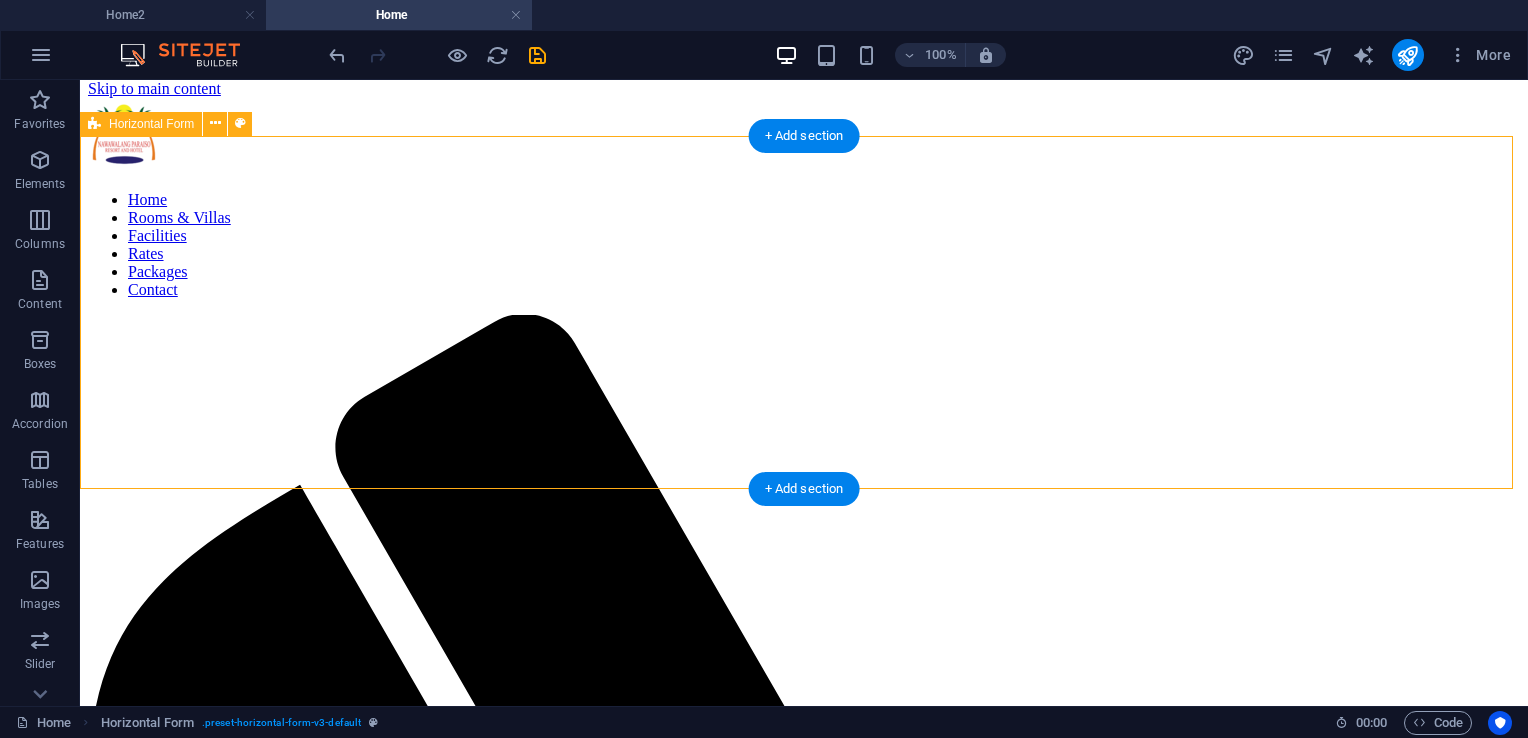 scroll, scrollTop: 0, scrollLeft: 0, axis: both 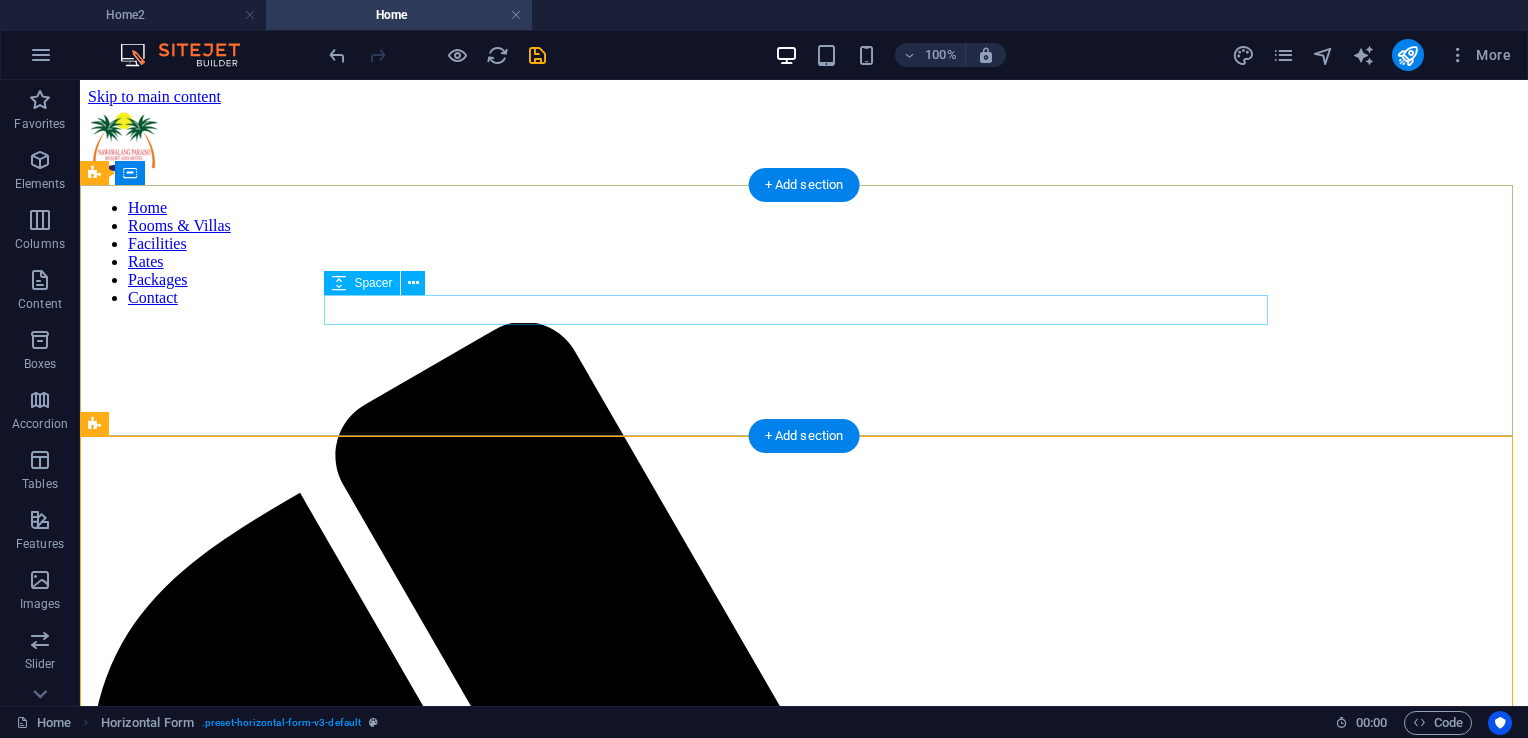click at bounding box center [804, 2679] 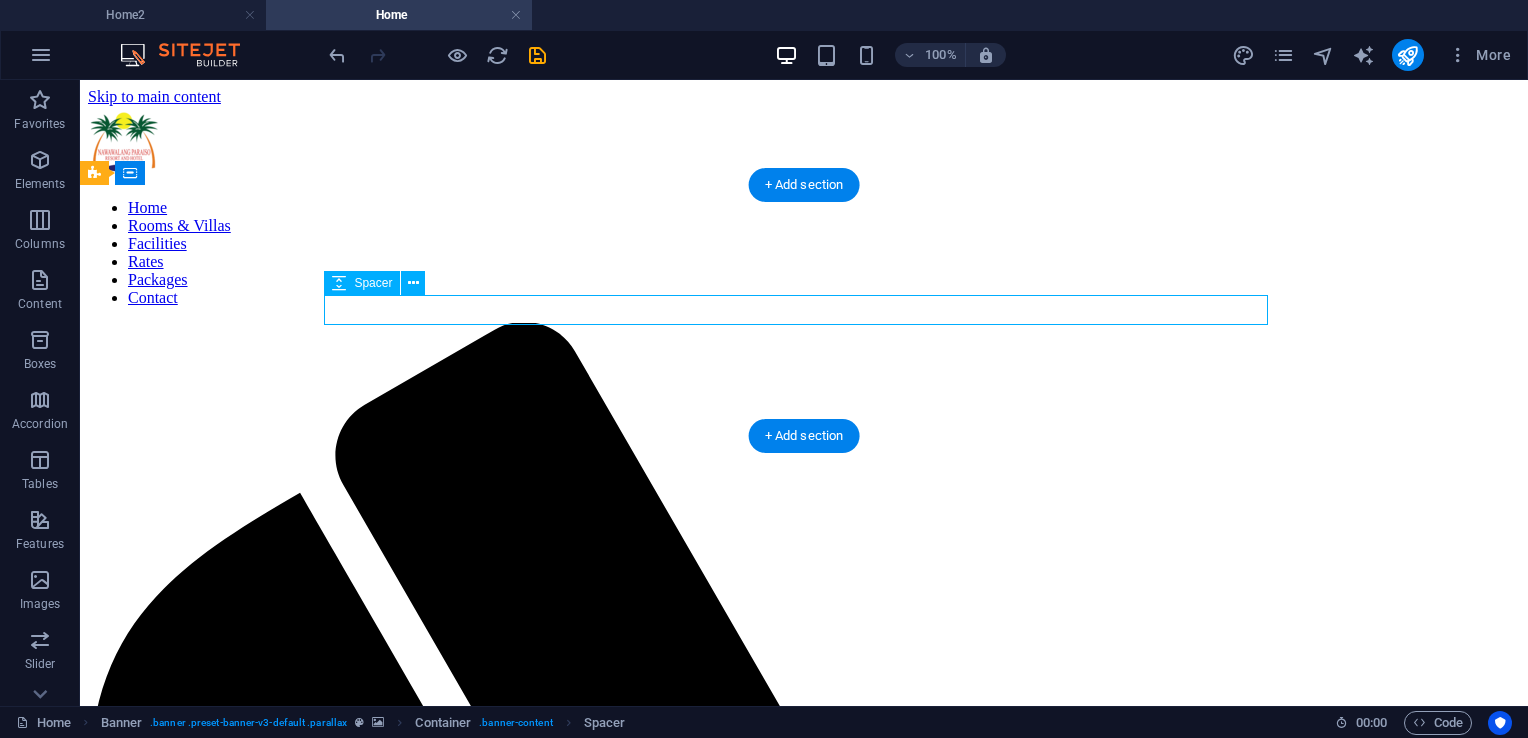click at bounding box center (804, 2679) 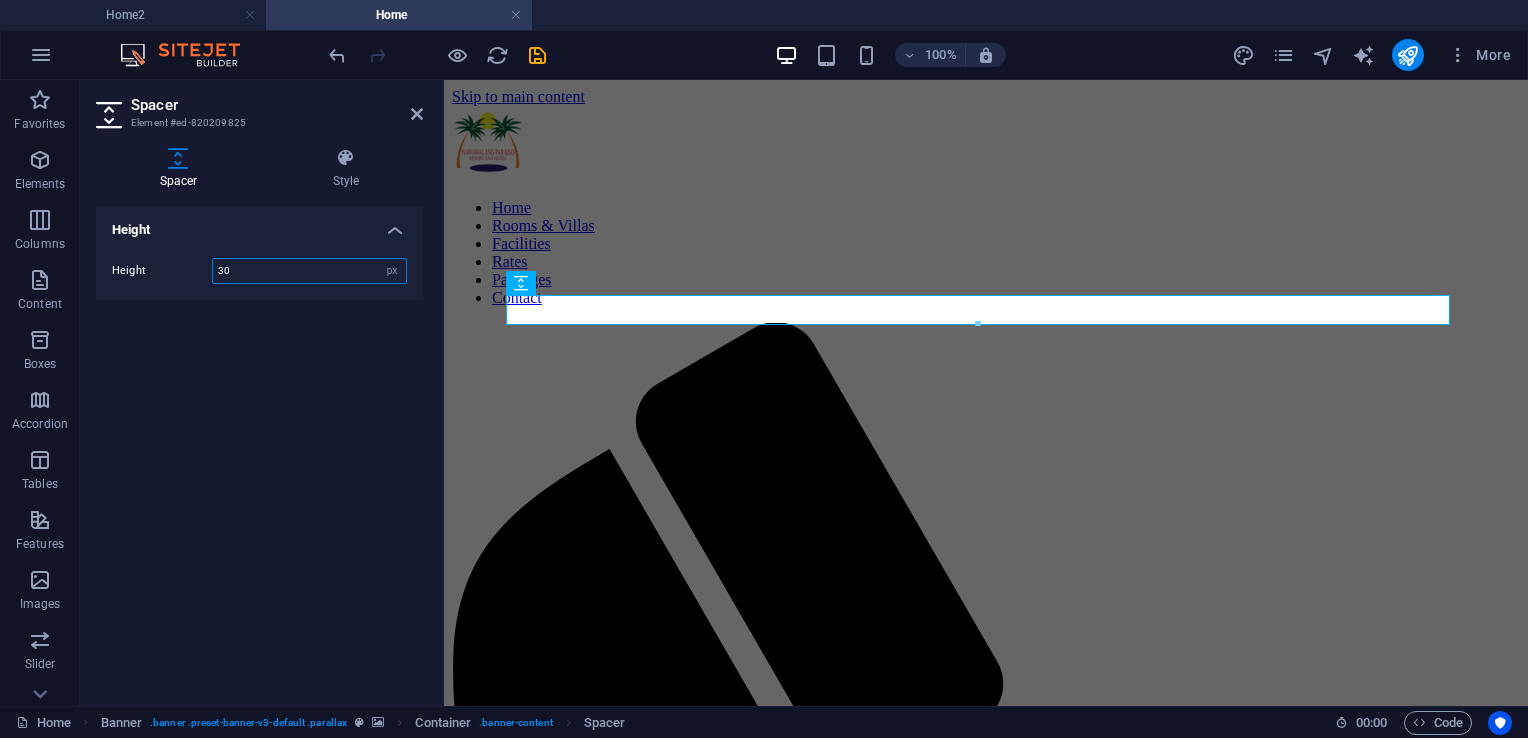 click on "30" at bounding box center (309, 271) 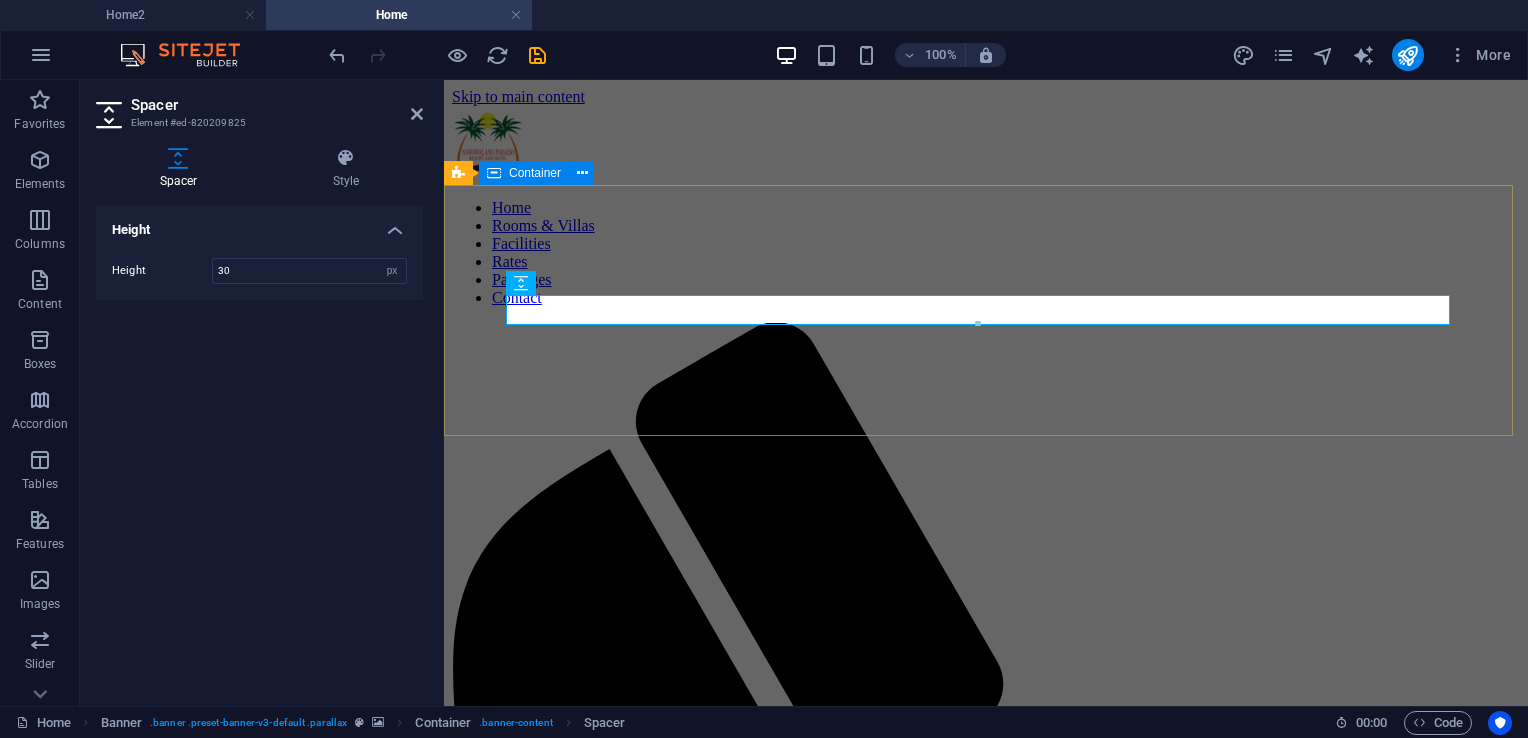 click at bounding box center (986, 2226) 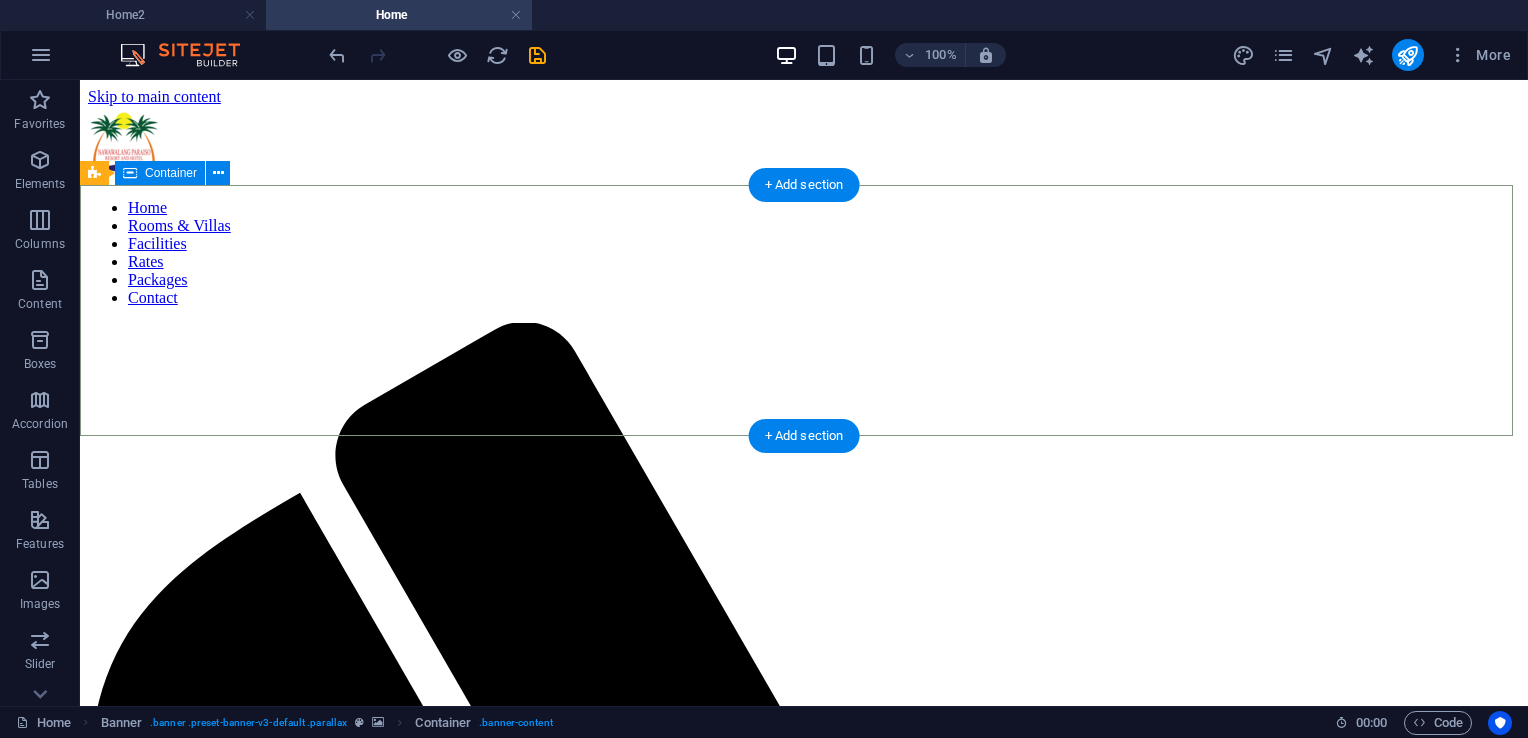 click at bounding box center (804, 2709) 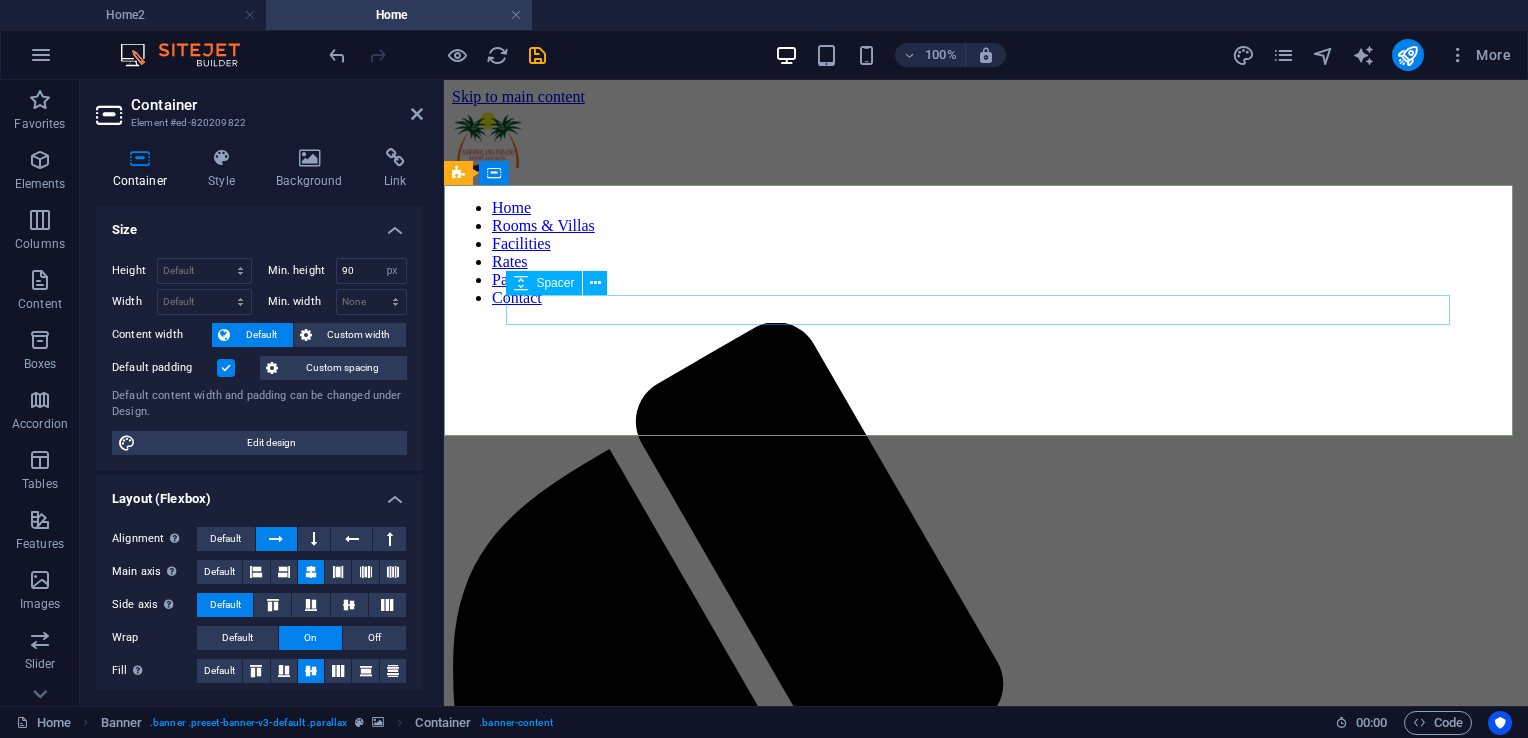 click at bounding box center [986, 2196] 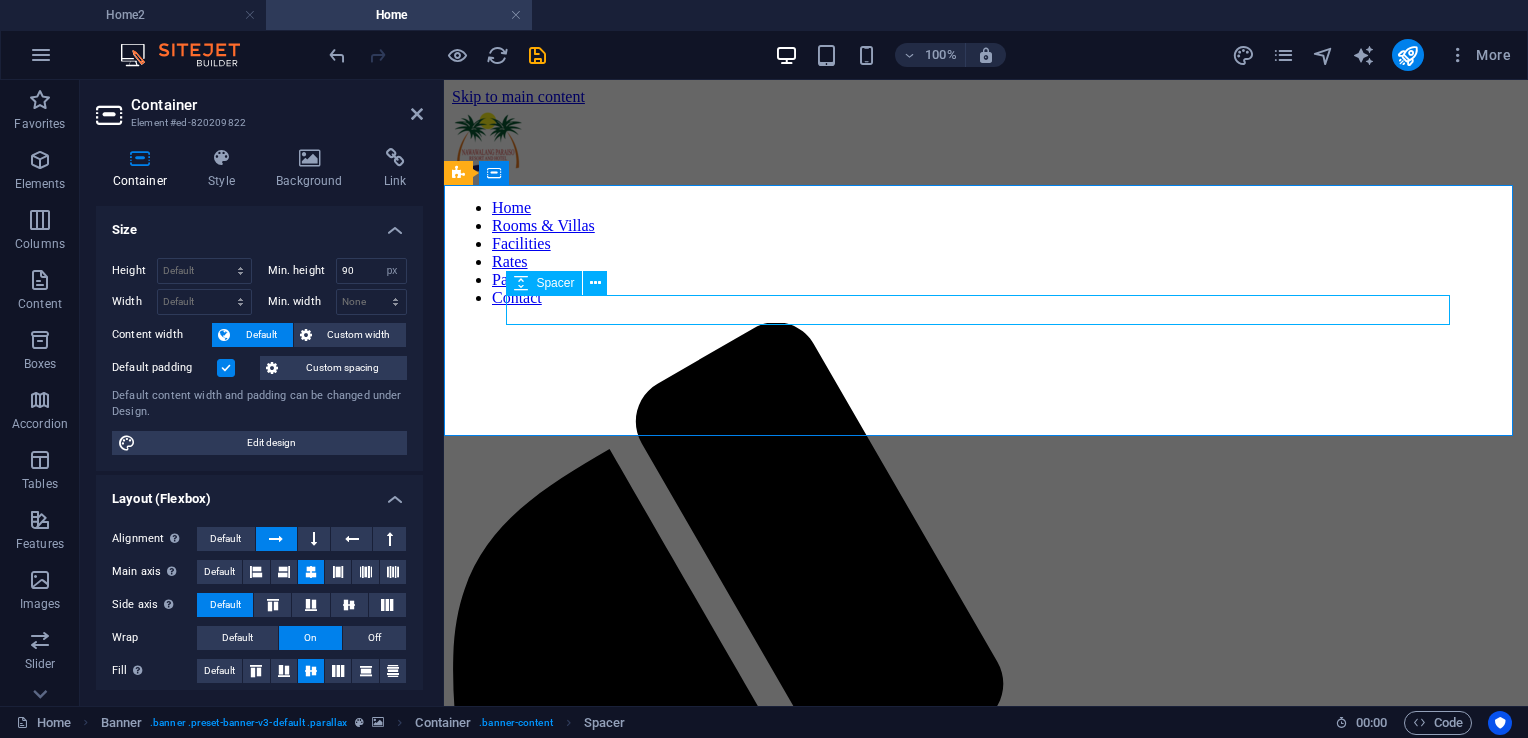 click at bounding box center [986, 2196] 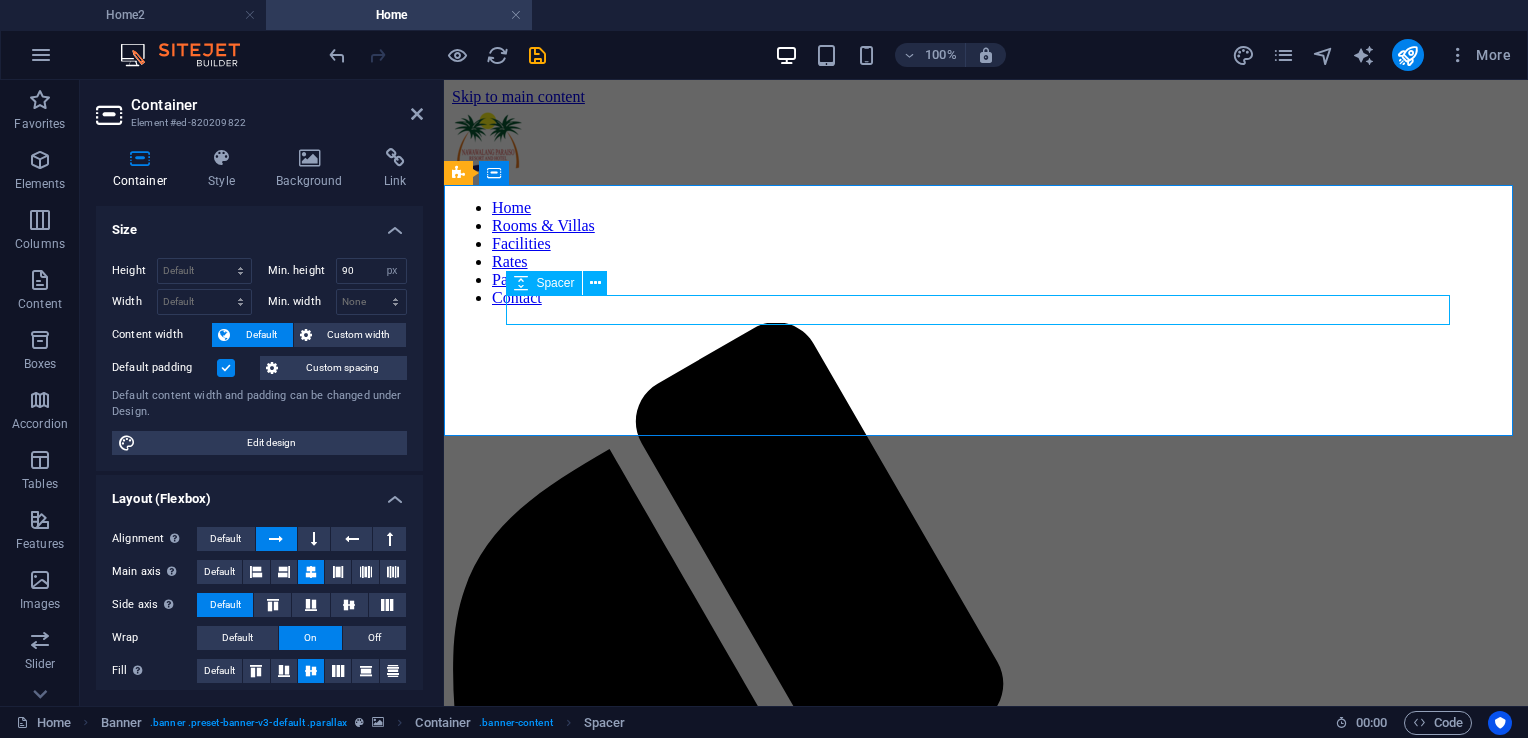 click at bounding box center (986, 2196) 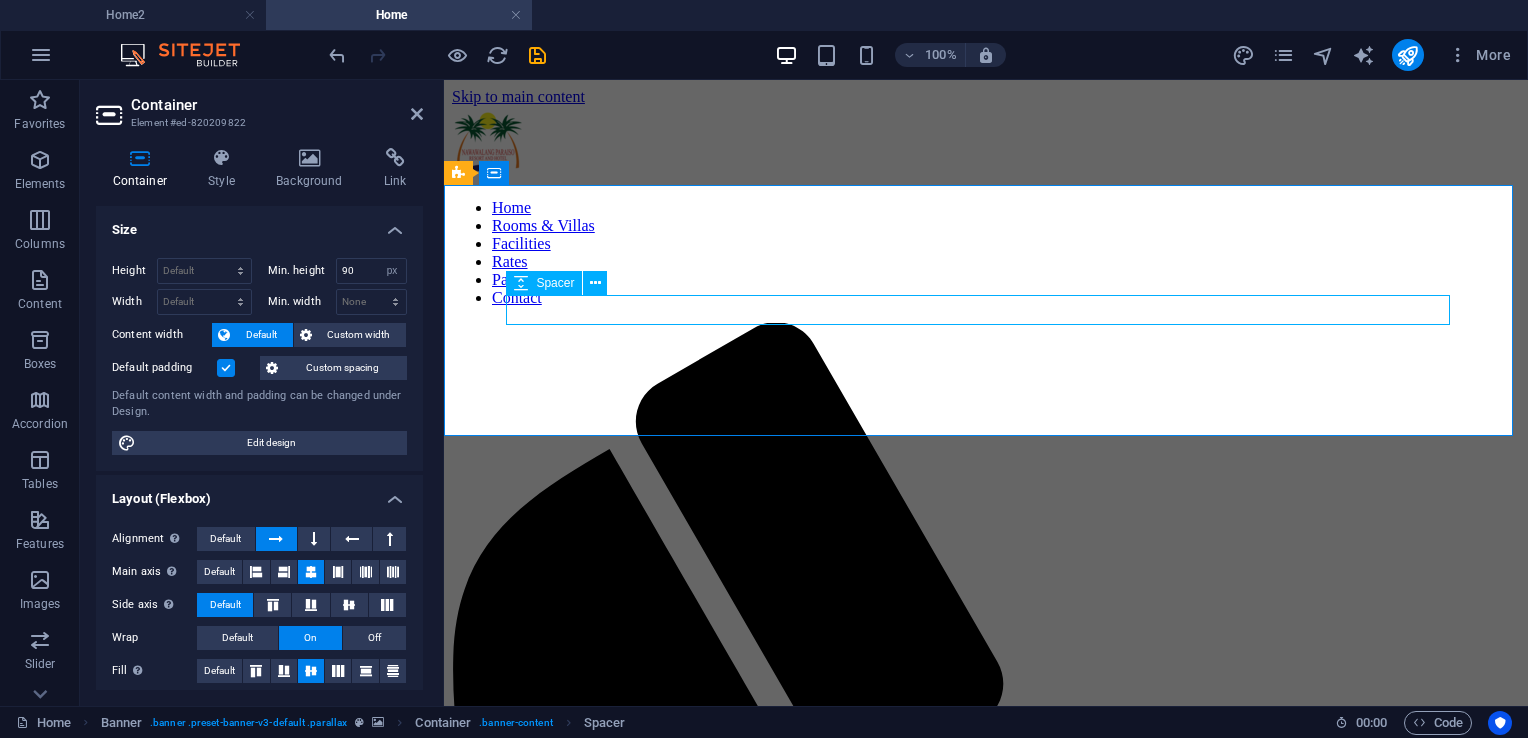 click at bounding box center [986, 2196] 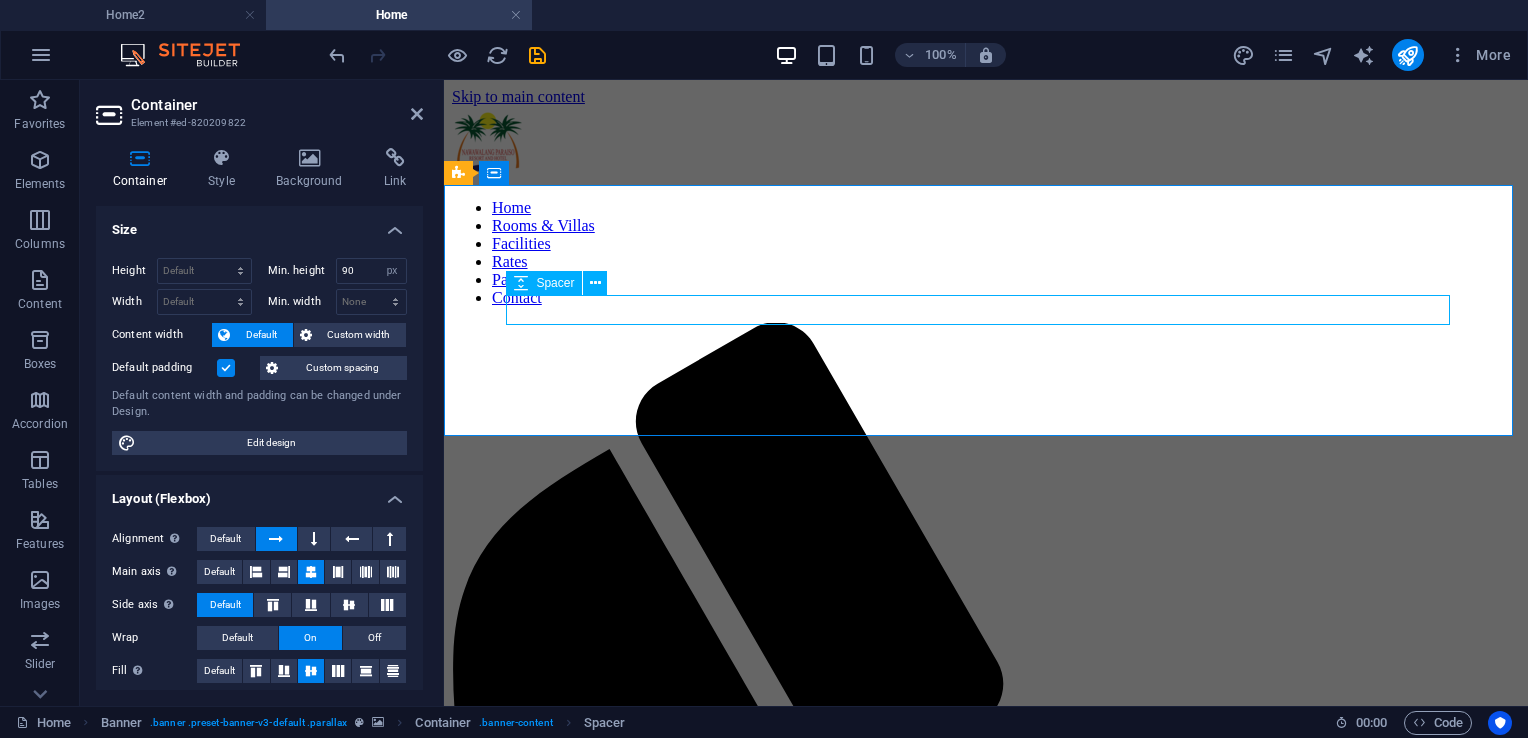 select on "px" 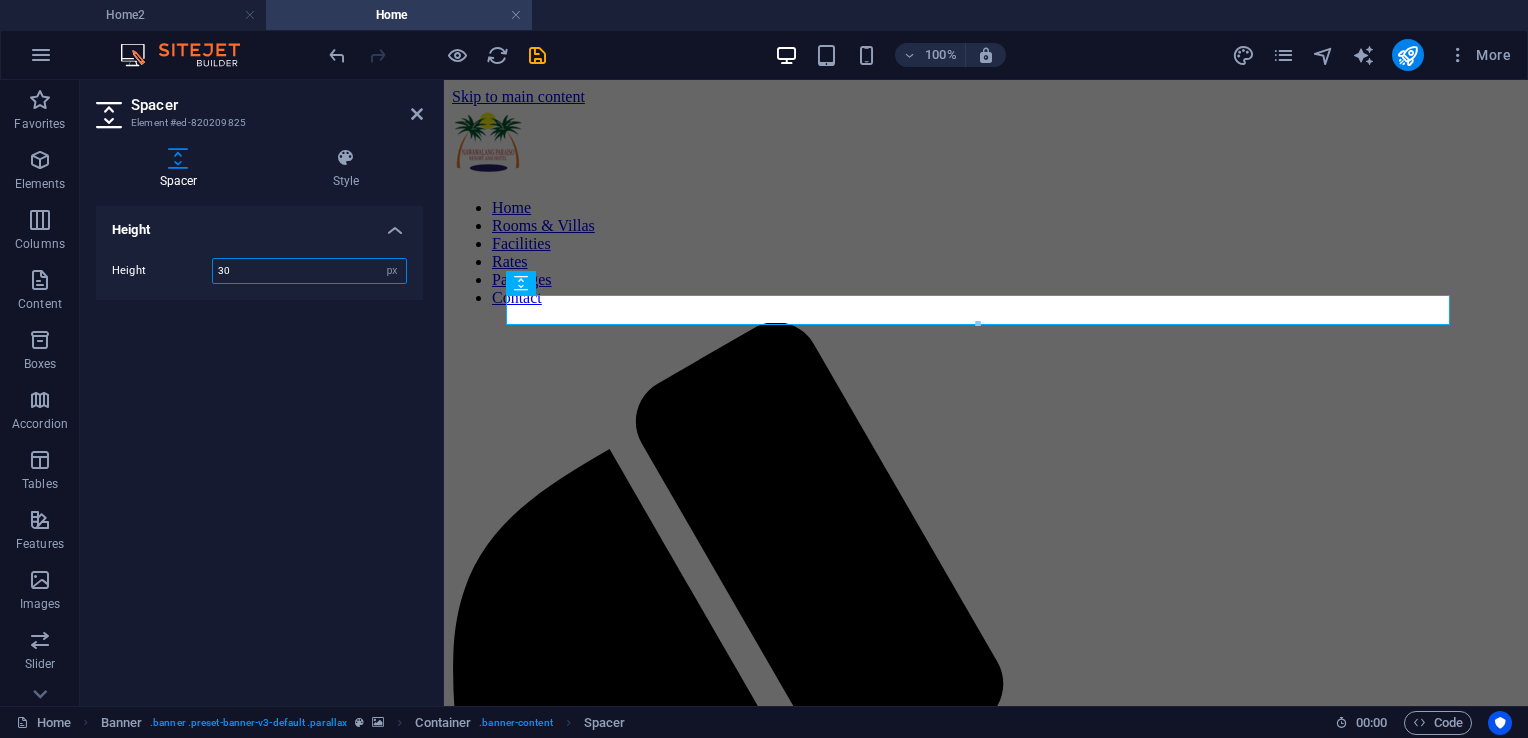 click on "30" at bounding box center [309, 271] 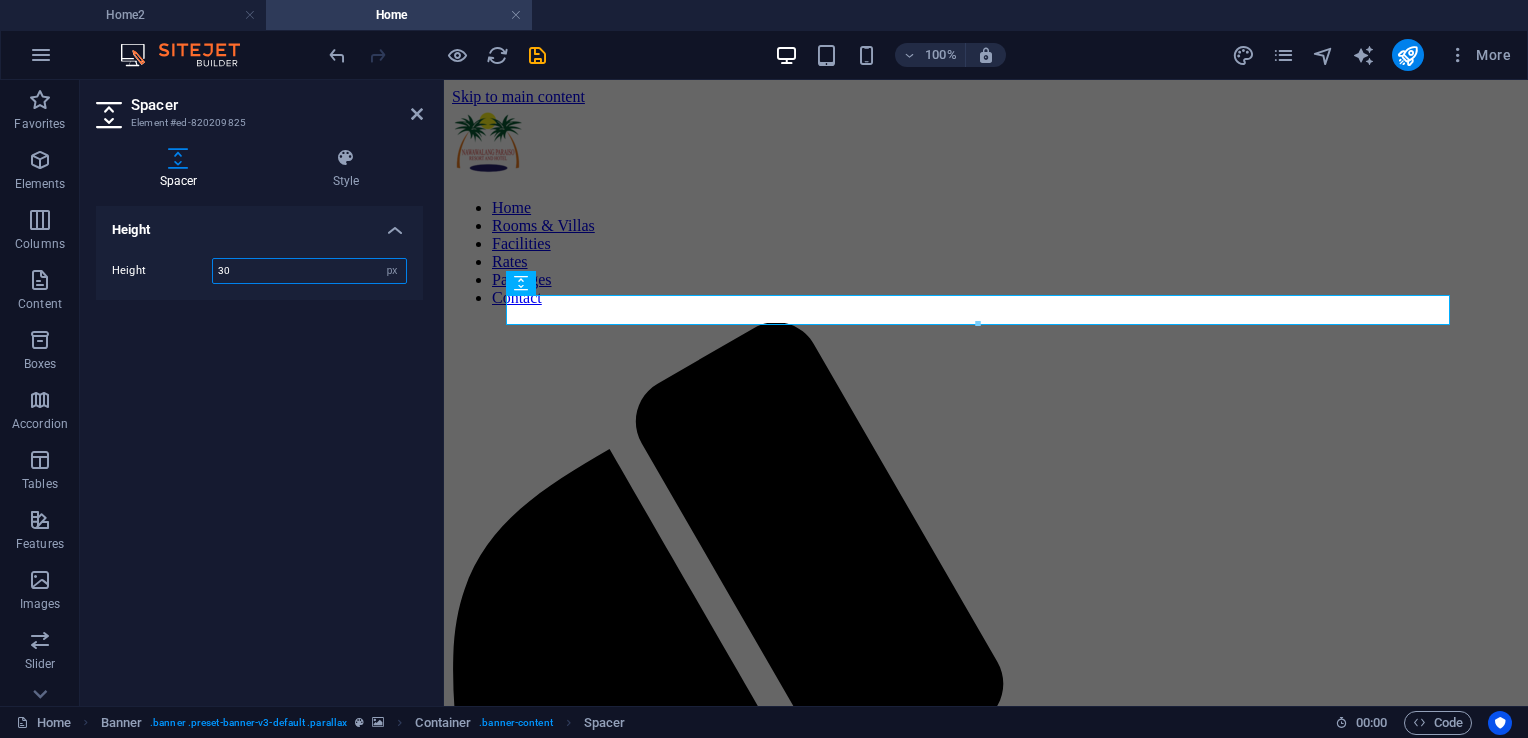 drag, startPoint x: 314, startPoint y: 275, endPoint x: 203, endPoint y: 275, distance: 111 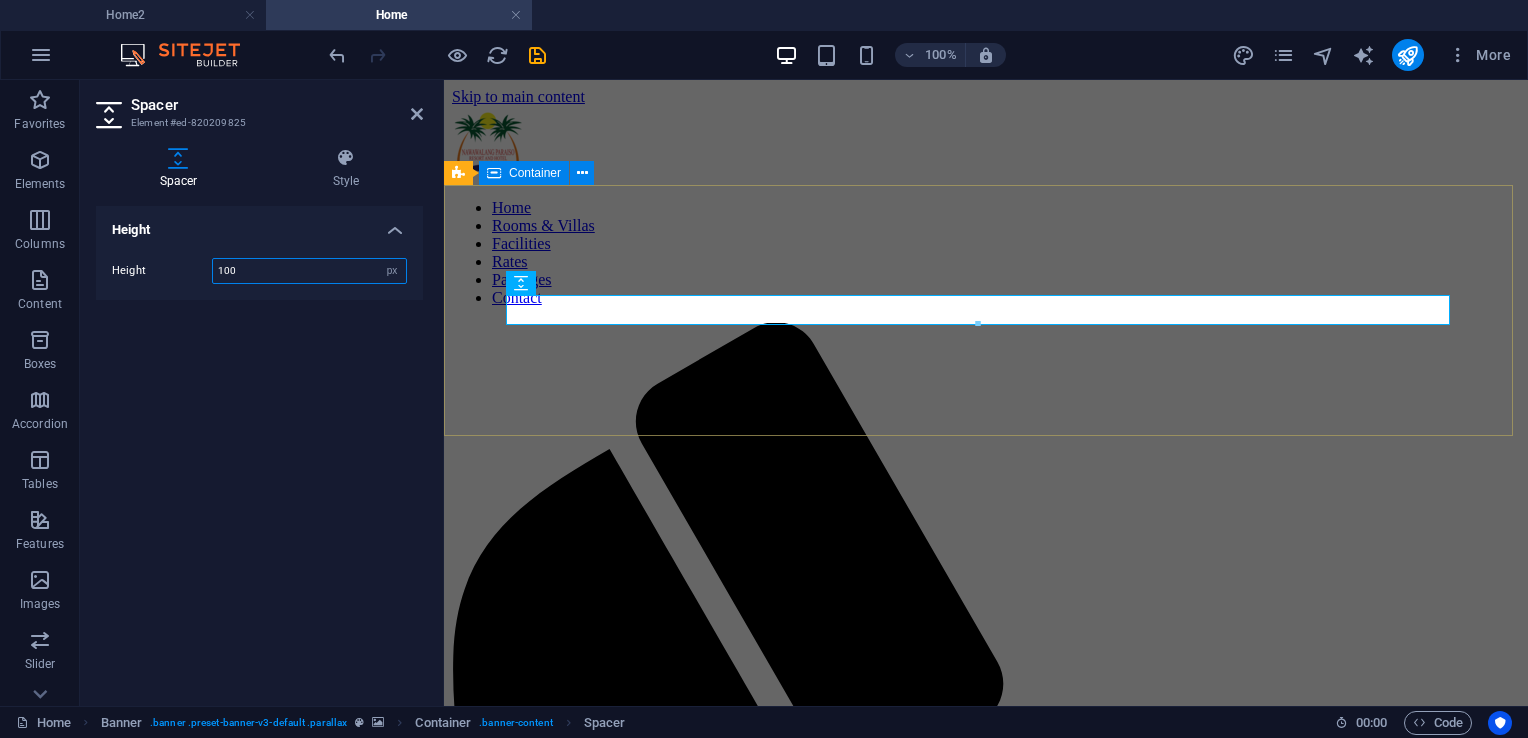 type on "100" 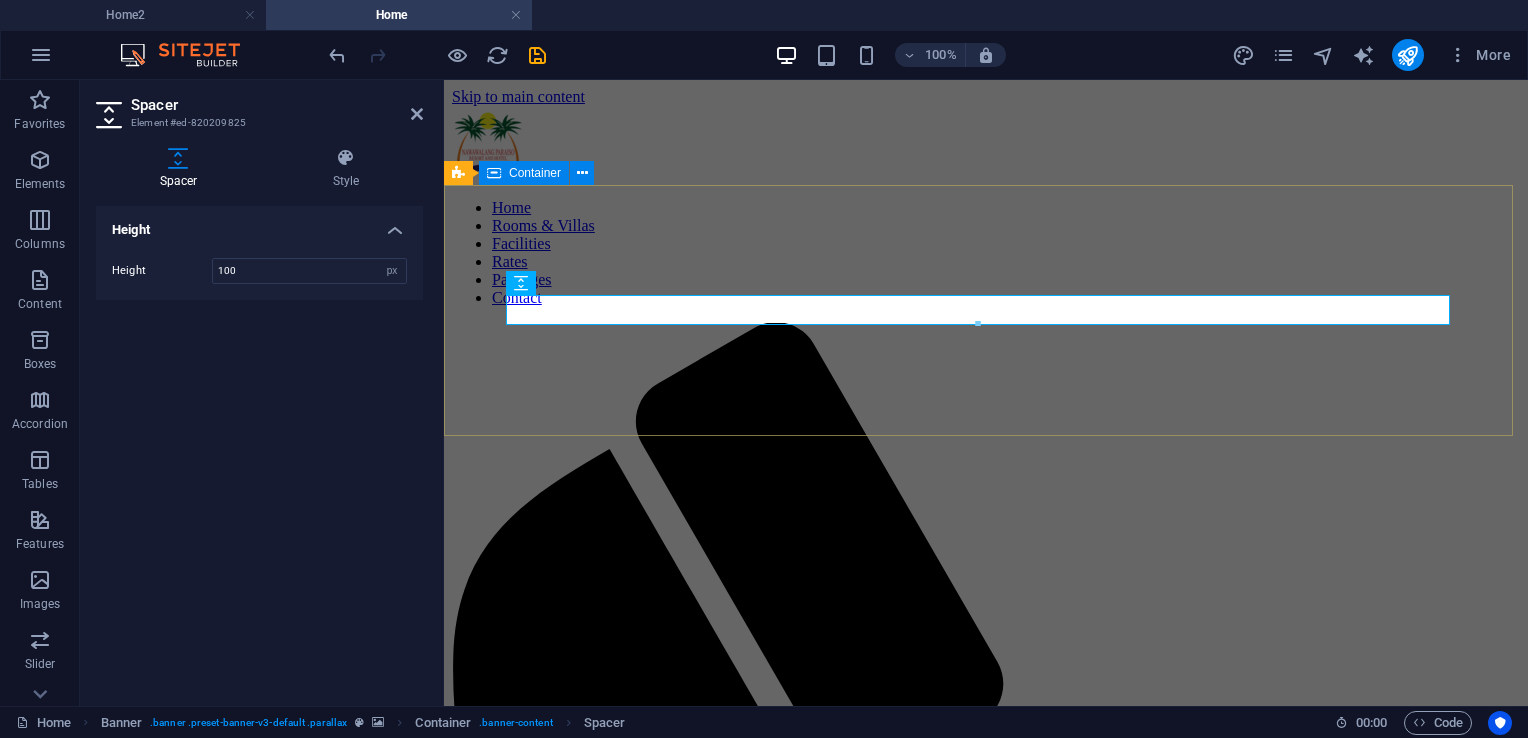 click at bounding box center (986, 2226) 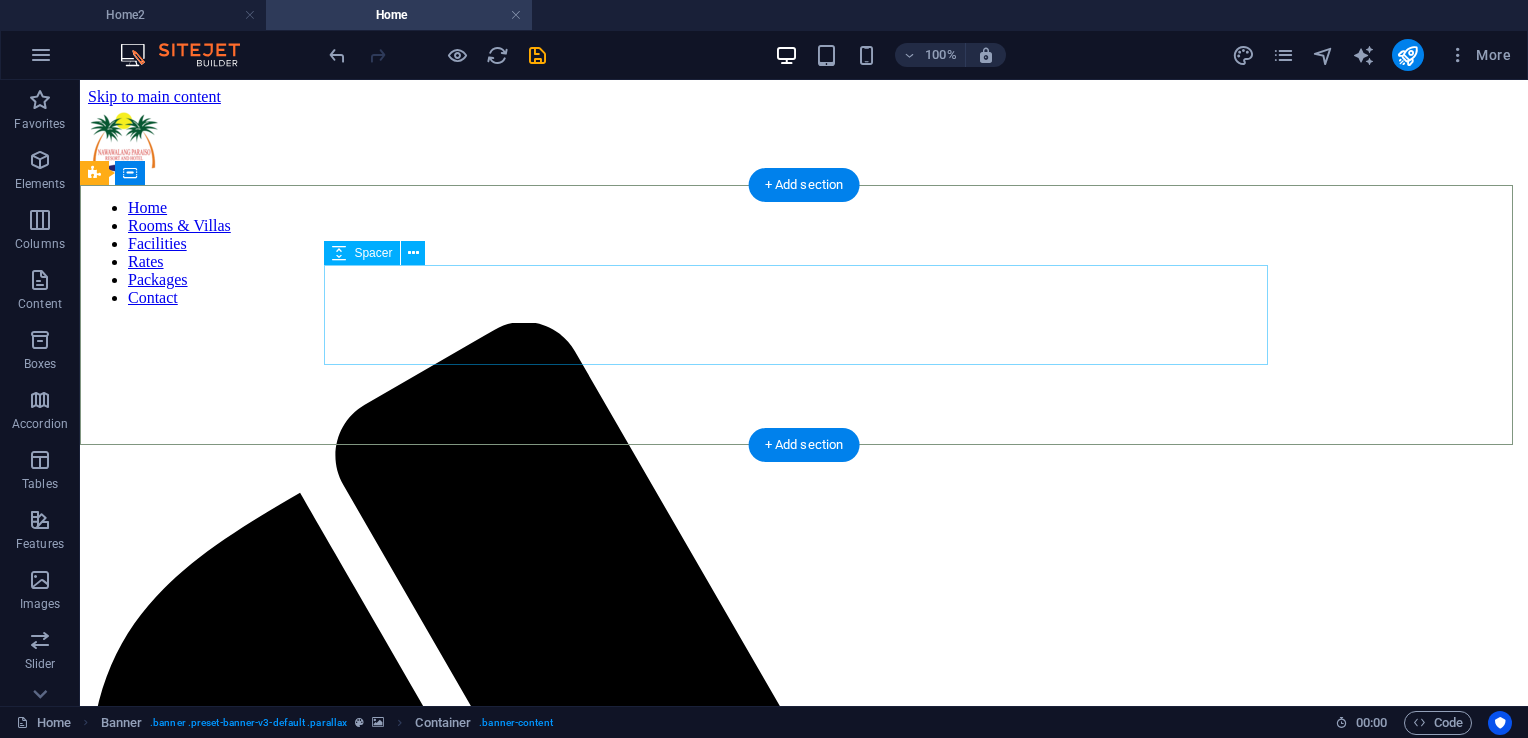 click at bounding box center [804, 2718] 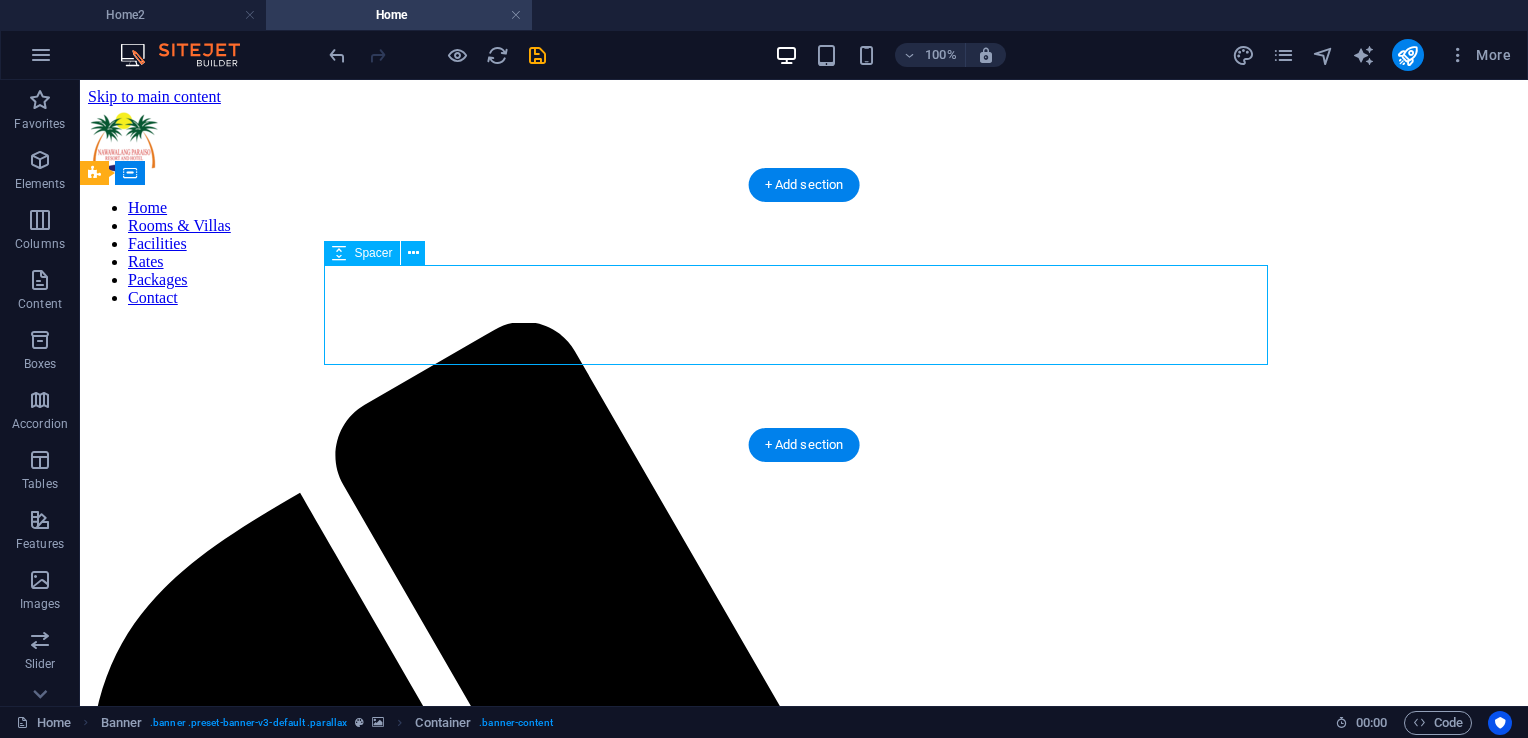 click at bounding box center (804, 2718) 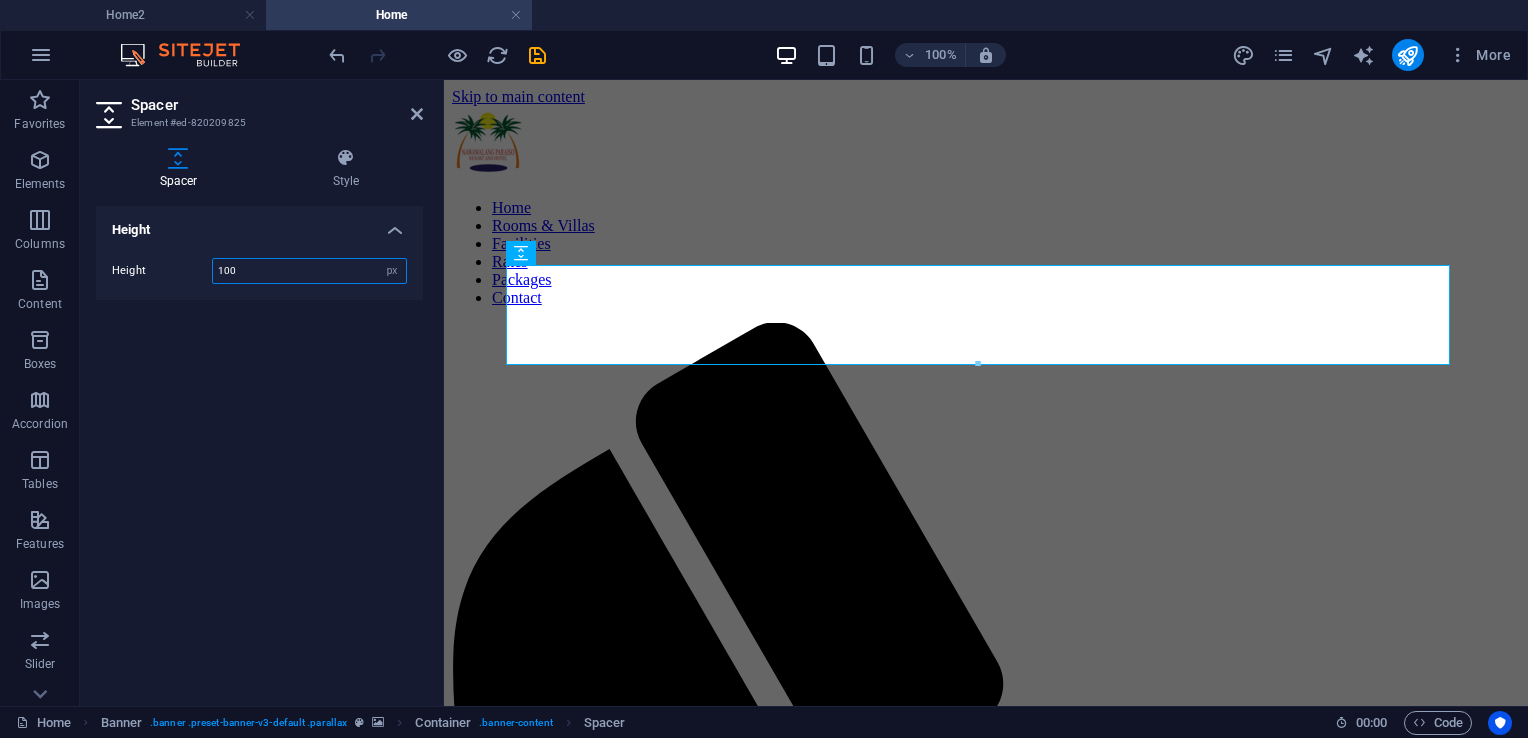 click on "100" at bounding box center (309, 271) 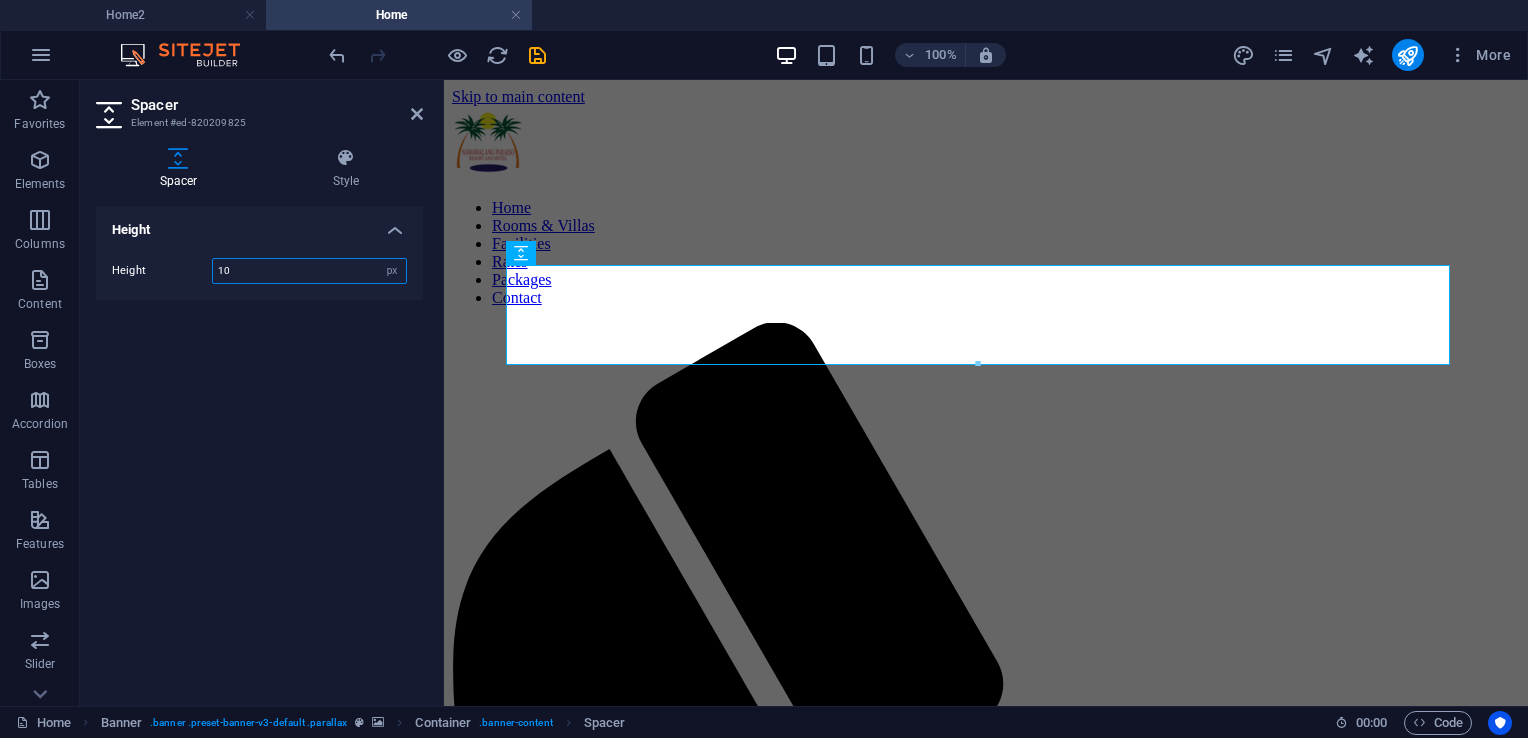 type on "1" 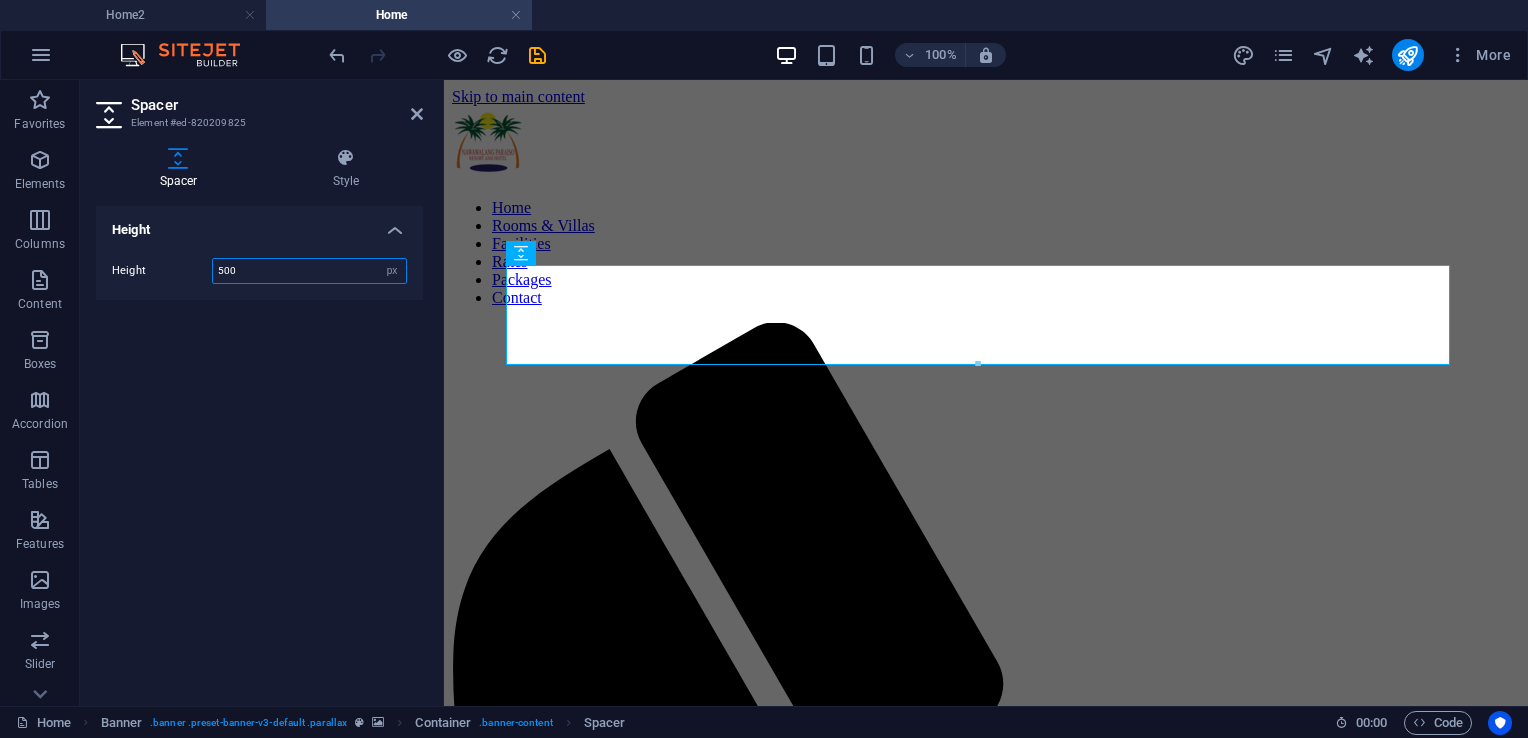 type on "500" 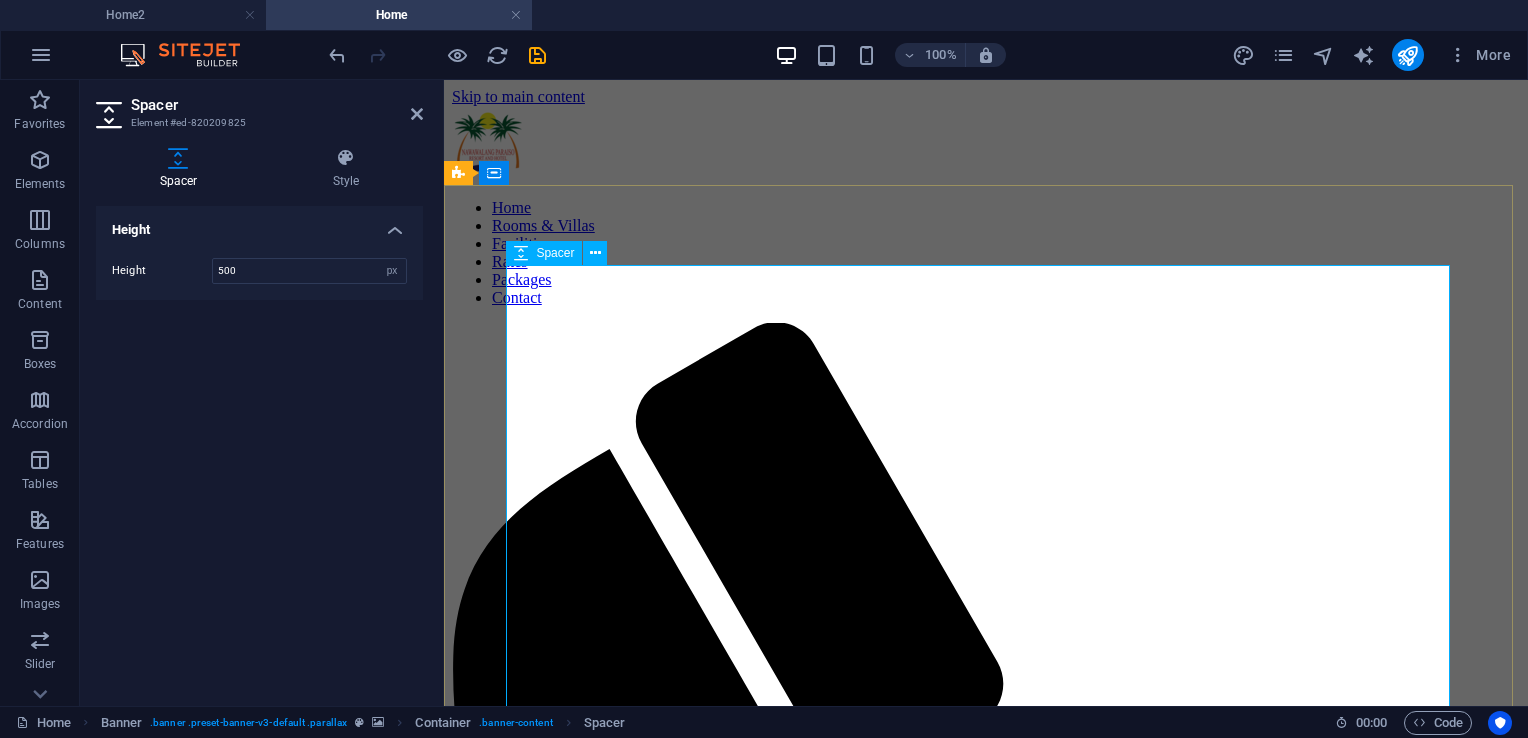 click at bounding box center (986, 2635) 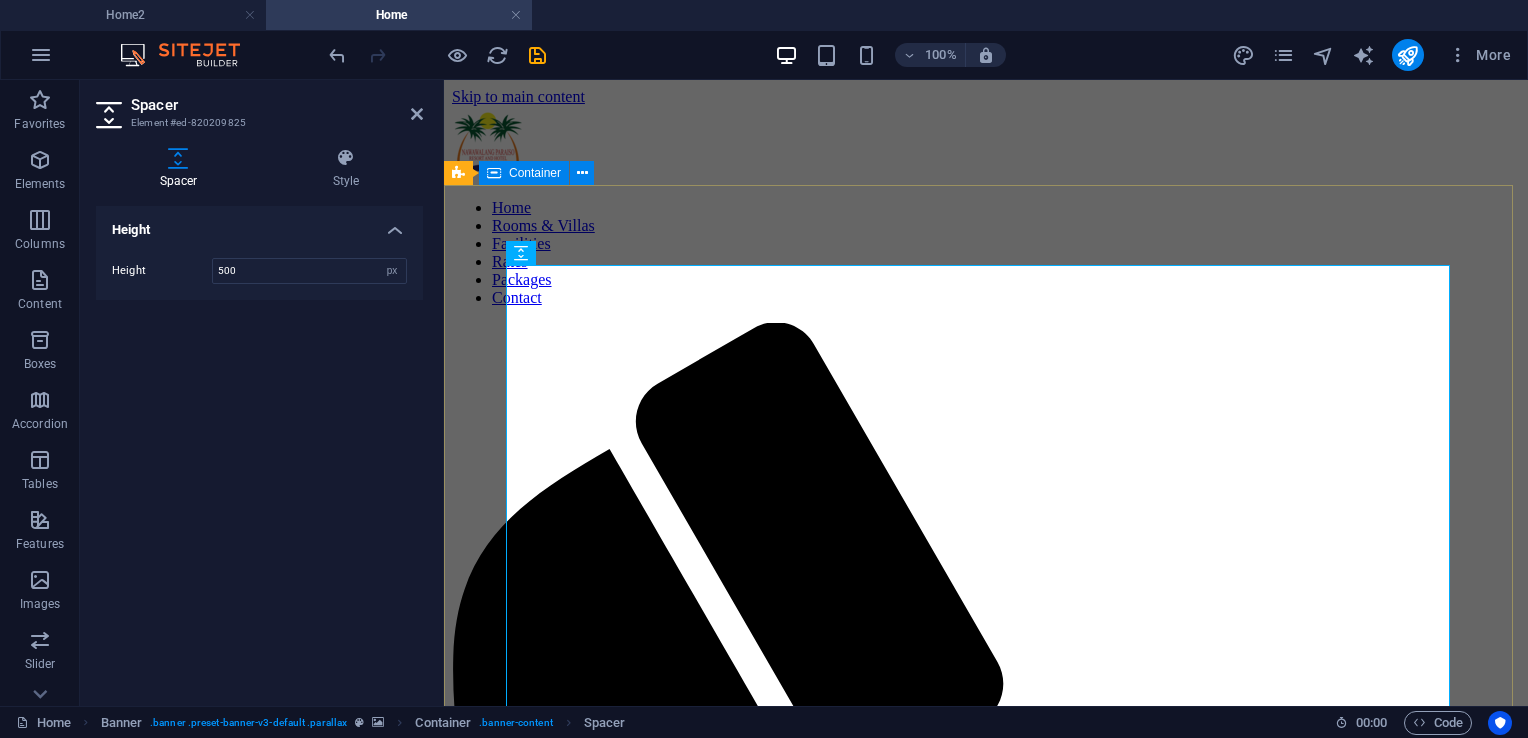 click at bounding box center (986, 2635) 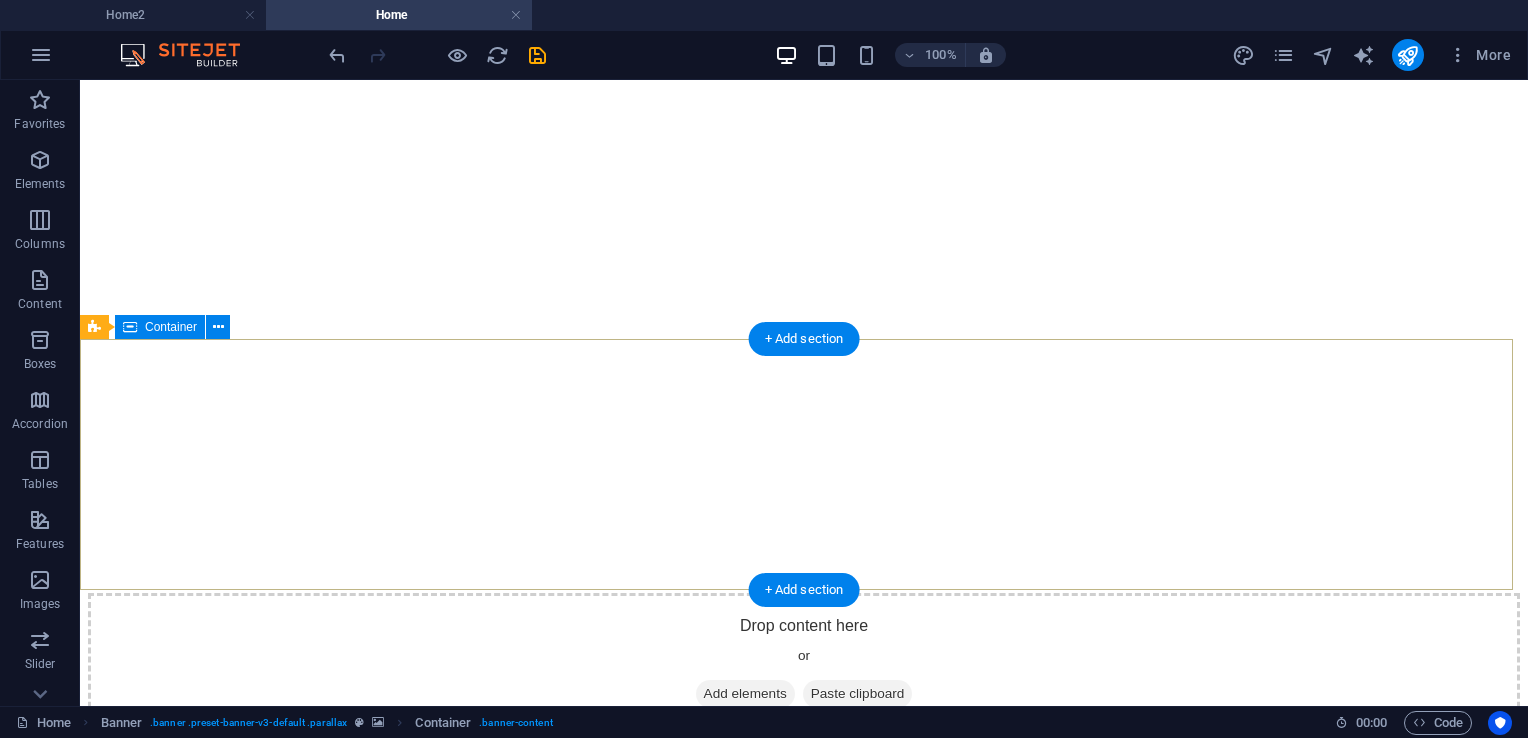 scroll, scrollTop: 5500, scrollLeft: 0, axis: vertical 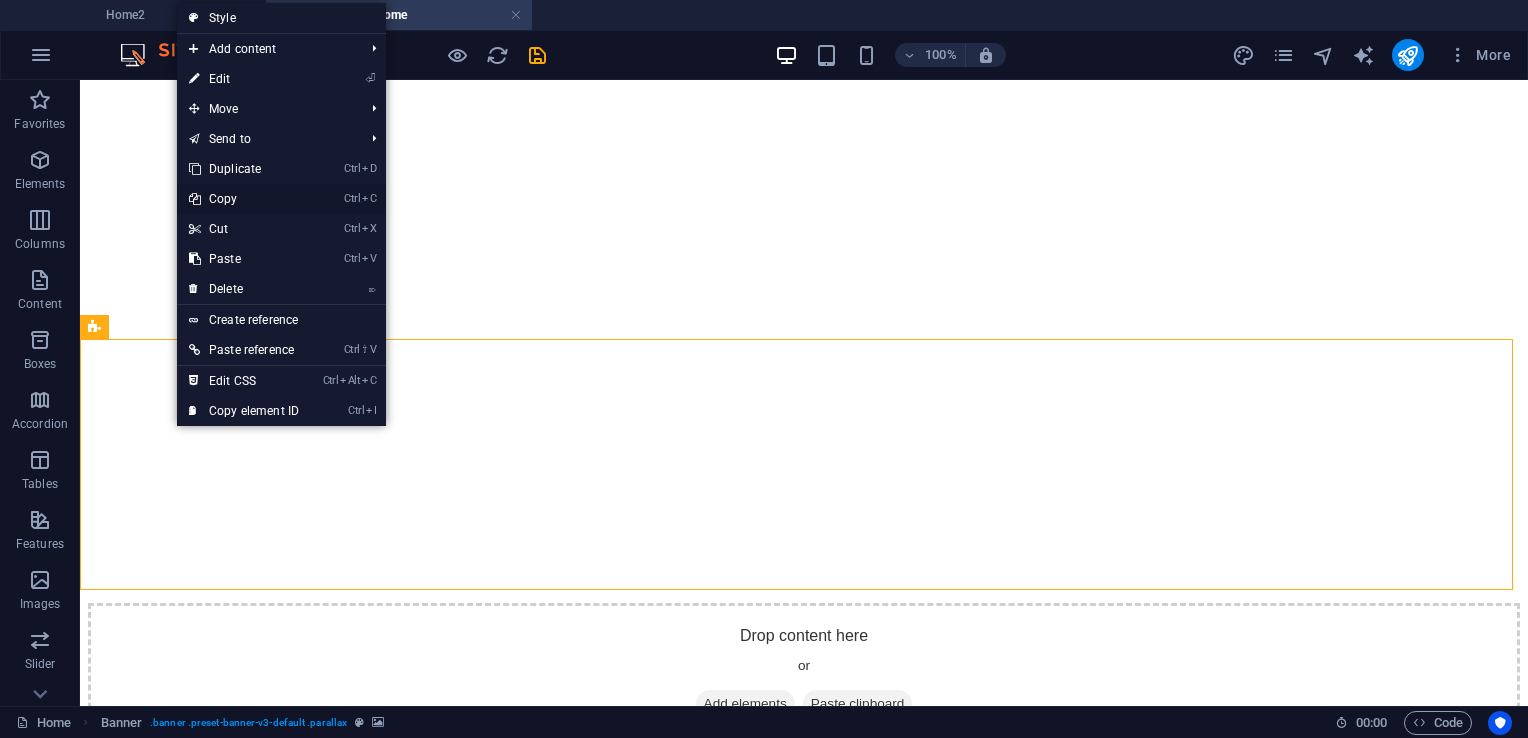 click on "Ctrl C  Copy" at bounding box center [244, 199] 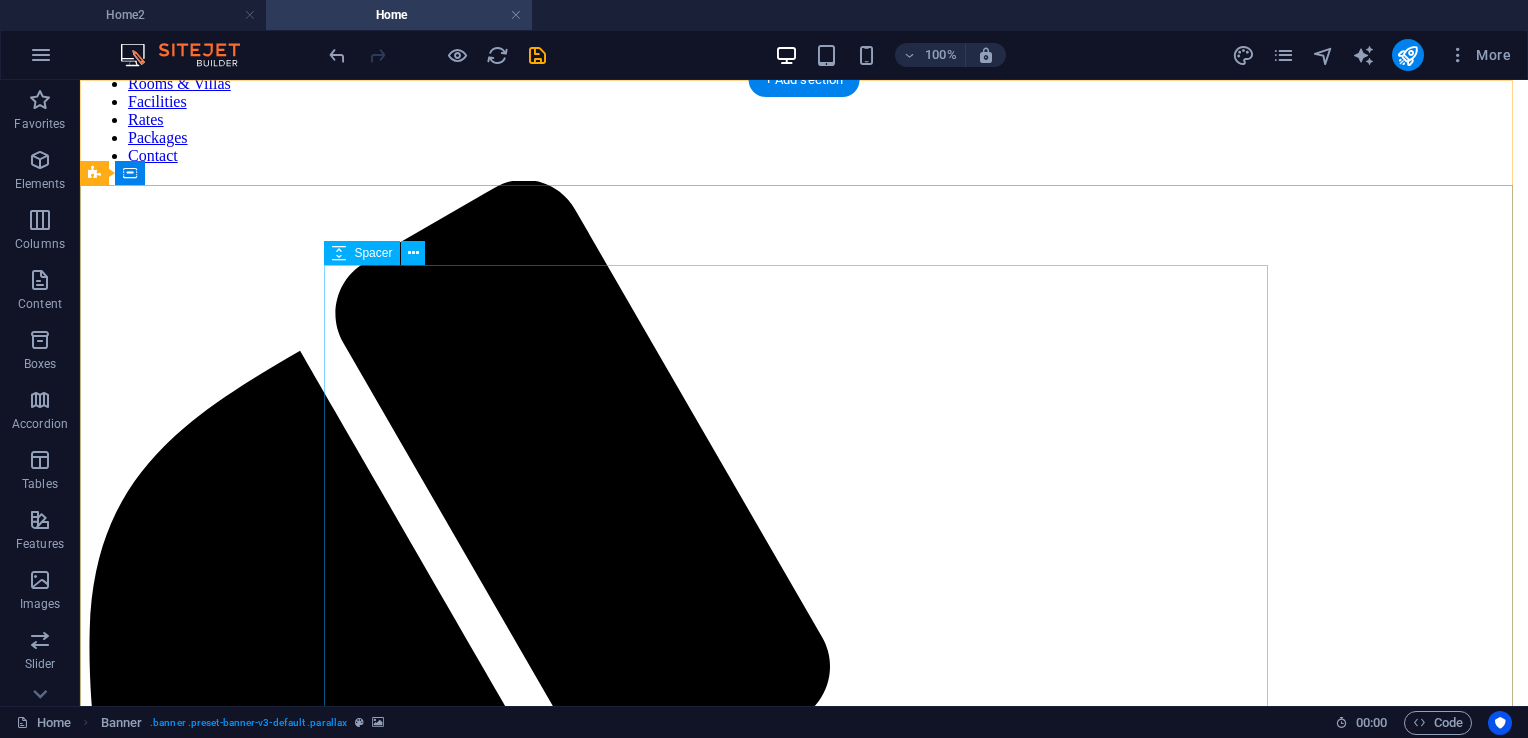 scroll, scrollTop: 300, scrollLeft: 0, axis: vertical 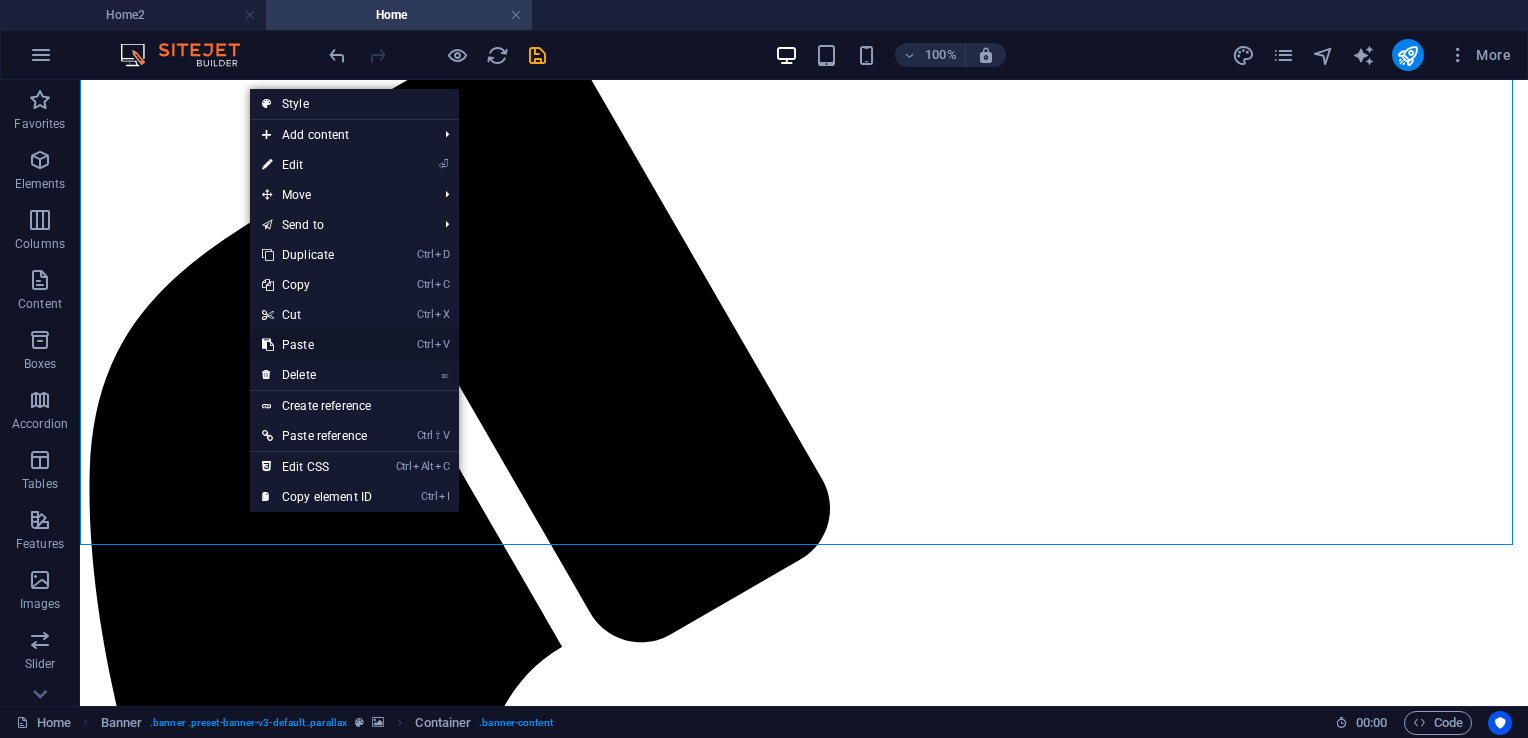 click on "Ctrl V  Paste" at bounding box center (317, 345) 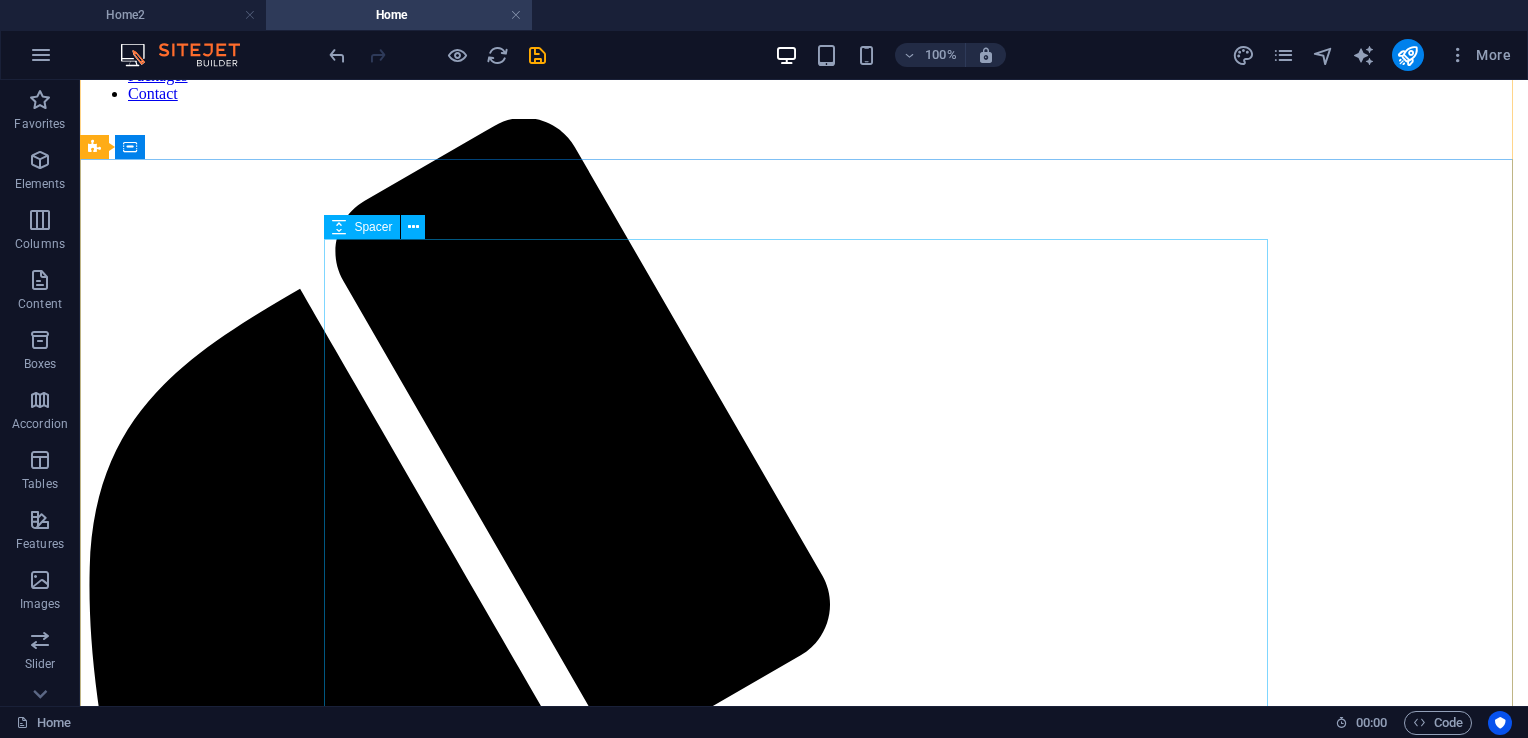 scroll, scrollTop: 400, scrollLeft: 0, axis: vertical 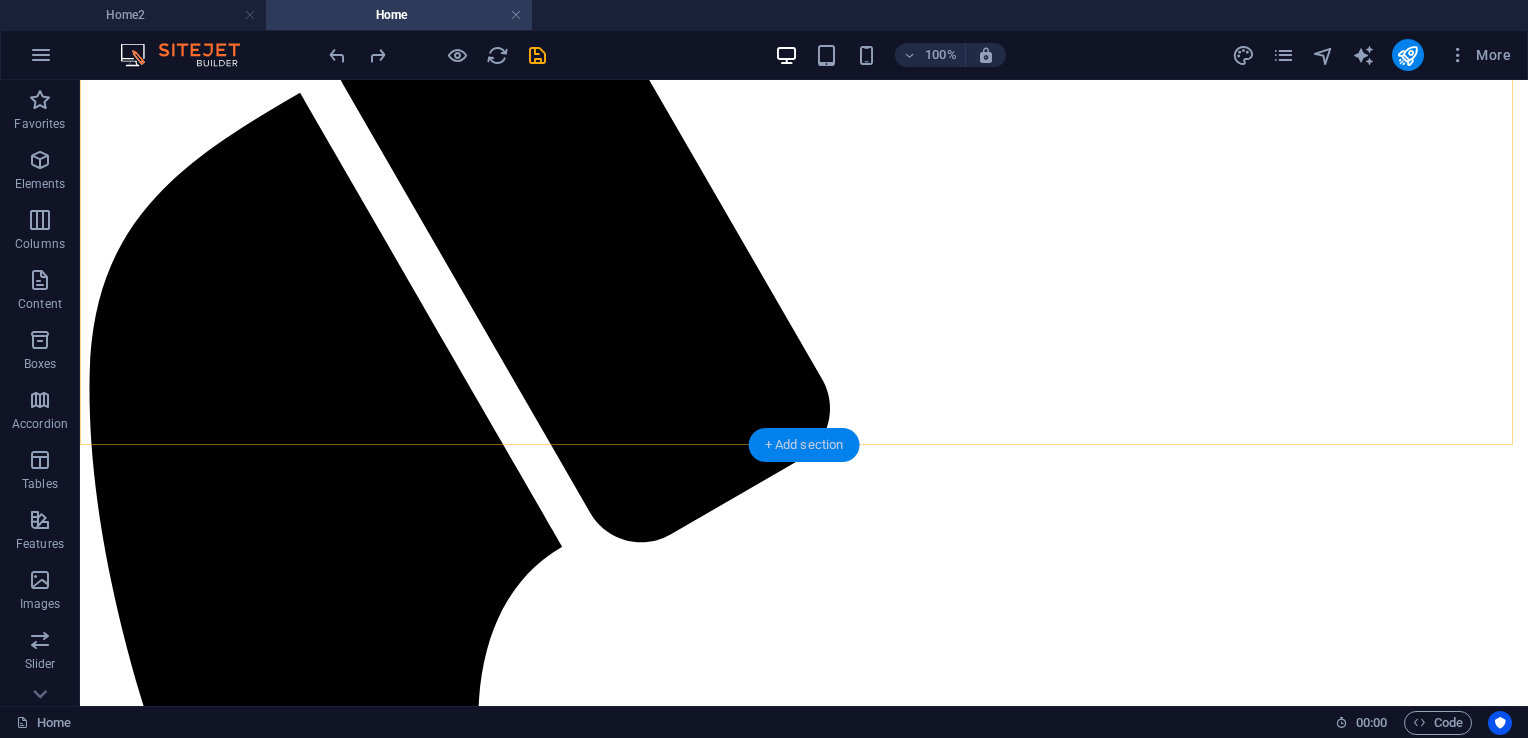 drag, startPoint x: 824, startPoint y: 437, endPoint x: 220, endPoint y: 224, distance: 640.45685 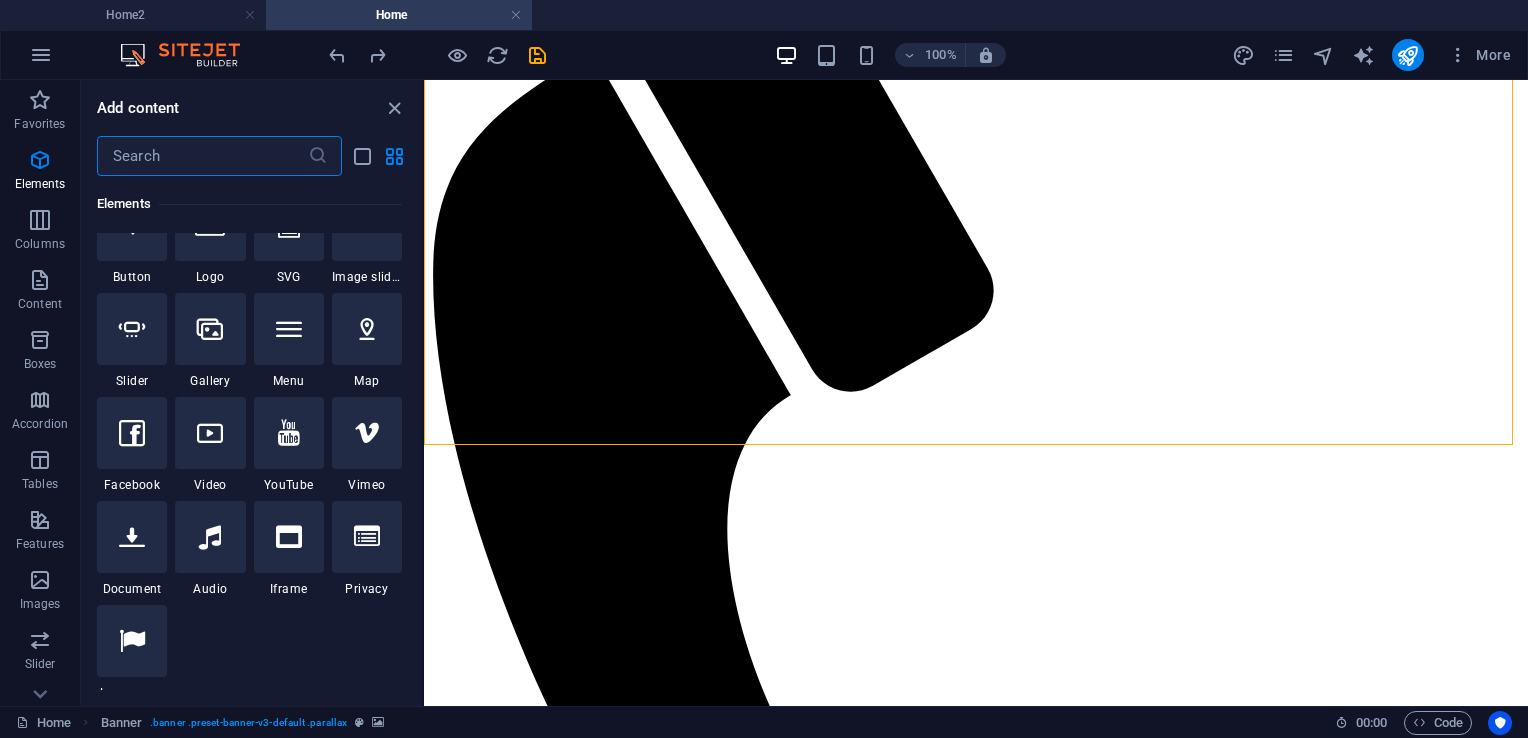 scroll, scrollTop: 799, scrollLeft: 0, axis: vertical 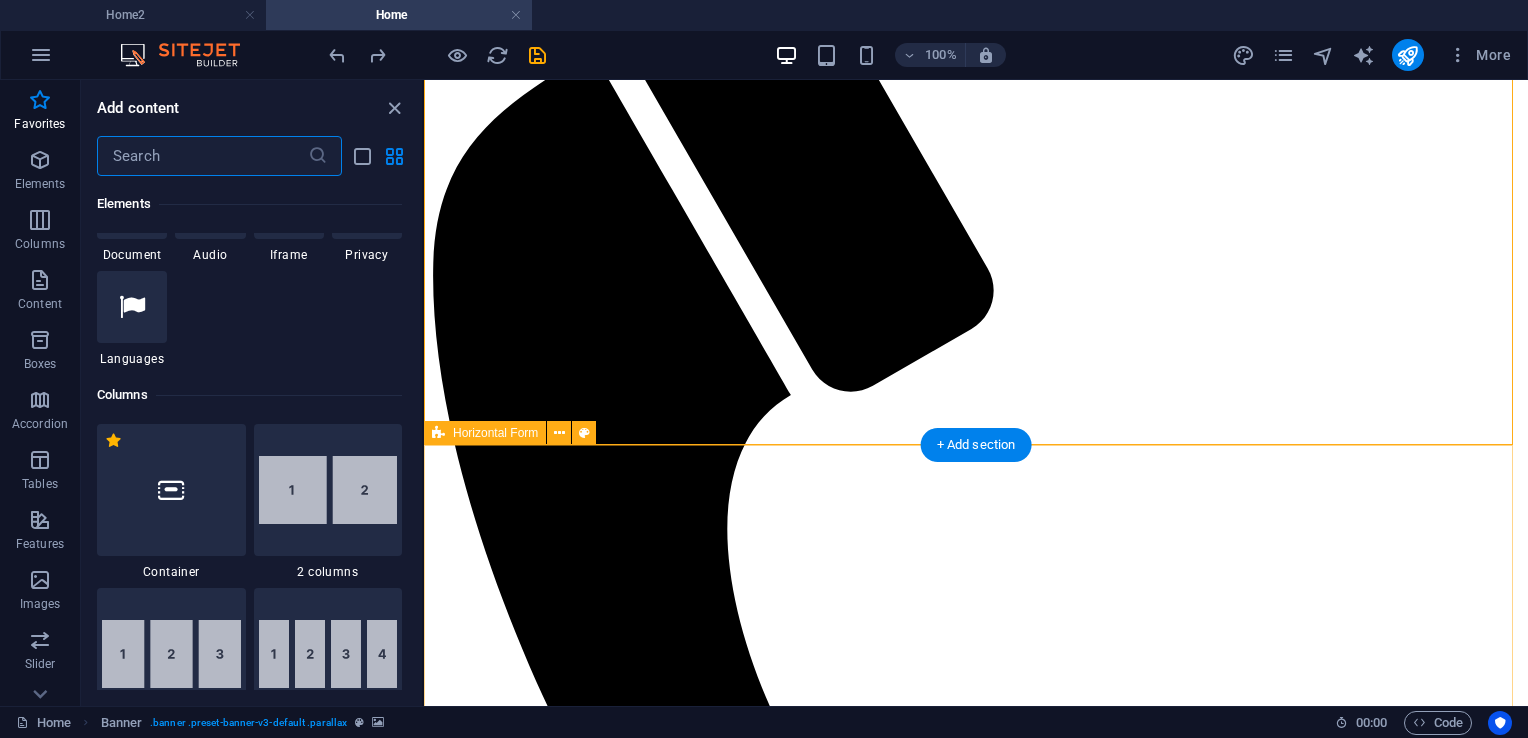 click on "Submit Unreadable? Load new" at bounding box center [976, 2594] 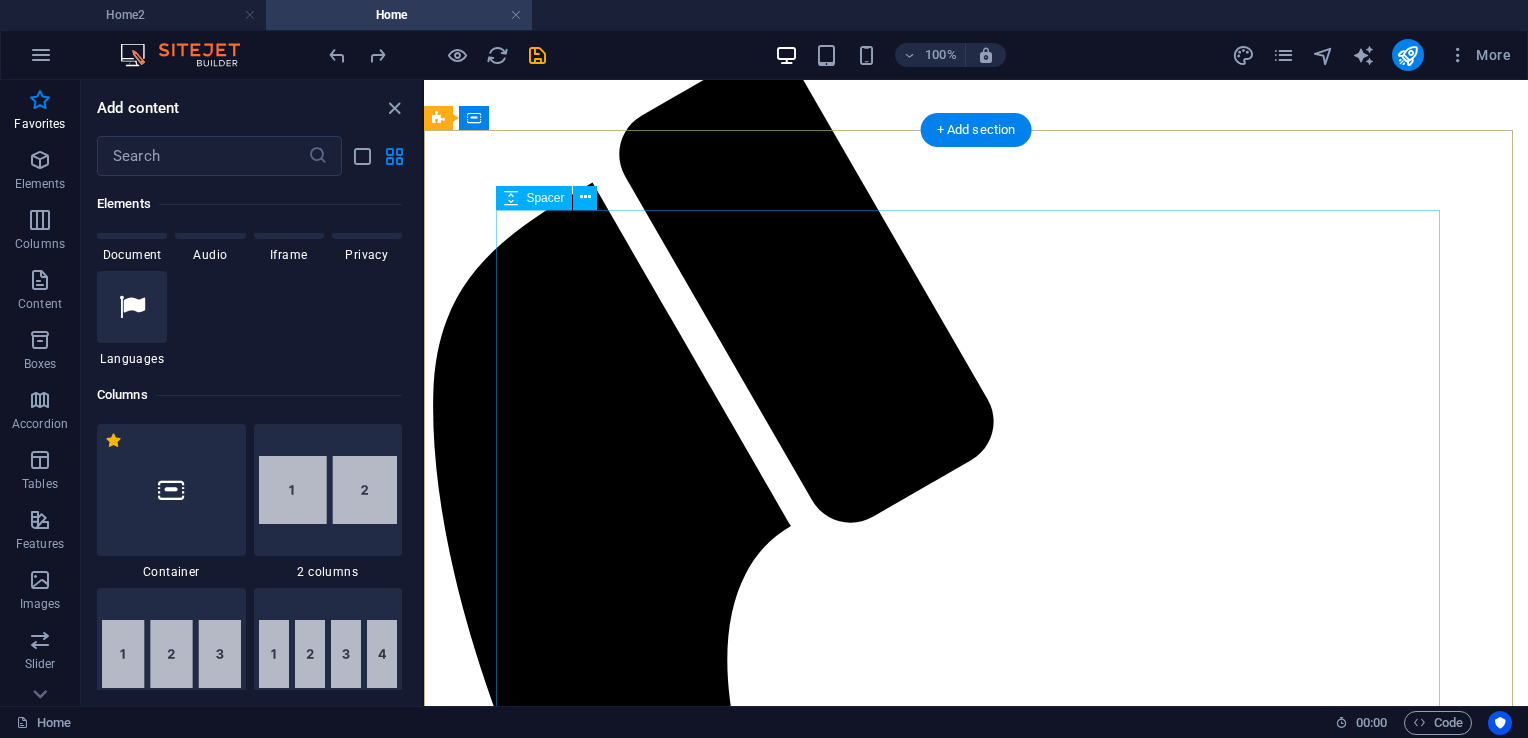 scroll, scrollTop: 400, scrollLeft: 0, axis: vertical 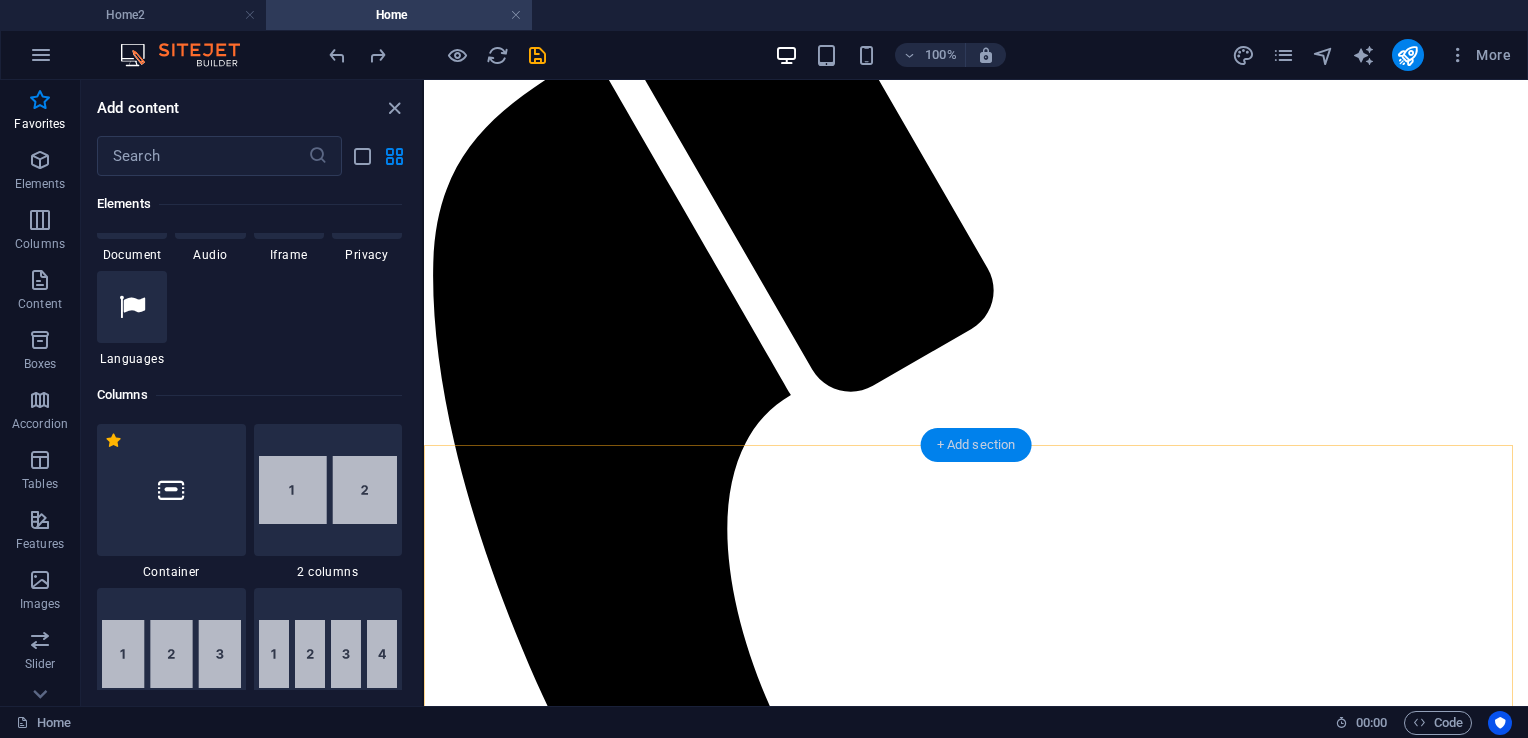 click on "+ Add section" at bounding box center (976, 445) 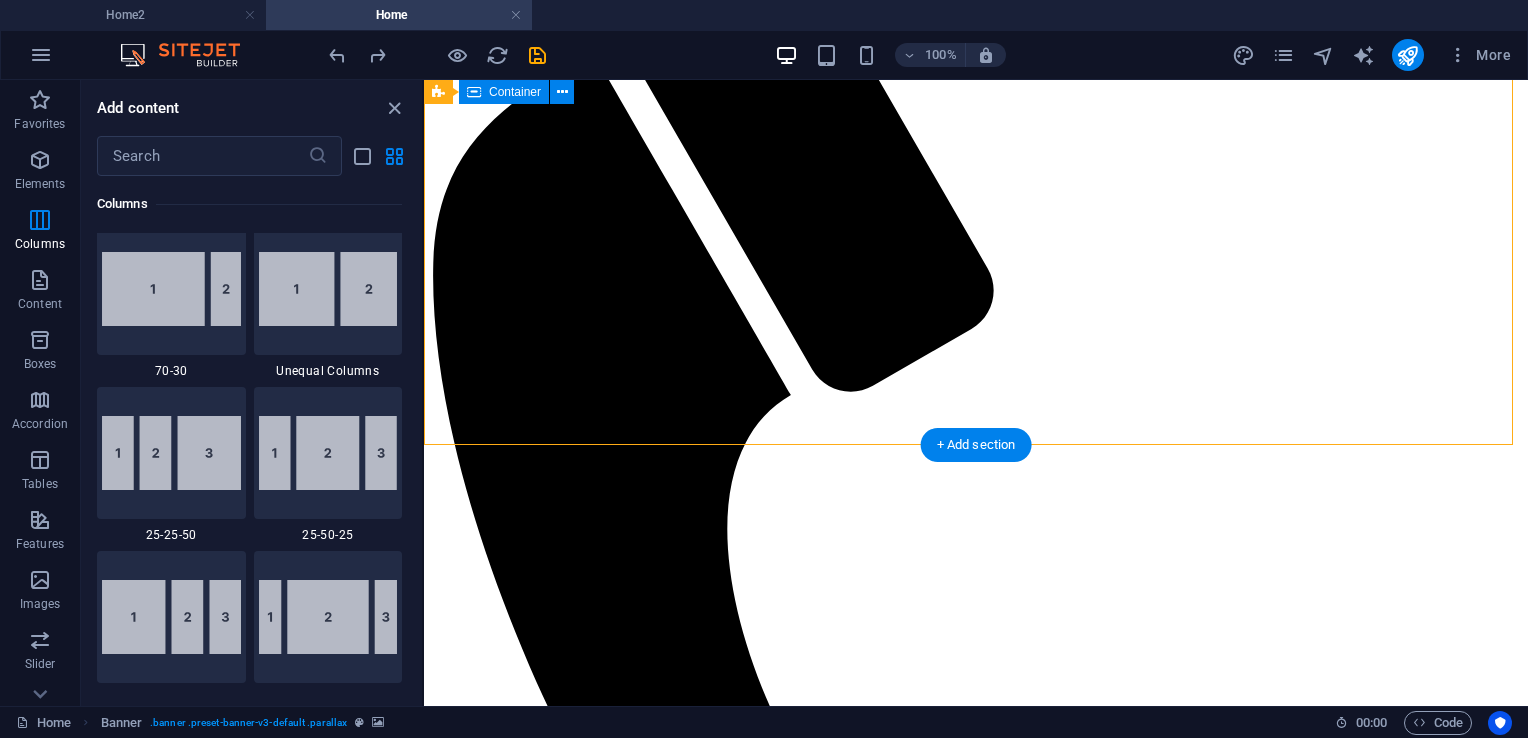 scroll, scrollTop: 3499, scrollLeft: 0, axis: vertical 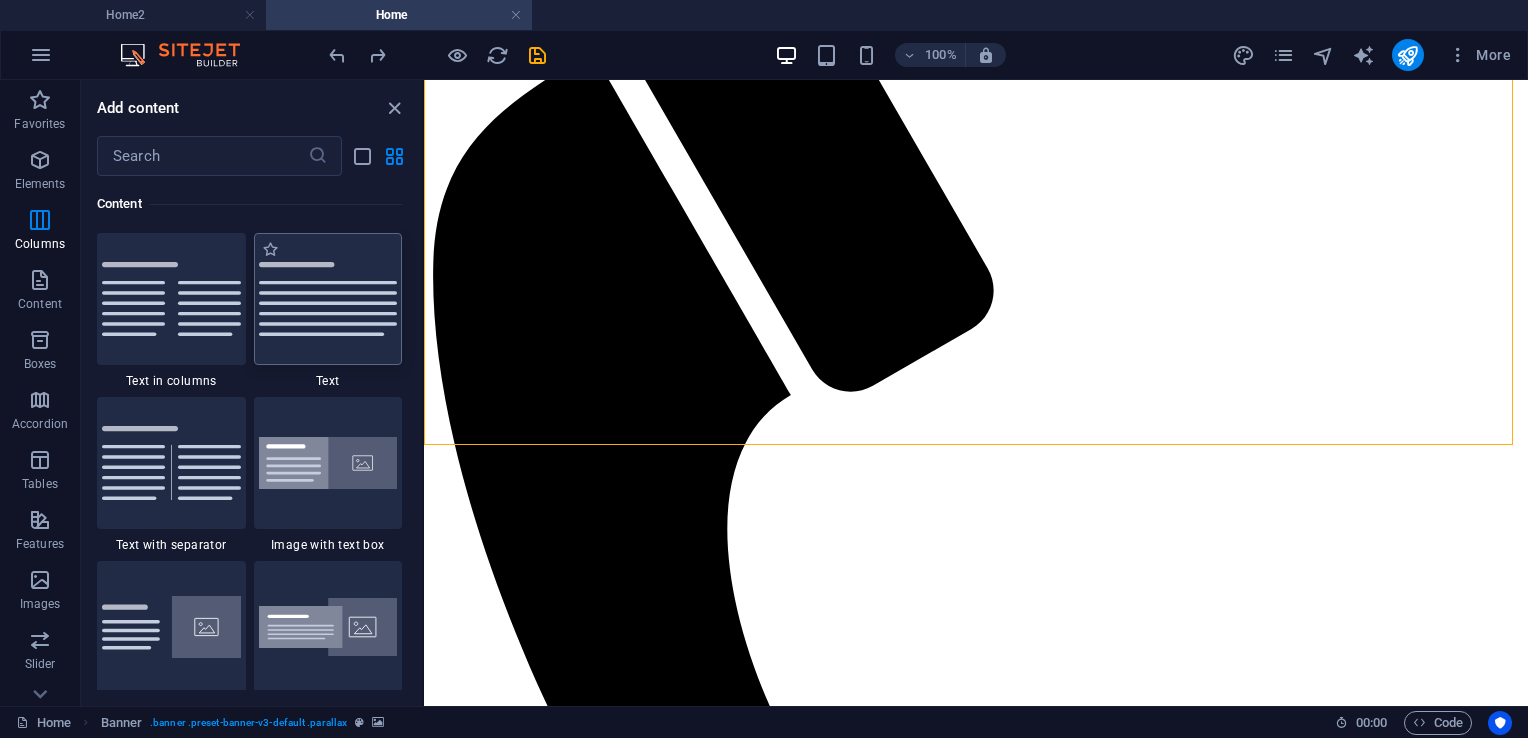 drag, startPoint x: 308, startPoint y: 329, endPoint x: 134, endPoint y: 265, distance: 185.39687 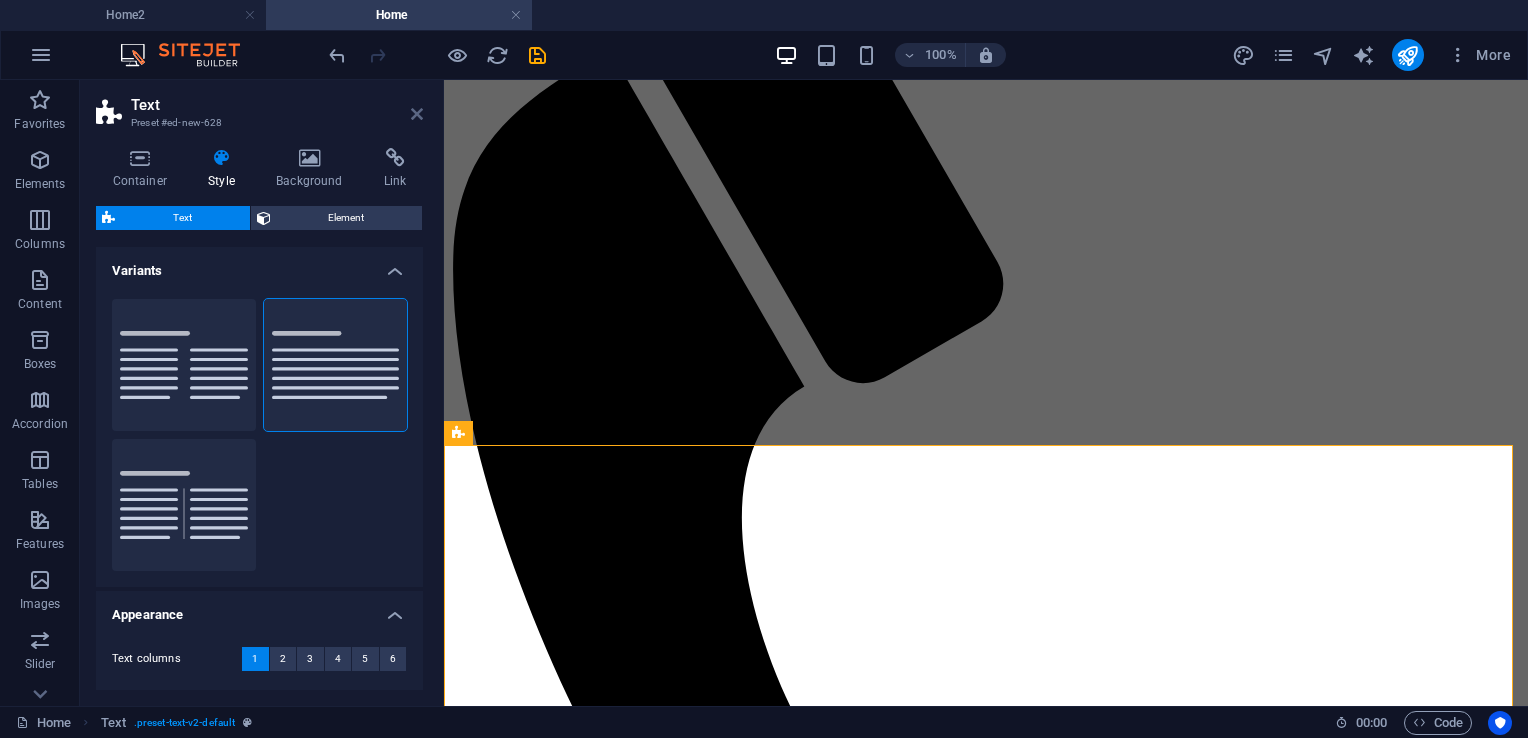 drag, startPoint x: 418, startPoint y: 115, endPoint x: 342, endPoint y: 66, distance: 90.426765 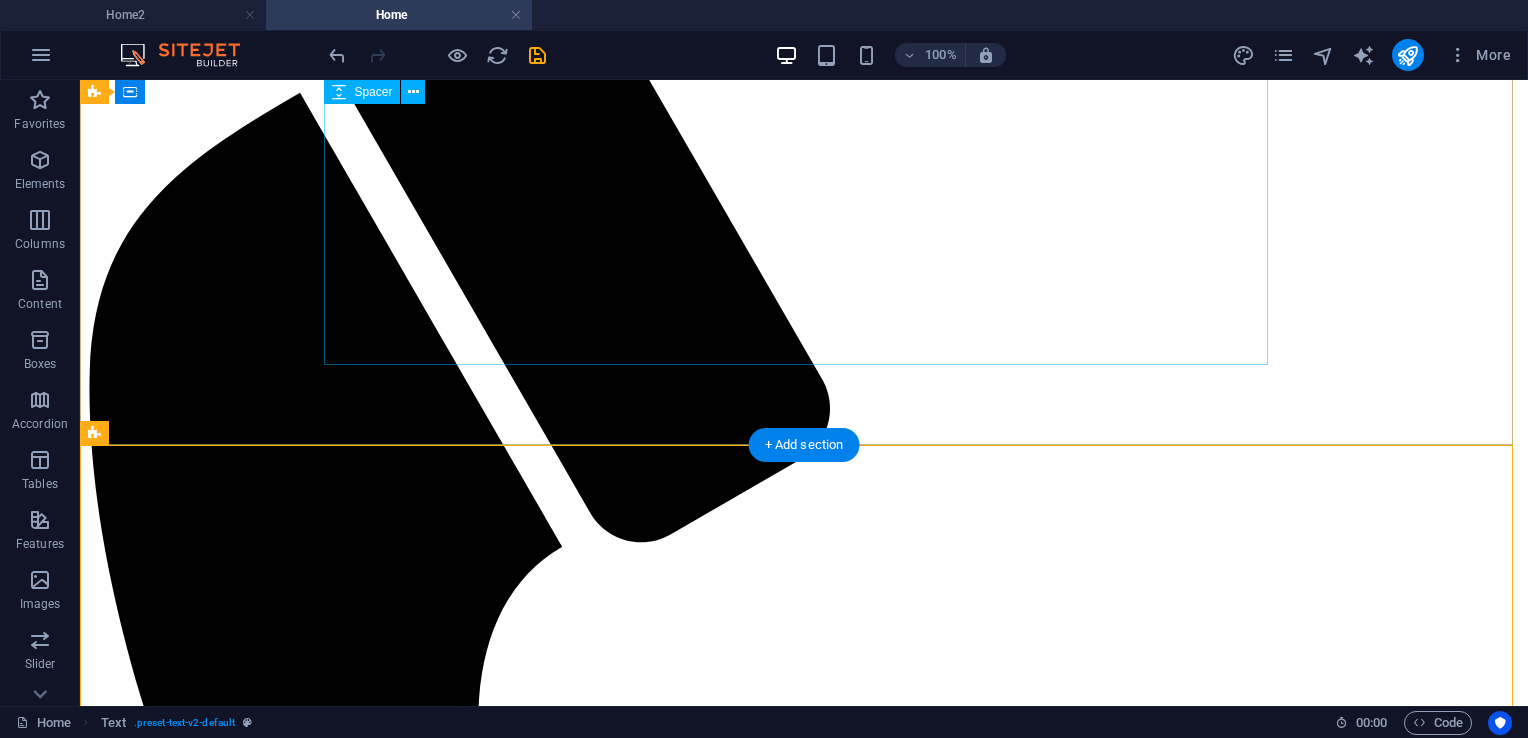 scroll, scrollTop: 900, scrollLeft: 0, axis: vertical 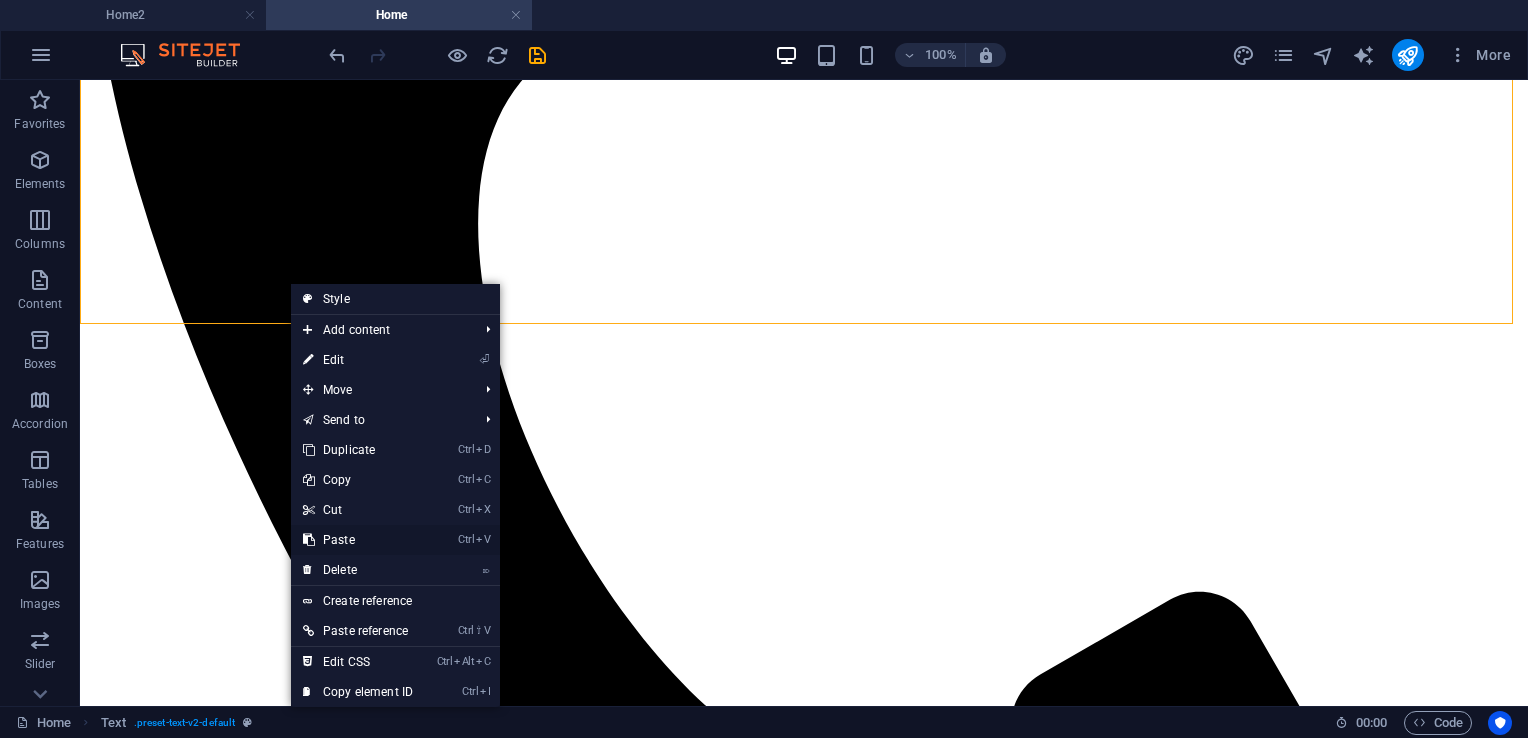 click on "Ctrl V  Paste" at bounding box center [358, 540] 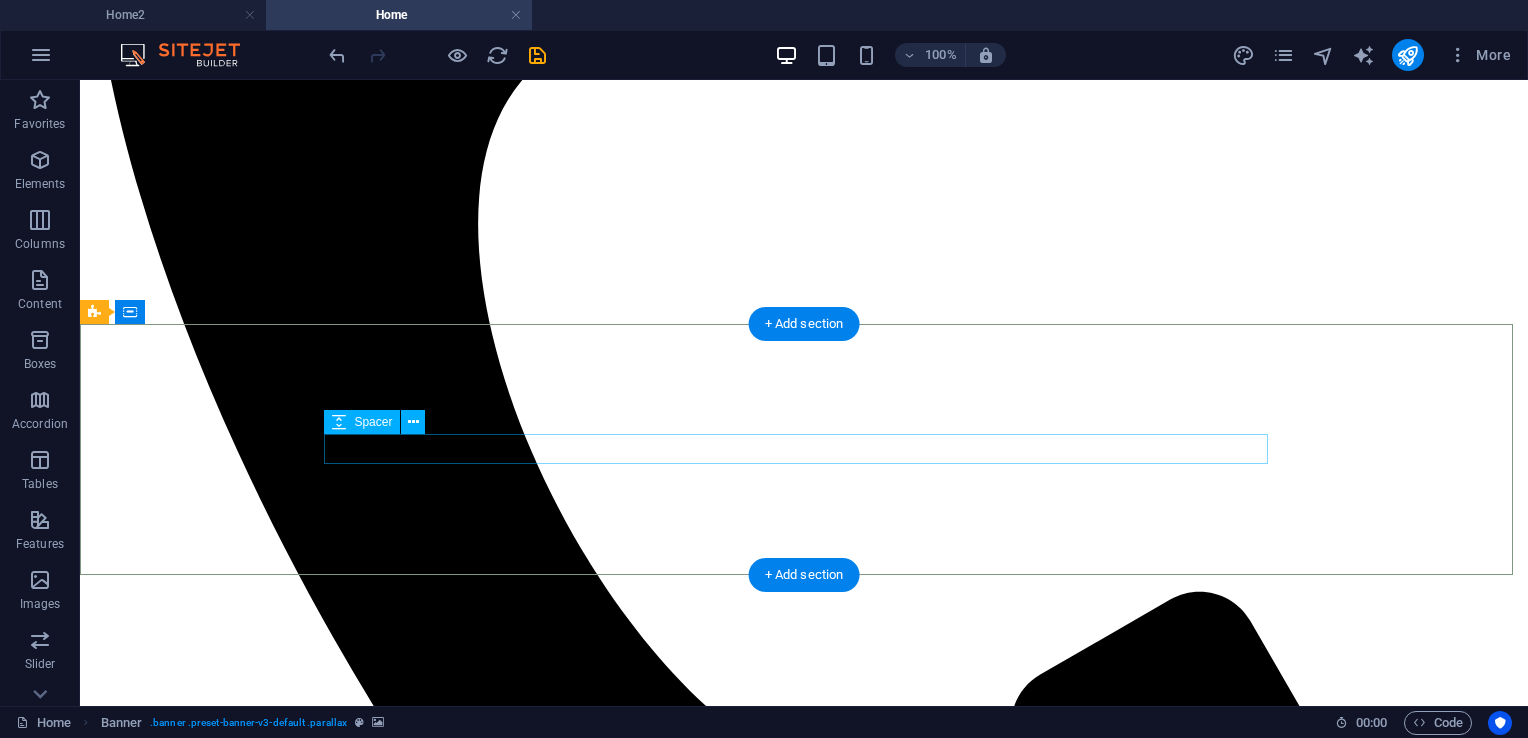 click at bounding box center (804, 3147) 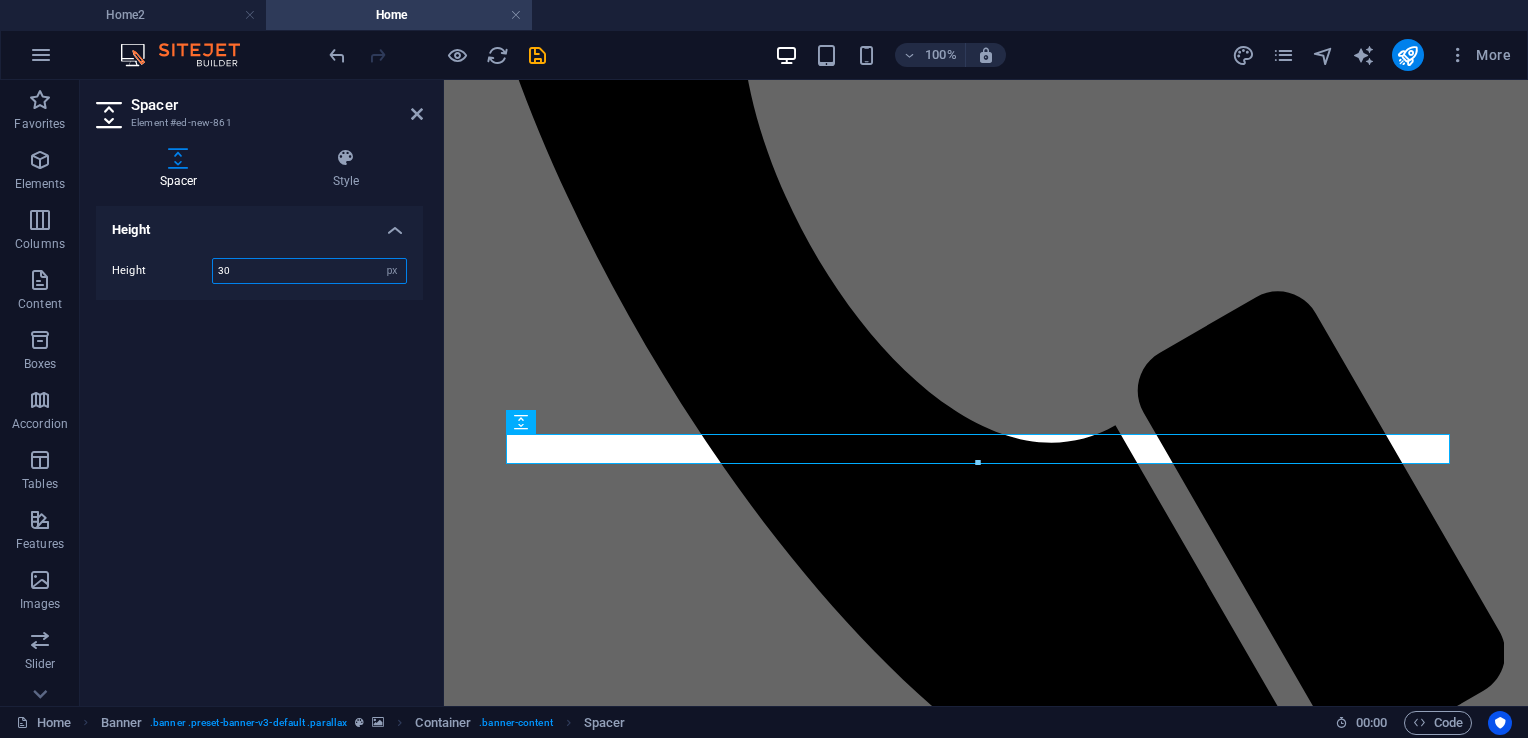 click on "30" at bounding box center (309, 271) 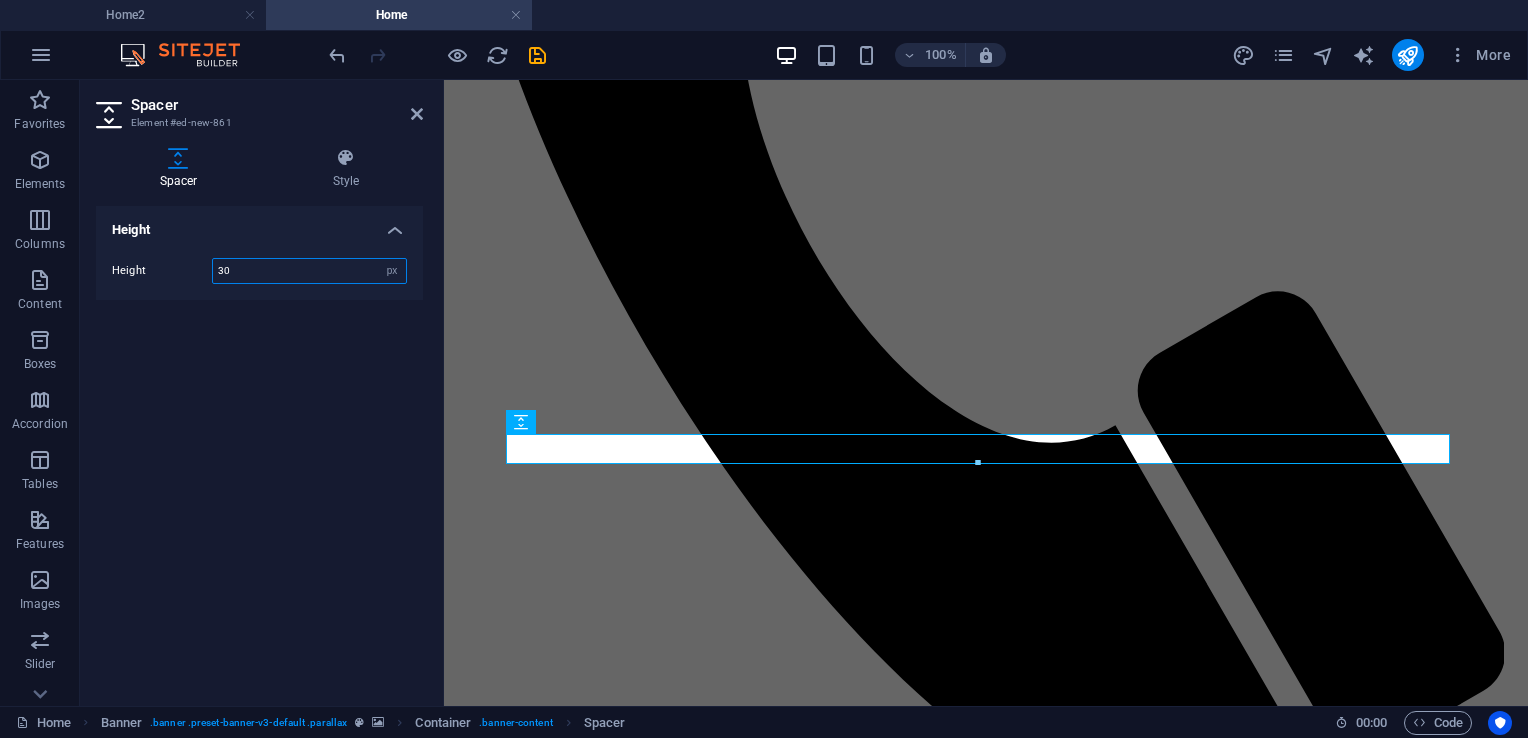 type on "3" 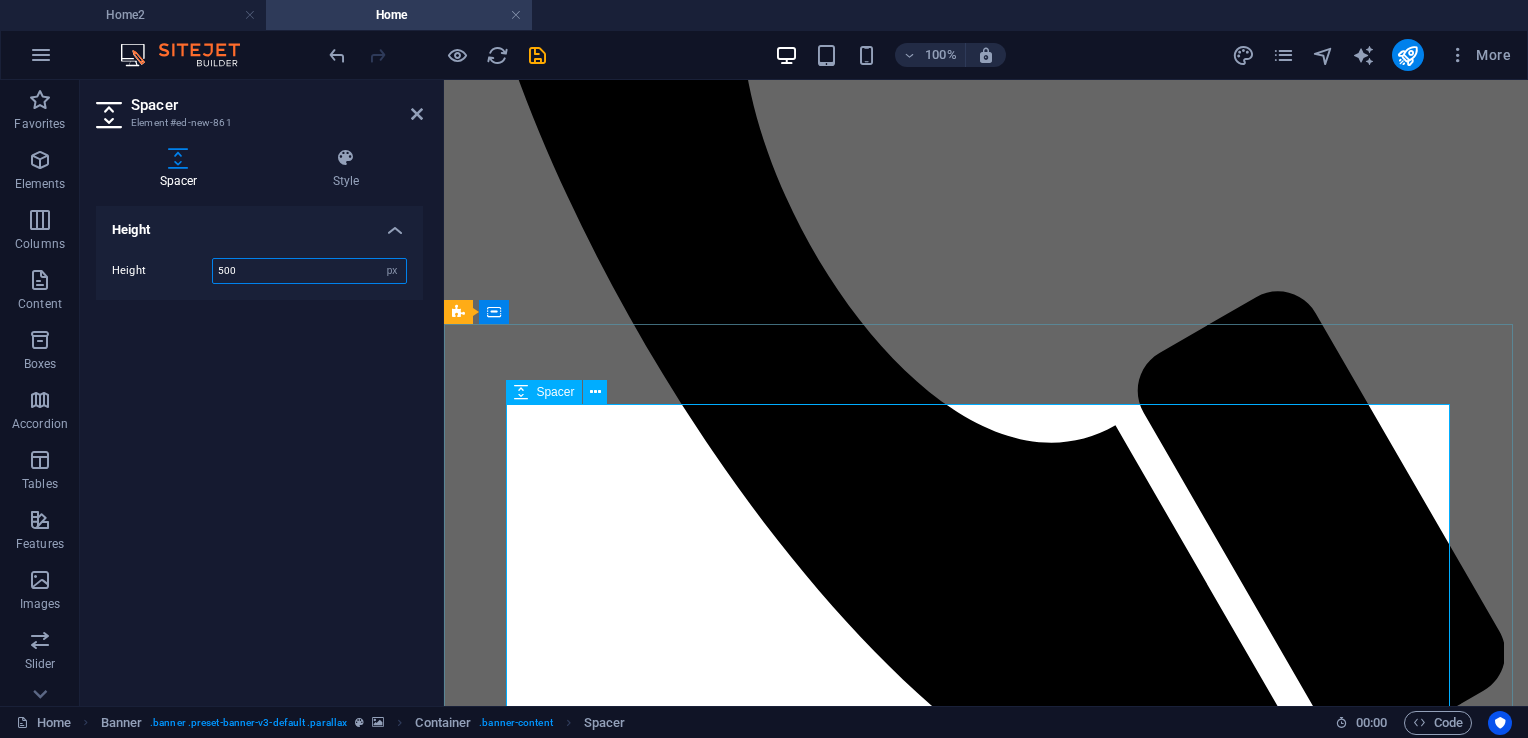 type on "500" 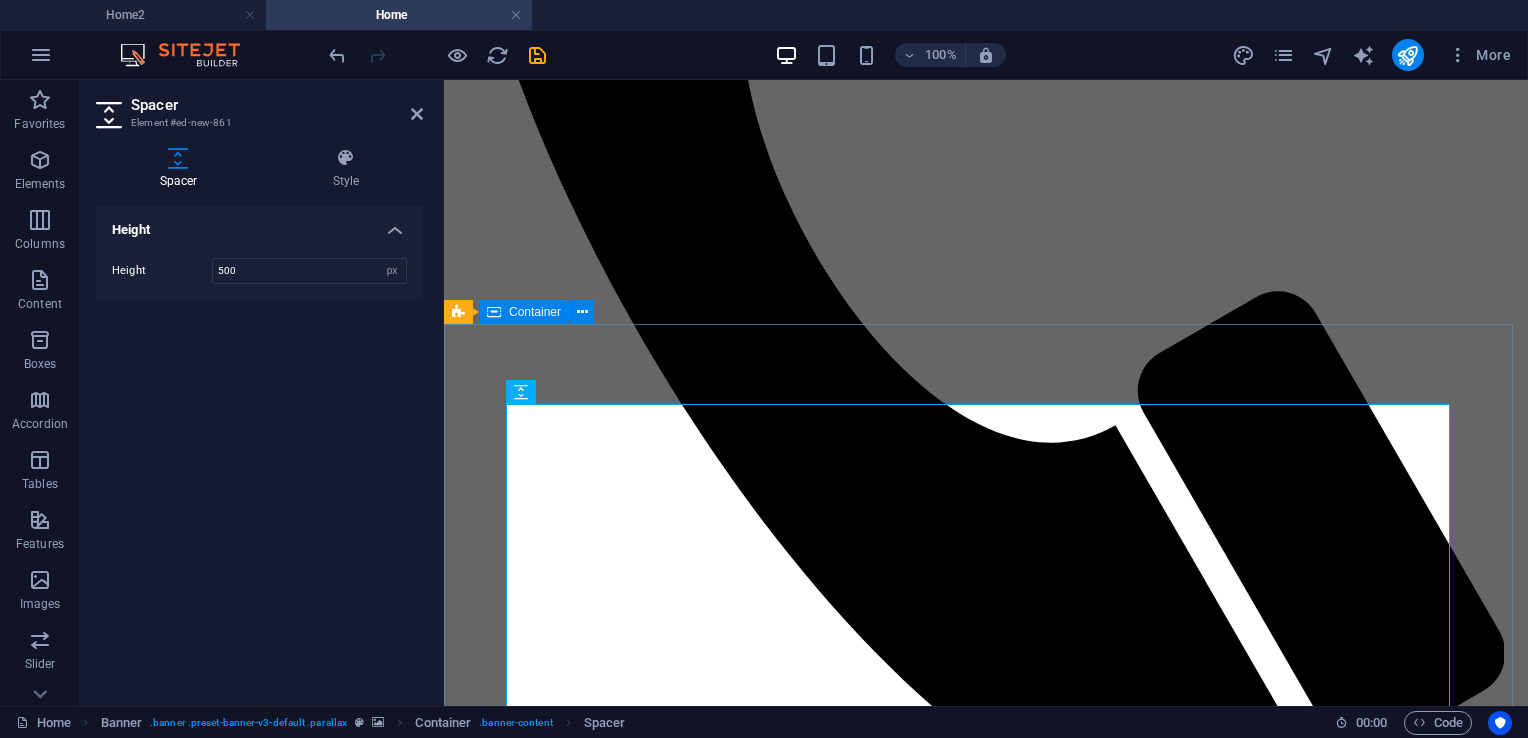 click at bounding box center [986, 3121] 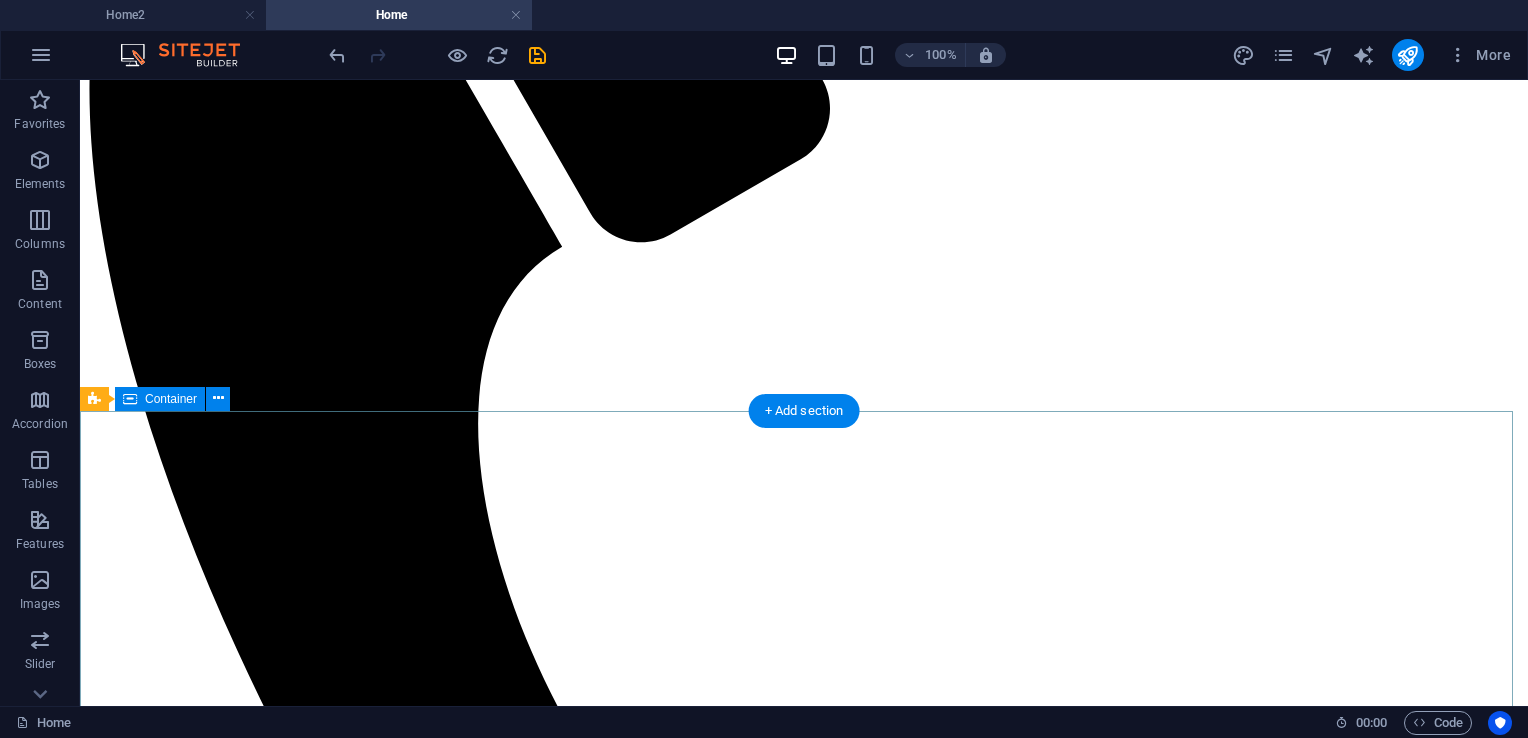 scroll, scrollTop: 900, scrollLeft: 0, axis: vertical 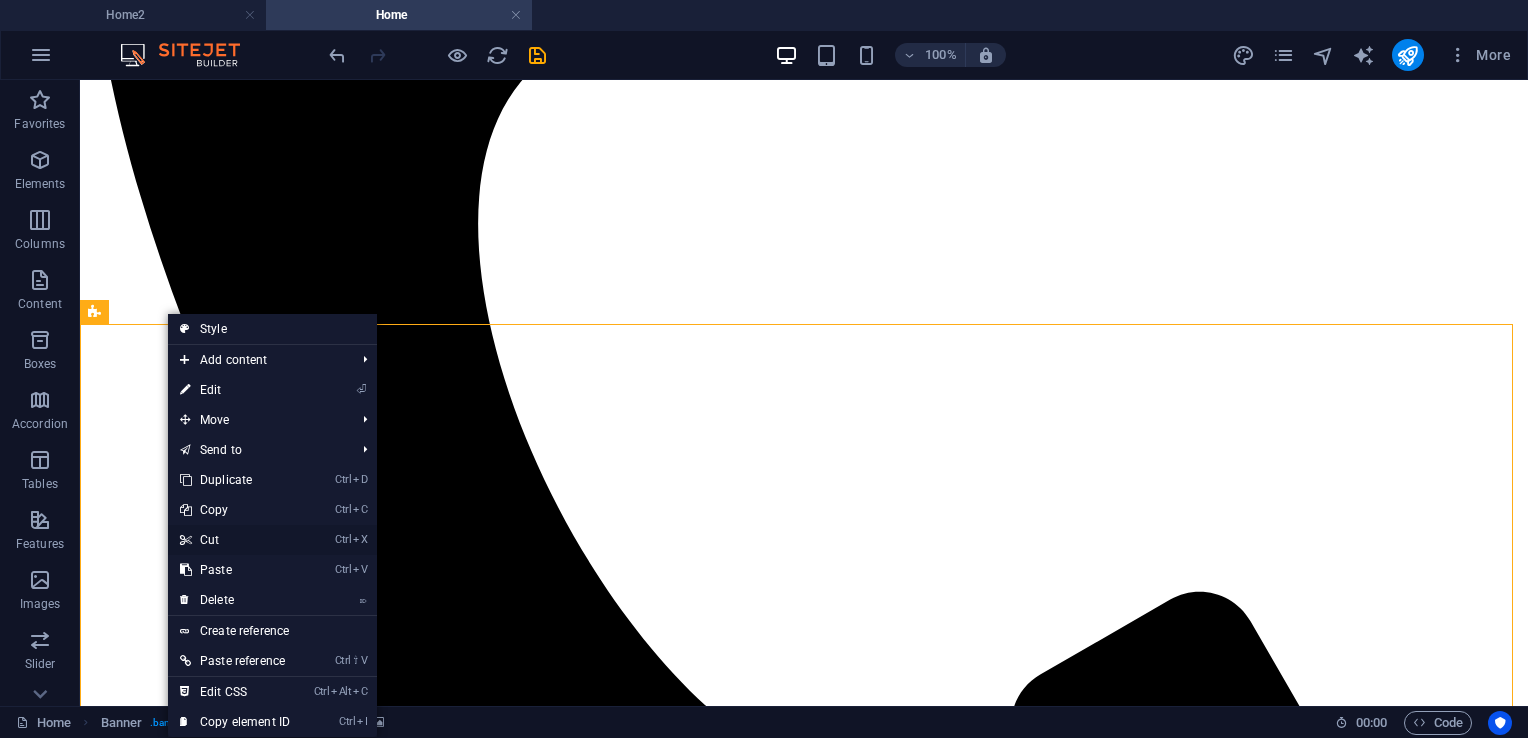click on "Ctrl X  Cut" at bounding box center [235, 540] 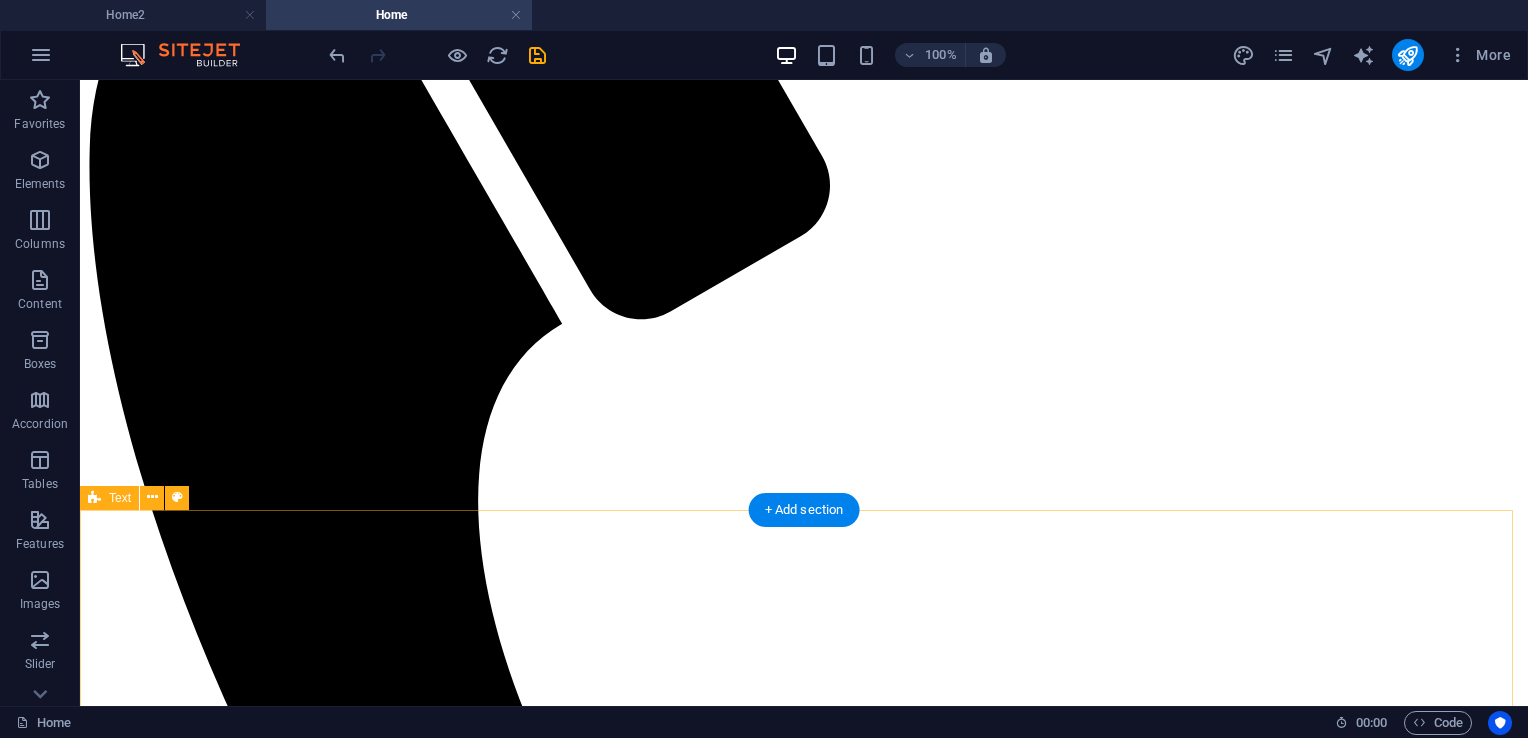 scroll, scrollTop: 700, scrollLeft: 0, axis: vertical 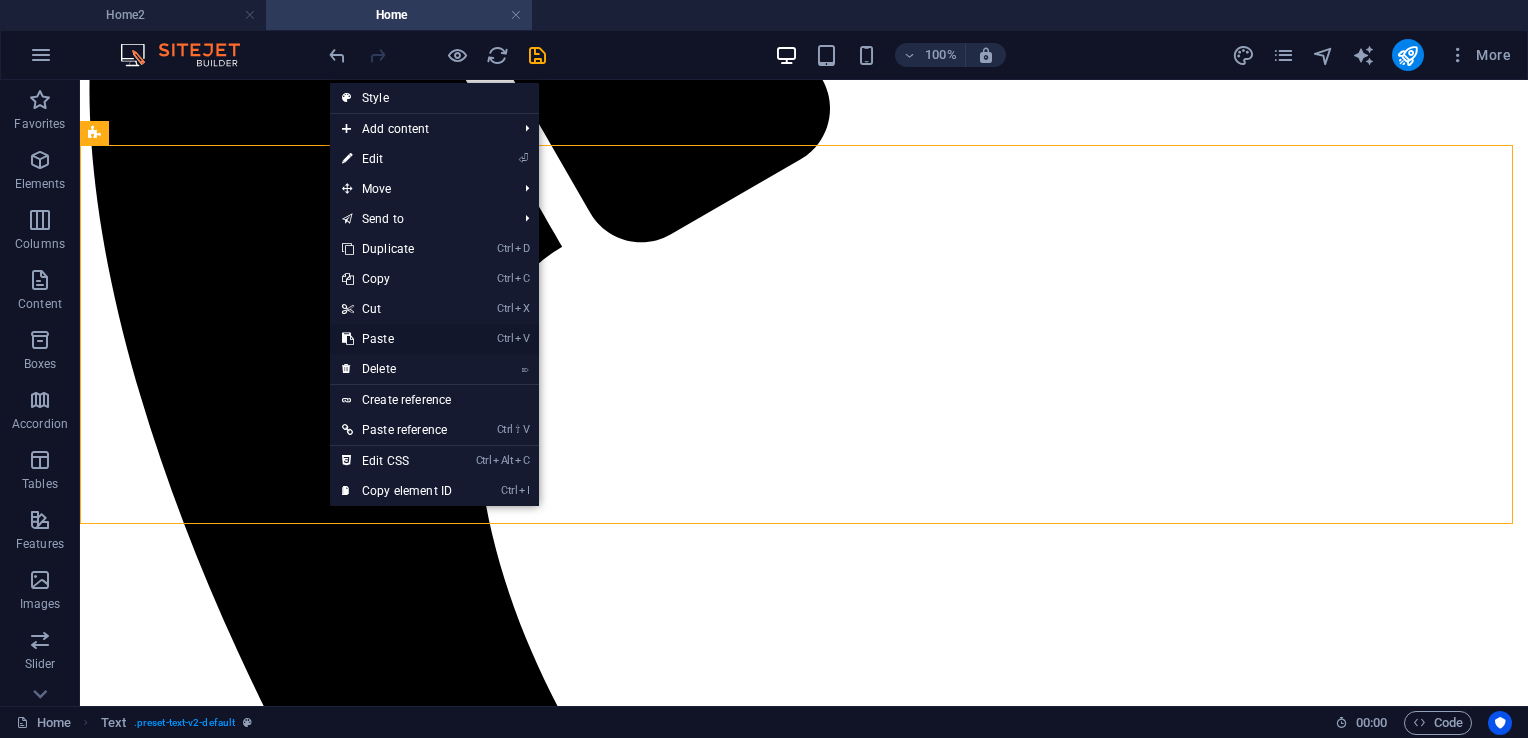 click on "Ctrl V  Paste" at bounding box center (397, 339) 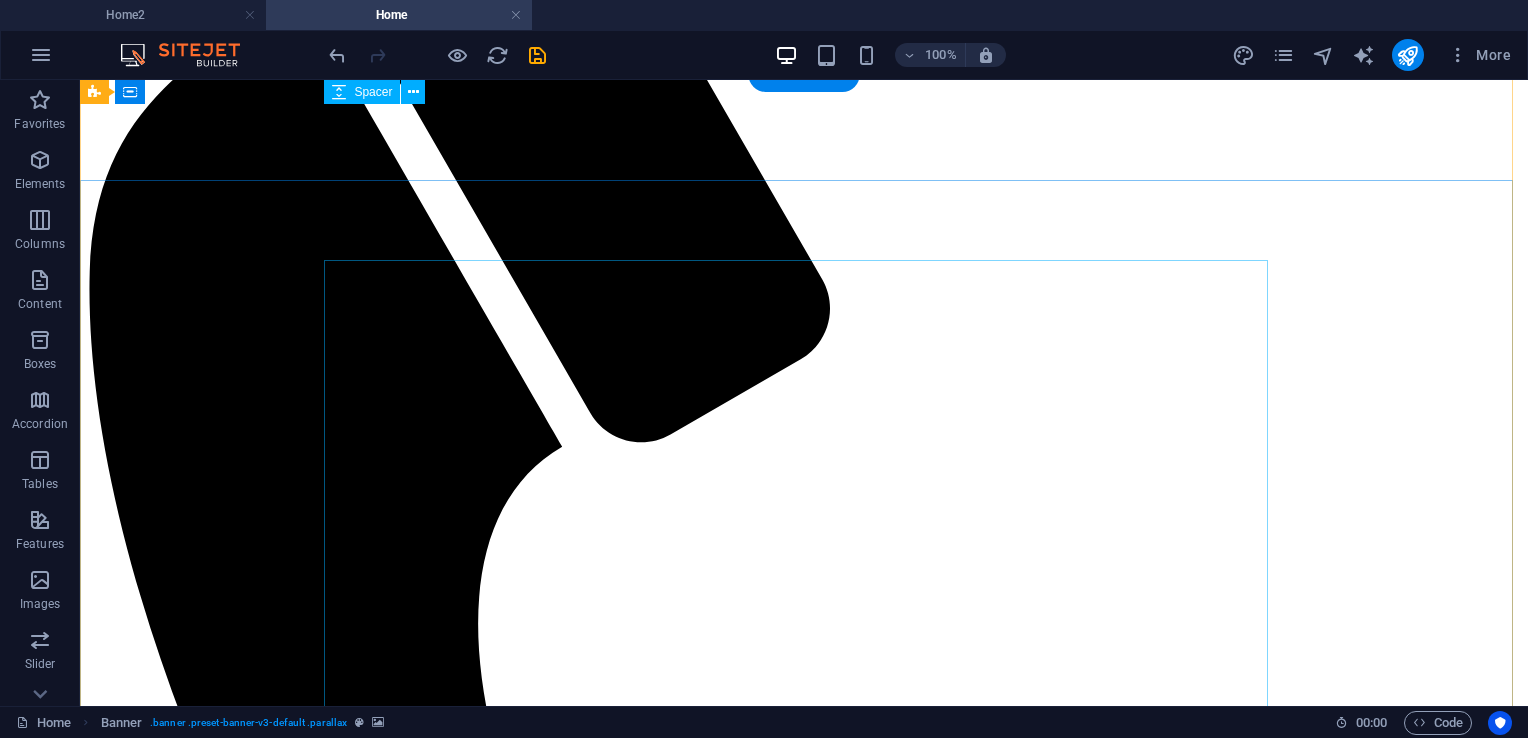 scroll, scrollTop: 0, scrollLeft: 0, axis: both 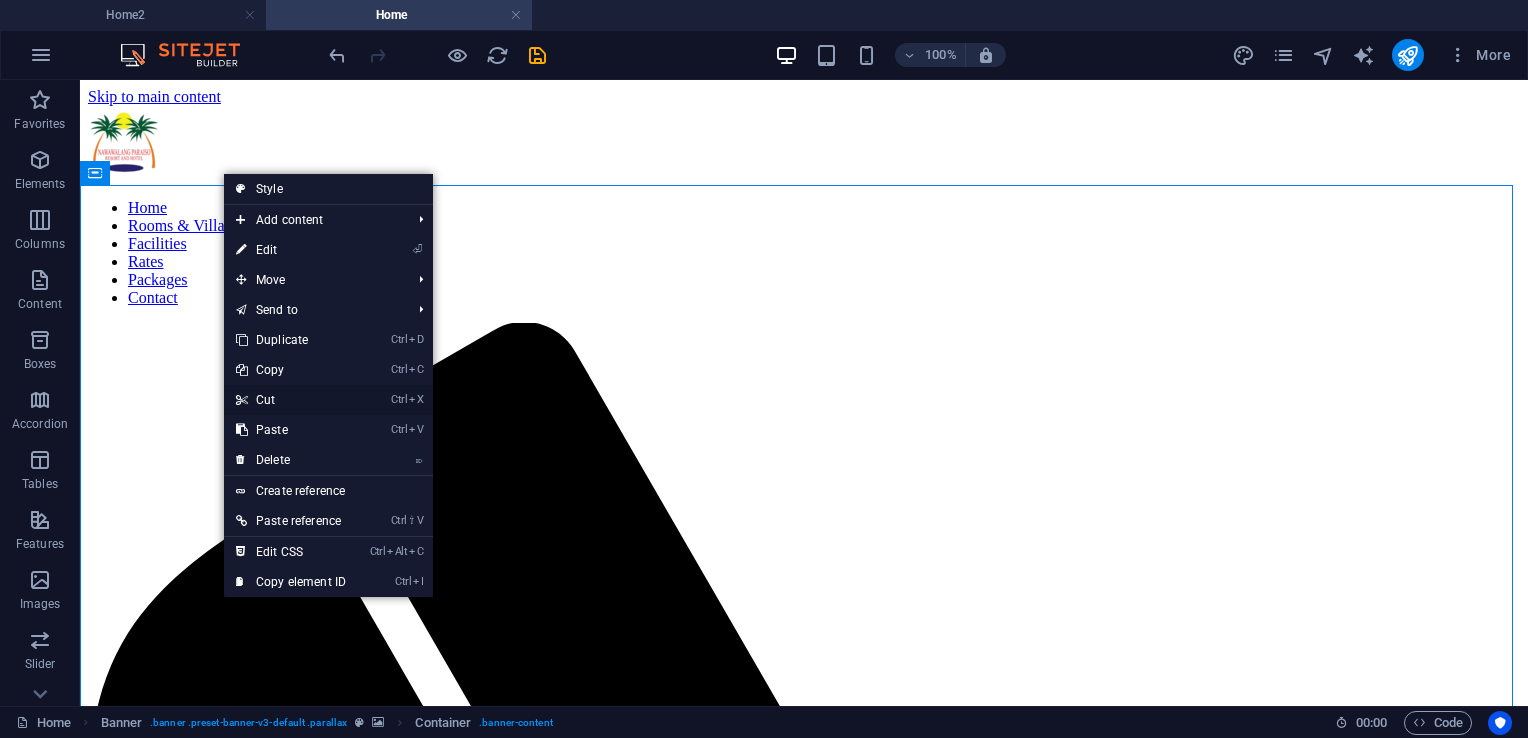 click on "Ctrl X  Cut" at bounding box center [291, 400] 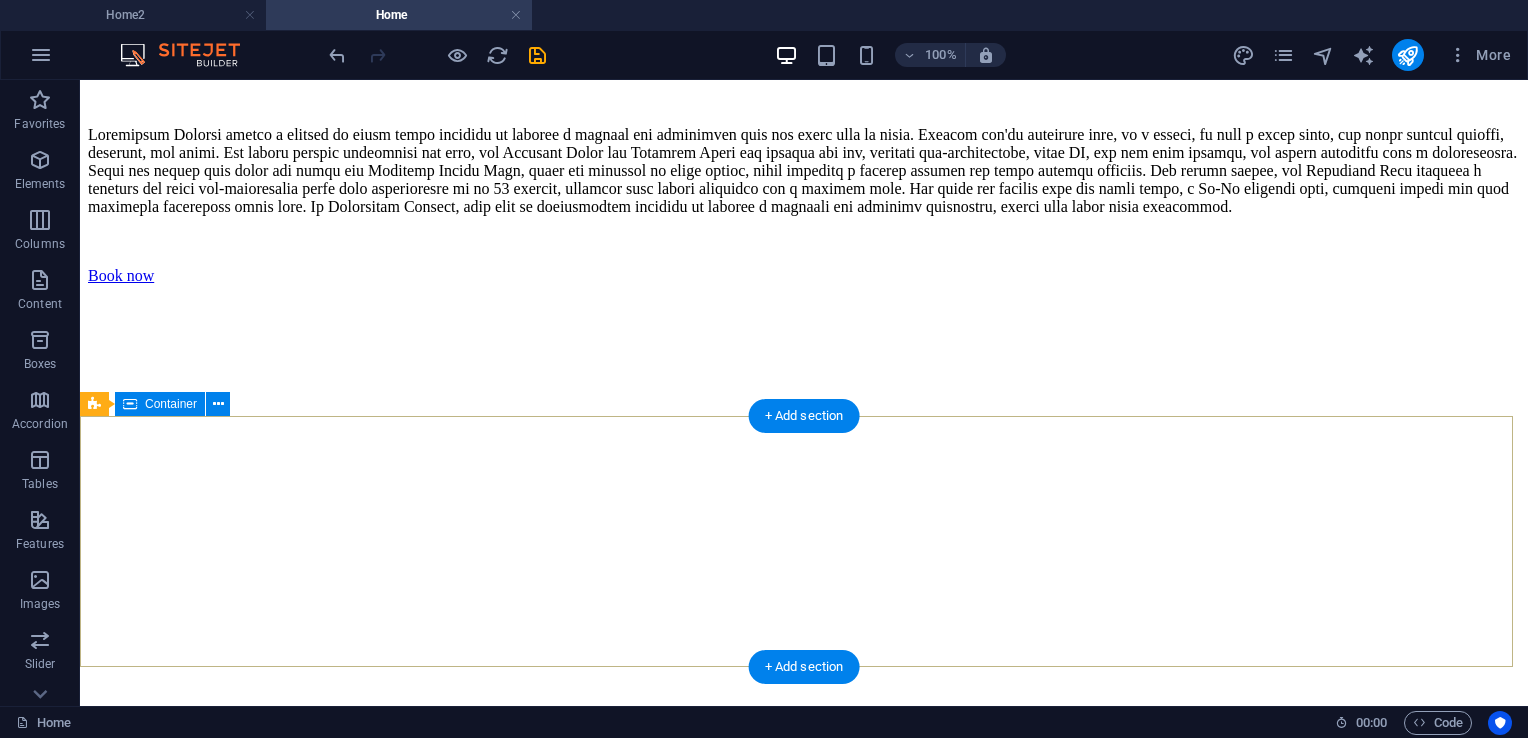 scroll, scrollTop: 6100, scrollLeft: 0, axis: vertical 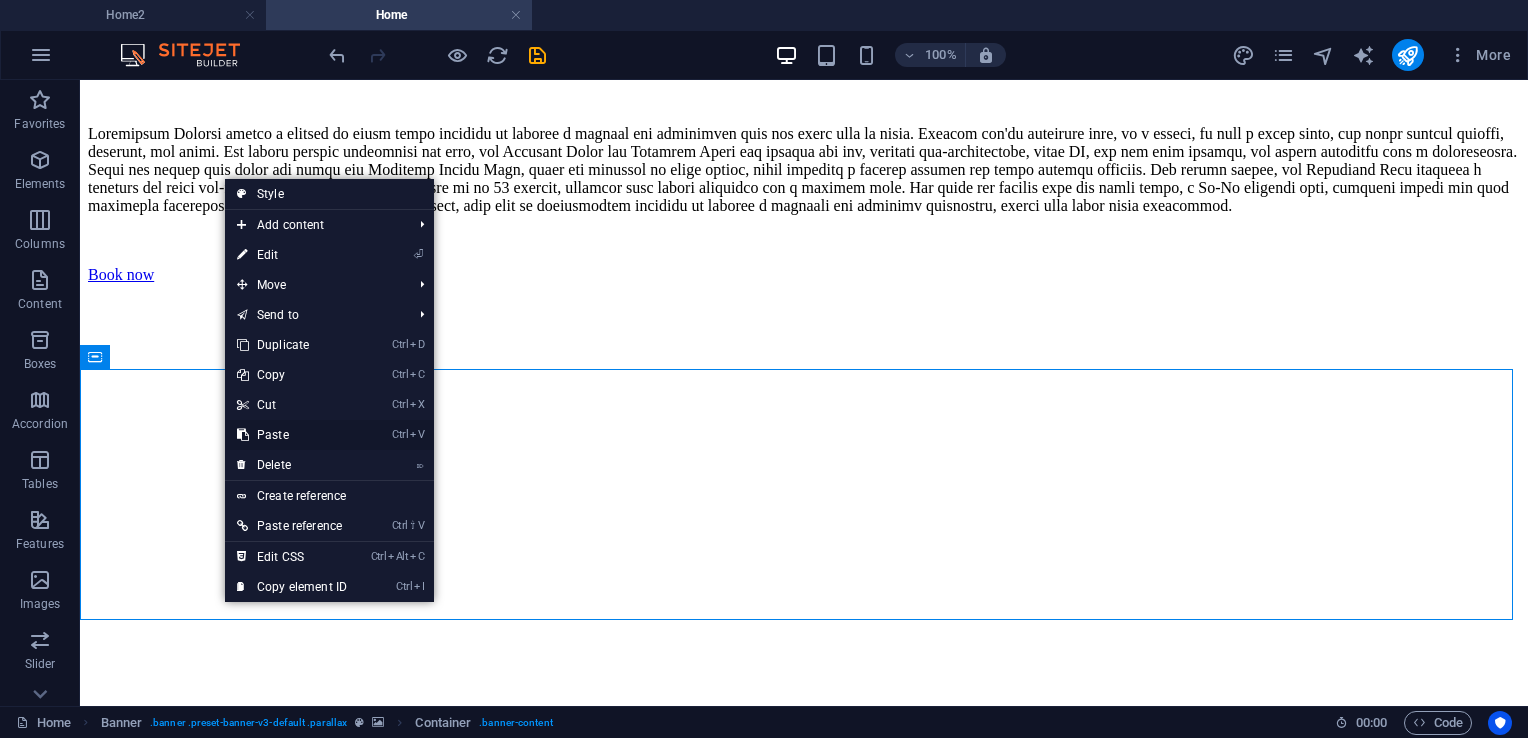 click on "Ctrl V  Paste" at bounding box center [292, 435] 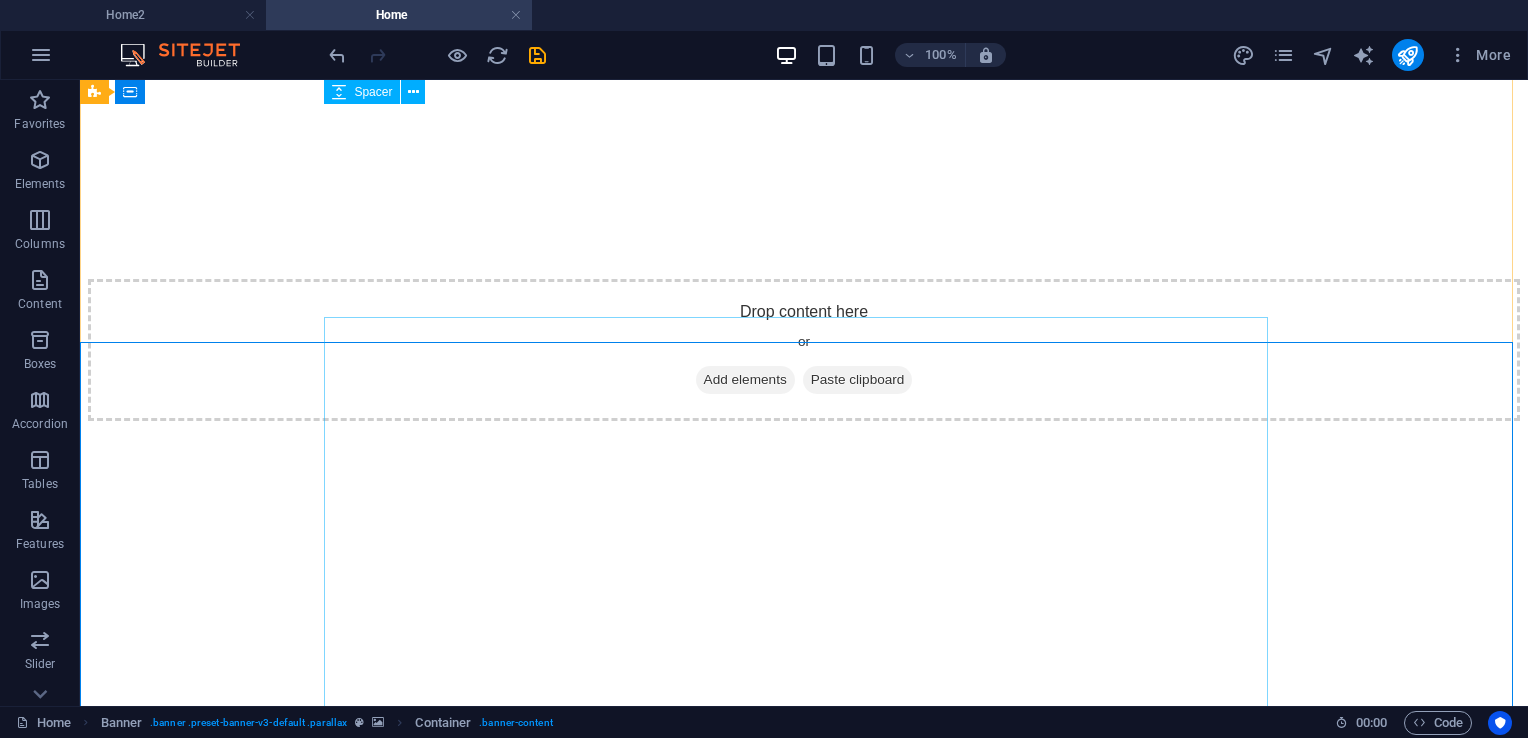 scroll, scrollTop: 6300, scrollLeft: 0, axis: vertical 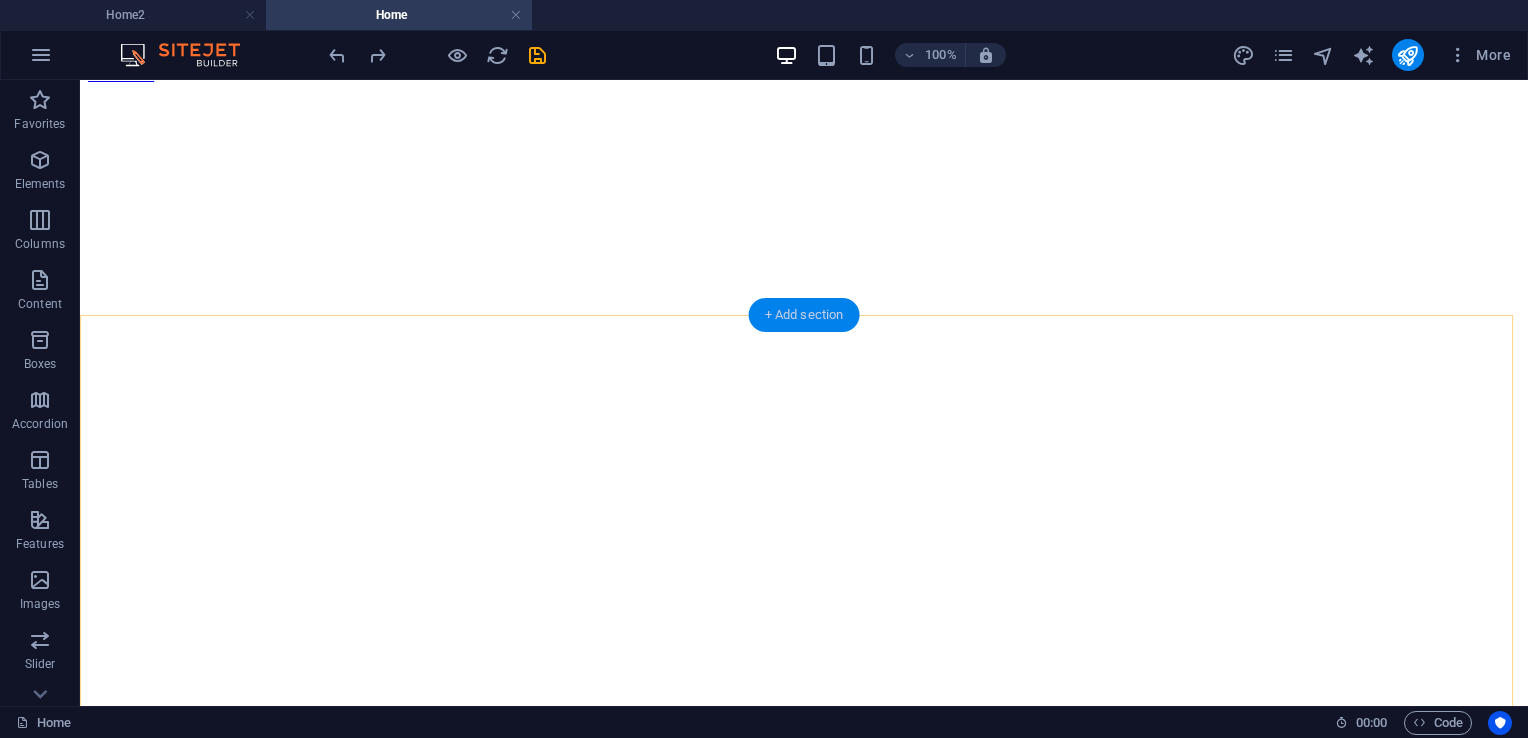 drag, startPoint x: 827, startPoint y: 313, endPoint x: 215, endPoint y: 249, distance: 615.3373 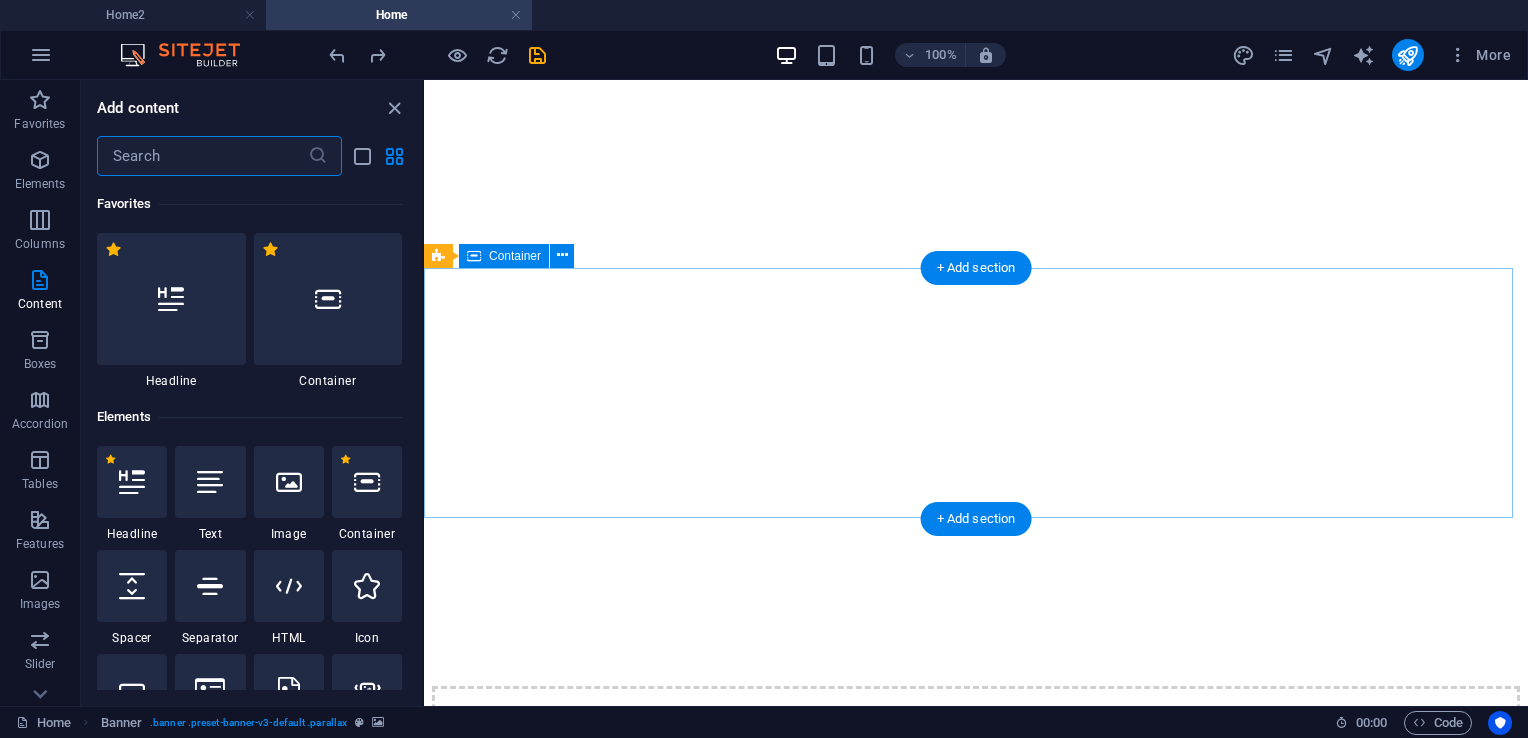 scroll, scrollTop: 6976, scrollLeft: 0, axis: vertical 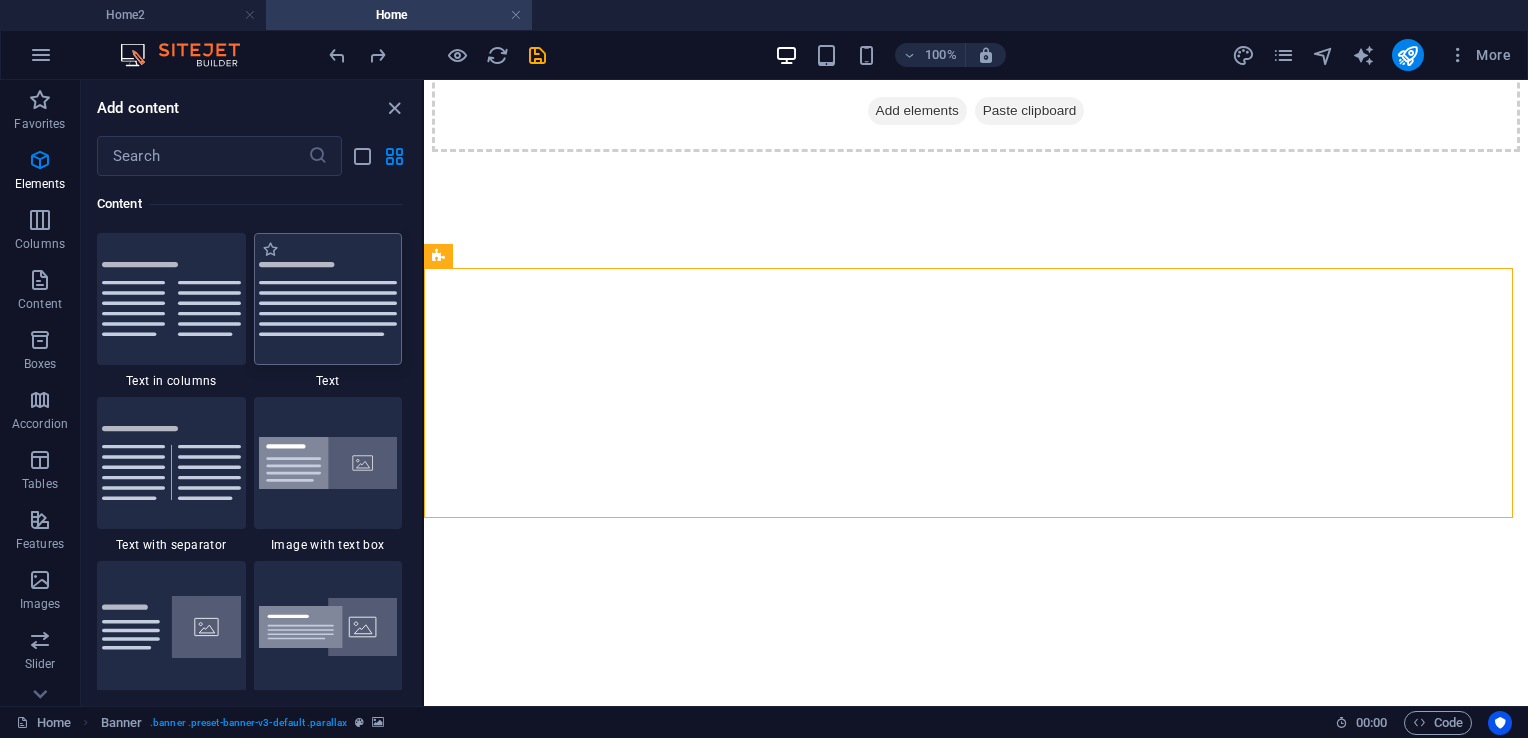 click at bounding box center (328, 299) 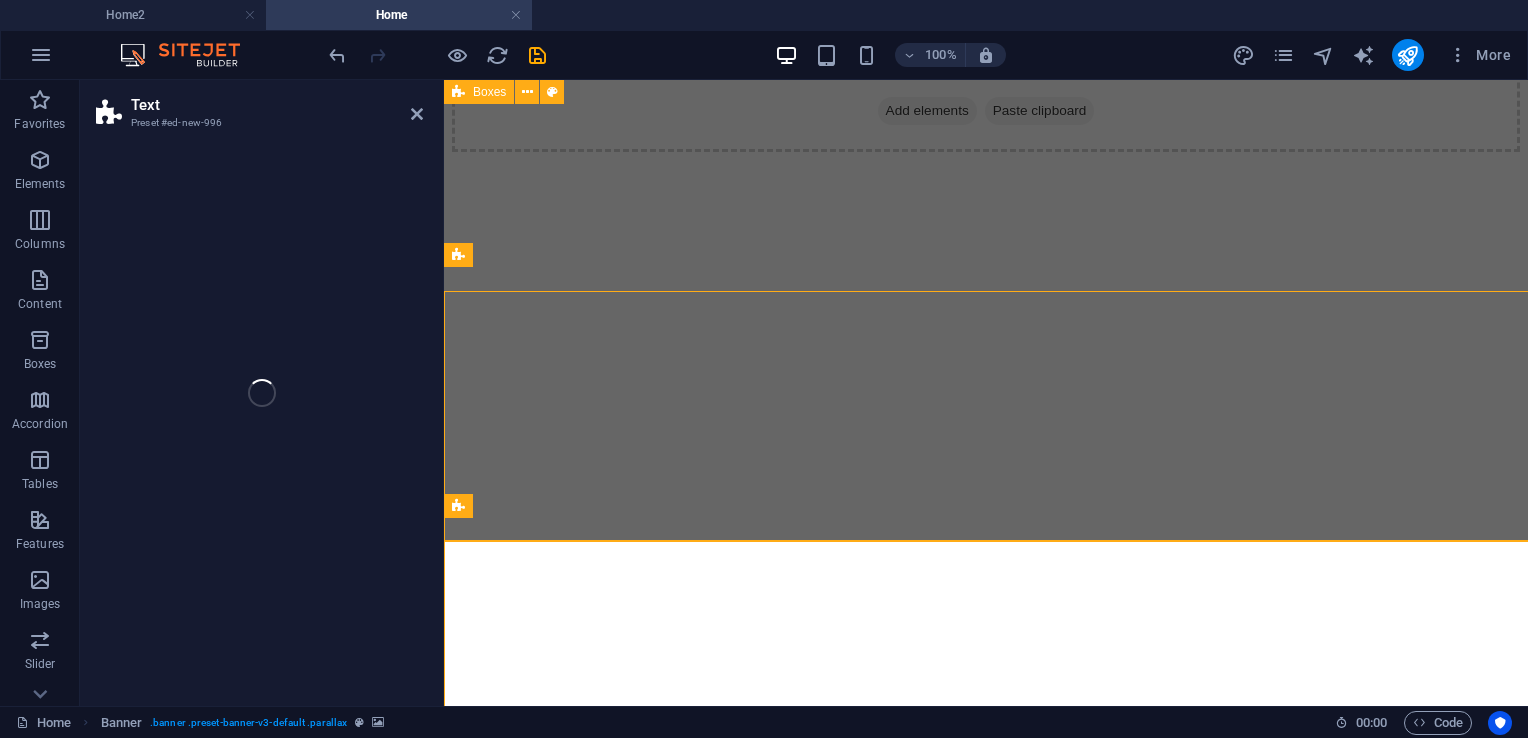 scroll, scrollTop: 6952, scrollLeft: 0, axis: vertical 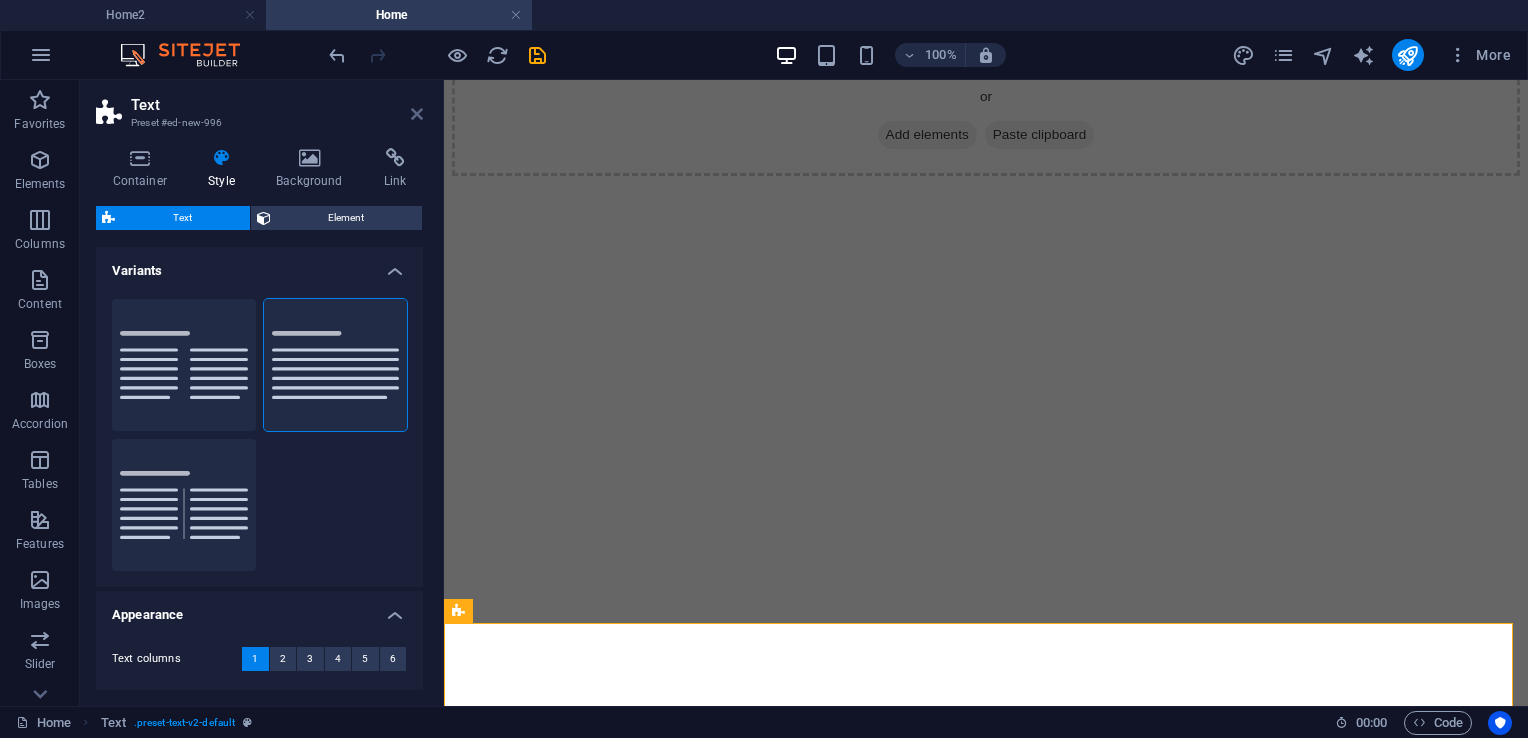 click at bounding box center [417, 114] 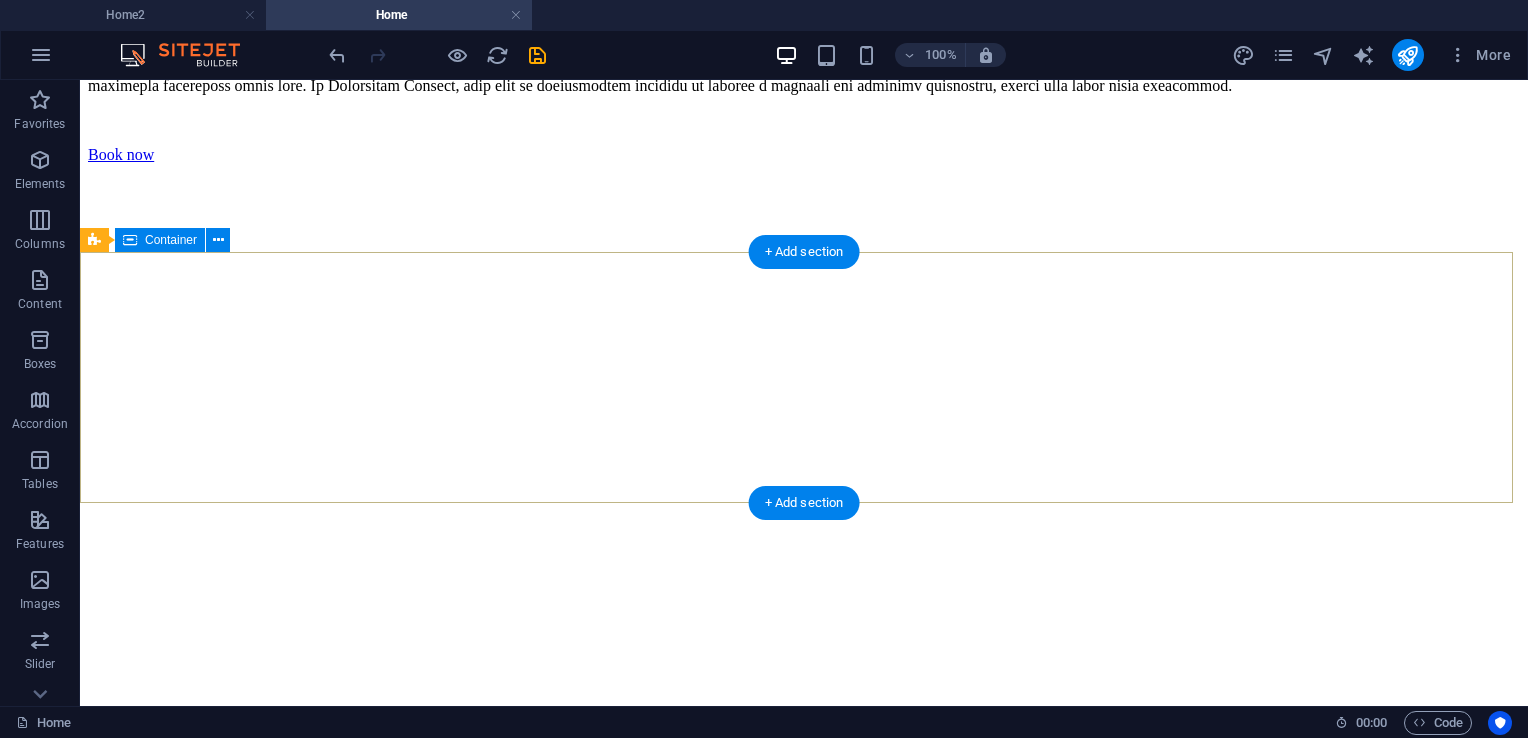 scroll, scrollTop: 6600, scrollLeft: 0, axis: vertical 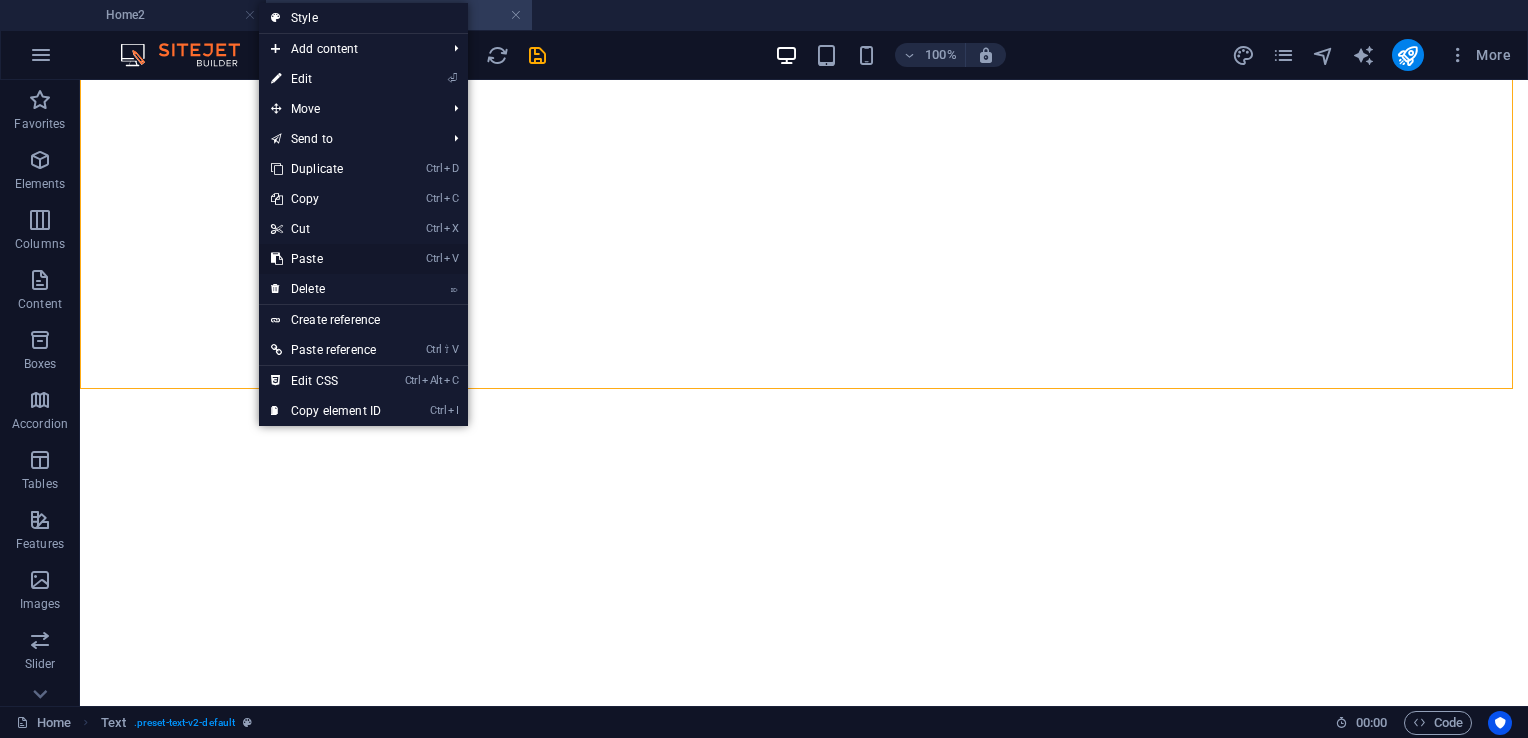 click on "Ctrl V  Paste" at bounding box center [326, 259] 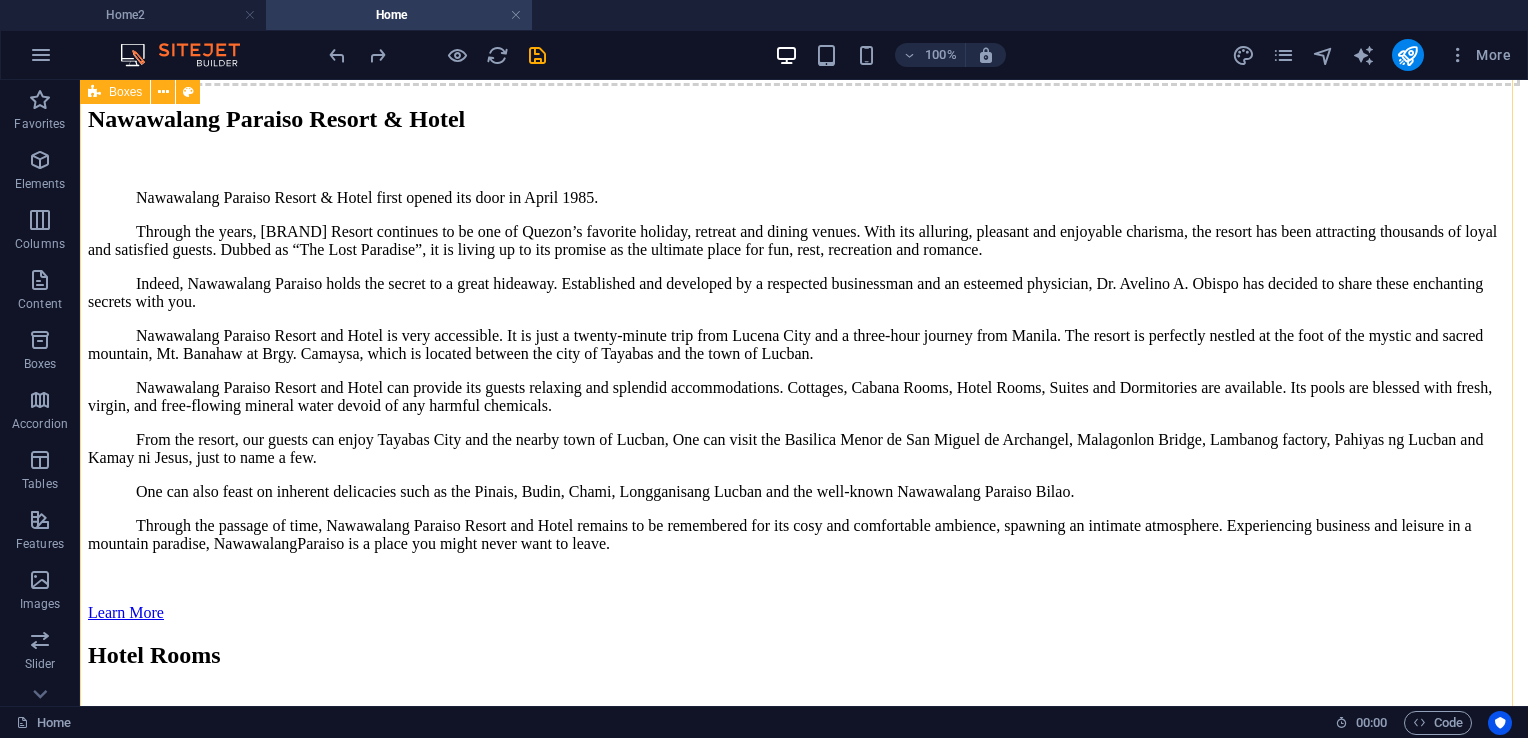 scroll, scrollTop: 5000, scrollLeft: 0, axis: vertical 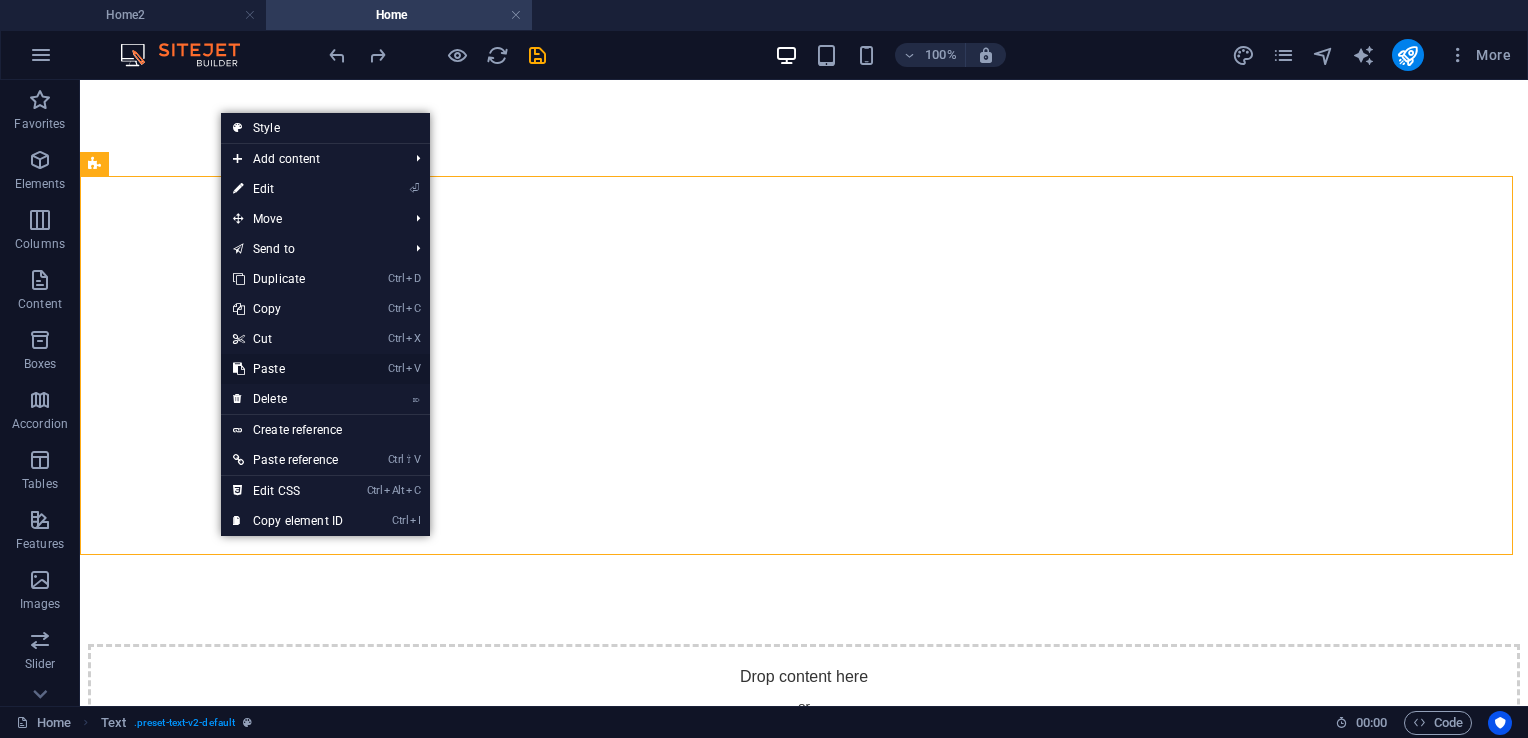 click on "Ctrl V  Paste" at bounding box center [288, 369] 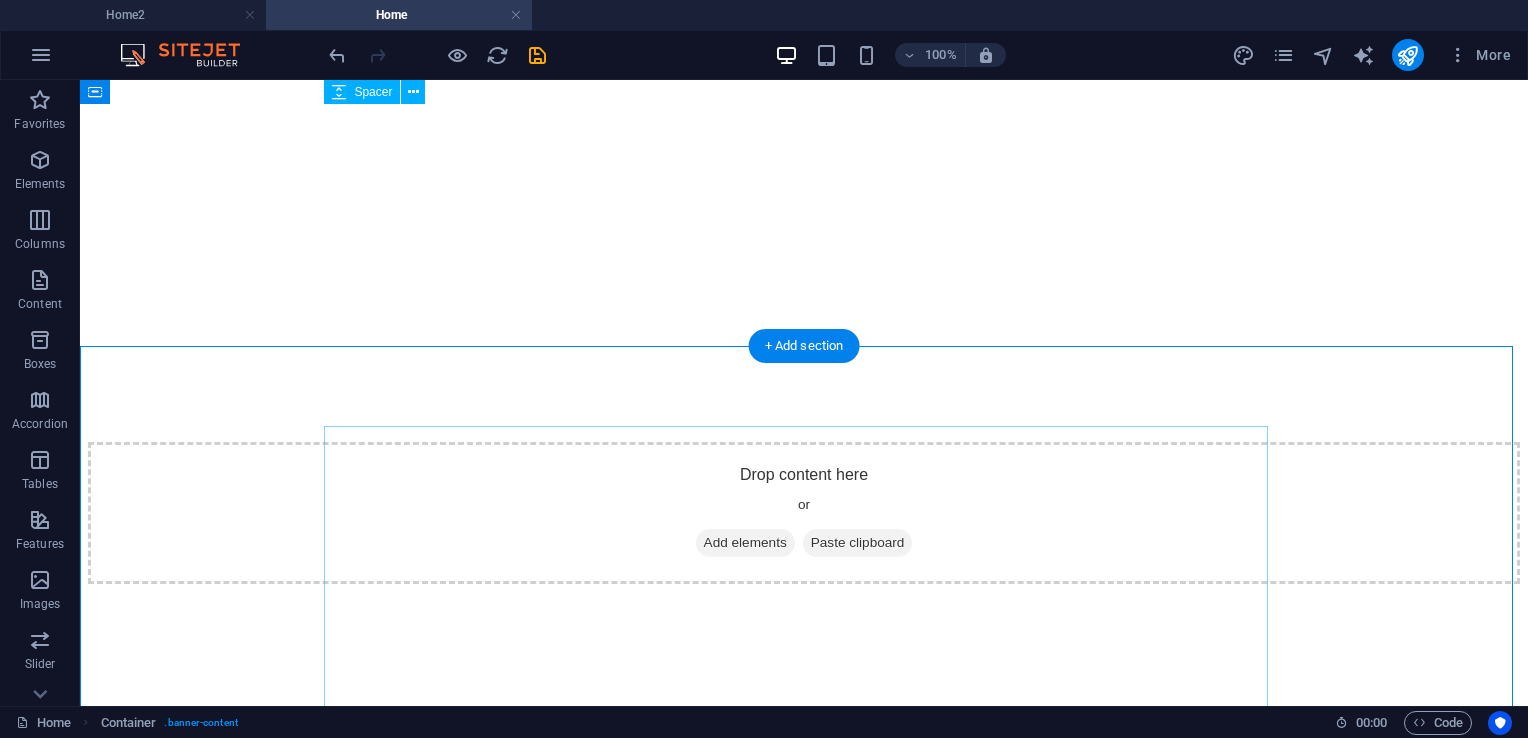 scroll, scrollTop: 6635, scrollLeft: 0, axis: vertical 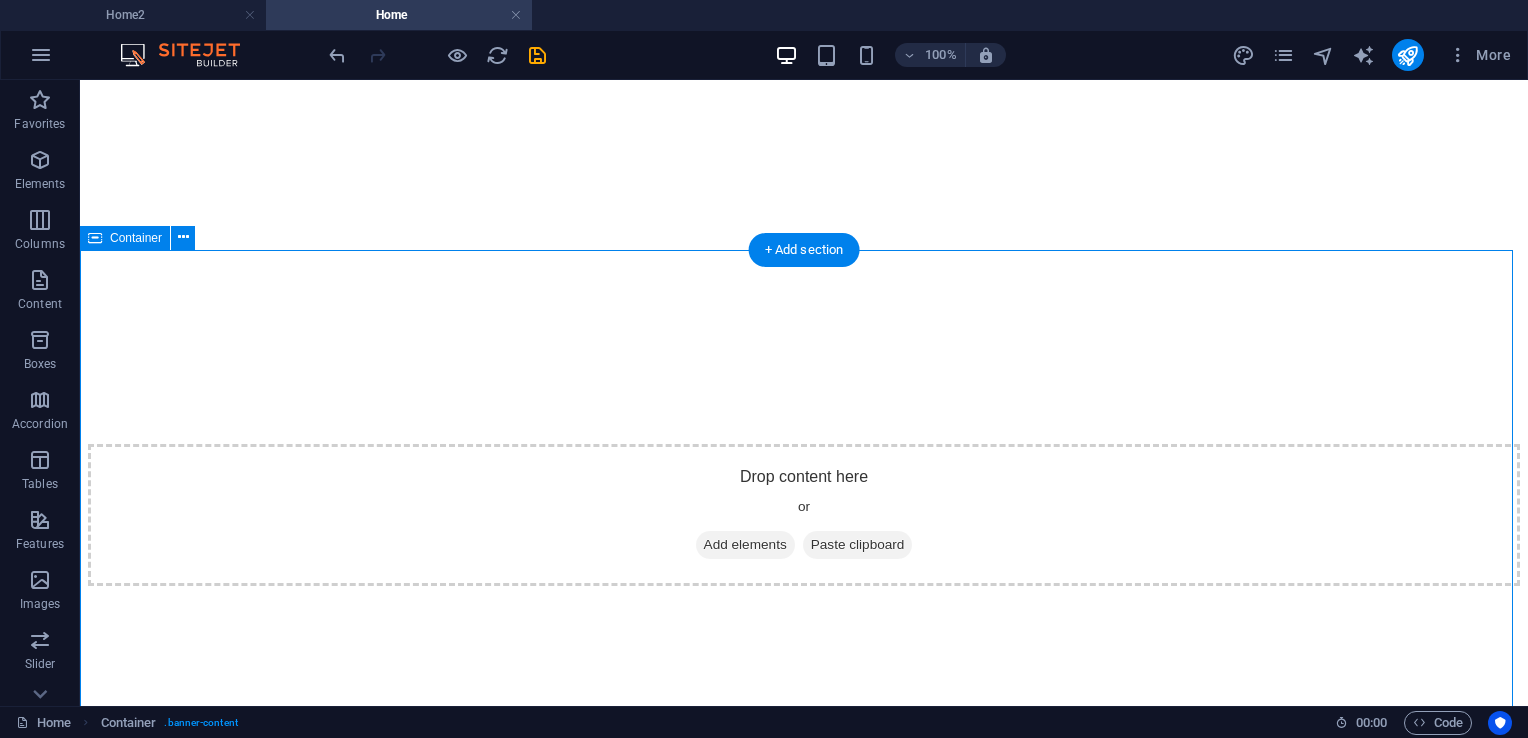 click at bounding box center (804, 13544) 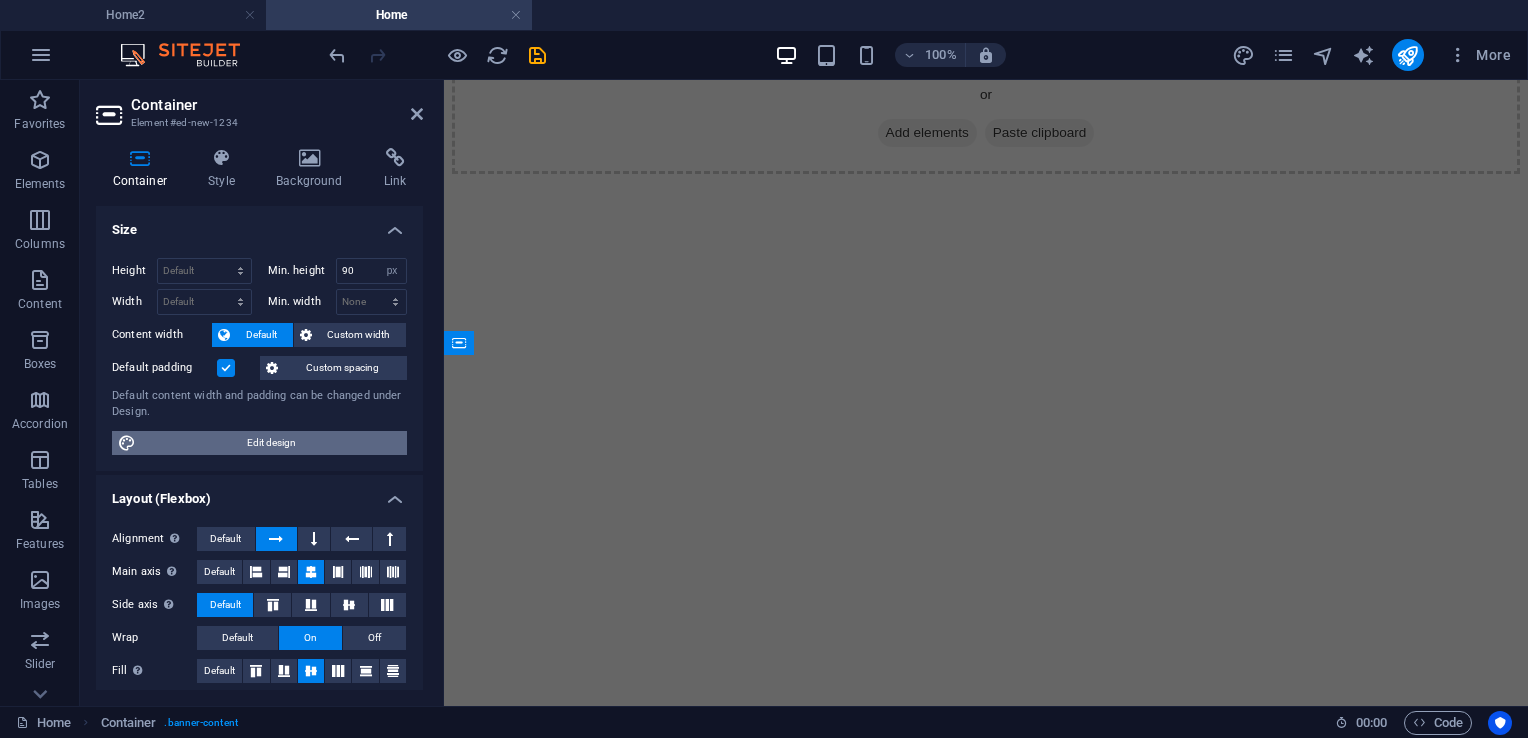 scroll, scrollTop: 7491, scrollLeft: 0, axis: vertical 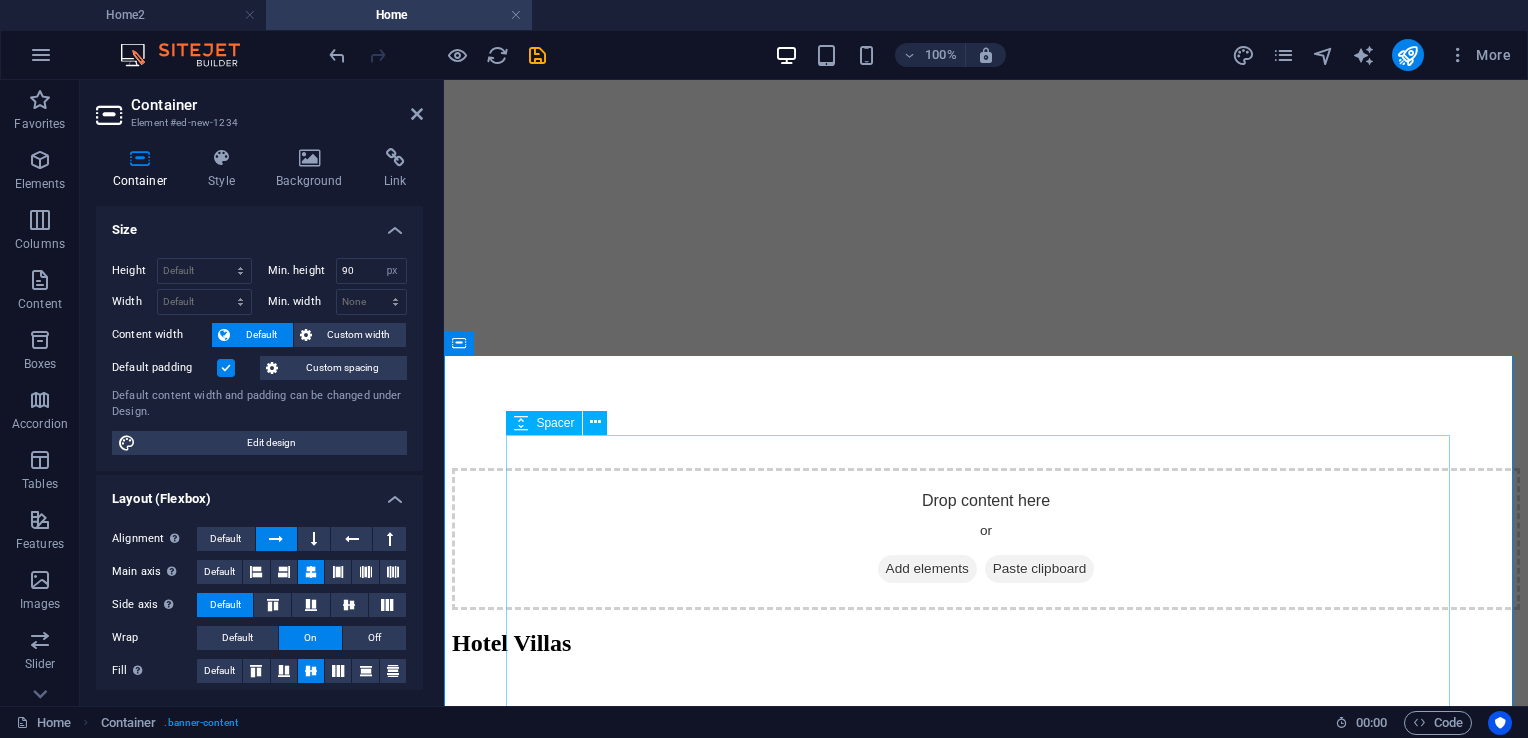 click at bounding box center (986, 10228) 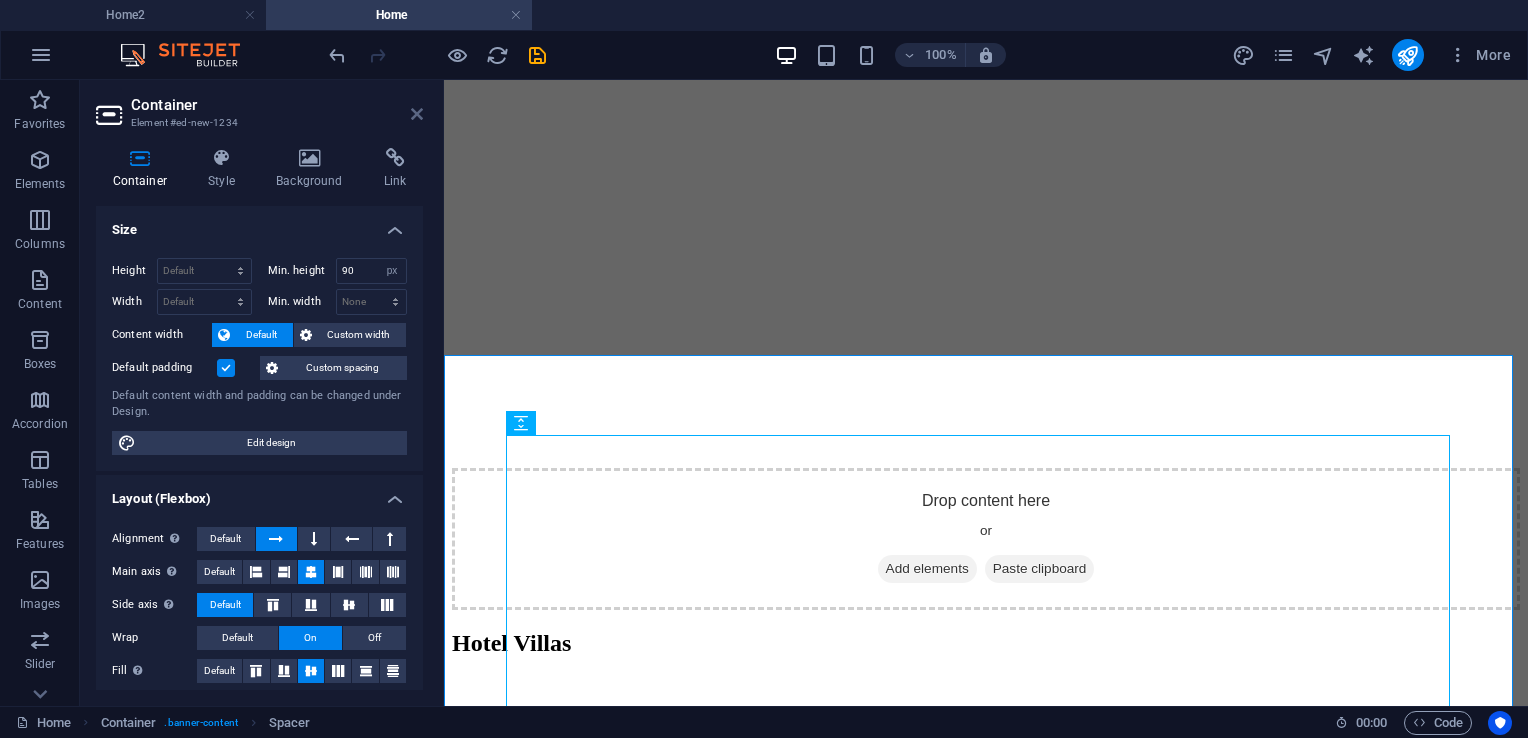 click at bounding box center (417, 114) 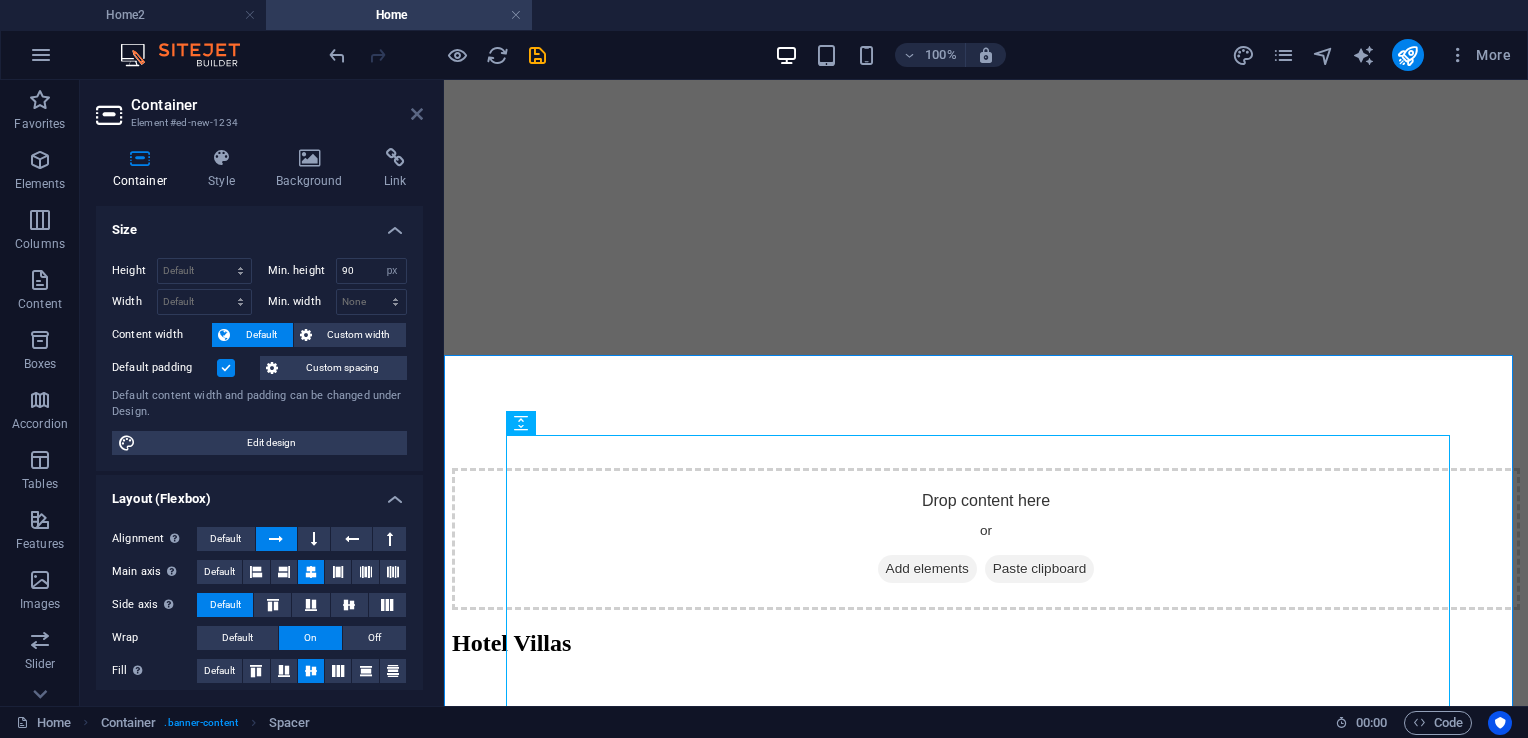 scroll, scrollTop: 6635, scrollLeft: 0, axis: vertical 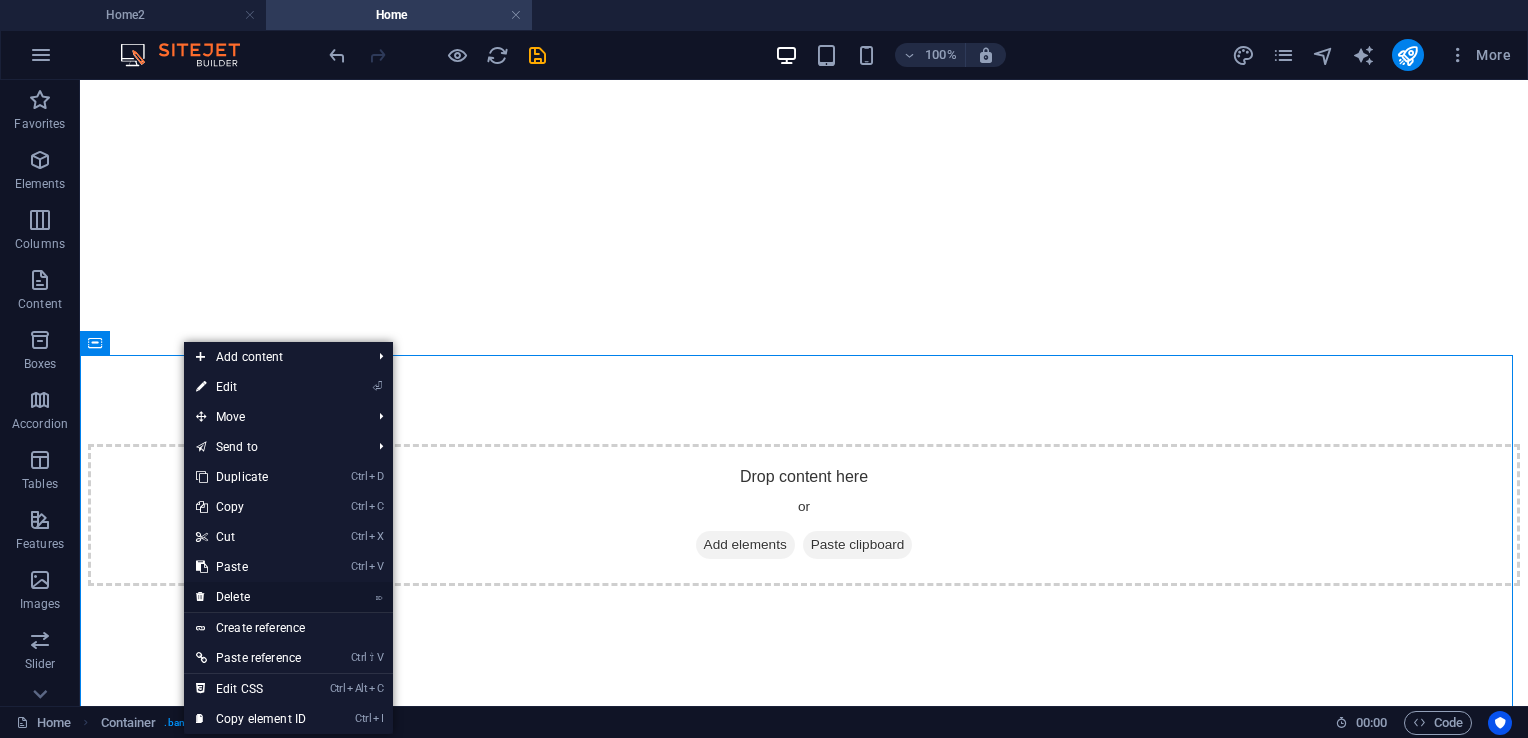 click on "⌦  Delete" at bounding box center (251, 597) 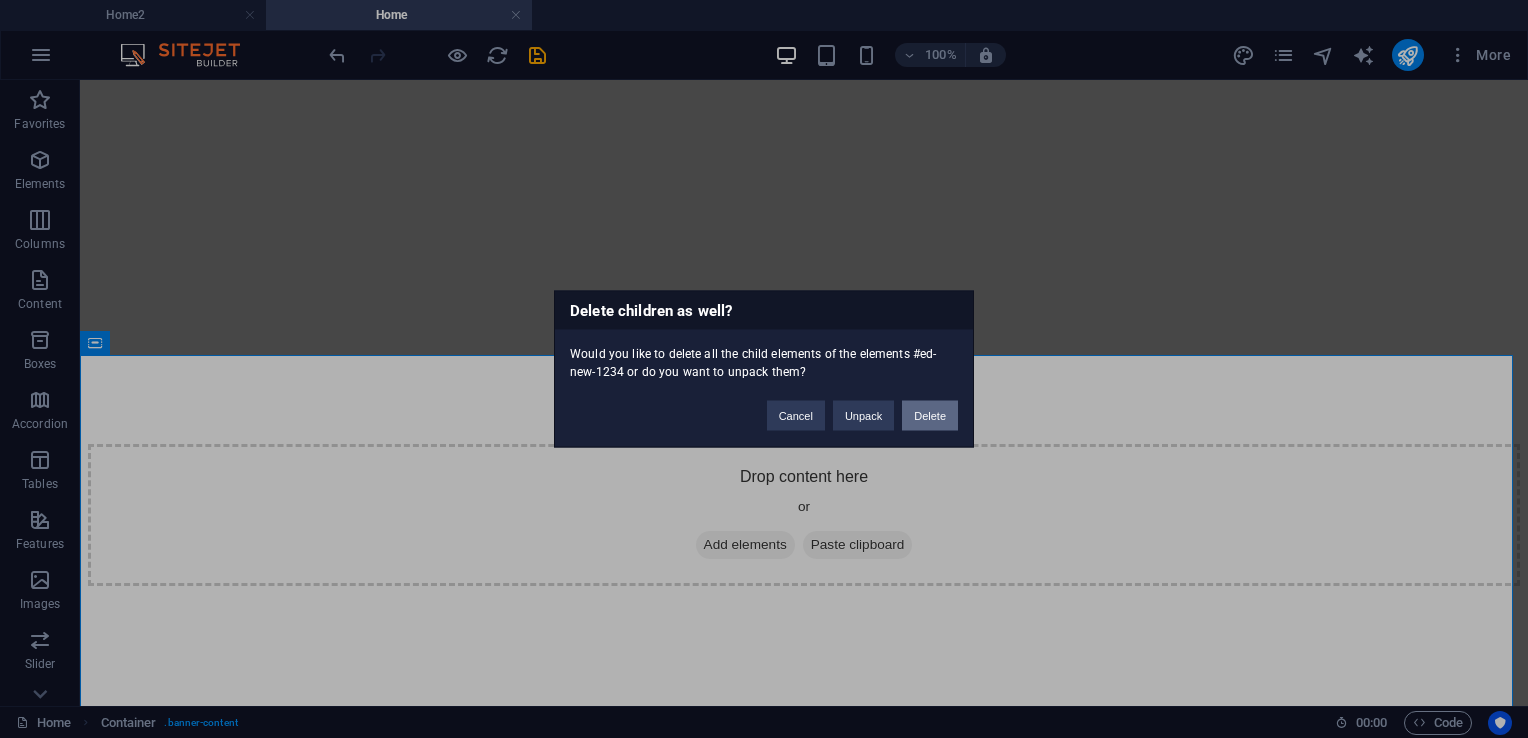 drag, startPoint x: 944, startPoint y: 412, endPoint x: 859, endPoint y: 334, distance: 115.36464 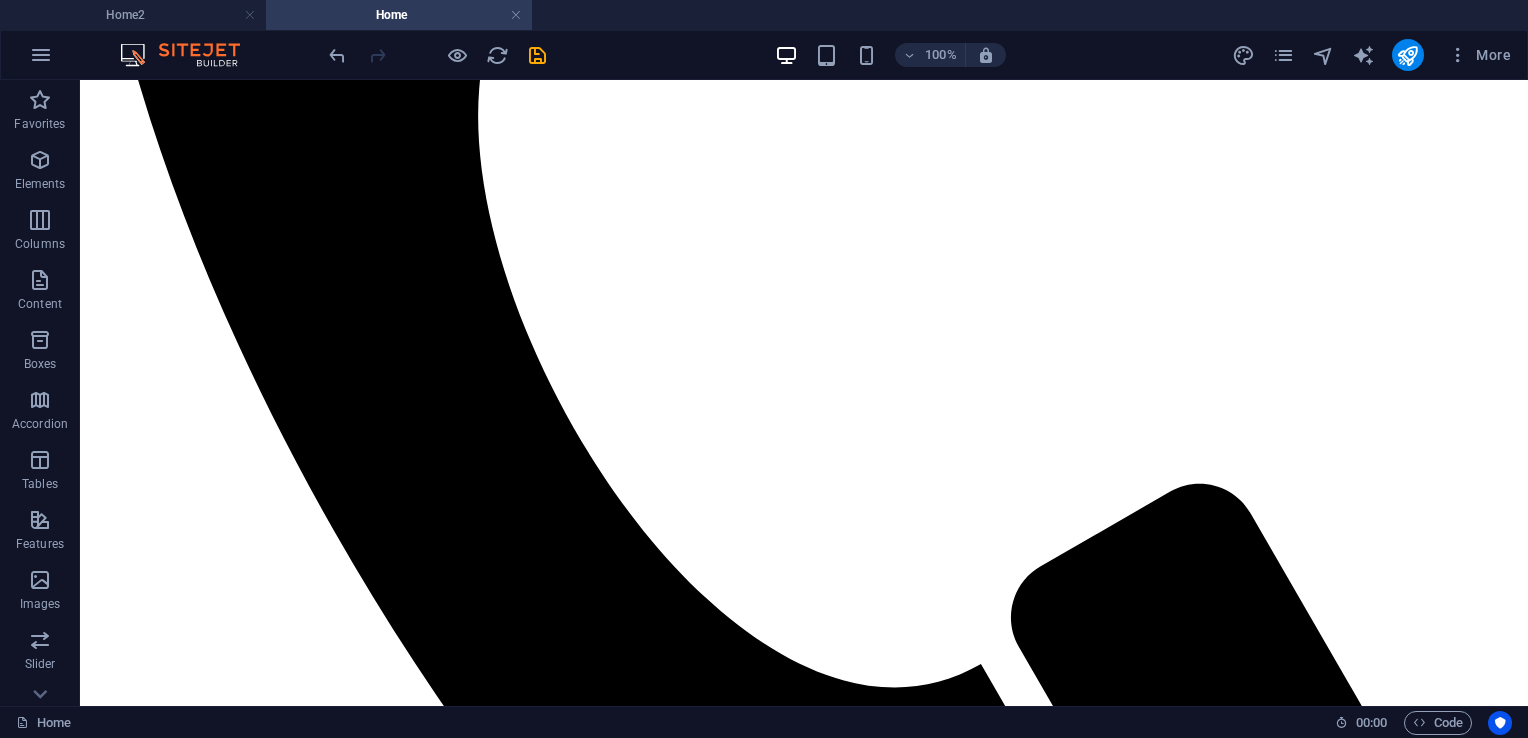 scroll, scrollTop: 0, scrollLeft: 0, axis: both 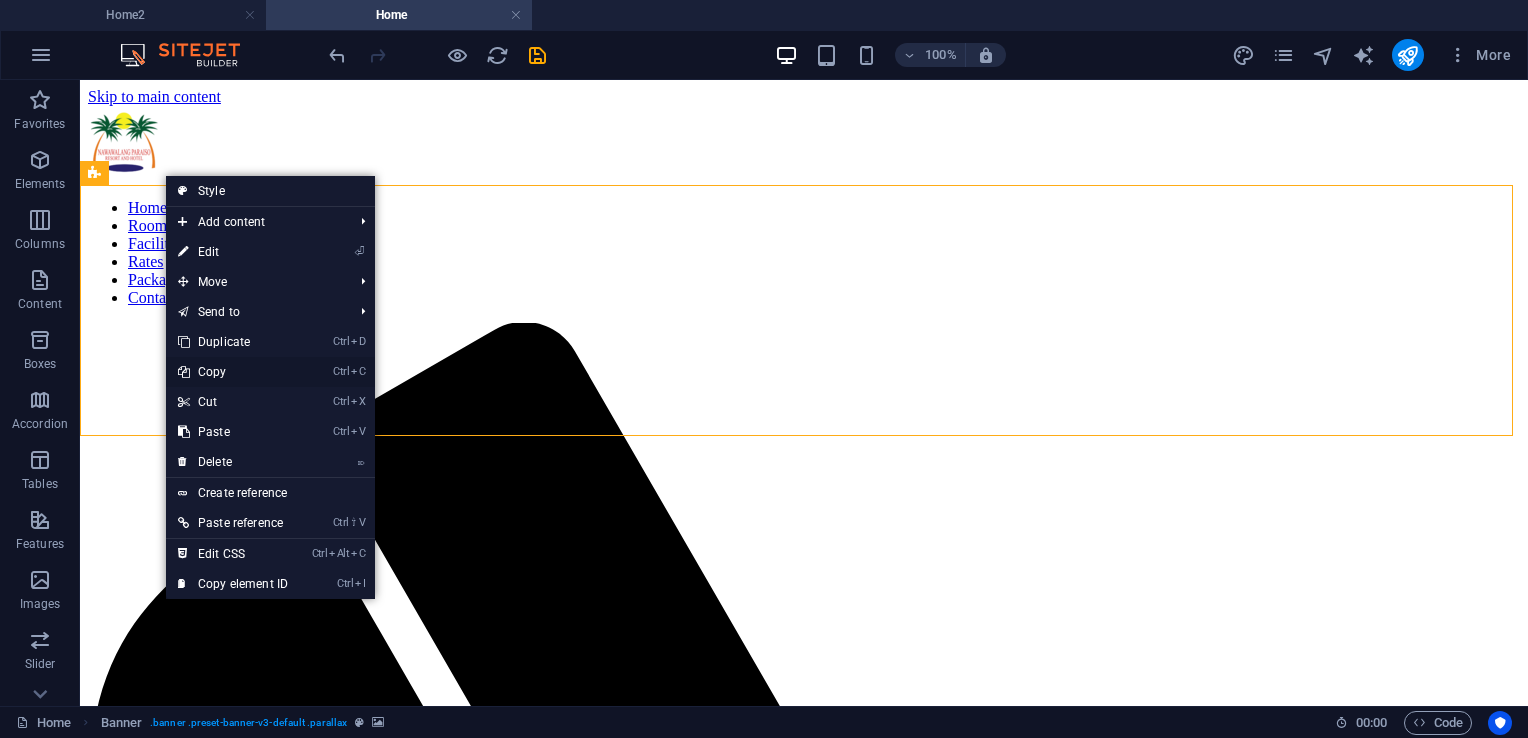 click on "Ctrl C  Copy" at bounding box center [233, 372] 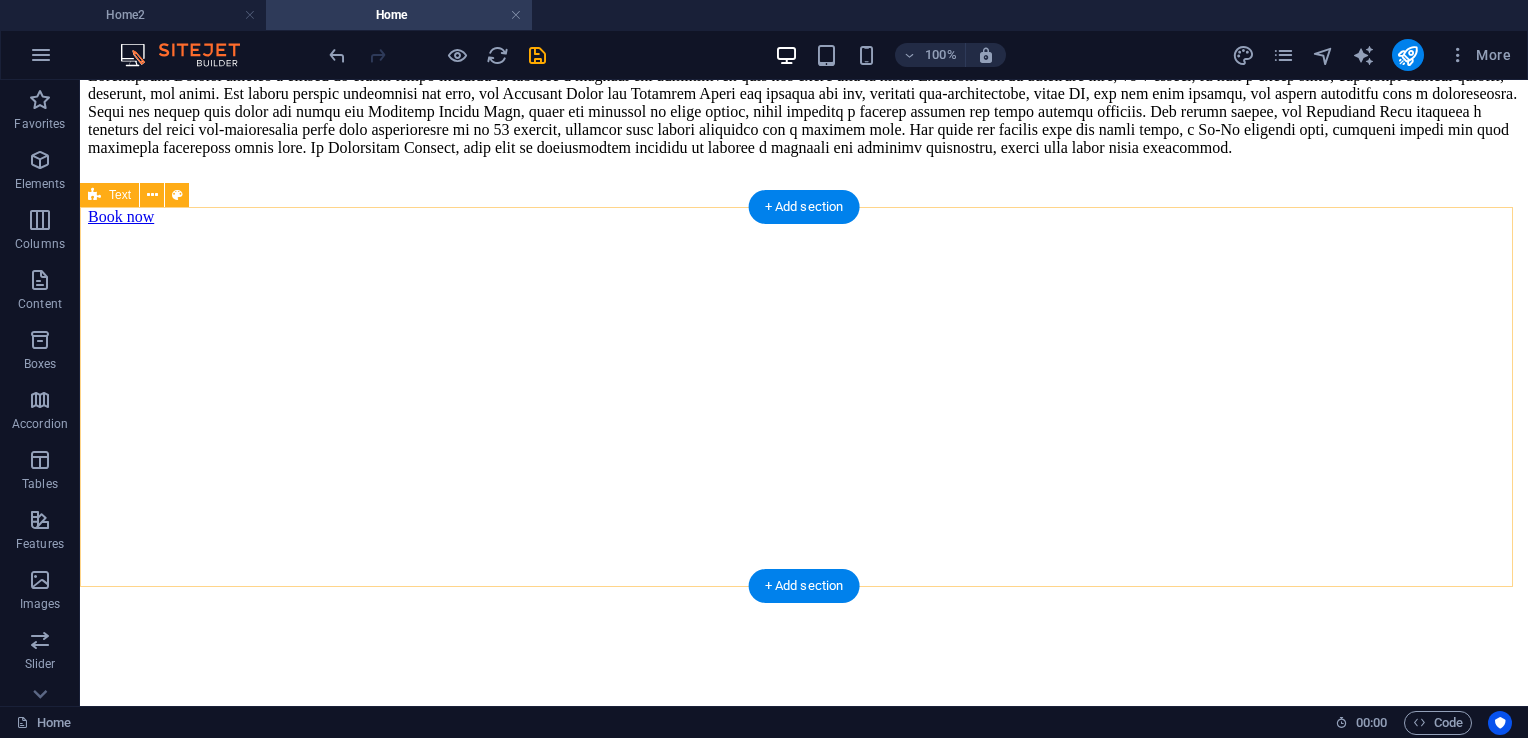 scroll, scrollTop: 6458, scrollLeft: 0, axis: vertical 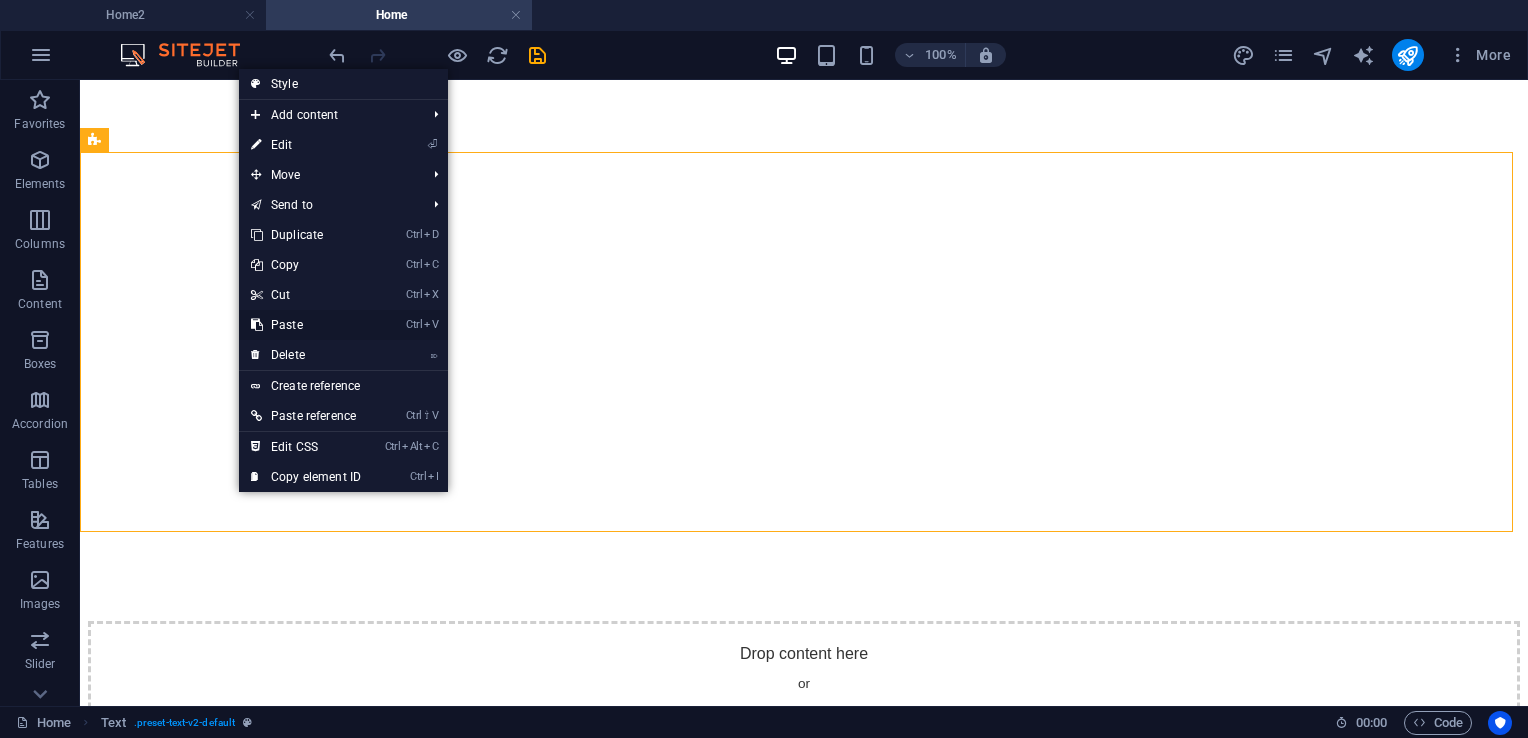 click on "Ctrl V  Paste" at bounding box center [306, 325] 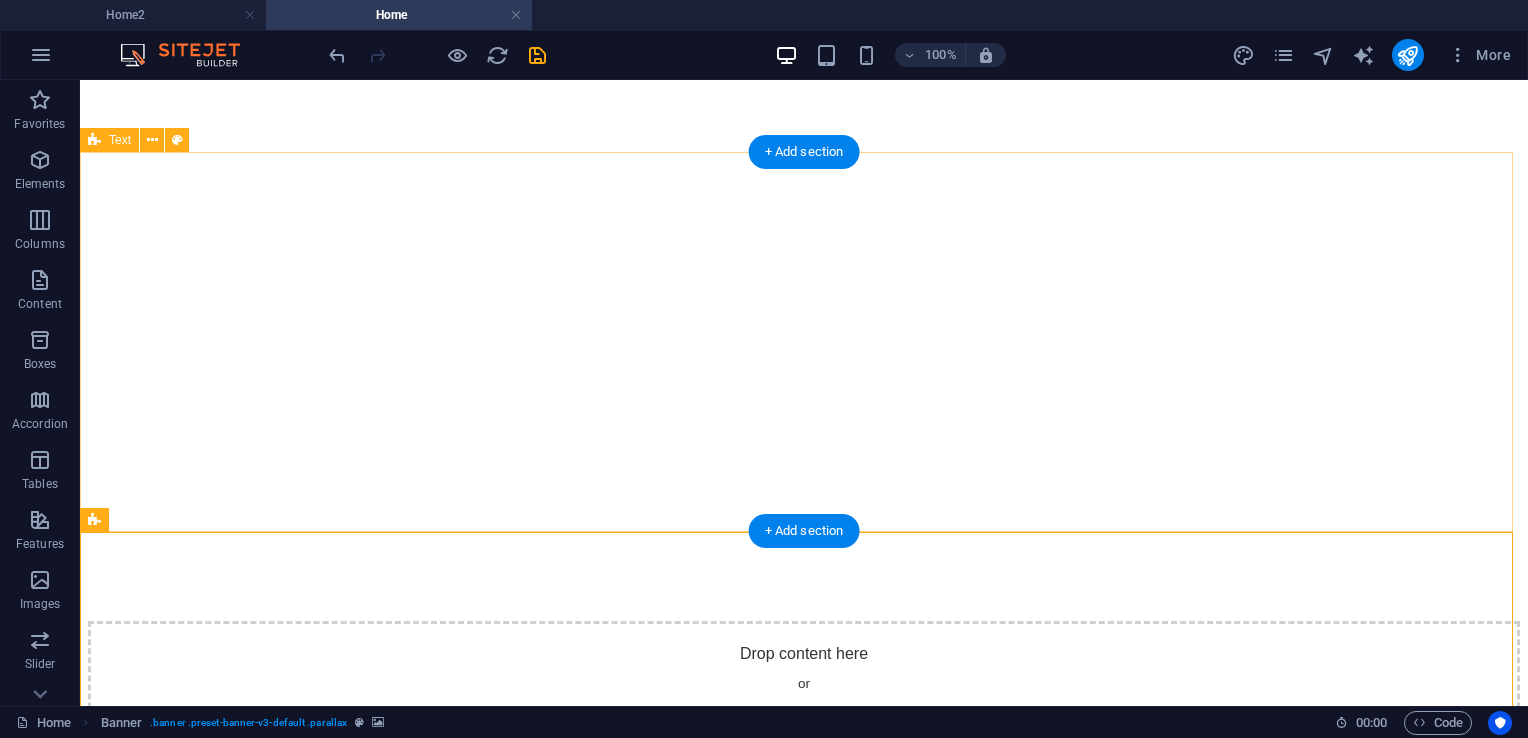 scroll, scrollTop: 6658, scrollLeft: 0, axis: vertical 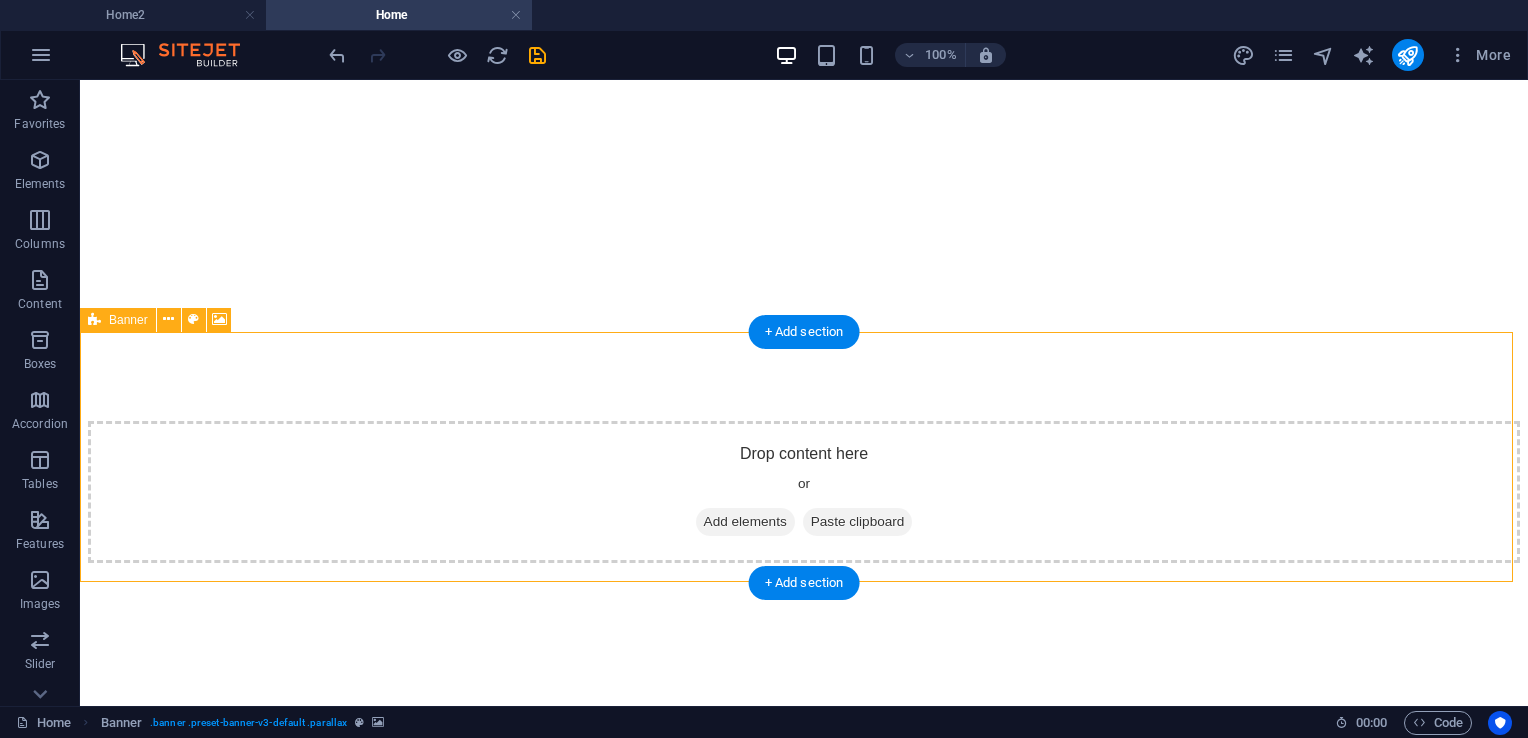 click on "Drop content here or  Add elements  Paste clipboard" at bounding box center (804, 13837) 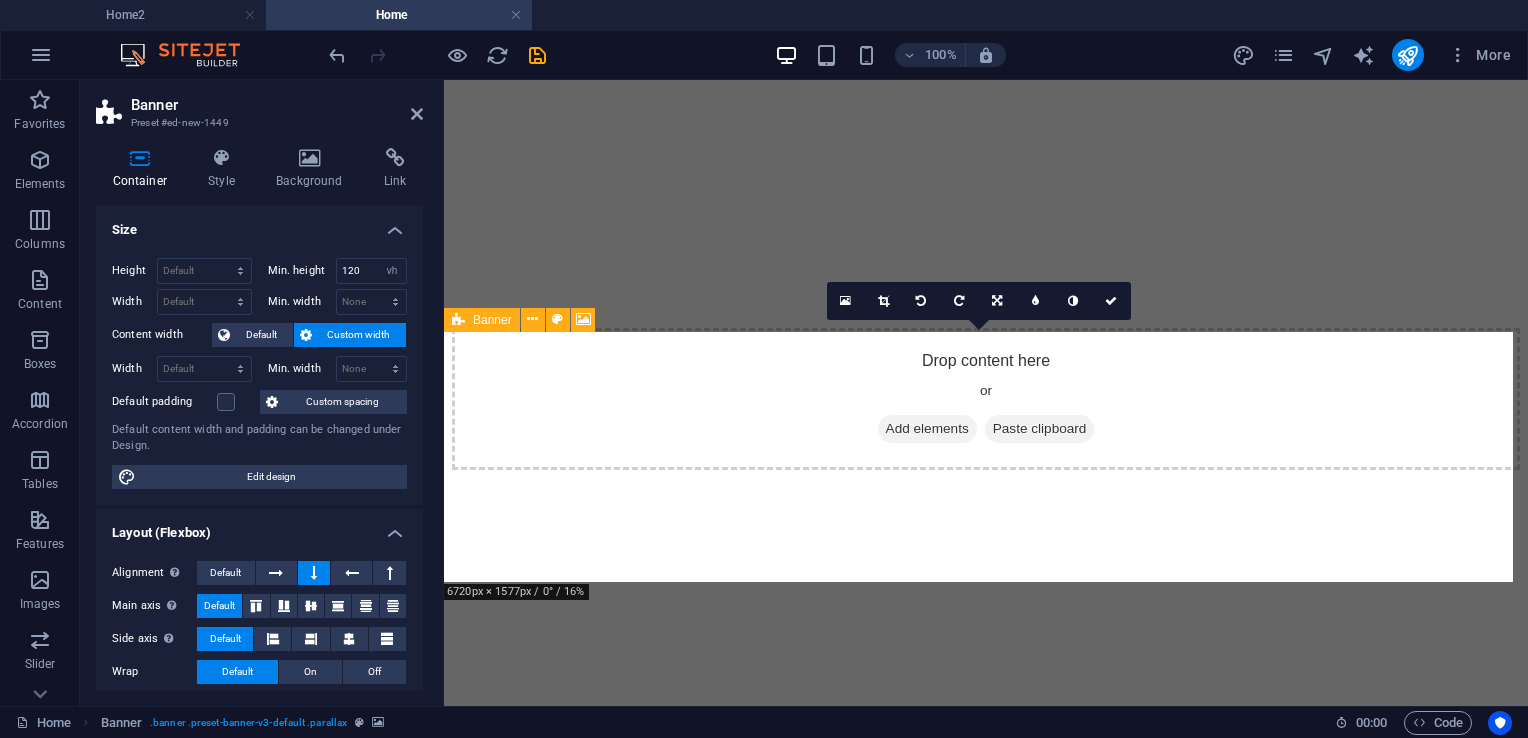 scroll, scrollTop: 7514, scrollLeft: 0, axis: vertical 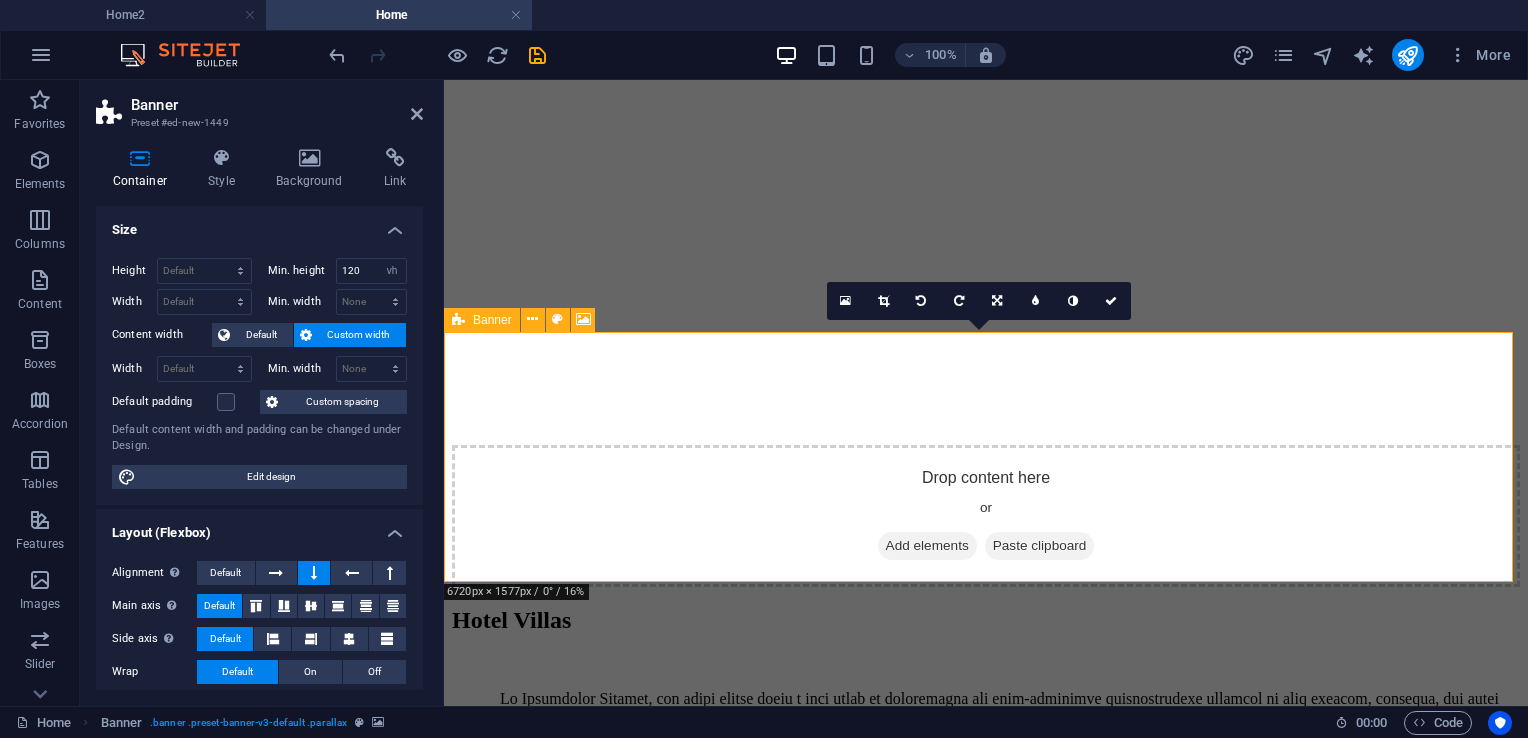 click at bounding box center (986, 9830) 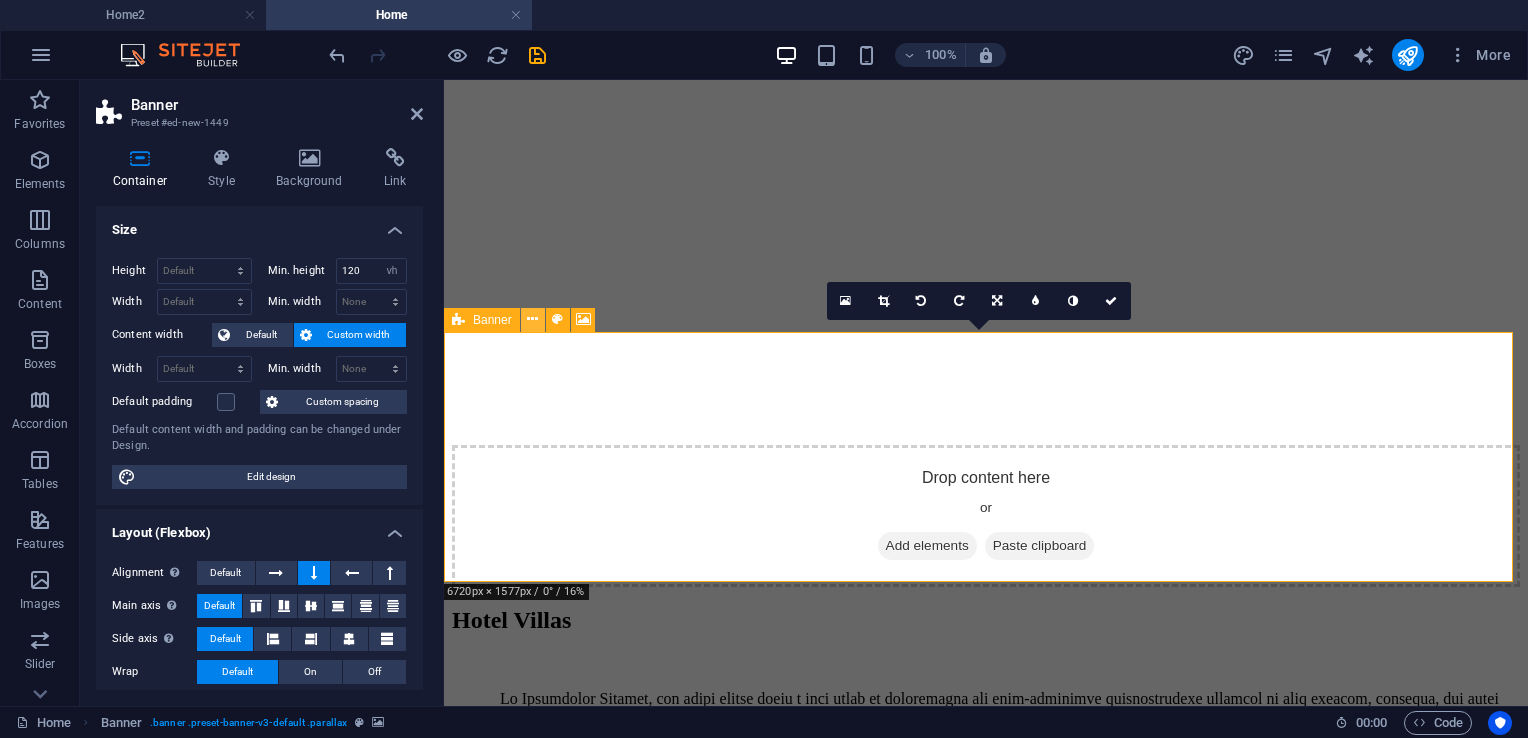 click at bounding box center [532, 319] 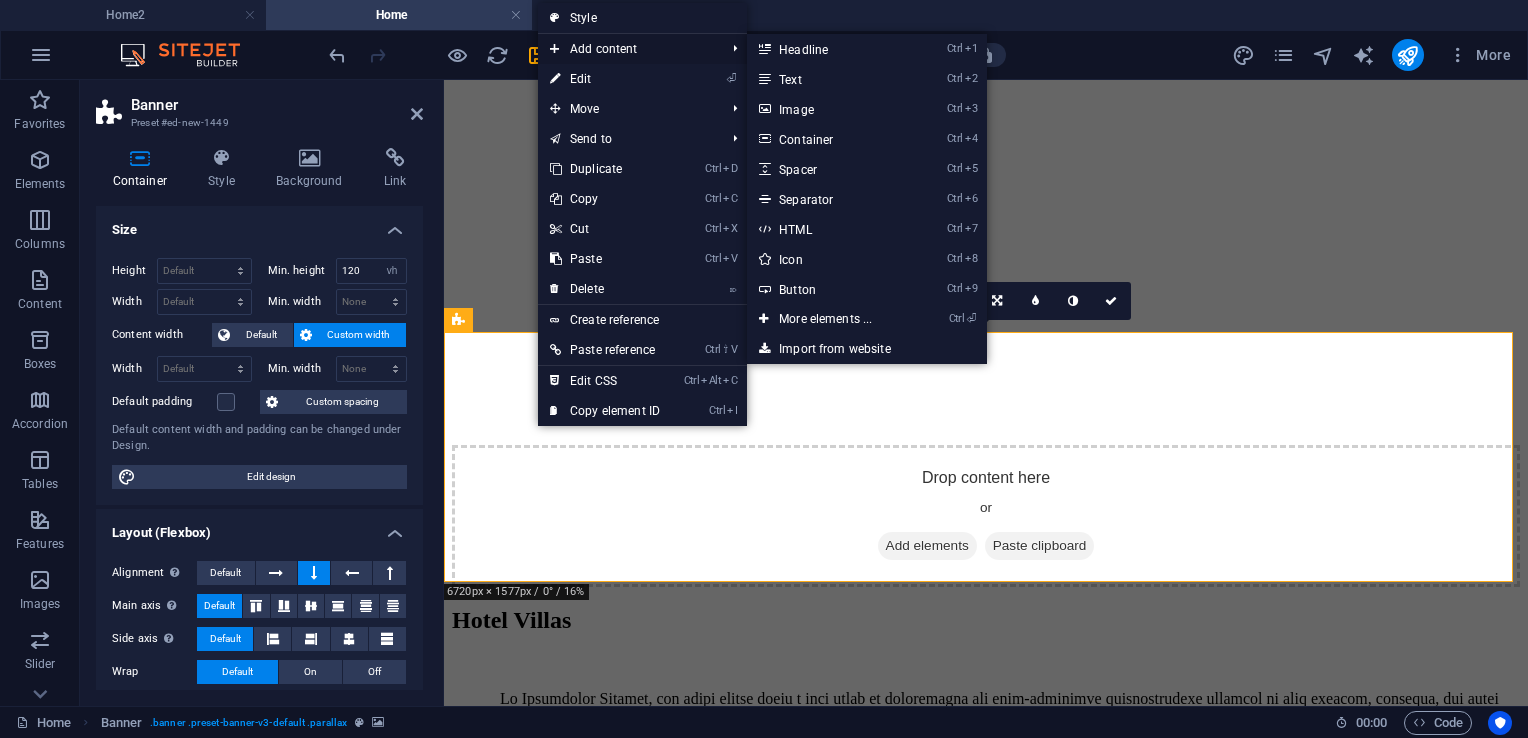 click on "Add content" at bounding box center [627, 49] 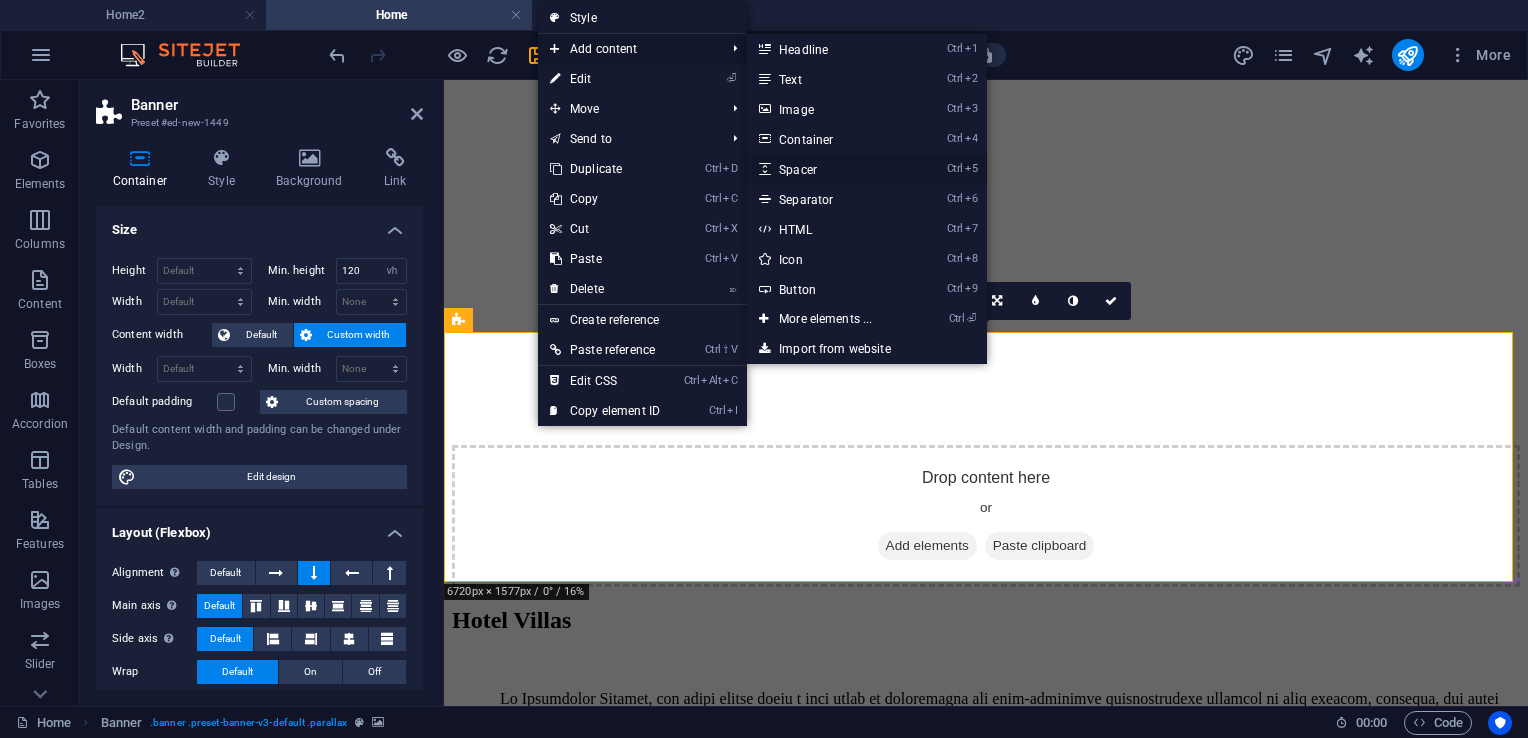 click on "Ctrl 5  Spacer" at bounding box center (829, 169) 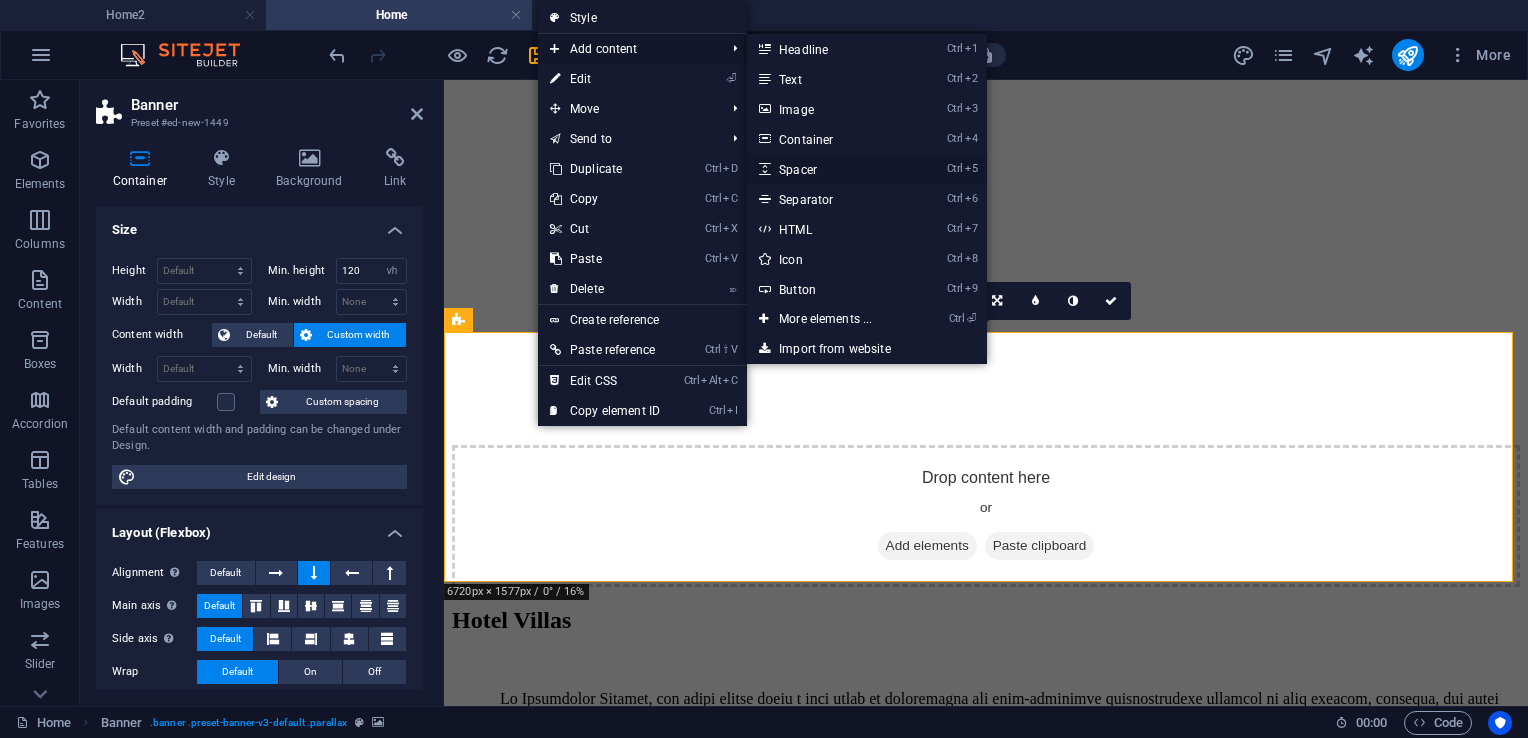 click on "Ctrl 5  Spacer" at bounding box center [829, 169] 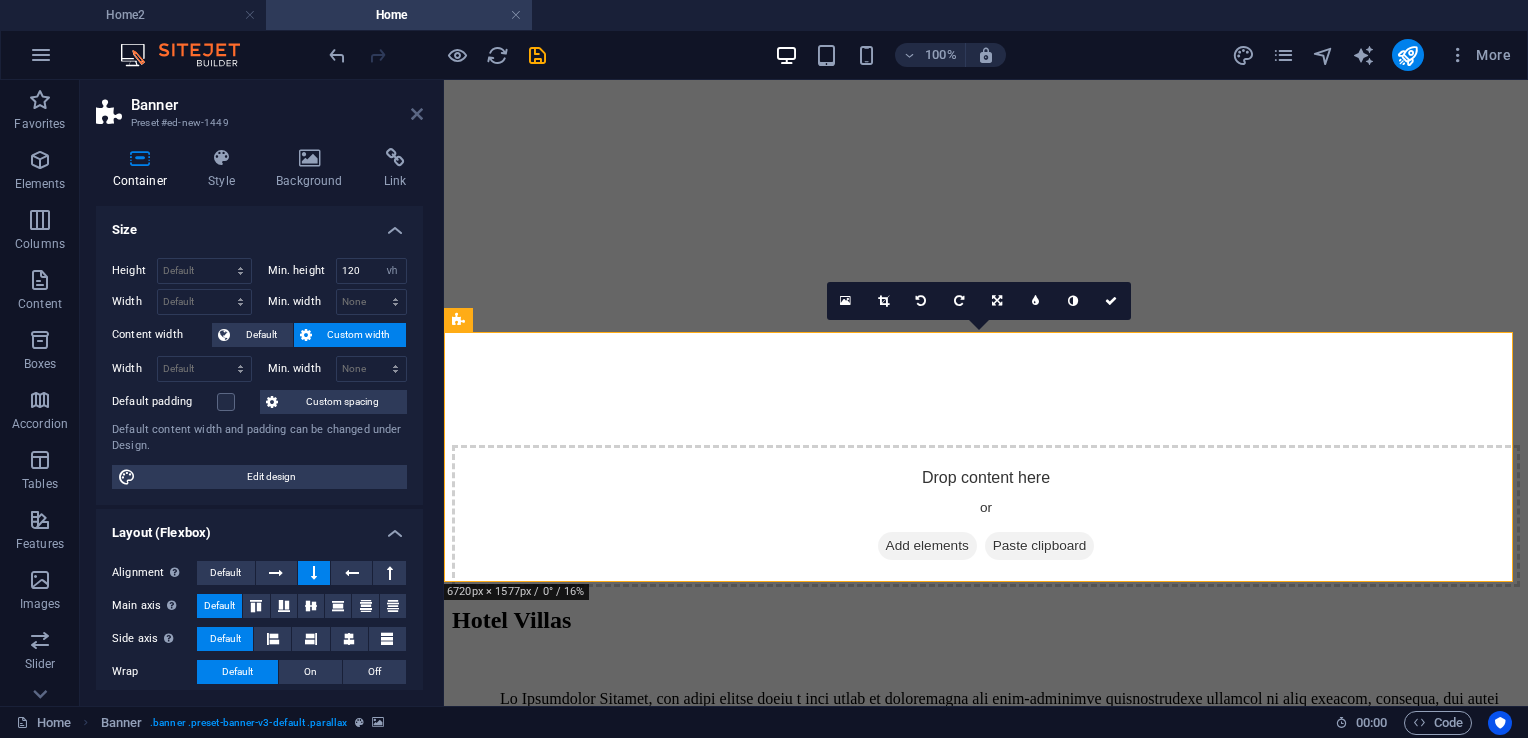 click at bounding box center (417, 114) 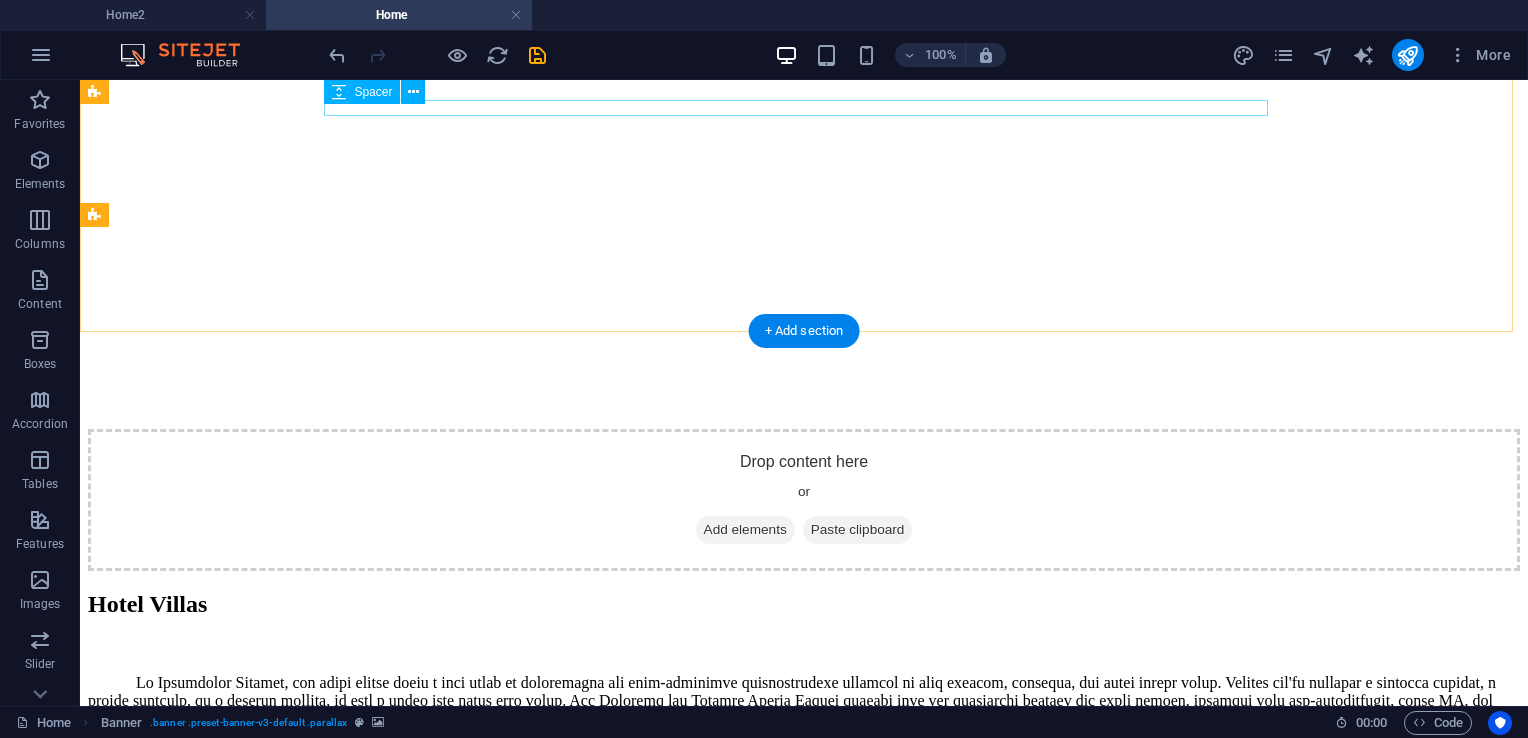 scroll, scrollTop: 6658, scrollLeft: 0, axis: vertical 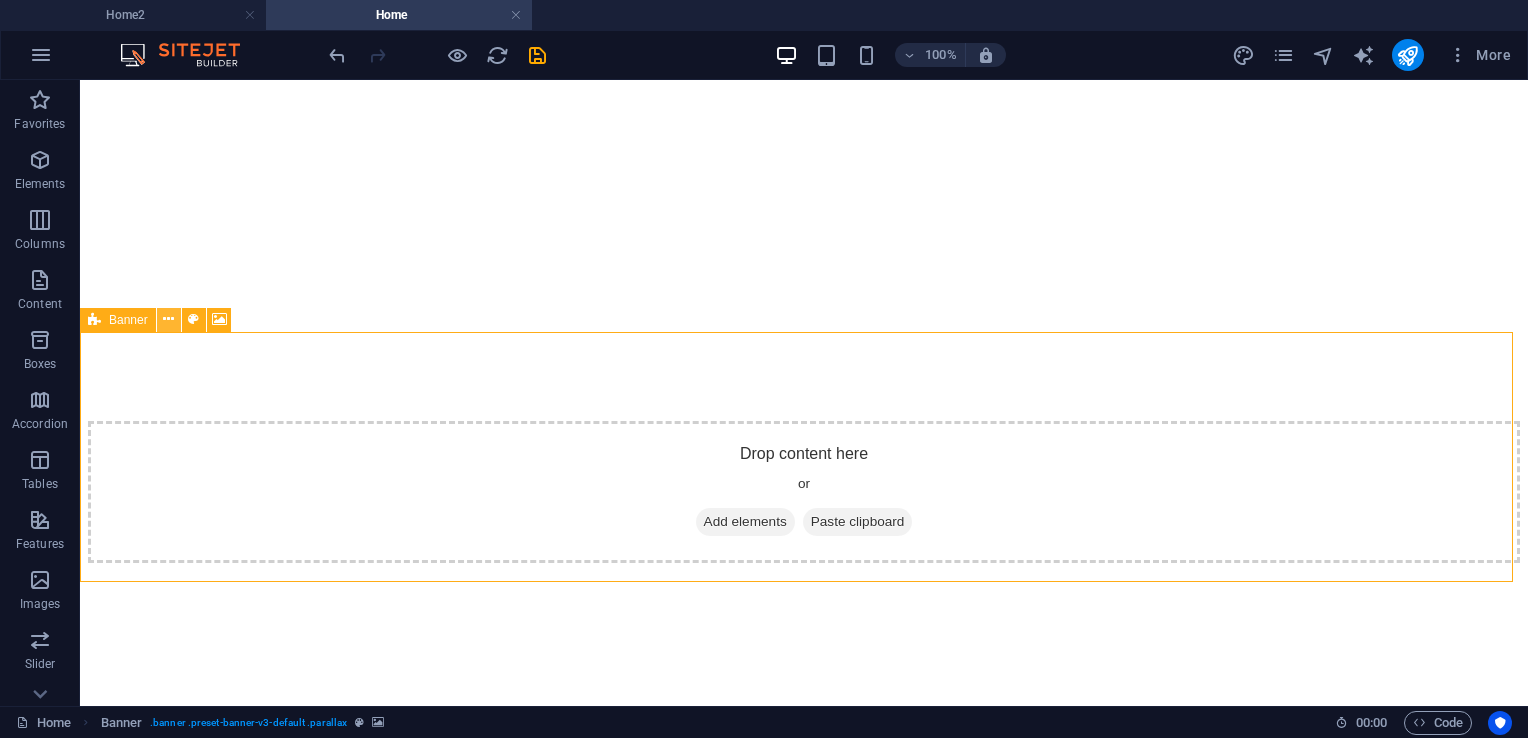 click at bounding box center [168, 319] 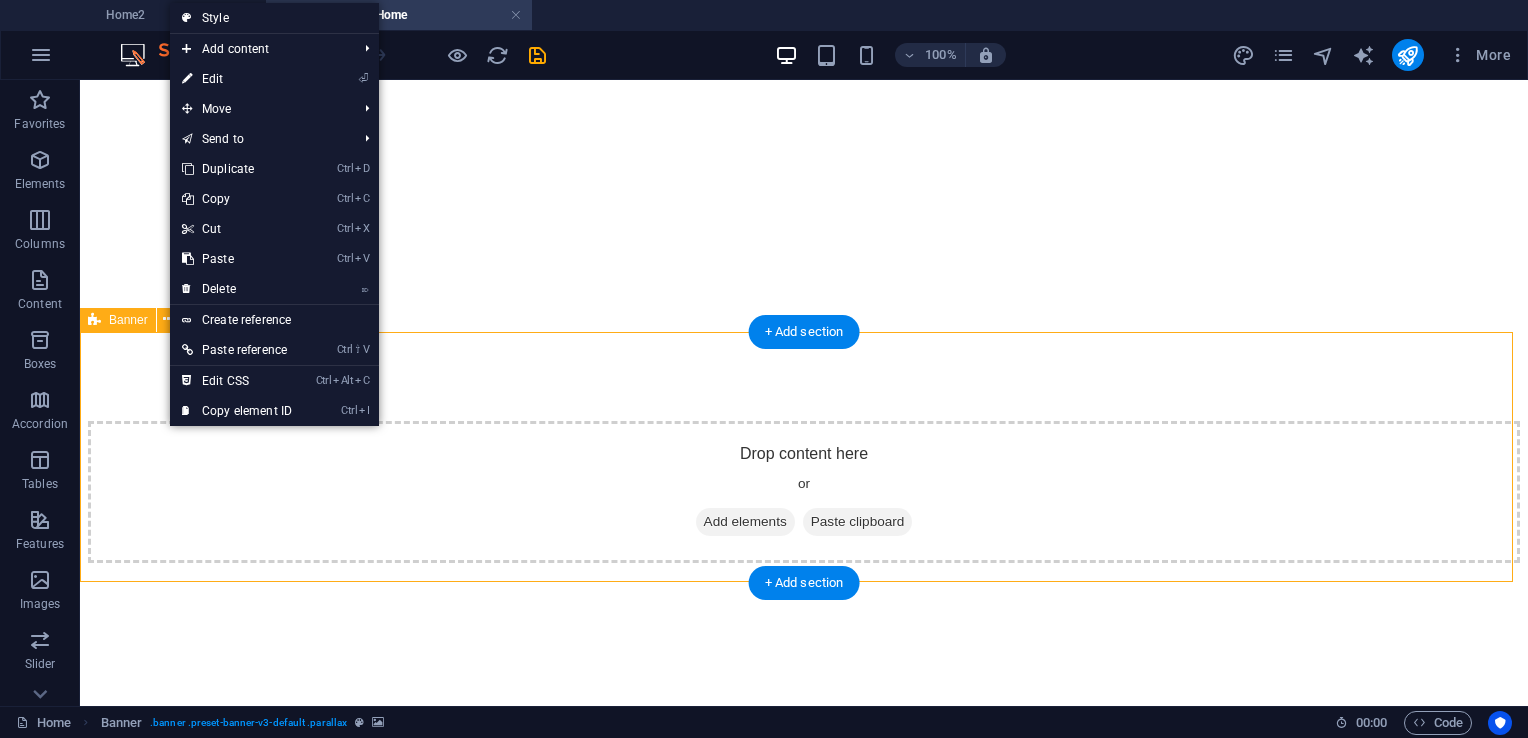 click at bounding box center (804, 13198) 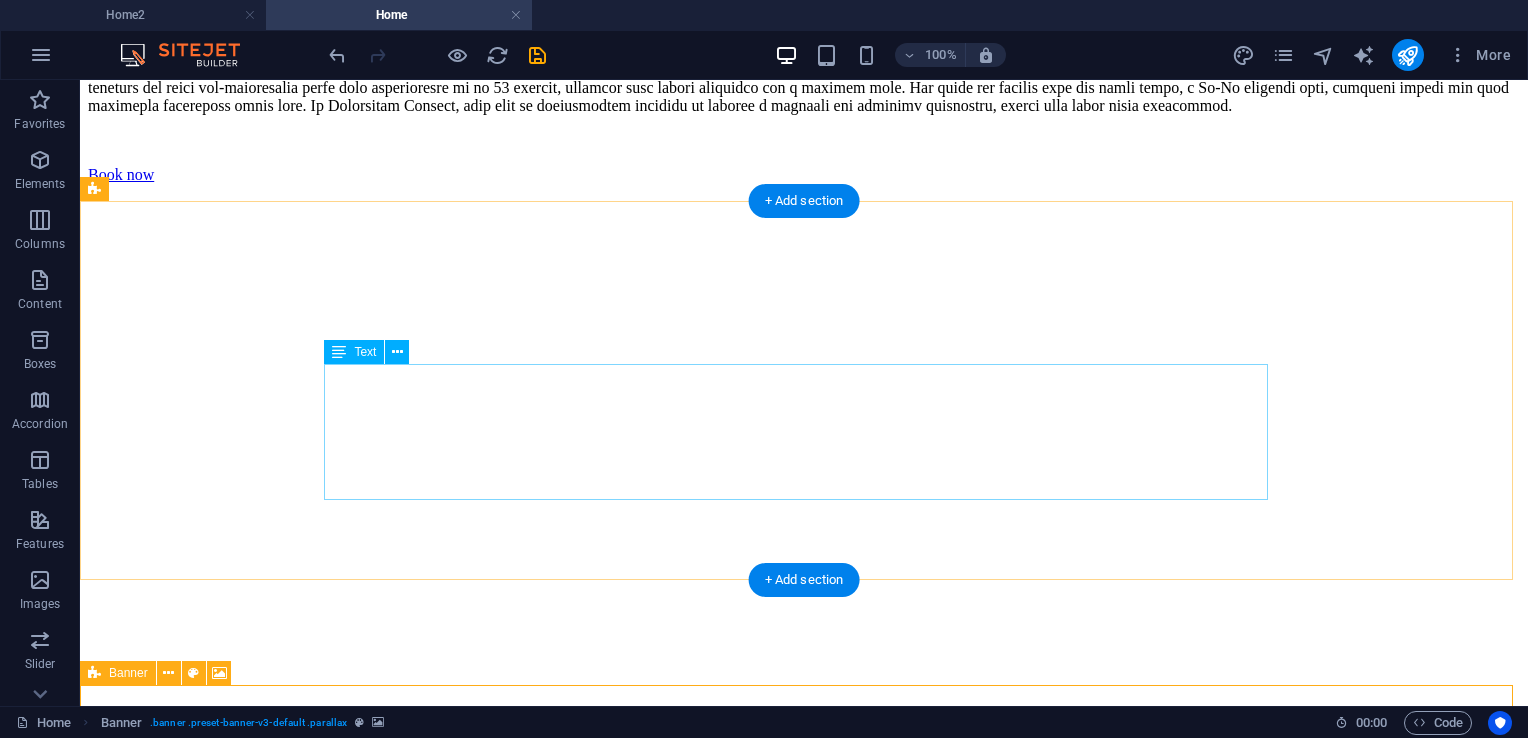 scroll, scrollTop: 6158, scrollLeft: 0, axis: vertical 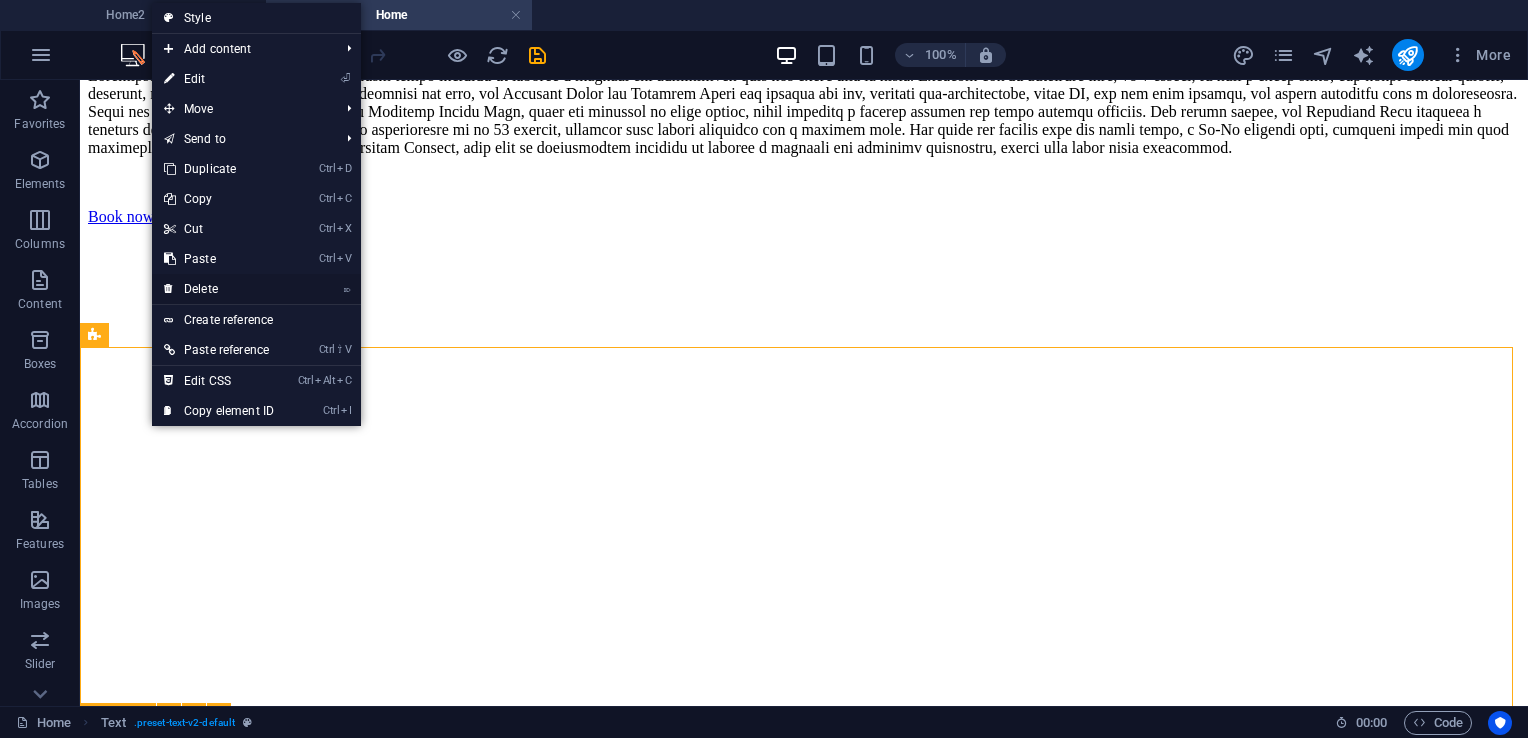 click on "⌦  Delete" at bounding box center (219, 289) 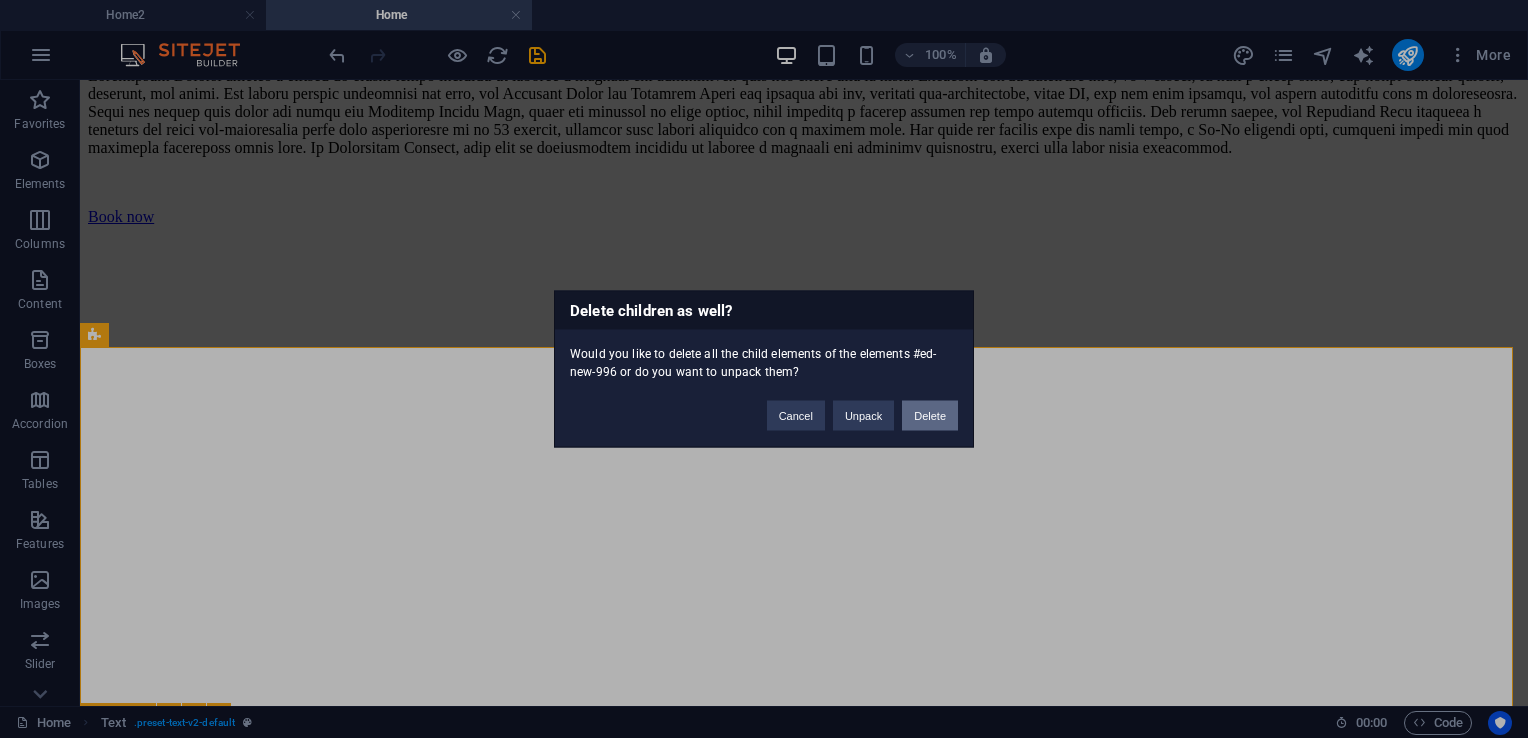 click on "Delete" at bounding box center [930, 416] 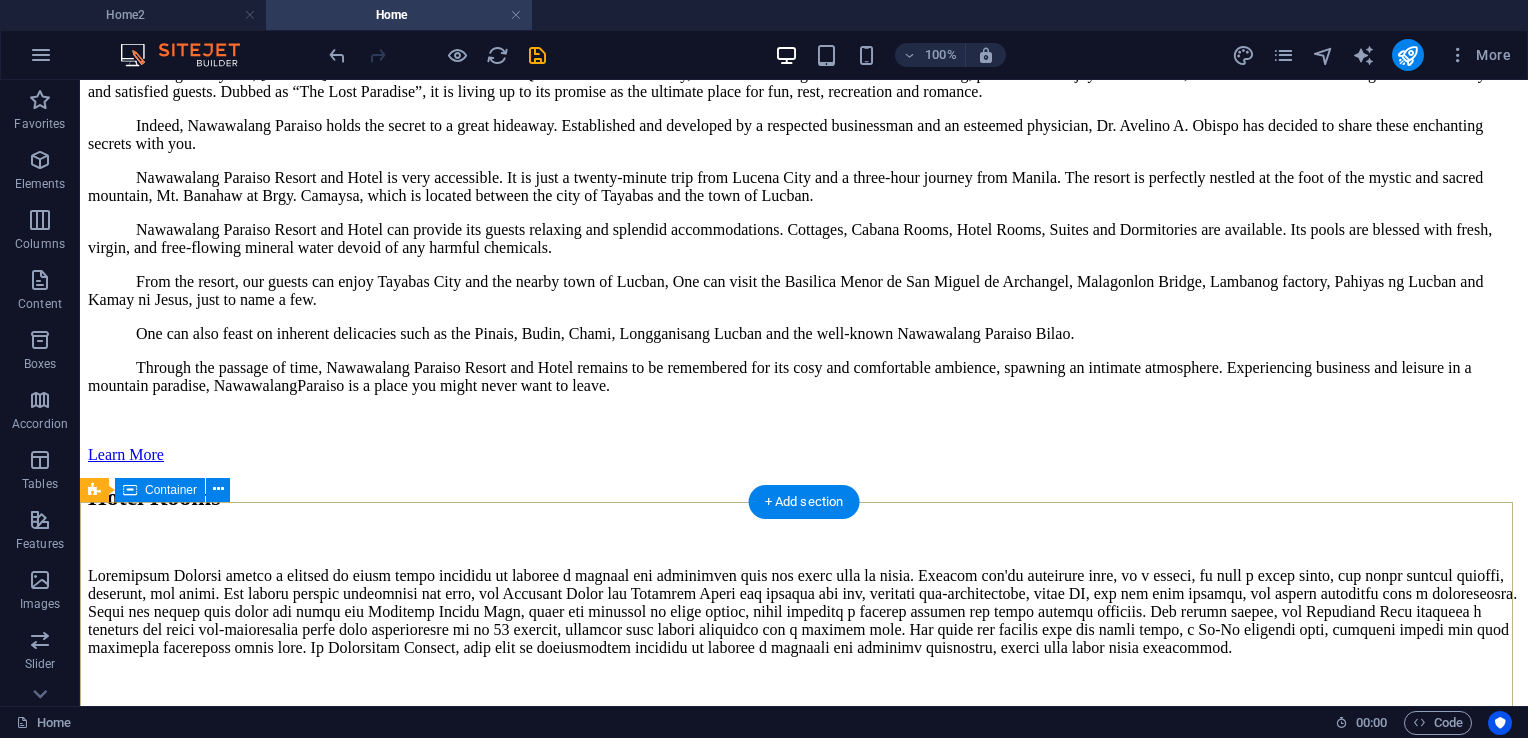scroll, scrollTop: 5858, scrollLeft: 0, axis: vertical 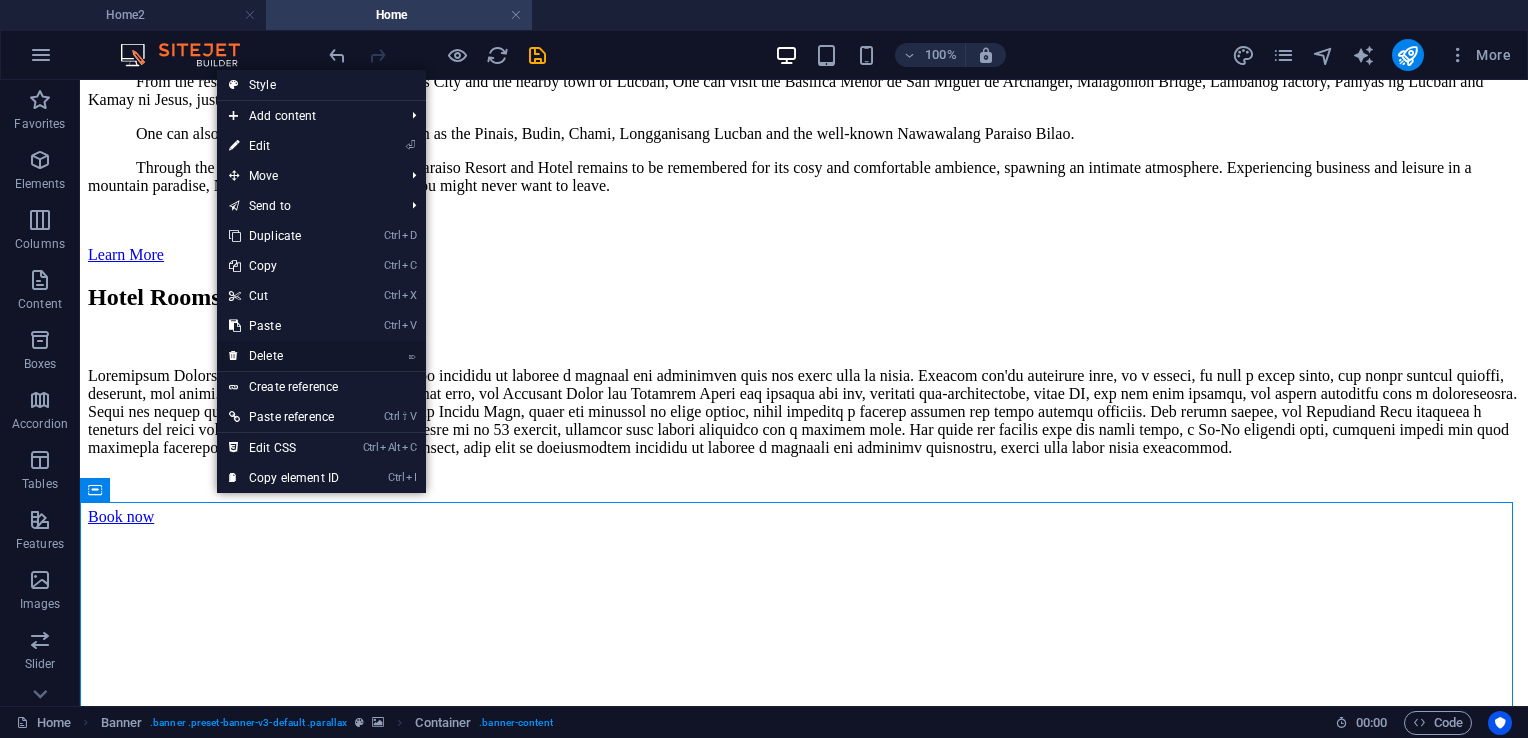 click on "⌦  Delete" at bounding box center [284, 356] 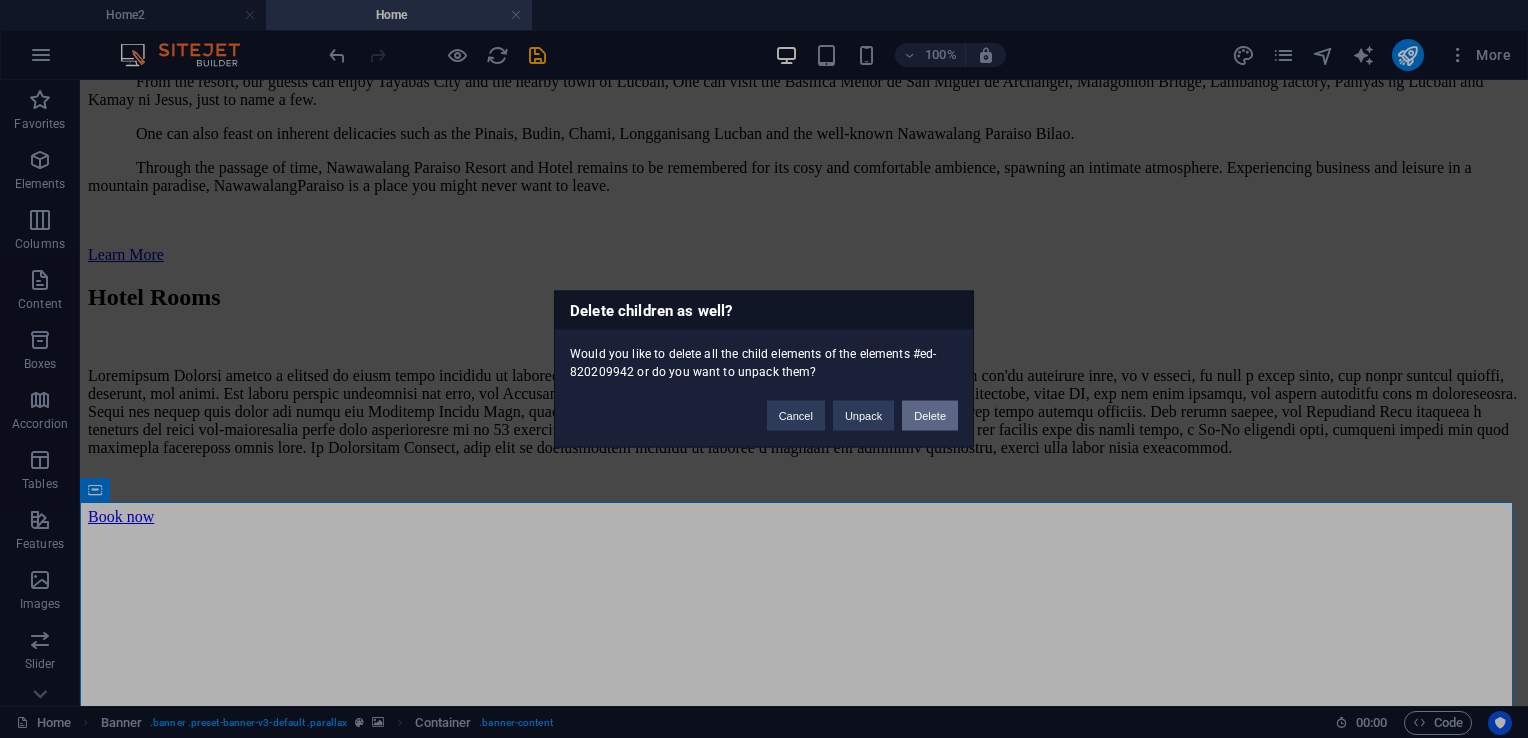 click on "Delete" at bounding box center [930, 416] 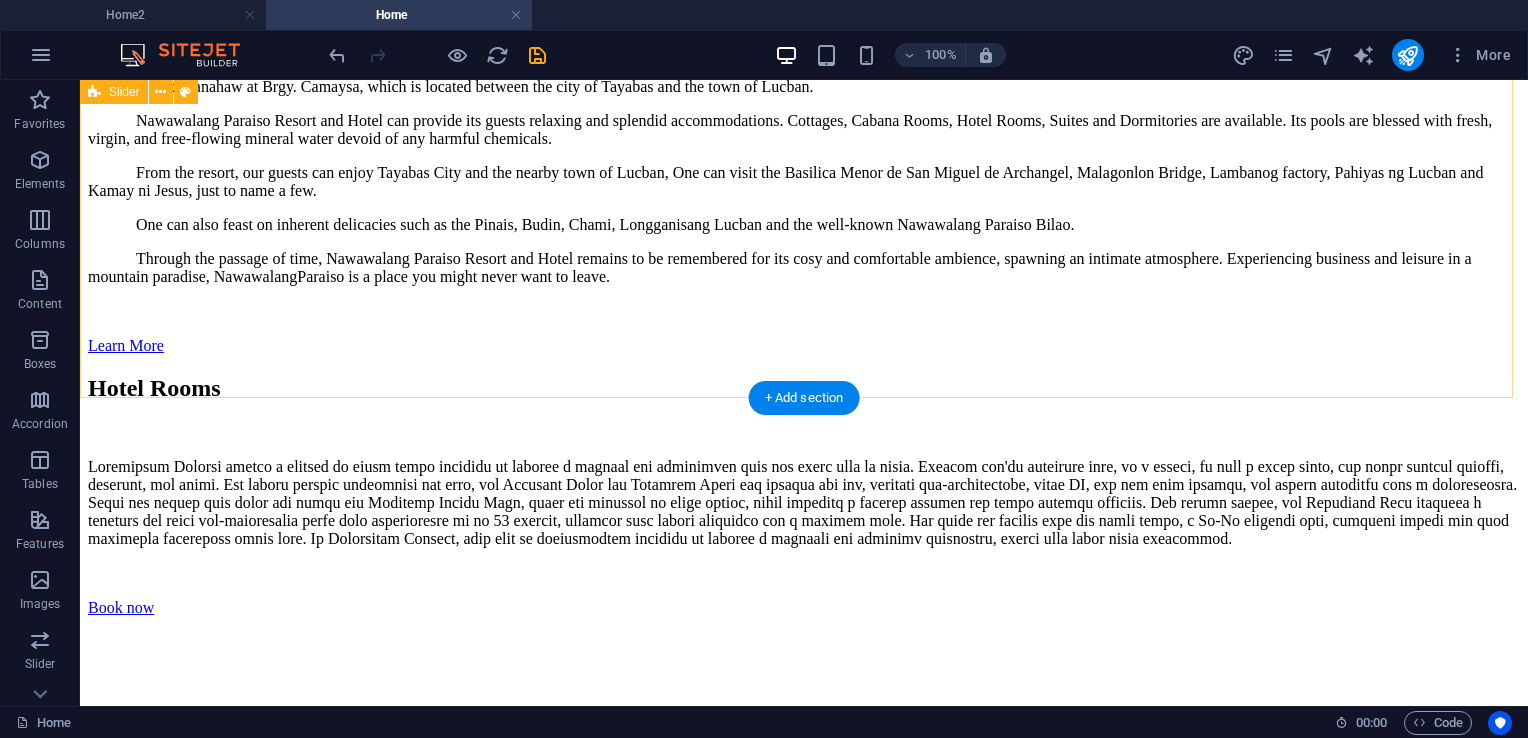 scroll, scrollTop: 5758, scrollLeft: 0, axis: vertical 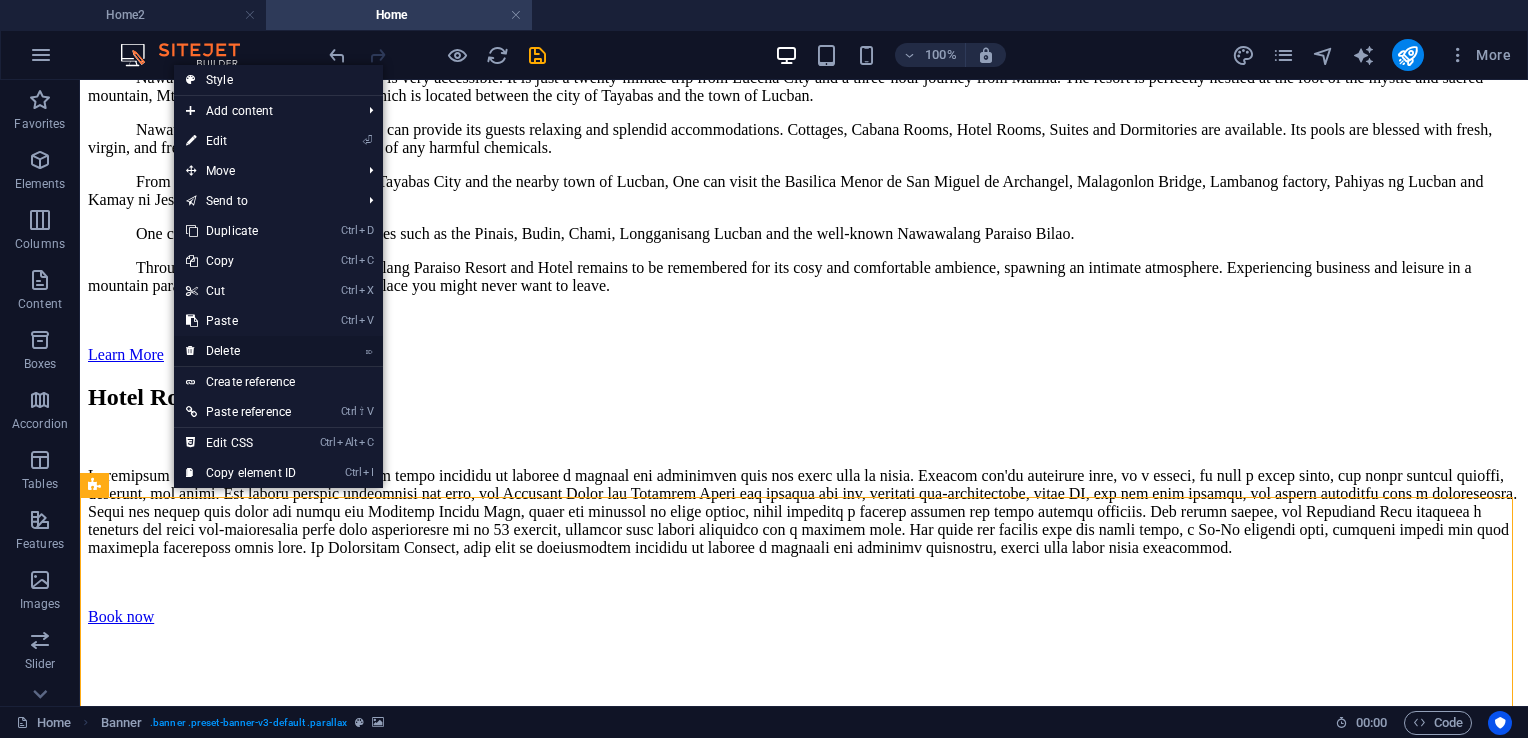 drag, startPoint x: 236, startPoint y: 350, endPoint x: 156, endPoint y: 270, distance: 113.137085 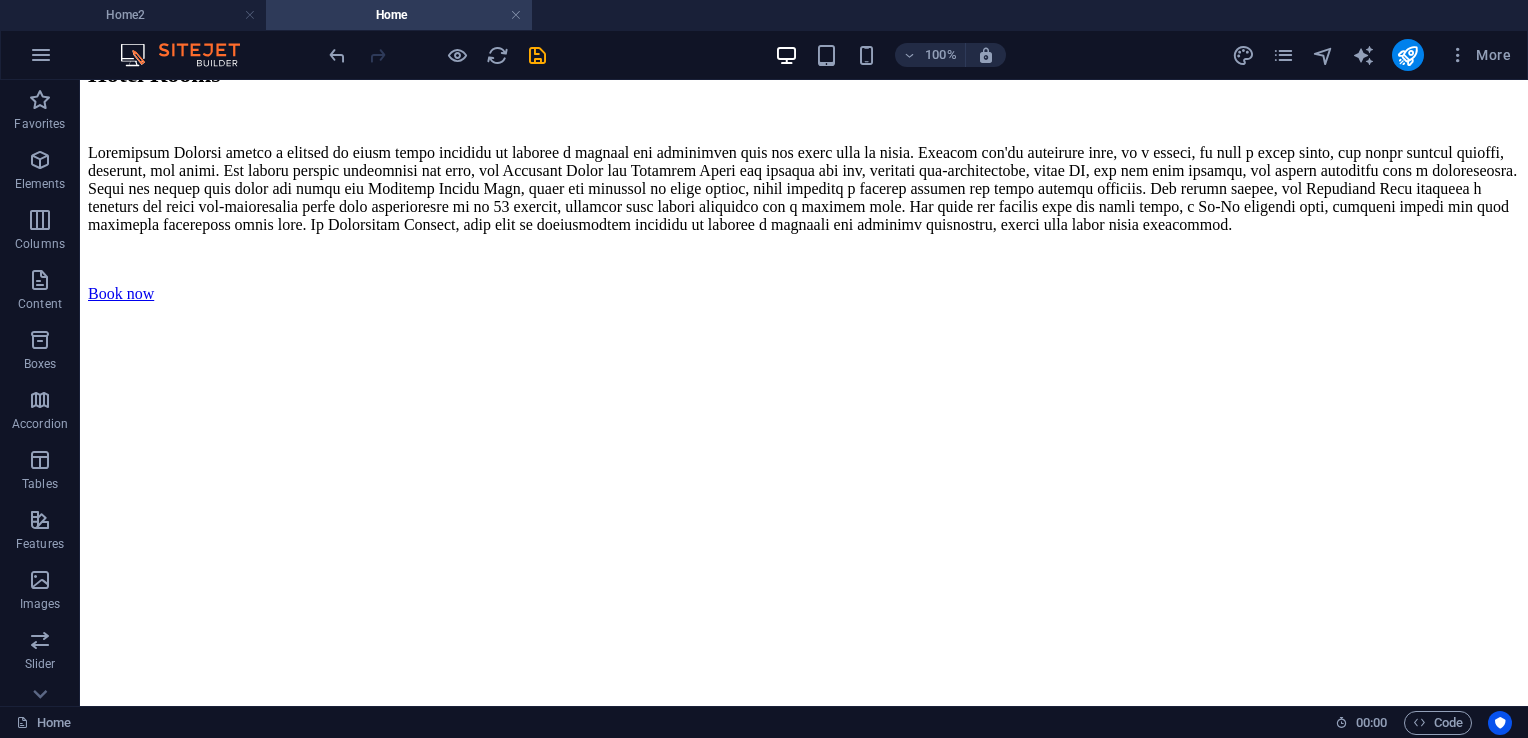 scroll, scrollTop: 6085, scrollLeft: 0, axis: vertical 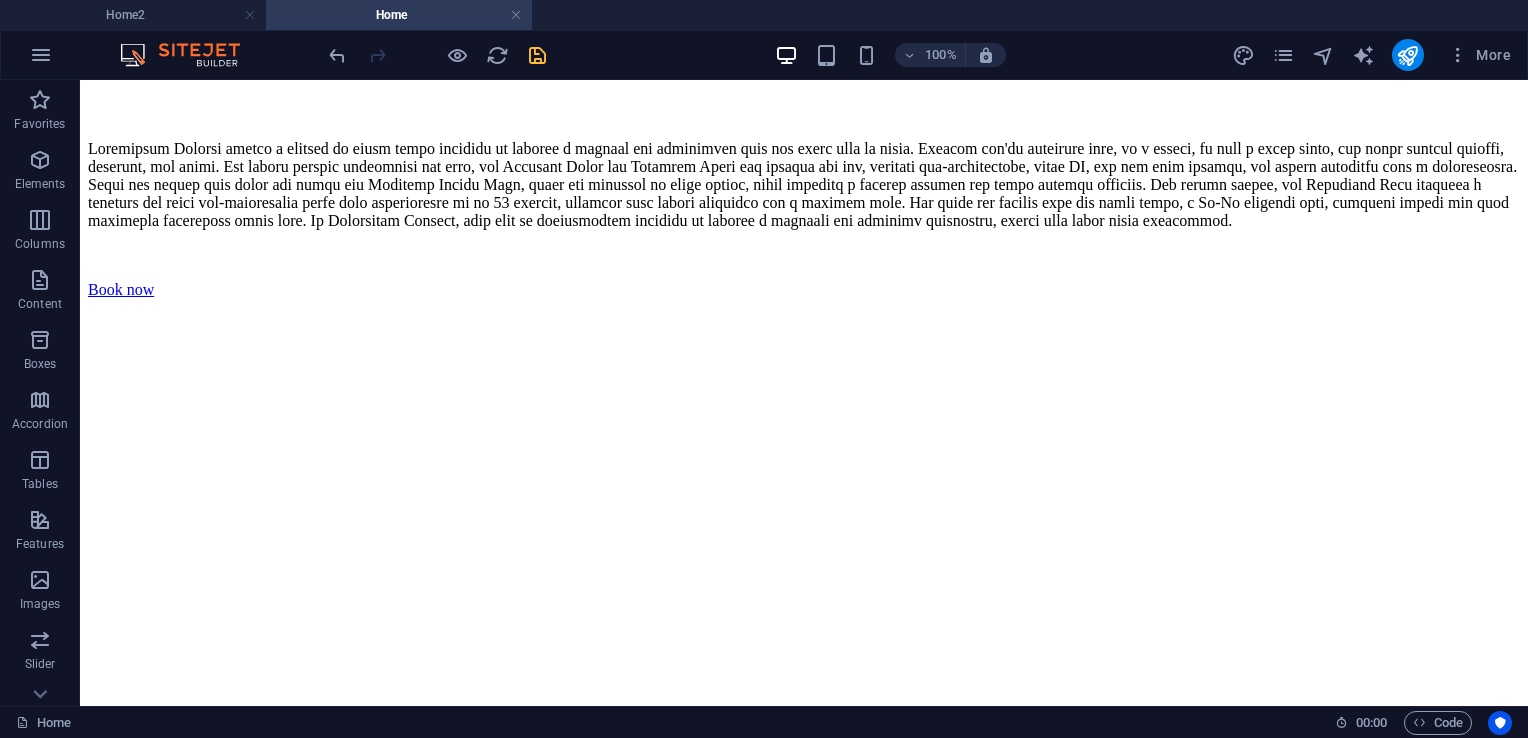 click at bounding box center (537, 55) 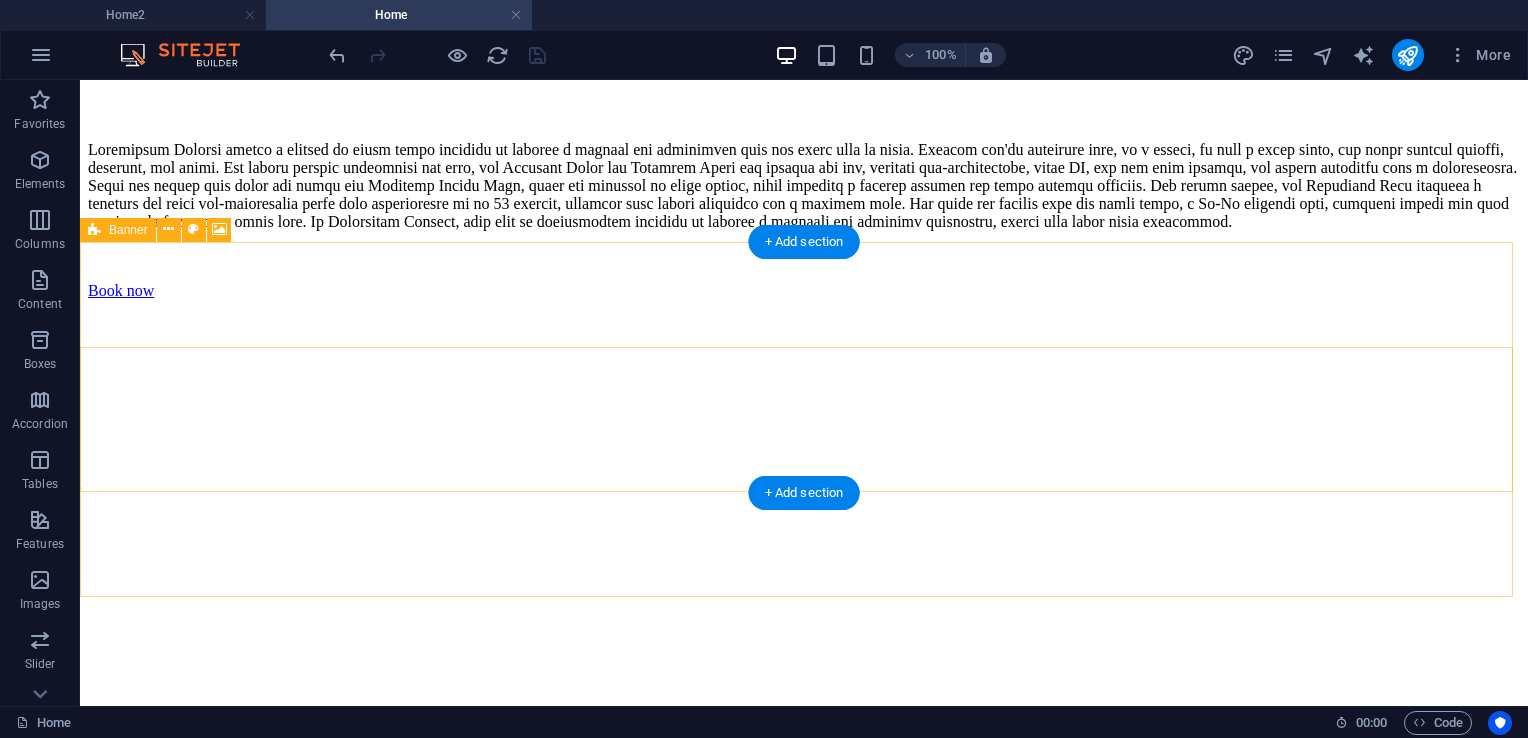 scroll, scrollTop: 5885, scrollLeft: 0, axis: vertical 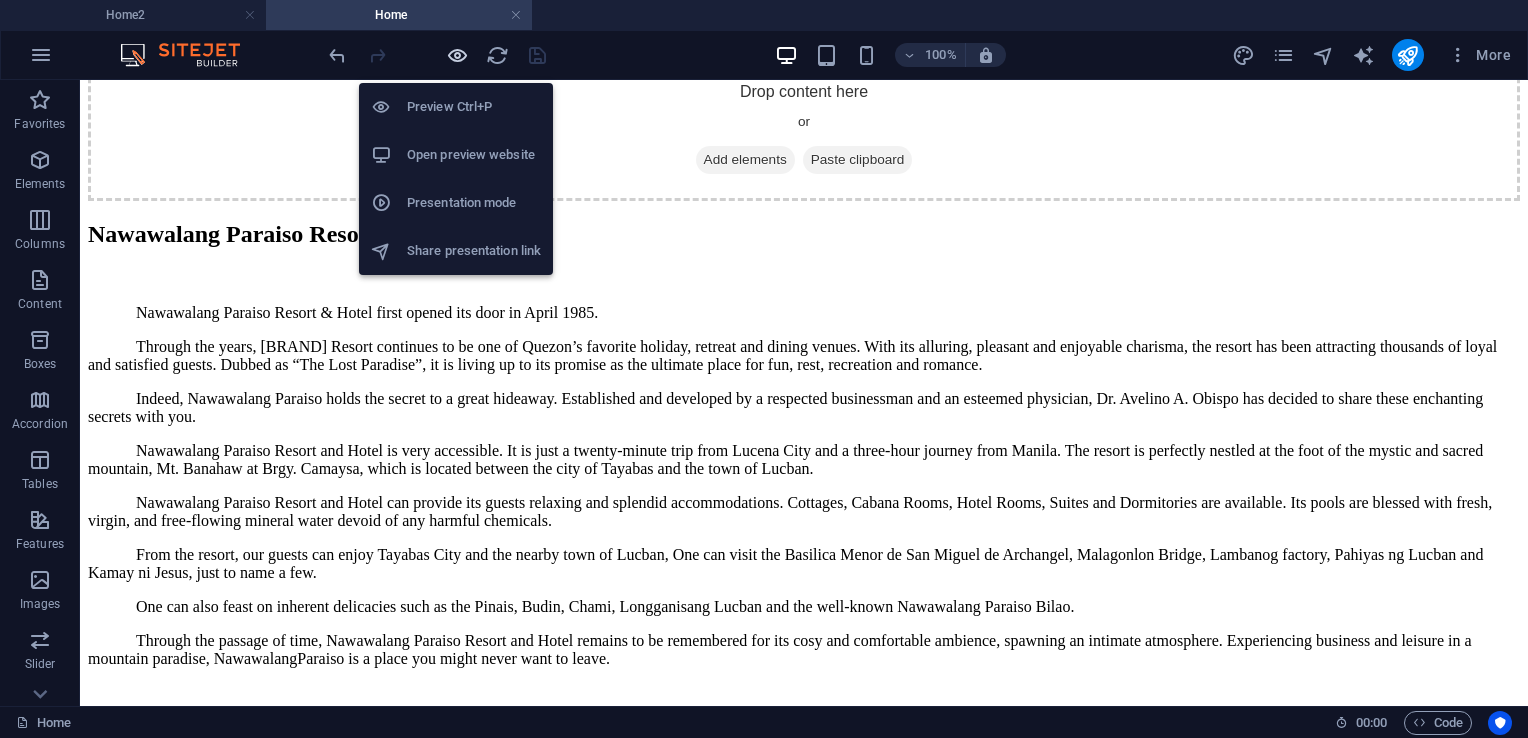 click at bounding box center [457, 55] 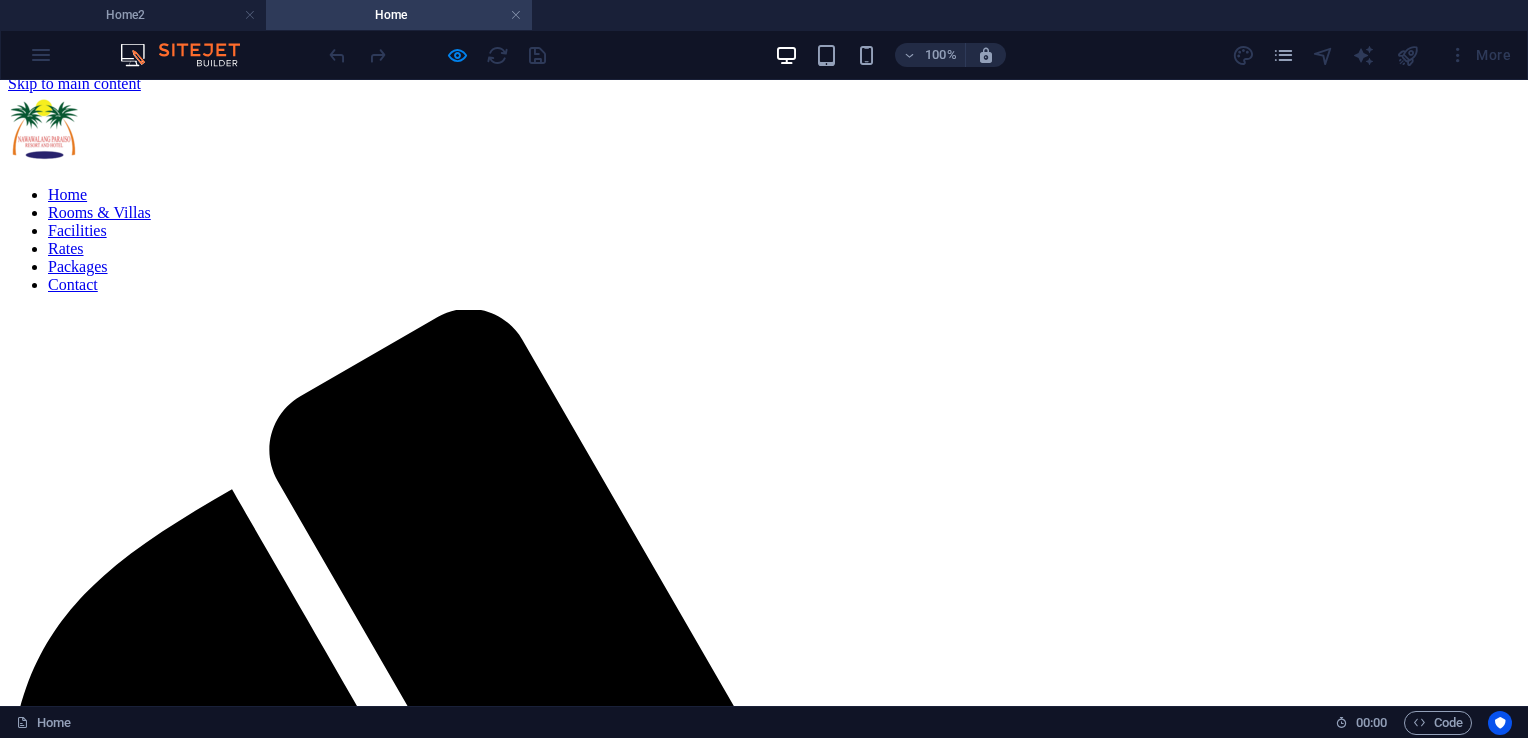scroll, scrollTop: 0, scrollLeft: 0, axis: both 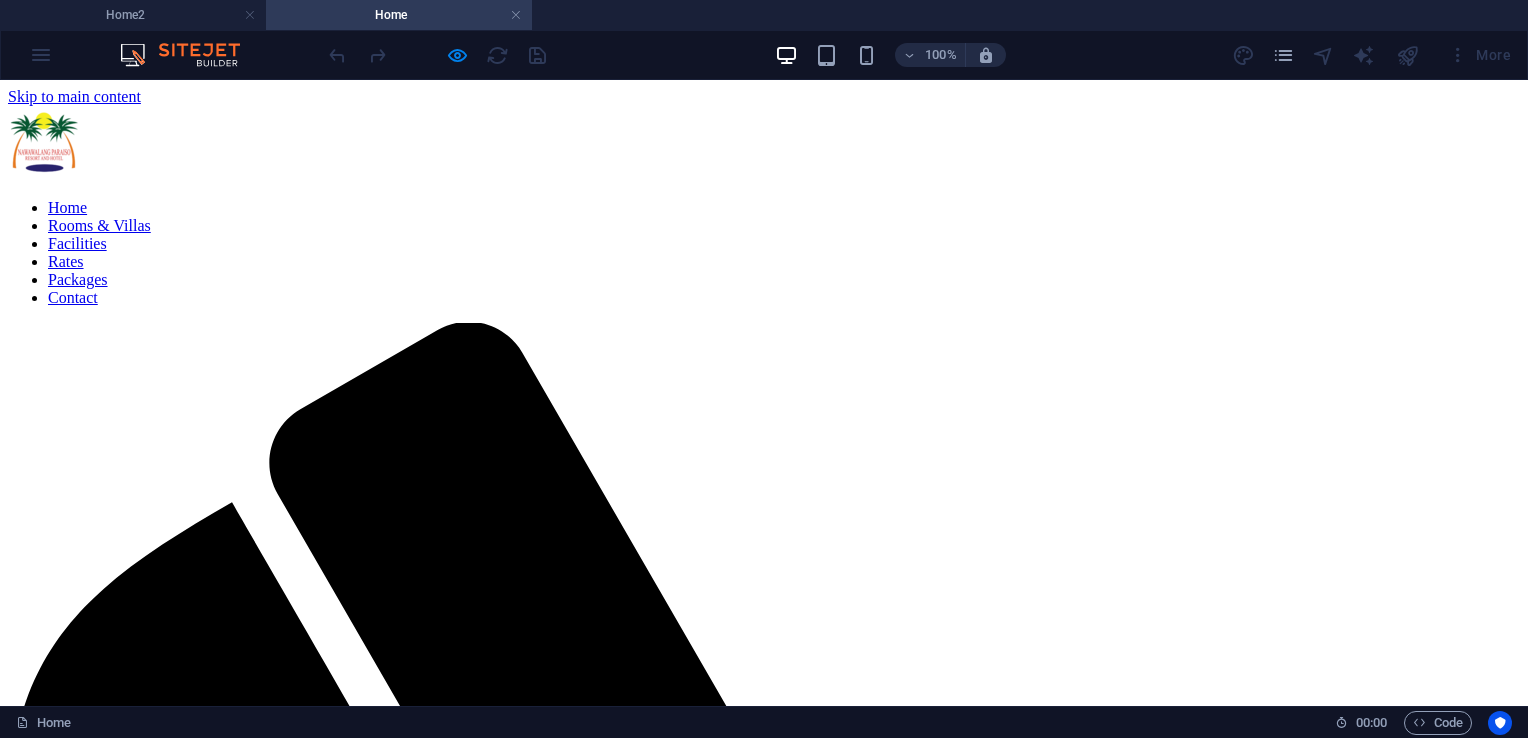 drag, startPoint x: 1522, startPoint y: 538, endPoint x: 1512, endPoint y: 156, distance: 382.13086 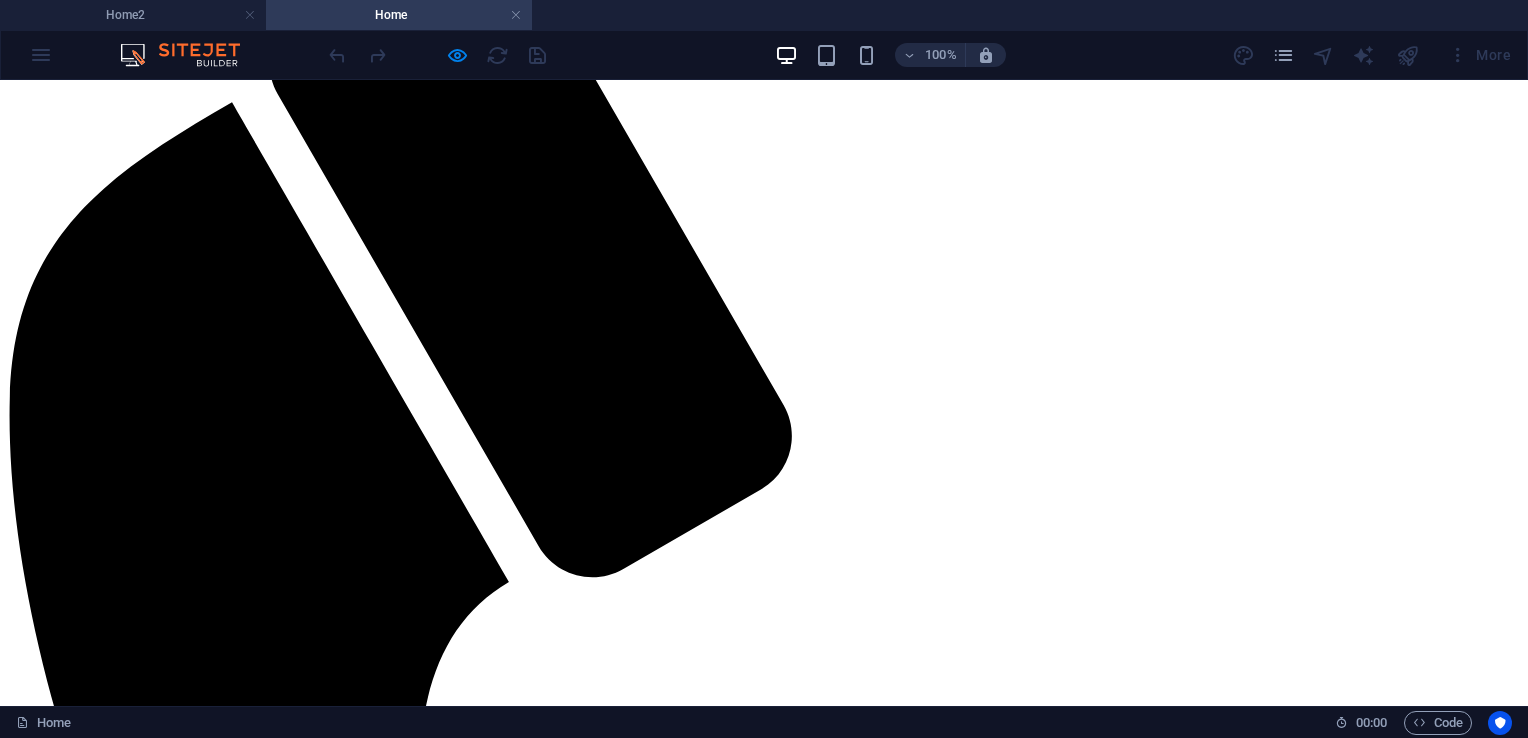 scroll, scrollTop: 400, scrollLeft: 0, axis: vertical 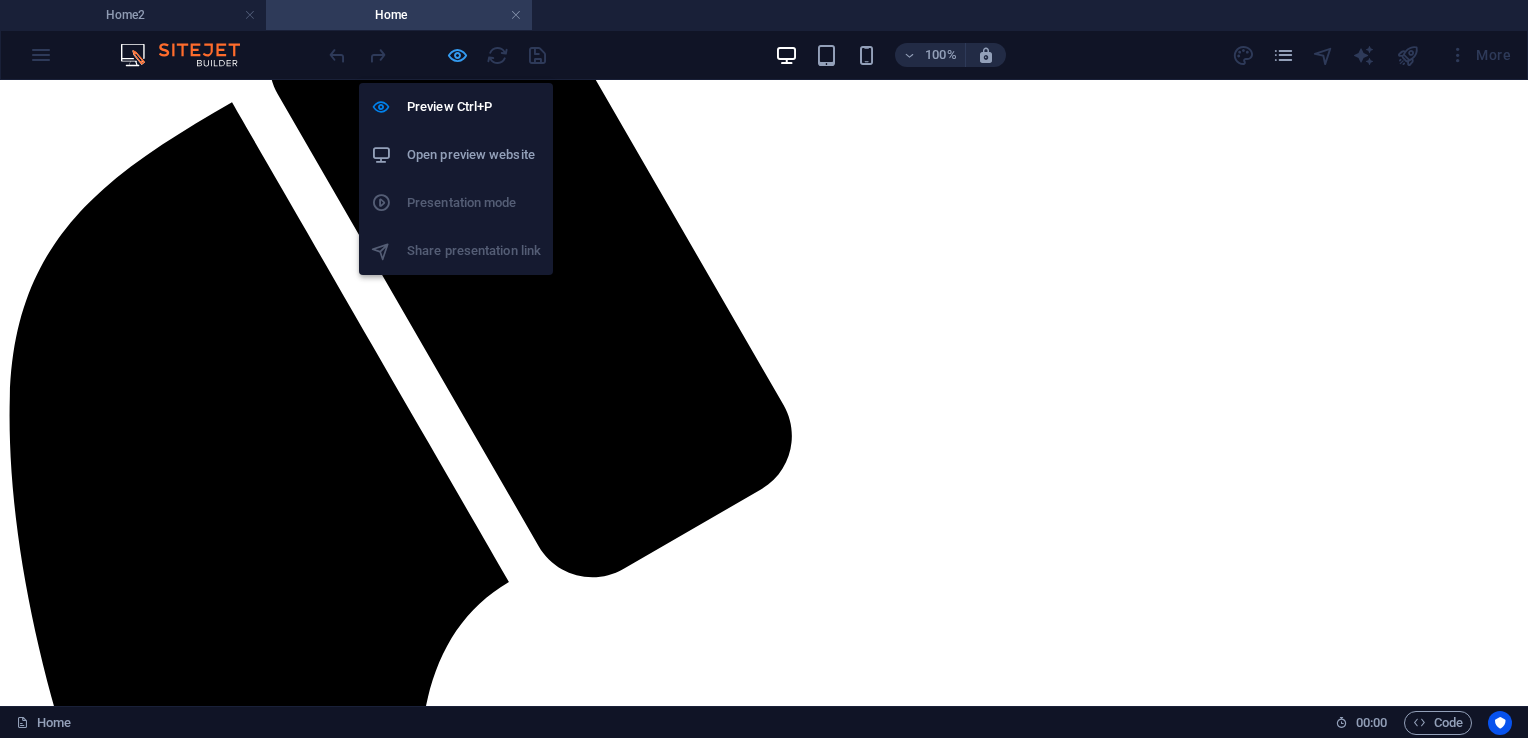 click at bounding box center (457, 55) 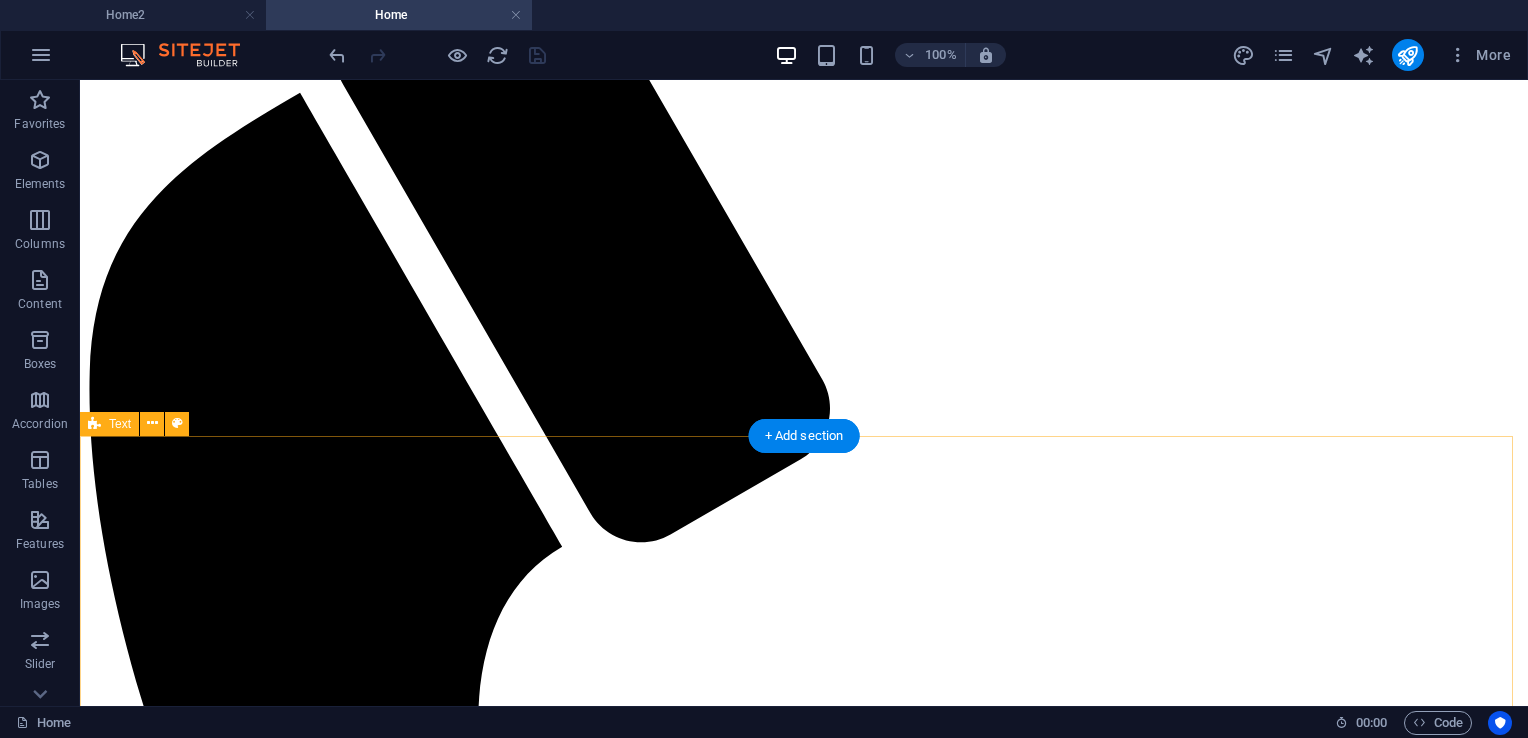 scroll, scrollTop: 0, scrollLeft: 0, axis: both 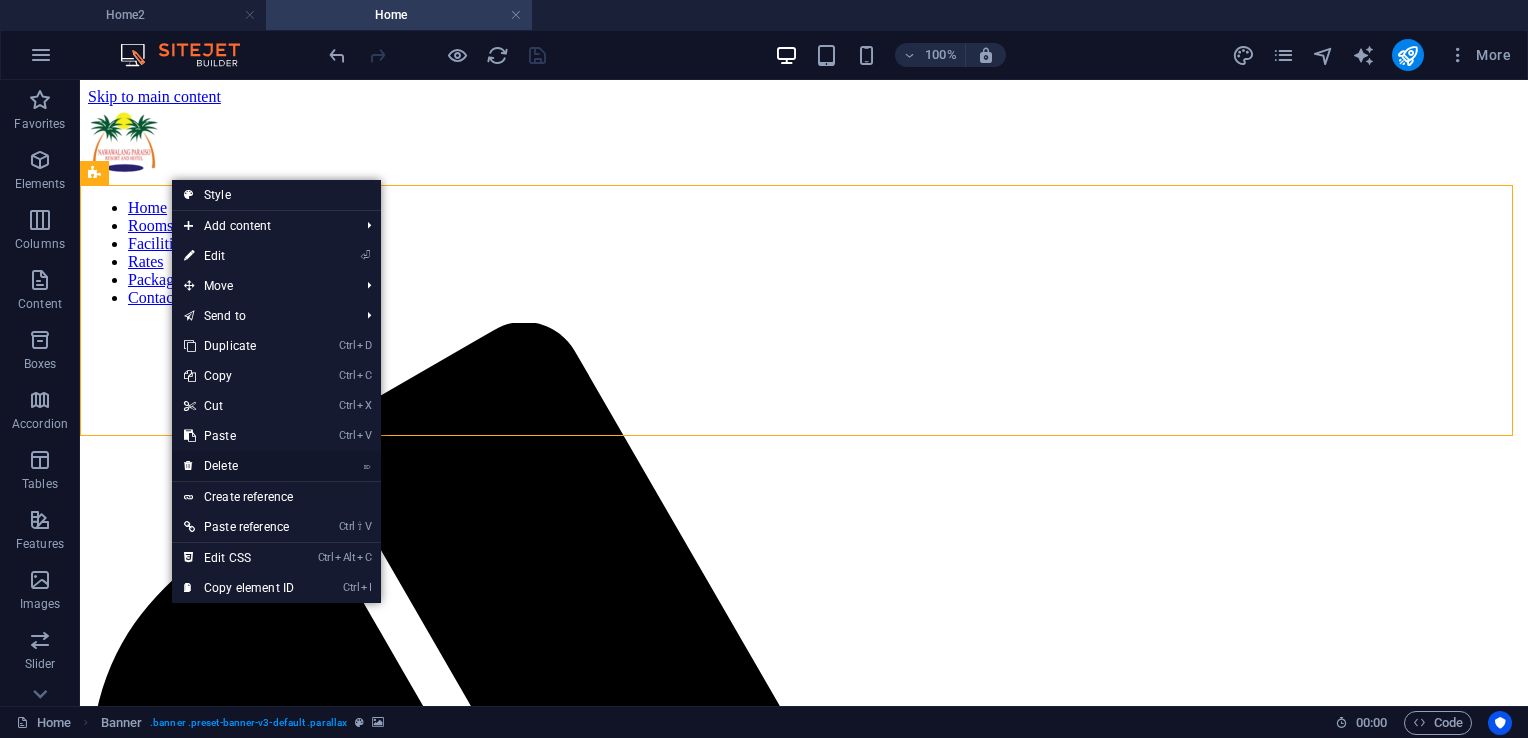 click on "⌦  Delete" at bounding box center [239, 466] 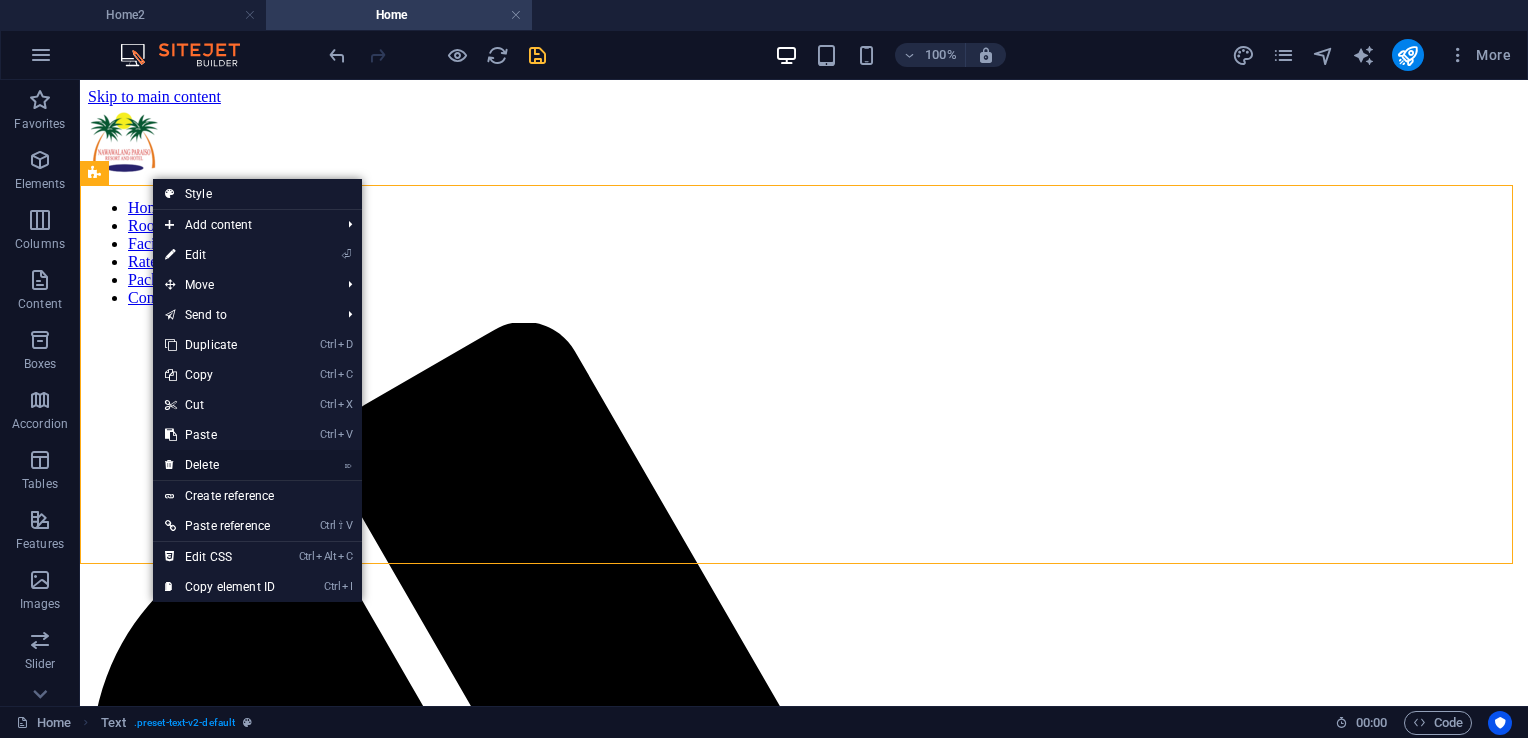 click on "⌦  Delete" at bounding box center [220, 465] 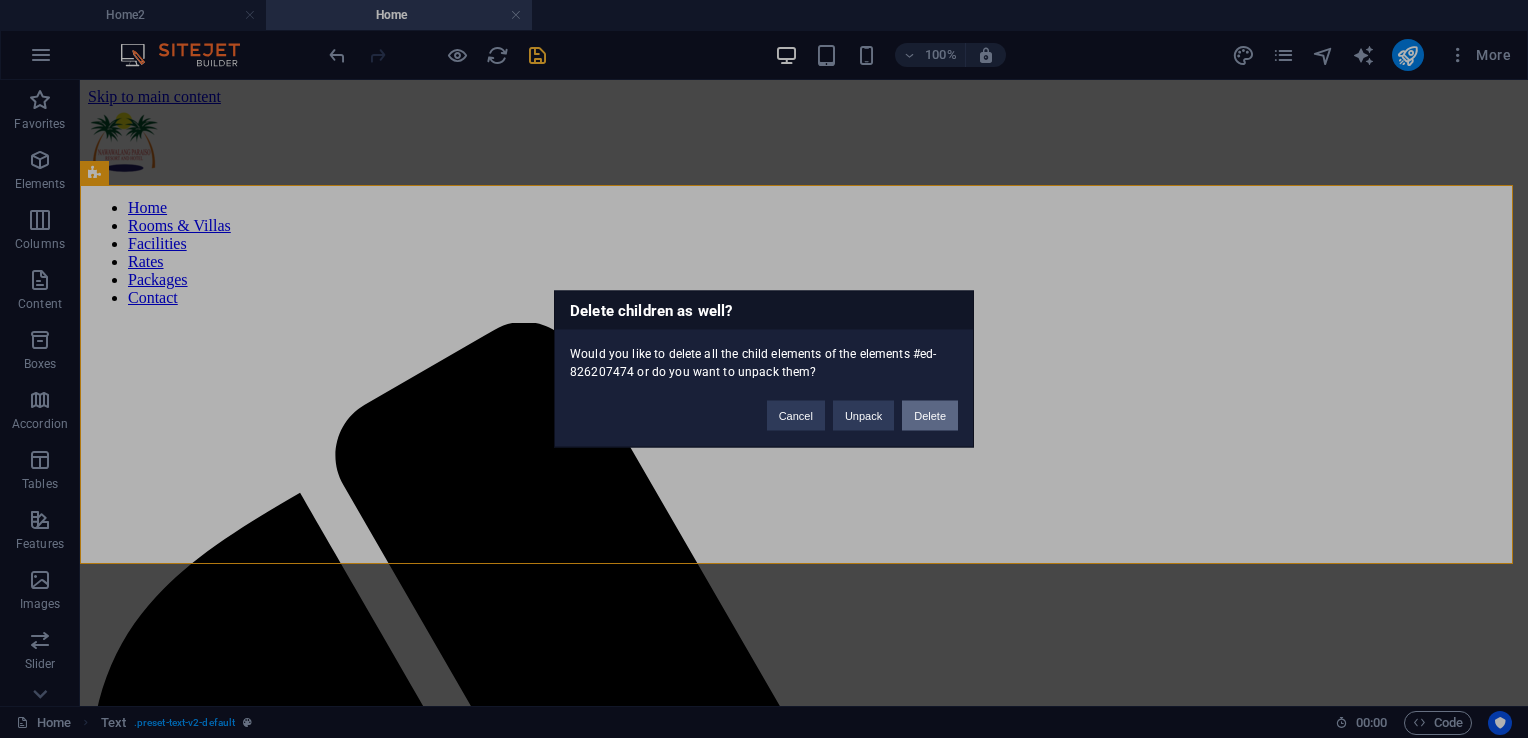 click on "Delete" at bounding box center [930, 416] 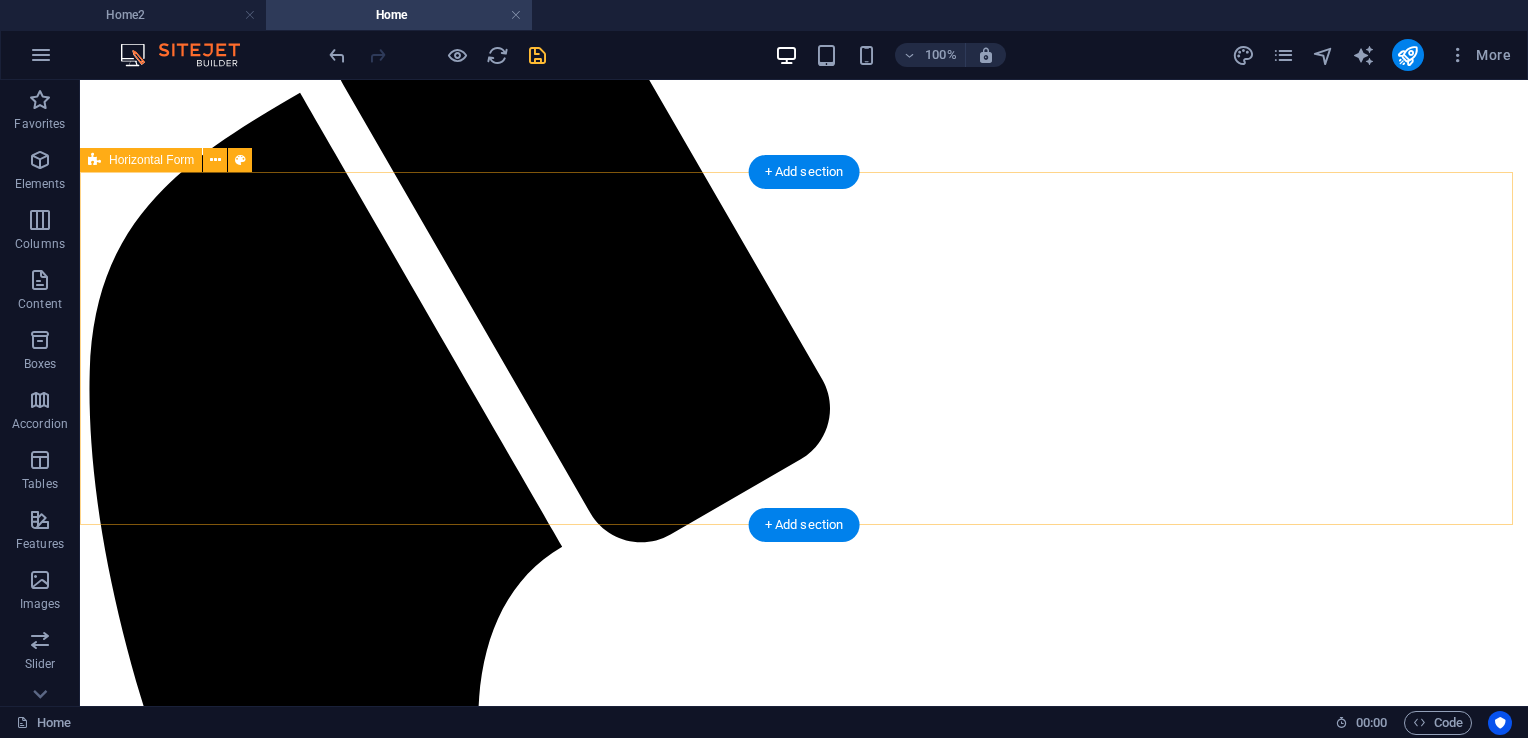 scroll, scrollTop: 700, scrollLeft: 0, axis: vertical 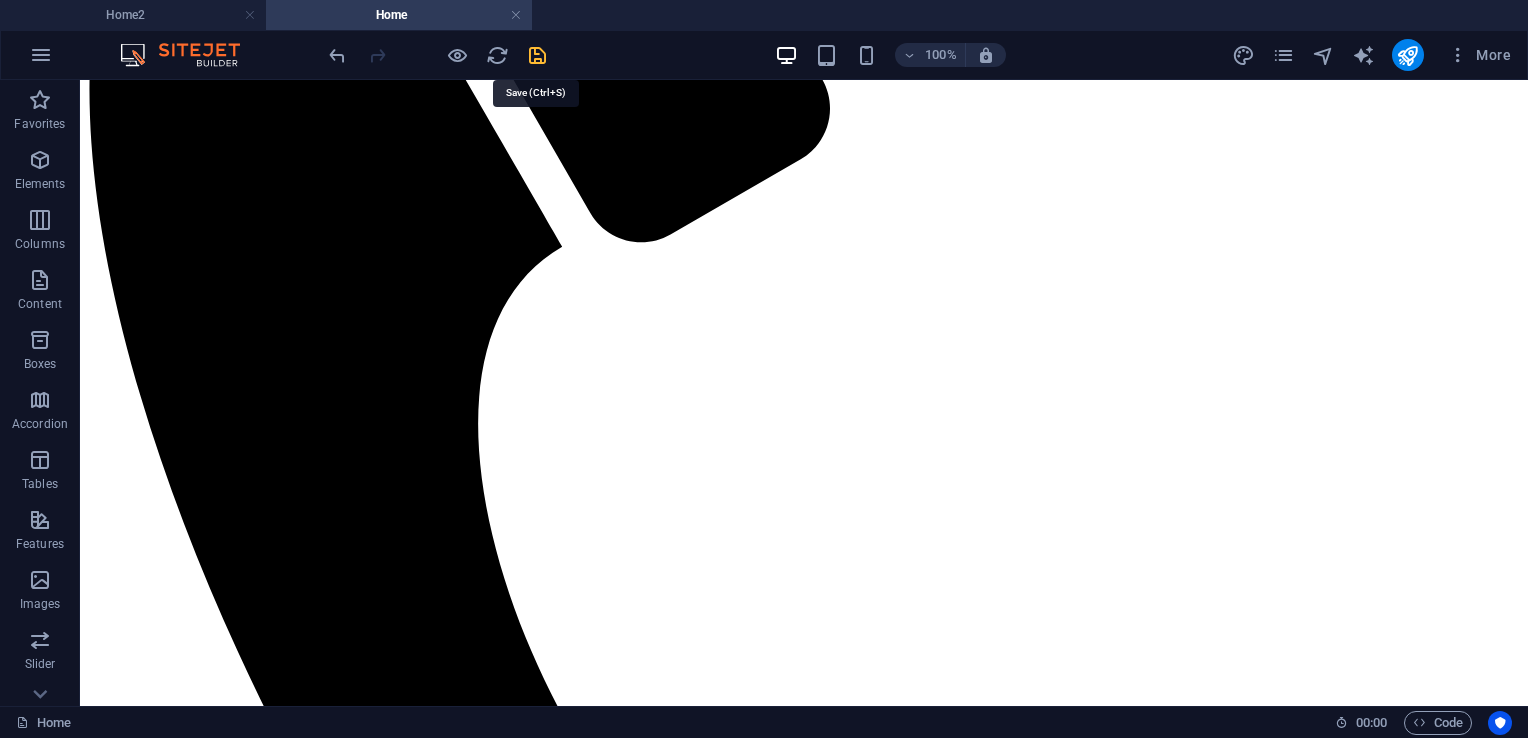 click at bounding box center (537, 55) 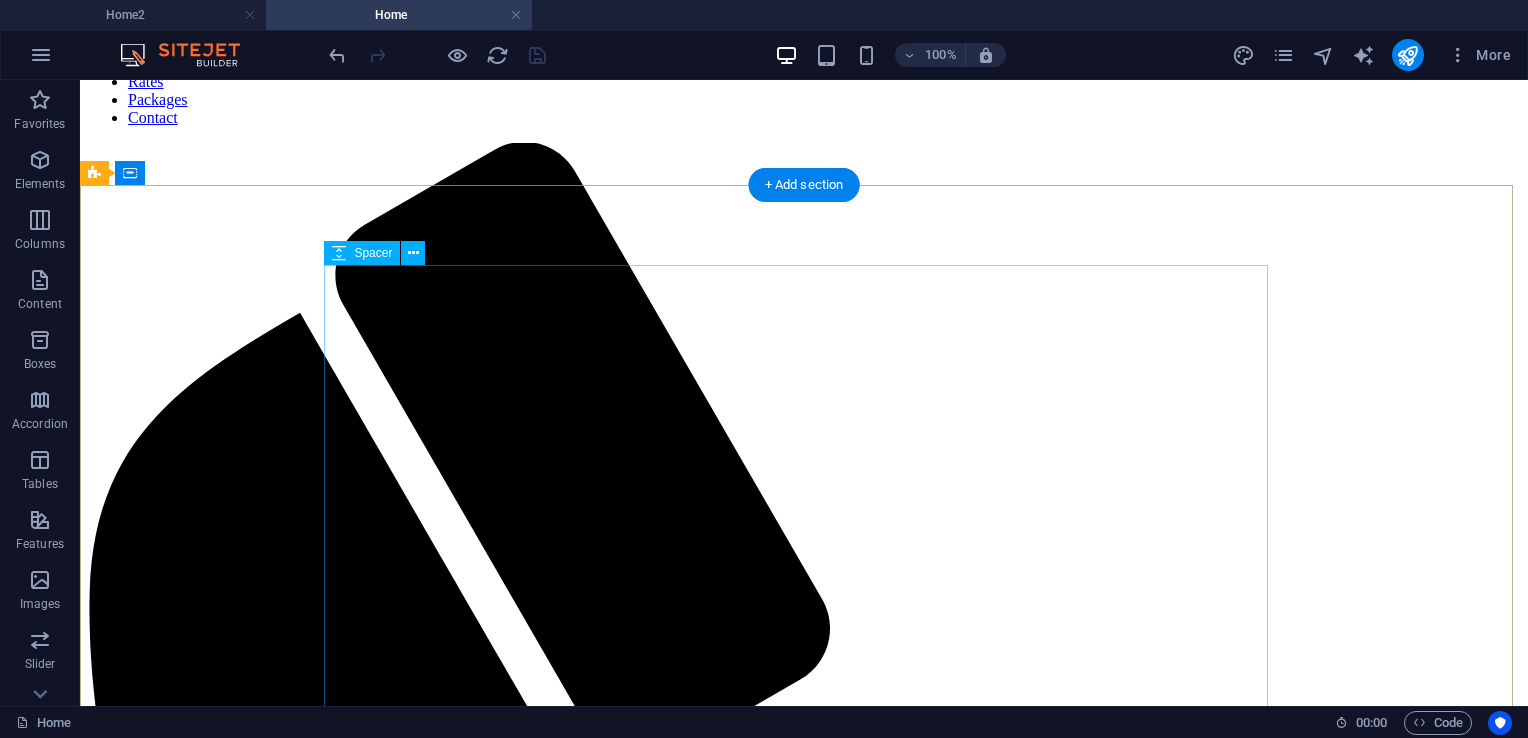 scroll, scrollTop: 200, scrollLeft: 0, axis: vertical 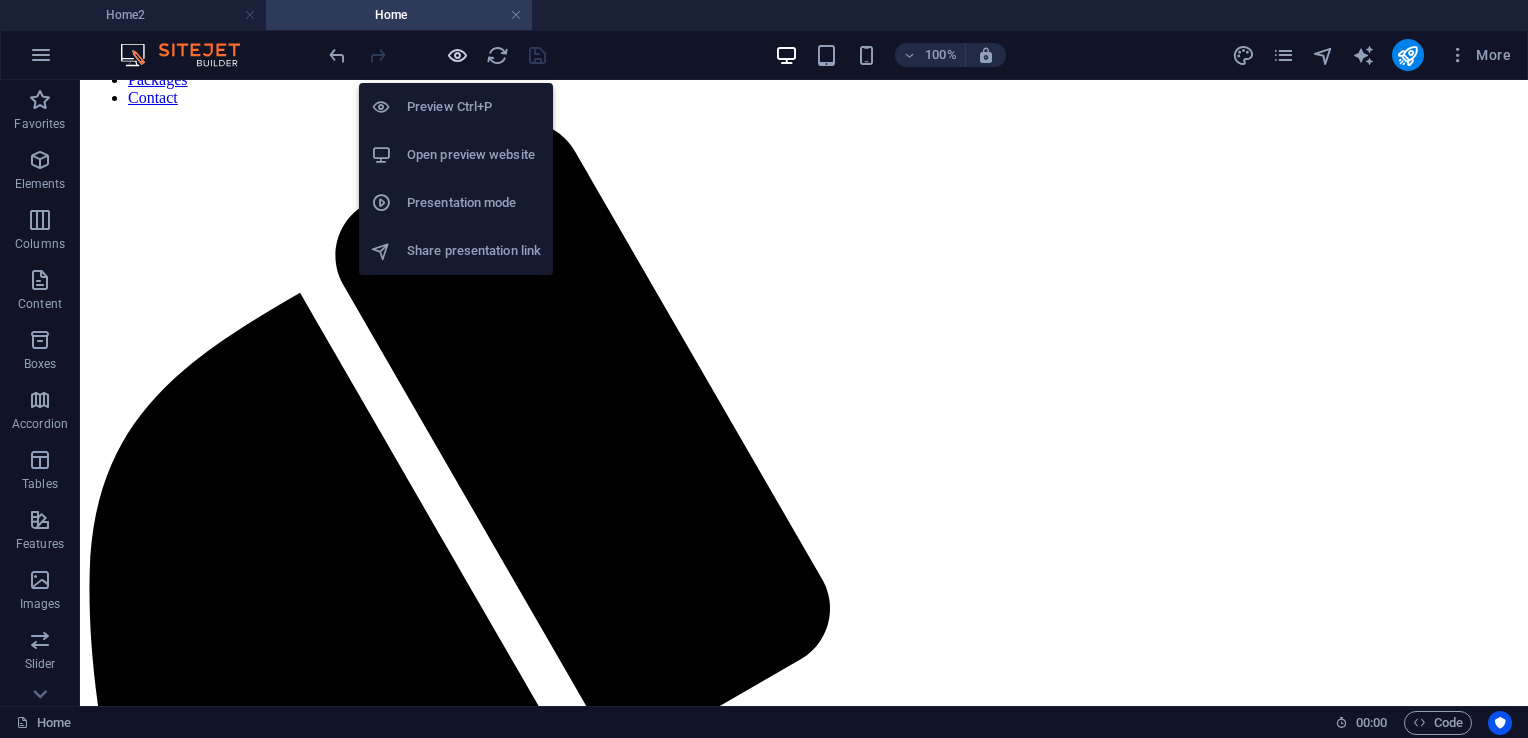 click at bounding box center [457, 55] 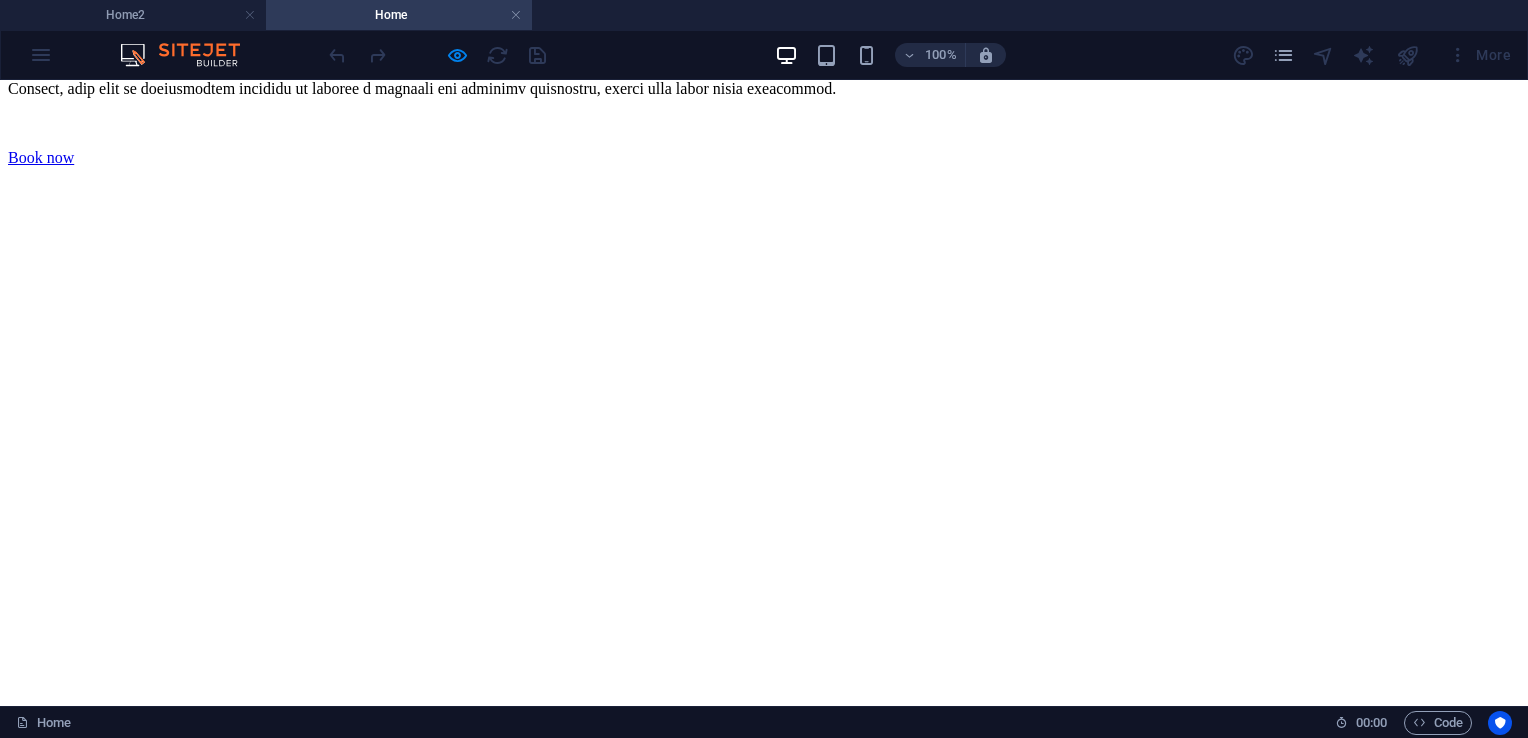 scroll, scrollTop: 5100, scrollLeft: 0, axis: vertical 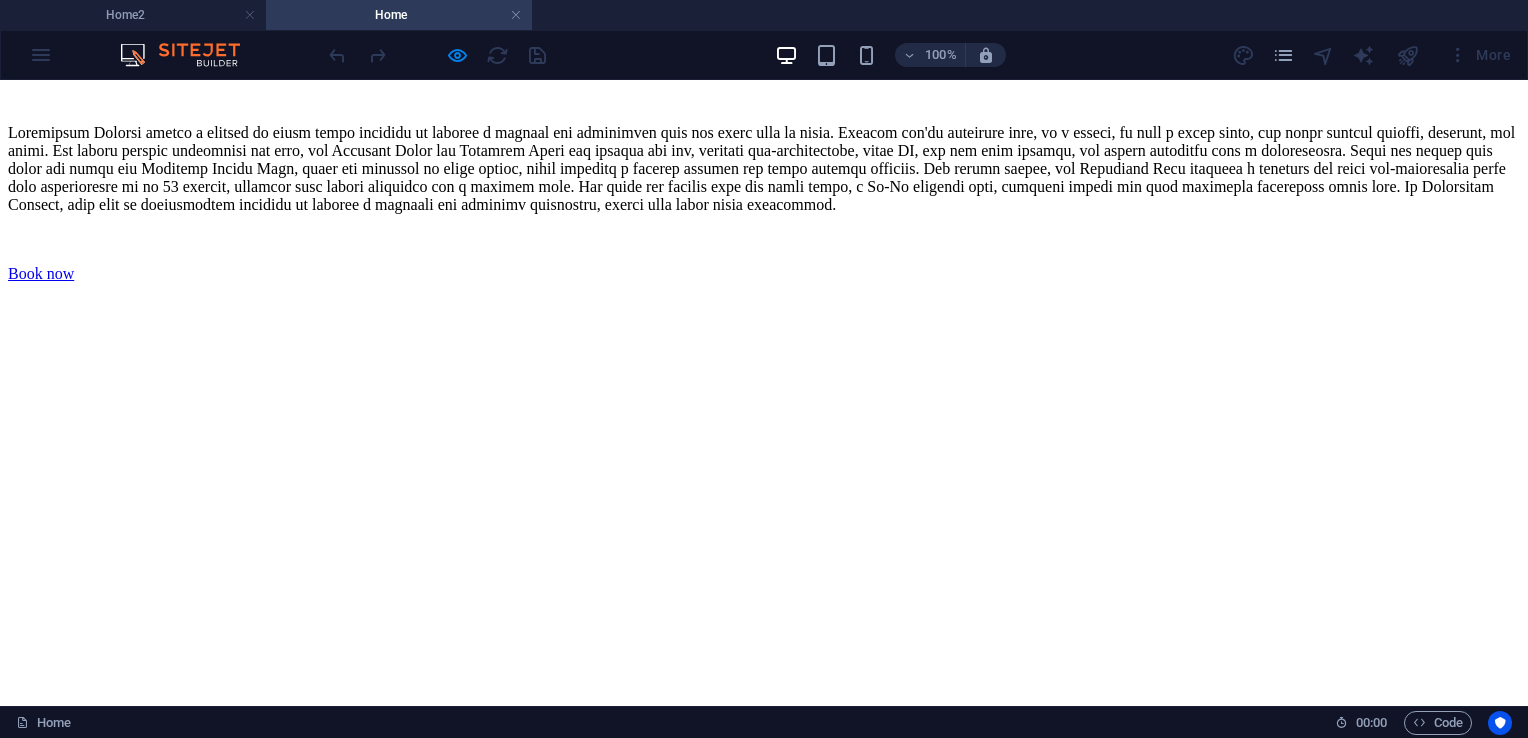 click on "2" at bounding box center [59, 13376] 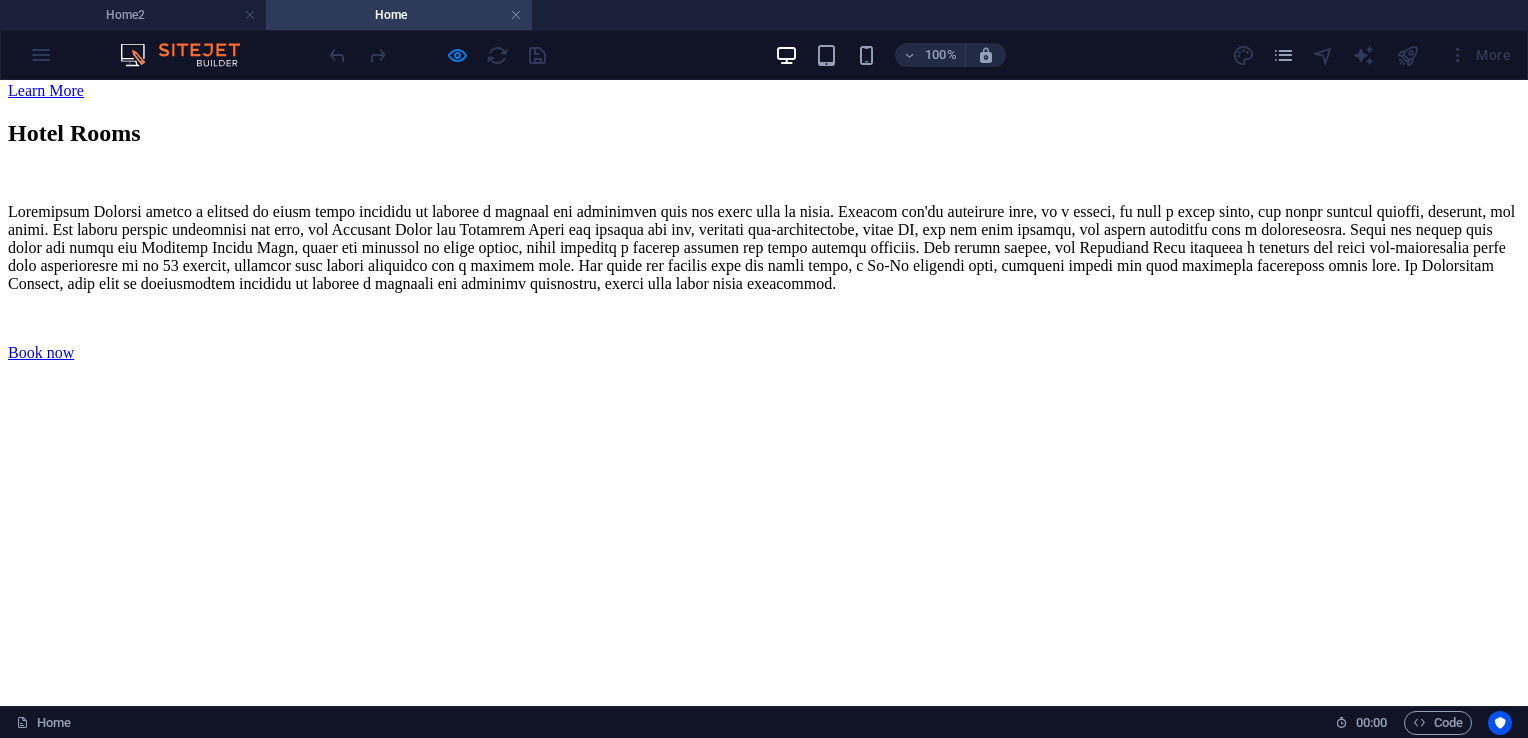 click on "What others say everlynmarie "I've stayed in this place twice already. First was last year and we were 5 in the room and the other one was this month and we were 3 only. We got the exact same room on our visit and I could say that their room is huge compared to any other hotel/resort I stayed in. I believe the room is good for 2 but I think it can fill in 10 people. There are 2 things lacking in this though, they don't have complimentary water and hair dryer. So better bring your own. If you plan to swim on their pool, don't expect it to be warm. Water is all natural (mountain water I believe) and cold." Melanie82016 Joyce Anne E "It was found in Tayabas, Quezon. I'm so happy in my adventure like swimming, eating in the restaurant with my family, taking selfie and explore the place. It was a very memorable experience. If you want to go there make sure to bring your friends, family and also your love one's. 💕🌴🚗" everlynmarie Melanie82016 1 2 3" at bounding box center [764, 13189] 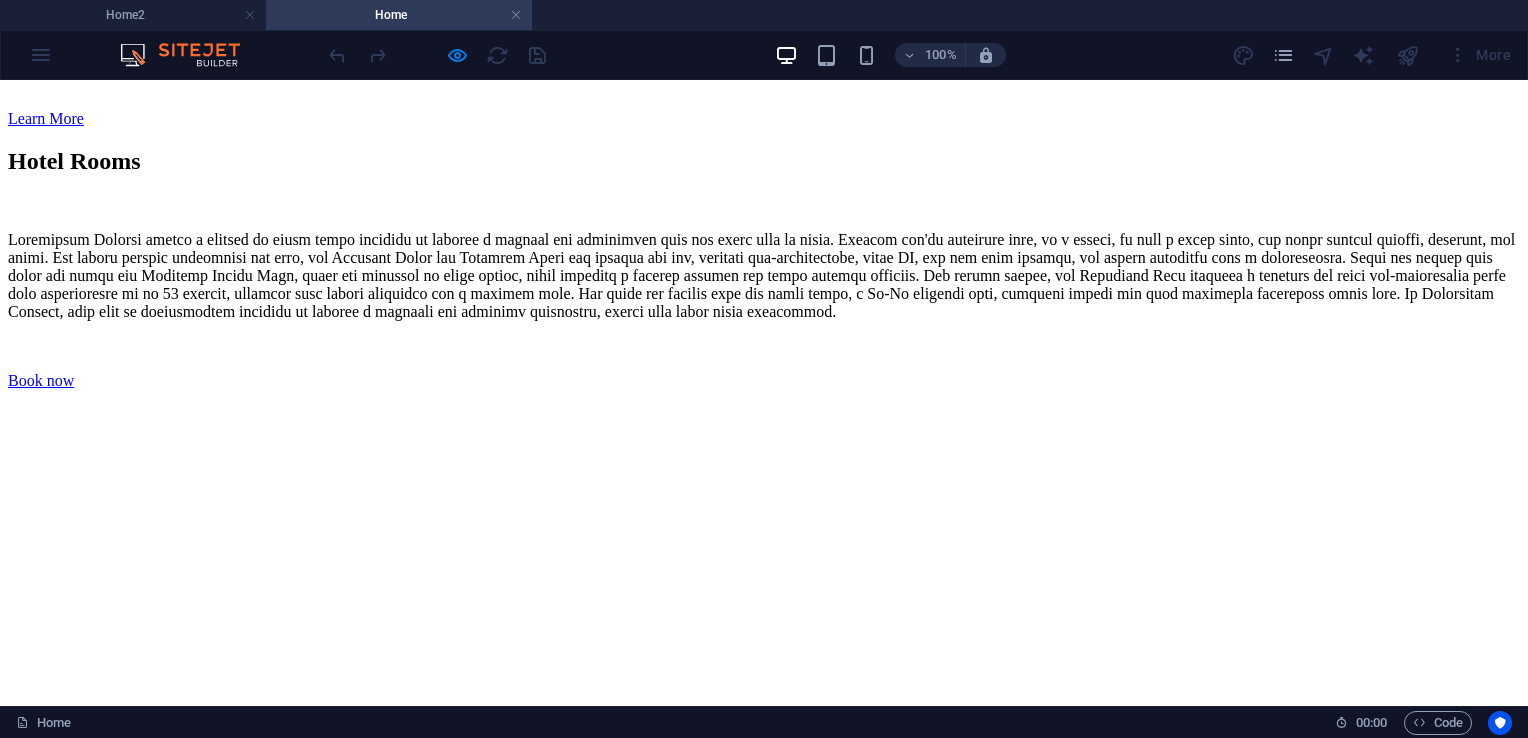 scroll, scrollTop: 5045, scrollLeft: 0, axis: vertical 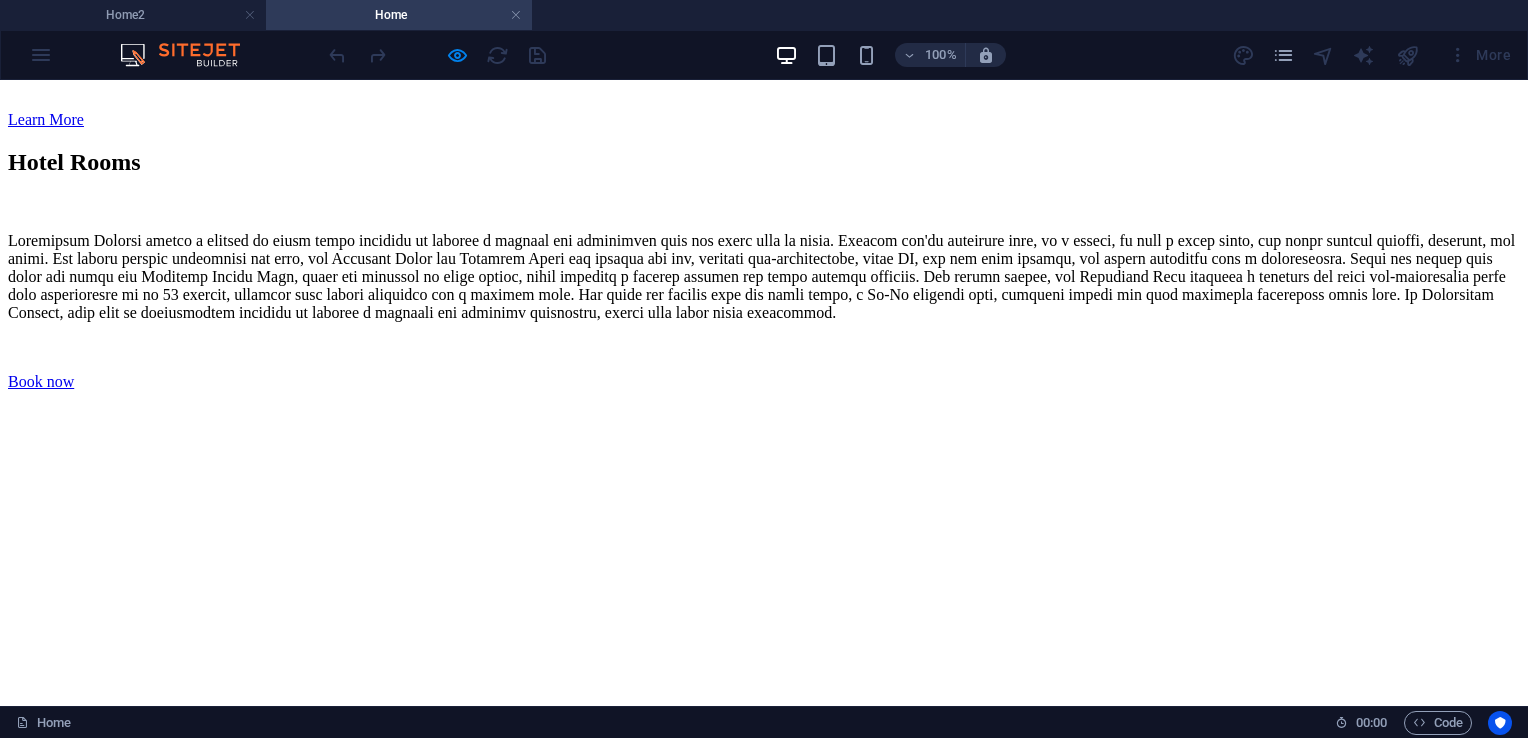 click on "What others say everlynmarie "I've stayed in this place twice already. First was last year and we were 5 in the room and the other one was this month and we were 3 only. We got the exact same room on our visit and I could say that their room is huge compared to any other hotel/resort I stayed in. I believe the room is good for 2 but I think it can fill in 10 people. There are 2 things lacking in this though, they don't have complimentary water and hair dryer. So better bring your own. If you plan to swim on their pool, don't expect it to be warm. Water is all natural (mountain water I believe) and cold." Melanie82016 Joyce Anne E "It was found in Tayabas, Quezon. I'm so happy in my adventure like swimming, eating in the restaurant with my family, taking selfie and explore the place. It was a very memorable experience. If you want to go there make sure to bring your friends, family and also your love one's. 💕🌴🚗" everlynmarie Melanie82016 1 2 3" at bounding box center (764, 13176) 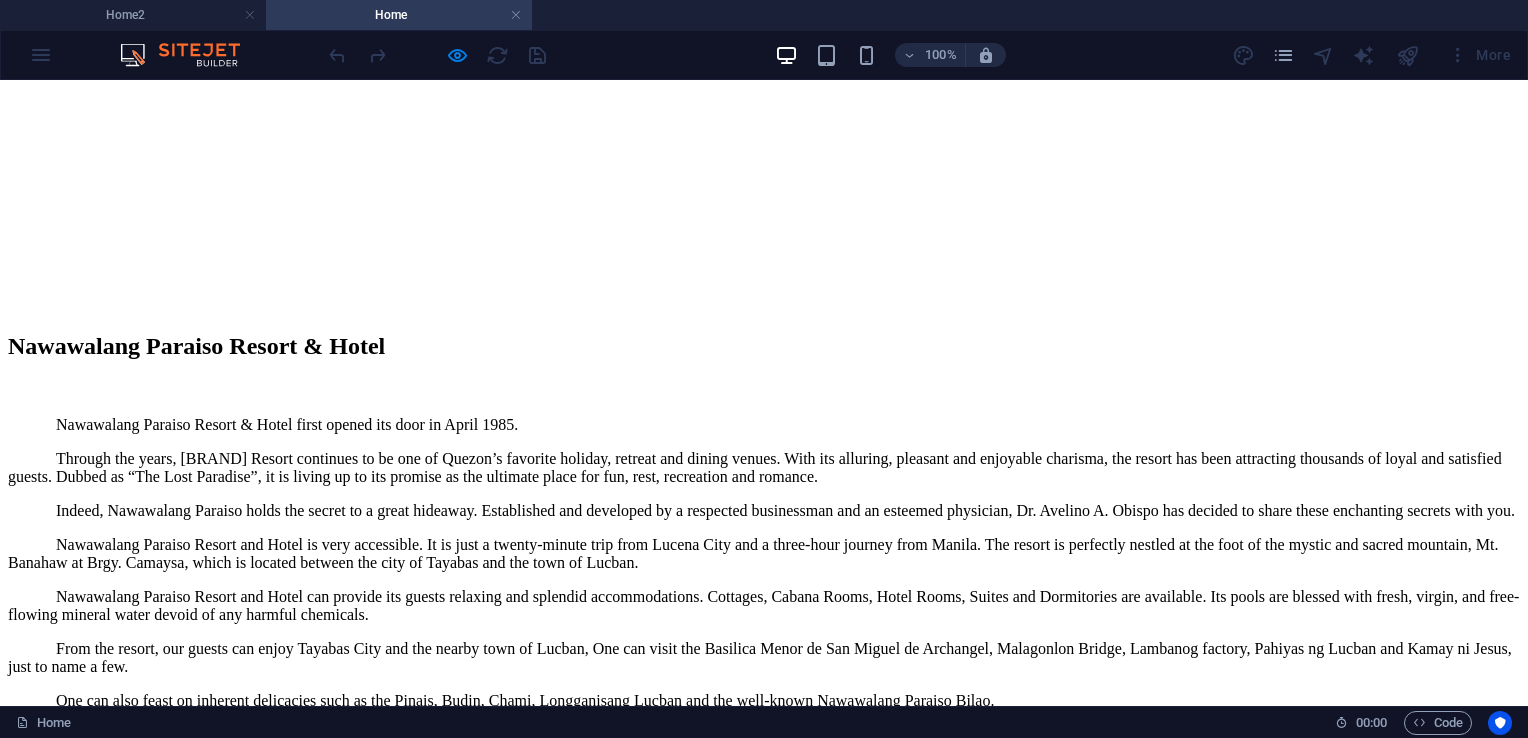scroll, scrollTop: 3945, scrollLeft: 0, axis: vertical 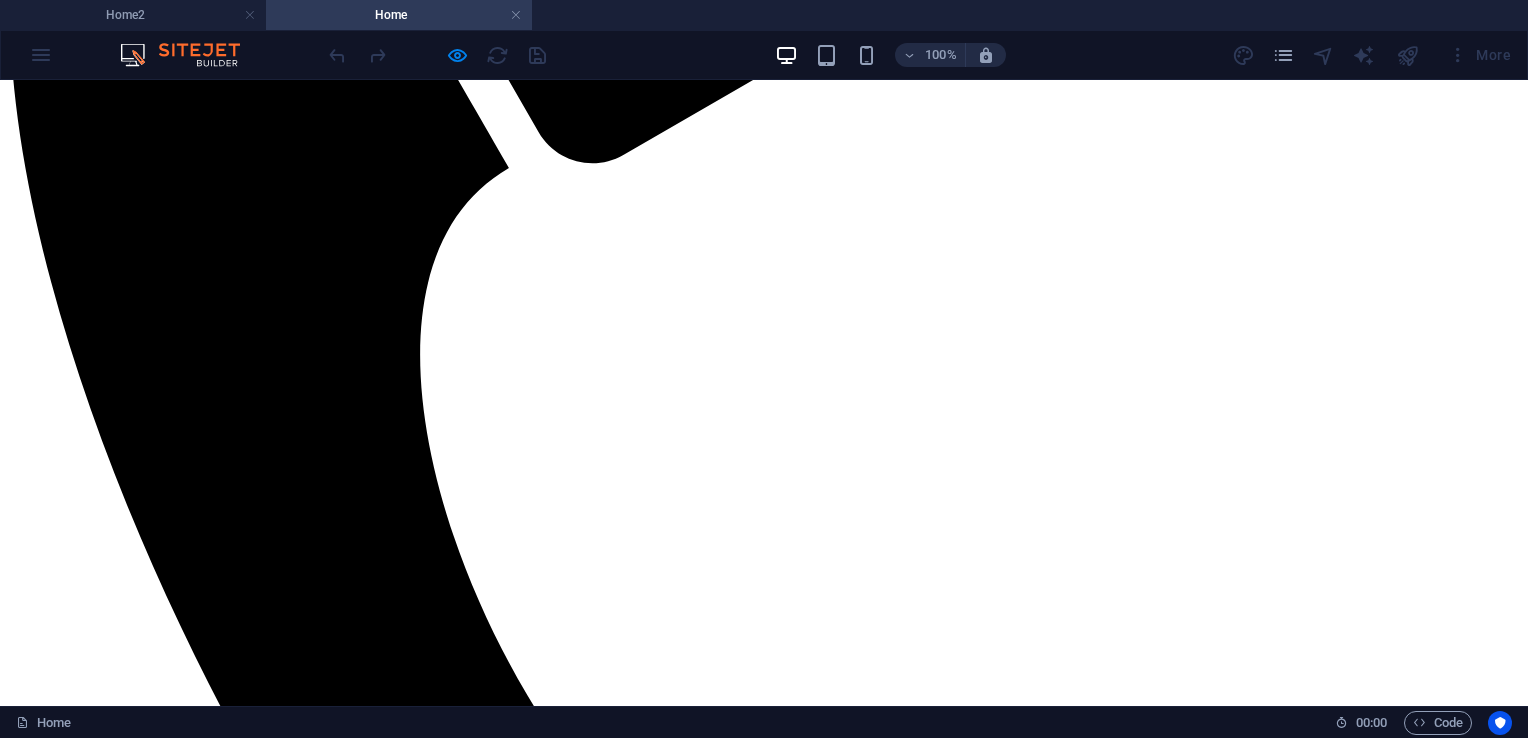 click on "Nawawalang Paraiso Resort & Hotel Nawawalang Paraiso Resort & Hotel first opened its door in April 1985. Through the years, Nawawalang Paraiso Resort continues to be one of Quezon’s favorite holiday, retreat and dining venues. With its alluring, pleasant and enjoyable charisma, the resort has been attracting thousands of loyal and satisfied guests. Dubbed as “The Lost Paradise”, it is living up to its promise as the ultimate place for fun, rest, recreation and romance. Indeed, Nawawalang Paraiso holds the secret to a great hideaway. Established and developed by a respected businessman and an esteemed physician, Dr. Avelino A. Obispo has decided to share these enchanting secrets with you. Nawawalang Paraiso Resort and Hotel is very accessible. It is just a twenty-minute trip from Lucena City and a three-hour journey from Manila. The resort is perfectly nestled at the foot of the mystic and sacred mountain, Mt. Banahaw at Brgy. Camaysa, which is located between the city of Tayabas and the town of Lucban." at bounding box center [764, 4111] 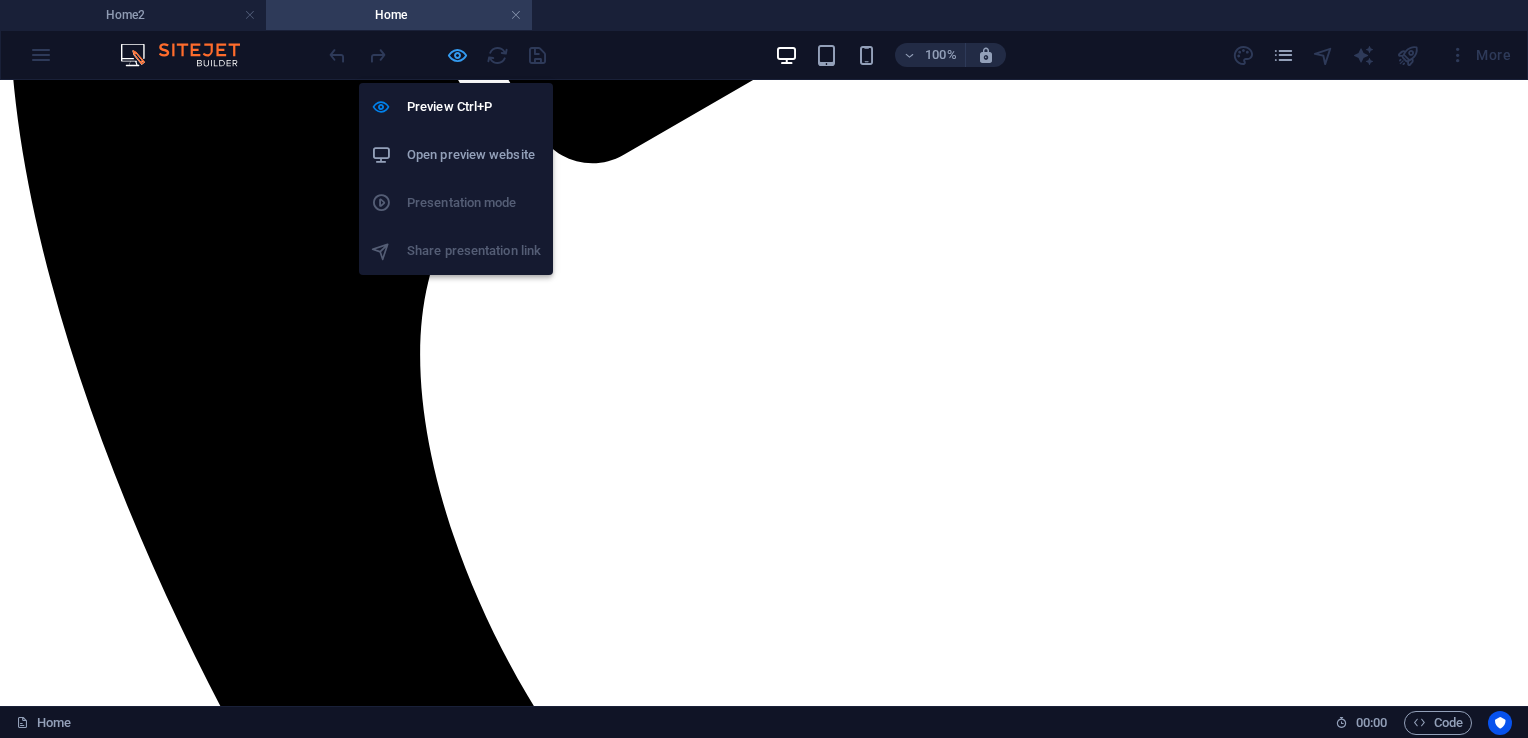 click at bounding box center (457, 55) 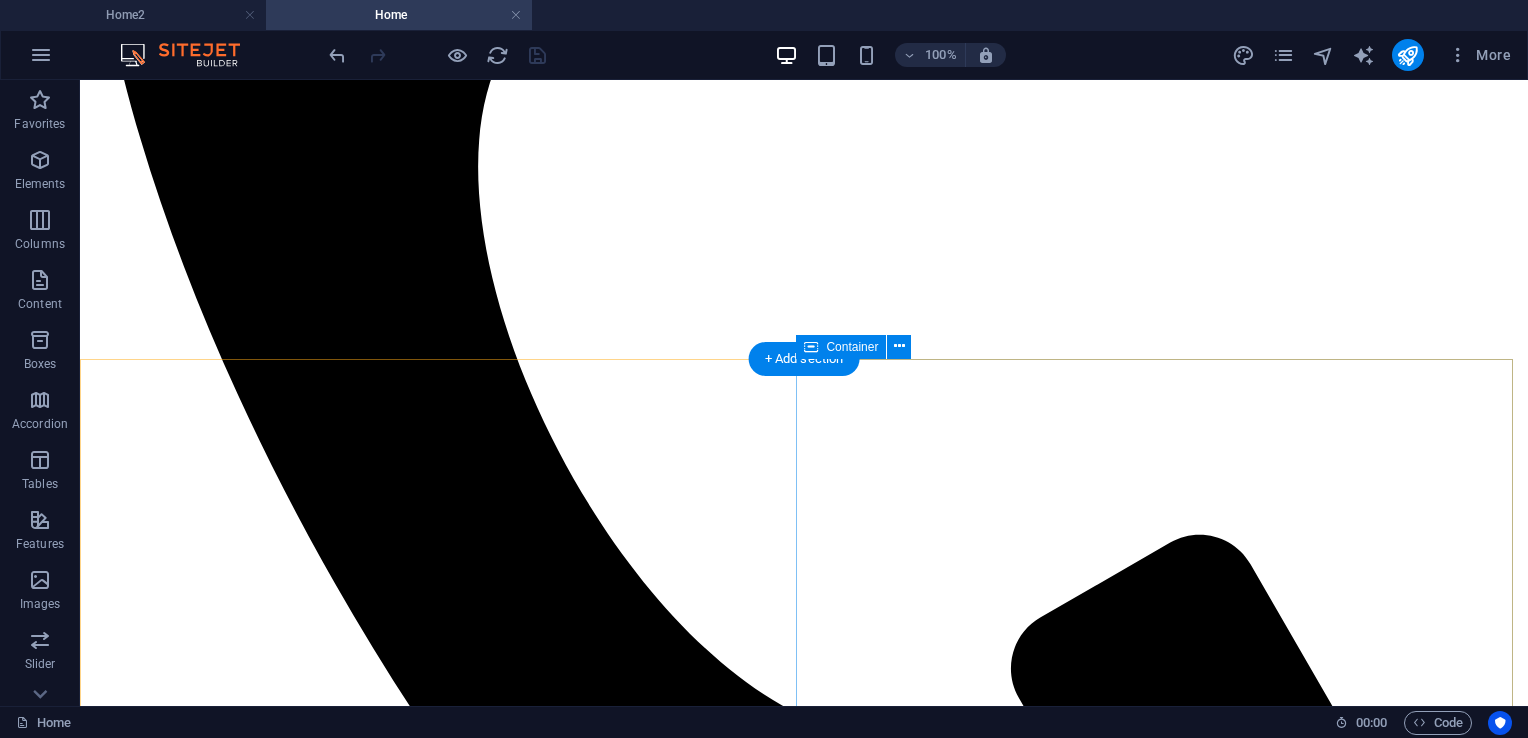 scroll, scrollTop: 1000, scrollLeft: 0, axis: vertical 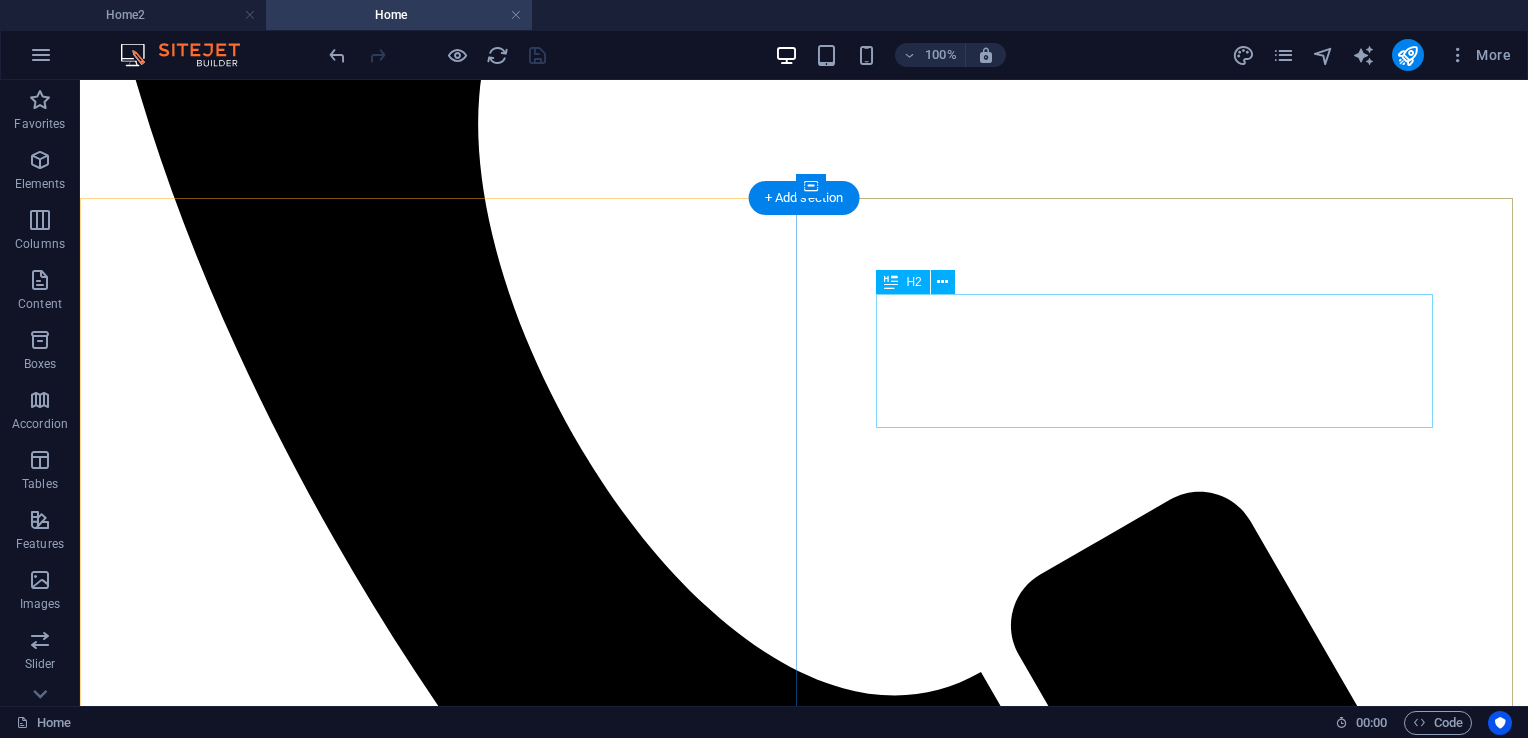 click on "Nawawalang Paraiso Resort & Hotel" at bounding box center [804, 3752] 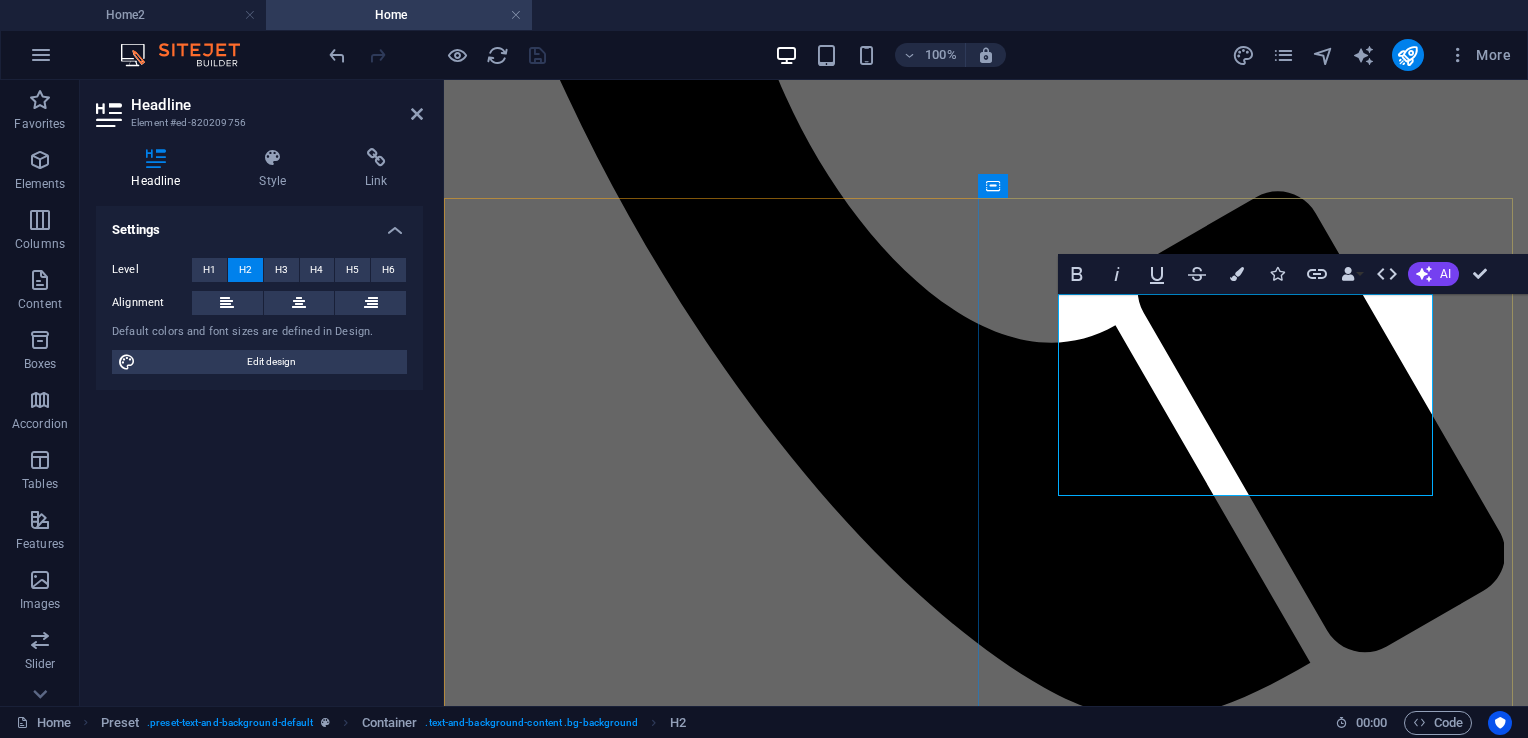 type 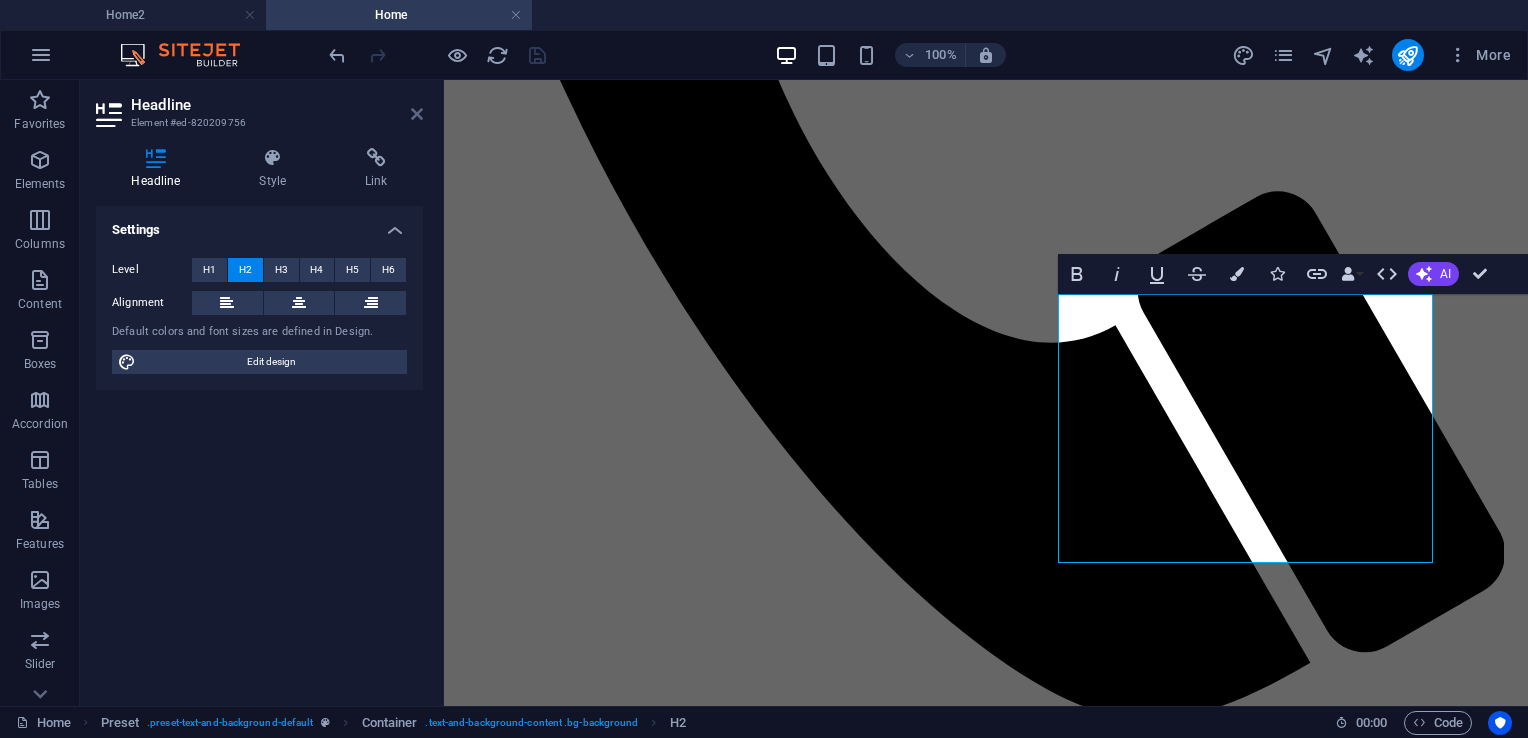 click at bounding box center [417, 114] 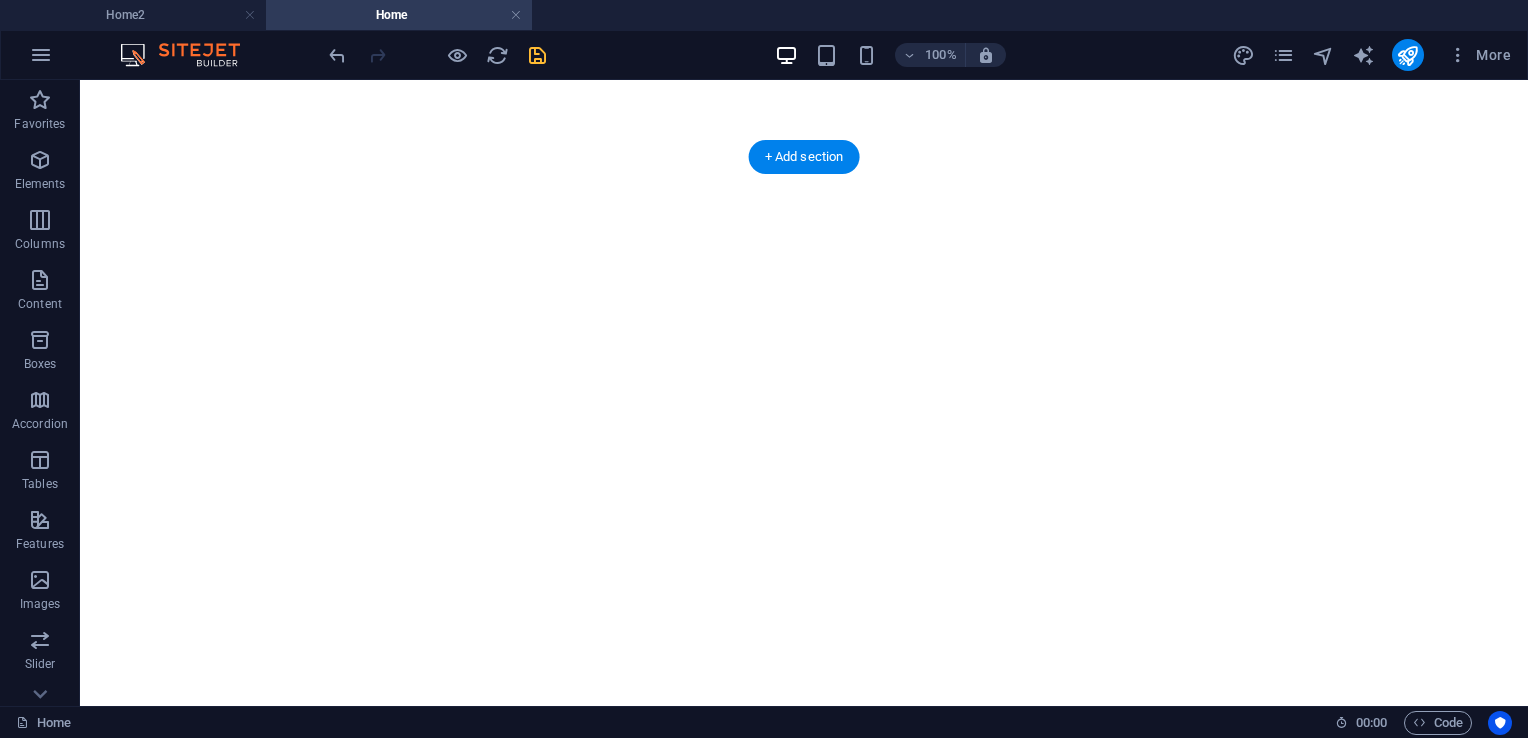 scroll, scrollTop: 1900, scrollLeft: 0, axis: vertical 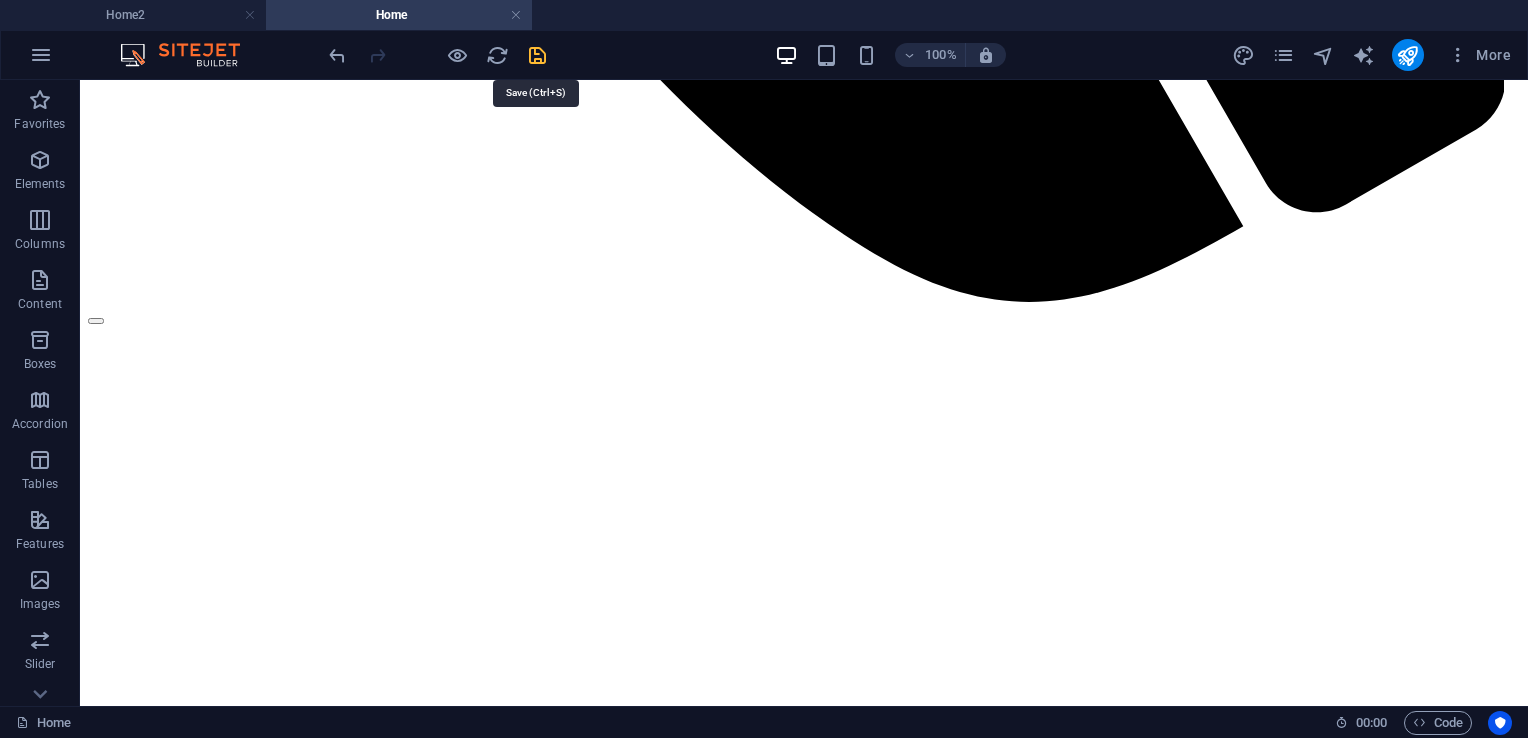 click at bounding box center [537, 55] 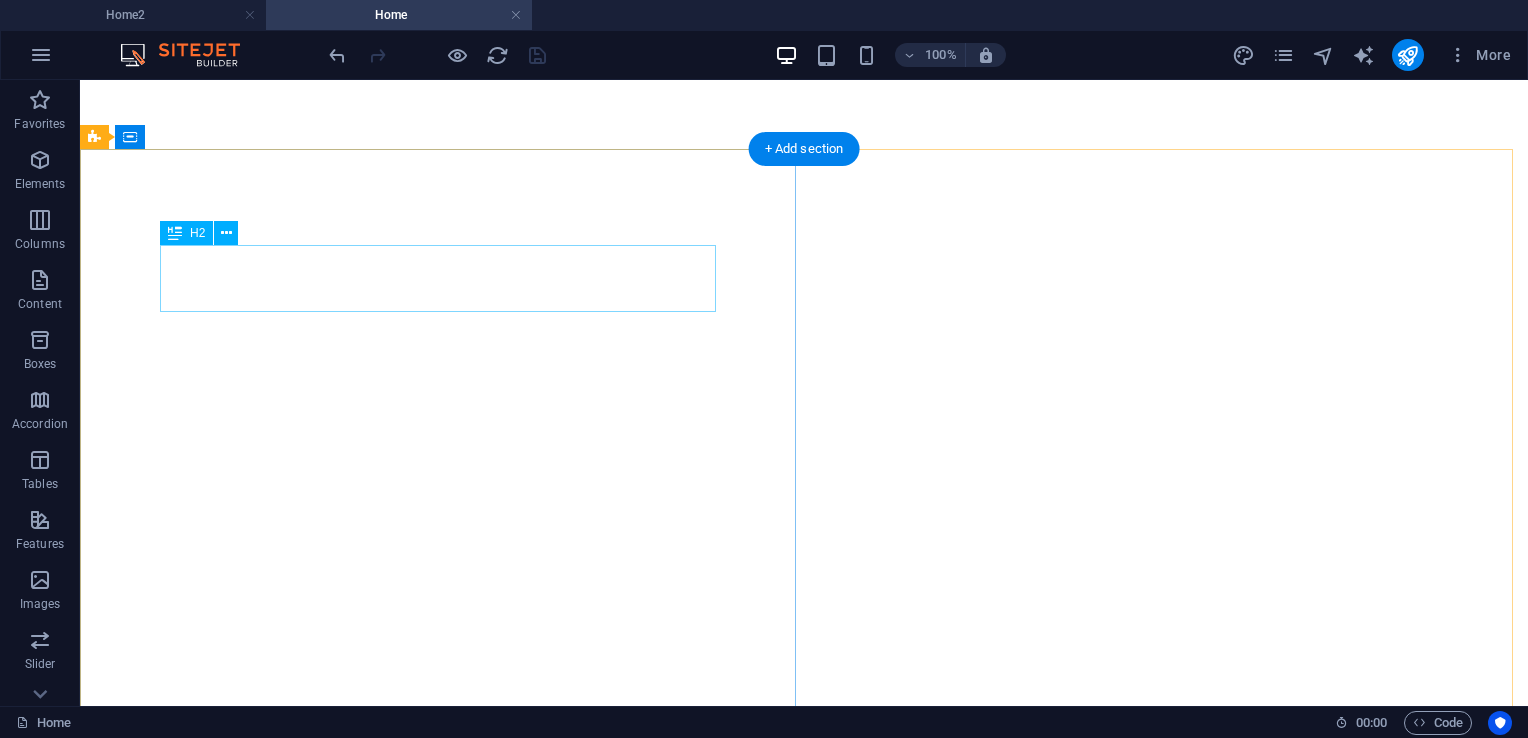 scroll, scrollTop: 2300, scrollLeft: 0, axis: vertical 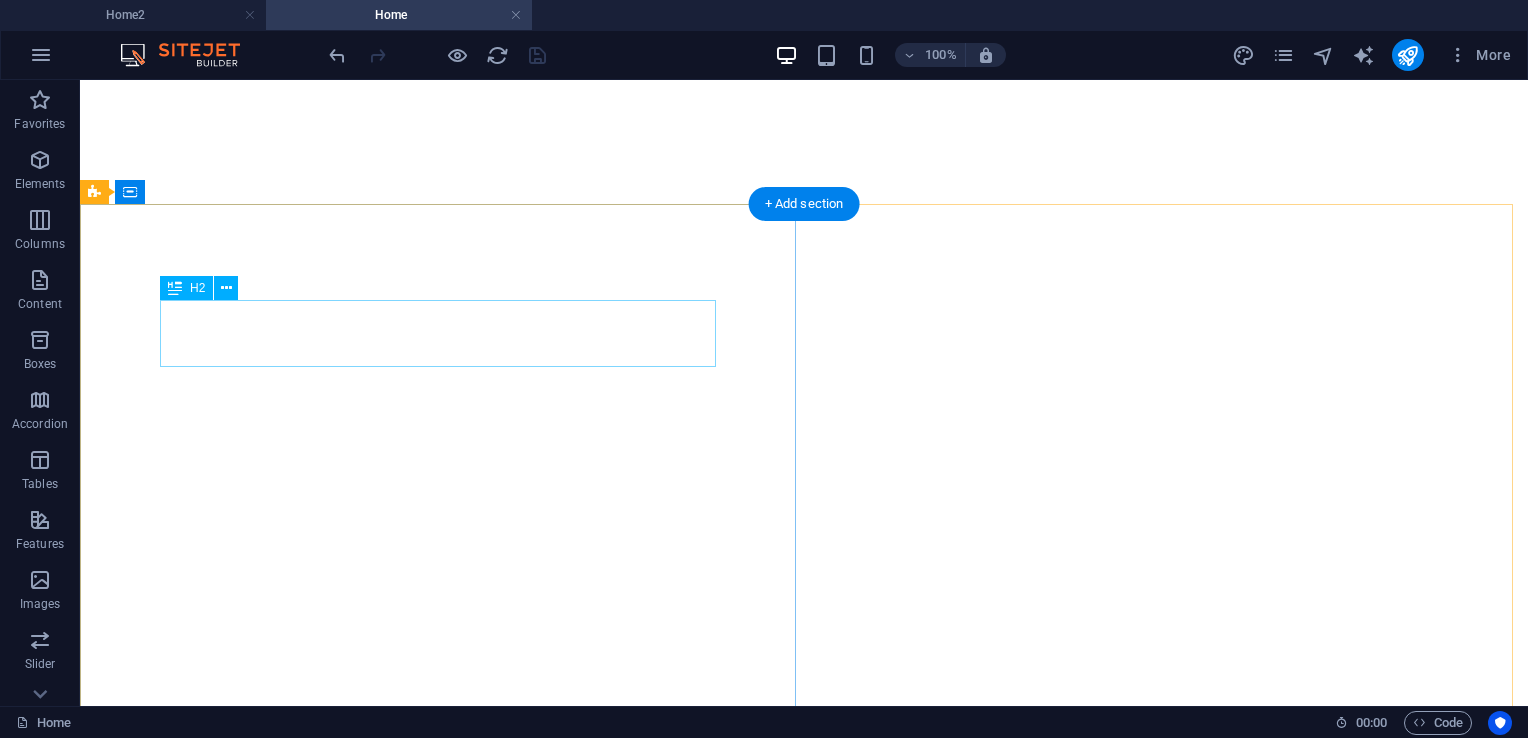 click on "Hotel Rooms" at bounding box center [804, 3021] 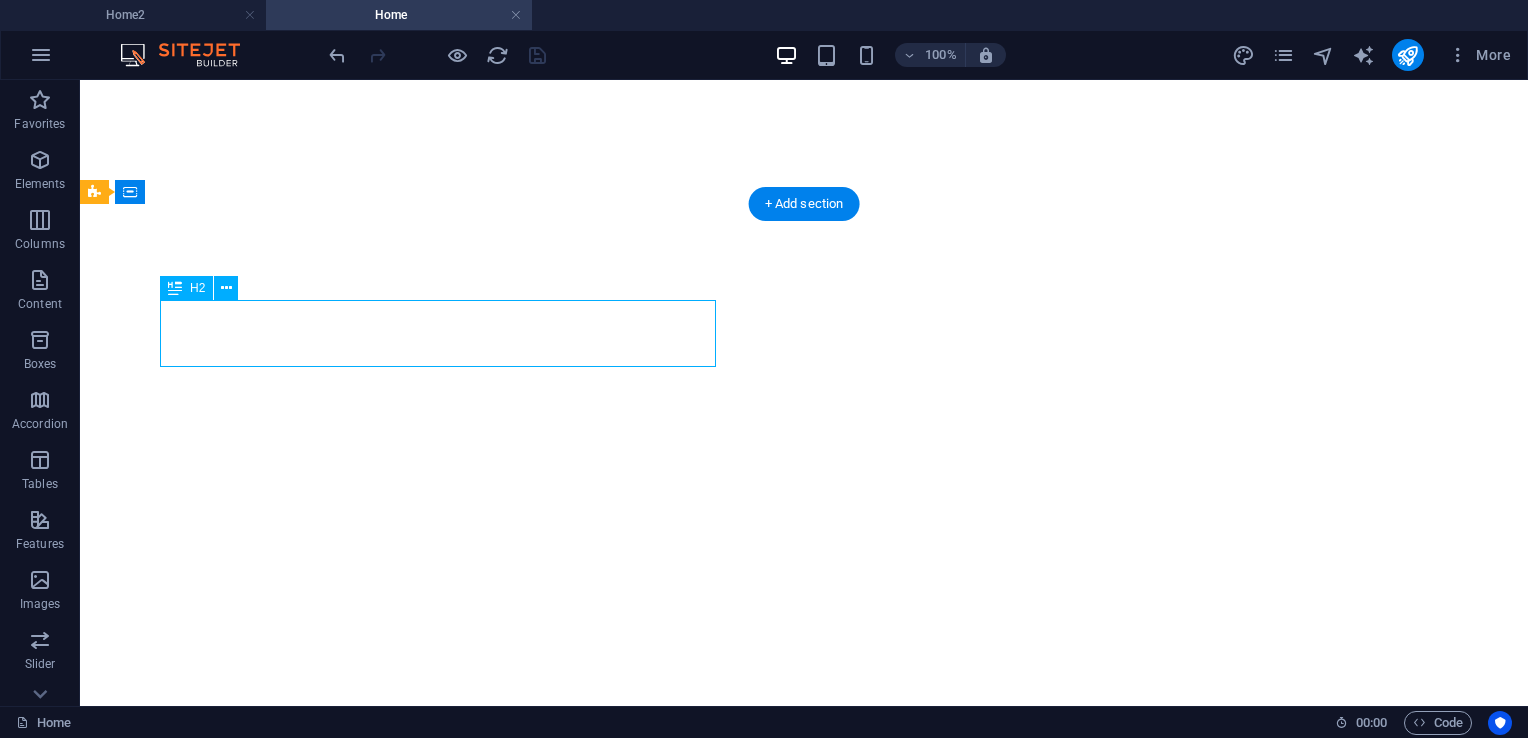 click on "Hotel Rooms" at bounding box center (804, 3021) 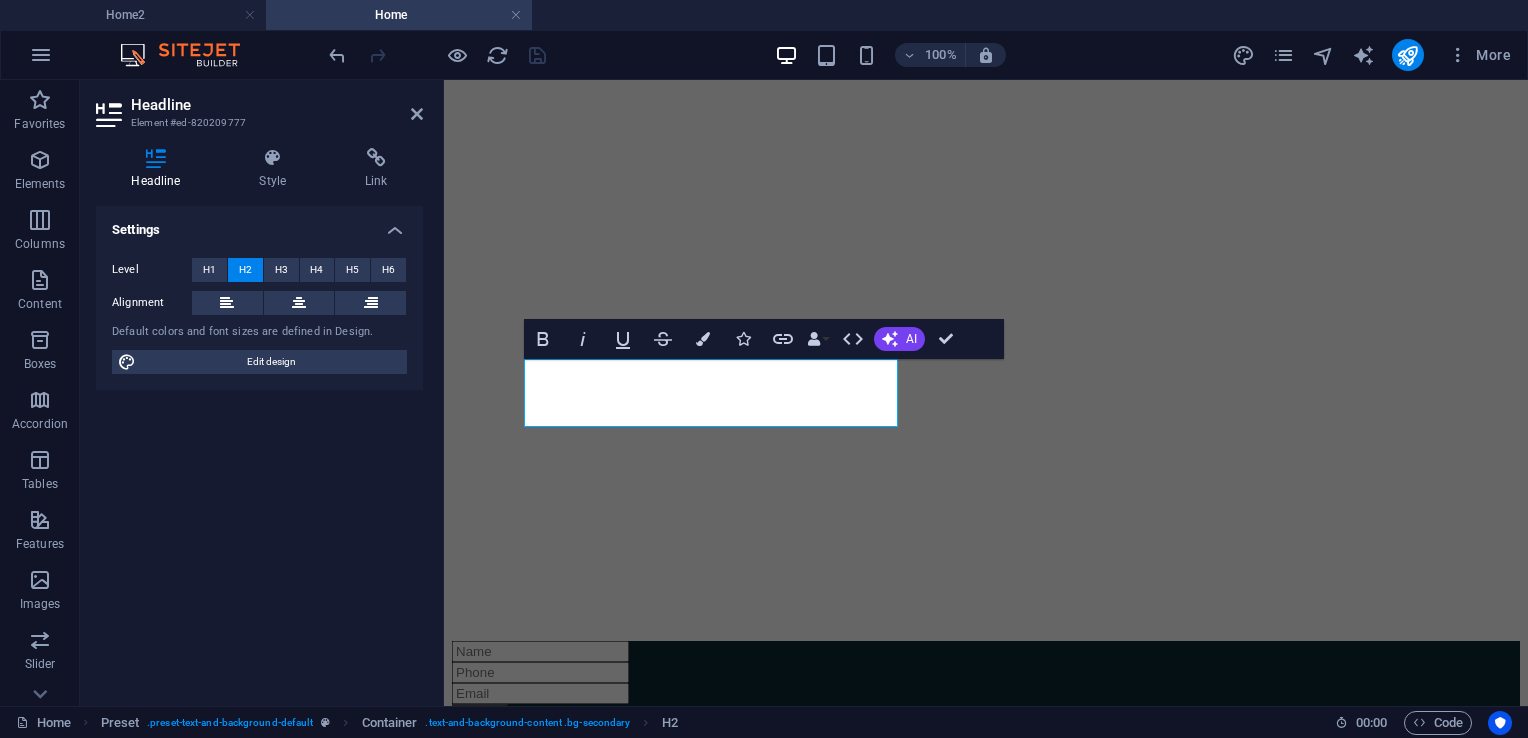 scroll, scrollTop: 2688, scrollLeft: 0, axis: vertical 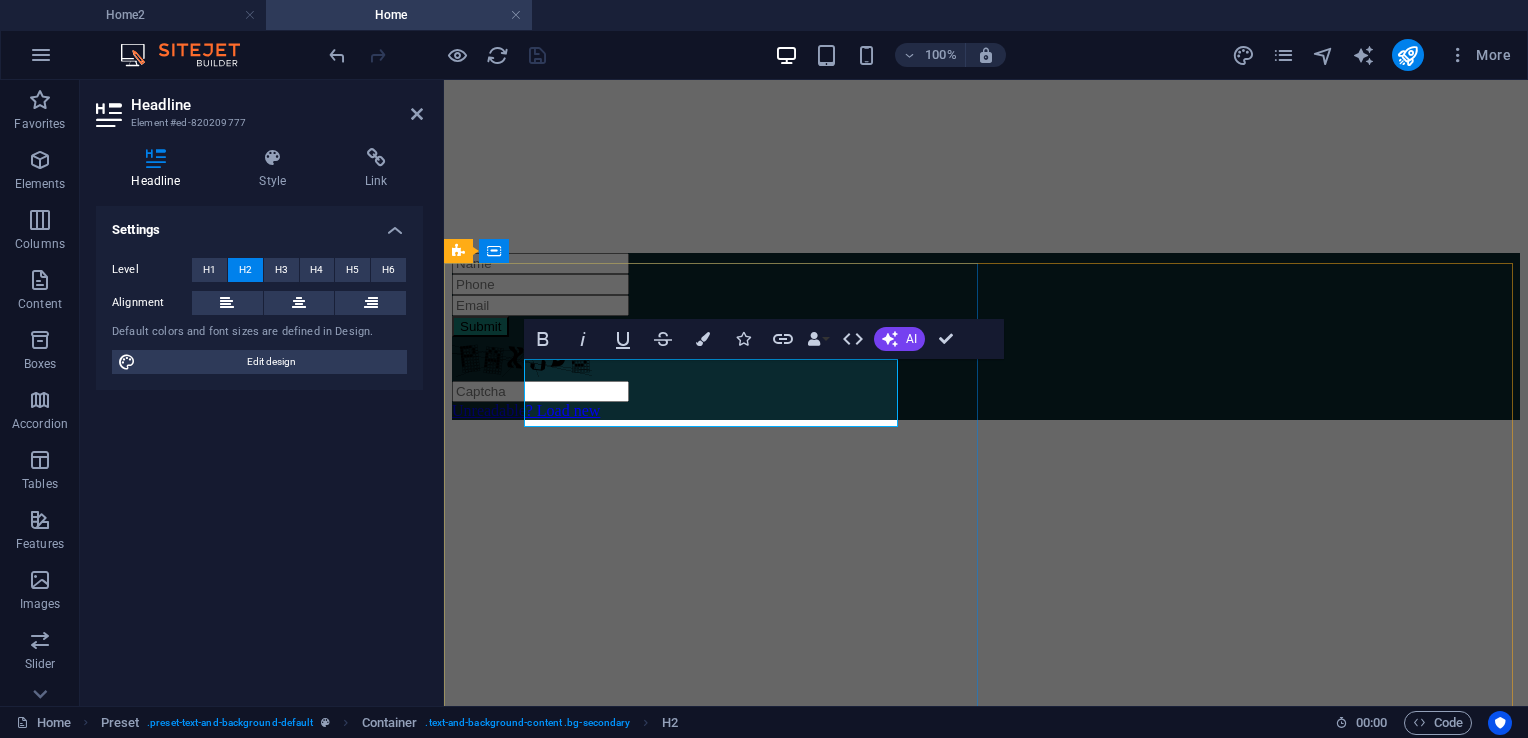 click on "Hotel Rooms" at bounding box center (986, 2339) 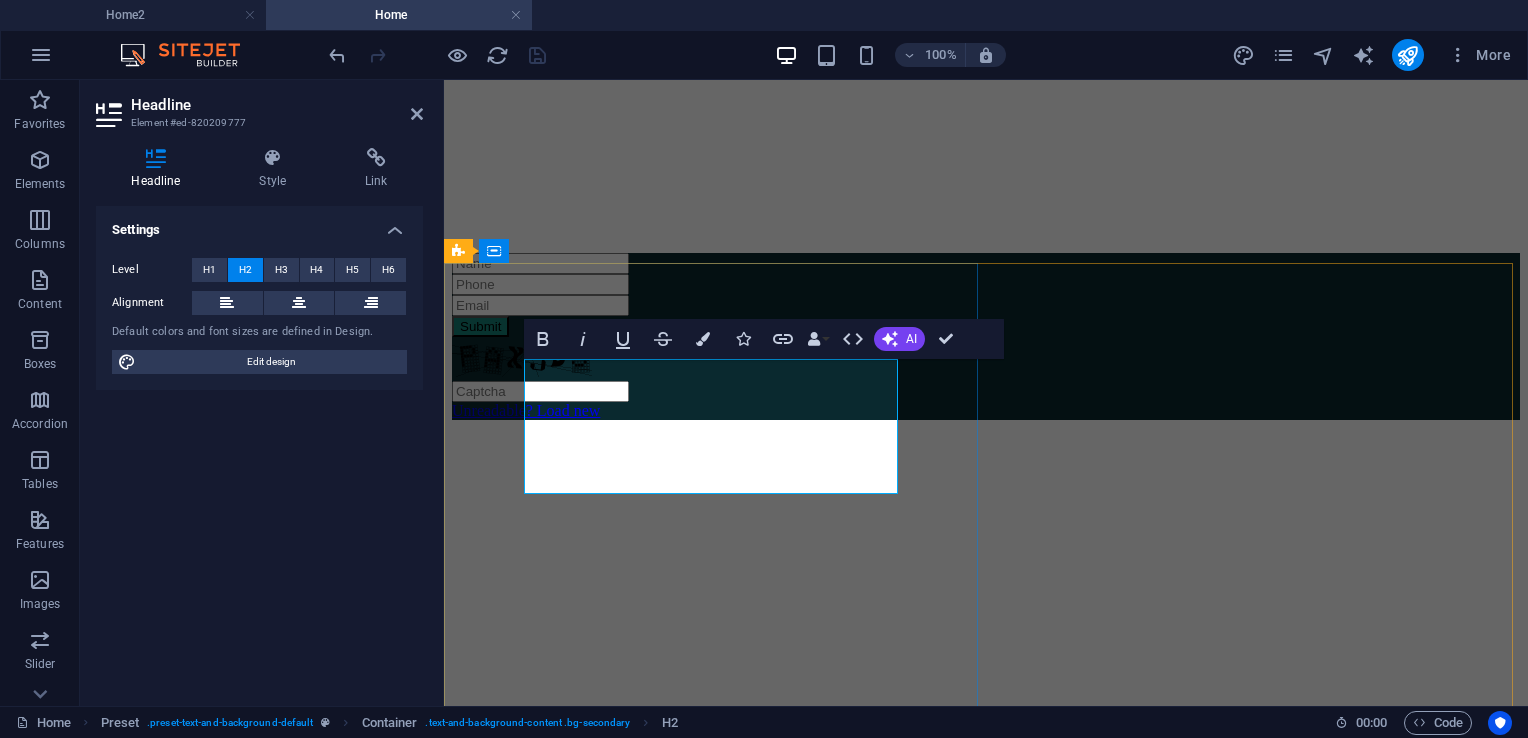 type 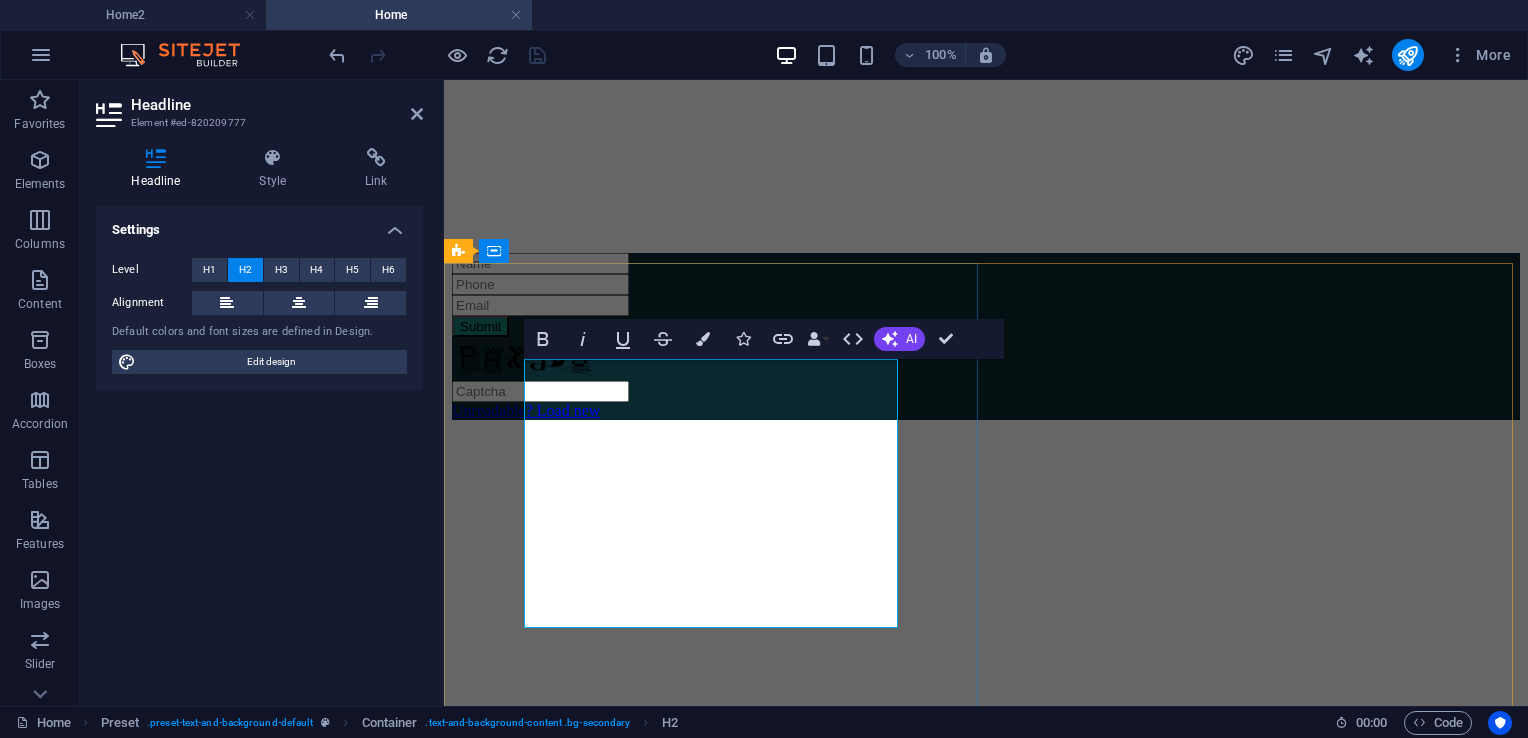 drag, startPoint x: 676, startPoint y: 597, endPoint x: 769, endPoint y: 594, distance: 93.04838 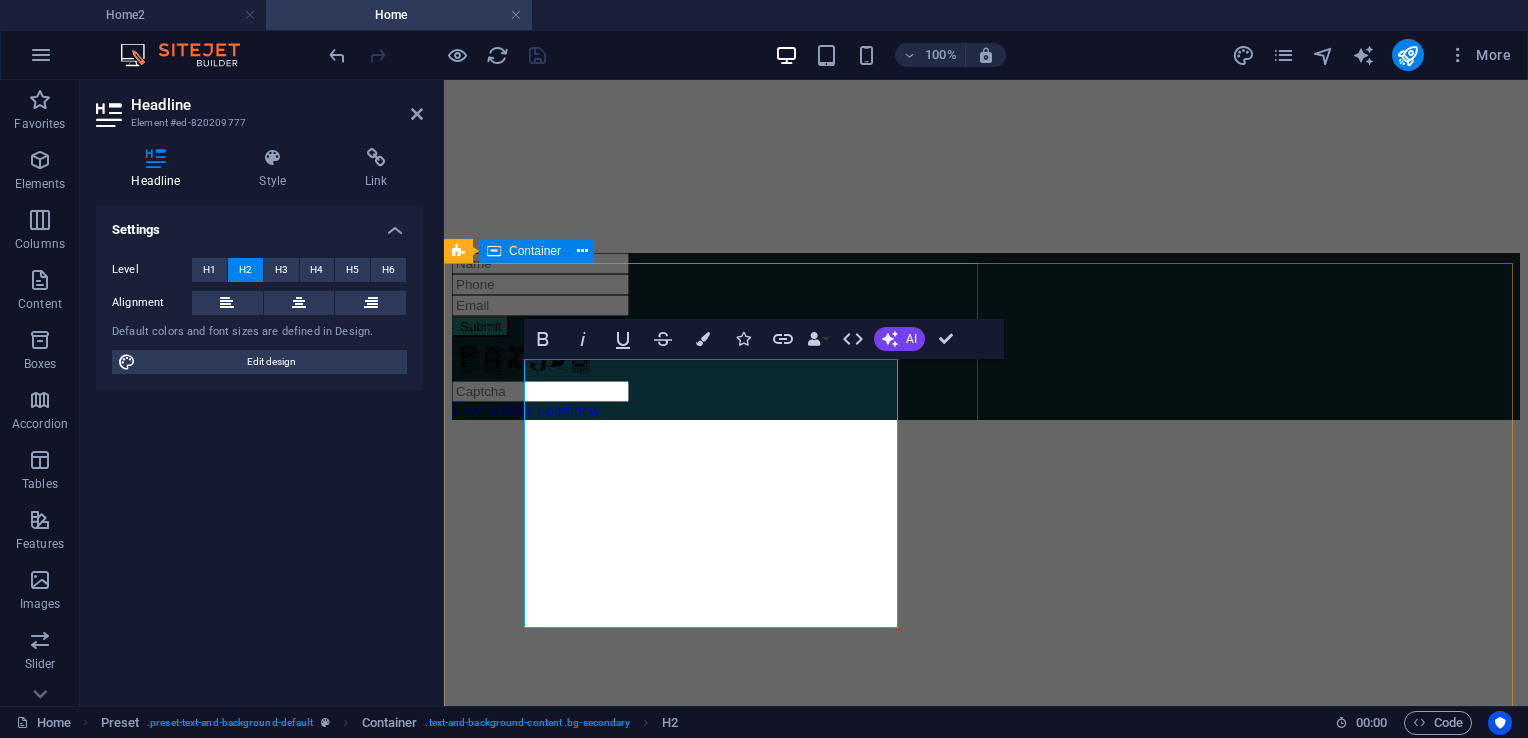 click on "Hotel Rooms ‌Experience Comfort and Serenity Book now" at bounding box center (986, 2478) 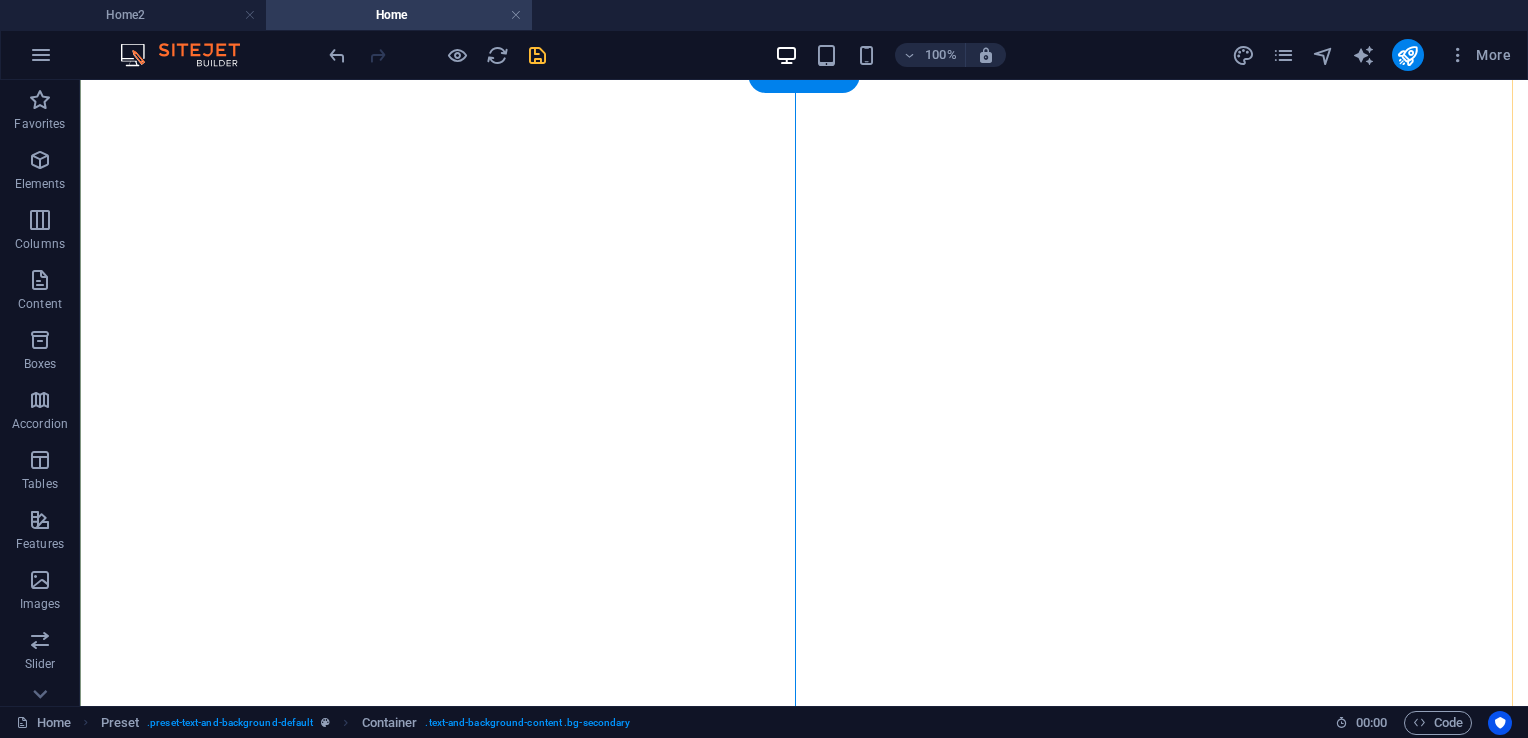 scroll, scrollTop: 2440, scrollLeft: 0, axis: vertical 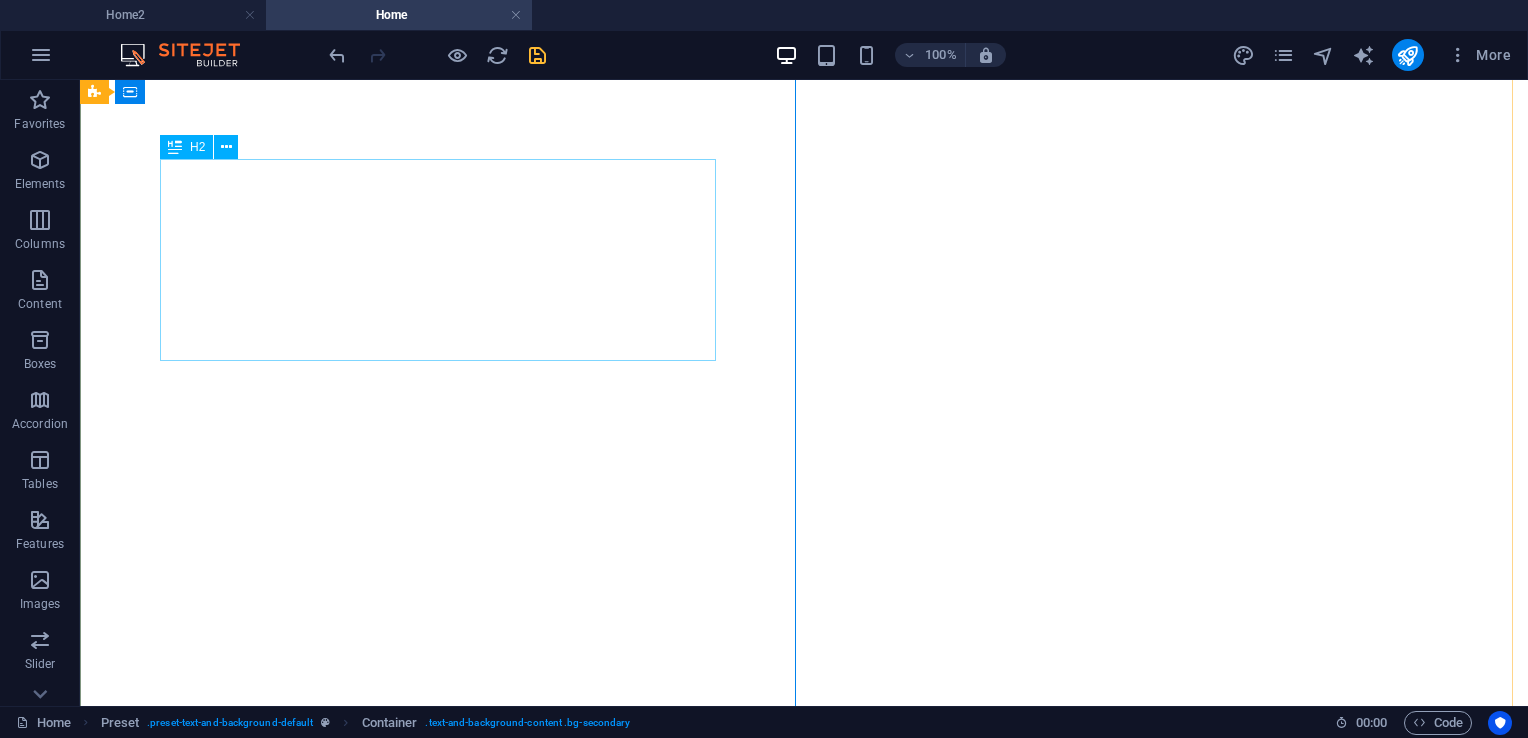 click on "Hotel Rooms Experience Comfort and Serenity" at bounding box center (804, 2842) 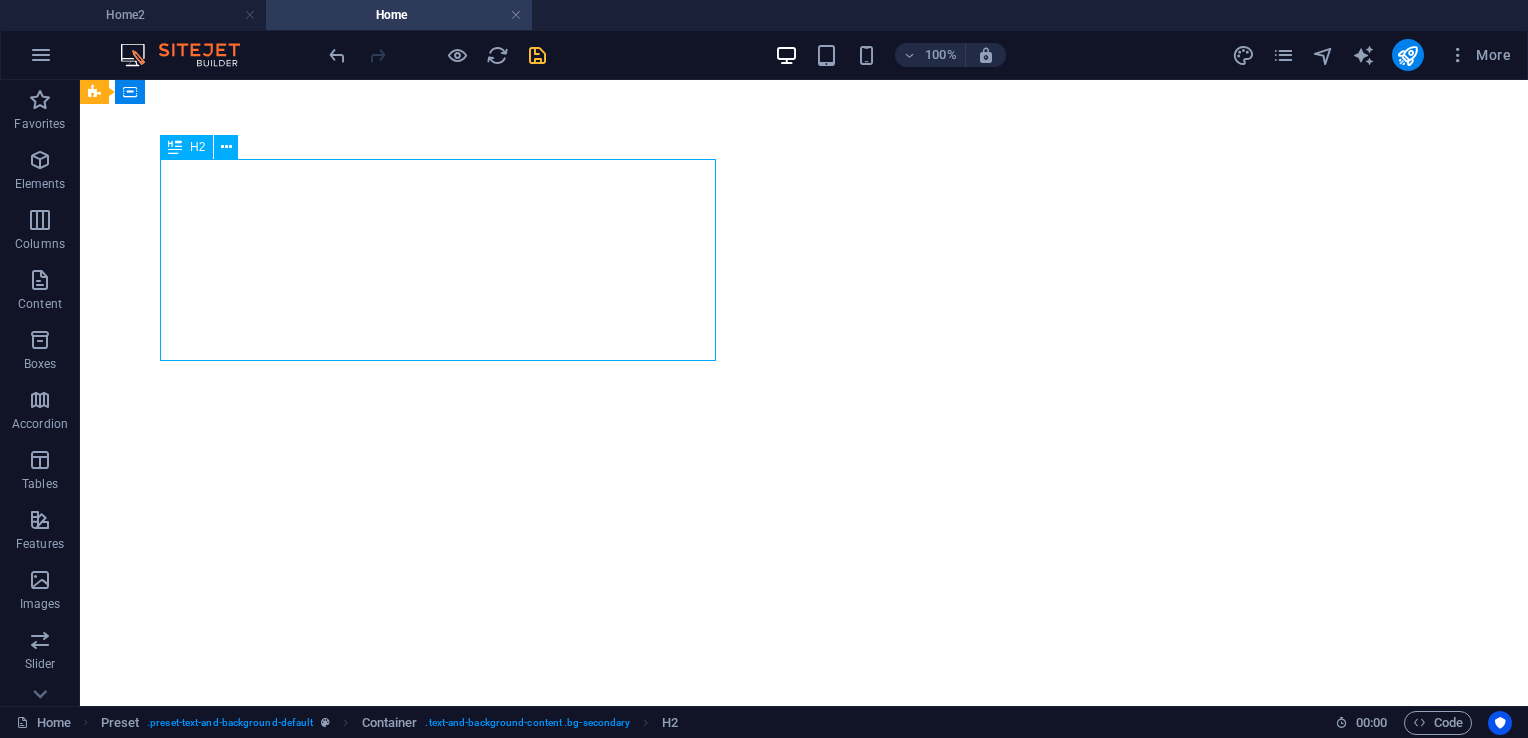 click on "Hotel Rooms Experience Comfort and Serenity" at bounding box center (804, 2842) 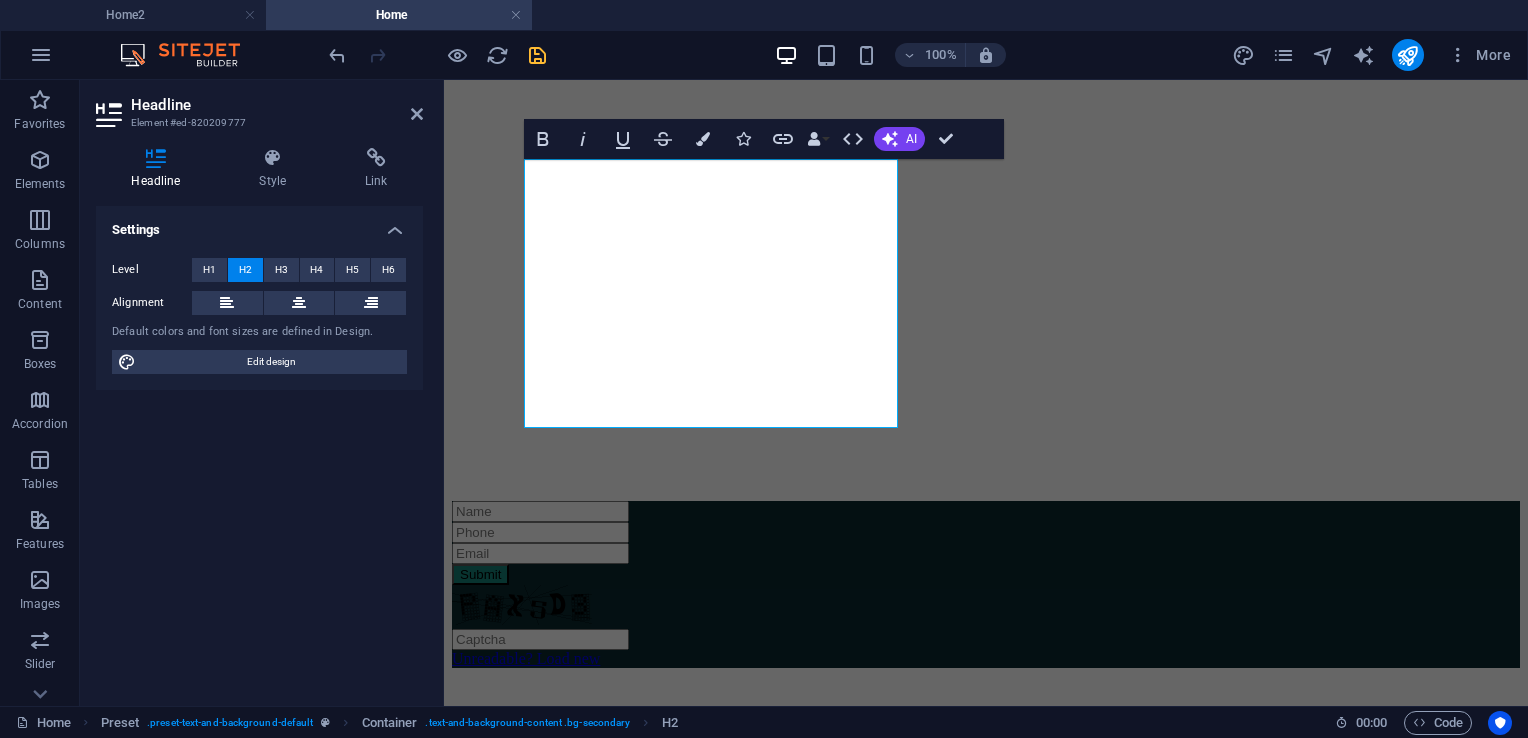 scroll, scrollTop: 2888, scrollLeft: 0, axis: vertical 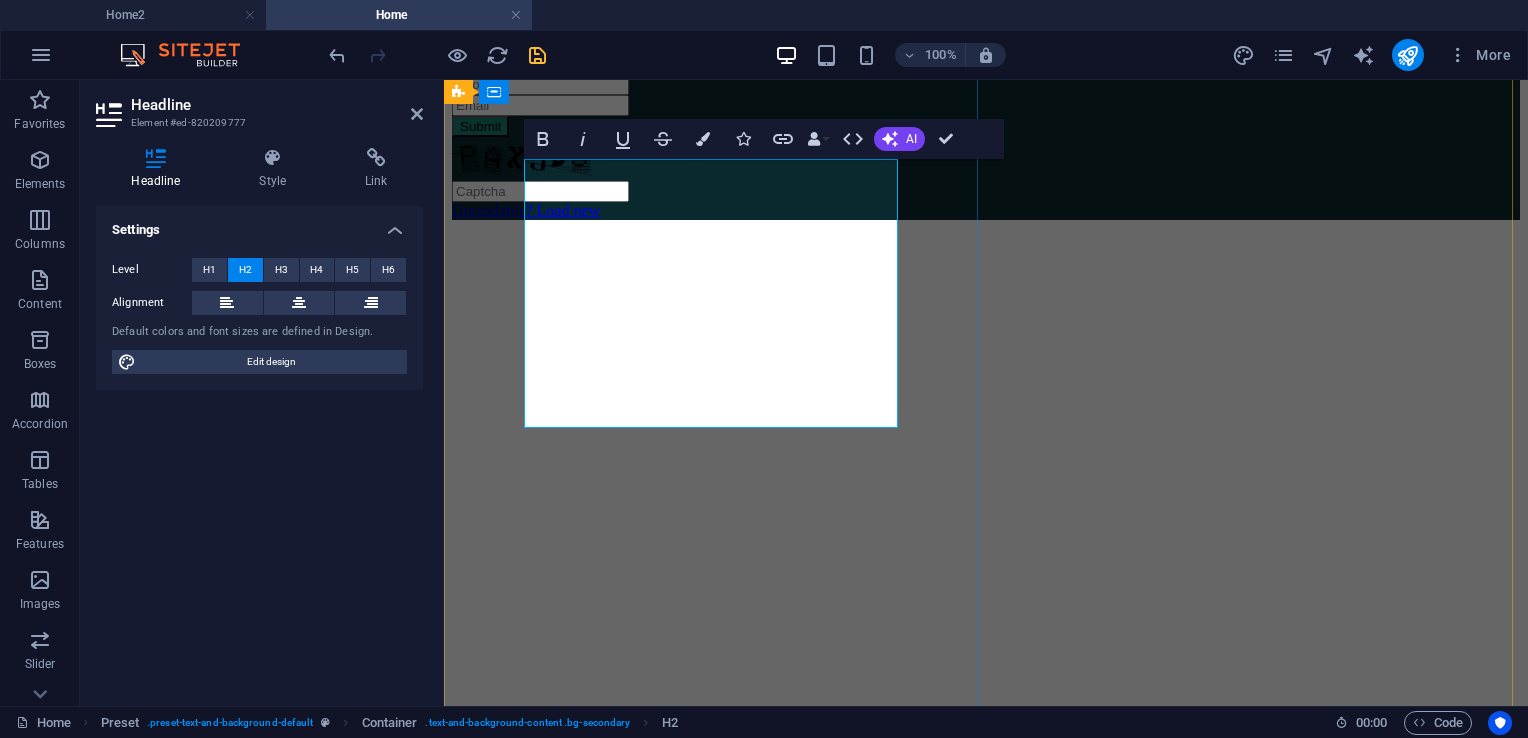 click on "Hotel Rooms Experience Comfort and Serenity" at bounding box center (986, 2153) 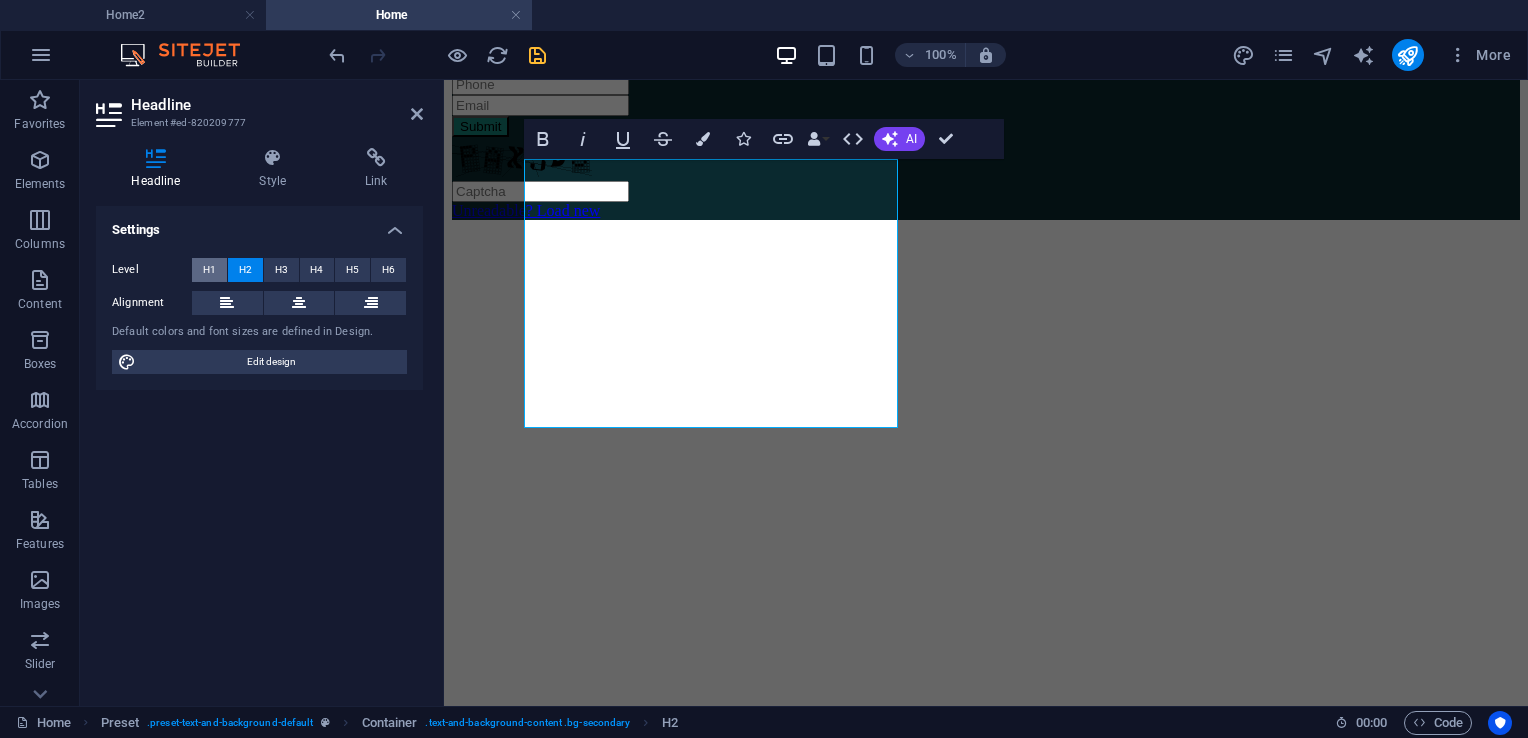 click on "H1" at bounding box center [209, 270] 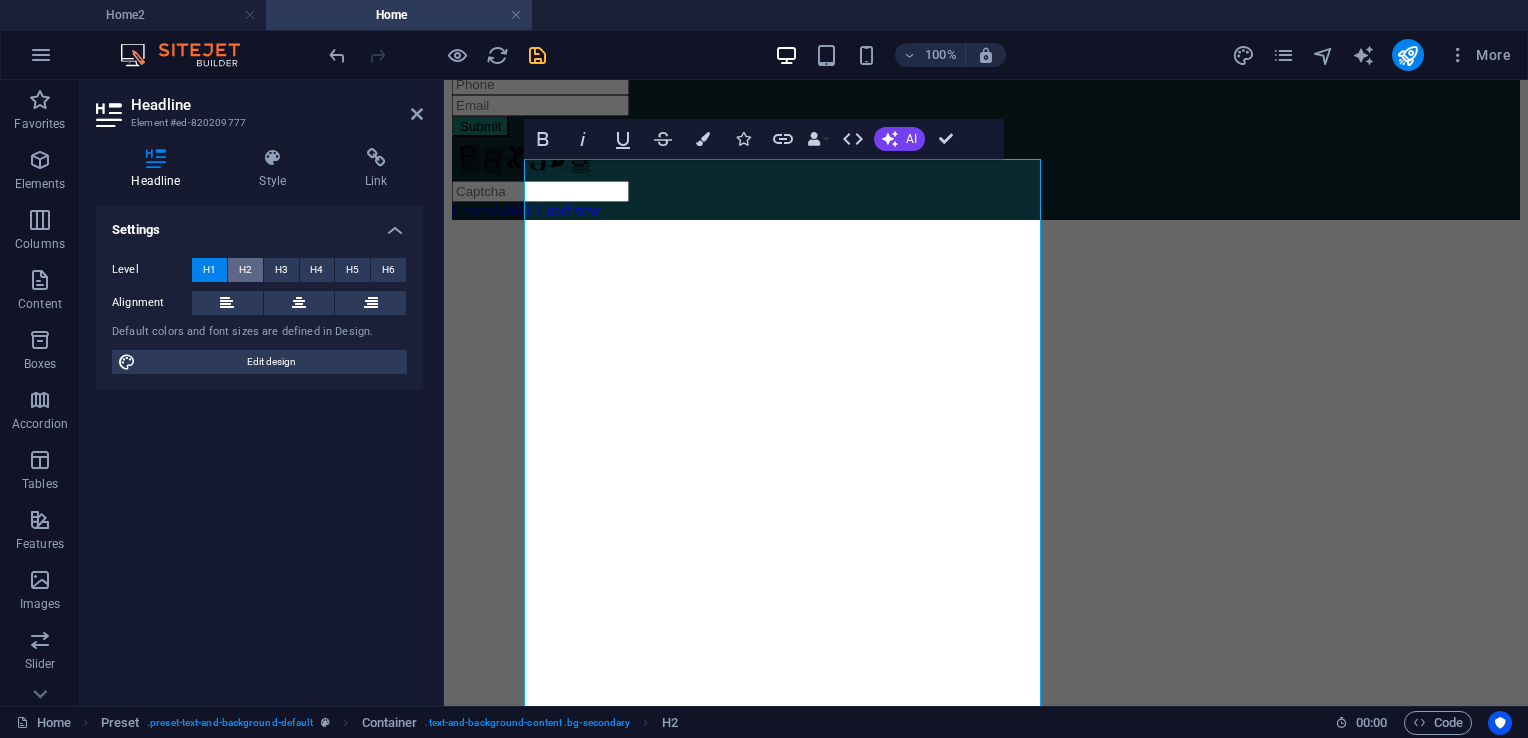 click on "H2" at bounding box center [245, 270] 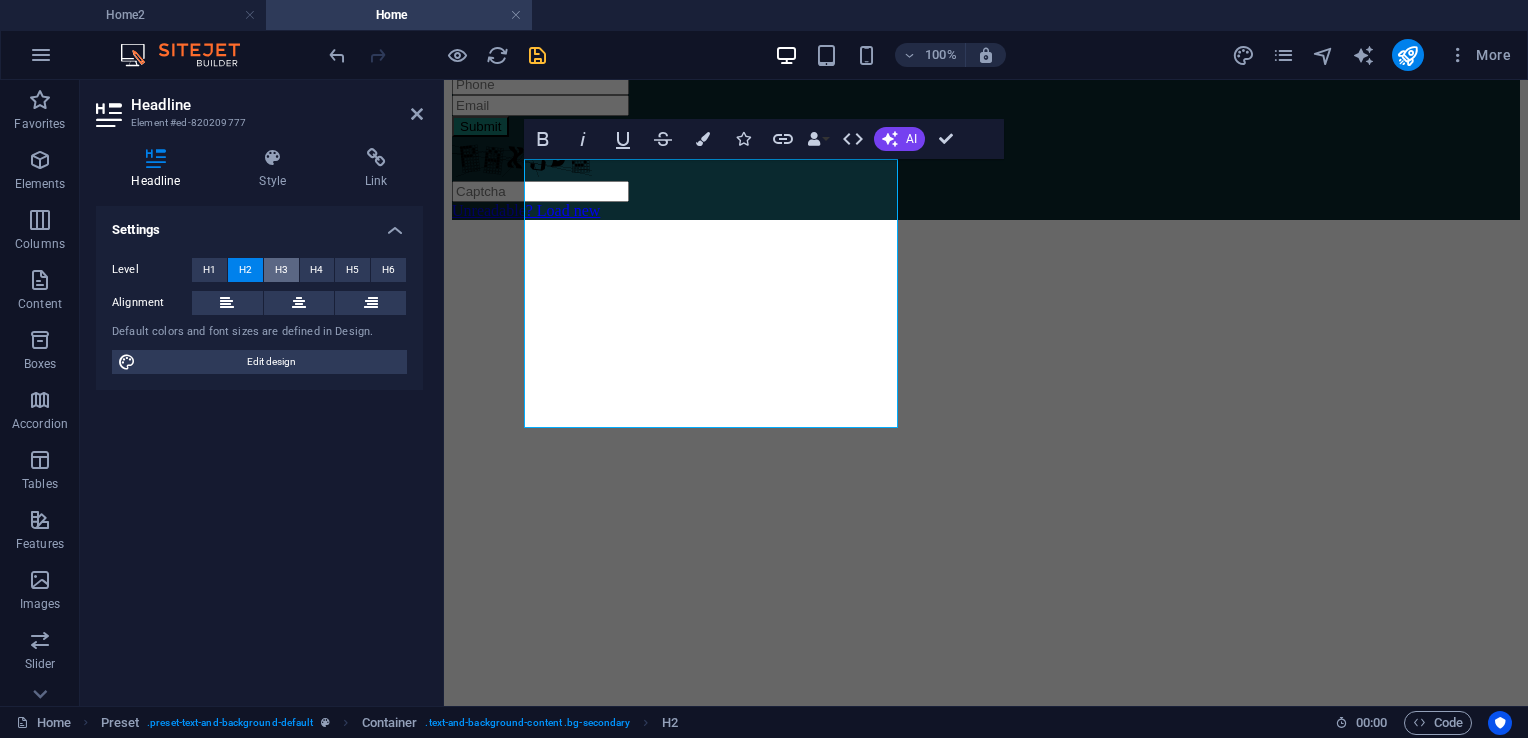 click on "H3" at bounding box center (281, 270) 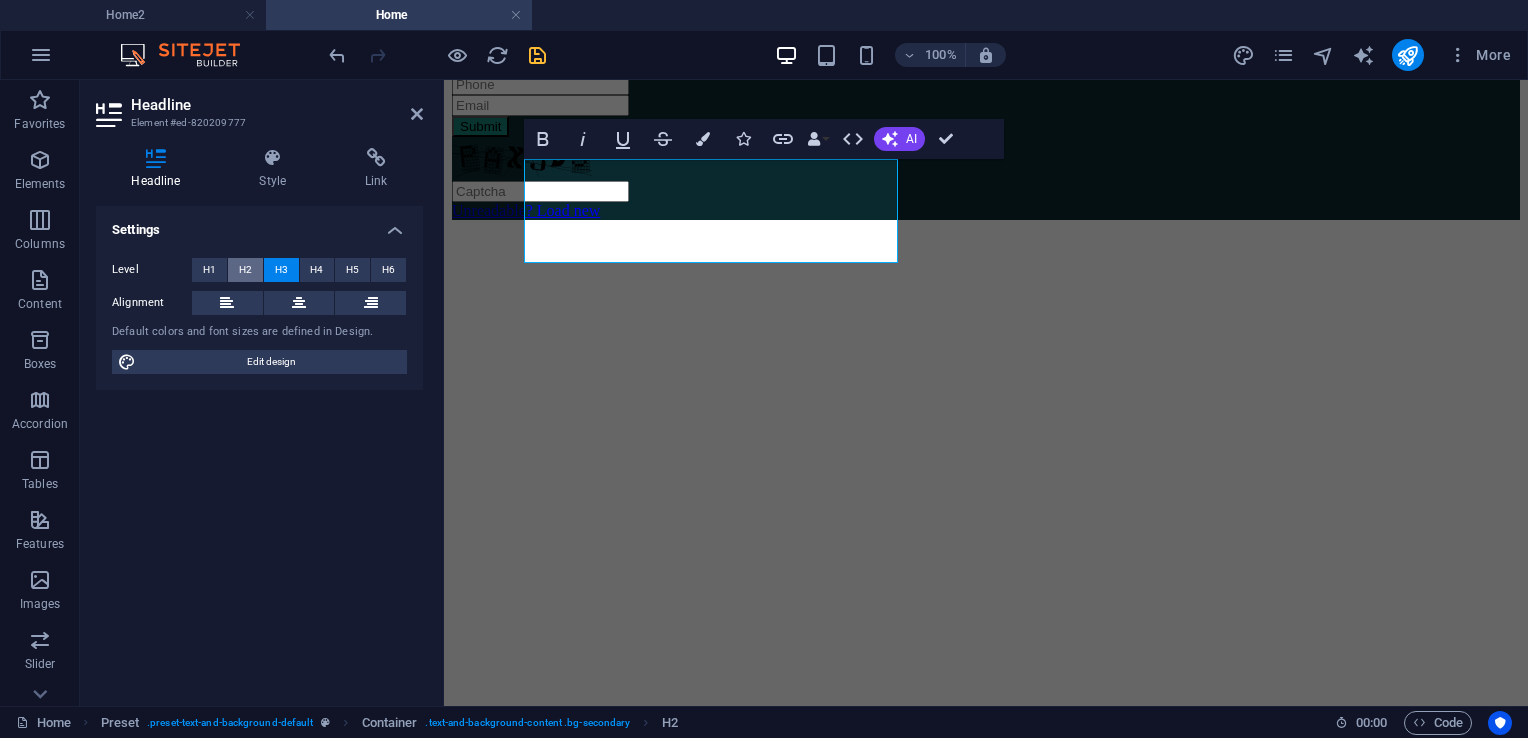 click on "H2" at bounding box center [245, 270] 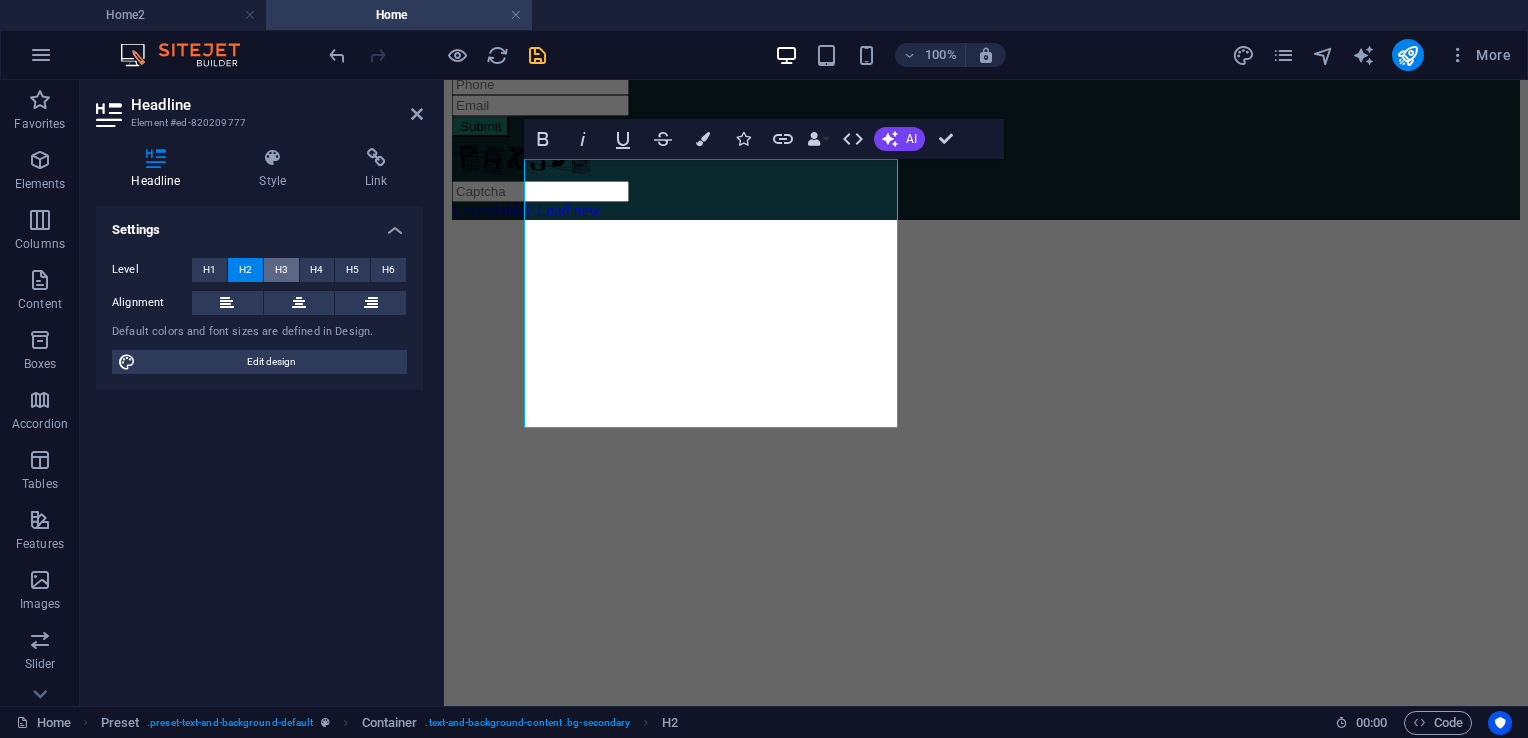 click on "H3" at bounding box center (281, 270) 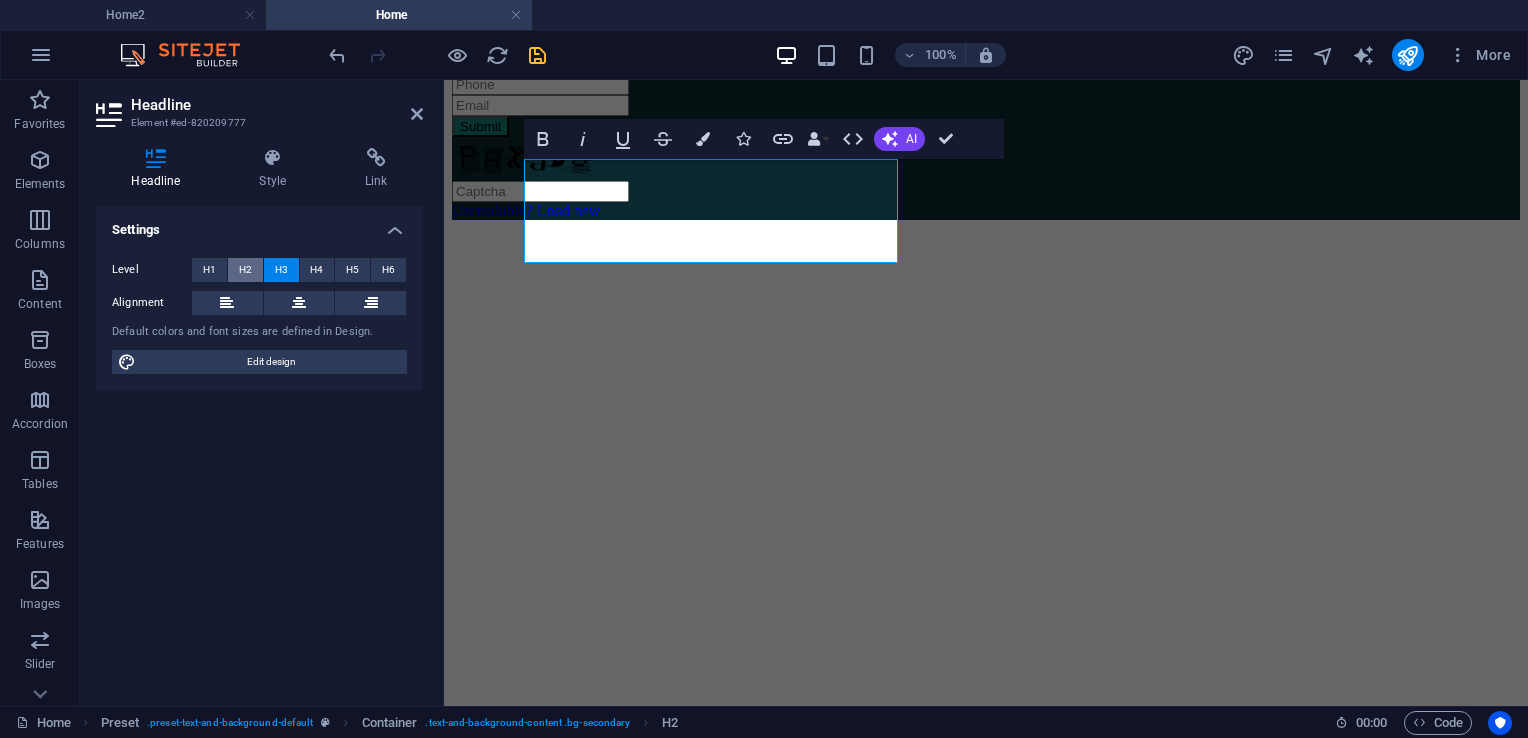 click on "H2" at bounding box center (245, 270) 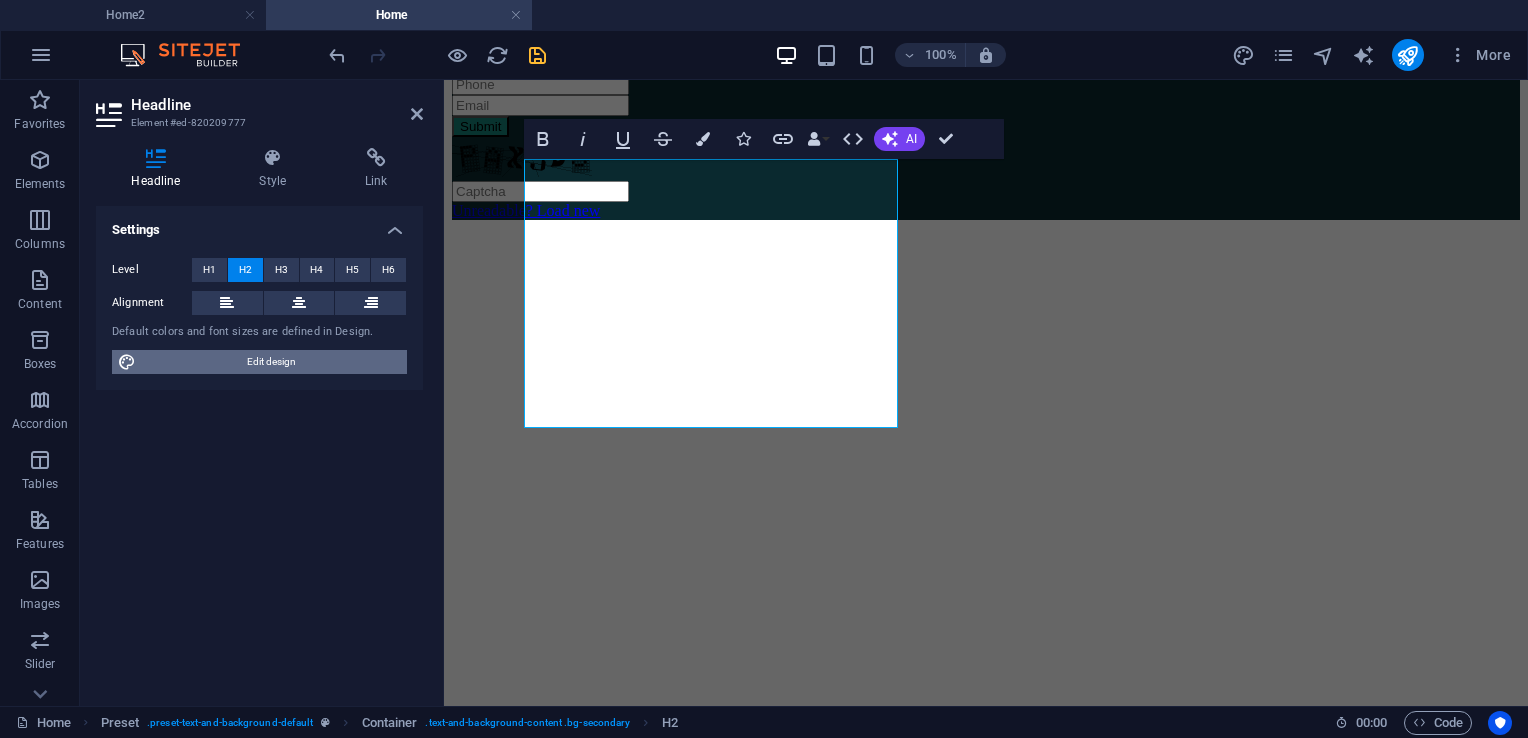 drag, startPoint x: 293, startPoint y: 357, endPoint x: 41, endPoint y: 256, distance: 271.48663 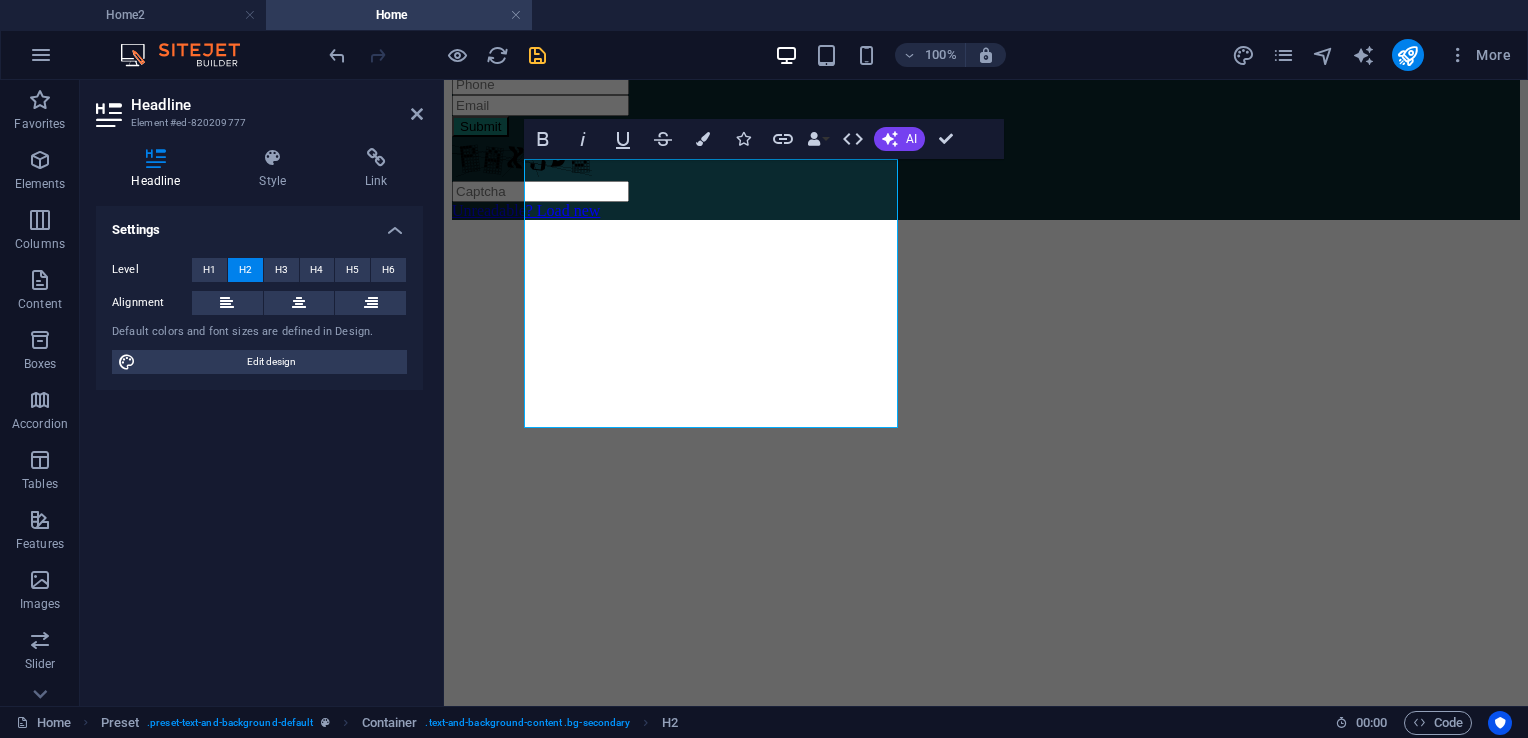 select on "rem" 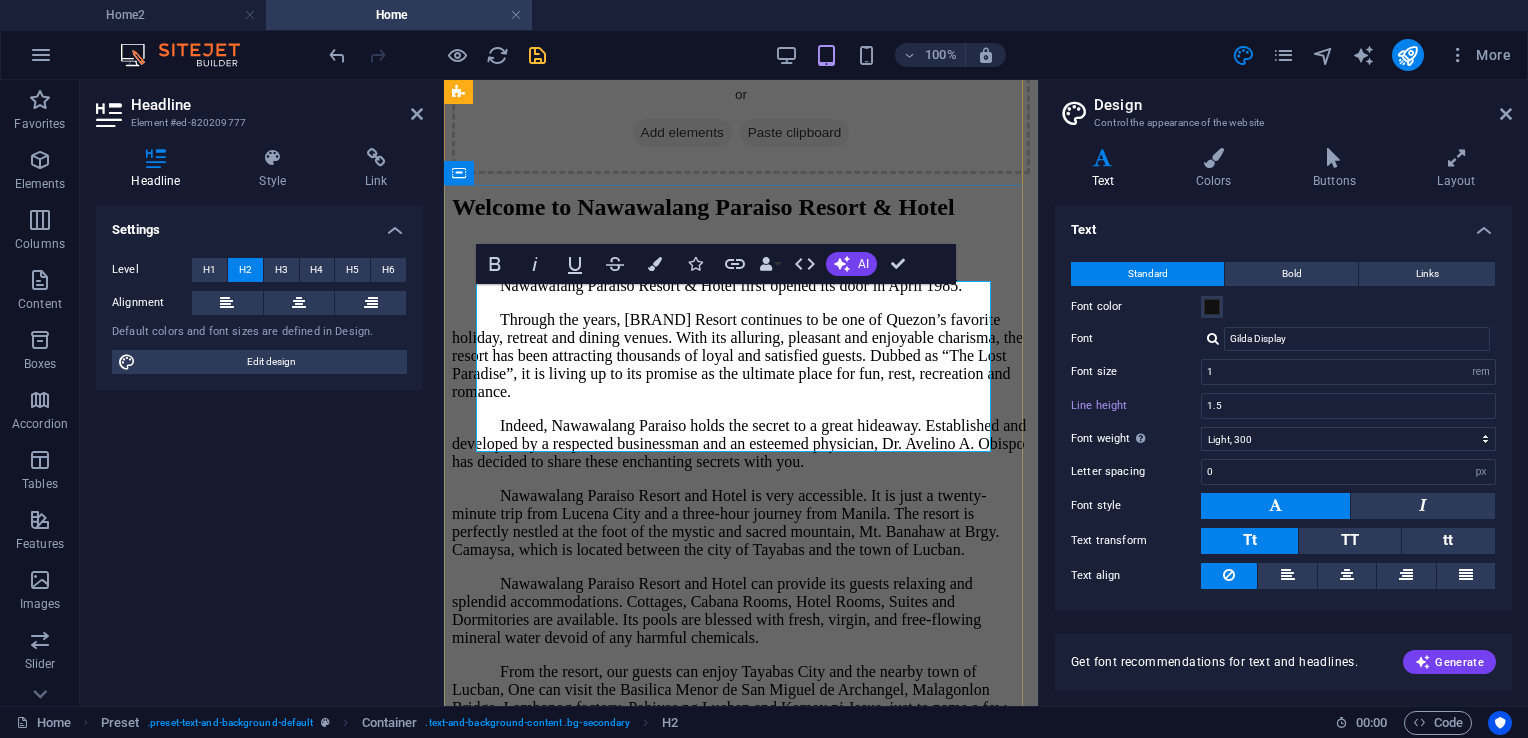 scroll, scrollTop: 2885, scrollLeft: 0, axis: vertical 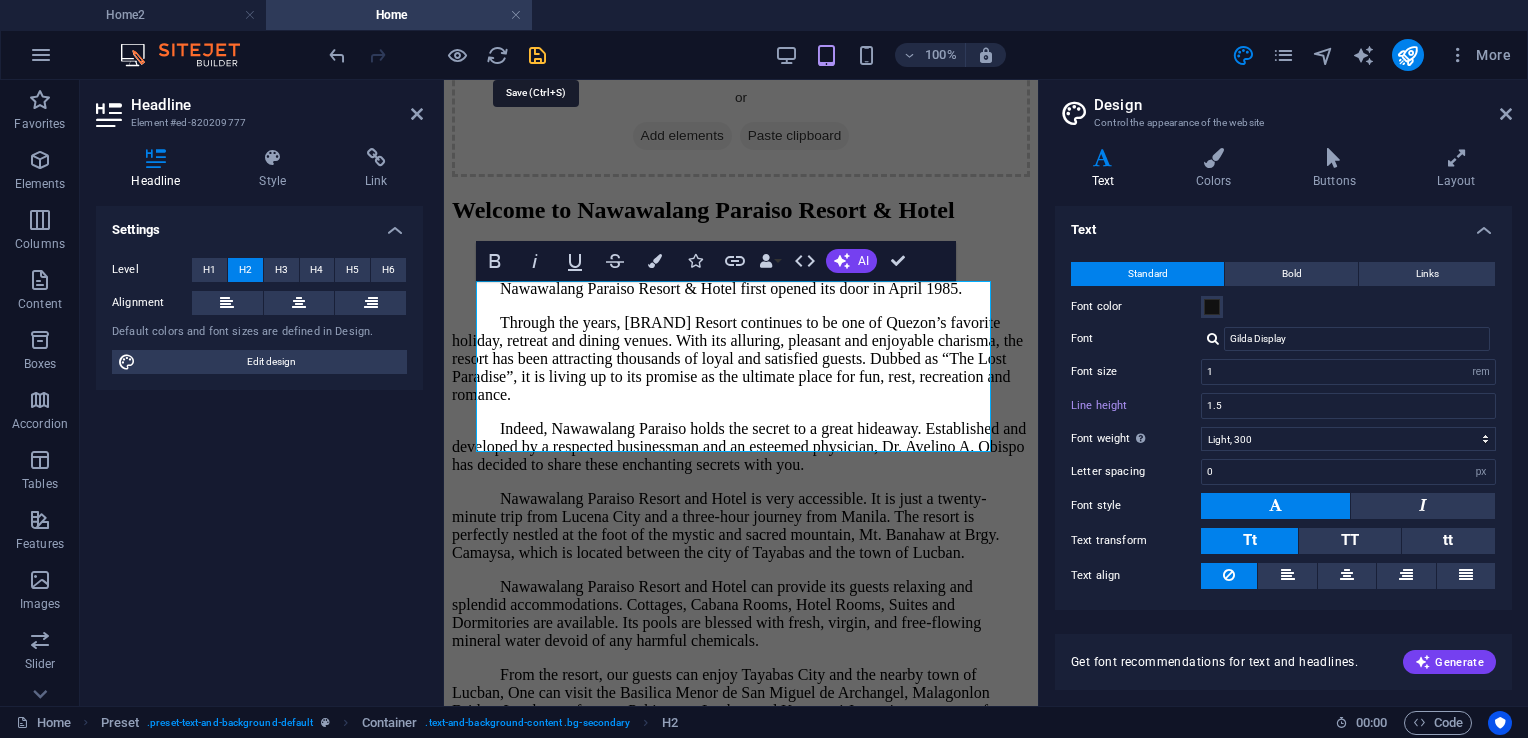 click at bounding box center [537, 55] 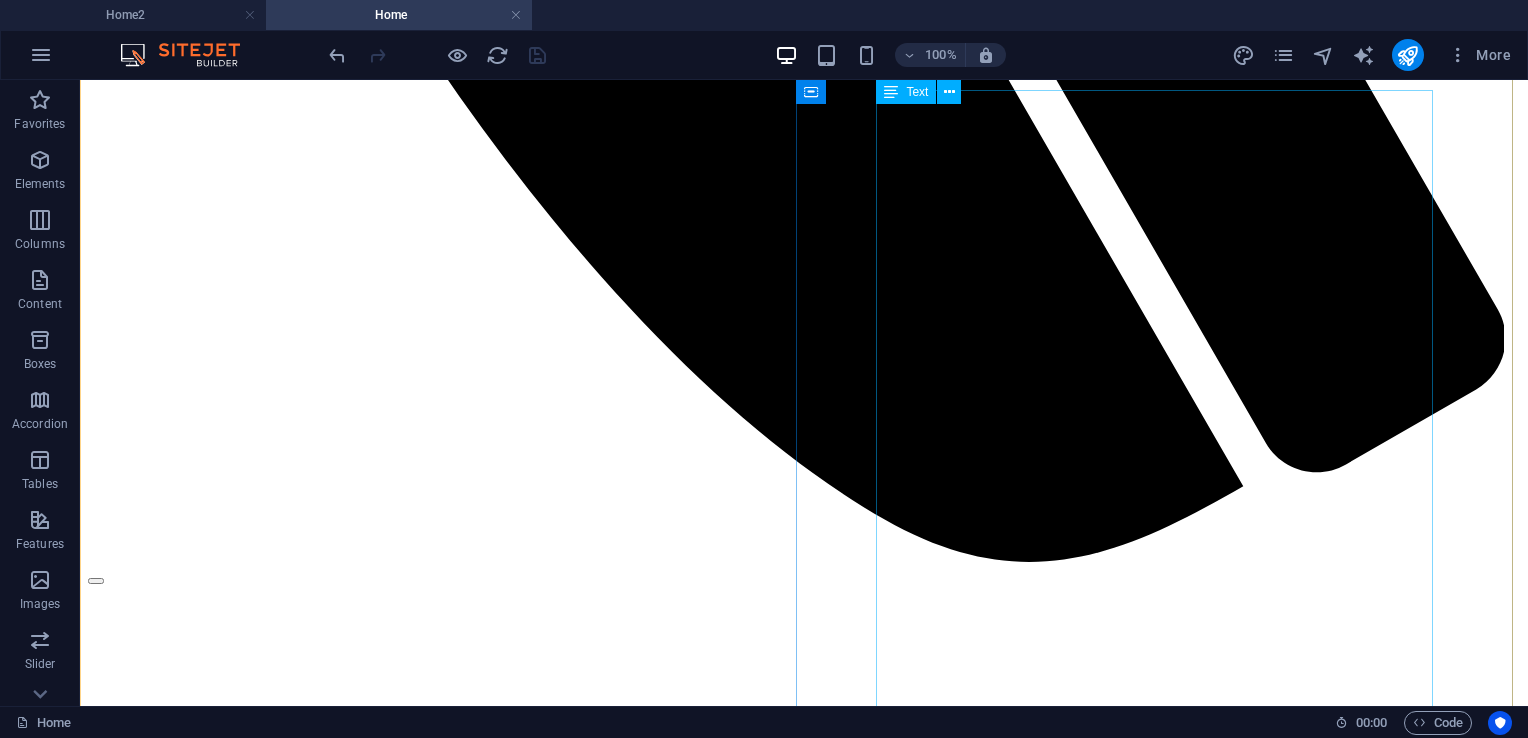scroll, scrollTop: 1140, scrollLeft: 0, axis: vertical 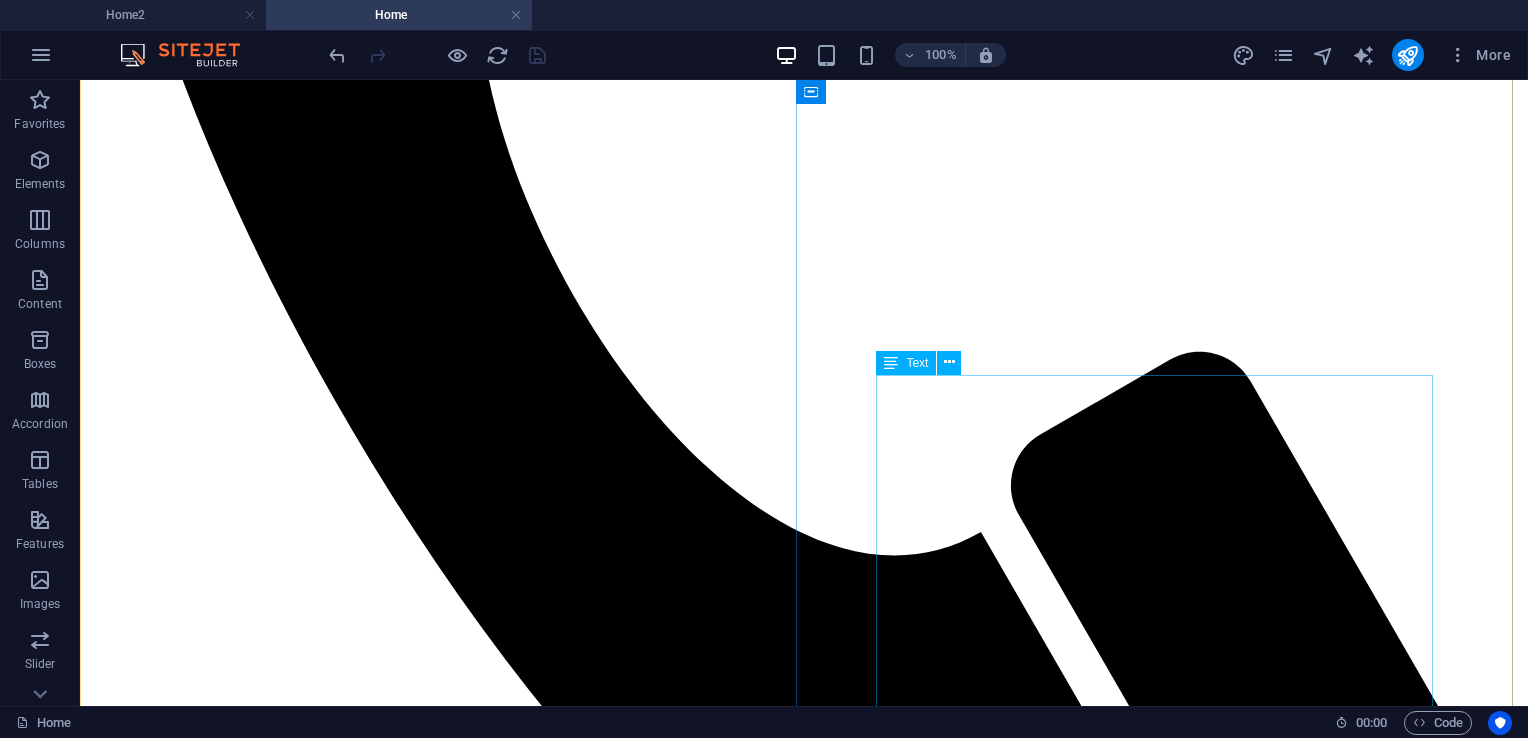 click on "Nawawalang Paraiso Resort & Hotel first opened its door in April 1985. Through the years, Nawawalang Paraiso Resort continues to be one of Quezon’s favorite holiday, retreat and dining venues. With its alluring, pleasant and enjoyable charisma, the resort has been attracting thousands of loyal and satisfied guests. Dubbed as “The Lost Paradise”, it is living up to its promise as the ultimate place for fun, rest, recreation and romance. Indeed, Nawawalang Paraiso holds the secret to a great hideaway. Established and developed by a respected businessman and an esteemed physician, Dr. Avelino A. Obispo has decided to share these enchanting secrets with you. Nawawalang Paraiso Resort and Hotel is very accessible. It is just a twenty-minute trip from Lucena City and a three-hour journey from Manila. The resort is perfectly nestled at the foot of the mystic and sacred mountain, Mt. Banahaw at Brgy. Camaysa, which is located between the city of Tayabas and the town of Lucban." at bounding box center (804, 3844) 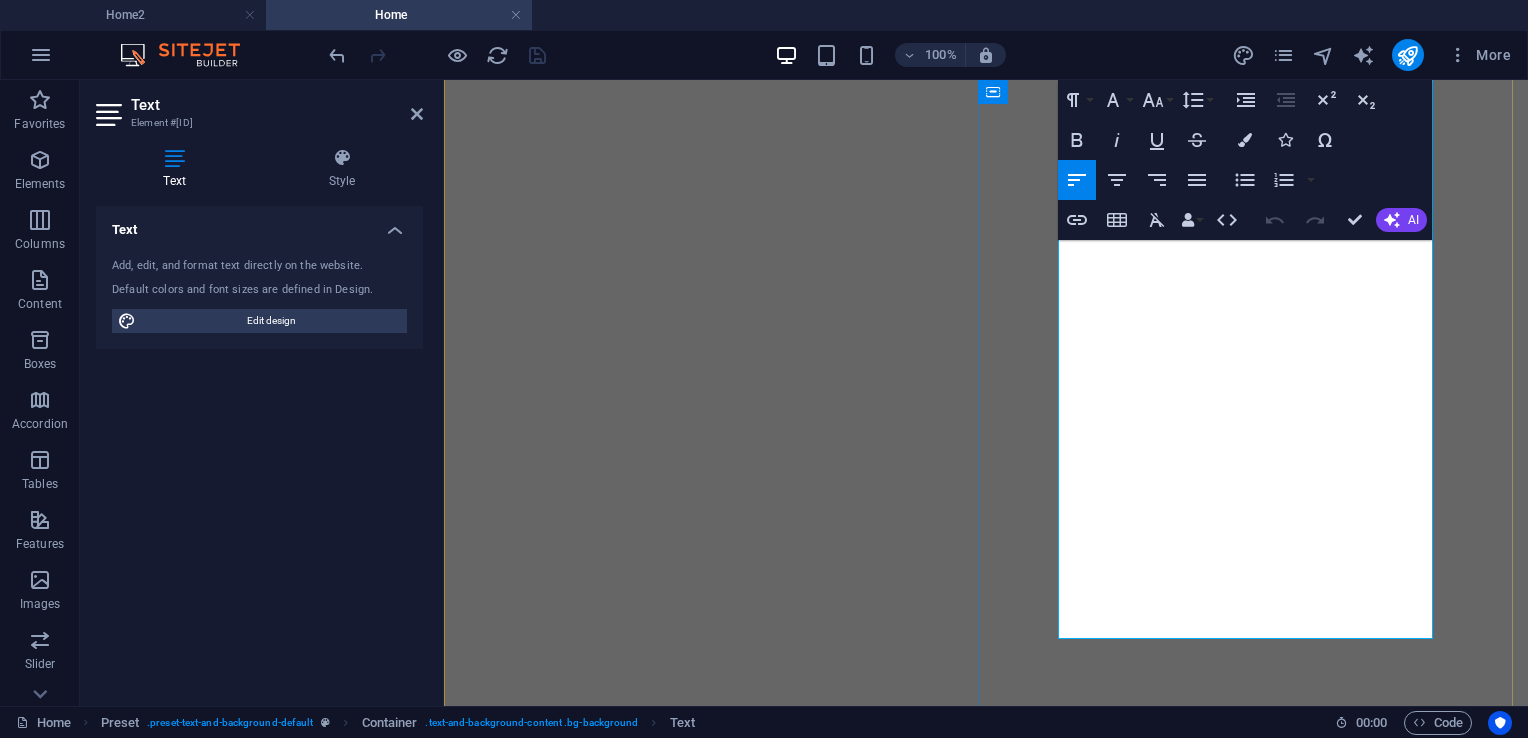 scroll, scrollTop: 2140, scrollLeft: 0, axis: vertical 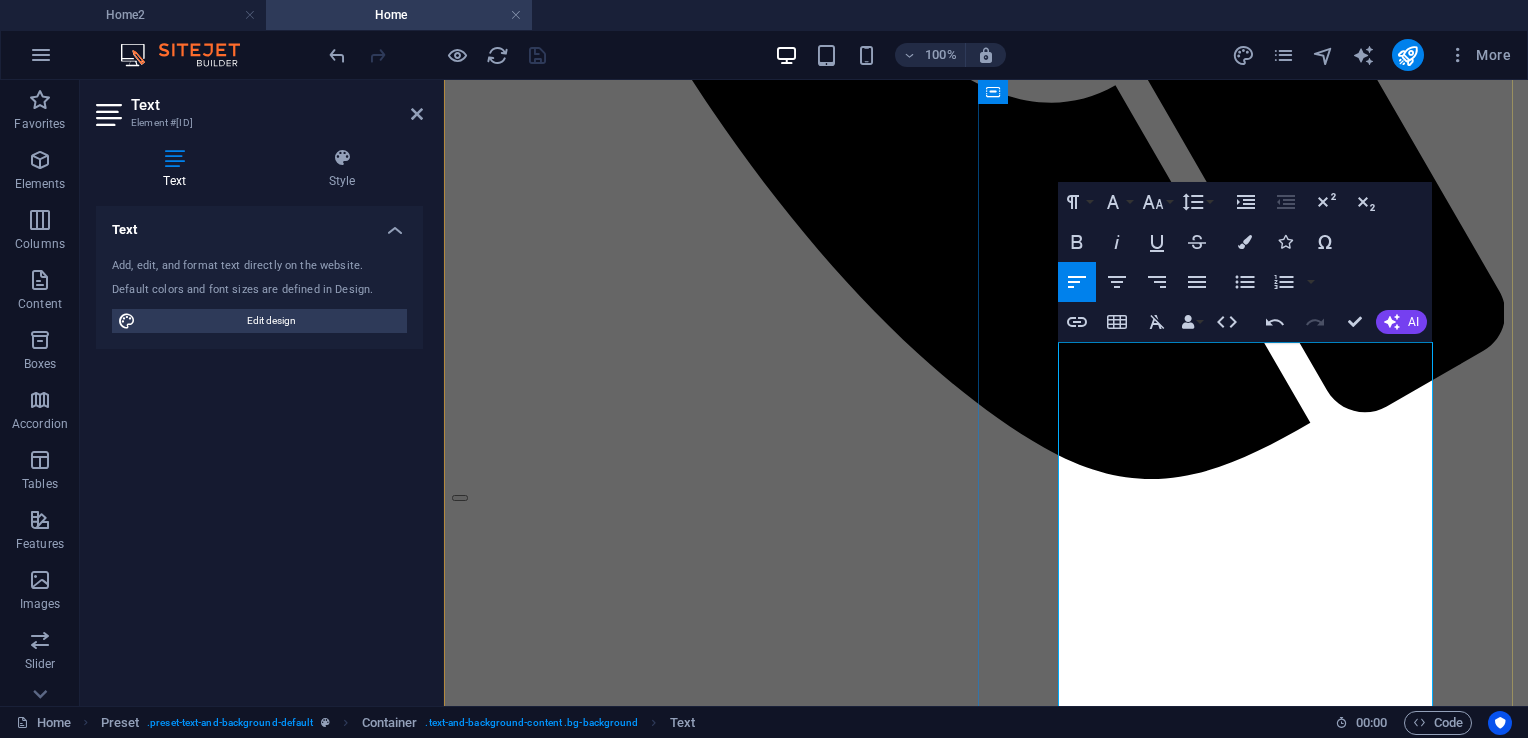 click on "destination for relaxation and celebration. Nestled at the foot of the mystic and" at bounding box center [986, 2938] 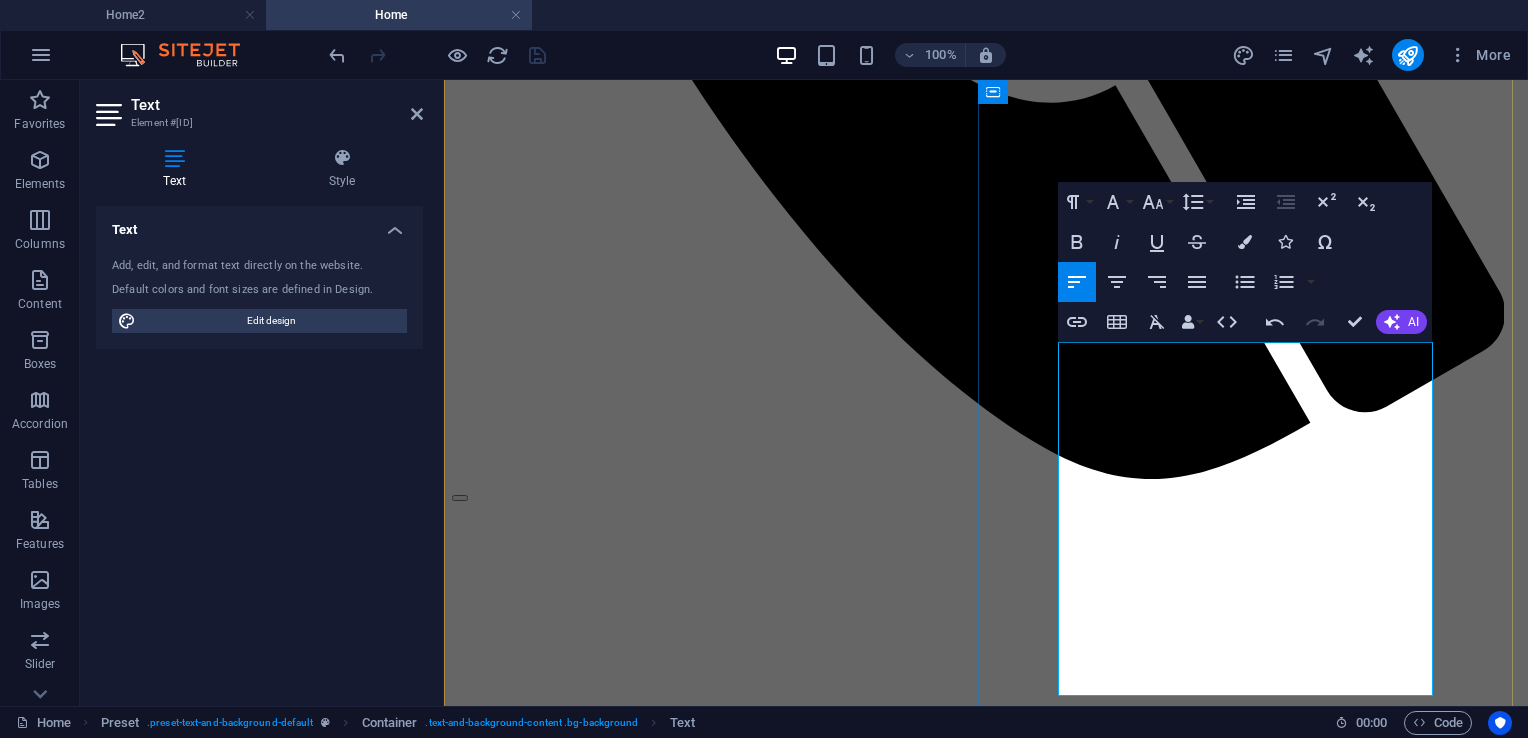 type 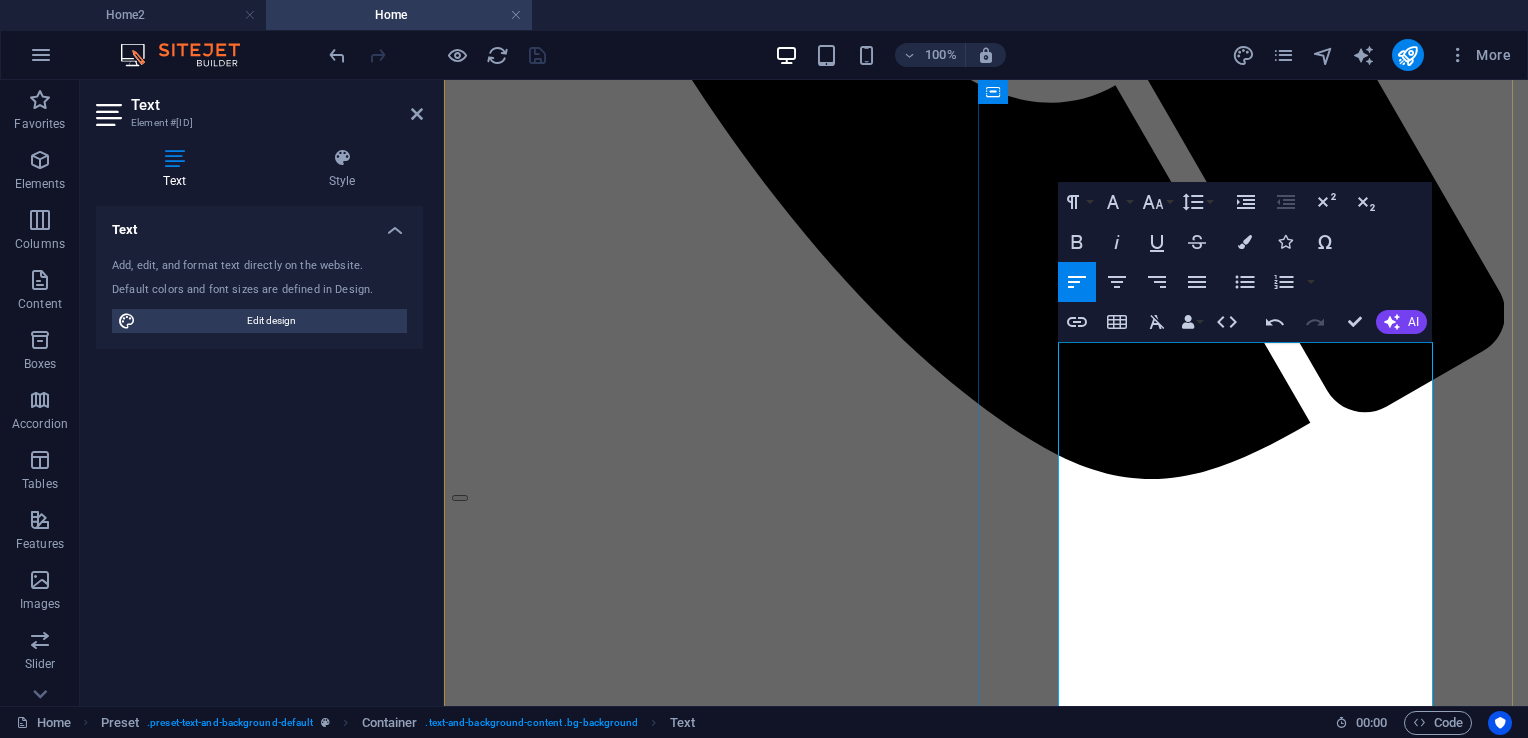 click on "whether it’s a family getaway, a special event, or a peaceful retreat. Our cozy" at bounding box center [986, 3093] 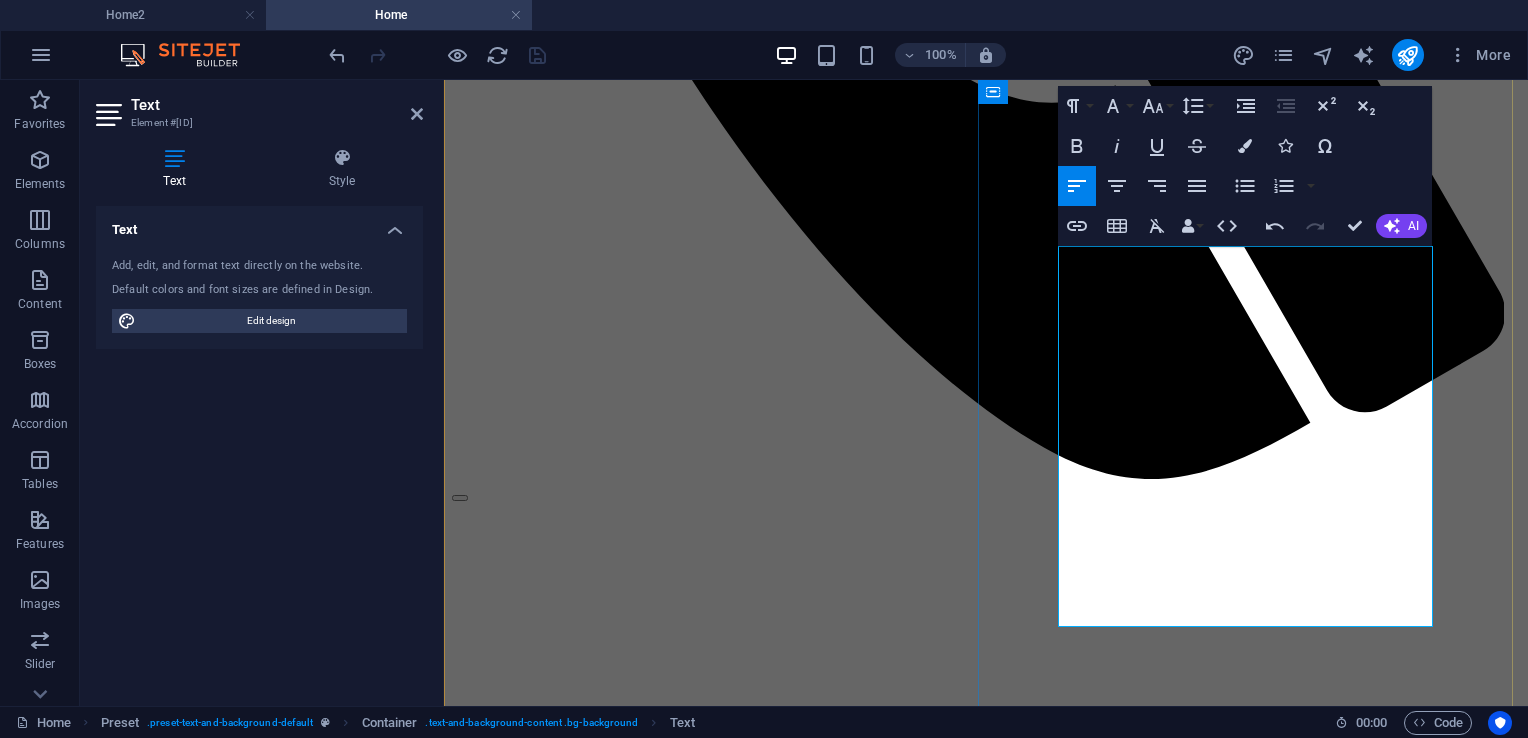 scroll, scrollTop: 1340, scrollLeft: 0, axis: vertical 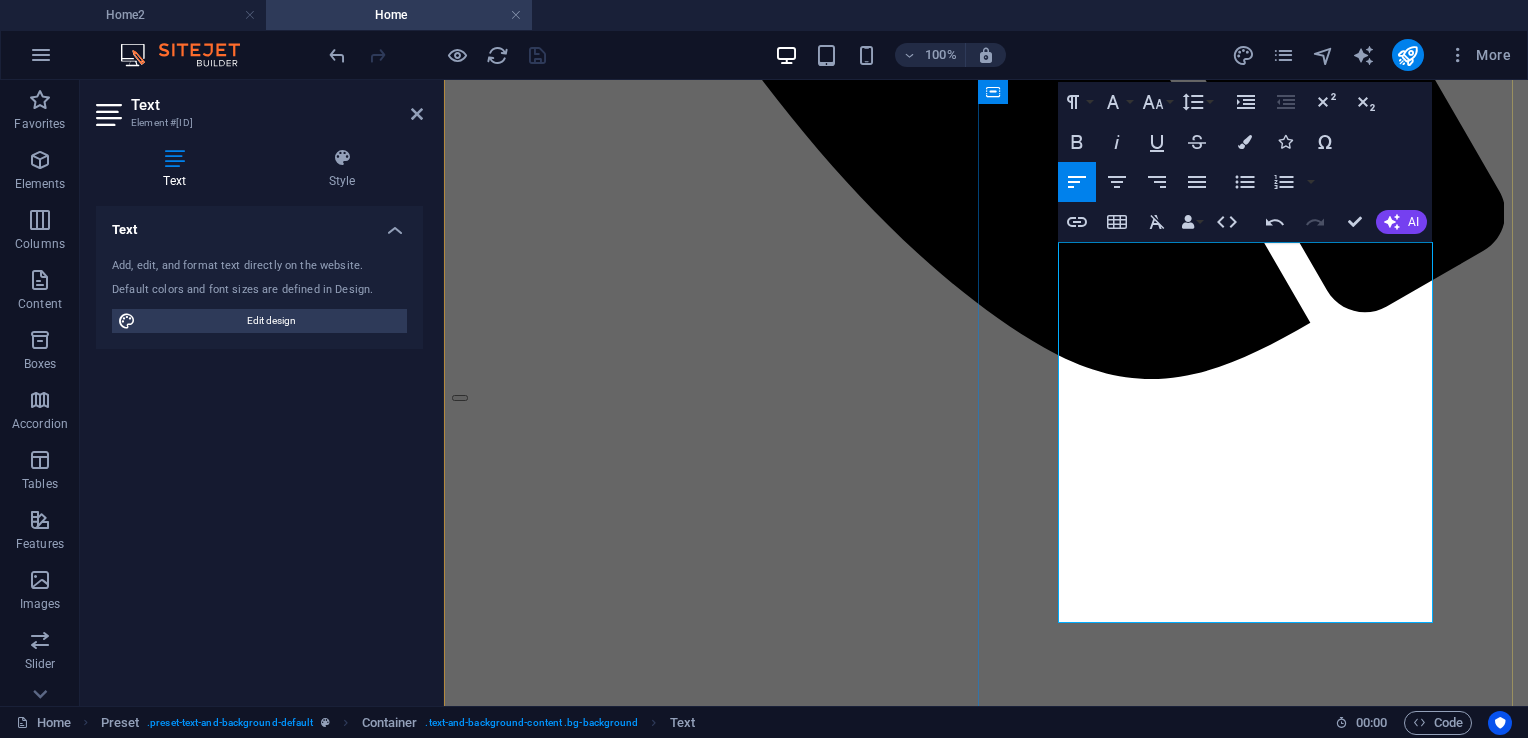 click on "accommodations, flavorful dishes, and sincere service reflect the warmth of true" at bounding box center [986, 2993] 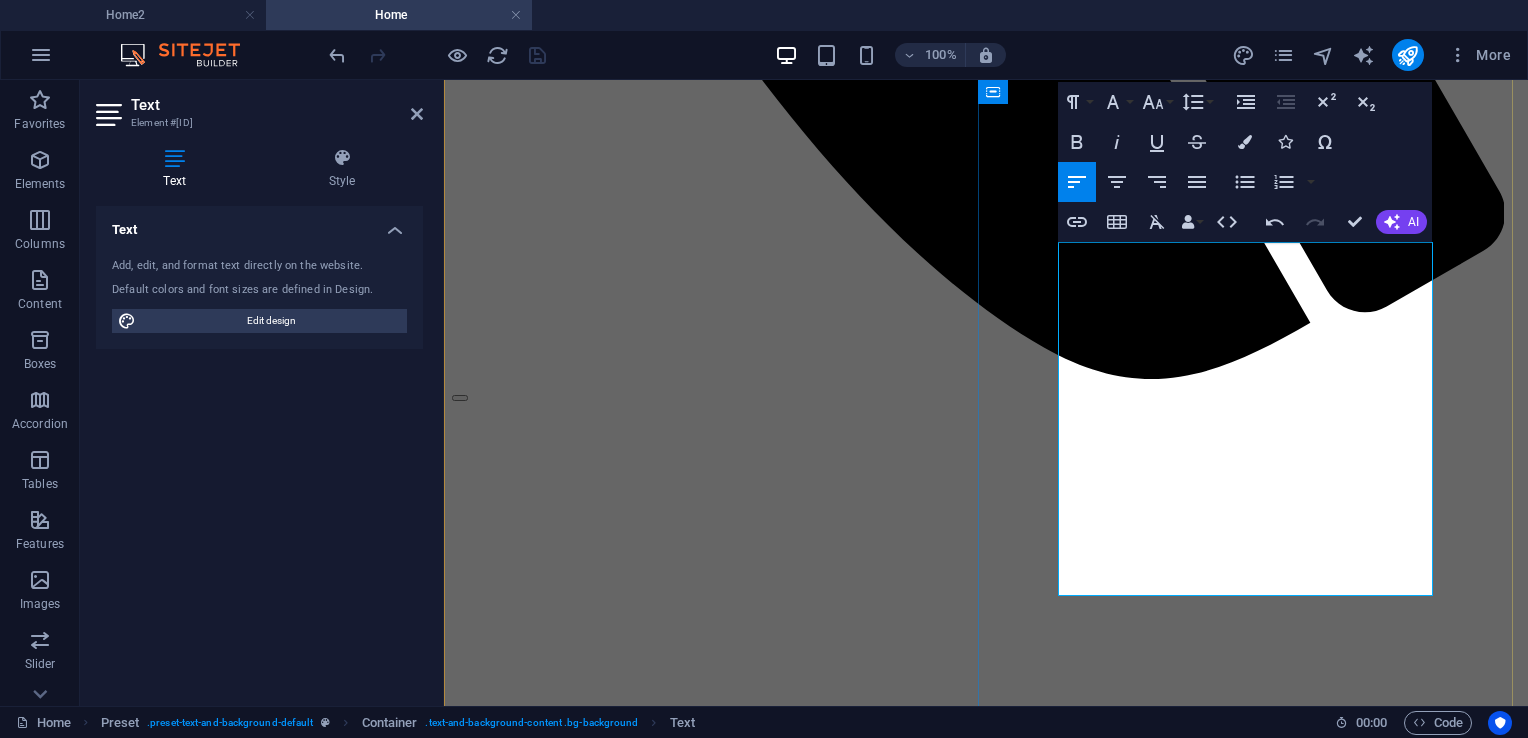 click on "Filipino hospitality." at bounding box center (986, 2945) 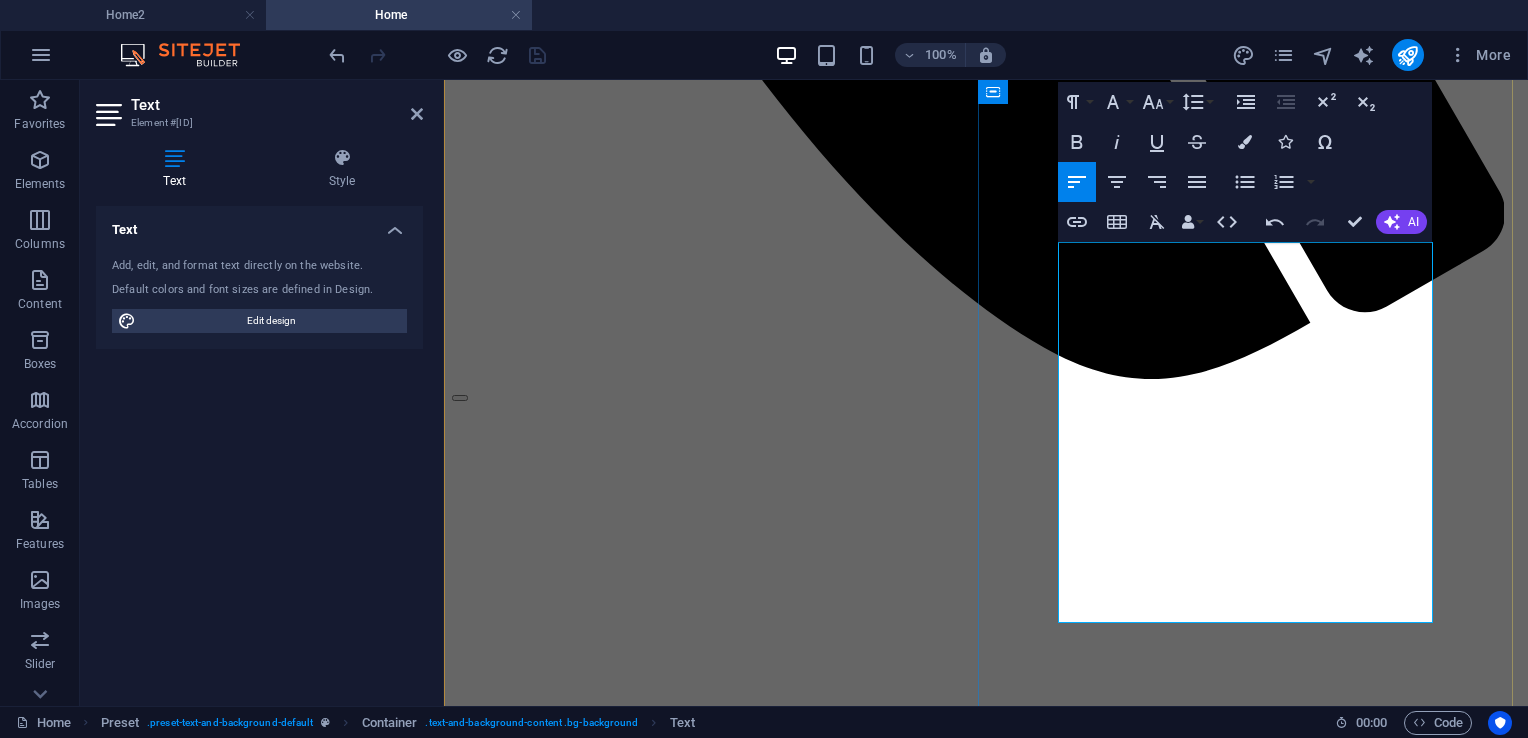 click on "sacred mountain, Mt. Banahaw, in Brgy. Camaysa. Our resort offers a refreshing escape surrounded by nature and local charm." at bounding box center (986, 2838) 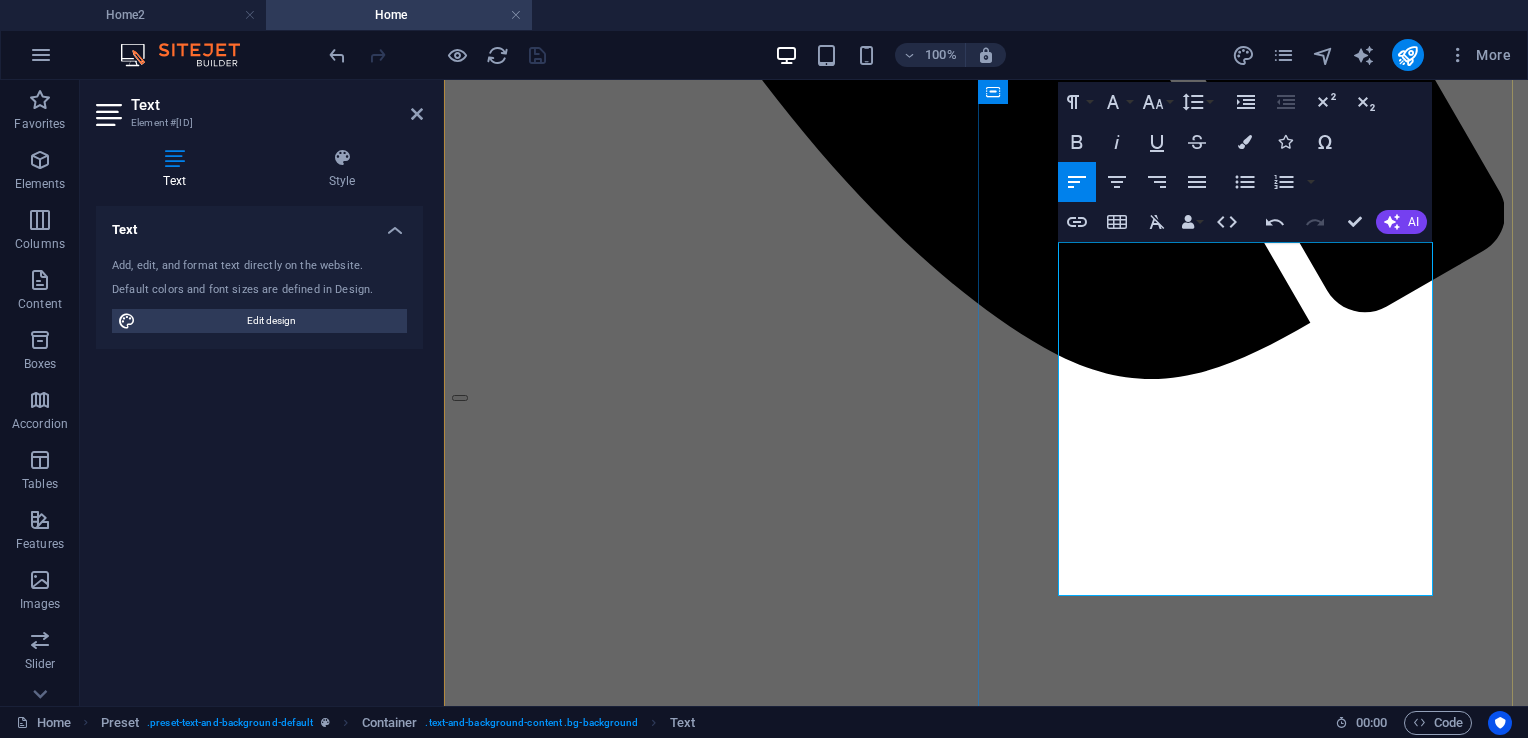 click on "With 40 years of service, we take pride in creating meaningful experiences—whether it’s a family getaway, a special event, or a peaceful retreat. Our cozy accommodations, flavorful dishes, and sincere service reflect the warmth of true Filipino hospitality." at bounding box center [986, 2886] 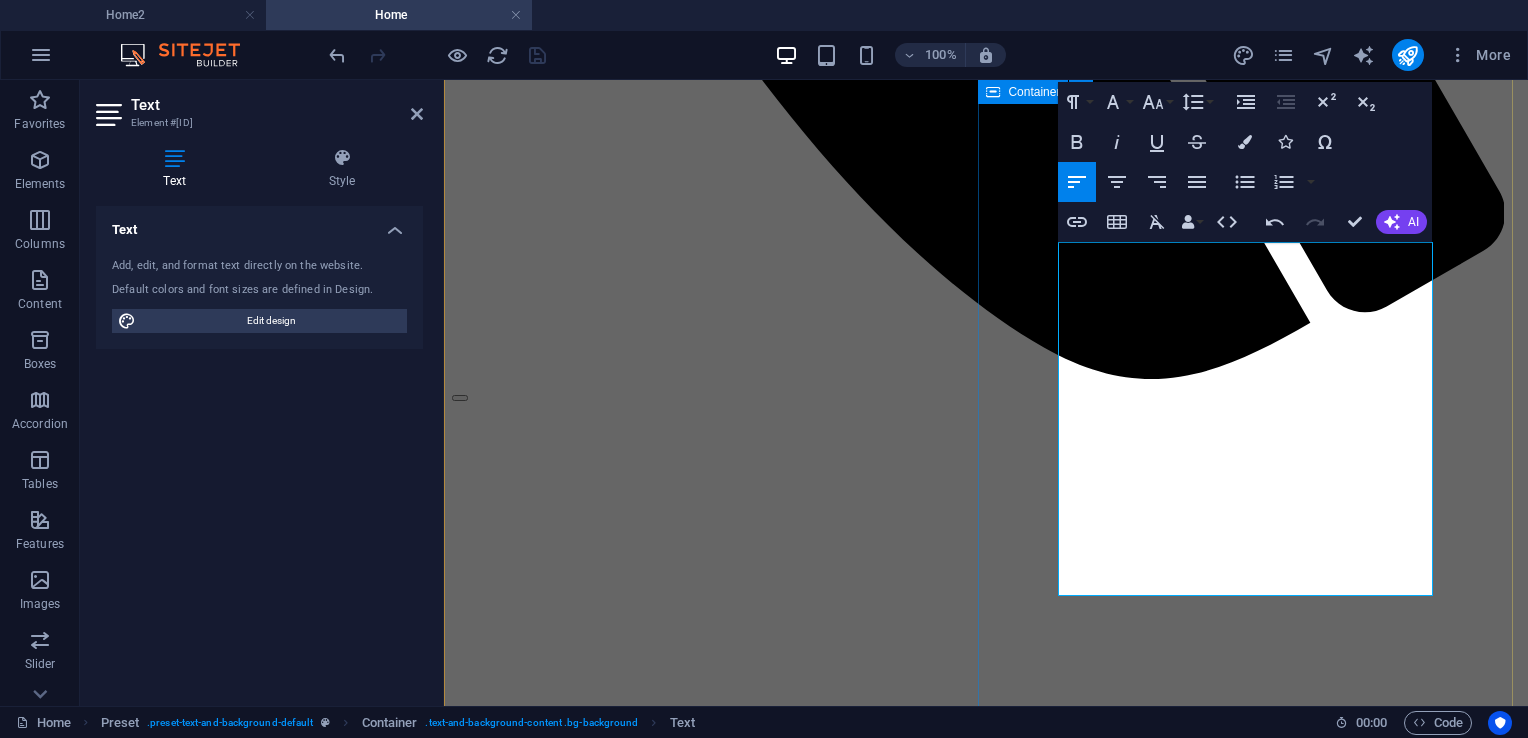 click on "Welcome to Nawawalang Paraiso Resort & Hotel Since 1985, Nawawalang Paraiso Resort and Hotel has been a cherished destination for relaxation and celebration. Nestled at the foot of the mystic and sacred mountain, Mt. Banahaw, in Brgy. Camaysa. Our resort offers a refreshing escape surrounded by nature and local charm. With 40 years of service, we take pride in creating meaningful experiences—whether it’s a family getaway, a special event, or a peaceful retreat. Our cozy accommodations, flavorful dishes, and sincere service reflect the warmth of true Filipino hospitality. Since 1985, Nawawalang Paraiso Resort and Hotel has been a cherished destination for relaxation and celebration. Nestled at the foot of the mystic and sacred mountain, Mt. Banahaw, in Brgy. Camaysa. Our resort offers a refreshing escape surrounded by nature and local charm. With 40 years of service, we take pride in creating meaningful experiences— Filipino hospitality. Learn More" at bounding box center (986, 2836) 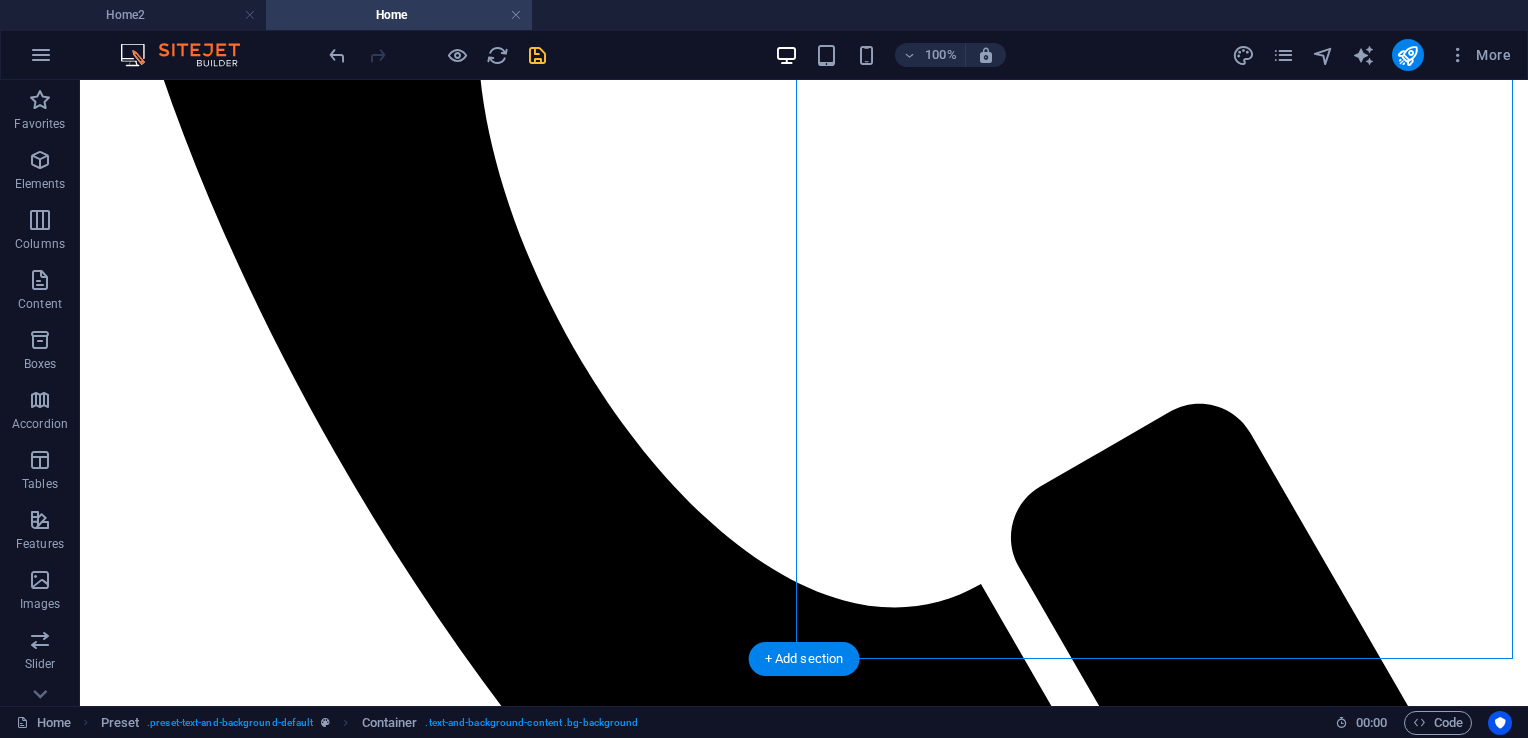 scroll, scrollTop: 973, scrollLeft: 0, axis: vertical 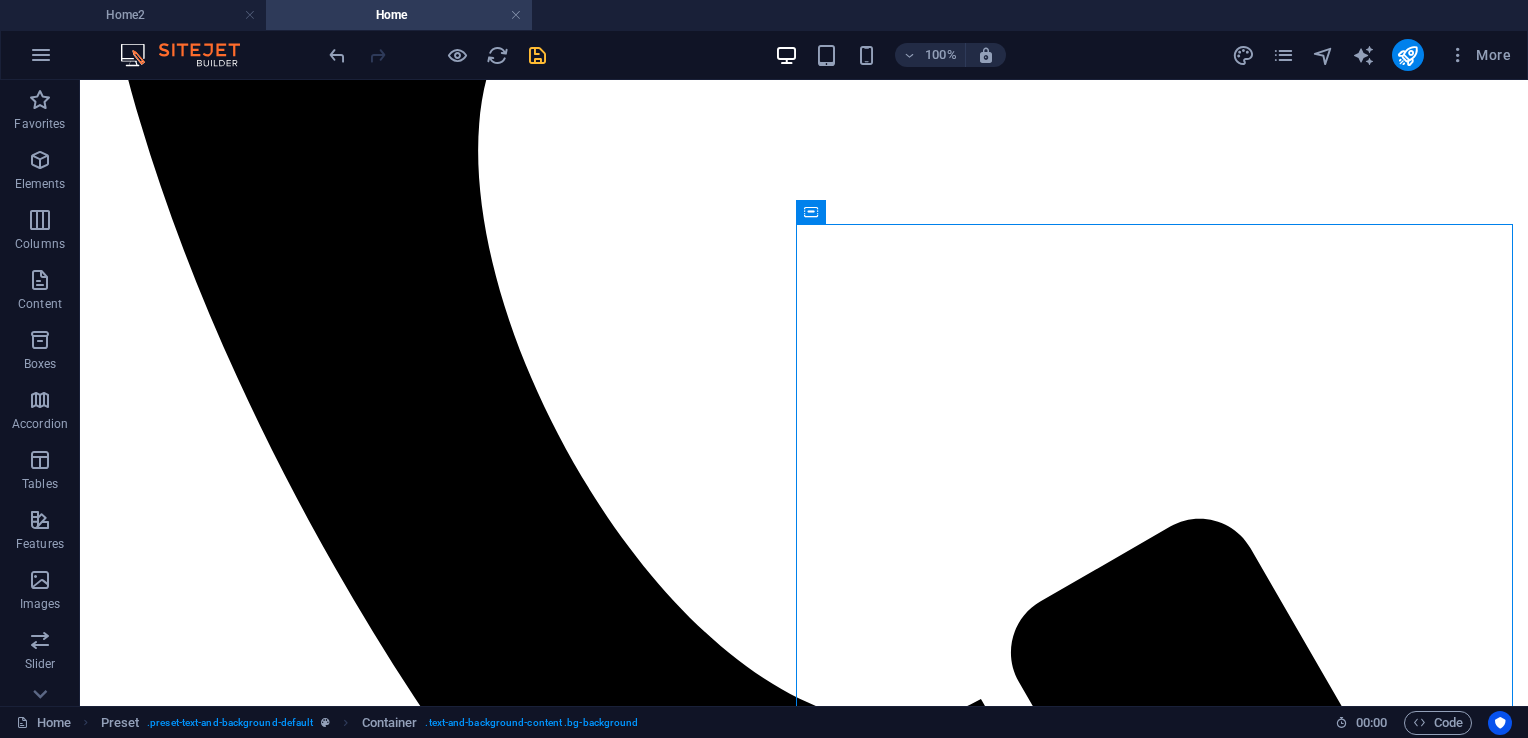 click at bounding box center (537, 55) 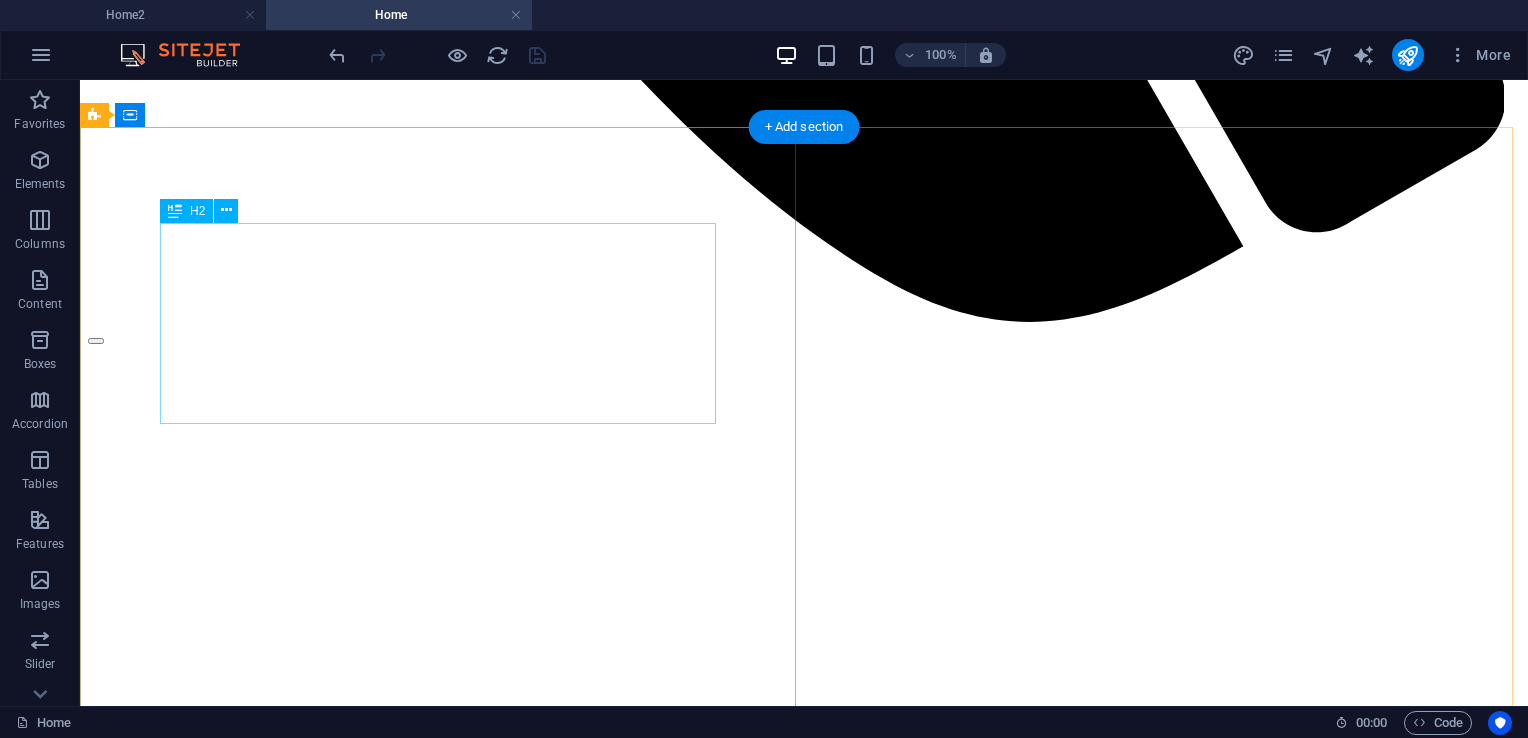 scroll, scrollTop: 1900, scrollLeft: 0, axis: vertical 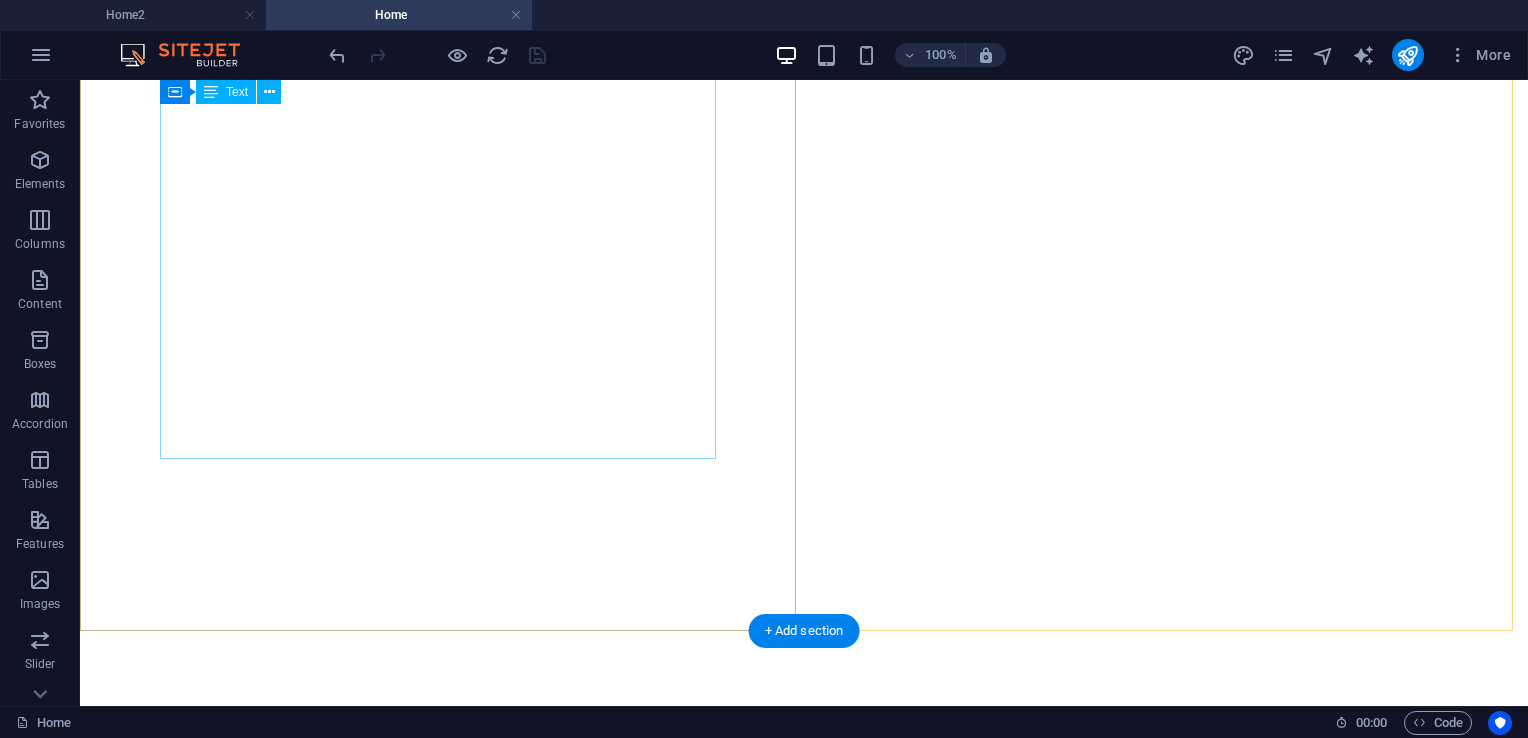 click at bounding box center [804, 2683] 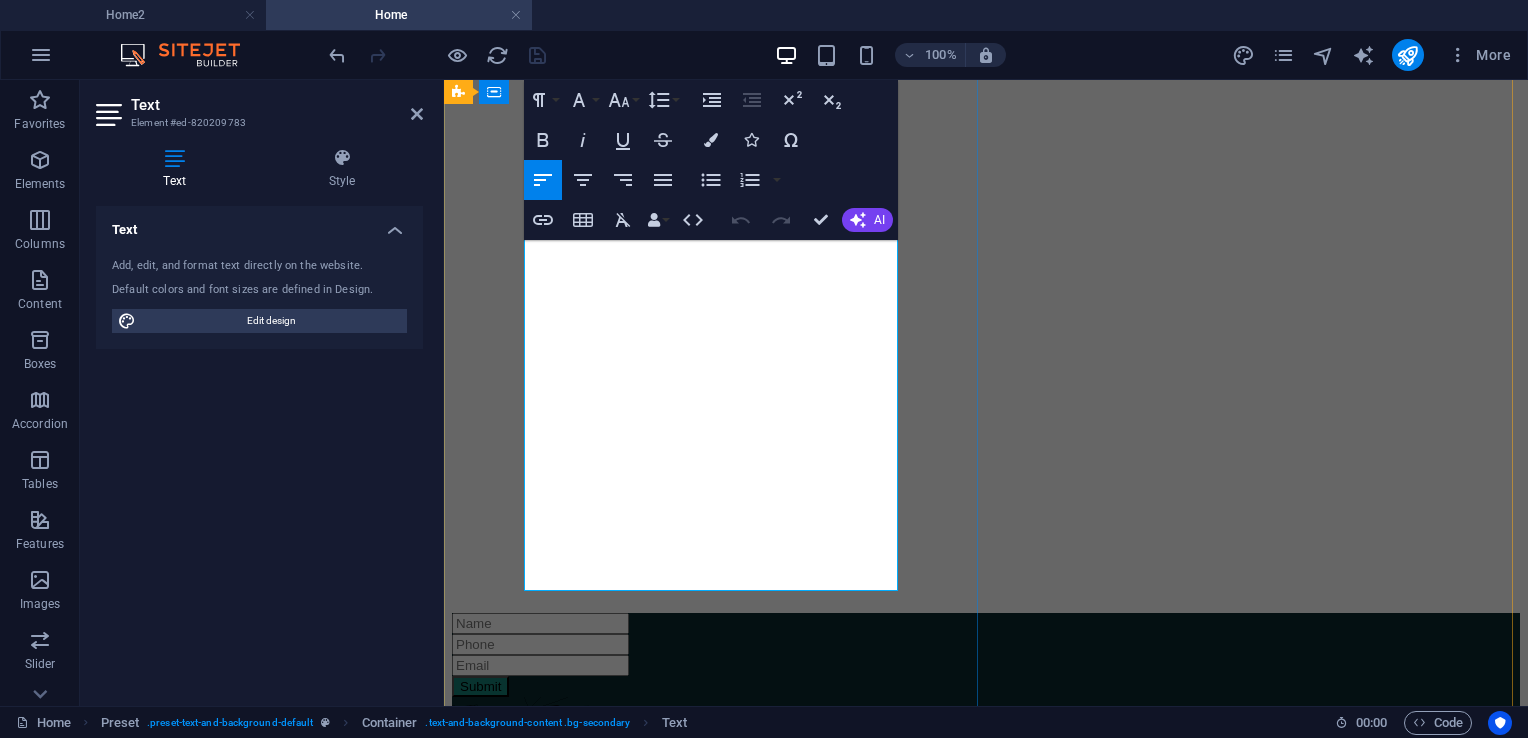 scroll, scrollTop: 2500, scrollLeft: 0, axis: vertical 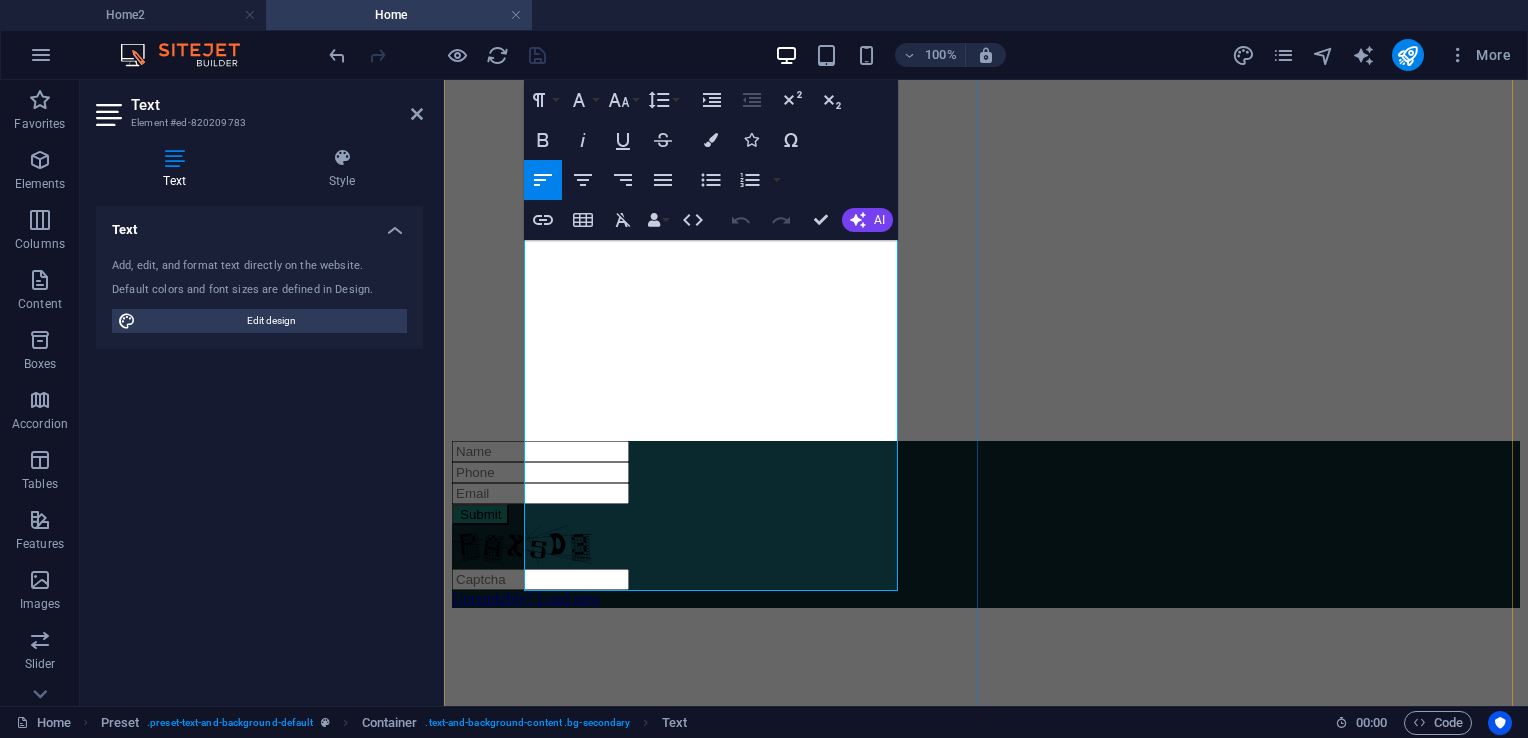 drag, startPoint x: 572, startPoint y: 405, endPoint x: 604, endPoint y: 507, distance: 106.901825 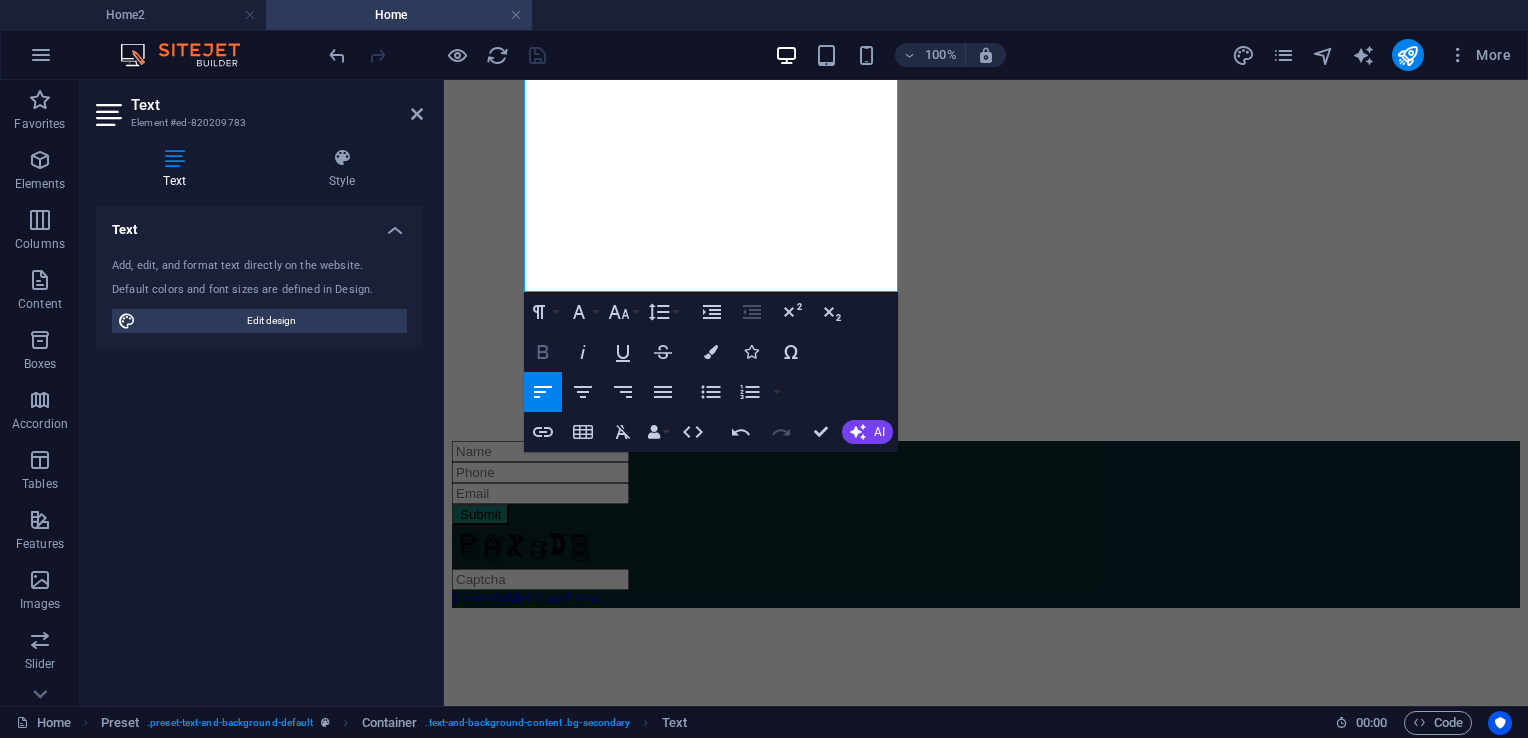 scroll, scrollTop: 4703, scrollLeft: 1, axis: both 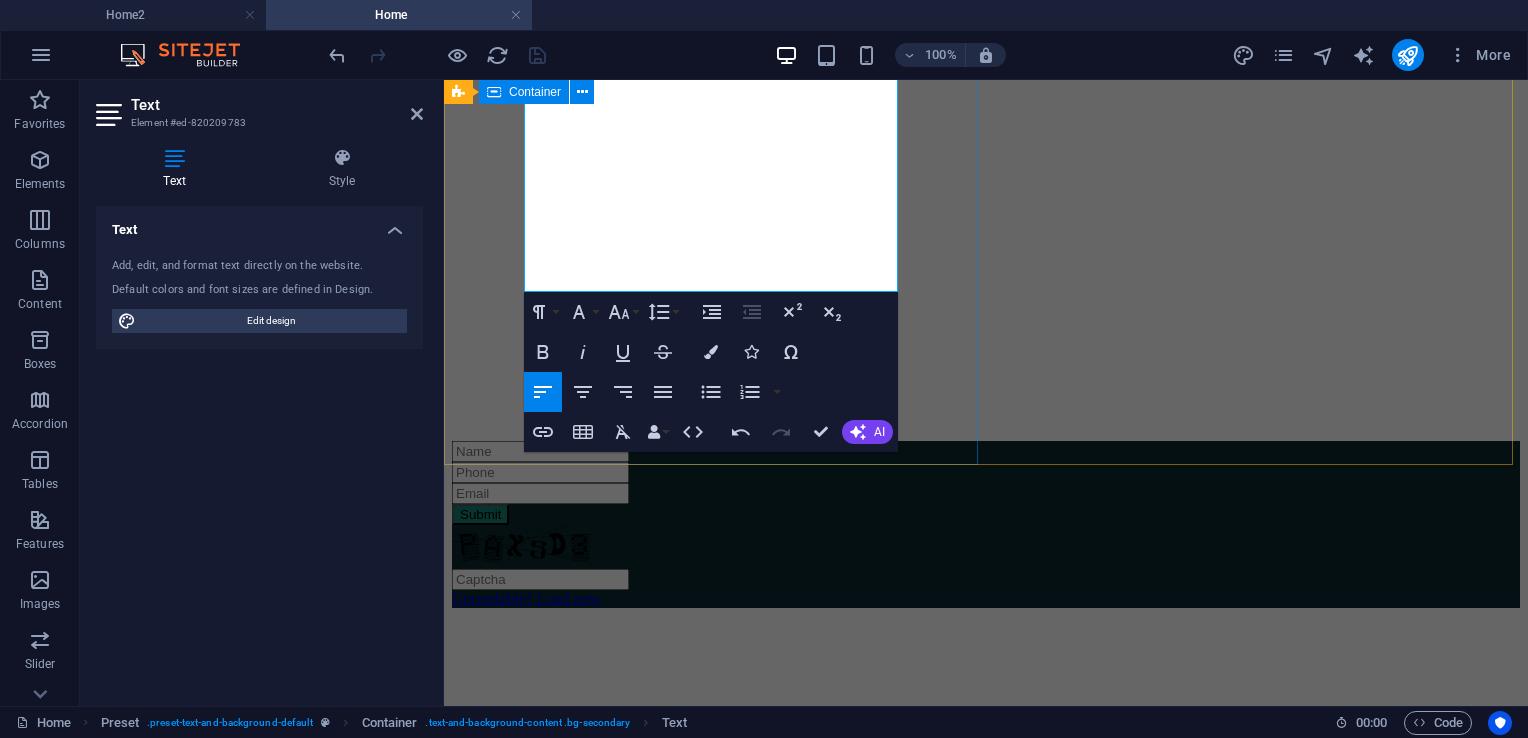 drag, startPoint x: 495, startPoint y: 245, endPoint x: 476, endPoint y: 286, distance: 45.188496 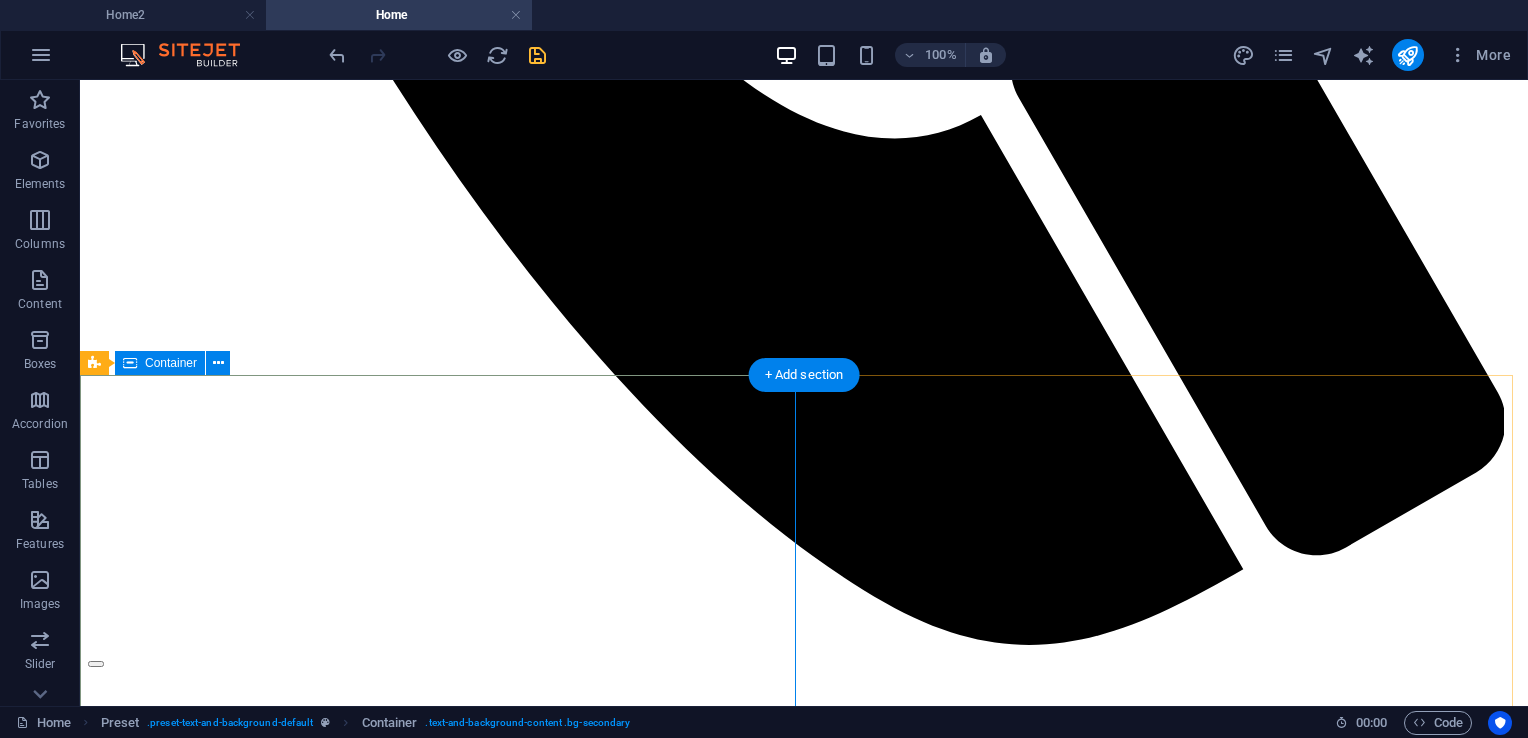 scroll, scrollTop: 1857, scrollLeft: 0, axis: vertical 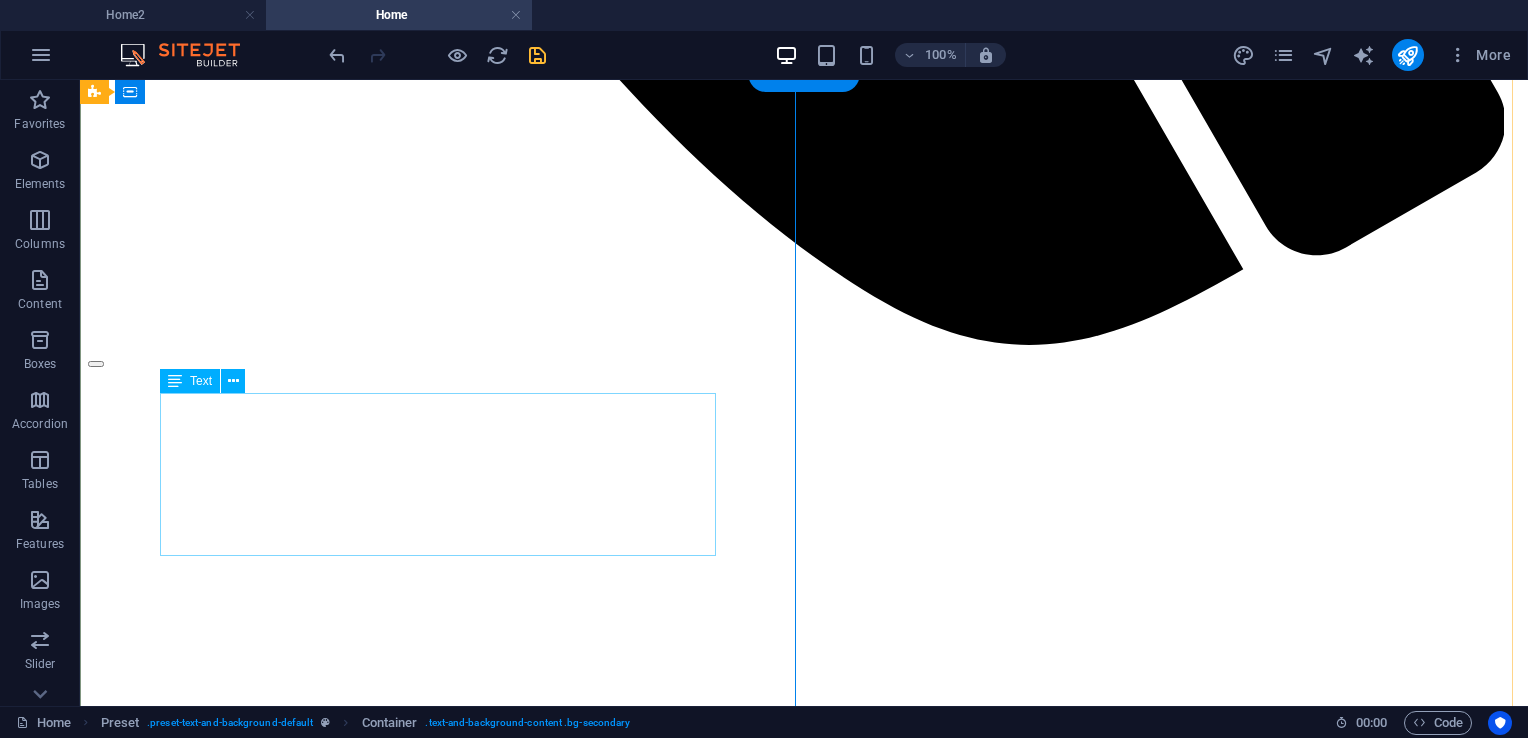 click on "Step into a place where timeless charm meets modern comfort. A serene escape surrounded by nature’s beauty— welcoming guests with Filipino hospitality at its finest. Equipped with complete modern amenities including free Wi-Fi access, toiletries, and more for your convenience." at bounding box center [804, 3128] 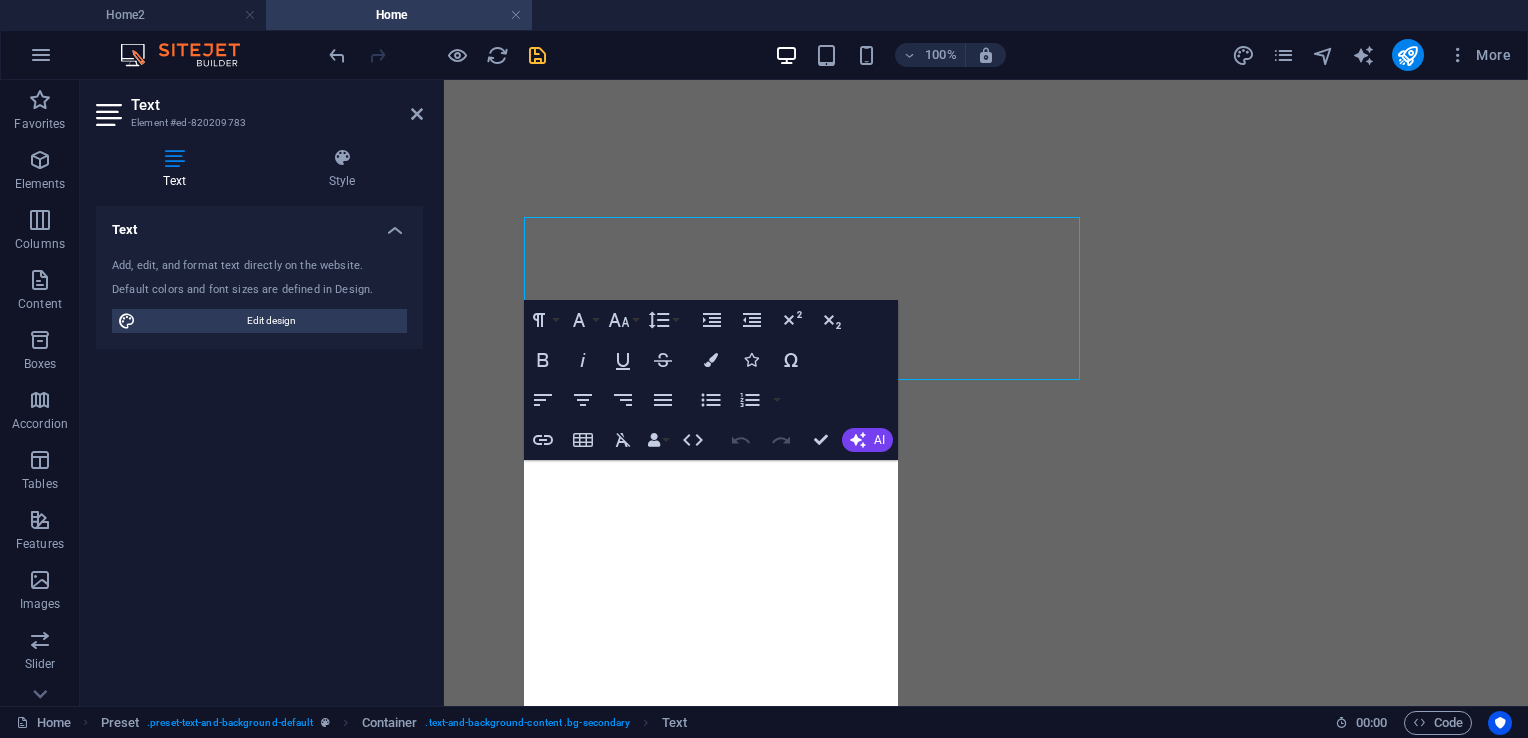 scroll, scrollTop: 2033, scrollLeft: 0, axis: vertical 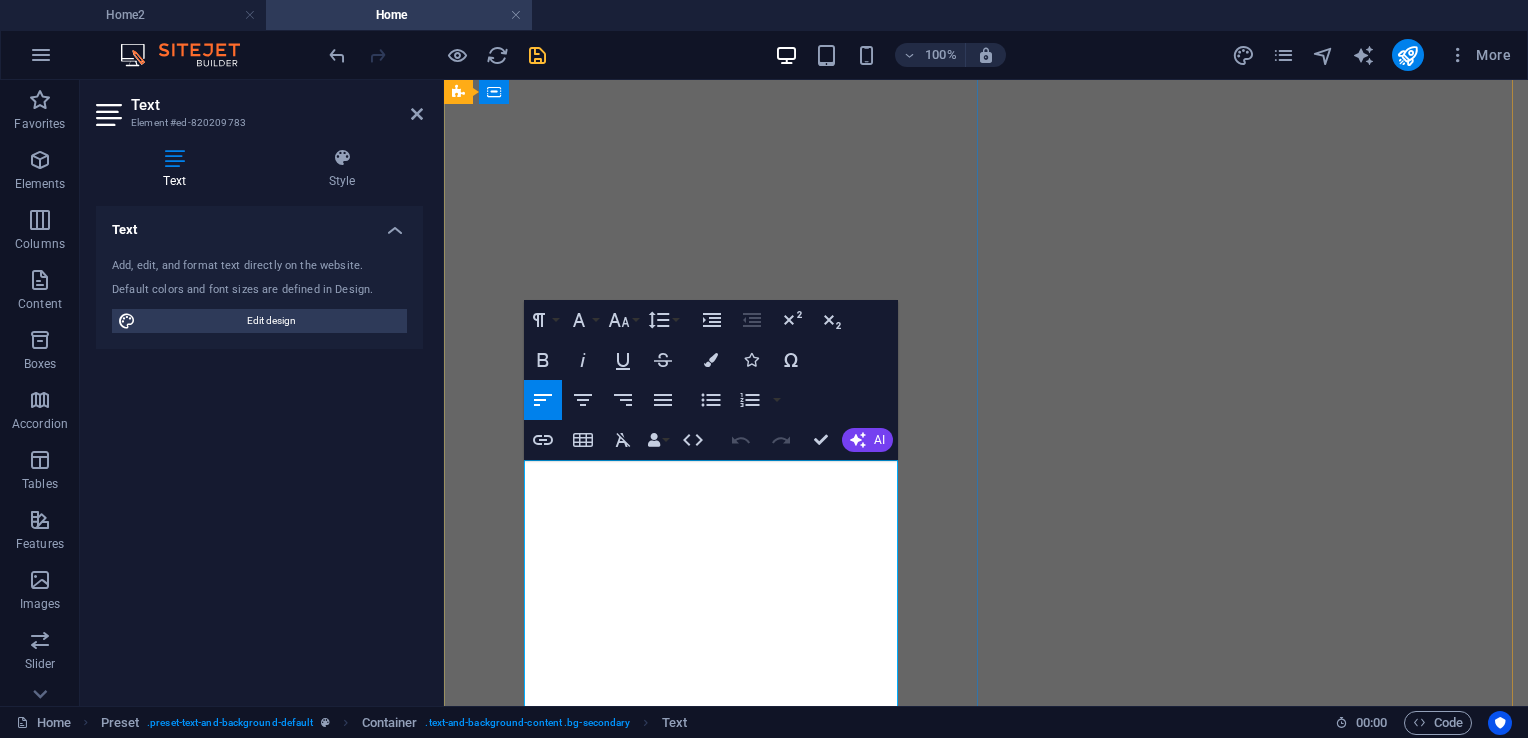 click on "comfort. A serene escape surrounded by nature’s beauty—" at bounding box center (986, 2486) 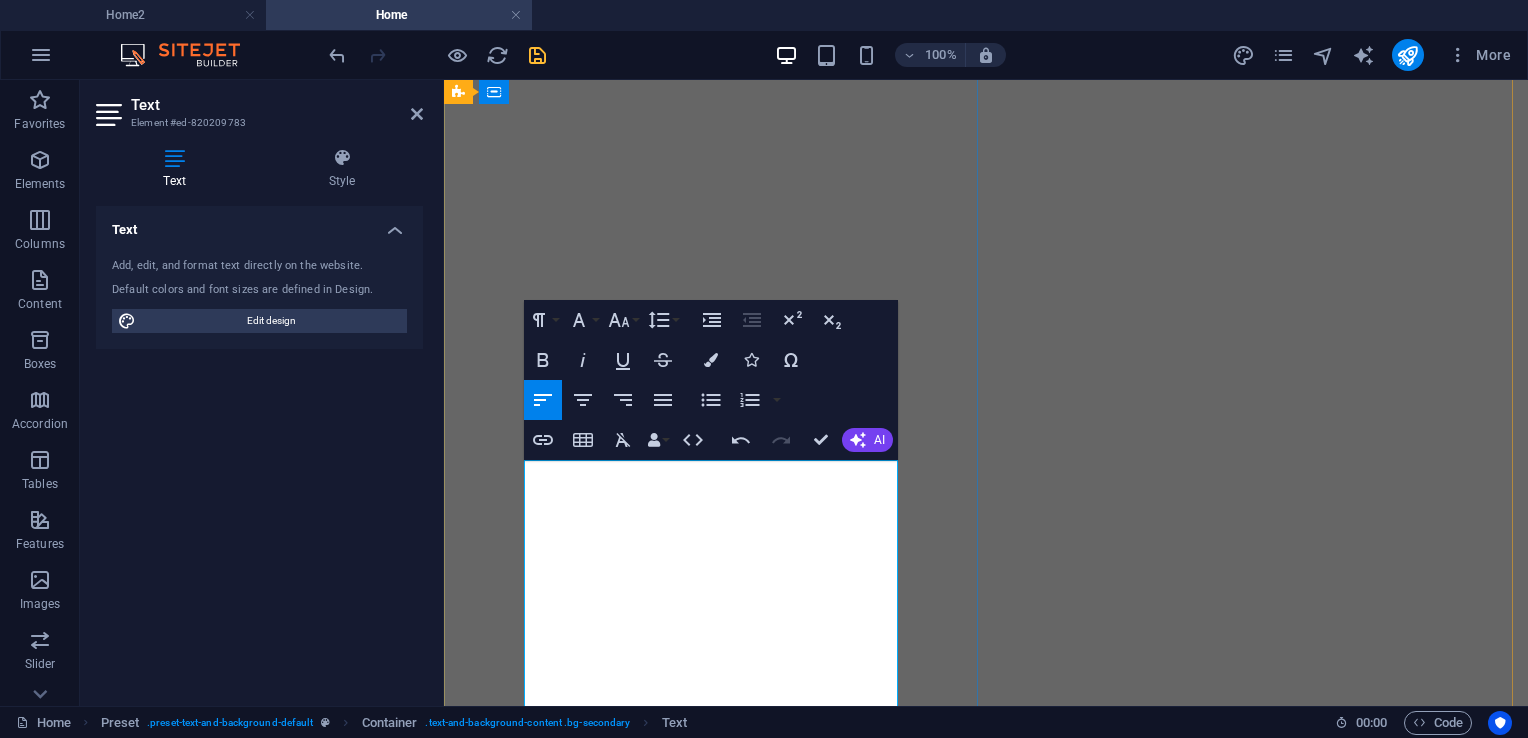 click on "welcoming guests with Filipino hospitality at its finest." at bounding box center [986, 2486] 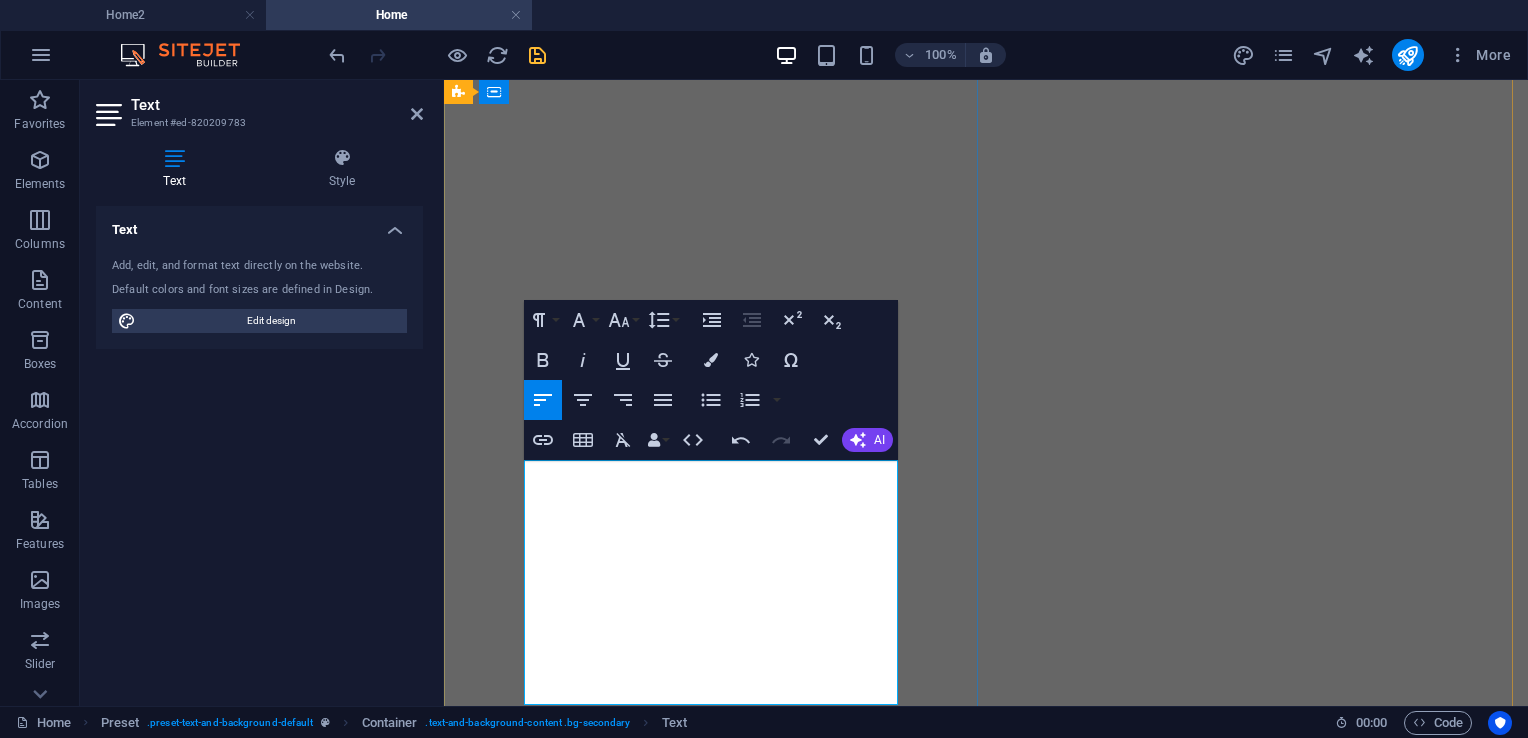 click on "Step into a place where timeless charm meets modern comfort. A serene escape surrounded by nature’s beauty—welcoming guests with Filipino hospitality at its finest." at bounding box center [986, 2461] 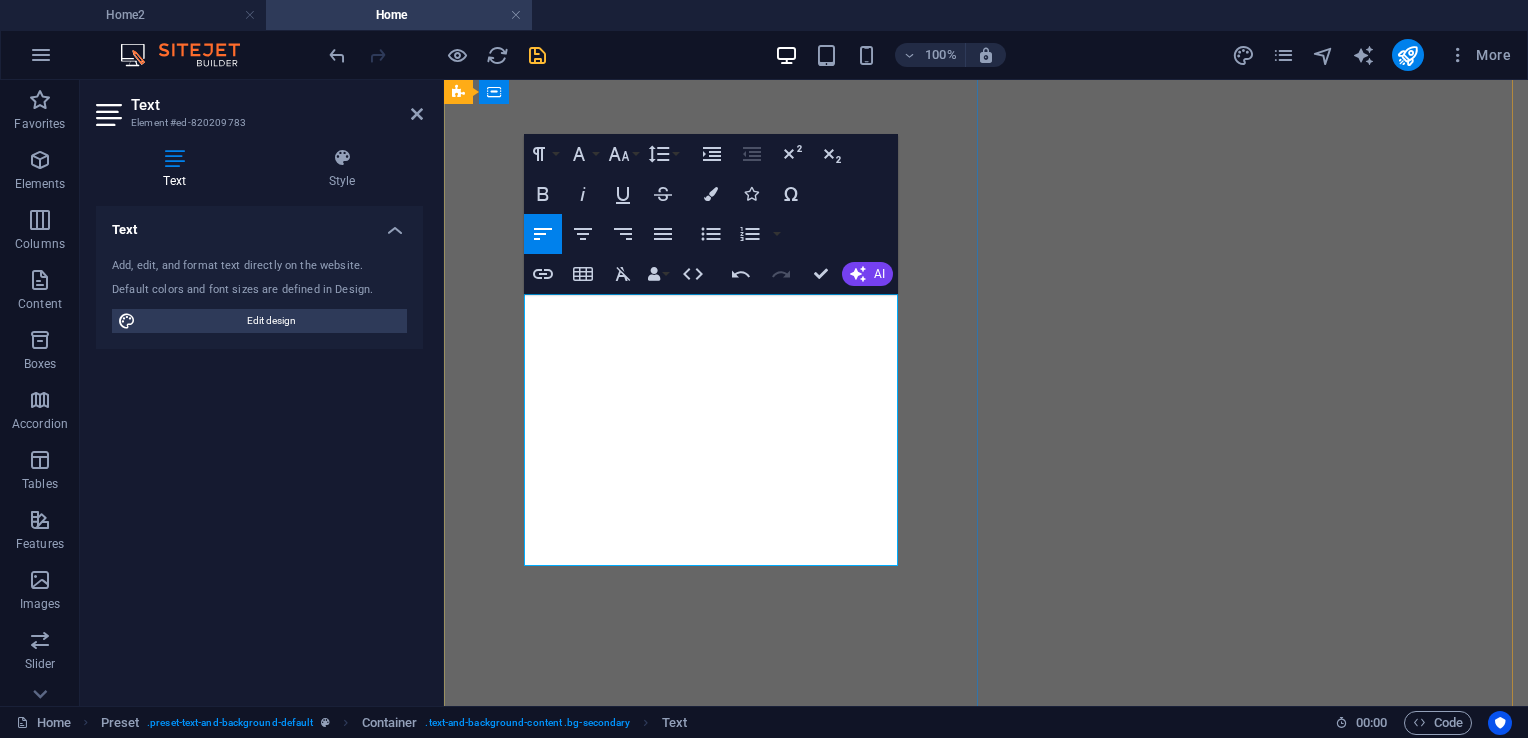 scroll, scrollTop: 2233, scrollLeft: 0, axis: vertical 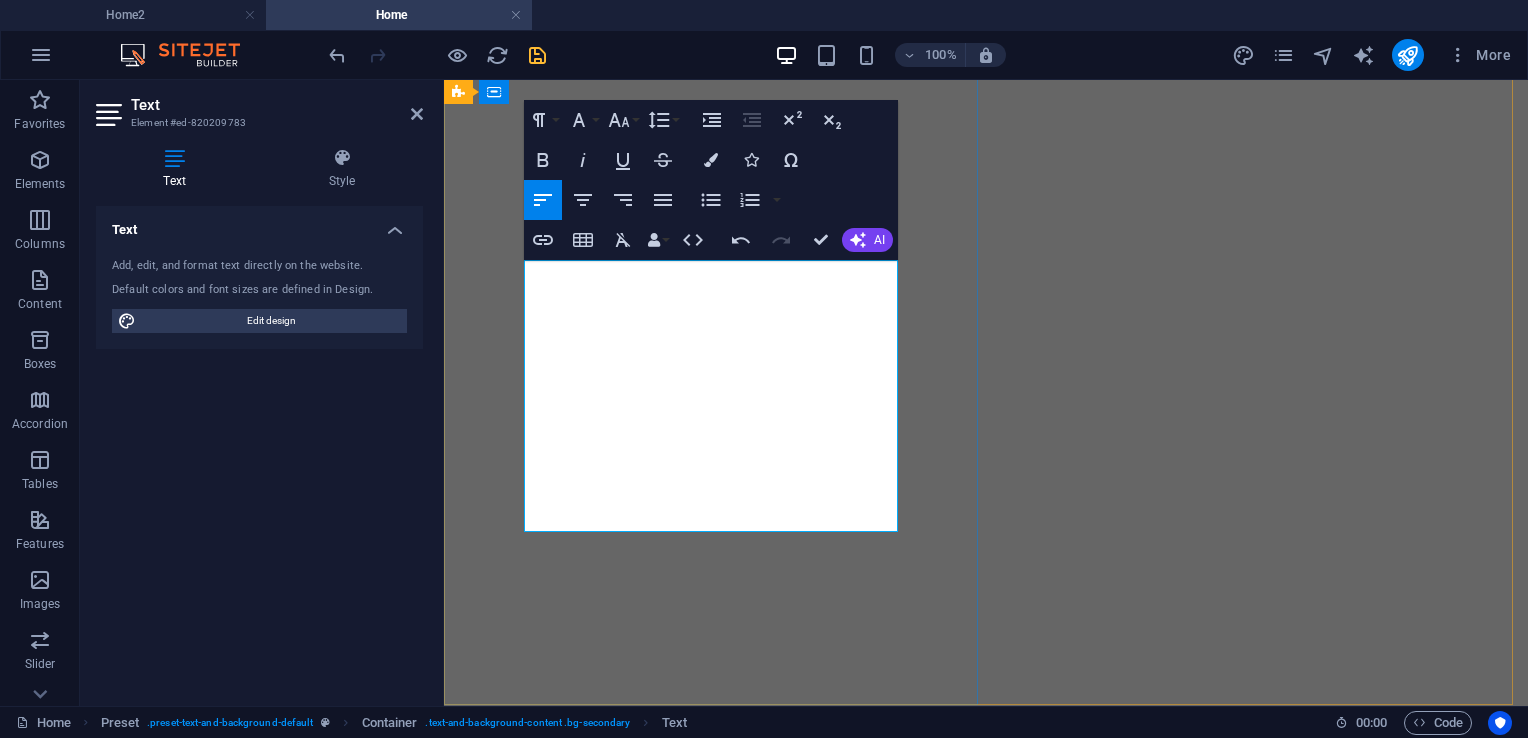 click on "Wi-Fi access, toiletries, and more for your convenience." at bounding box center (986, 2372) 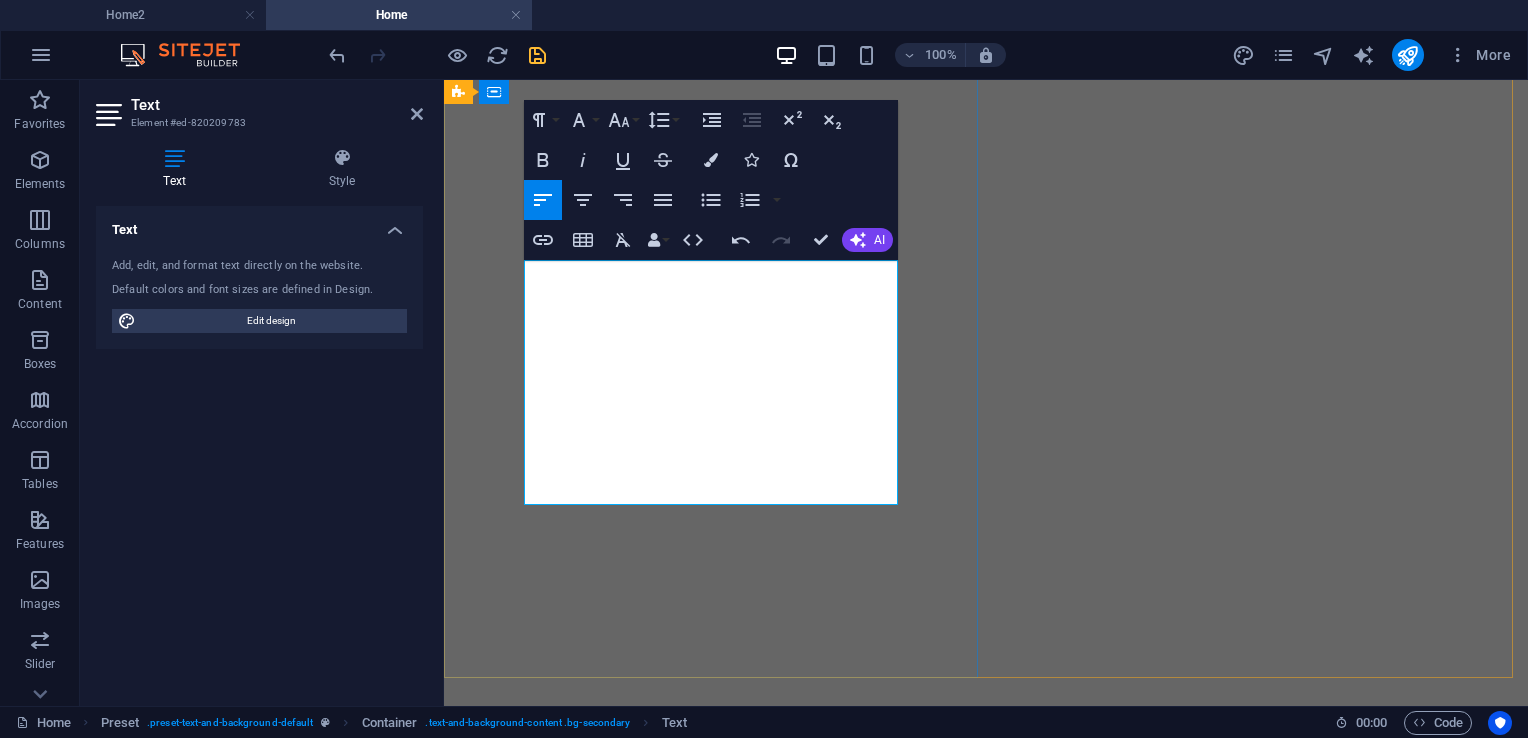 click on "Equipped with complete modern amenities including free  Wi-Fi access, toiletries, and more for your convenience." at bounding box center (986, 2338) 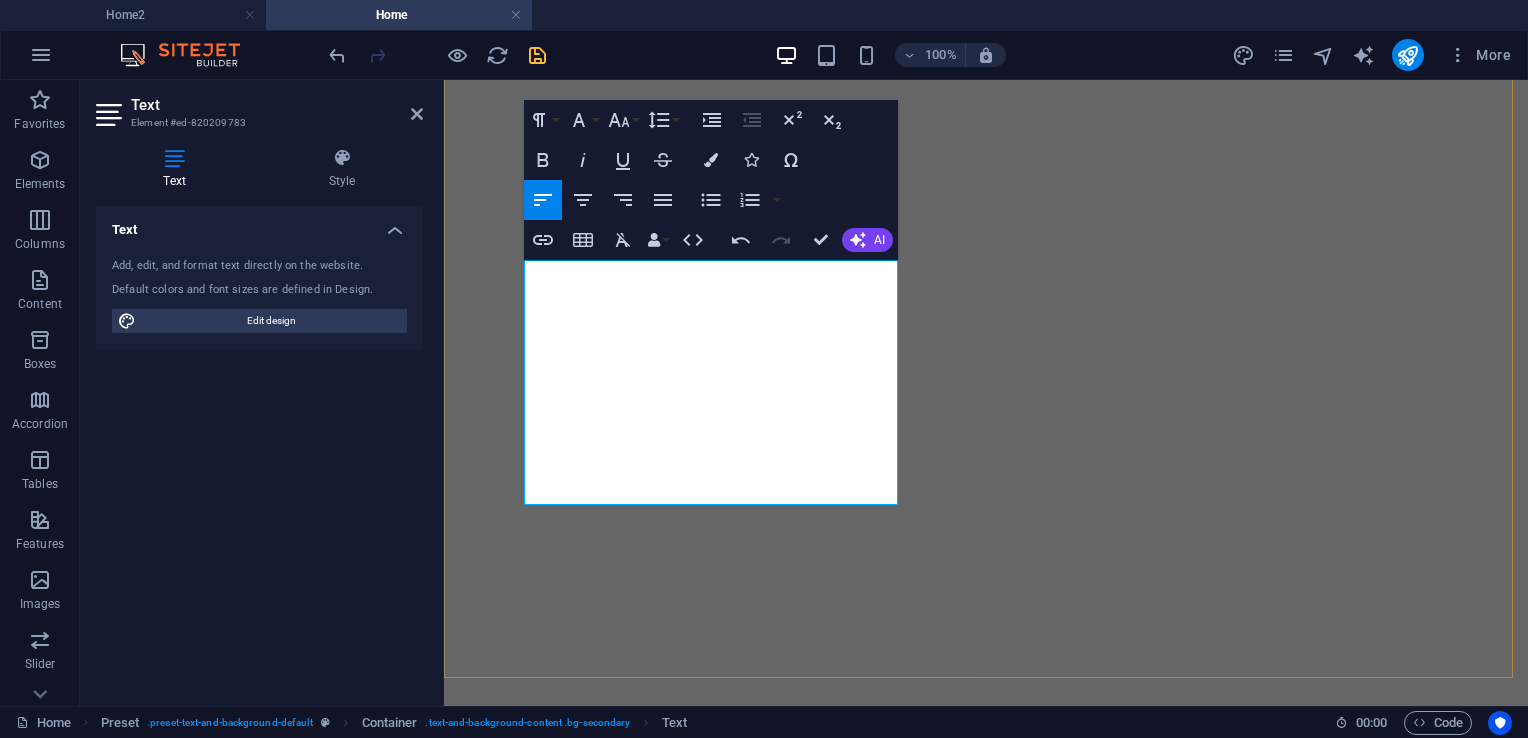 click on "Step into a place where timeless charm meets modern comfort. A serene escape surrounded by nature’s beauty—welcoming guests with Filipino hospitality at its finest." at bounding box center (986, 2261) 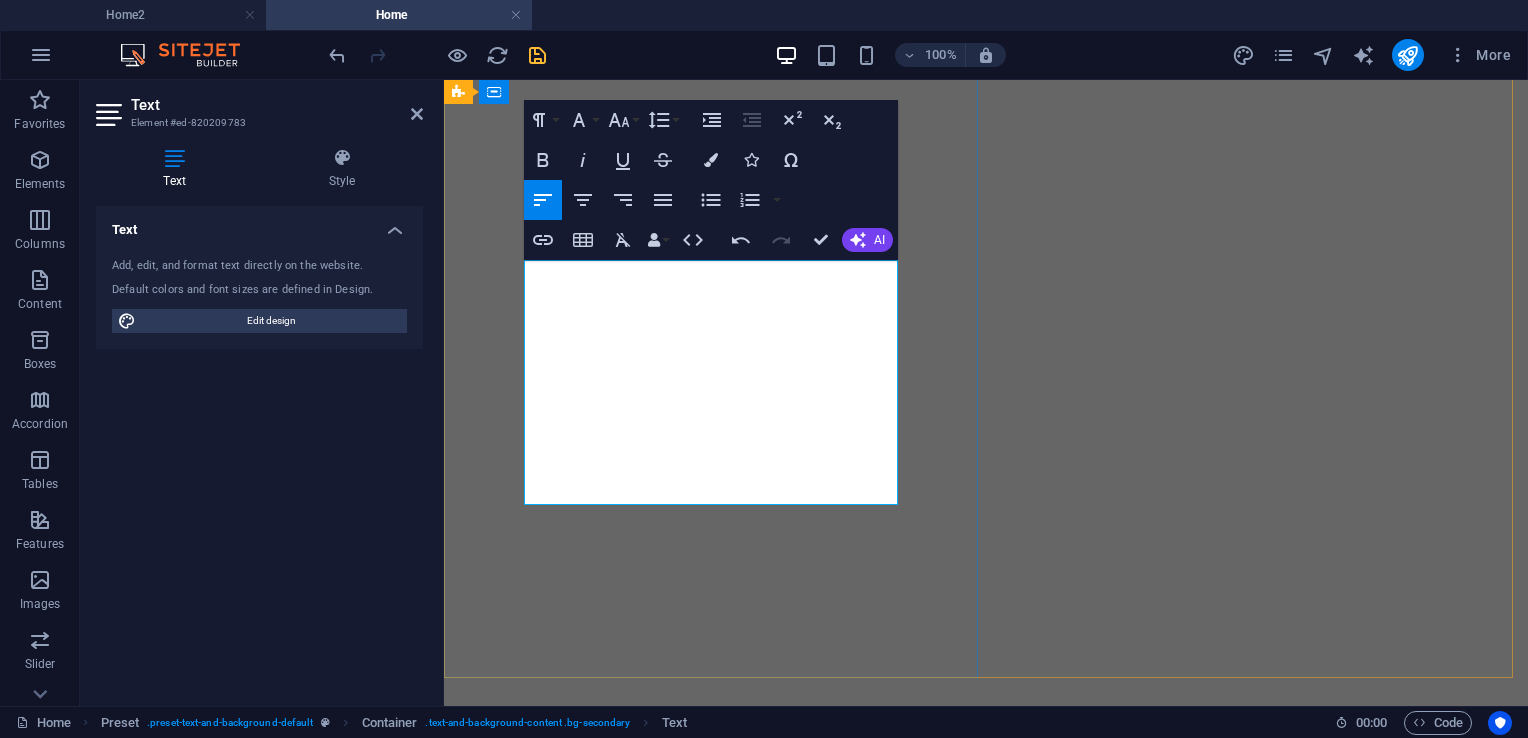click on "Step into a place where timeless charm meets modern comfort. A serene escape surrounded by nature’s beauty—welcoming guests with Filipino hospitality at its finest." at bounding box center [986, 2261] 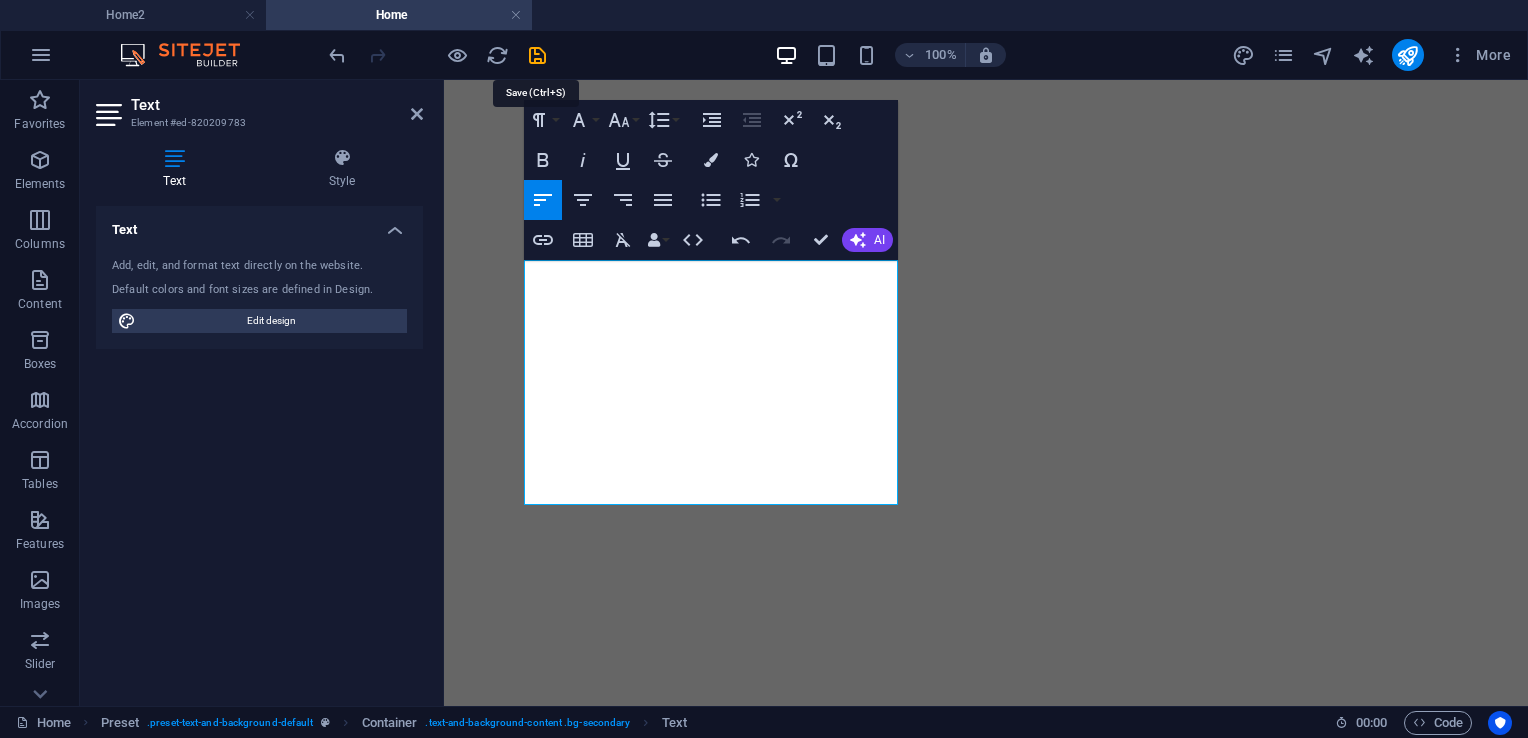 click at bounding box center [537, 55] 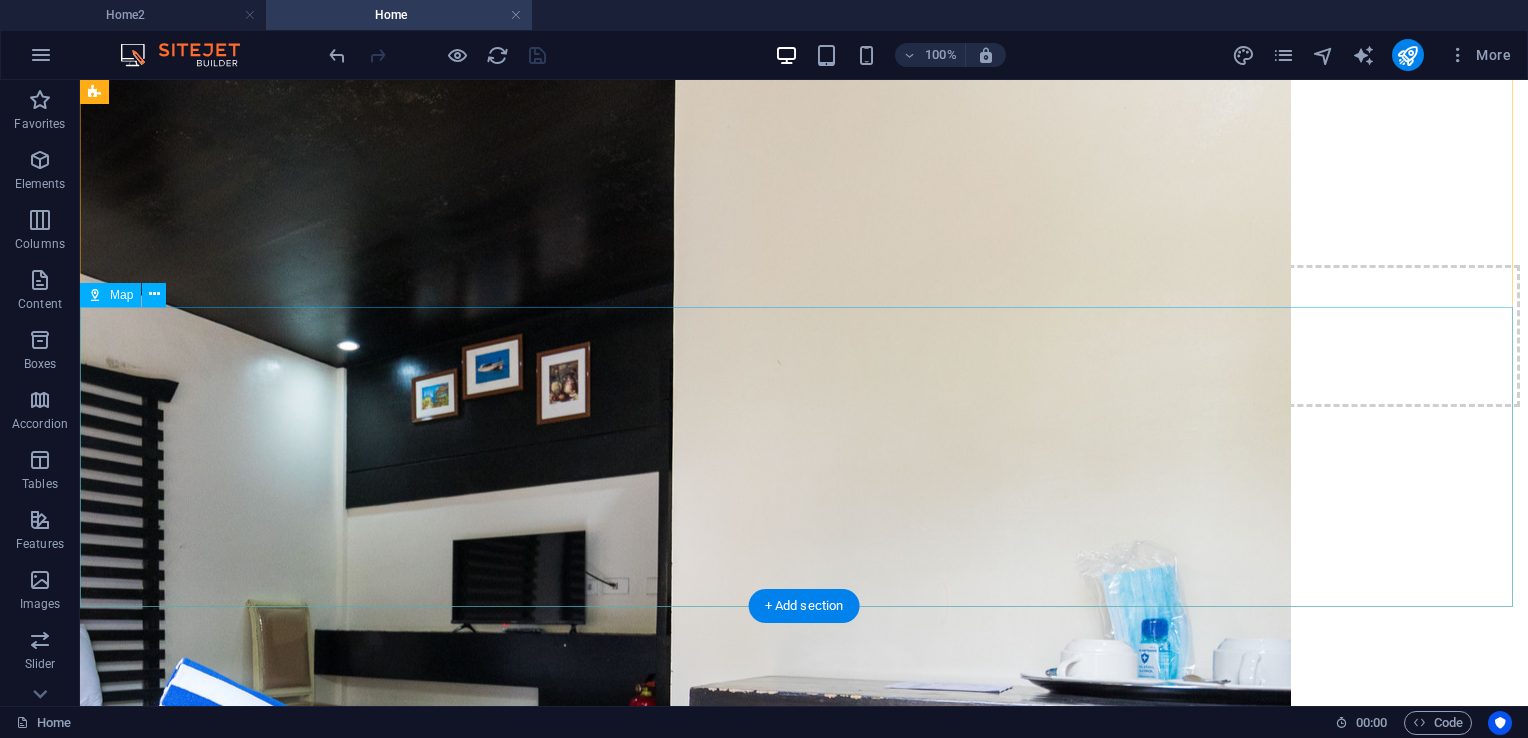 scroll, scrollTop: 5396, scrollLeft: 0, axis: vertical 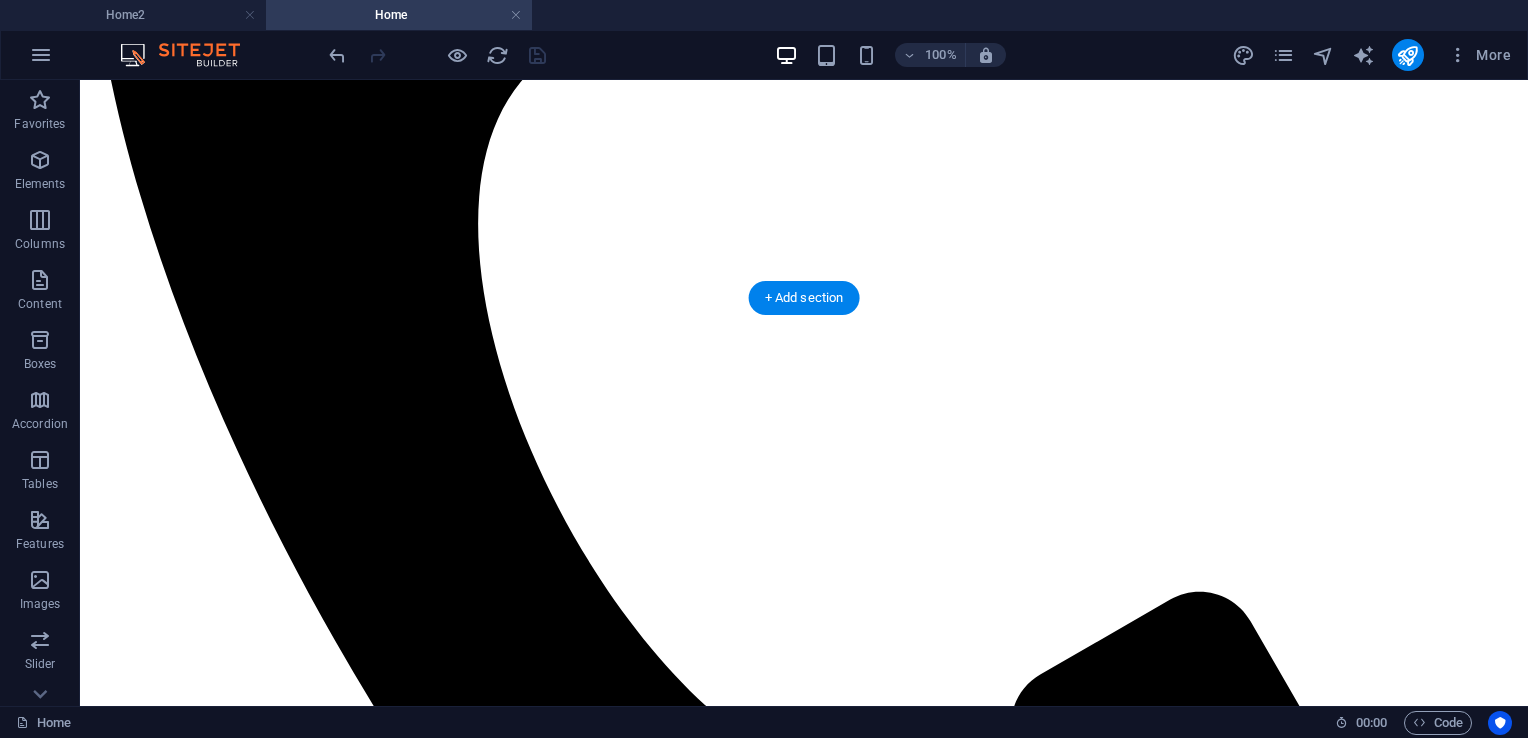 click at bounding box center [804, 2635] 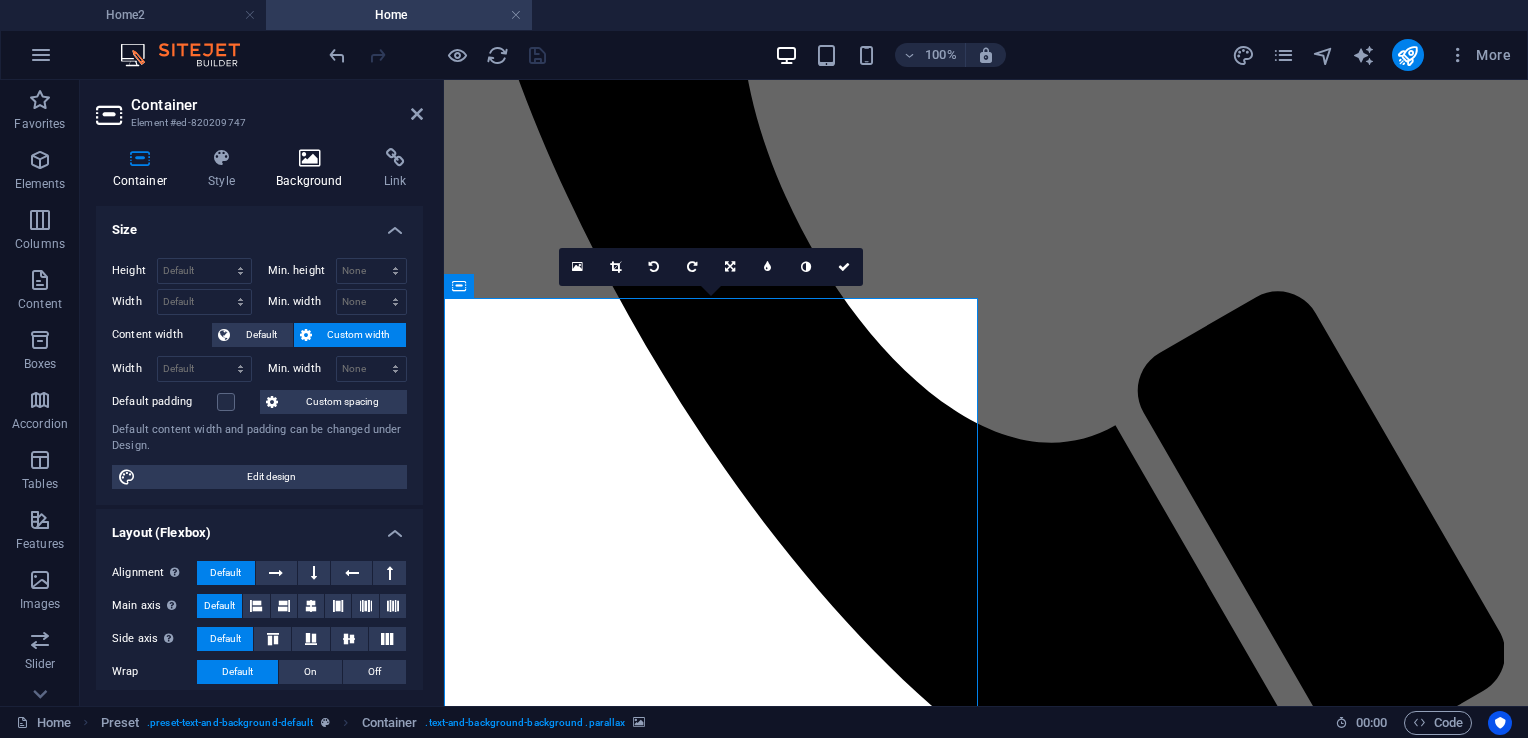 click at bounding box center [310, 158] 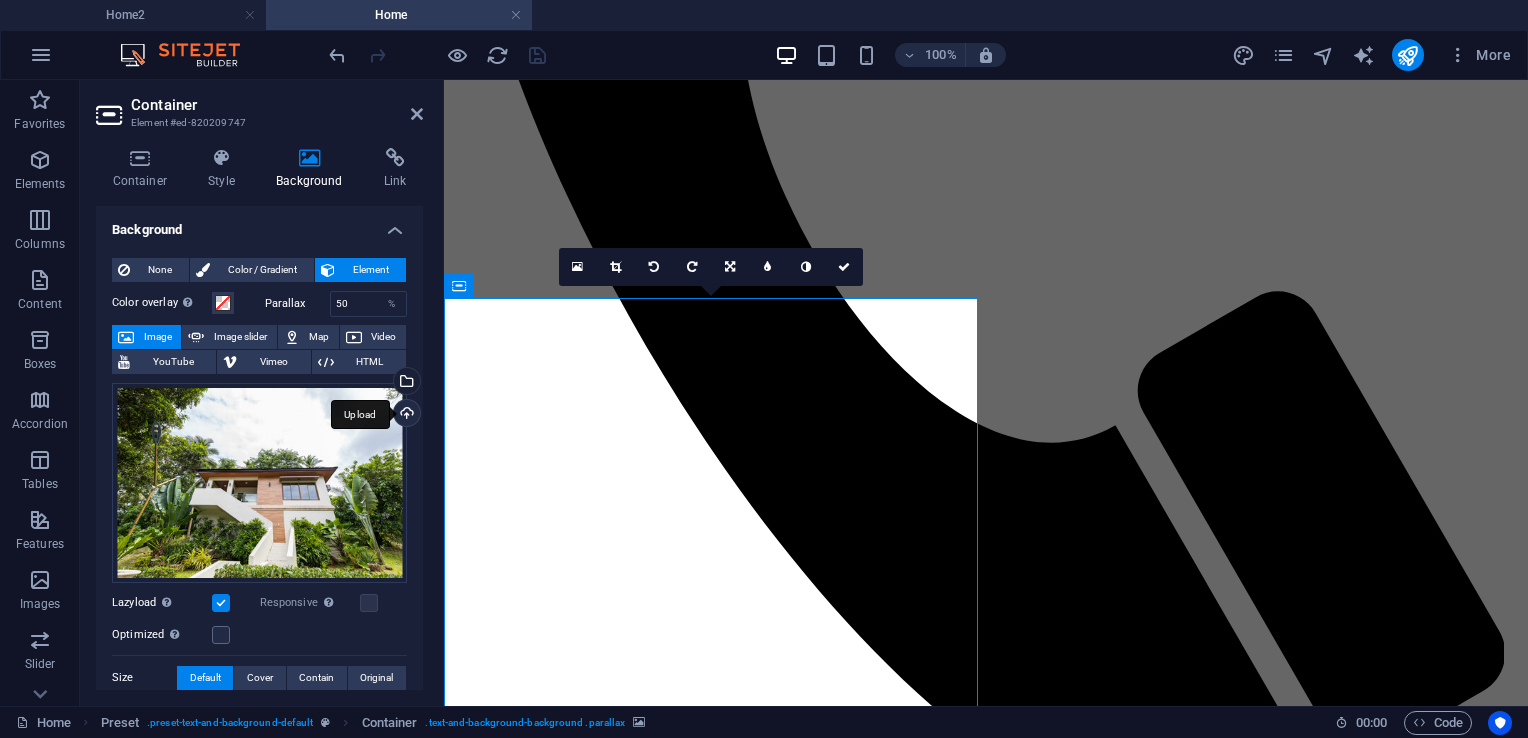 click on "Upload" at bounding box center (405, 415) 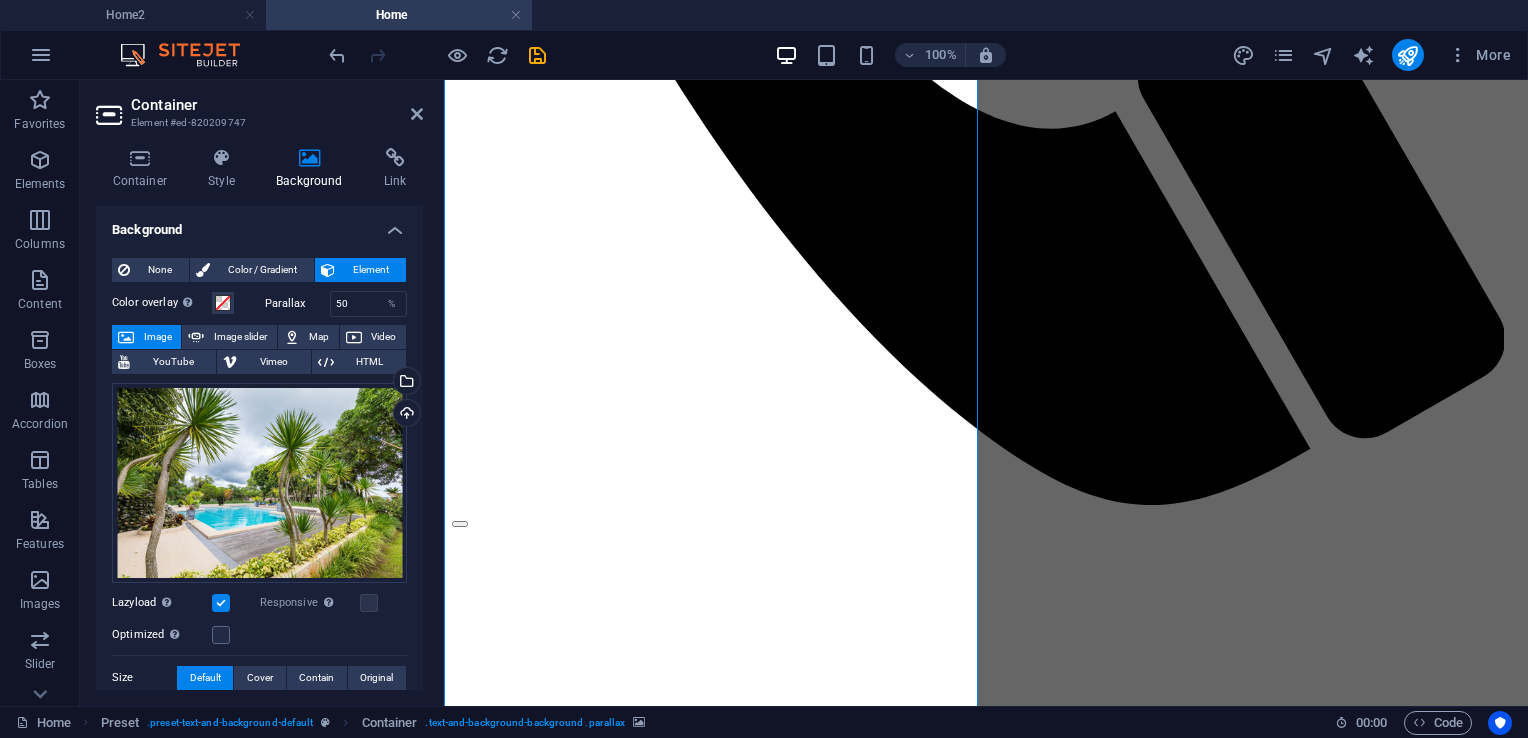 scroll, scrollTop: 1300, scrollLeft: 0, axis: vertical 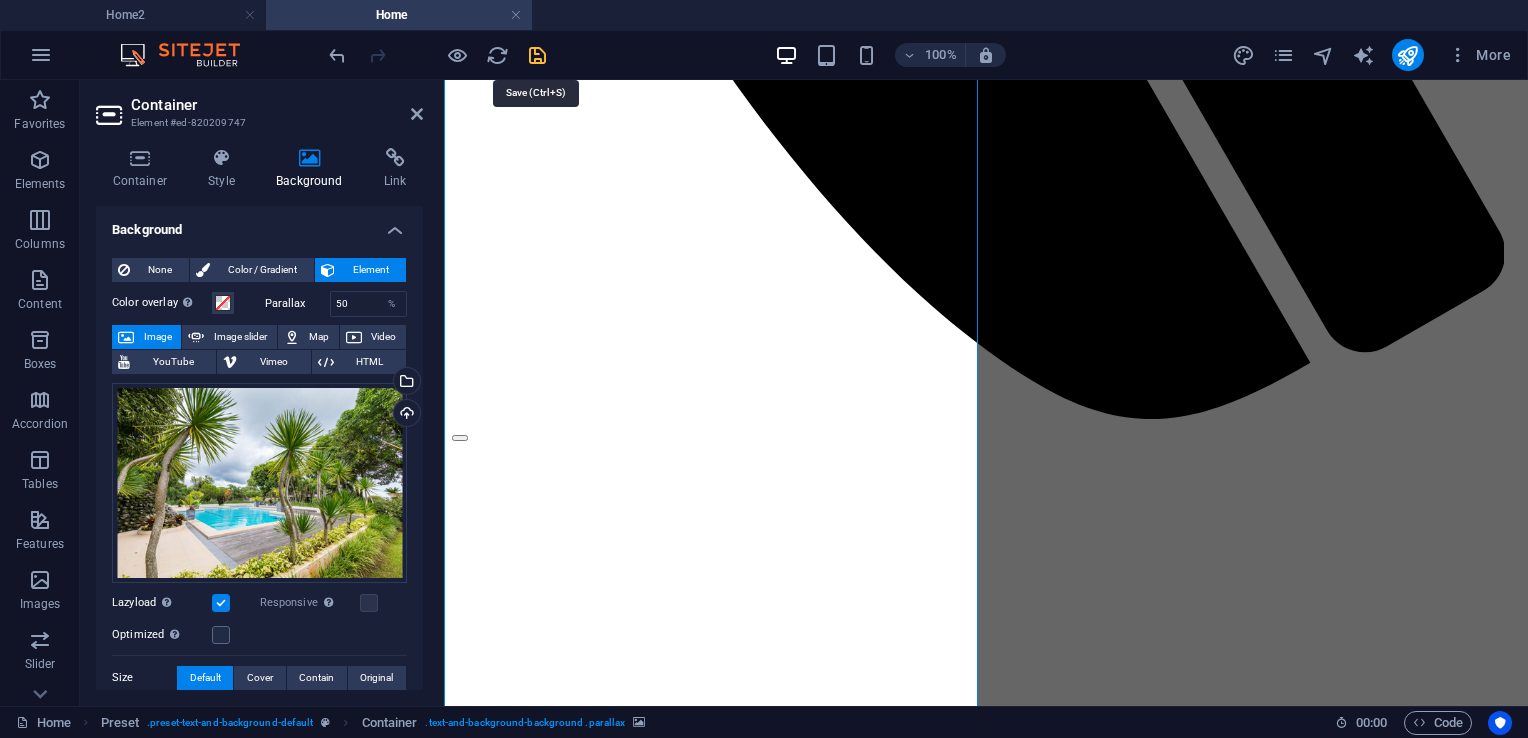 click at bounding box center (537, 55) 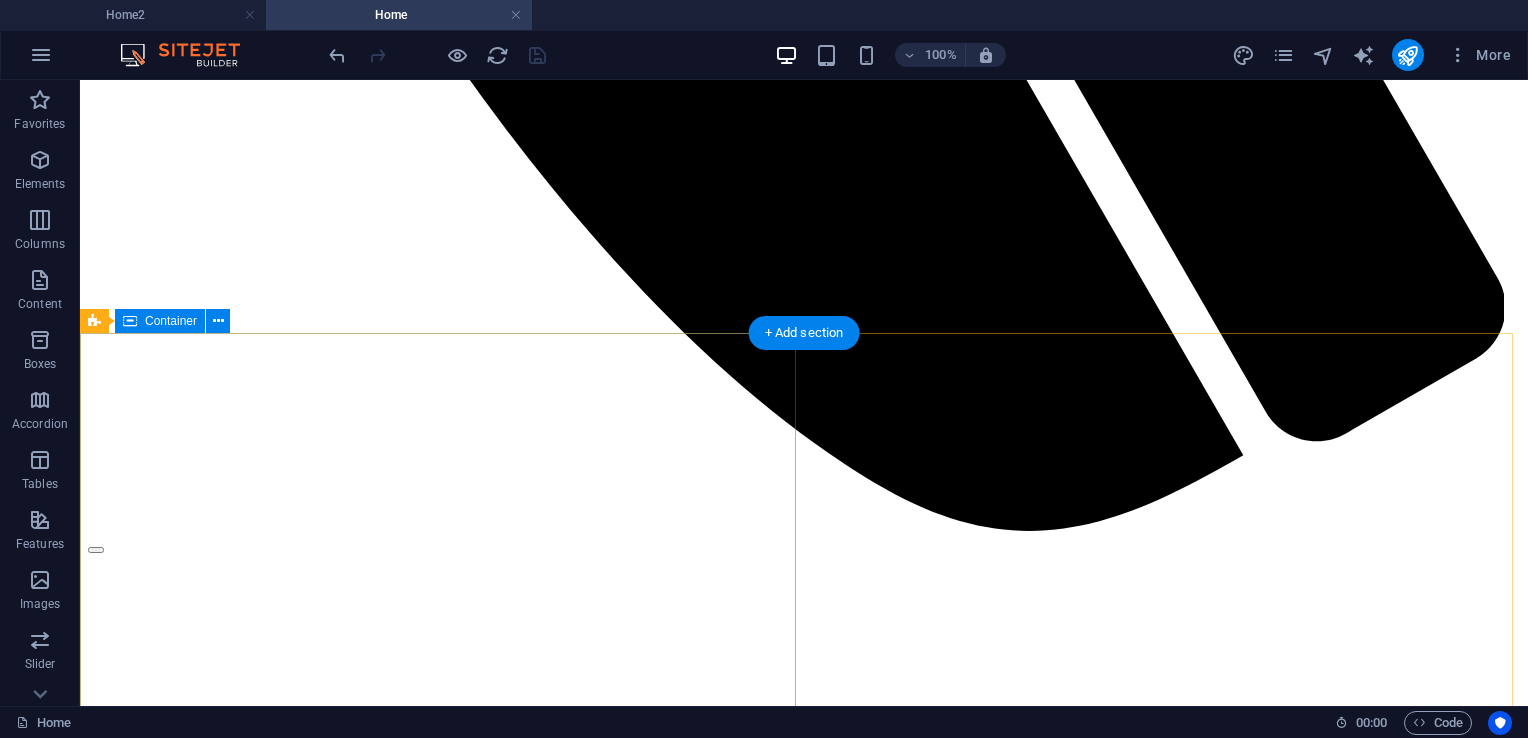 scroll, scrollTop: 1600, scrollLeft: 0, axis: vertical 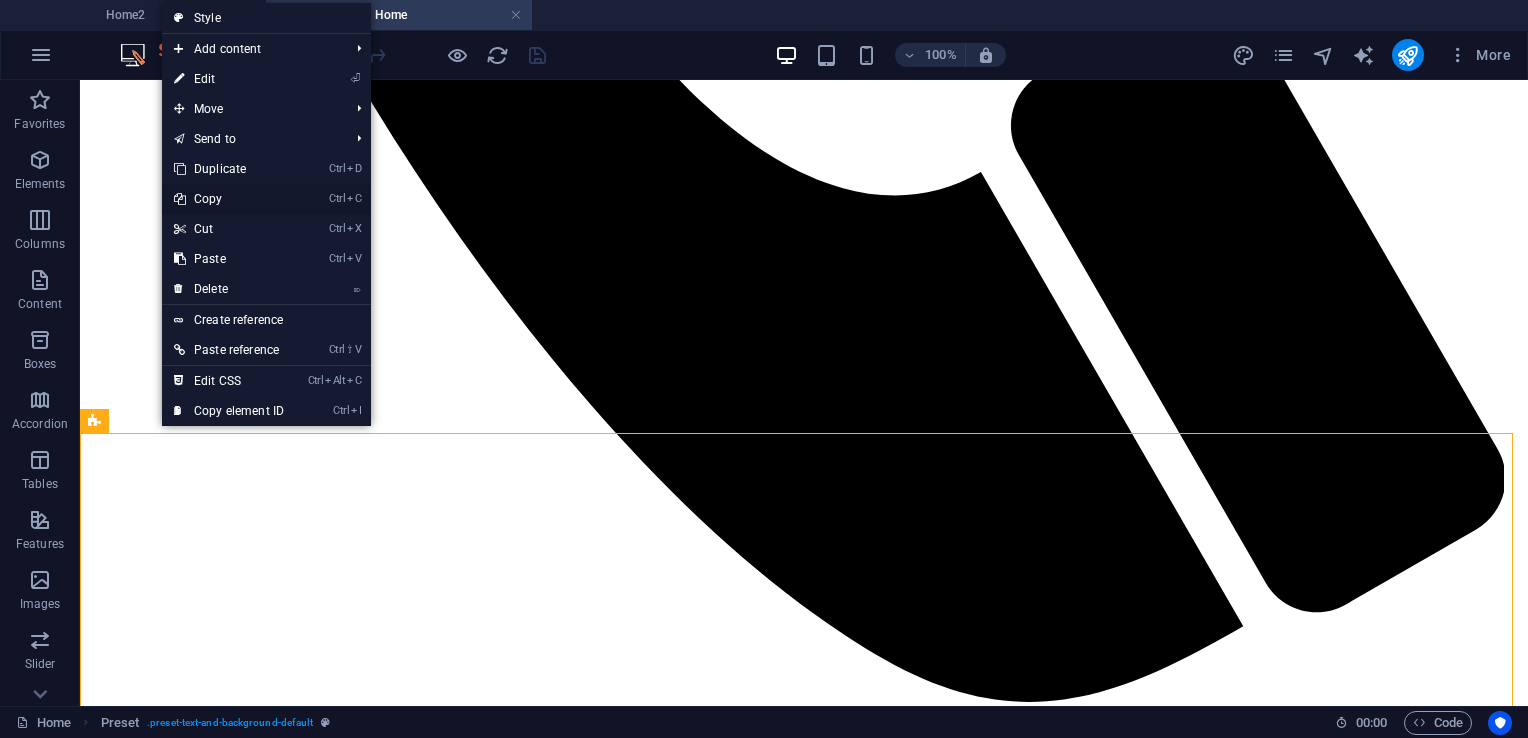 drag, startPoint x: 227, startPoint y: 196, endPoint x: 147, endPoint y: 117, distance: 112.432205 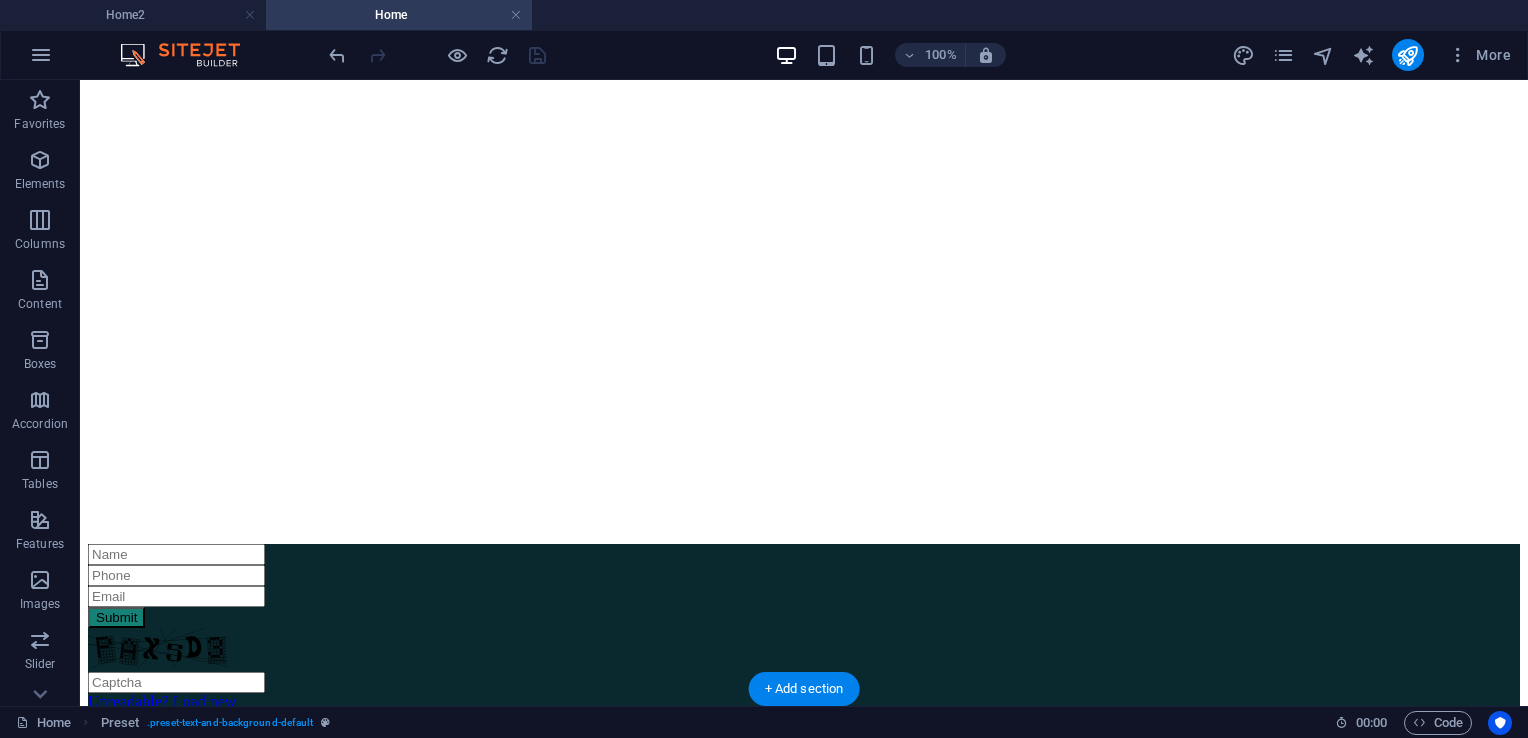 scroll, scrollTop: 3100, scrollLeft: 0, axis: vertical 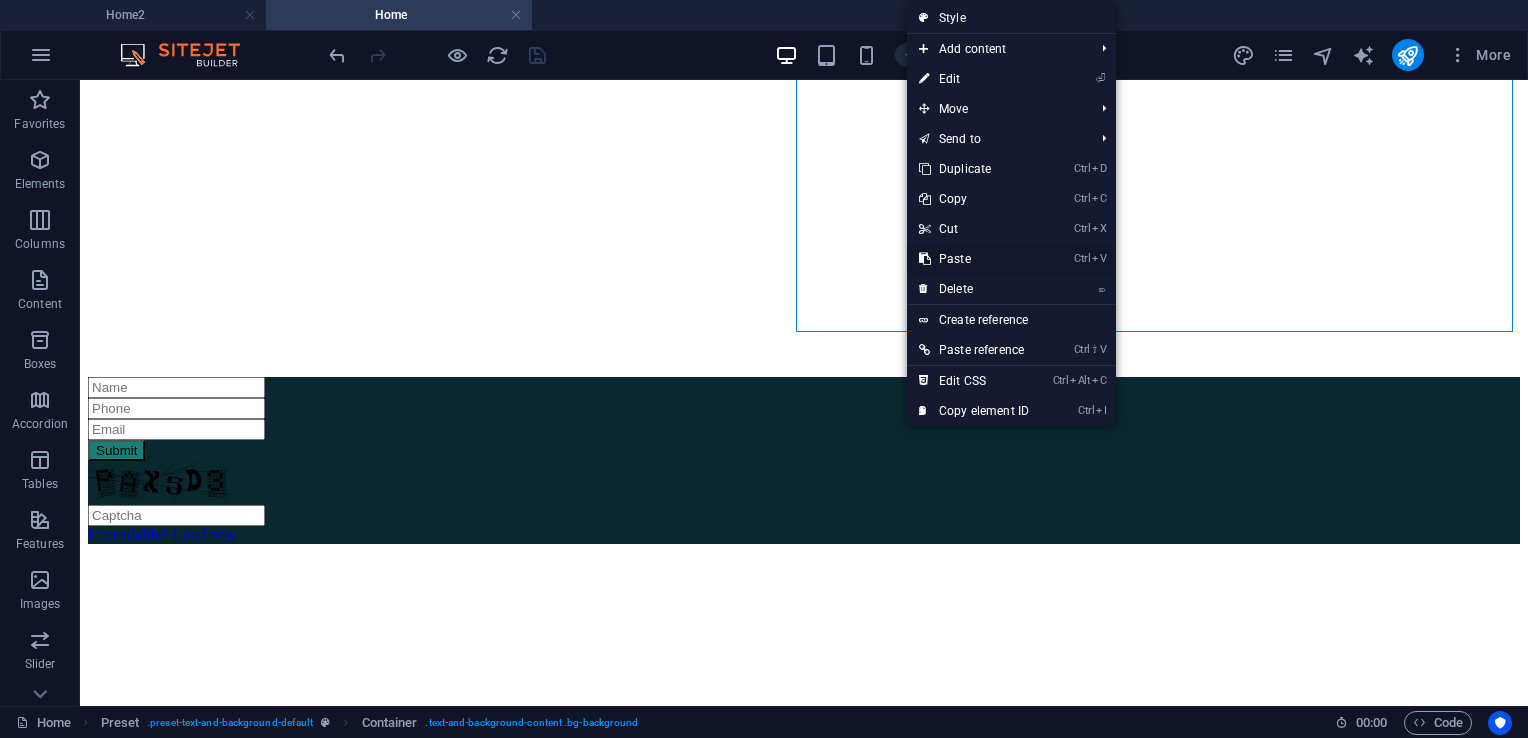 drag, startPoint x: 960, startPoint y: 264, endPoint x: 879, endPoint y: 186, distance: 112.44999 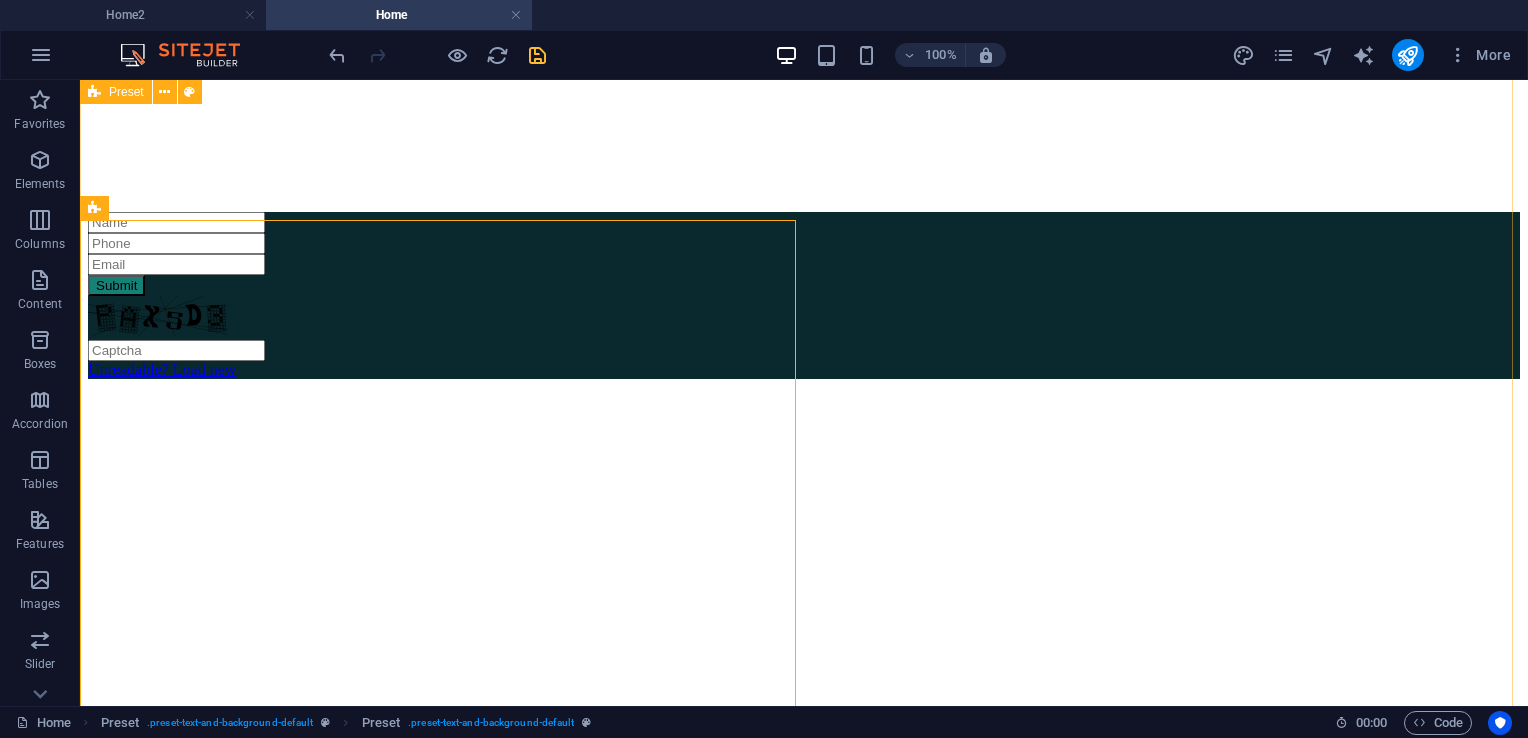 scroll, scrollTop: 3100, scrollLeft: 0, axis: vertical 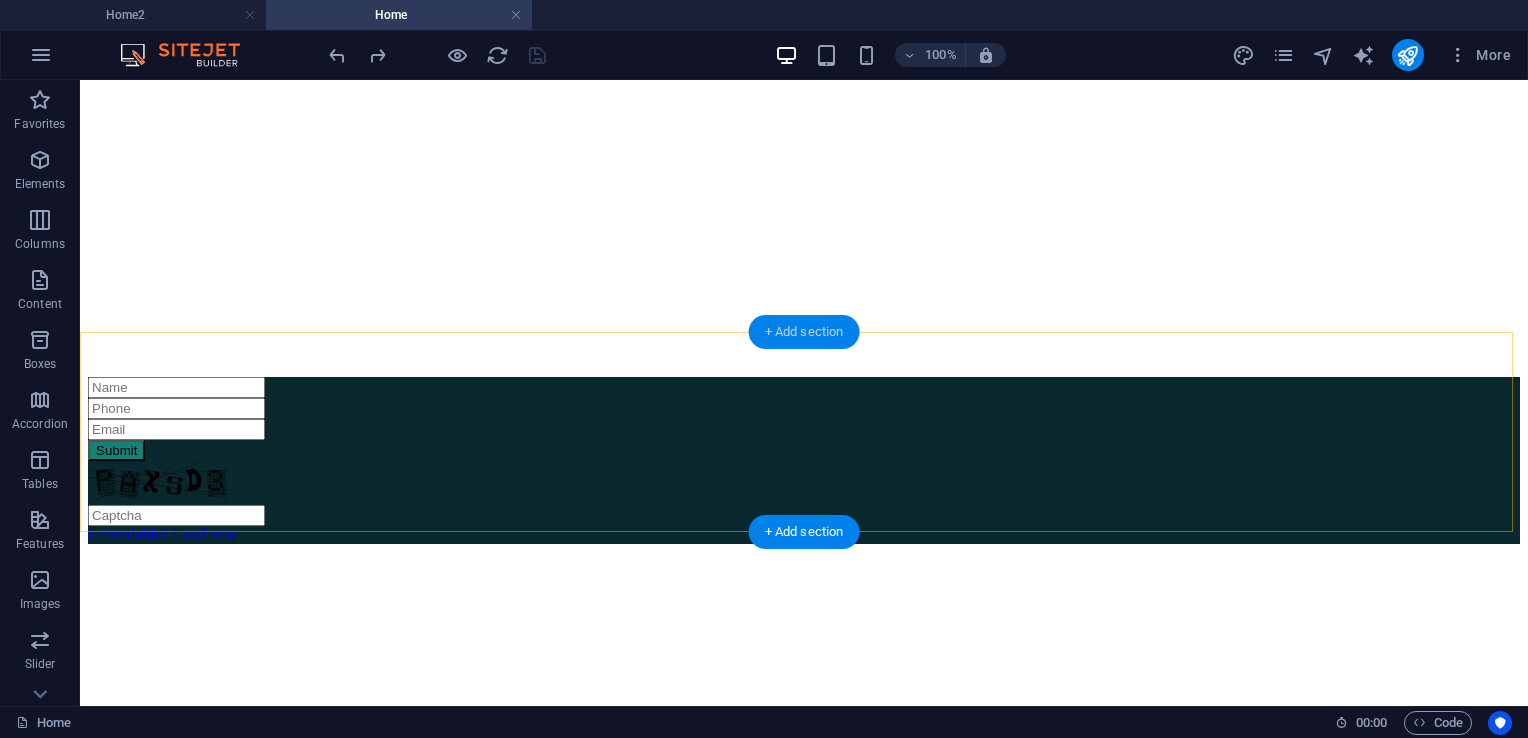 drag, startPoint x: 808, startPoint y: 335, endPoint x: 381, endPoint y: 257, distance: 434.06567 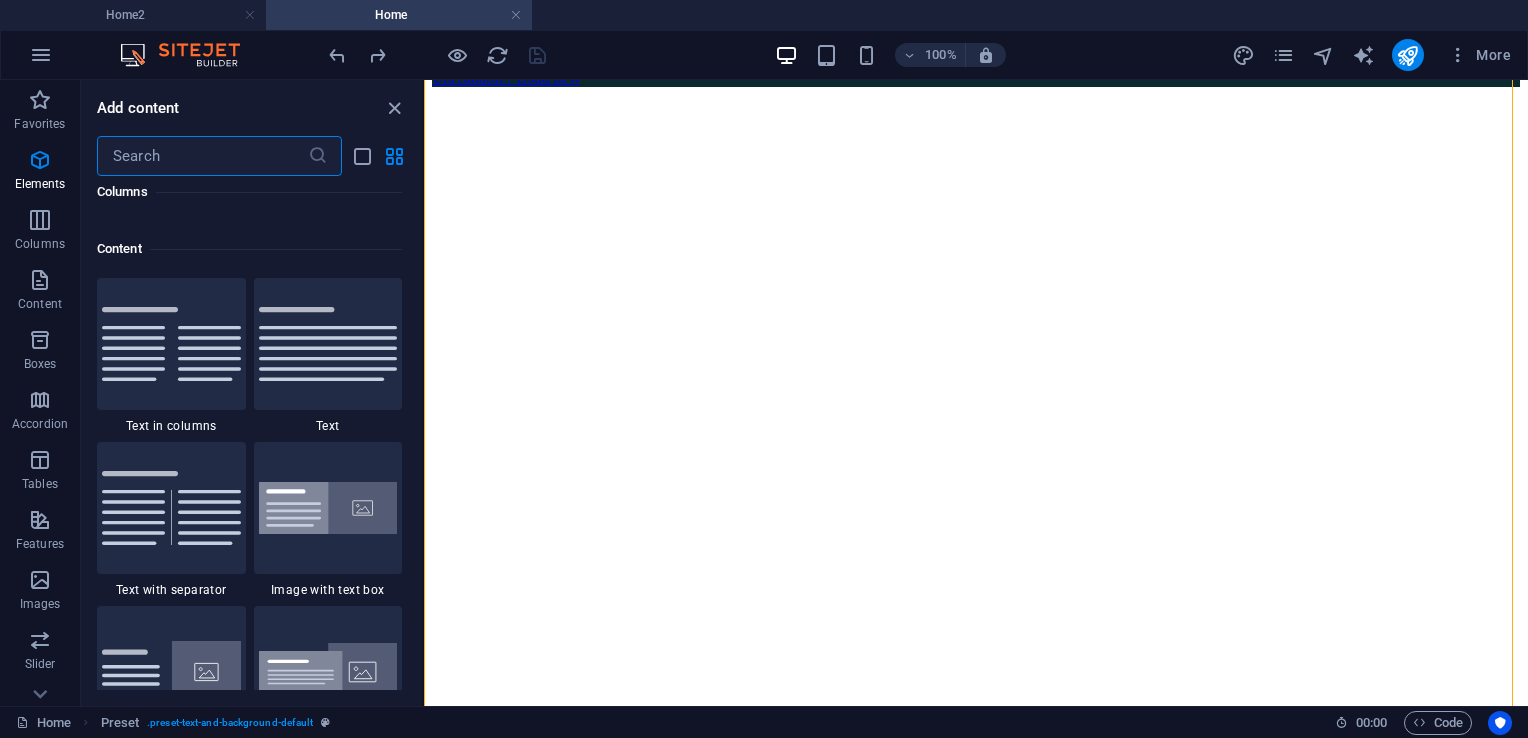 scroll, scrollTop: 3499, scrollLeft: 0, axis: vertical 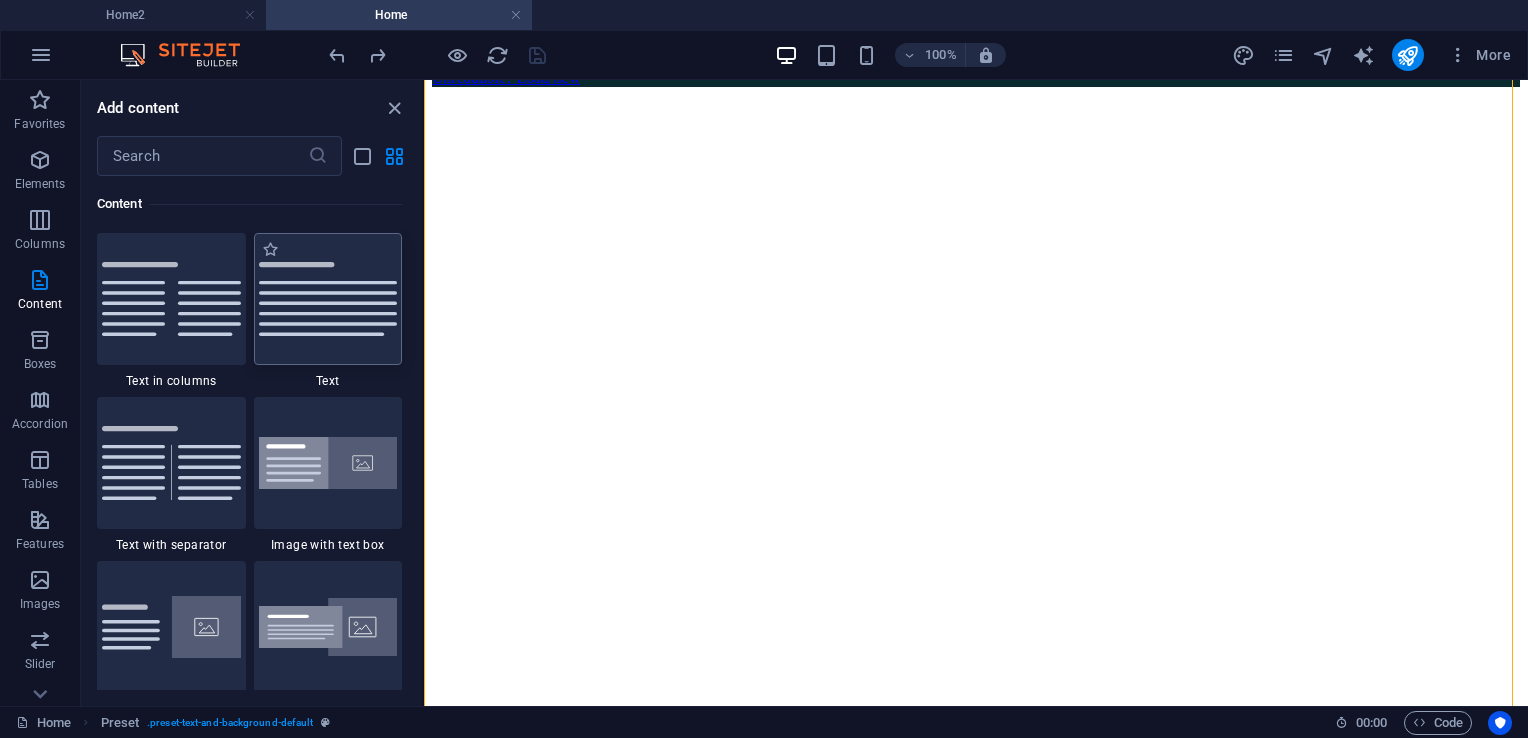 click at bounding box center [328, 299] 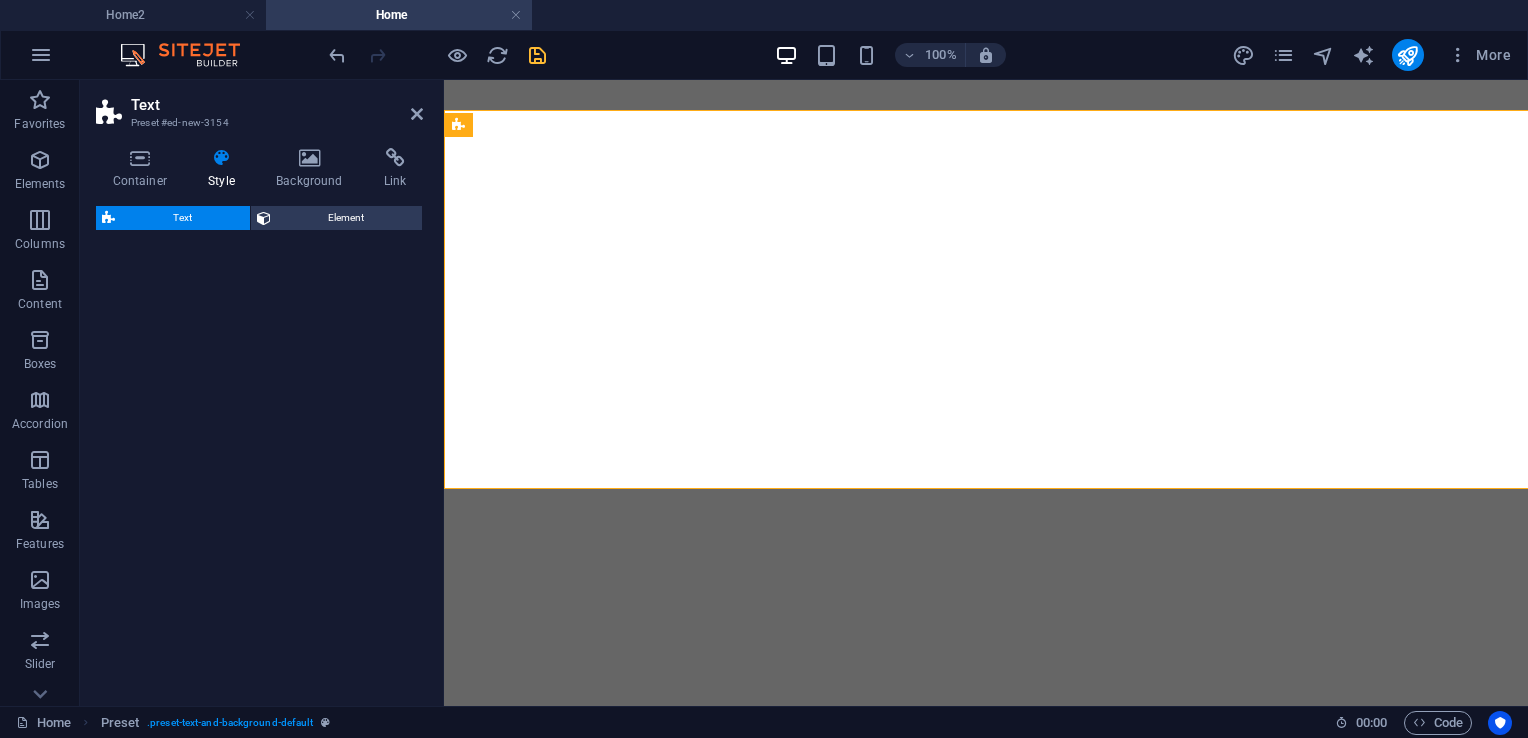scroll, scrollTop: 3743, scrollLeft: 0, axis: vertical 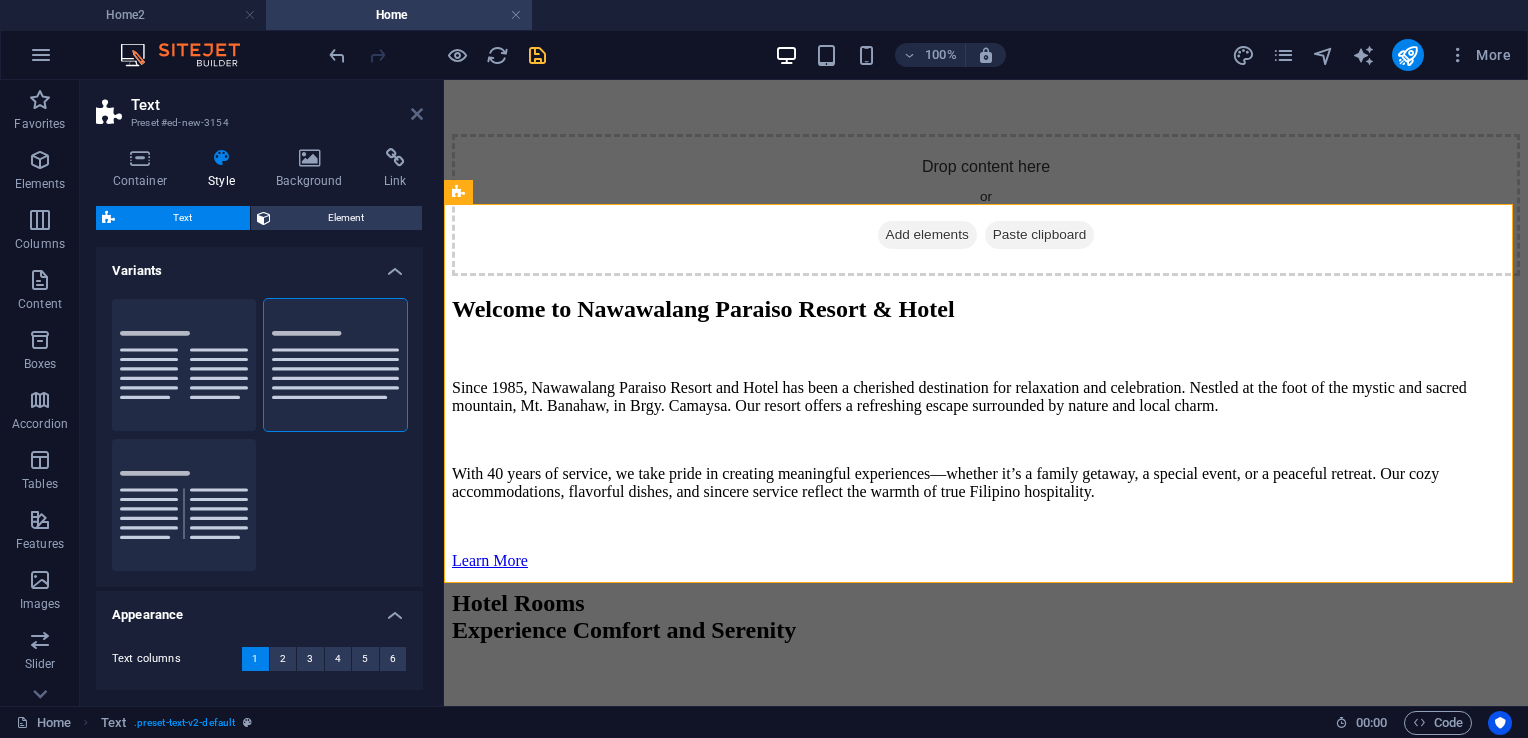 click at bounding box center [417, 114] 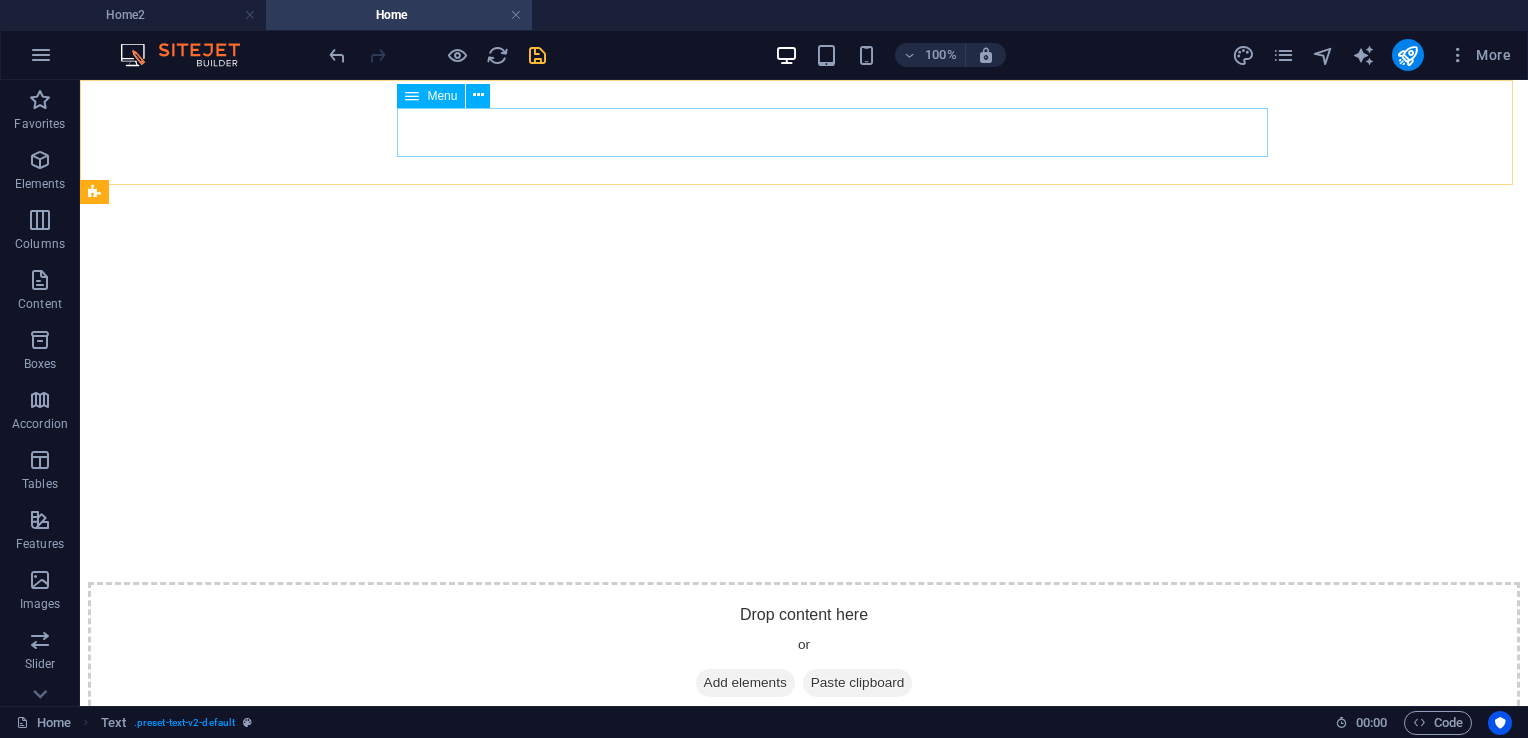 scroll, scrollTop: 3228, scrollLeft: 0, axis: vertical 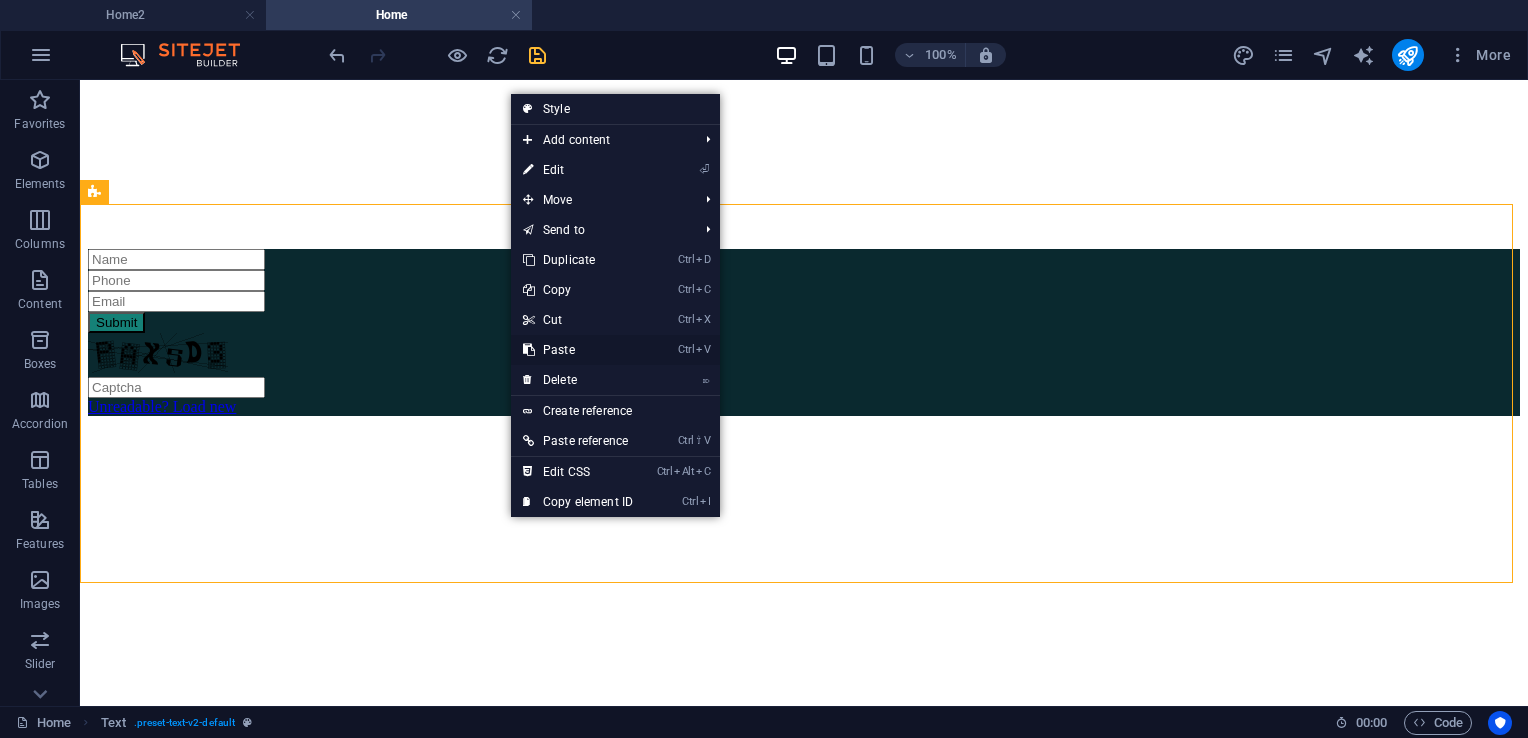 click on "Ctrl V  Paste" at bounding box center (578, 350) 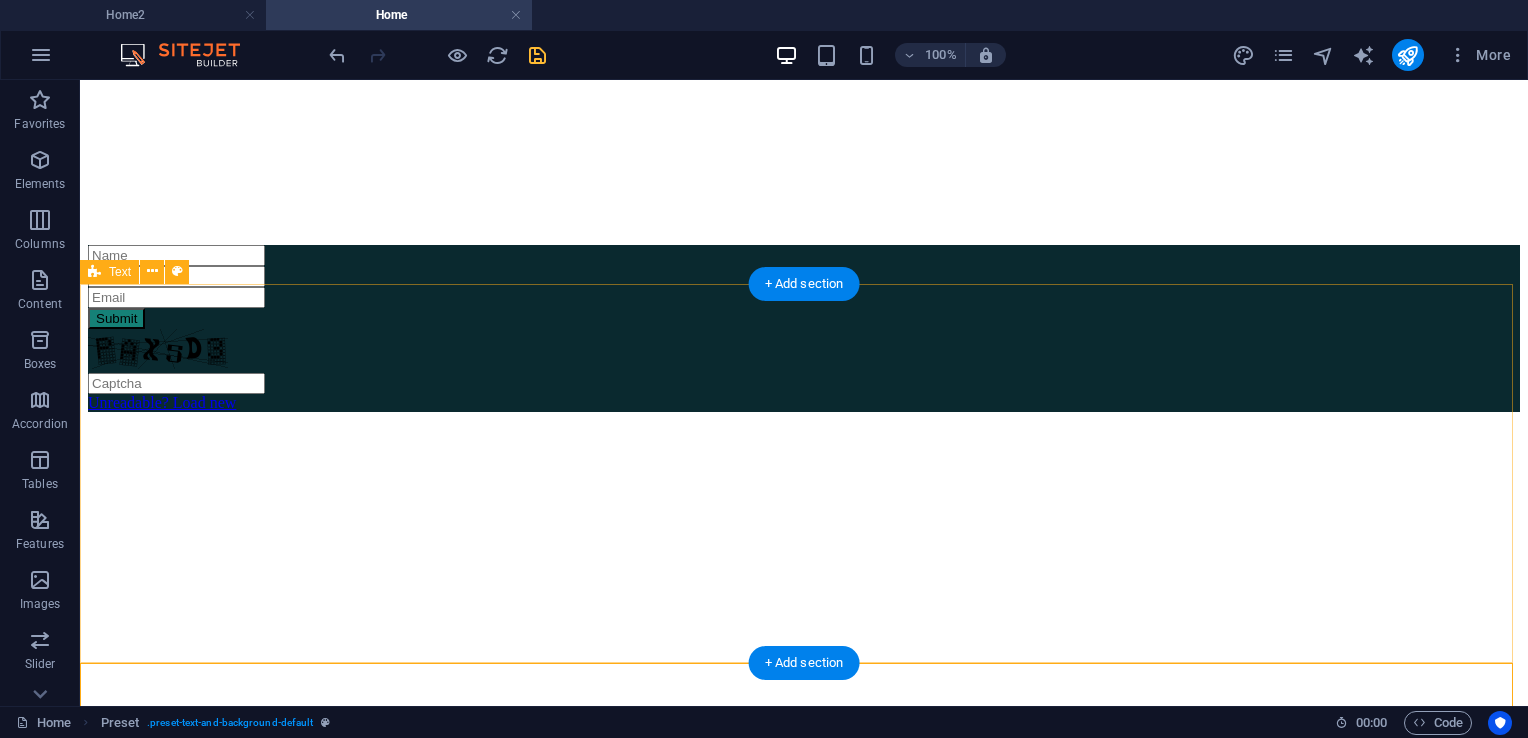 scroll, scrollTop: 3128, scrollLeft: 0, axis: vertical 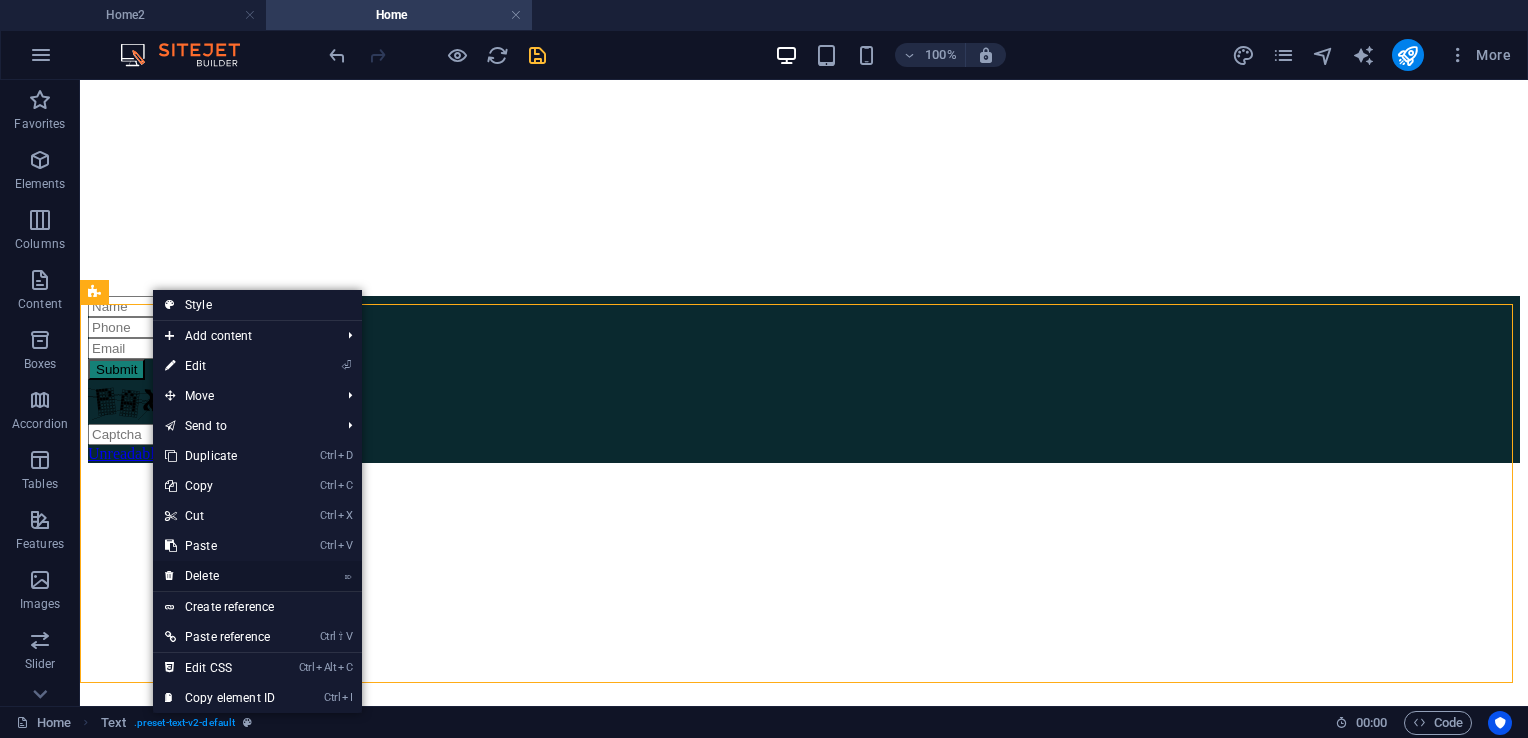 click on "⌦  Delete" at bounding box center [220, 576] 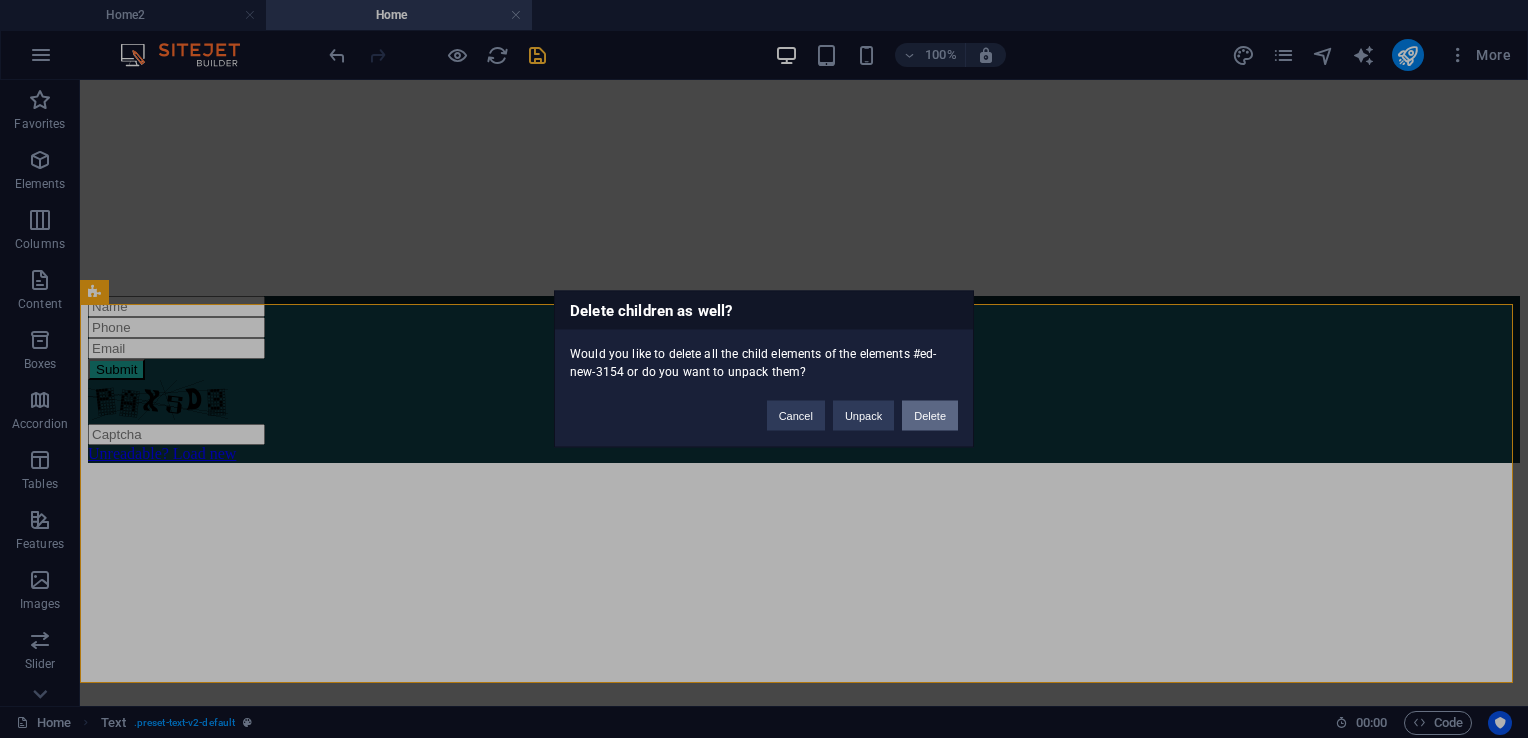 click on "Delete" at bounding box center (930, 416) 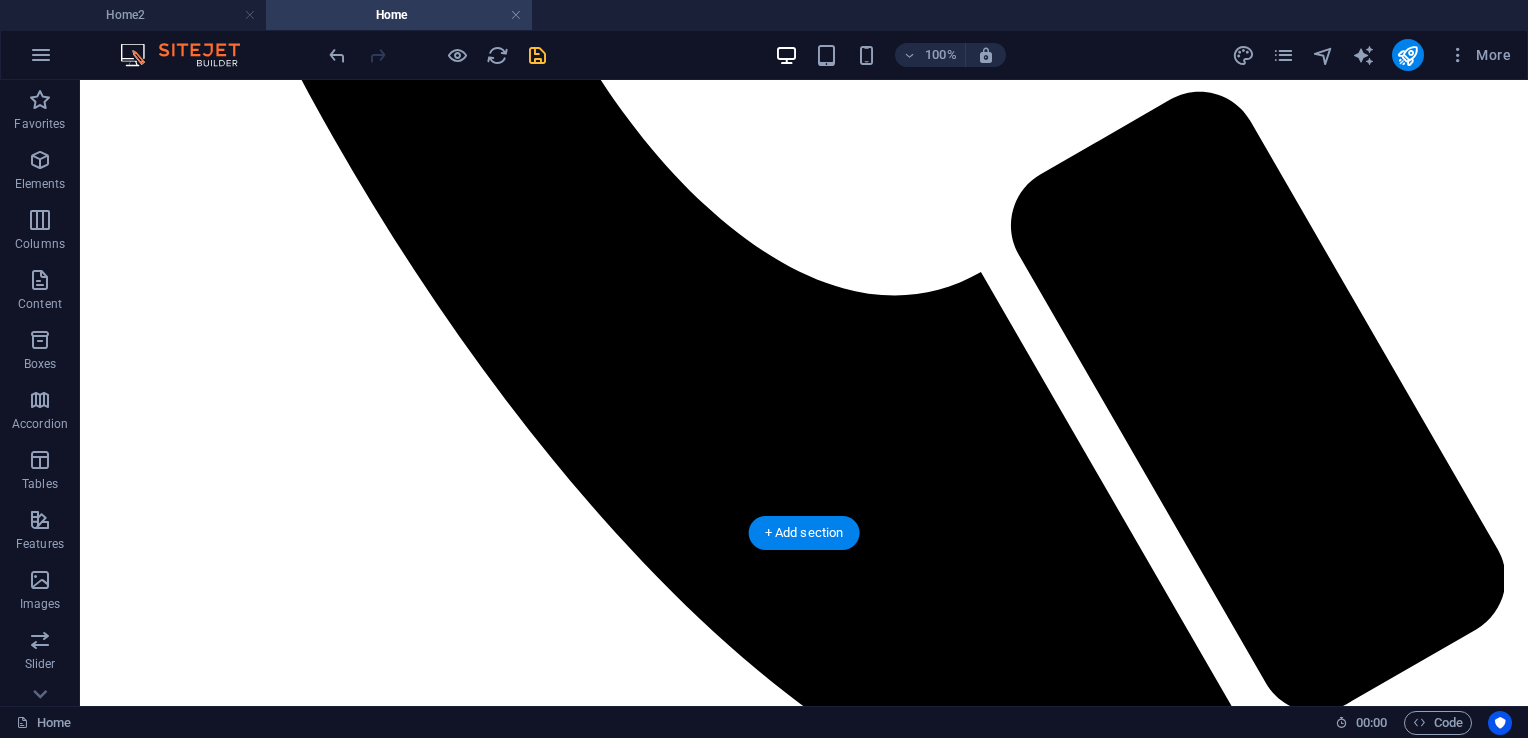 scroll, scrollTop: 1800, scrollLeft: 0, axis: vertical 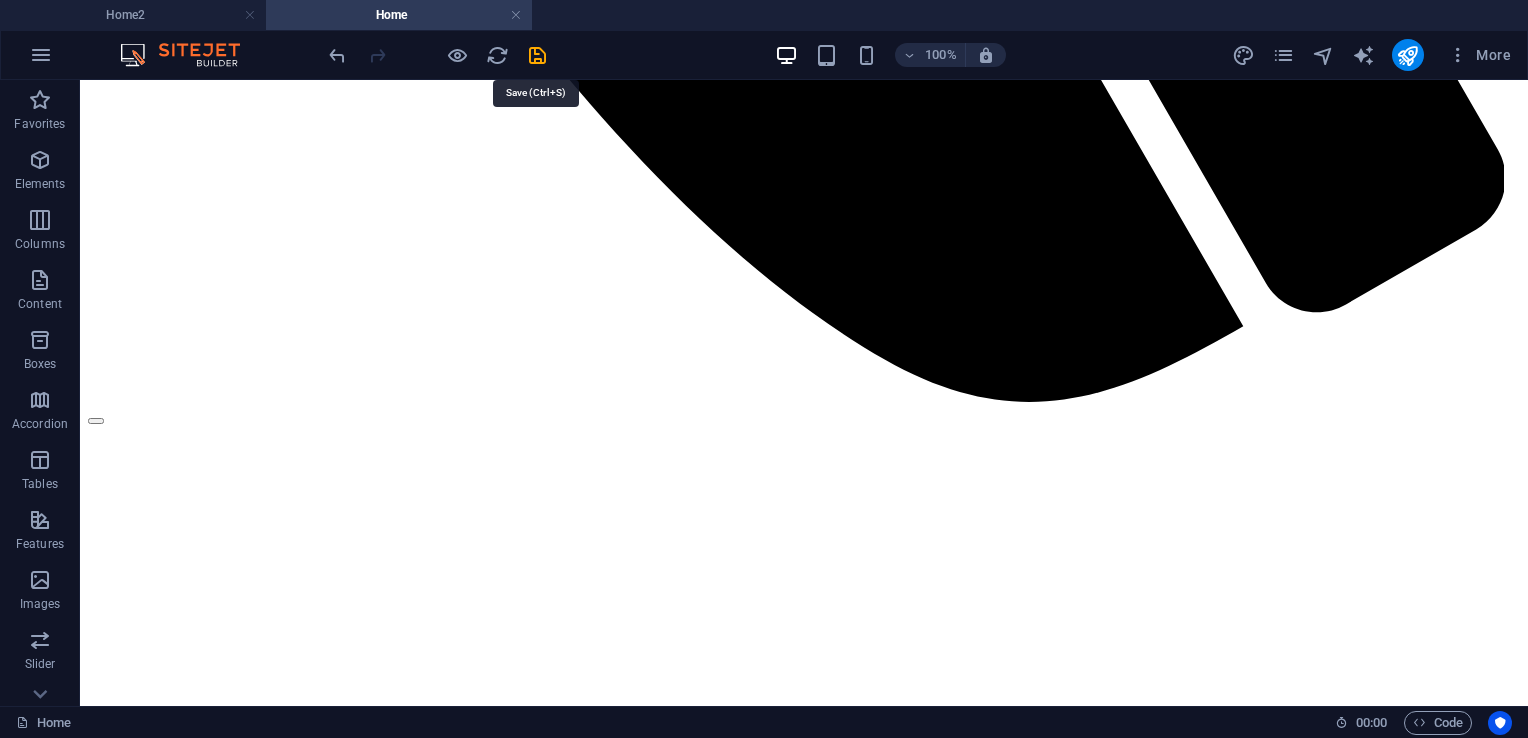 click at bounding box center [537, 55] 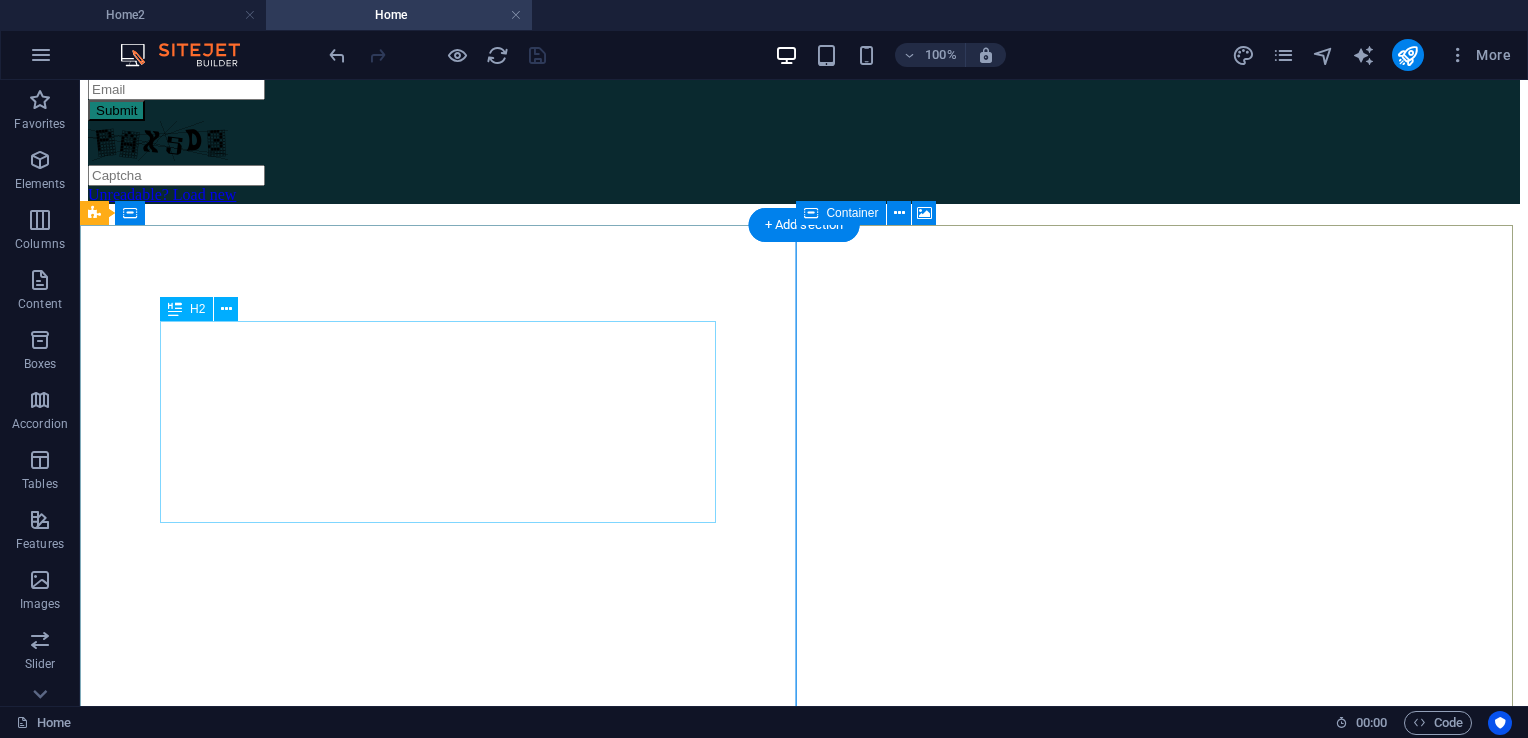 scroll, scrollTop: 3500, scrollLeft: 0, axis: vertical 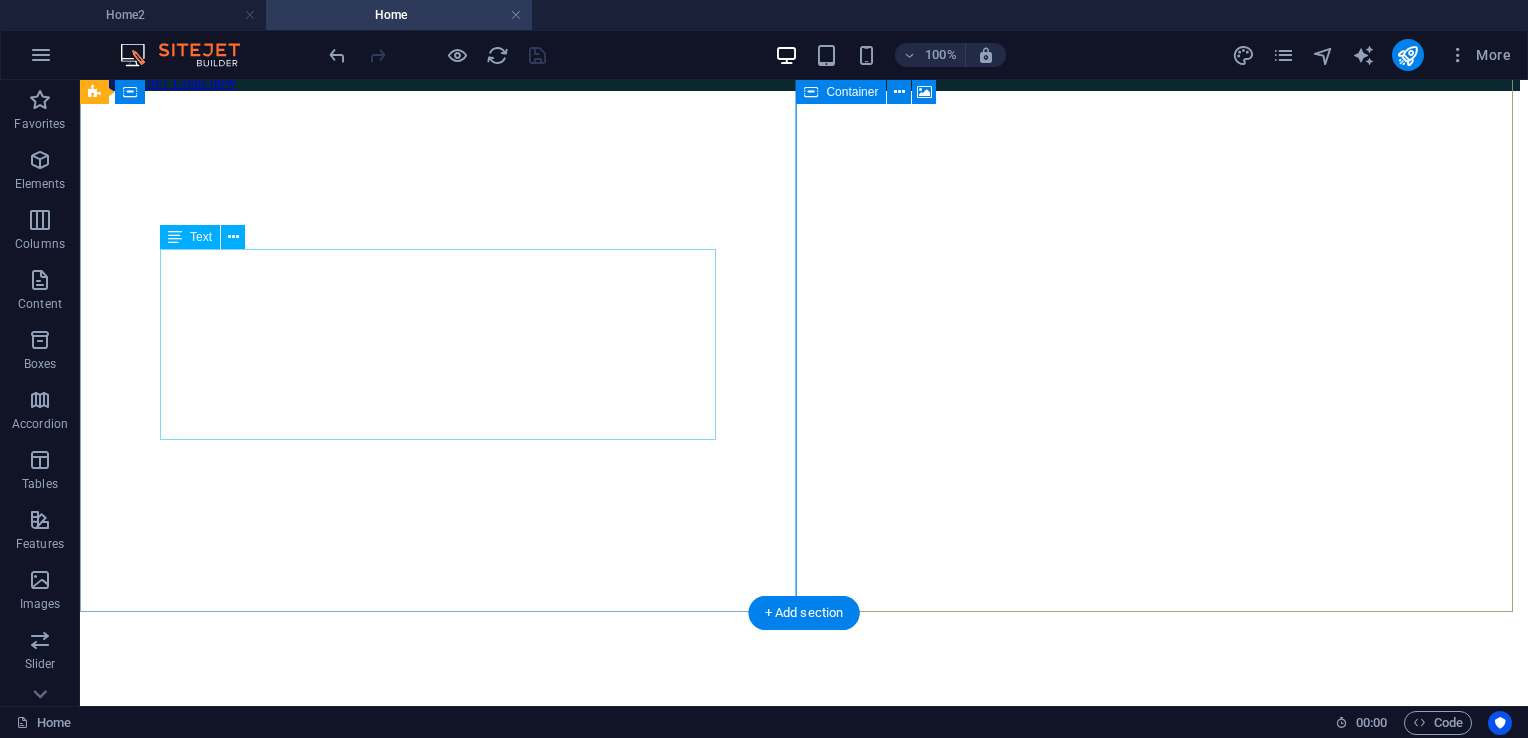 click on "Step into a place where timeless charm meets modern comfort. A serene escape surrounded by nature’s beauty—welcoming guests with Filipino hospitality at its finest.             Equipped with complete modern amenities including free Wi-Fi access, toiletries, and more for your convenience." at bounding box center [804, 3690] 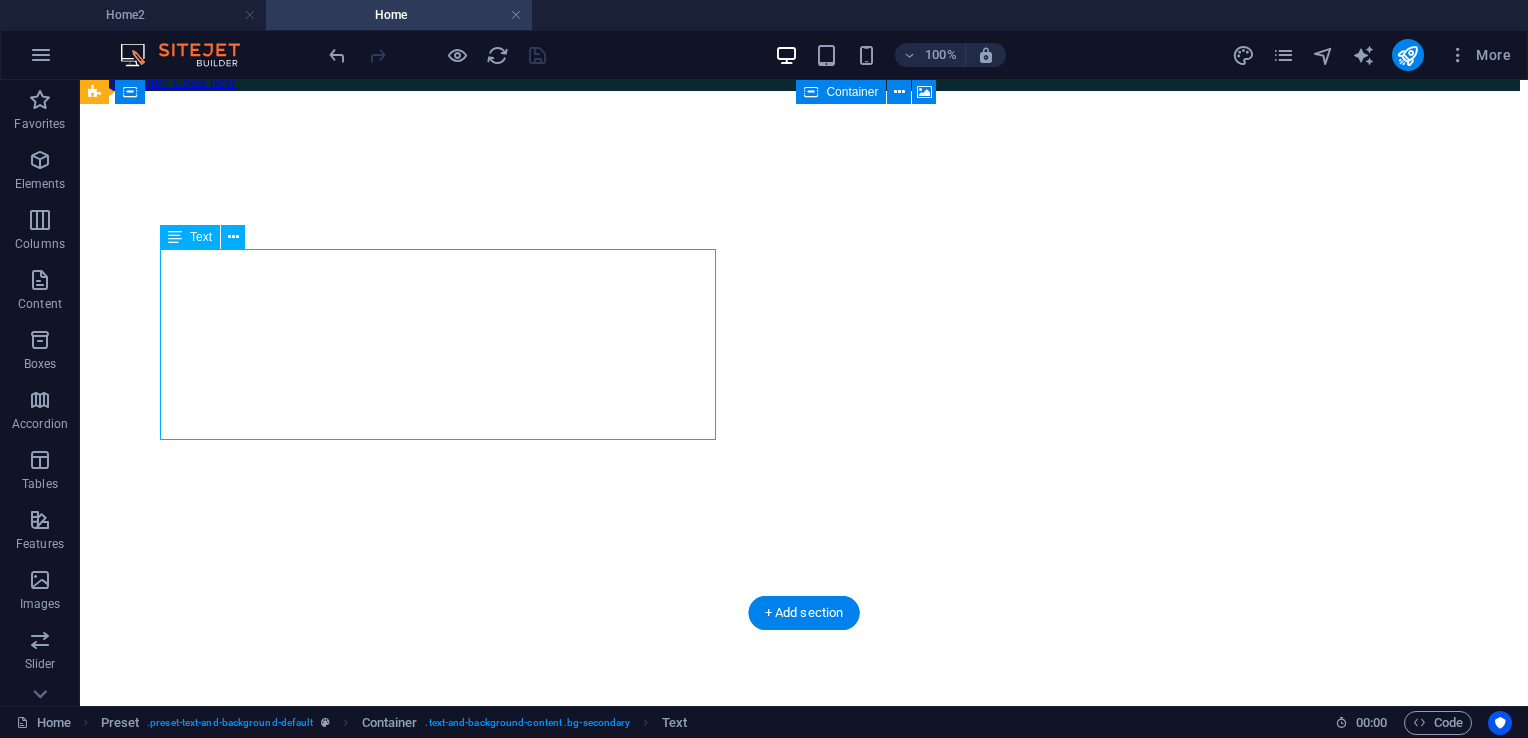 click on "Step into a place where timeless charm meets modern comfort. A serene escape surrounded by nature’s beauty—welcoming guests with Filipino hospitality at its finest.             Equipped with complete modern amenities including free Wi-Fi access, toiletries, and more for your convenience." at bounding box center [804, 3690] 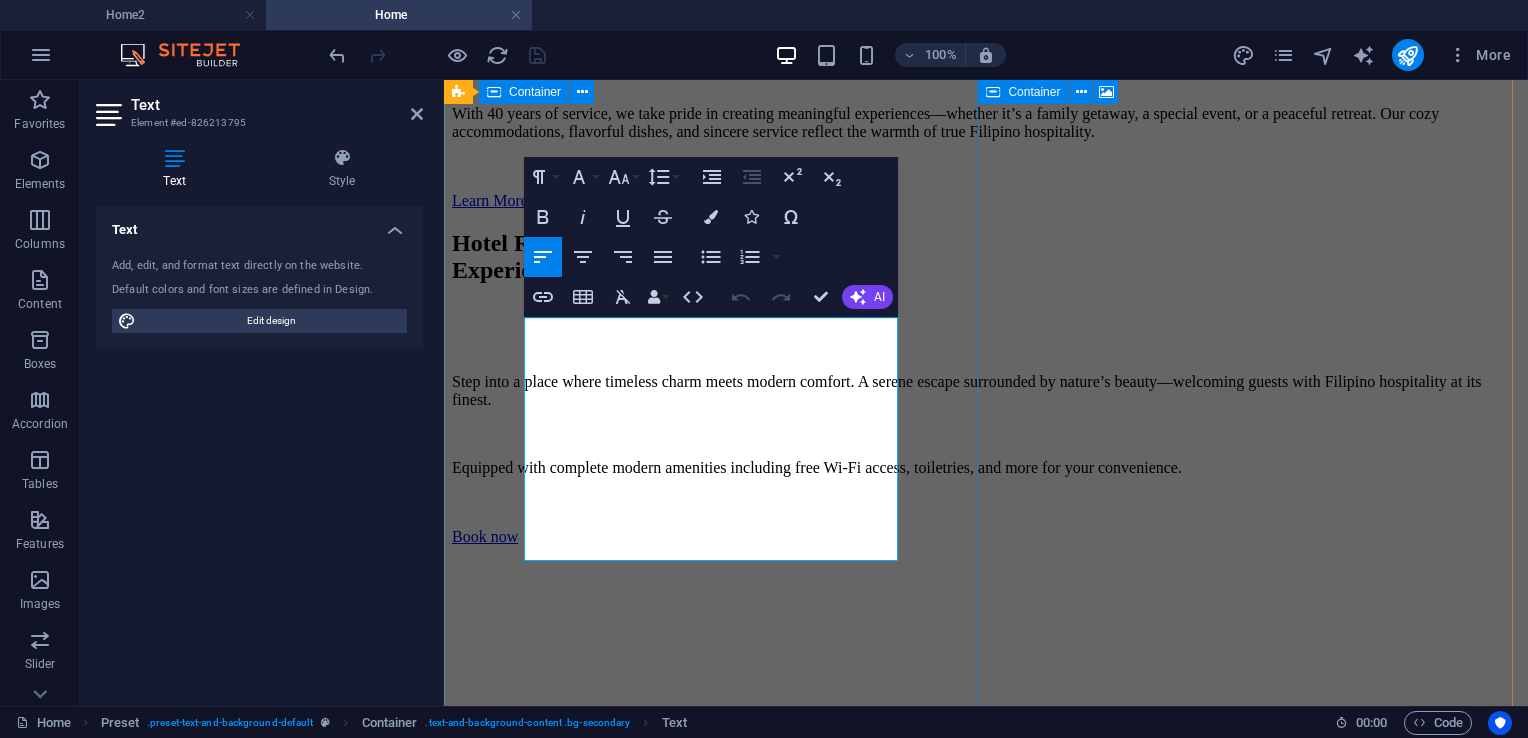 drag, startPoint x: 712, startPoint y: 540, endPoint x: 576, endPoint y: 355, distance: 229.61053 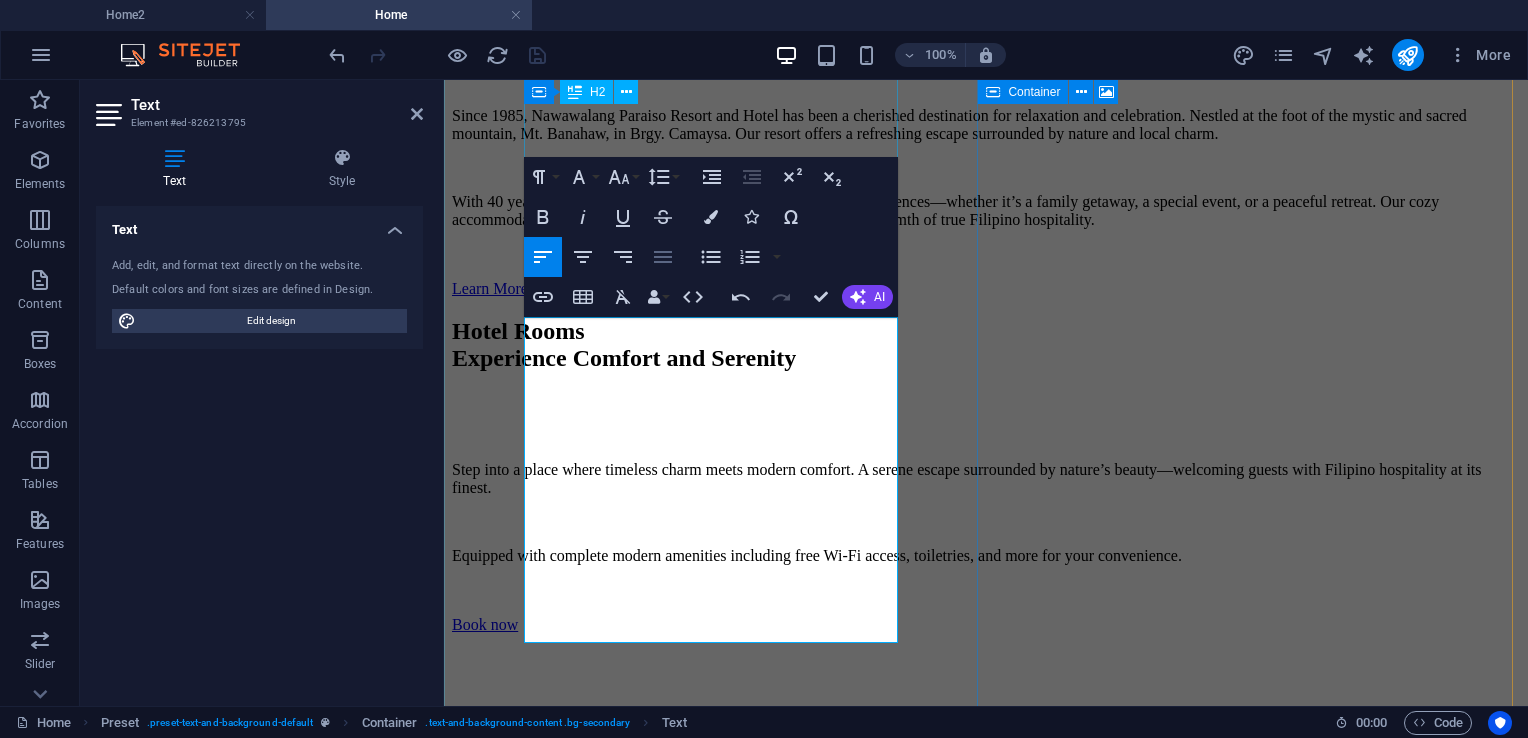 scroll, scrollTop: 5218, scrollLeft: 1, axis: both 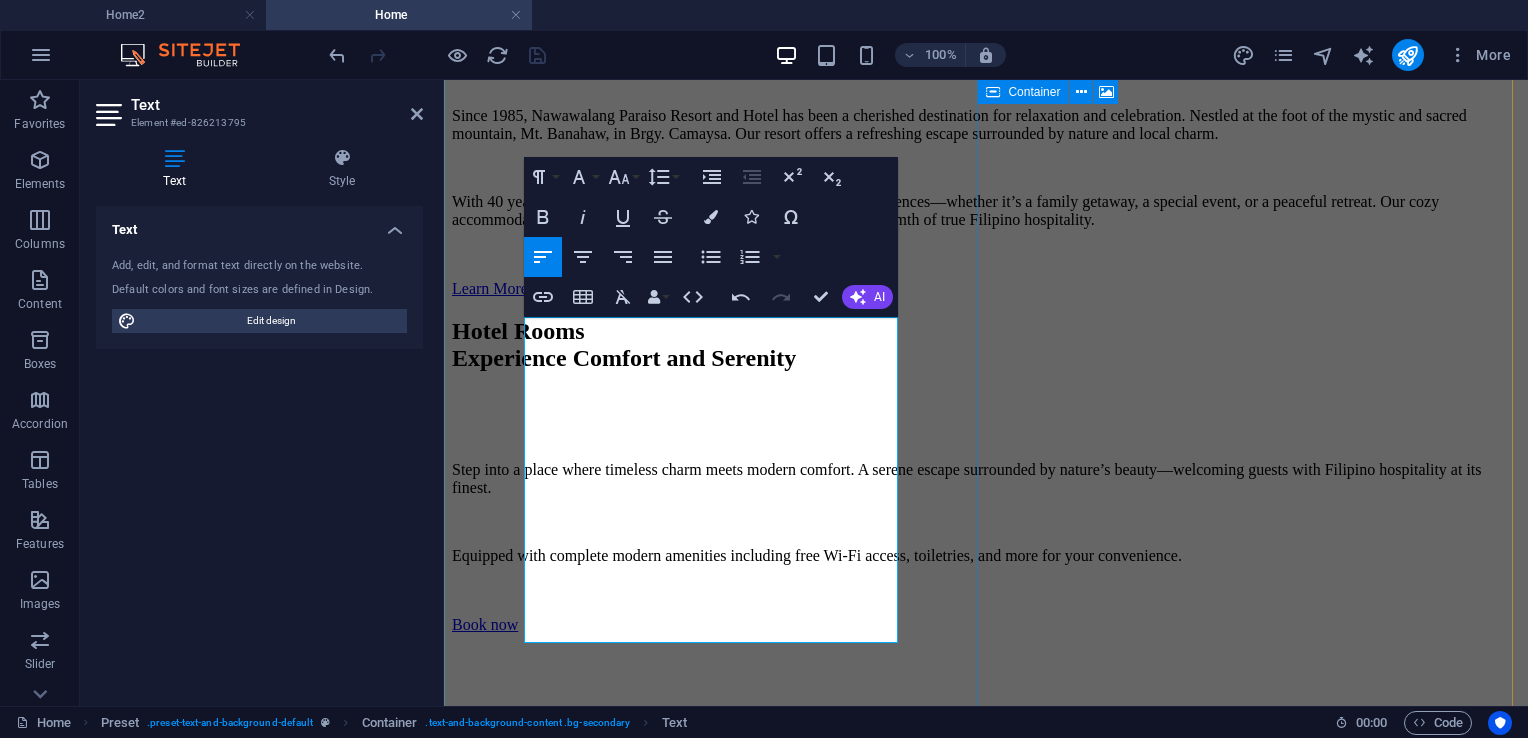 click on "designed spaces, perfect for casual meals, intimate" at bounding box center (986, 3054) 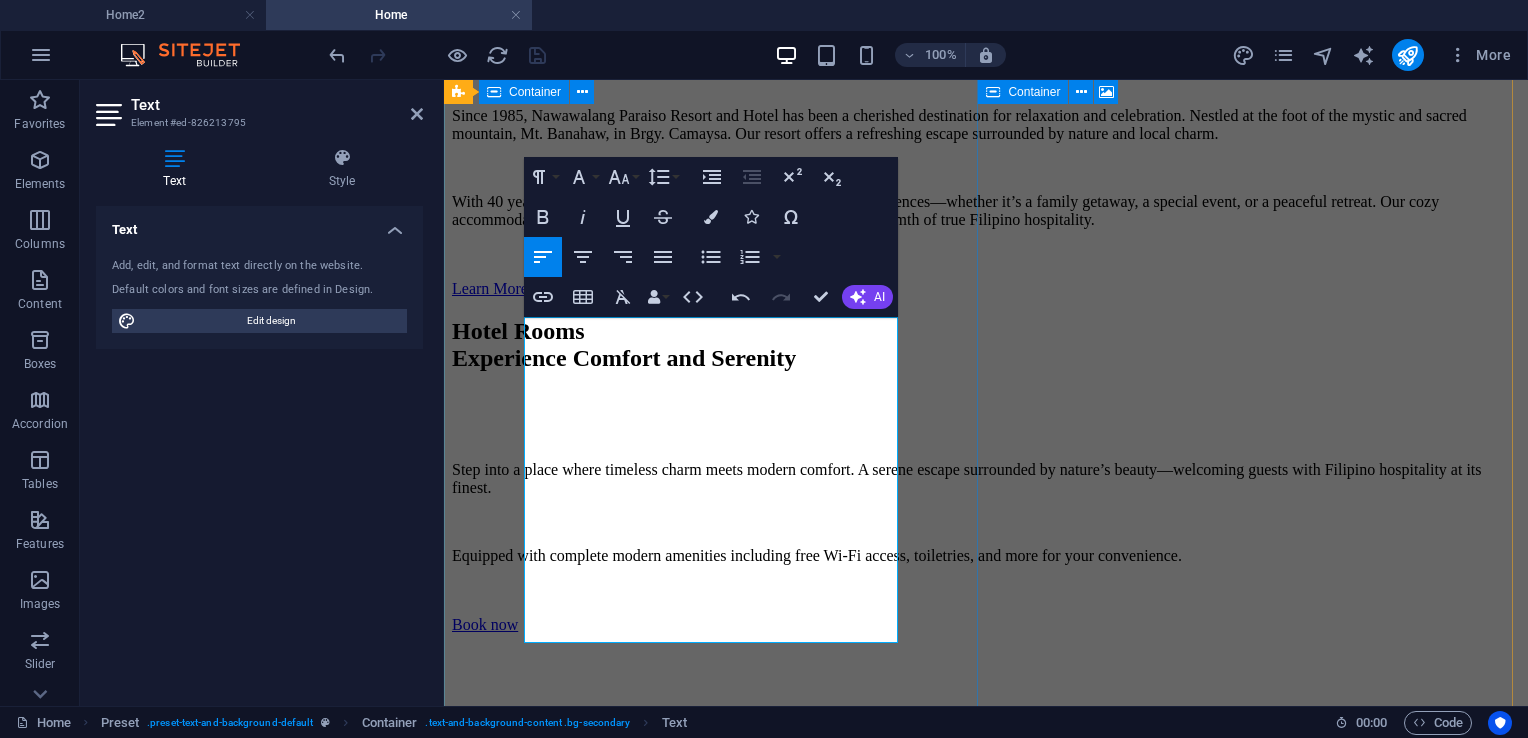 click on "gatherings, or special celebrations. Our dining areas provide" at bounding box center (986, 3054) 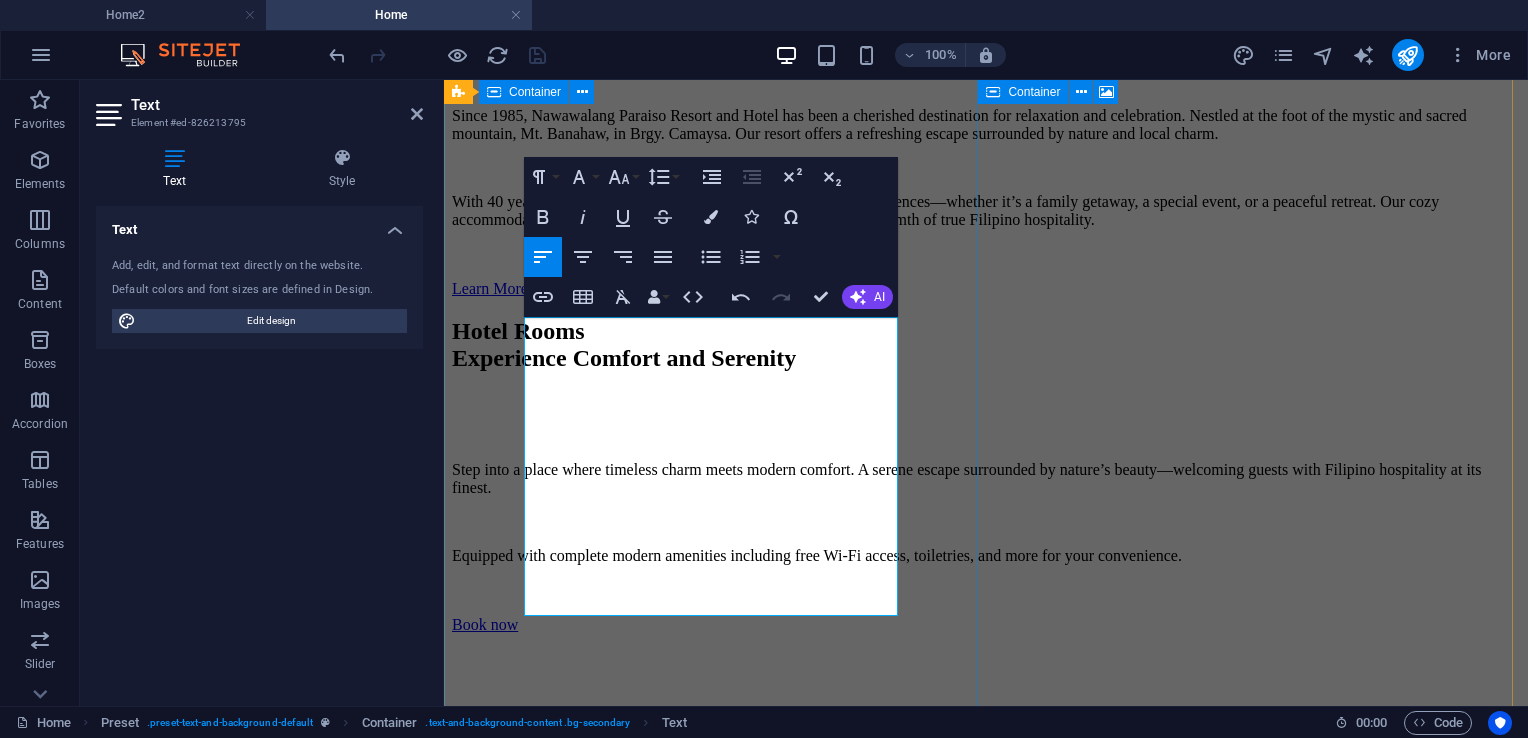 click on "Enjoy a relaxing dining experience in our thoughtfully designed spaces, perfect for casual meals, intimate  gatherings, or special celebrations. Our dining areas provide" at bounding box center [986, 3020] 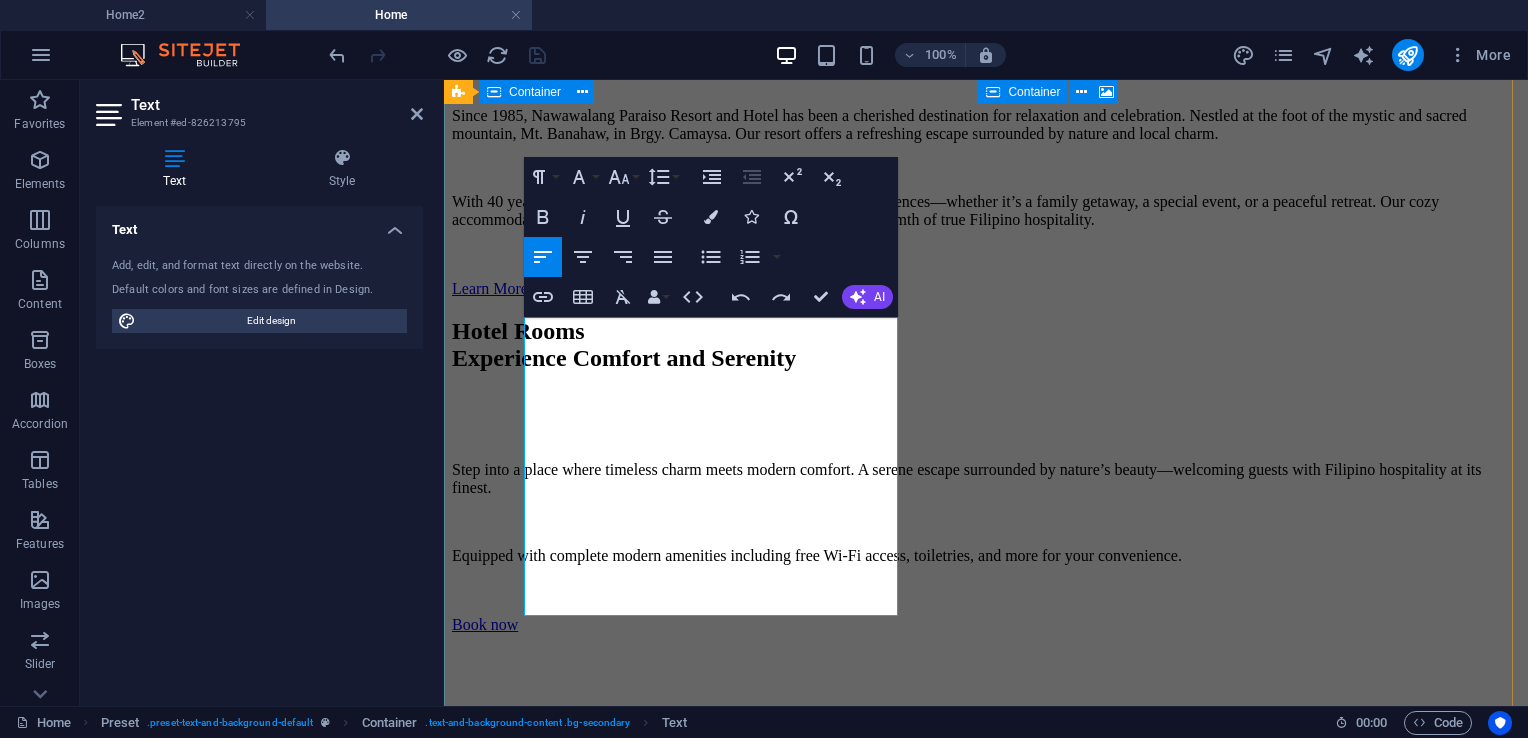 click on "Enjoy a relaxing dining experience in our thoughtfully designed spaces, perfect for casual meals, intimate gatherings, or special celebrations. Our dining areas provide" at bounding box center (986, 3020) 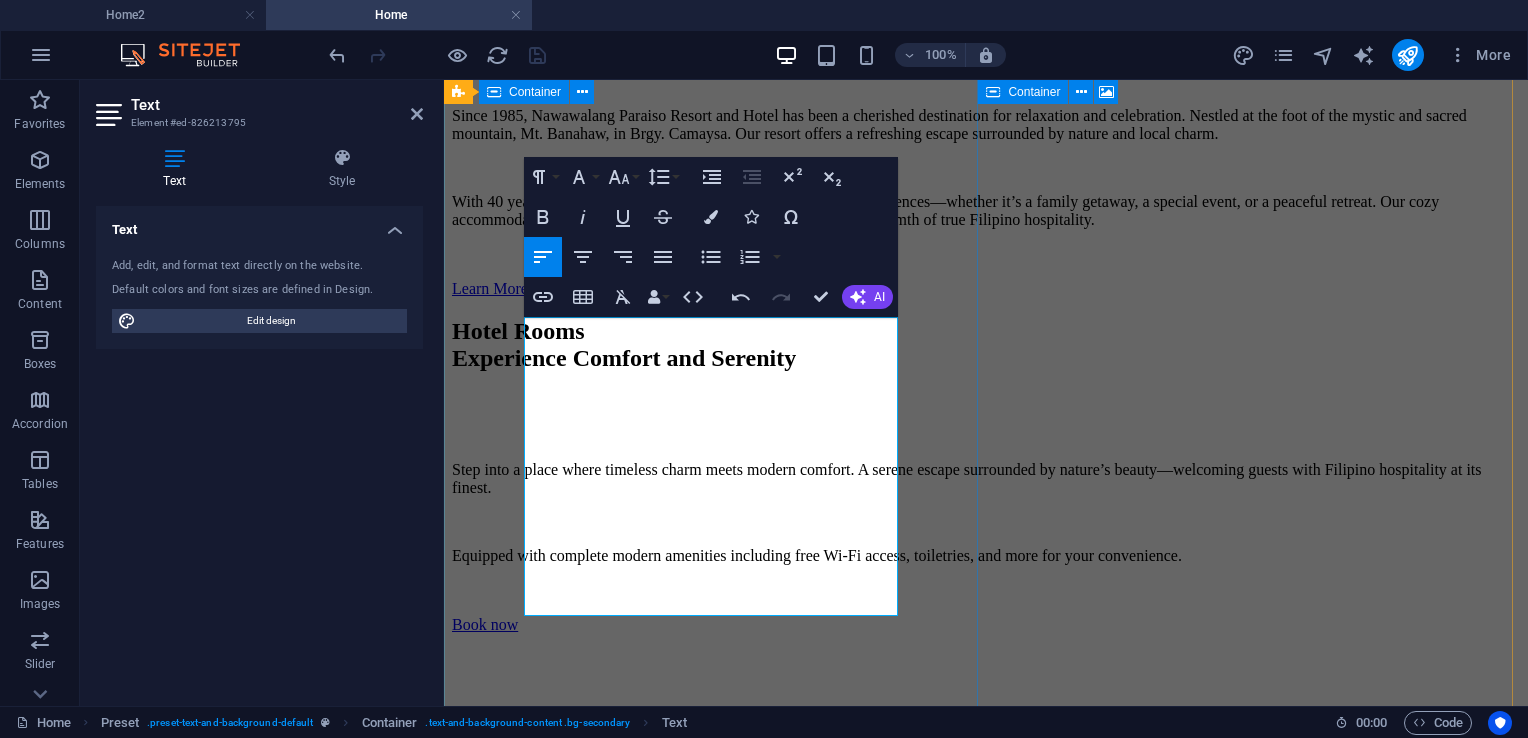 click on "Enjoy a relaxing dining experience in our thoughtfully designed spaces, perfect for casual meals, intimate gatherings, or special celebrations." at bounding box center (986, 3020) 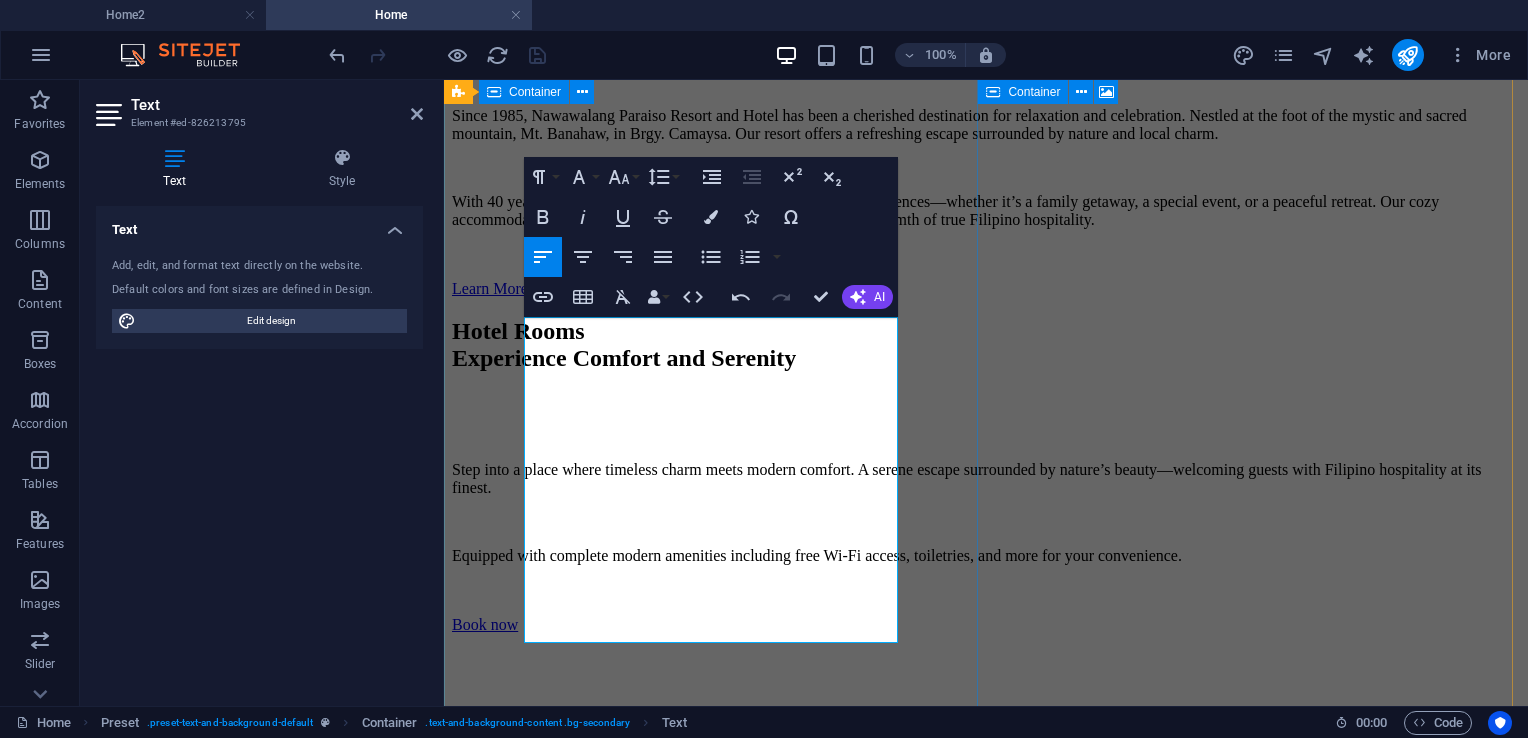 click on "the perfect setting for every occasion. Experience delicious" at bounding box center [986, 3122] 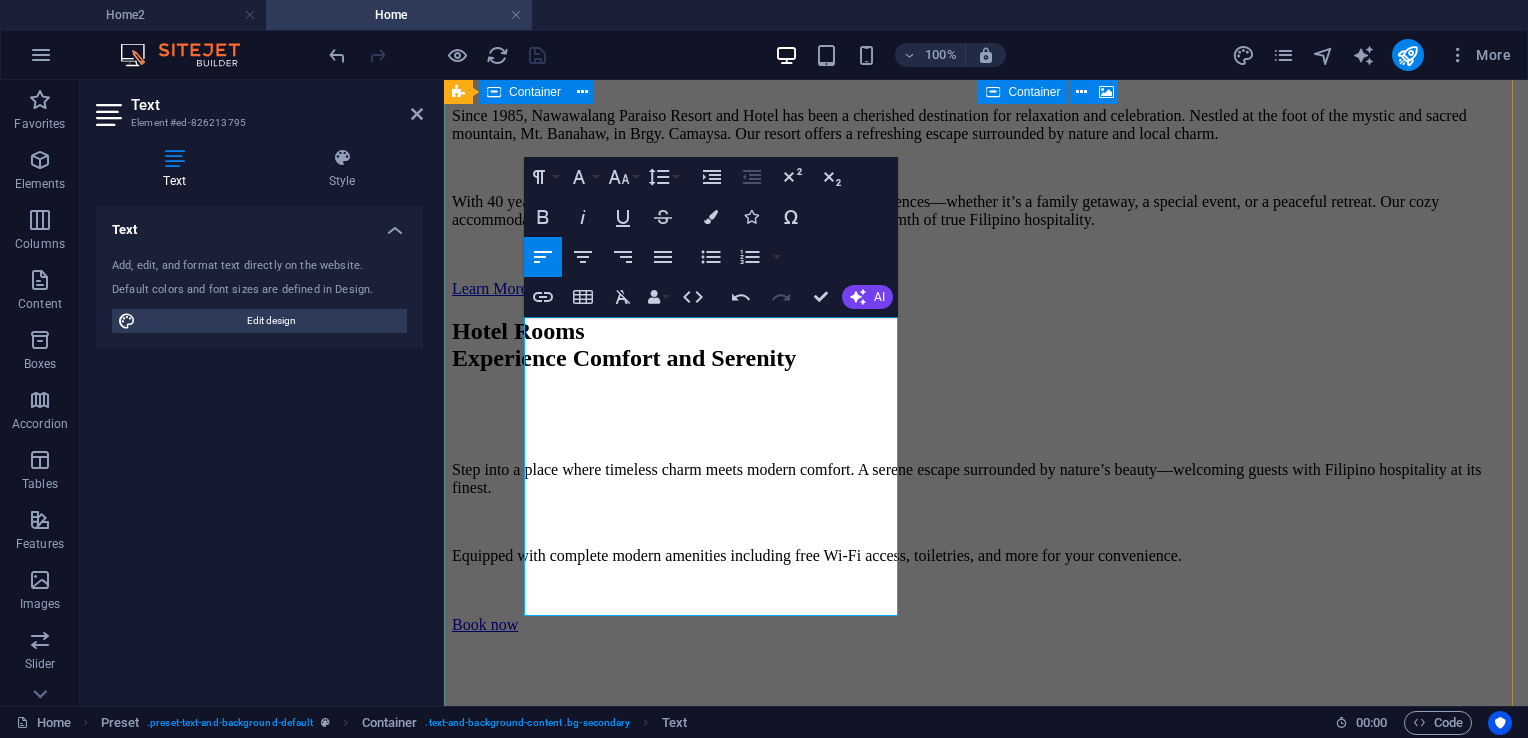 click on "food, warm hospitality, and an ambiance that makes every" at bounding box center [986, 3122] 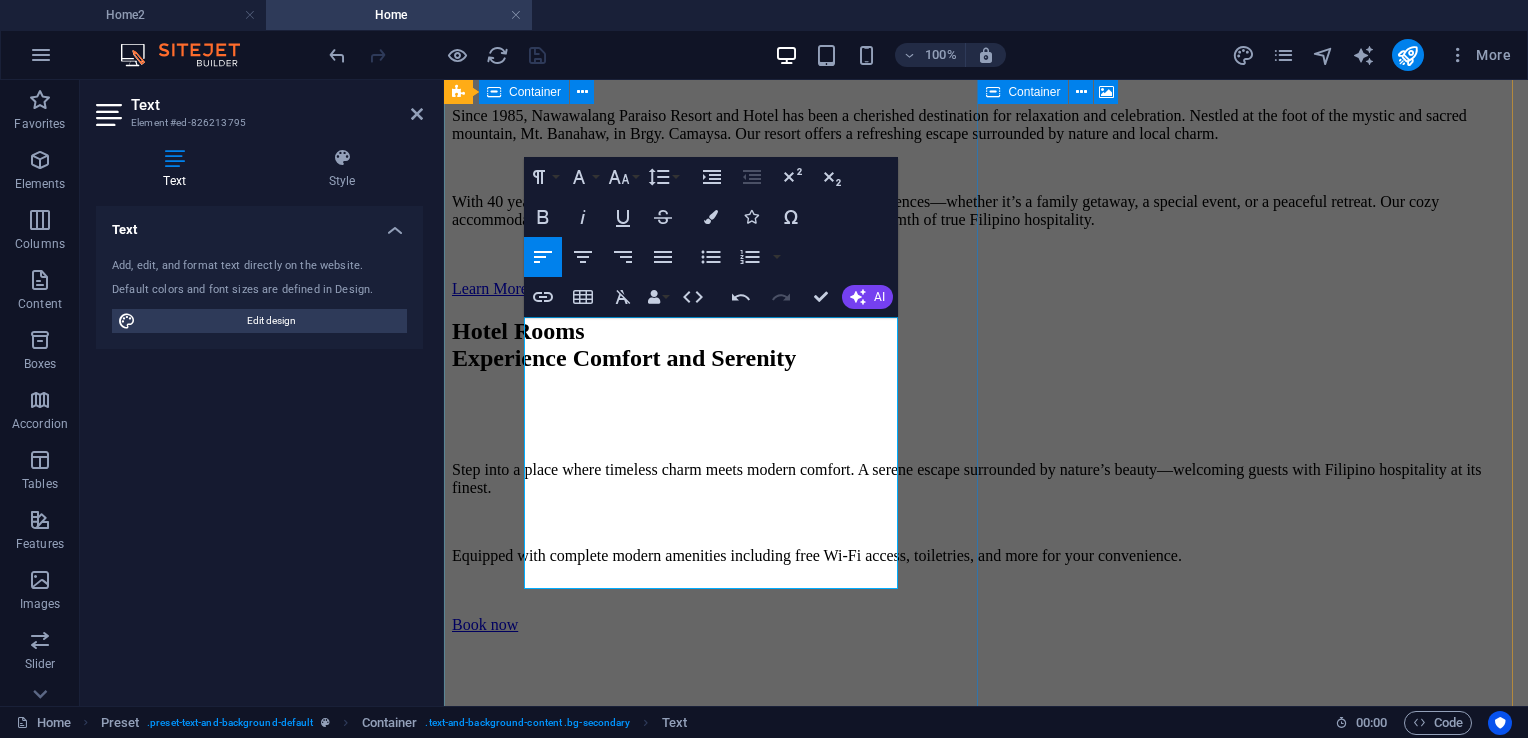 click on "moment special." at bounding box center (986, 3122) 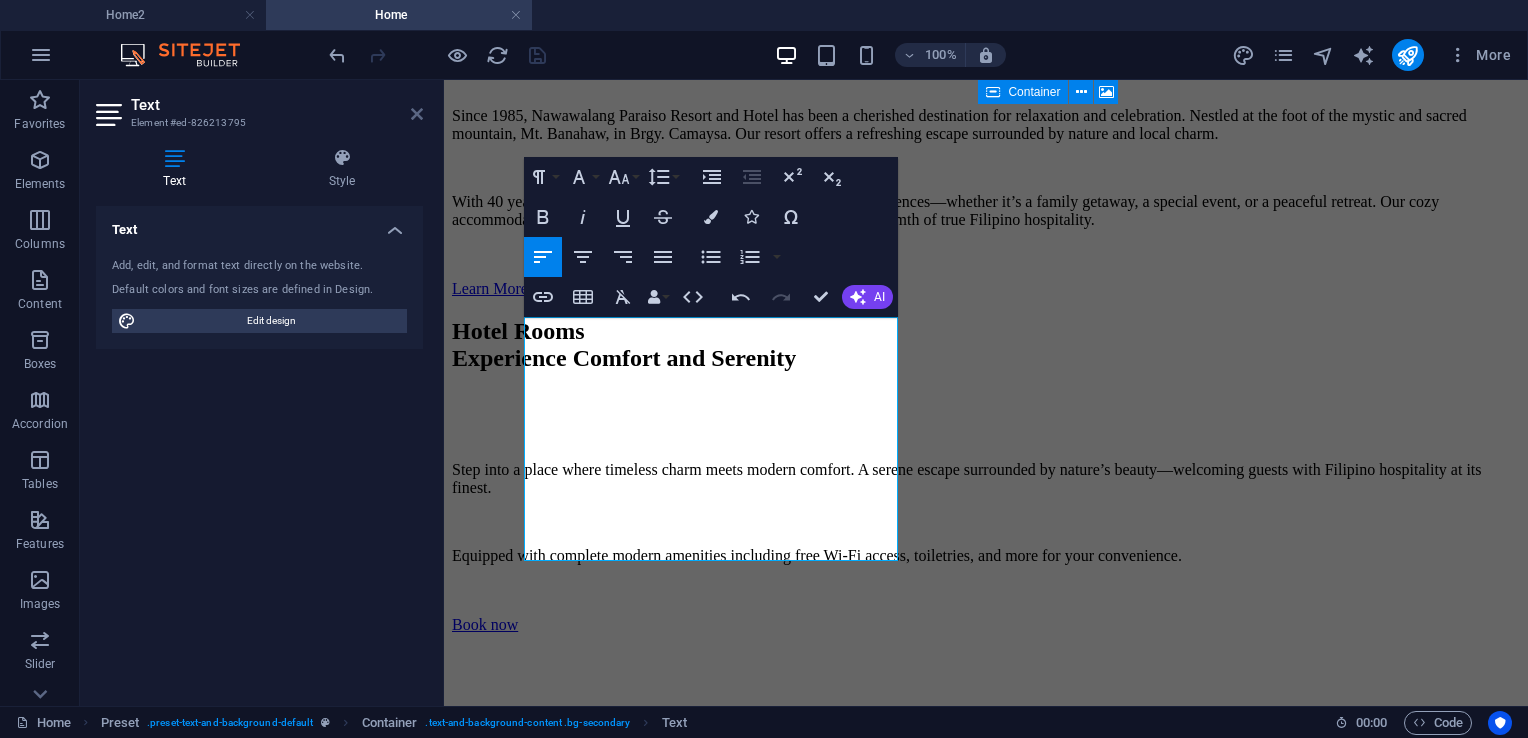 click at bounding box center (417, 114) 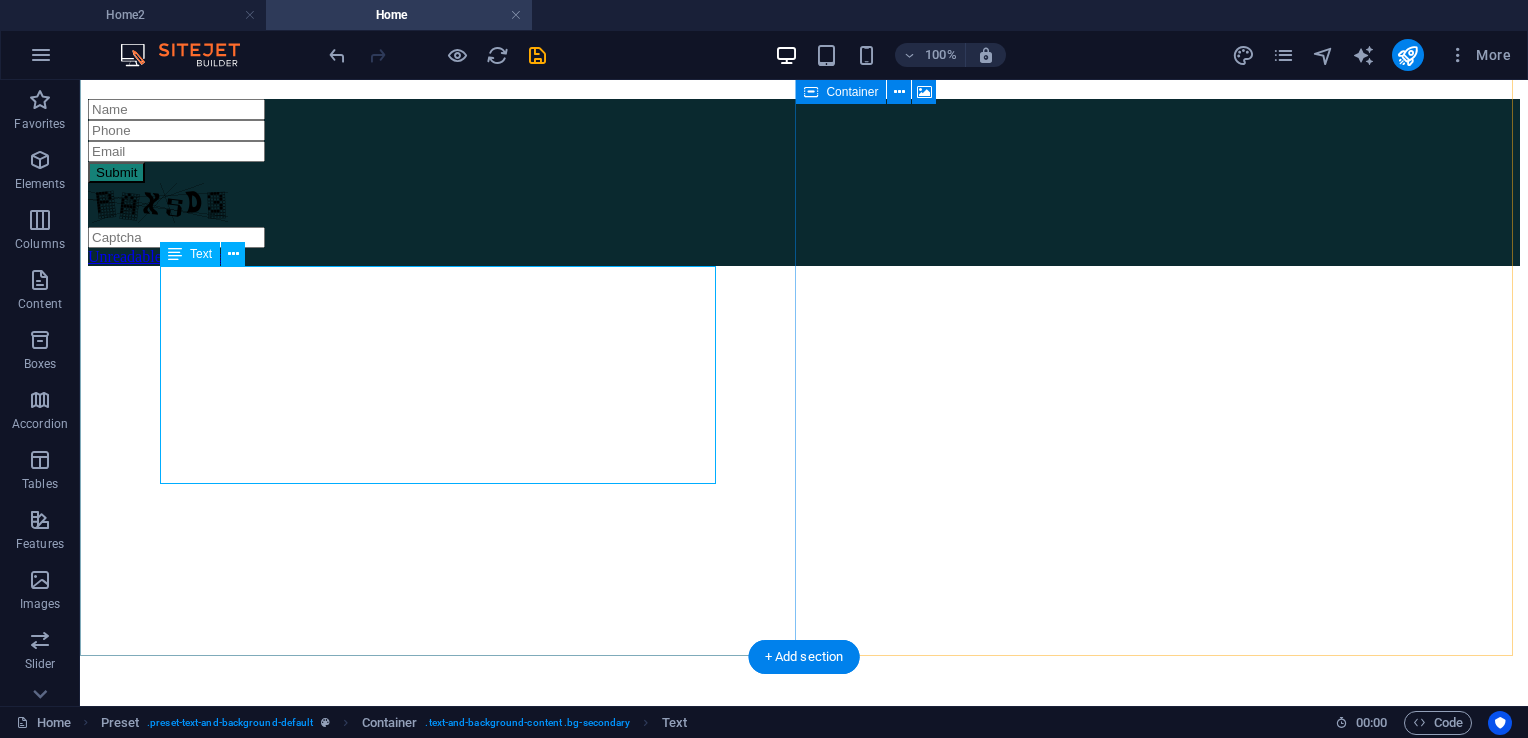 scroll, scrollTop: 3300, scrollLeft: 0, axis: vertical 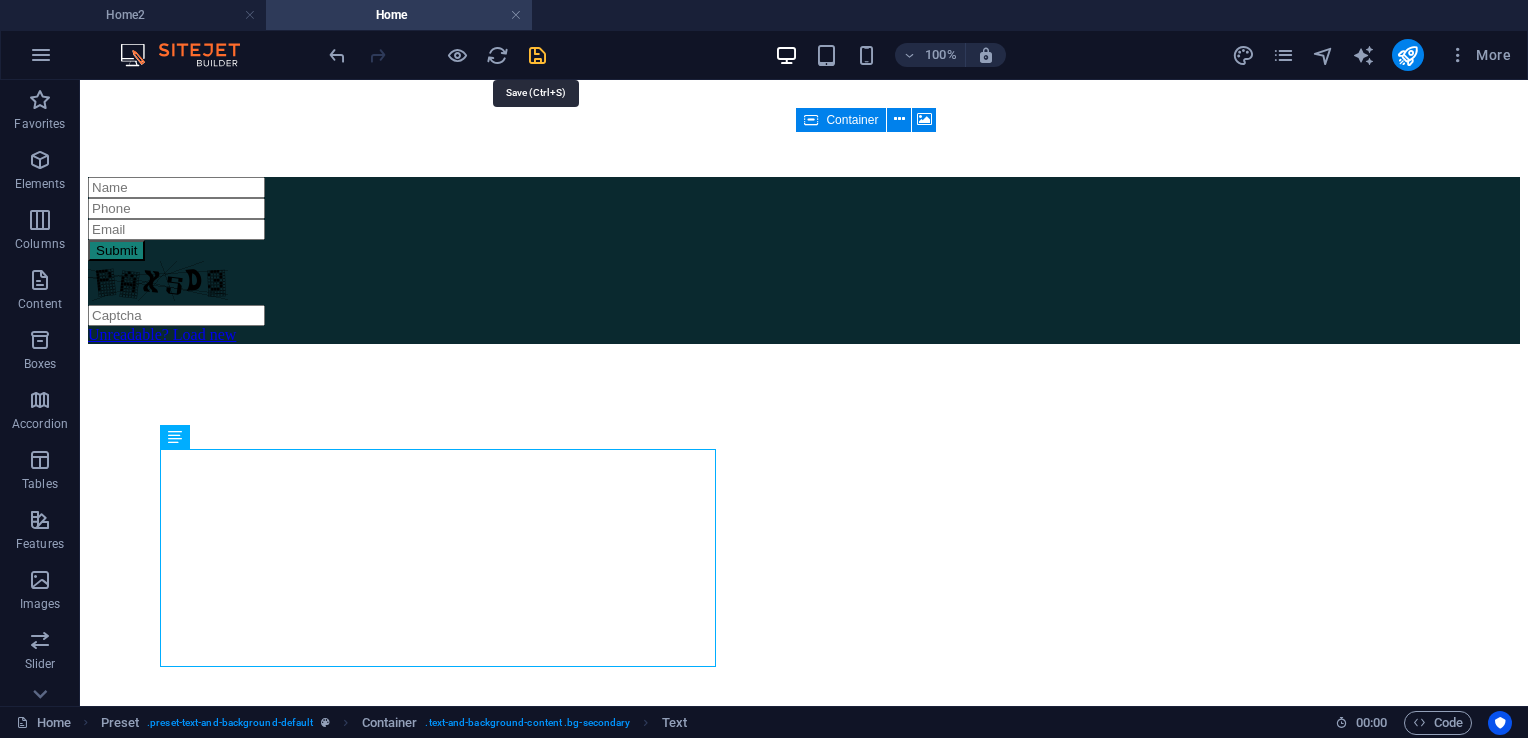 click at bounding box center [537, 55] 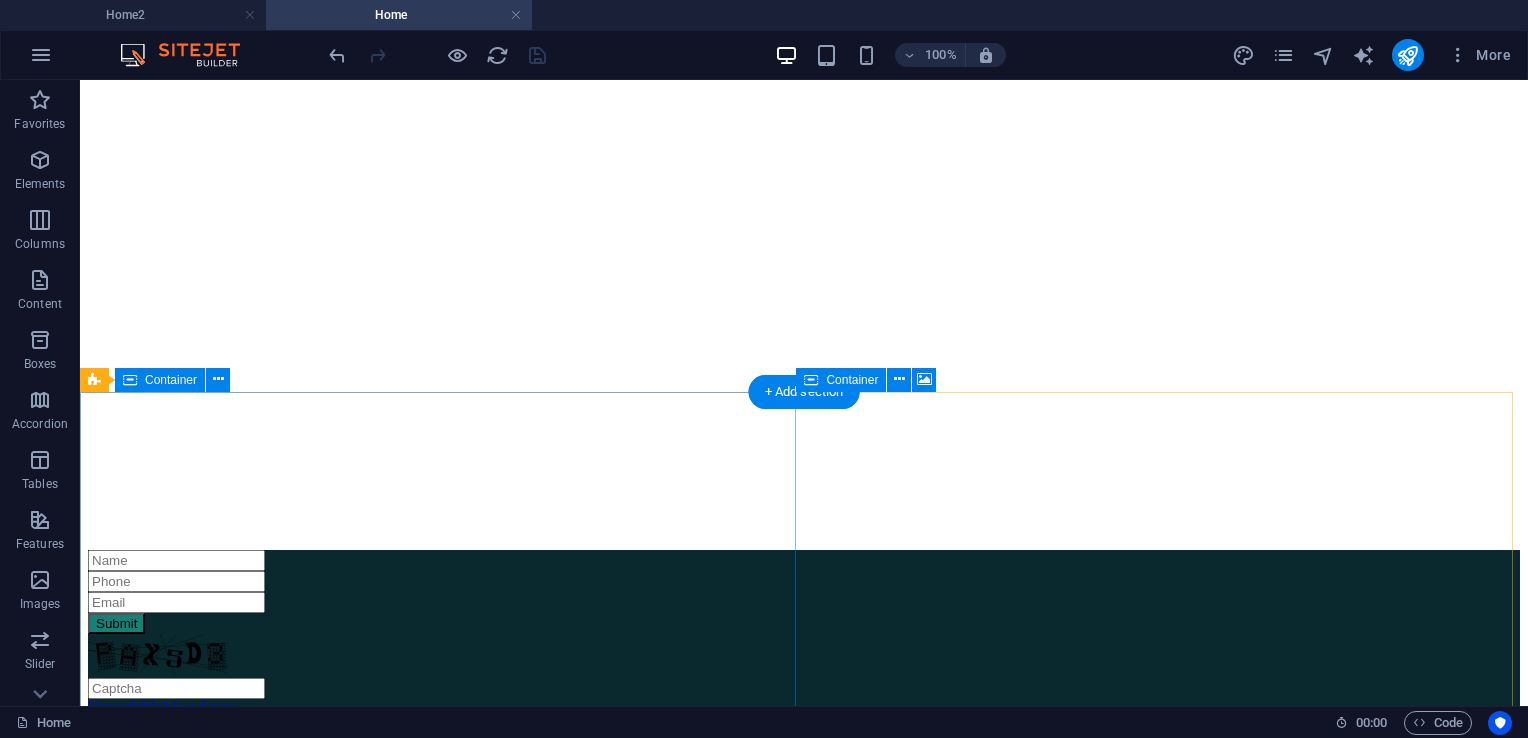 scroll, scrollTop: 3400, scrollLeft: 0, axis: vertical 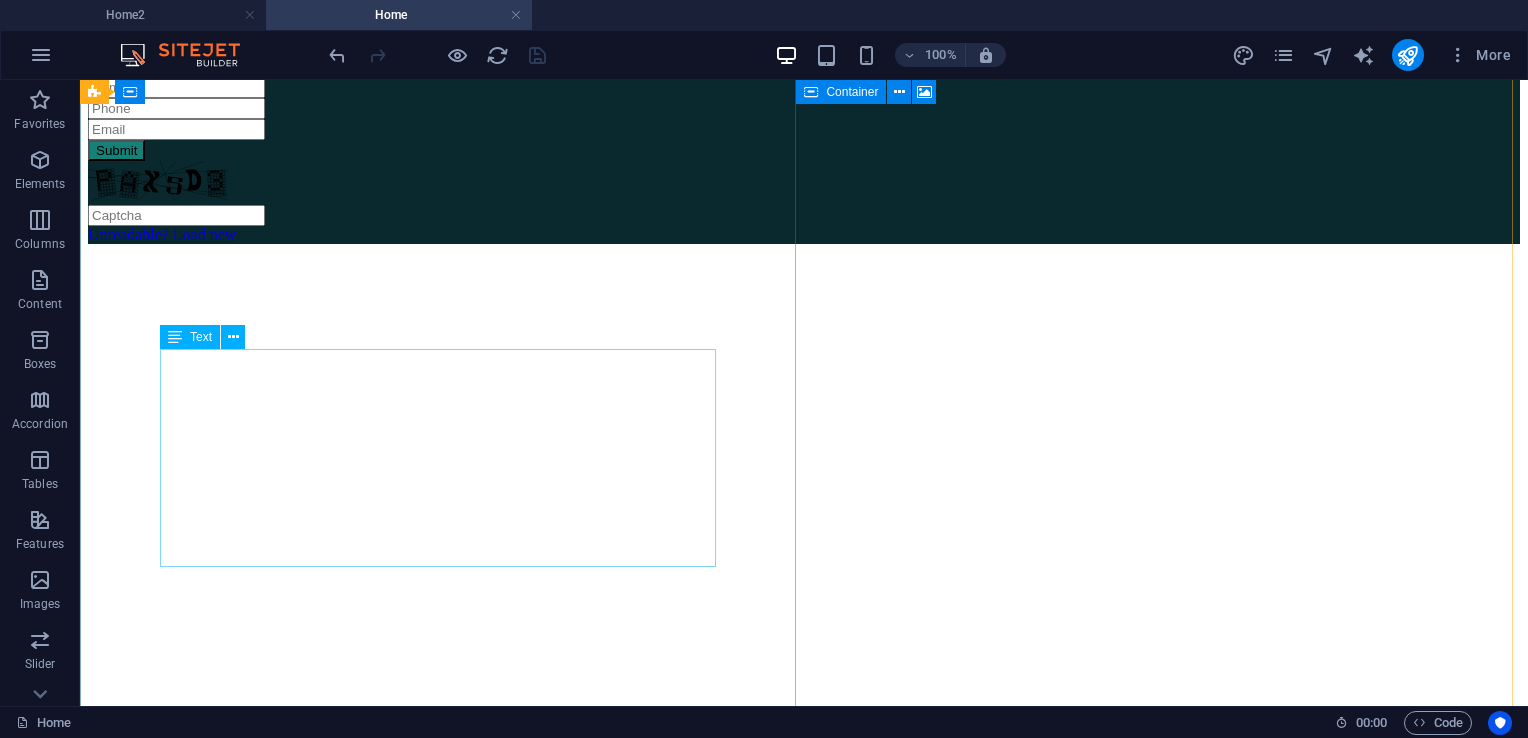 click on "Enjoy a relaxing dining experience in our thoughtfully designed spaces, perfect for casual meals, intimate gatherings, or special celebrations.             Our dining areas provide the perfect setting for every occasion. Experience delicious food, warm hospitality, and an ambiance that makes every moment special." at bounding box center [804, 3860] 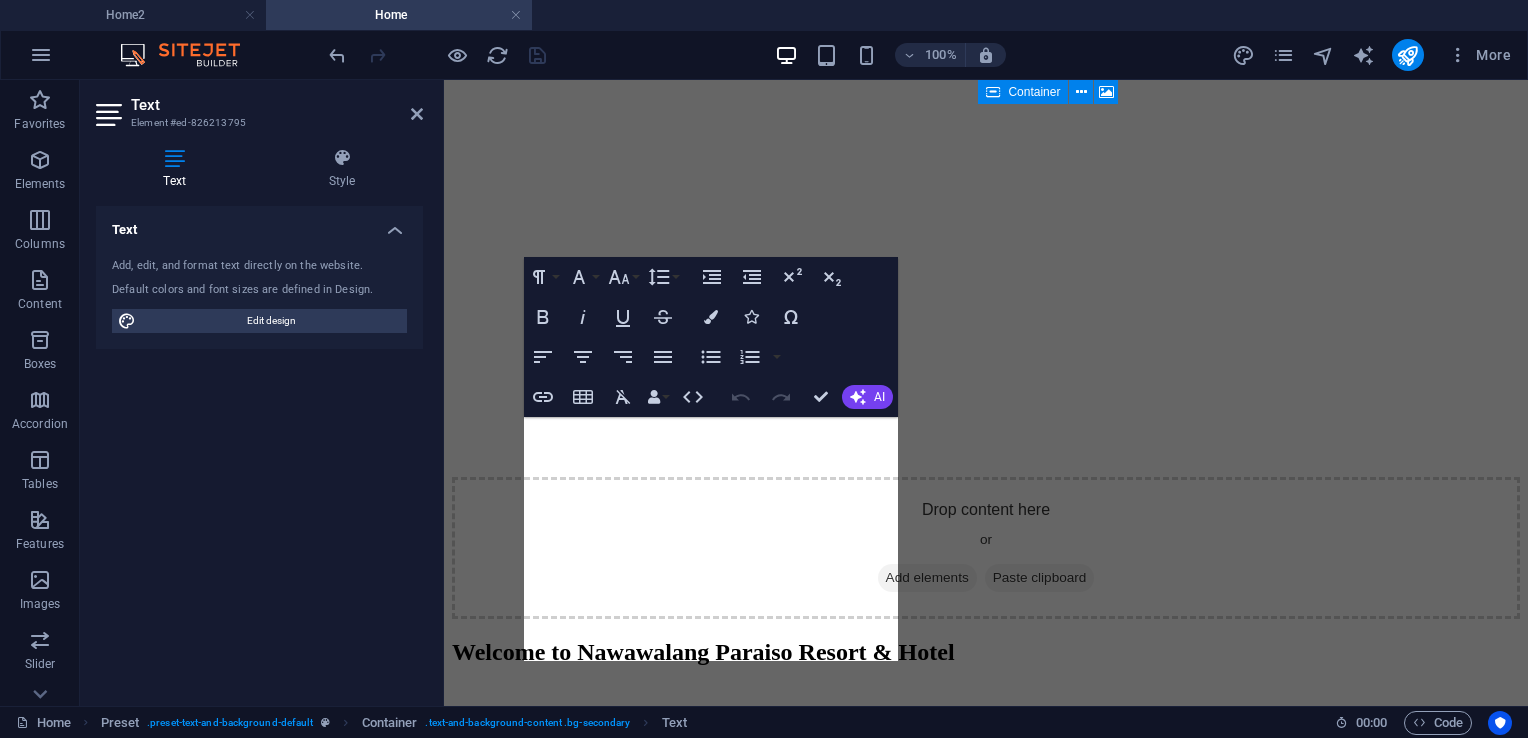 scroll, scrollTop: 3915, scrollLeft: 0, axis: vertical 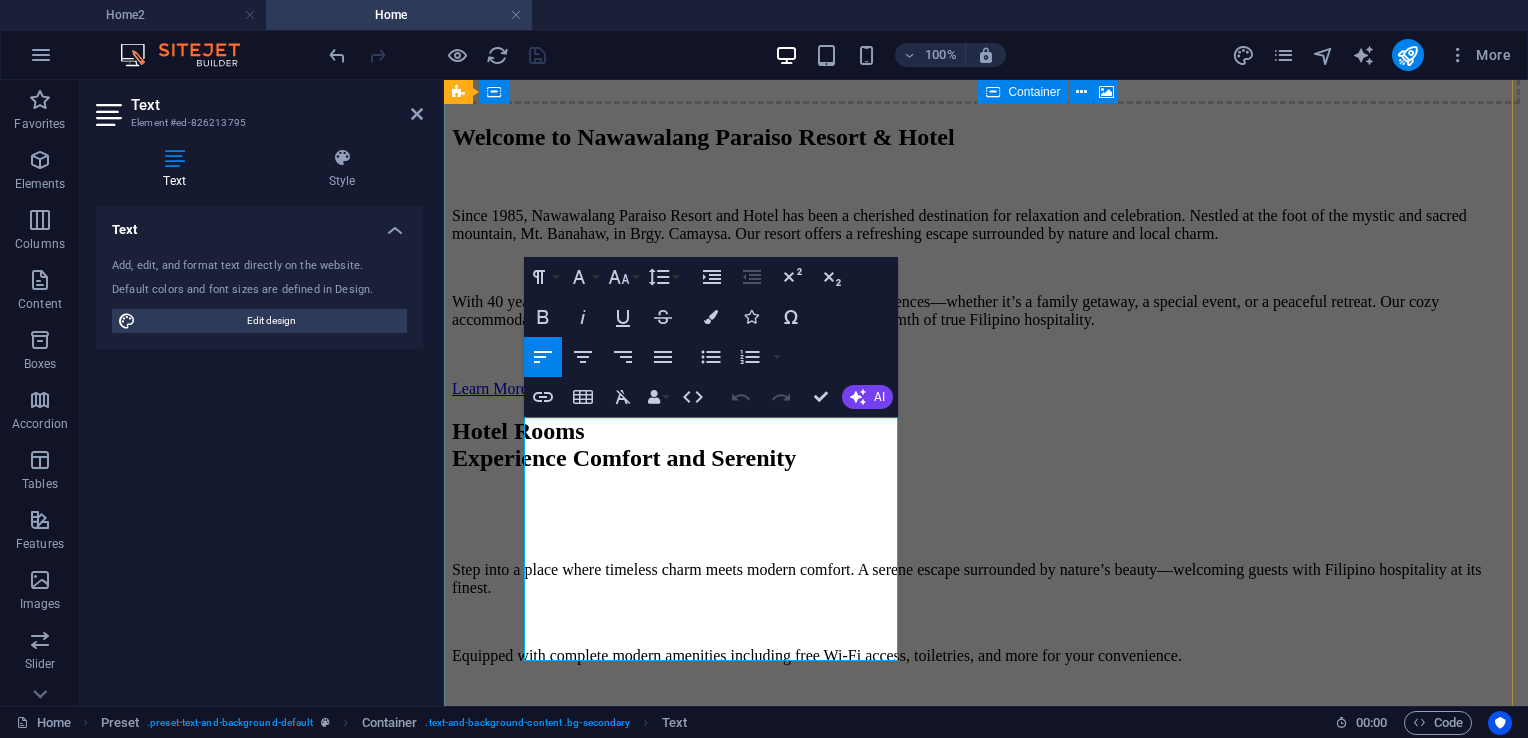 click on "moment special." at bounding box center (986, 3188) 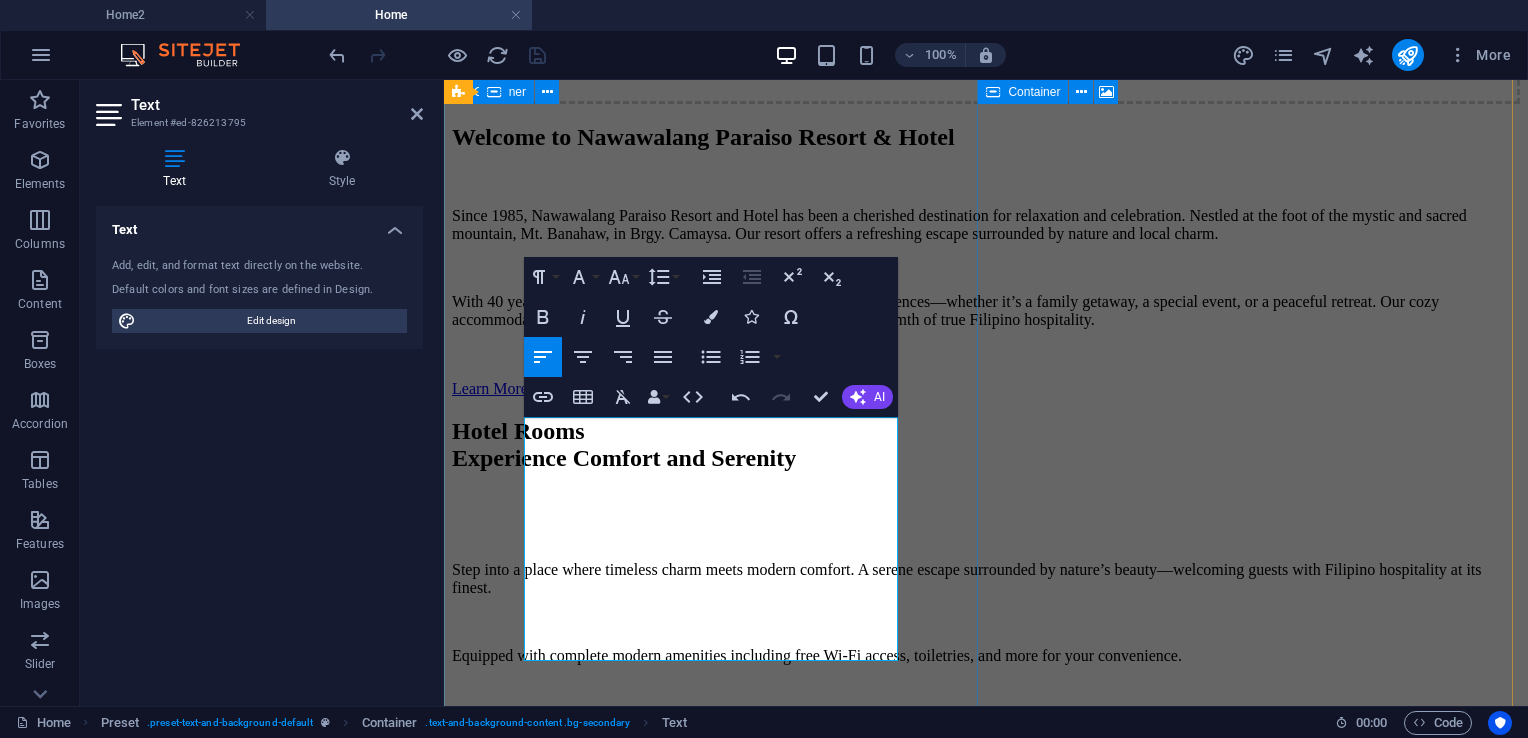 type 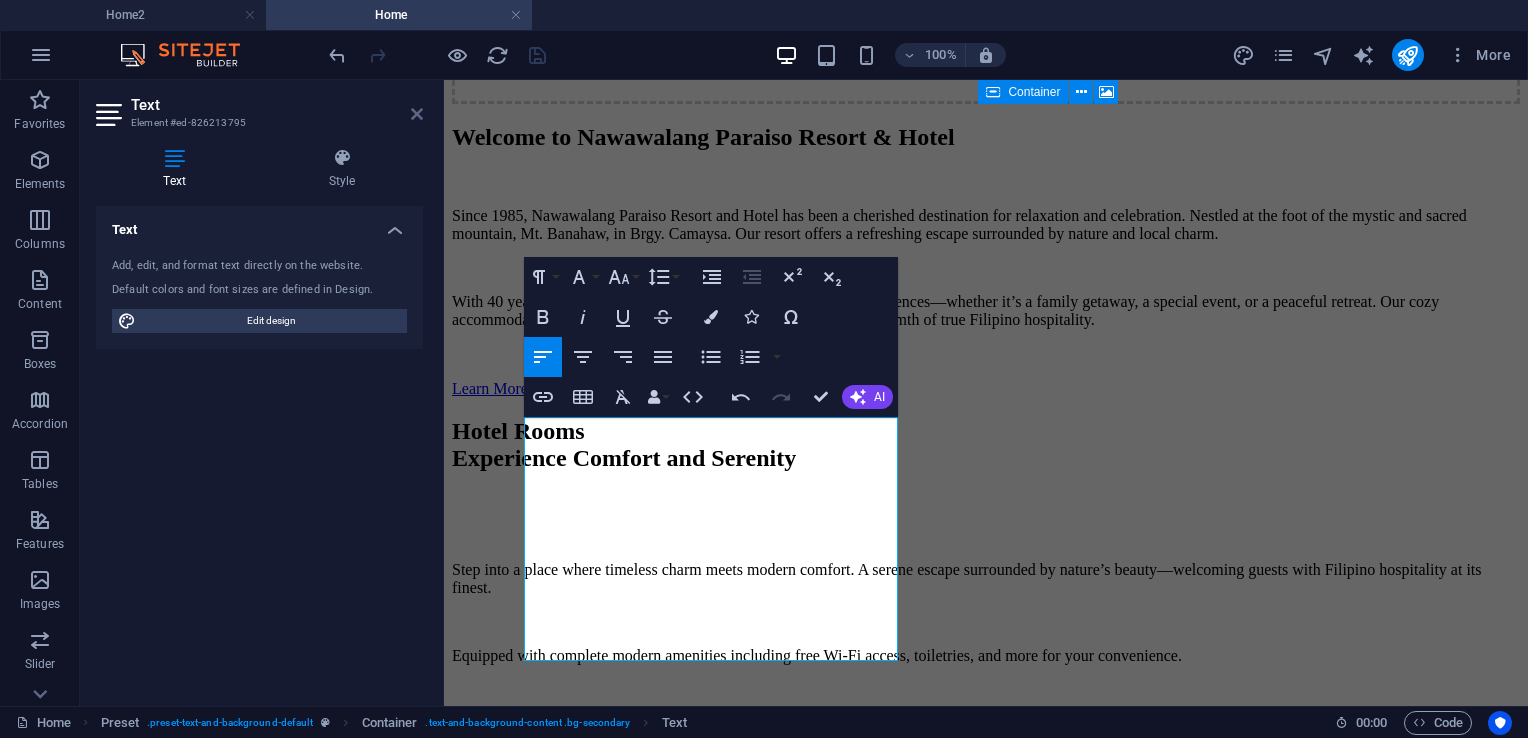 drag, startPoint x: 425, startPoint y: 102, endPoint x: 422, endPoint y: 115, distance: 13.341664 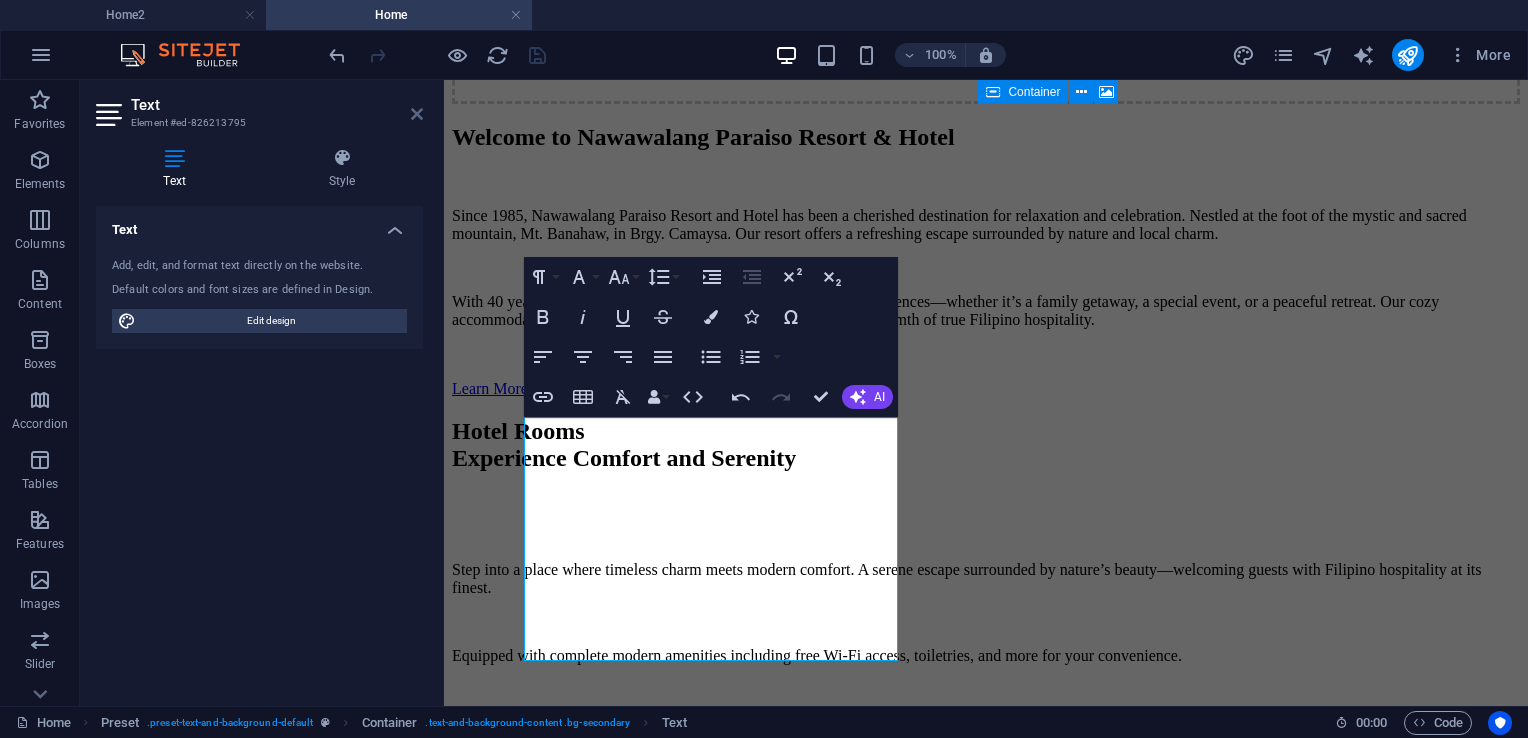 drag, startPoint x: 345, startPoint y: 48, endPoint x: 421, endPoint y: 115, distance: 101.31634 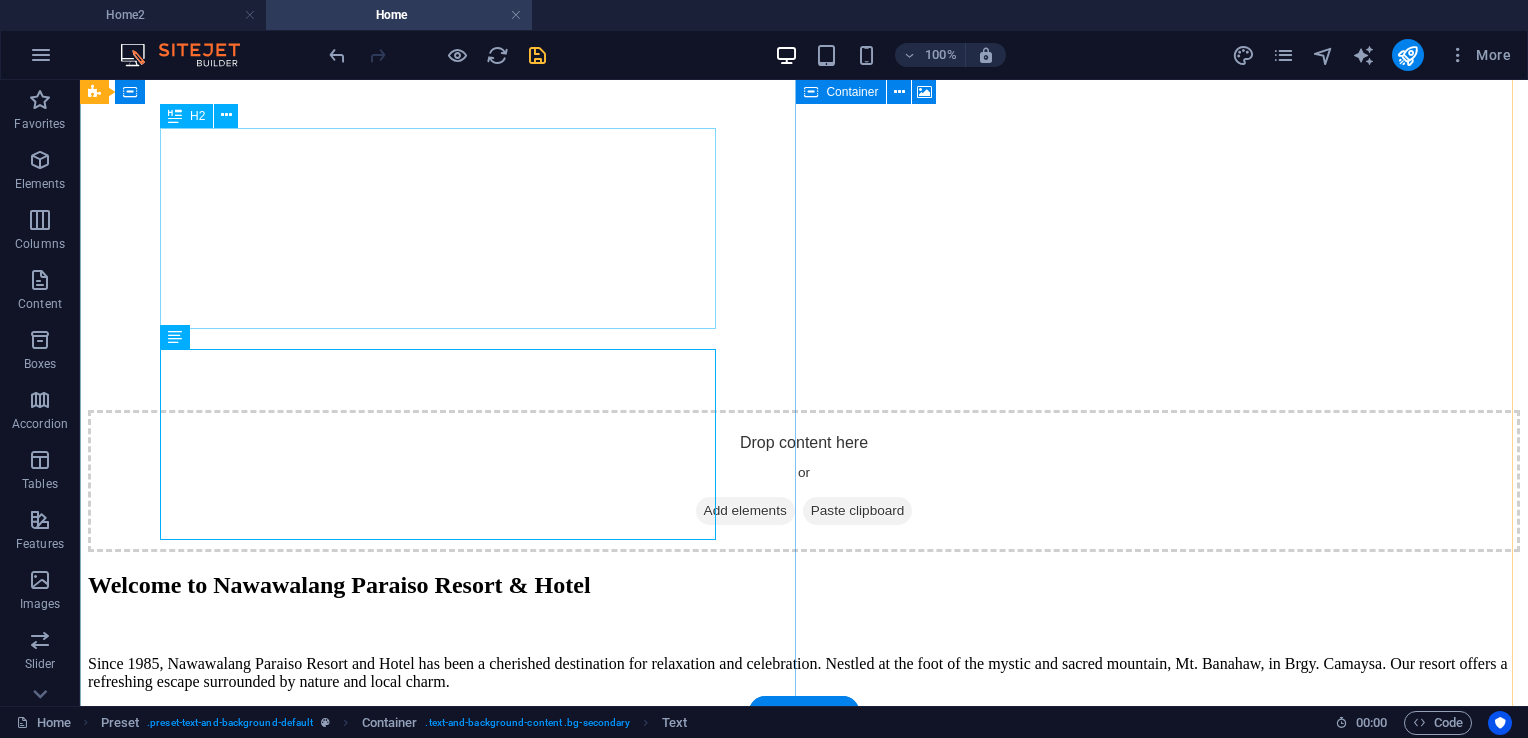 scroll, scrollTop: 3400, scrollLeft: 0, axis: vertical 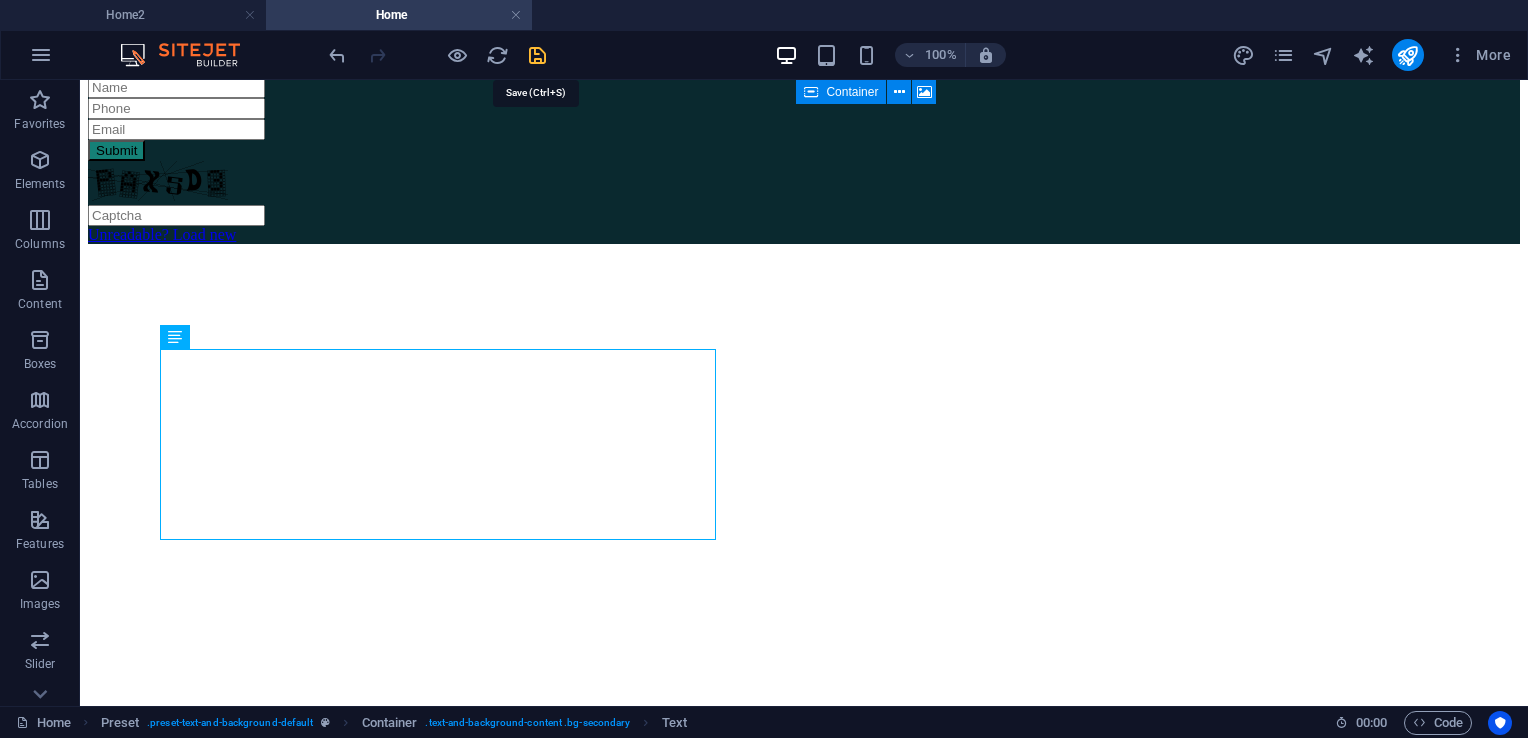click at bounding box center (537, 55) 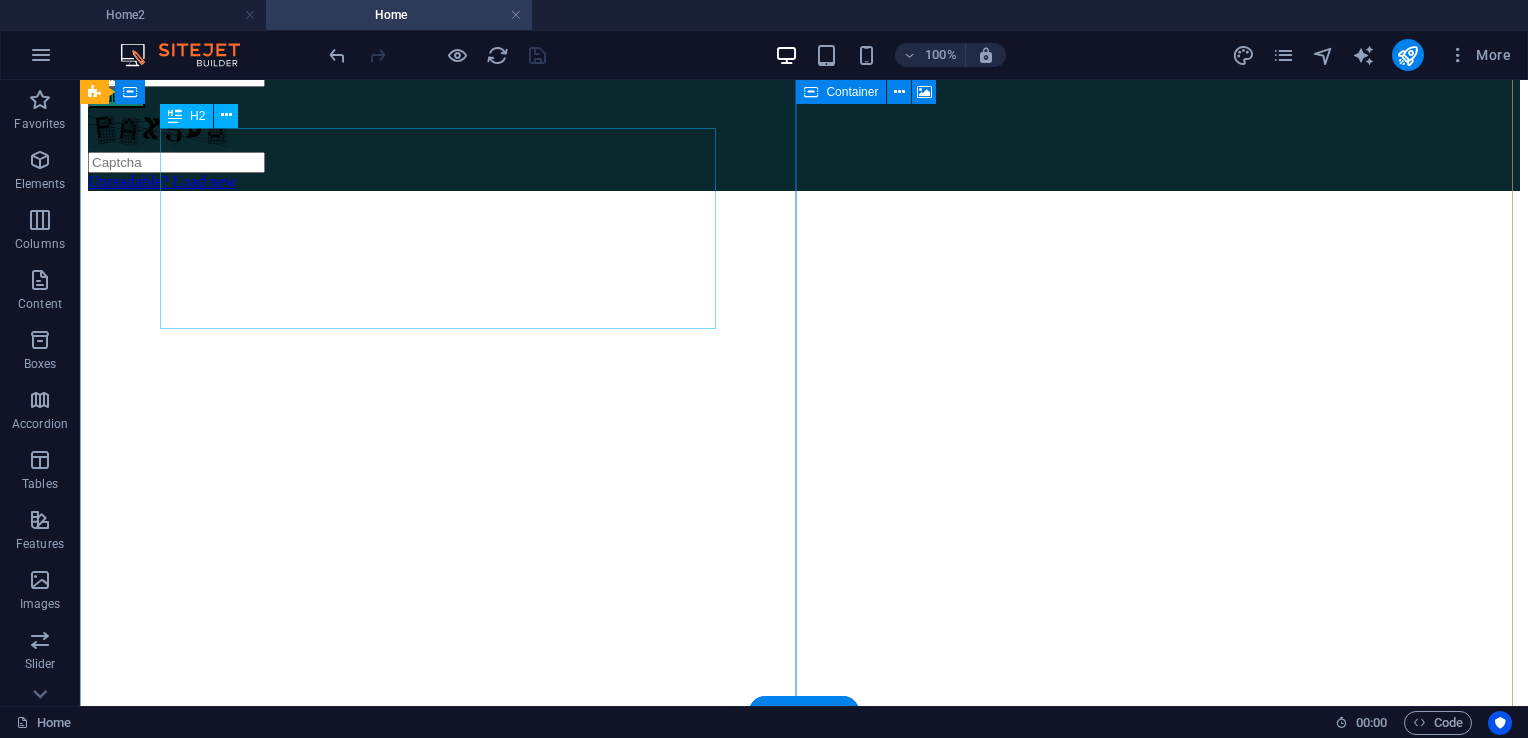 click on "Hotel Rooms Experience Comfort and Serenity" at bounding box center (804, 3647) 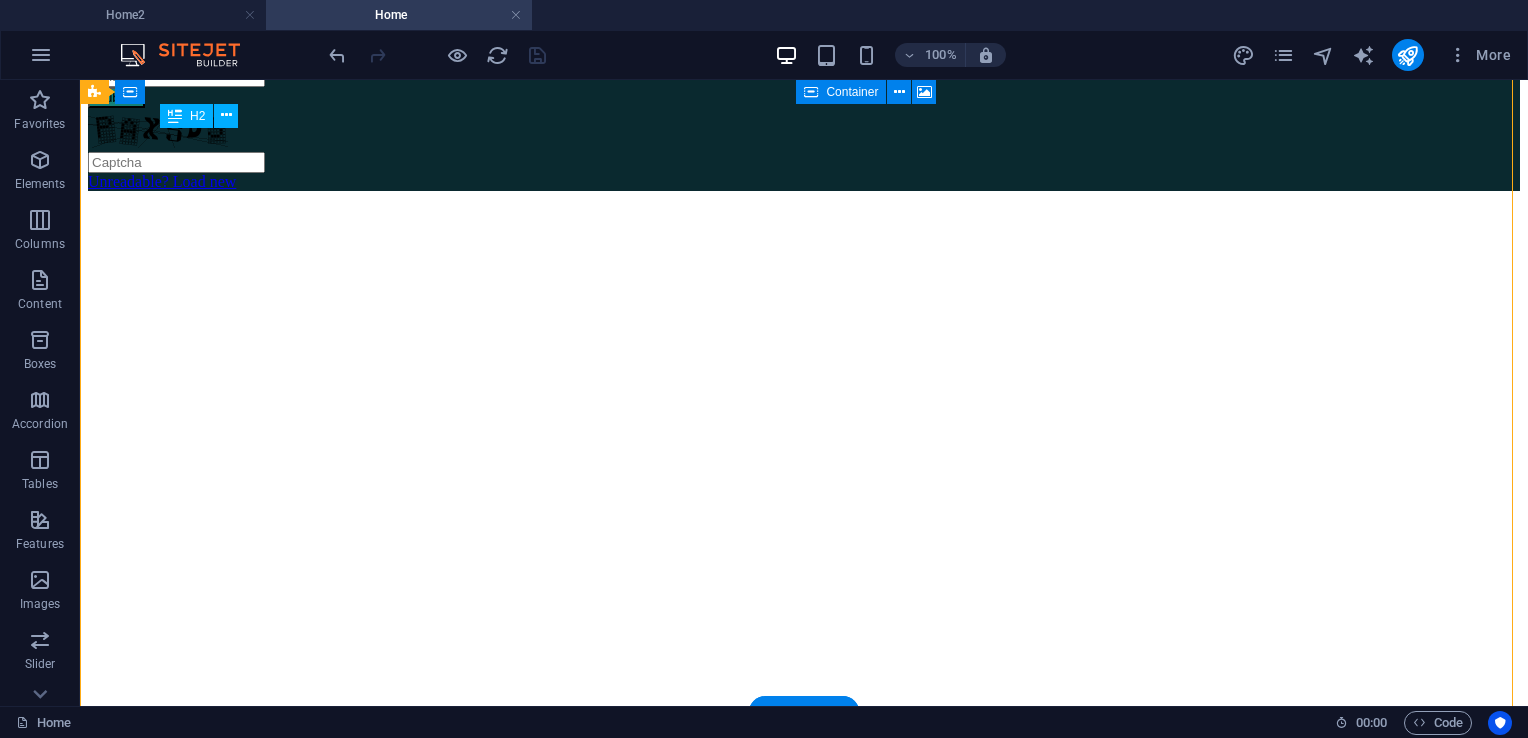 click on "Hotel Rooms Experience Comfort and Serenity" at bounding box center (804, 3647) 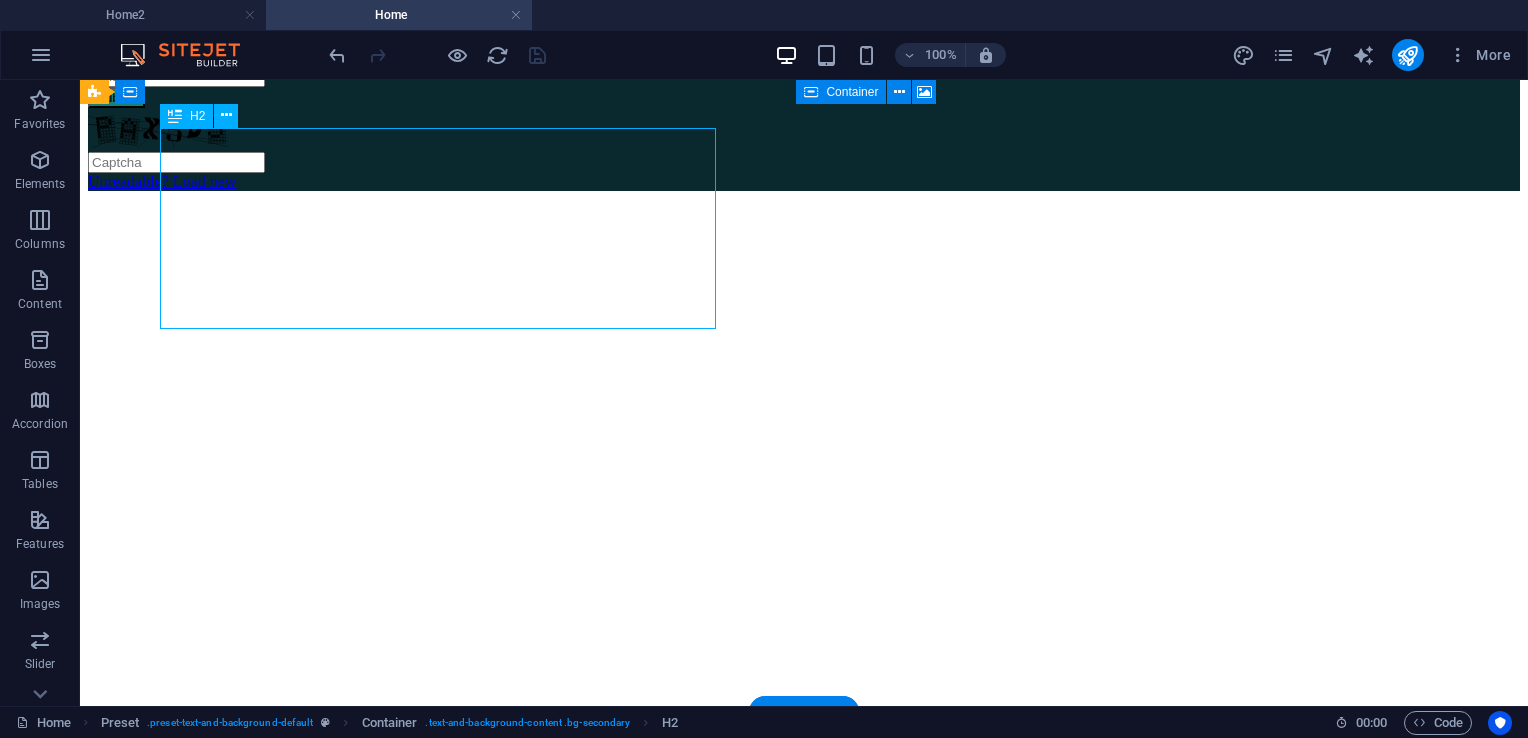 click on "Hotel Rooms Experience Comfort and Serenity" at bounding box center [804, 3647] 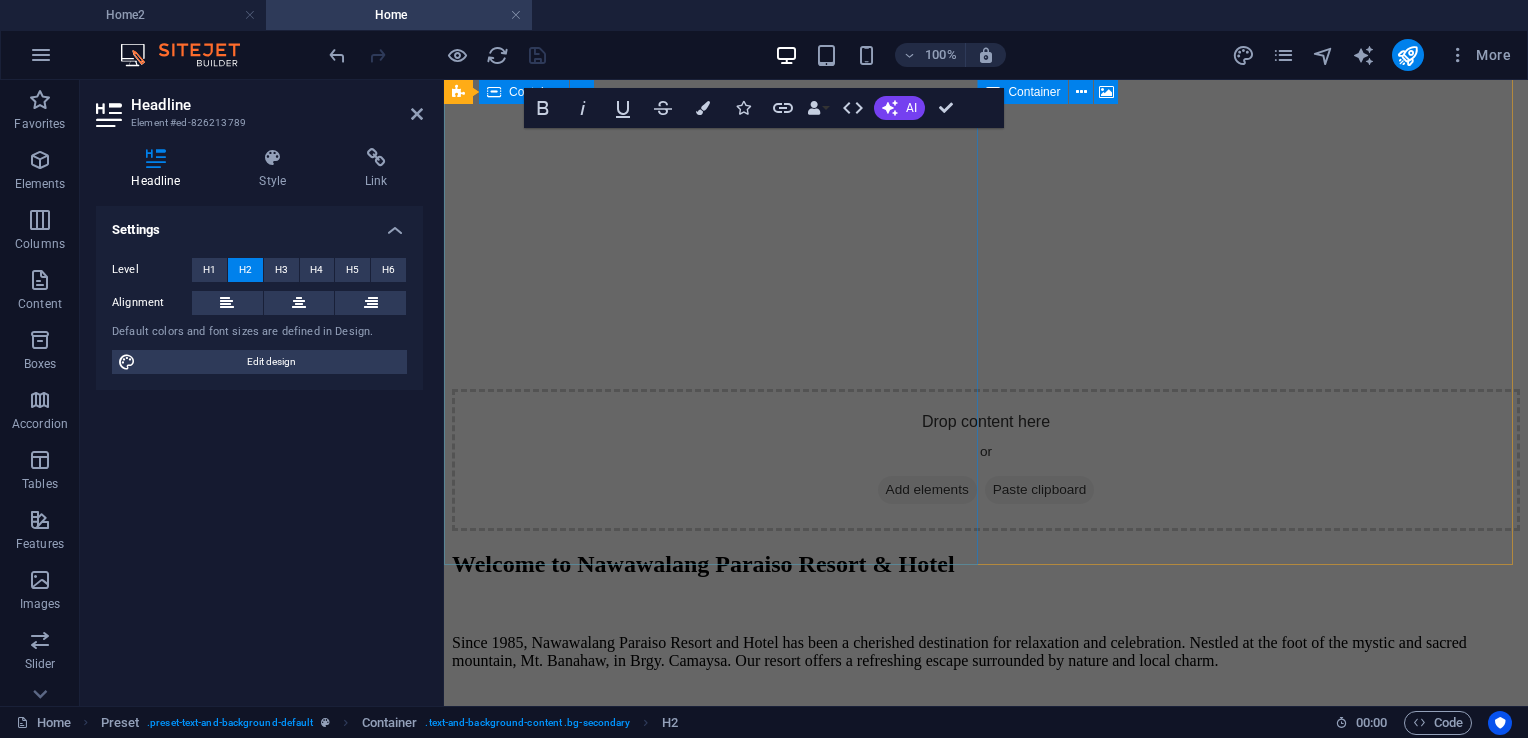 scroll, scrollTop: 3915, scrollLeft: 0, axis: vertical 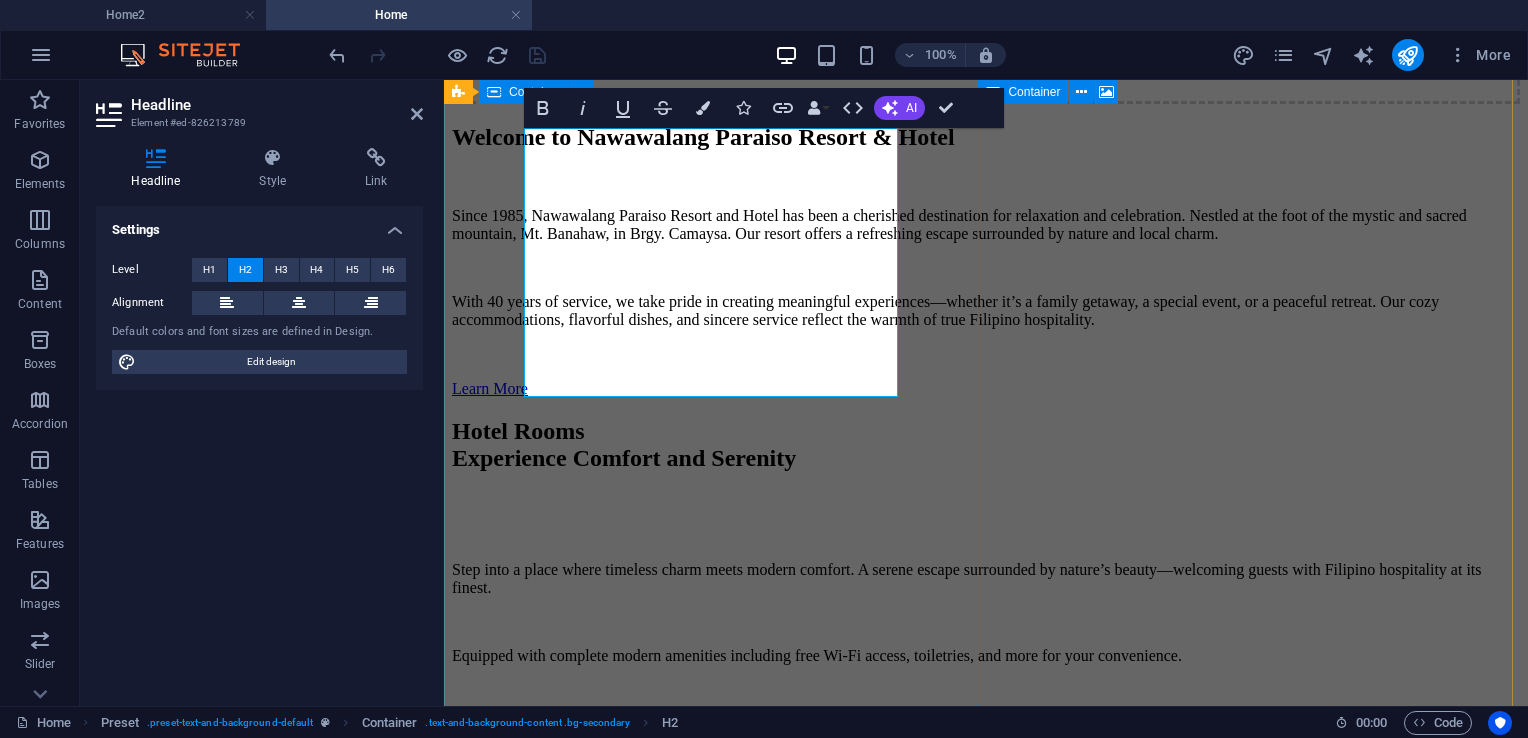 type 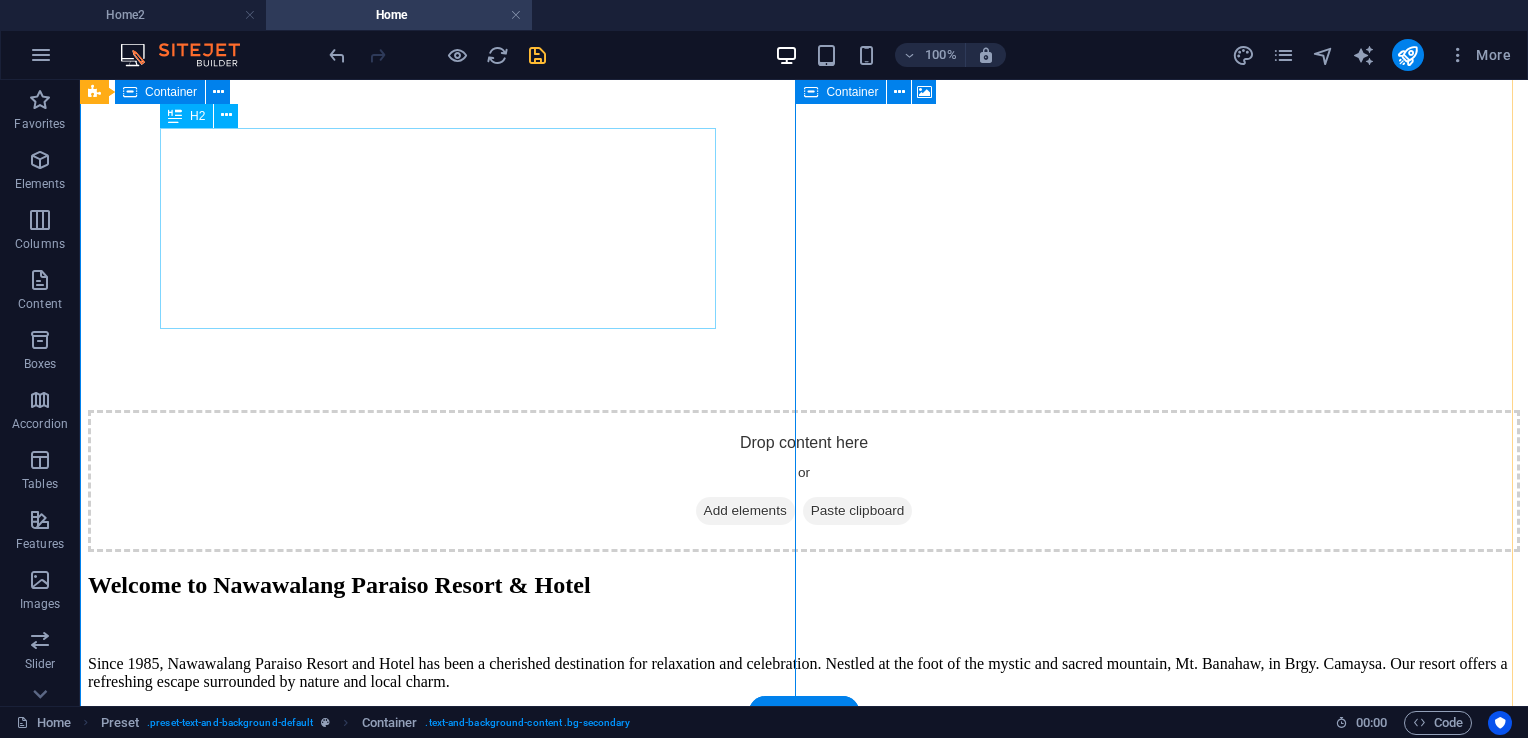 scroll, scrollTop: 3400, scrollLeft: 0, axis: vertical 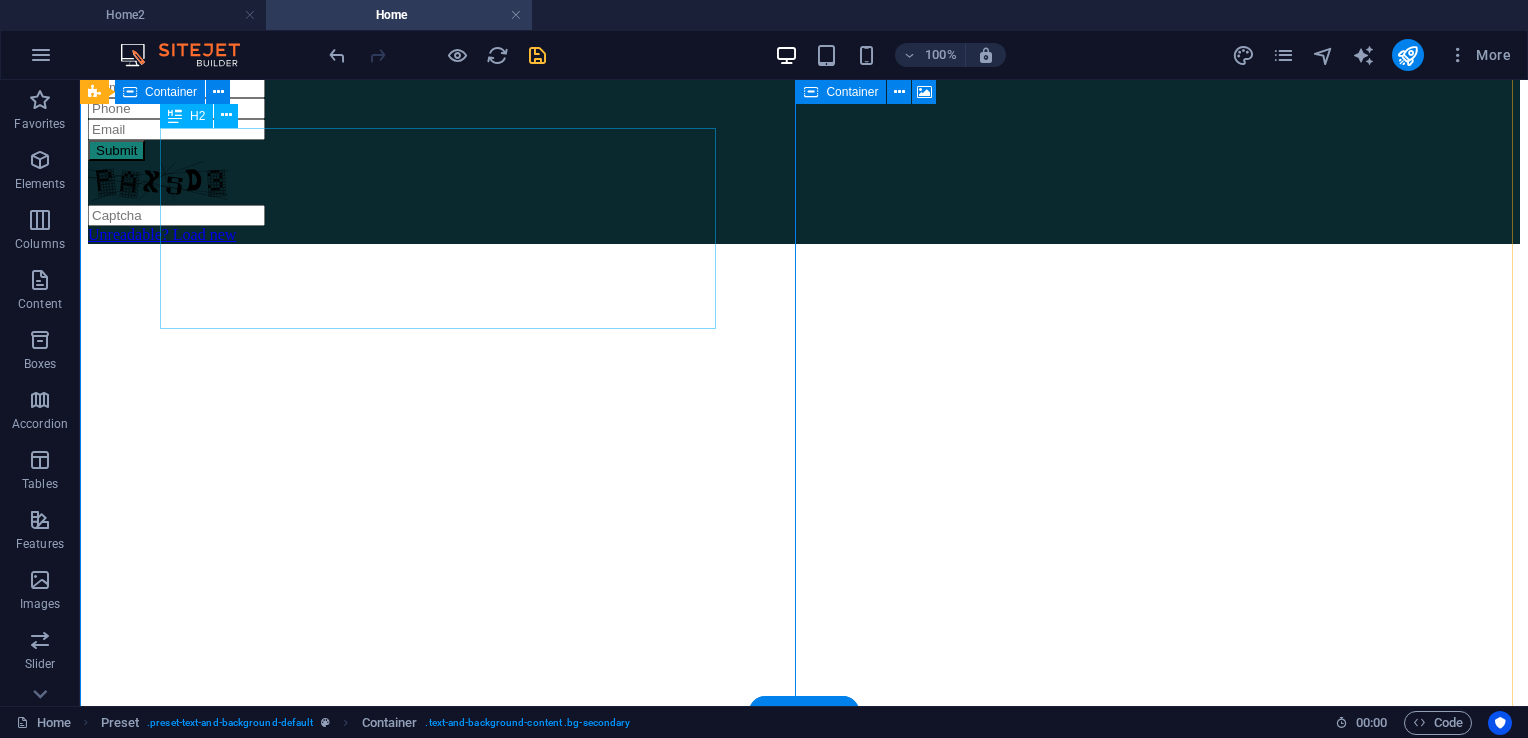 click on "Dining Savor the Plavors of Paradise" at bounding box center (804, 3700) 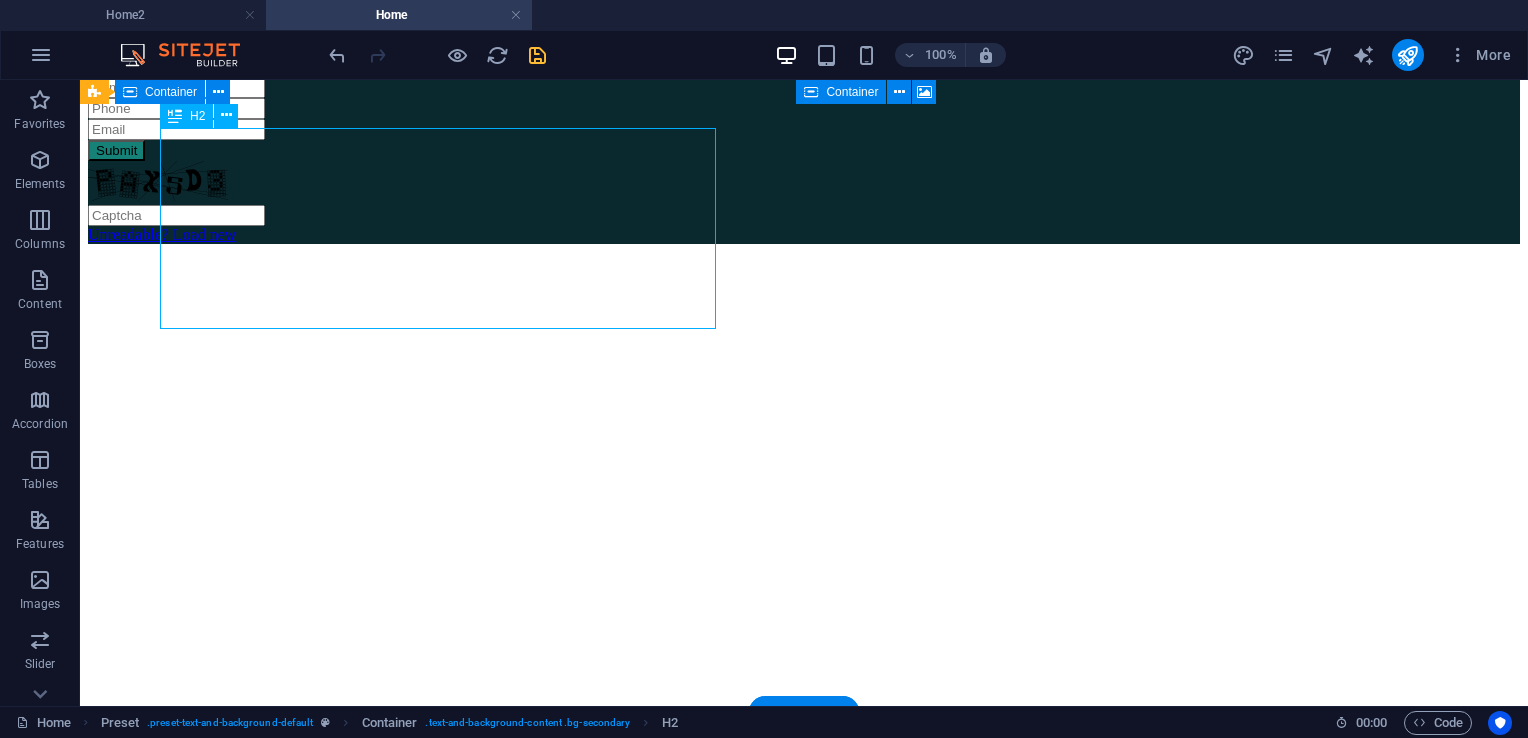 click on "Dining Savor the Plavors of Paradise" at bounding box center [804, 3700] 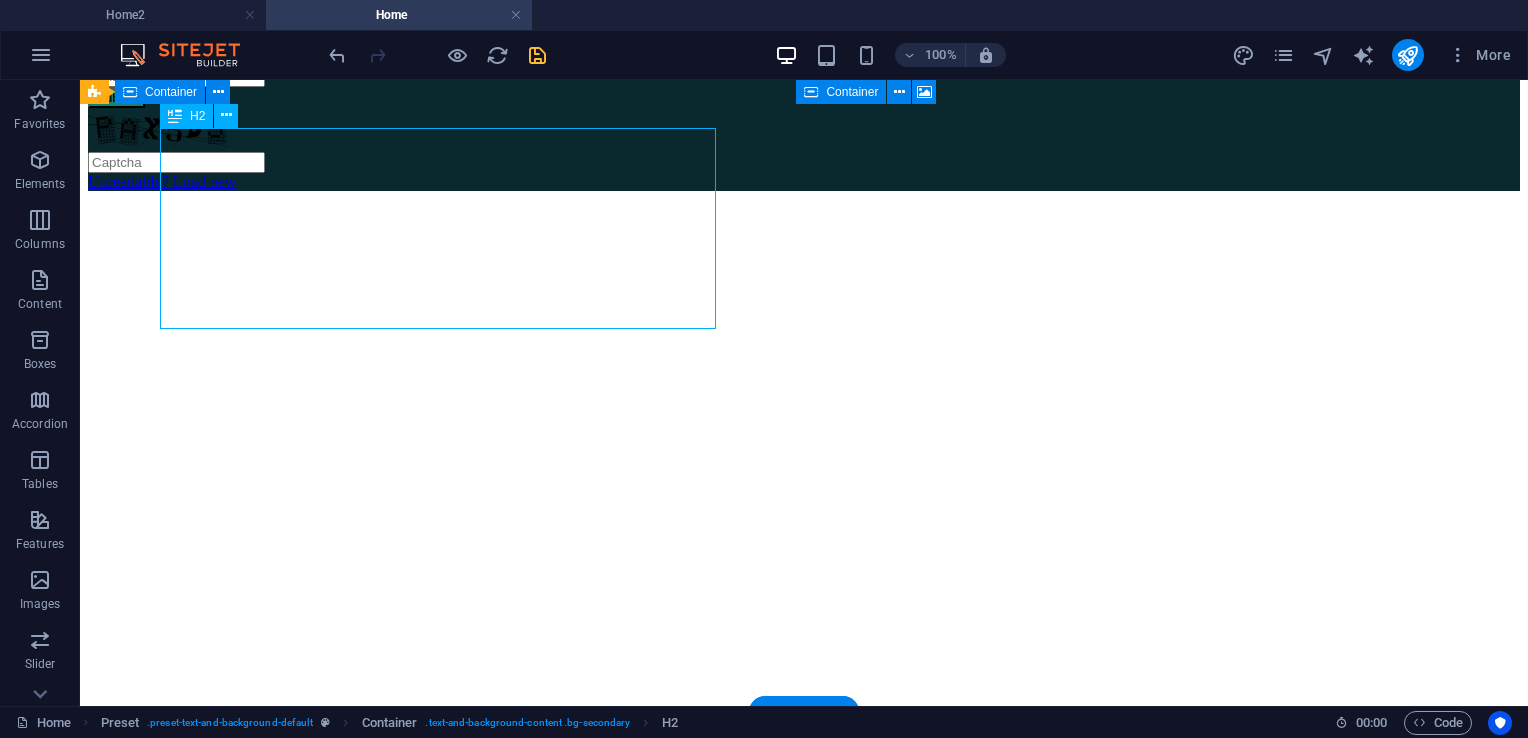 scroll, scrollTop: 3915, scrollLeft: 0, axis: vertical 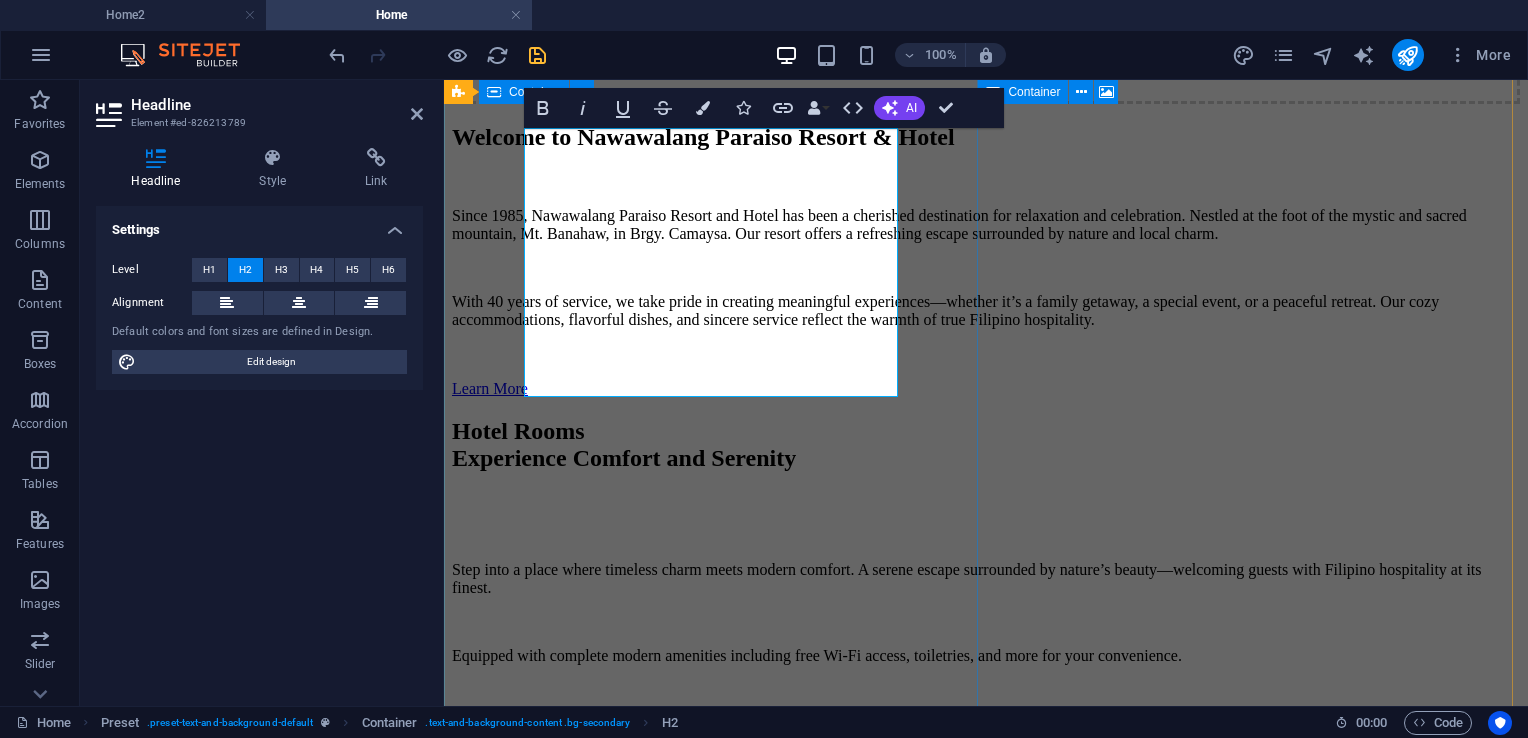 type 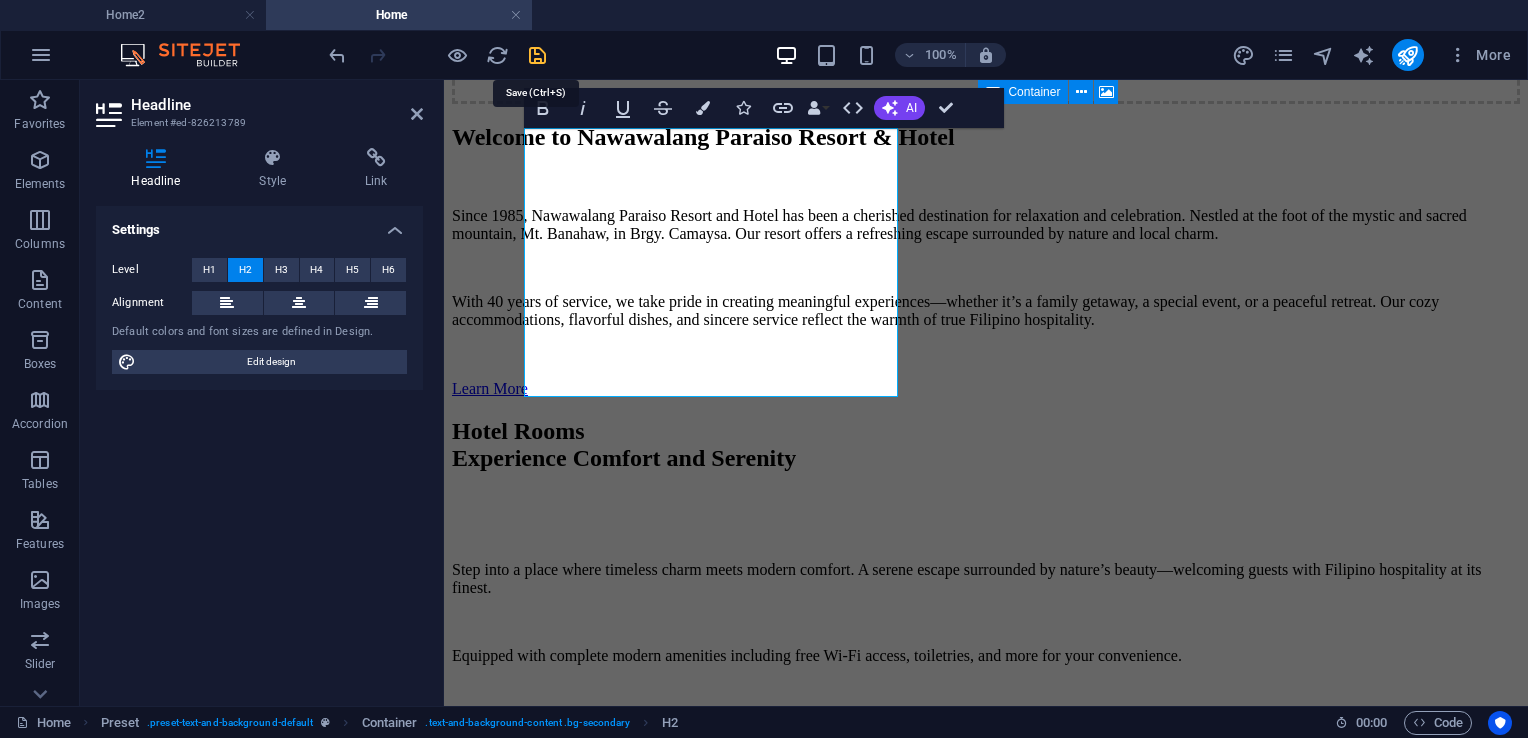 drag, startPoint x: 541, startPoint y: 55, endPoint x: 511, endPoint y: 18, distance: 47.63402 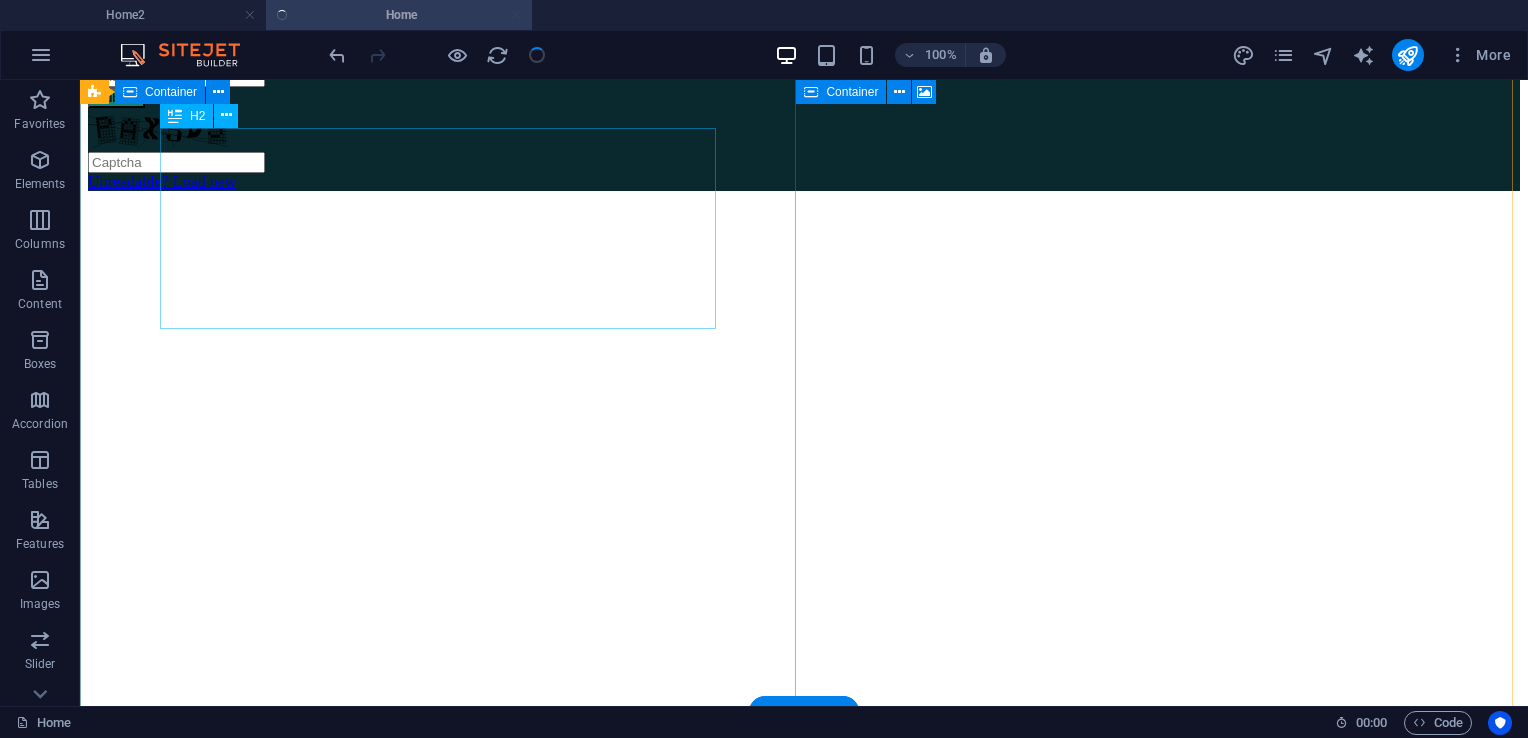 click on "Dining Savor the Flavors of Paradise" at bounding box center (804, 3647) 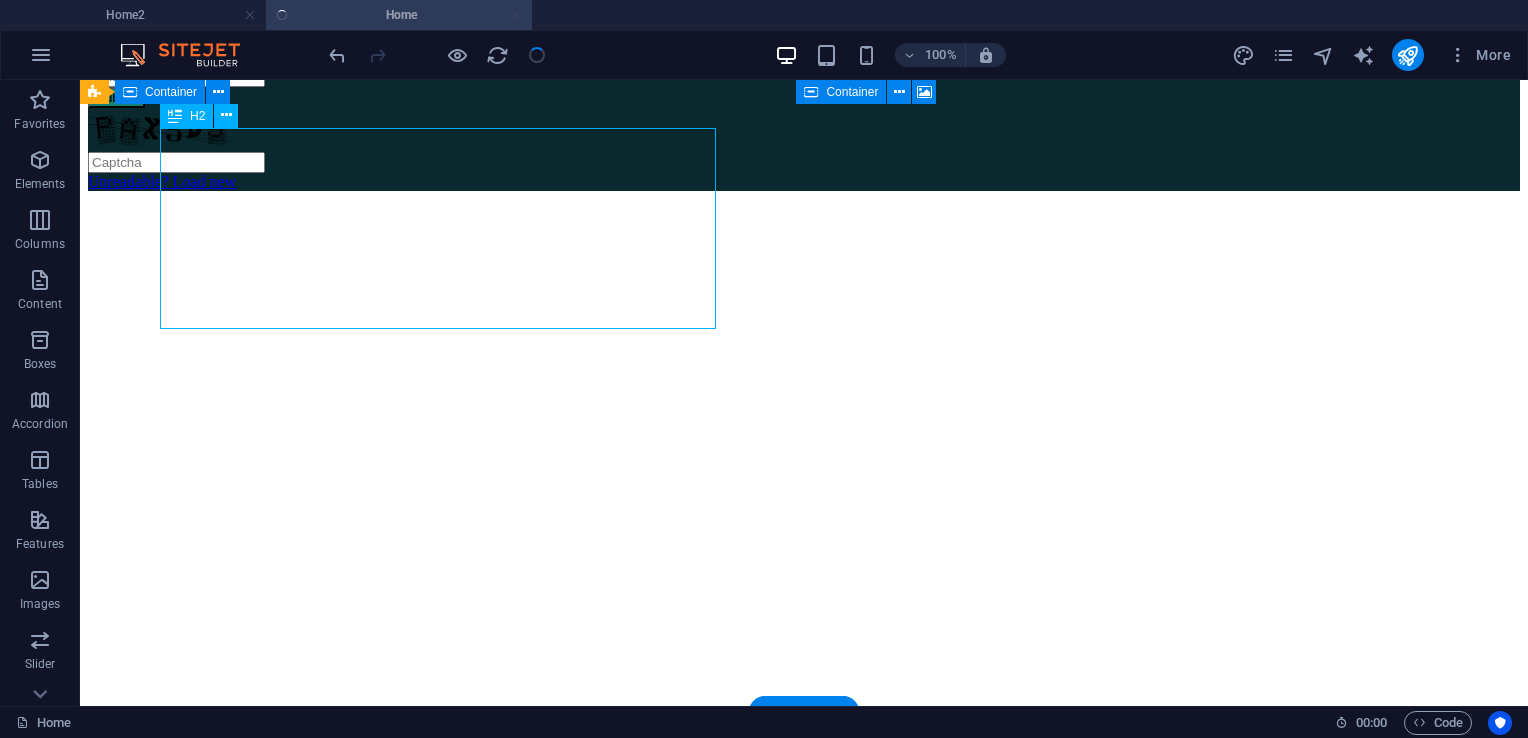 click on "Dining Savor the Flavors of Paradise" at bounding box center (804, 3647) 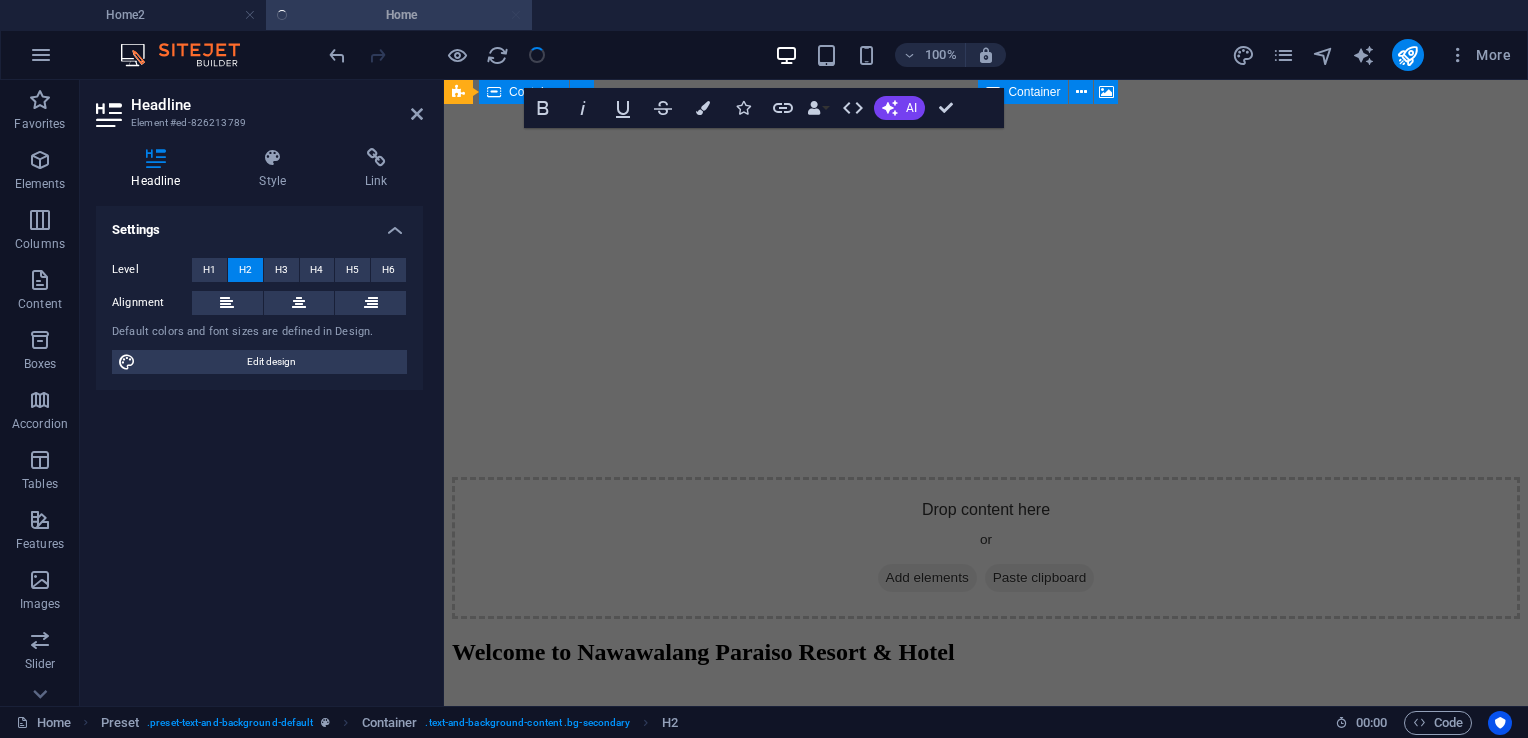scroll, scrollTop: 3915, scrollLeft: 0, axis: vertical 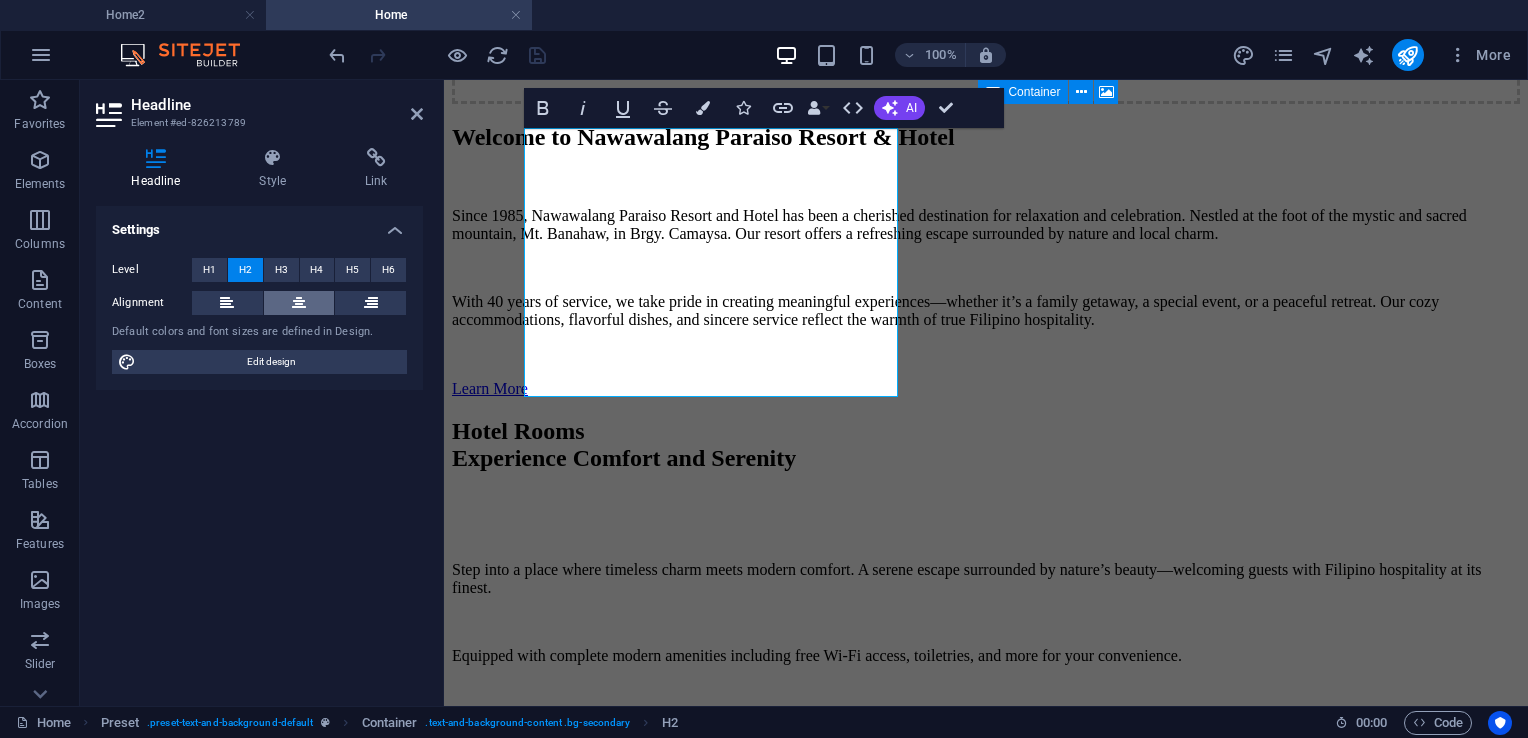 click at bounding box center (299, 303) 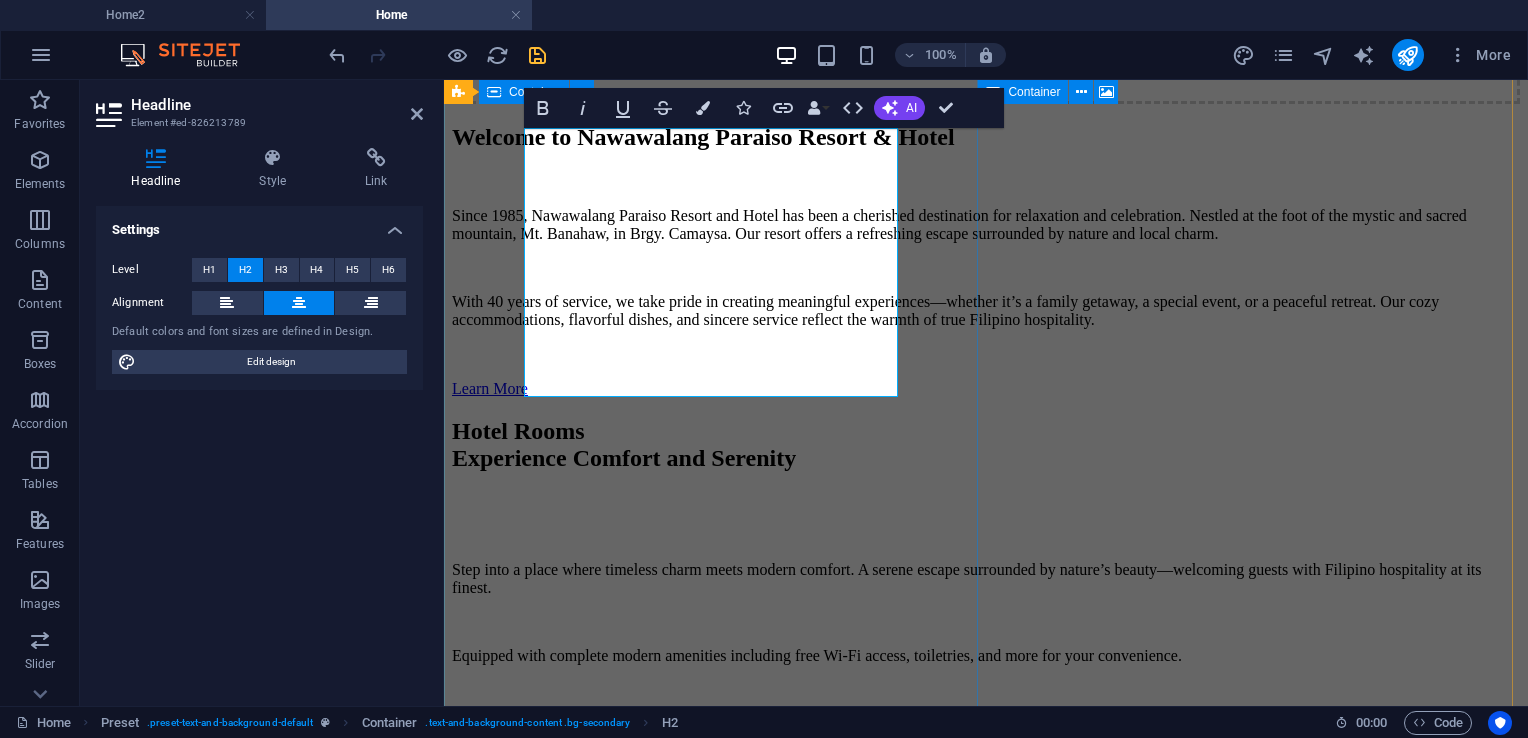 click on "Dining Savor the Flavors of Paradise                          Enjoy a relaxing dining experience in our thoughtfully designed spaces, perfect for casual meals, intimate gatherings, or special celebrations.             Our dining areas provide the perfect setting for every occasion. Experience delicious food, warm hospitality, and an ambiance that makes every moment special. Book now" at bounding box center (986, 3082) 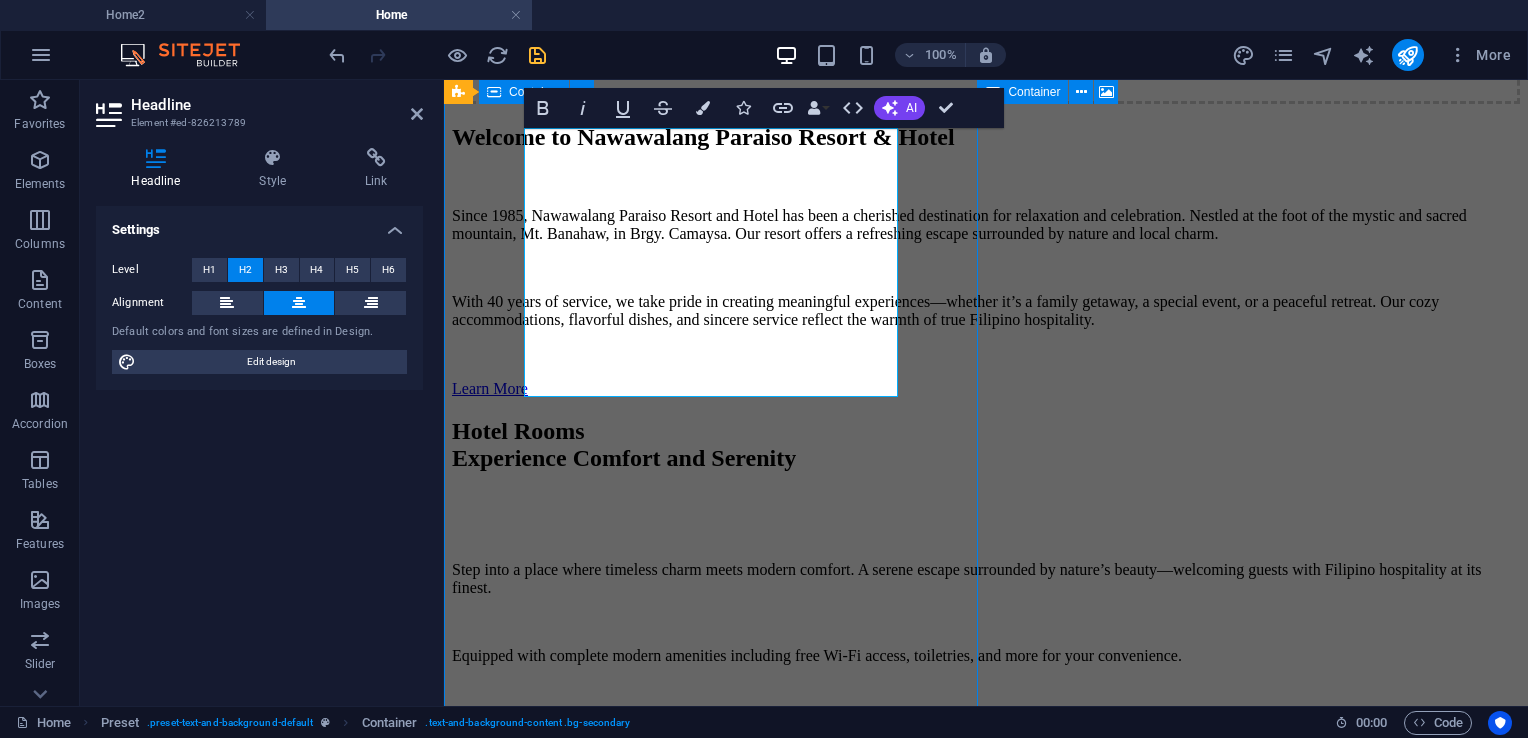 scroll, scrollTop: 3400, scrollLeft: 0, axis: vertical 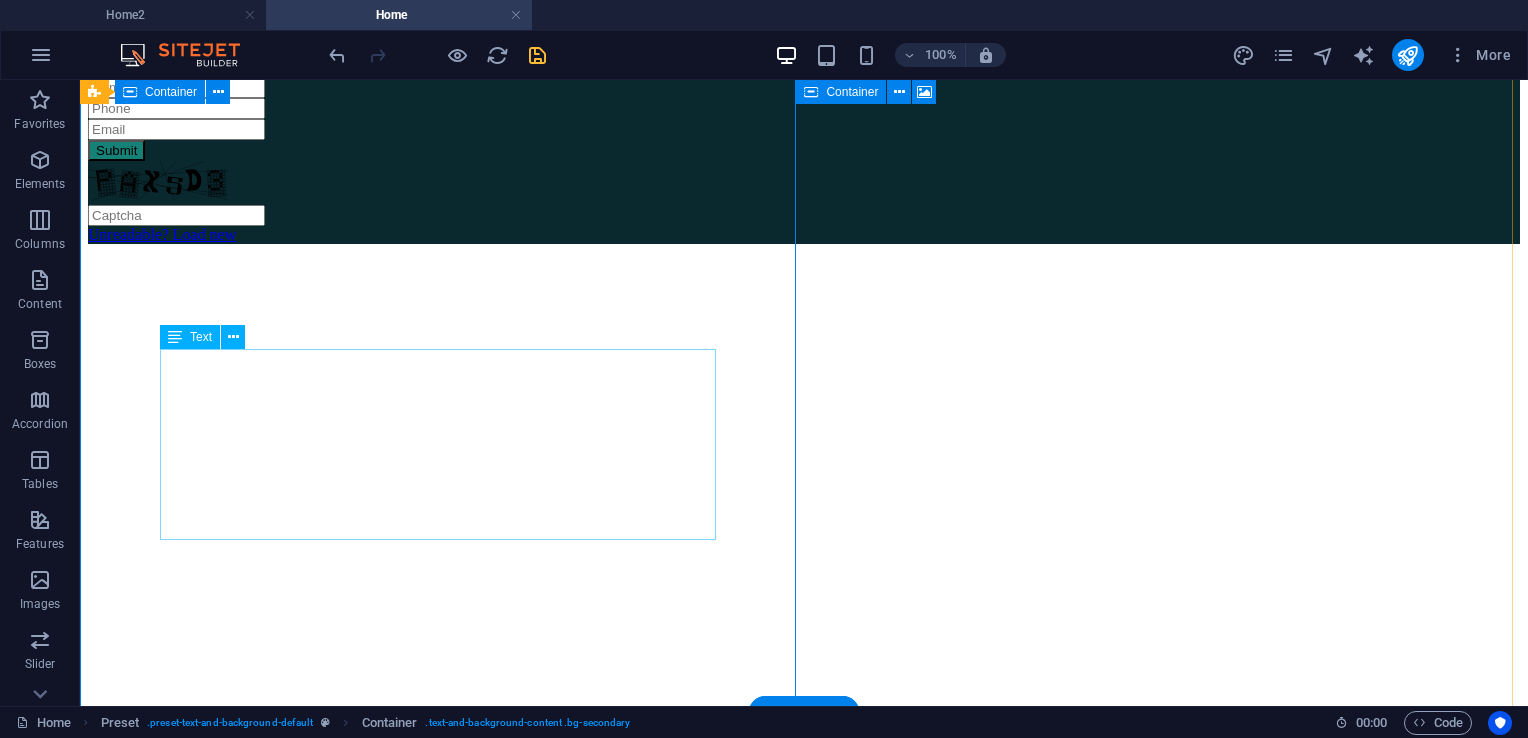 click on "Enjoy a relaxing dining experience in our thoughtfully designed spaces, perfect for casual meals, intimate gatherings, or special celebrations.             Our dining areas provide the perfect setting for every occasion. Experience delicious food, warm hospitality, and an ambiance that makes every moment special." at bounding box center [804, 3843] 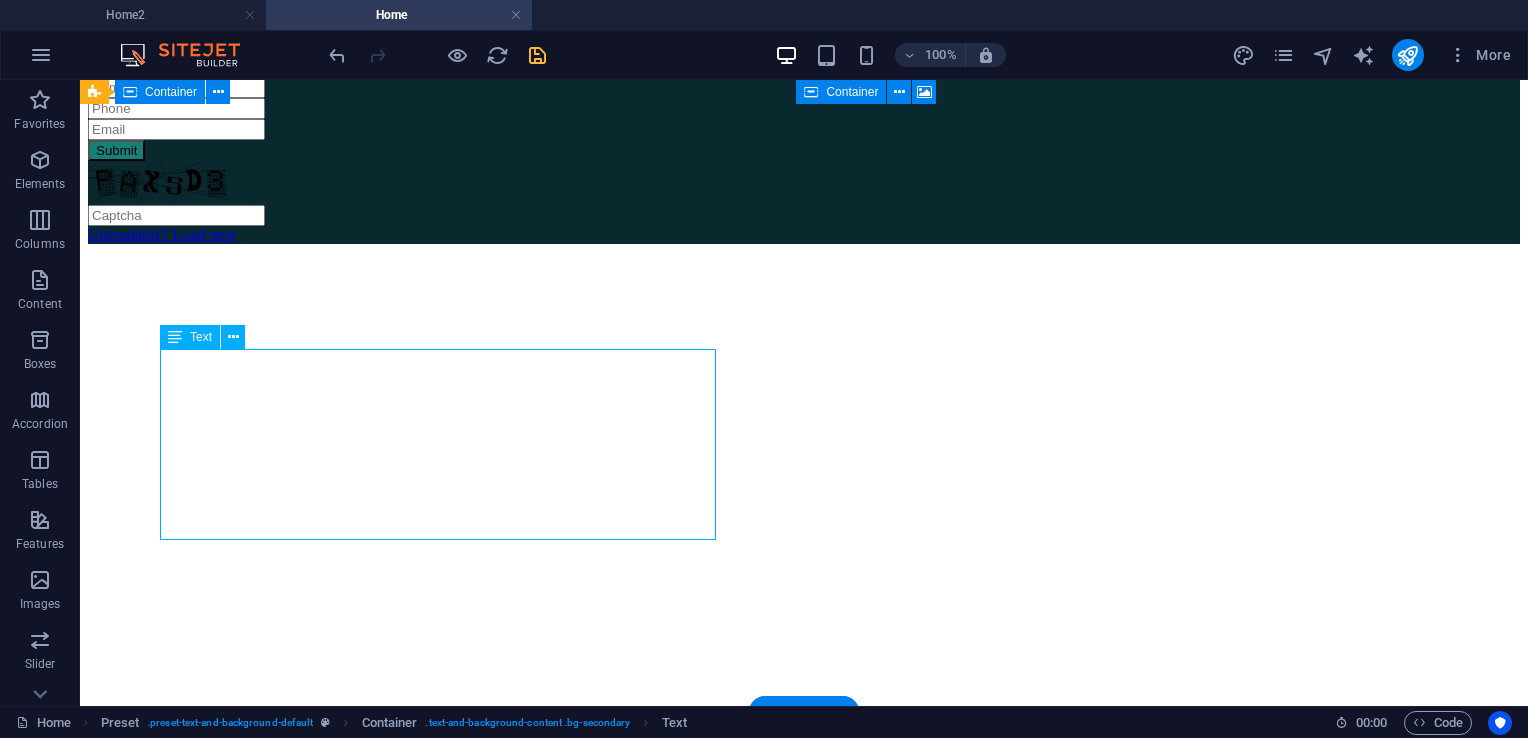 click on "Enjoy a relaxing dining experience in our thoughtfully designed spaces, perfect for casual meals, intimate gatherings, or special celebrations.             Our dining areas provide the perfect setting for every occasion. Experience delicious food, warm hospitality, and an ambiance that makes every moment special." at bounding box center [804, 3843] 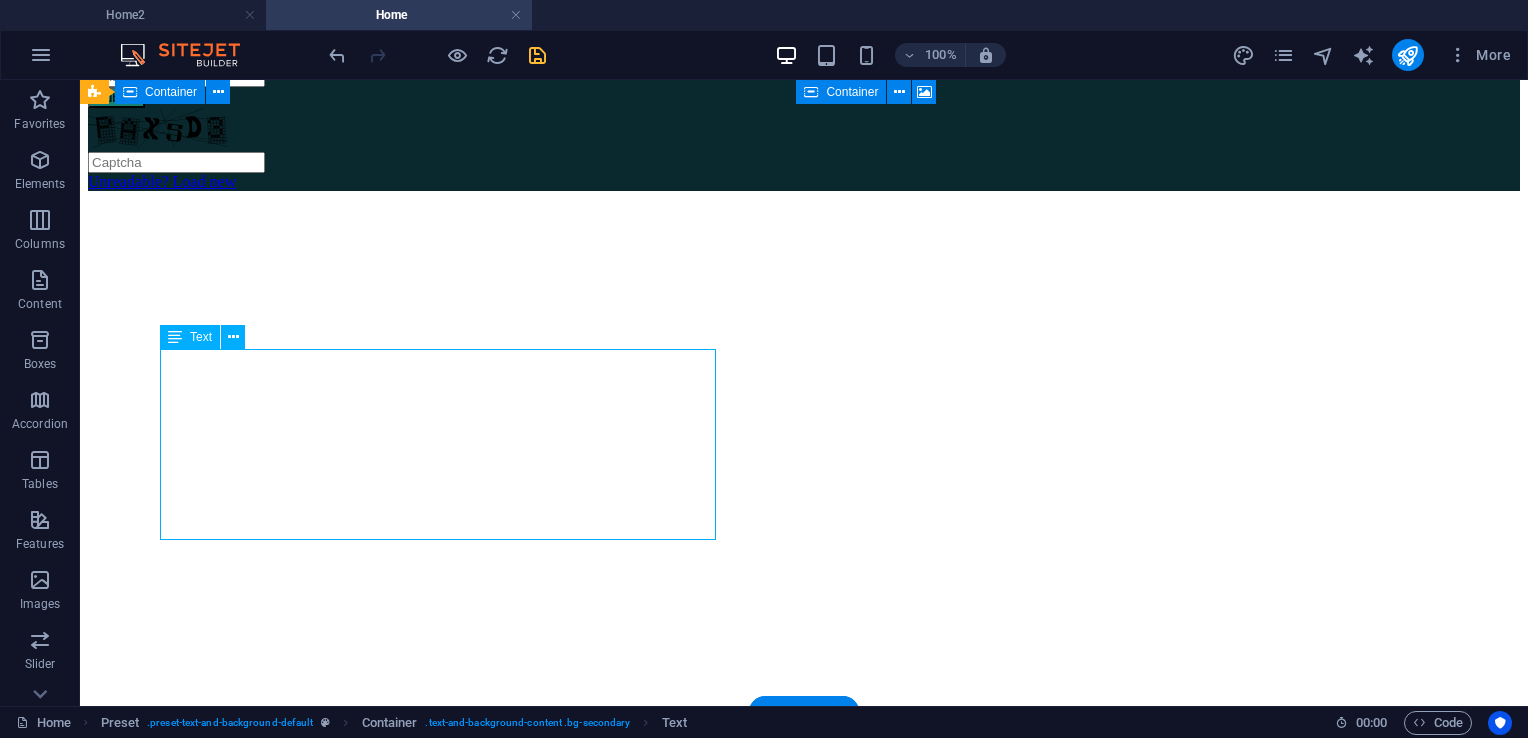scroll, scrollTop: 3915, scrollLeft: 0, axis: vertical 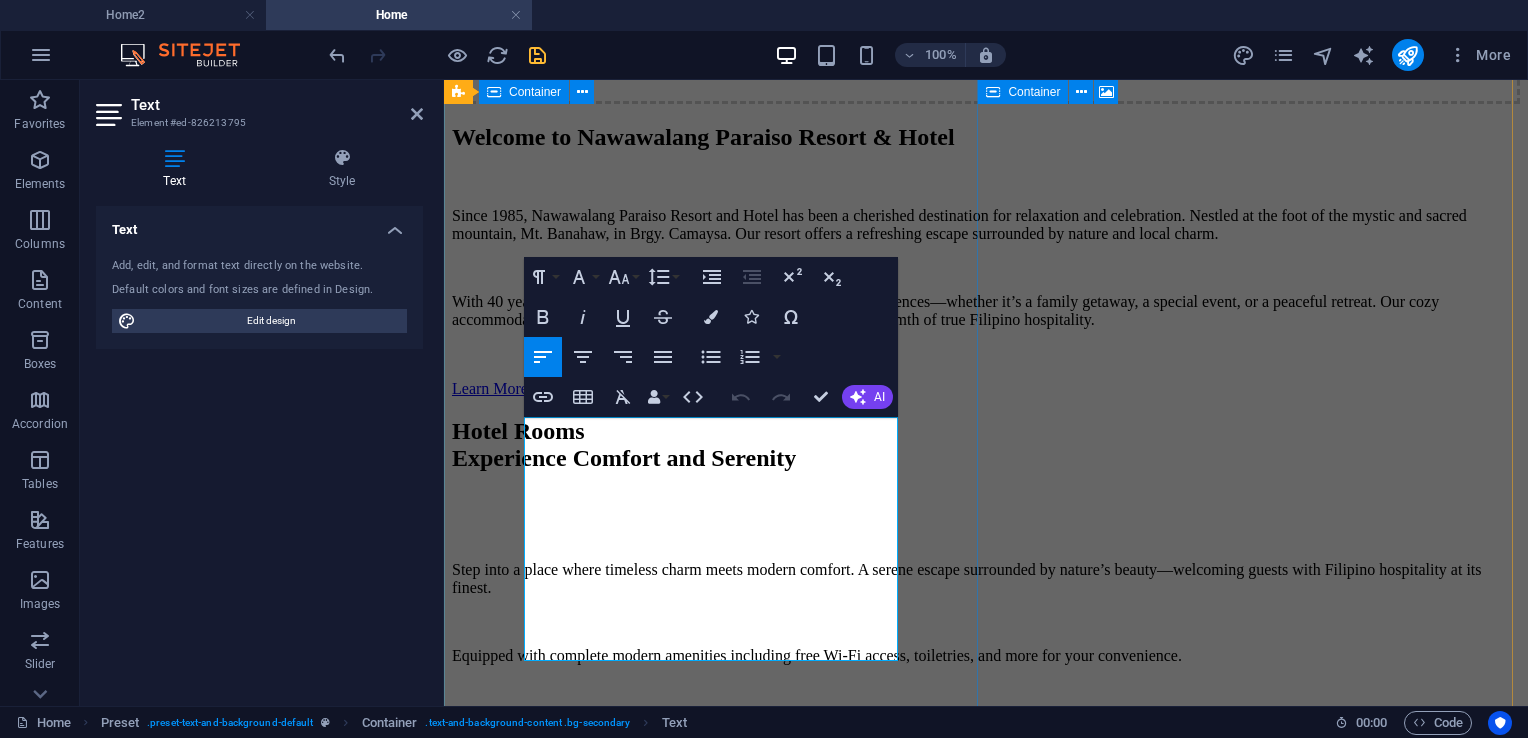 drag, startPoint x: 568, startPoint y: 450, endPoint x: 696, endPoint y: 645, distance: 233.25737 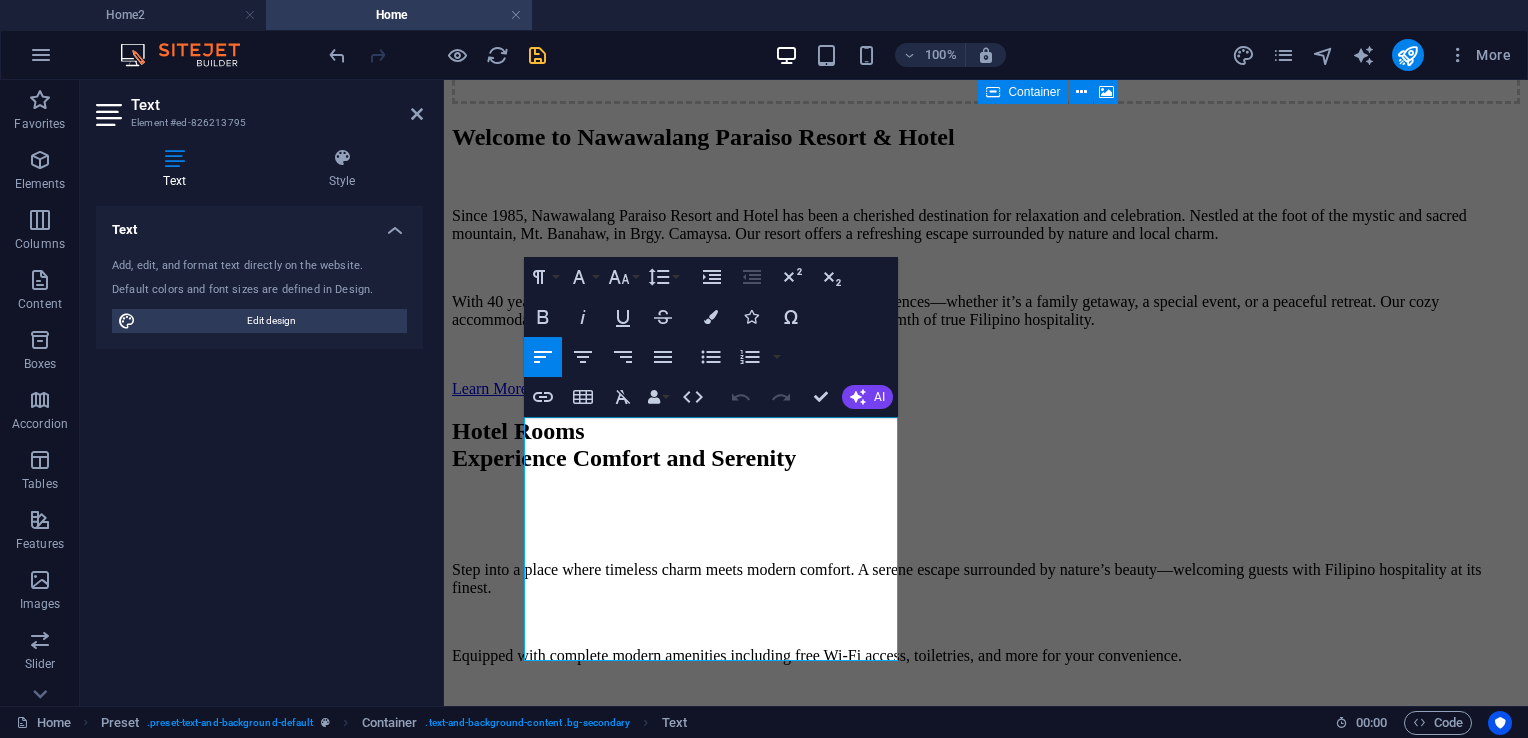 click on "Text" at bounding box center (178, 169) 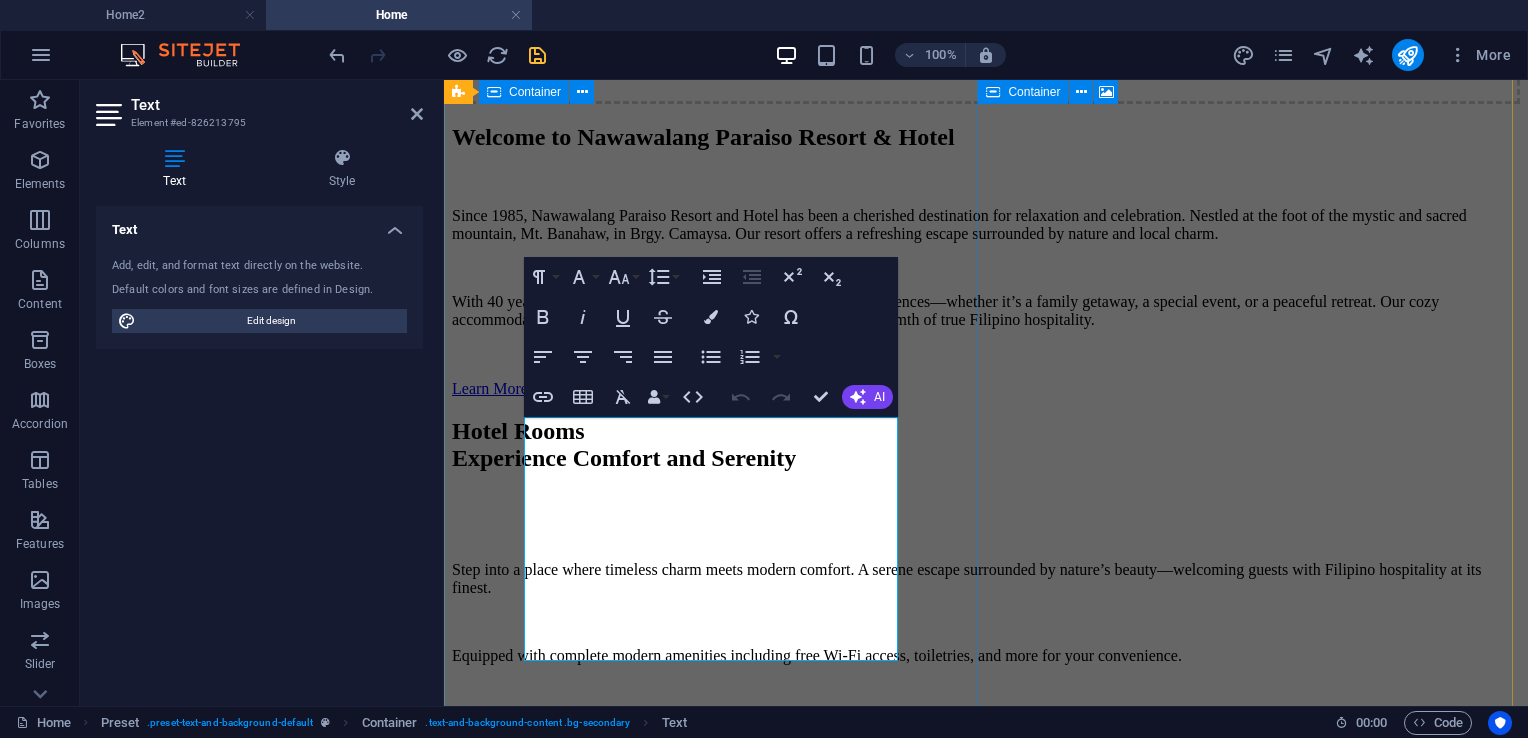 click on "Dining Savor the Flavors of Paradise                          Enjoy a relaxing dining experience in our thoughtfully designed spaces, perfect for casual meals, intimate gatherings, or special celebrations.             Our dining areas provide the perfect setting for every occasion. Experience delicious food, warm hospitality, and an ambiance that makes every moment special. Book now" at bounding box center (986, 3082) 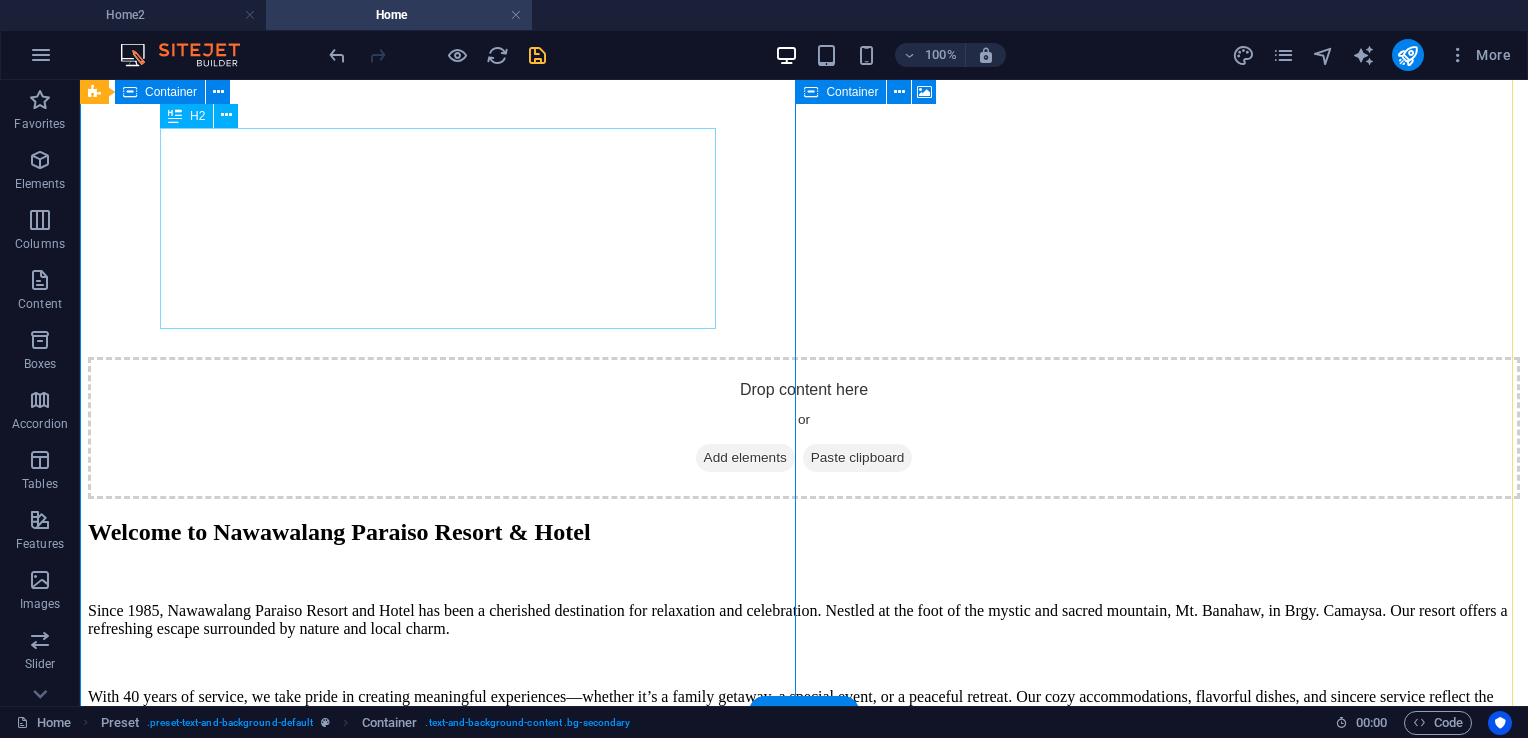 scroll, scrollTop: 3400, scrollLeft: 0, axis: vertical 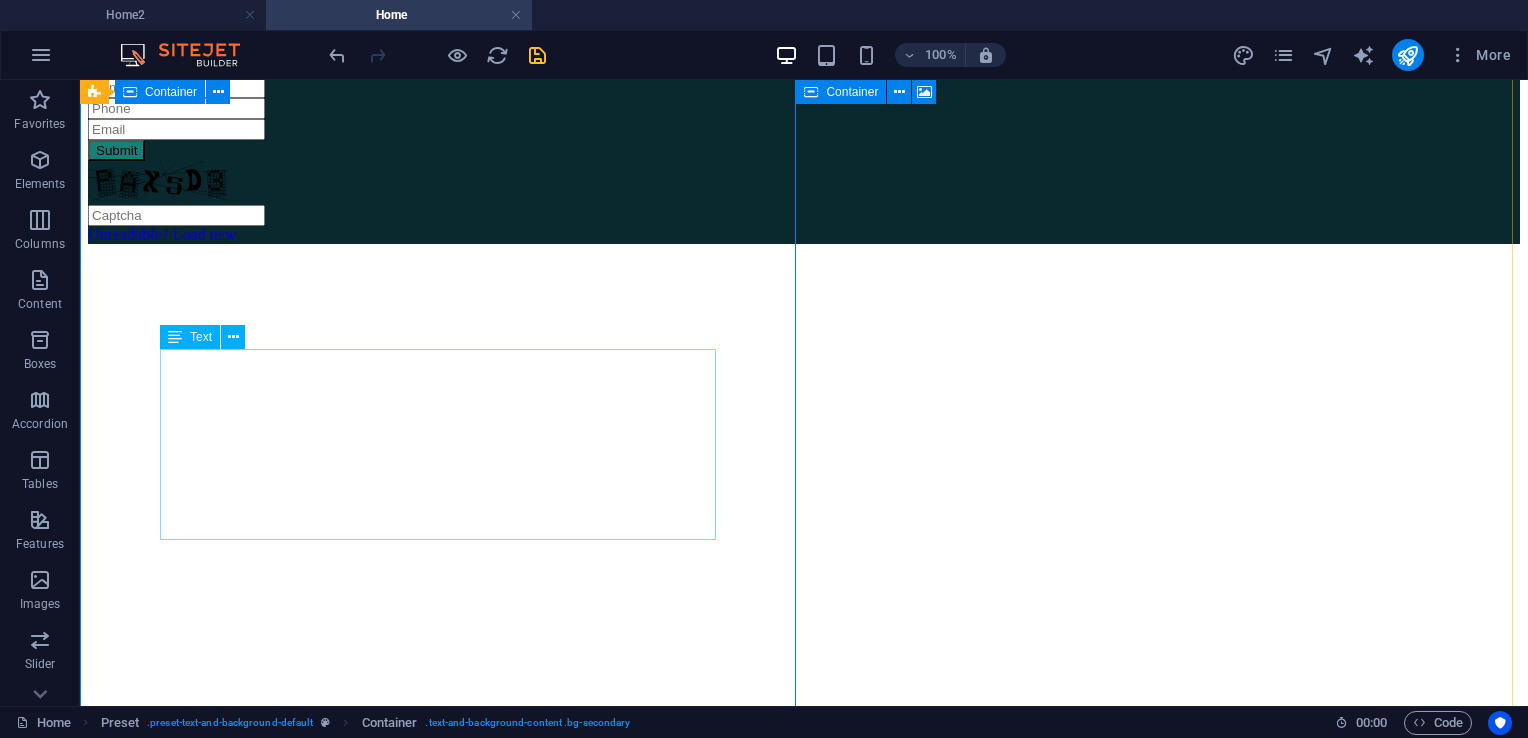 click on "Text" at bounding box center [201, 337] 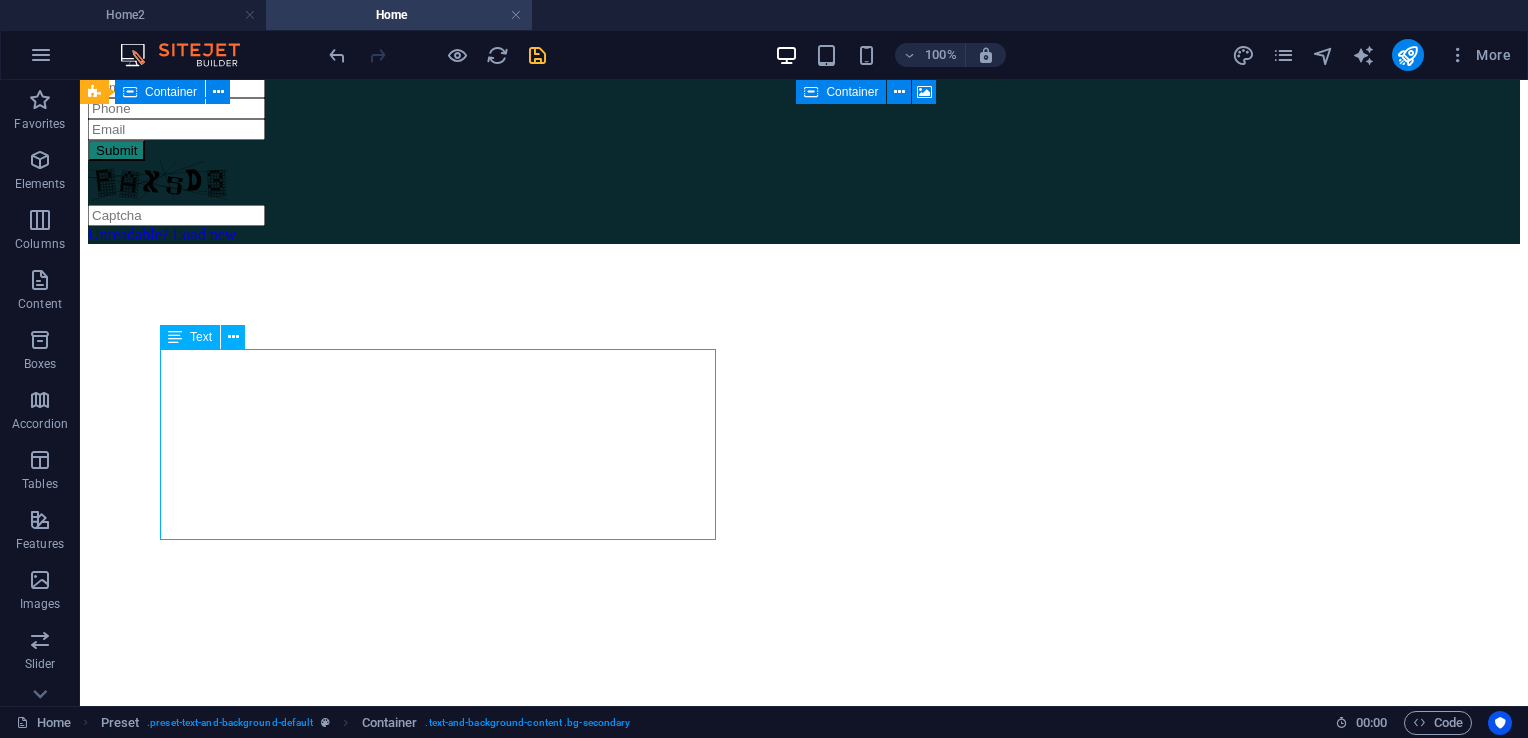 click on "Text" at bounding box center (201, 337) 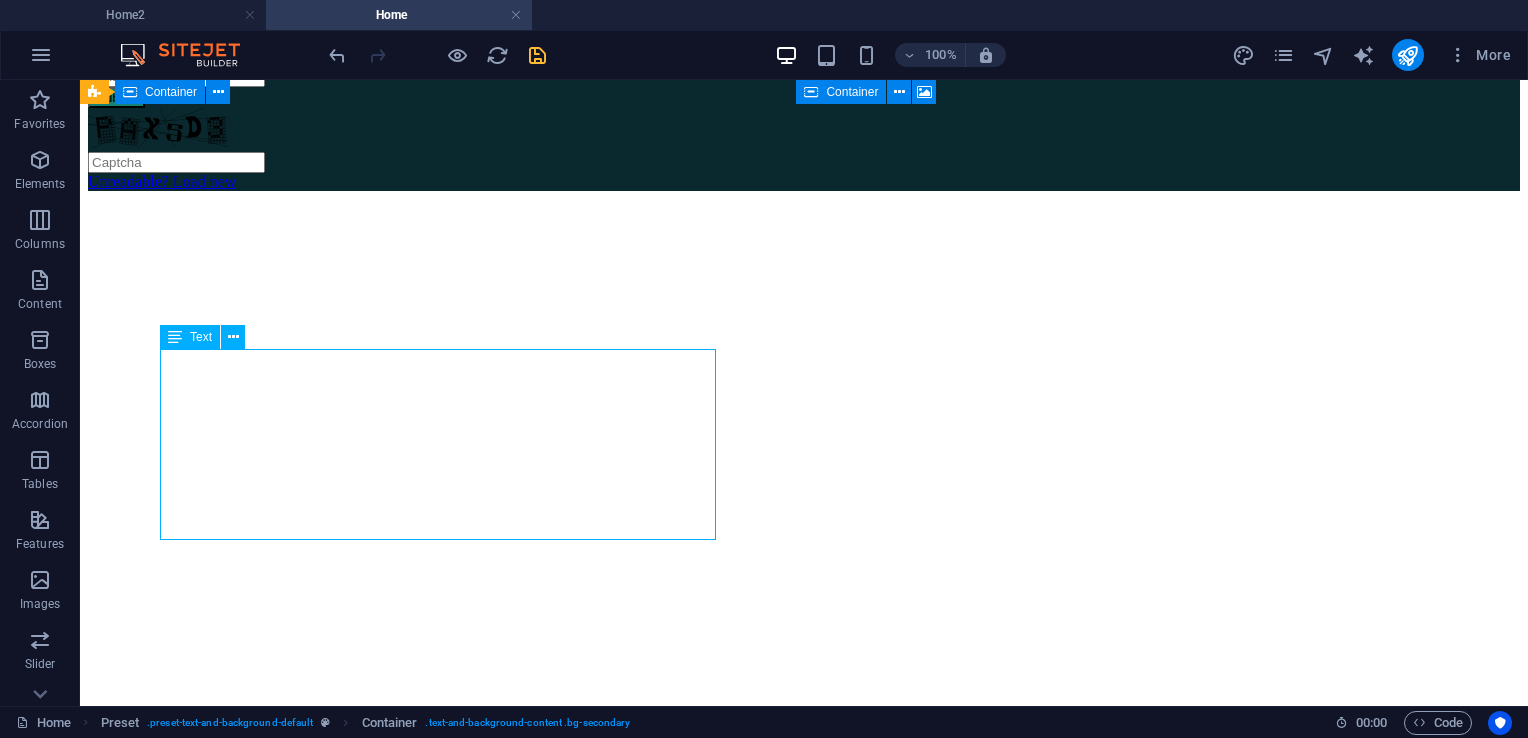 scroll, scrollTop: 3915, scrollLeft: 0, axis: vertical 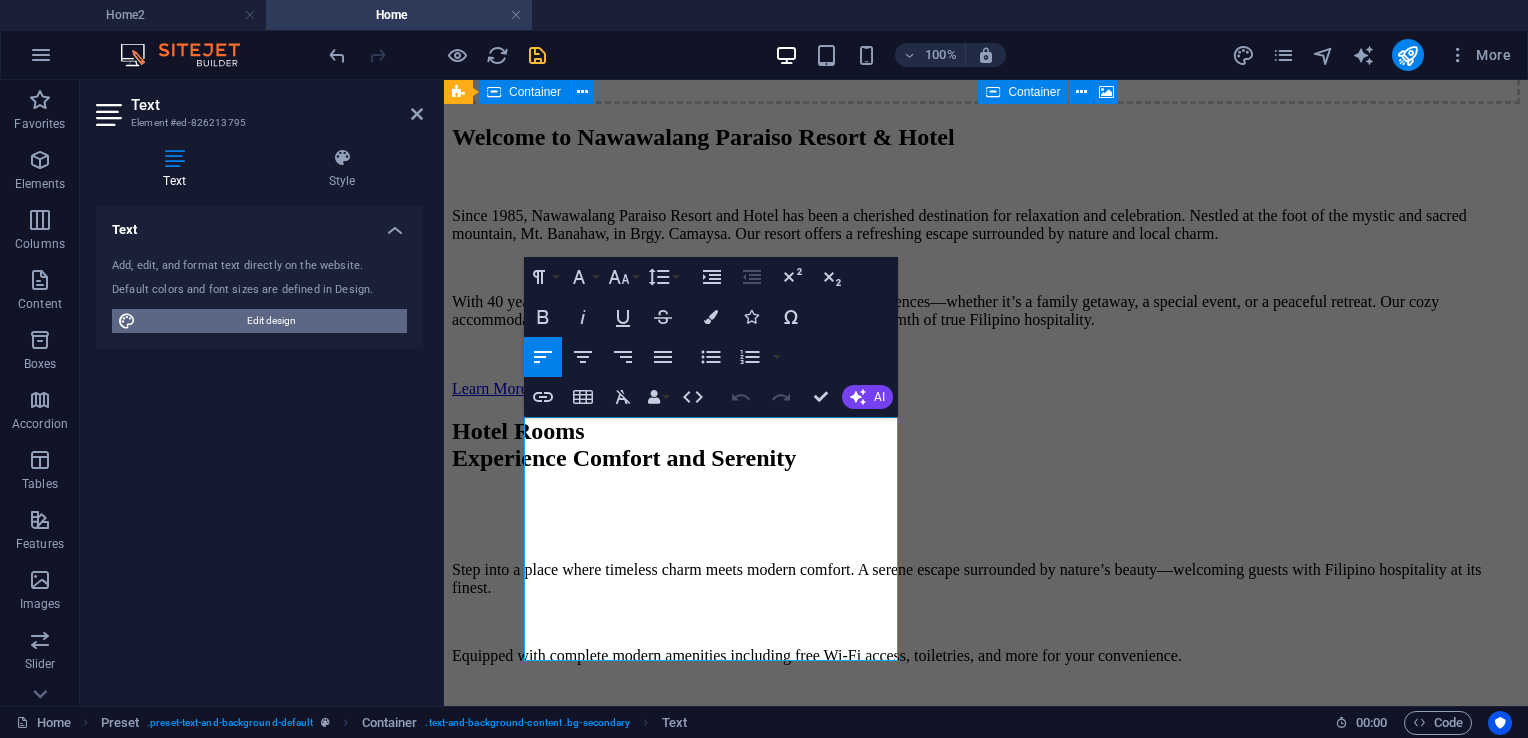 click on "Edit design" at bounding box center [271, 321] 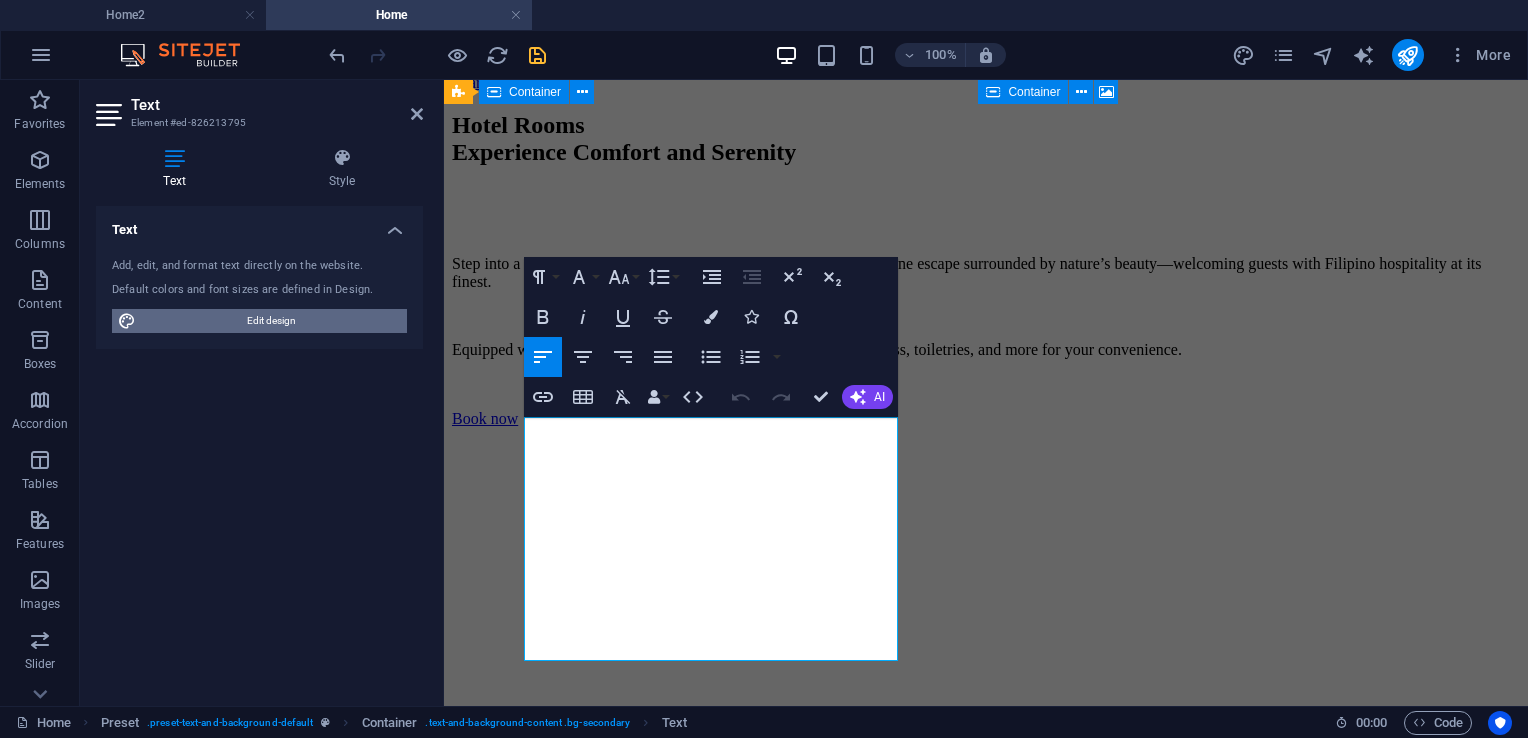 select on "rem" 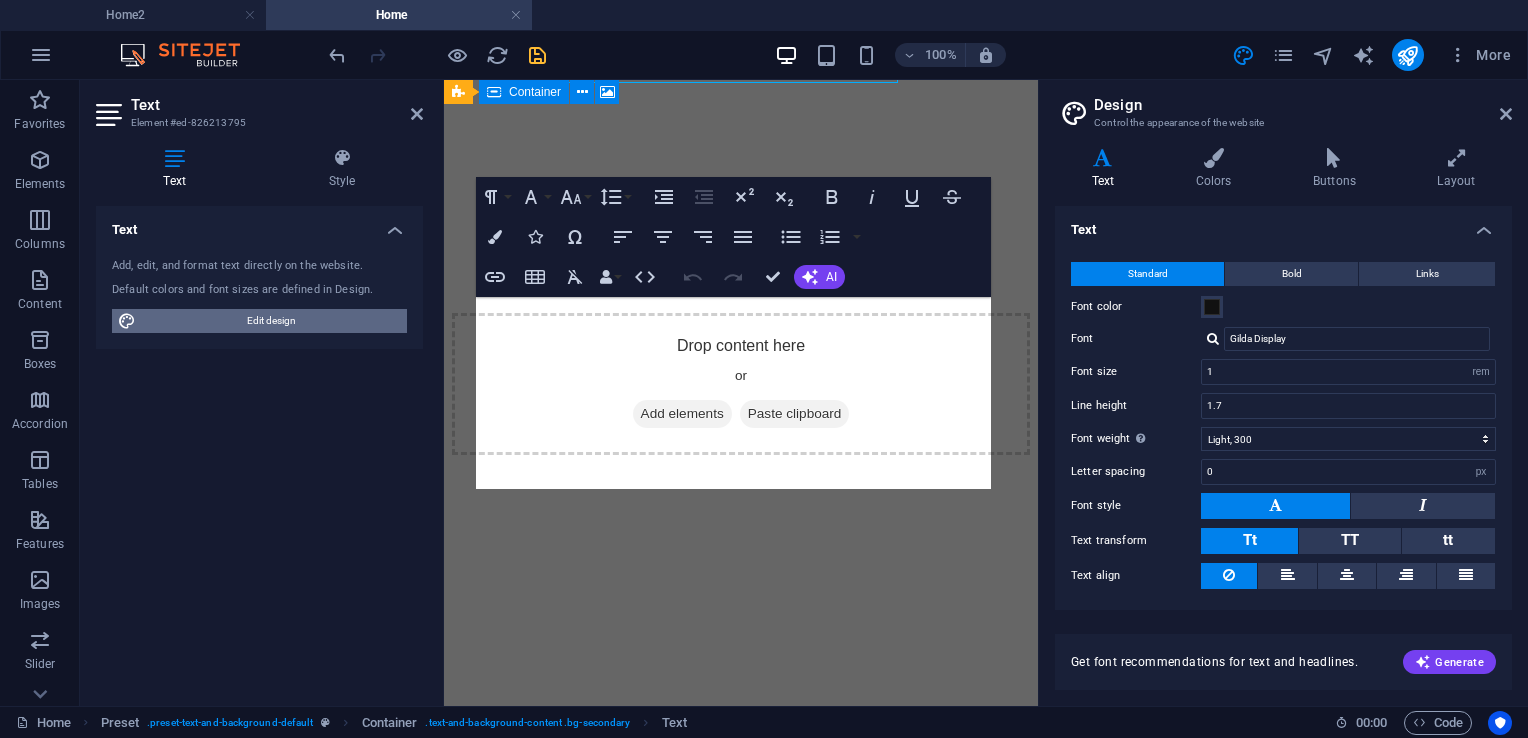 scroll, scrollTop: 4490, scrollLeft: 0, axis: vertical 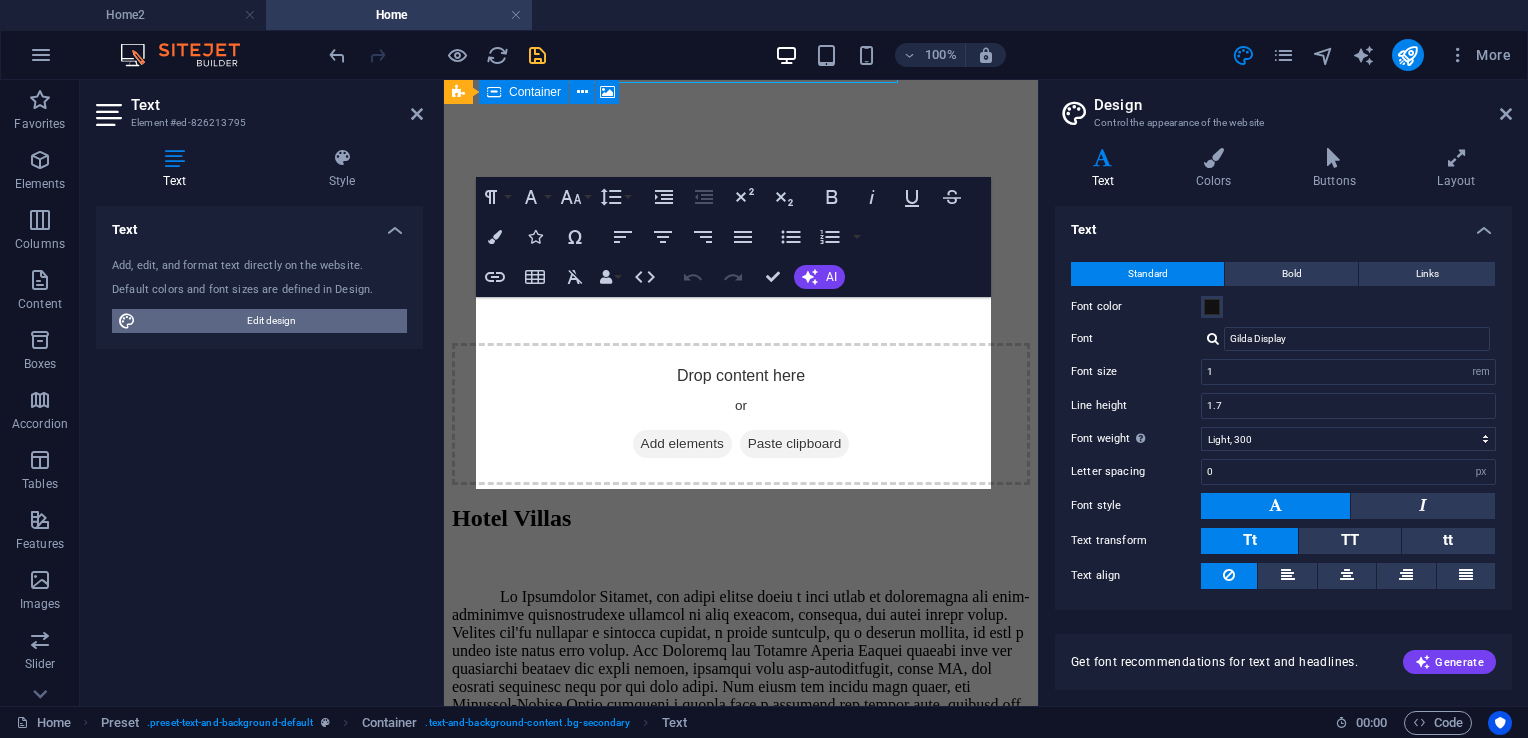 type on "1.5" 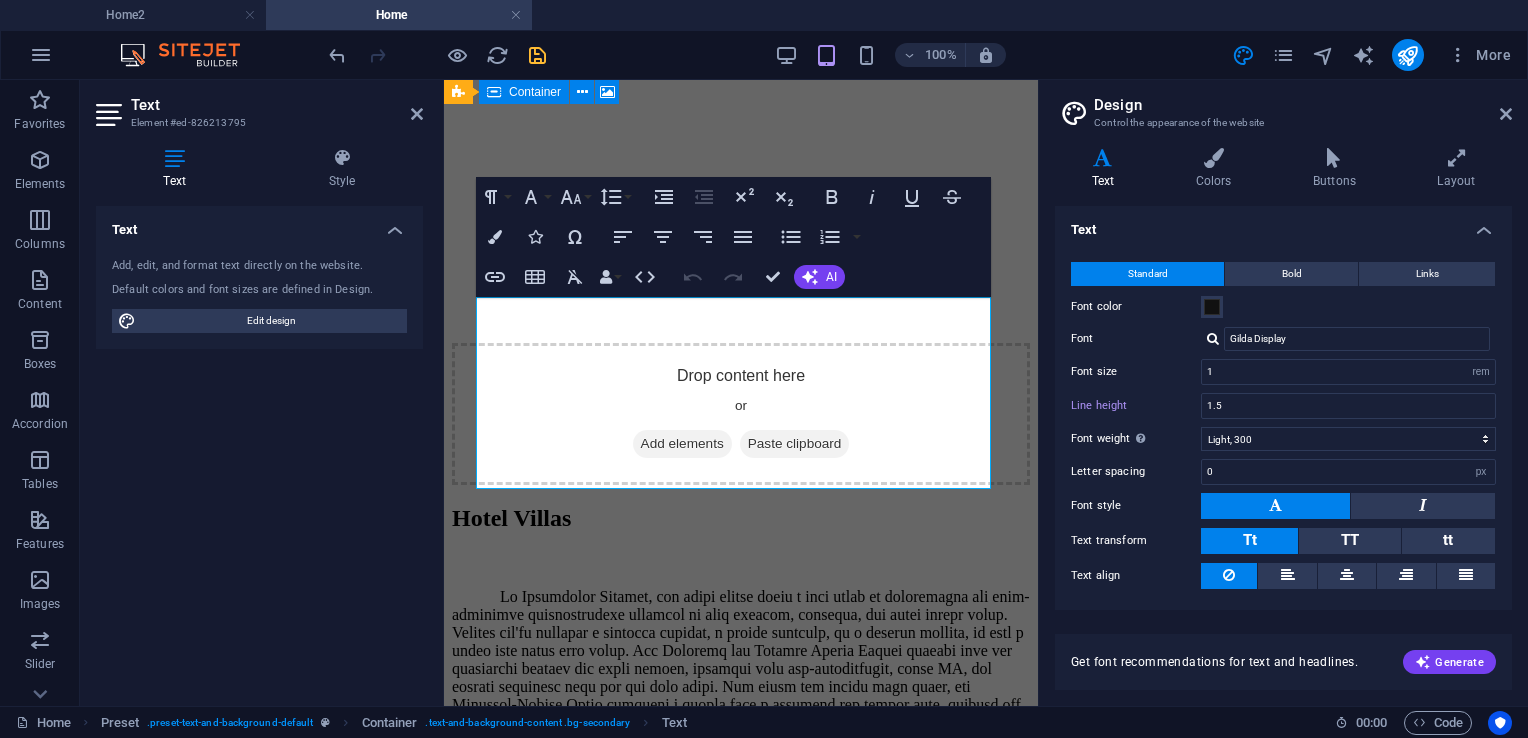 scroll, scrollTop: 48, scrollLeft: 0, axis: vertical 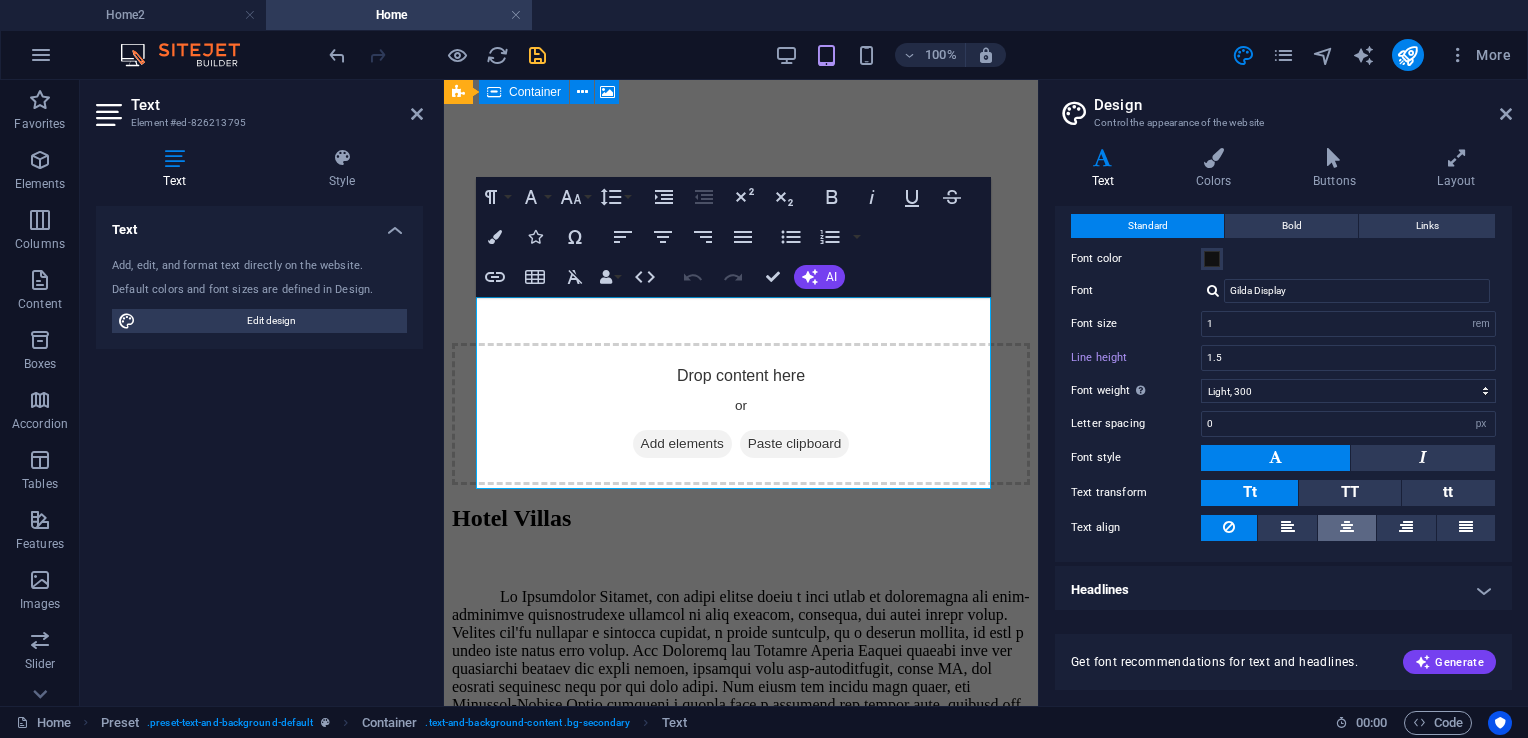 click at bounding box center [1347, 527] 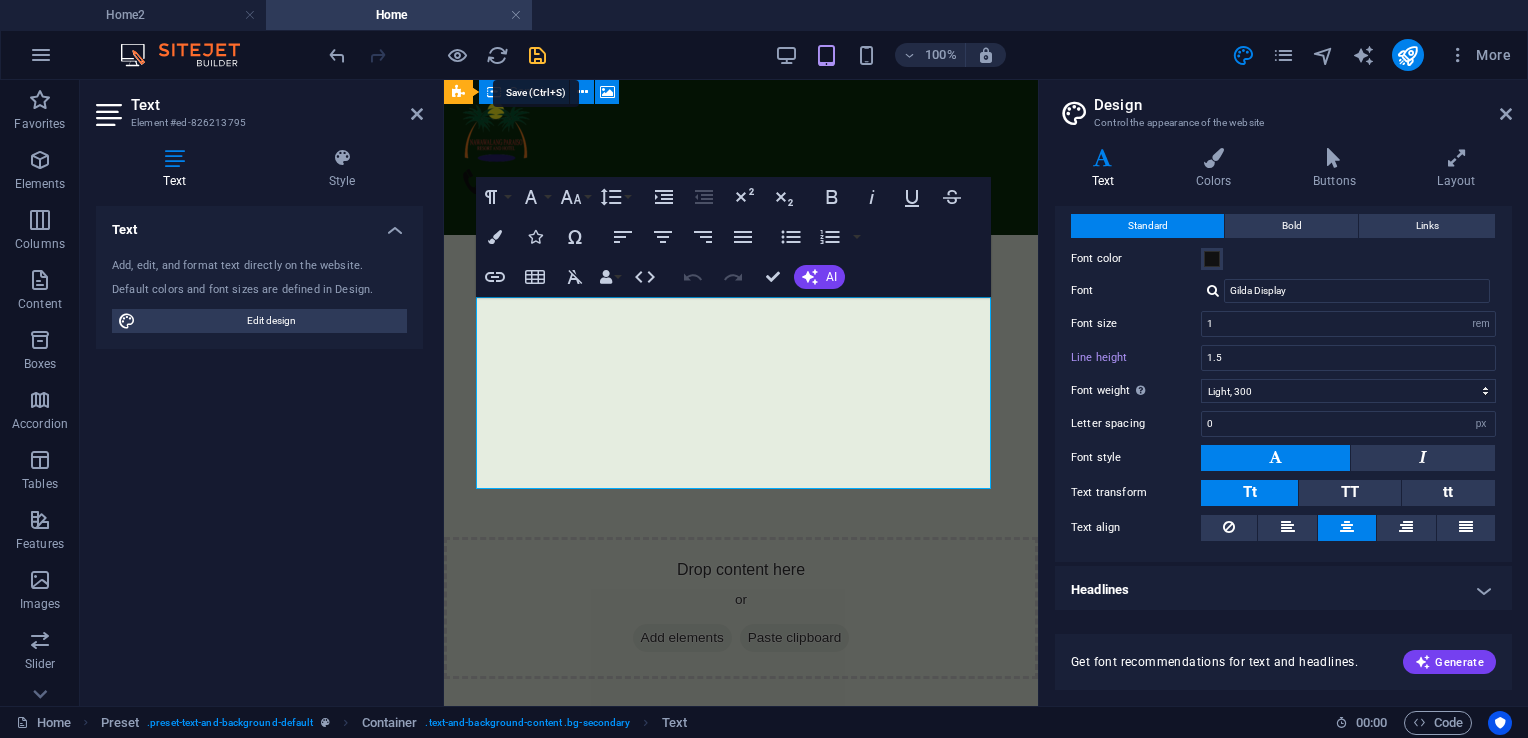 click at bounding box center (537, 55) 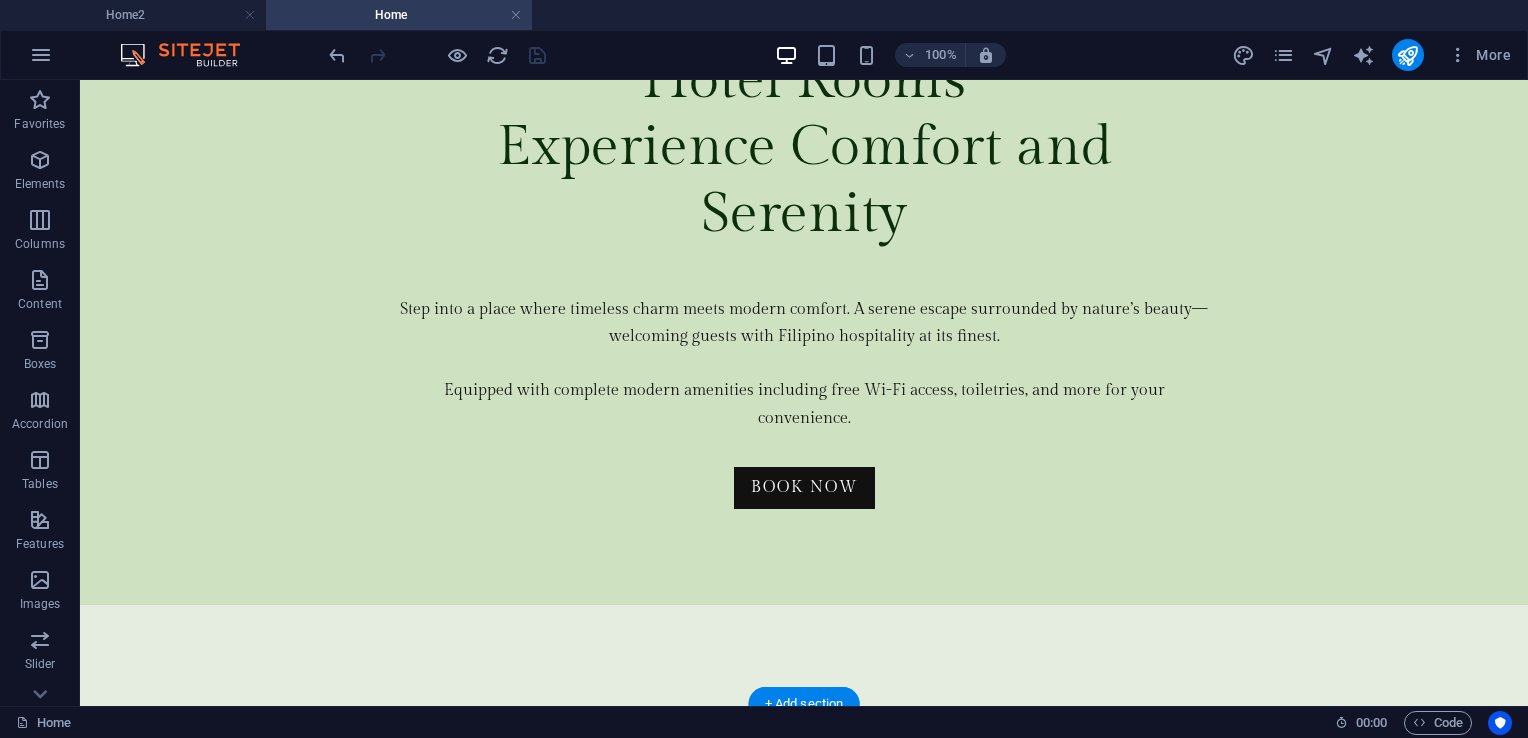 scroll, scrollTop: 3552, scrollLeft: 0, axis: vertical 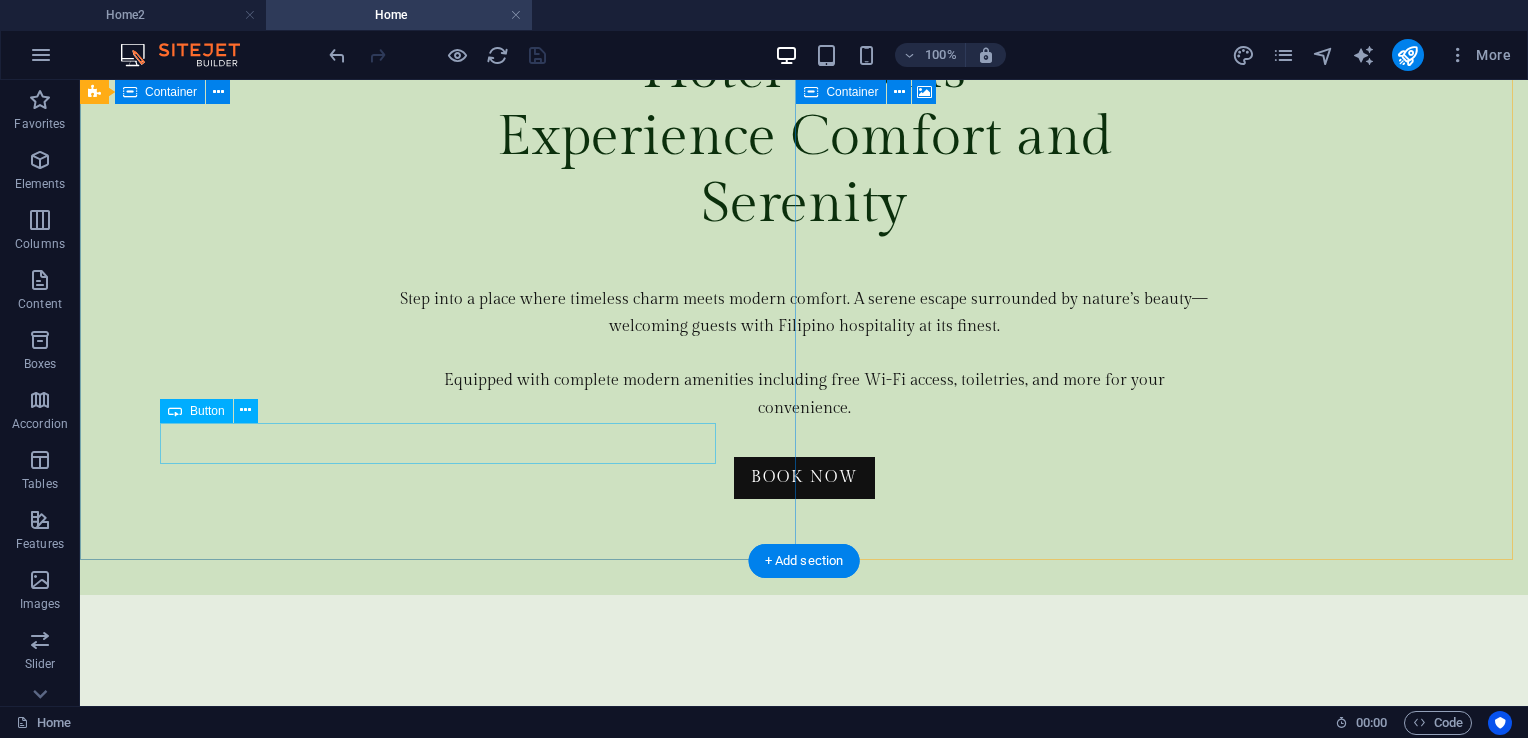 click on "Book now" at bounding box center (804, 3407) 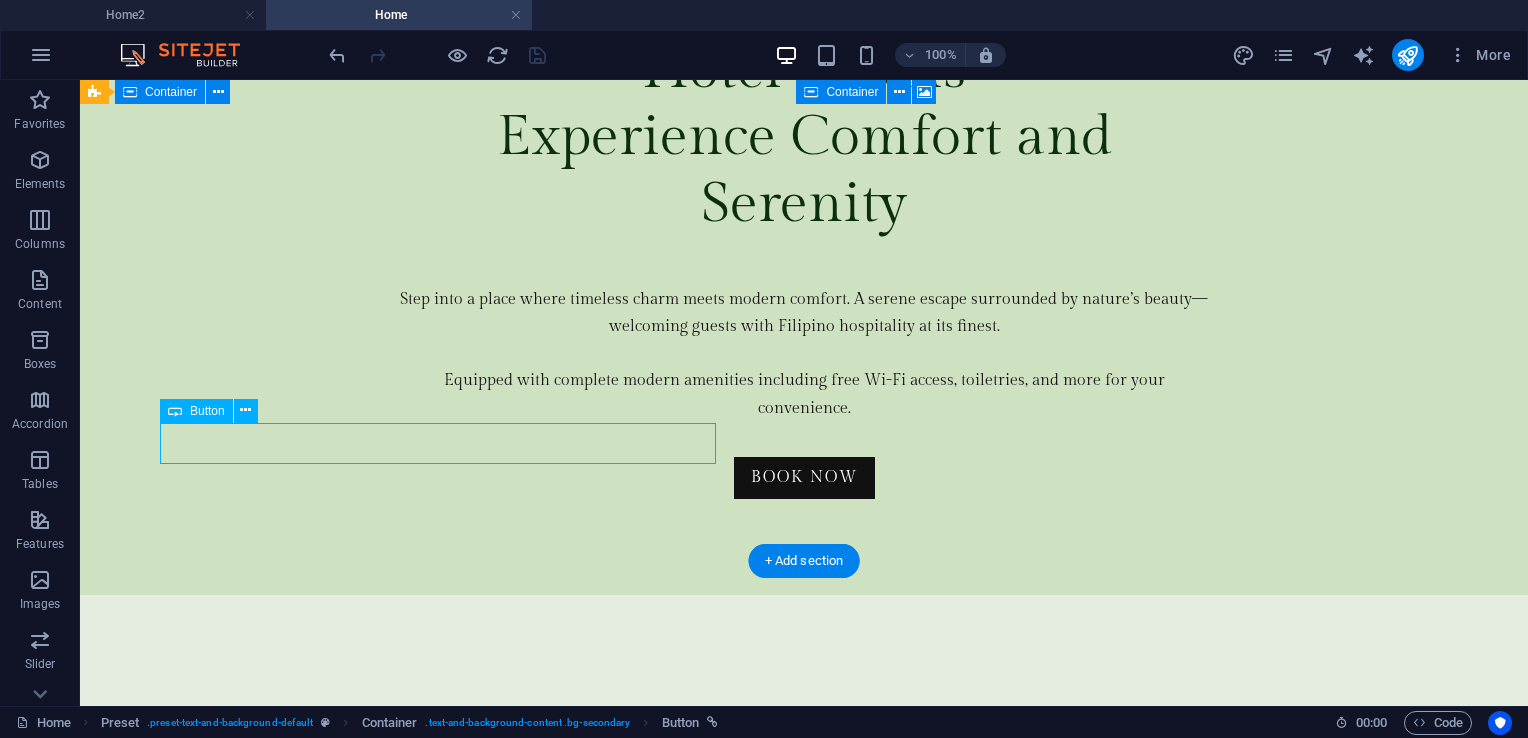 click on "Book now" at bounding box center [804, 3407] 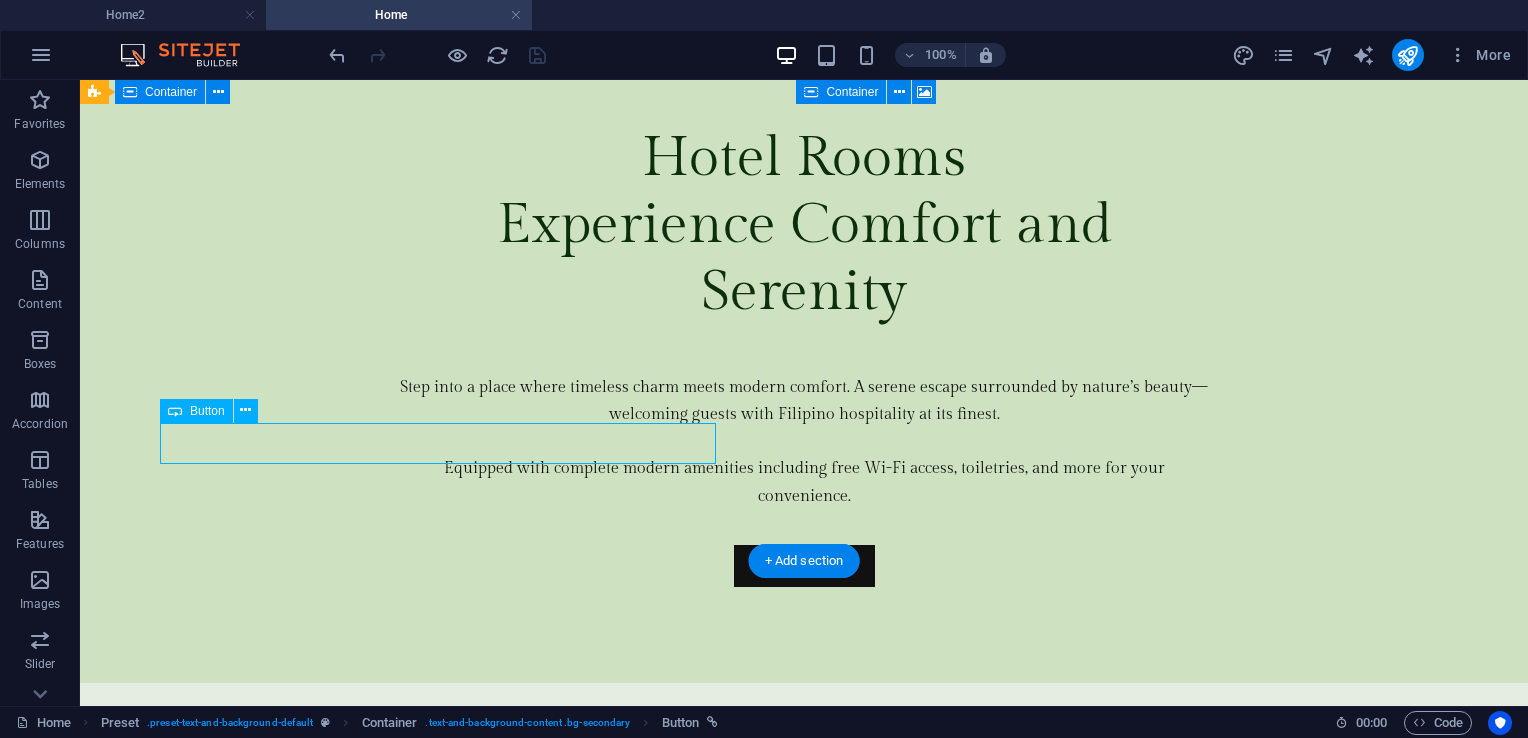 scroll, scrollTop: 4067, scrollLeft: 0, axis: vertical 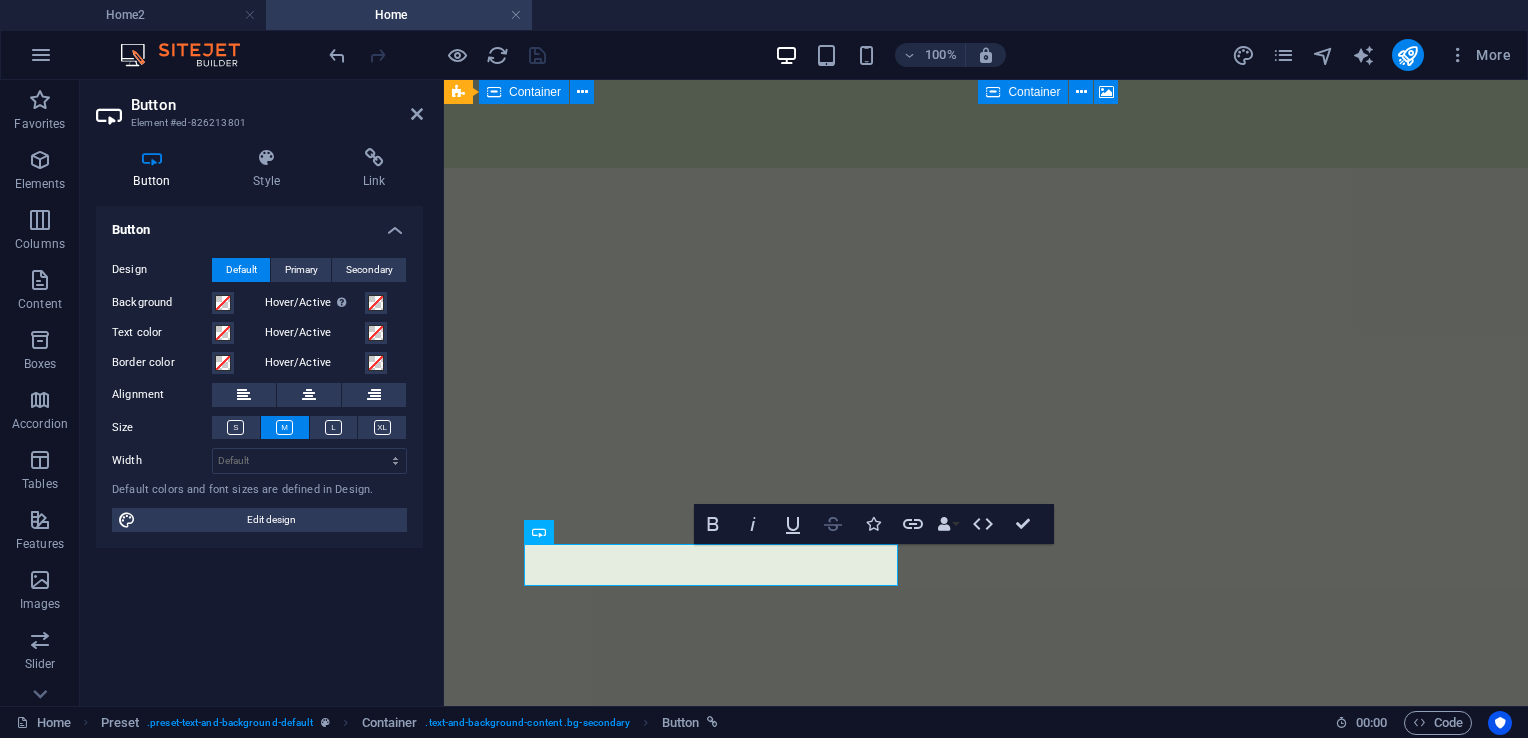 type 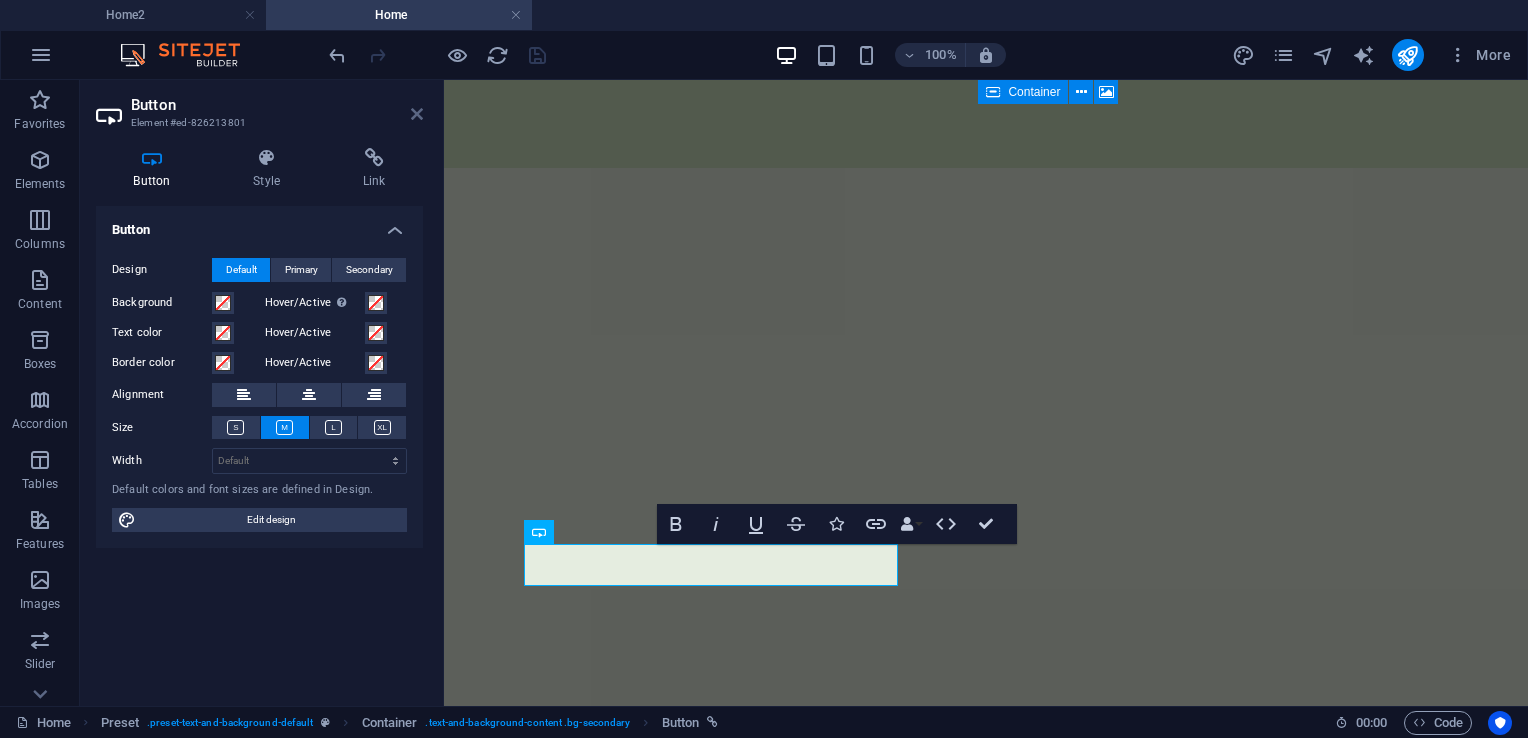 drag, startPoint x: 421, startPoint y: 115, endPoint x: 343, endPoint y: 42, distance: 106.83164 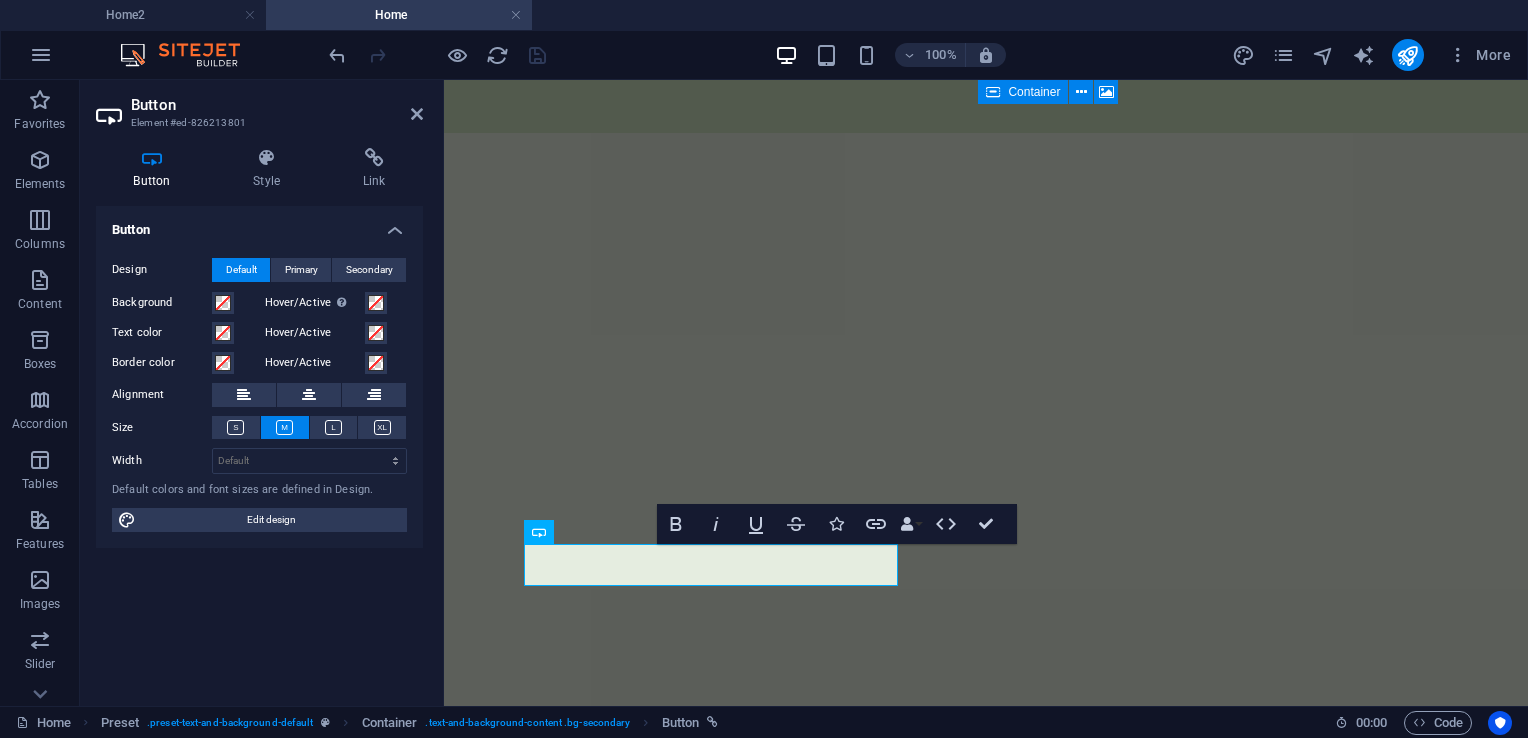 scroll, scrollTop: 3552, scrollLeft: 0, axis: vertical 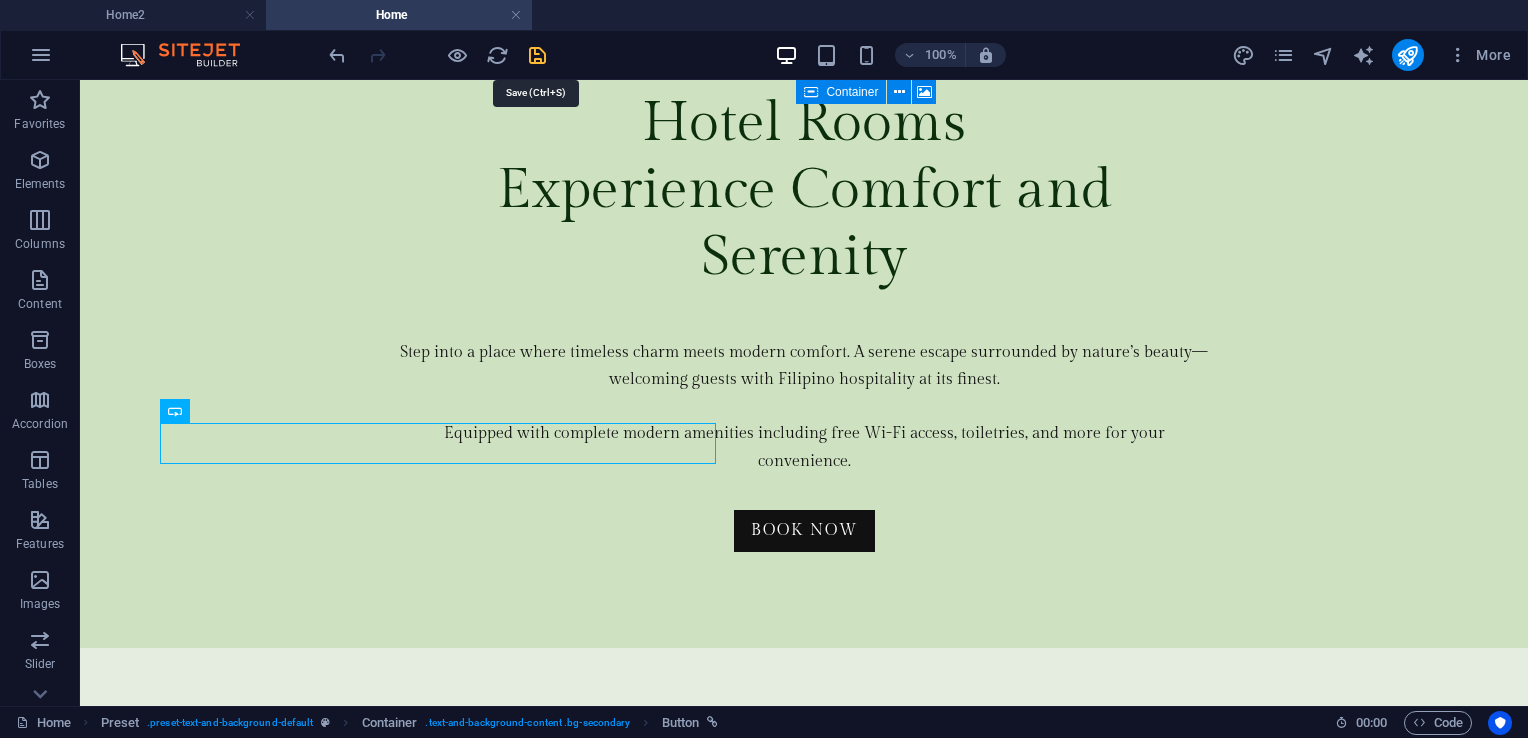 click at bounding box center (537, 55) 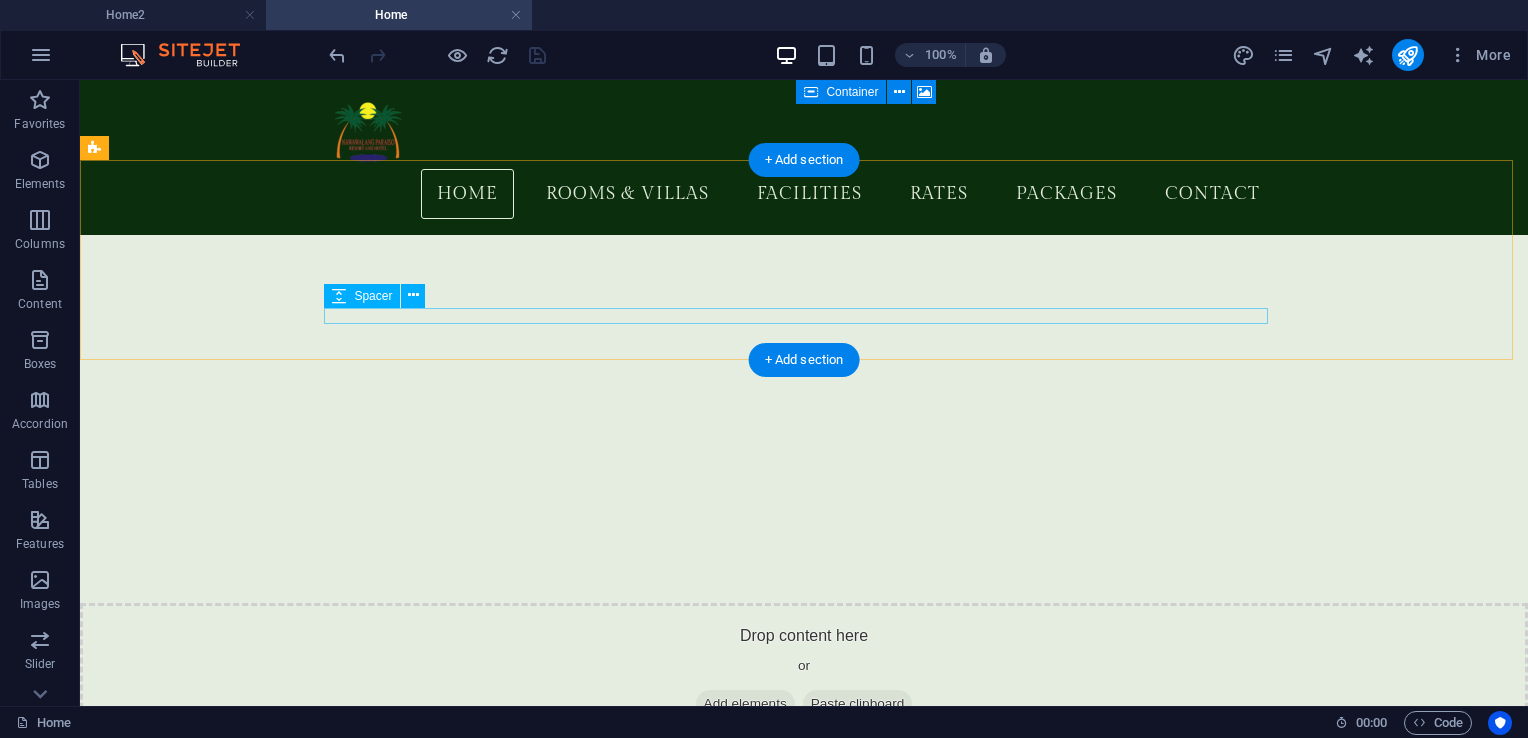 scroll, scrollTop: 3952, scrollLeft: 0, axis: vertical 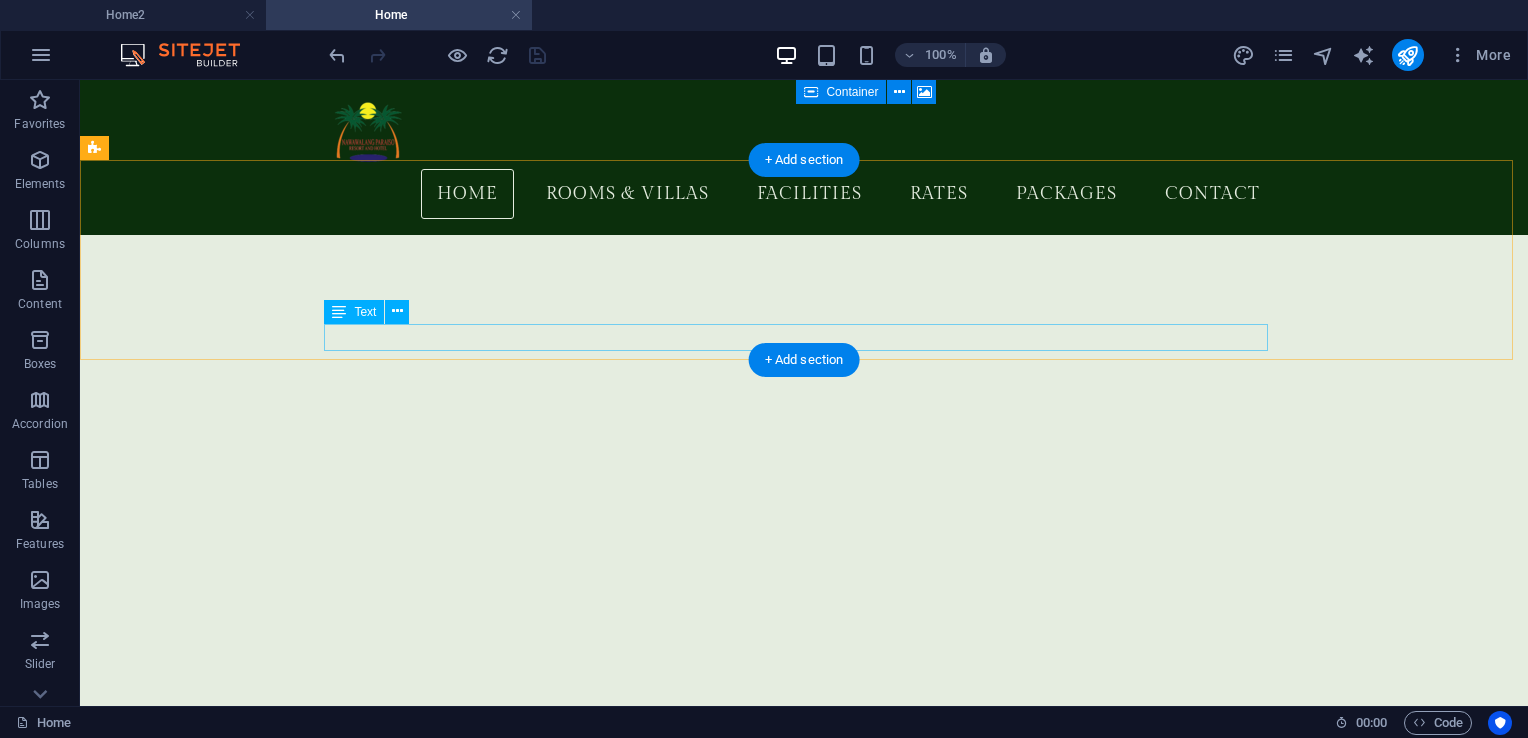 click on "Enjoy exclusive offers and special packages designed to make your stay more memorable and budget-friendly." at bounding box center (804, 4102) 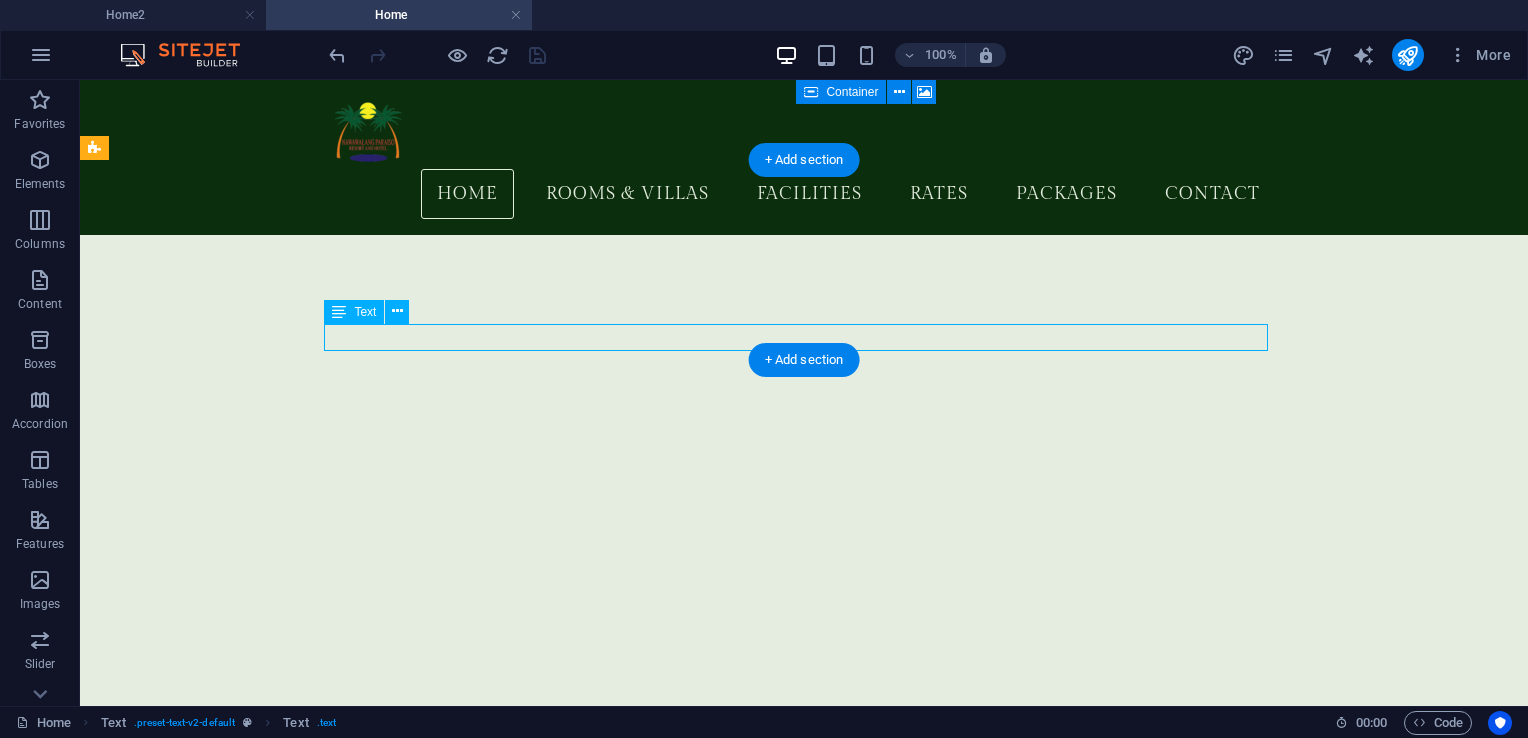 click on "Enjoy exclusive offers and special packages designed to make your stay more memorable and budget-friendly." at bounding box center (804, 4102) 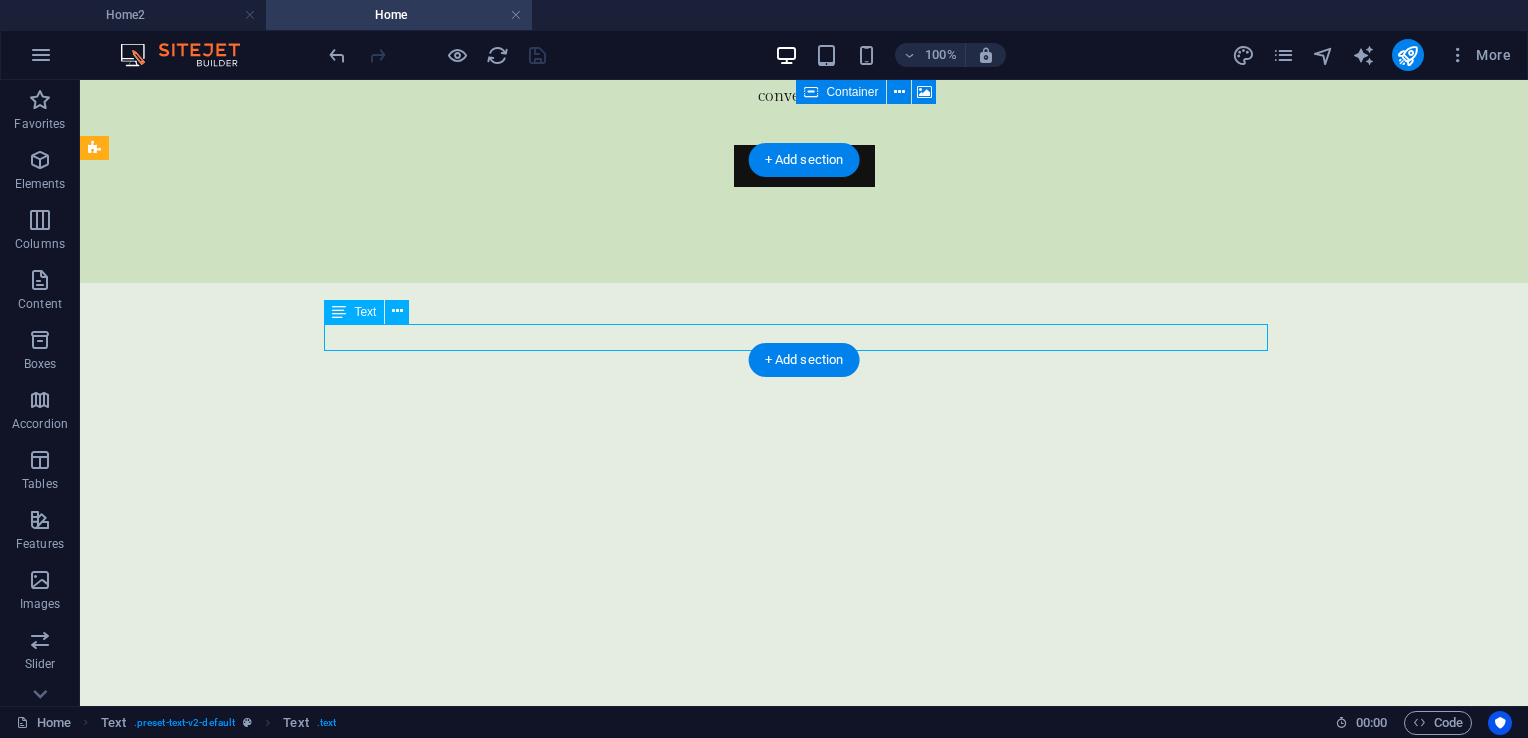 scroll, scrollTop: 4467, scrollLeft: 0, axis: vertical 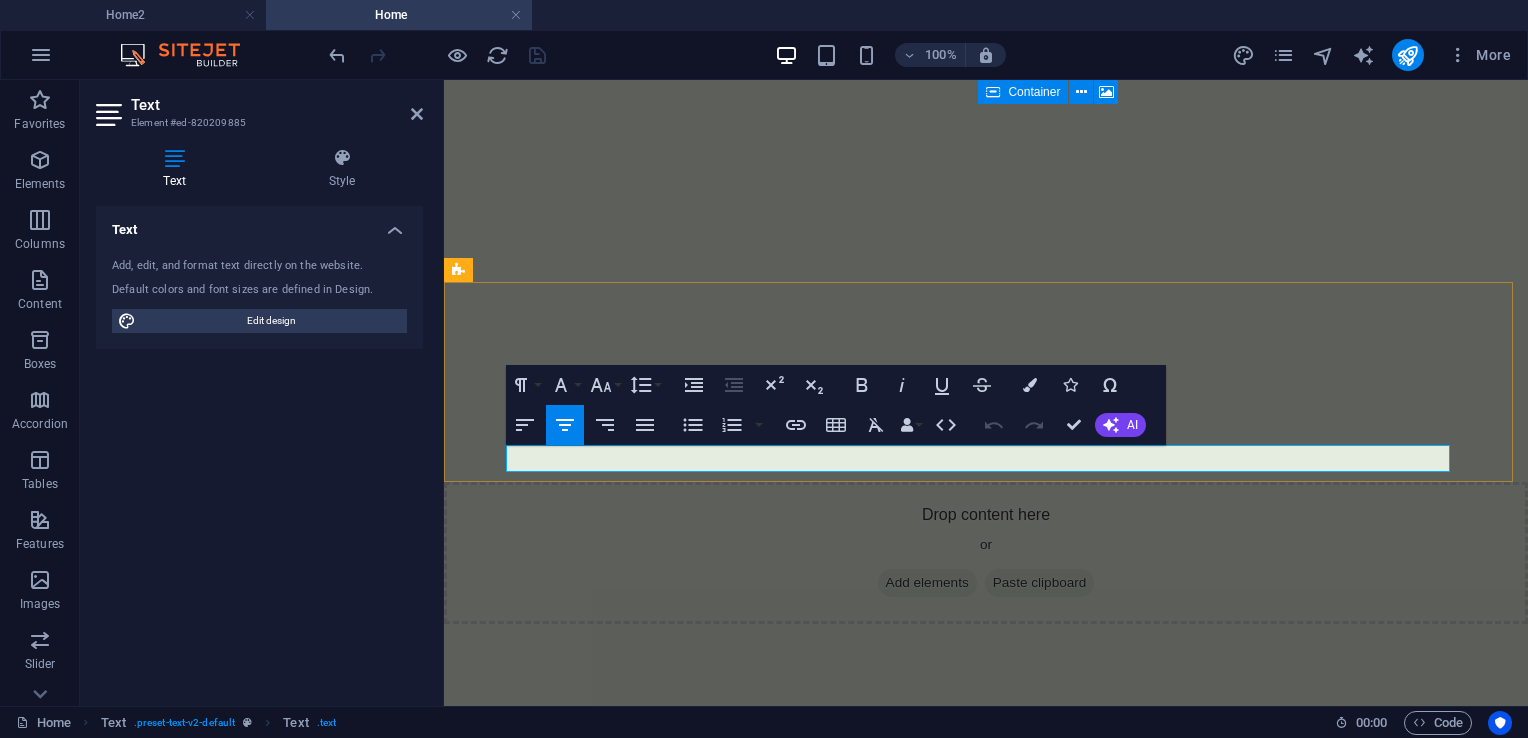 drag, startPoint x: 1383, startPoint y: 458, endPoint x: 588, endPoint y: 455, distance: 795.0057 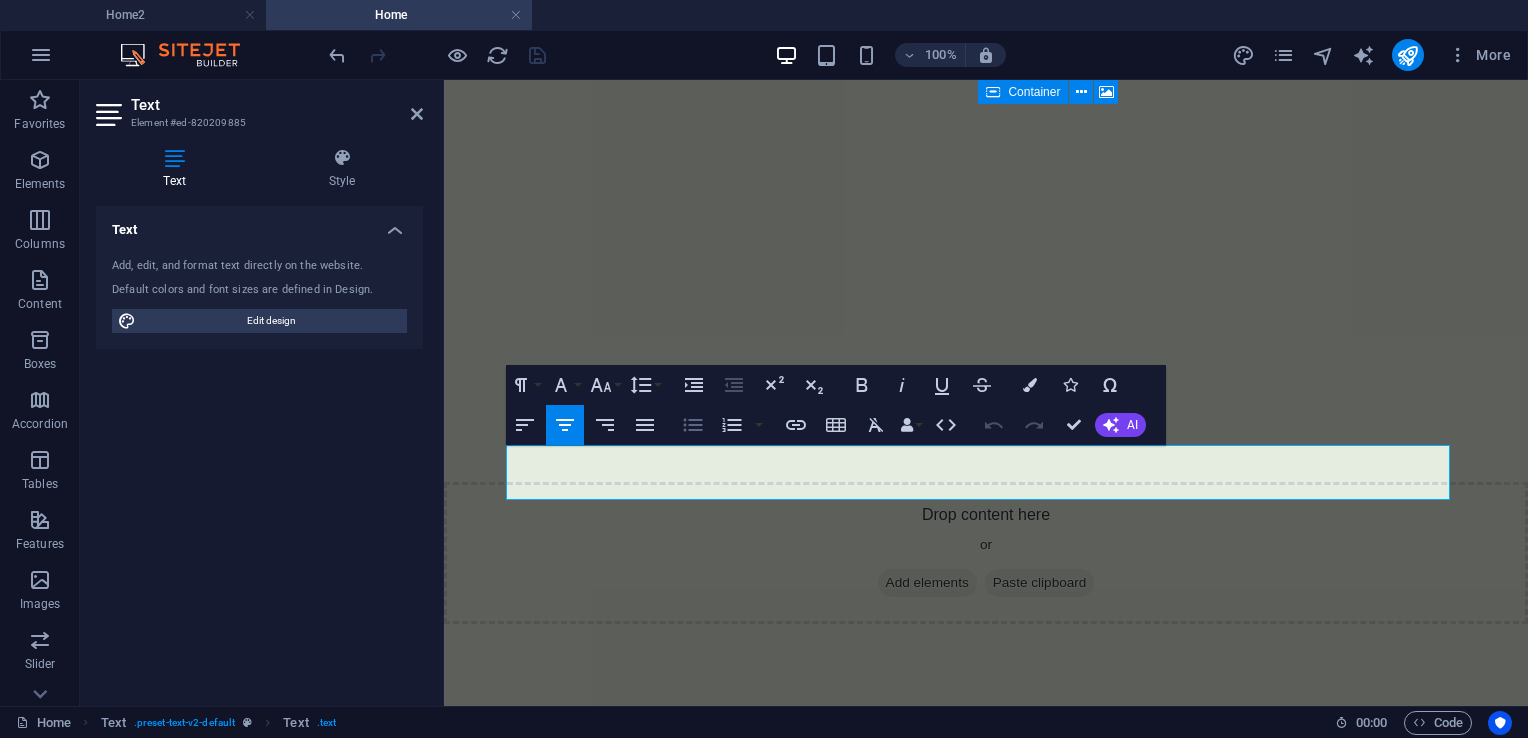 scroll, scrollTop: 1432, scrollLeft: 3, axis: both 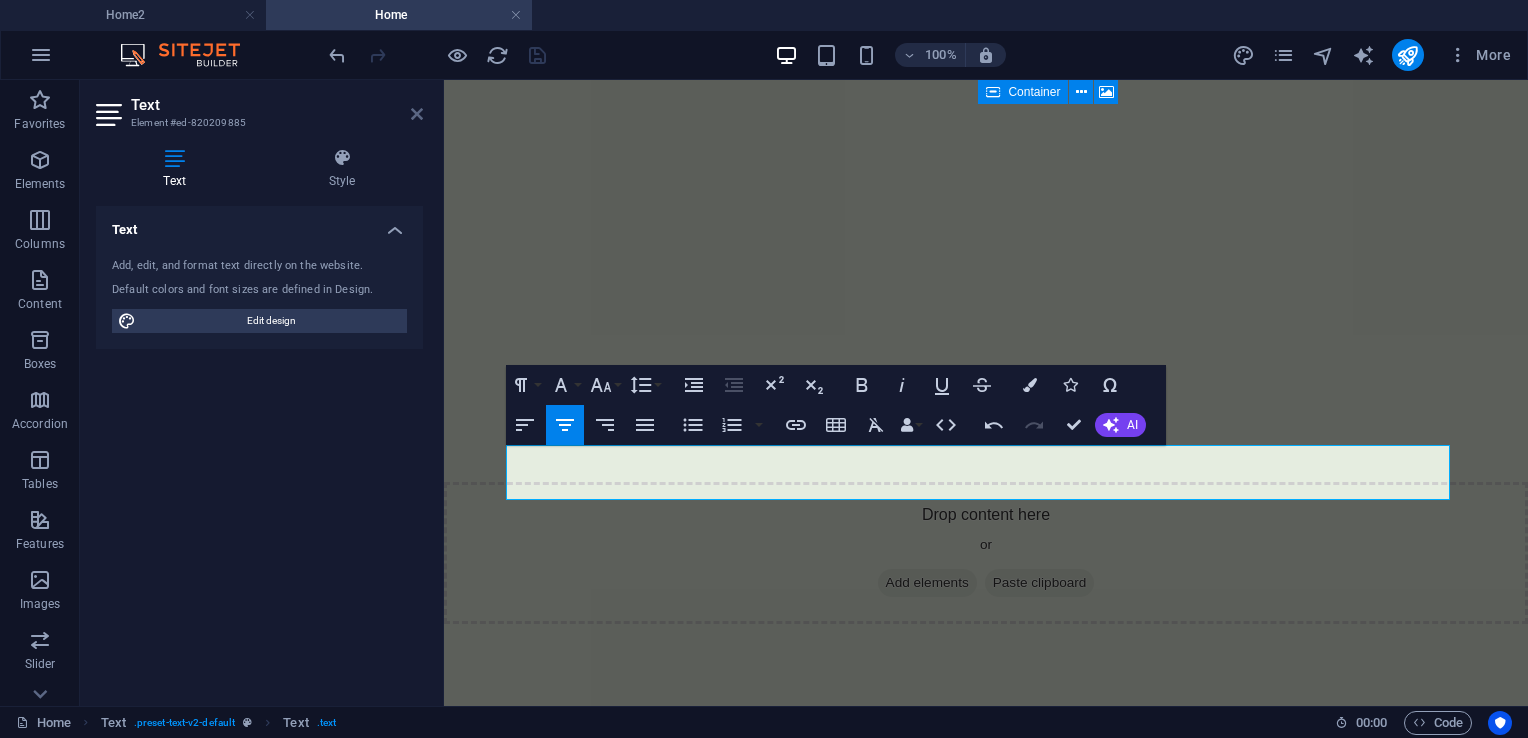 click at bounding box center [417, 114] 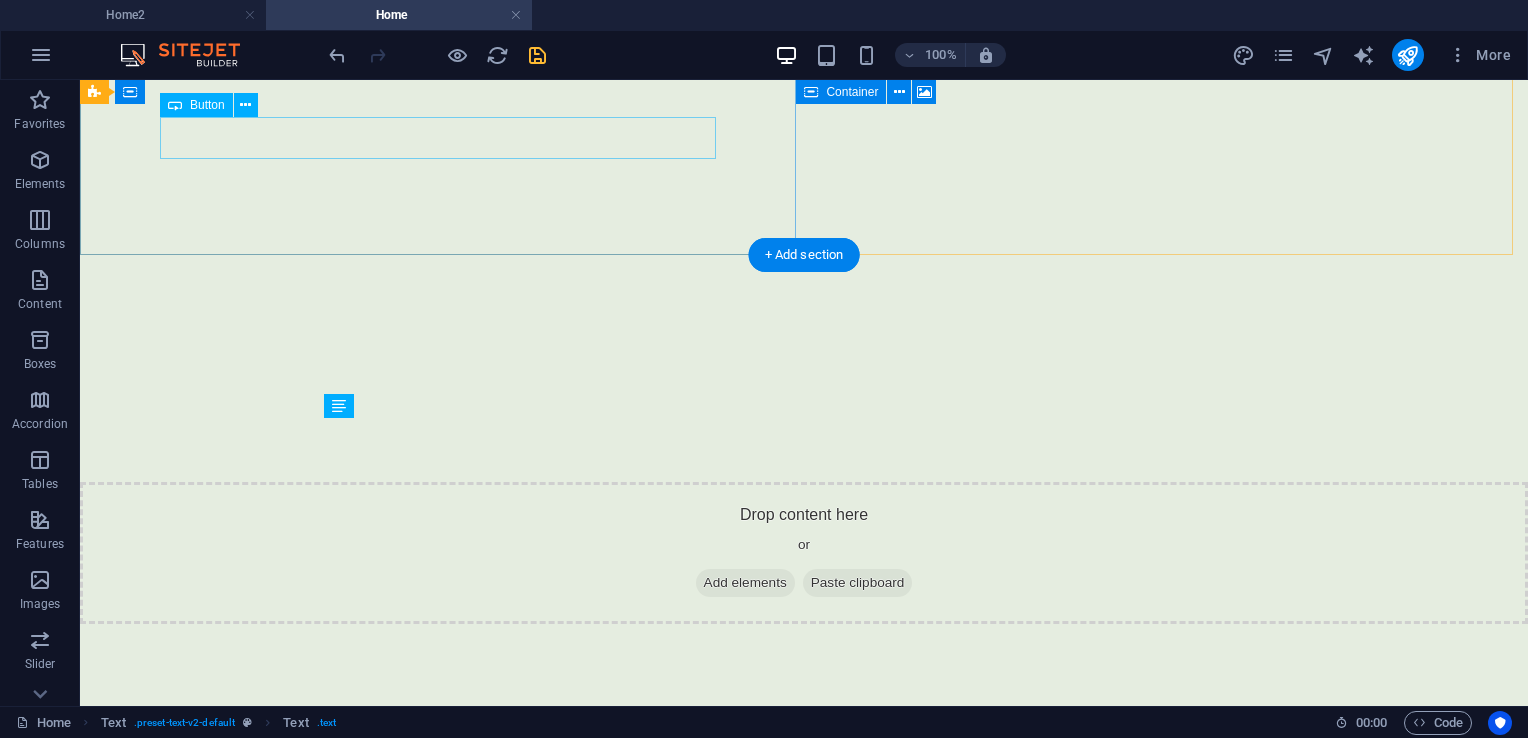scroll, scrollTop: 3857, scrollLeft: 0, axis: vertical 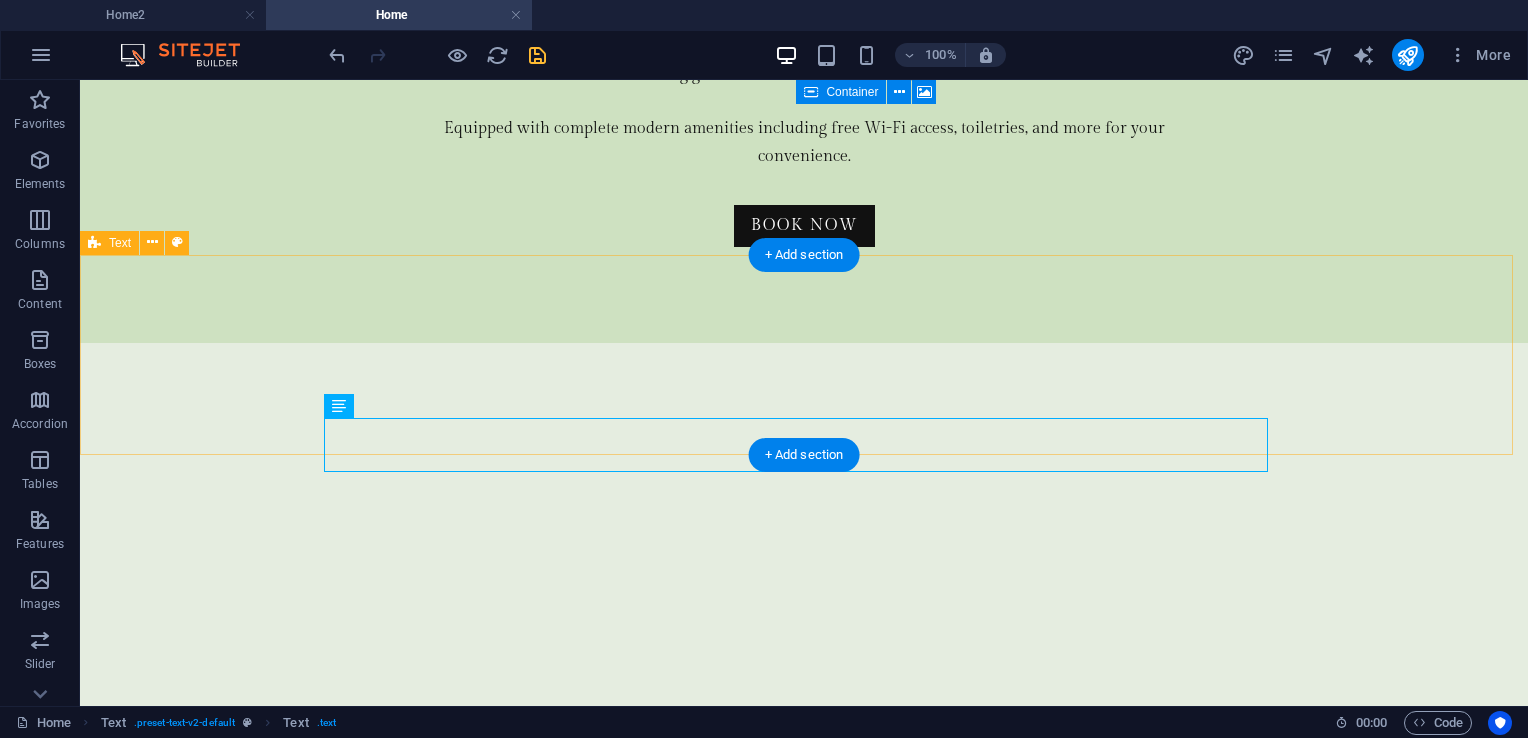 click on "PROMOTIONAL OFFERS  For our guests, take a chance on these sensational offers exclusively at Nawawalang Paraiso Resort and Hotel" at bounding box center (804, 4224) 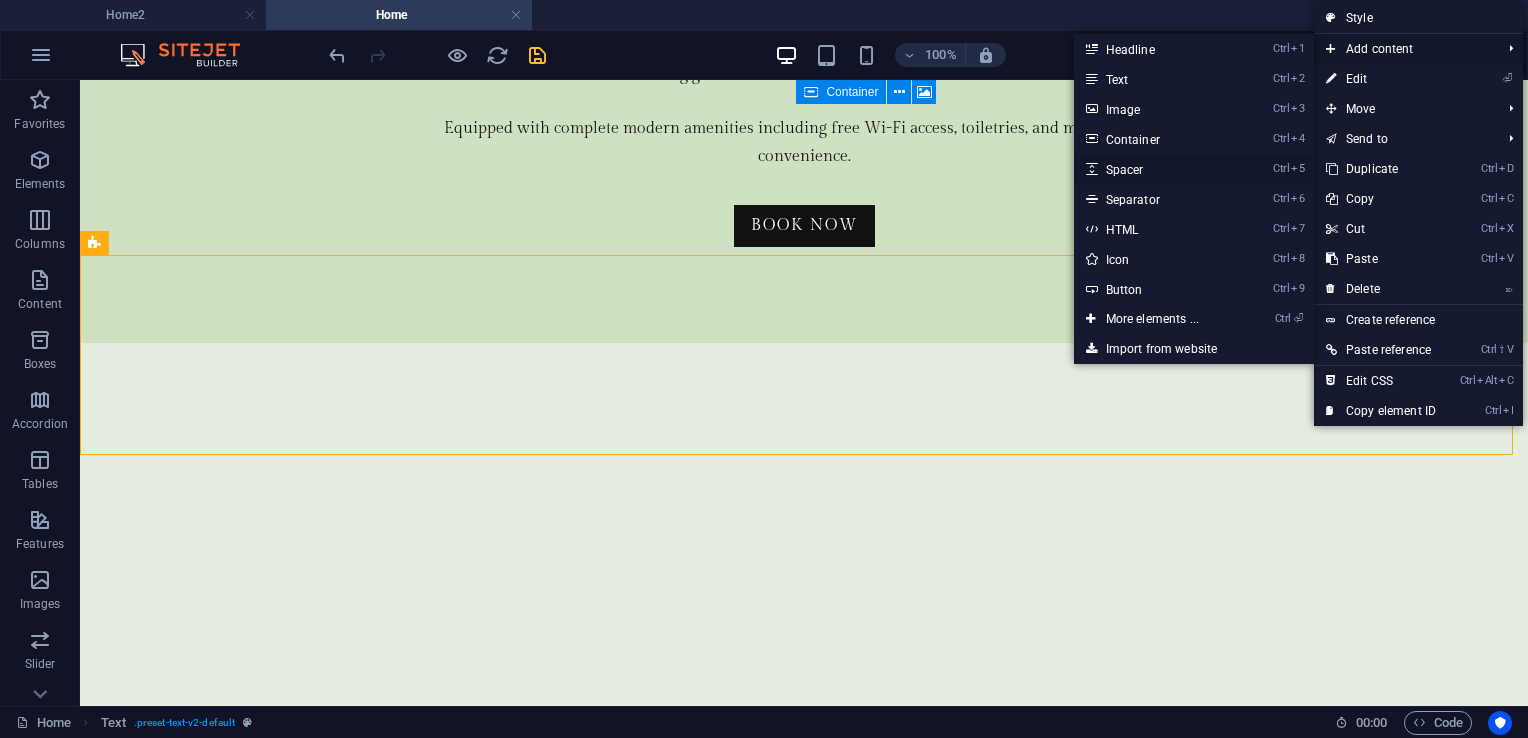 click on "Ctrl 5  Spacer" at bounding box center [1156, 169] 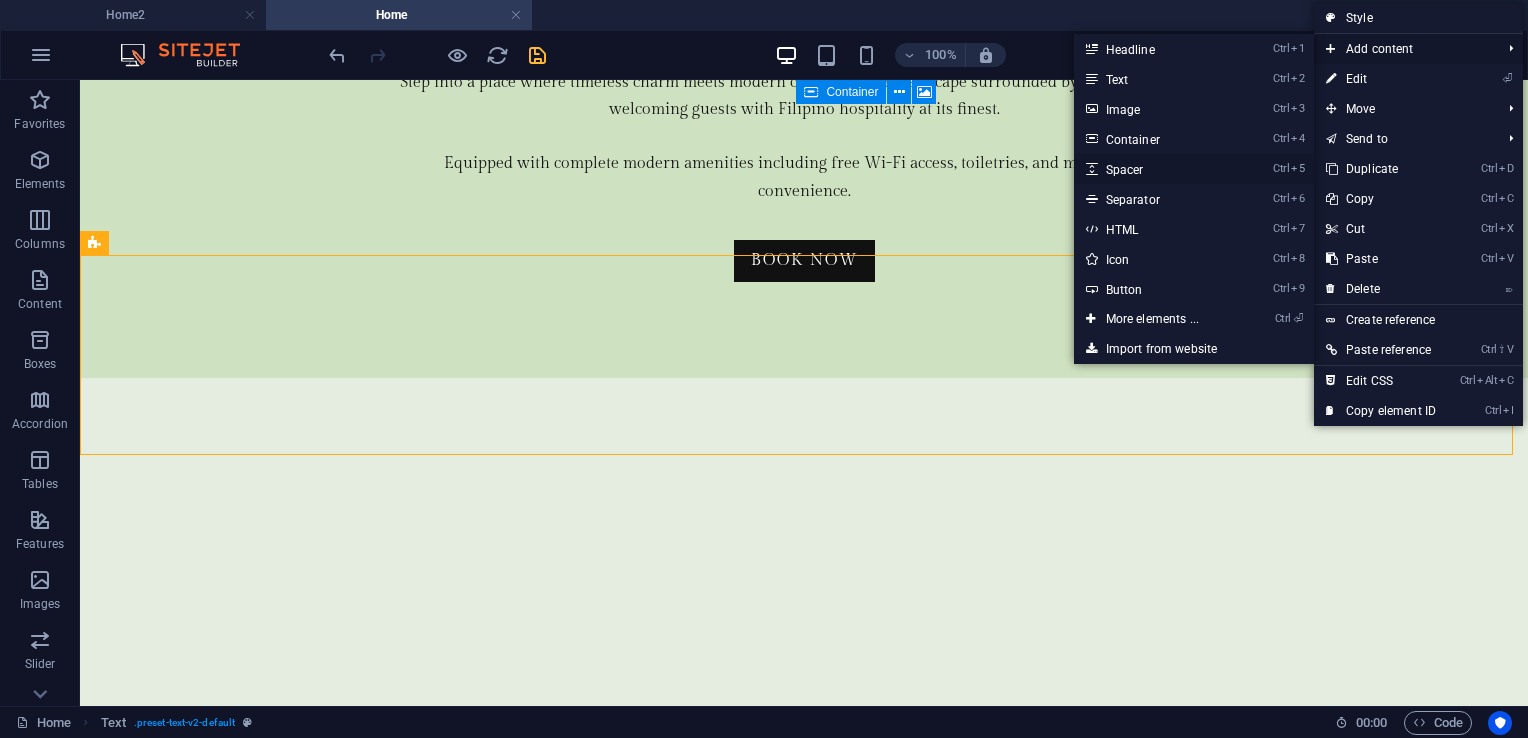 select on "px" 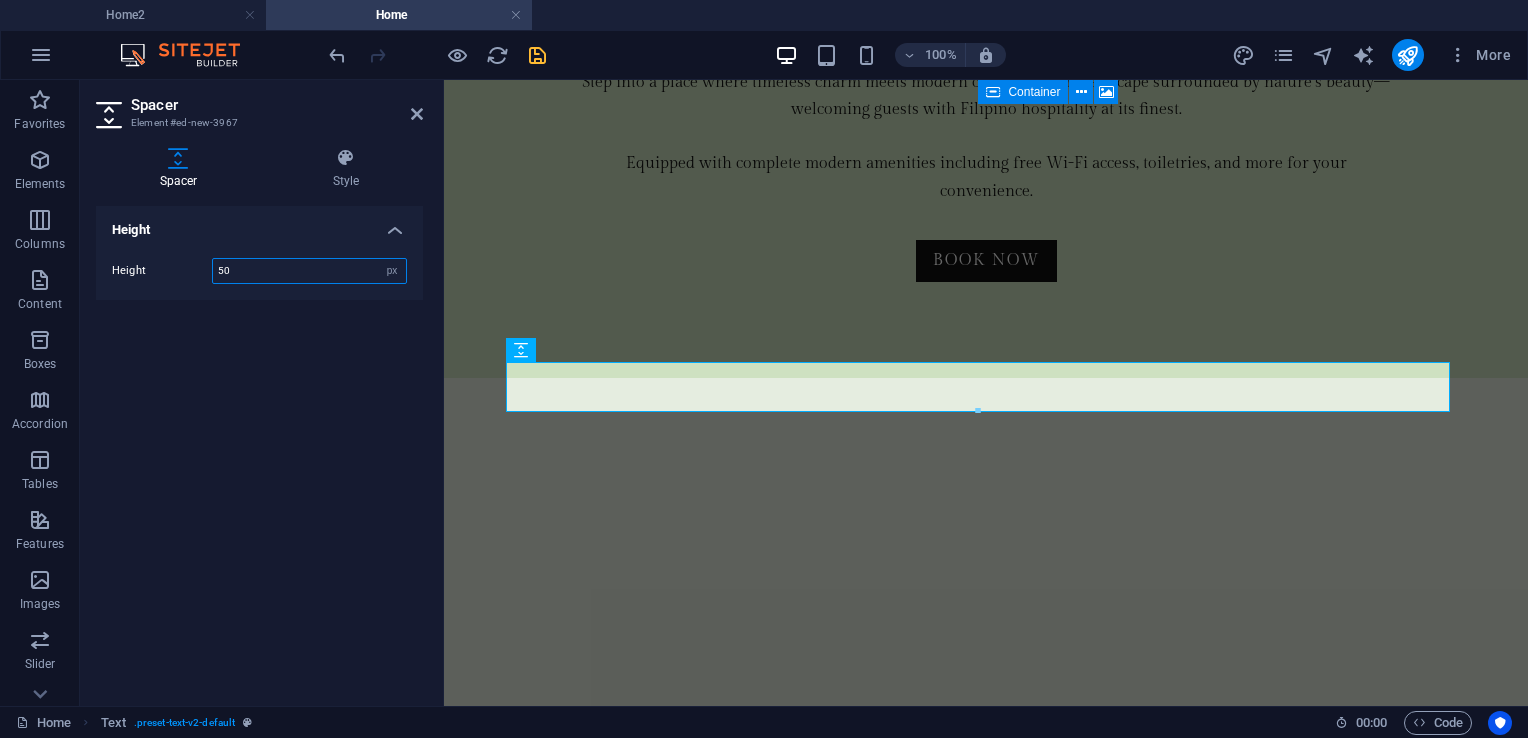 scroll, scrollTop: 4467, scrollLeft: 0, axis: vertical 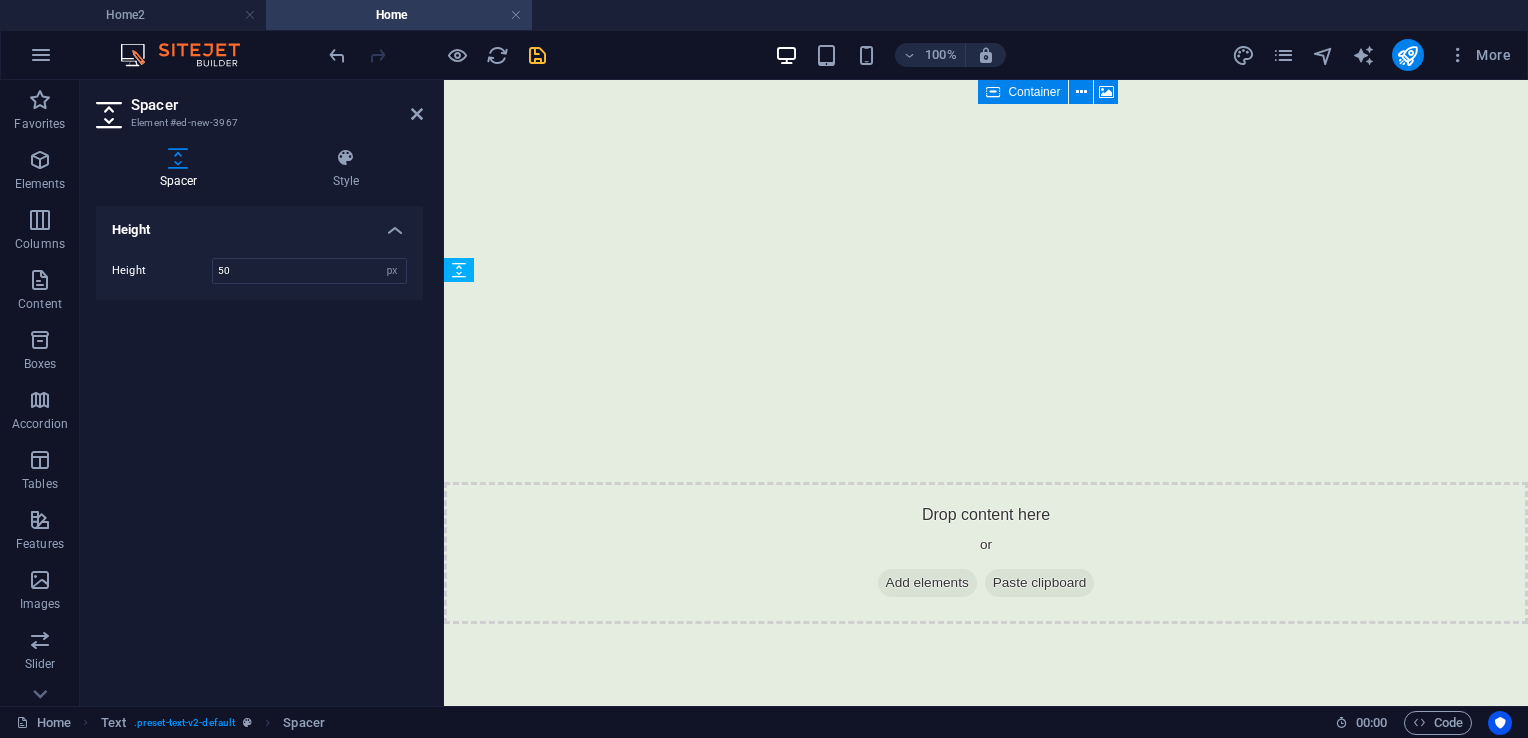 drag, startPoint x: 934, startPoint y: 395, endPoint x: 940, endPoint y: 425, distance: 30.594116 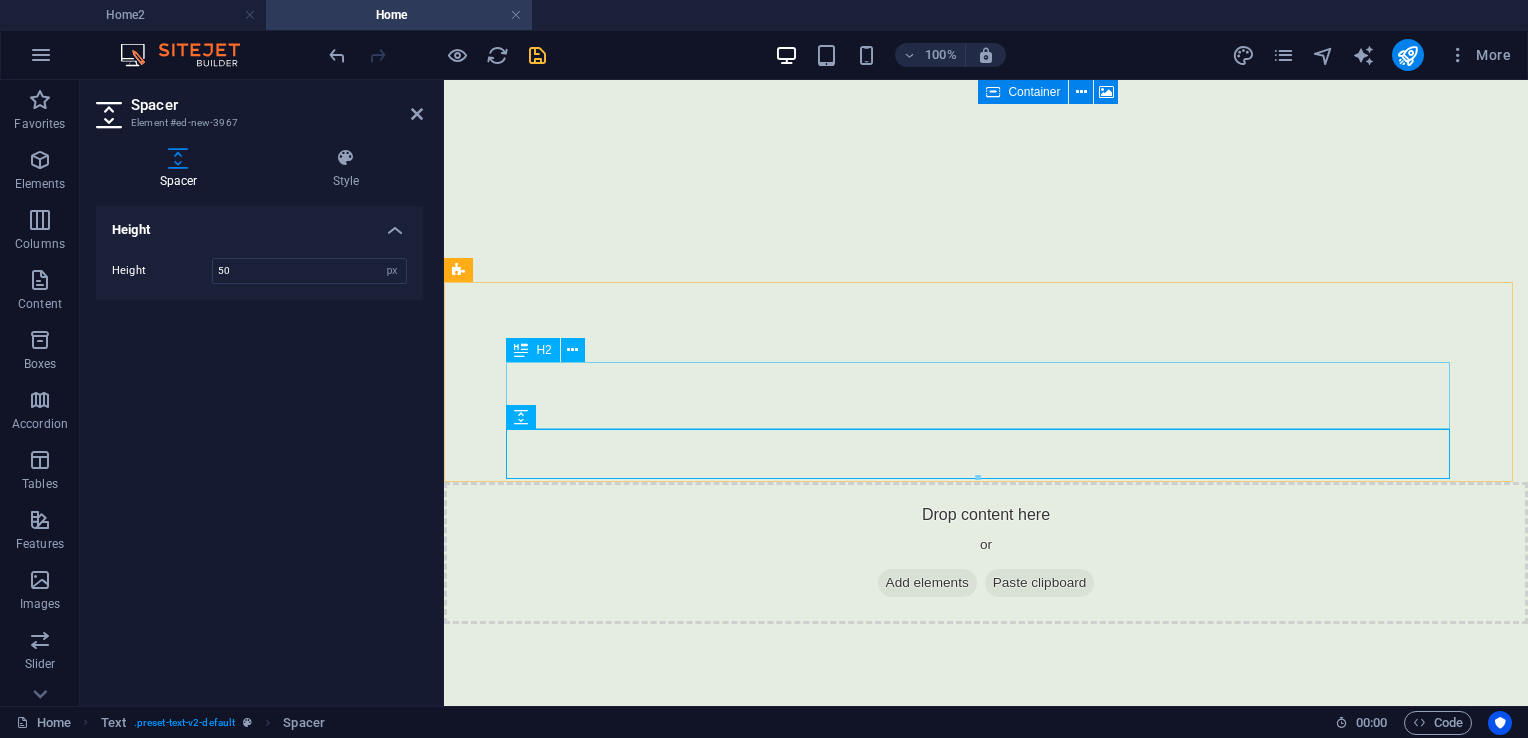click on "PROMOTIONAL OFFERS" at bounding box center [986, 3891] 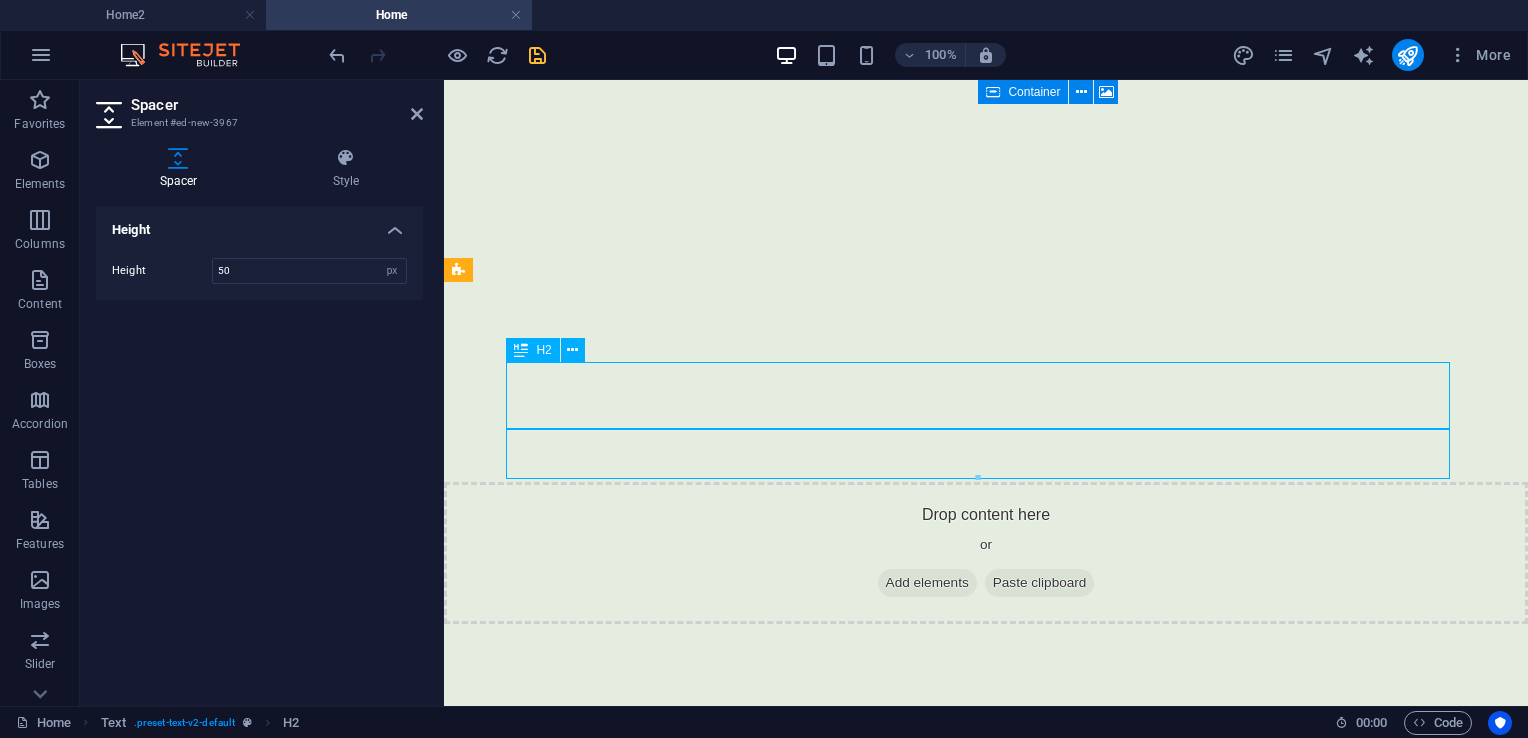 scroll, scrollTop: 3857, scrollLeft: 0, axis: vertical 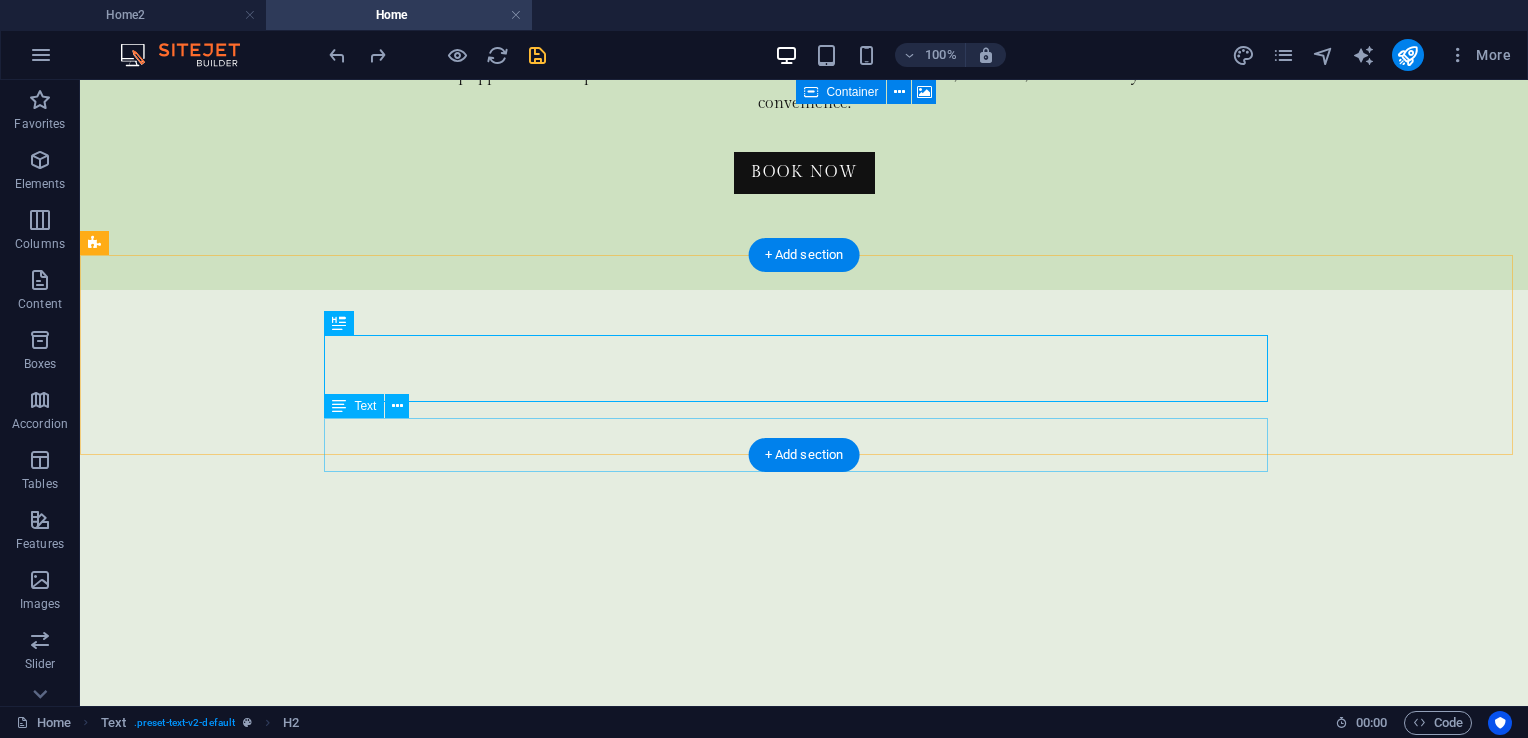 click on "For our guests, take a chance on these sensational offers exclusively at Nawawalang Paraiso Resort and Hotel" at bounding box center (804, 4261) 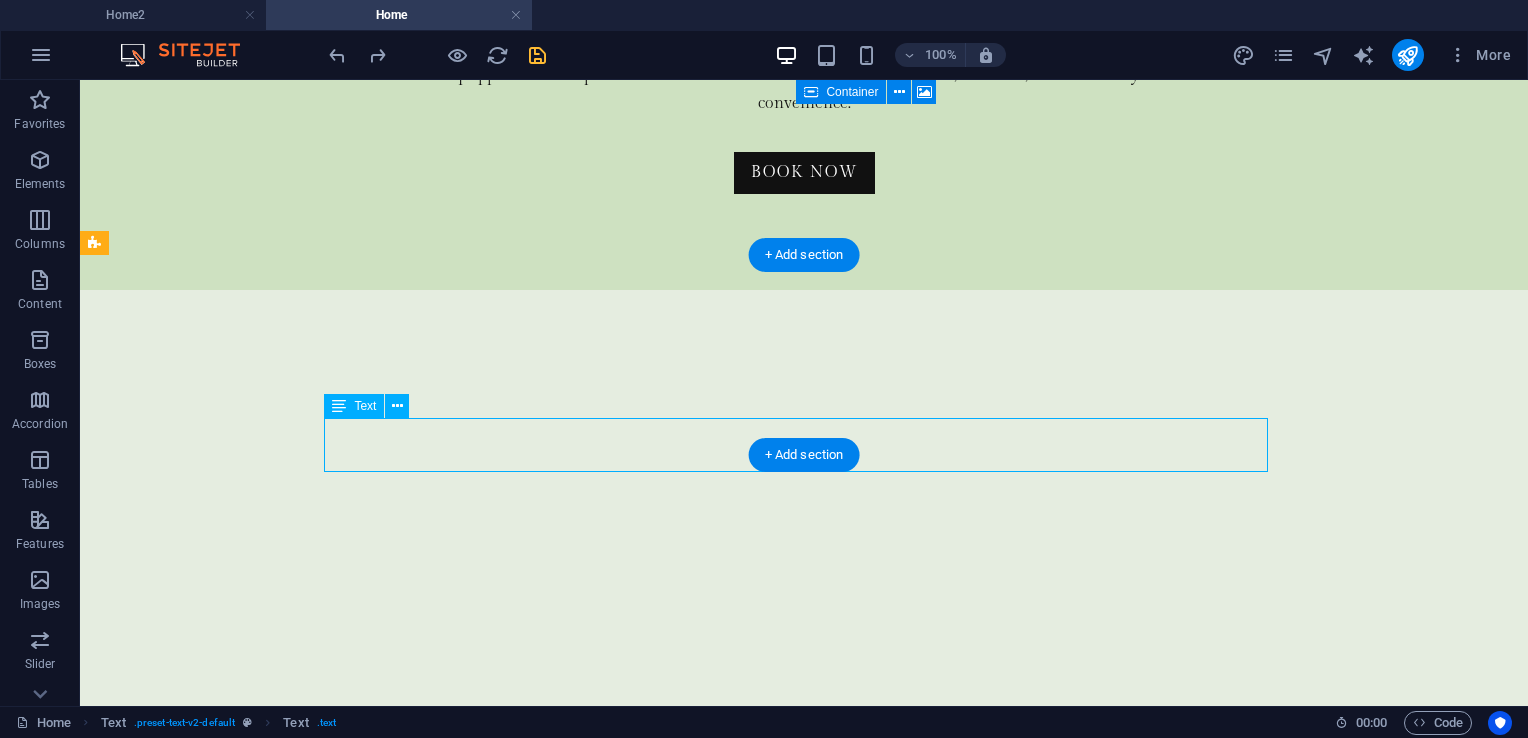 click on "For our guests, take a chance on these sensational offers exclusively at Nawawalang Paraiso Resort and Hotel" at bounding box center [804, 4261] 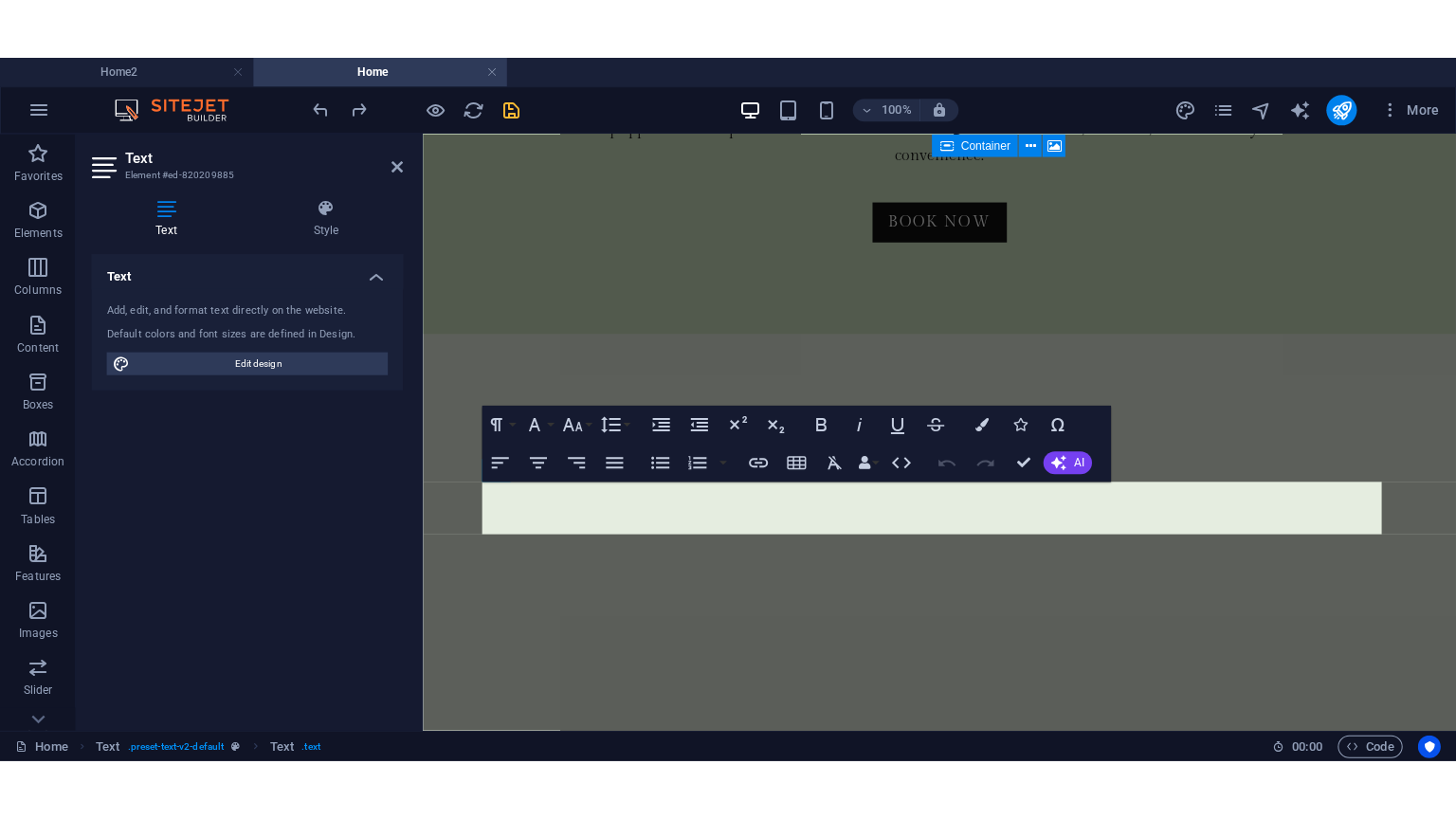scroll, scrollTop: 4234, scrollLeft: 0, axis: vertical 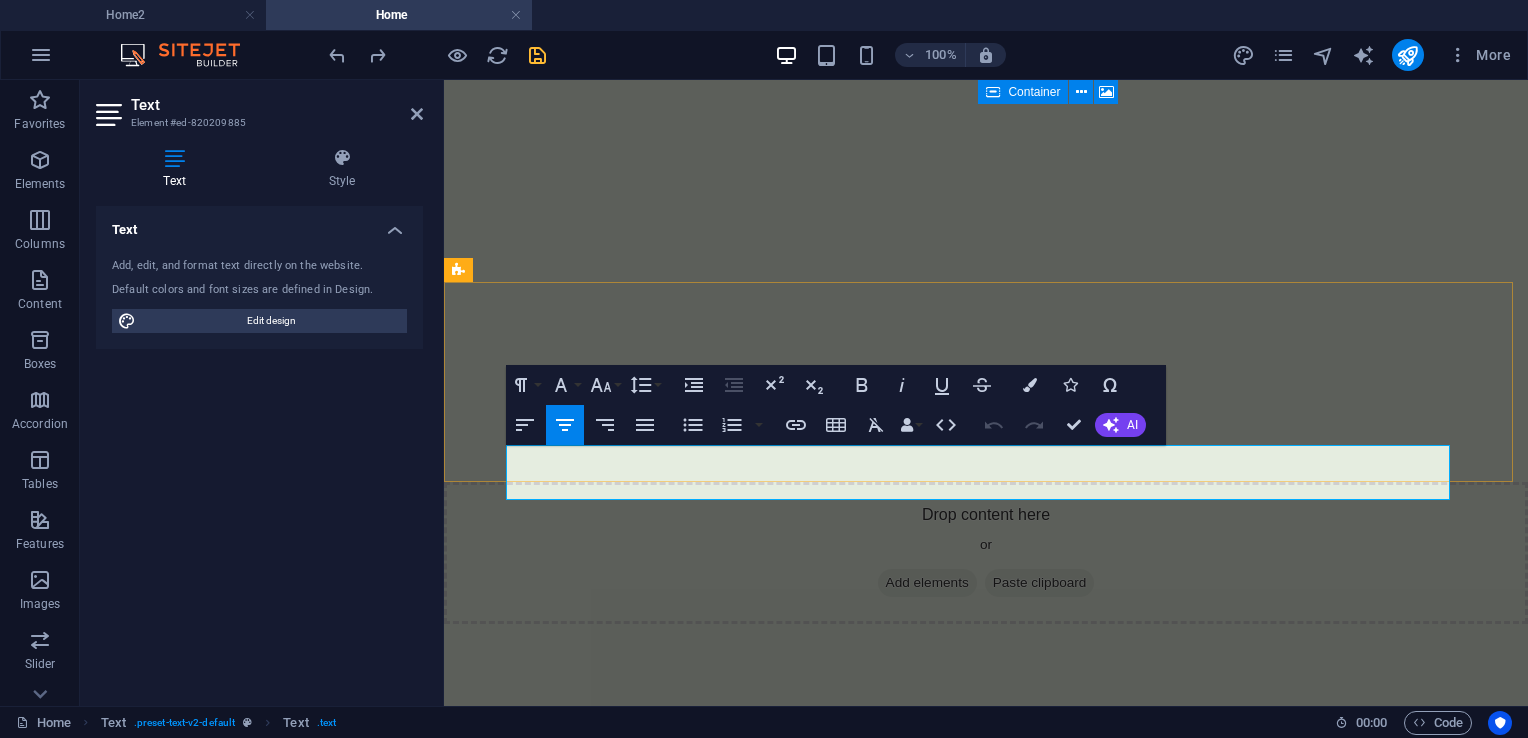 click on "exclusively at Nawawalang Paraiso Resort and Hotel" at bounding box center (986, 3981) 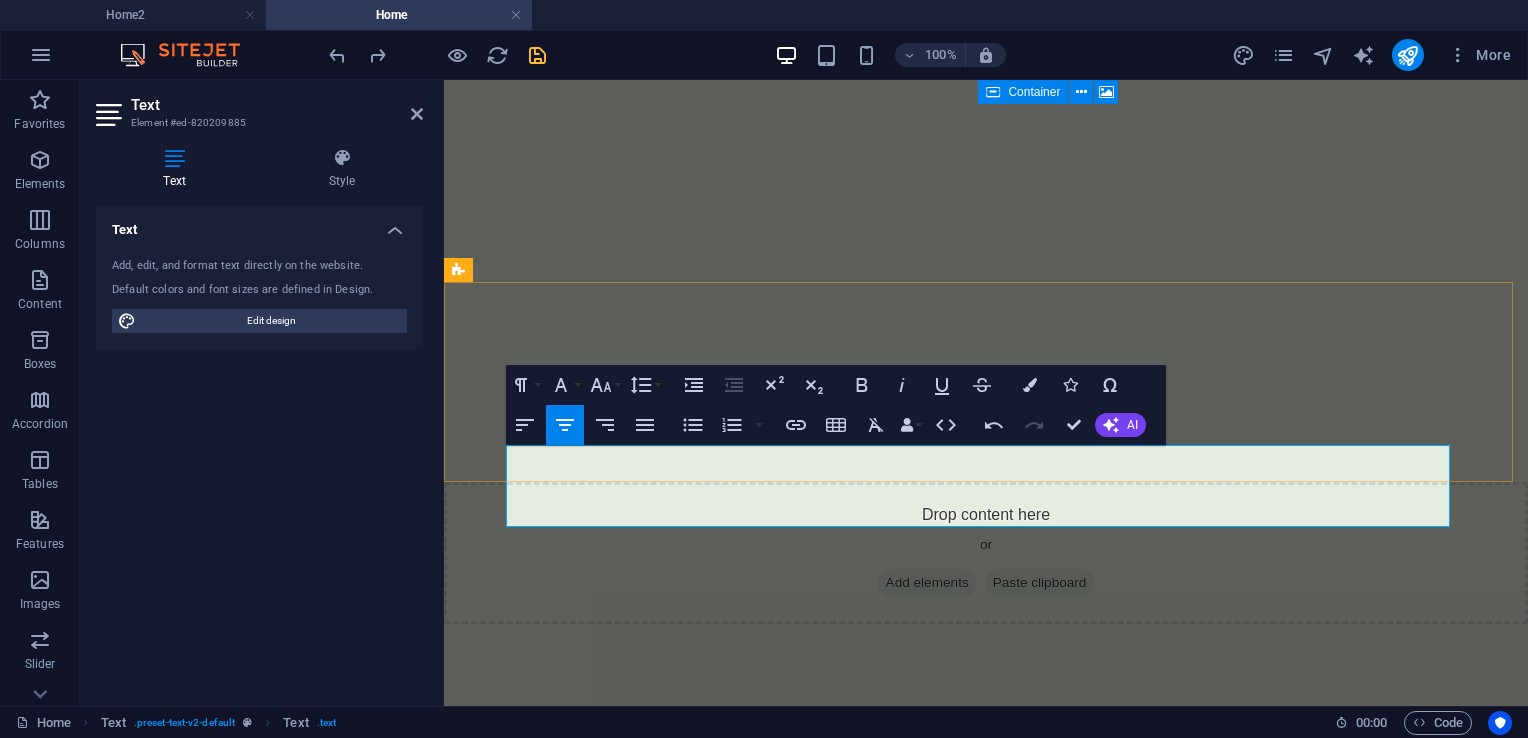 click on "For our guests, take a chance on these sensational offers" at bounding box center [986, 3954] 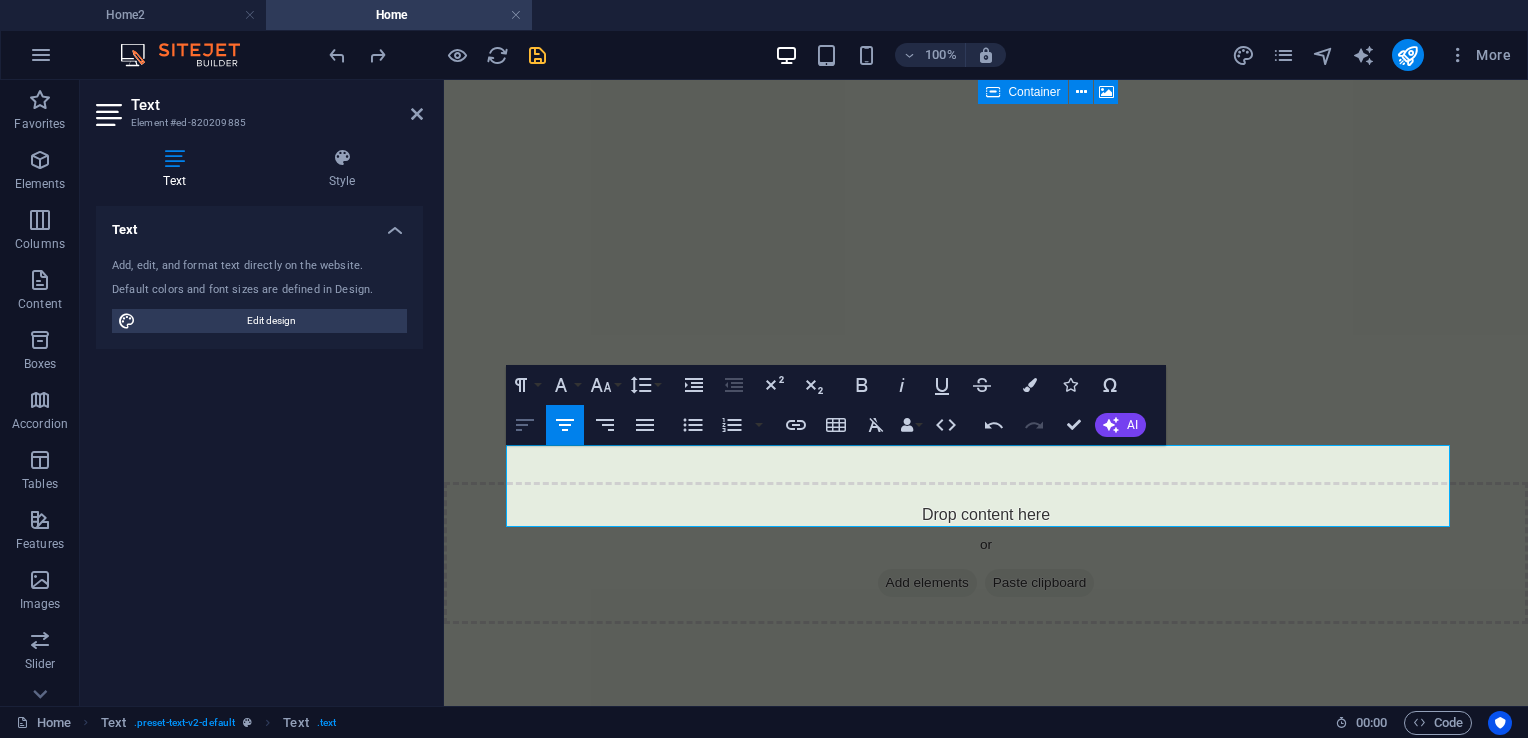 click 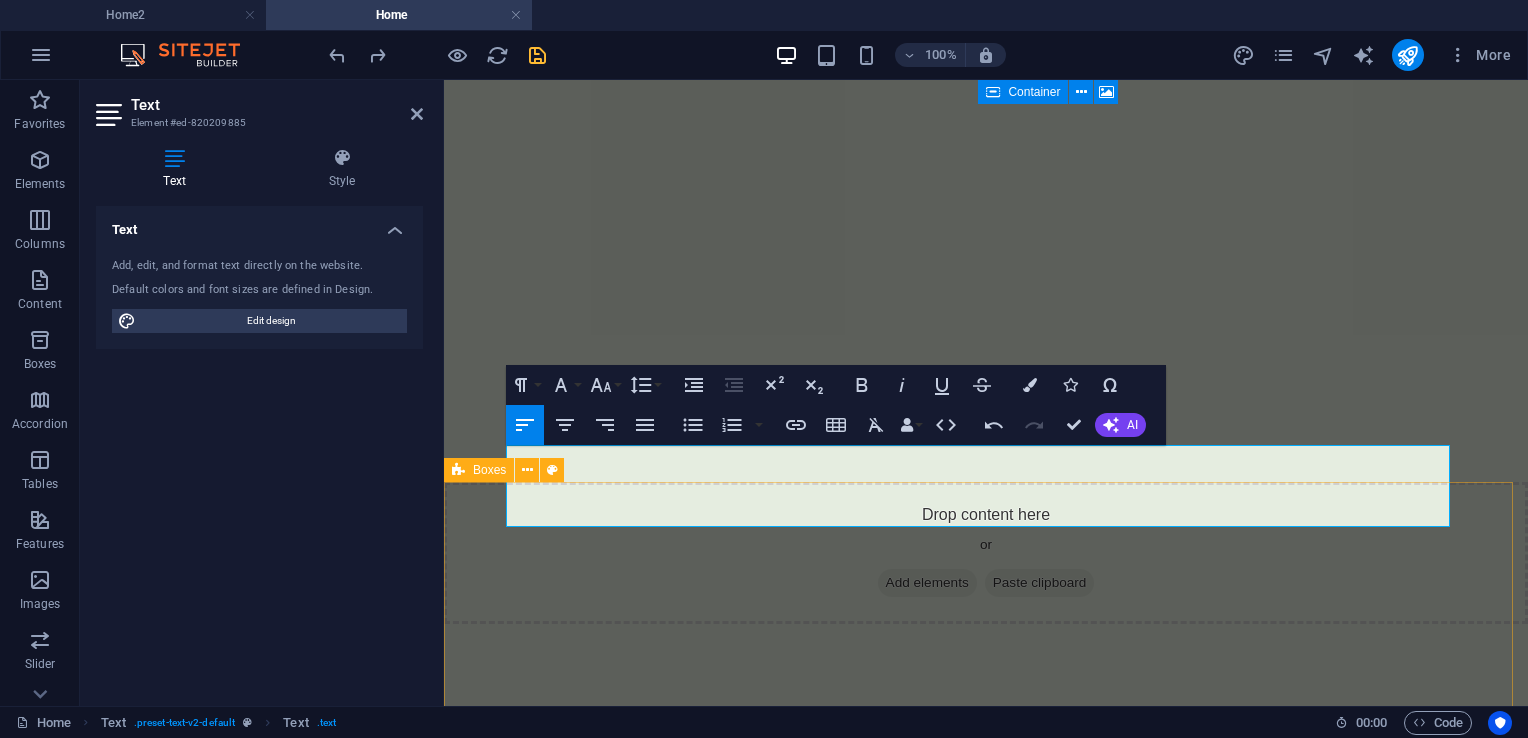 click on "exclusively at Nawawalang Paraiso Resort and Hotel" at bounding box center [986, 3995] 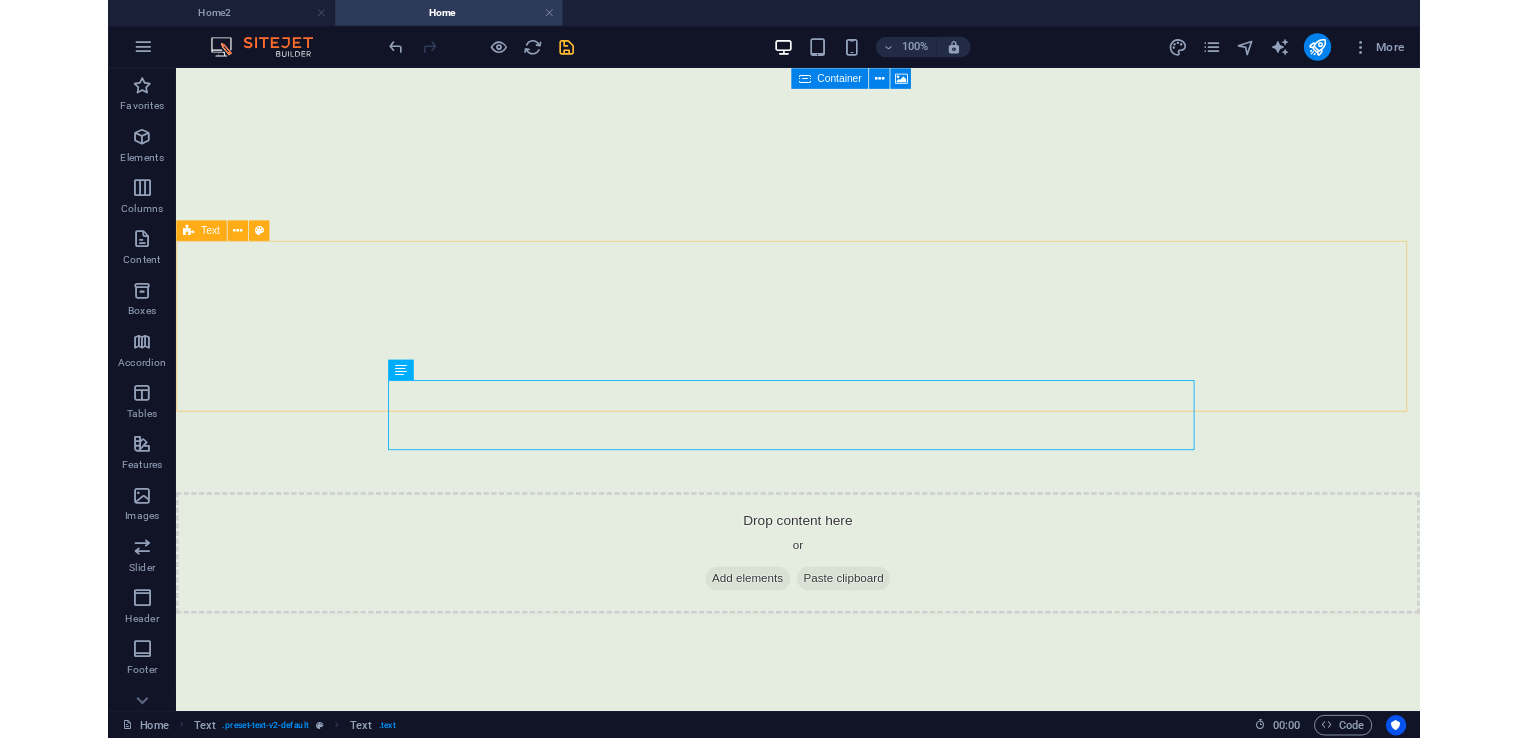 scroll, scrollTop: 3830, scrollLeft: 0, axis: vertical 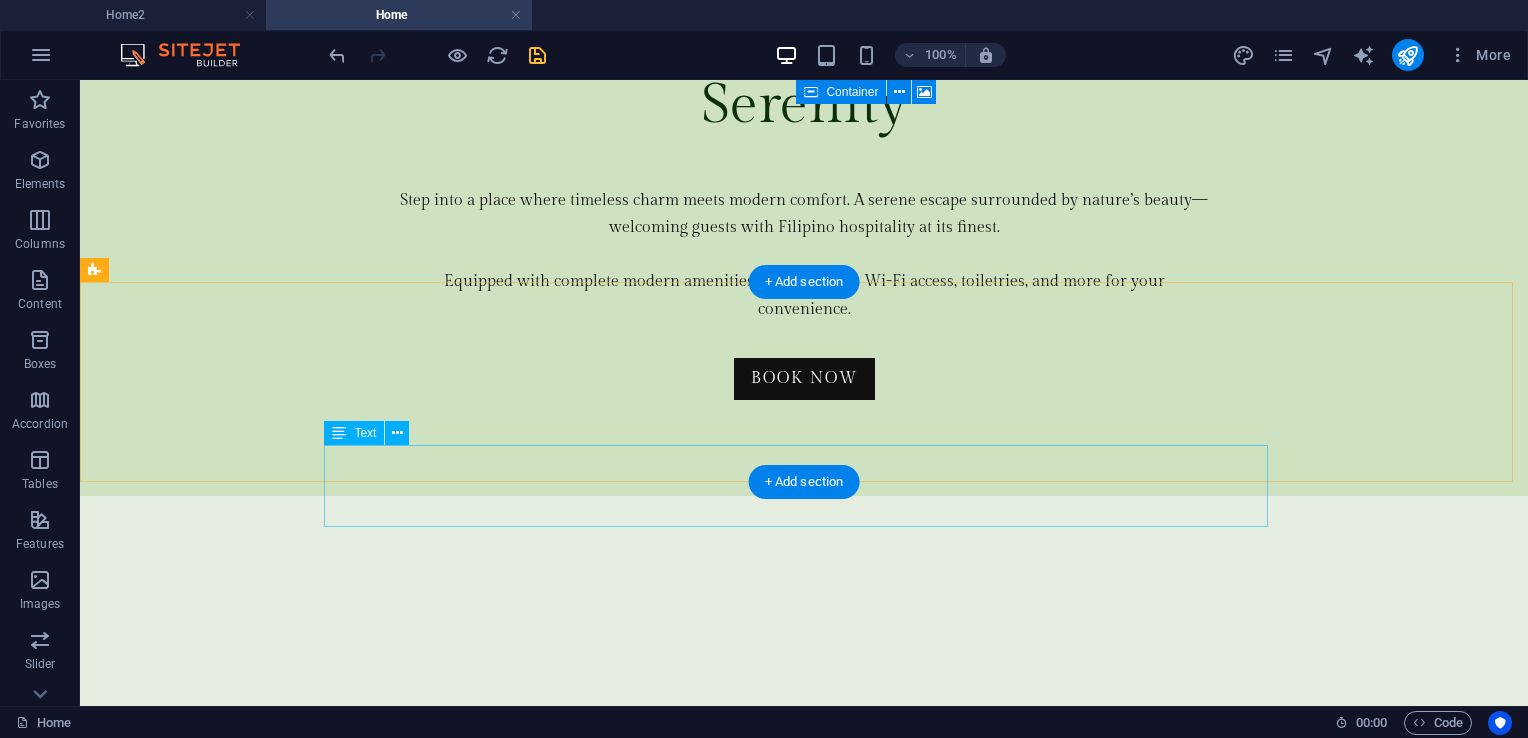 click on "For our guests, take a chance on these sensational offers exclusively at Nawawalang Paraiso Resort and Hotel" at bounding box center (804, 4670) 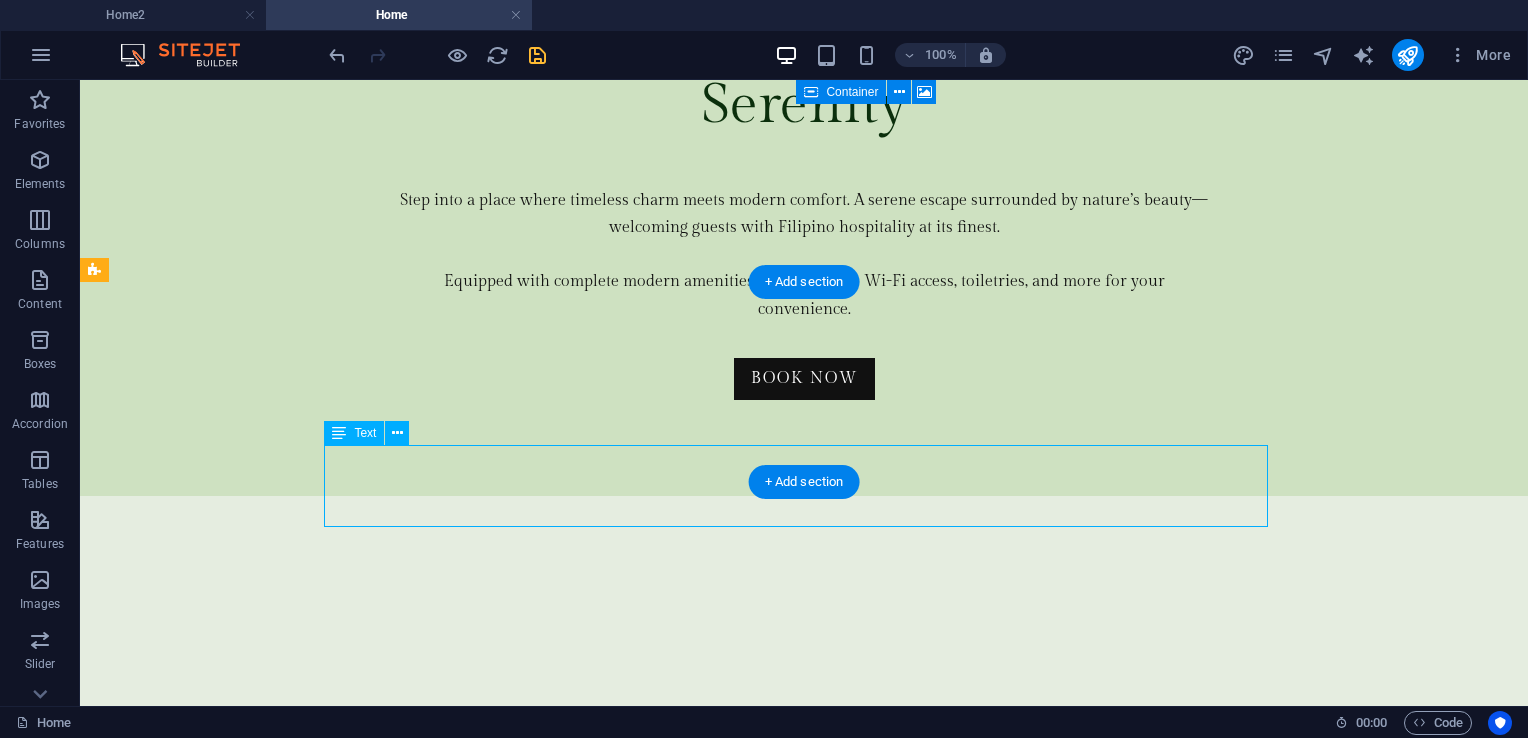 click on "For our guests, take a chance on these sensational offers exclusively at Nawawalang Paraiso Resort and Hotel" at bounding box center (804, 4670) 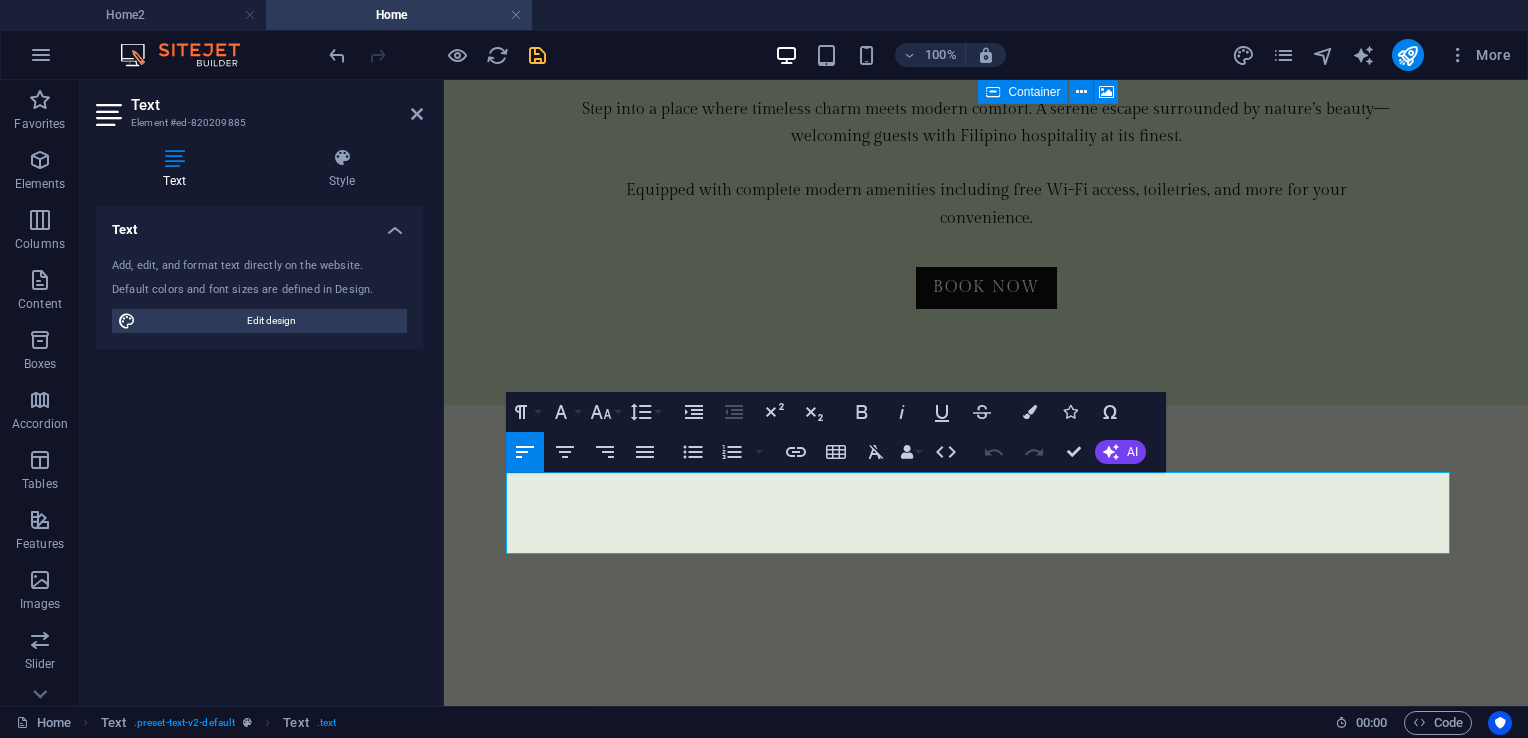 scroll, scrollTop: 4440, scrollLeft: 0, axis: vertical 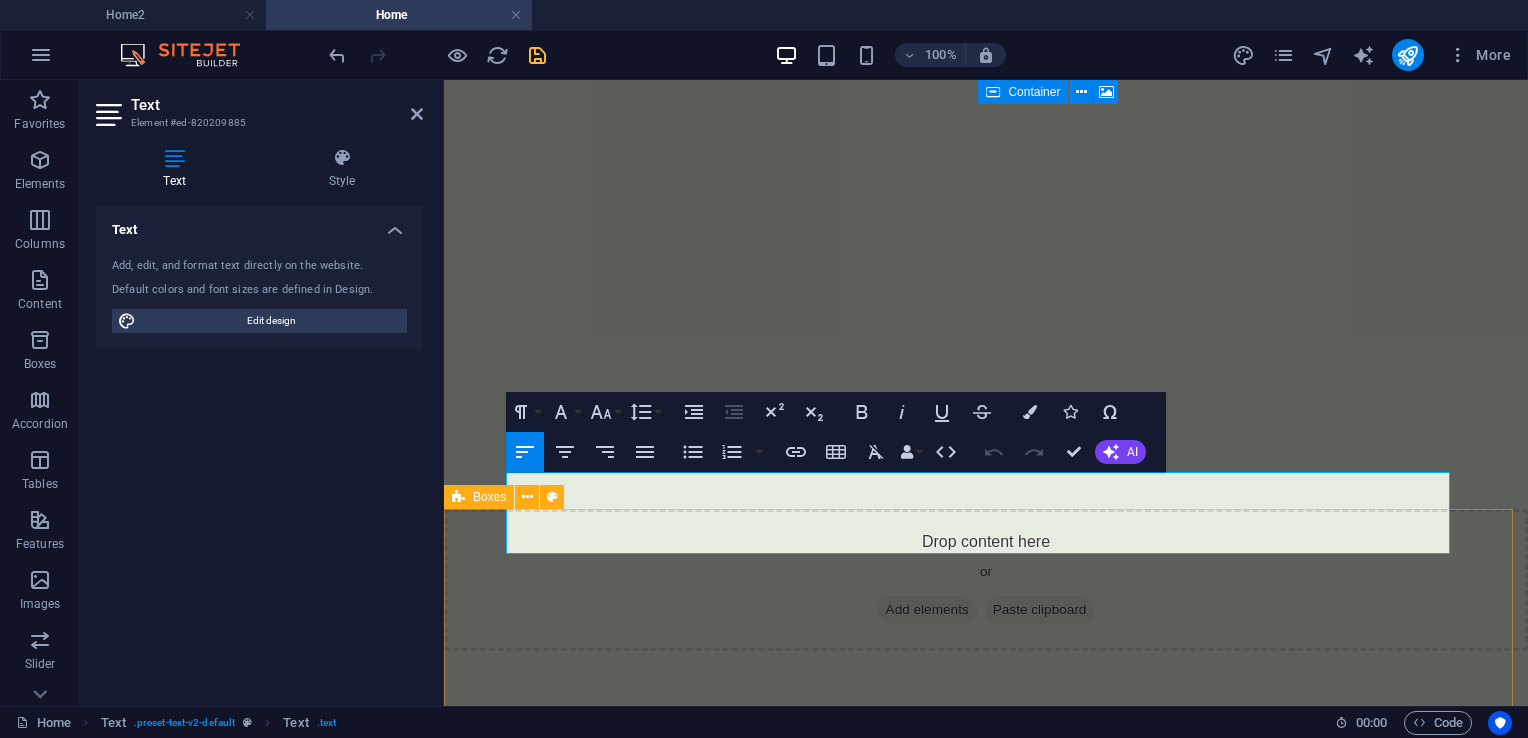 click at bounding box center [986, 7884] 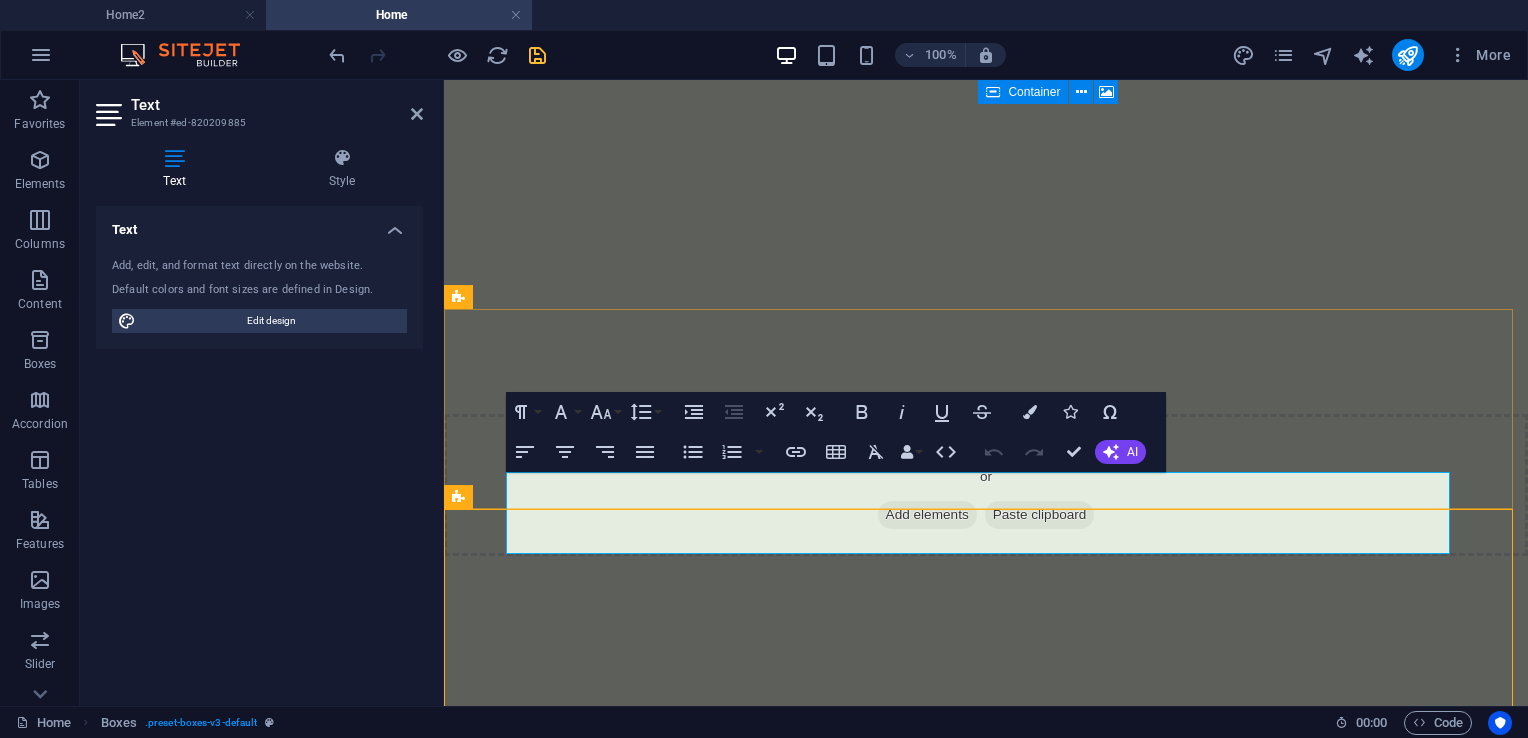 scroll, scrollTop: 3830, scrollLeft: 0, axis: vertical 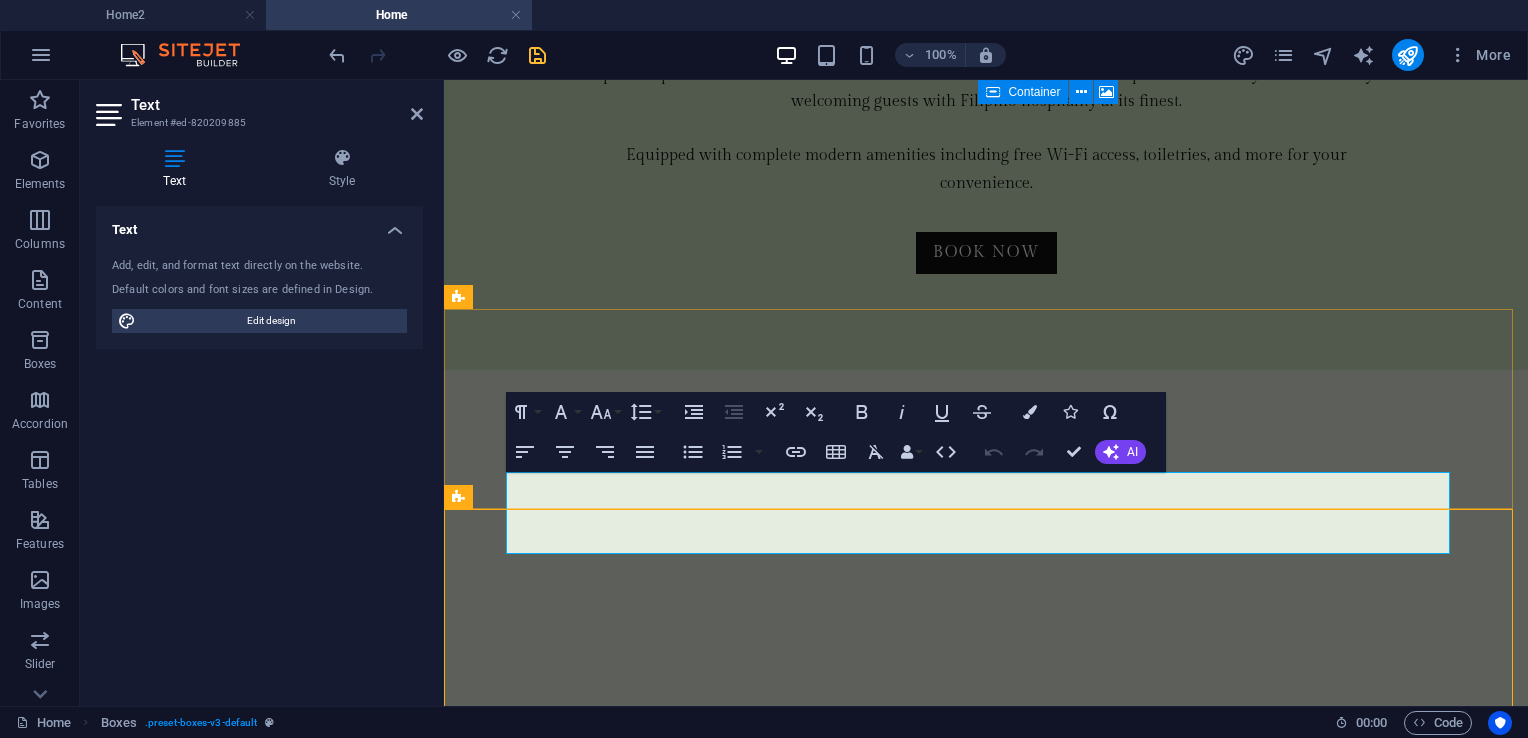 click at bounding box center (986, 8230) 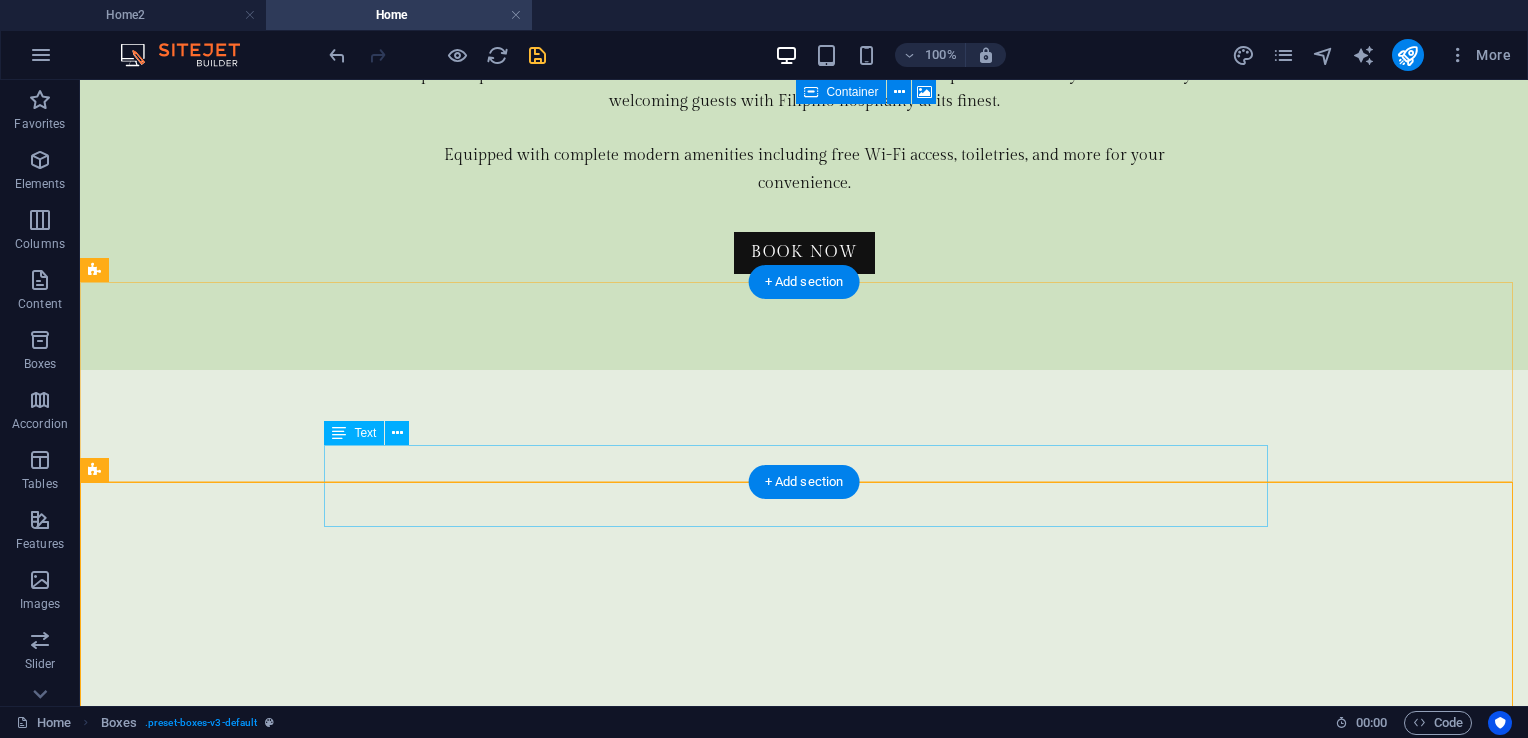 click on "For our guests, take a chance on these sensational offers exclusively at Nawawalang Paraiso Resort and Hotel" at bounding box center (804, 4355) 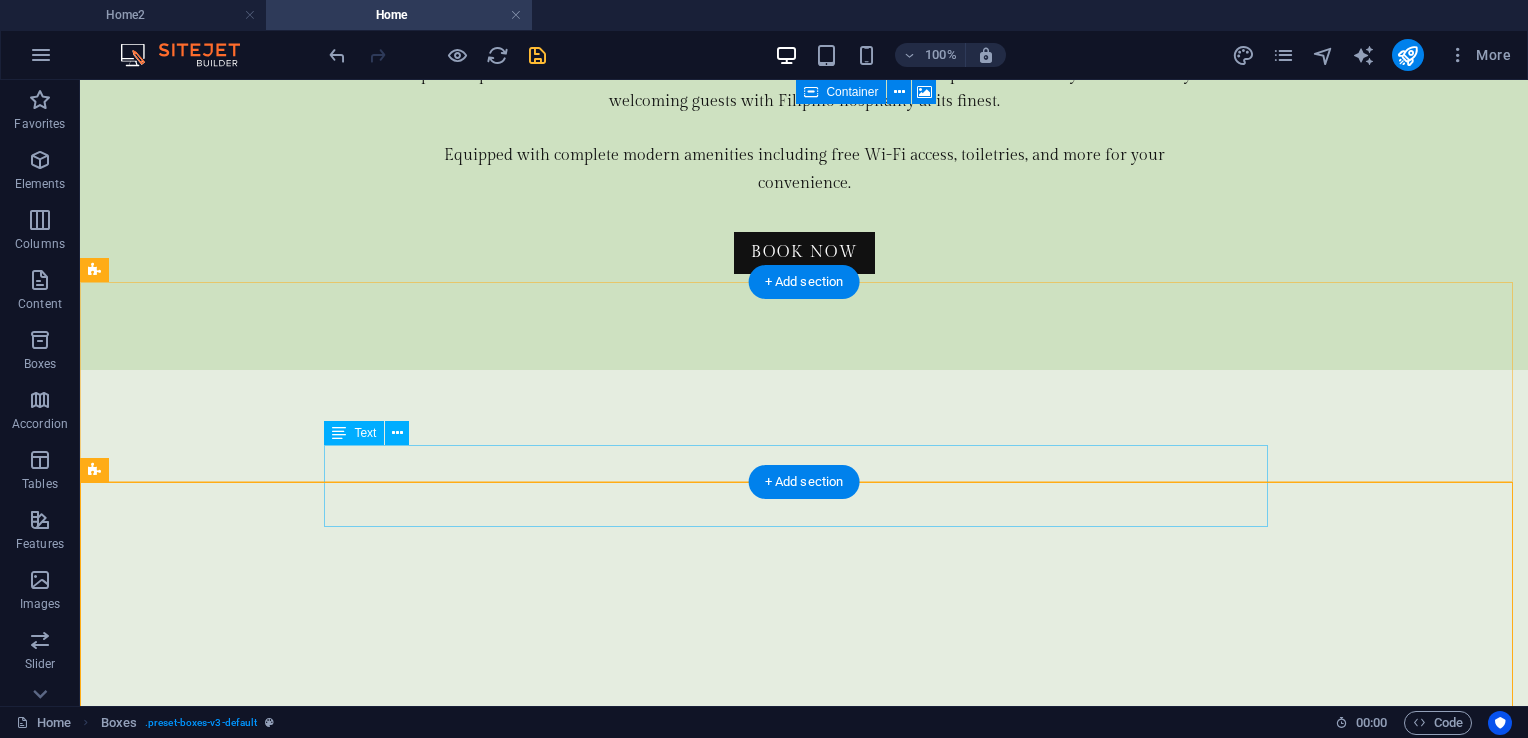click on "For our guests, take a chance on these sensational offers exclusively at Nawawalang Paraiso Resort and Hotel" at bounding box center [804, 4355] 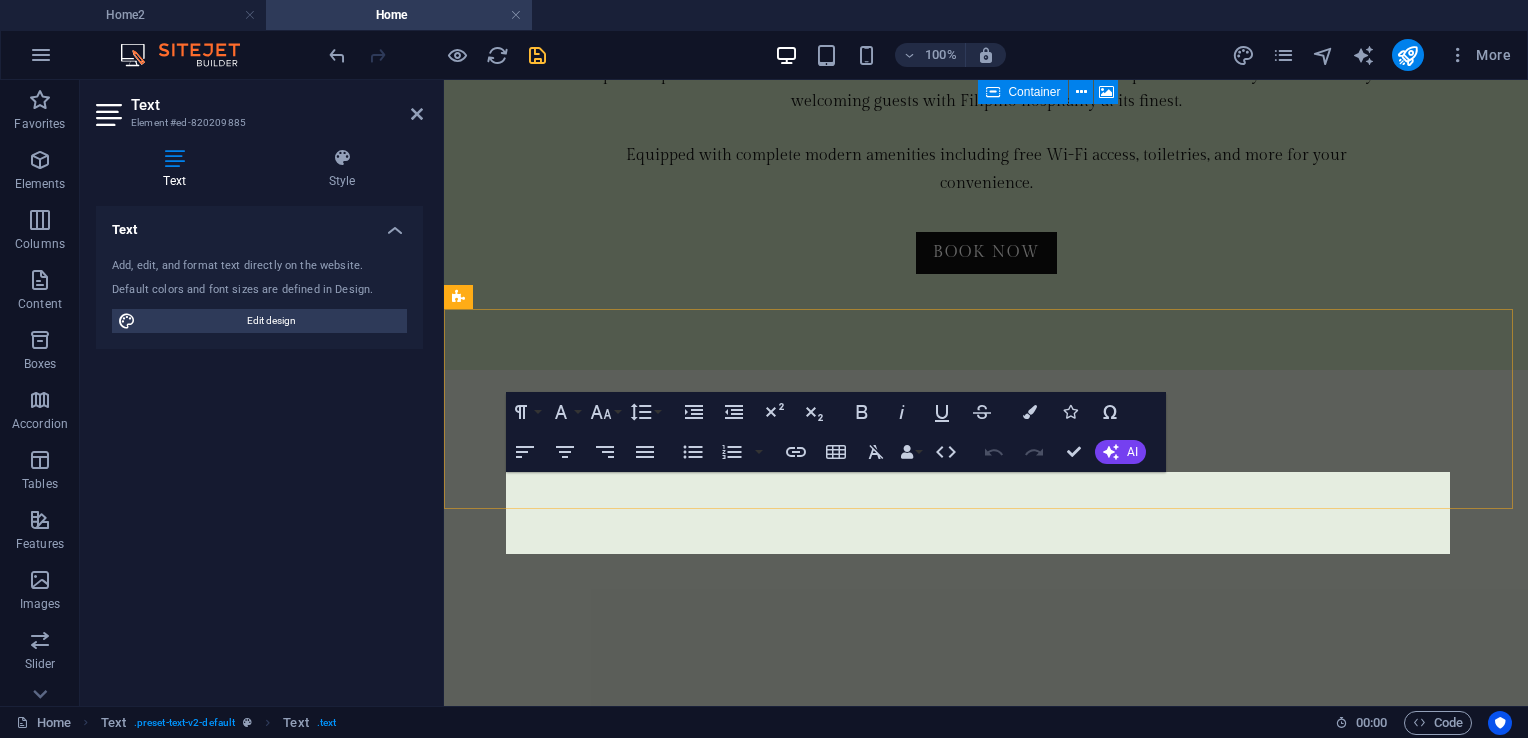 scroll, scrollTop: 4440, scrollLeft: 0, axis: vertical 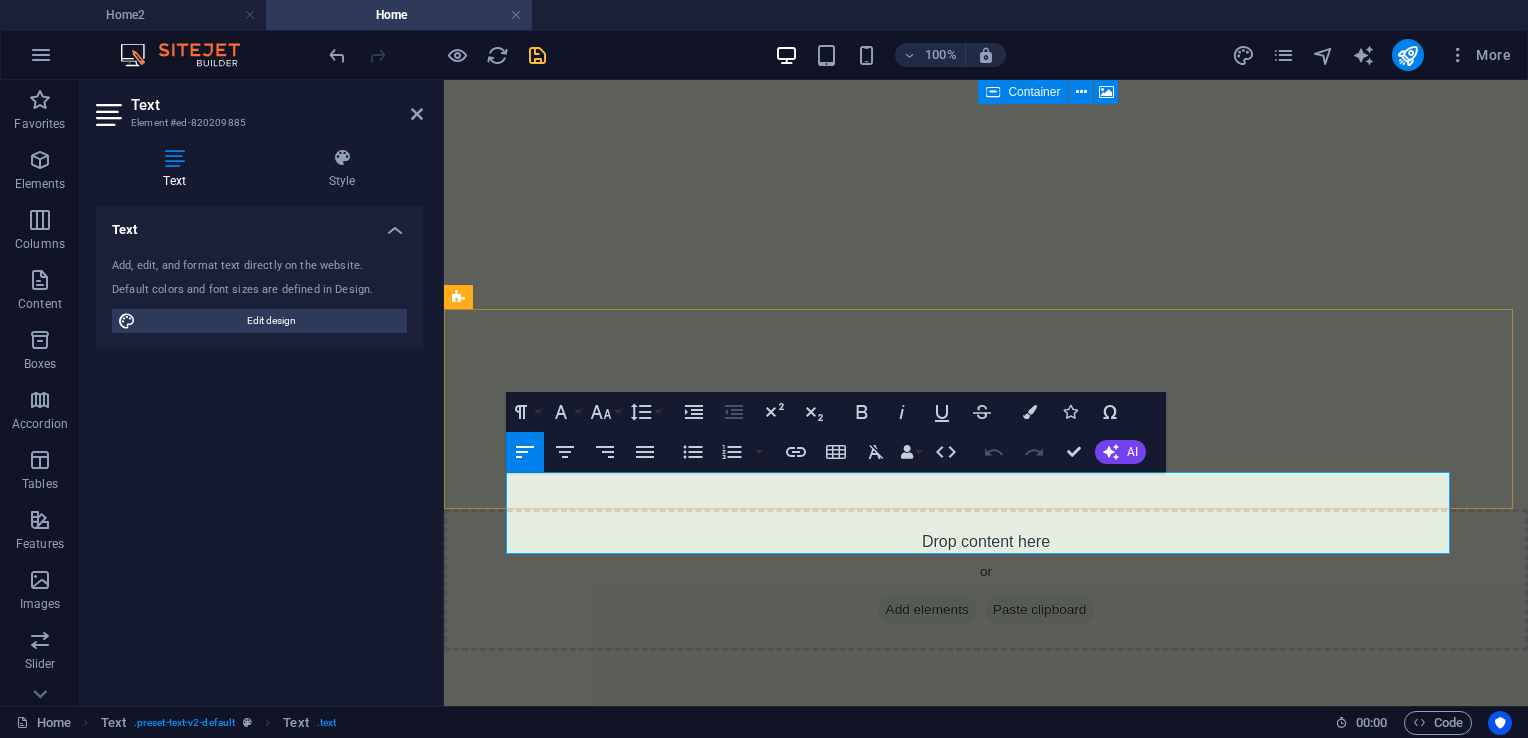 click on "exclusively at Nawawalang Paraiso Resort and Hotel" at bounding box center [986, 4022] 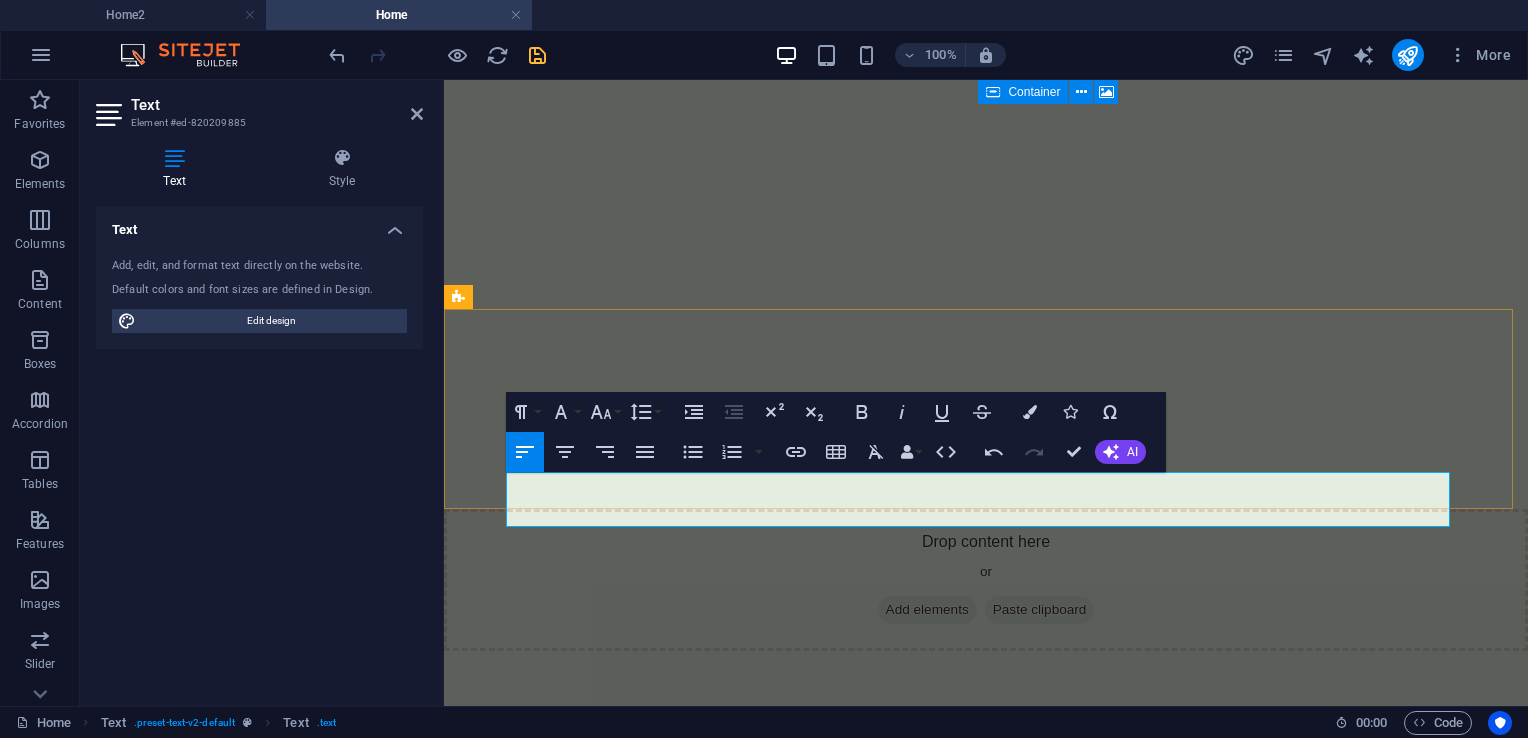 type 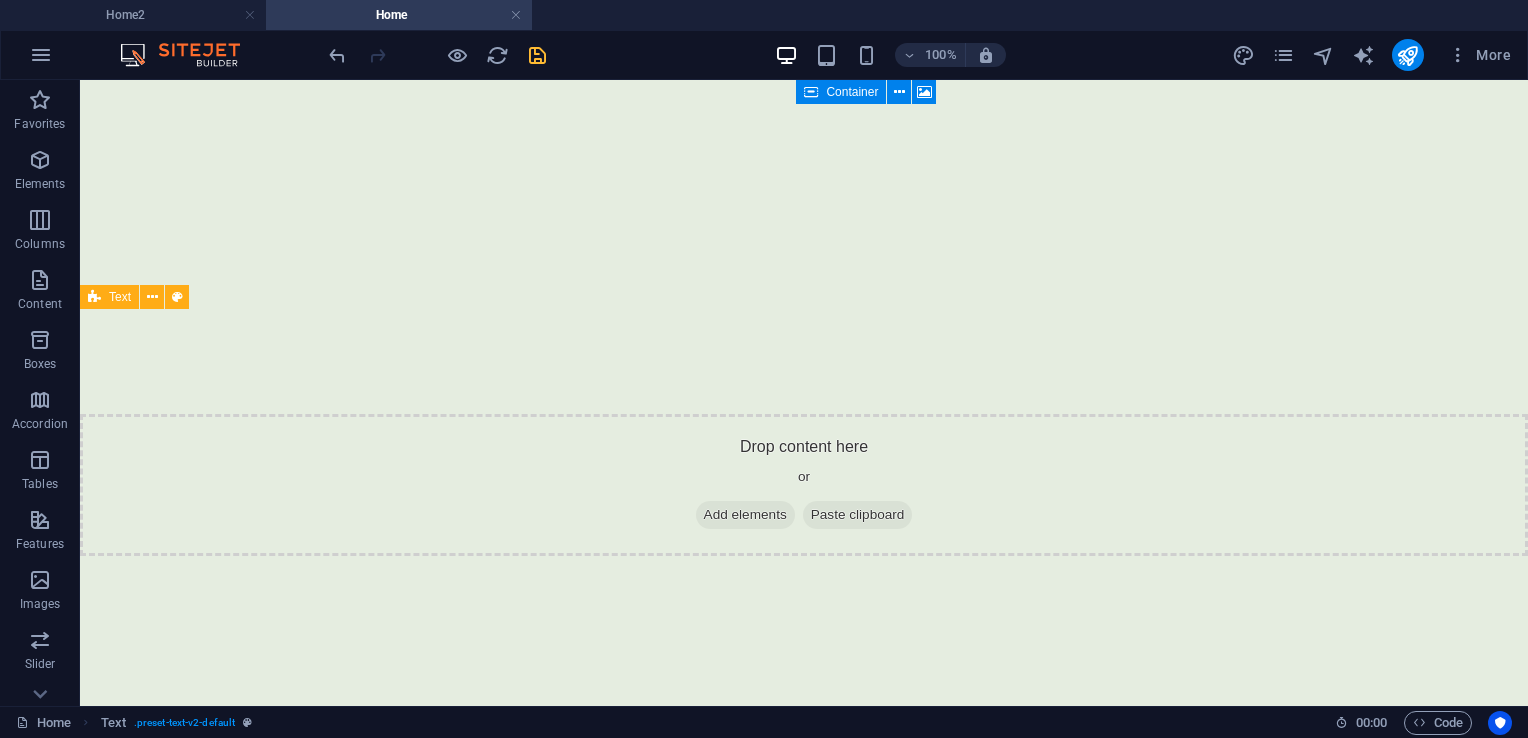 scroll, scrollTop: 3803, scrollLeft: 0, axis: vertical 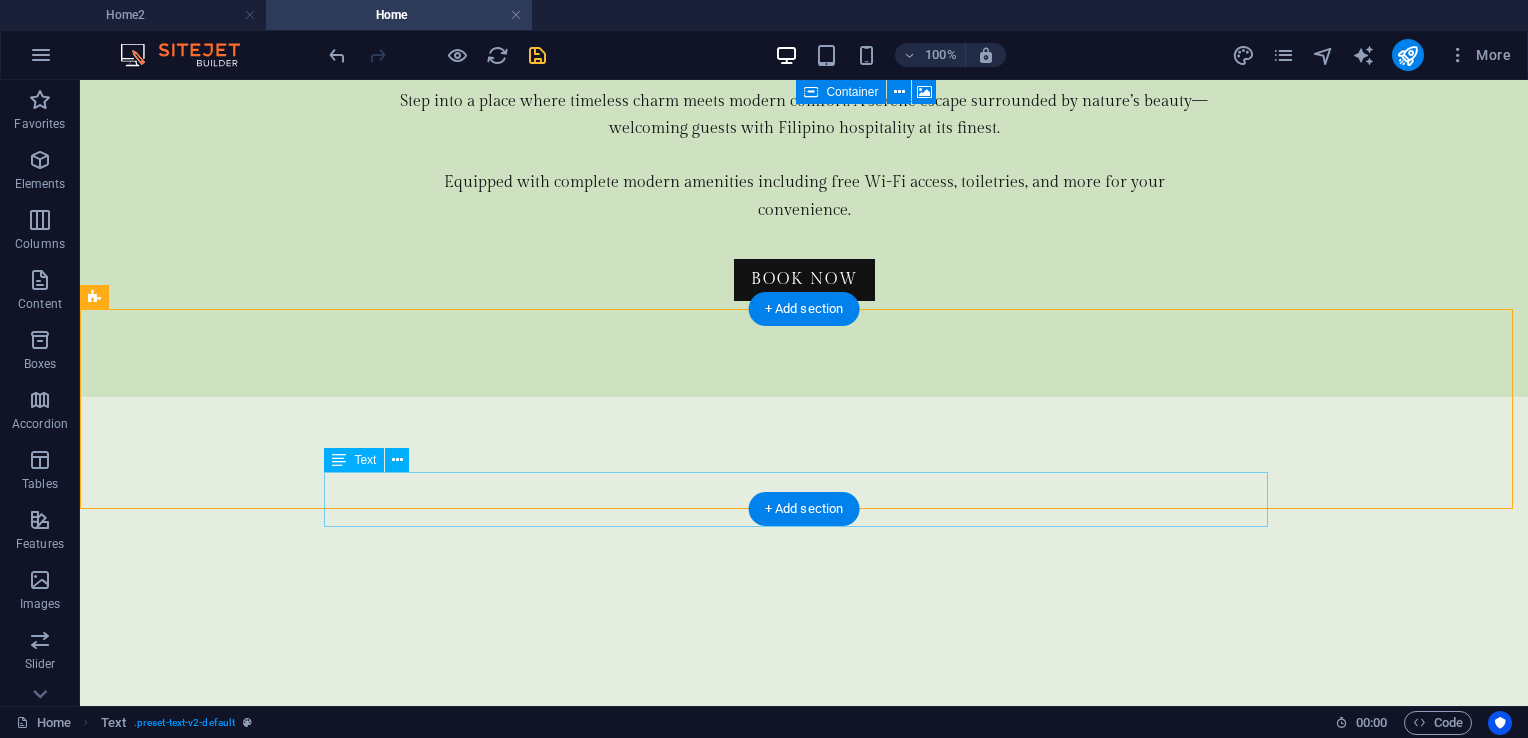click on "For our guests, take a chance on these sensational offers exclusively at Nawawalang Paraiso Resort and Hotel" at bounding box center [804, 4368] 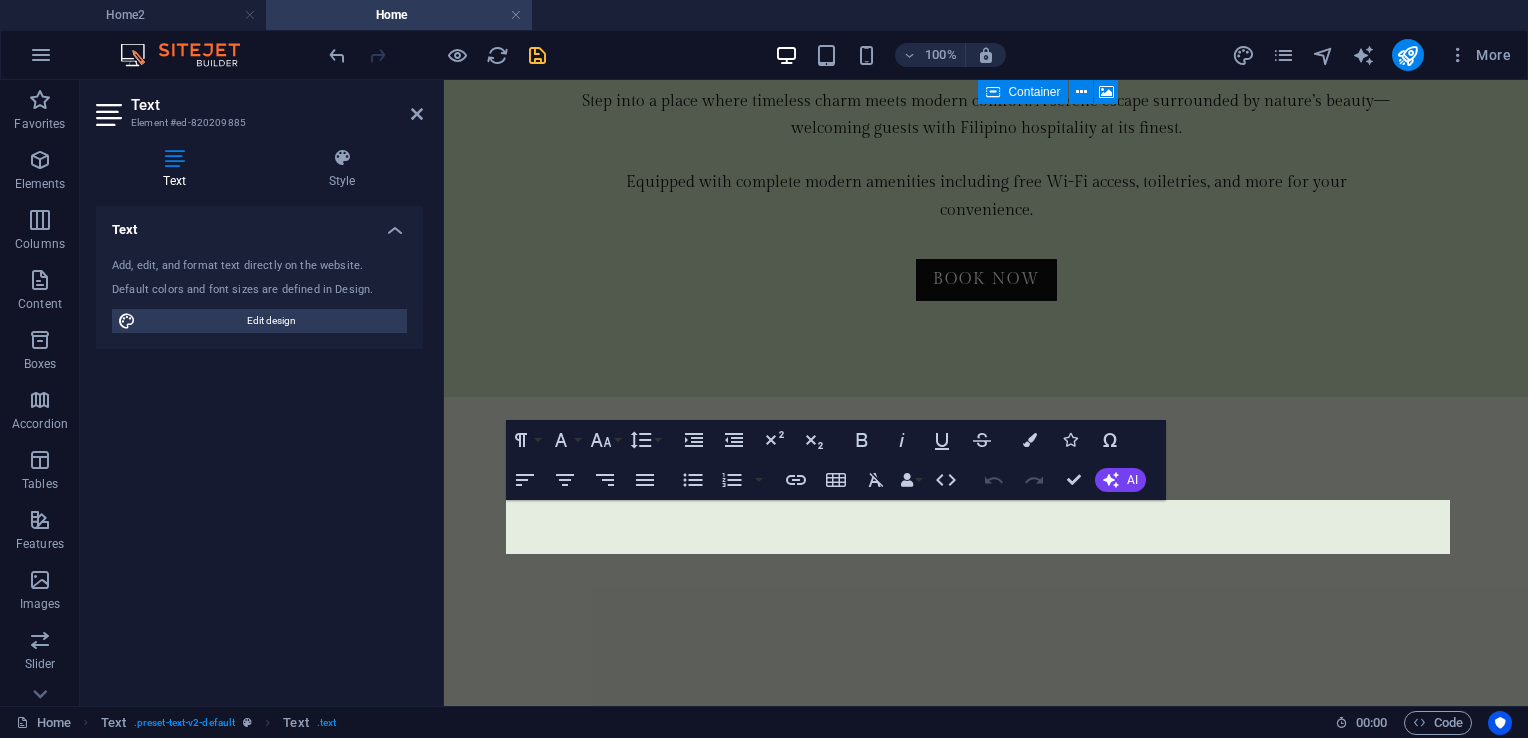 scroll, scrollTop: 4412, scrollLeft: 0, axis: vertical 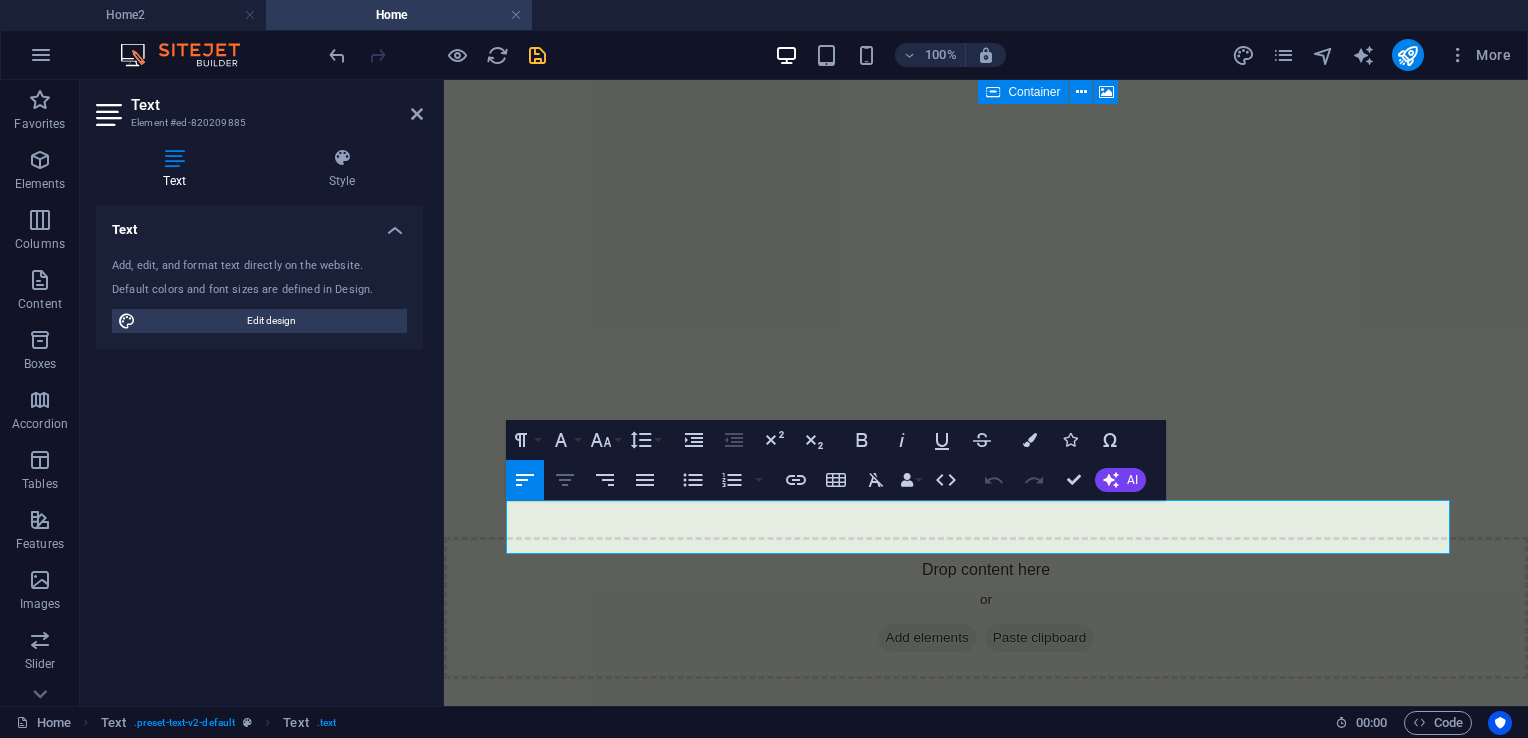 click 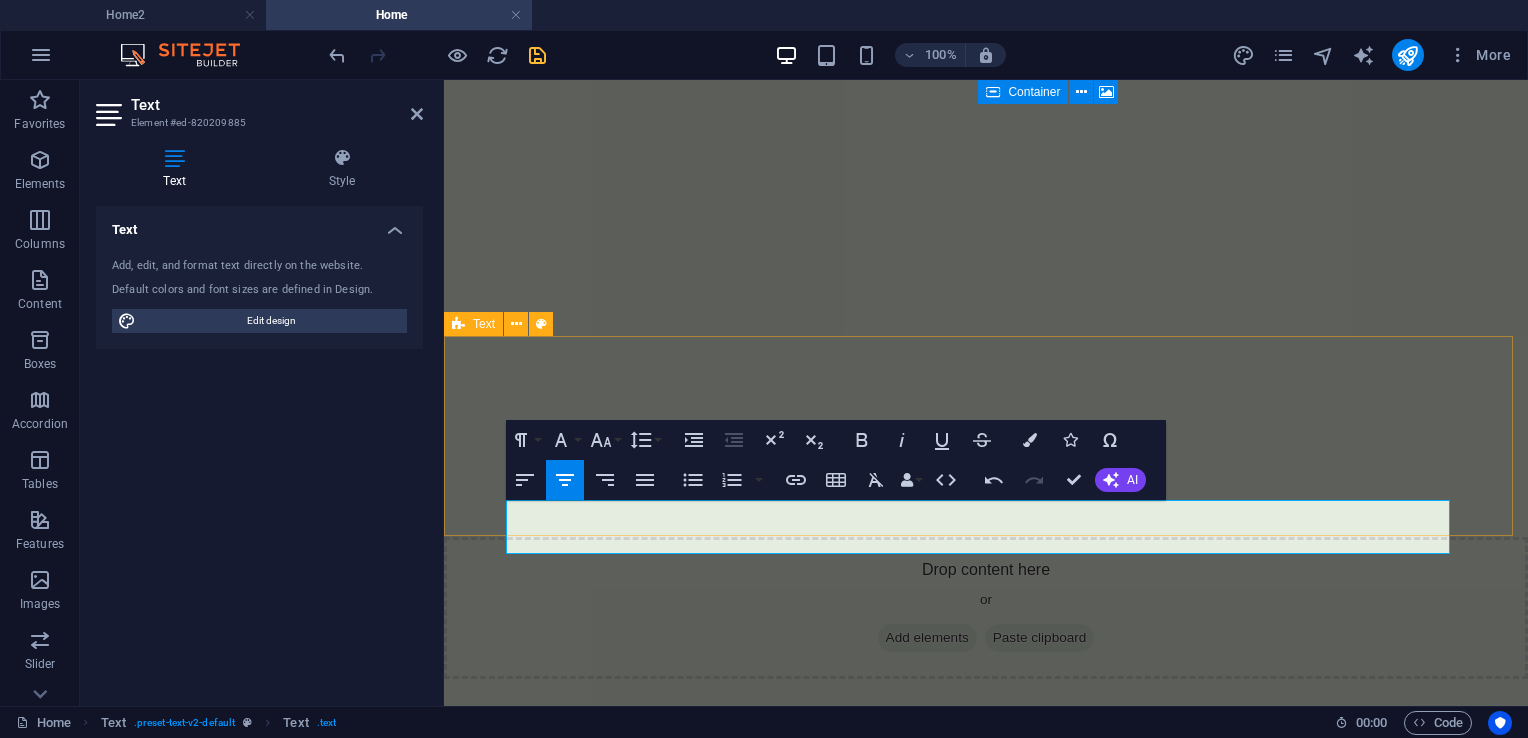 click on "PROMOTIONAL OFFERS  For our guests, take a chance on these sensational offers exclusively at Nawawalang Paraiso Resort and Hotel" at bounding box center (986, 3933) 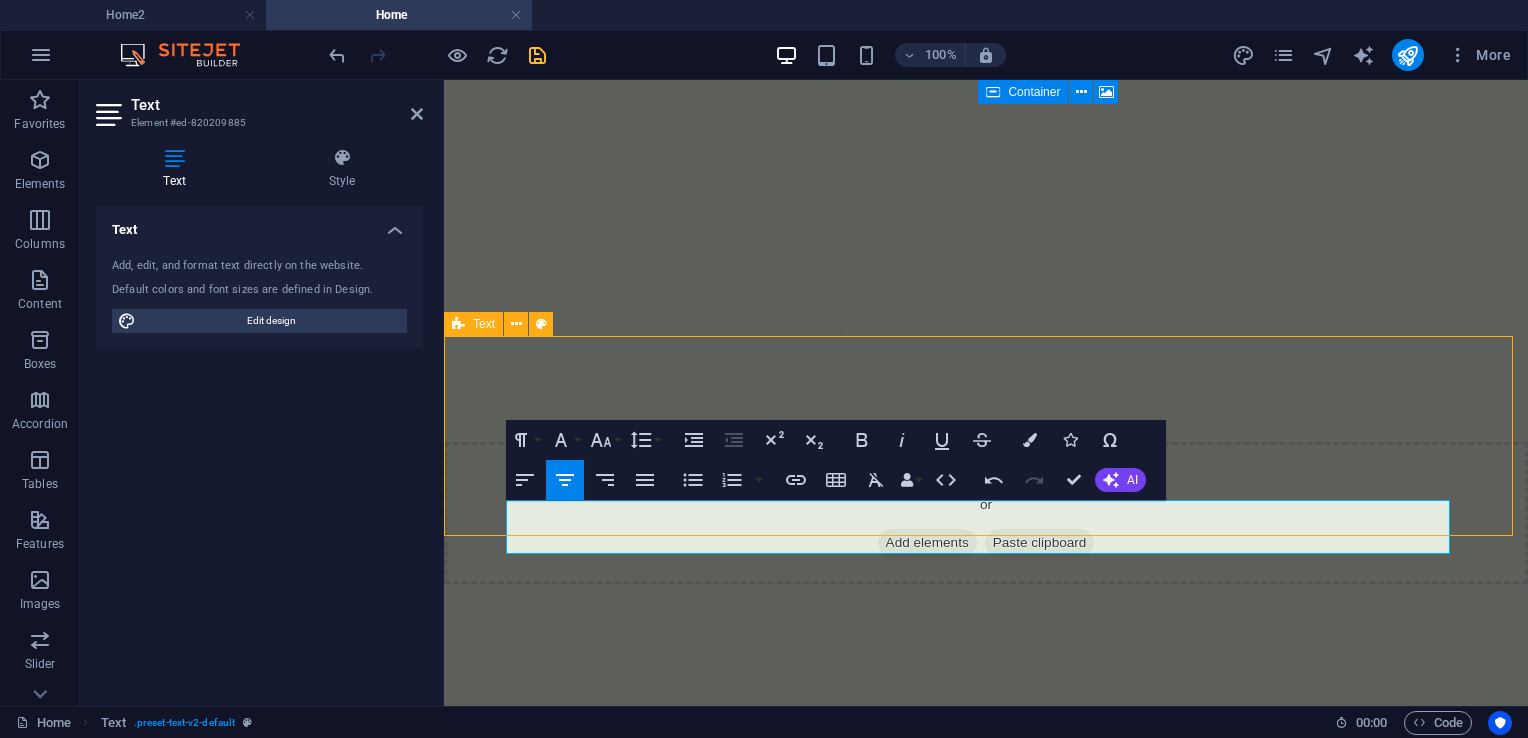 scroll, scrollTop: 3776, scrollLeft: 0, axis: vertical 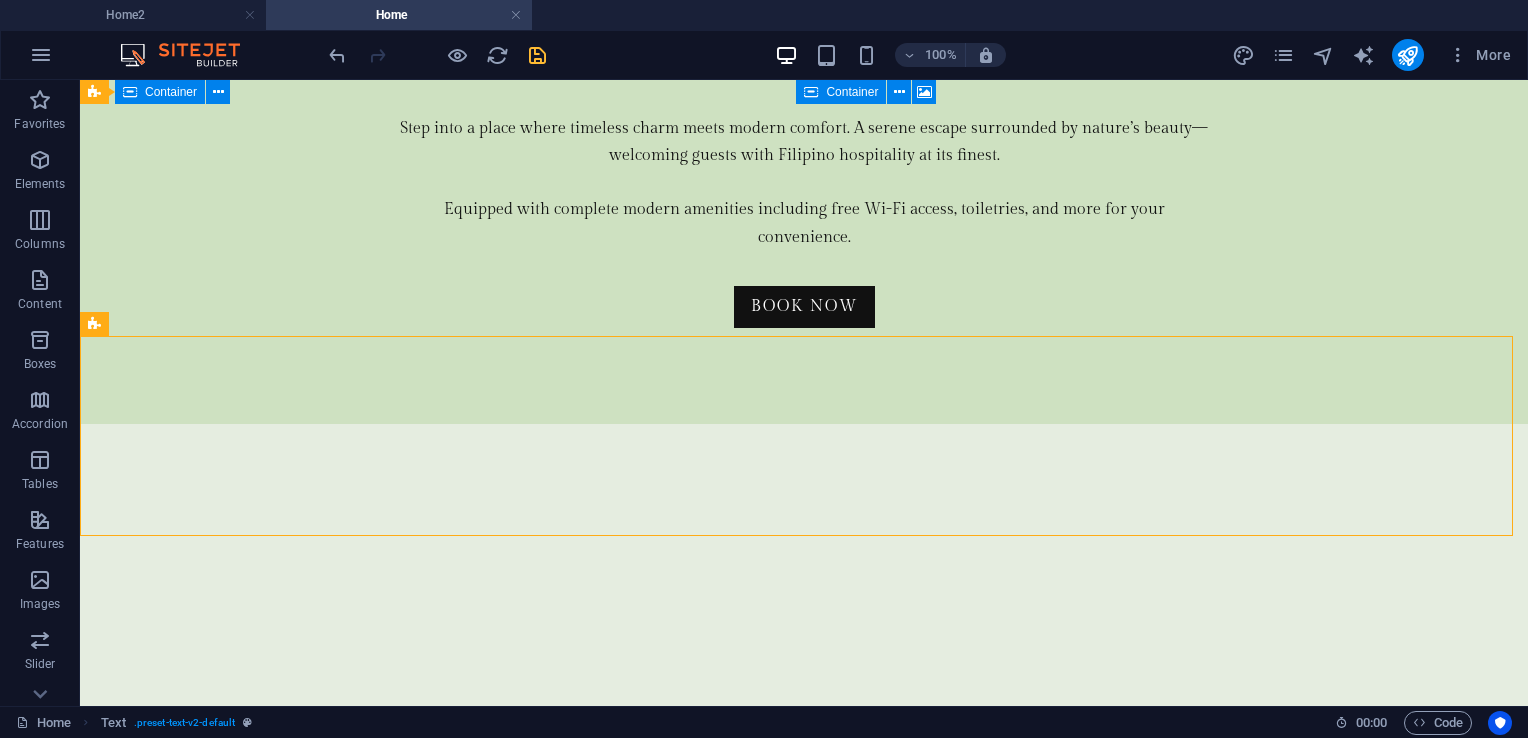click at bounding box center (537, 55) 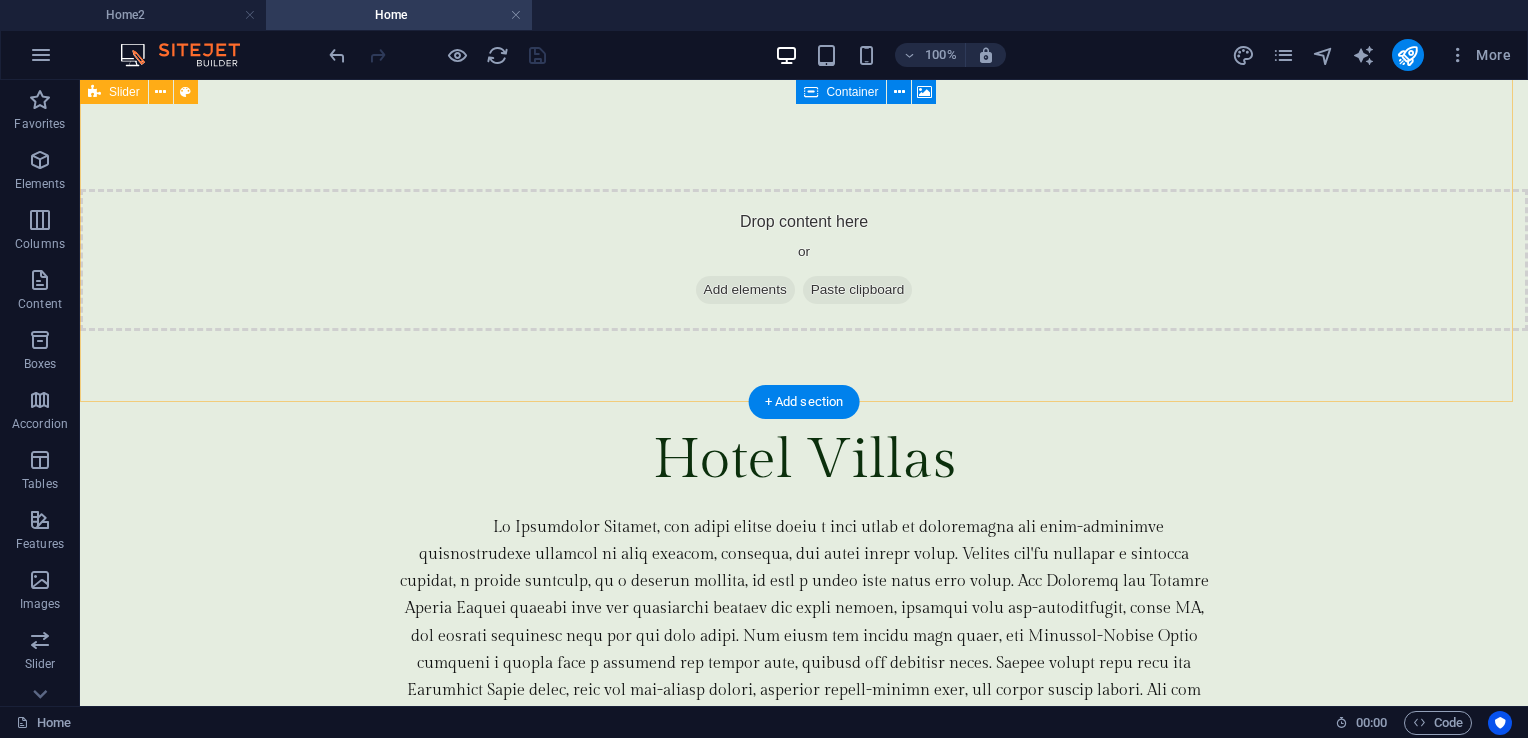 scroll, scrollTop: 5576, scrollLeft: 0, axis: vertical 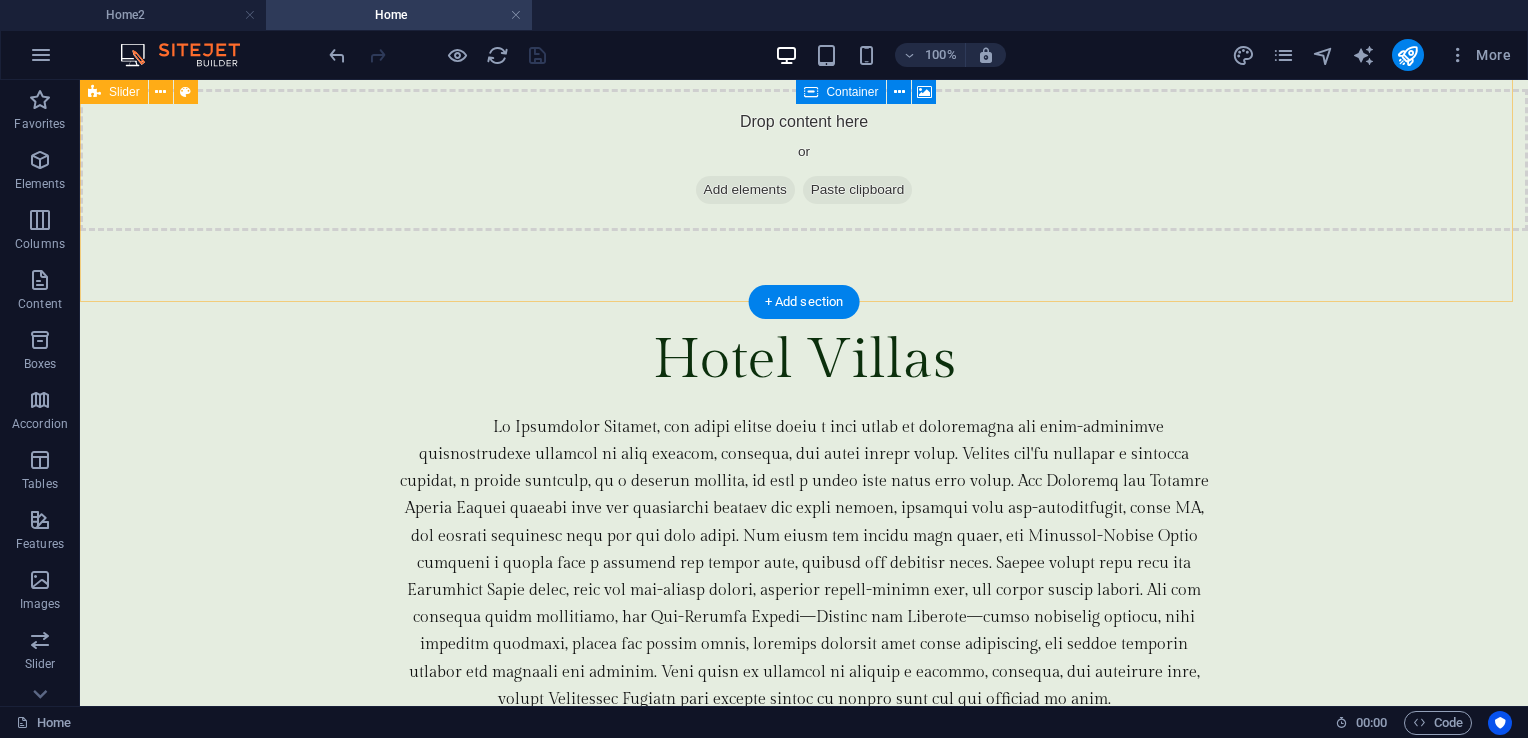 click on "What others say everlynmarie "I've stayed in this place twice already. First was last year and we were 5 in the room and the other one was this month and we were 3 only. We got the exact same room on our visit and I could say that their room is huge compared to any other hotel/resort I stayed in. I believe the room is good for 2 but I think it can fill in 10 people. There are 2 things lacking in this though, they don't have complimentary water and hair dryer. So better bring your own. If you plan to swim on their pool, don't expect it to be warm. Water is all natural (mountain water I believe) and cold." Melanie82016 Joyce Anne E "It was found in Tayabas, Quezon. I'm so happy in my adventure like swimming, eating in the restaurant with my family, taking selfie and explore the place. It was a very memorable experience. If you want to go there make sure to bring your friends, family and also your love one's. 💕🌴🚗" everlynmarie Melanie82016 1 2 3" at bounding box center [804, 13153] 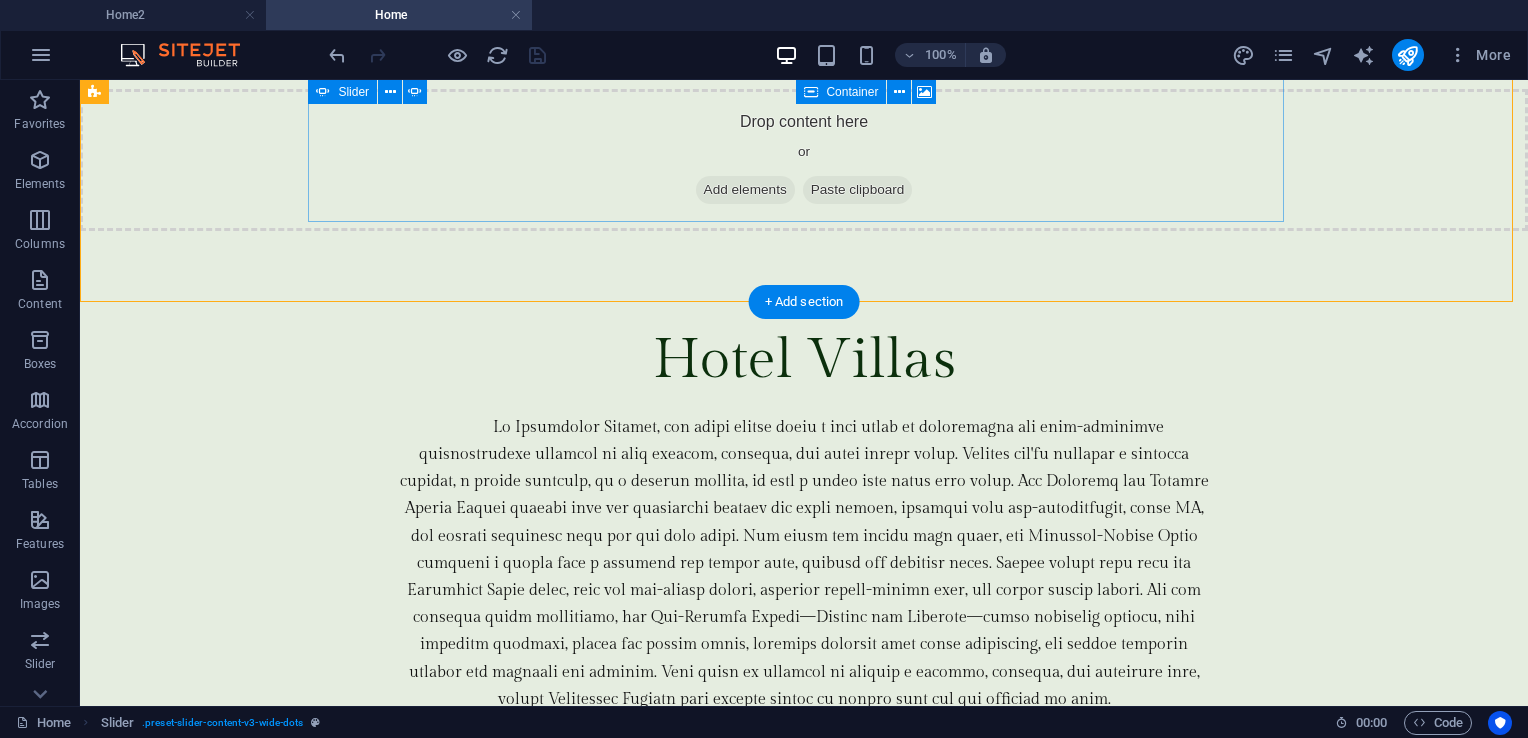 click on "1" at bounding box center (824, -4929) 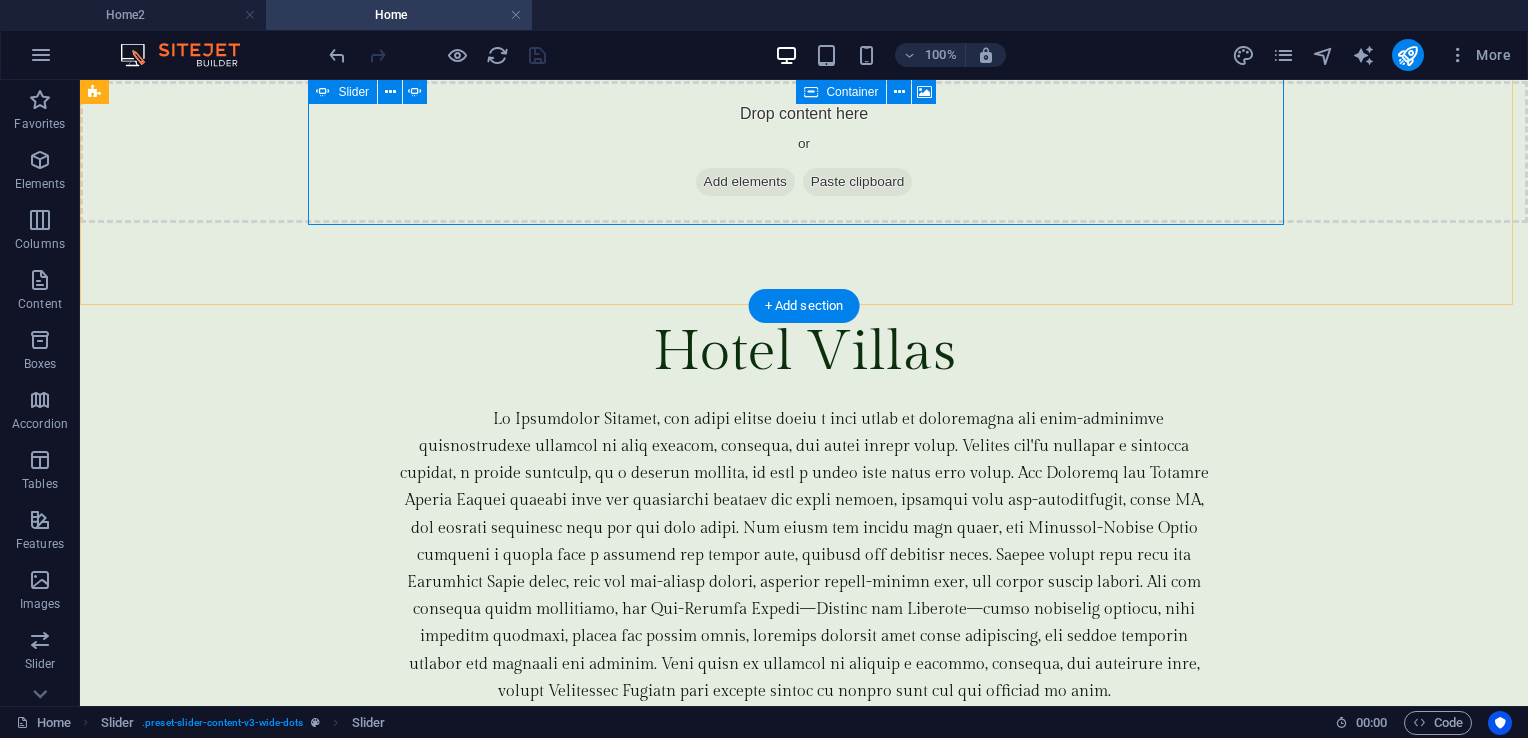 click on "What others say everlynmarie "I've stayed in this place twice already. First was last year and we were 5 in the room and the other one was this month and we were 3 only. We got the exact same room on our visit and I could say that their room is huge compared to any other hotel/resort I stayed in. I believe the room is good for 2 but I think it can fill in 10 people. There are 2 things lacking in this though, they don't have complimentary water and hair dryer. So better bring your own. If you plan to swim on their pool, don't expect it to be warm. Water is all natural (mountain water I believe) and cold." Melanie82016 Joyce Anne E "It was found in Tayabas, Quezon. I'm so happy in my adventure like swimming, eating in the restaurant with my family, taking selfie and explore the place. It was a very memorable experience. If you want to go there make sure to bring your friends, family and also your love one's. 💕🌴🚗" everlynmarie Melanie82016 1 2 3" at bounding box center [804, 13158] 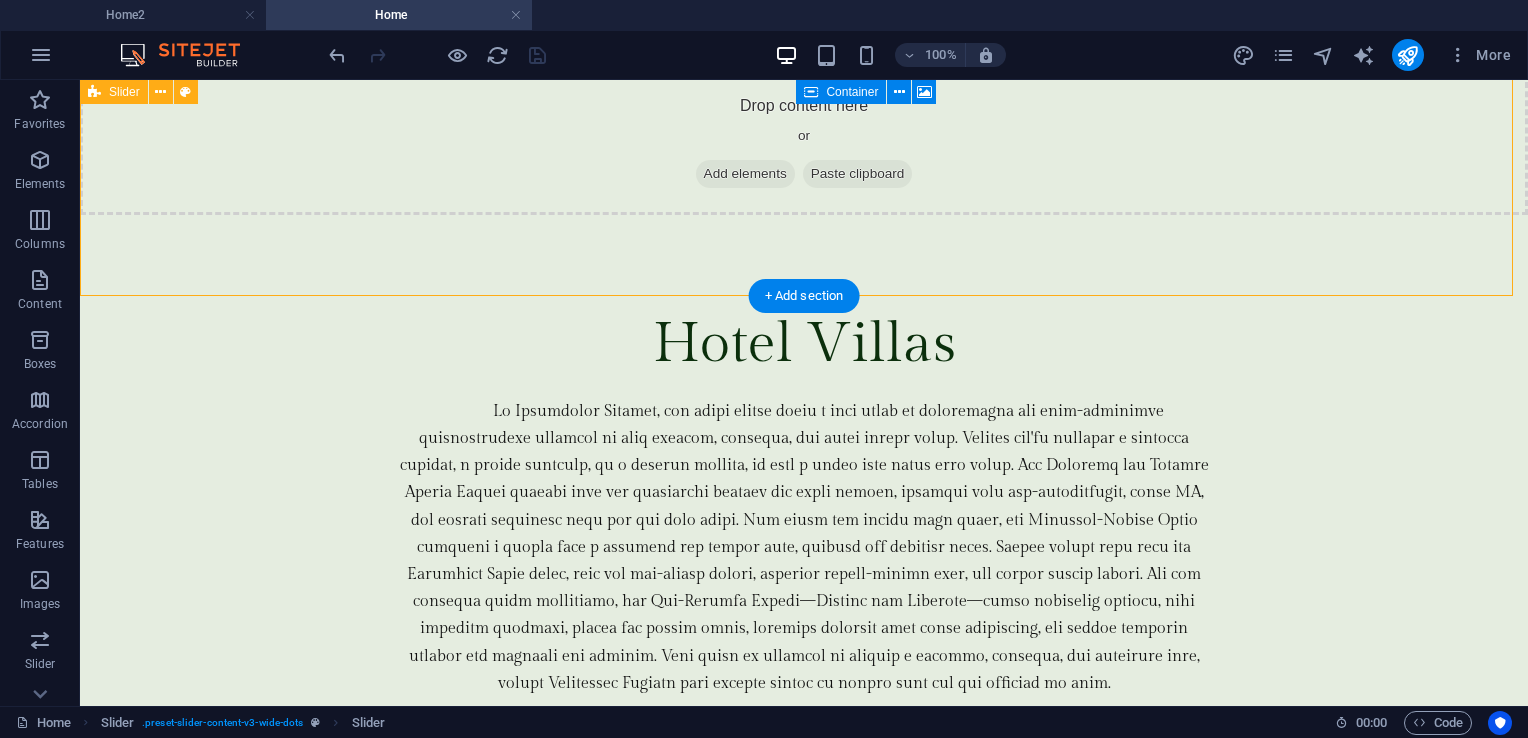 scroll, scrollTop: 5603, scrollLeft: 0, axis: vertical 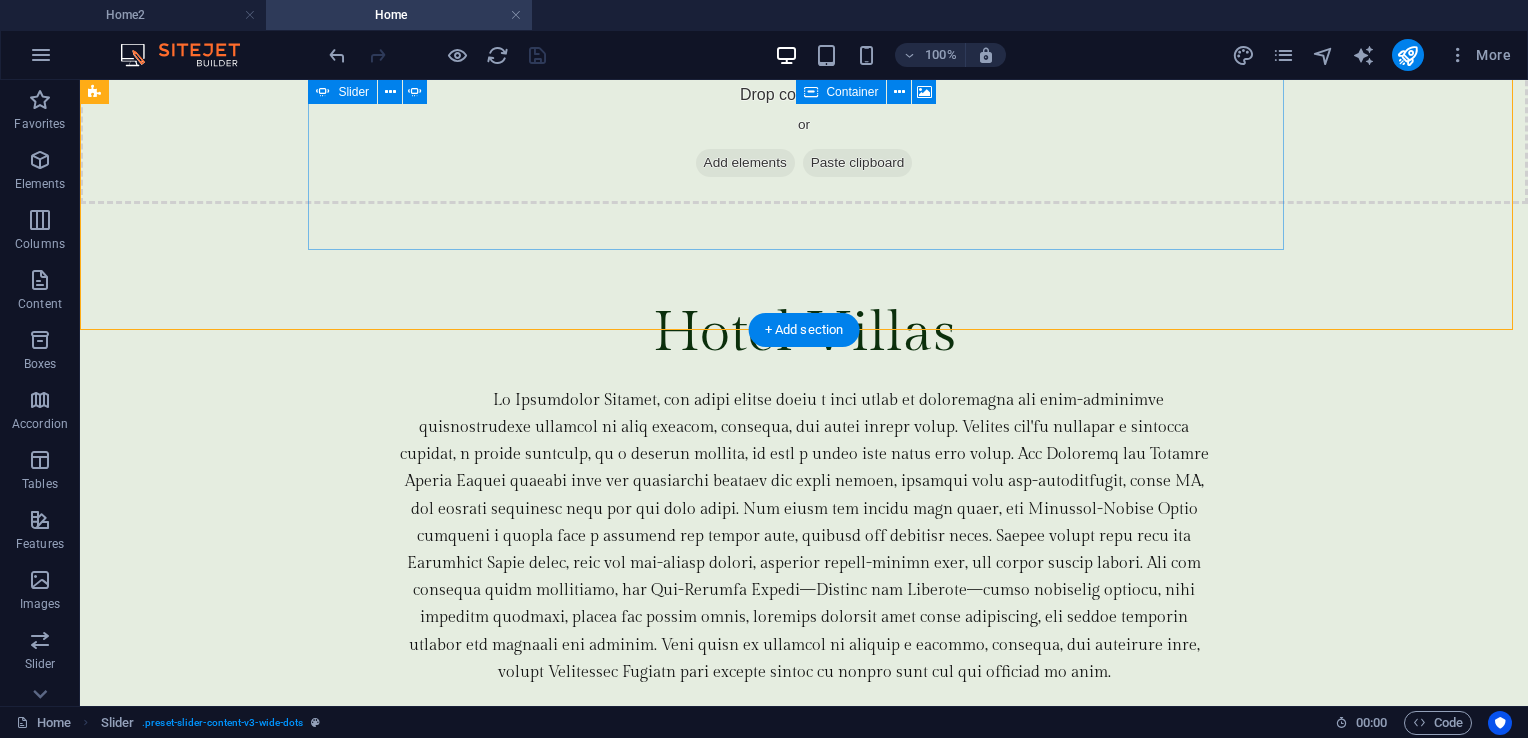click on "What others say everlynmarie "I've stayed in this place twice already. First was last year and we were 5 in the room and the other one was this month and we were 3 only. We got the exact same room on our visit and I could say that their room is huge compared to any other hotel/resort I stayed in. I believe the room is good for 2 but I think it can fill in 10 people. There are 2 things lacking in this though, they don't have complimentary water and hair dryer. So better bring your own. If you plan to swim on their pool, don't expect it to be warm. Water is all natural (mountain water I believe) and cold." Melanie82016 Joyce Anne E "It was found in Tayabas, Quezon. I'm so happy in my adventure like swimming, eating in the restaurant with my family, taking selfie and explore the place. It was a very memorable experience. If you want to go there make sure to bring your friends, family and also your love one's. 💕🌴🚗" everlynmarie Melanie82016 1 2 3" at bounding box center (804, 13153) 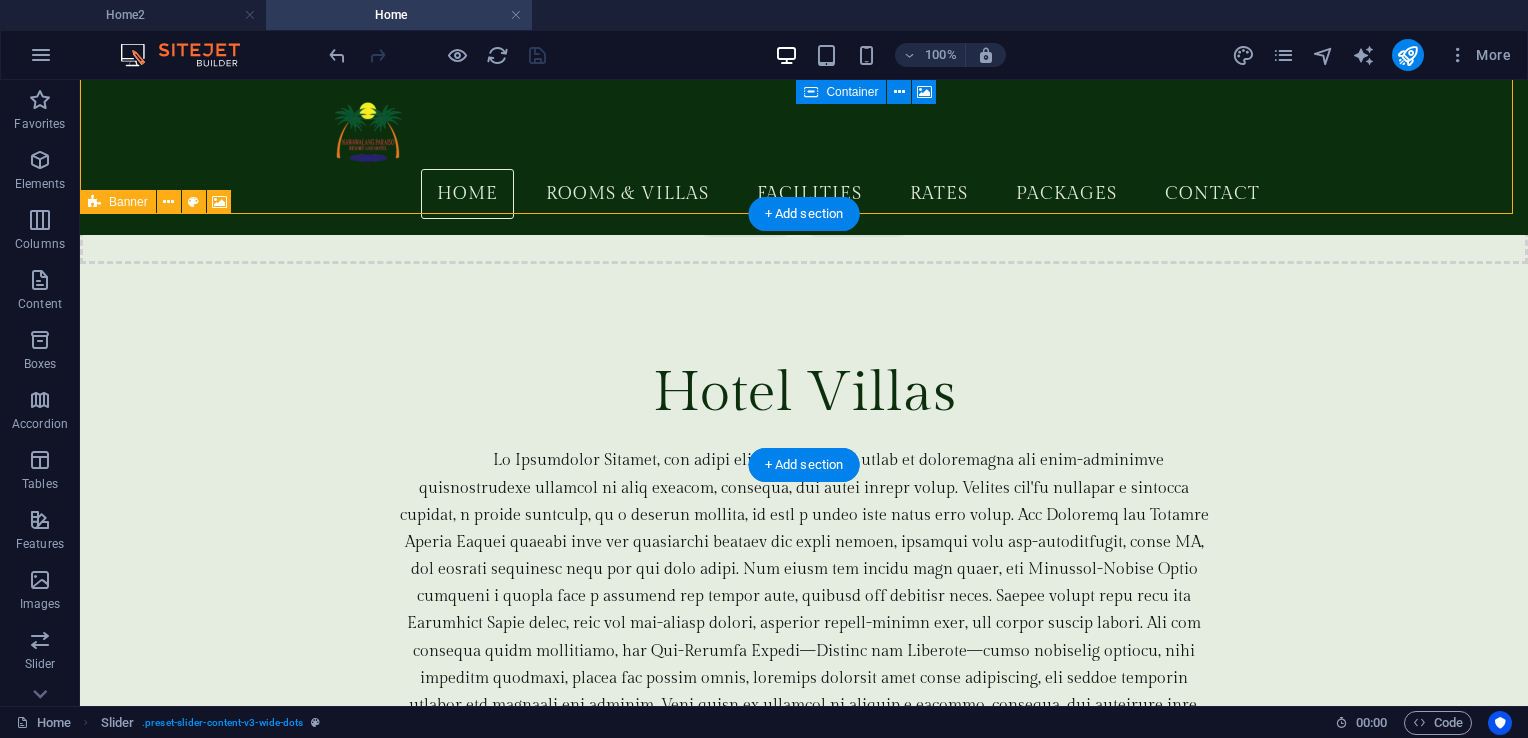 scroll, scrollTop: 5503, scrollLeft: 0, axis: vertical 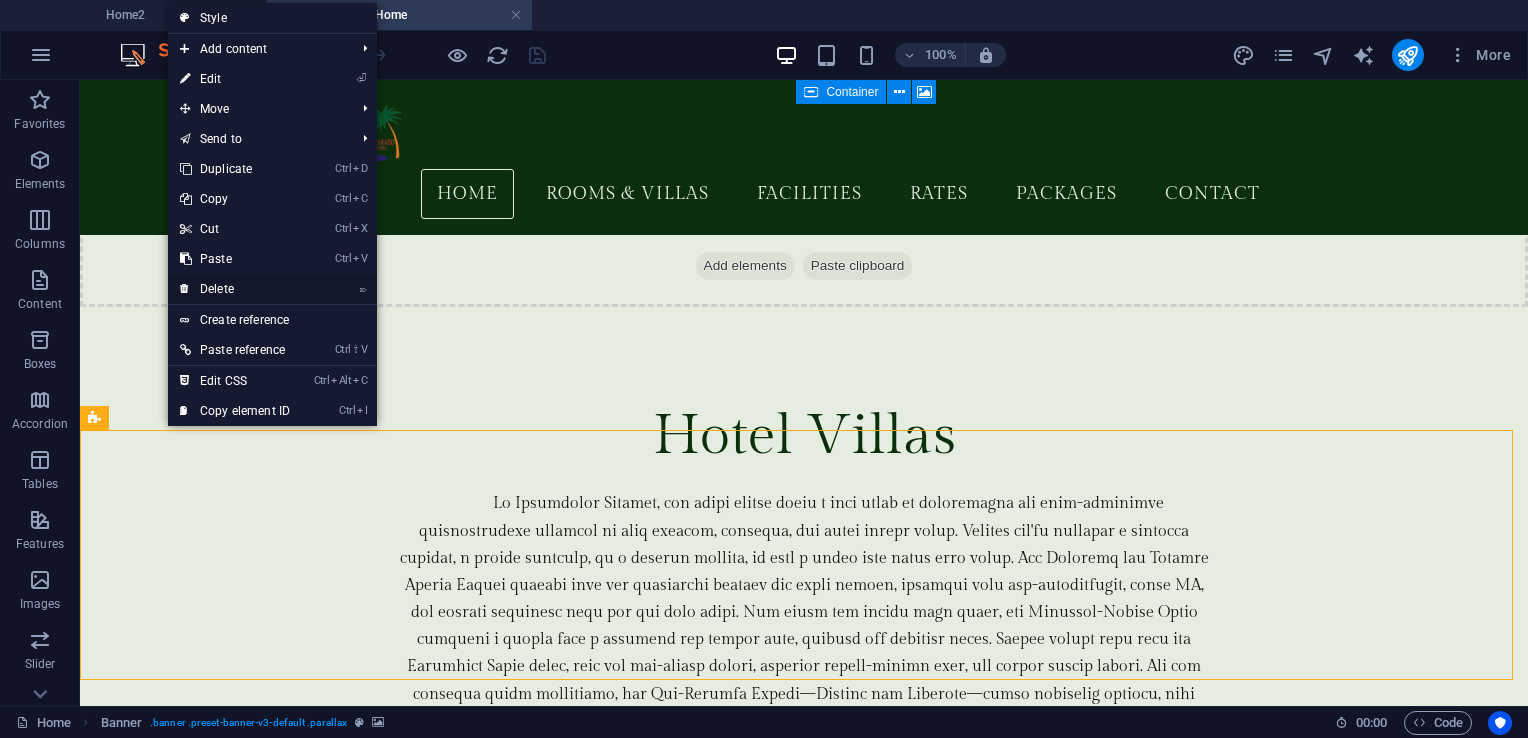 click on "⌦  Delete" at bounding box center (235, 289) 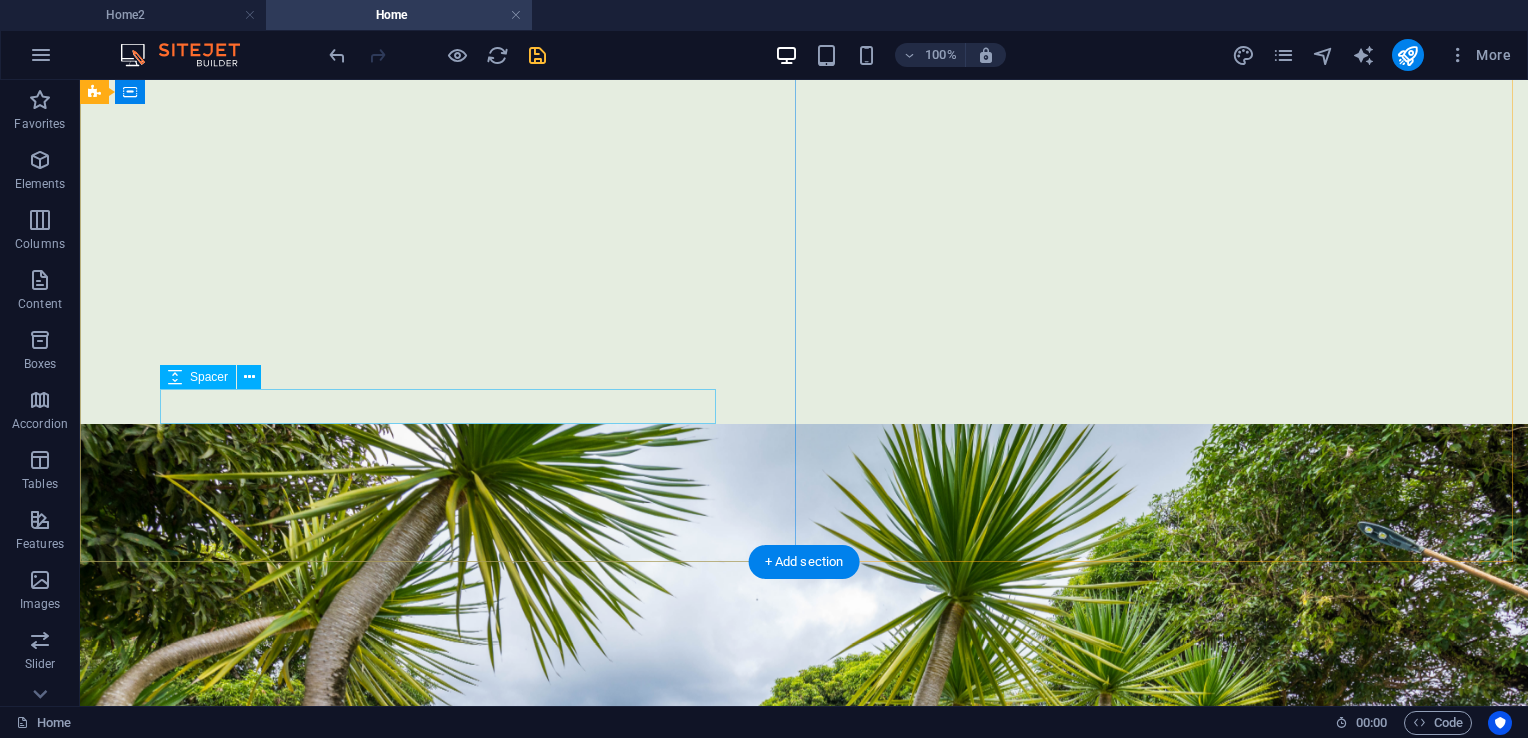 scroll, scrollTop: 2103, scrollLeft: 0, axis: vertical 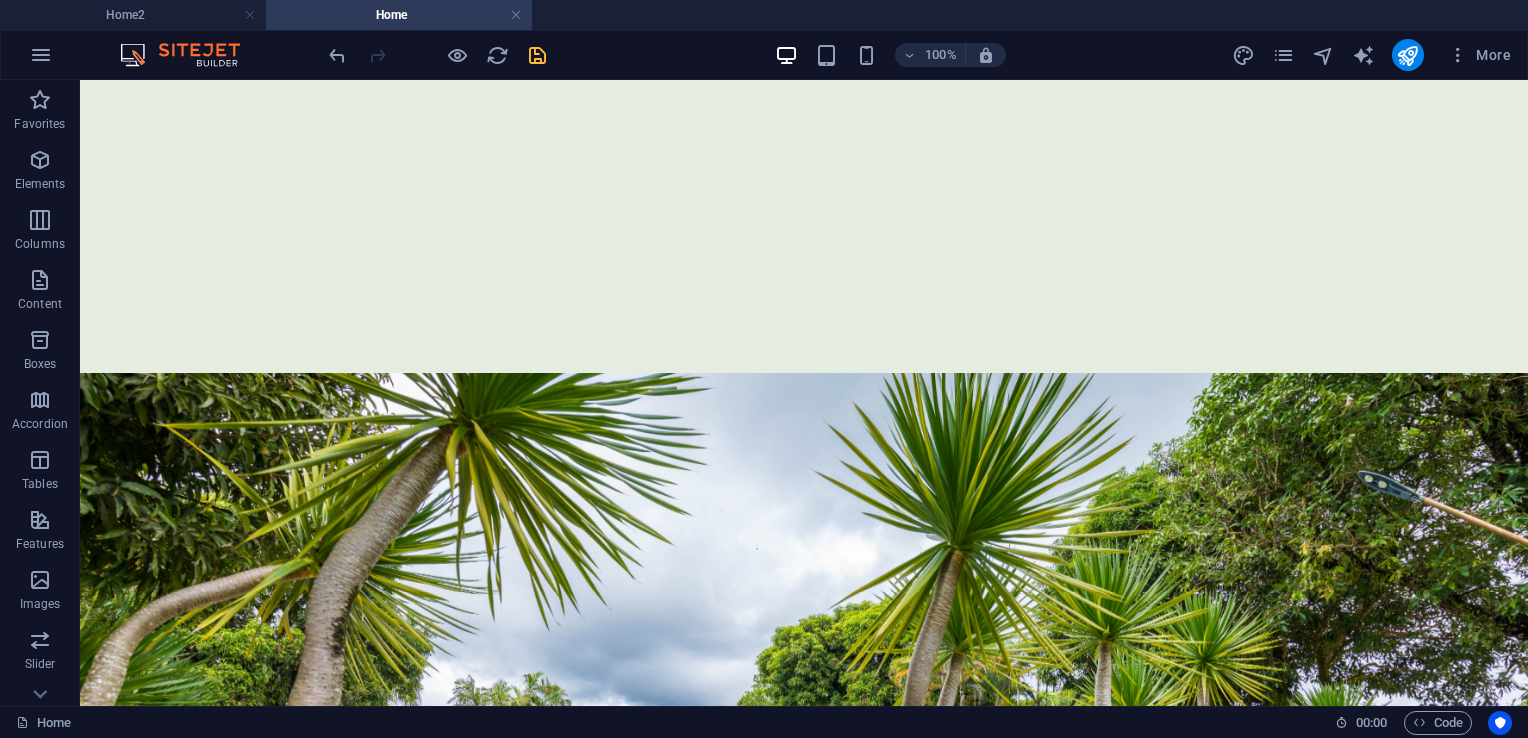click at bounding box center [537, 55] 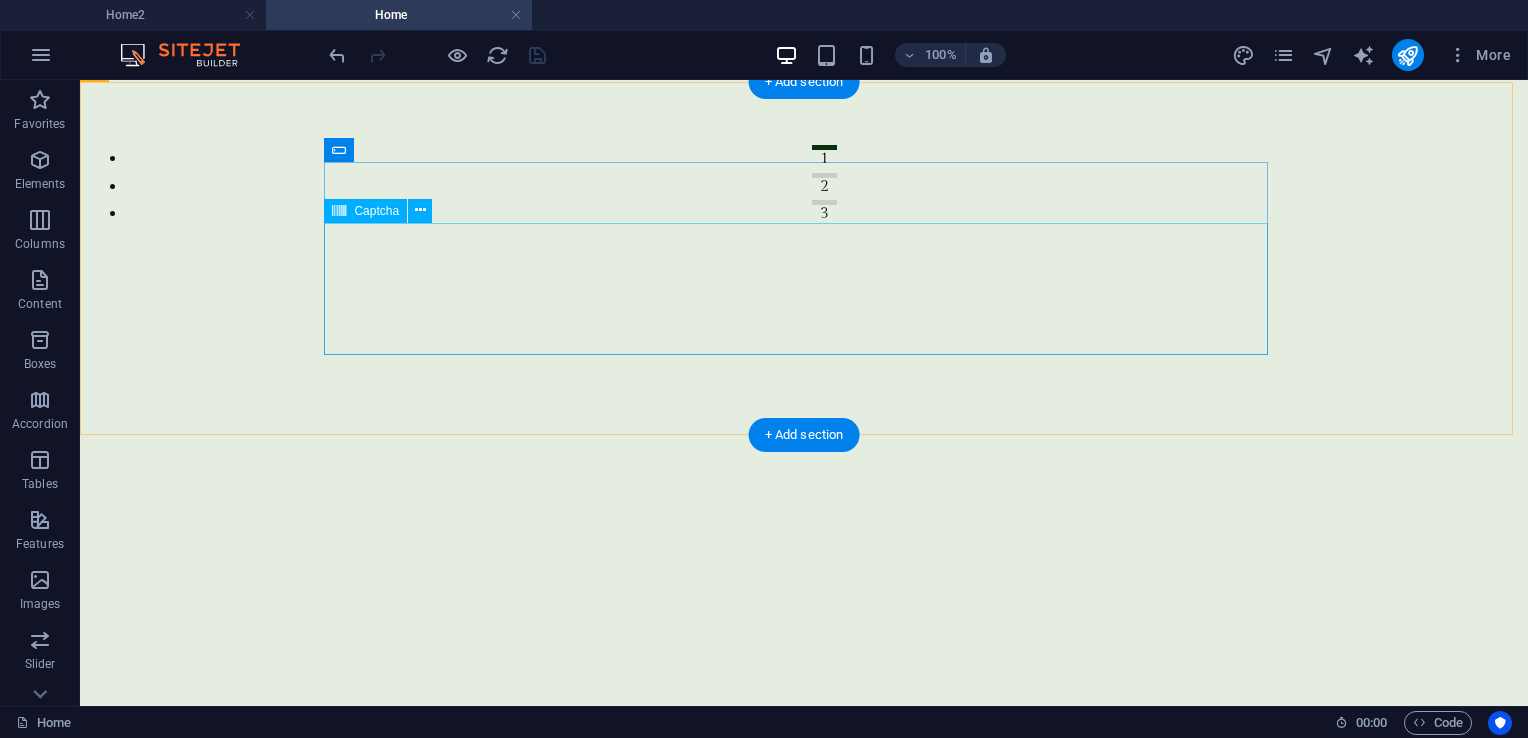 scroll, scrollTop: 900, scrollLeft: 0, axis: vertical 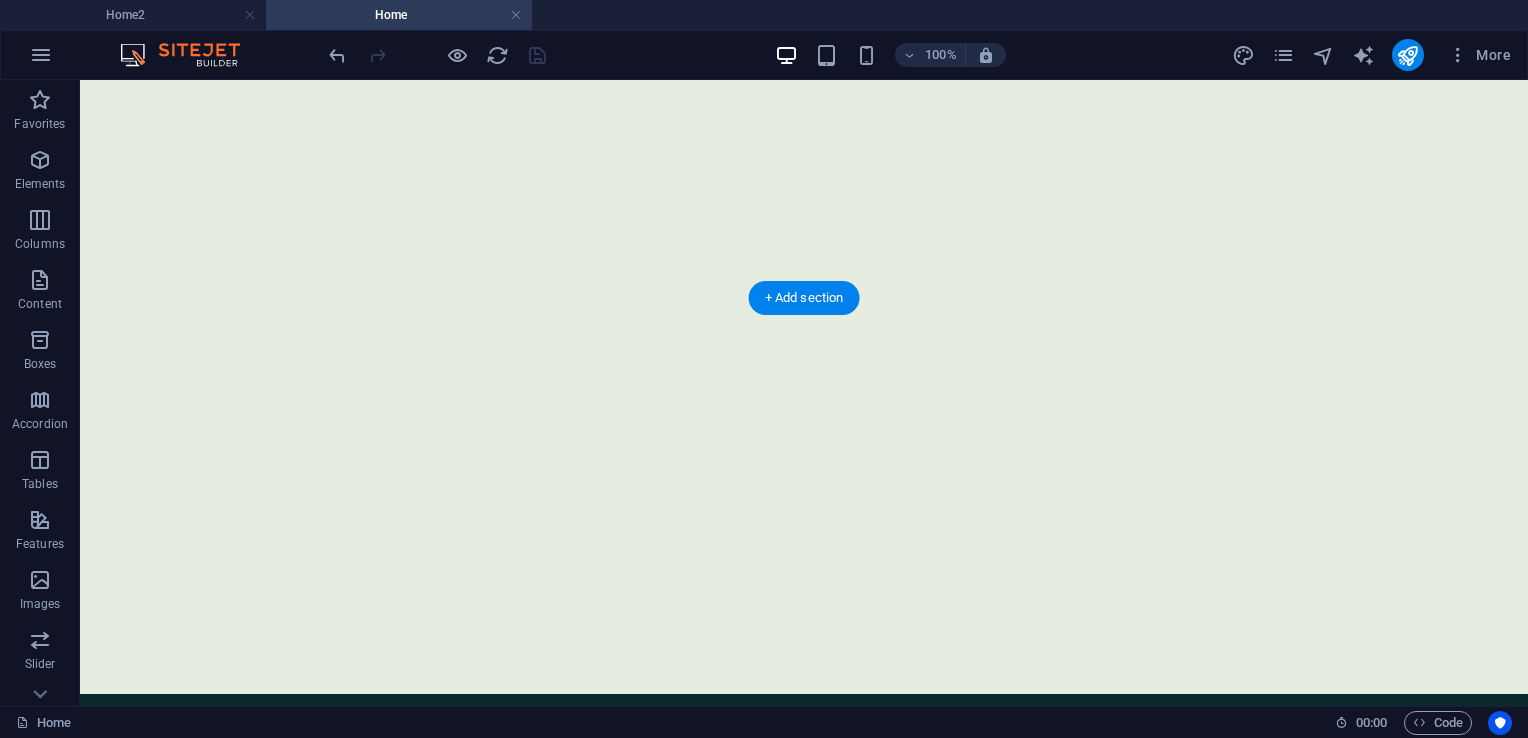 click at bounding box center (804, 1387) 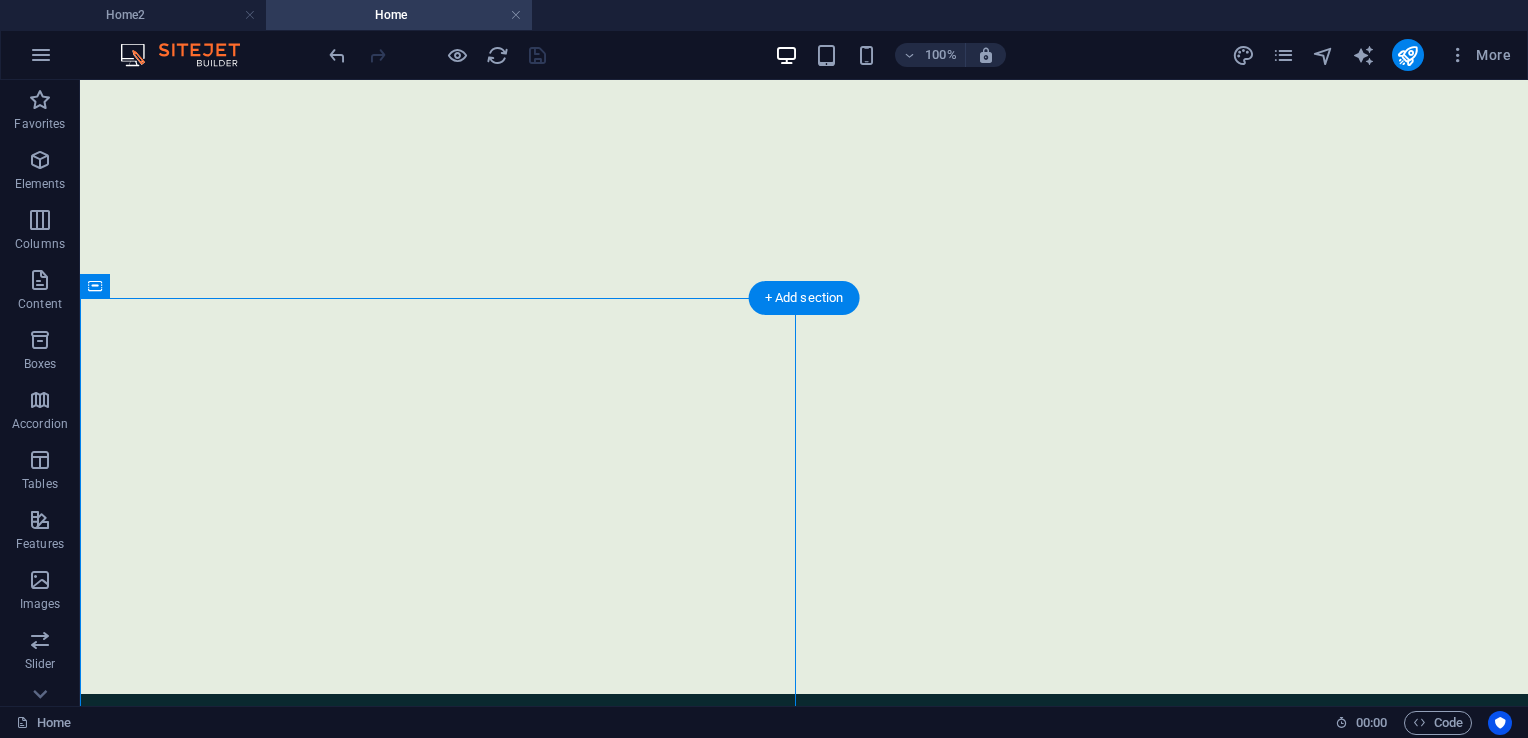 click at bounding box center (804, 1387) 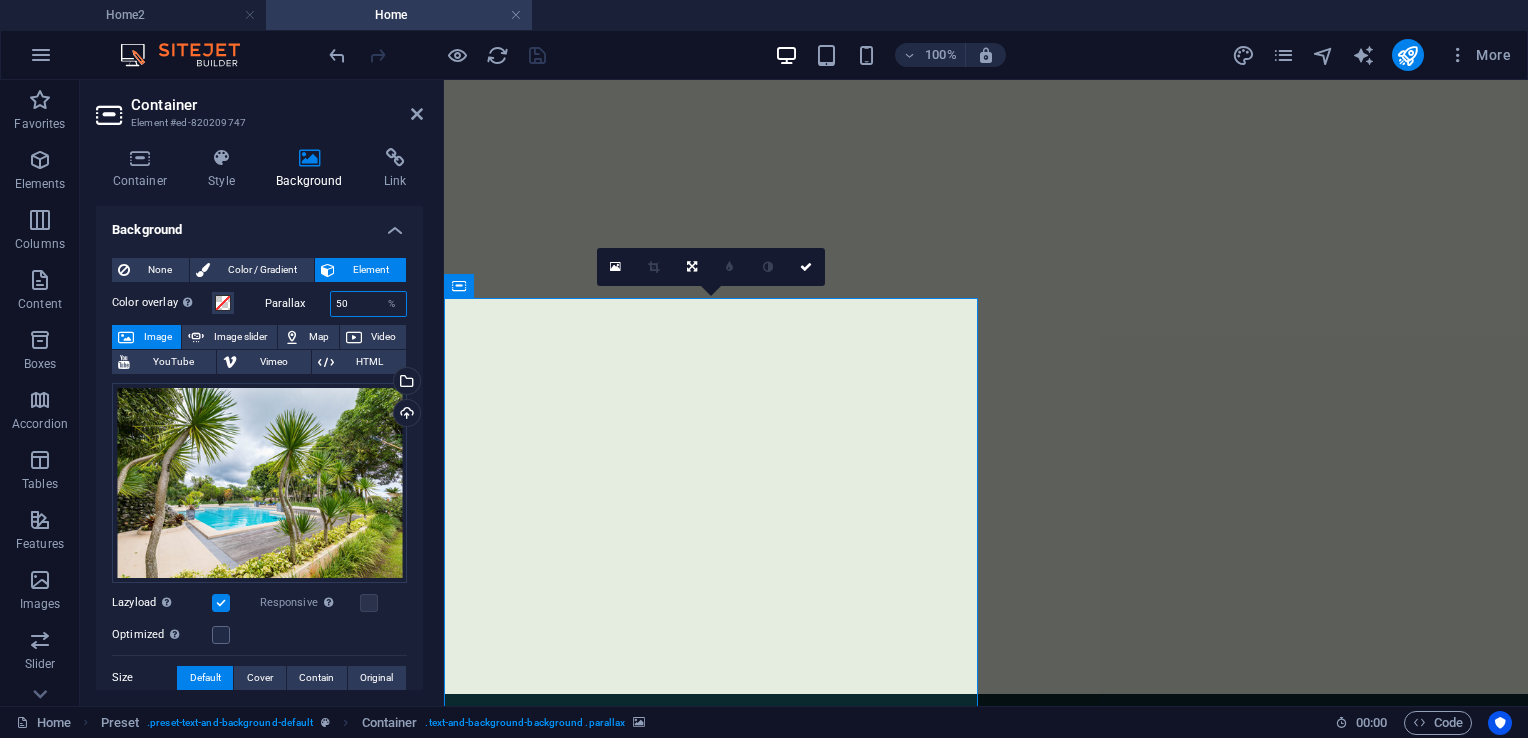click on "50" at bounding box center (369, 304) 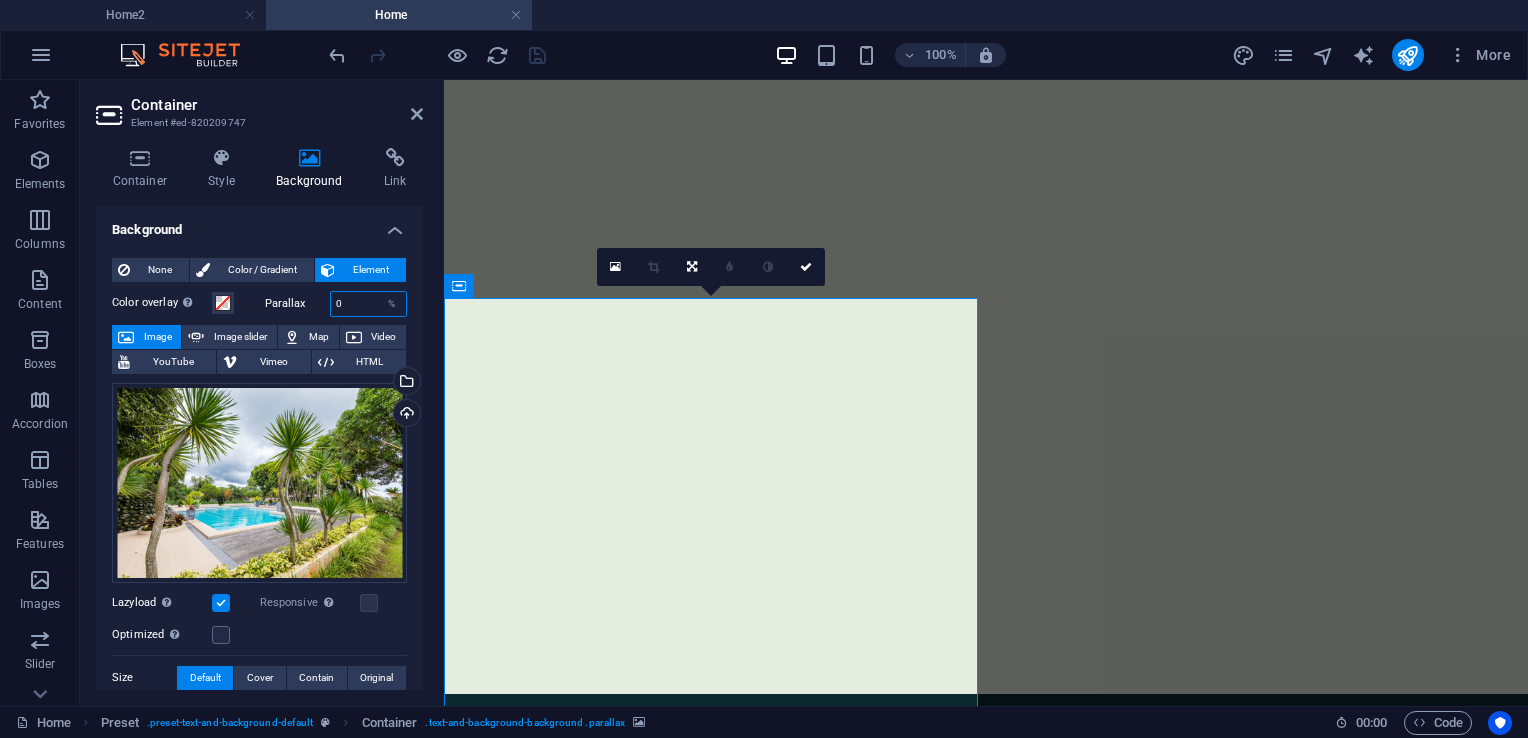 type on "0" 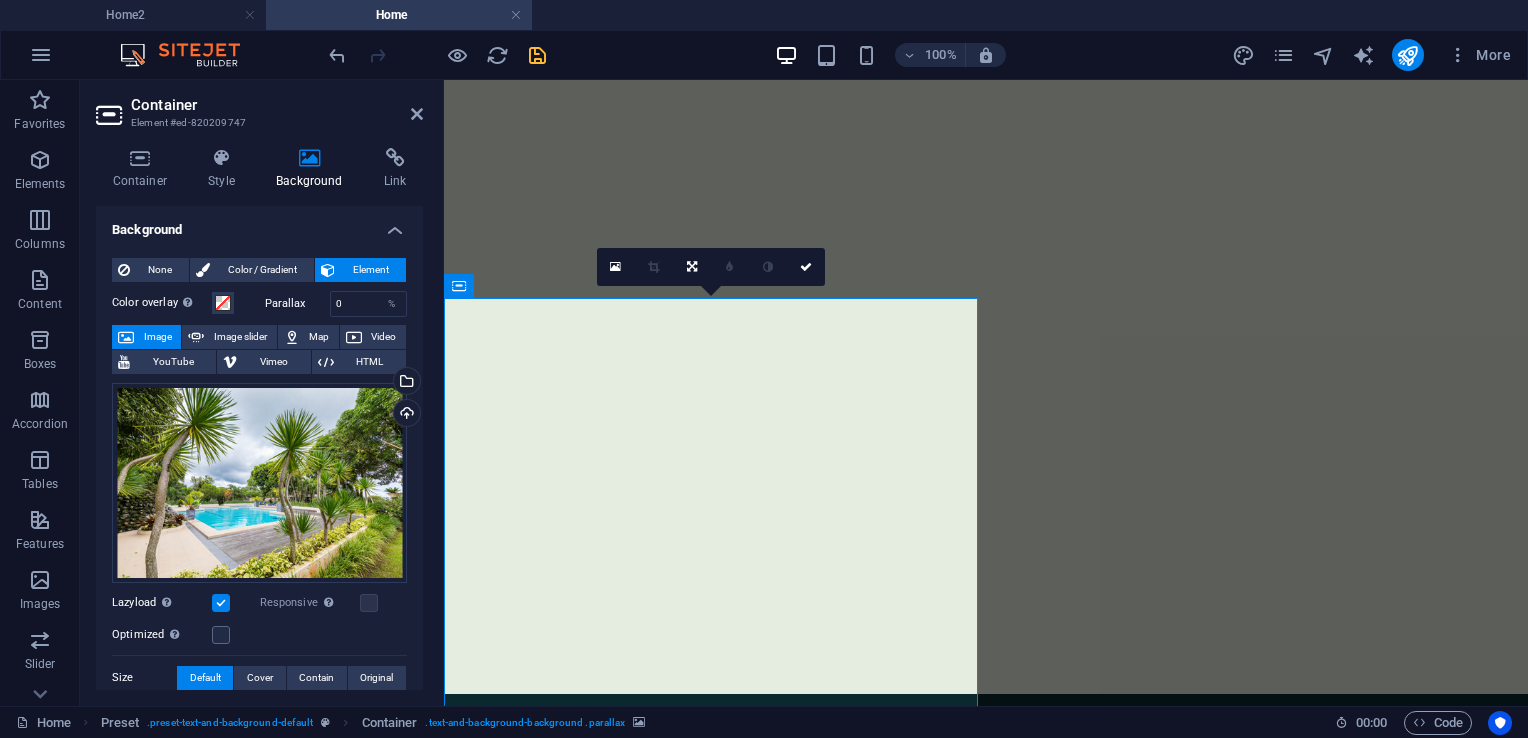 click at bounding box center (986, 1611) 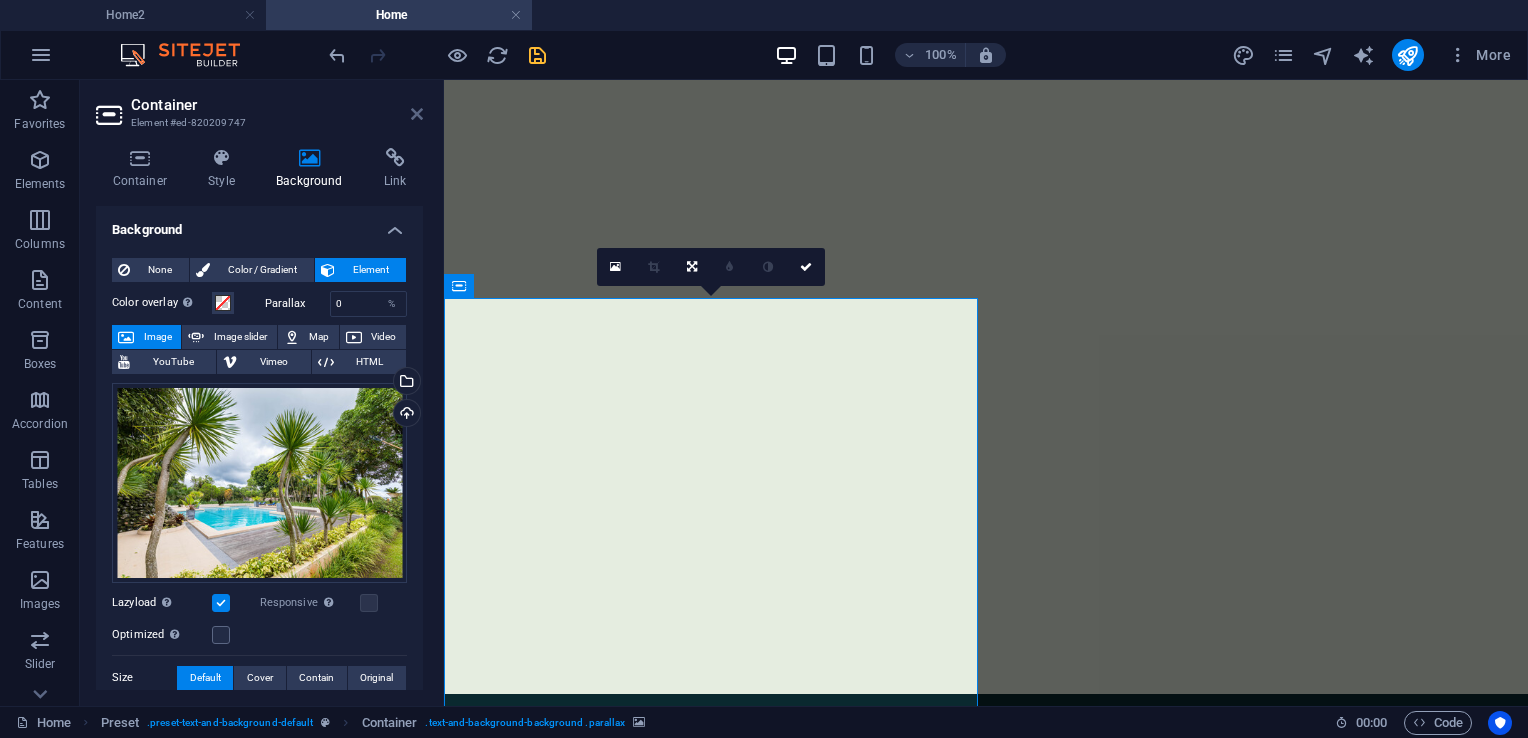 click at bounding box center (417, 114) 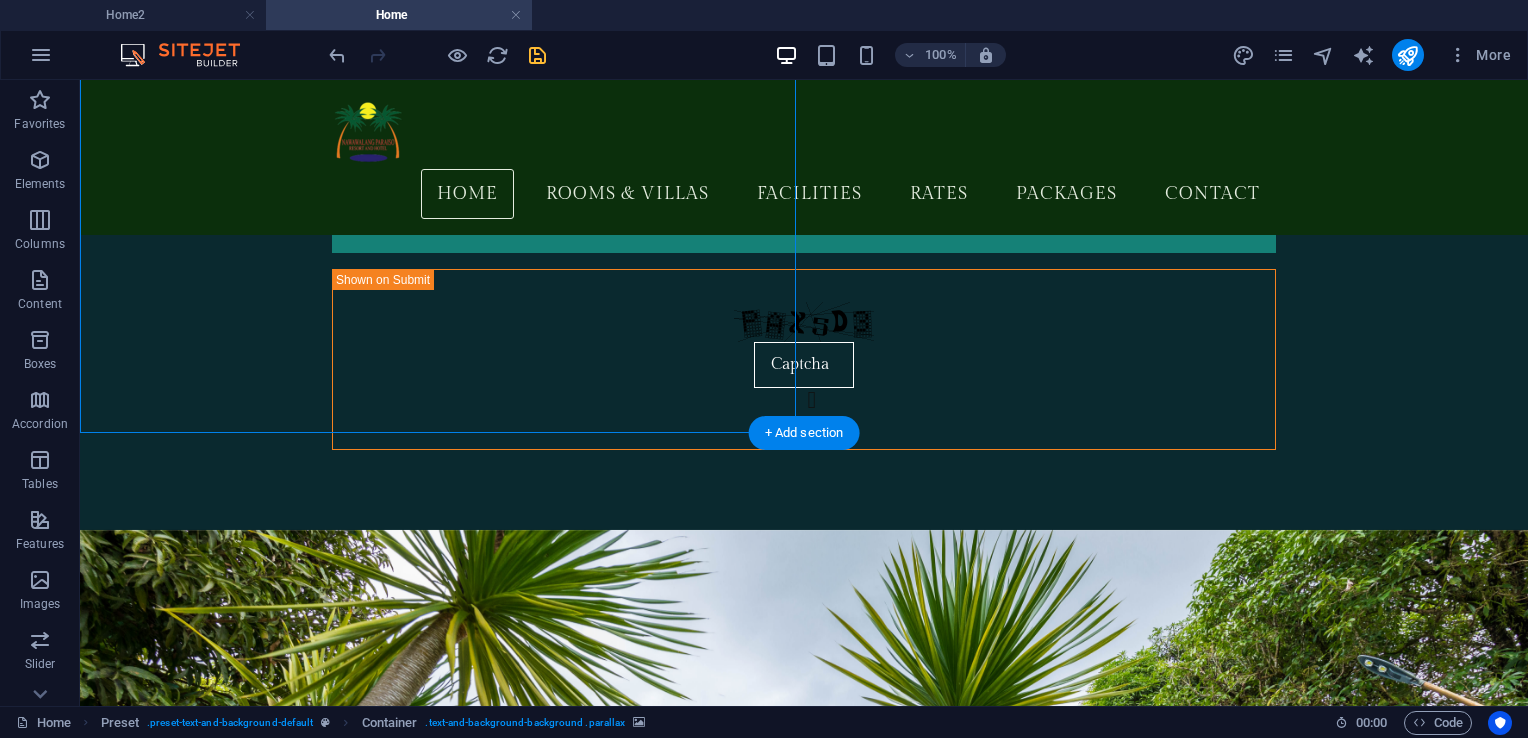 scroll, scrollTop: 1400, scrollLeft: 0, axis: vertical 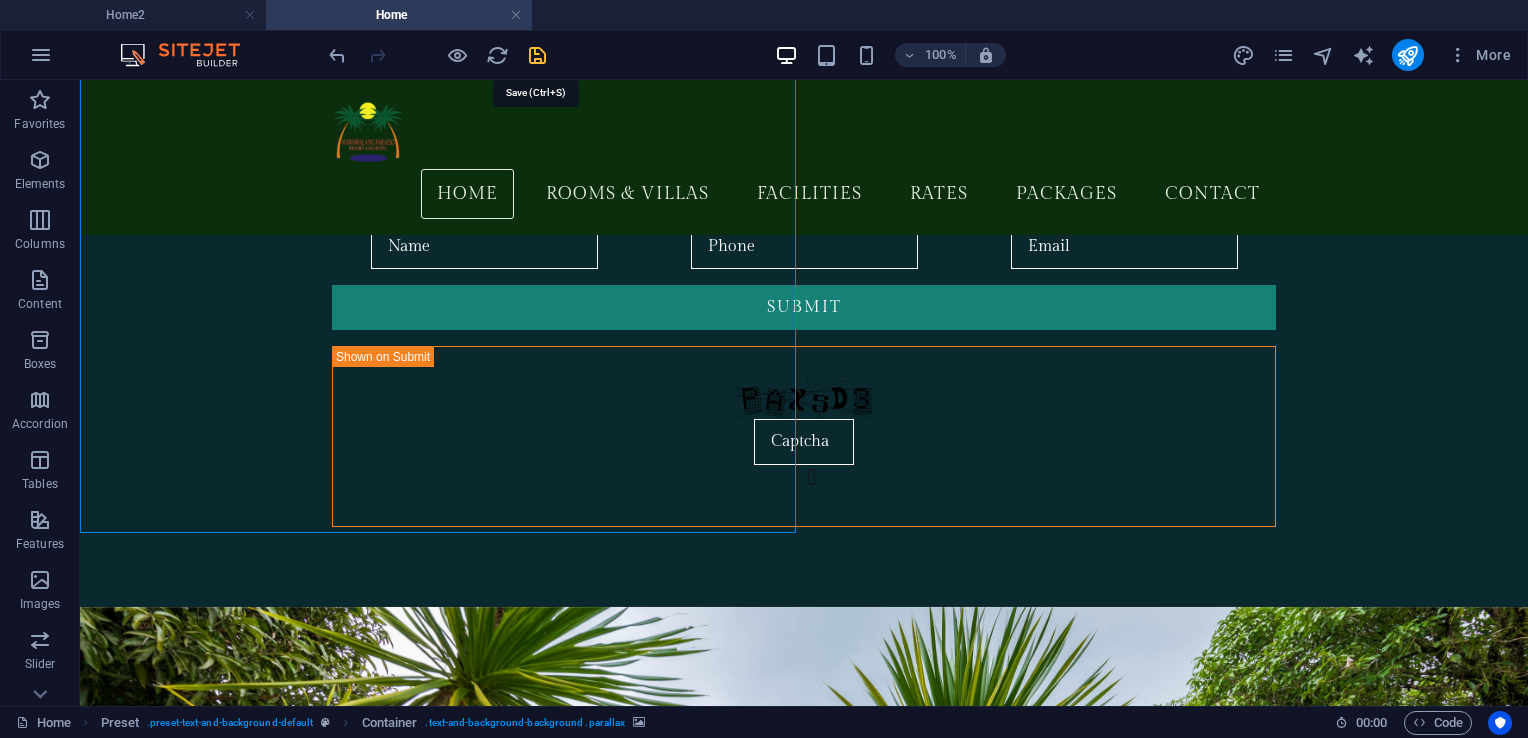 click at bounding box center [537, 55] 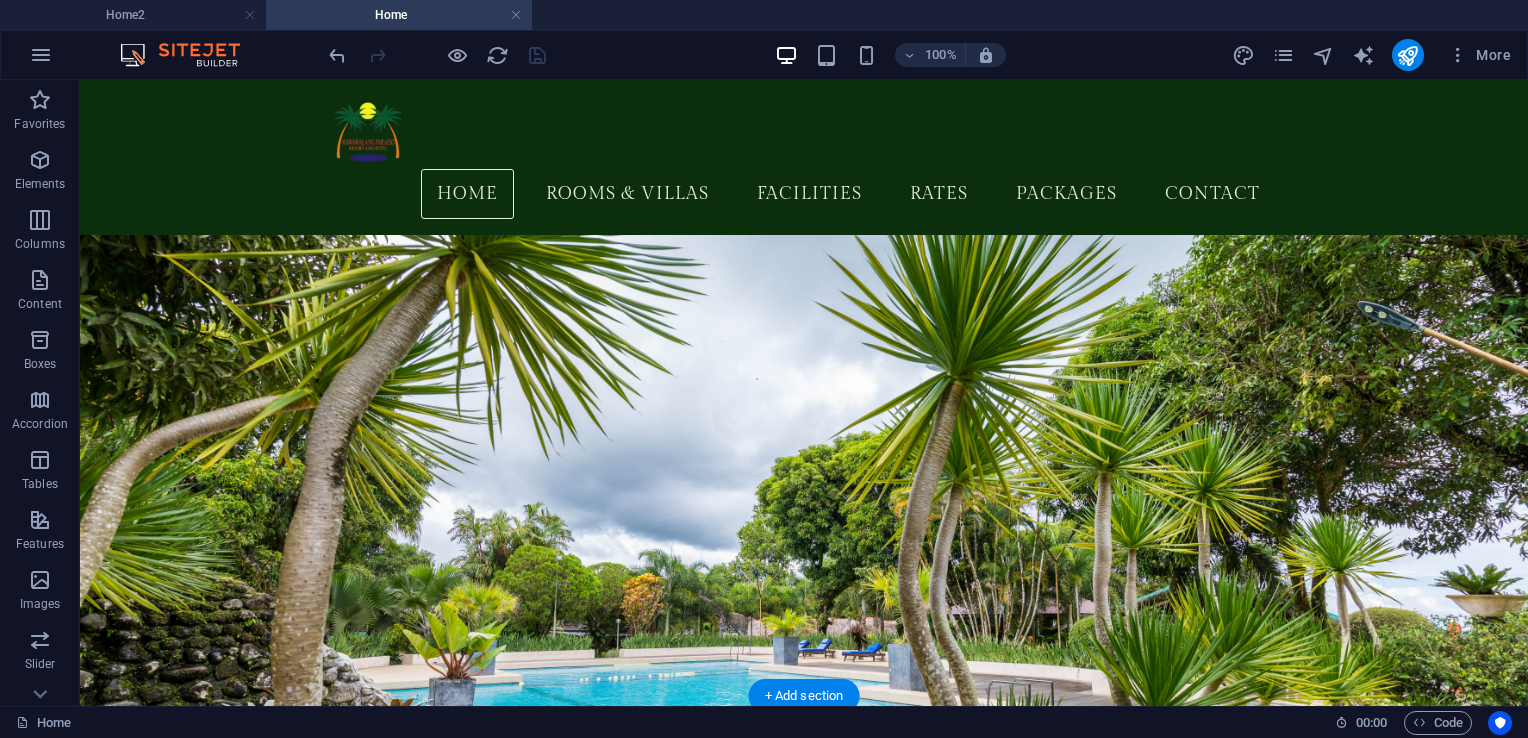 scroll, scrollTop: 1800, scrollLeft: 0, axis: vertical 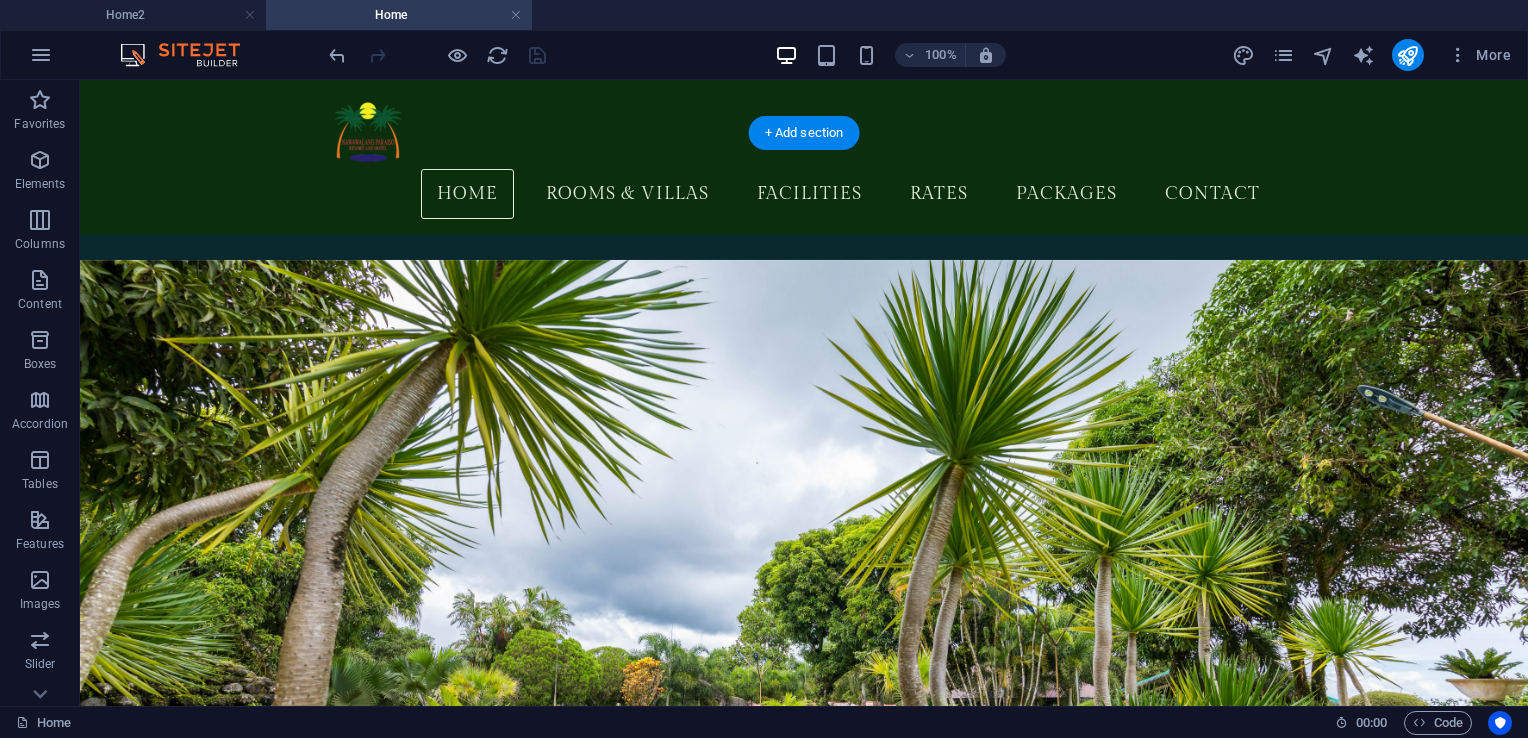 click at bounding box center [-3147, 2378] 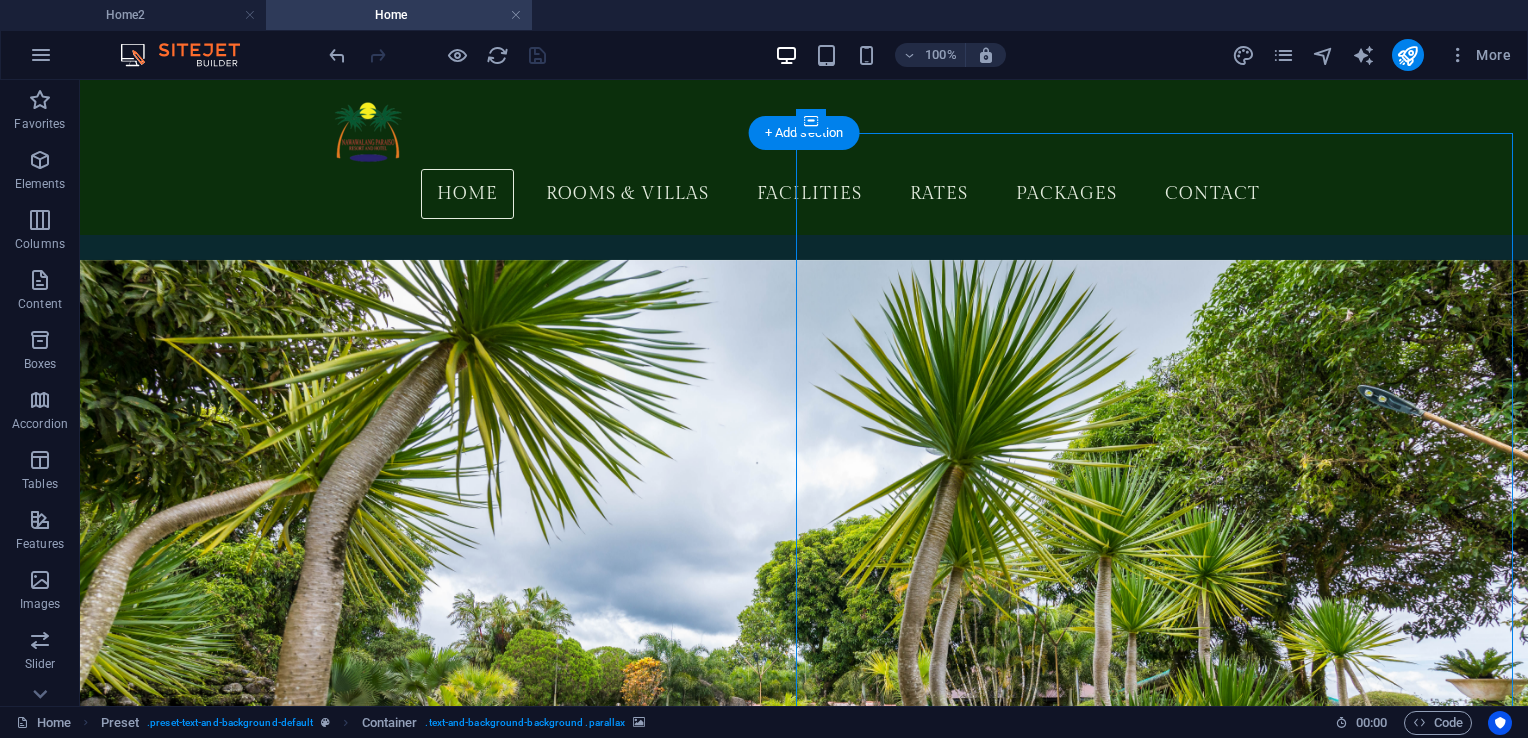 click at bounding box center (-3147, 2378) 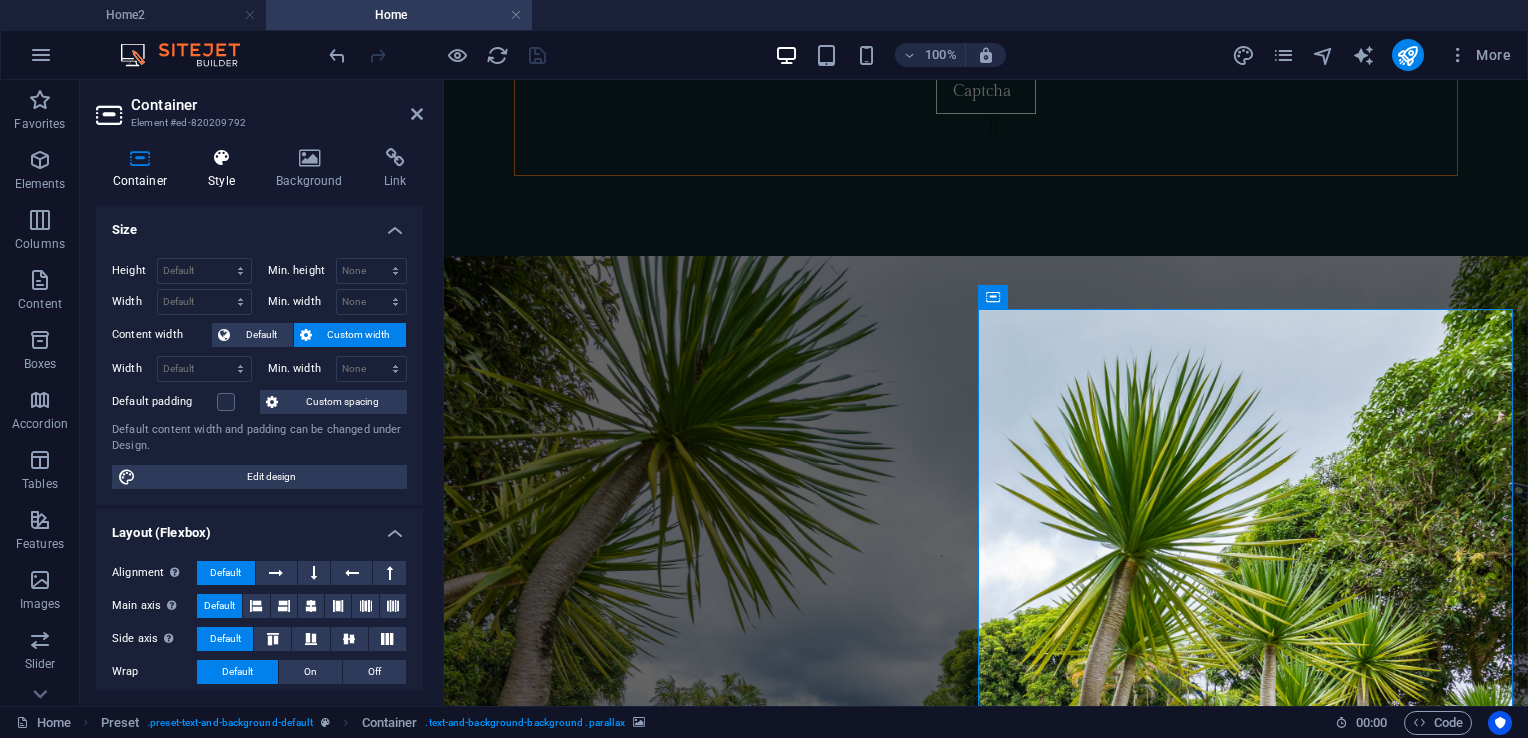 click on "Style" at bounding box center (226, 169) 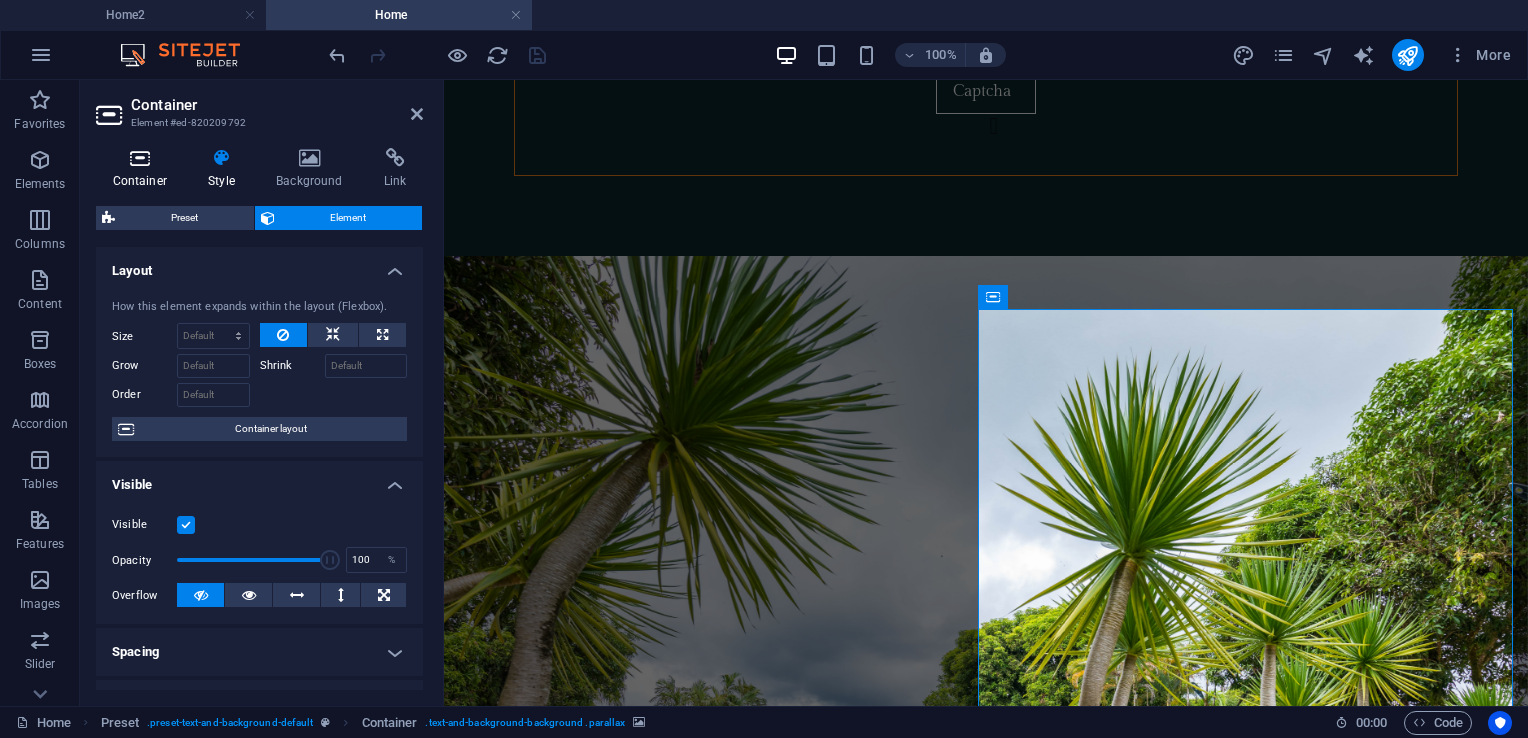 click at bounding box center (140, 158) 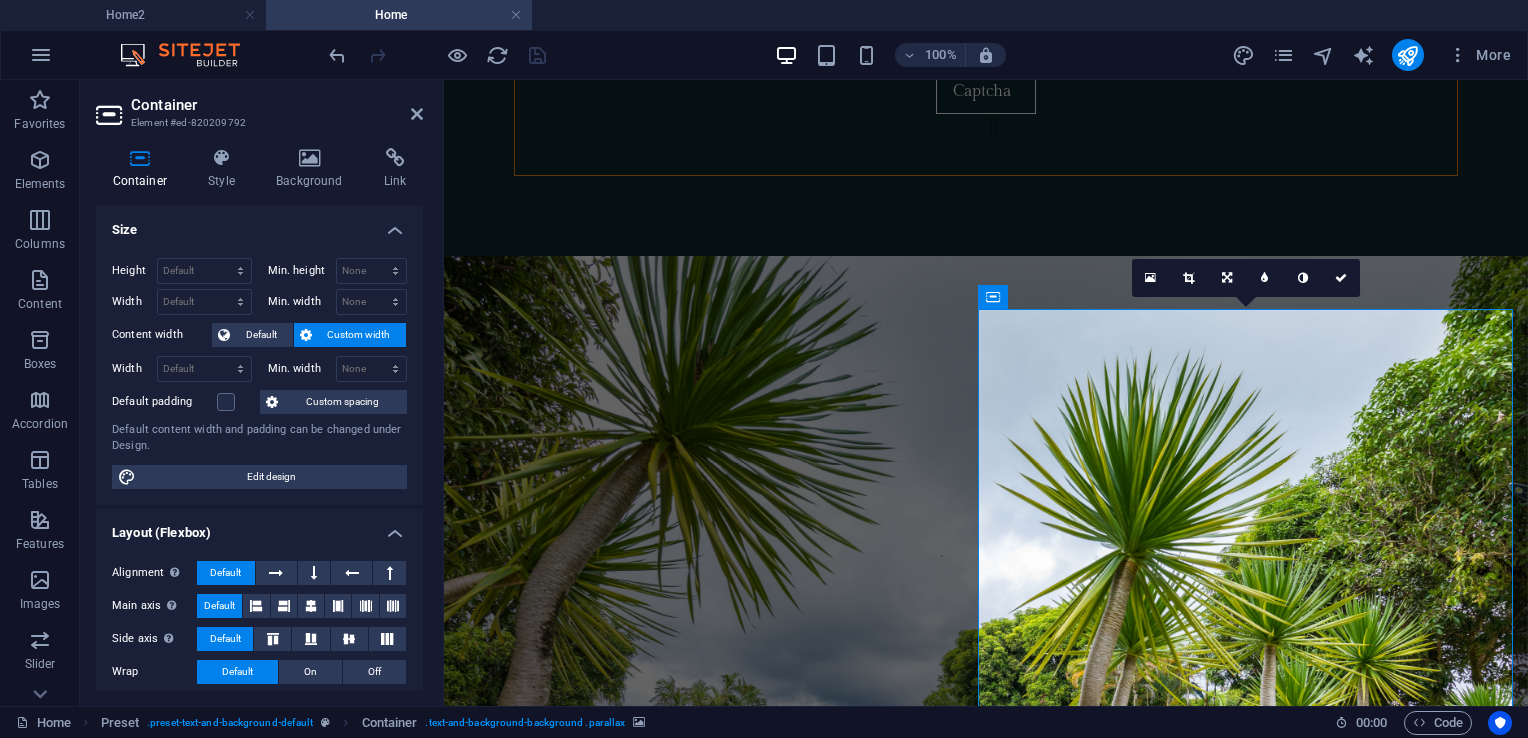 click at bounding box center [-1964, 2462] 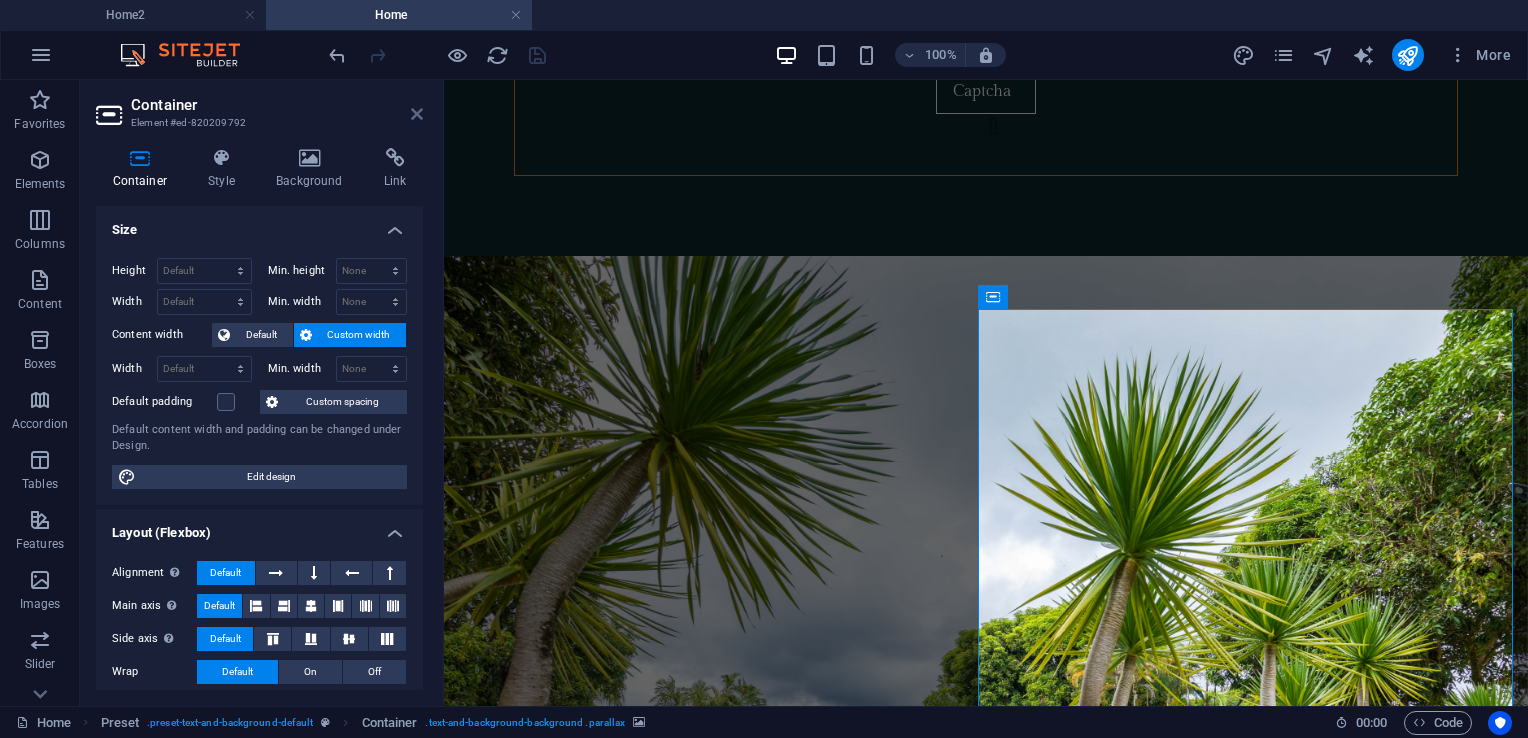 drag, startPoint x: 412, startPoint y: 106, endPoint x: 512, endPoint y: 122, distance: 101.27191 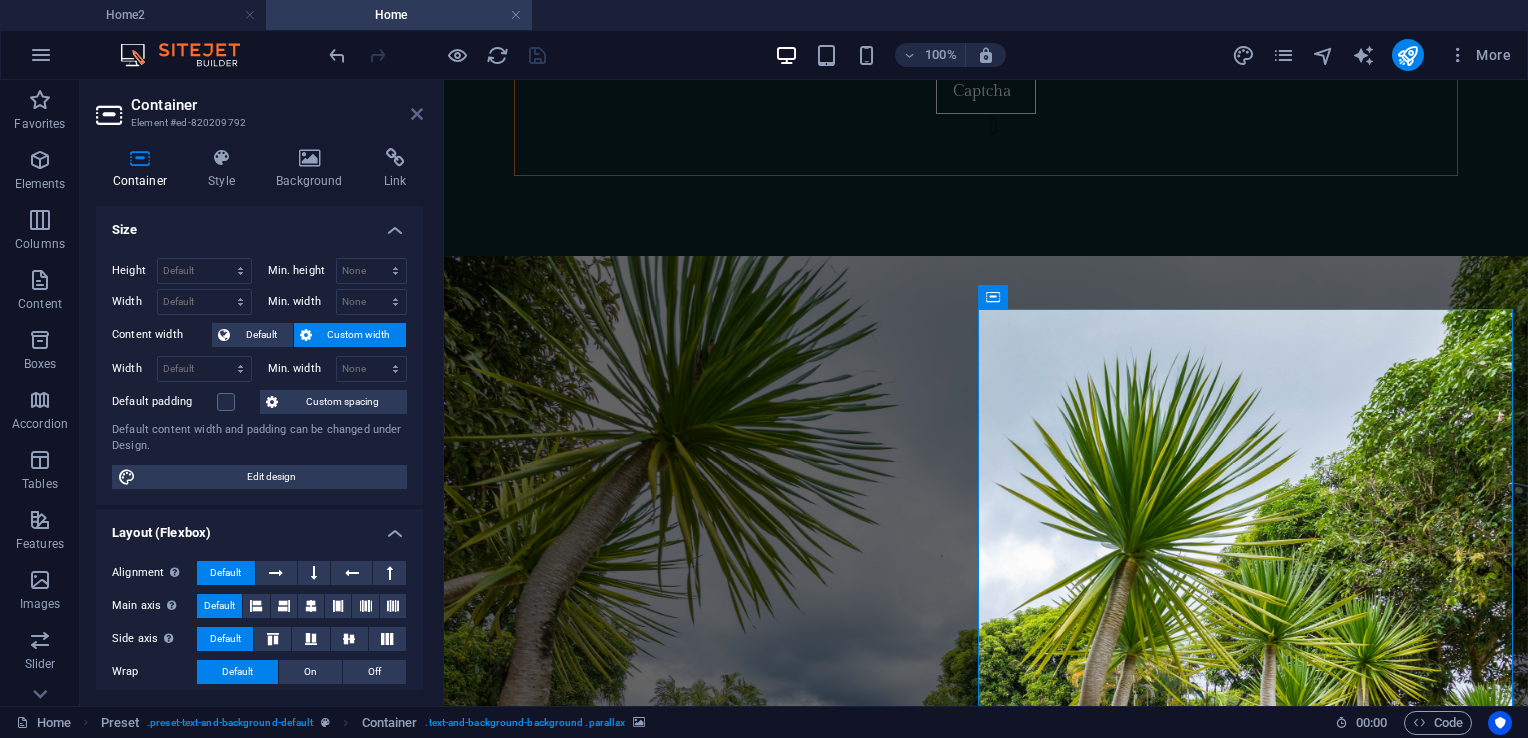 click at bounding box center (417, 114) 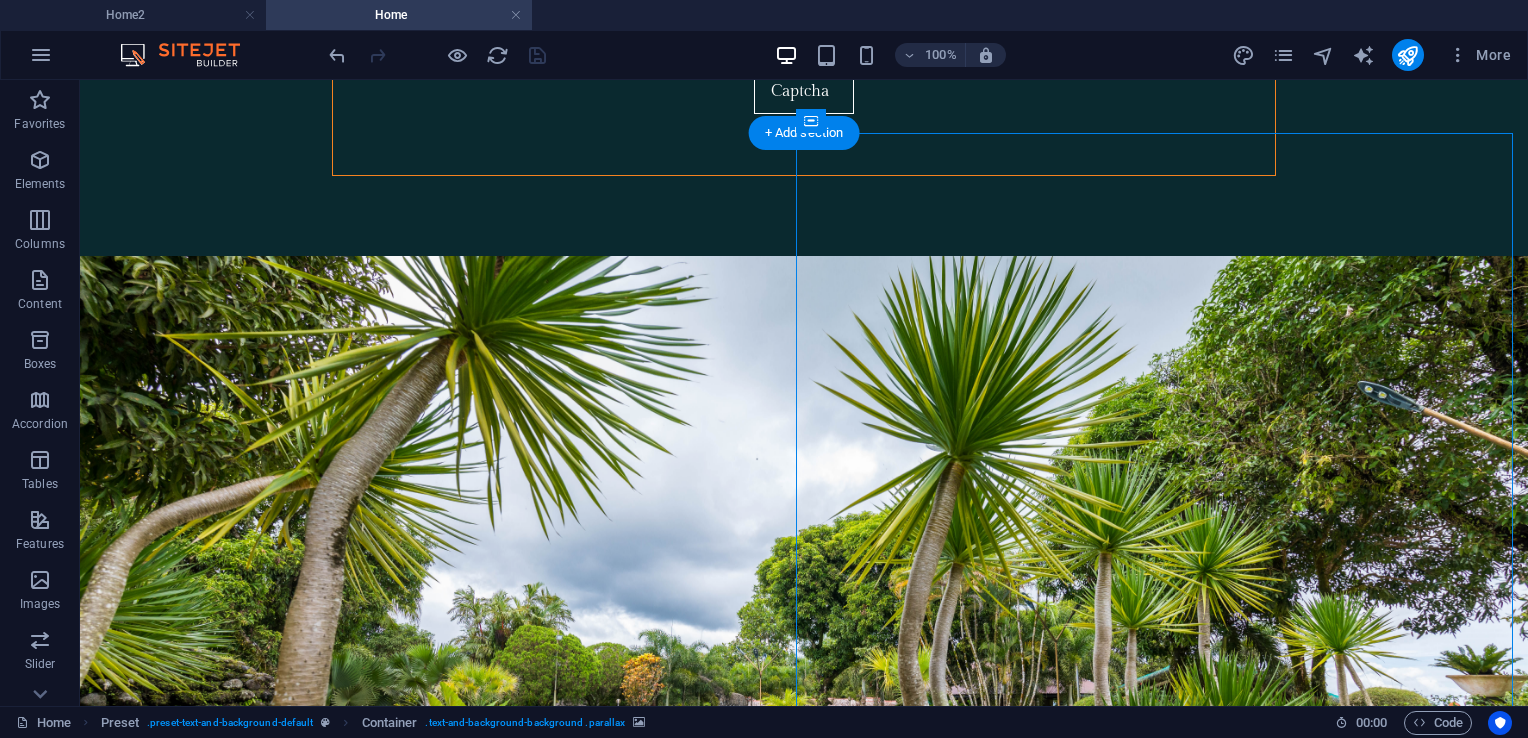 click at bounding box center [-3147, 2374] 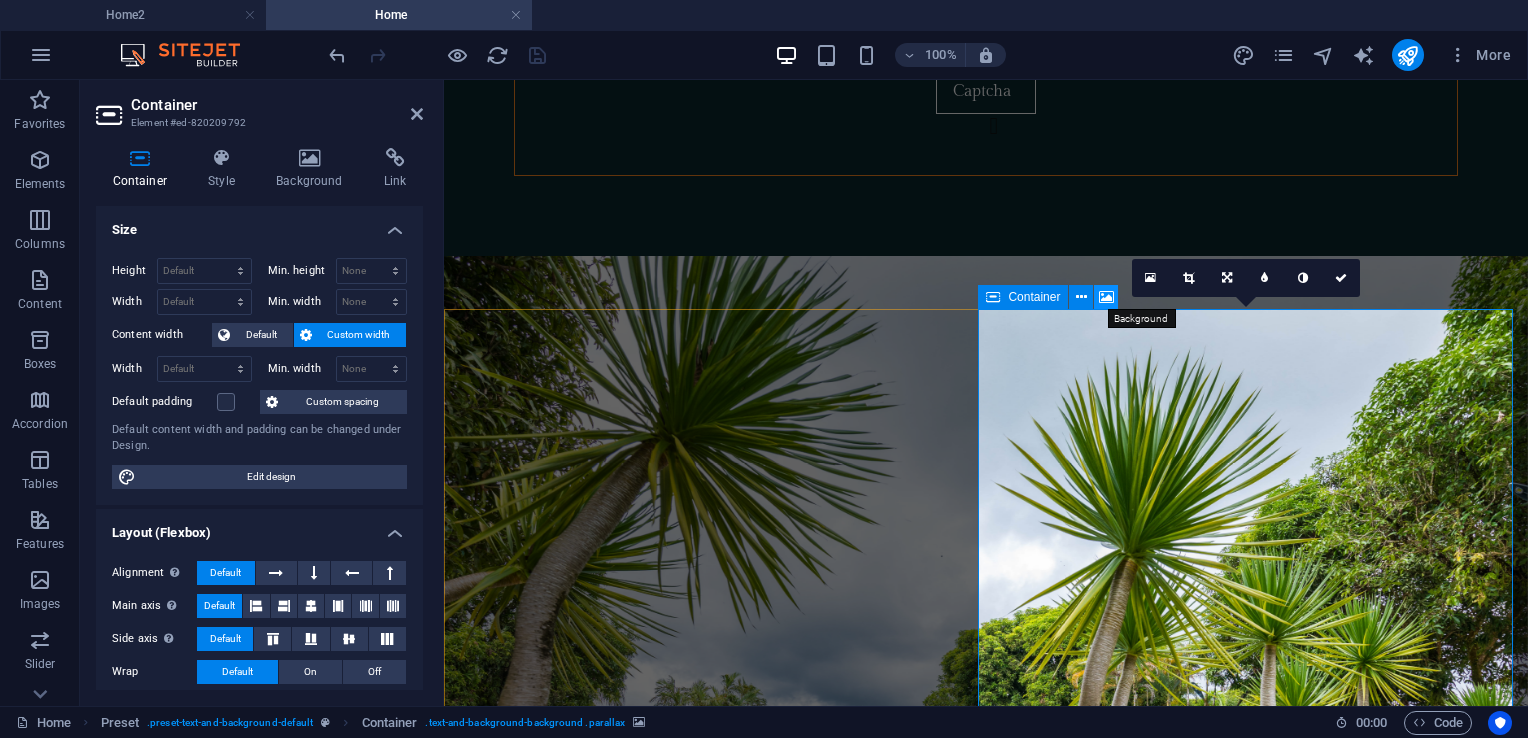 click at bounding box center (1106, 297) 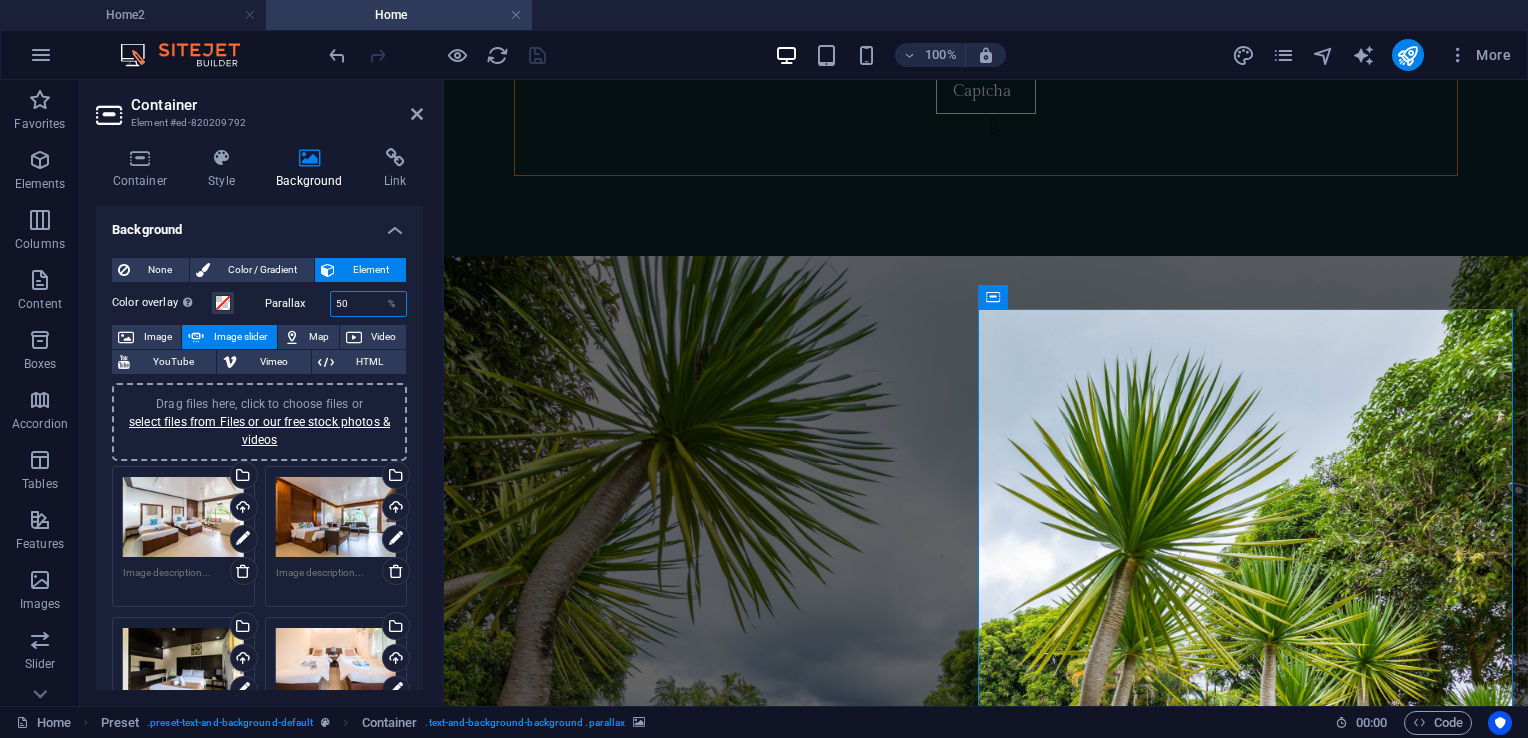 click on "50" at bounding box center (369, 304) 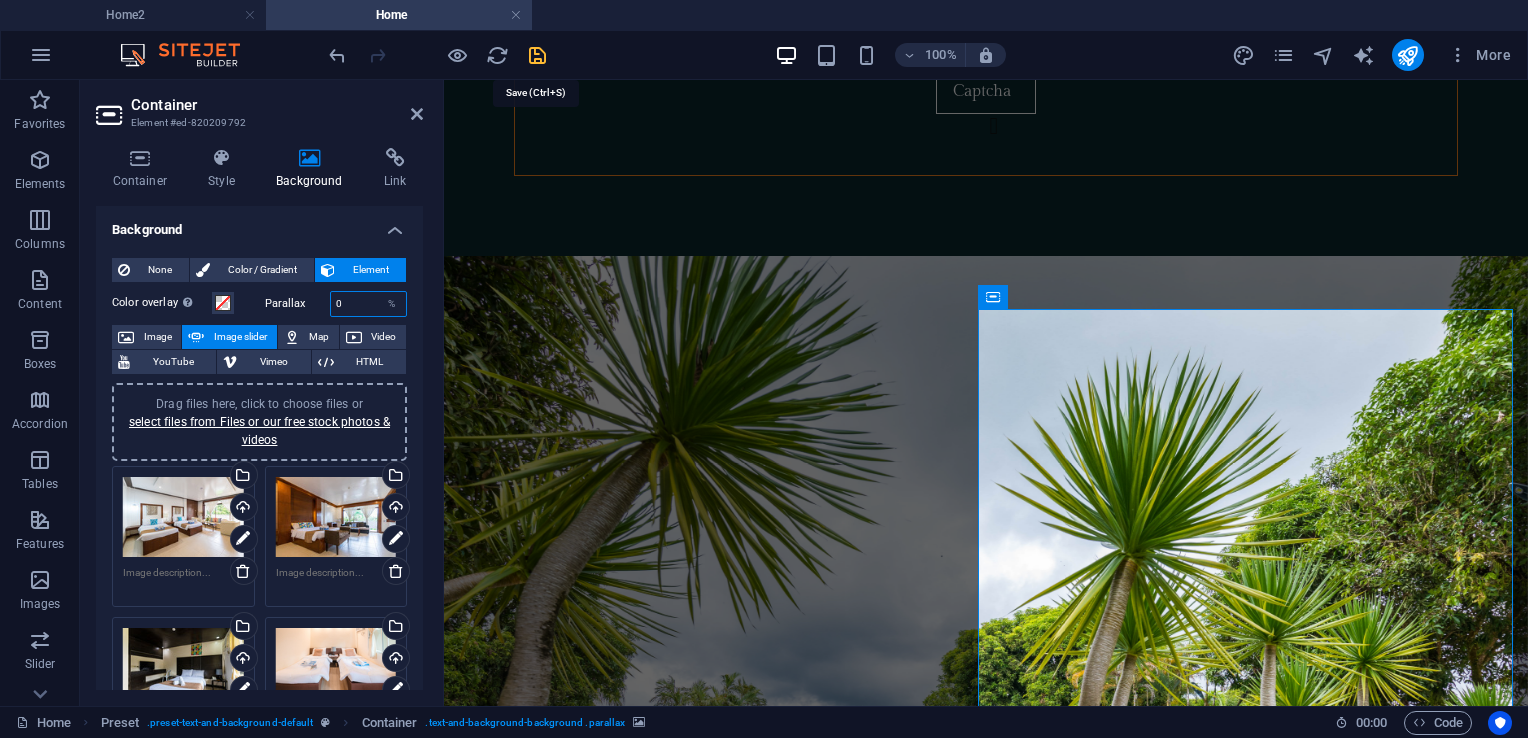 type on "0" 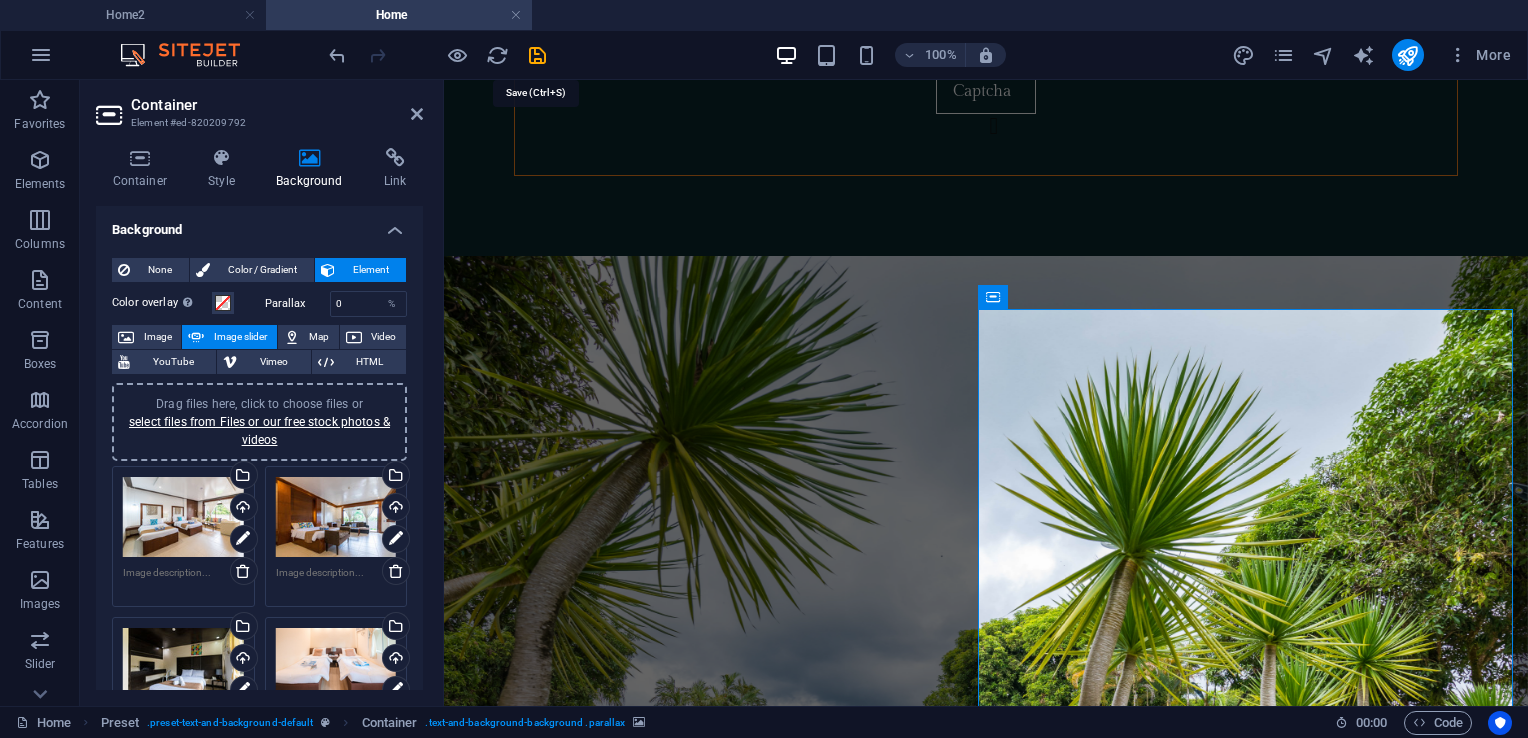 click at bounding box center [537, 55] 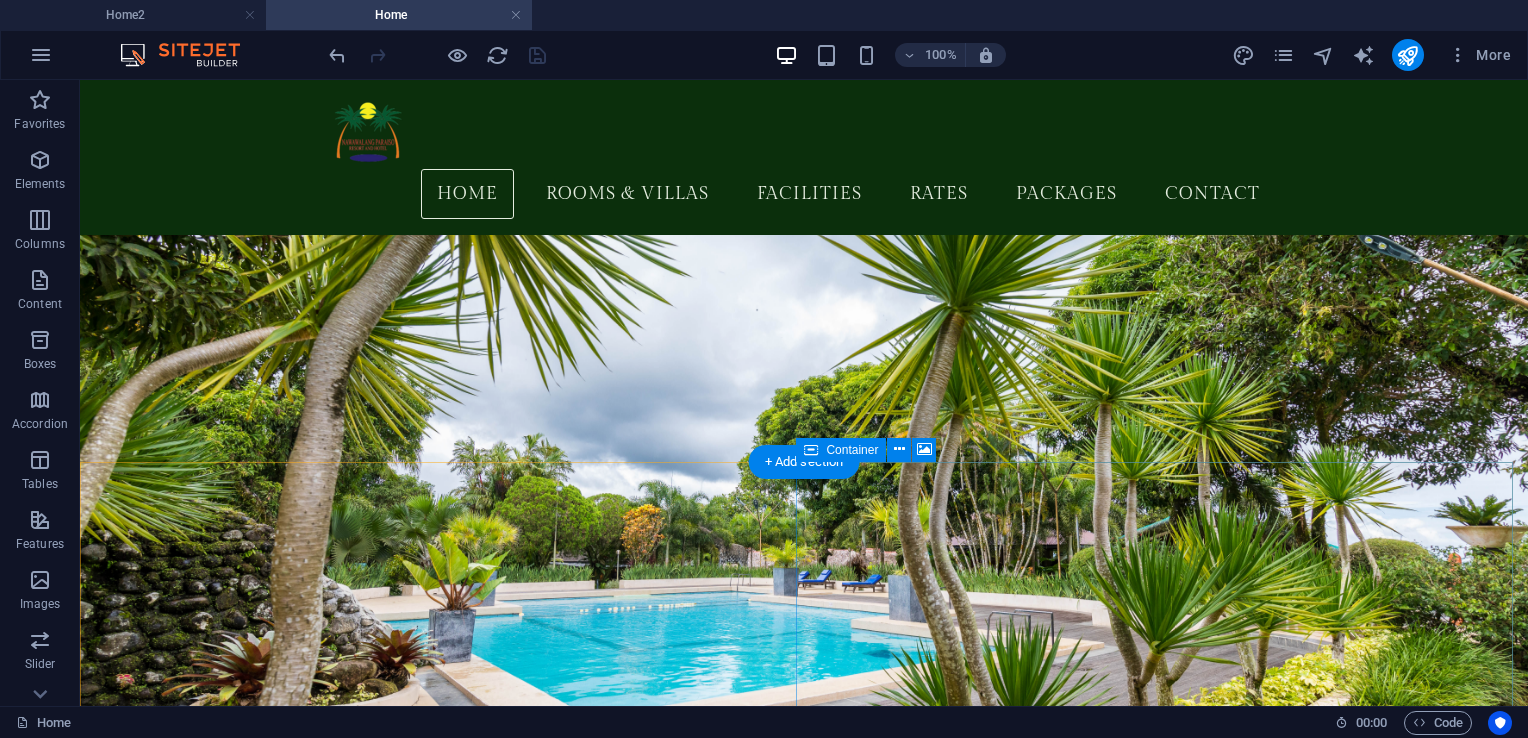 scroll, scrollTop: 1400, scrollLeft: 0, axis: vertical 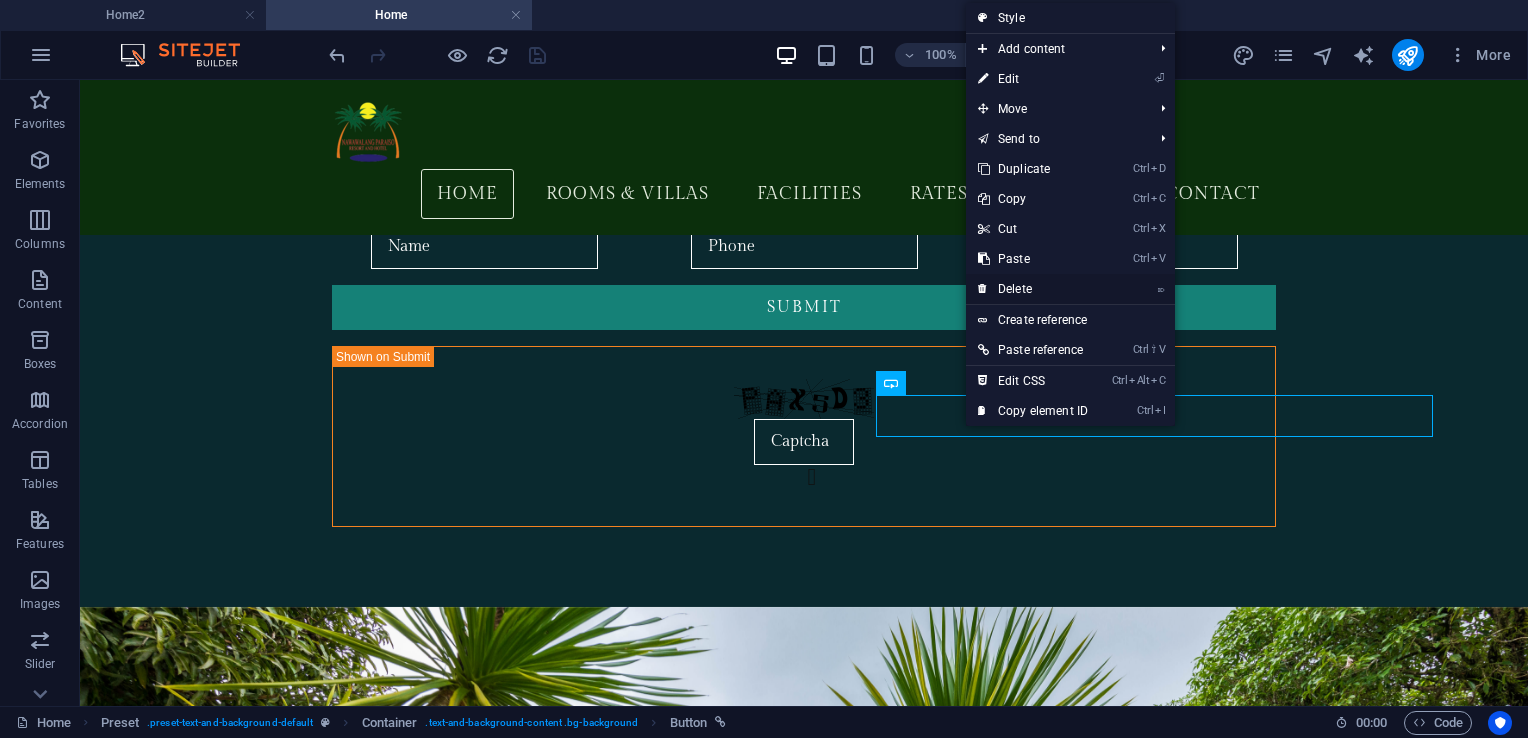 click on "⌦  Delete" at bounding box center (1033, 289) 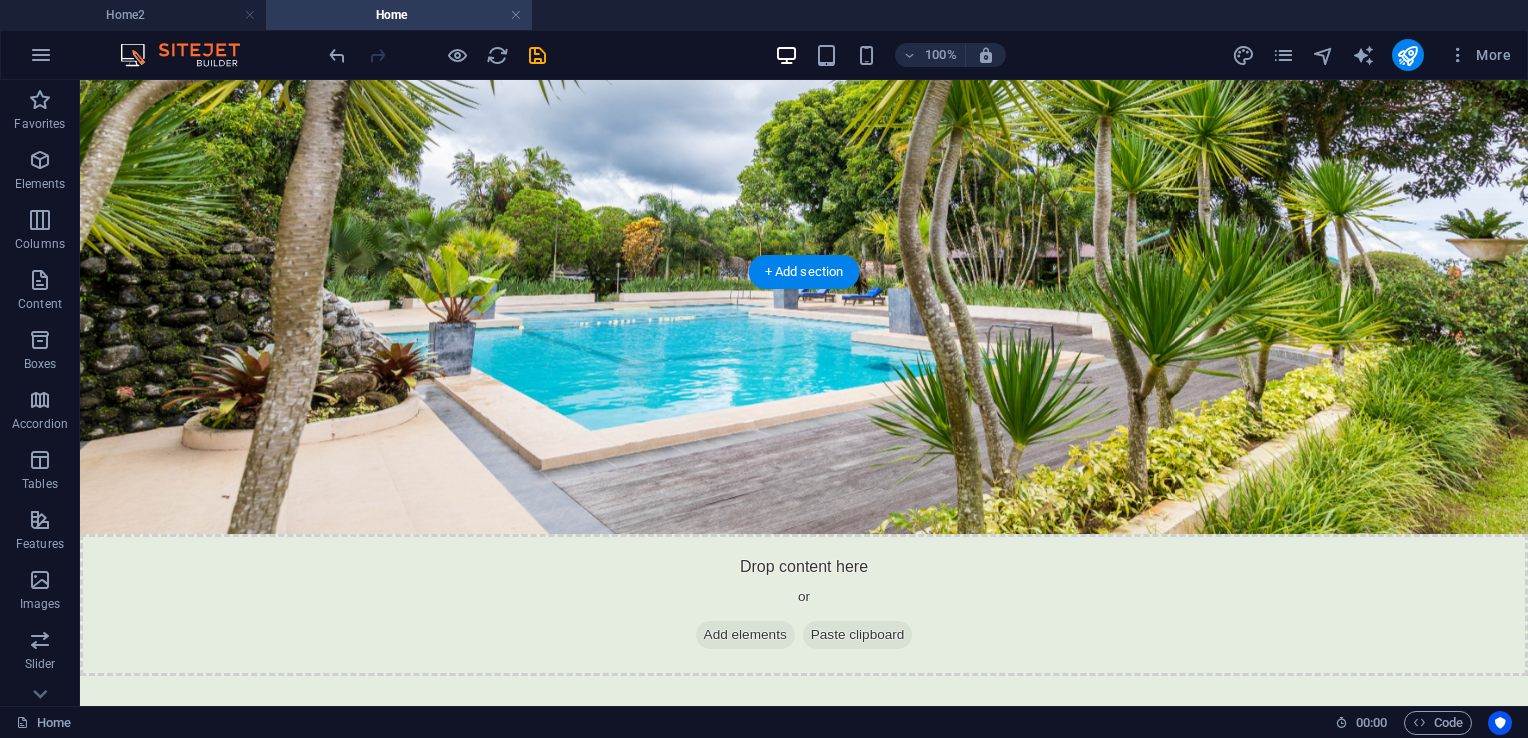 scroll, scrollTop: 2300, scrollLeft: 0, axis: vertical 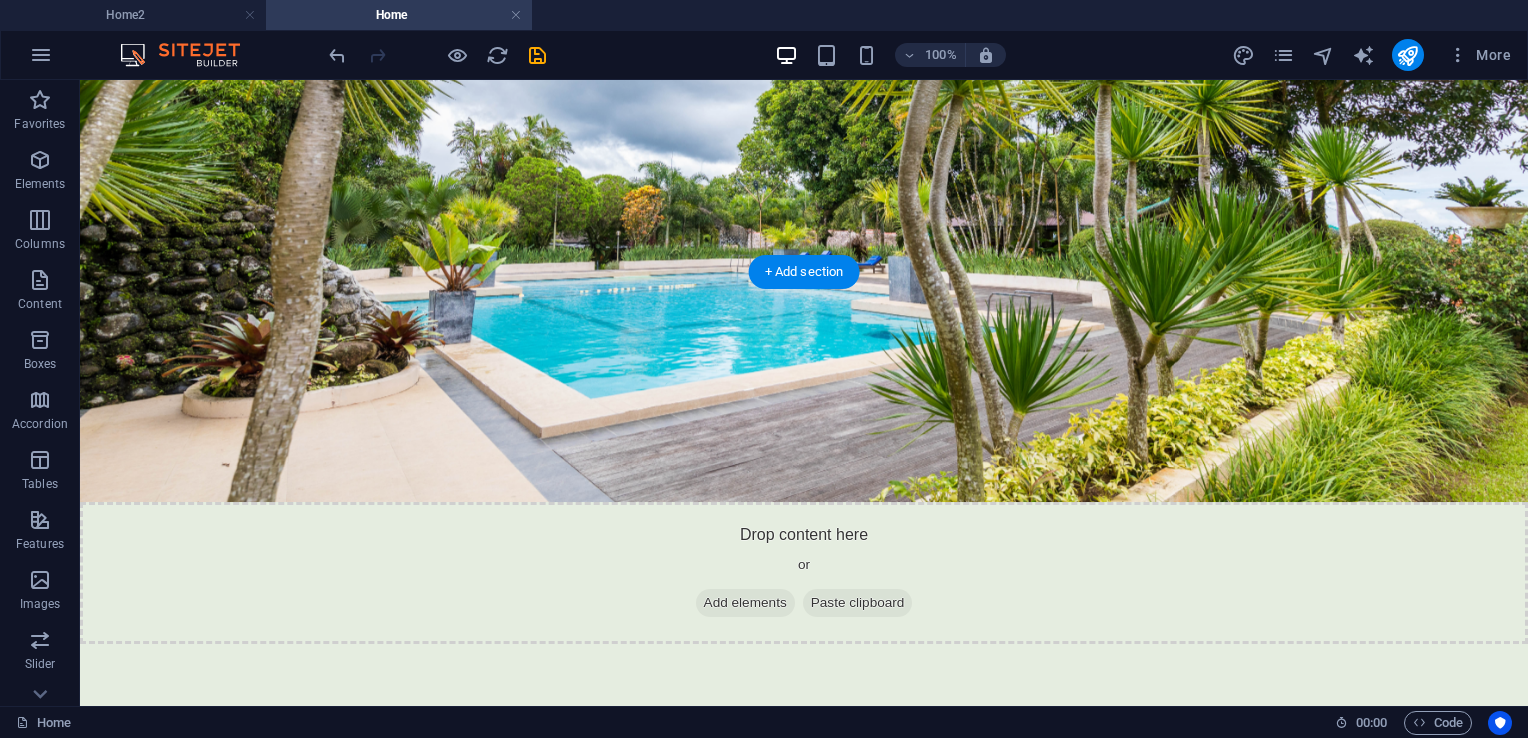 click at bounding box center [-1713, 2597] 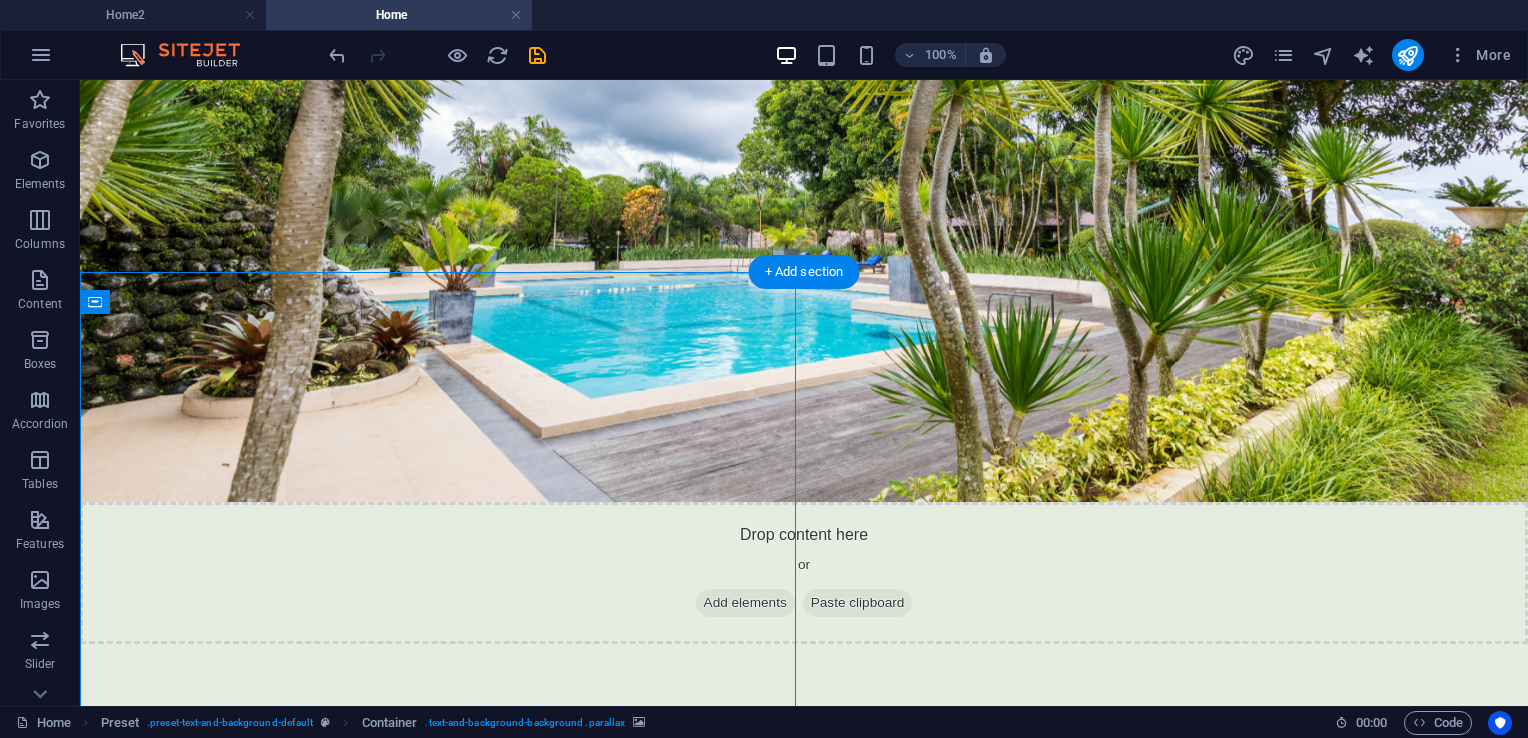 click at bounding box center [-1713, 2597] 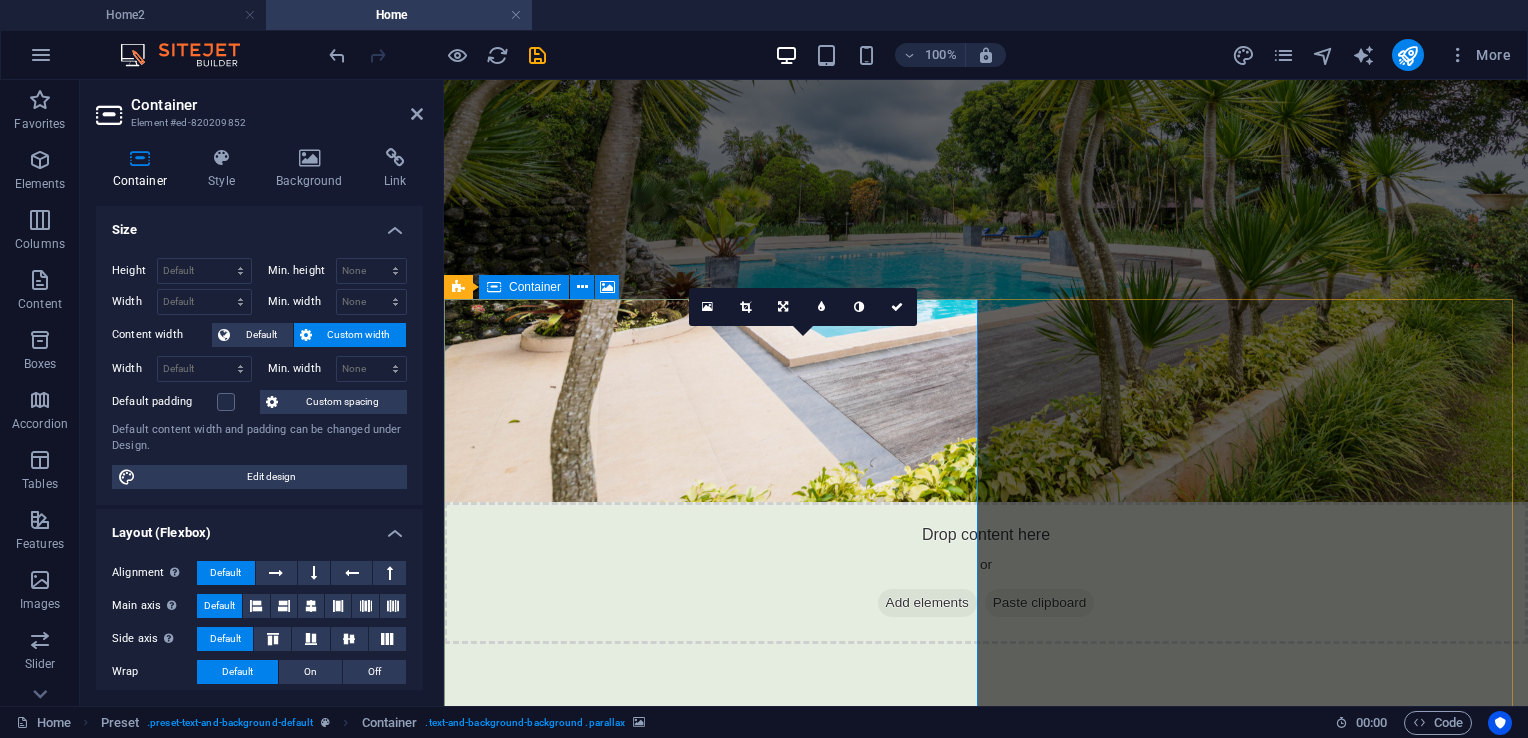scroll, scrollTop: 2570, scrollLeft: 0, axis: vertical 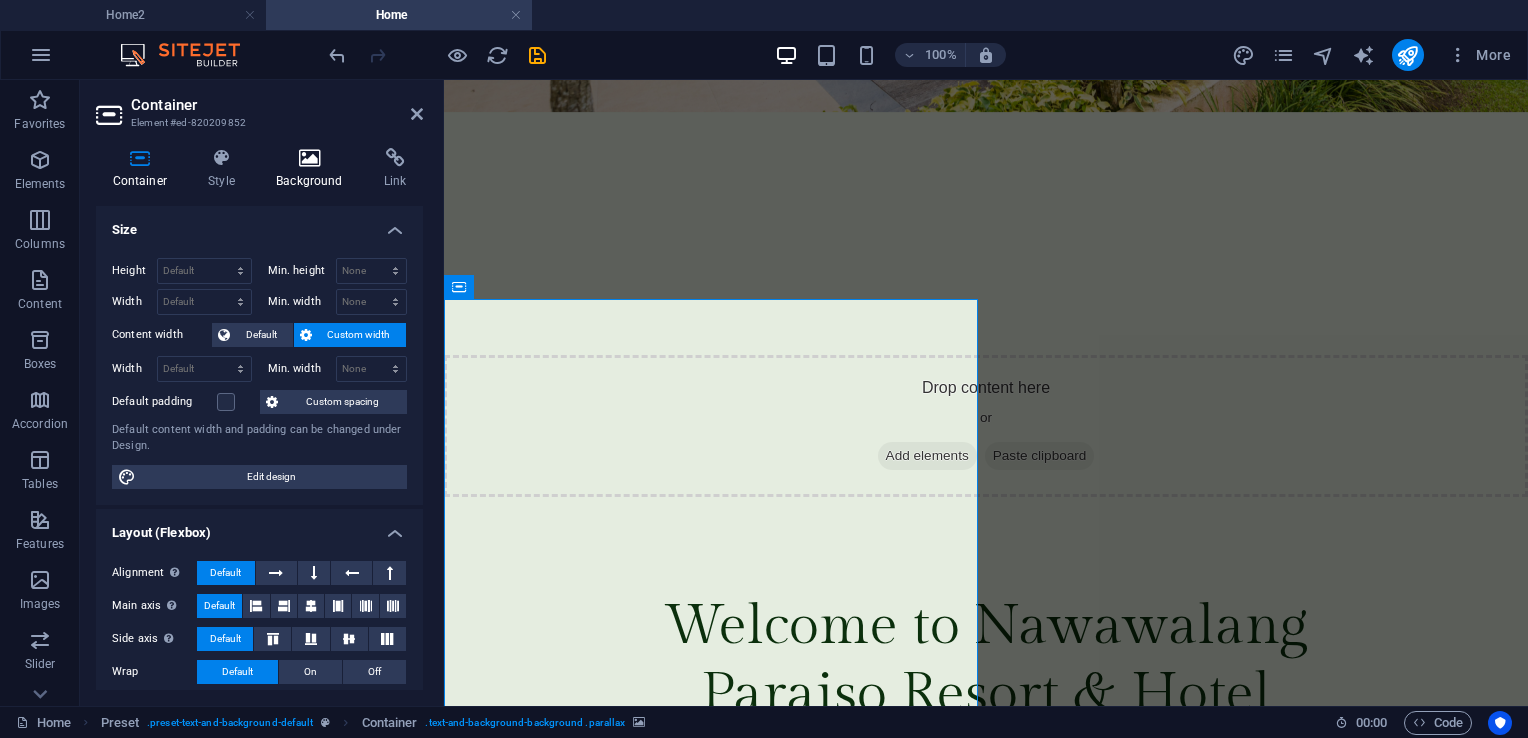 click on "Background" at bounding box center [314, 169] 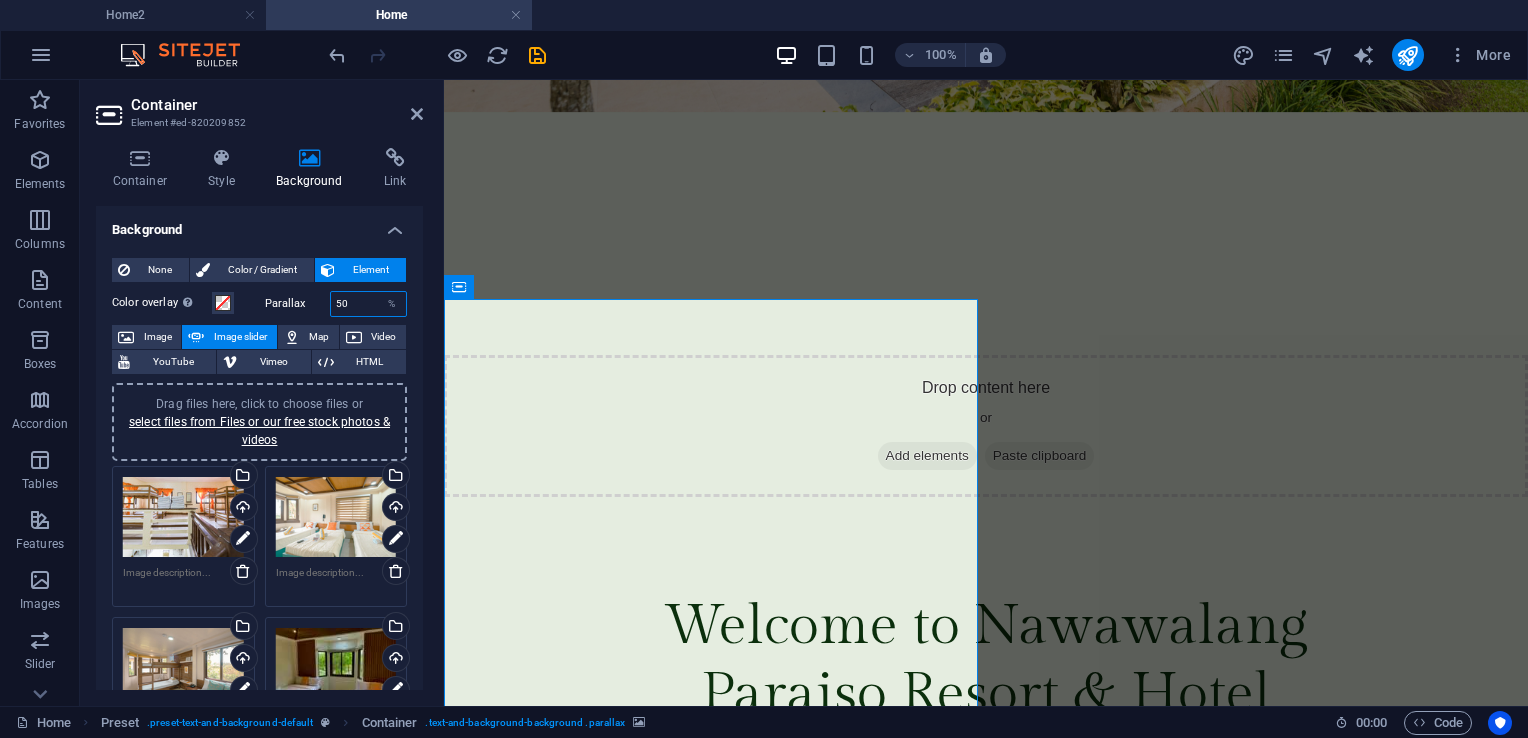 click on "50" at bounding box center [369, 304] 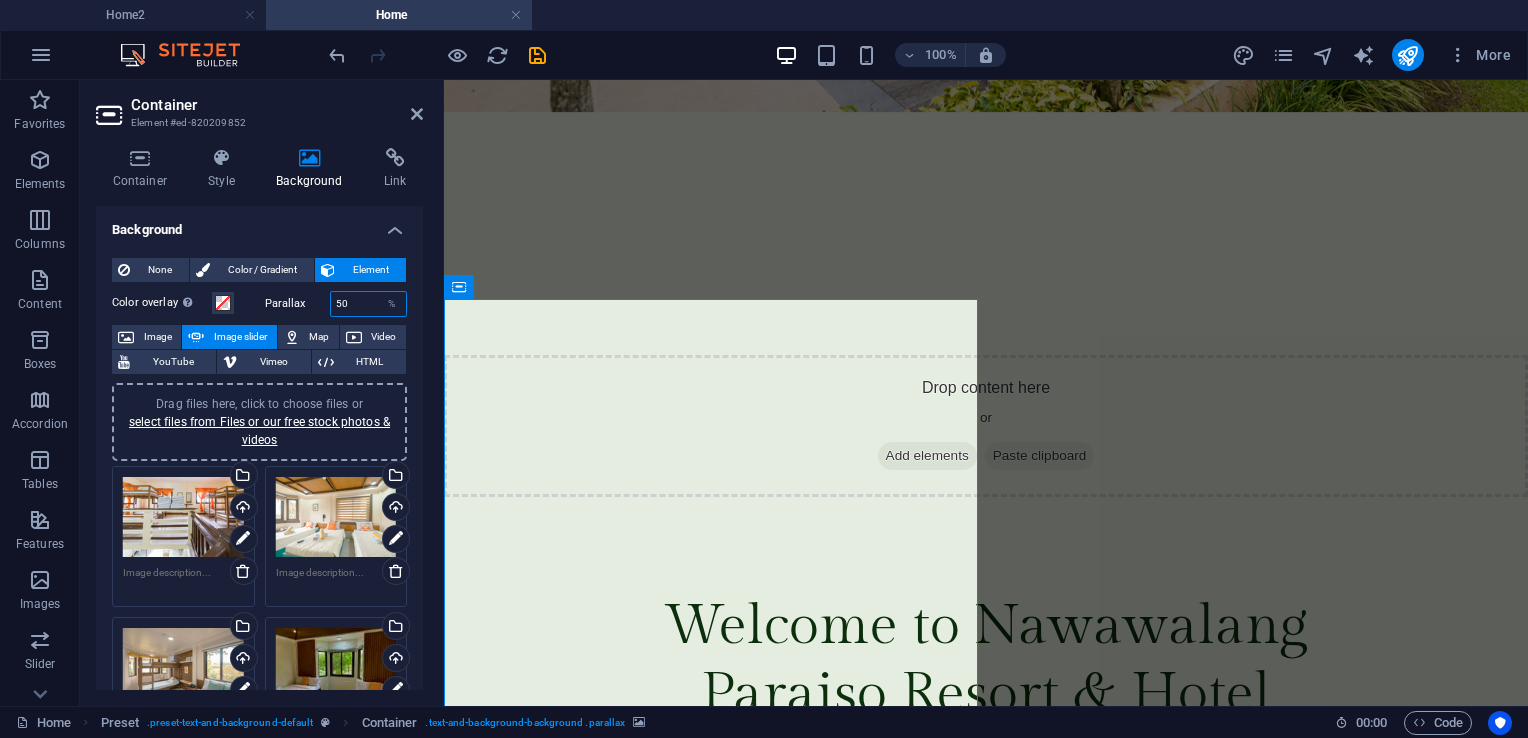 type on "5" 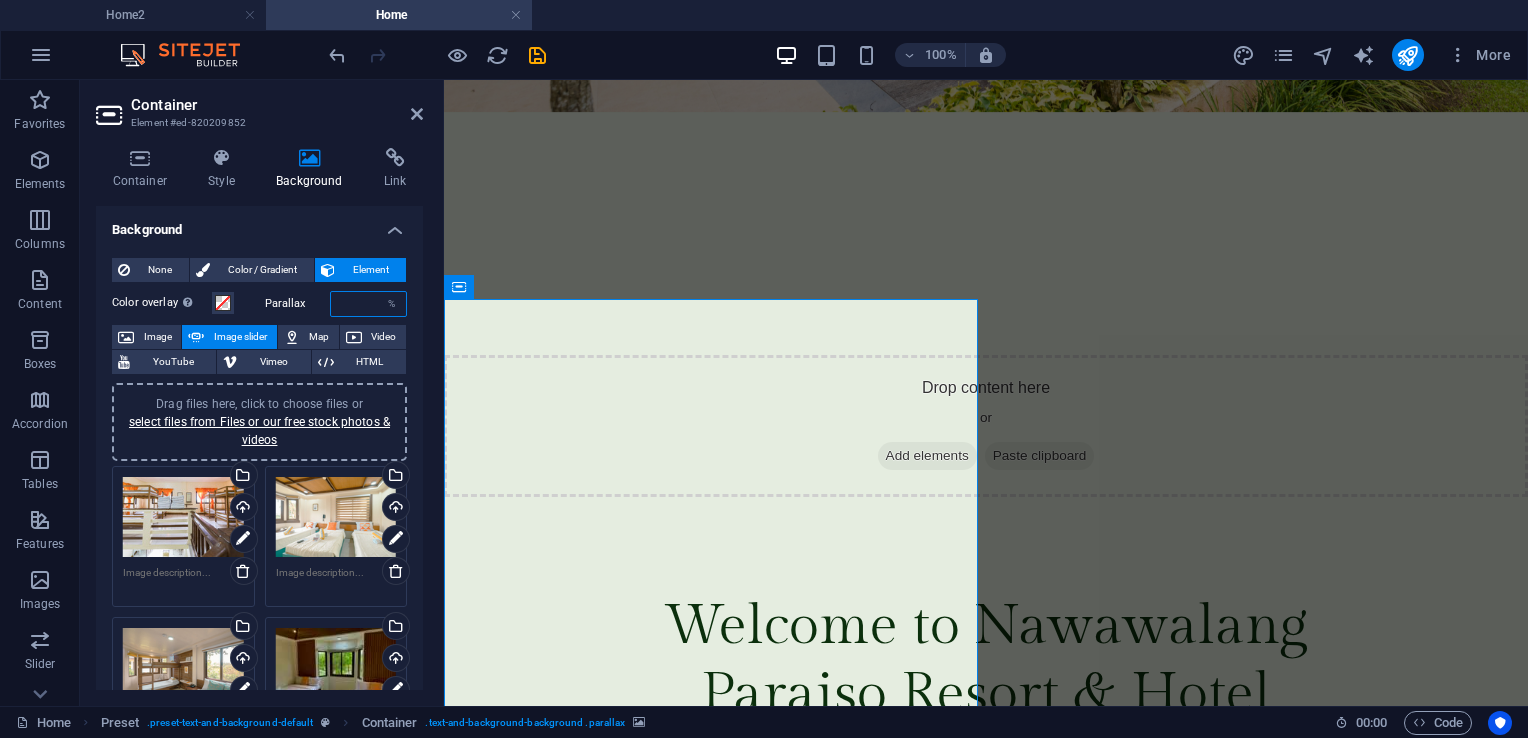 type on "0" 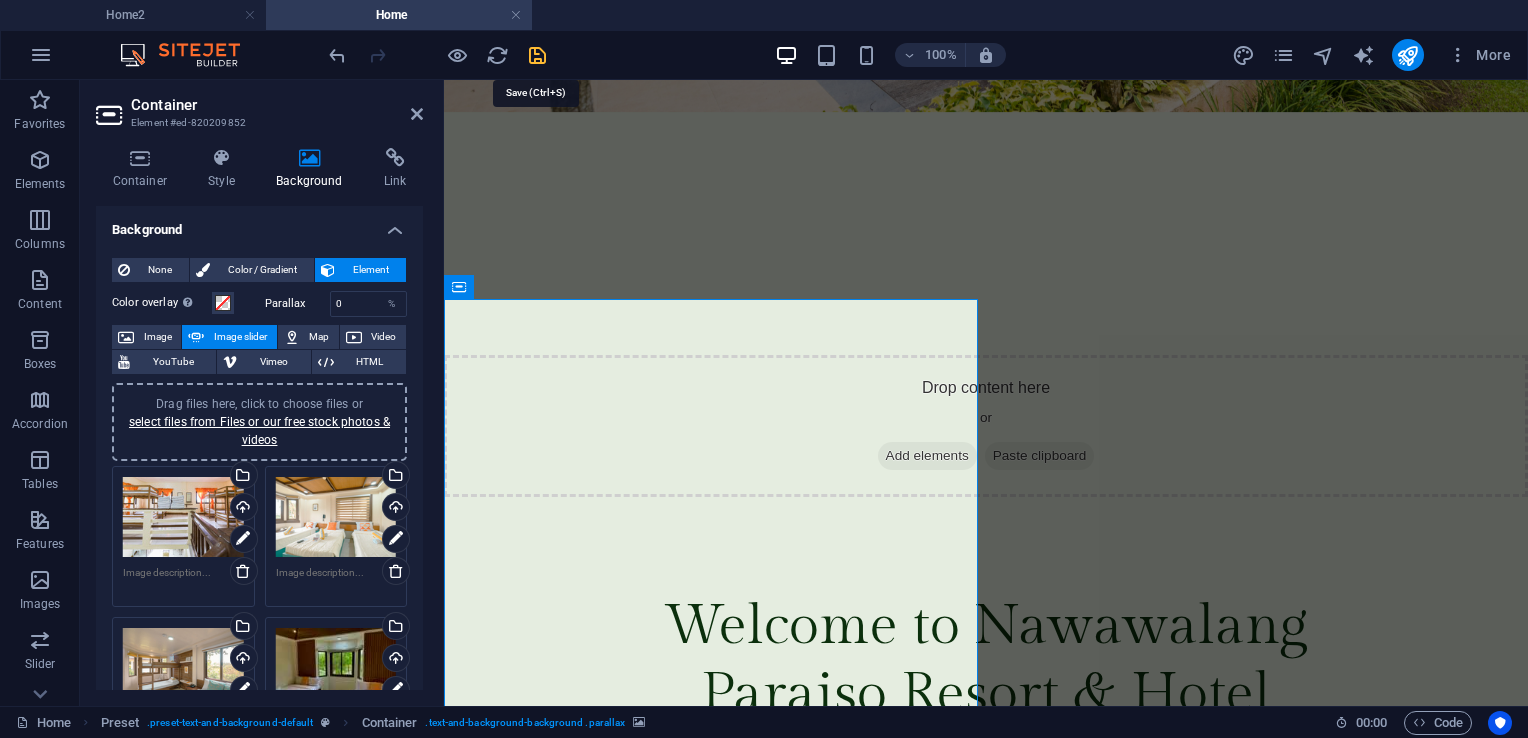 click at bounding box center (537, 55) 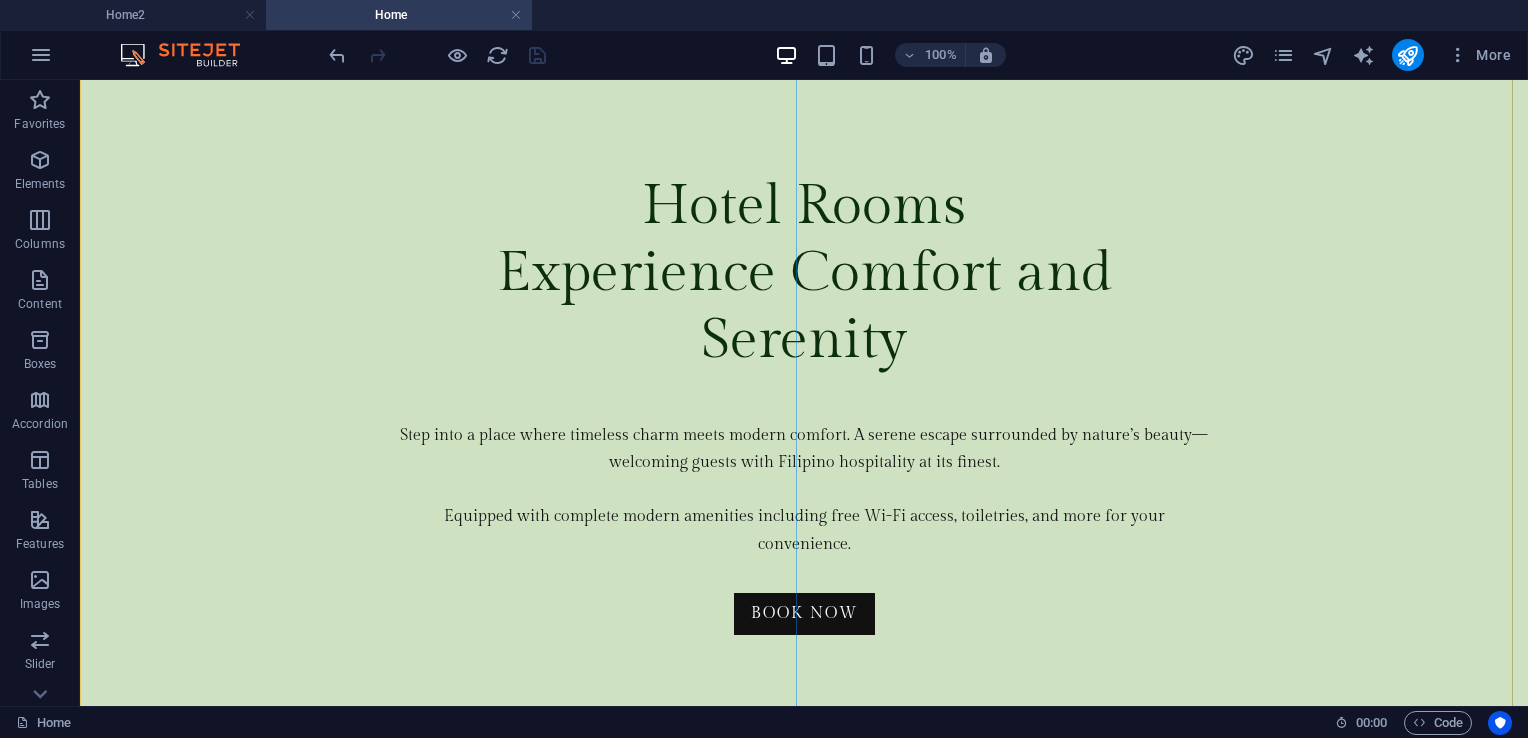 scroll, scrollTop: 3400, scrollLeft: 0, axis: vertical 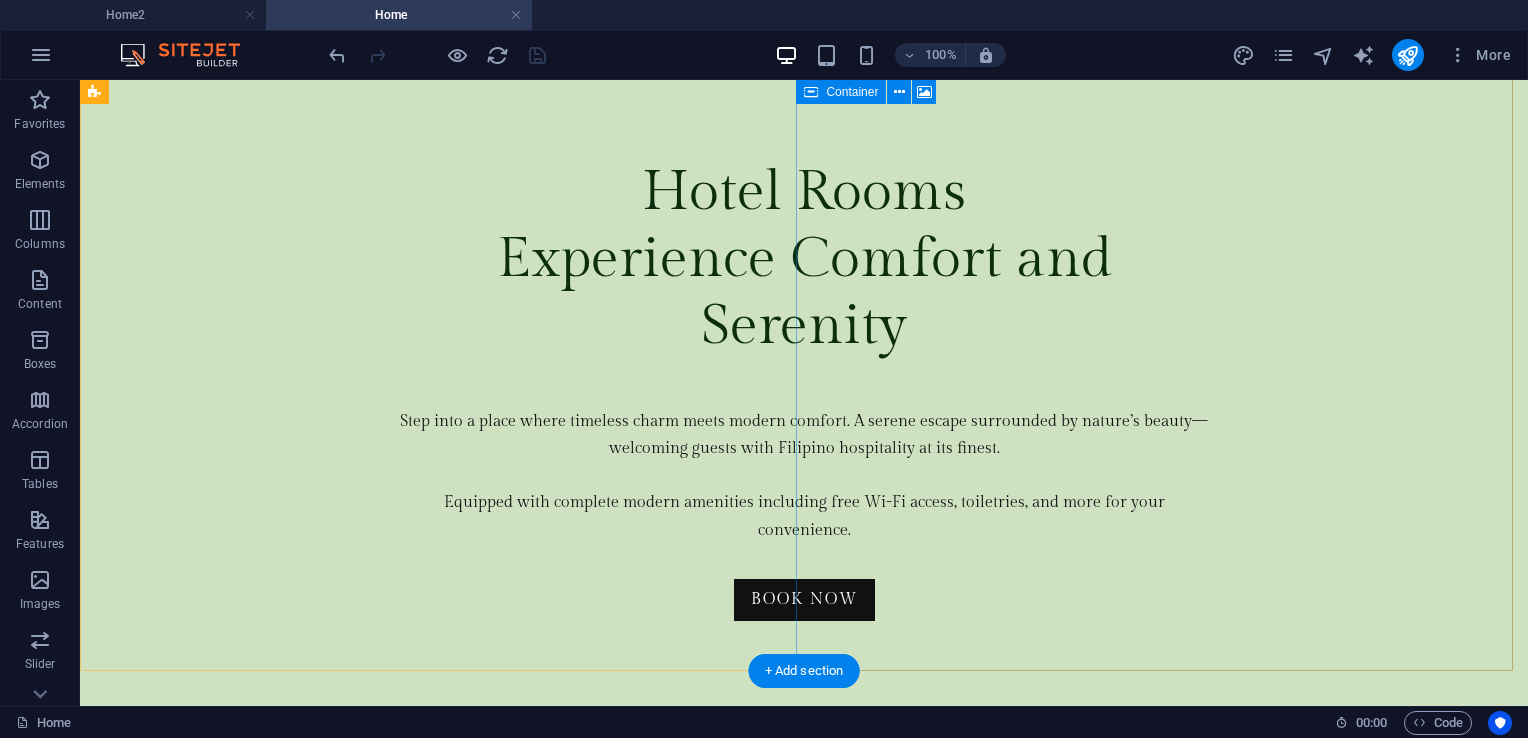 click at bounding box center [-3864, 3814] 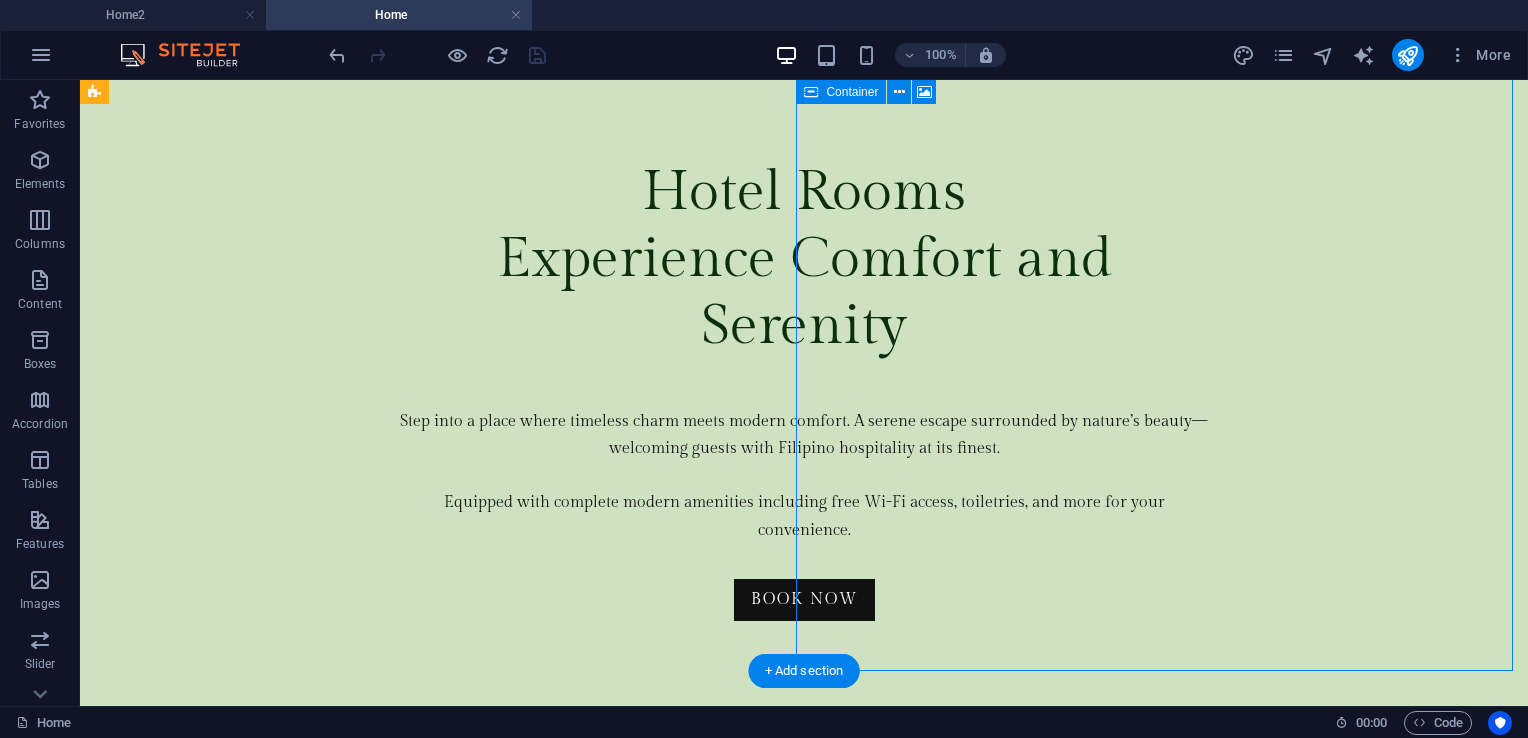 click at bounding box center [-3864, 3814] 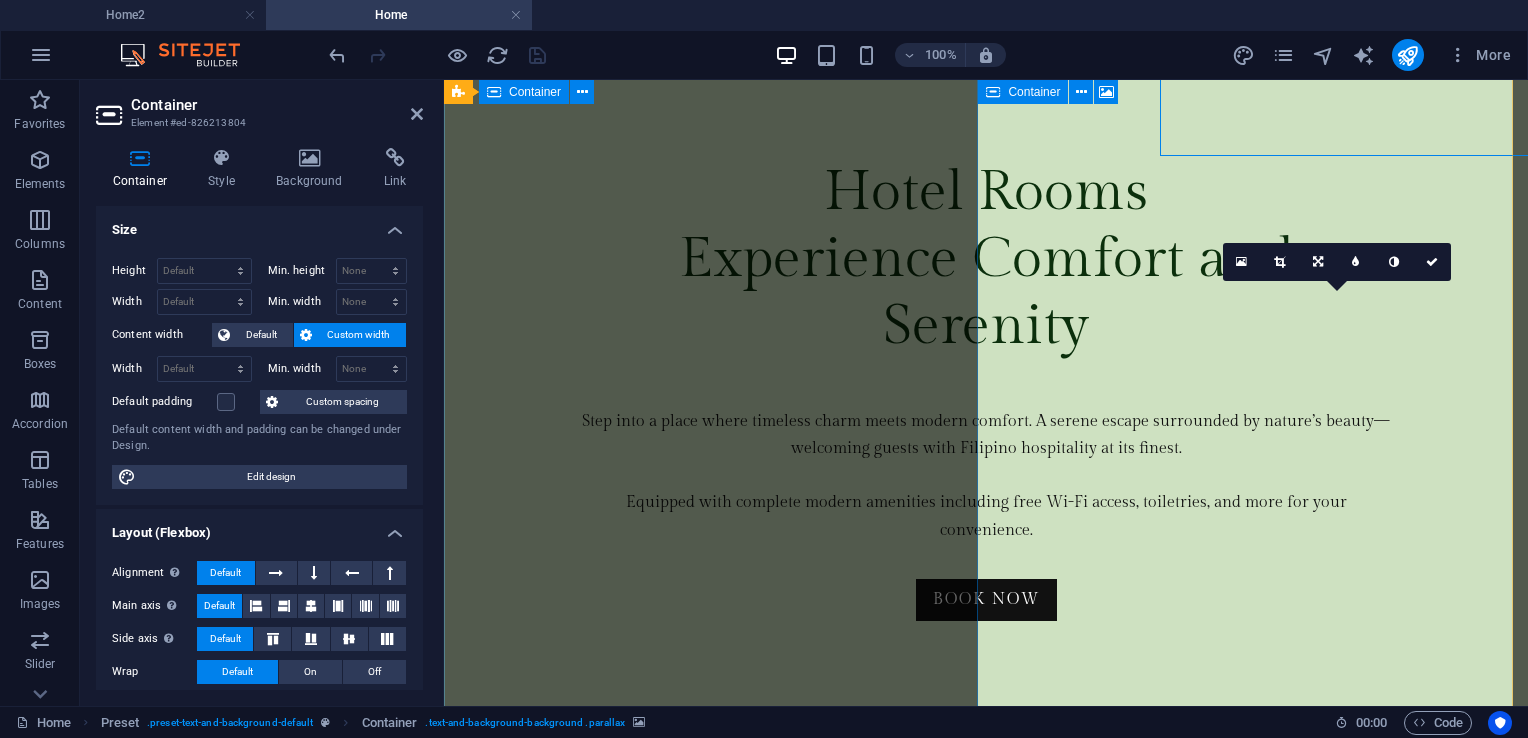 scroll, scrollTop: 3915, scrollLeft: 0, axis: vertical 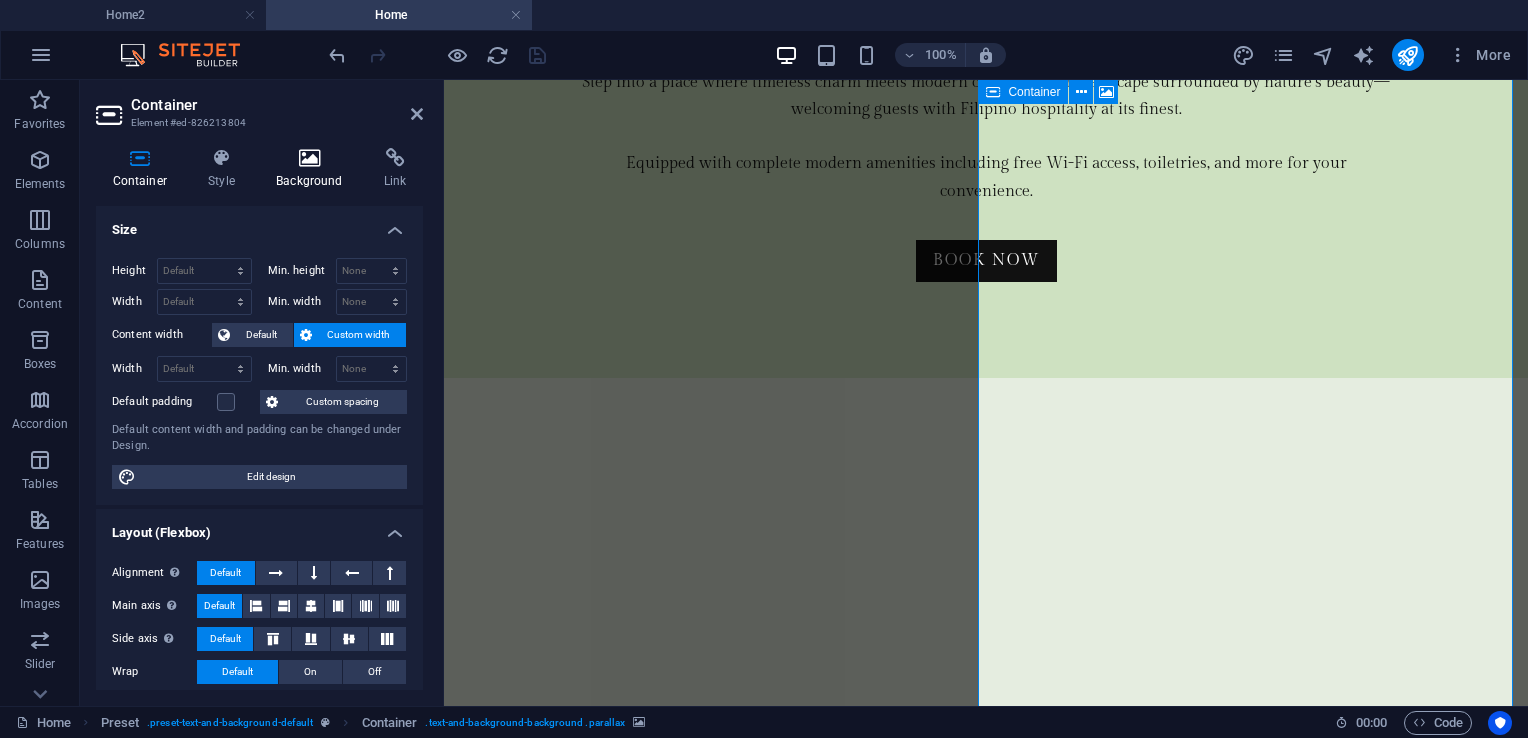 click on "Background" at bounding box center (314, 169) 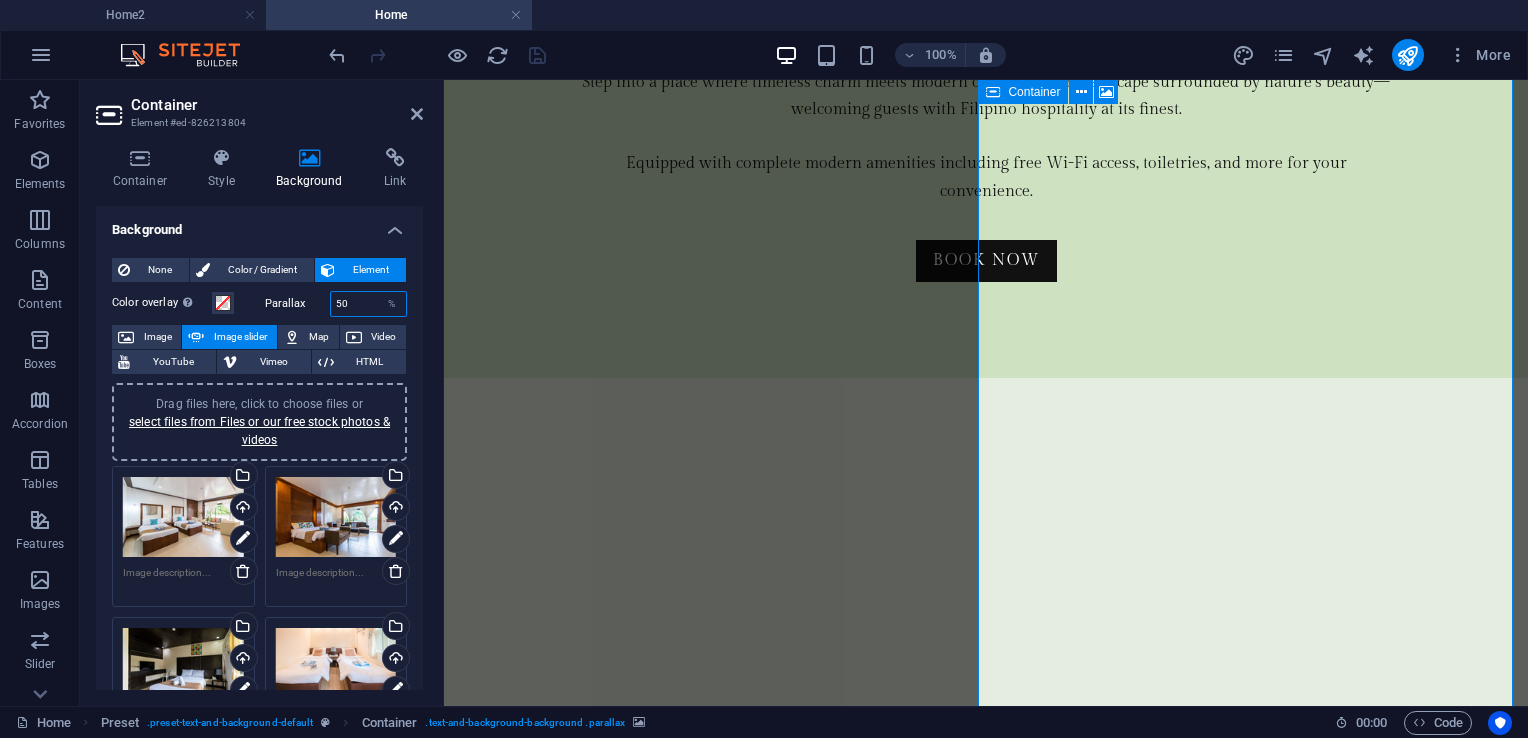 click on "50" at bounding box center (369, 304) 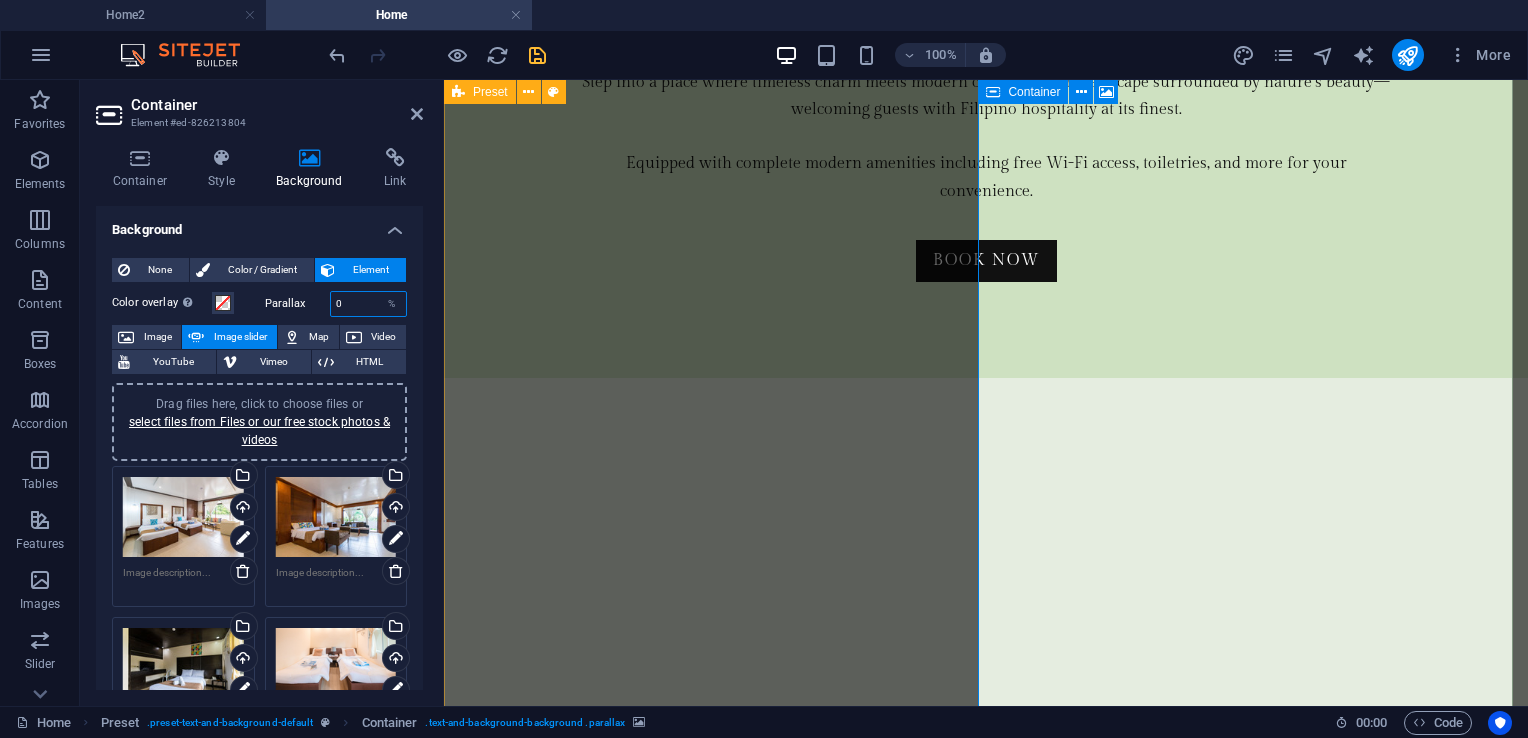 type on "0" 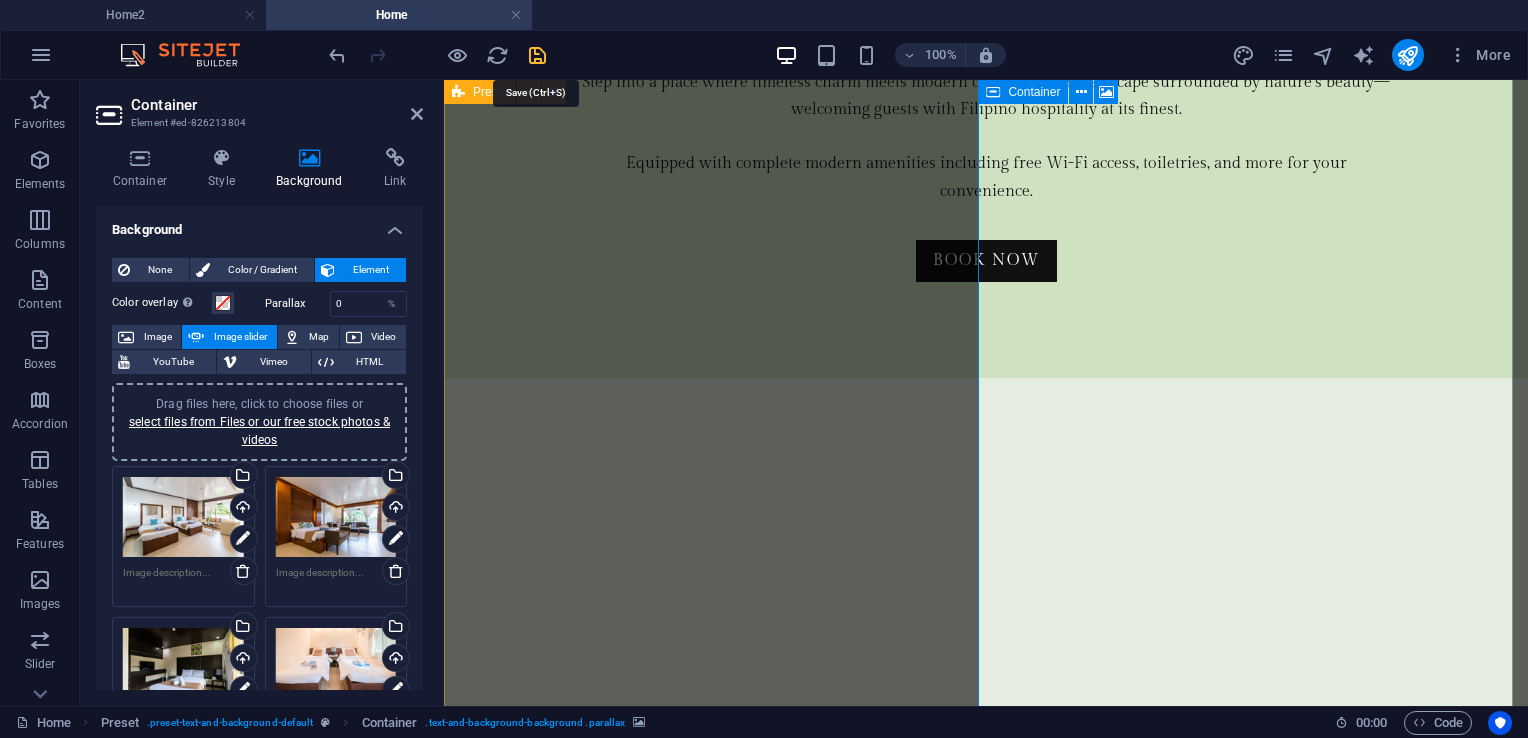 click at bounding box center [537, 55] 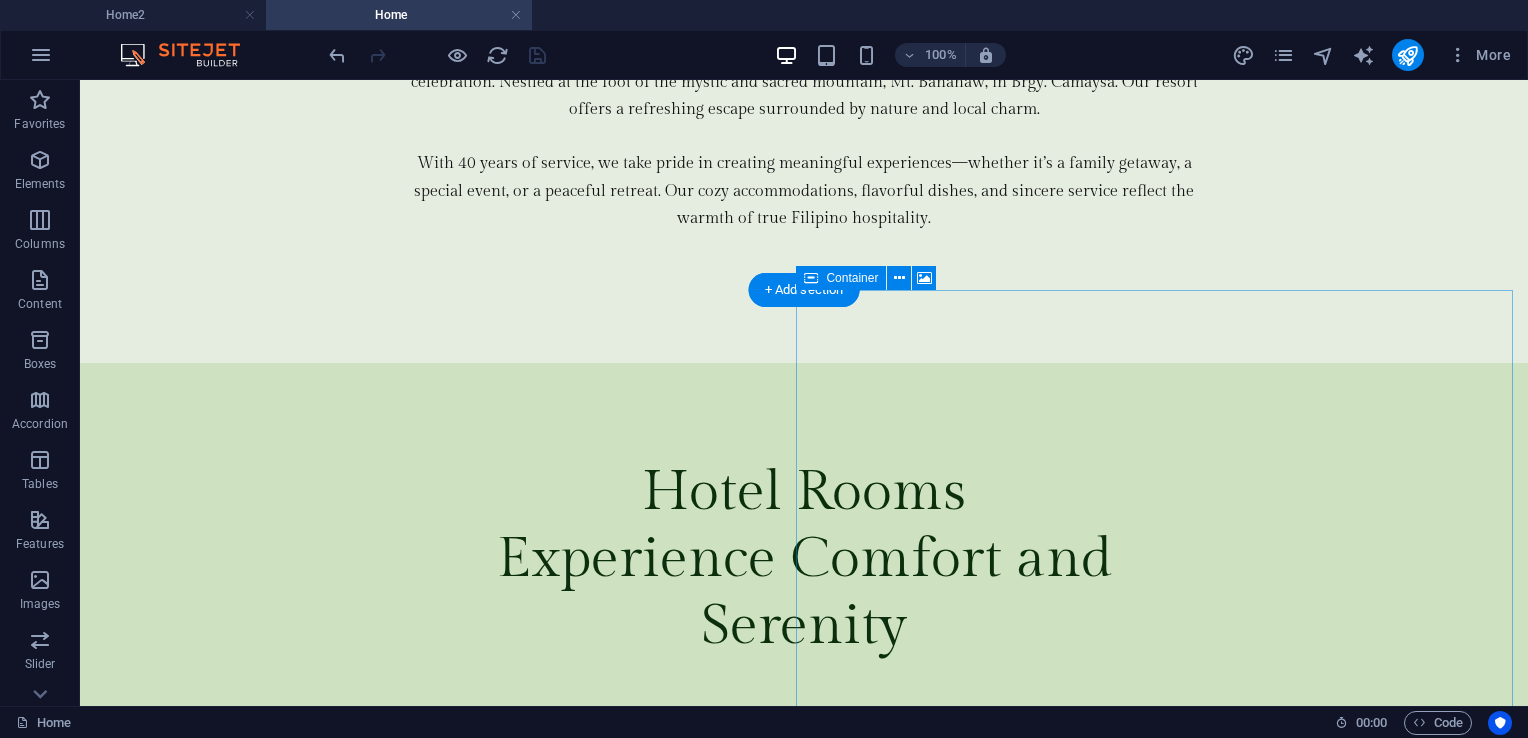 scroll, scrollTop: 3300, scrollLeft: 0, axis: vertical 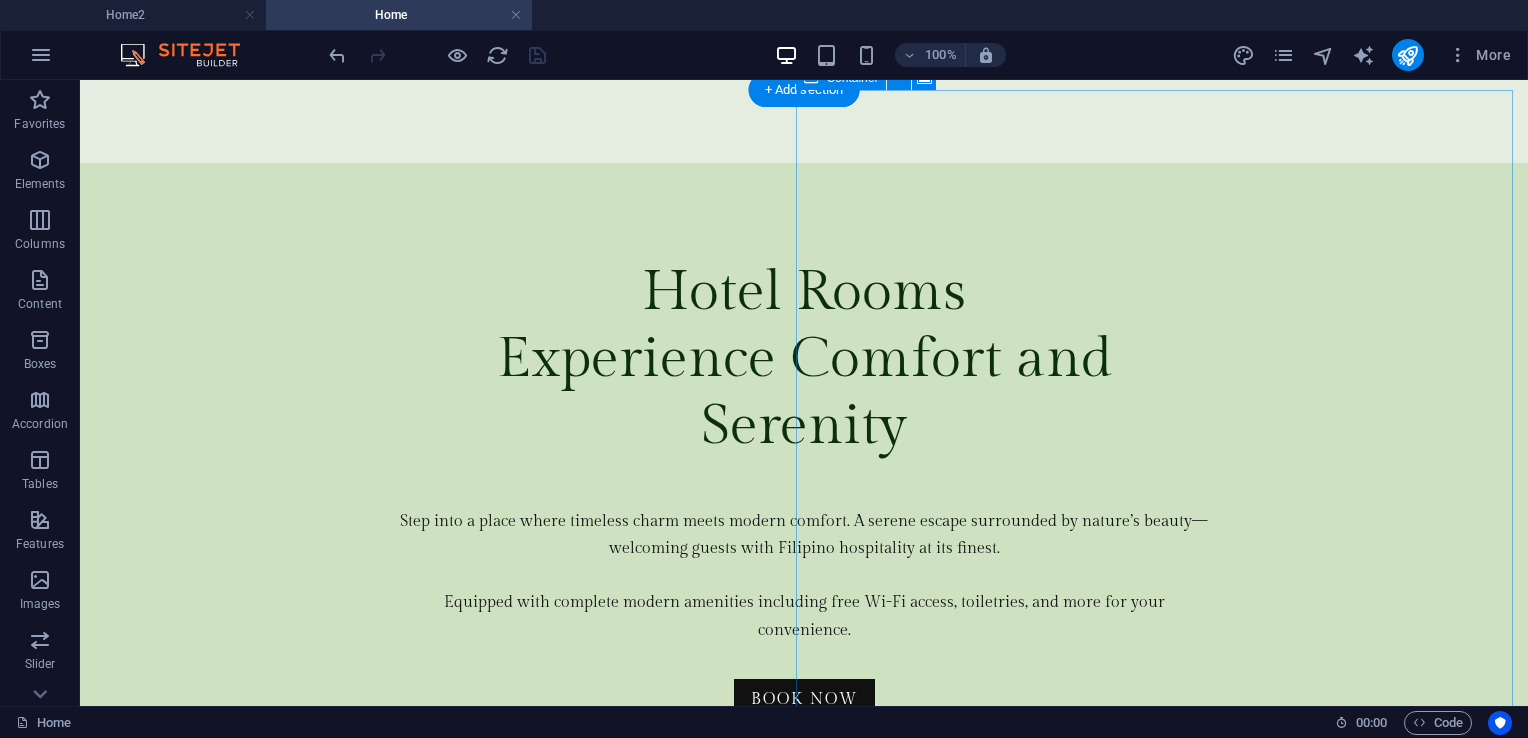 click at bounding box center [-3147, 3869] 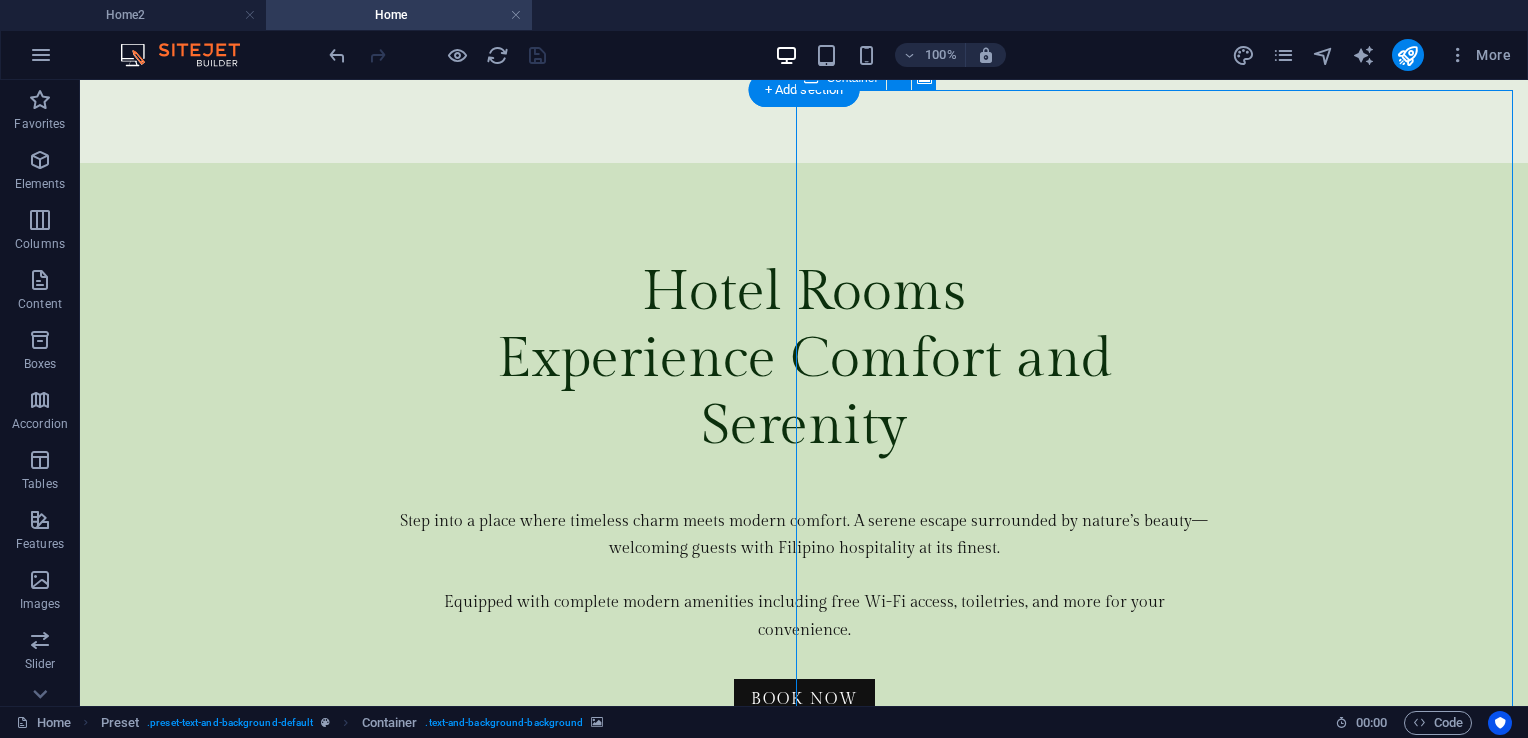 click at bounding box center [-3147, 3869] 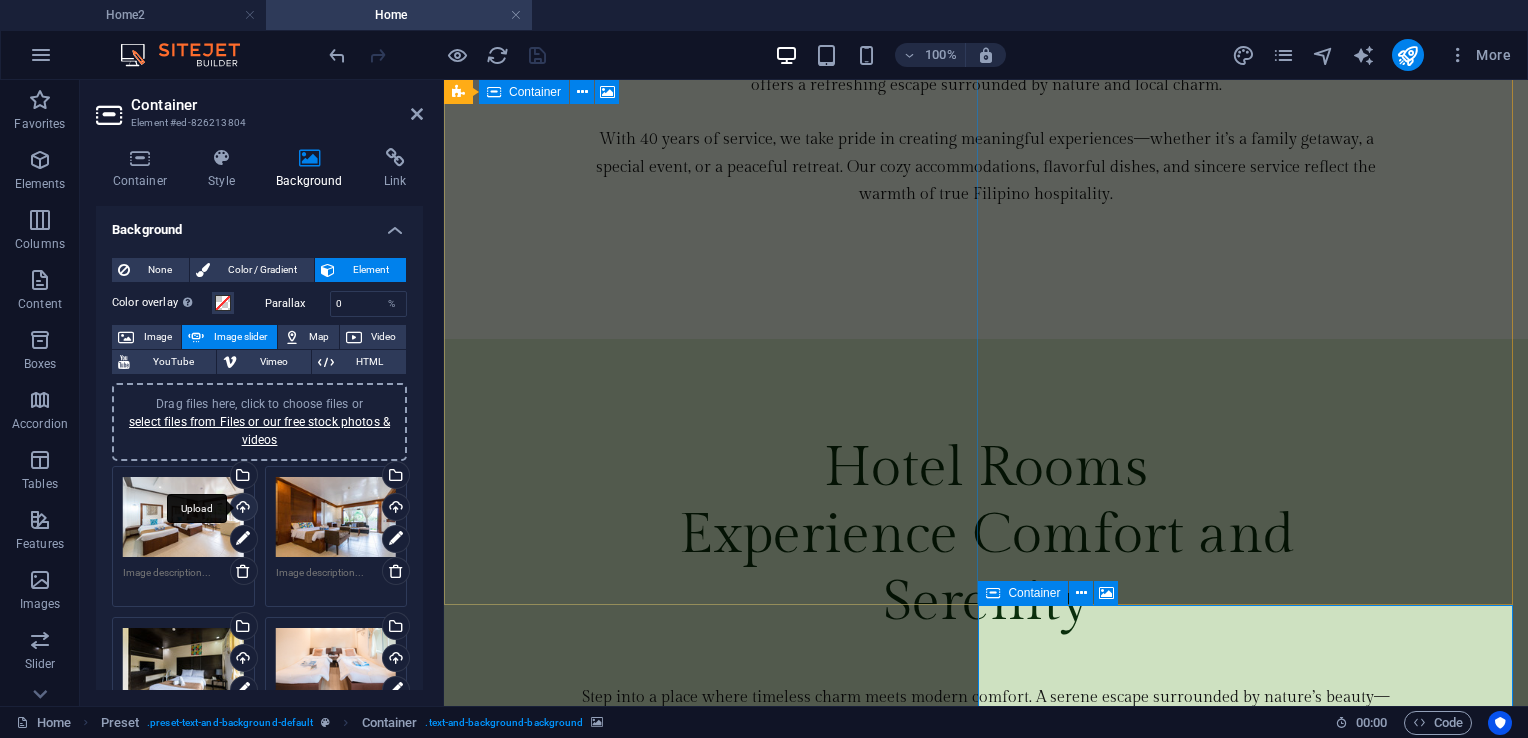 click on "Upload" at bounding box center [242, 509] 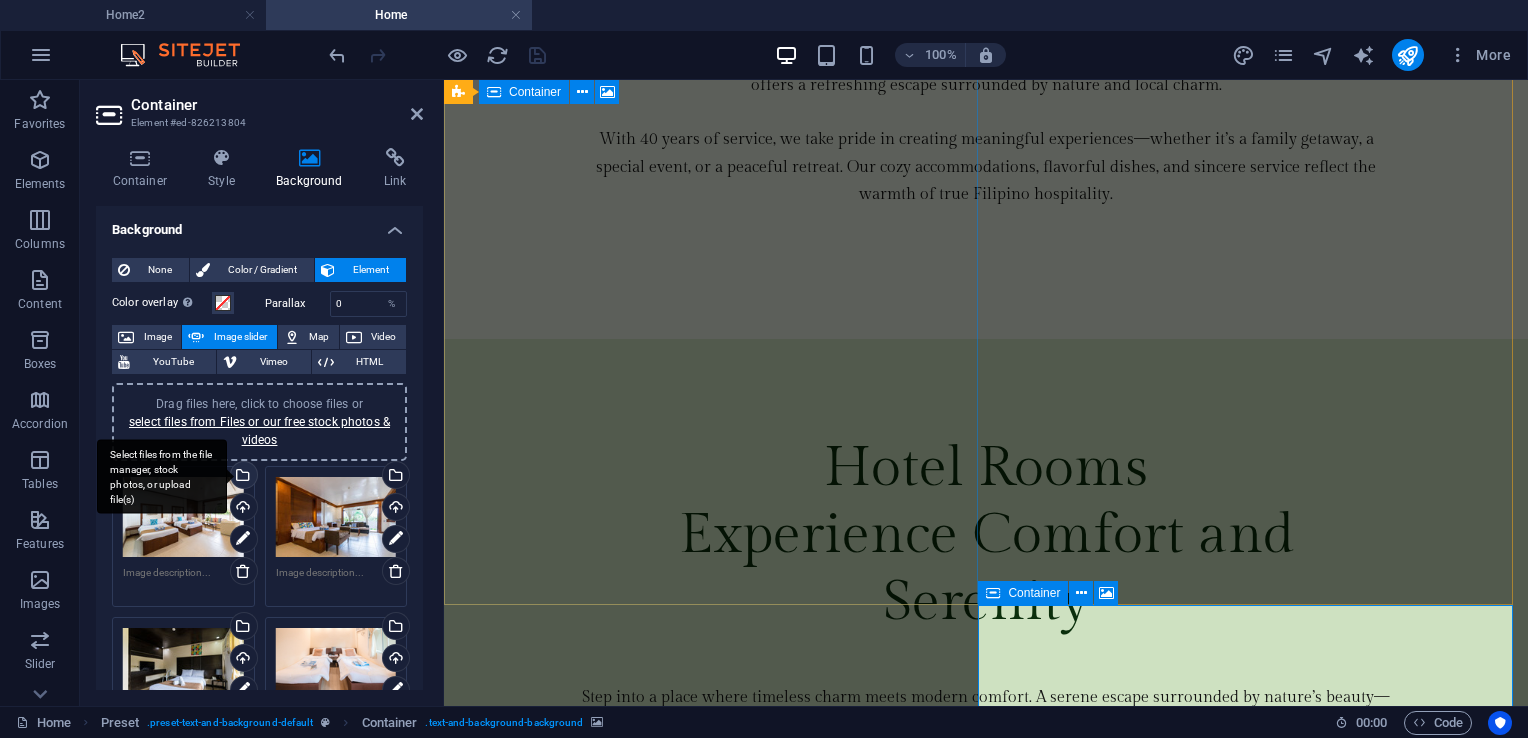 click on "Select files from the file manager, stock photos, or upload file(s)" at bounding box center (242, 477) 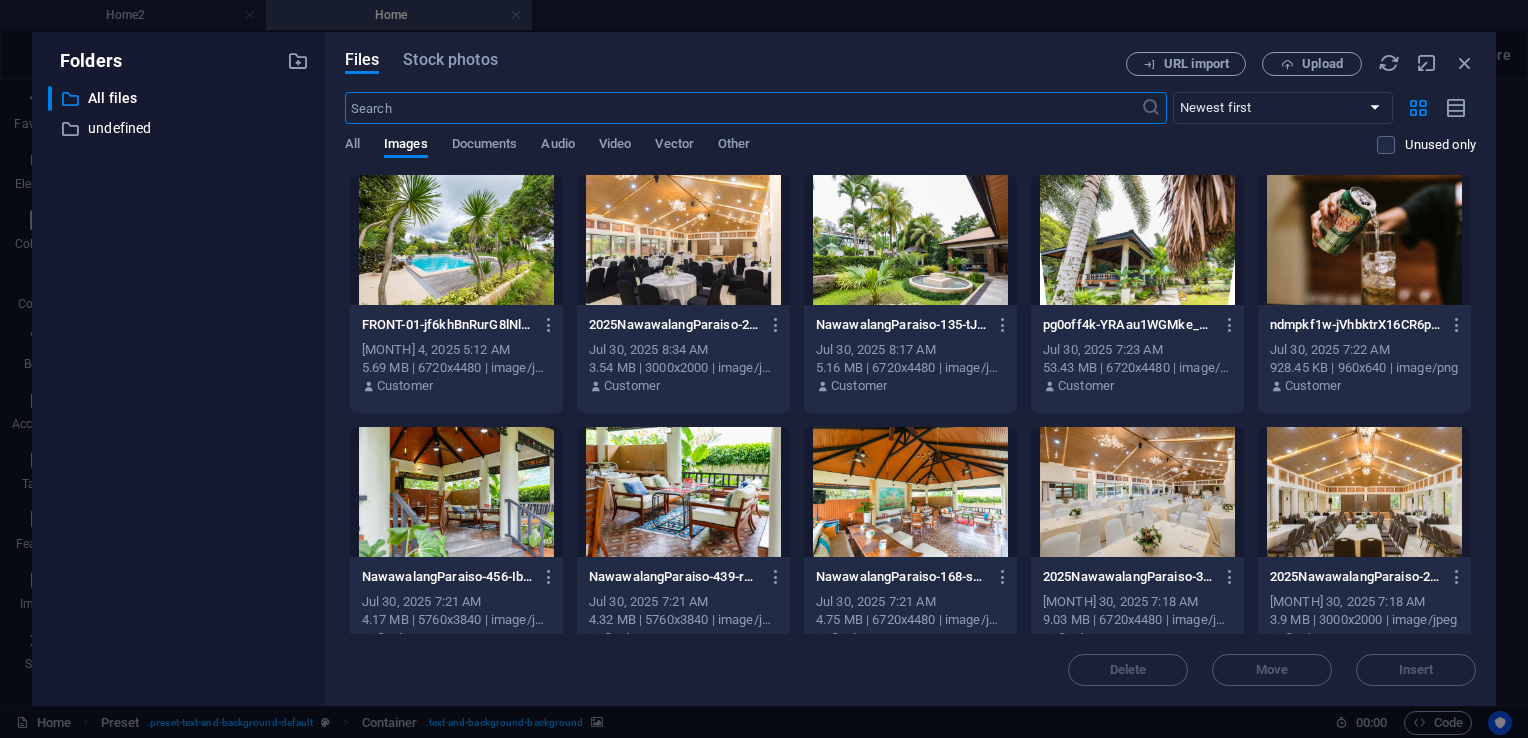 scroll, scrollTop: 3915, scrollLeft: 0, axis: vertical 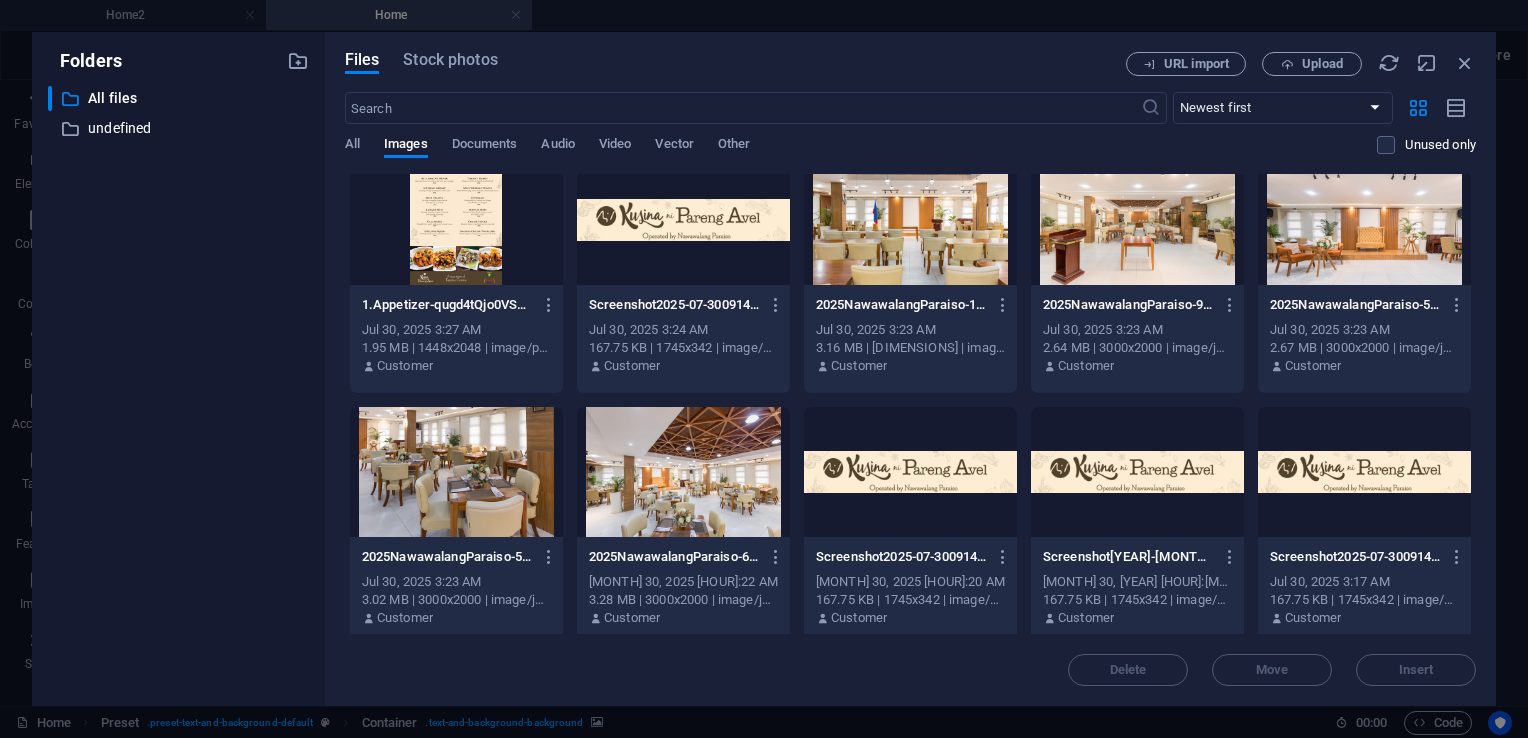 click at bounding box center [456, 472] 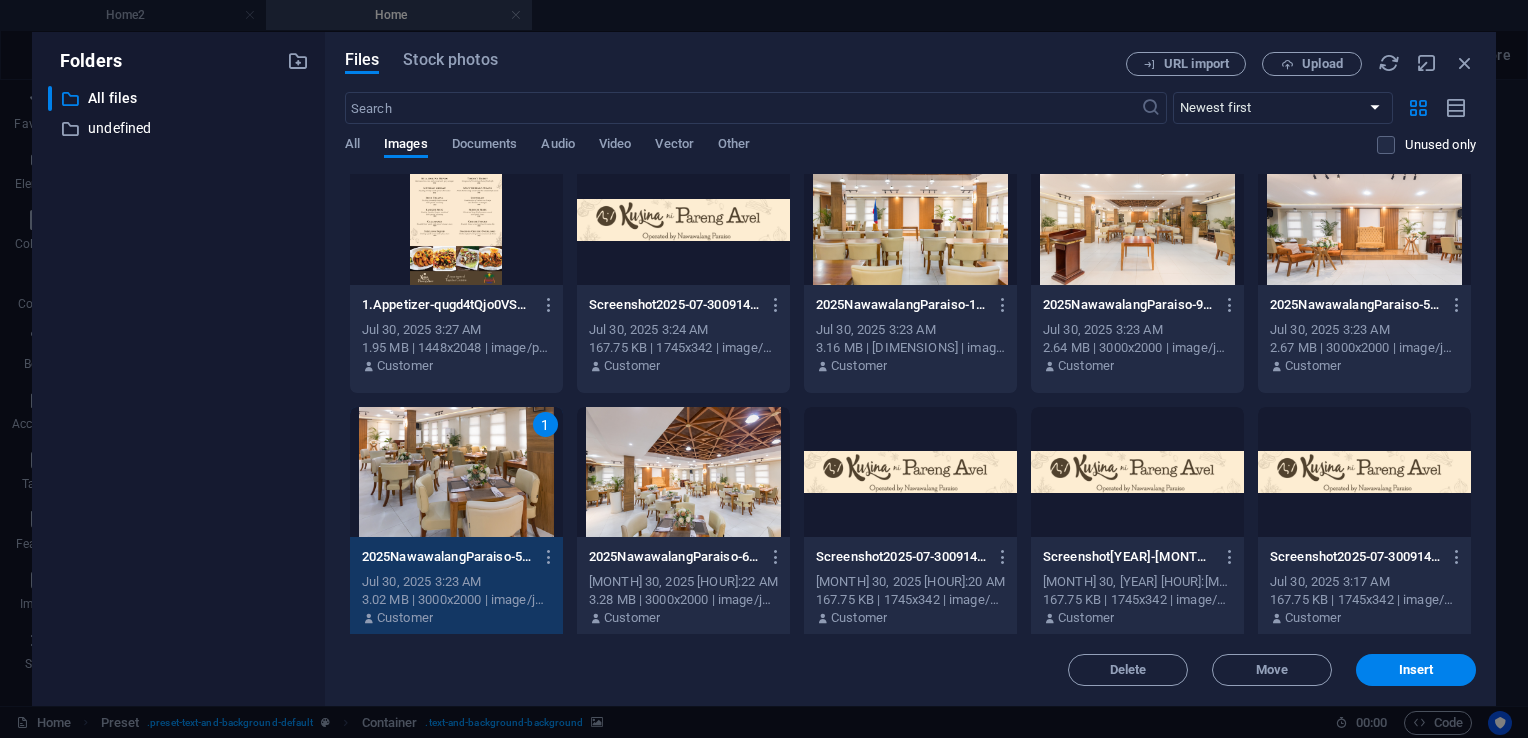 click at bounding box center (910, 220) 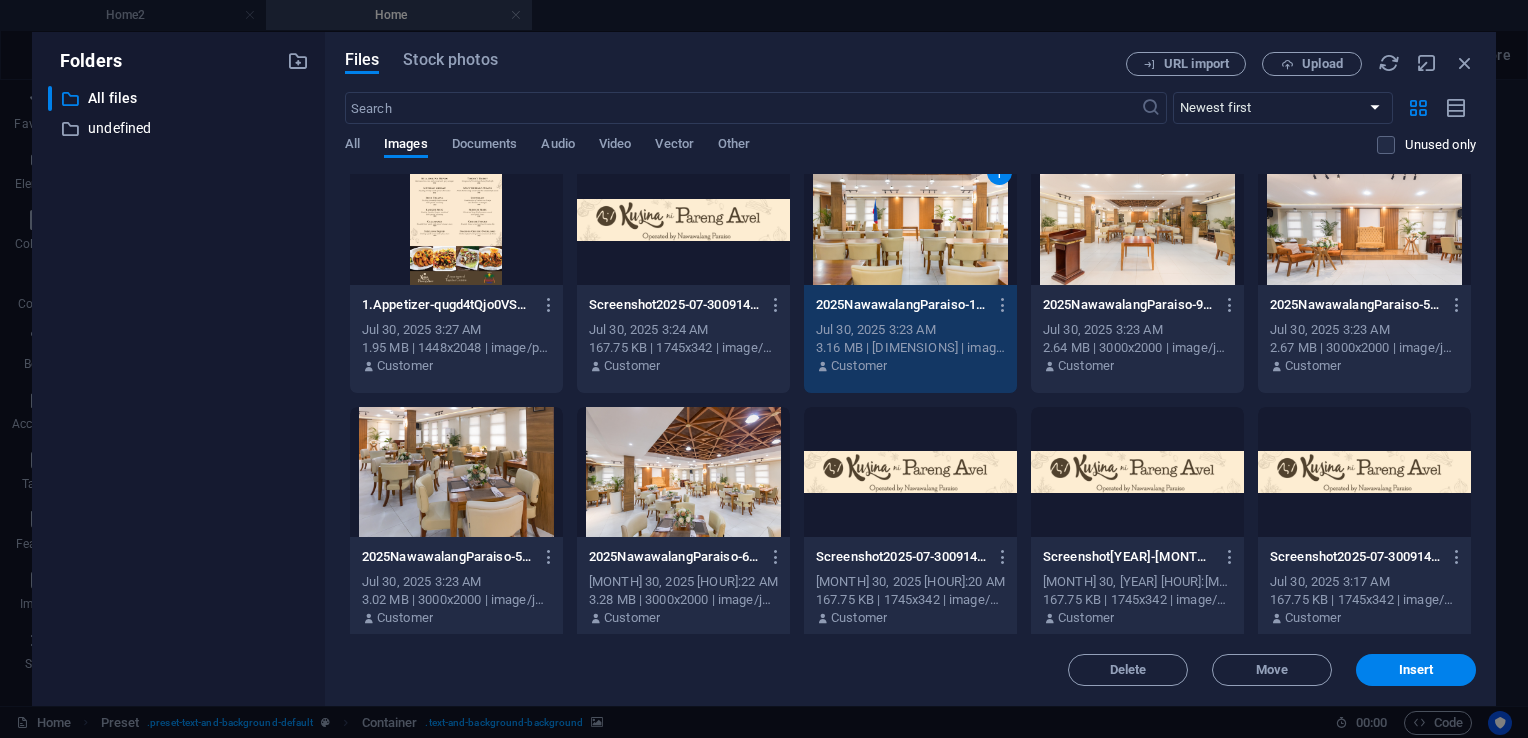 click at bounding box center [456, 472] 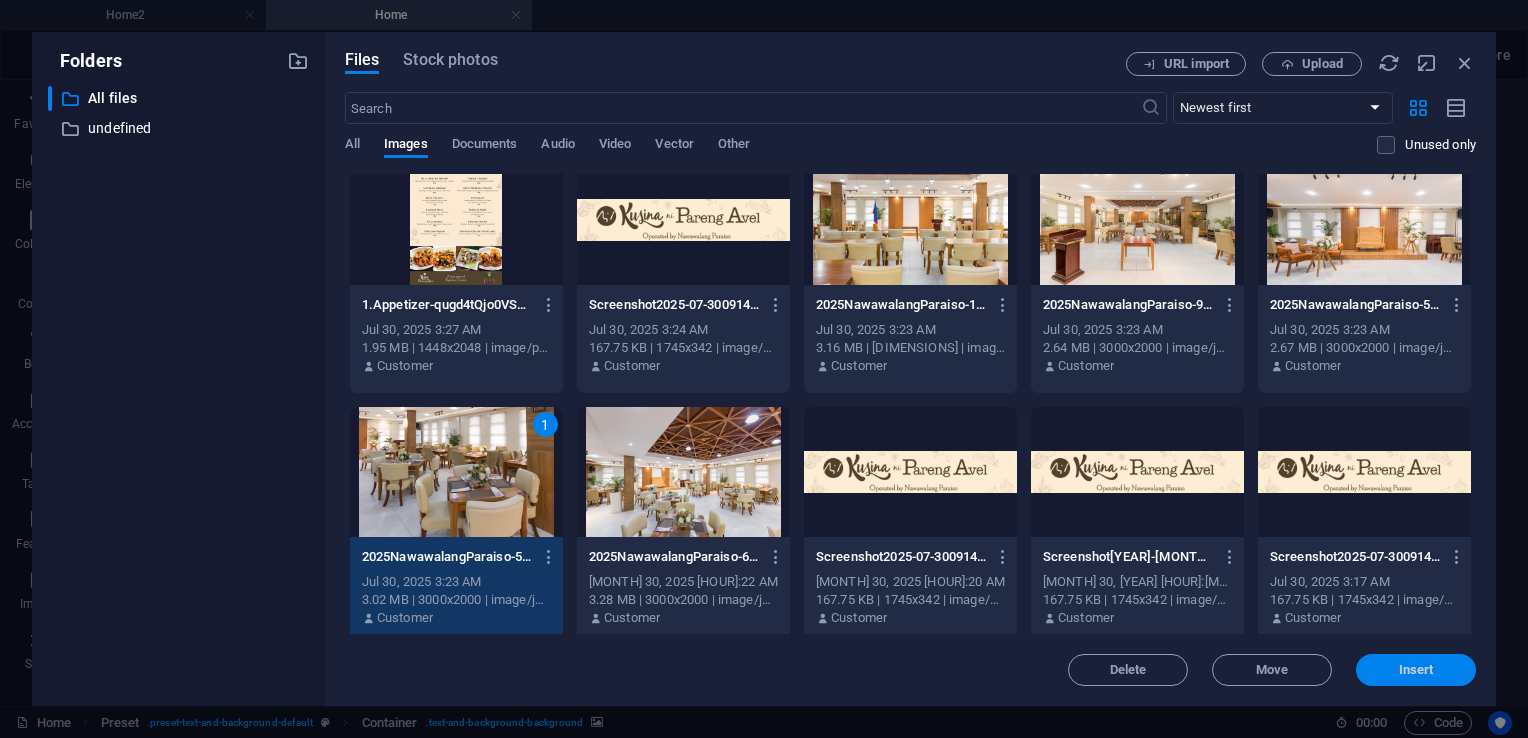 click on "Insert" at bounding box center [1416, 670] 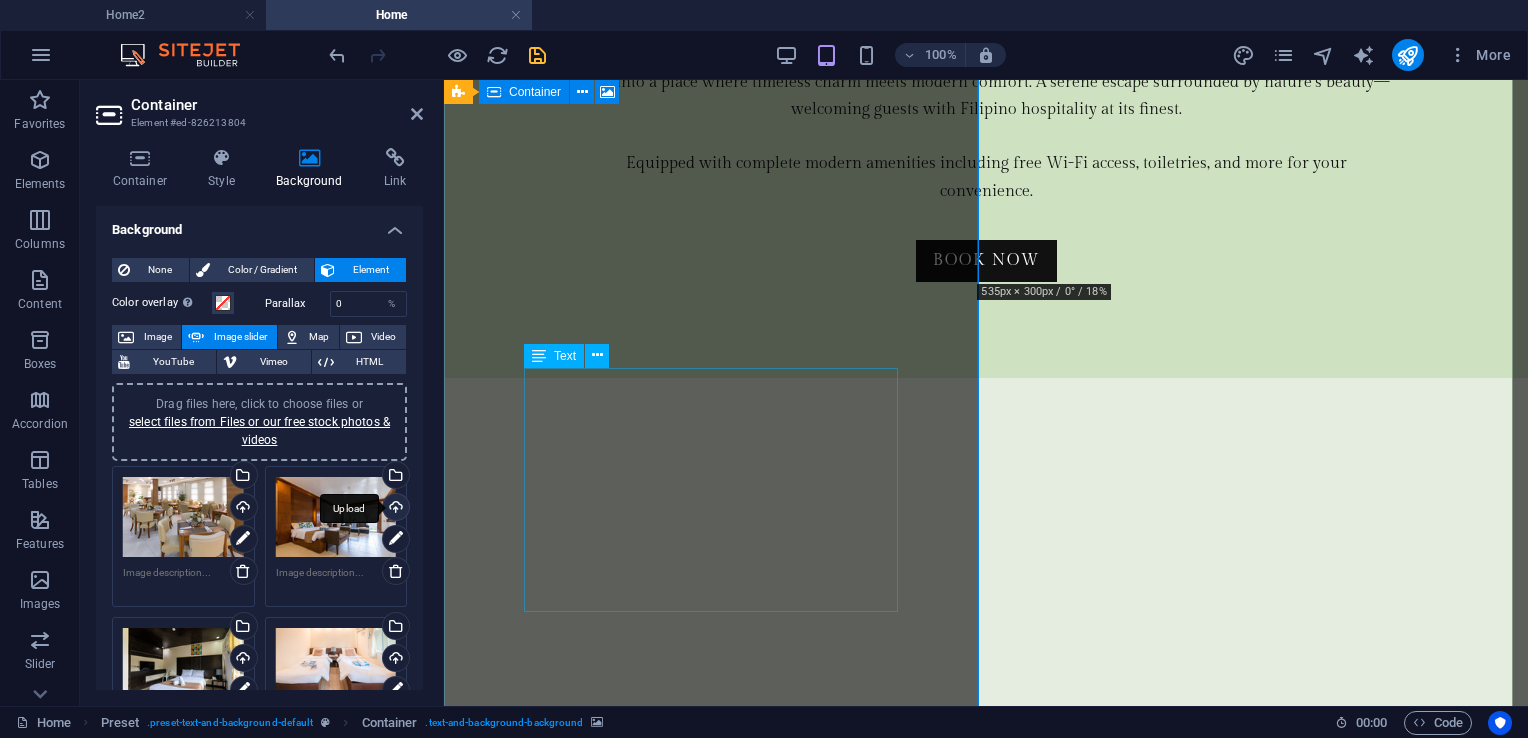 scroll, scrollTop: 3919, scrollLeft: 0, axis: vertical 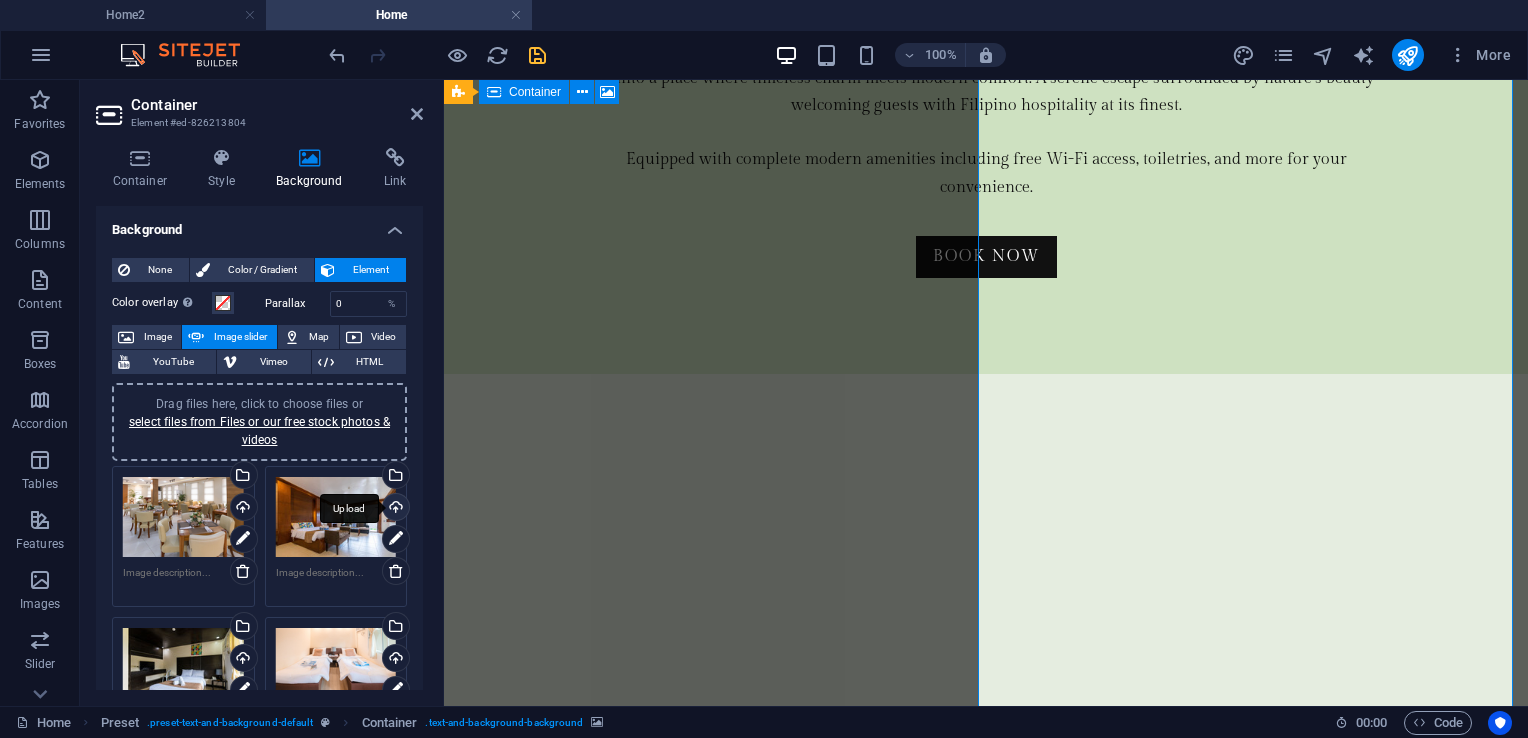 click on "Upload" at bounding box center [394, 509] 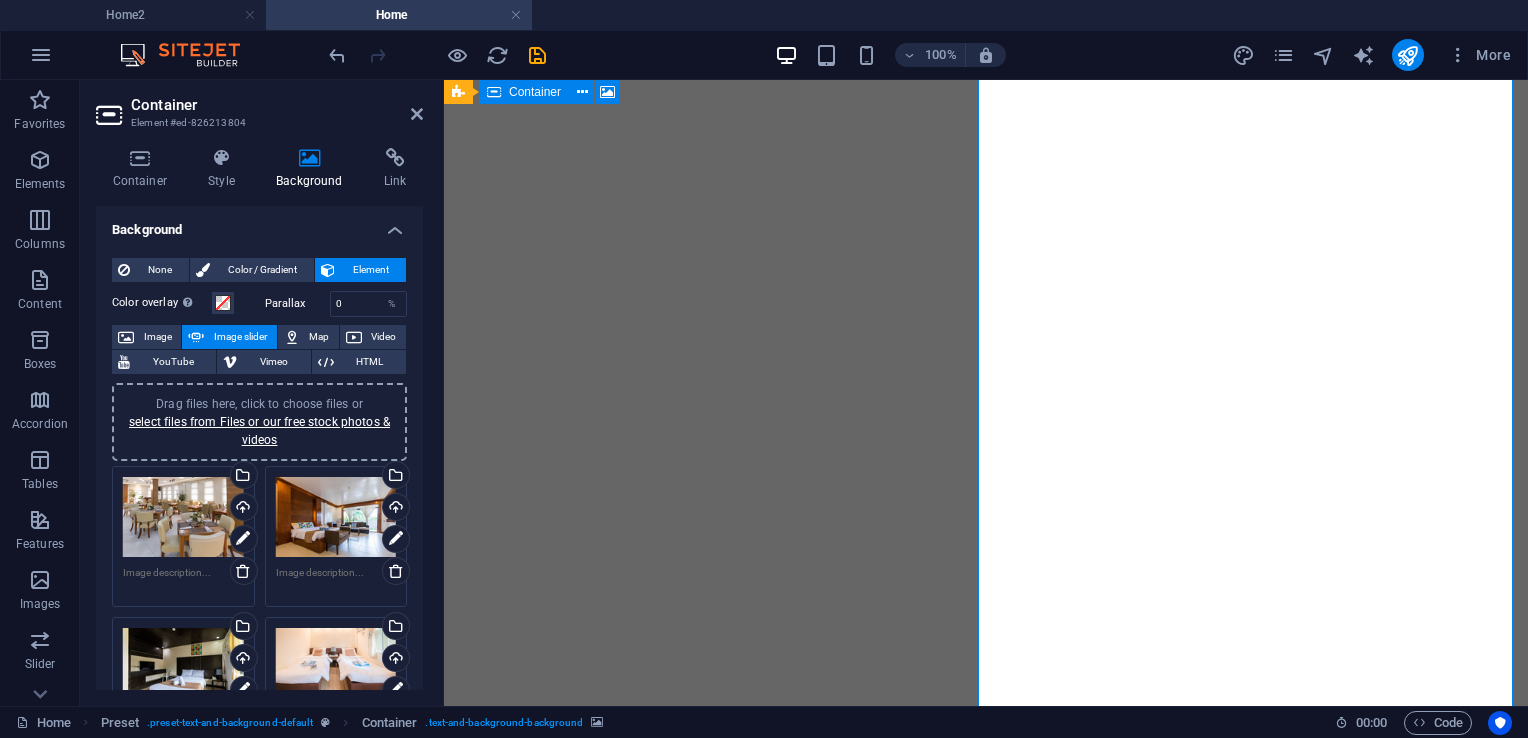 select on "ms" 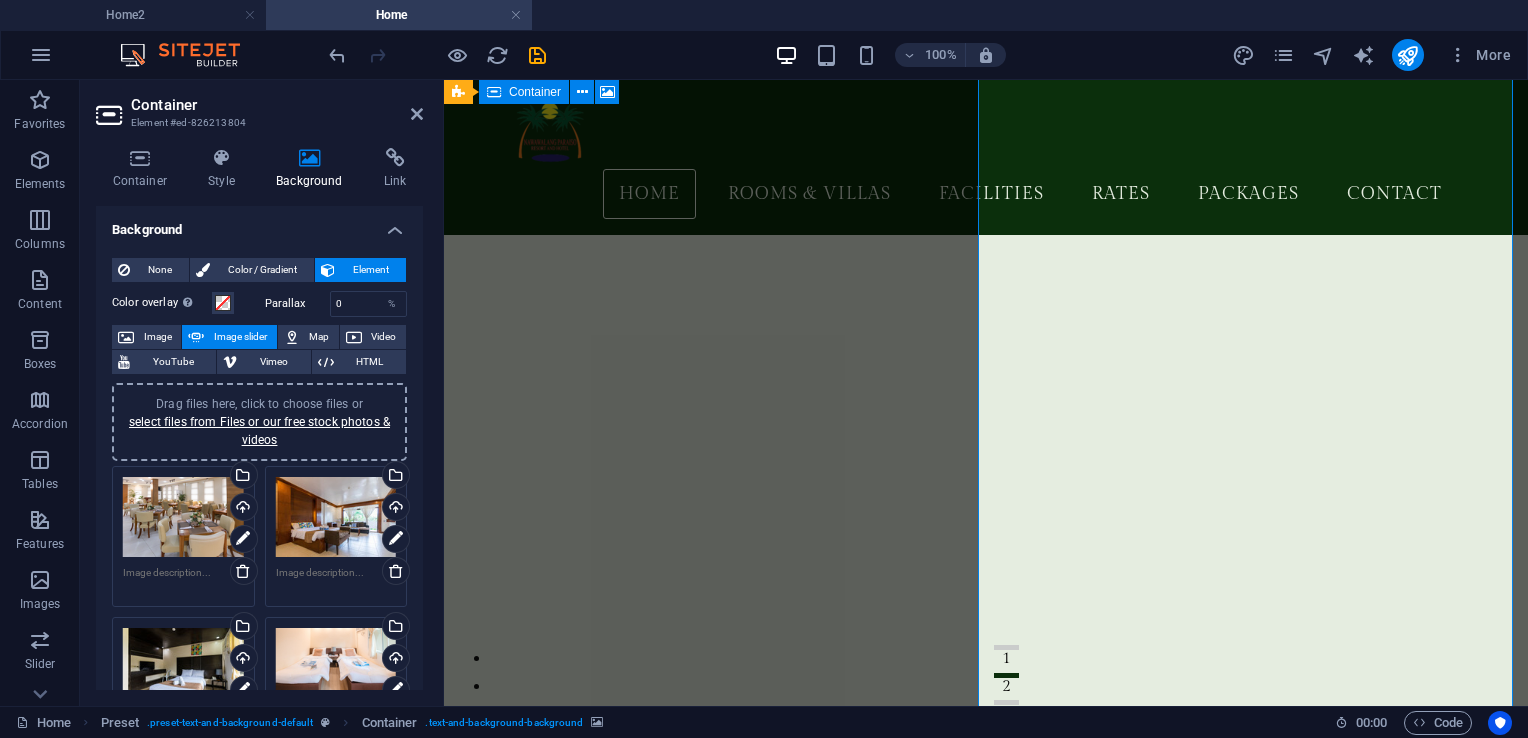 scroll, scrollTop: 3919, scrollLeft: 0, axis: vertical 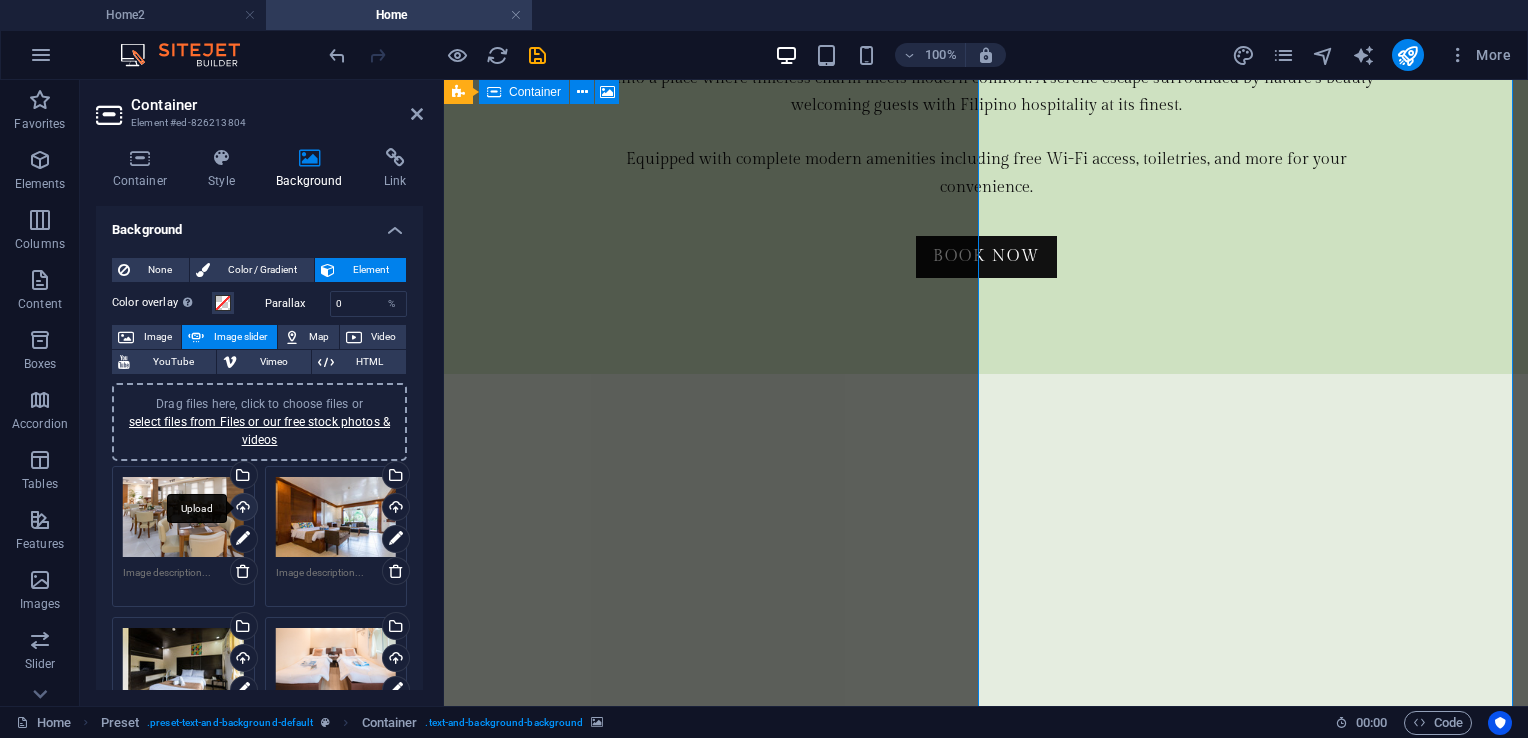 click on "Upload" at bounding box center (242, 509) 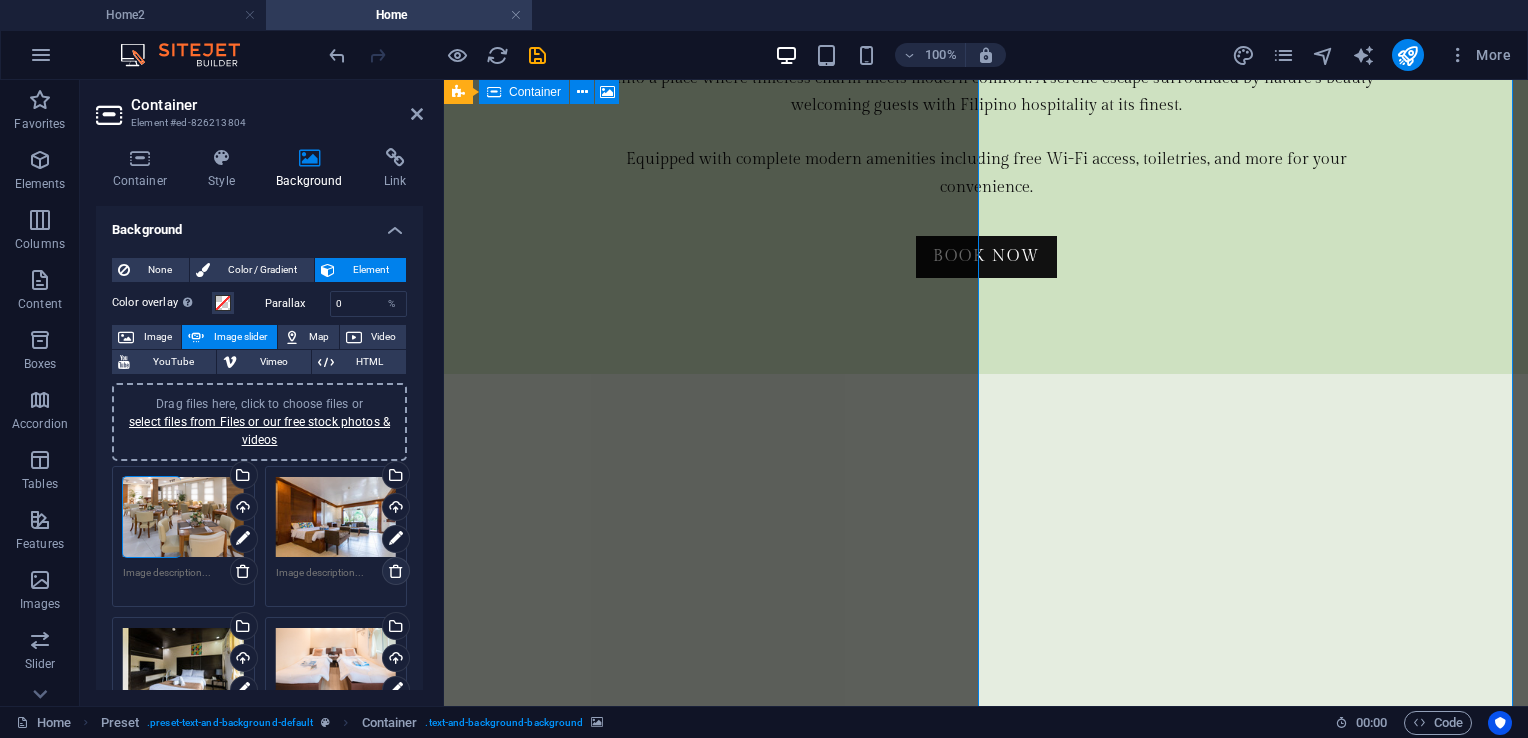 click at bounding box center [396, 571] 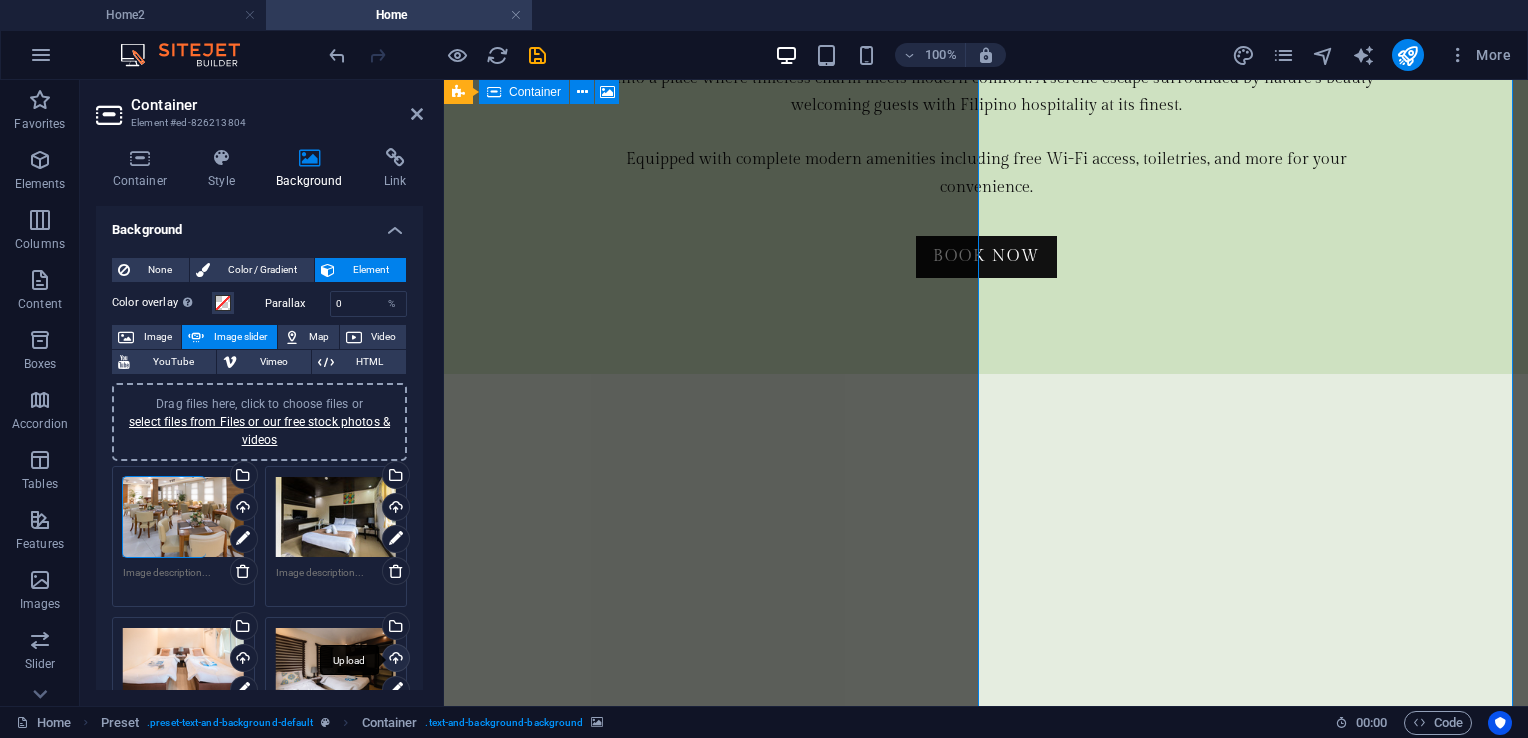 scroll, scrollTop: 200, scrollLeft: 0, axis: vertical 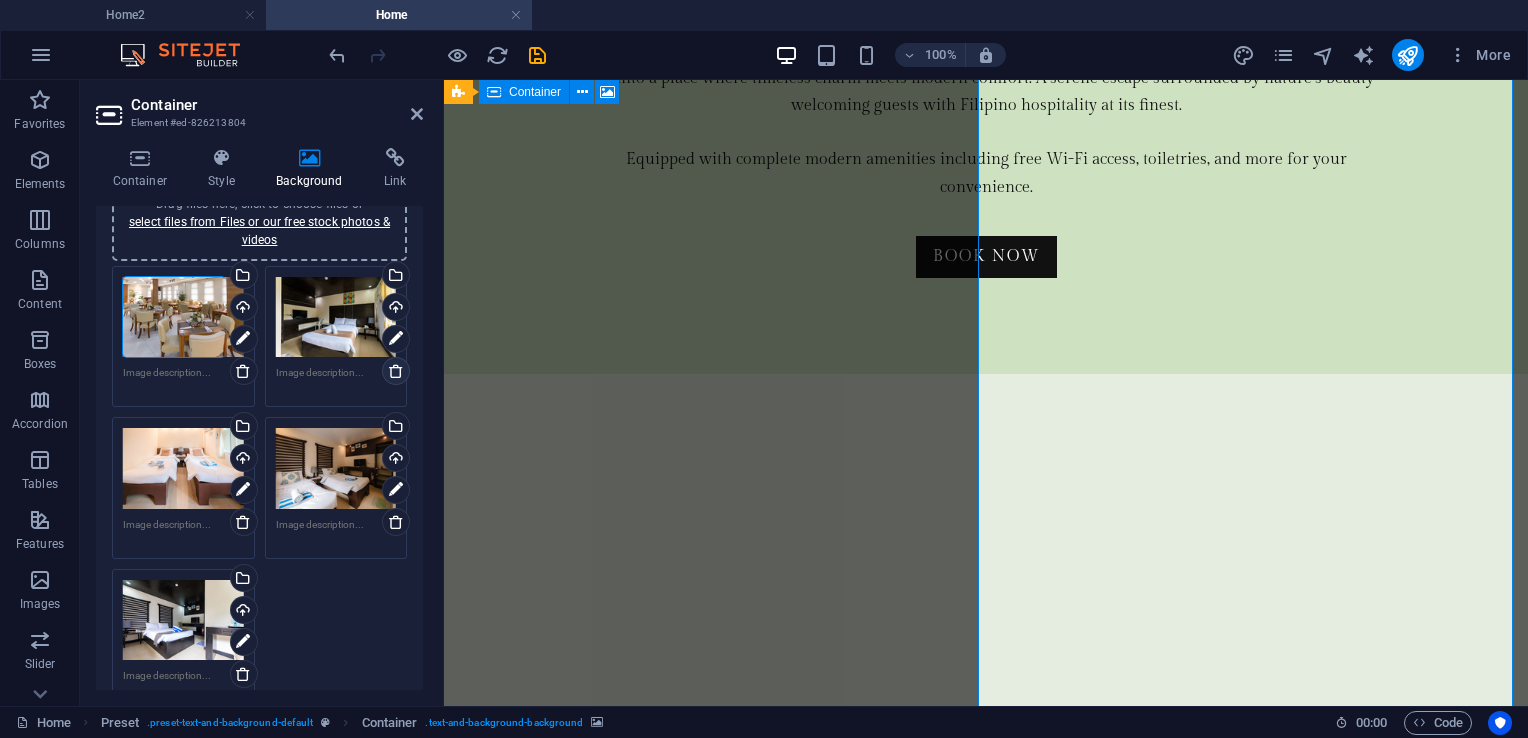click at bounding box center [396, 371] 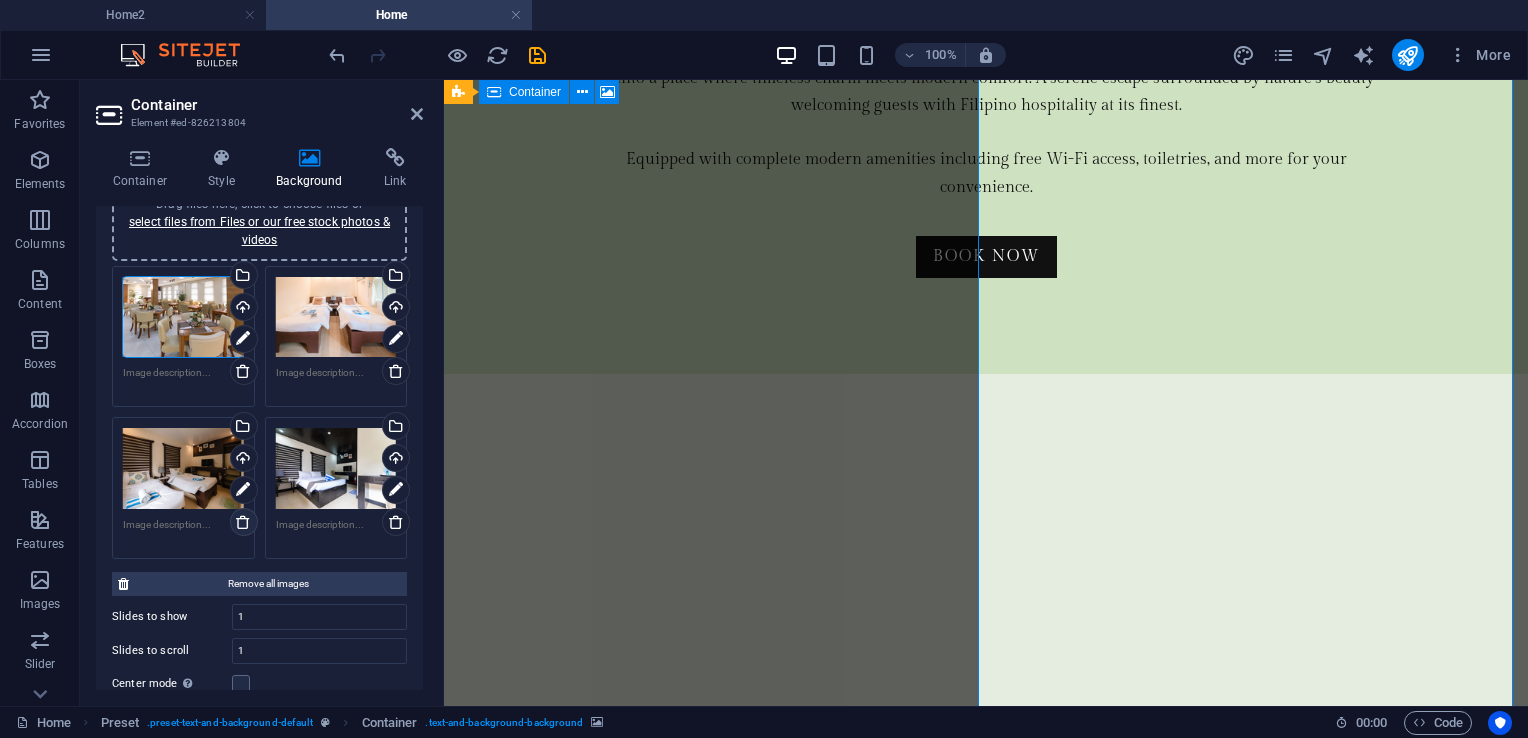 click at bounding box center [243, 522] 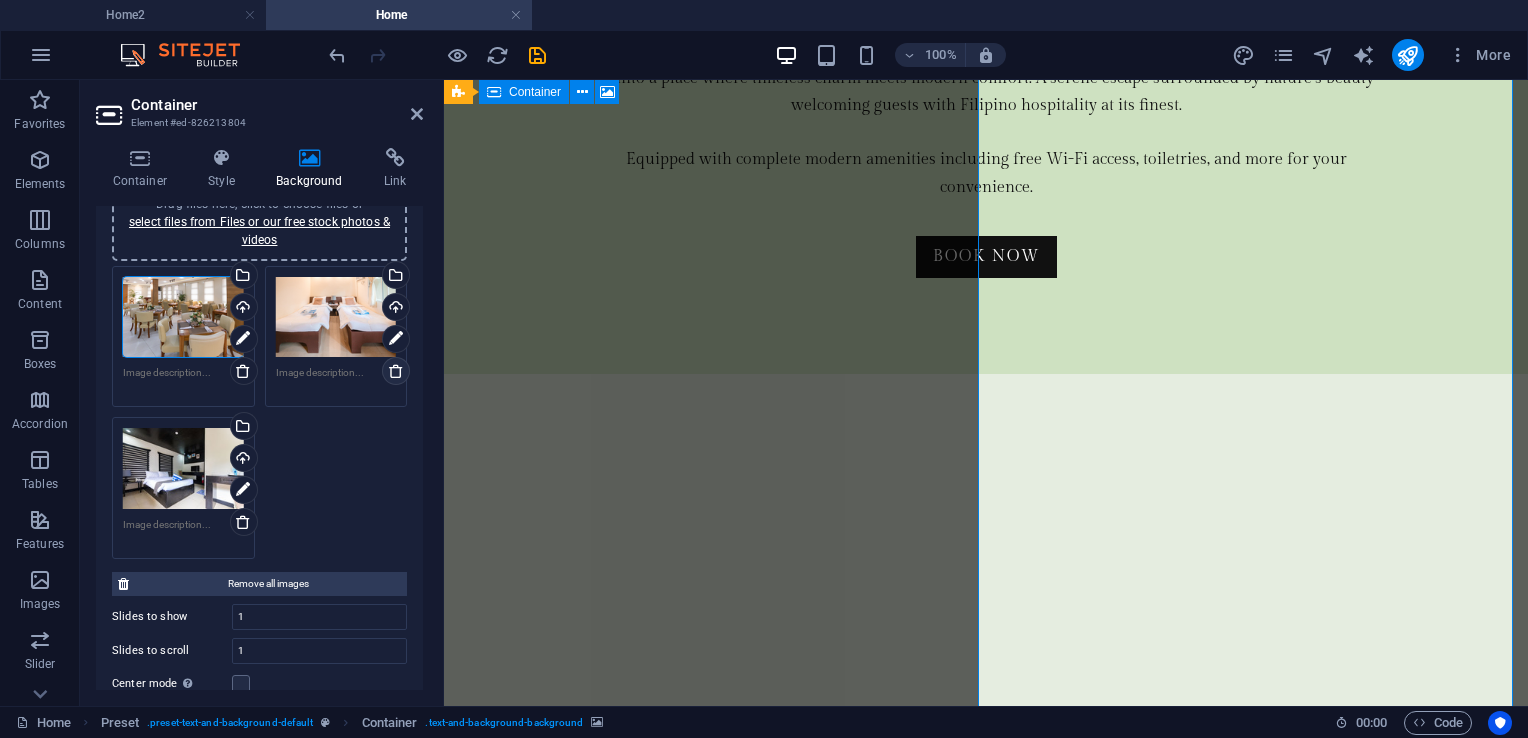 click at bounding box center [396, 371] 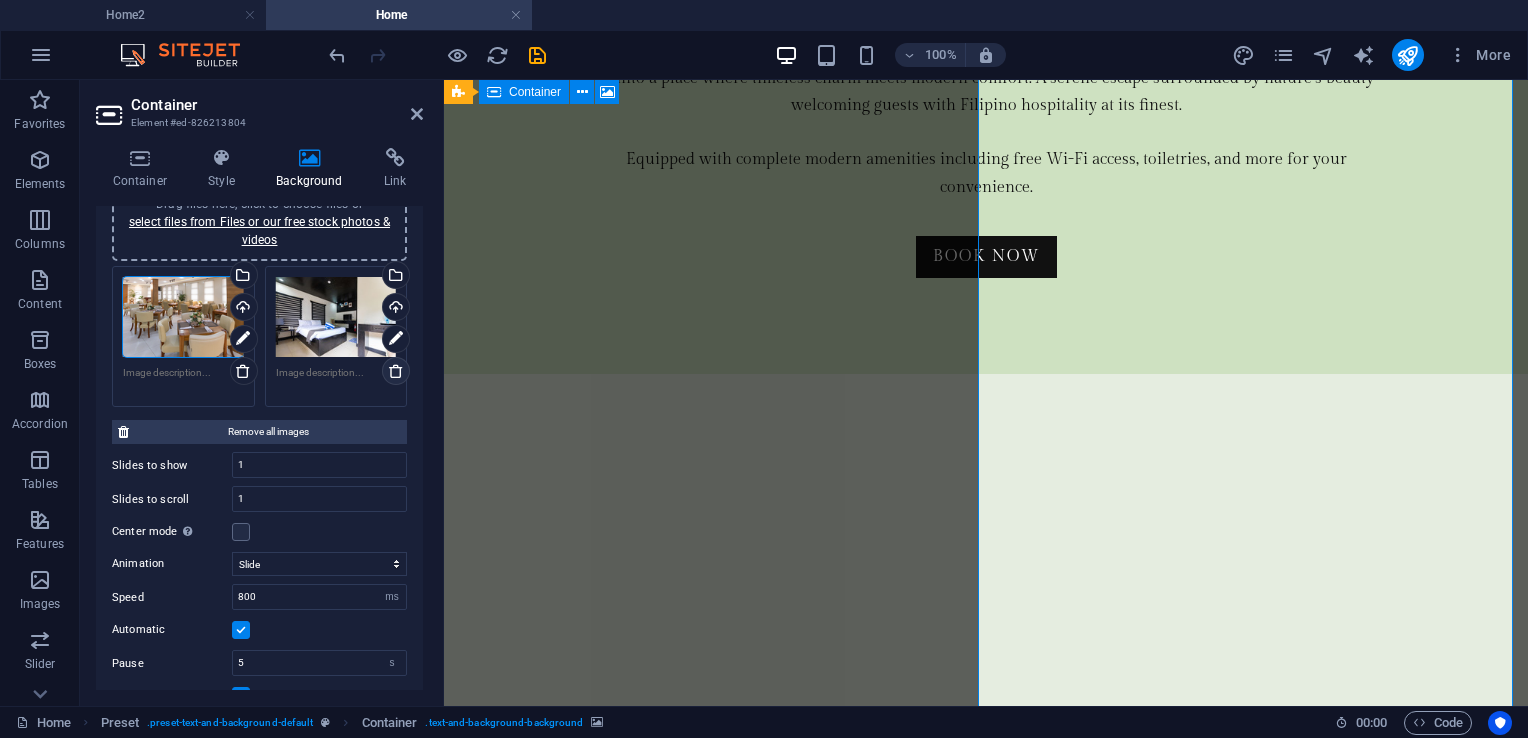click at bounding box center (396, 371) 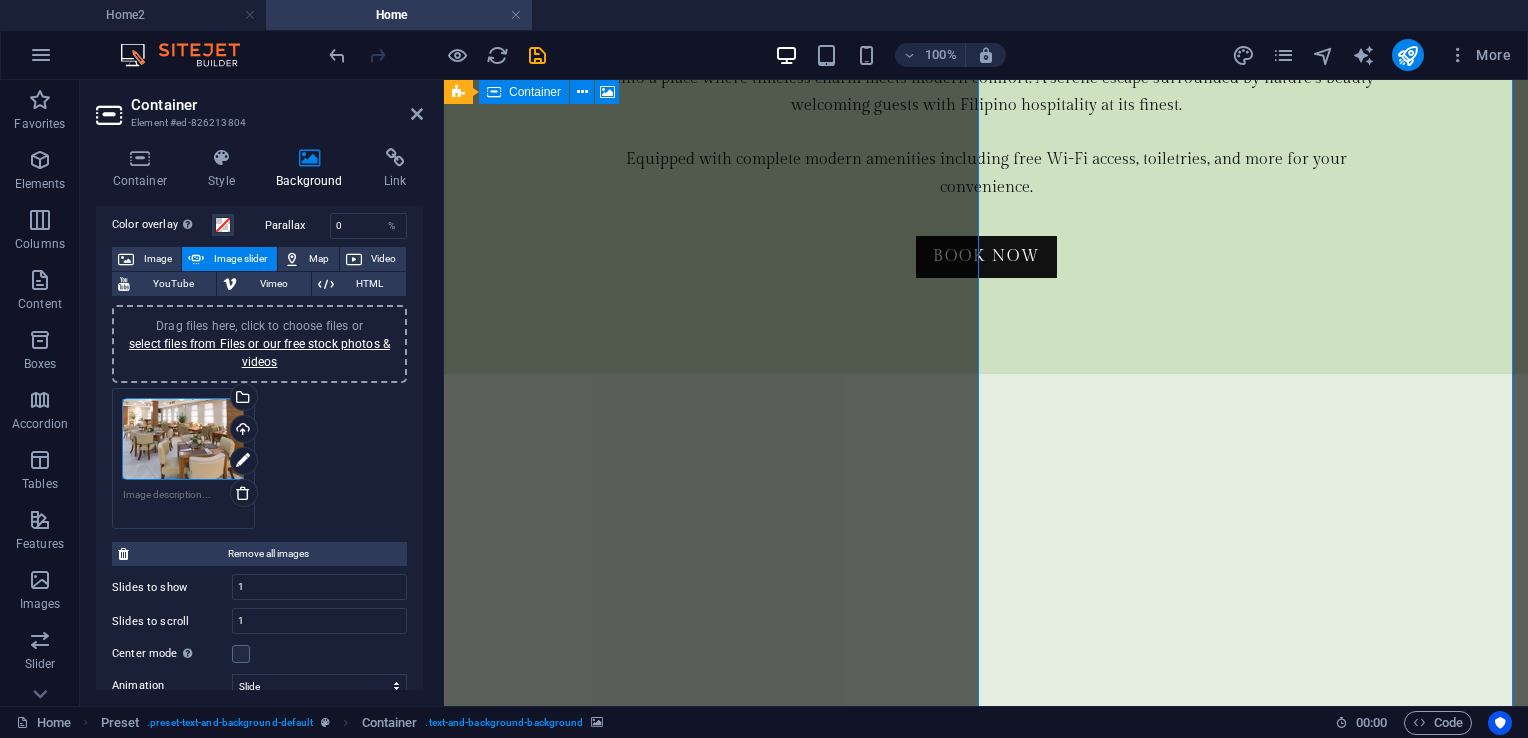 scroll, scrollTop: 200, scrollLeft: 0, axis: vertical 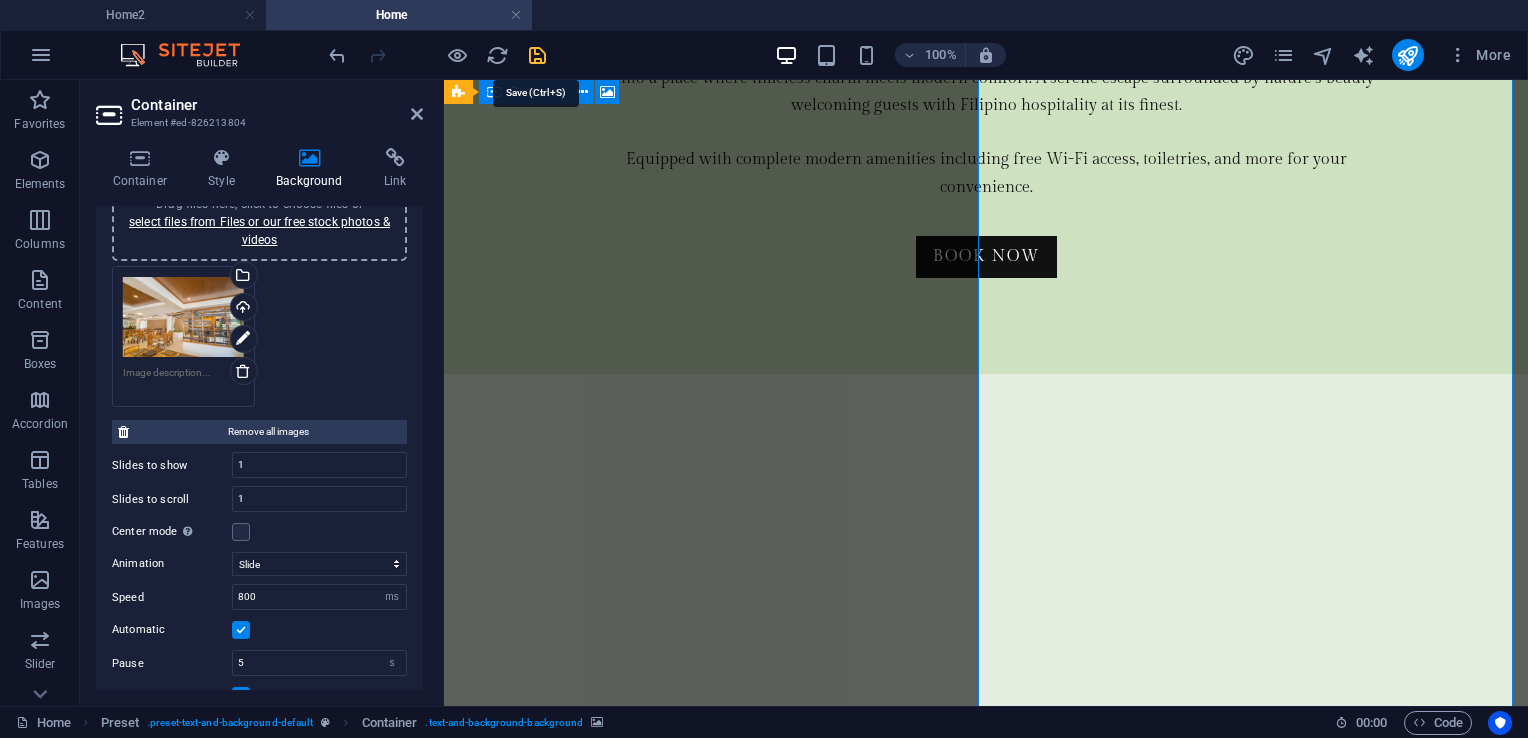click at bounding box center (537, 55) 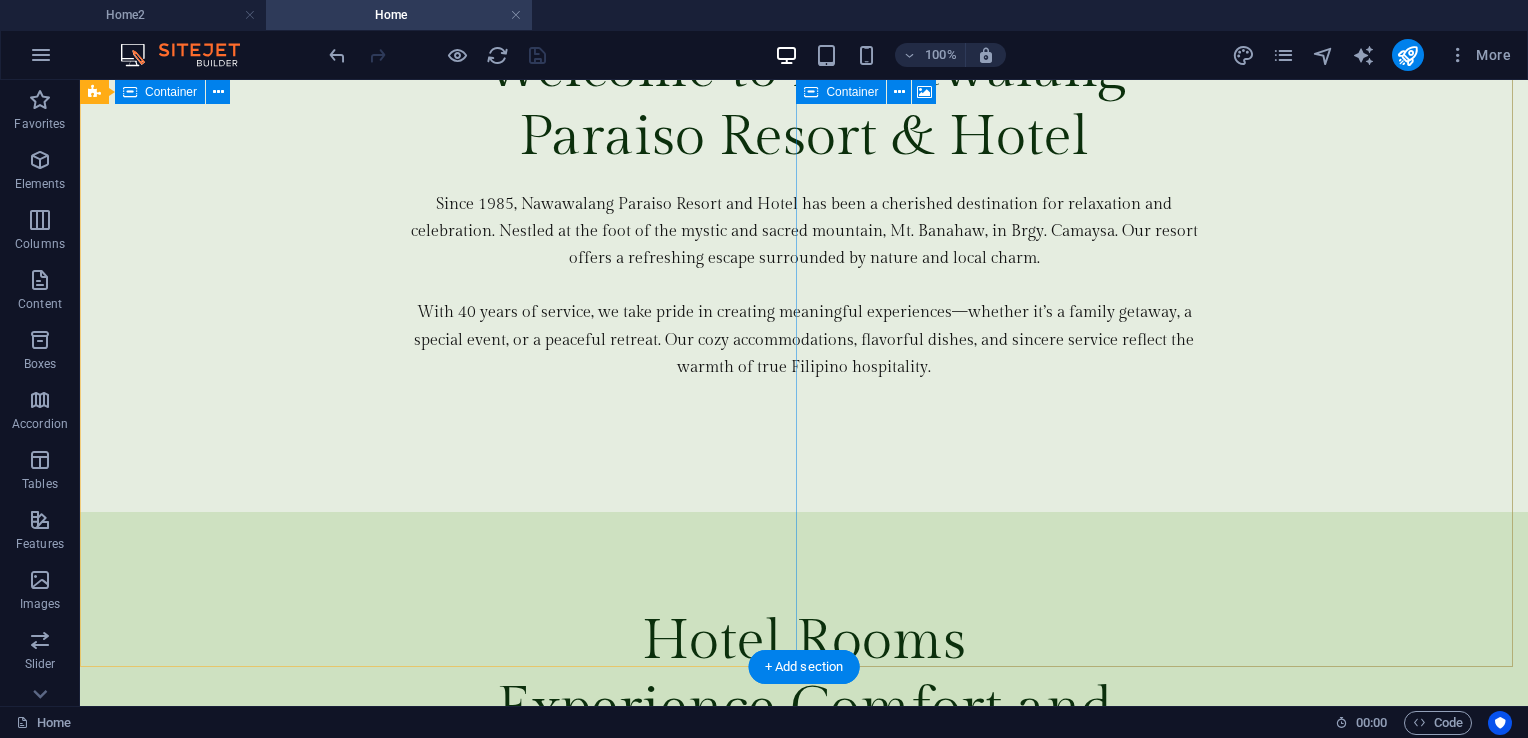 scroll, scrollTop: 3404, scrollLeft: 0, axis: vertical 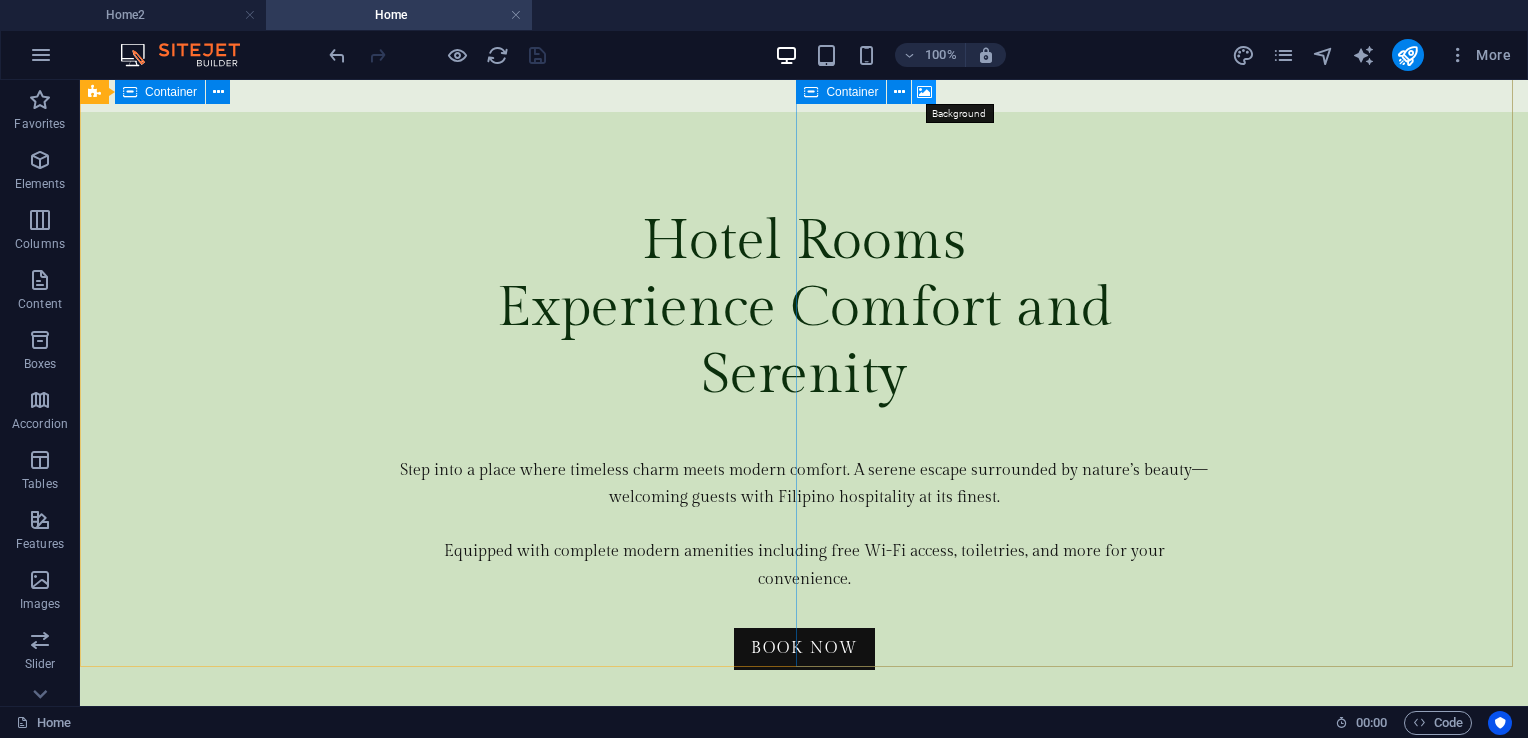 click at bounding box center [924, 92] 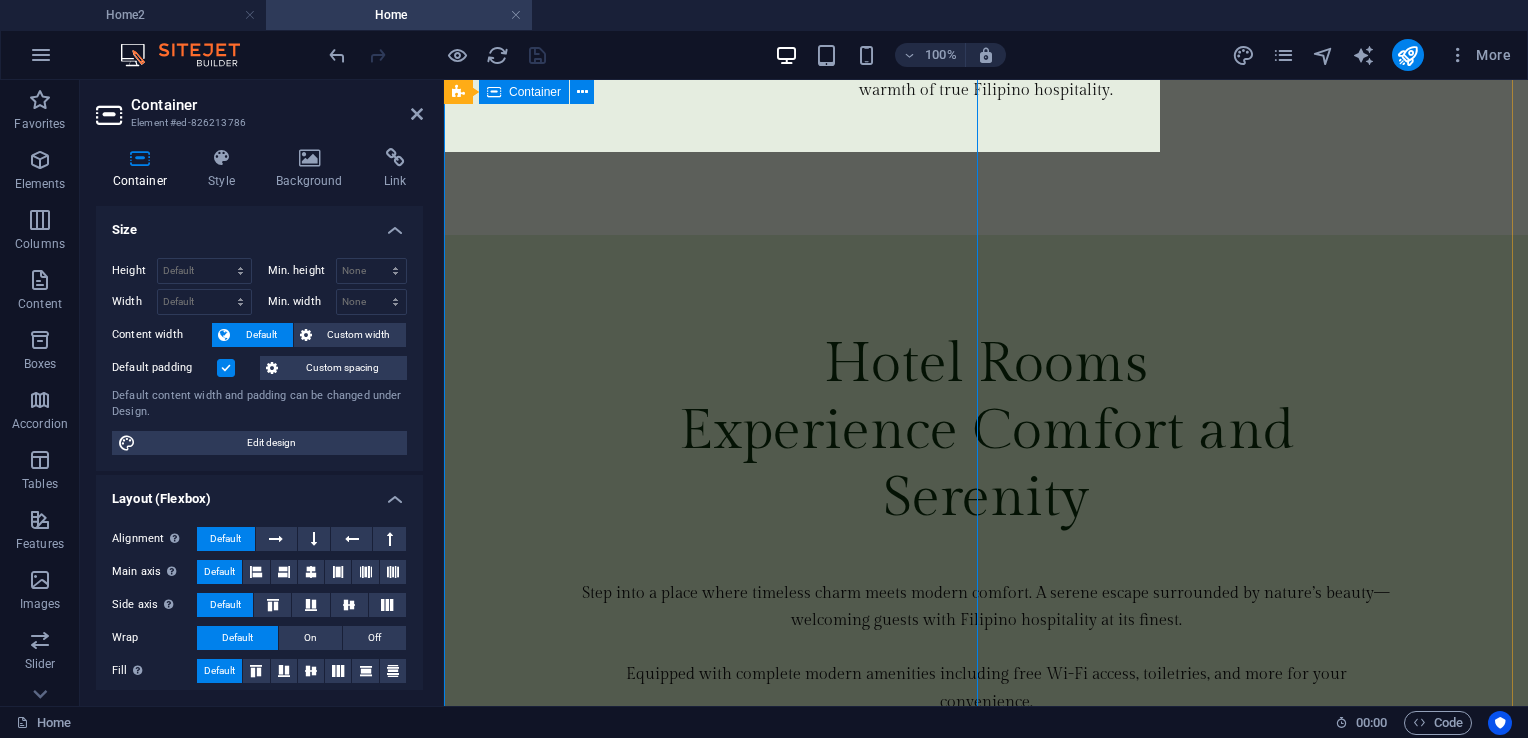 scroll, scrollTop: 3919, scrollLeft: 0, axis: vertical 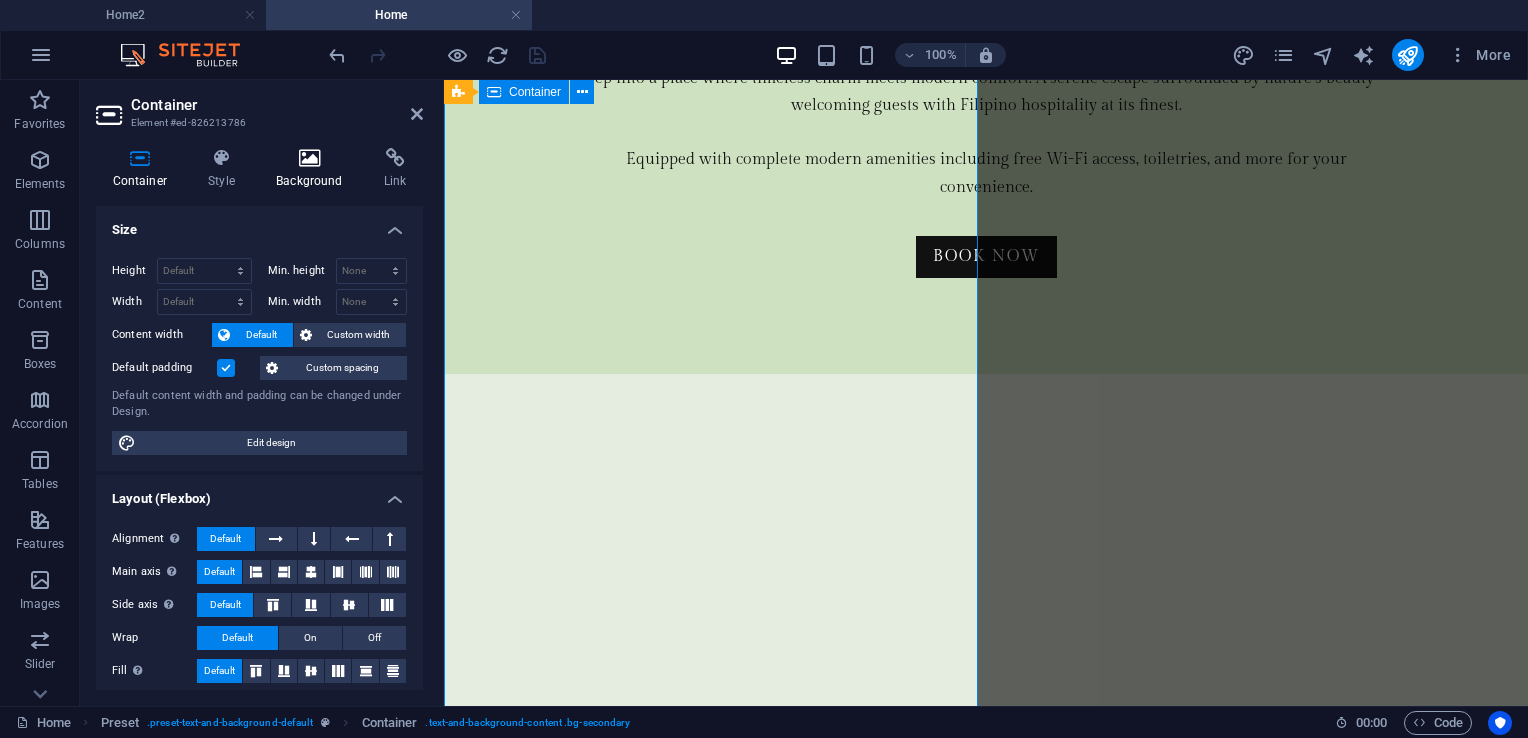 click at bounding box center [310, 158] 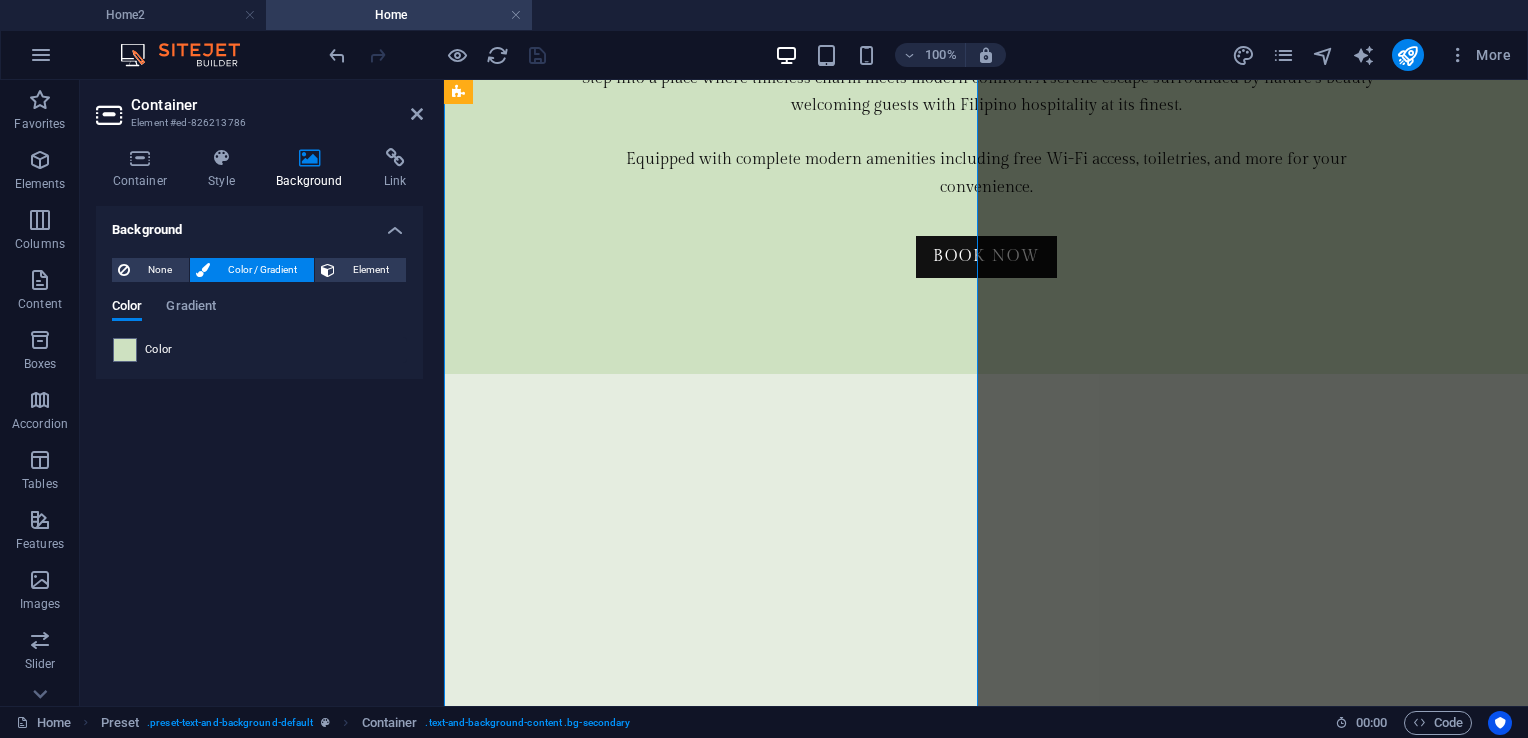 click at bounding box center (986, 4166) 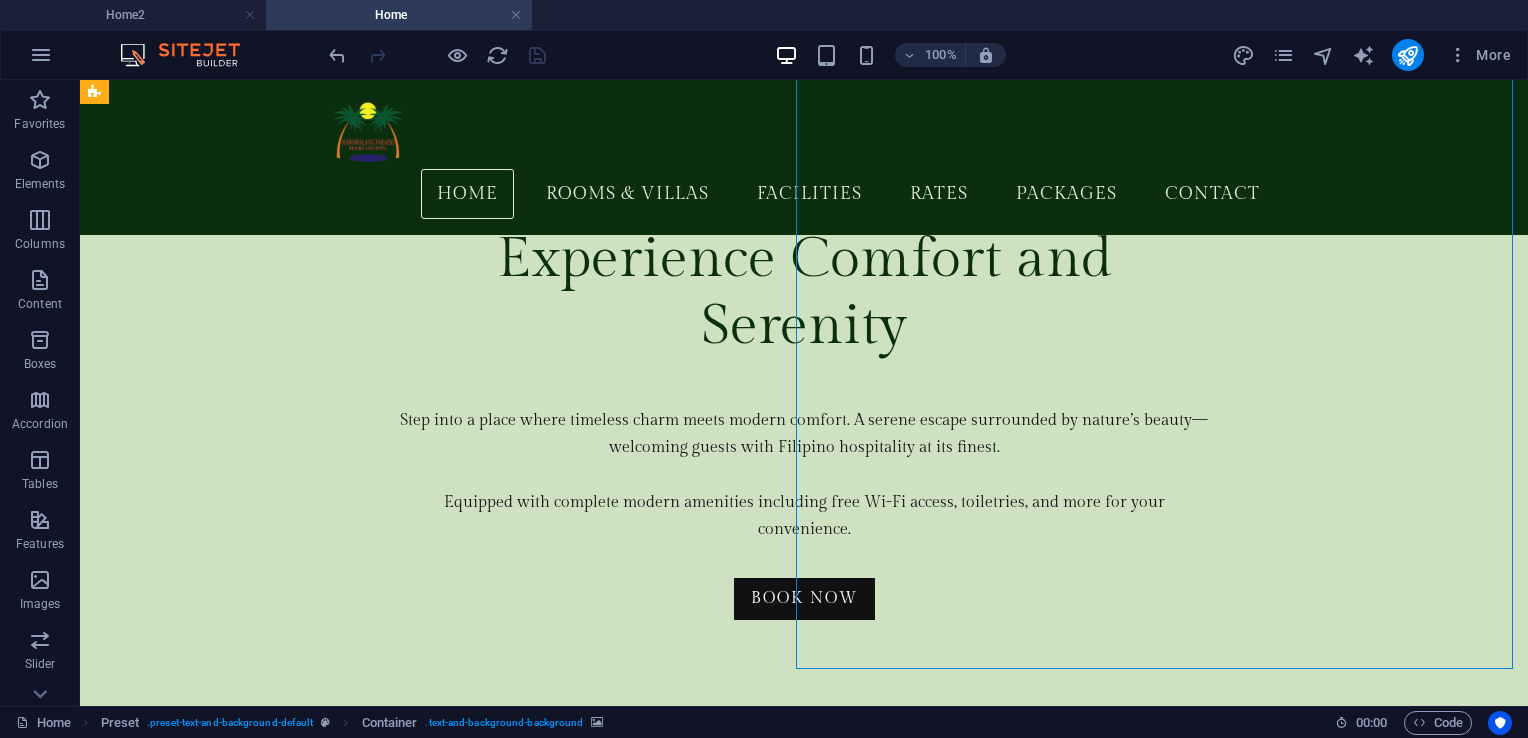 scroll, scrollTop: 3104, scrollLeft: 0, axis: vertical 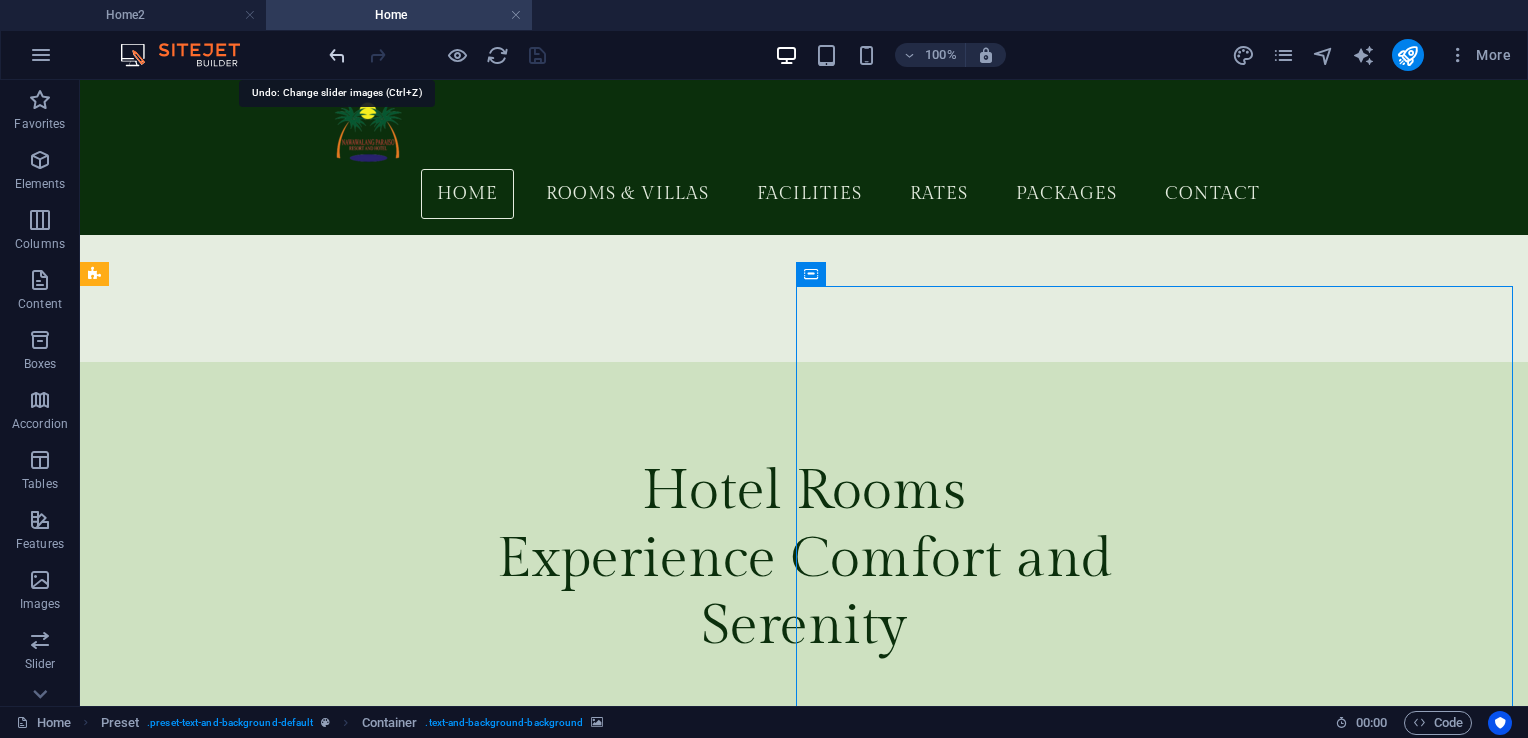 click at bounding box center [337, 55] 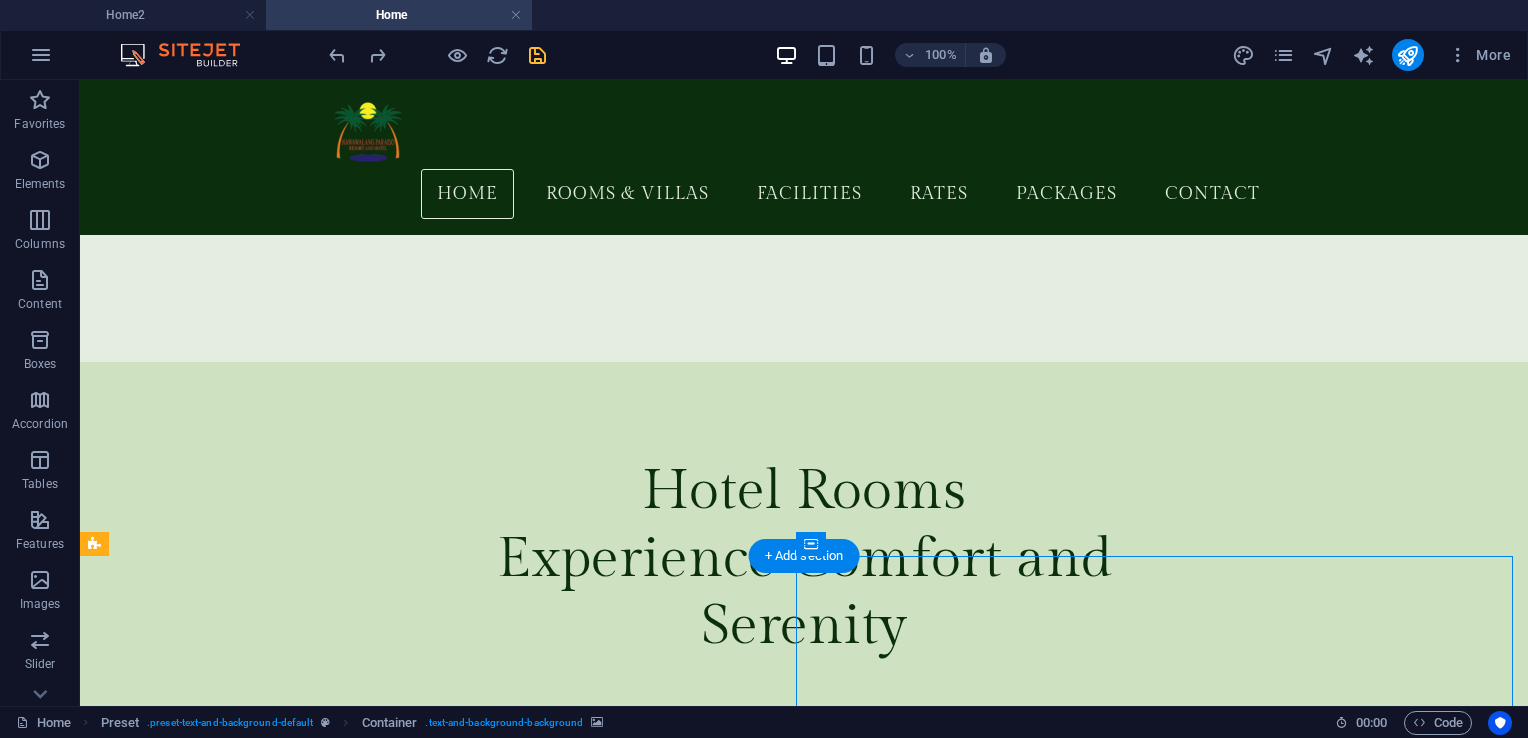 scroll, scrollTop: 2804, scrollLeft: 0, axis: vertical 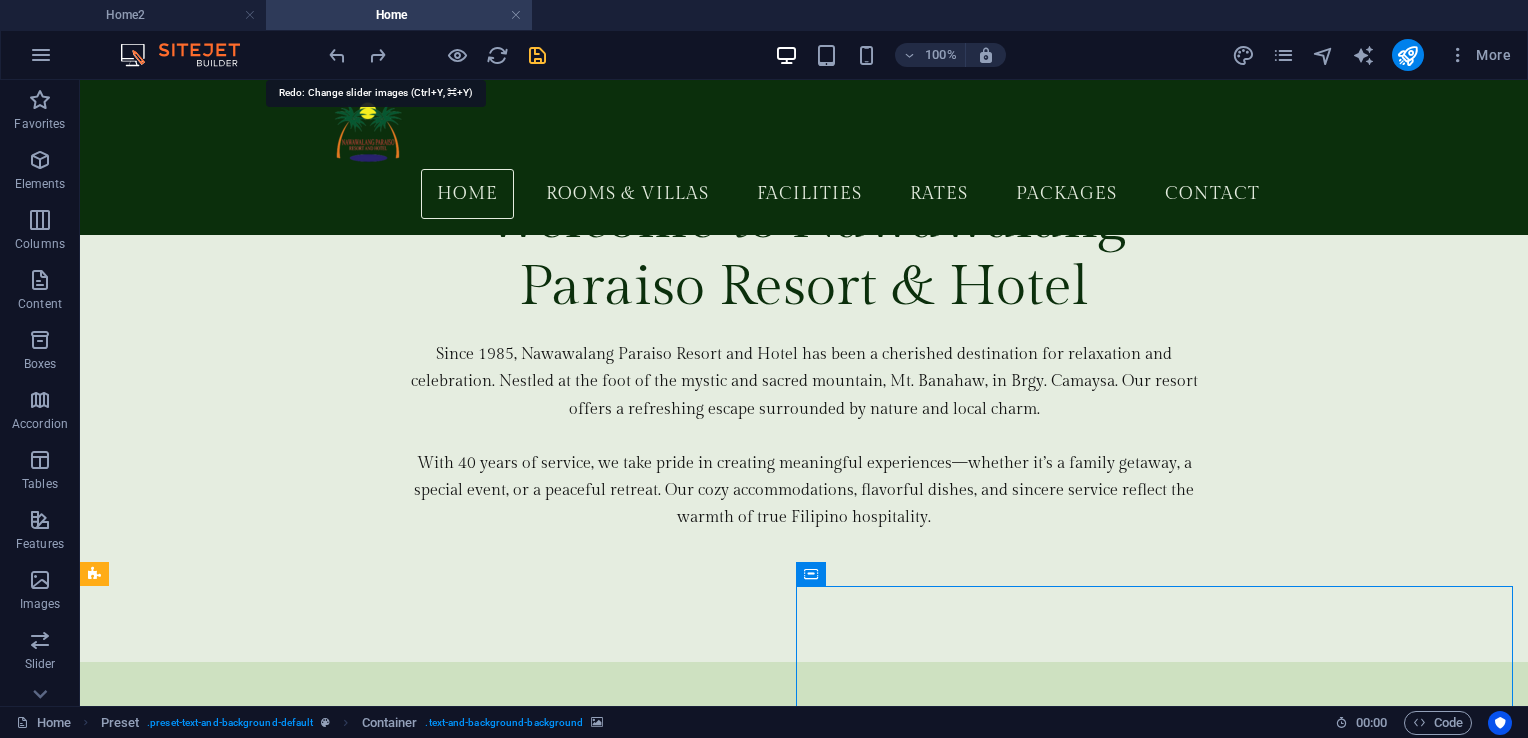 click at bounding box center (377, 55) 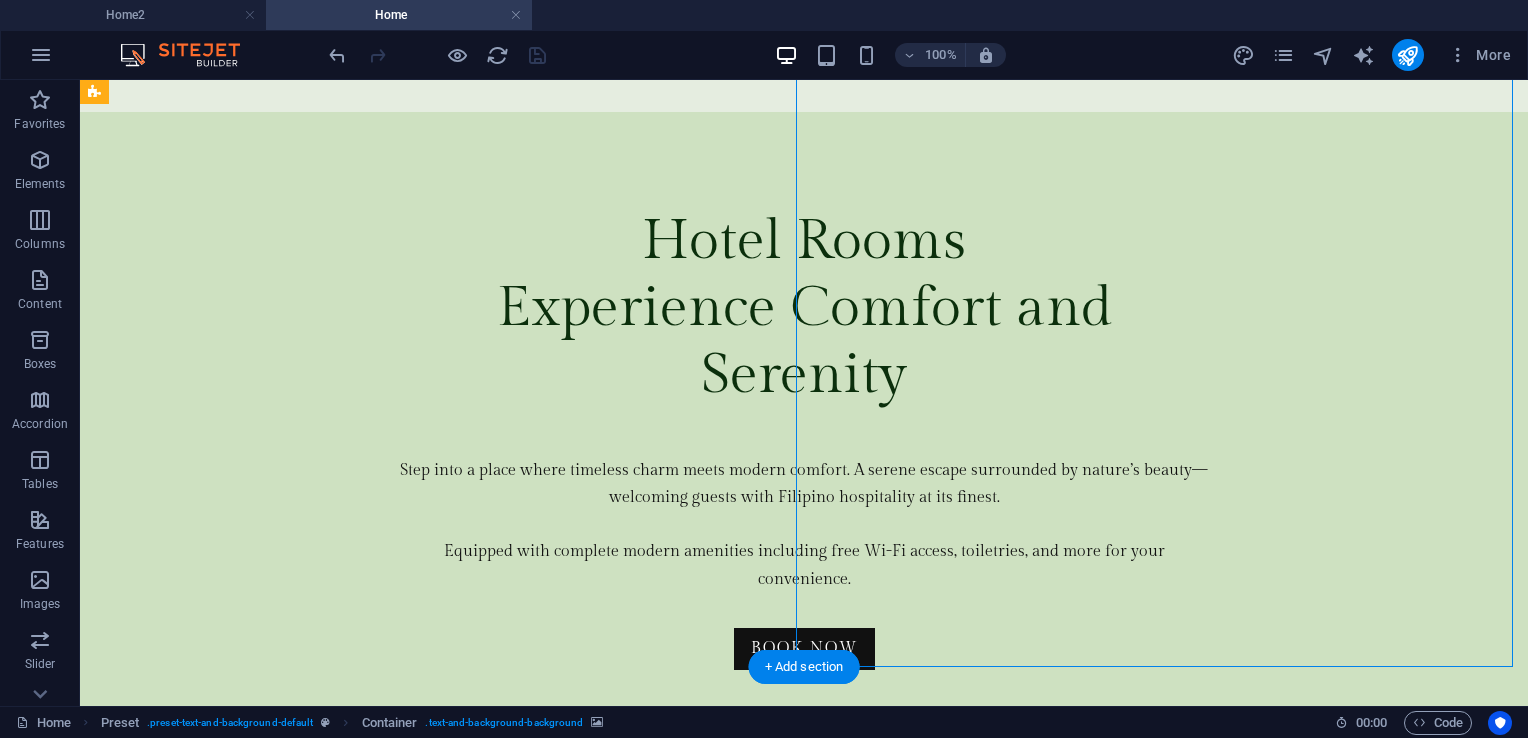 click at bounding box center (804, 4158) 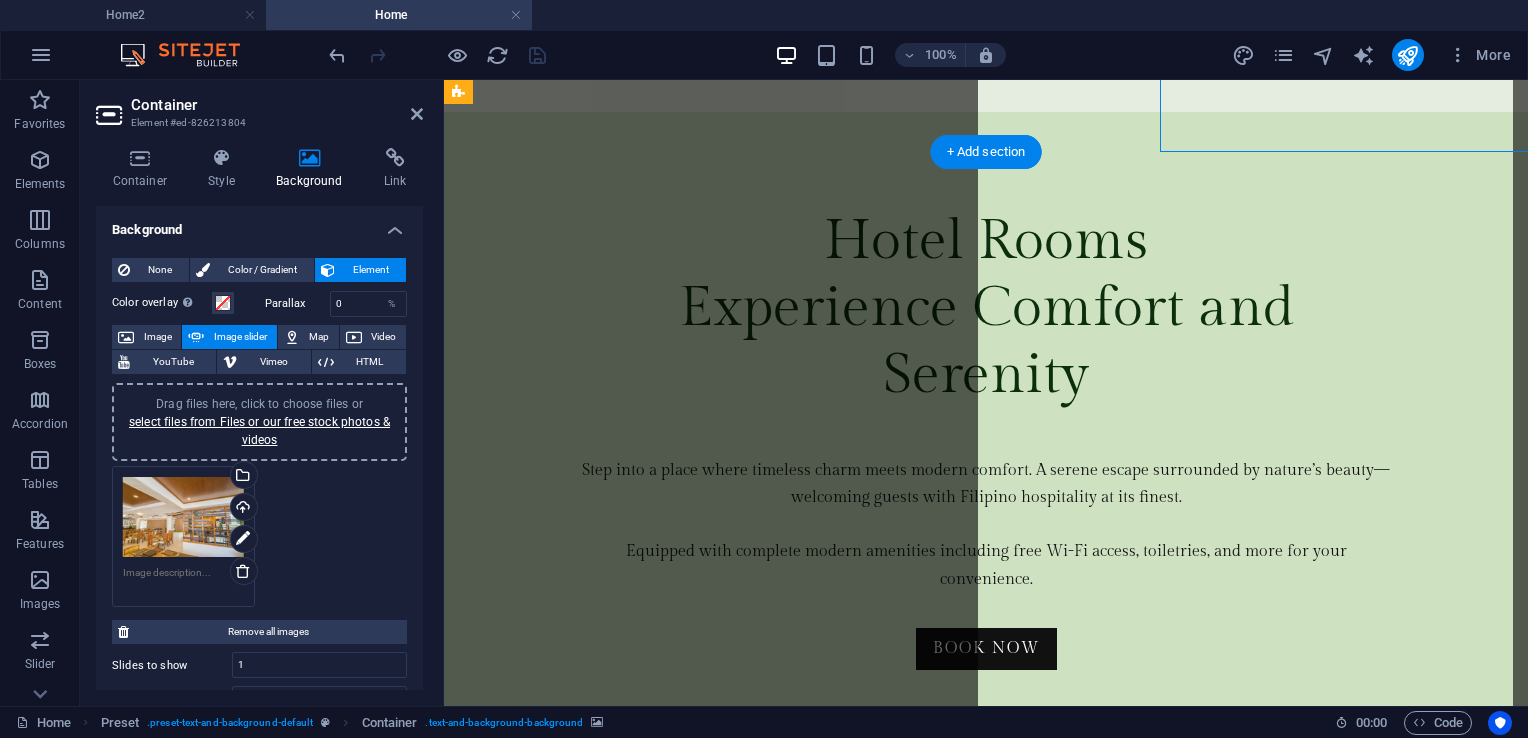 scroll, scrollTop: 3919, scrollLeft: 0, axis: vertical 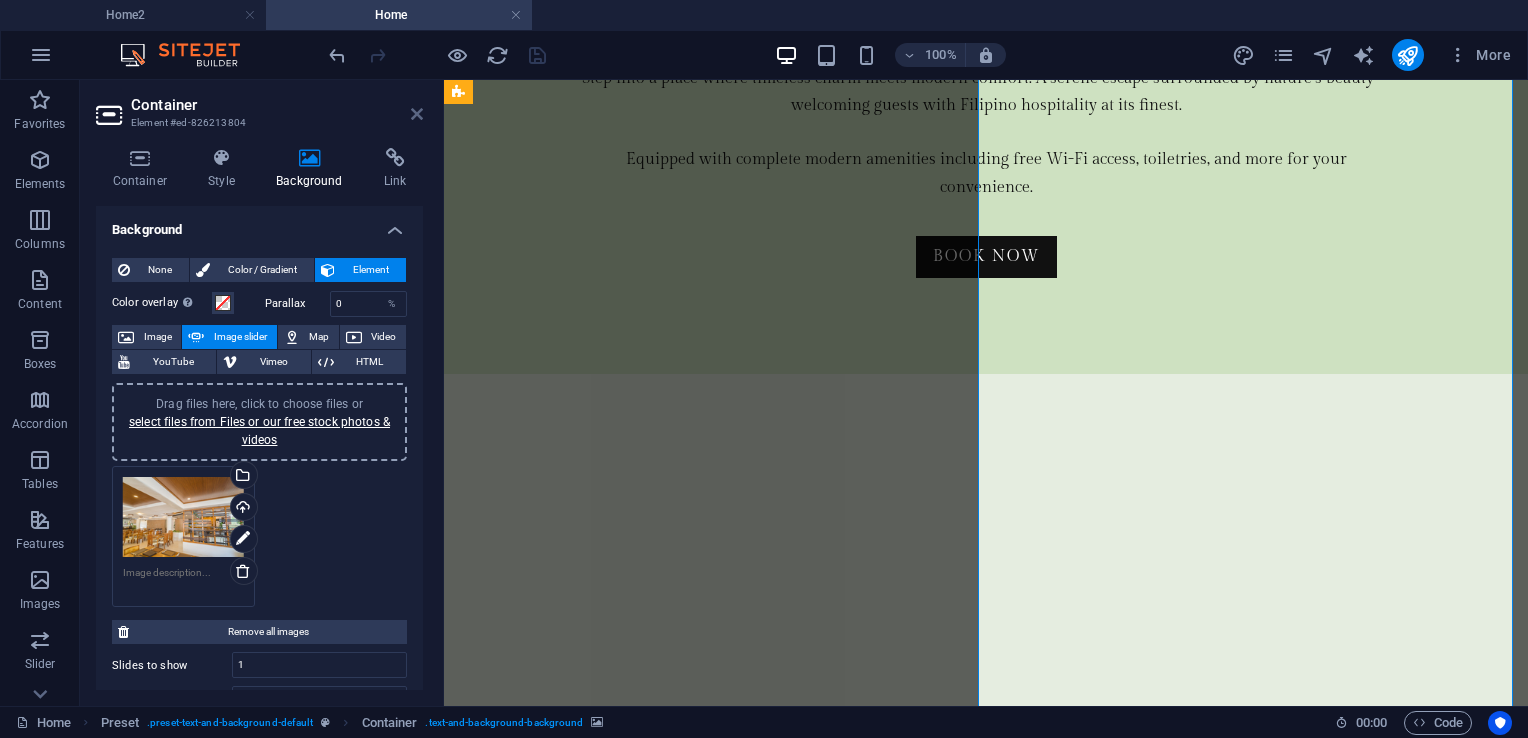 click at bounding box center (417, 114) 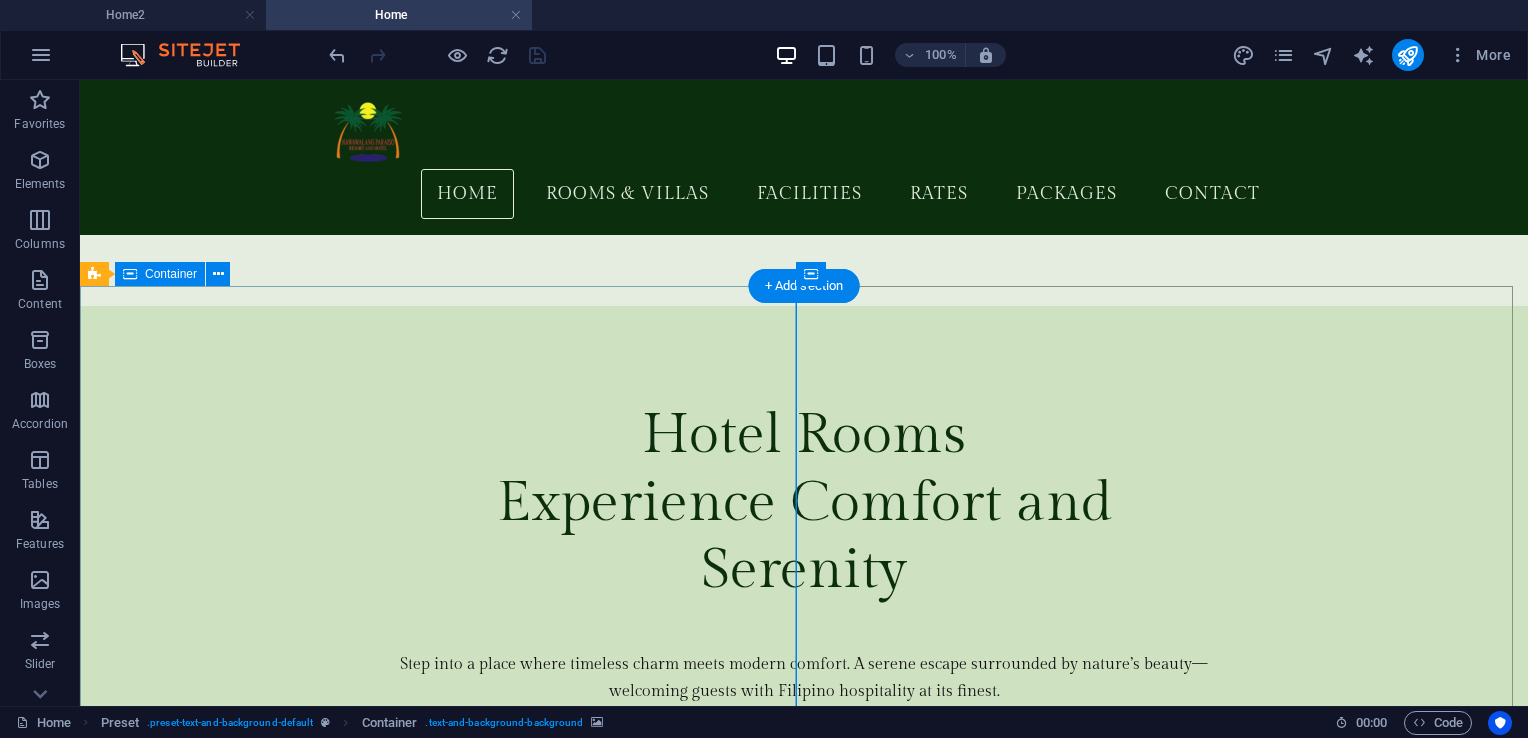 scroll, scrollTop: 3104, scrollLeft: 0, axis: vertical 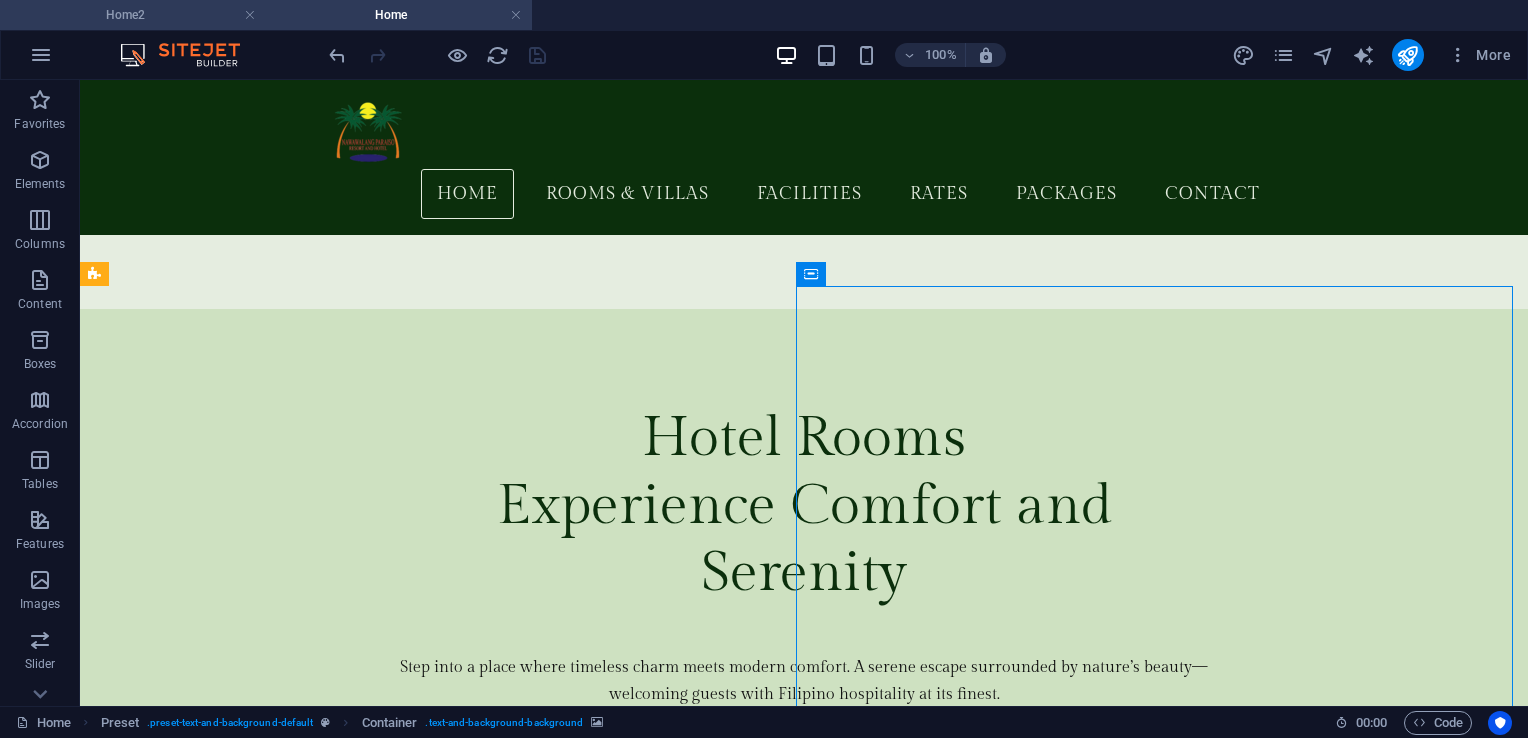 click on "Home2" at bounding box center (133, 15) 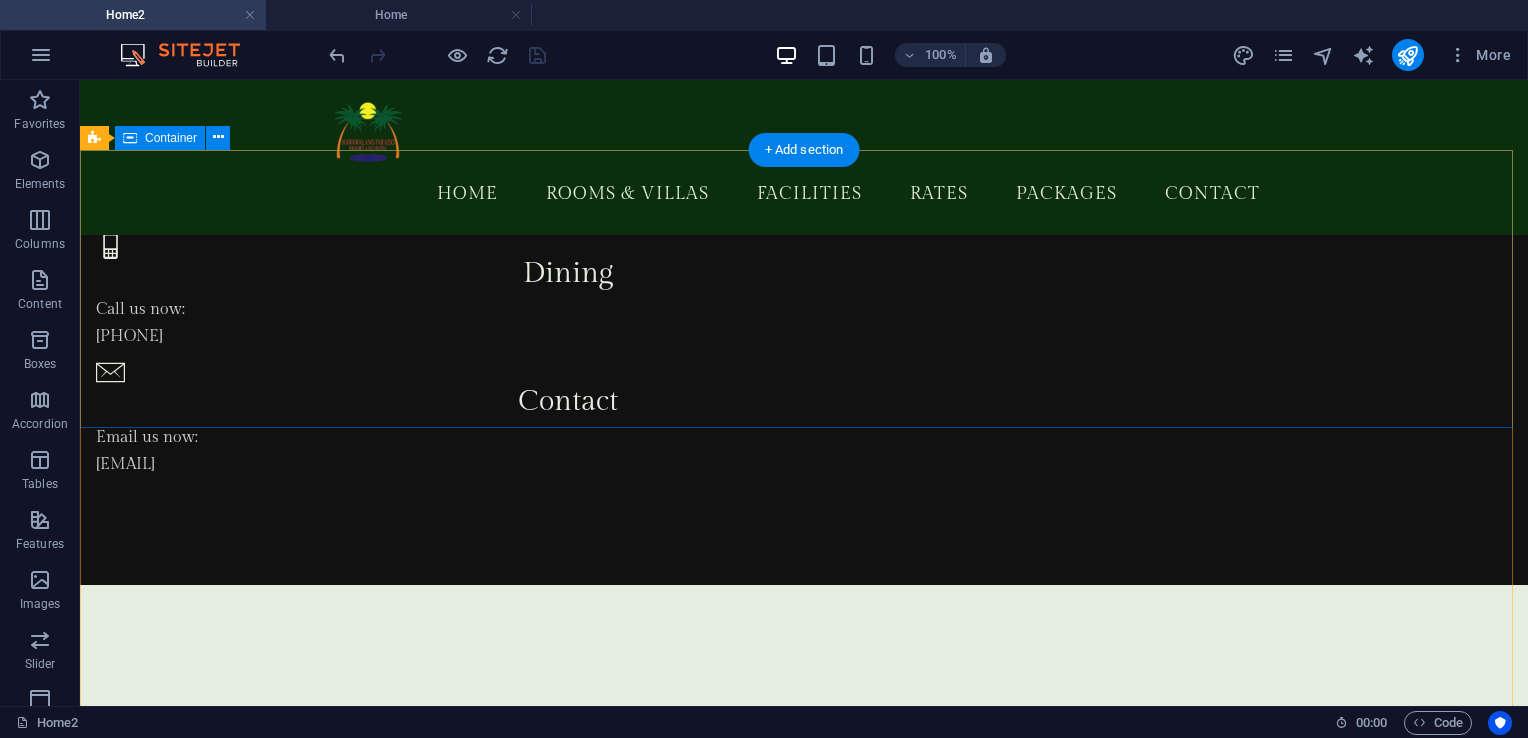 scroll, scrollTop: 506, scrollLeft: 0, axis: vertical 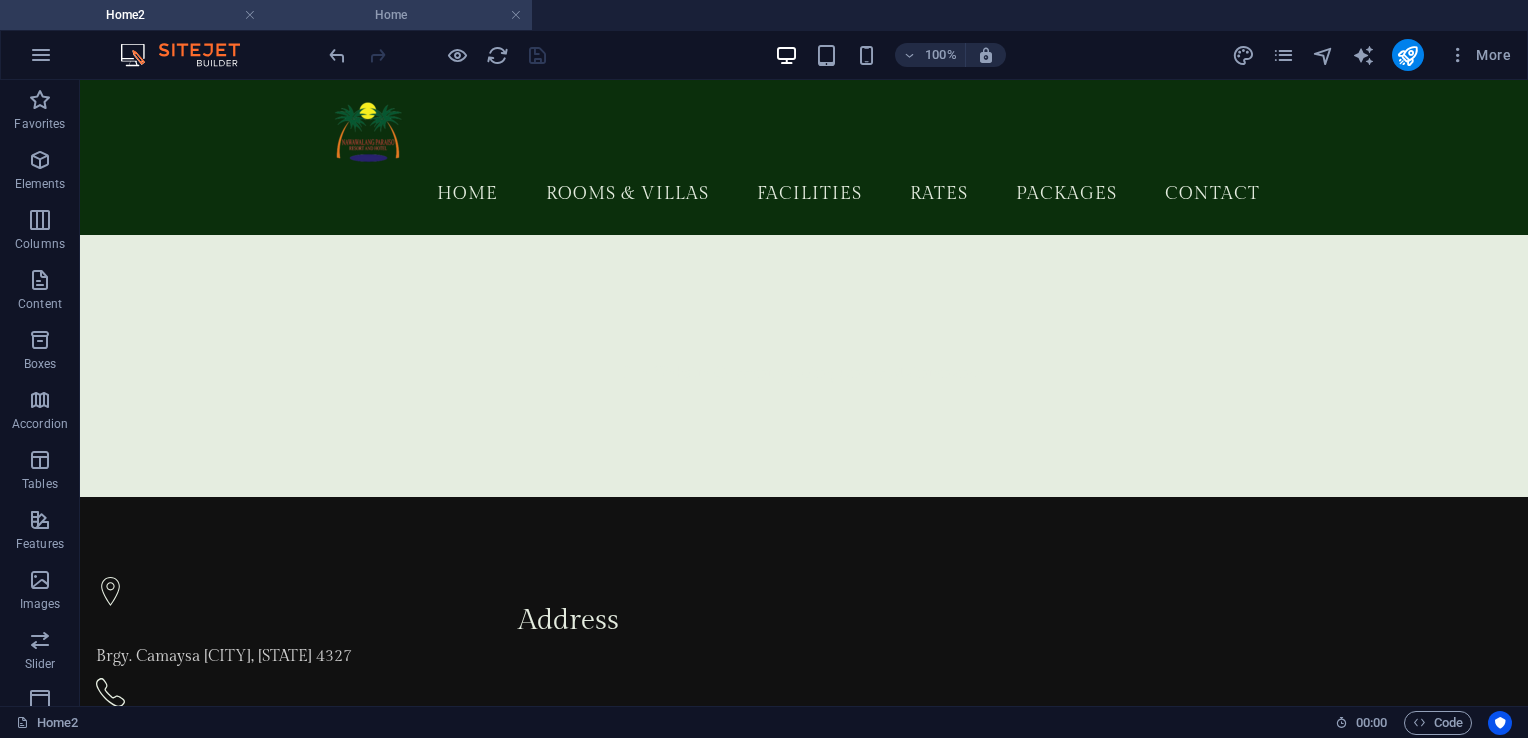 click on "Home" at bounding box center [399, 15] 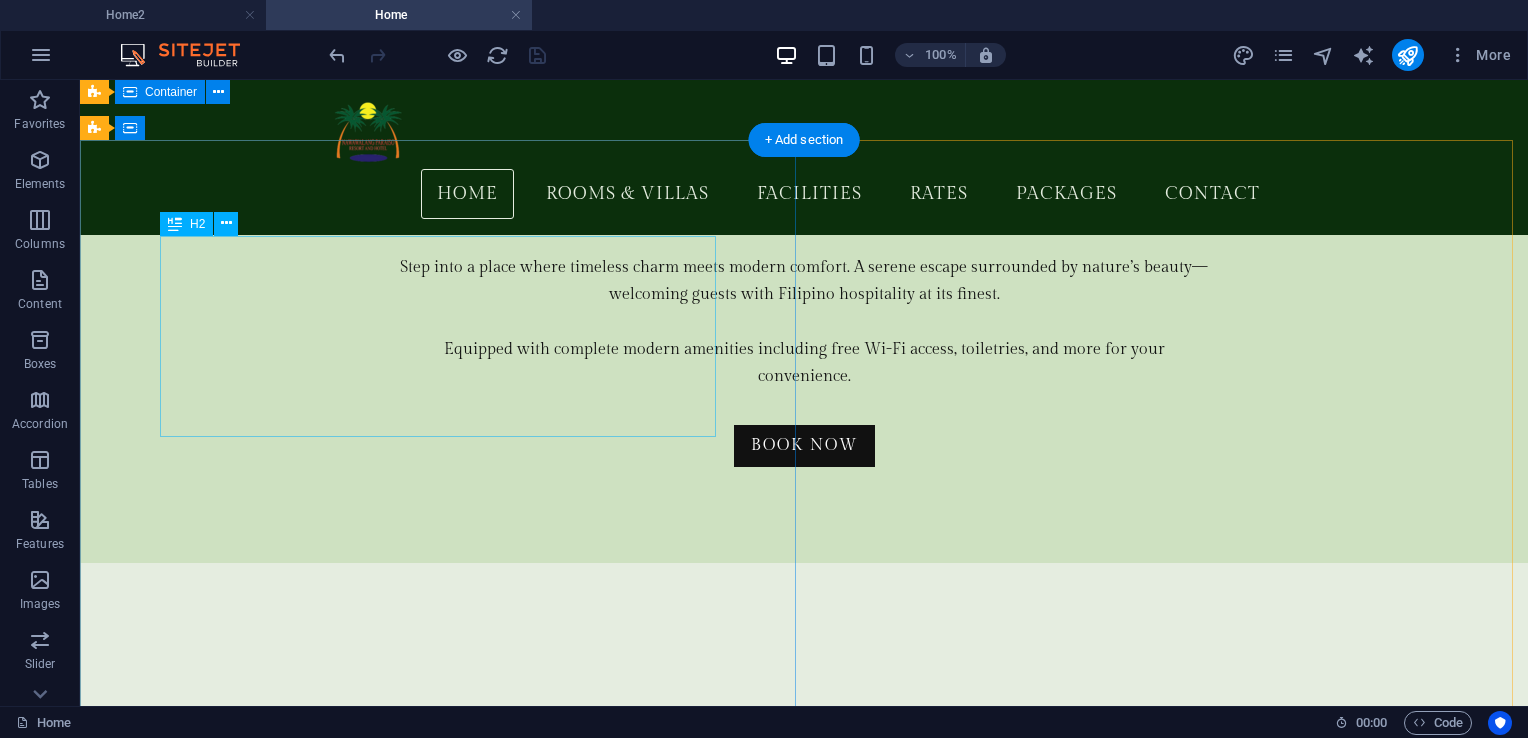 scroll, scrollTop: 3104, scrollLeft: 0, axis: vertical 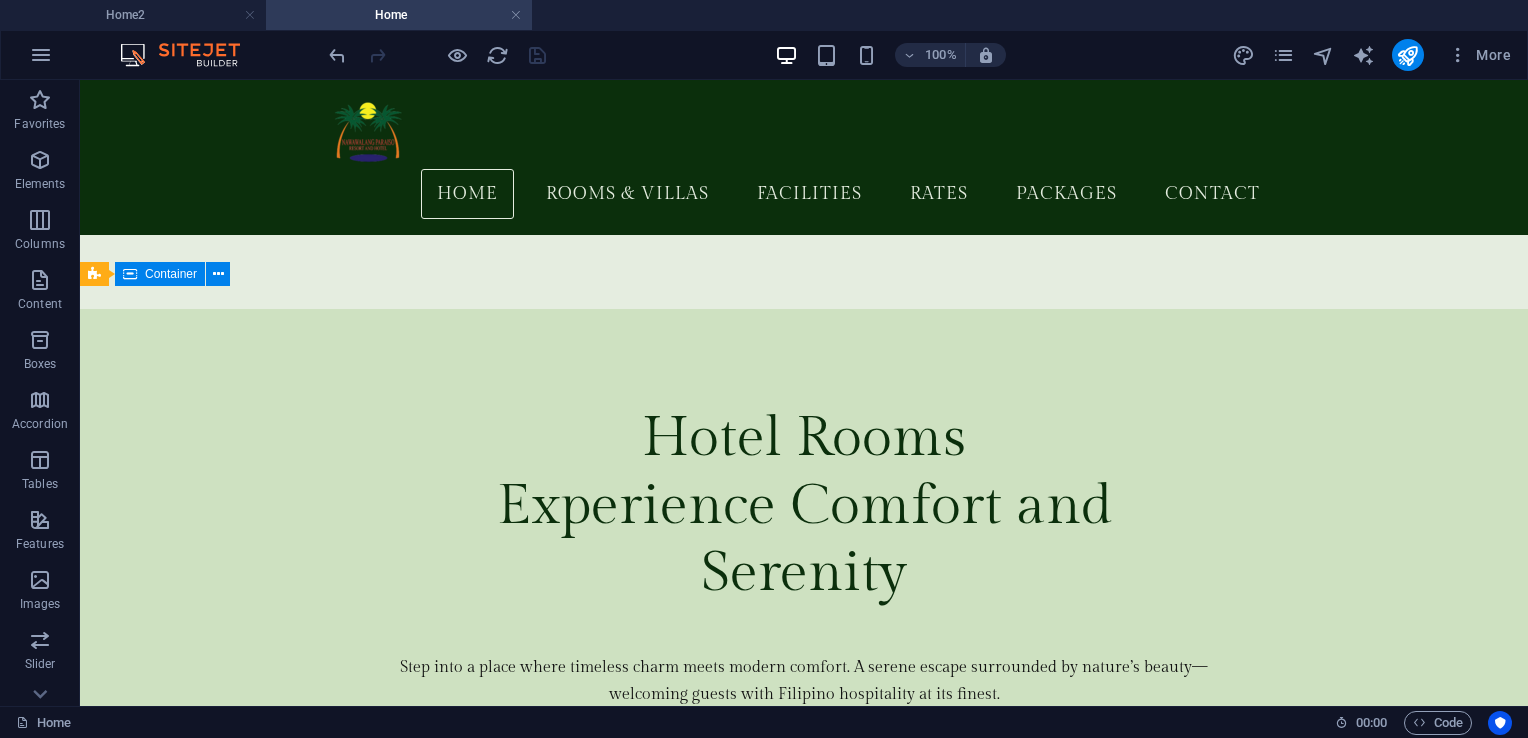 drag, startPoint x: 519, startPoint y: 18, endPoint x: 596, endPoint y: 42, distance: 80.65358 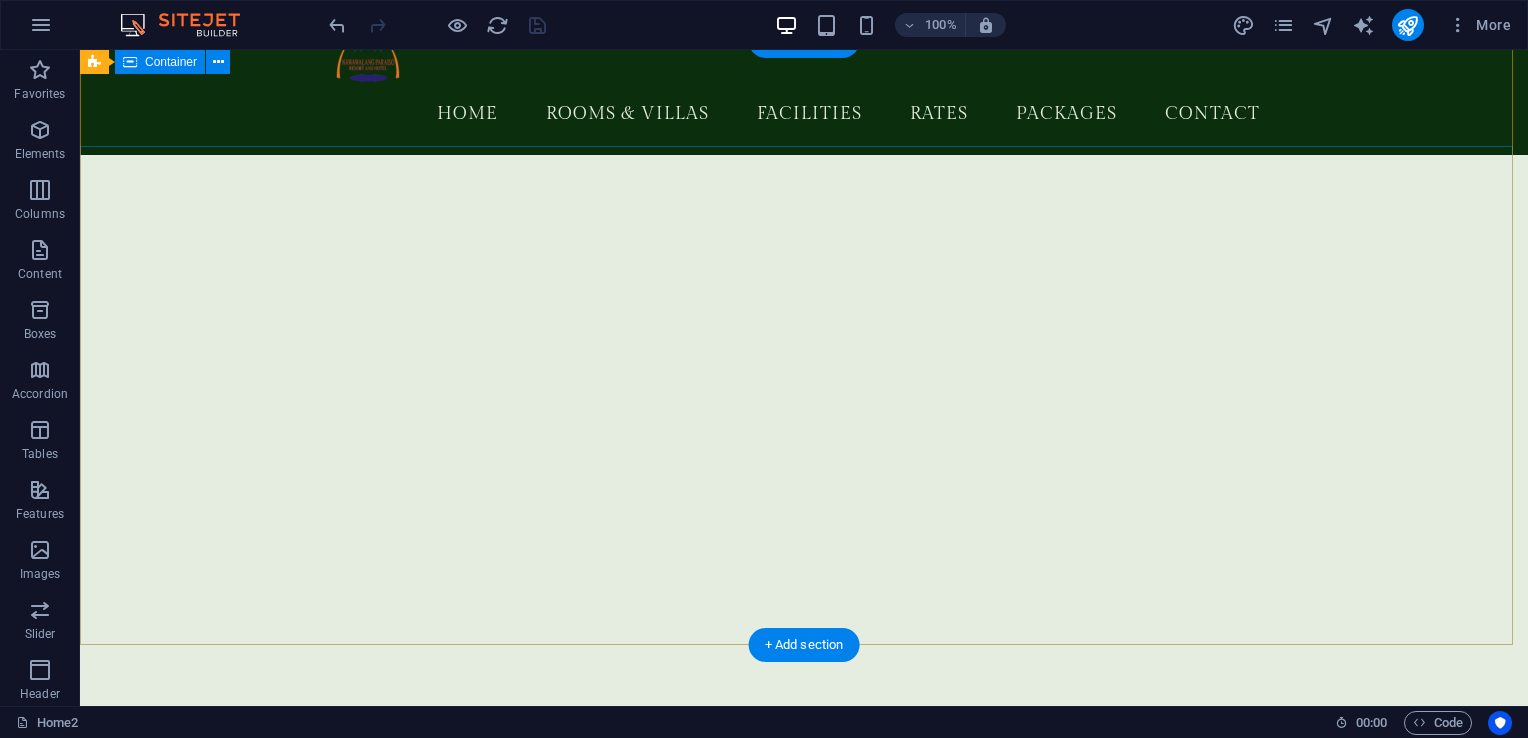 scroll, scrollTop: 0, scrollLeft: 0, axis: both 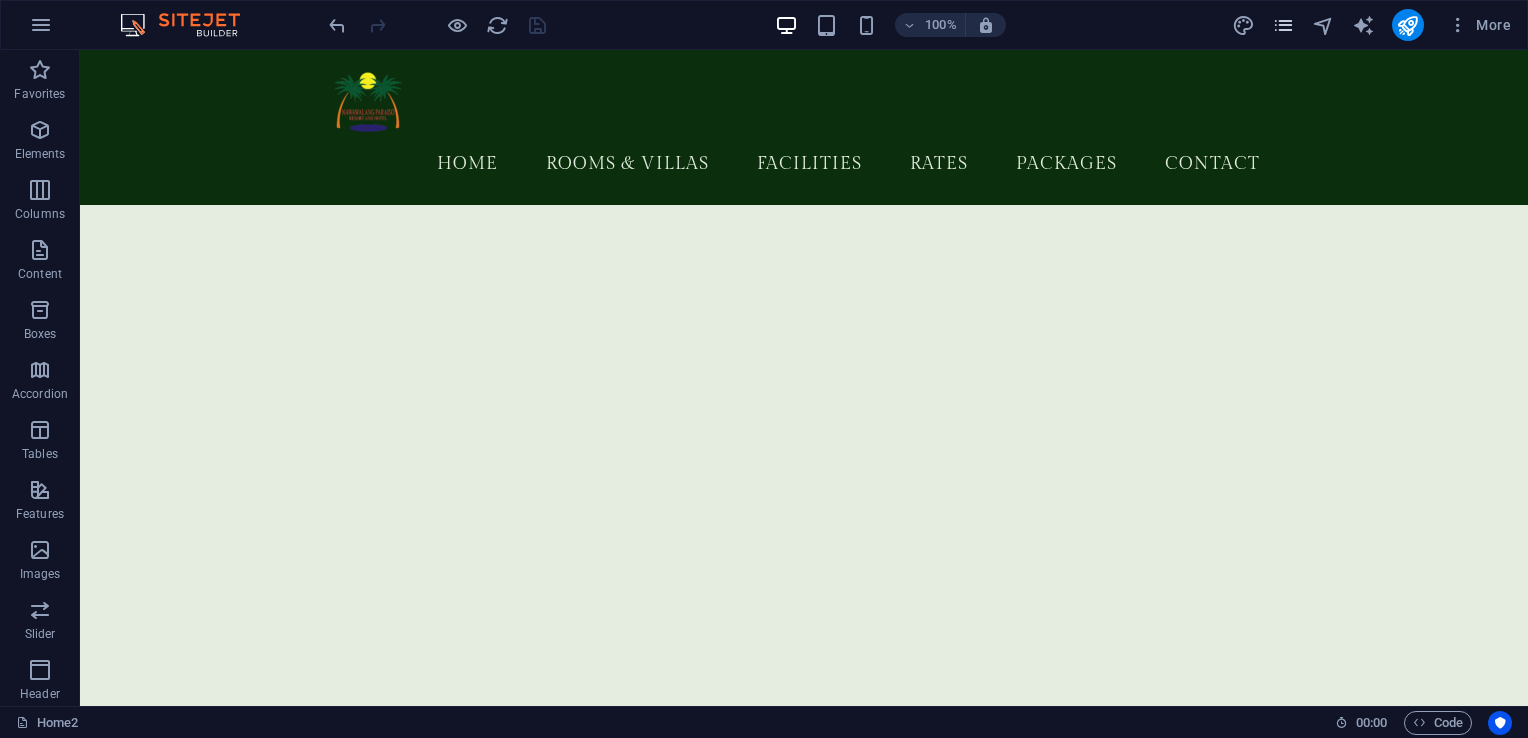 click at bounding box center (1283, 25) 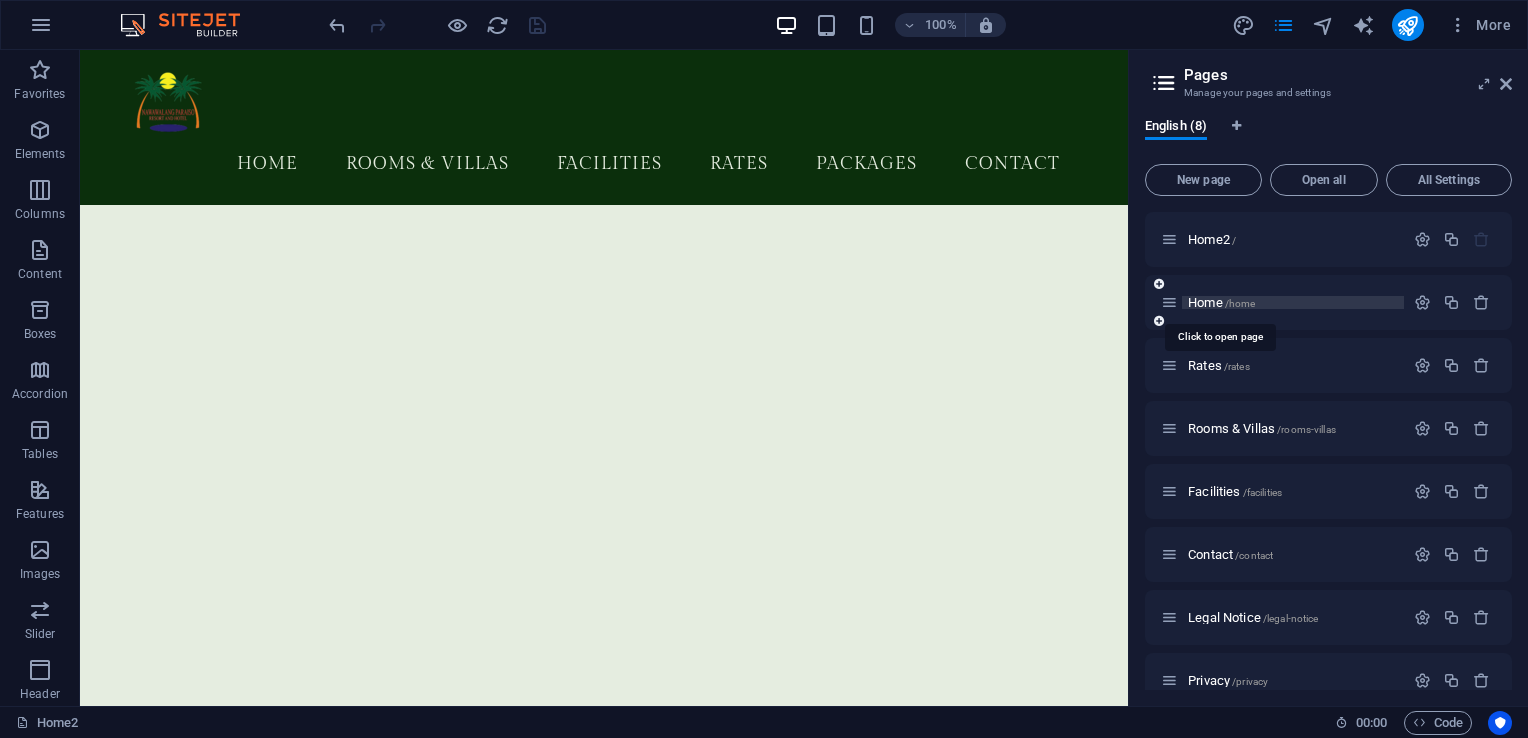 click on "Home /home" at bounding box center [1221, 302] 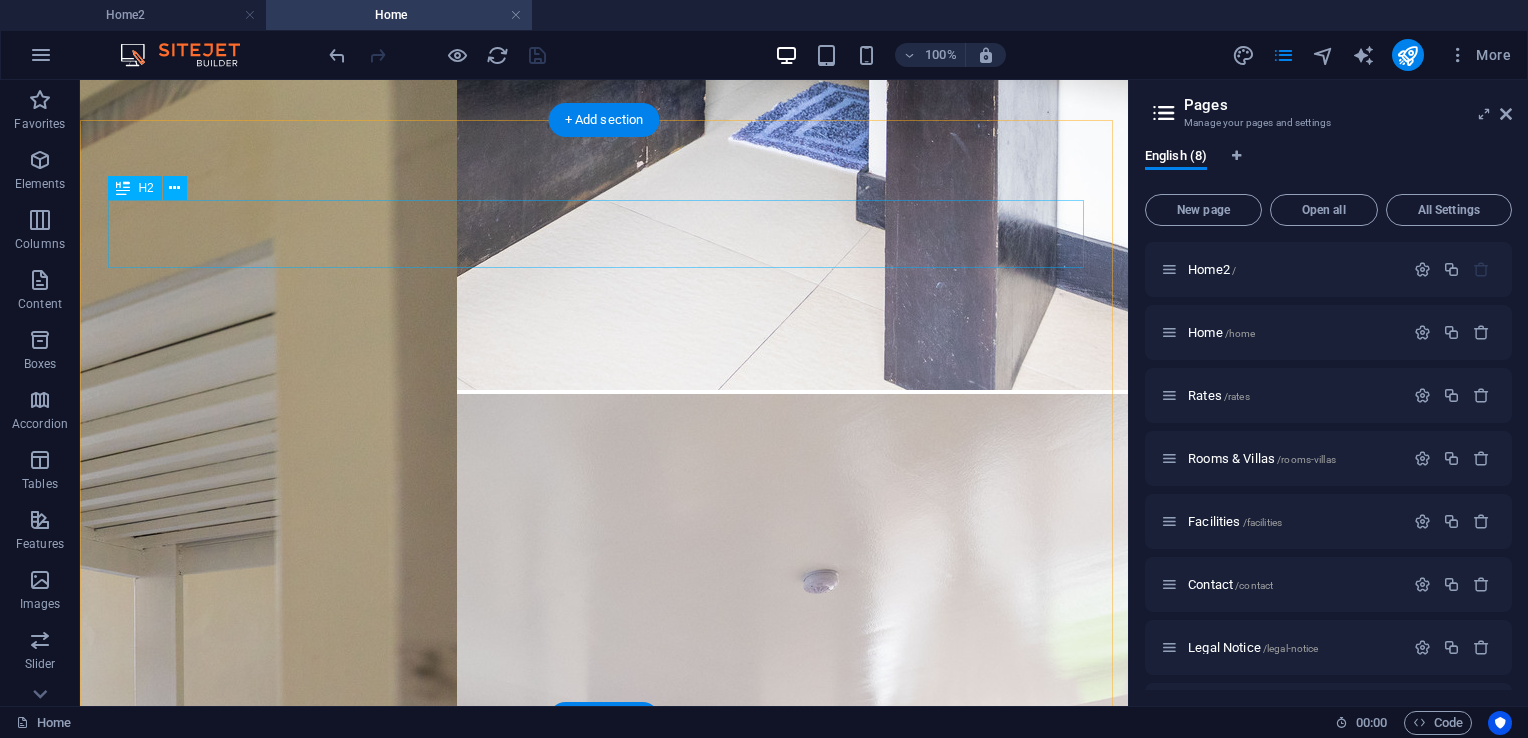 scroll, scrollTop: 5568, scrollLeft: 0, axis: vertical 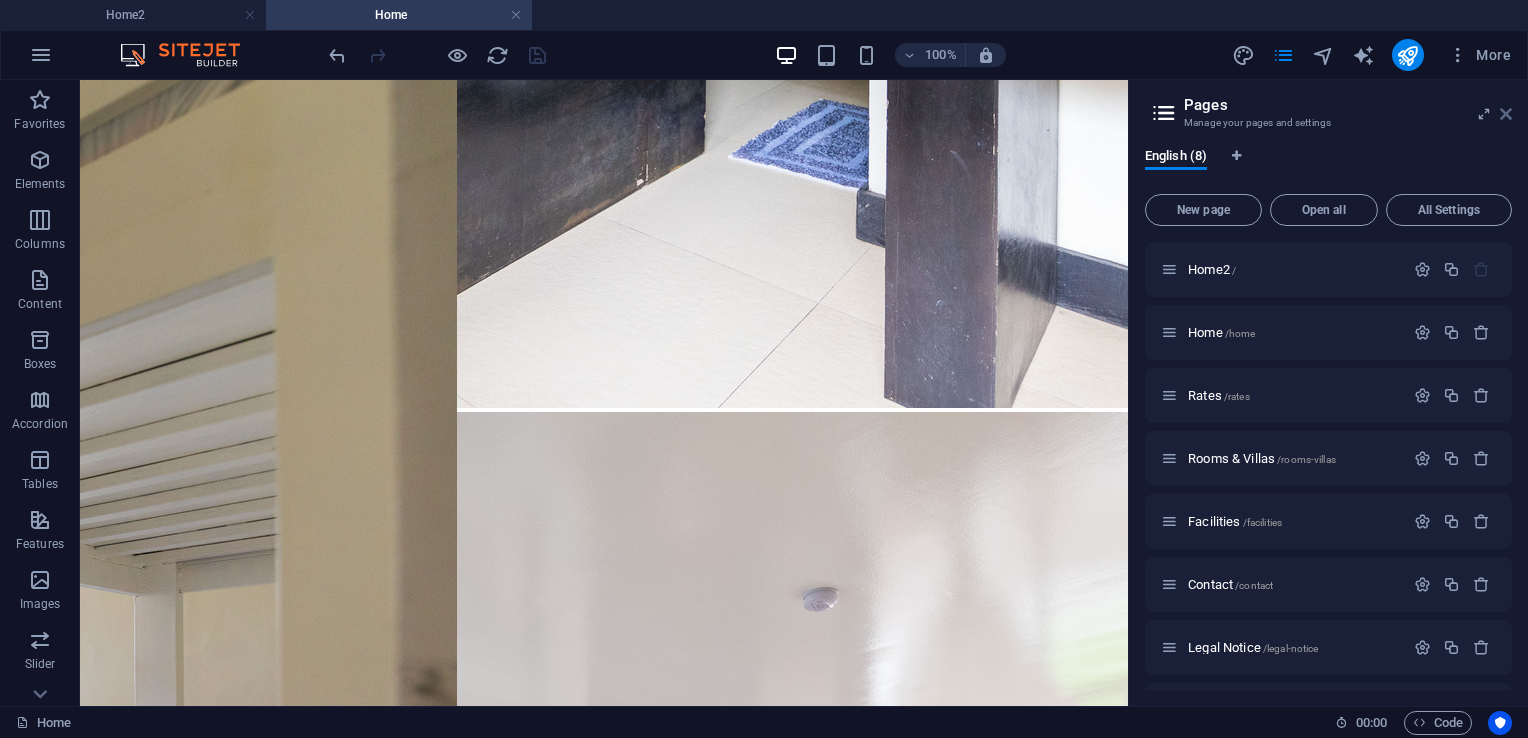 click at bounding box center (1506, 114) 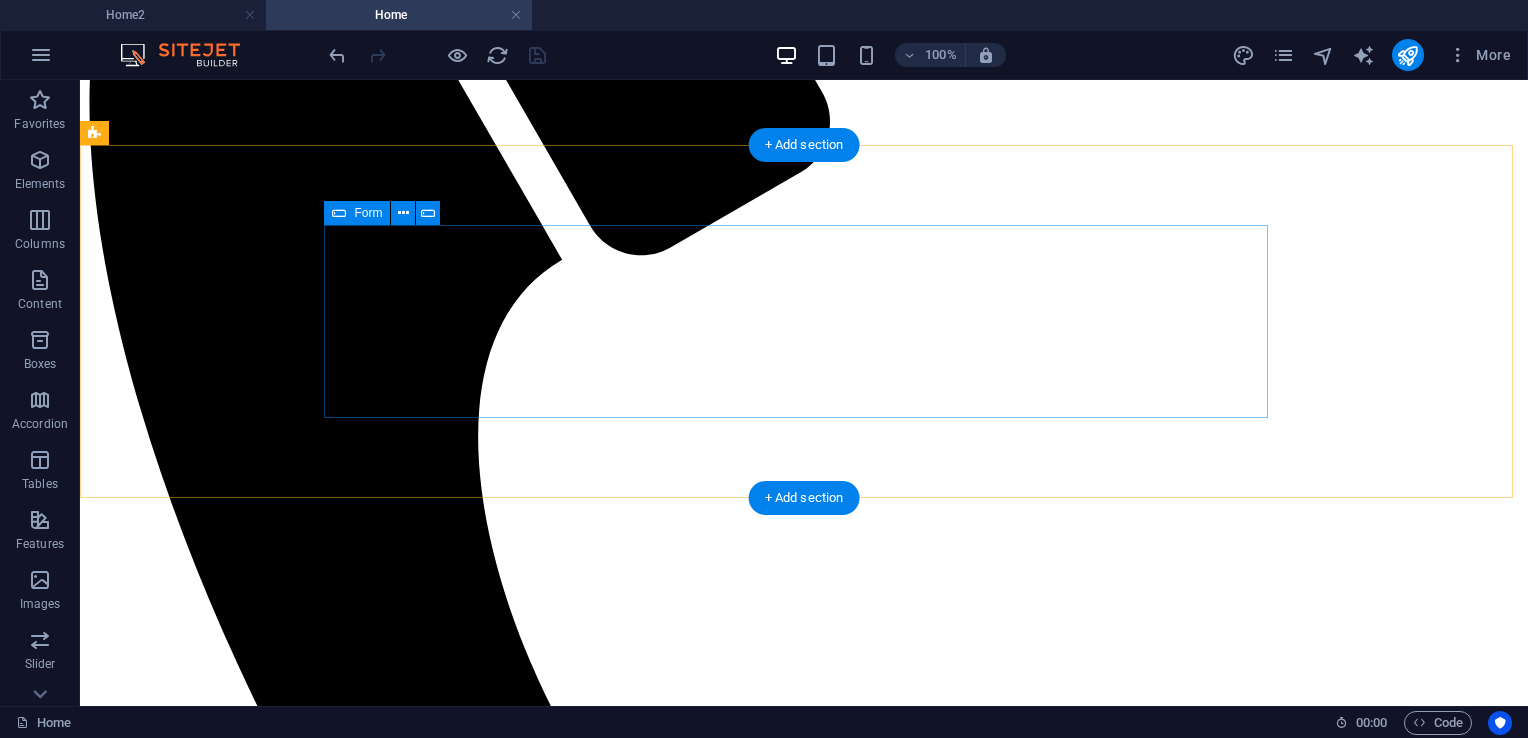scroll, scrollTop: 700, scrollLeft: 0, axis: vertical 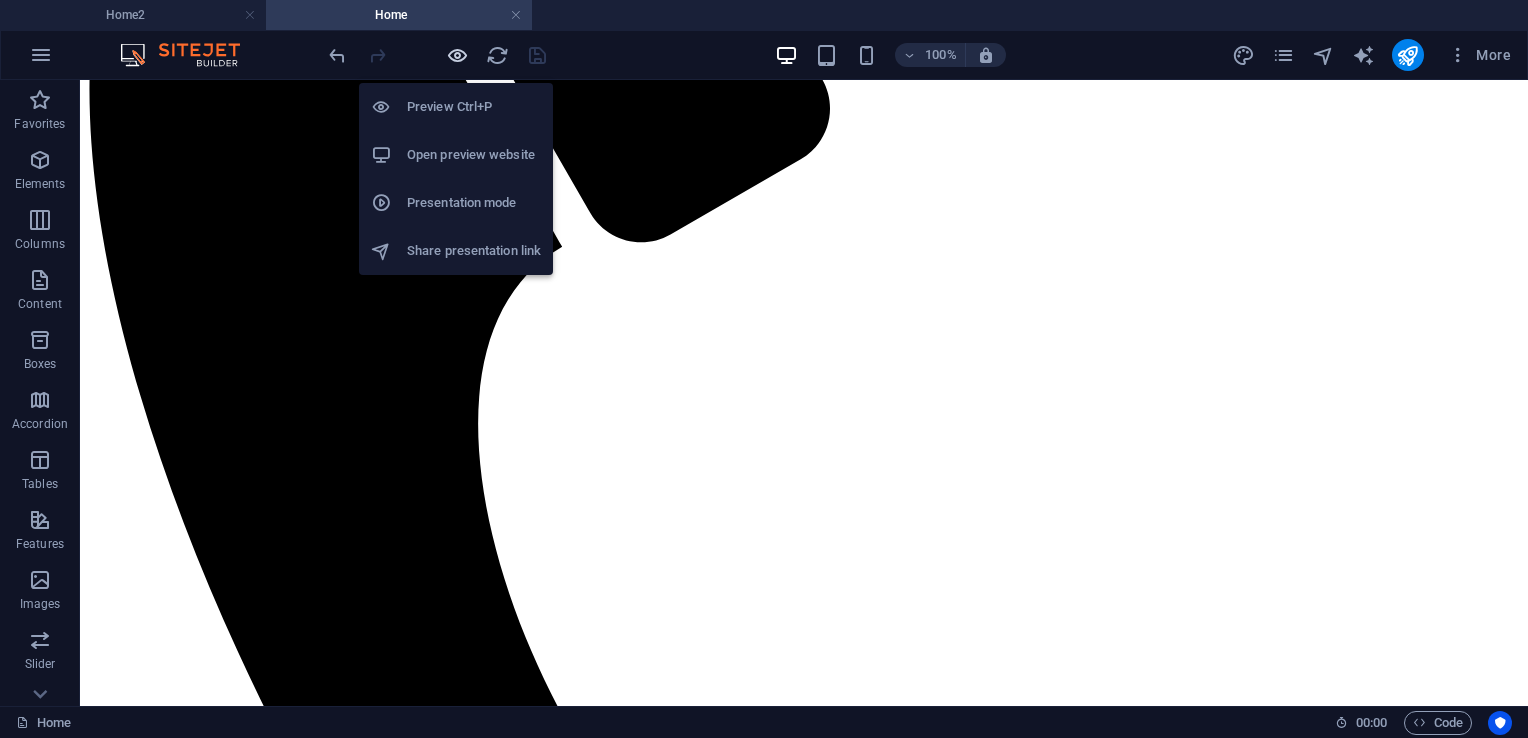 drag, startPoint x: 452, startPoint y: 54, endPoint x: 577, endPoint y: 56, distance: 125.016 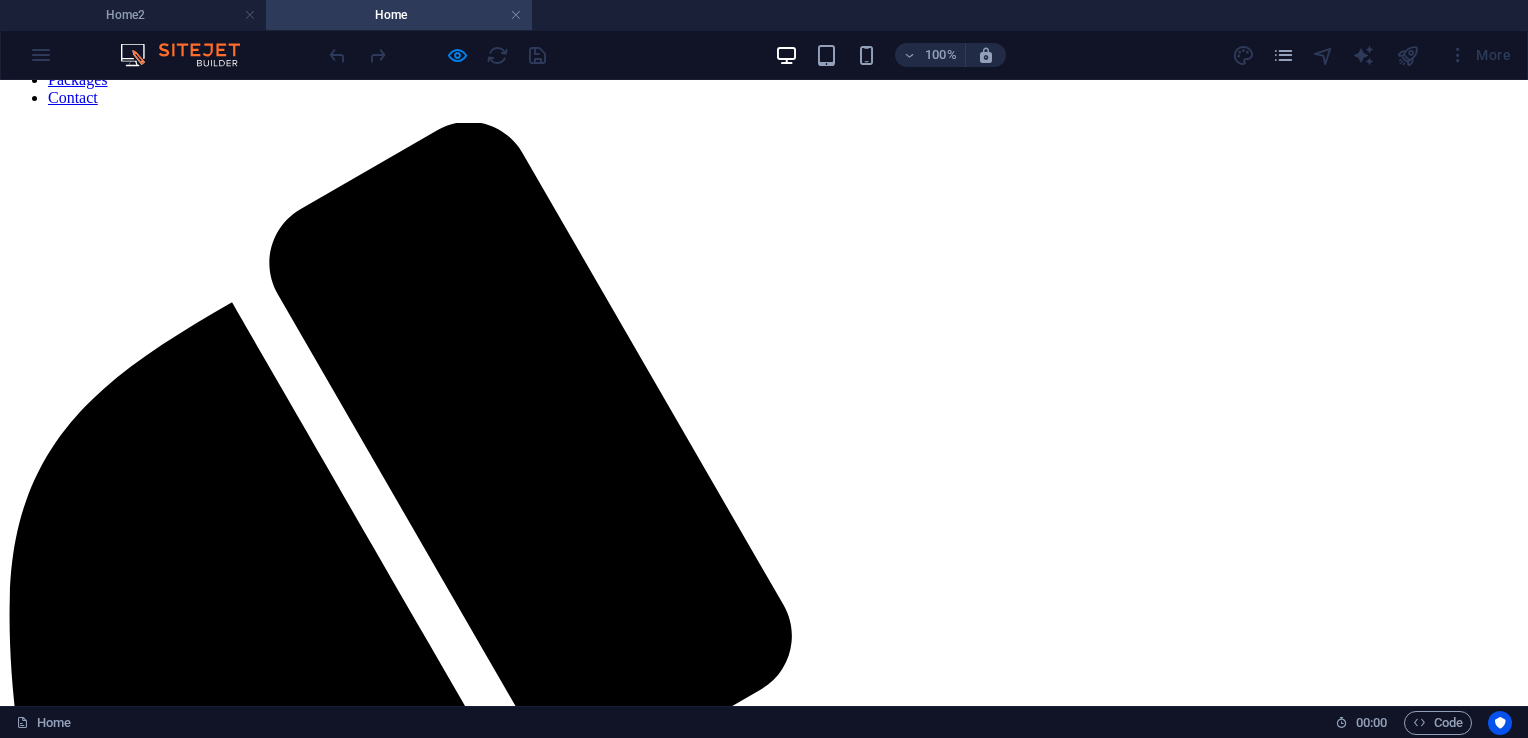scroll, scrollTop: 0, scrollLeft: 0, axis: both 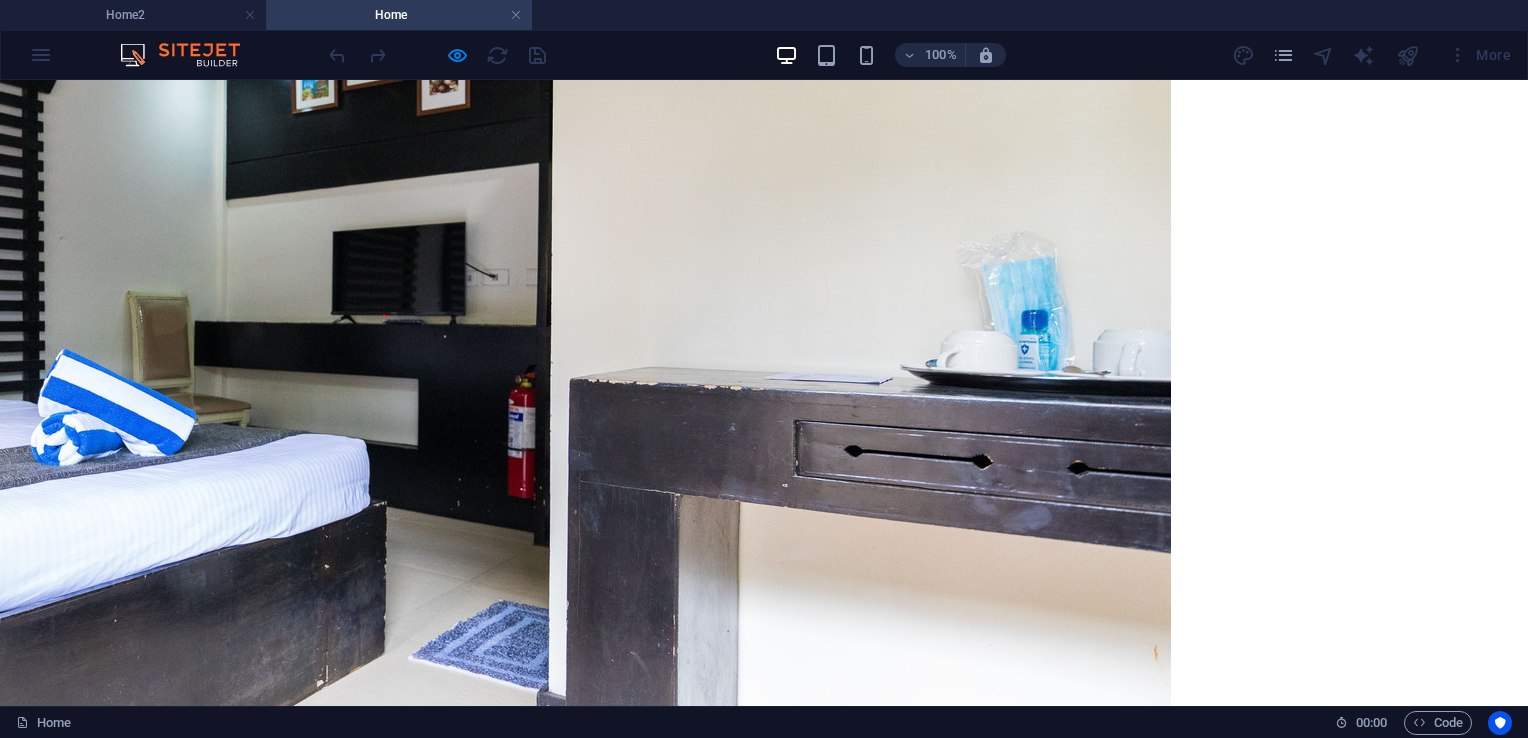 click on "2" at bounding box center (59, 13817) 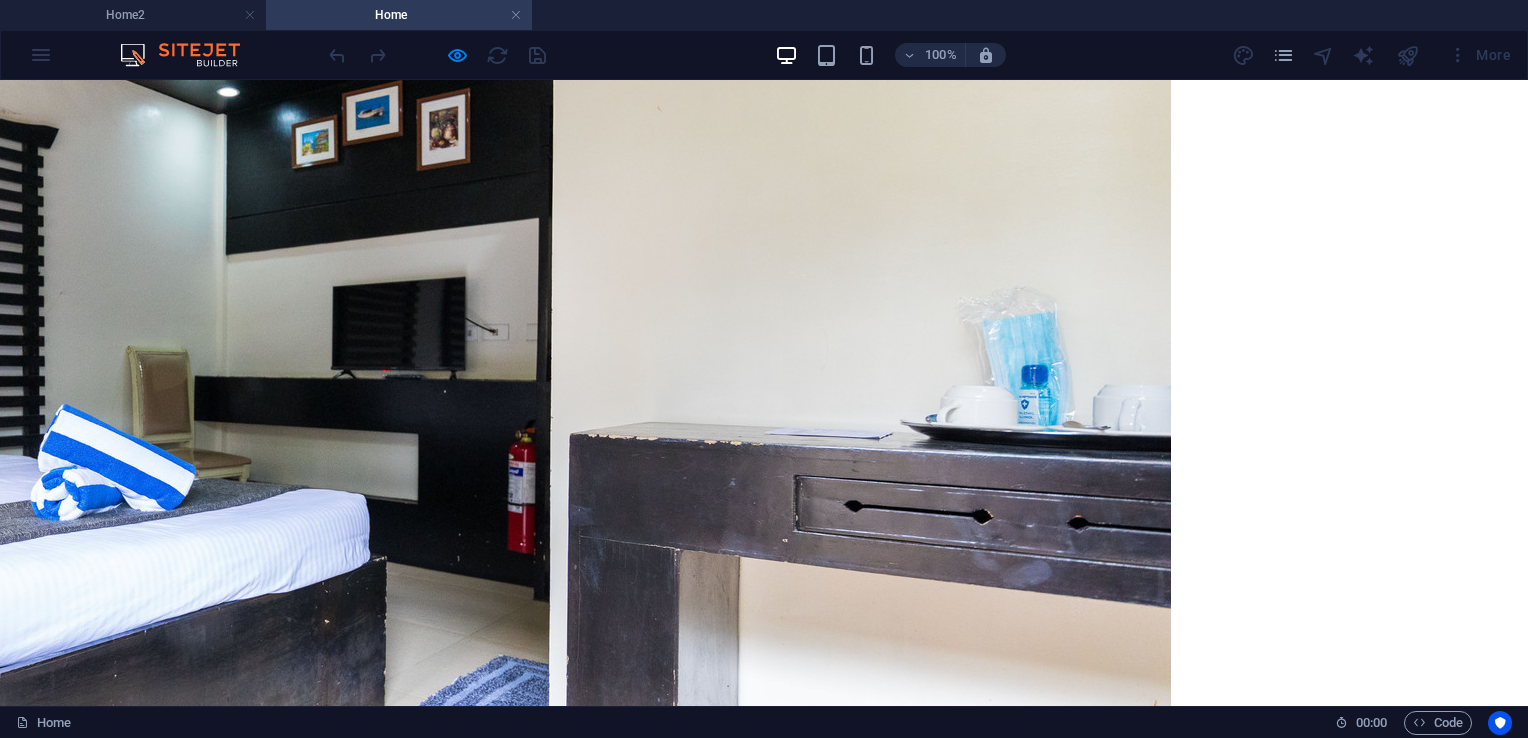 click on "What others say everlynmarie "I've stayed in this place twice already. First was last year and we were 5 in the room and the other one was this month and we were 3 only. We got the exact same room on our visit and I could say that their room is huge compared to any other hotel/resort I stayed in. I believe the room is good for 2 but I think it can fill in 10 people. There are 2 things lacking in this though, they don't have complimentary water and hair dryer. So better bring your own. If you plan to swim on their pool, don't expect it to be warm. Water is all natural (mountain water I believe) and cold." Melanie82016 Joyce Anne E "It was found in Tayabas, Quezon. I'm so happy in my adventure like swimming, eating in the restaurant with my family, taking selfie and explore the place. It was a very memorable experience. If you want to go there make sure to bring your friends, family and also your love one's. 💕🌴🚗" everlynmarie Melanie82016 1 2 3" at bounding box center [764, 13573] 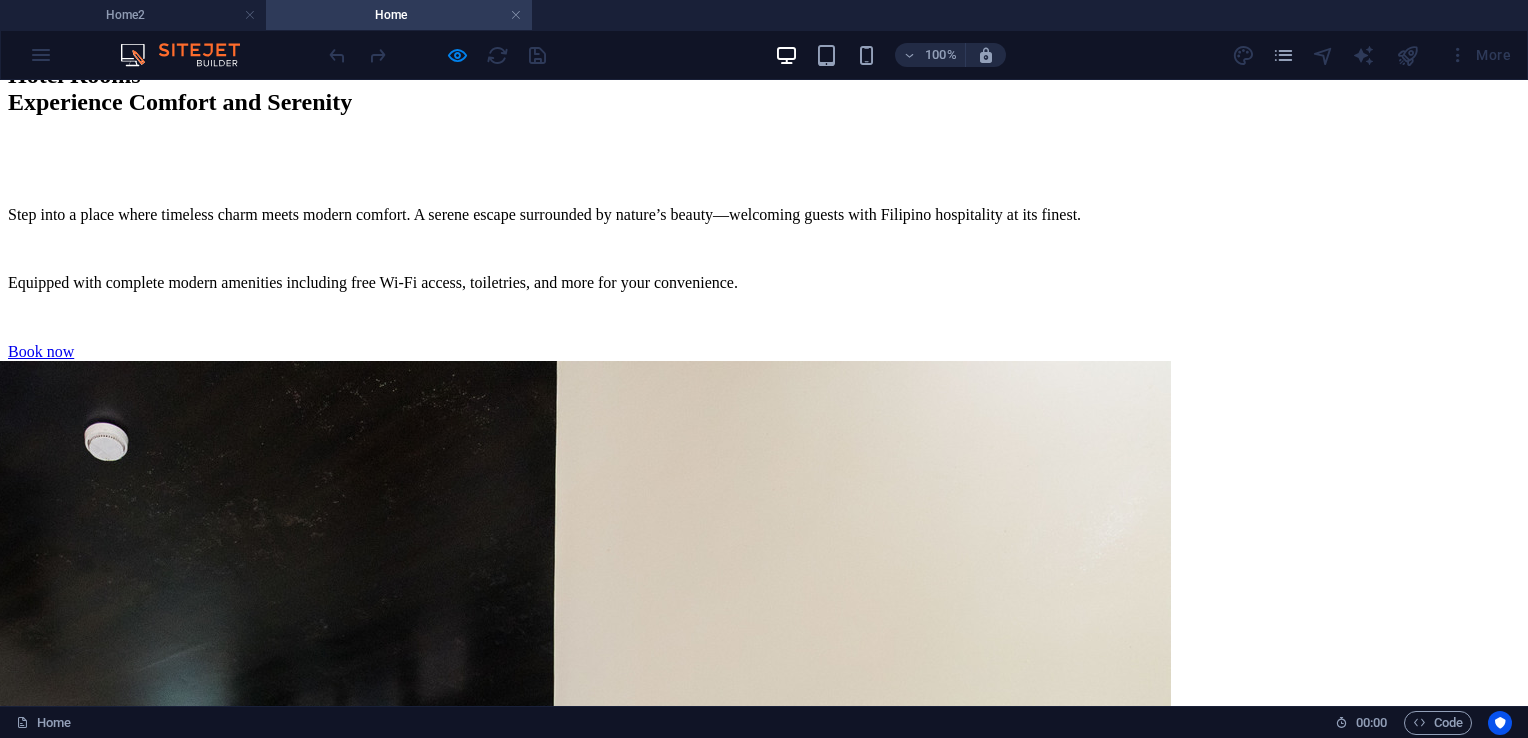 scroll, scrollTop: 4709, scrollLeft: 0, axis: vertical 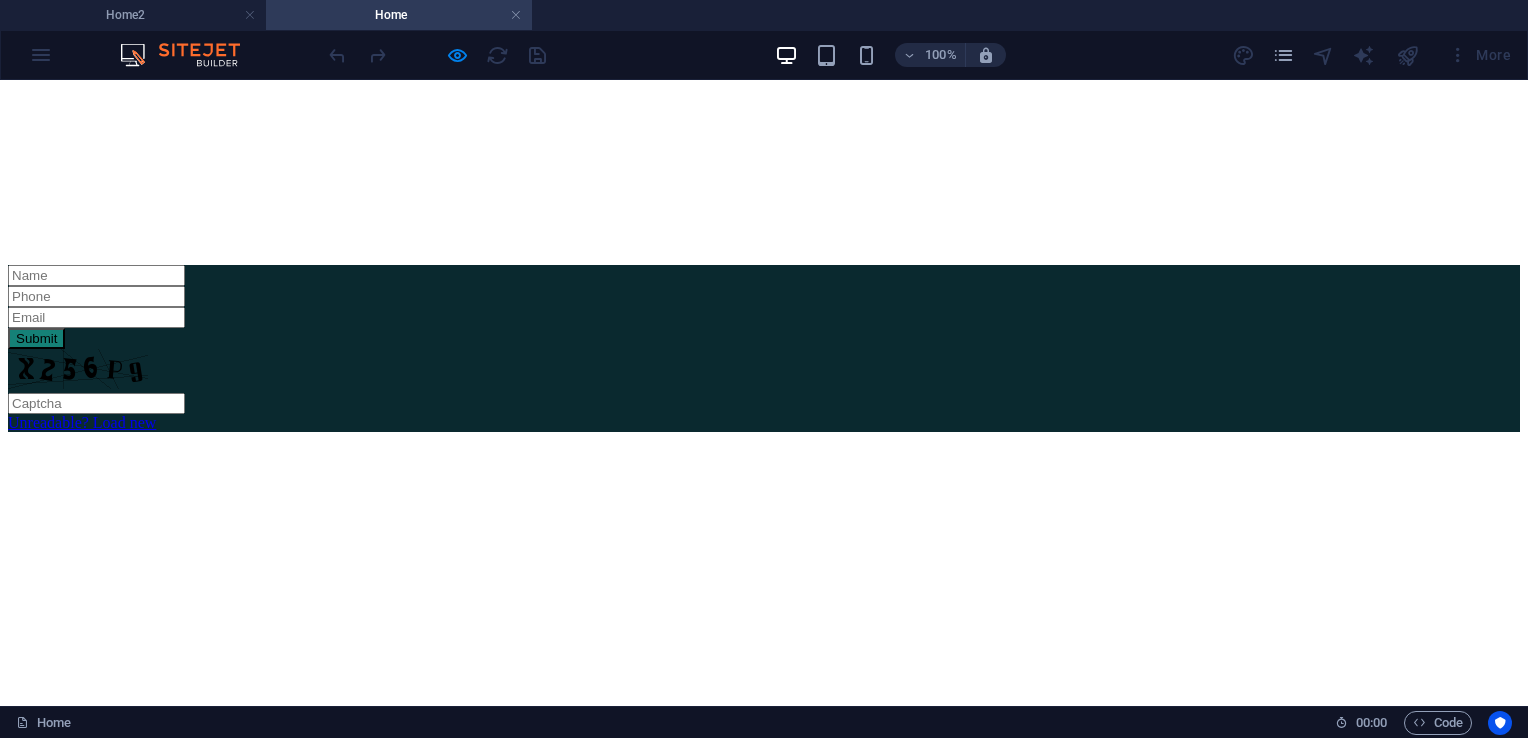 click on "Dining Savor the Flavors of Paradise" at bounding box center [764, 3553] 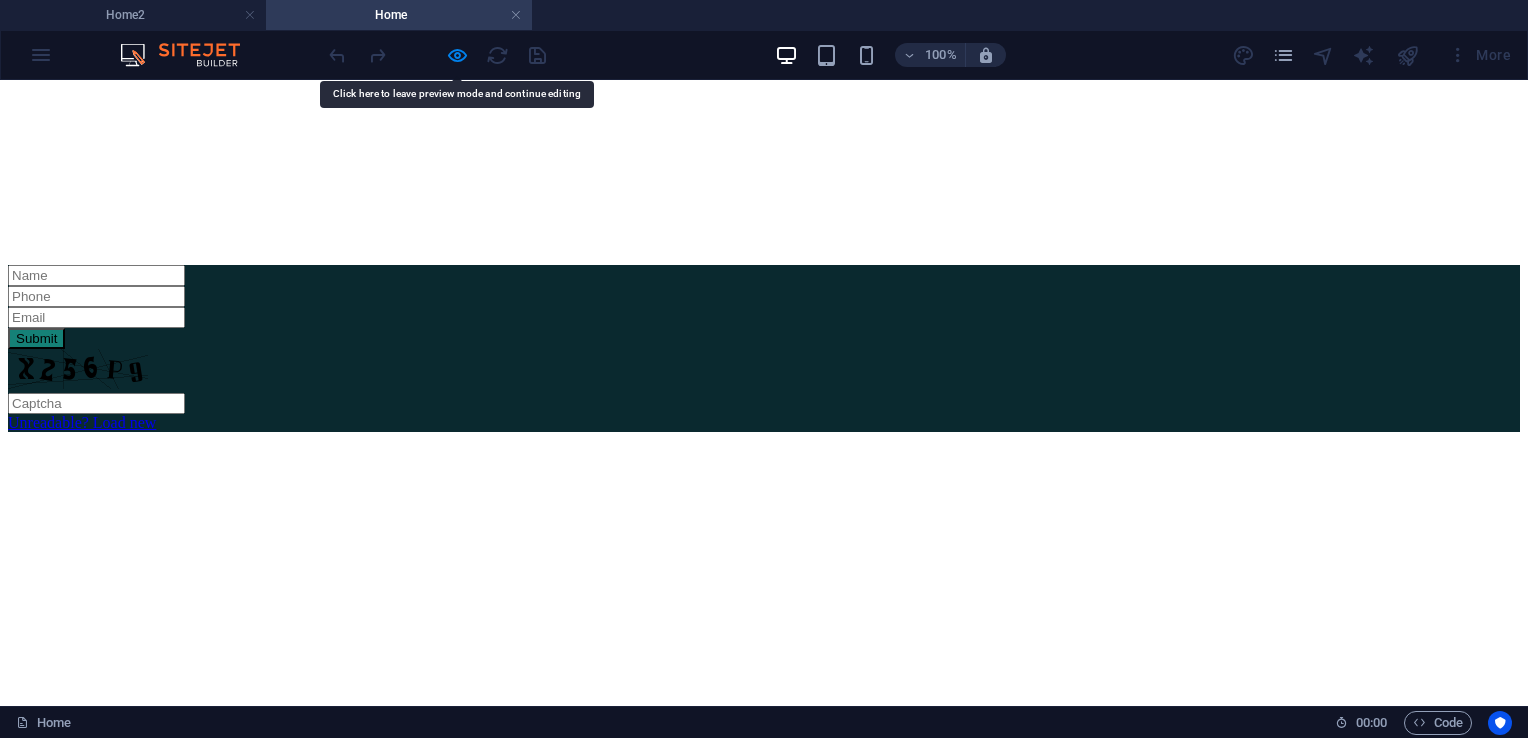 click on "Dining Savor the Flavors of Paradise" at bounding box center (764, 3553) 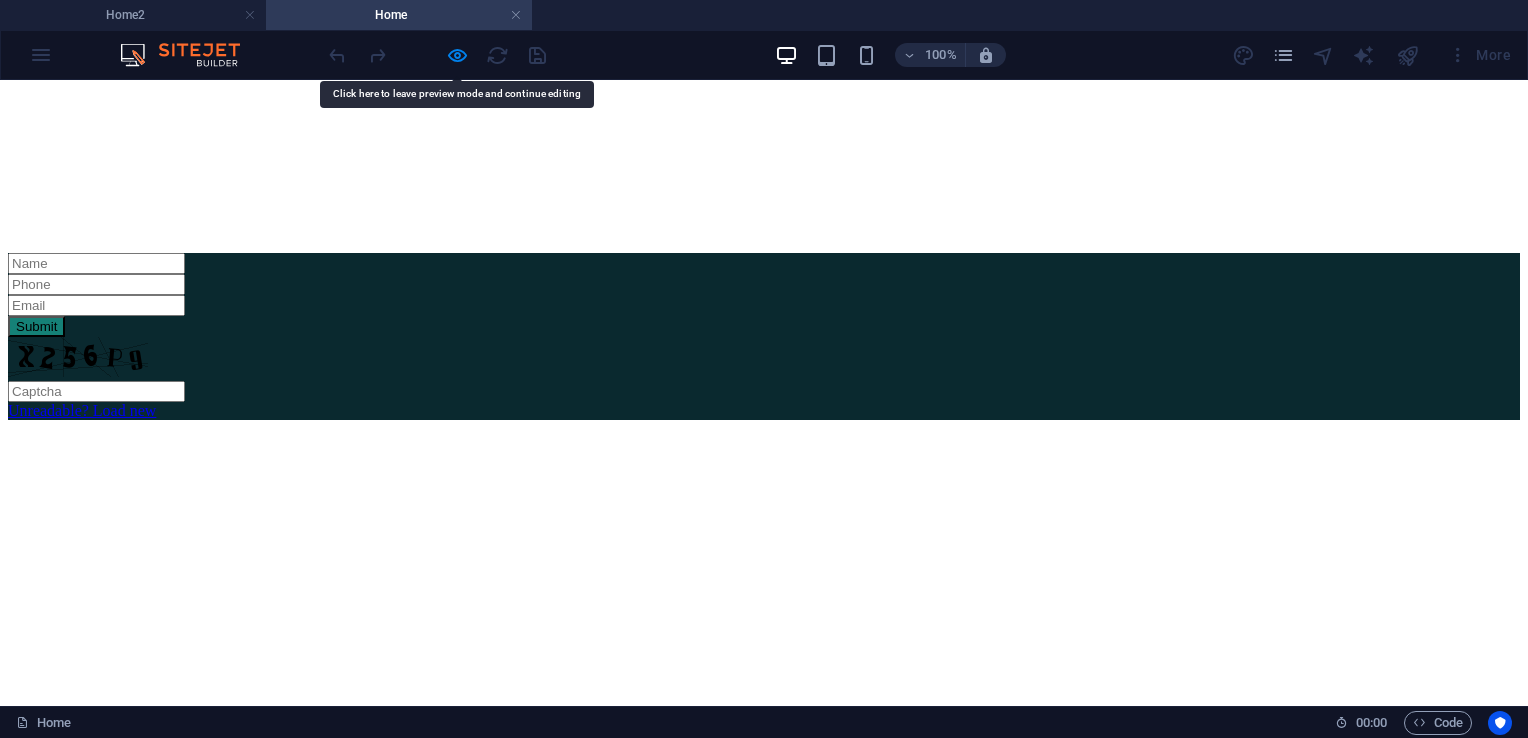 scroll, scrollTop: 3409, scrollLeft: 0, axis: vertical 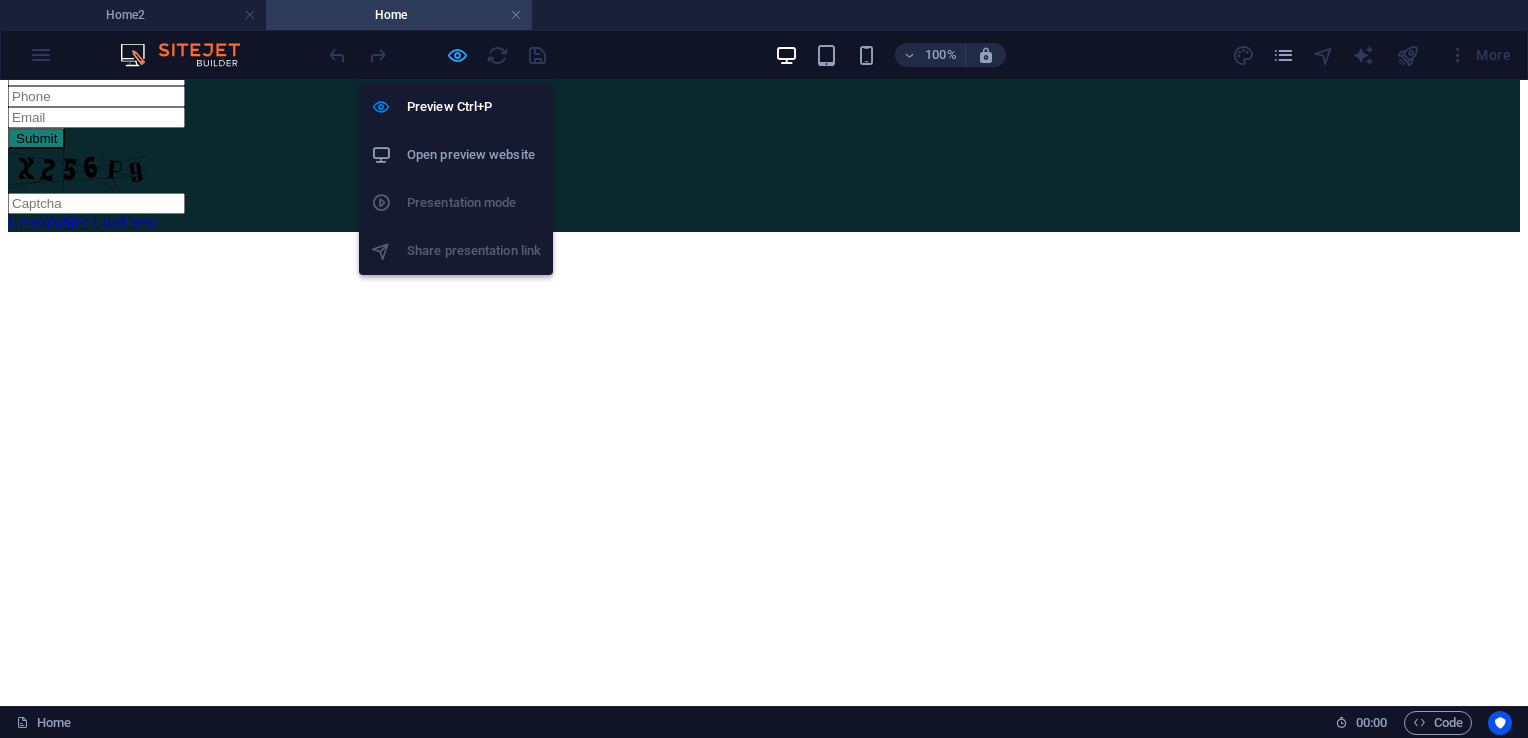 click at bounding box center [457, 55] 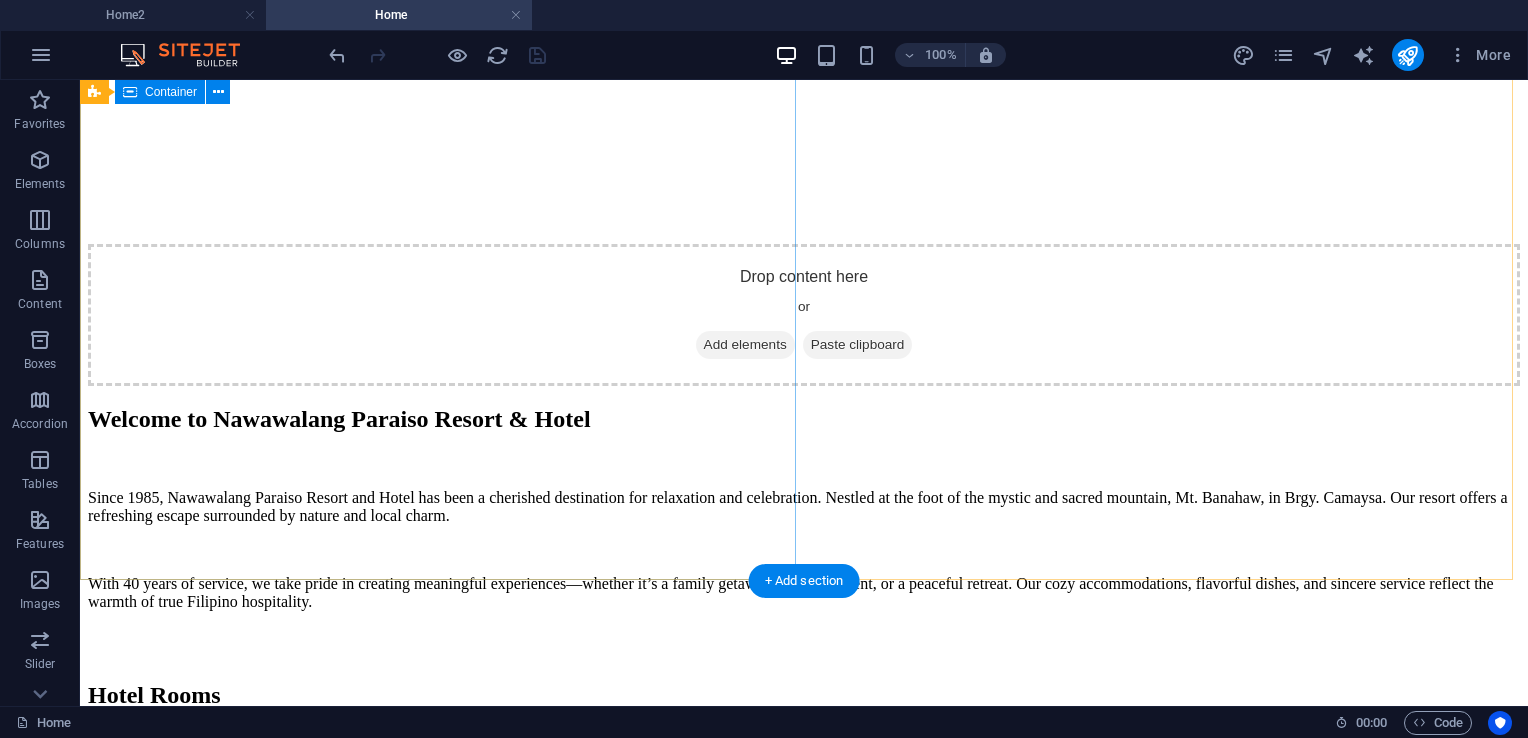 scroll, scrollTop: 3484, scrollLeft: 0, axis: vertical 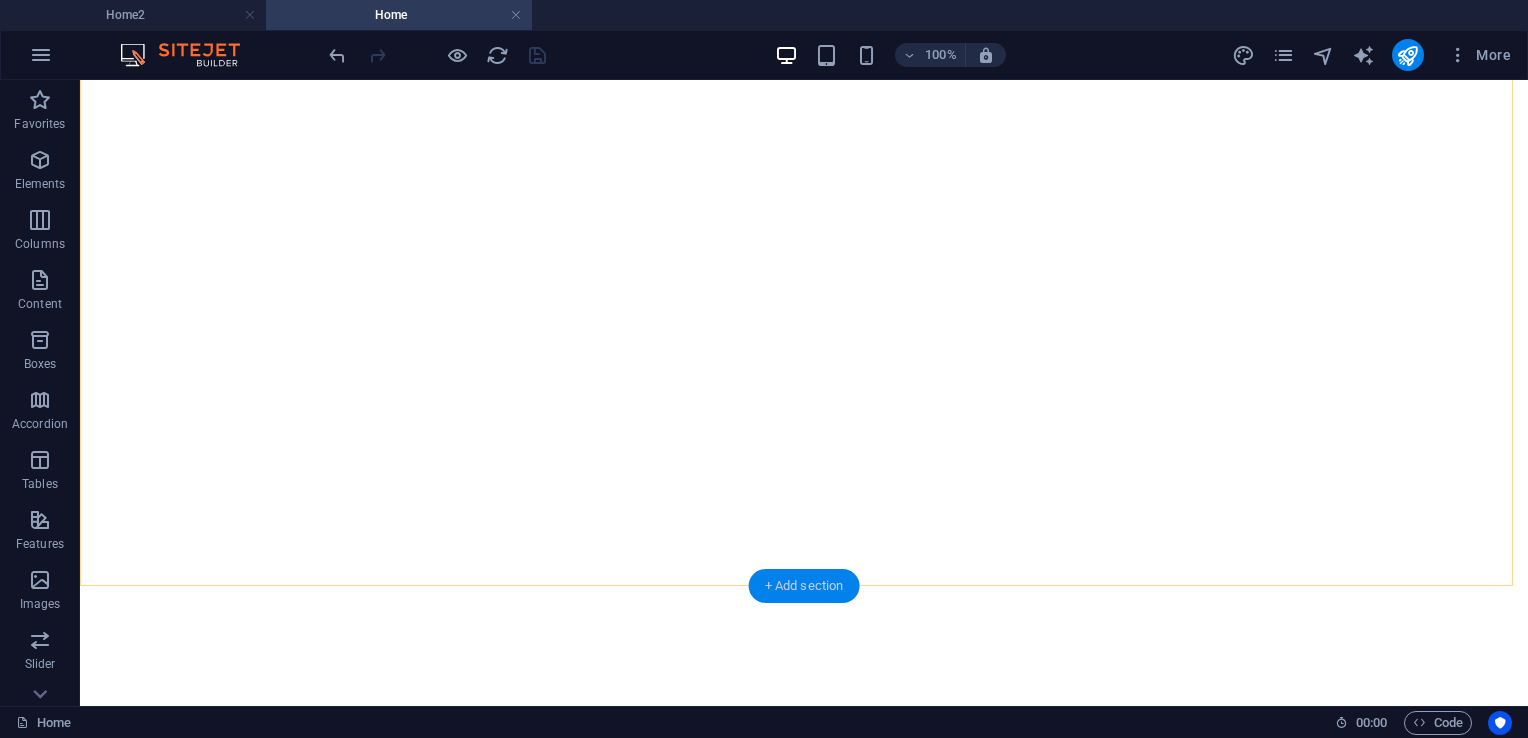 drag, startPoint x: 810, startPoint y: 578, endPoint x: 376, endPoint y: 467, distance: 447.96988 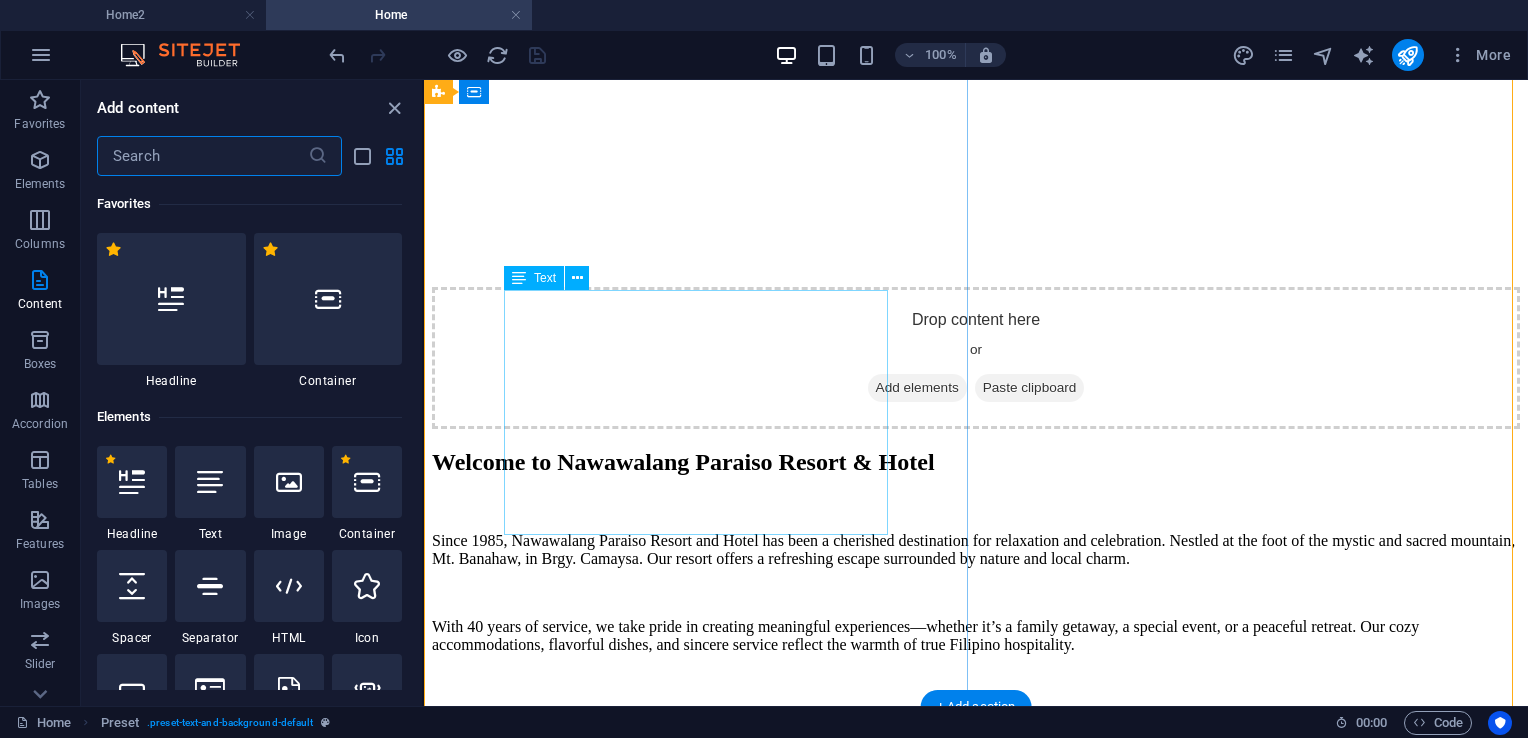 scroll, scrollTop: 3972, scrollLeft: 0, axis: vertical 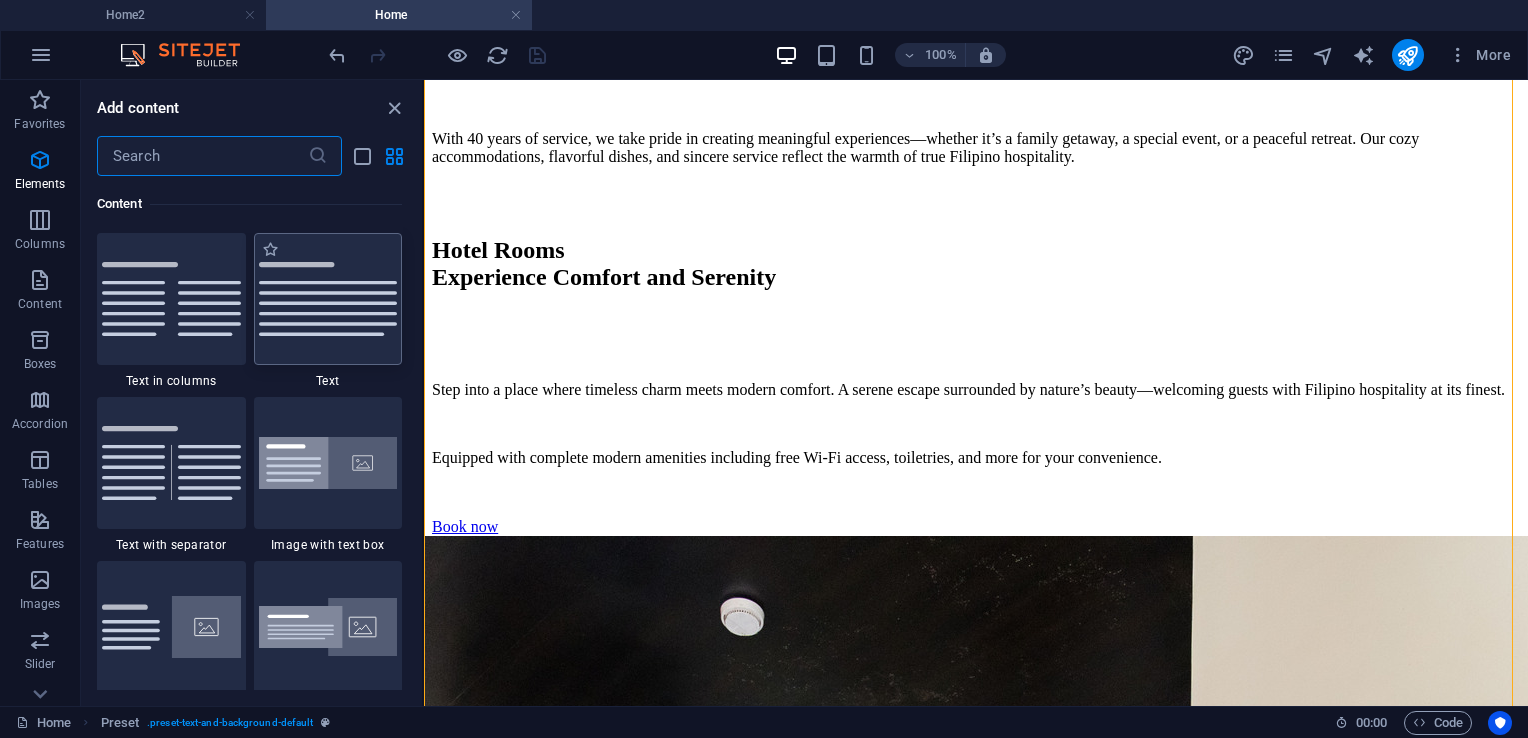drag, startPoint x: 353, startPoint y: 300, endPoint x: 281, endPoint y: 233, distance: 98.35141 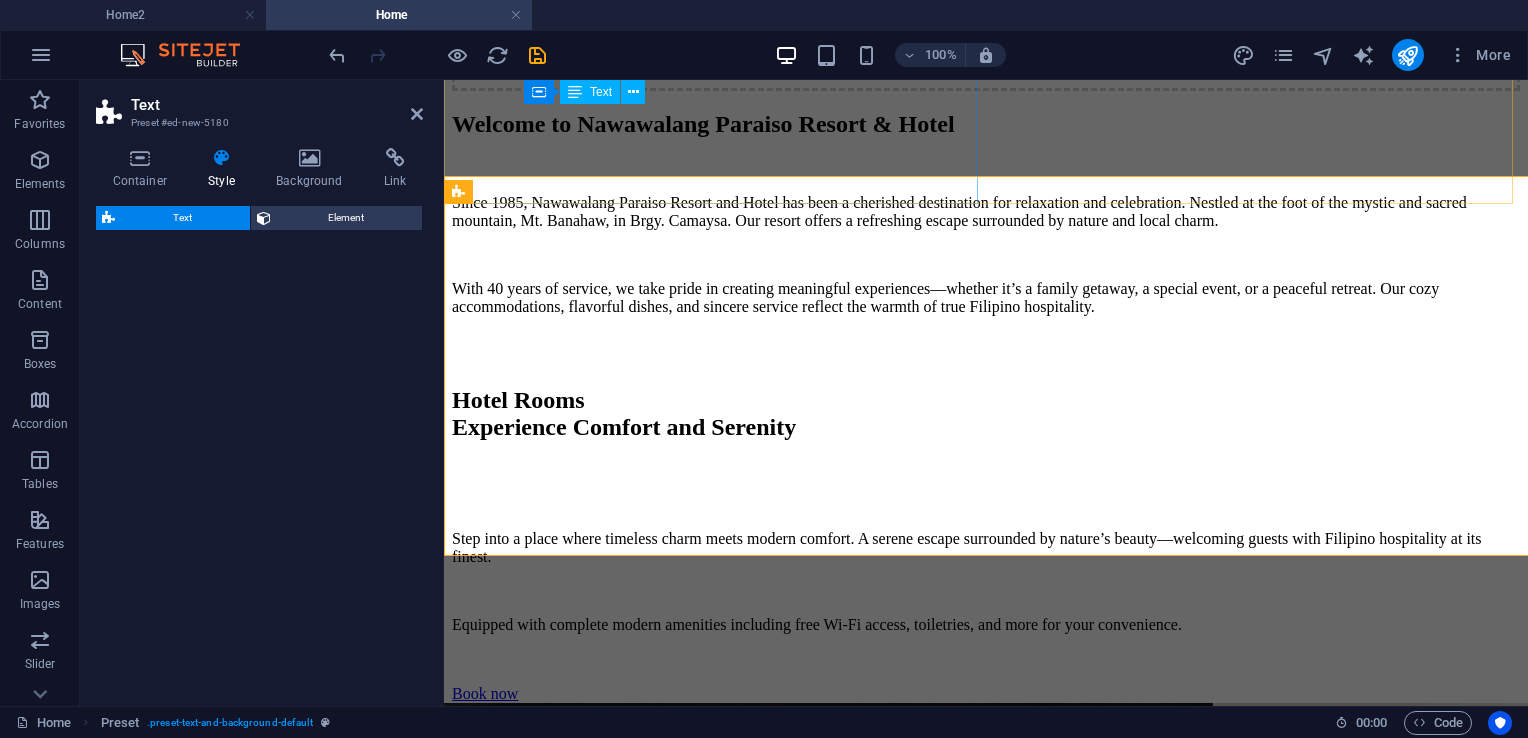 scroll, scrollTop: 4504, scrollLeft: 0, axis: vertical 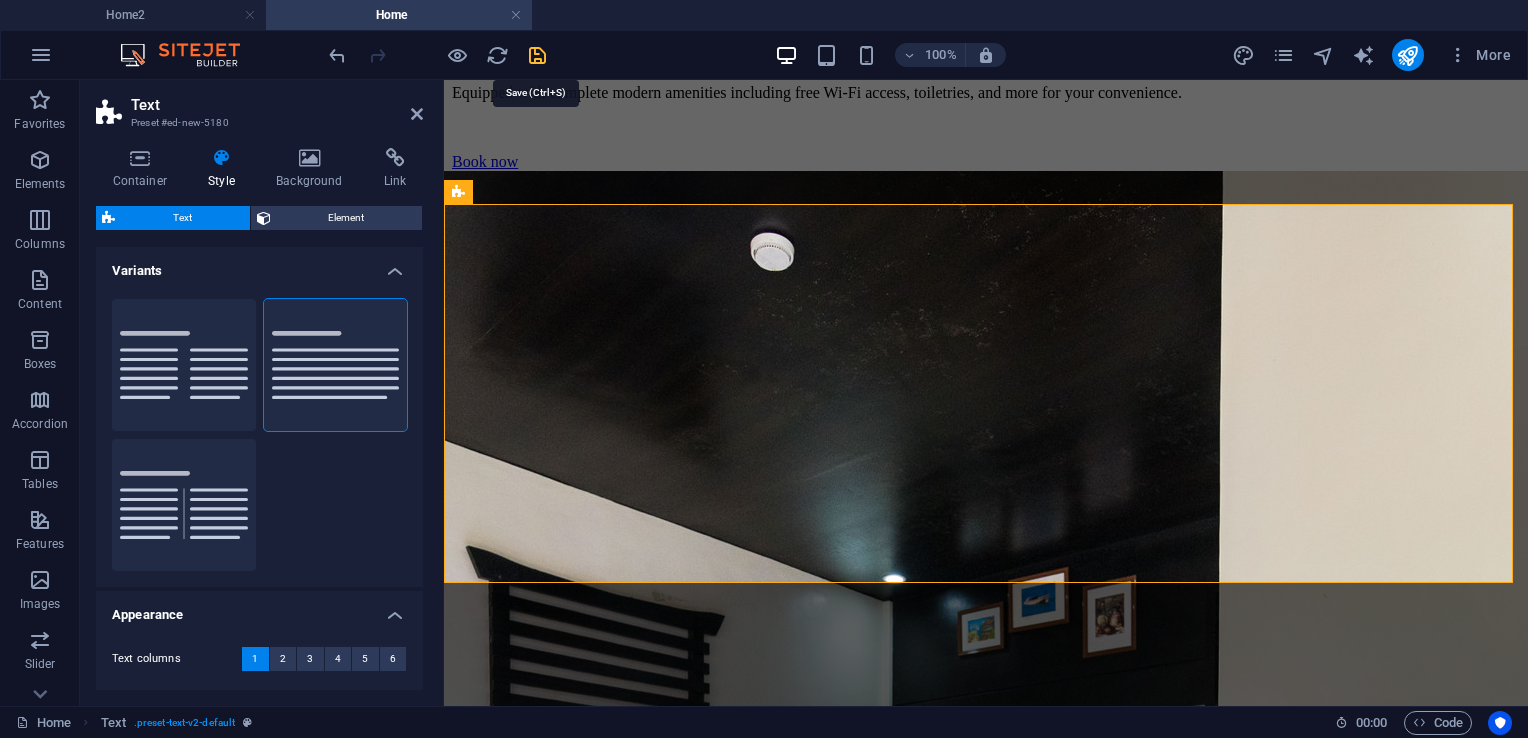 click at bounding box center [537, 55] 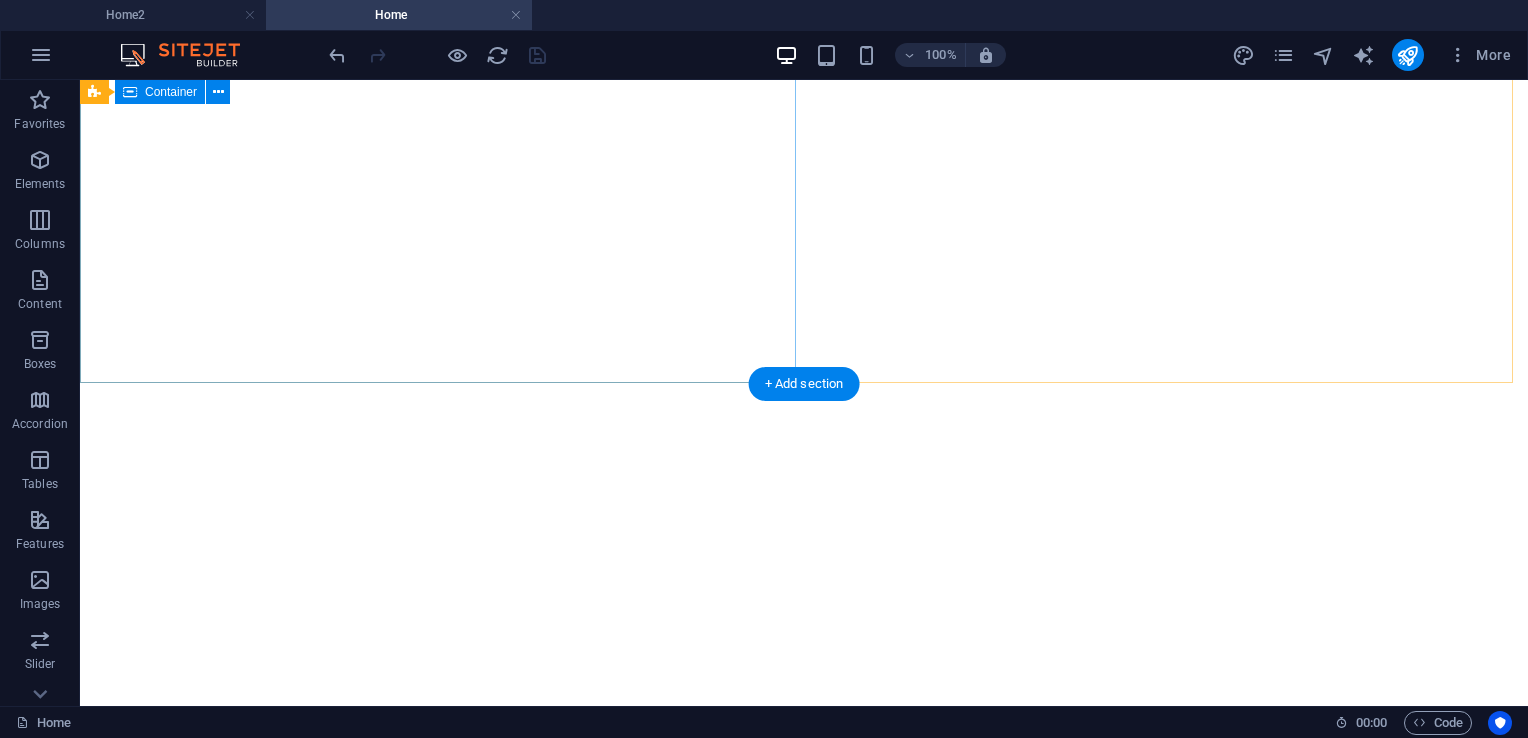scroll, scrollTop: 2167, scrollLeft: 0, axis: vertical 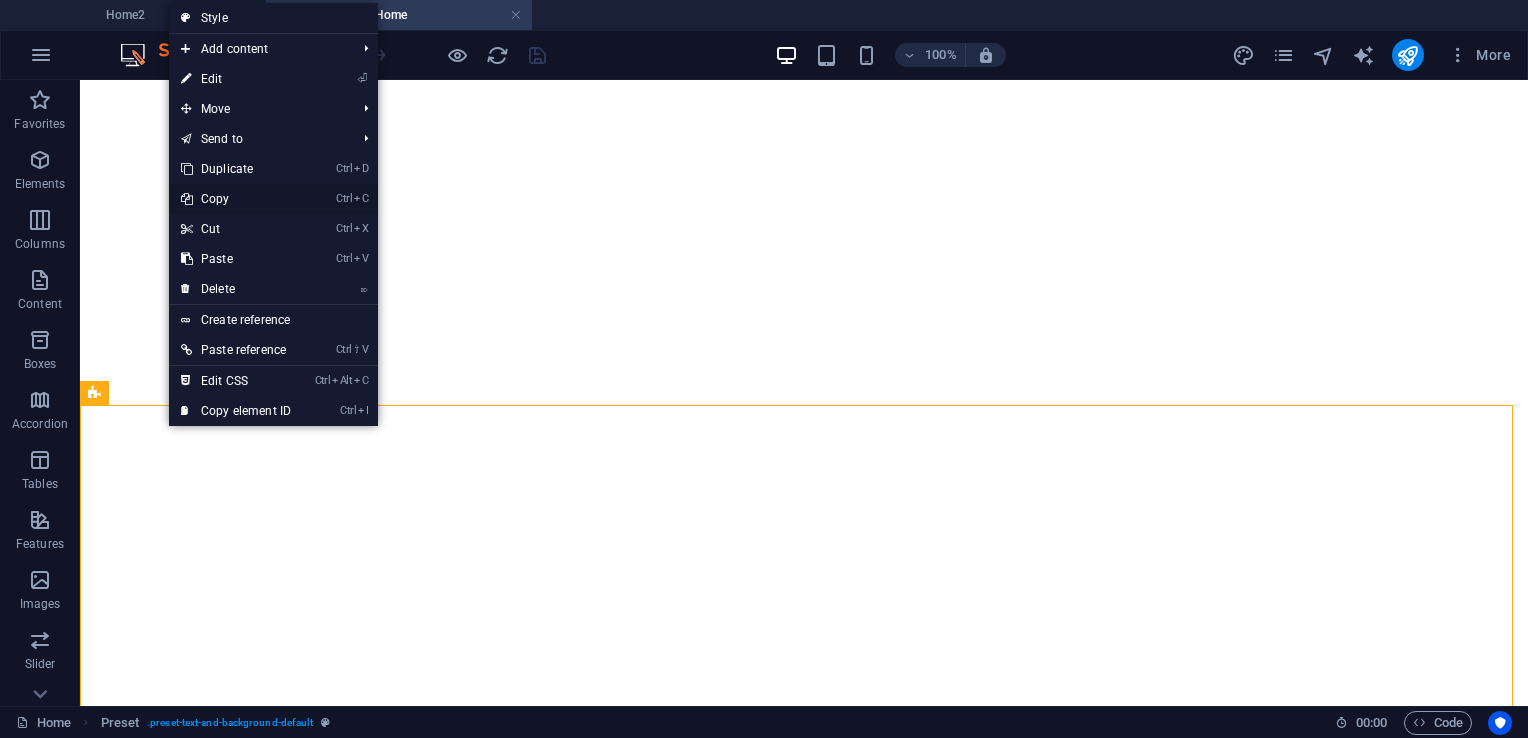 click on "Ctrl C  Copy" at bounding box center [236, 199] 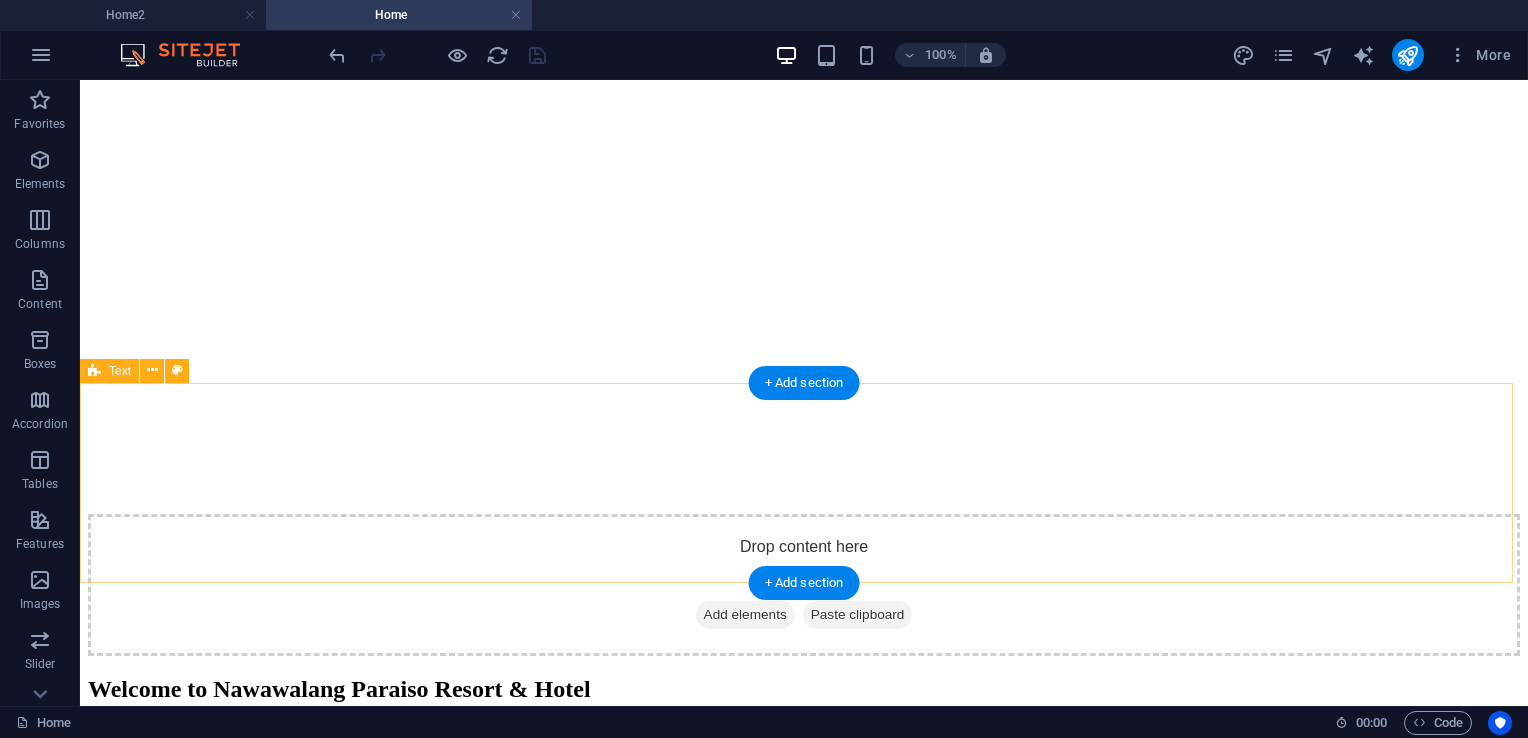scroll, scrollTop: 4067, scrollLeft: 0, axis: vertical 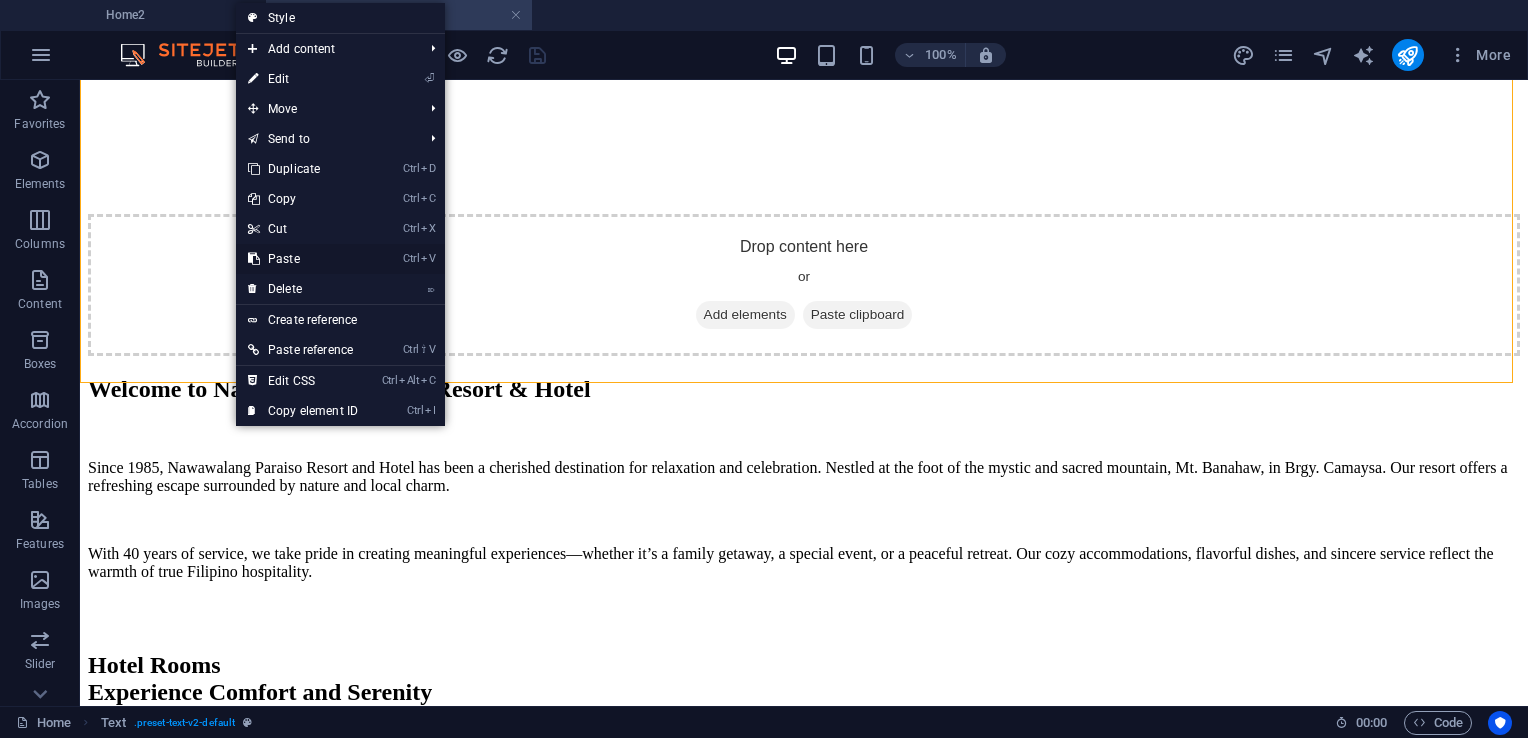 click on "Ctrl V  Paste" at bounding box center [303, 259] 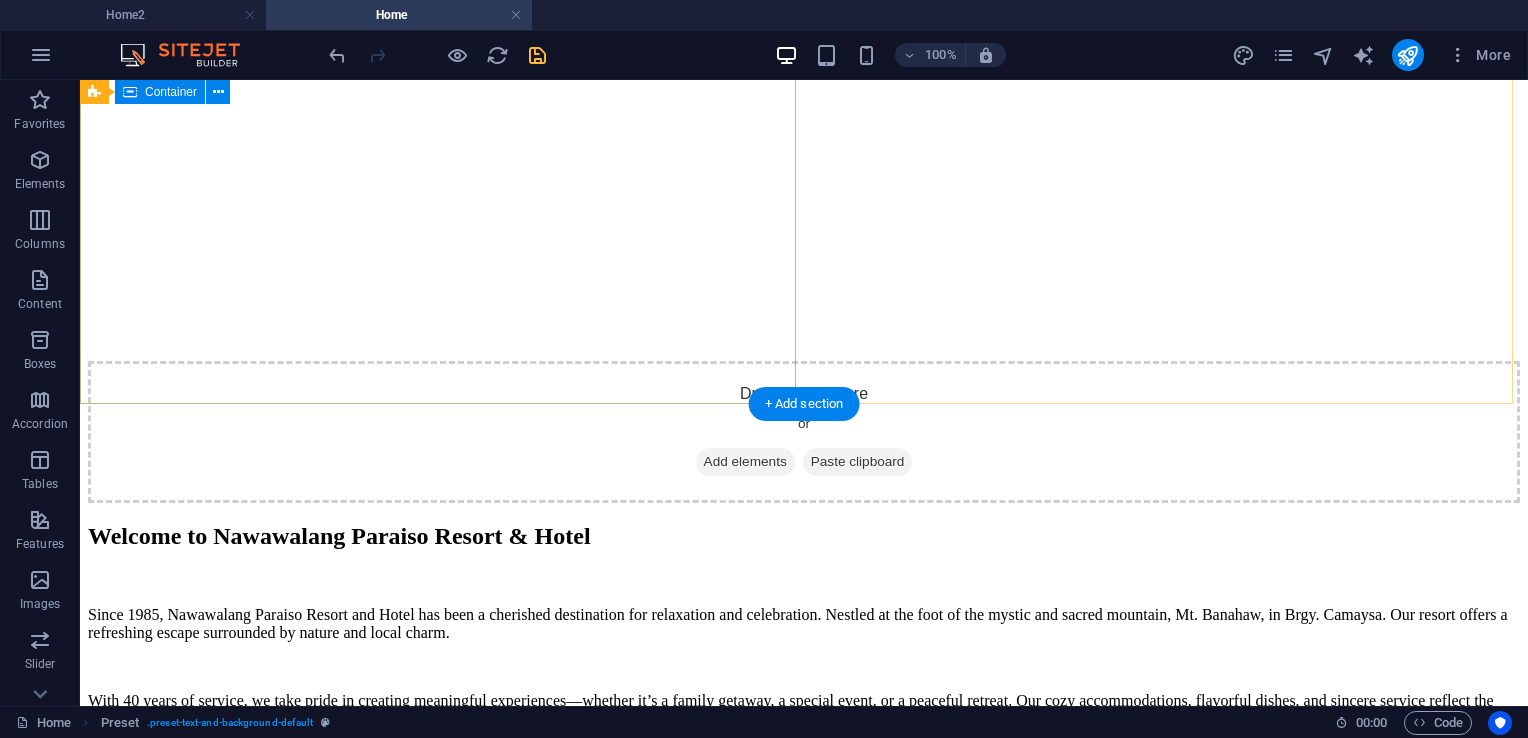 scroll, scrollTop: 3667, scrollLeft: 0, axis: vertical 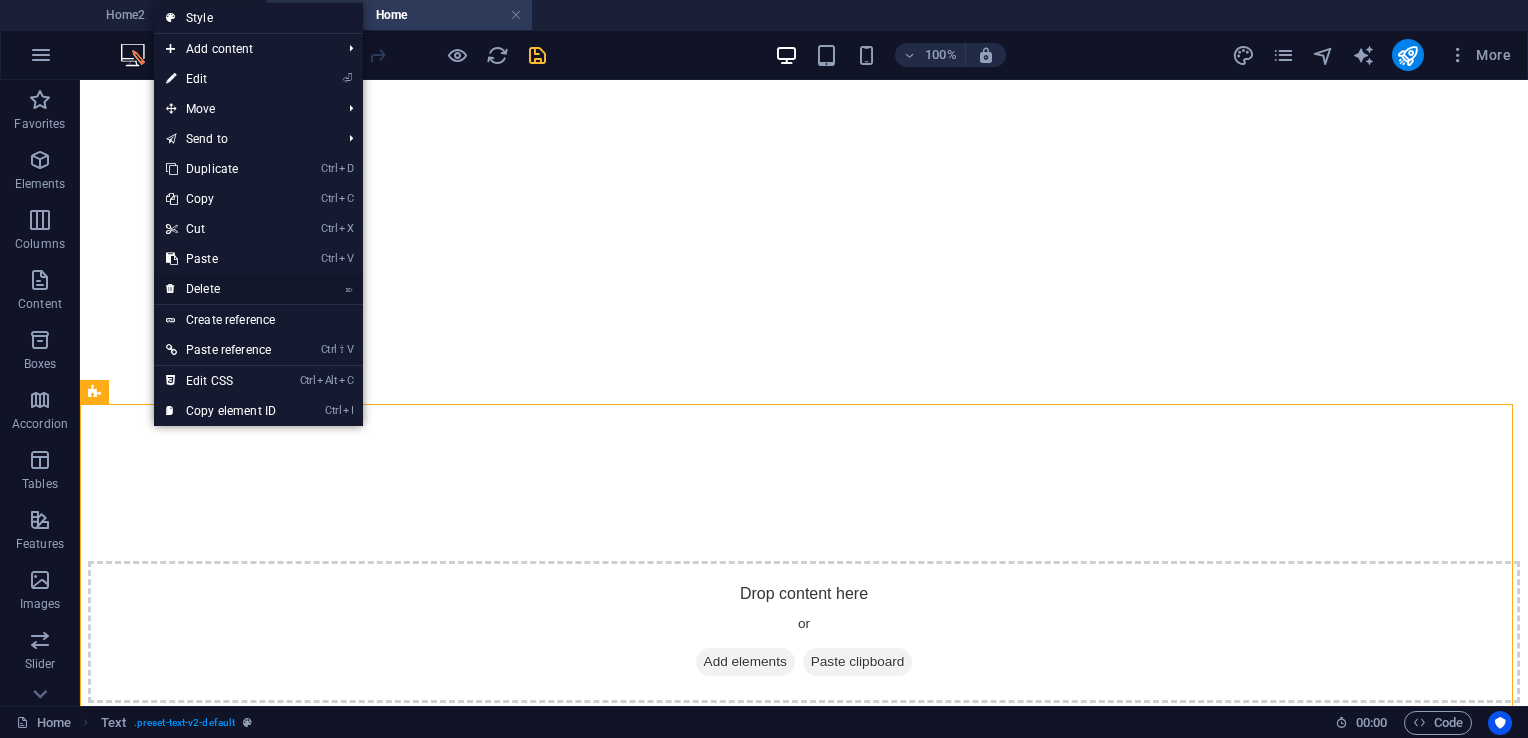 click on "⌦  Delete" at bounding box center [221, 289] 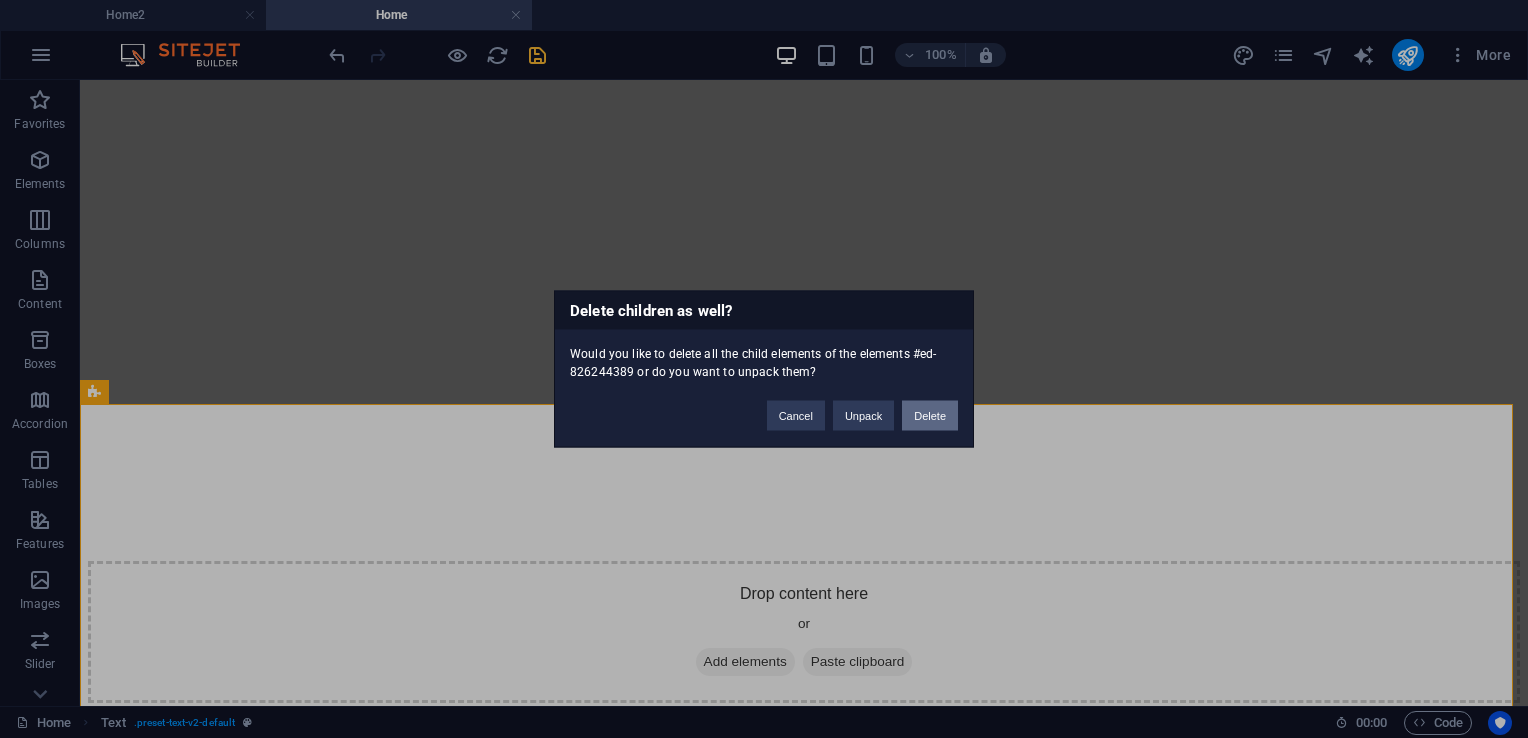 drag, startPoint x: 940, startPoint y: 415, endPoint x: 806, endPoint y: 330, distance: 158.68523 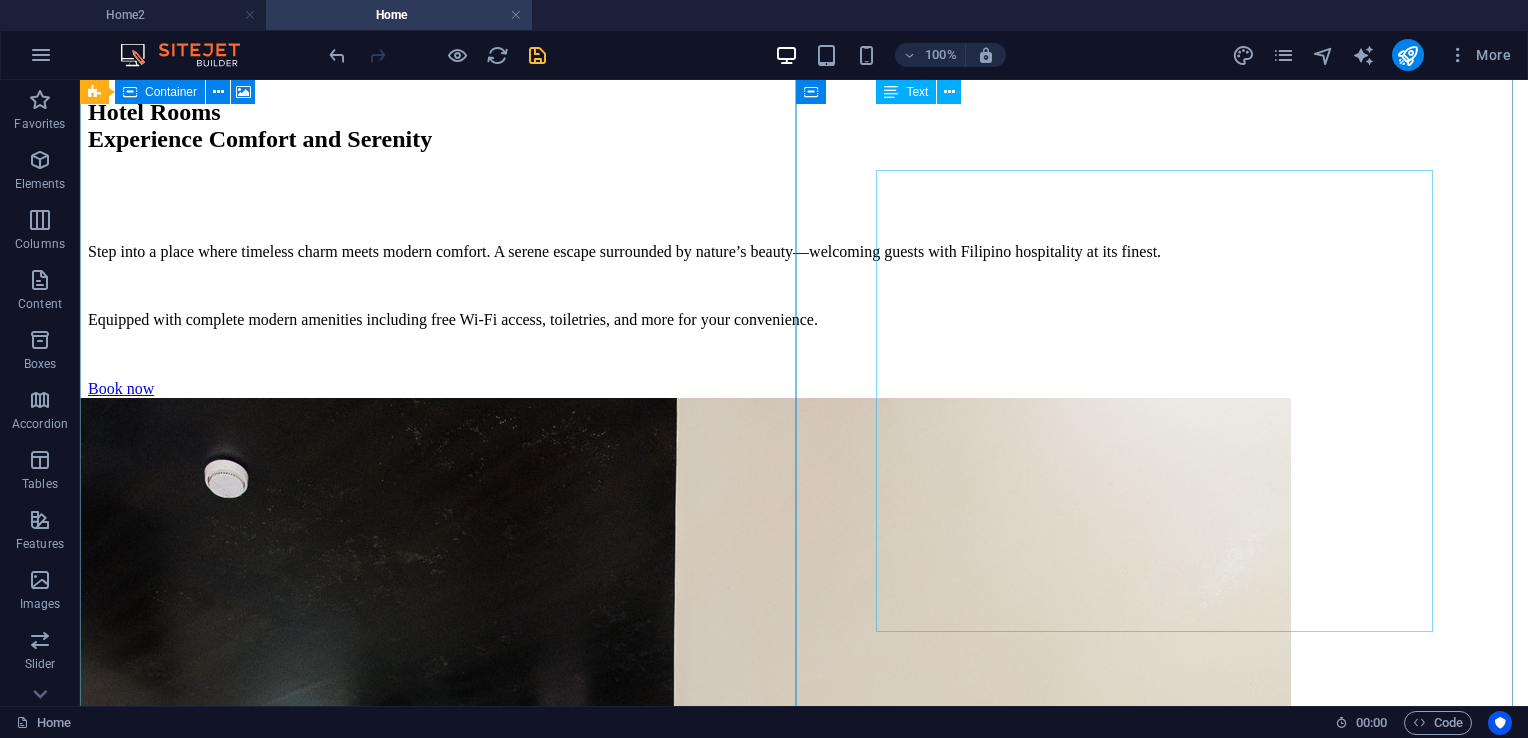 scroll, scrollTop: 4067, scrollLeft: 0, axis: vertical 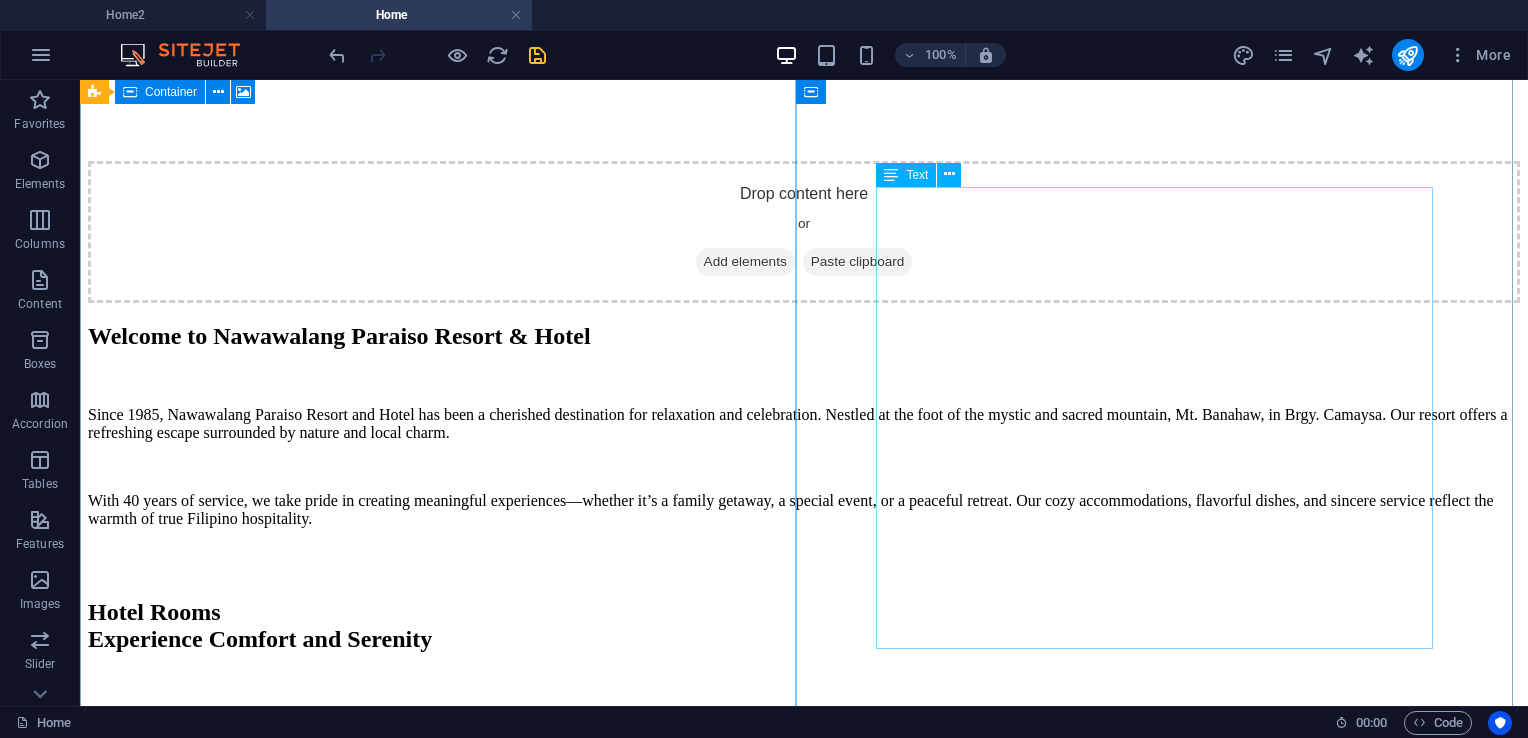 click at bounding box center (804, 5270) 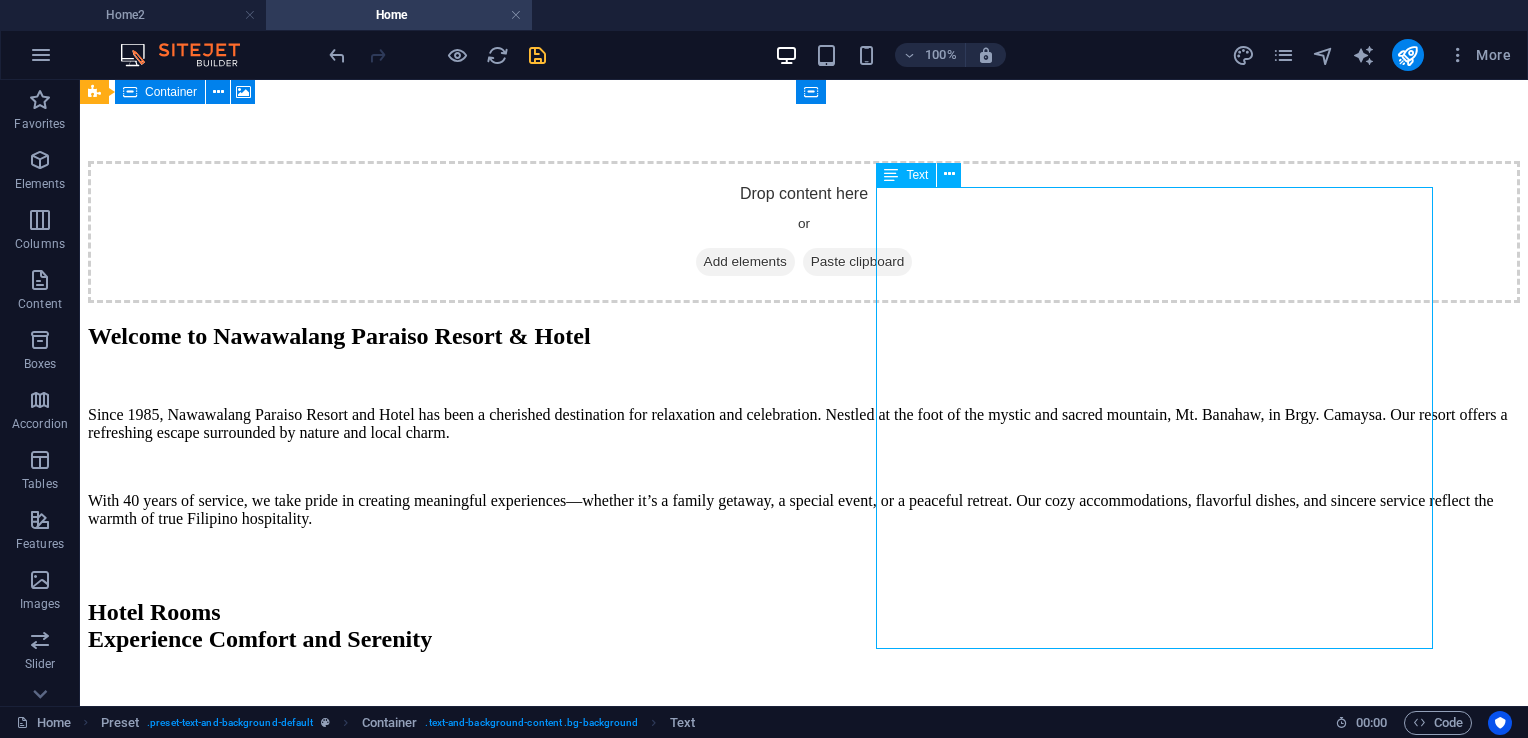 click at bounding box center (804, 5270) 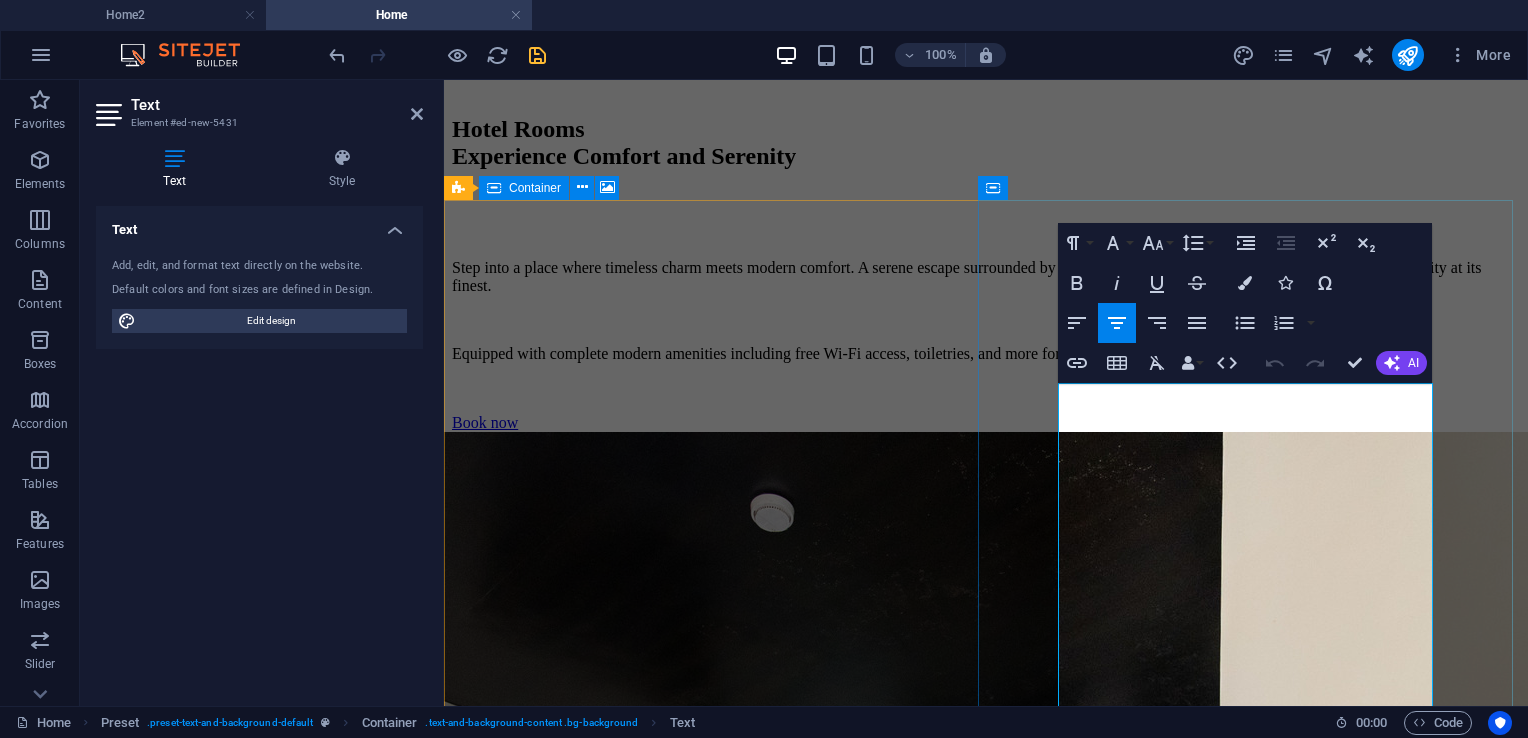 scroll, scrollTop: 4508, scrollLeft: 0, axis: vertical 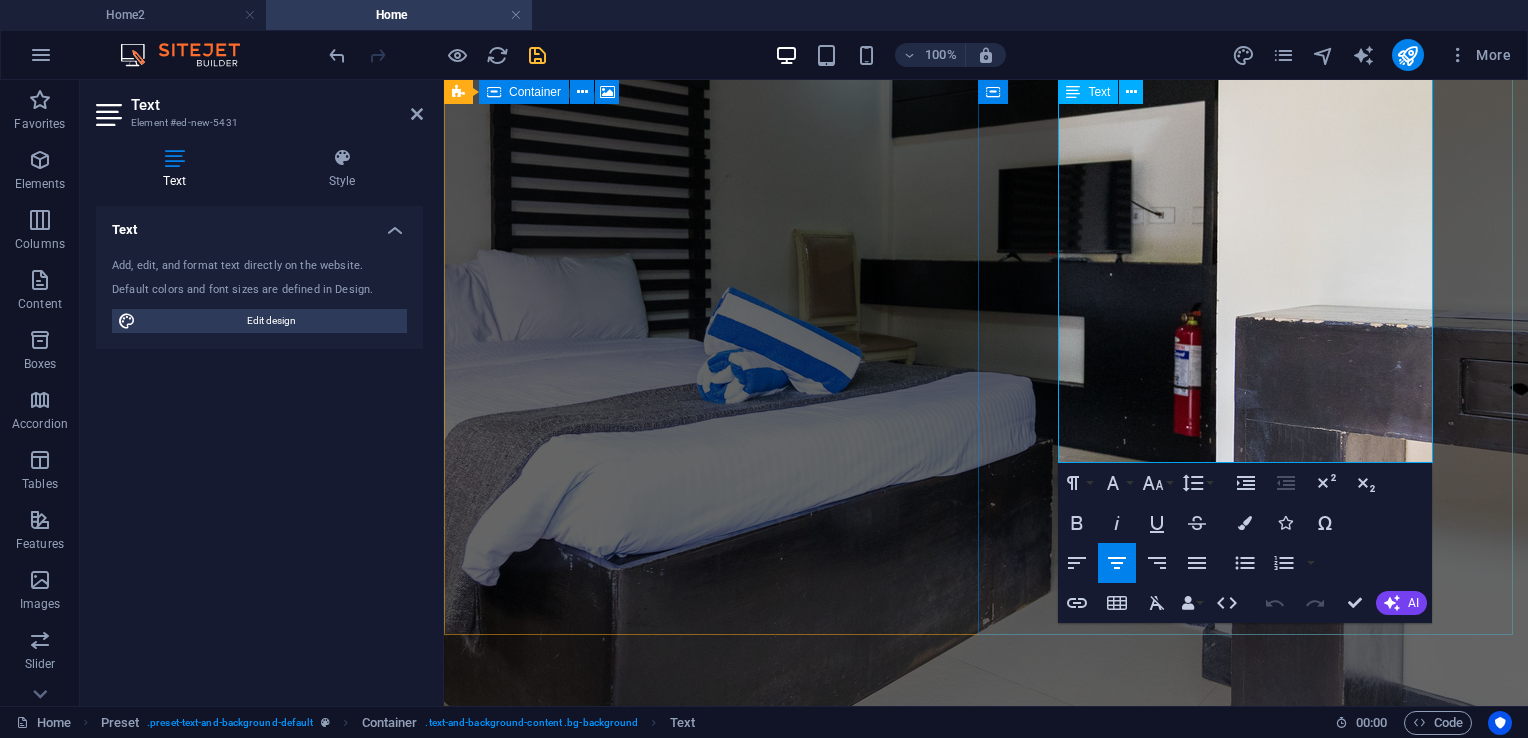 drag, startPoint x: 1116, startPoint y: 401, endPoint x: 1364, endPoint y: 430, distance: 249.6898 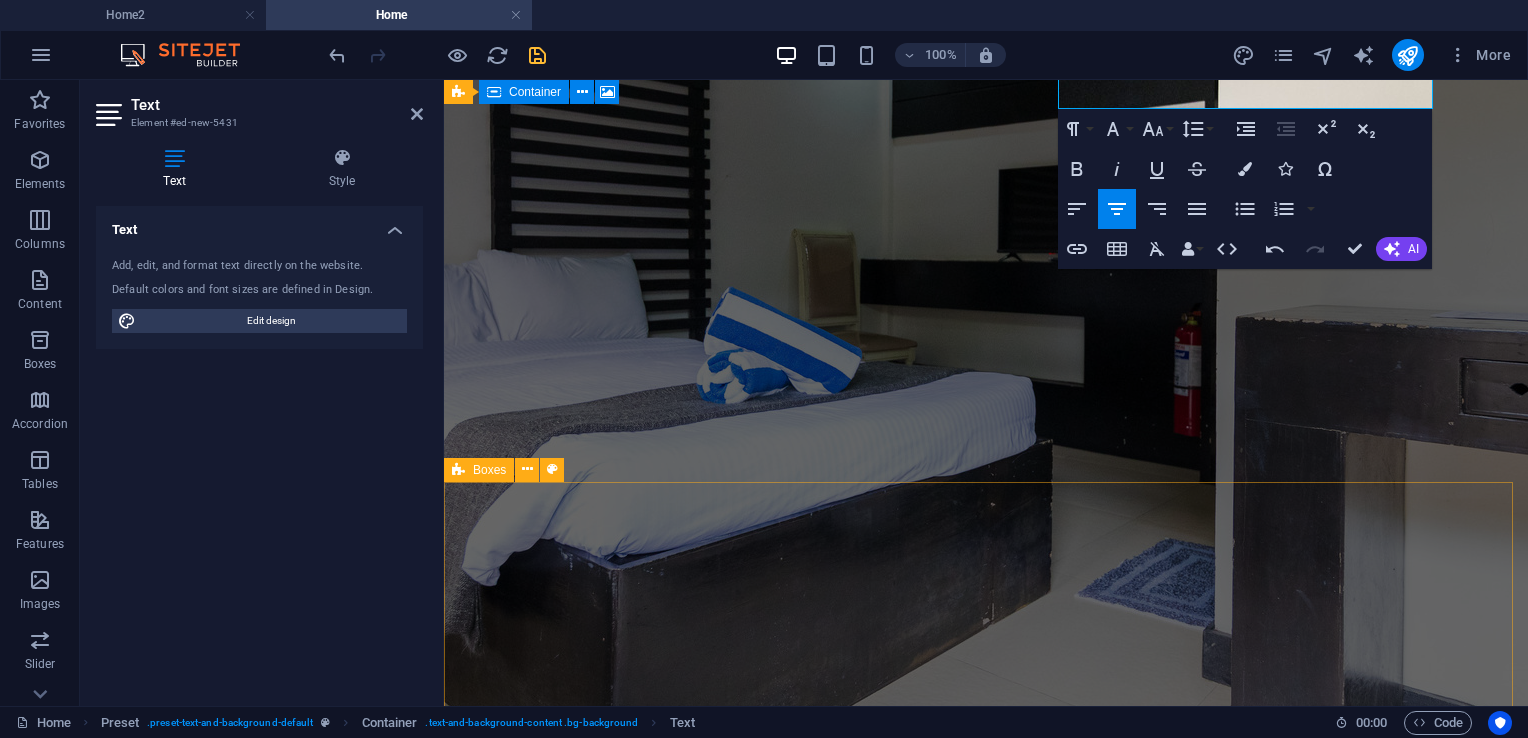 scroll, scrollTop: 5823, scrollLeft: 6, axis: both 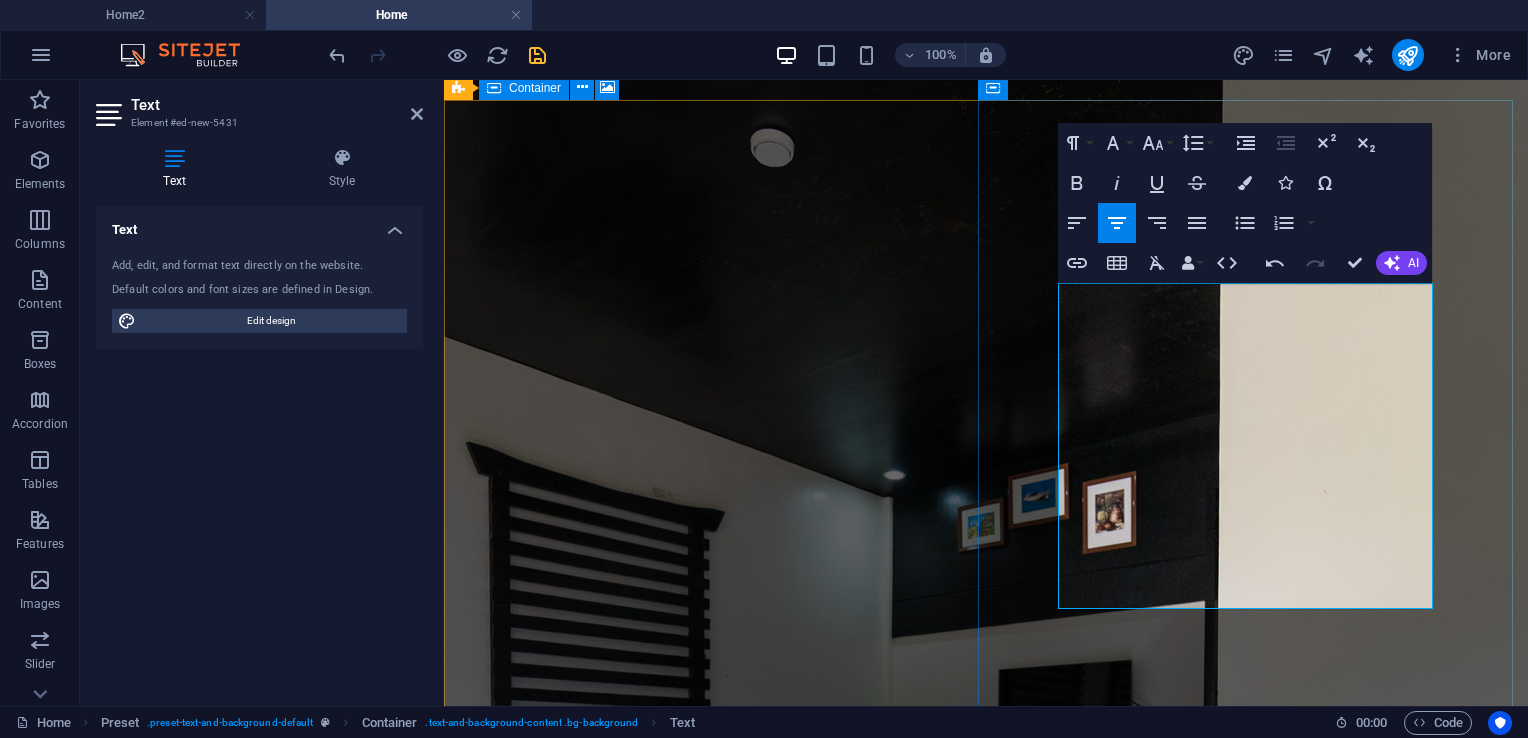 click on "designed to bring your vision to life. From weddings and" at bounding box center (986, 4806) 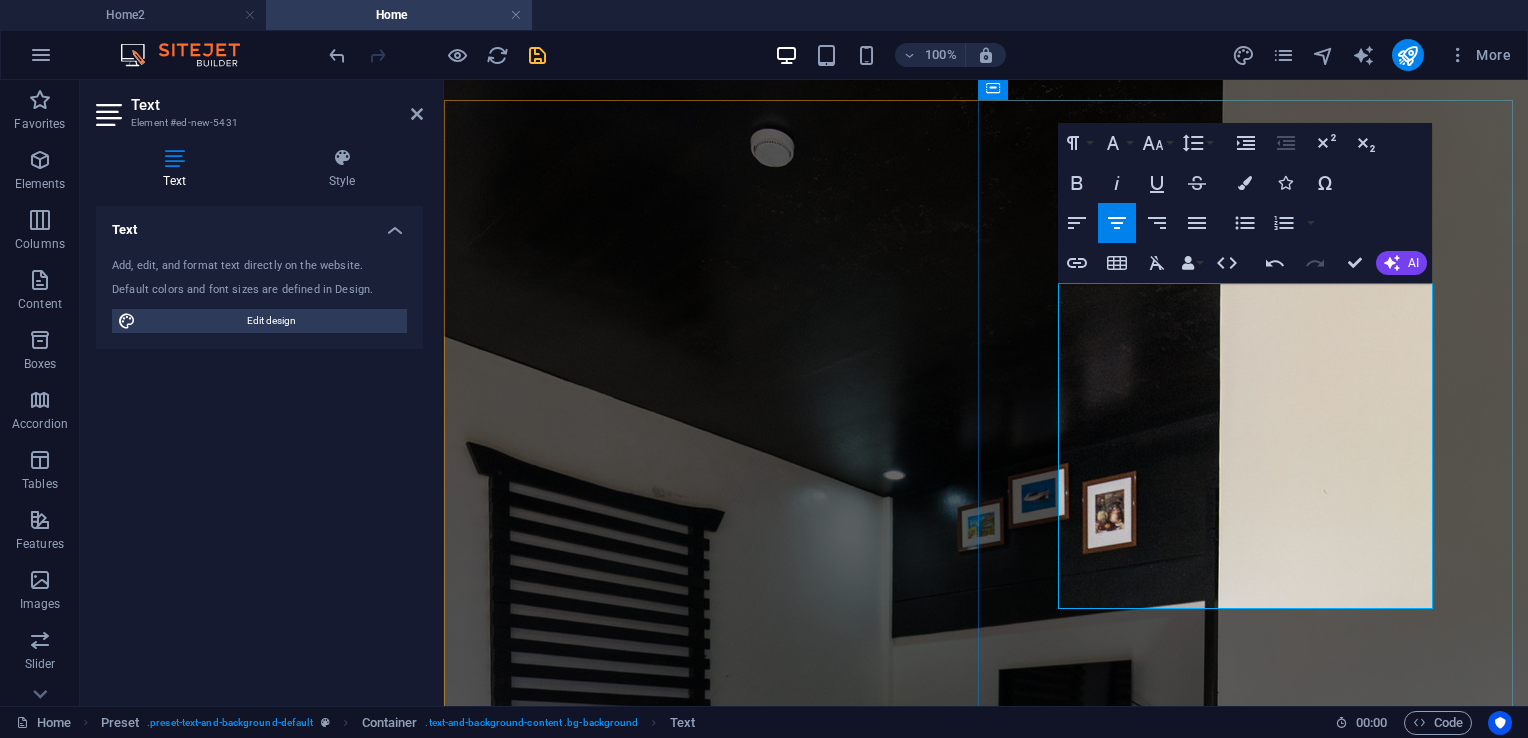 click on "Whether it's a grand celebration, a corporate gathering, or" at bounding box center [986, 4738] 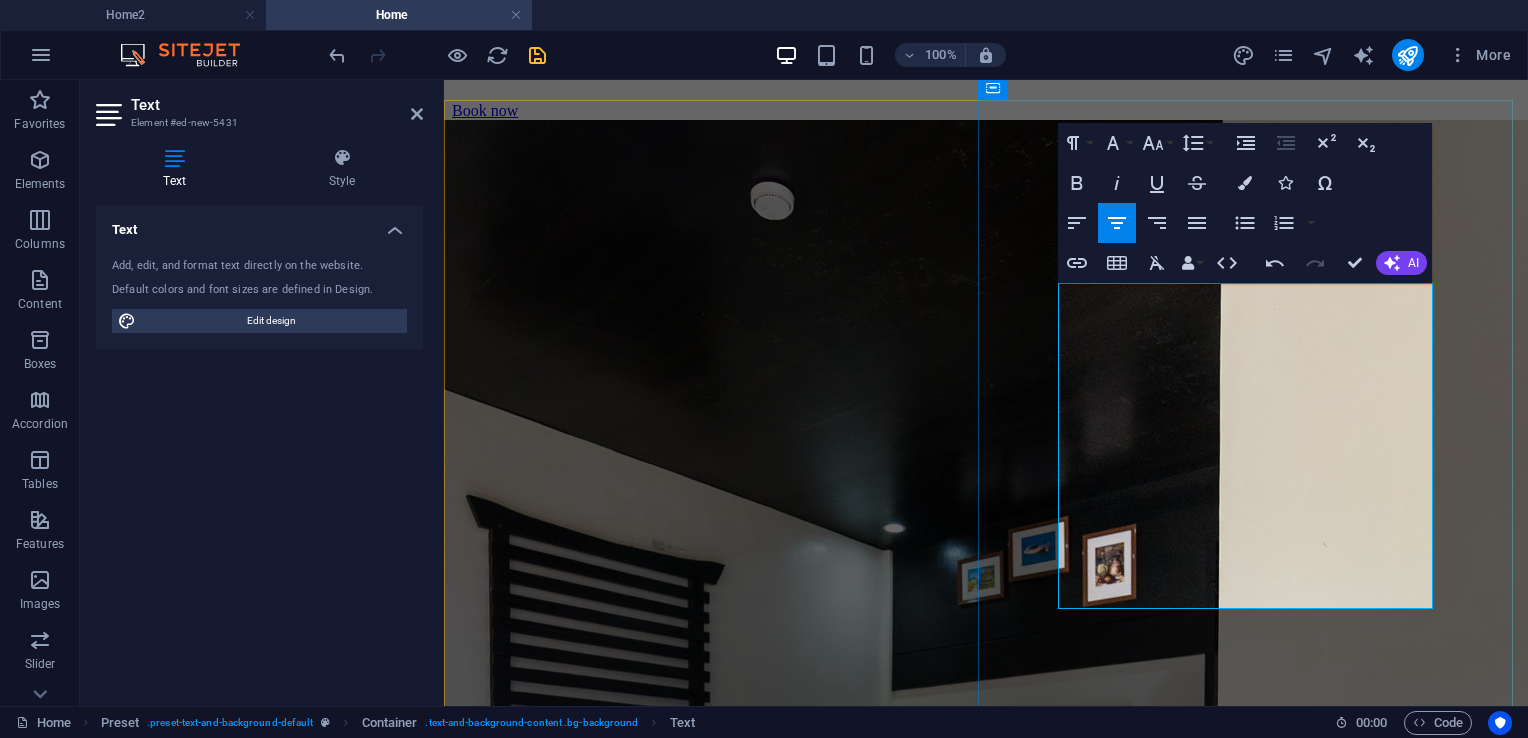 click on "Whether it's a grand celebration, a corporate gathering, or" at bounding box center (986, 4791) 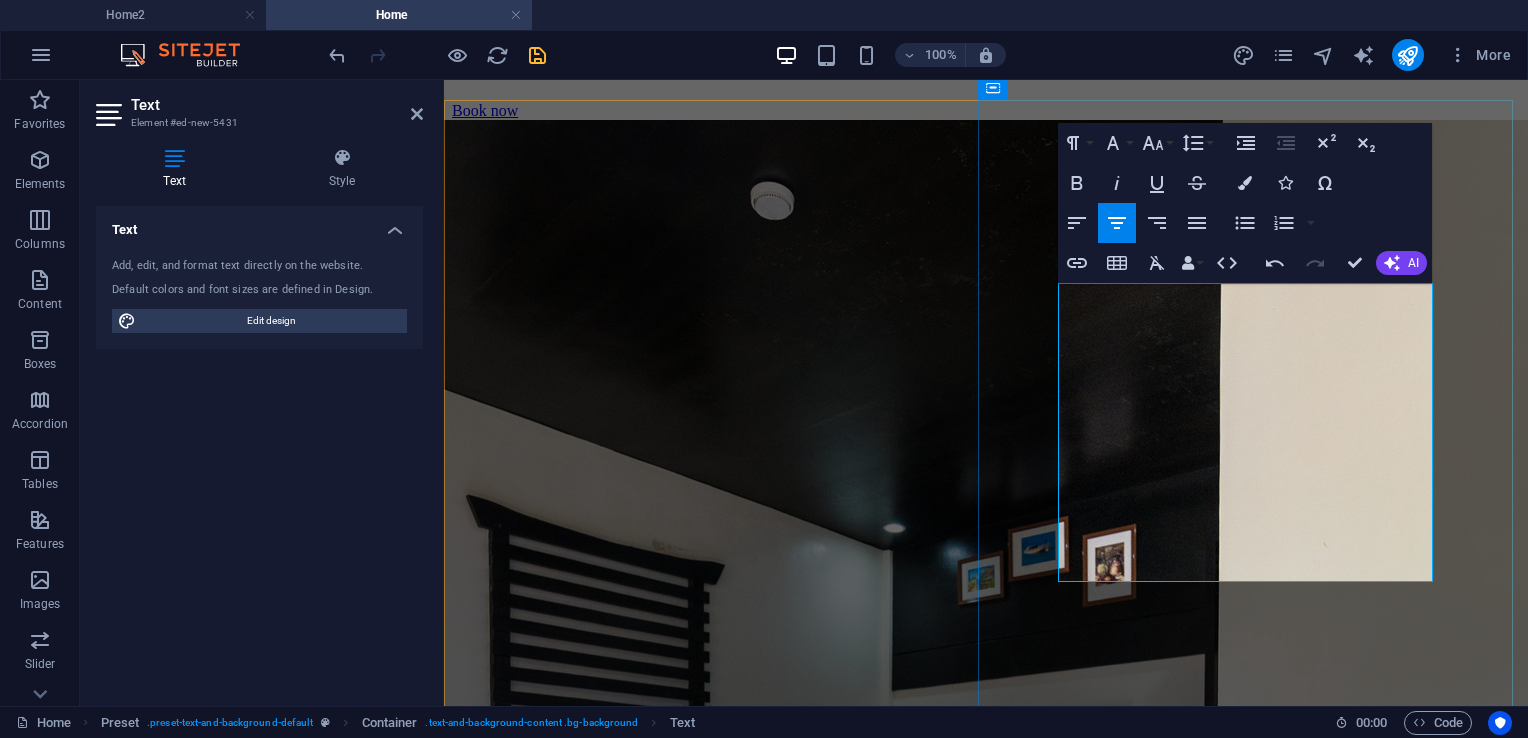 click on "birthdays to seminars and conferences, we provide the" at bounding box center (986, 4798) 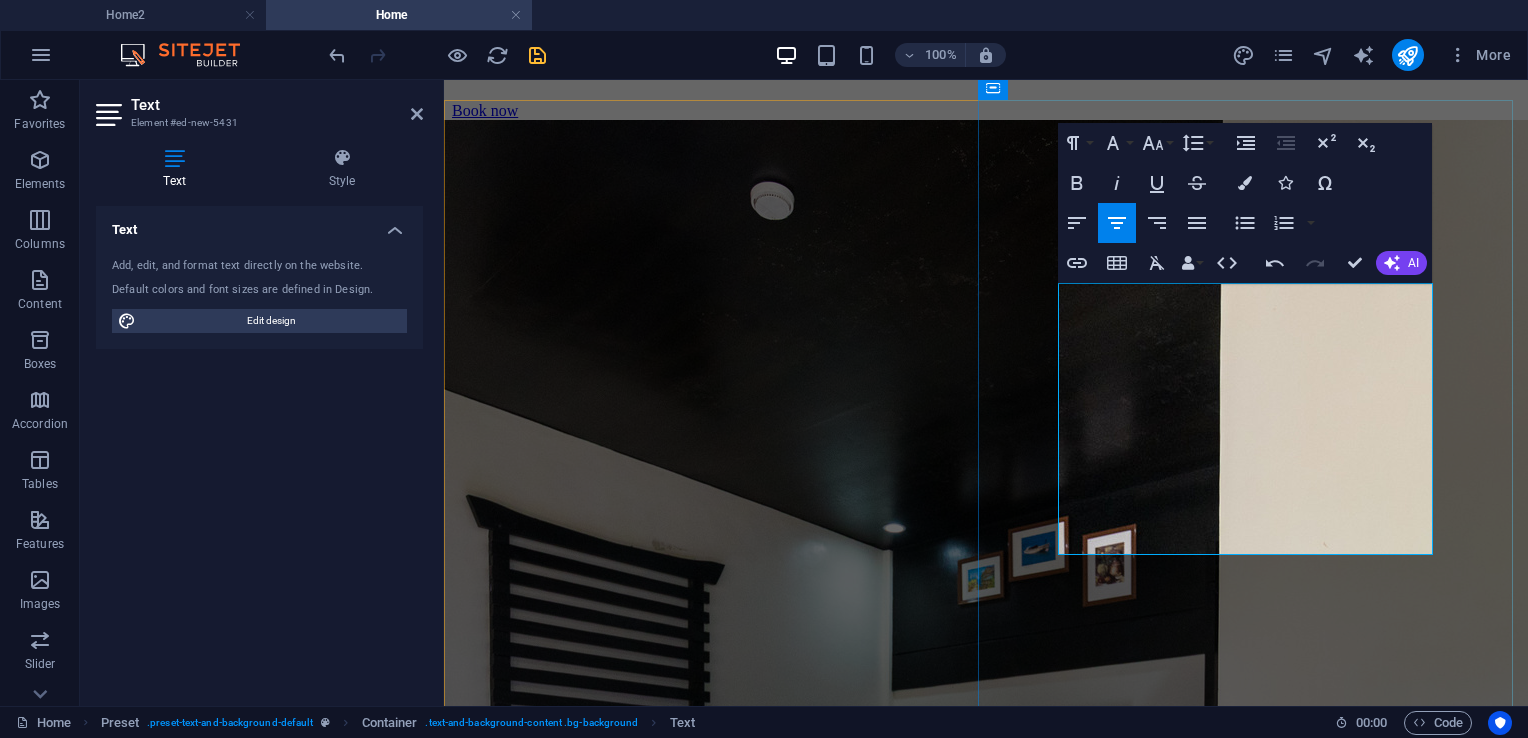 click on "perfect setting, supported by attentive service, exquisite" at bounding box center (986, 4789) 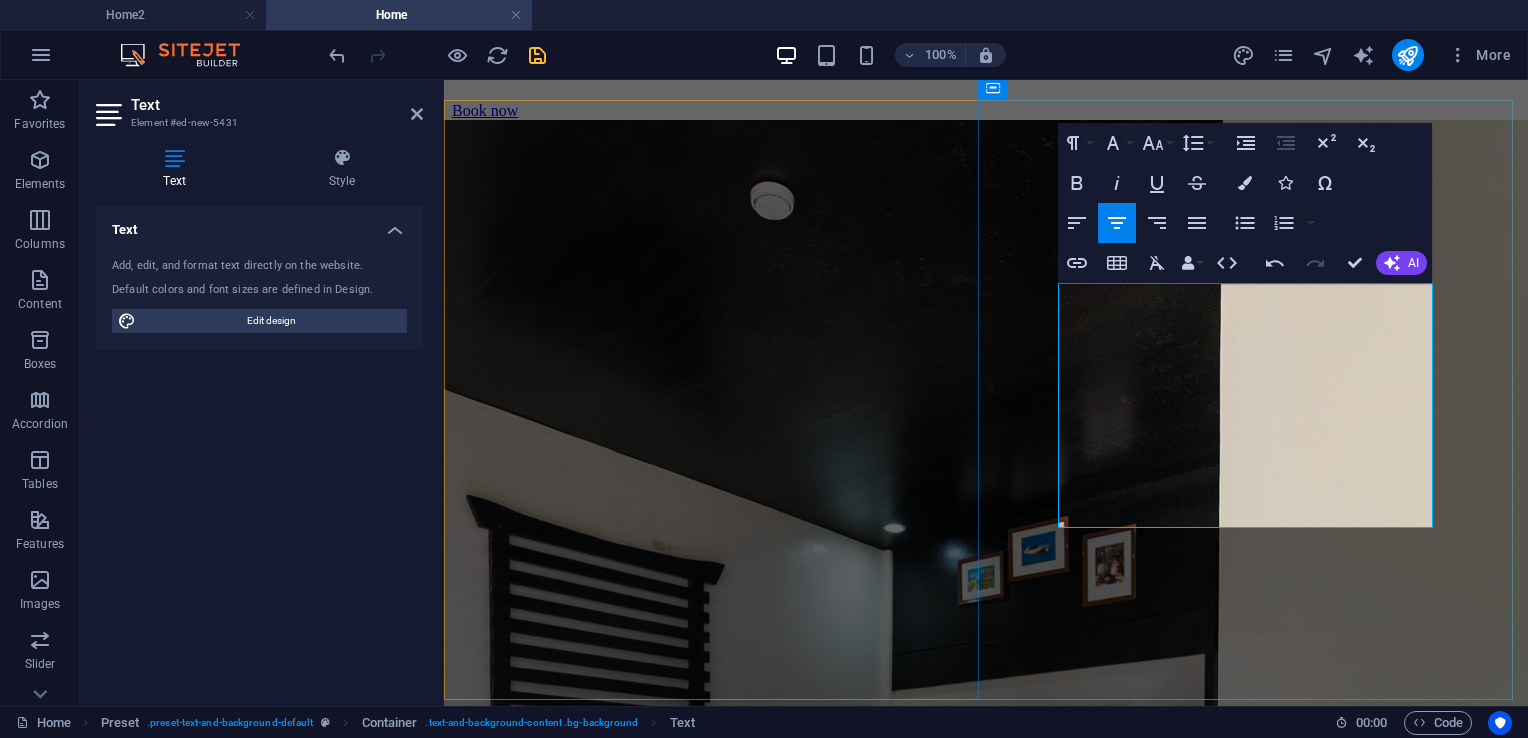 click on "cuisine, and a welcoming atmosphere that ensures every" at bounding box center [986, 4762] 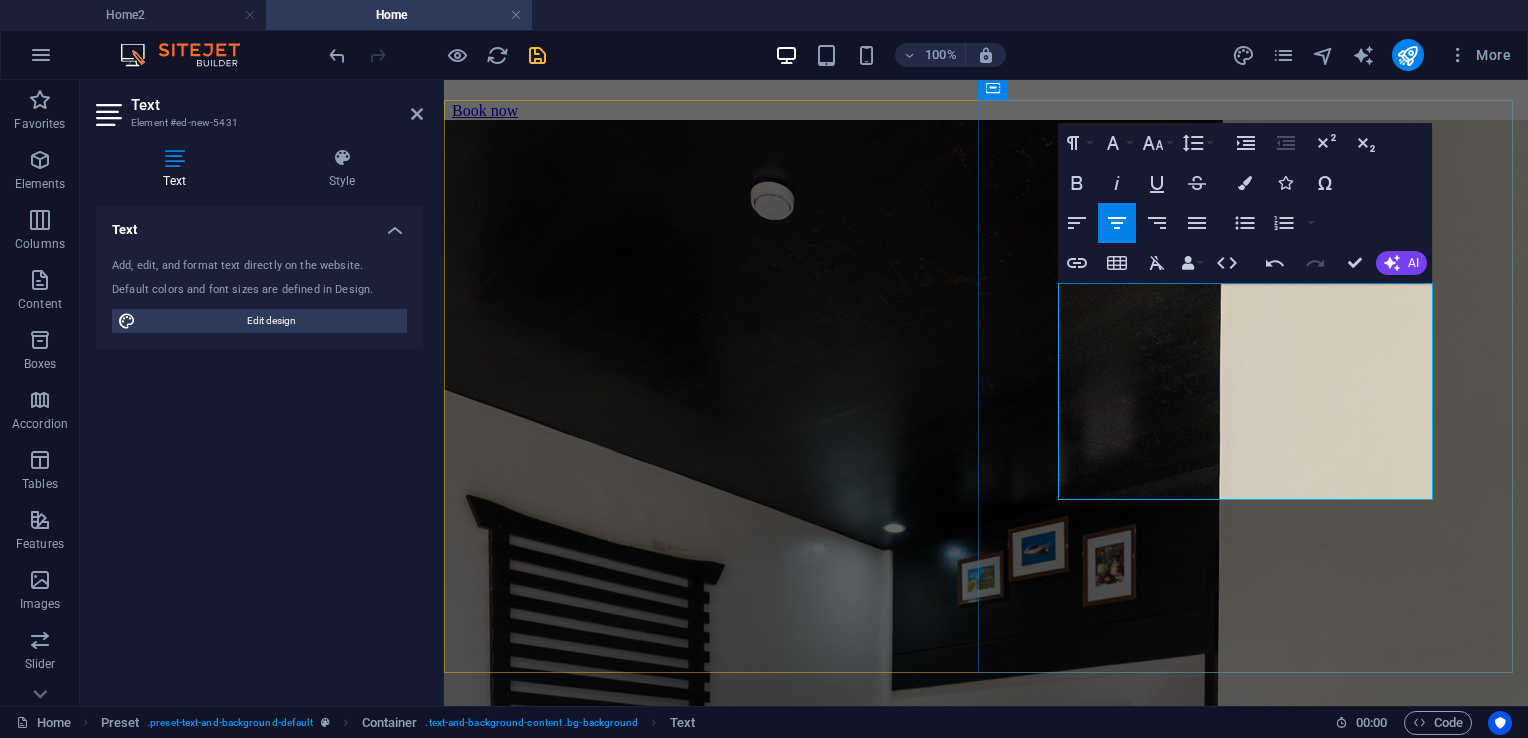 click on "Whether it's a grand celebration, a corporate gathering, or an intimate occasion, our versatile event spaces are designed to bring your vision to life. From weddings and birthdays to seminars and conferences, we provide the perfect setting, supported by attentive service, exquisite  cuisine, and a welcoming atmosphere that ensures every" at bounding box center [986, 4700] 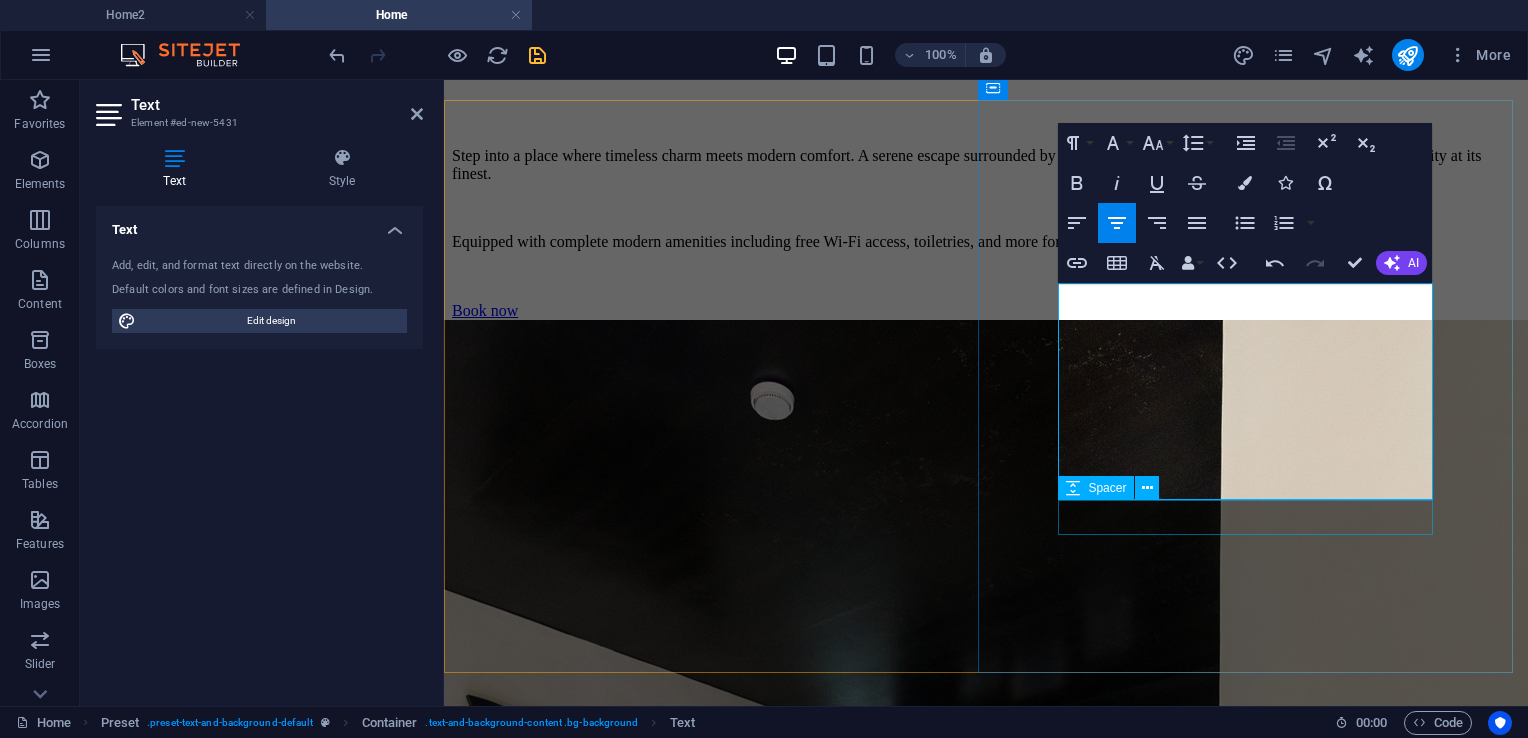 scroll, scrollTop: 4608, scrollLeft: 0, axis: vertical 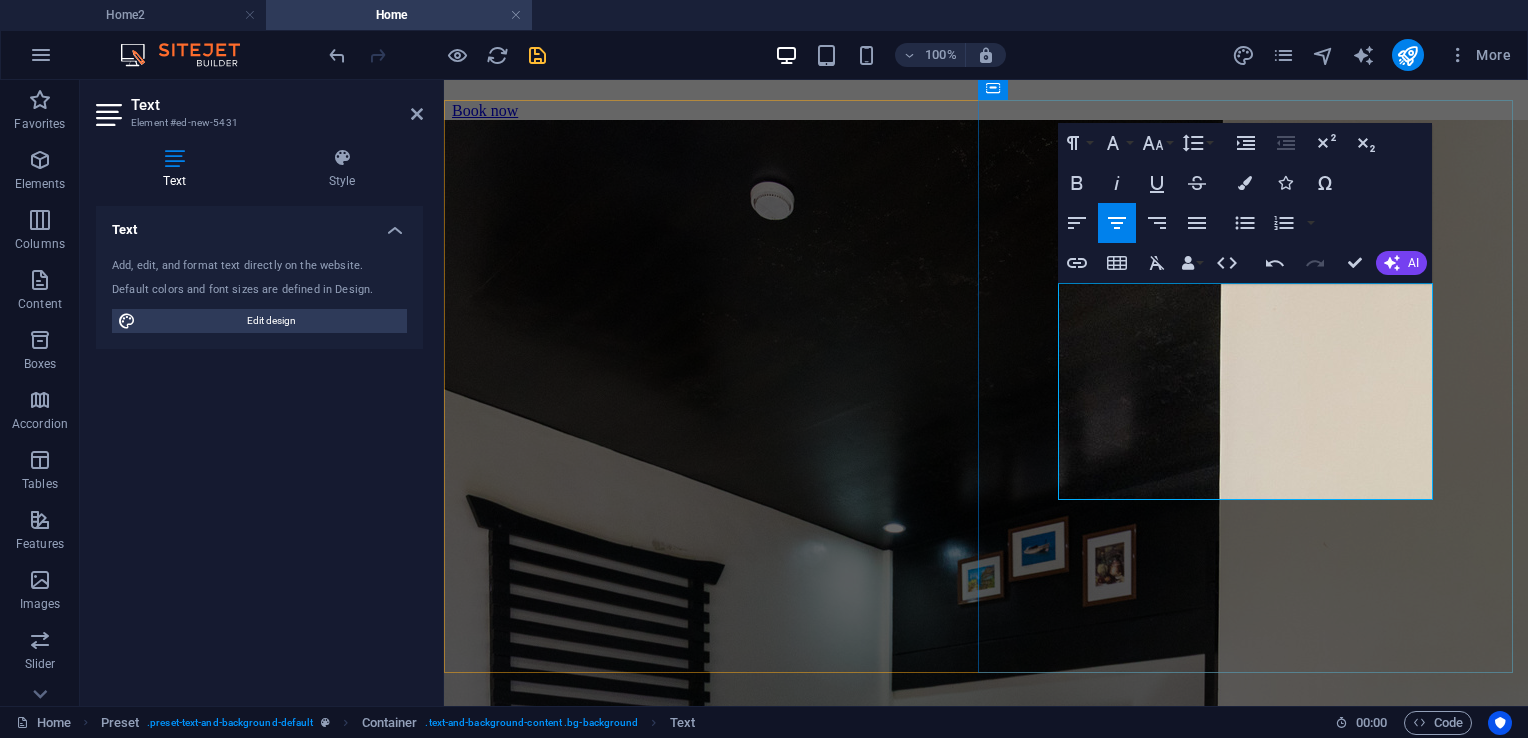 click on "Whether it's a grand celebration, a corporate gathering, or an intimate occasion, our versatile event spaces are designed to bring your vision to life. From weddings and birthdays to seminars and conferences, we provide the perfect setting, supported by attentive service, exquisite cuisine, and  a welcoming atmosphere that ensures every" at bounding box center [986, 4700] 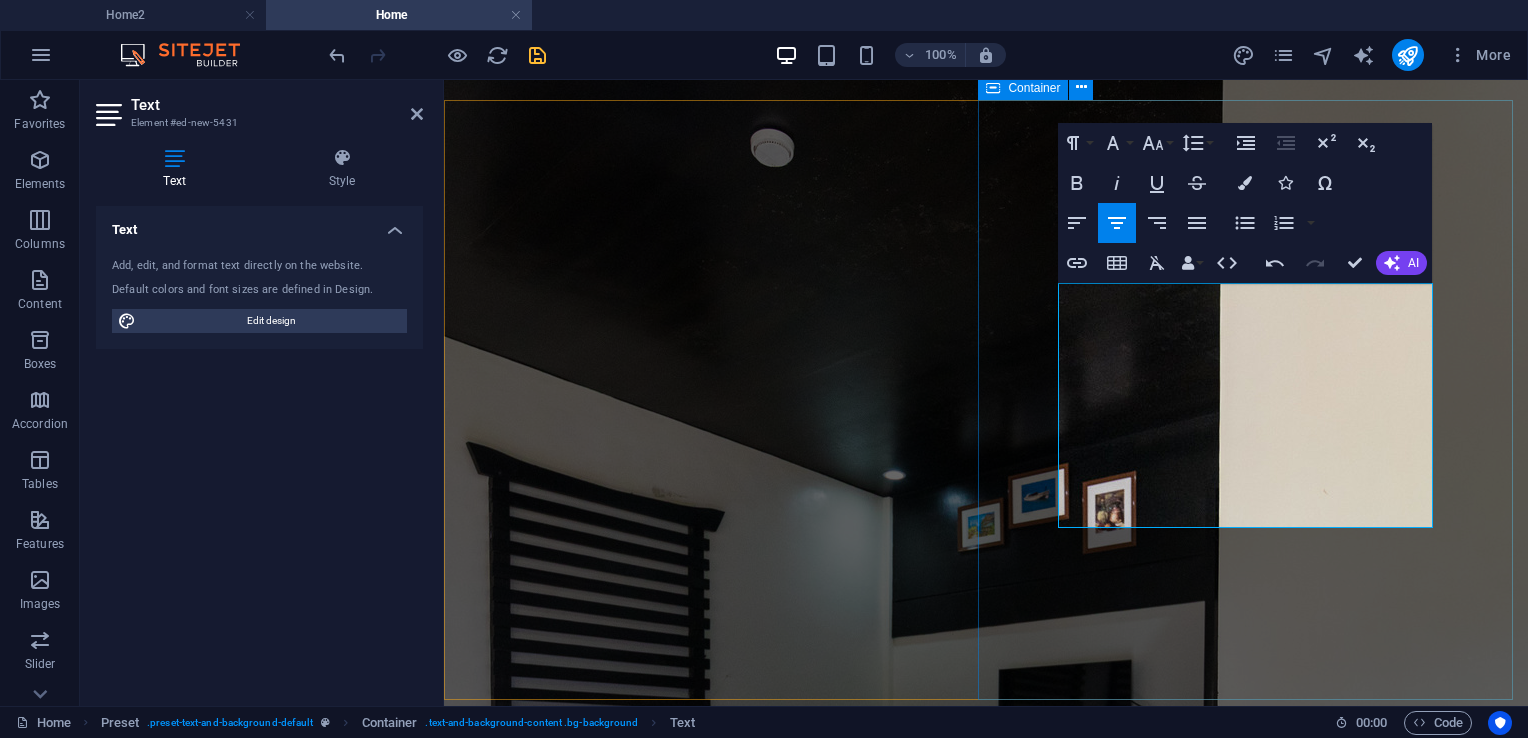 click on "Hotel Villas Whether it's a grand celebration, a corporate gathering, or an intimate occasion, our versatile event spaces are designed to bring your vision to life. From weddings and birthdays to seminars and conferences, we provide the perfect setting, supported by attentive service, exquisite cuisine, and  a welcoming atmosphere that ensures every moment is memorable.  Whether it's a grand celebration, a corporate gathering, or an intimate occasion, our versatile event spaces are designed to bring your vision to life. From weddings and birthdays to seminars and conferences, we provide the perfect setting, supported by attentive service, exquisite cuisine, and a welcoming atmosphere that ensures every Book now" at bounding box center (986, 4685) 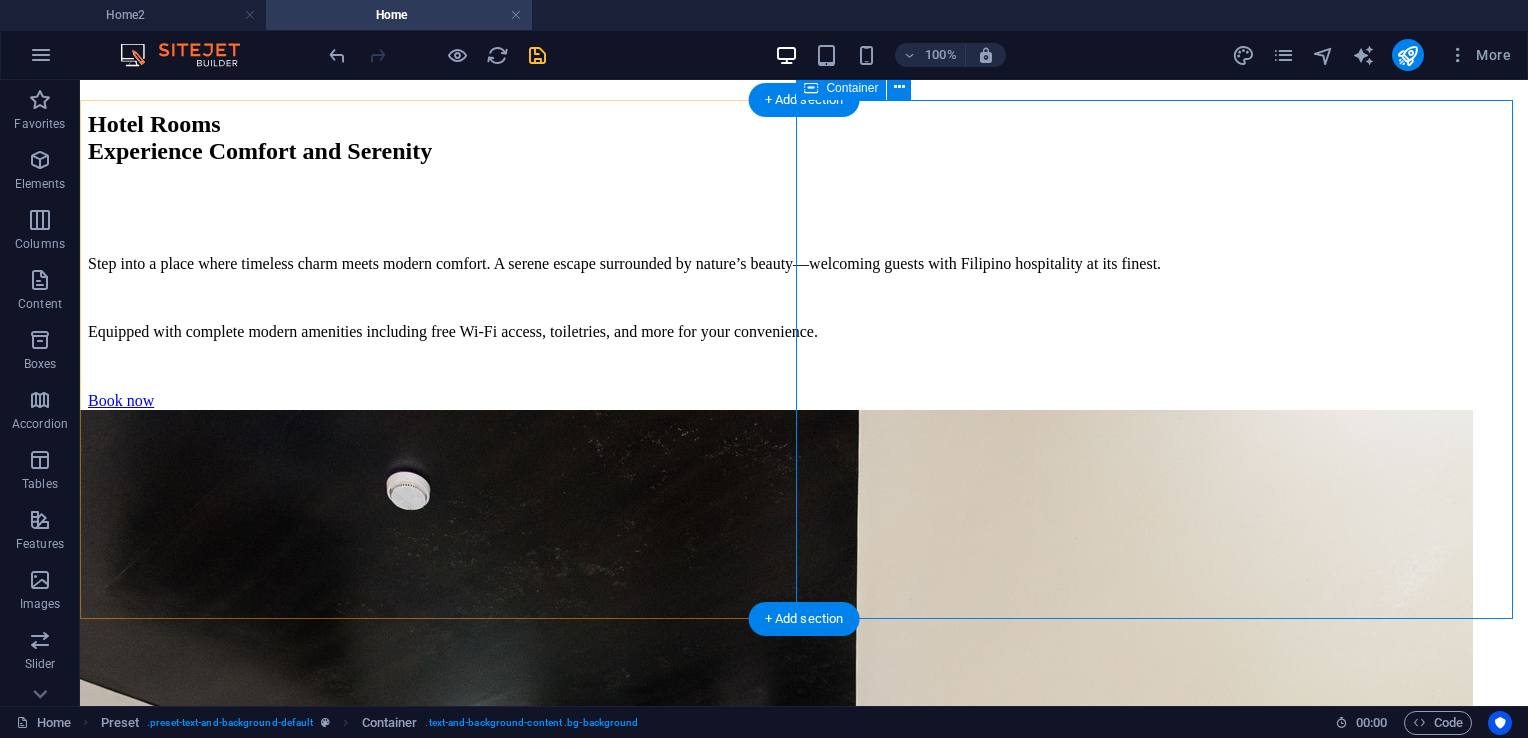 scroll, scrollTop: 3971, scrollLeft: 0, axis: vertical 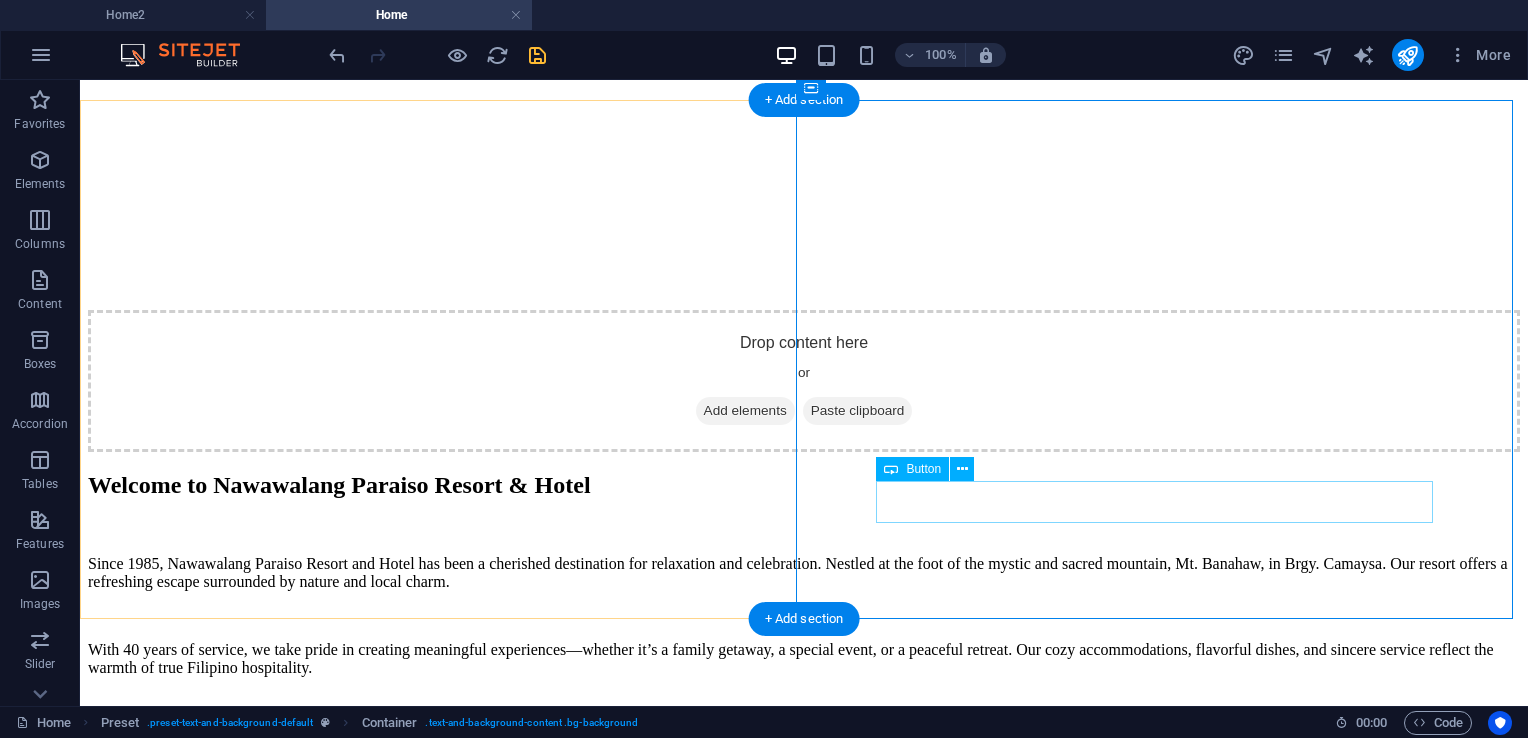 click on "Book now" at bounding box center [804, 5179] 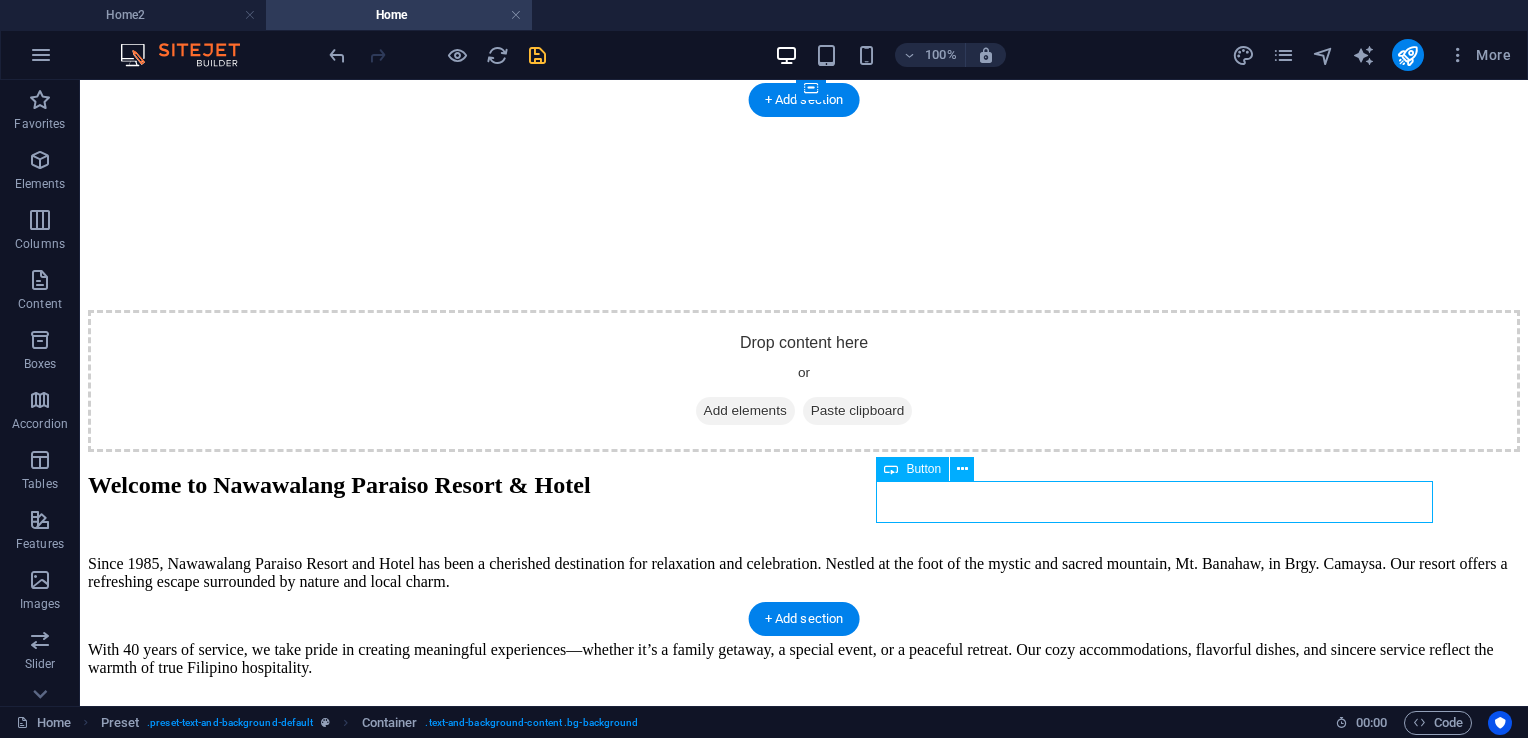 click on "Book now" at bounding box center (804, 5179) 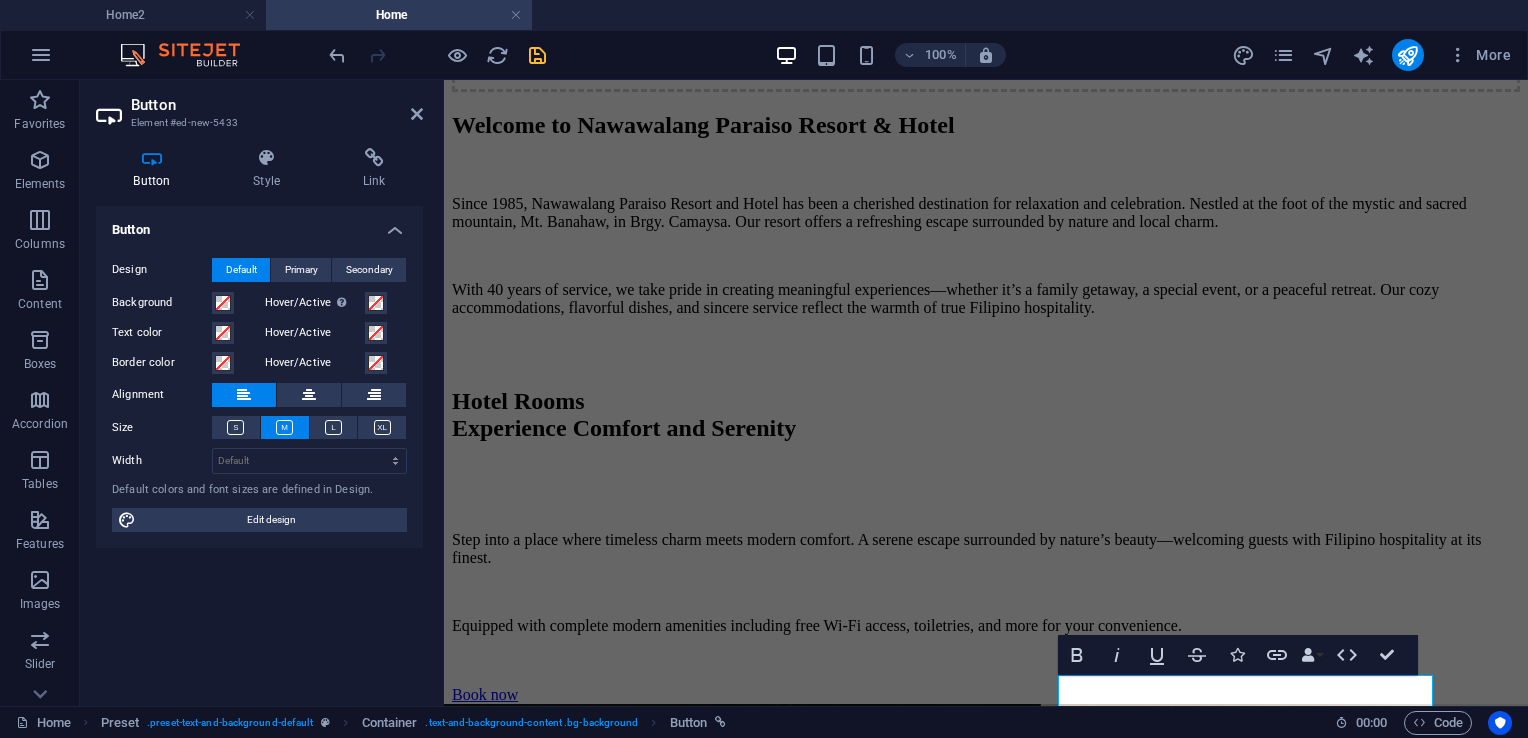 scroll, scrollTop: 4495, scrollLeft: 0, axis: vertical 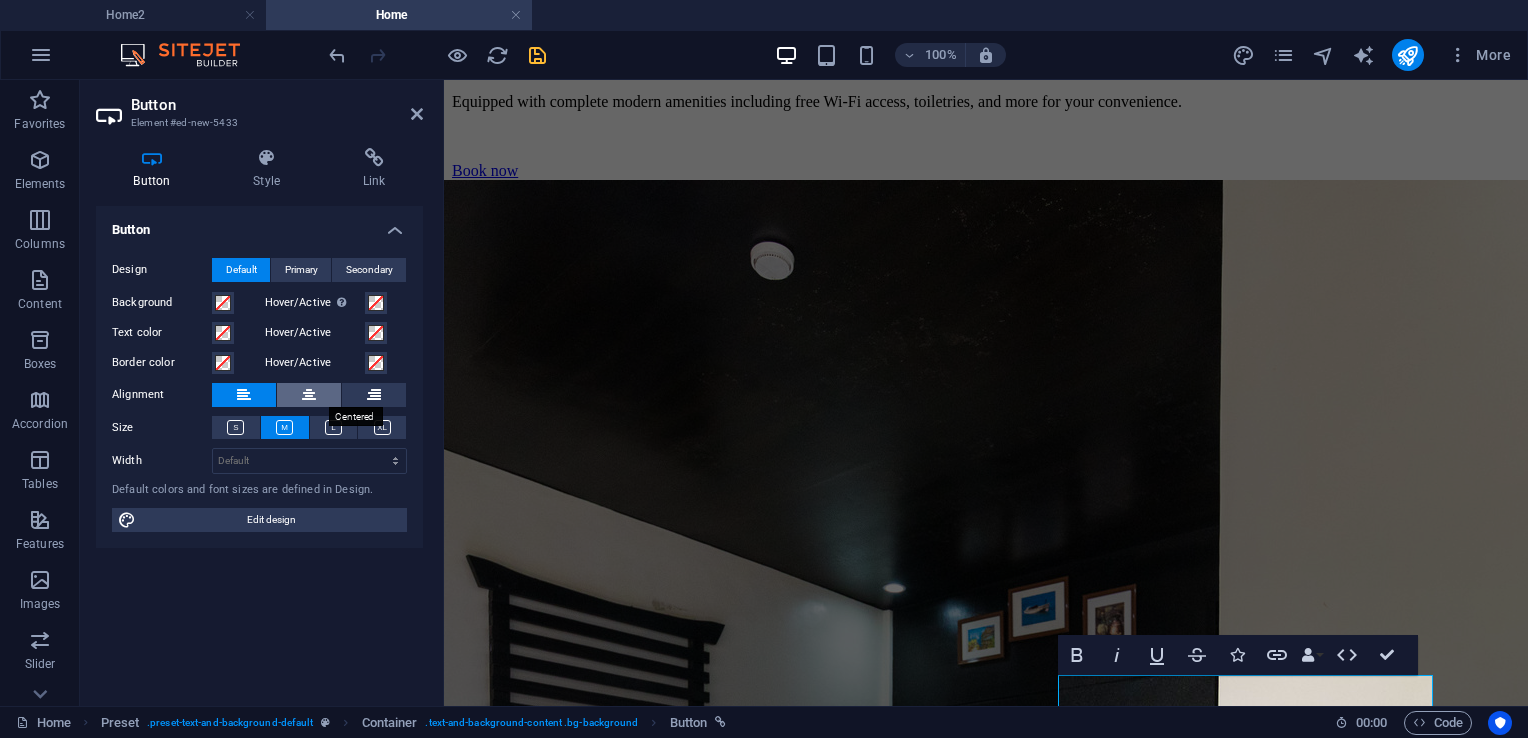 click at bounding box center [309, 395] 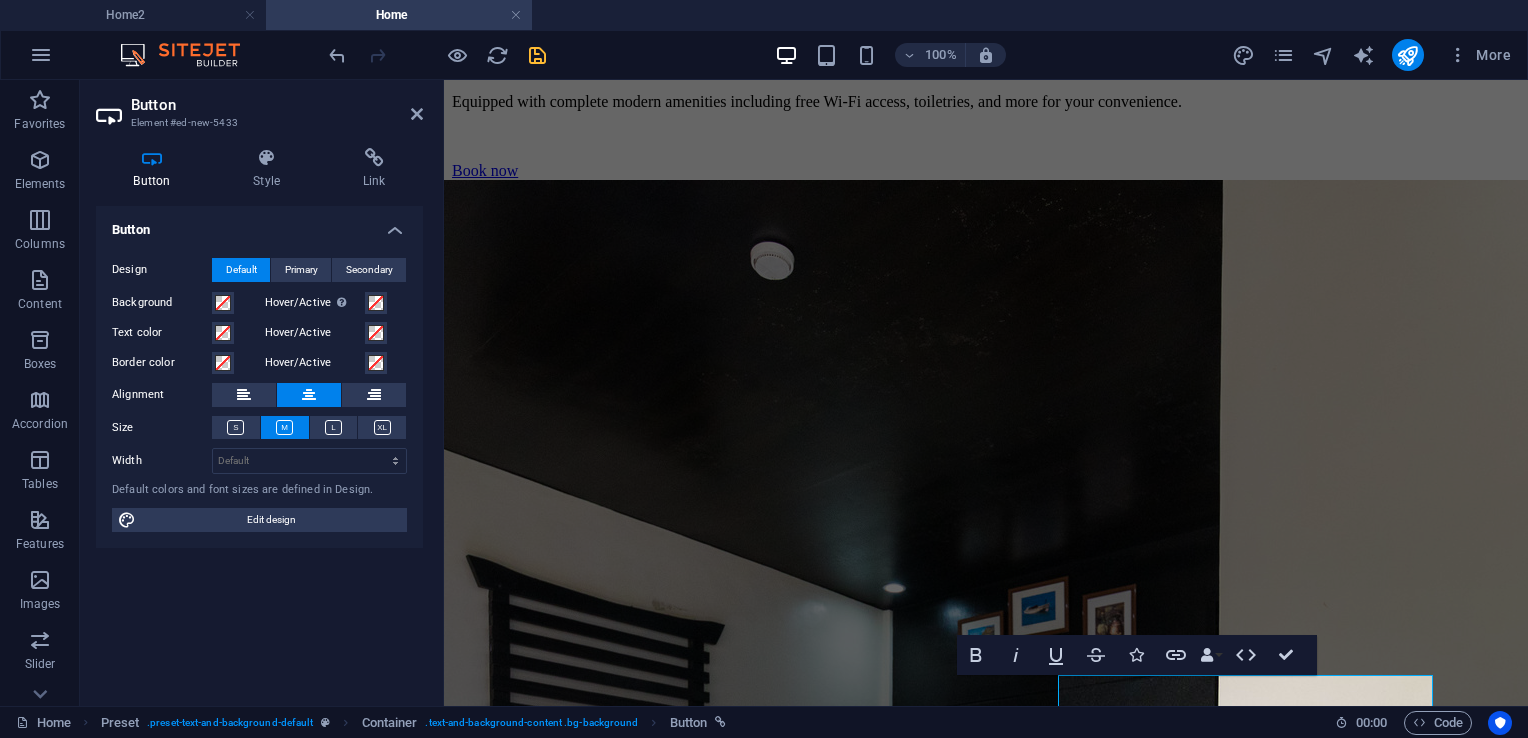 click at bounding box center (537, 55) 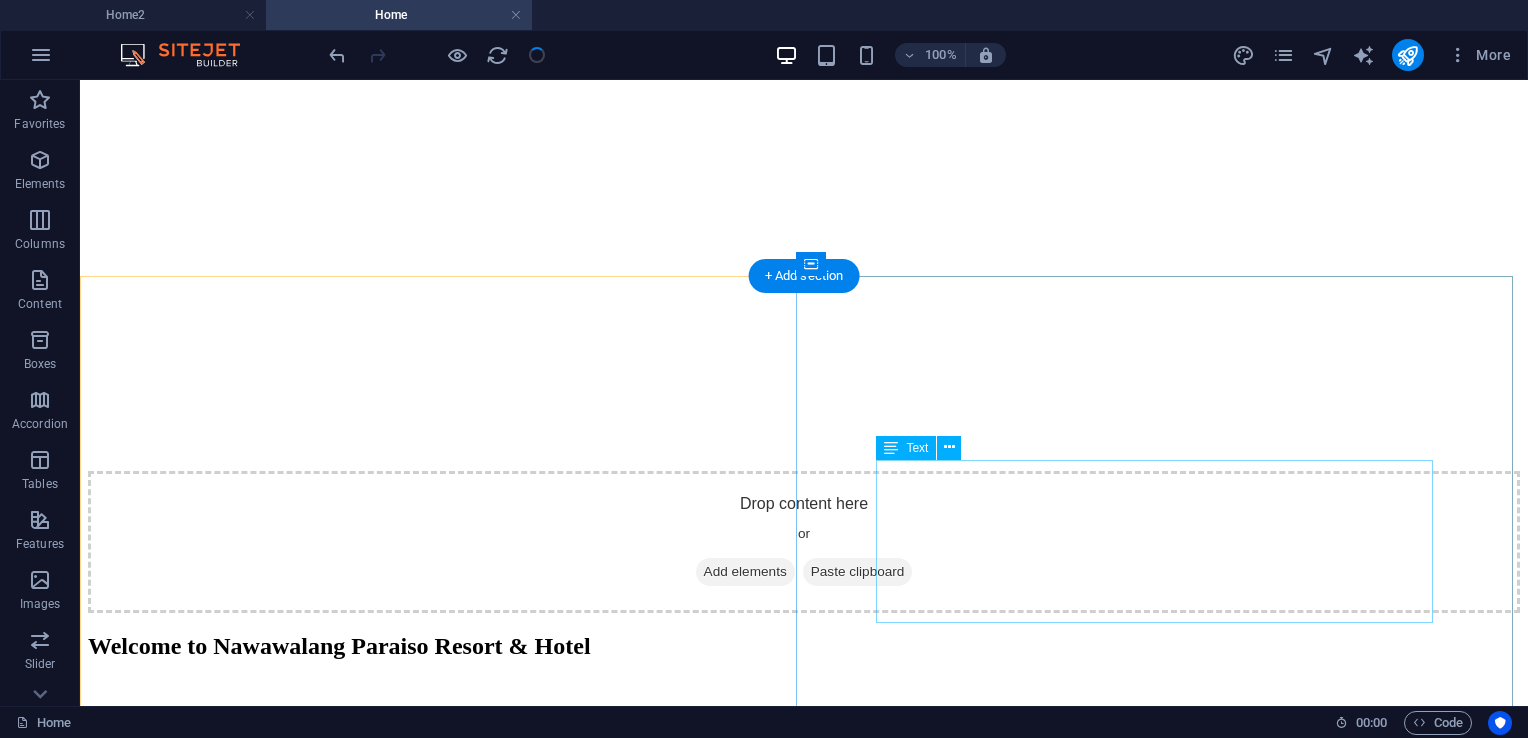 scroll, scrollTop: 3758, scrollLeft: 0, axis: vertical 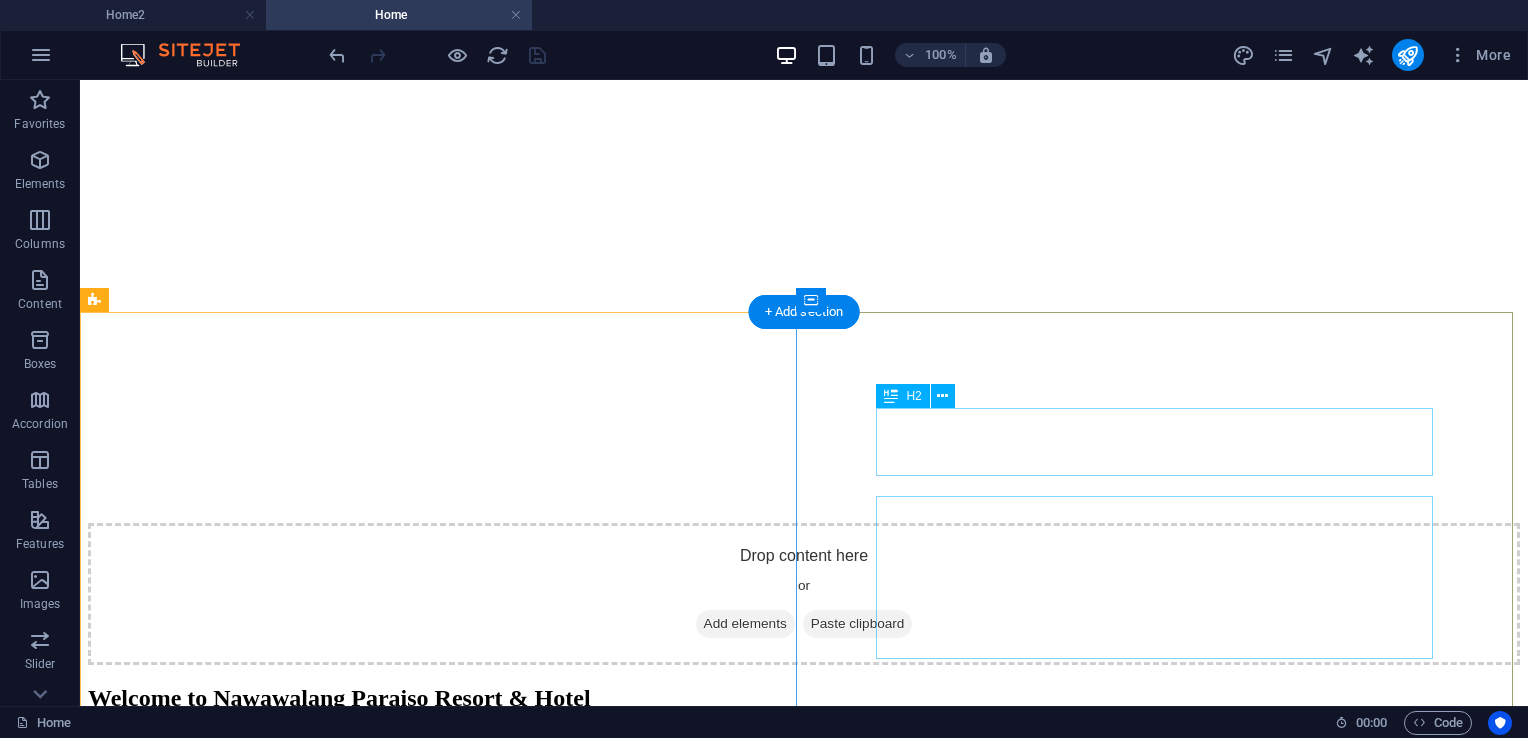 click on "Hotel Villas" at bounding box center [804, 5192] 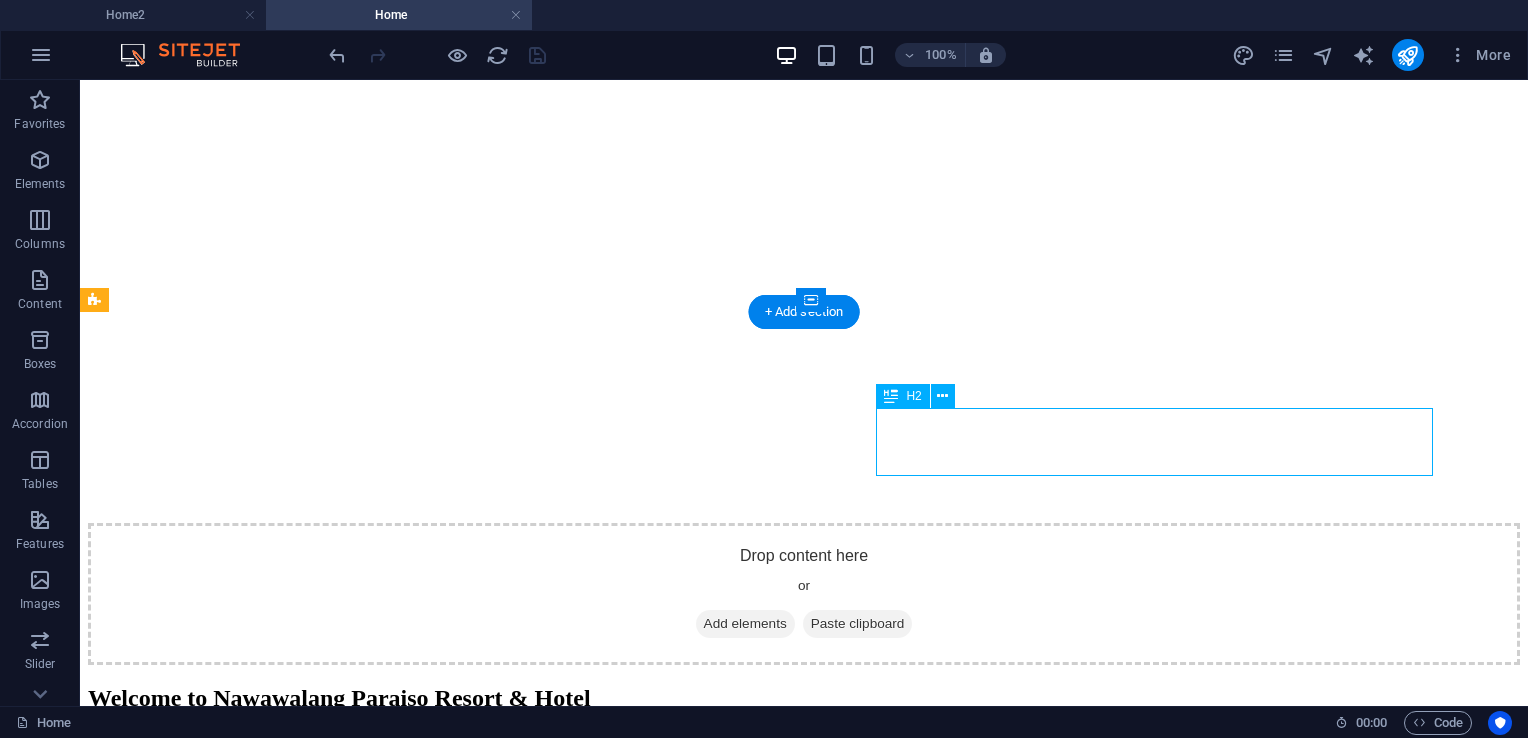 click on "Hotel Villas" at bounding box center (804, 5192) 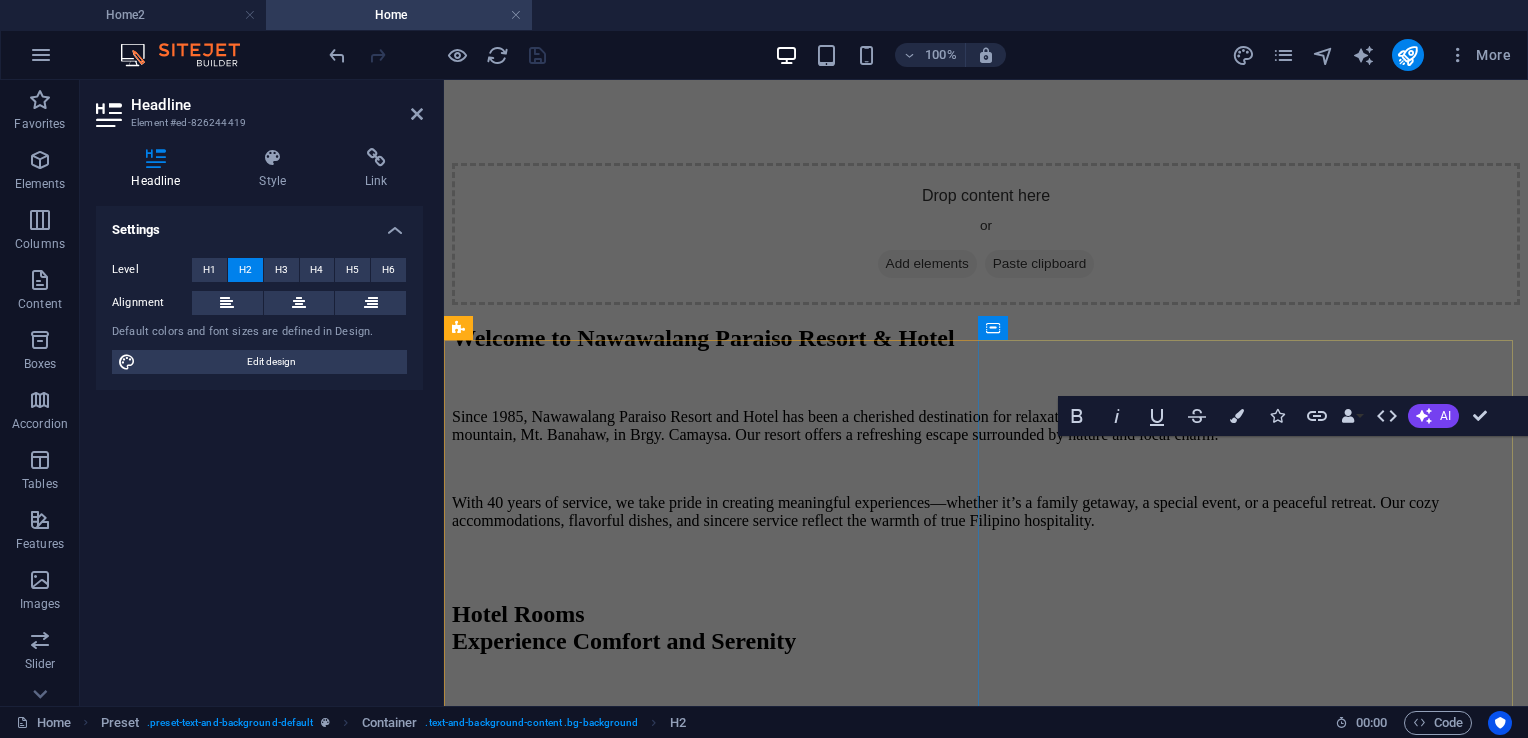 scroll, scrollTop: 4368, scrollLeft: 0, axis: vertical 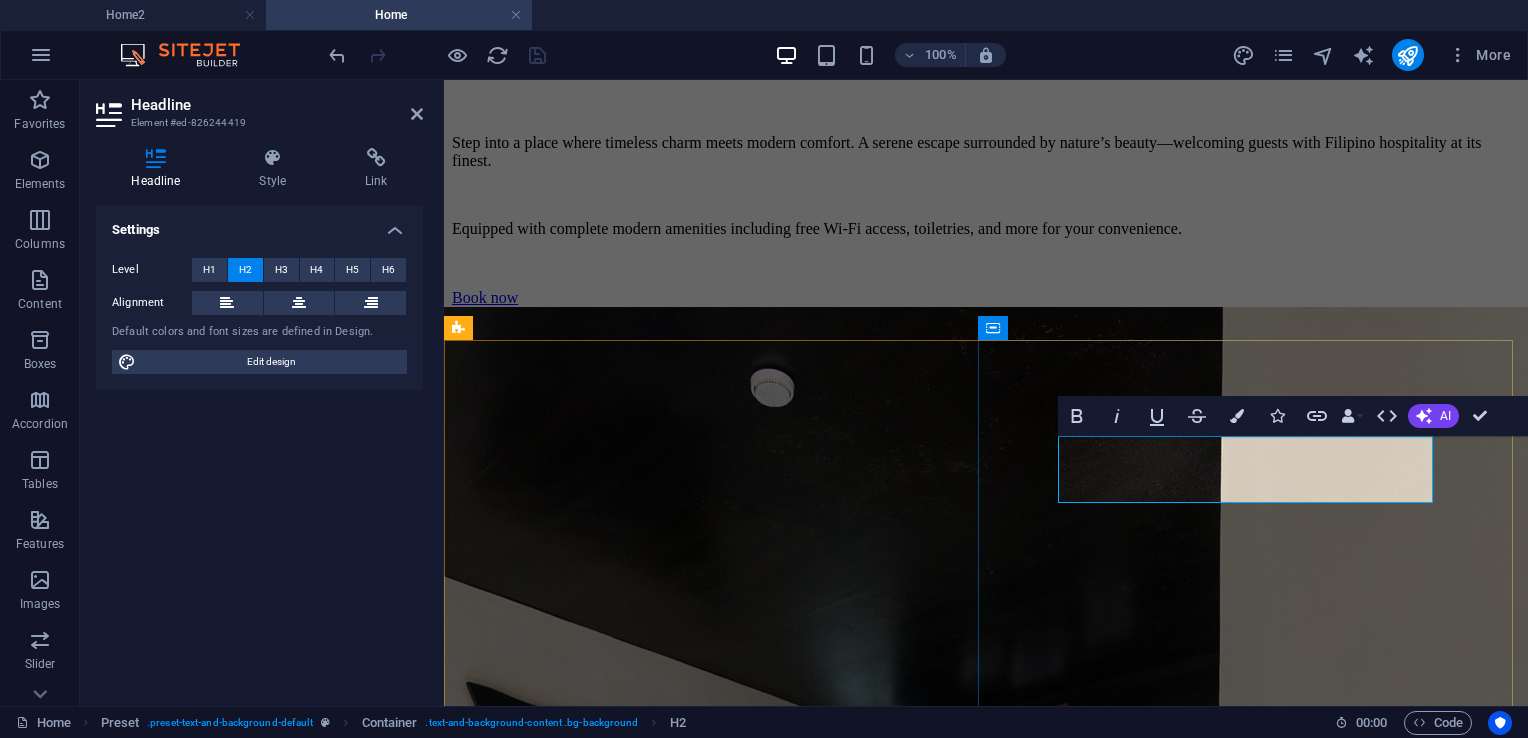 type 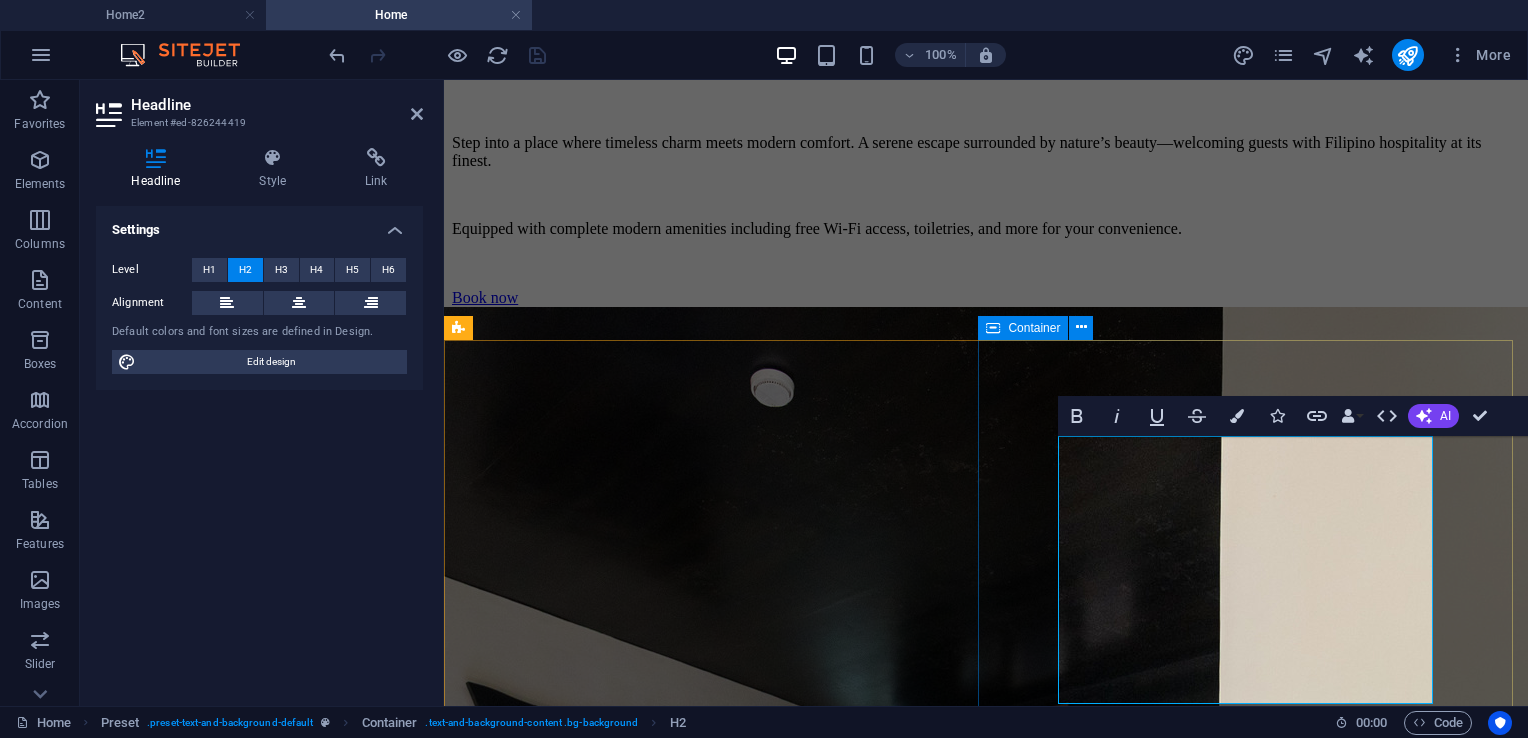 click on "Events ‌Moments Made Memorable Whether it's a grand celebration, a corporate gathering, or an intimate occasion, our versatile event spaces are designed to bring your vision to life. From weddings and birthdays to seminars and conferences, we provide the perfect setting, supported by attentive service, exquisite cuisine, and a welcoming atmosphere that ensures every moment is memorable.  Book now" at bounding box center (986, 5139) 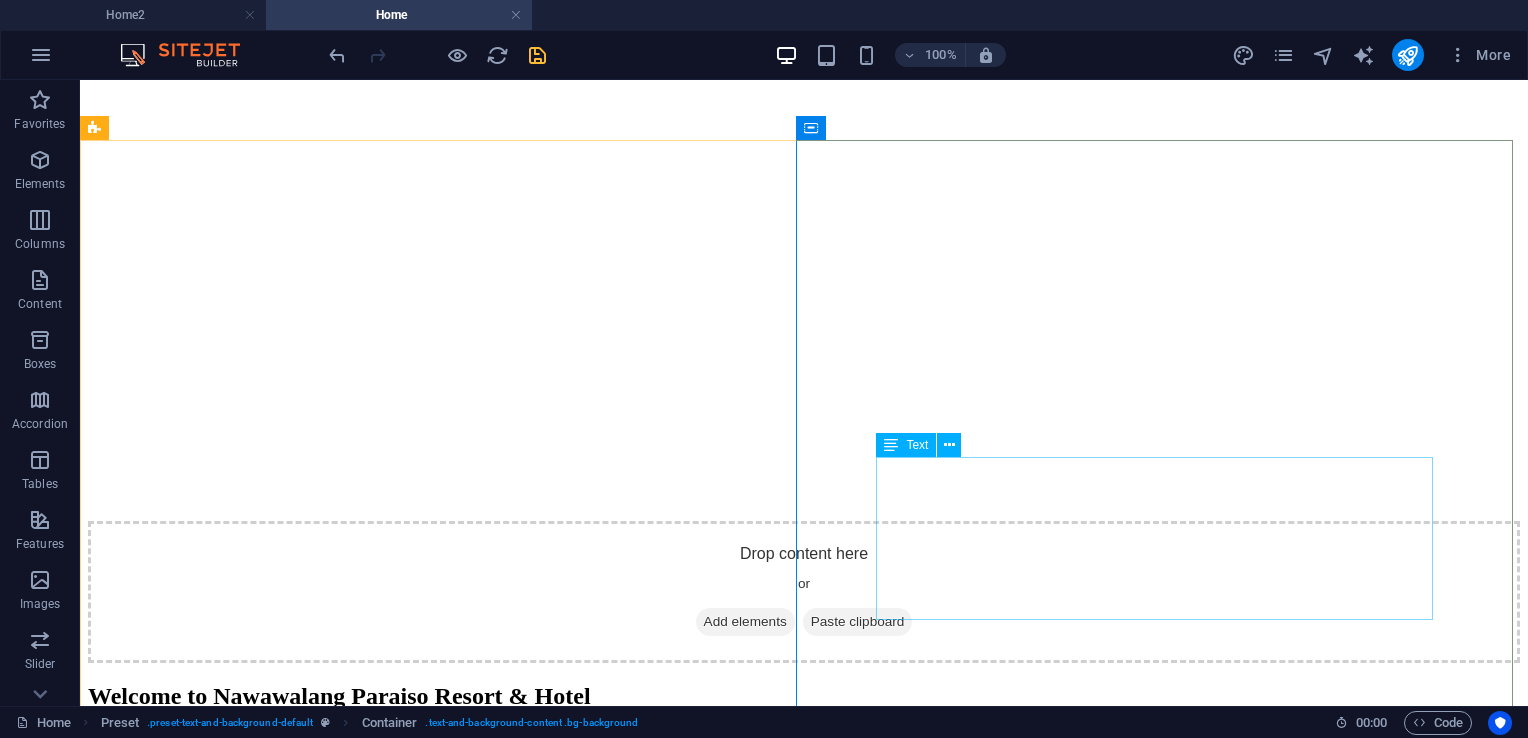 scroll, scrollTop: 3931, scrollLeft: 0, axis: vertical 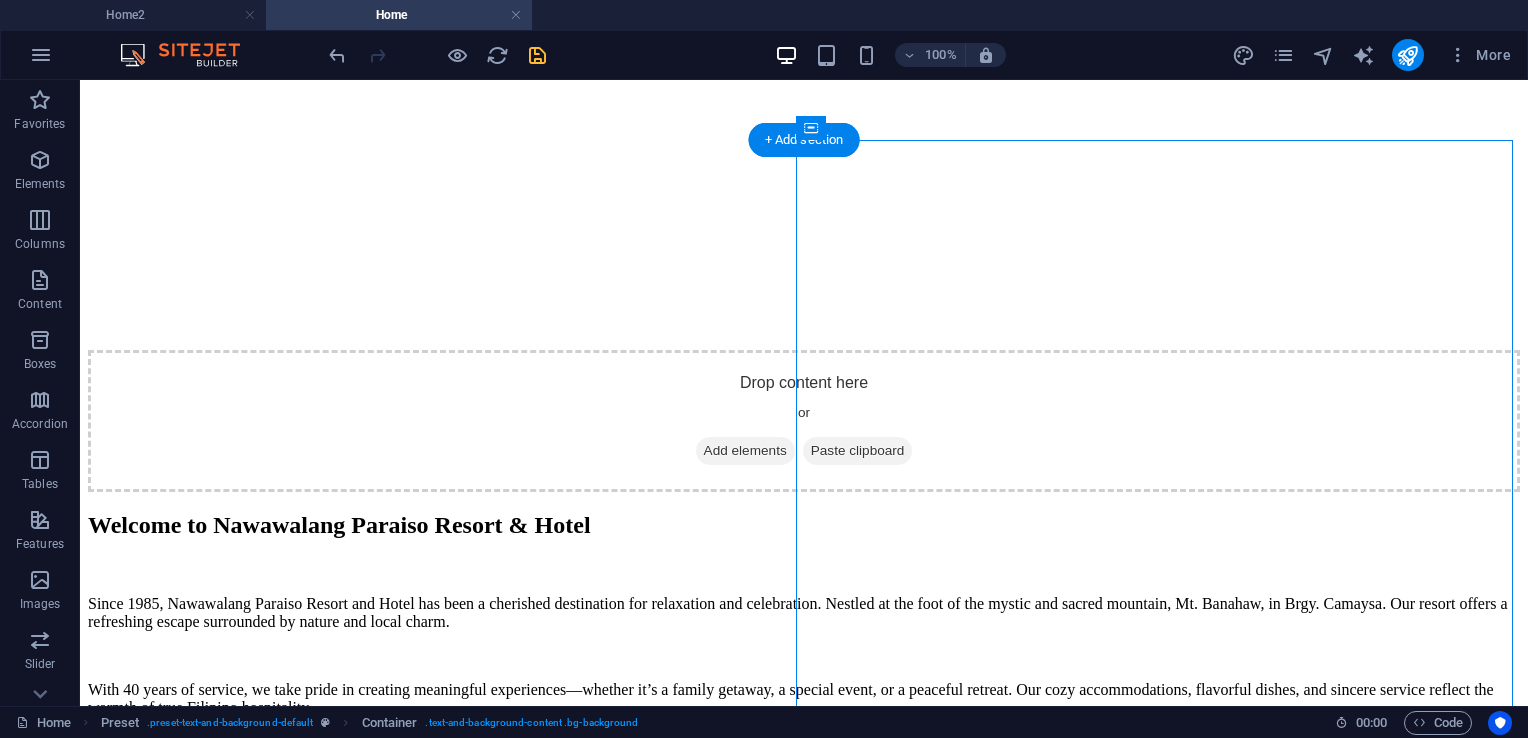 click at bounding box center [-386, 7533] 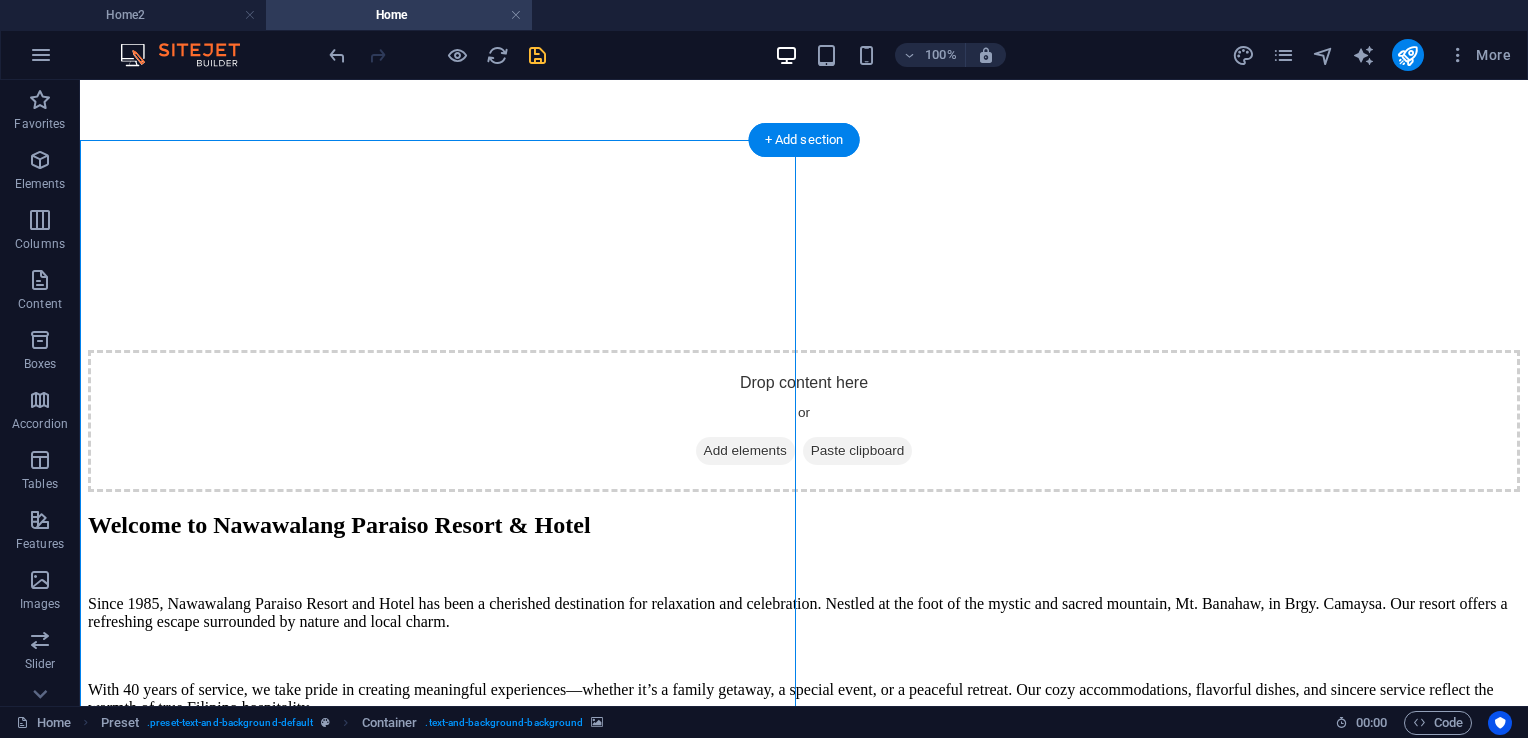 click at bounding box center [-386, 7533] 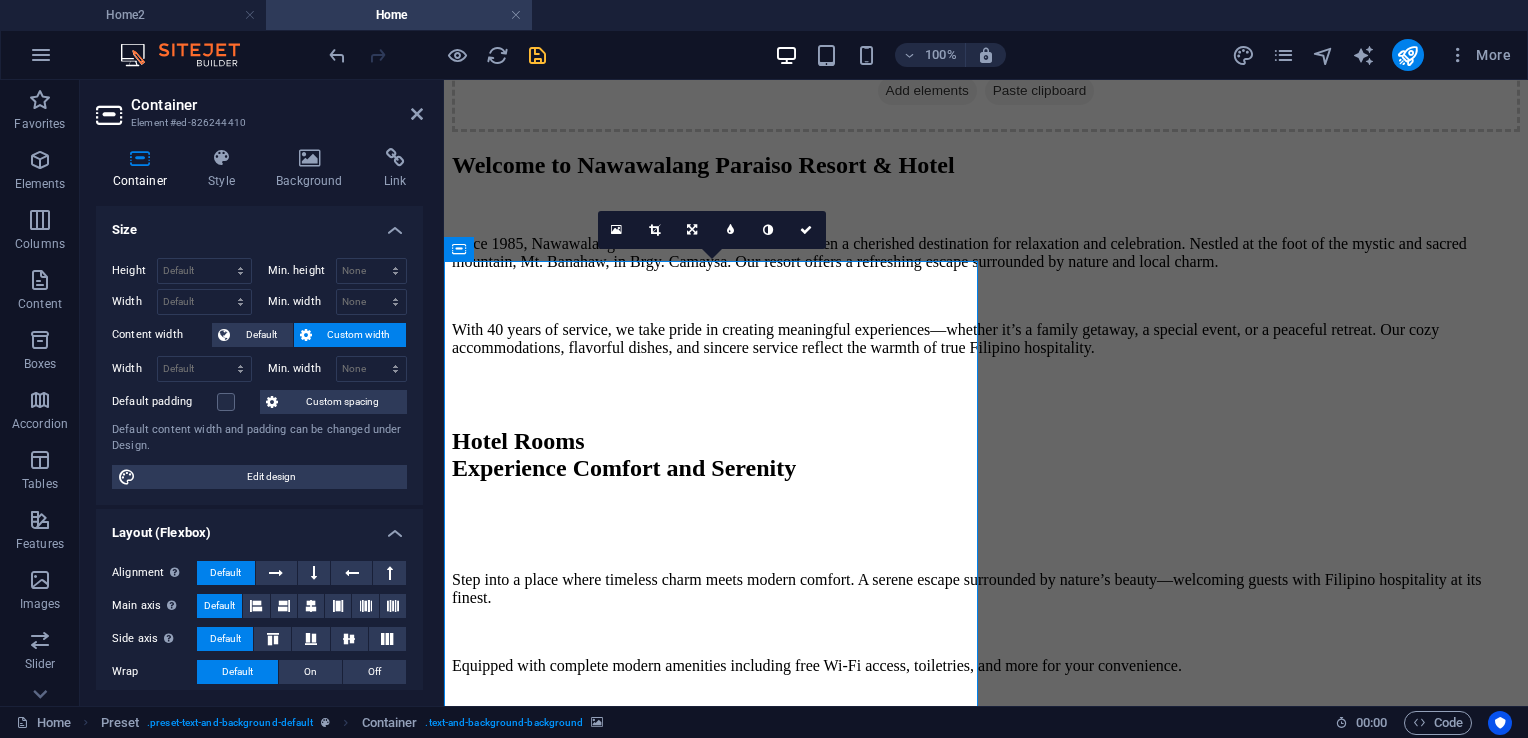 scroll, scrollTop: 4446, scrollLeft: 0, axis: vertical 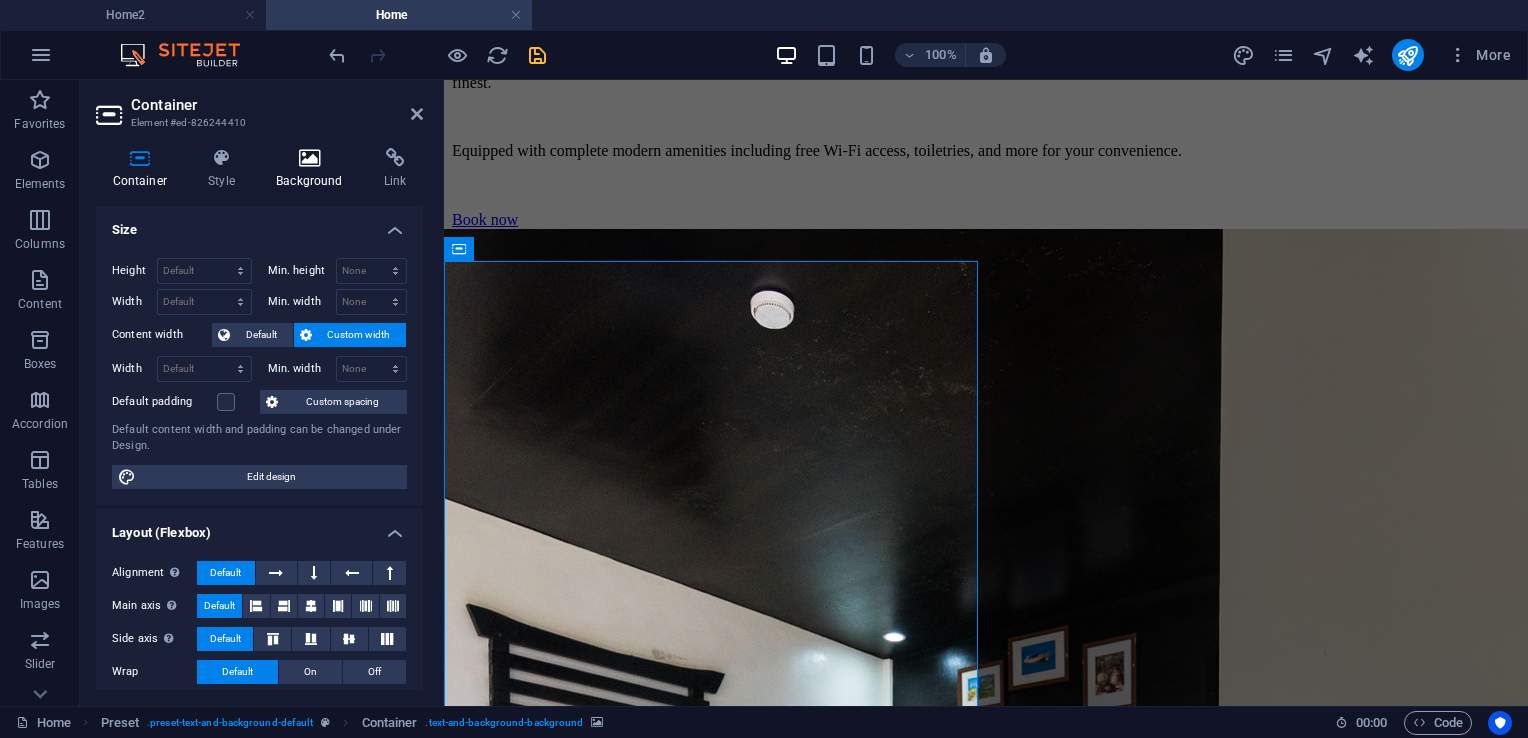 click at bounding box center (310, 158) 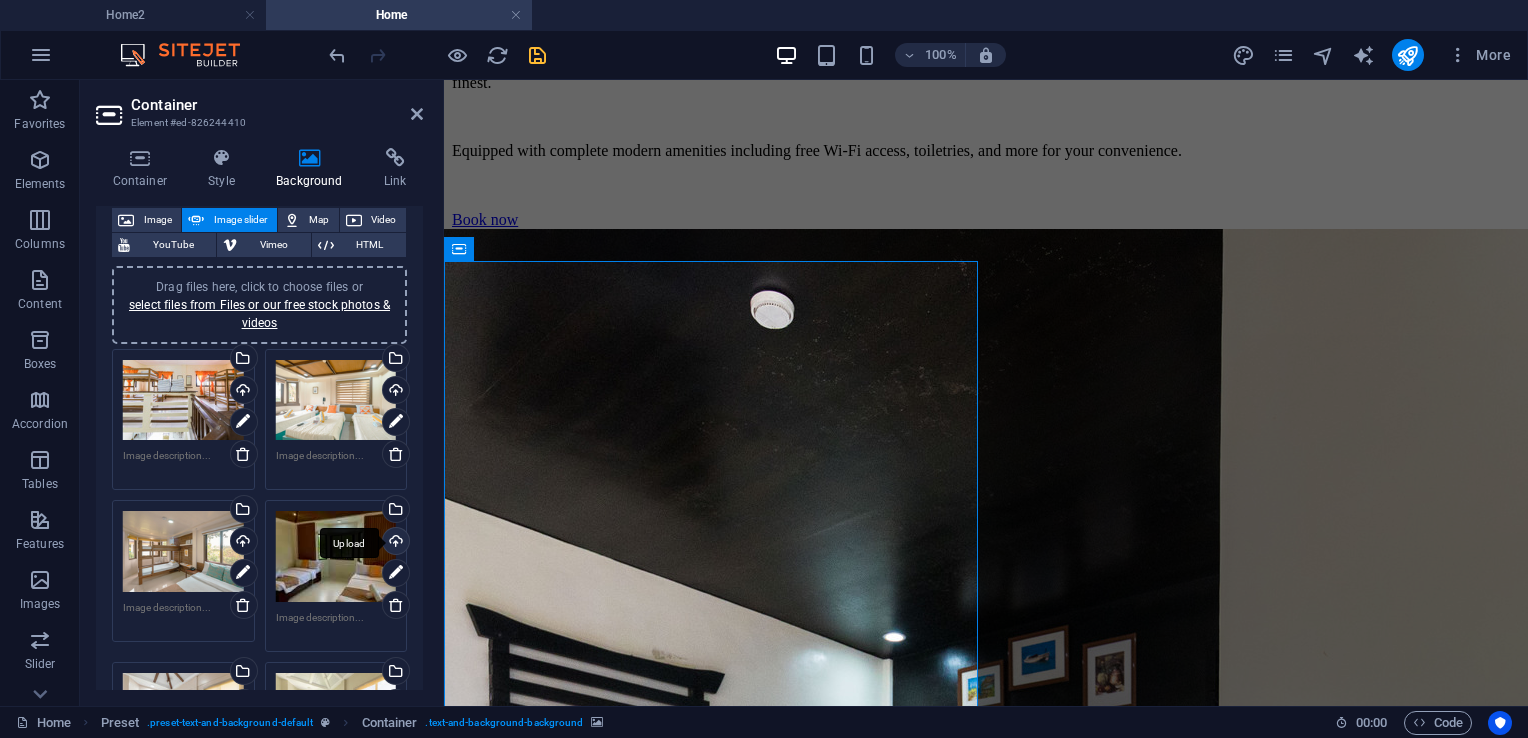 scroll, scrollTop: 200, scrollLeft: 0, axis: vertical 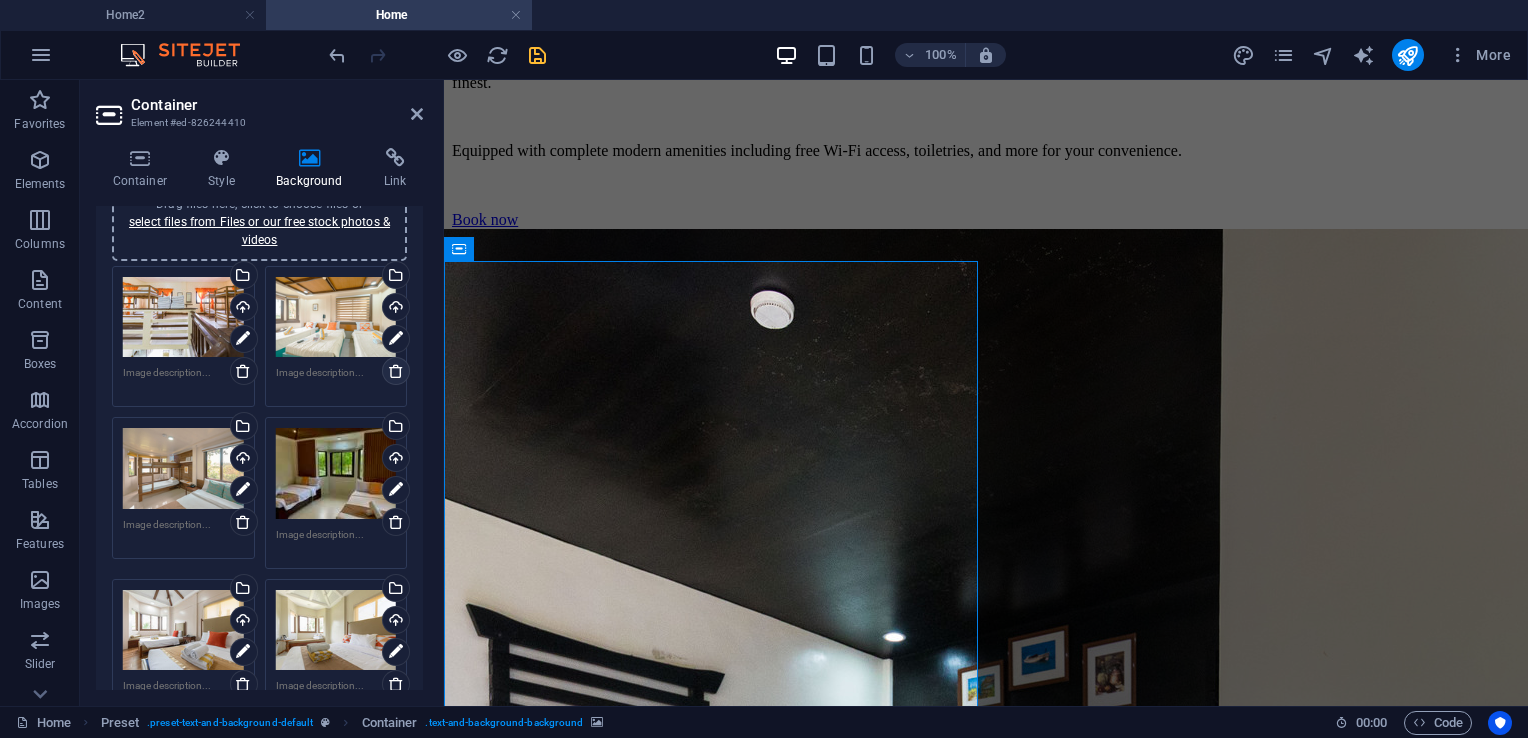 click at bounding box center [396, 371] 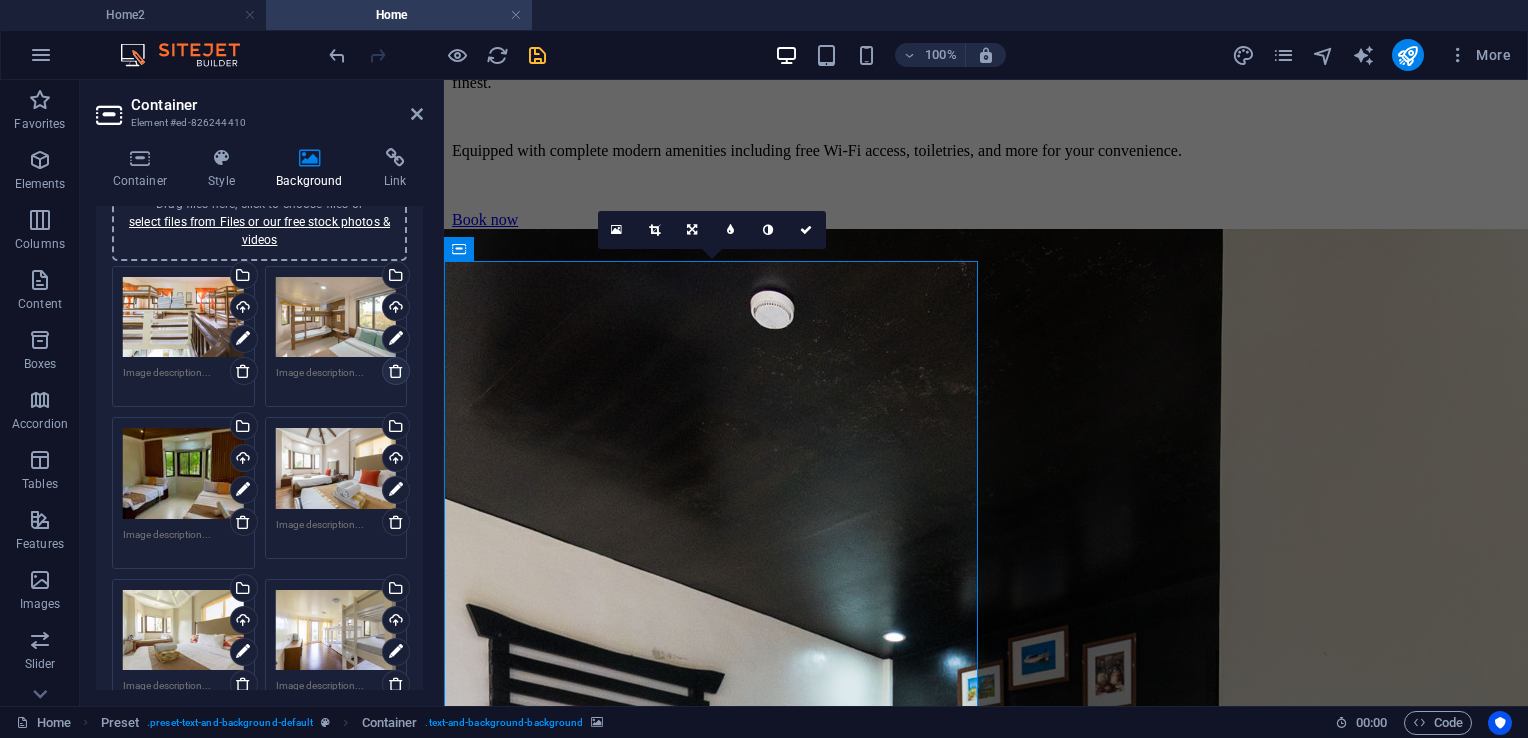 click at bounding box center (396, 371) 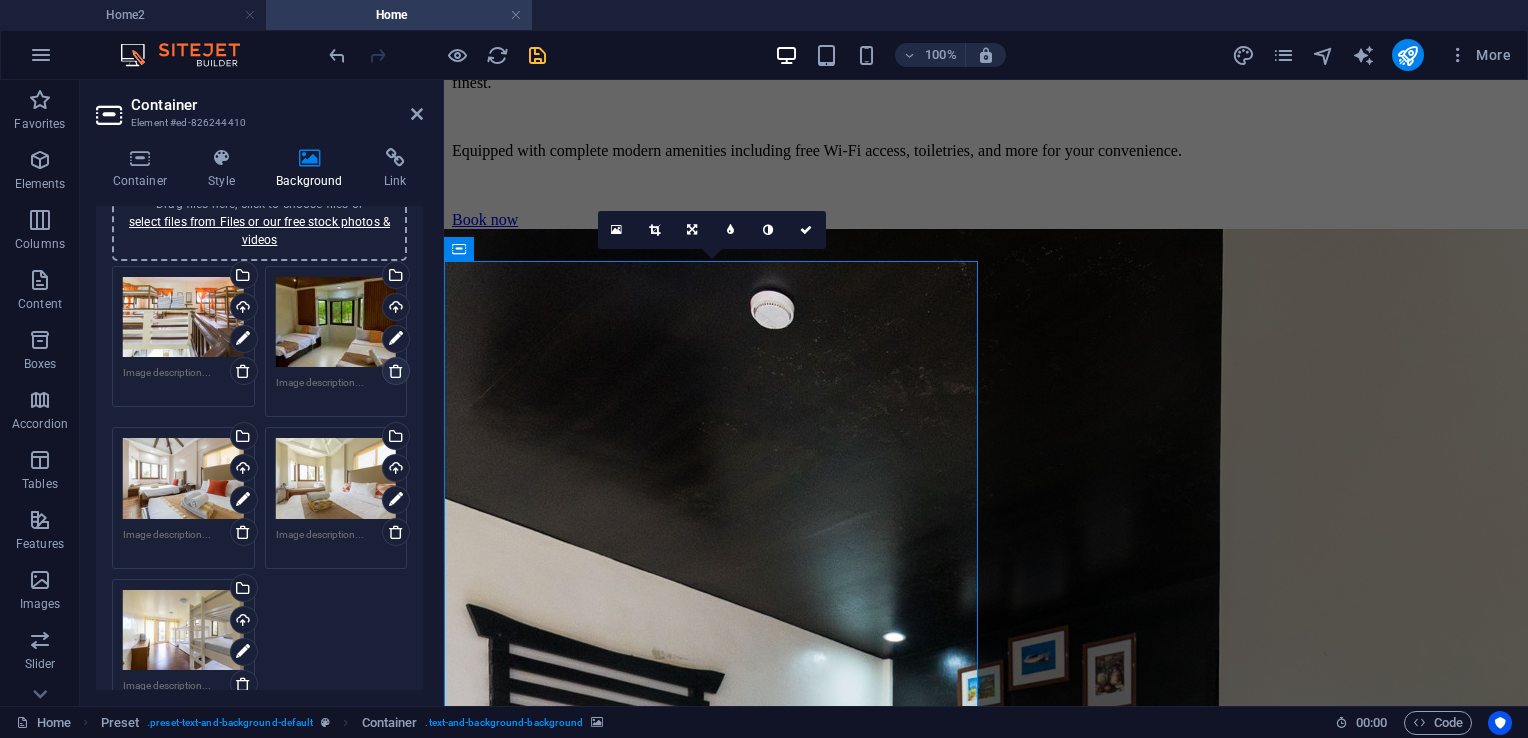 click at bounding box center [396, 371] 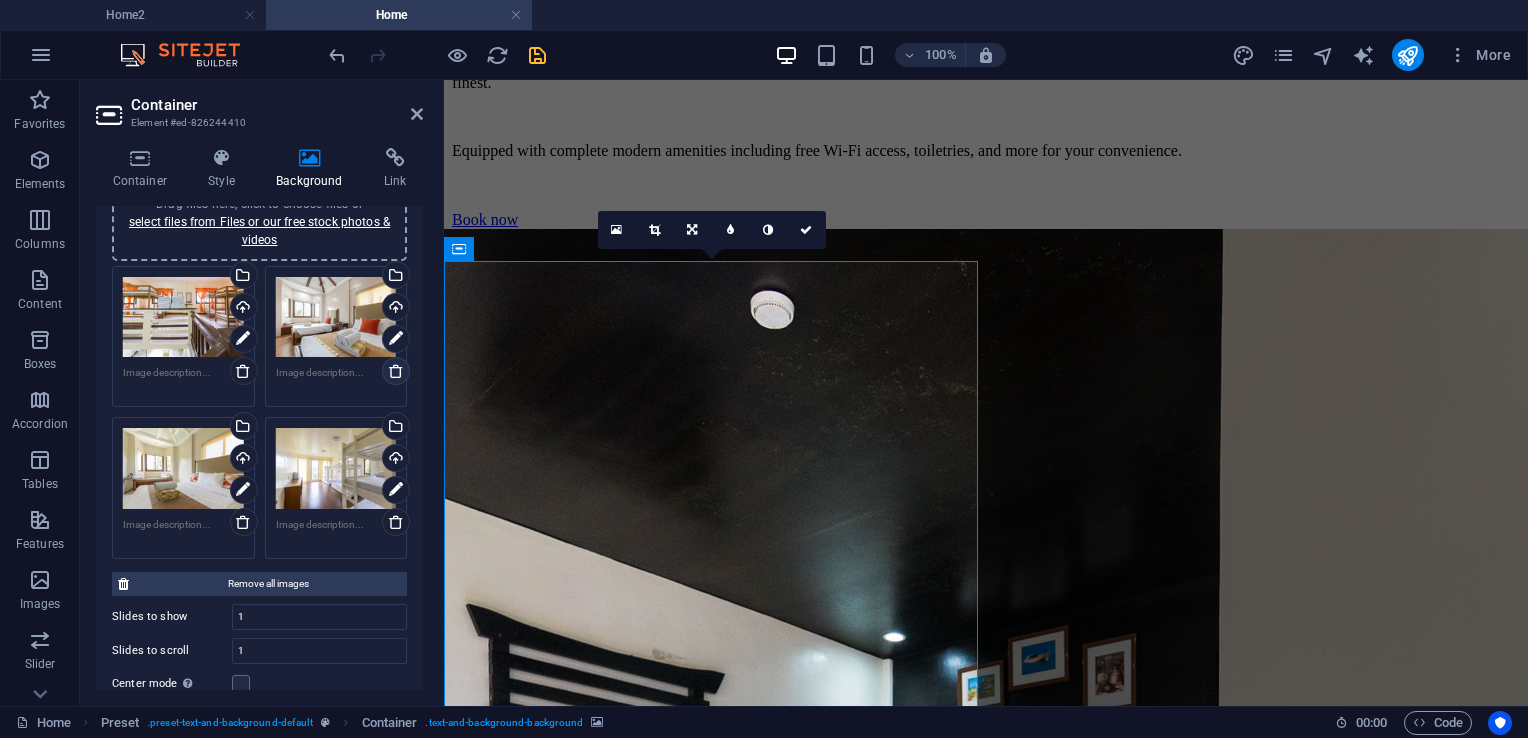 click at bounding box center (396, 371) 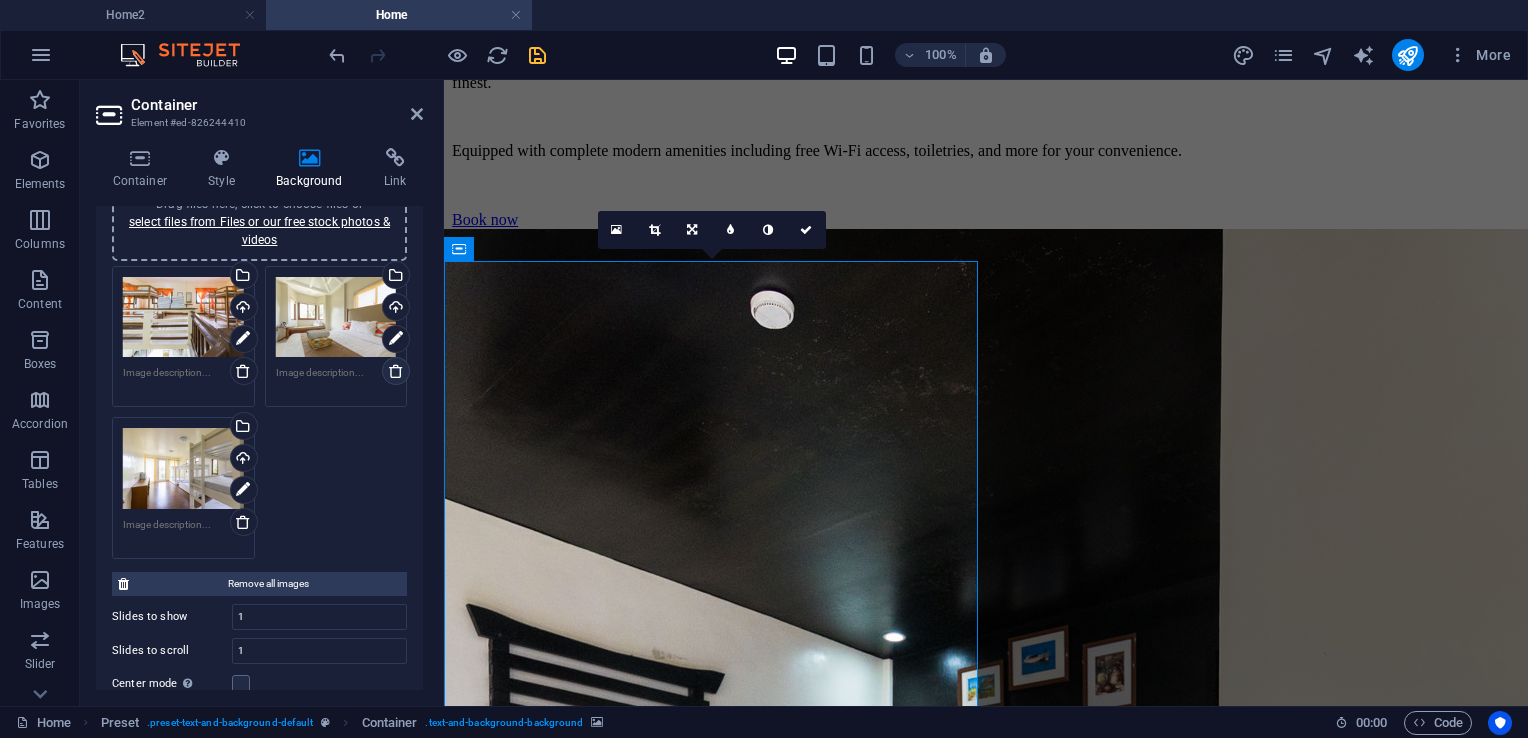 click at bounding box center [396, 371] 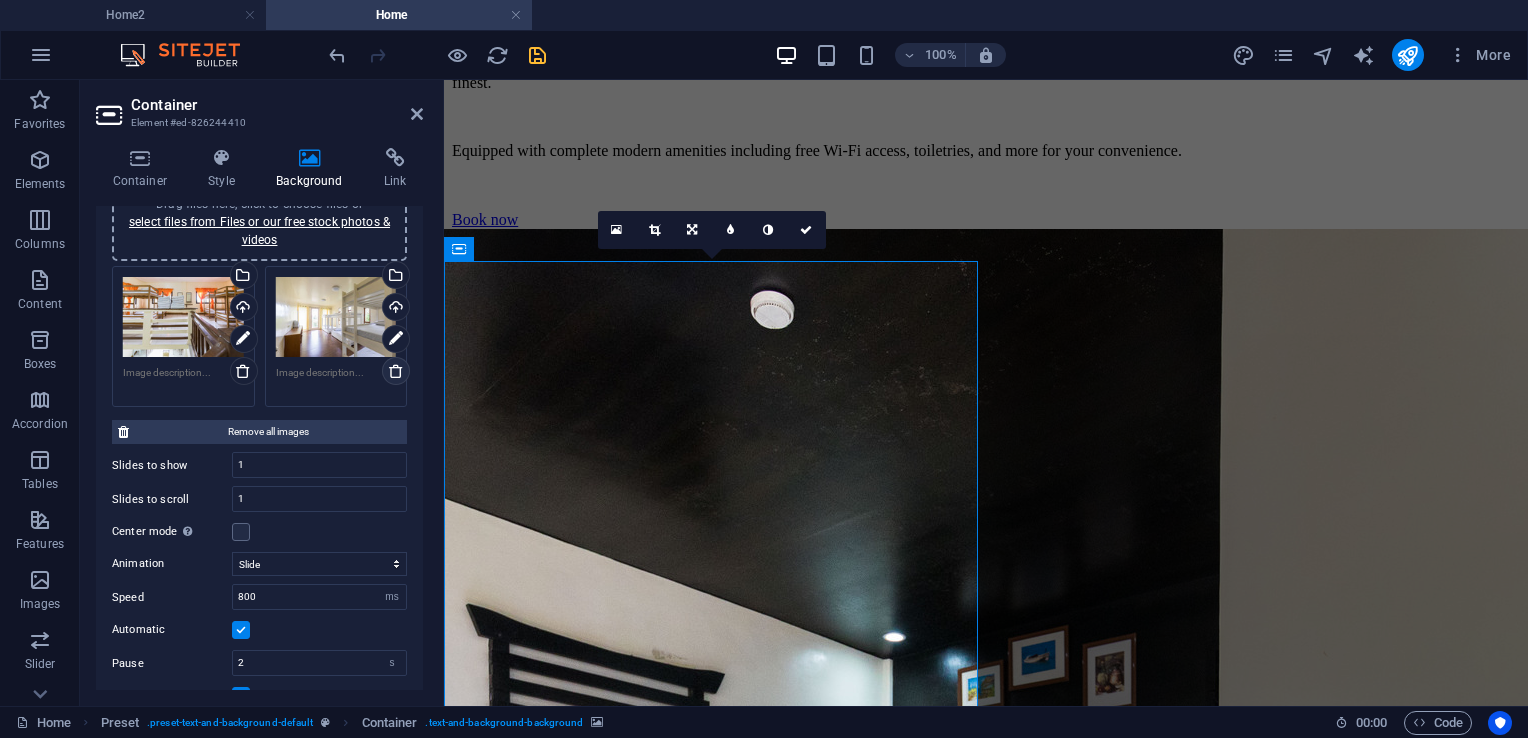 click at bounding box center (396, 371) 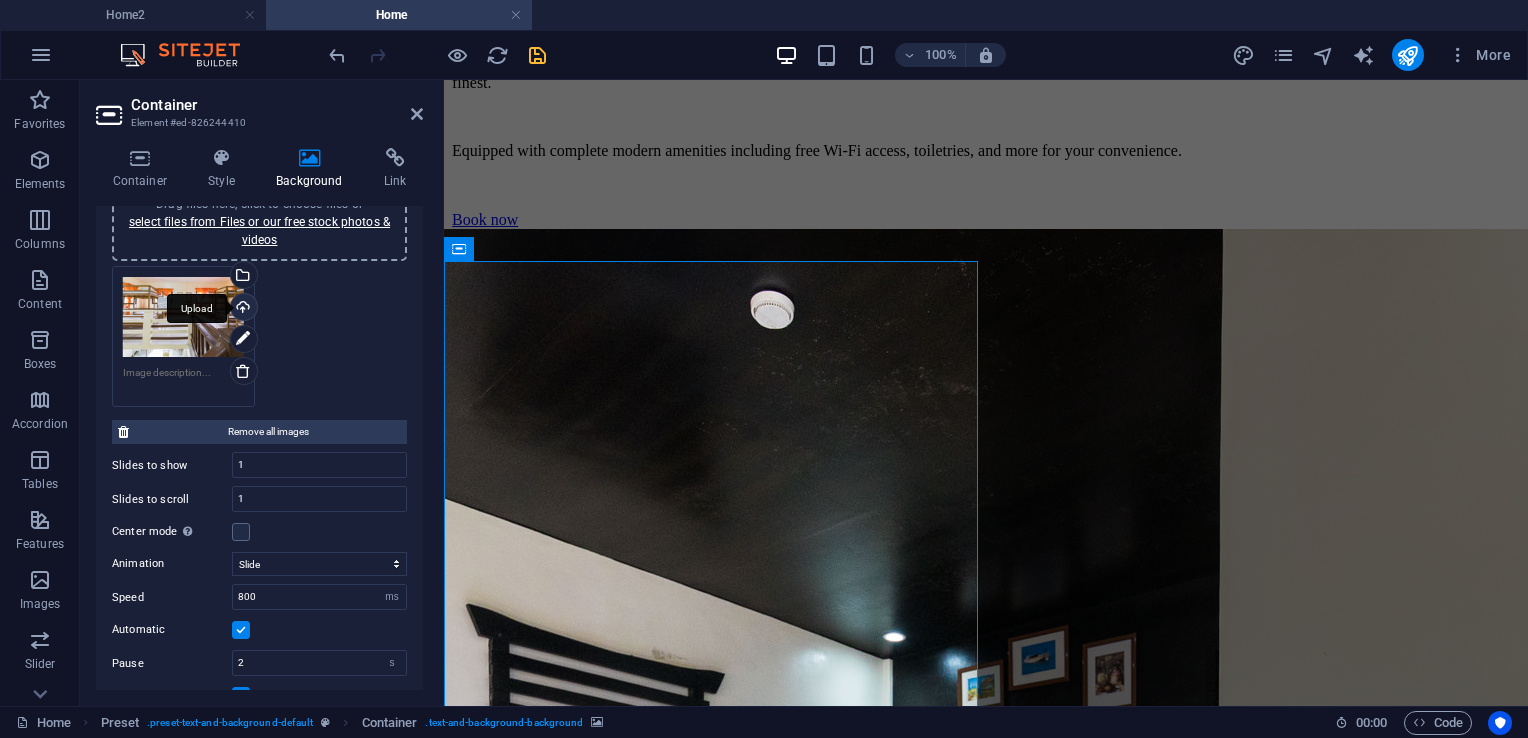 click on "Upload" at bounding box center [242, 309] 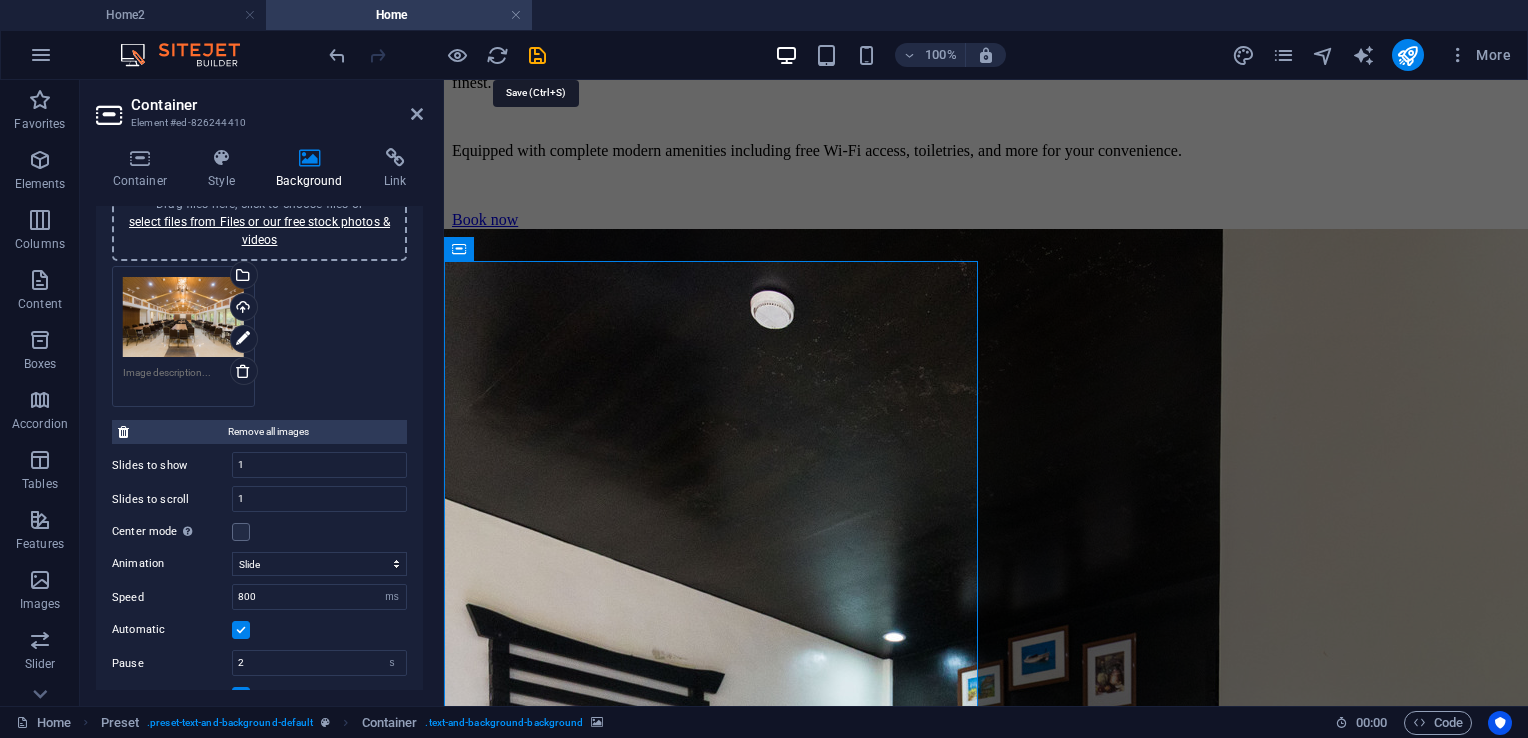 drag, startPoint x: 536, startPoint y: 42, endPoint x: 568, endPoint y: 59, distance: 36.23534 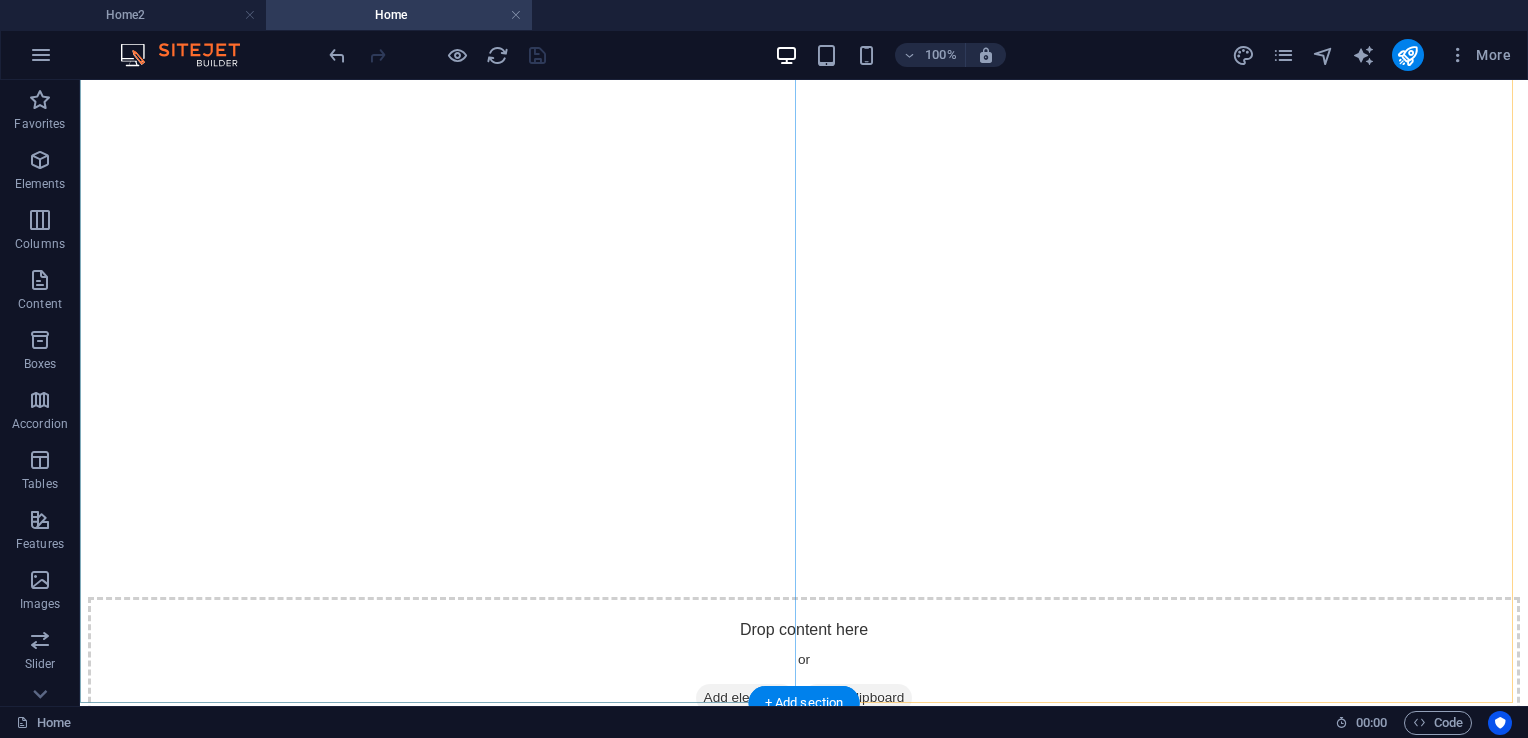 scroll, scrollTop: 4031, scrollLeft: 0, axis: vertical 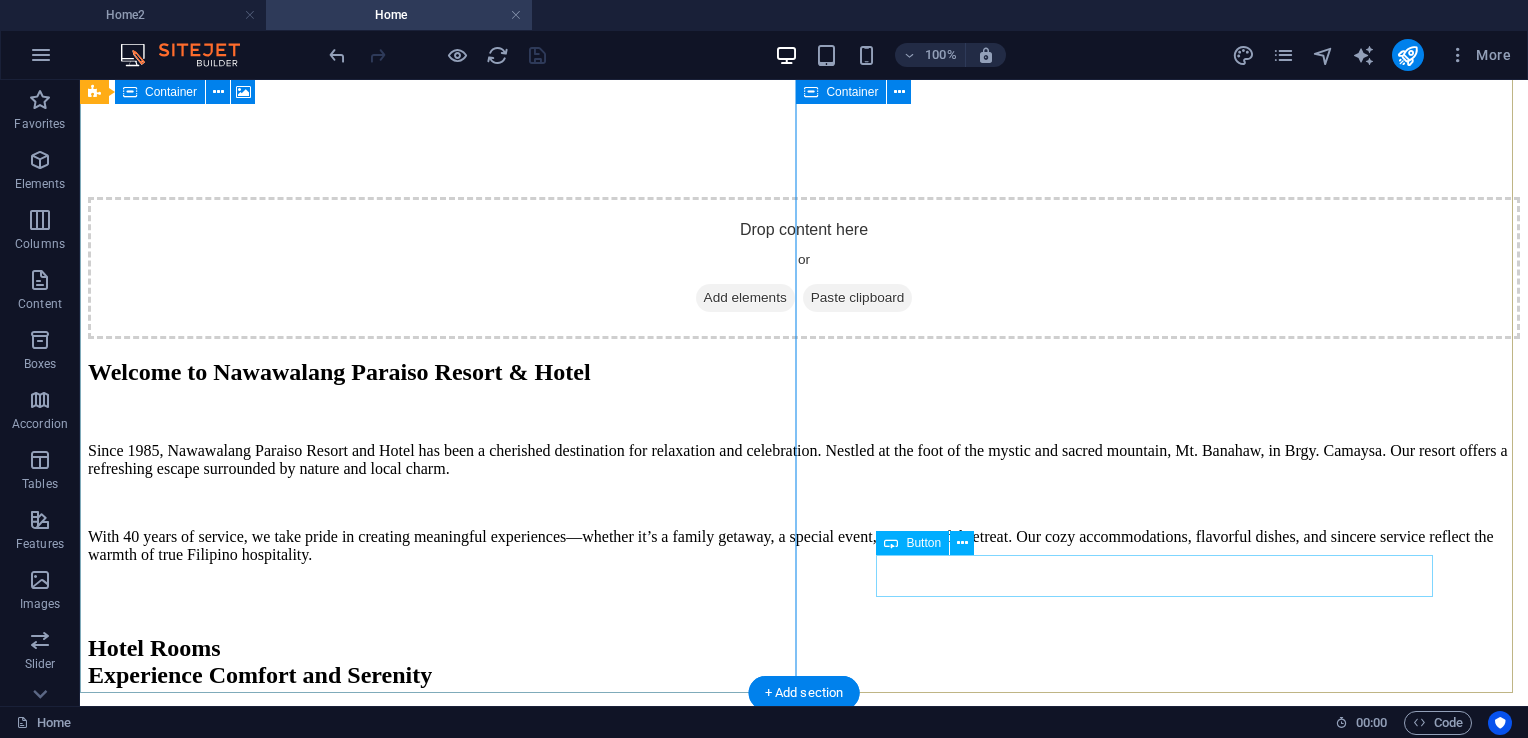 click on "Book now" at bounding box center [804, 5227] 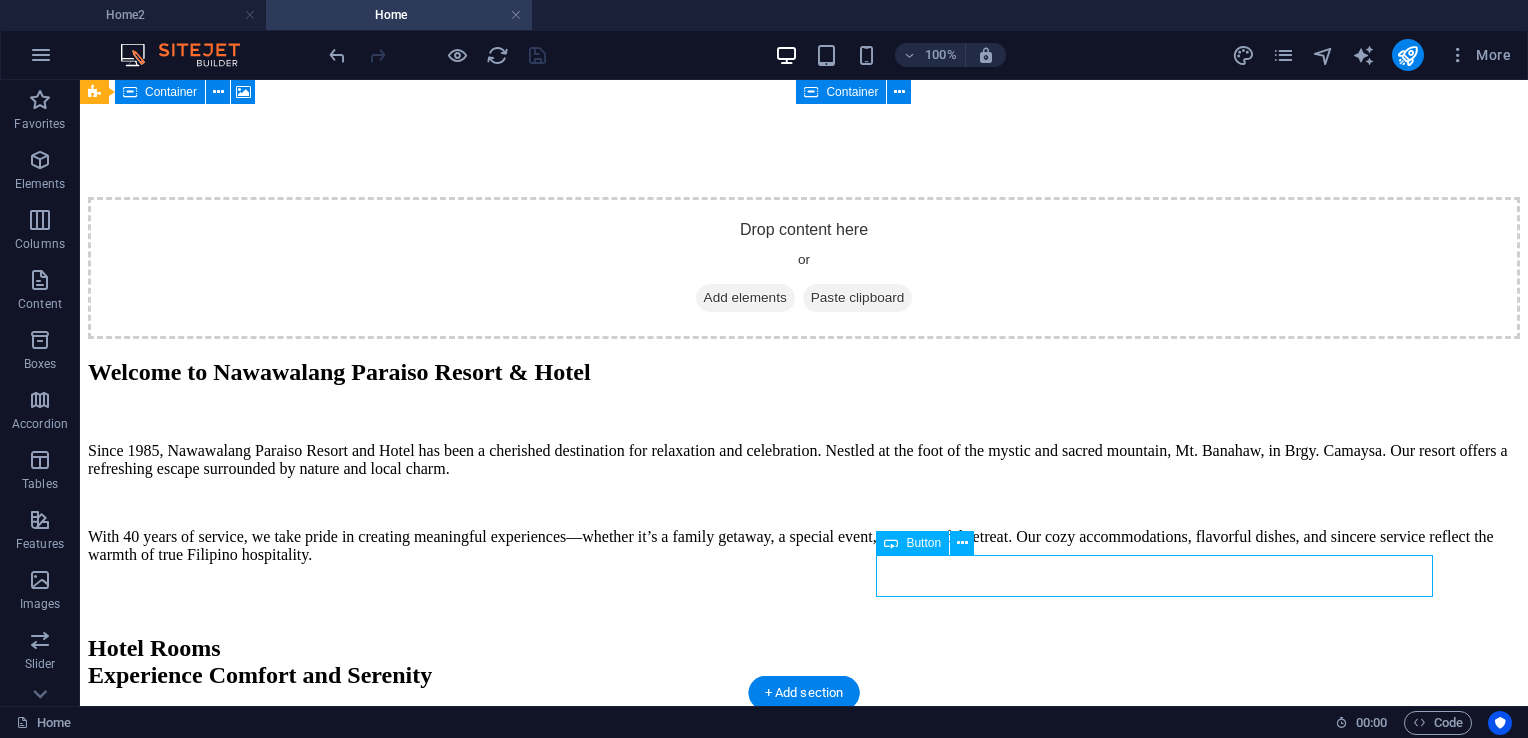 click on "Book now" at bounding box center [804, 5227] 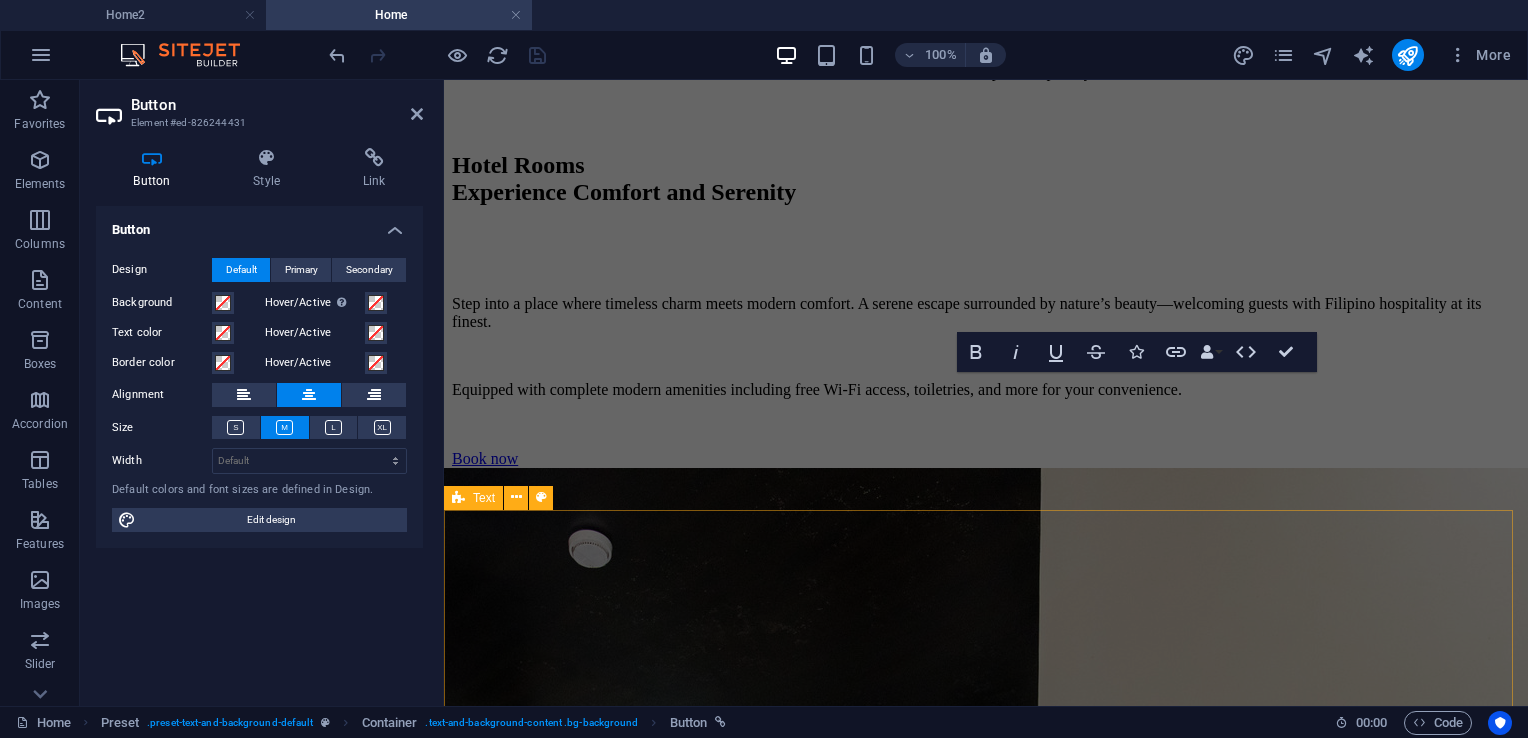 scroll, scrollTop: 5000, scrollLeft: 0, axis: vertical 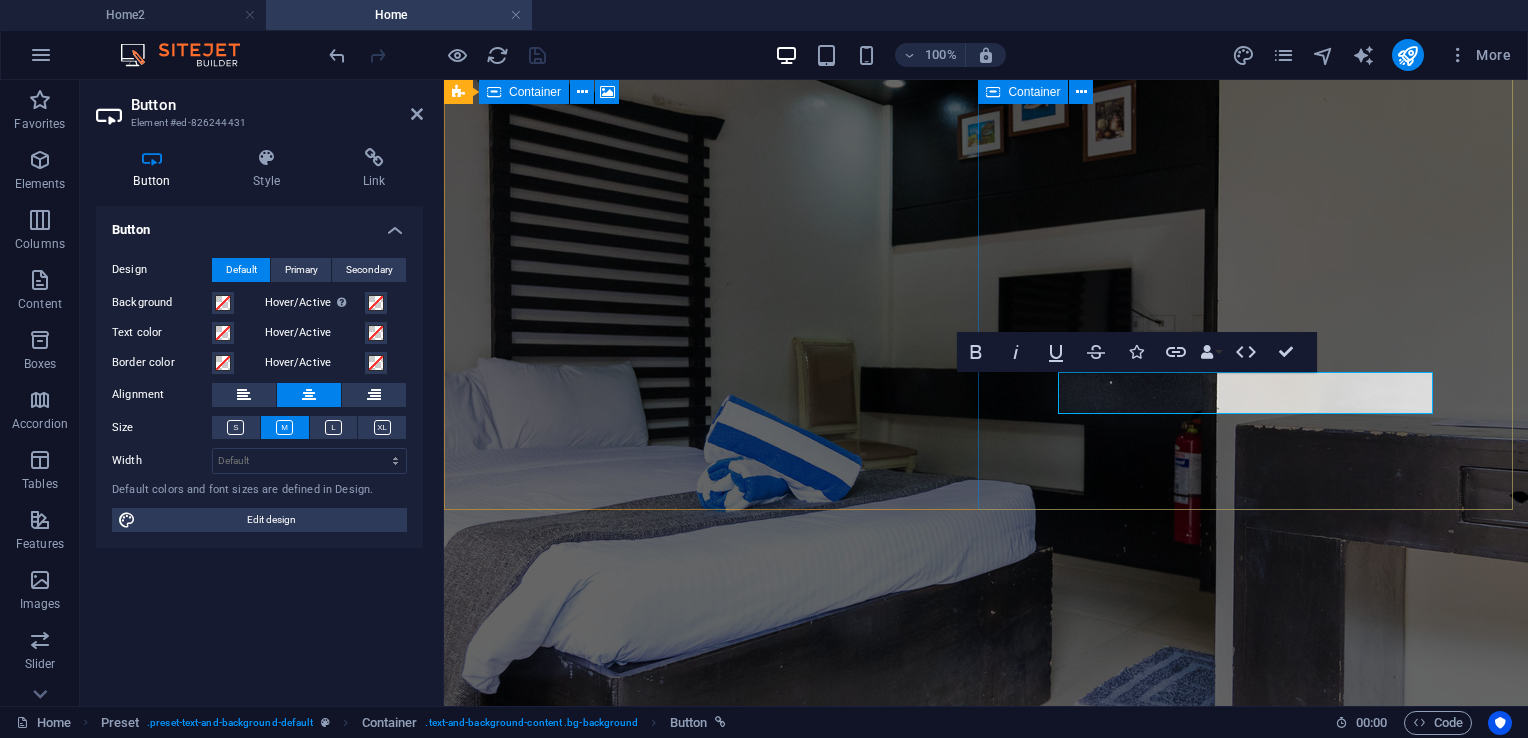 click on "Book now" at bounding box center (986, 4482) 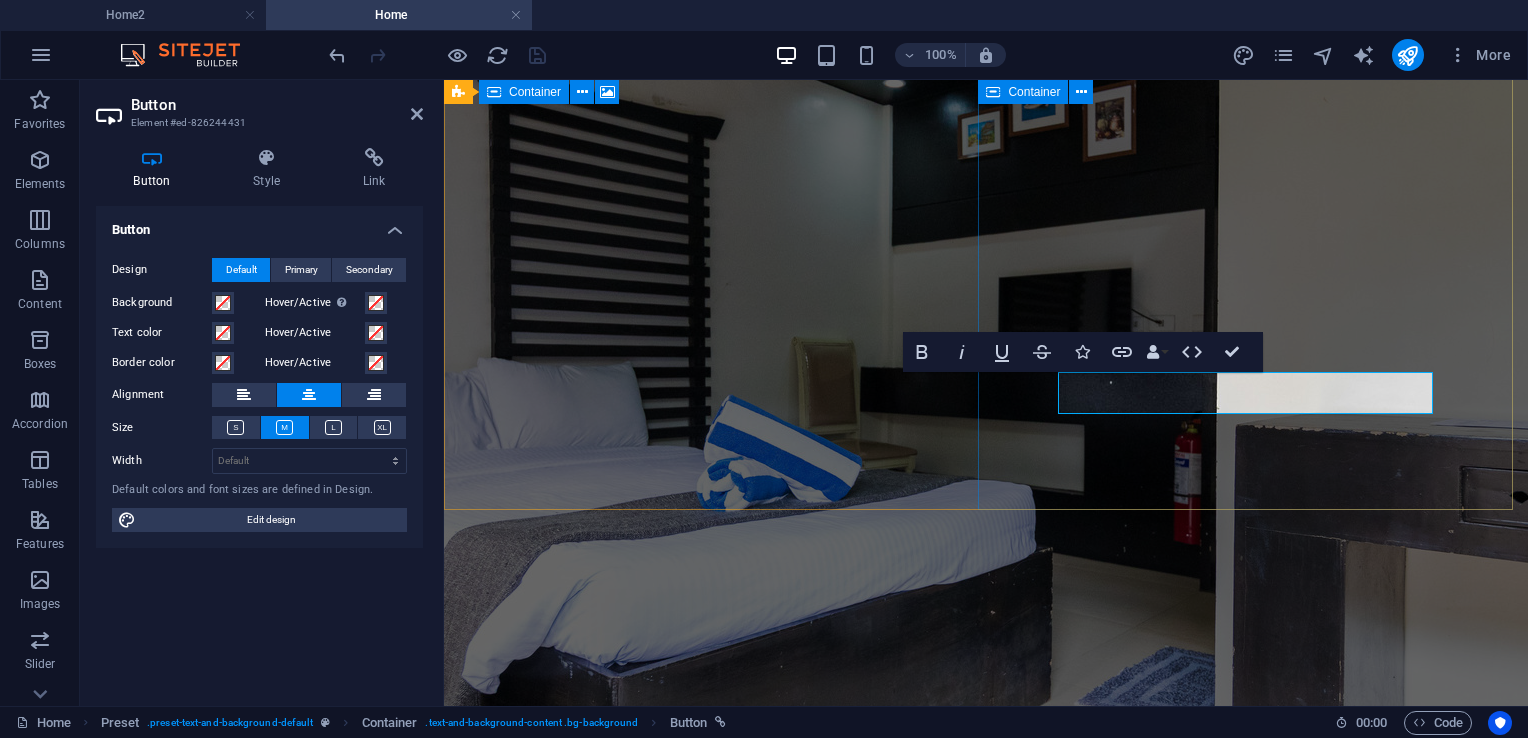 type 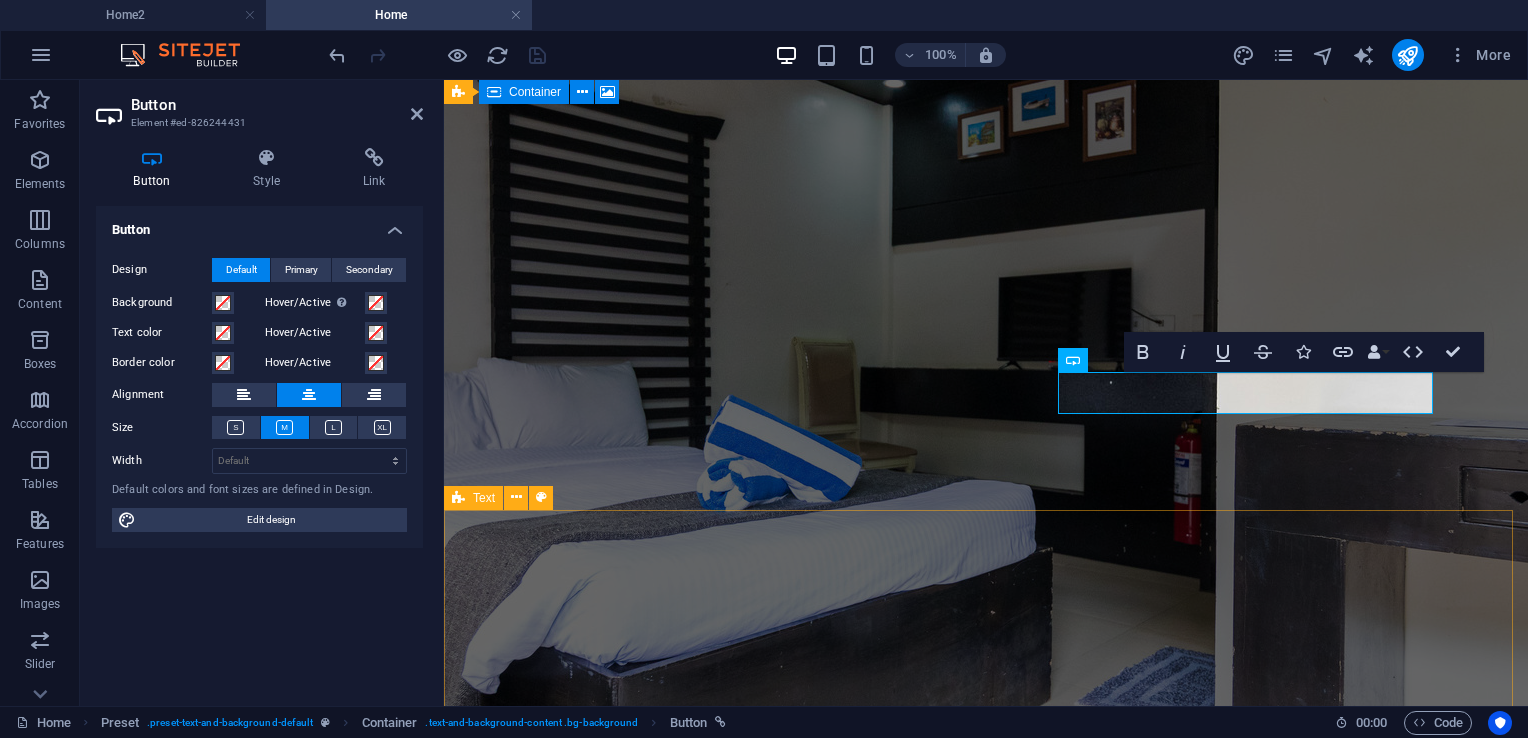 click on "PROMOTIONAL OFFERS  For our guests, take a chance on these sensational offers exclusively at Nawawalang Paraiso Resort and Hotel" at bounding box center [986, 4761] 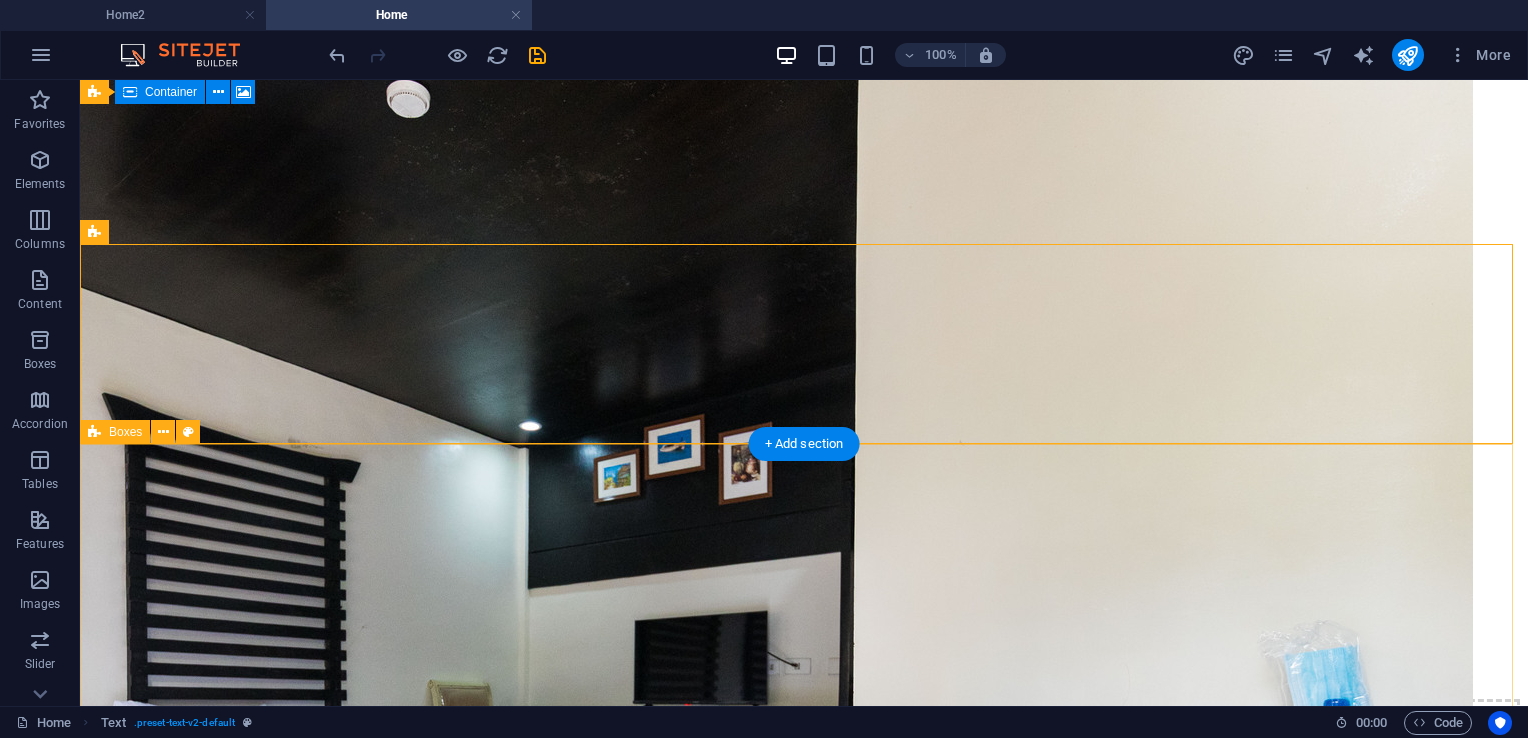 scroll, scrollTop: 4480, scrollLeft: 0, axis: vertical 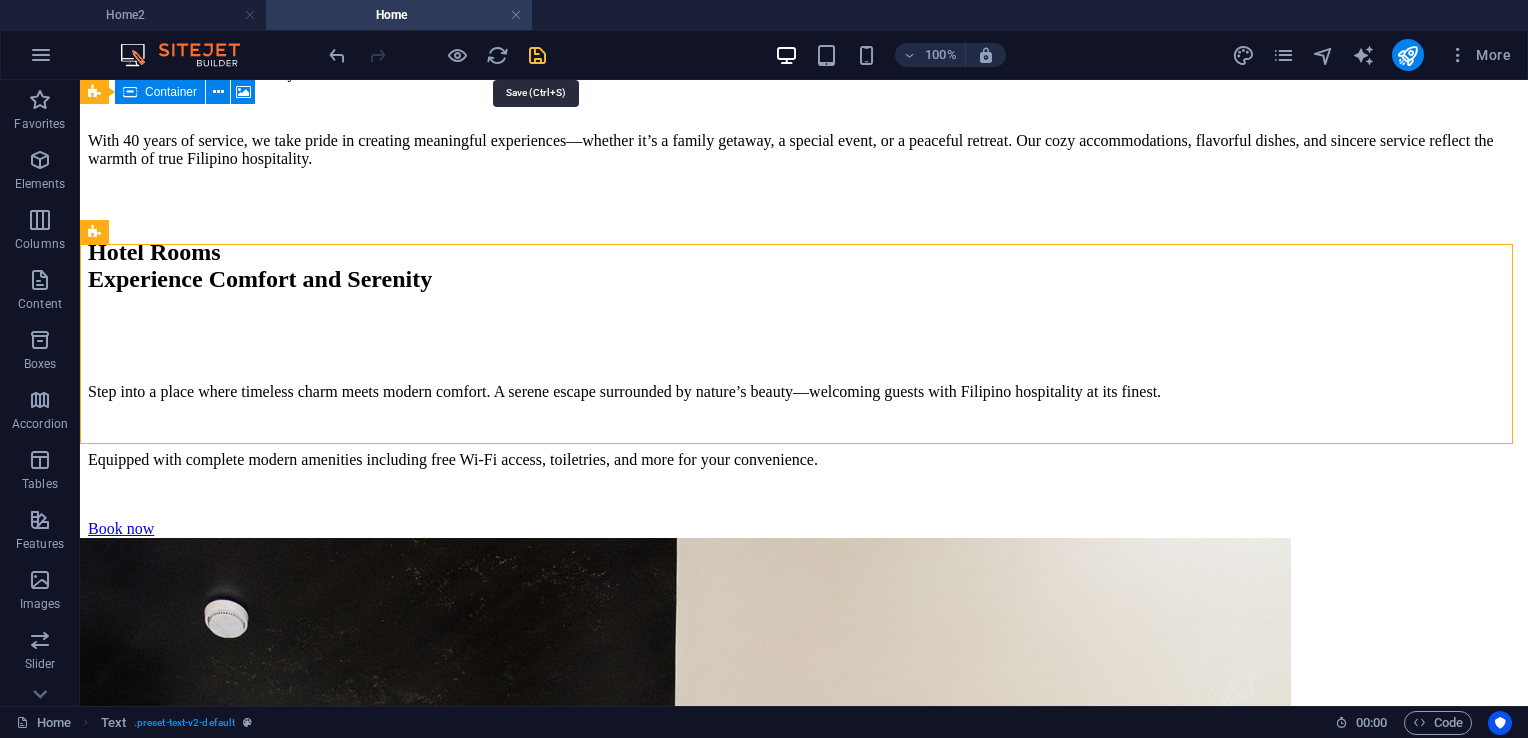 click at bounding box center (537, 55) 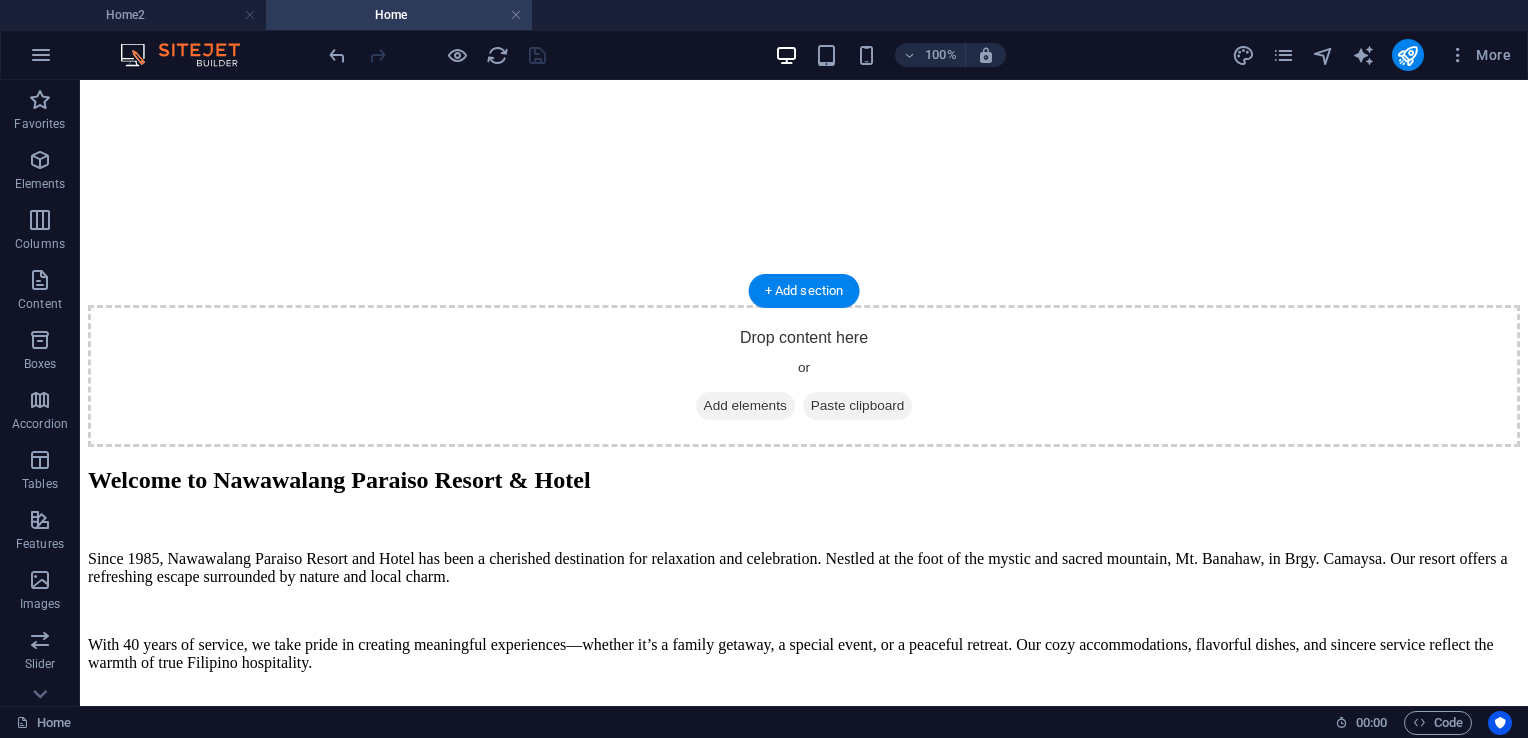scroll, scrollTop: 3780, scrollLeft: 0, axis: vertical 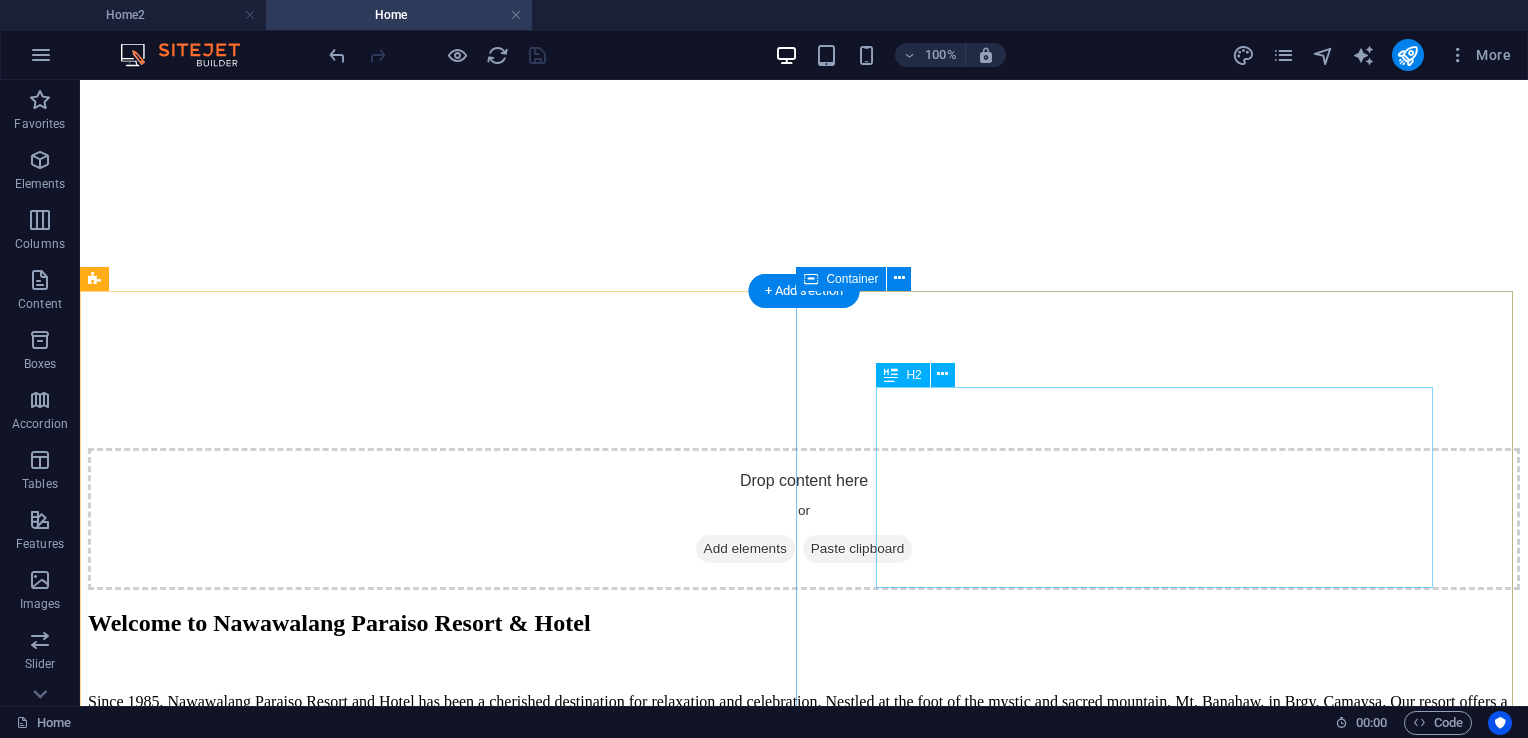 click on "Events Moments Made Memorable" at bounding box center [804, 5265] 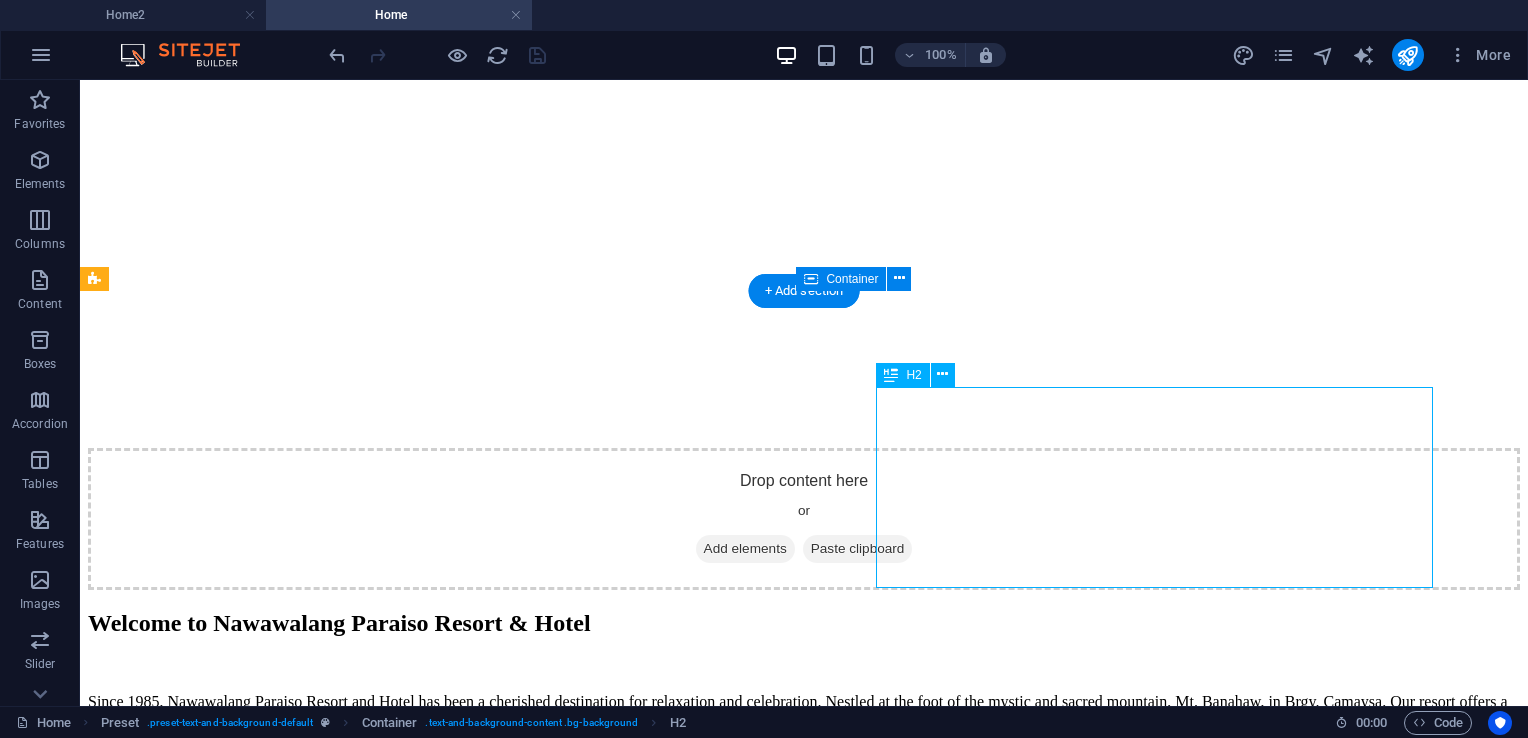 click on "Events Moments Made Memorable" at bounding box center [804, 5265] 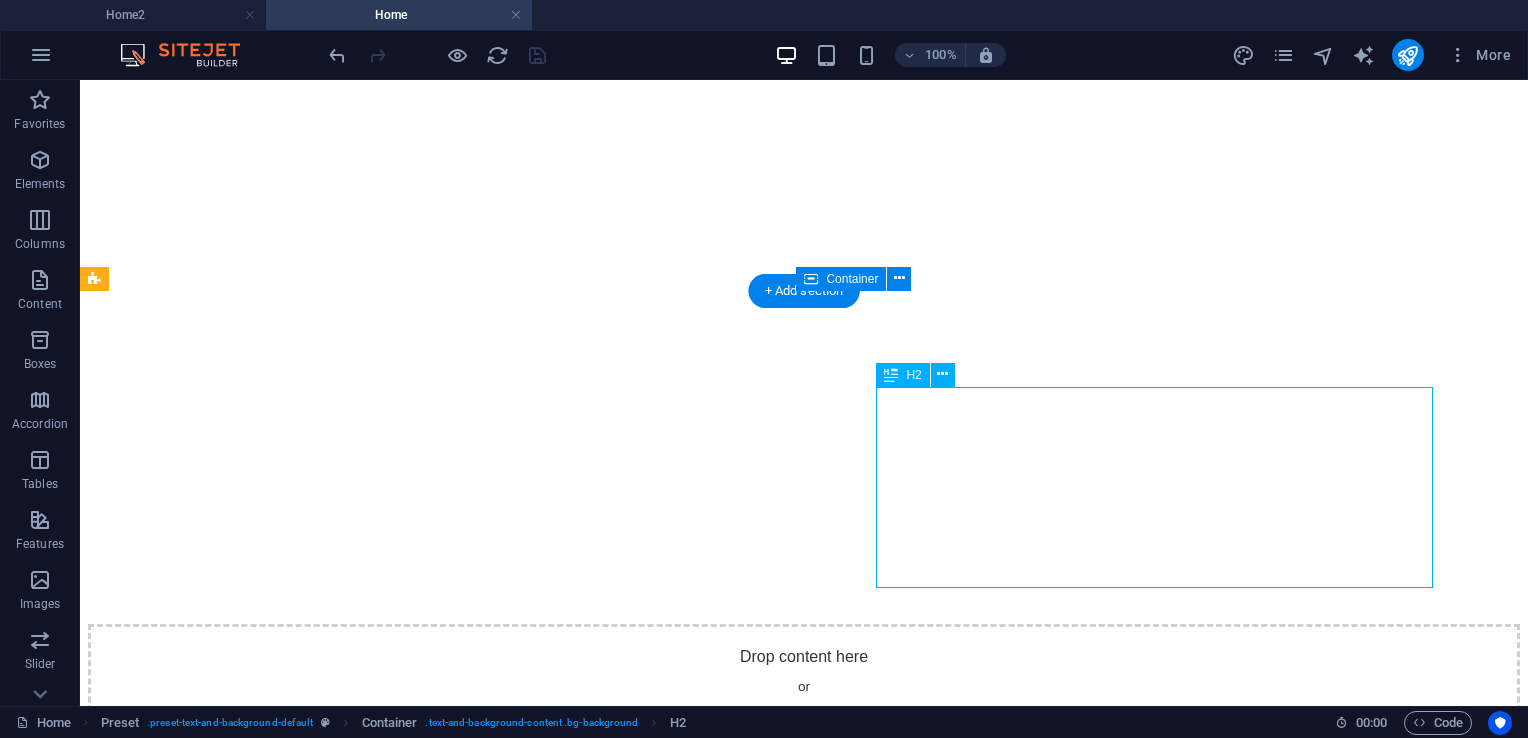 scroll, scrollTop: 4389, scrollLeft: 0, axis: vertical 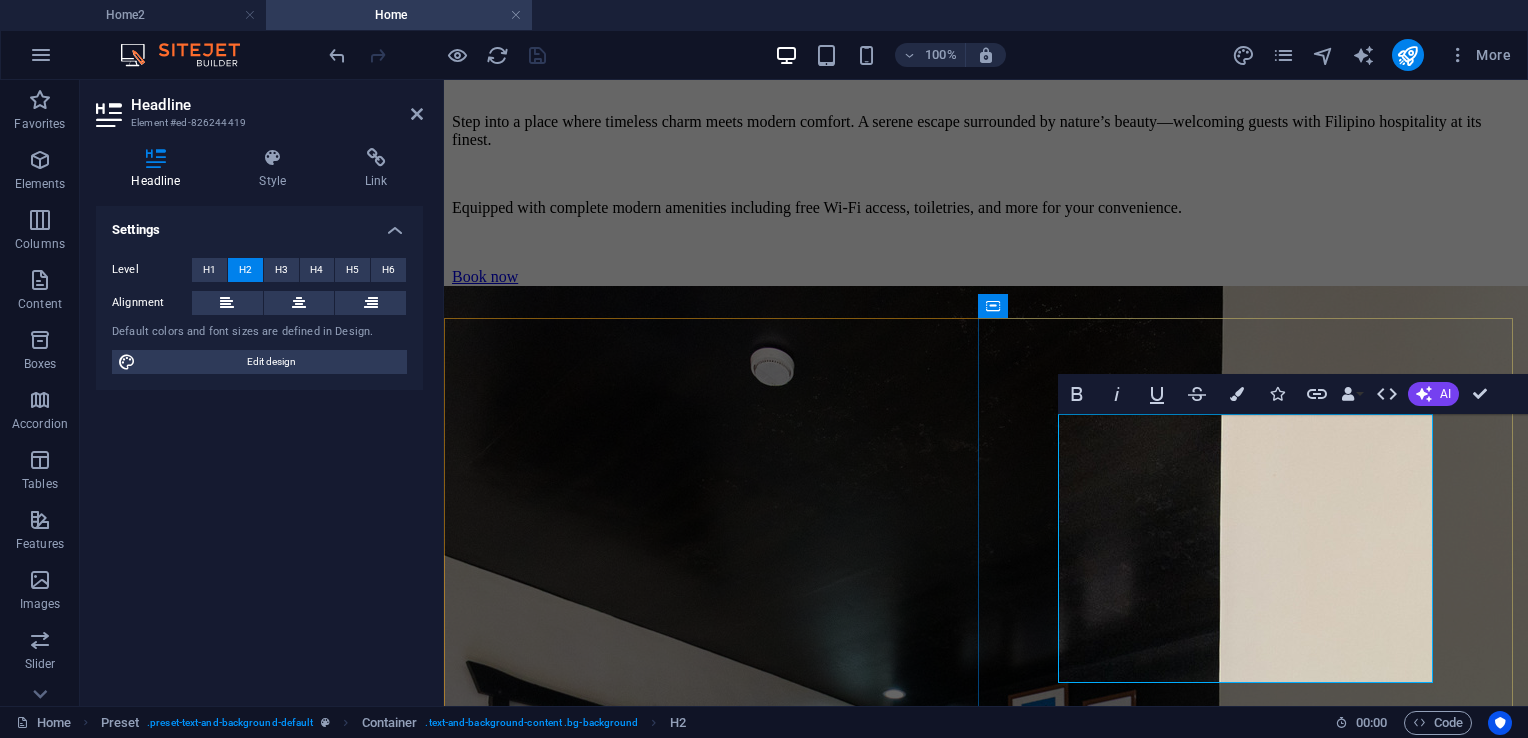 click on "Events Moments Made Memorable" at bounding box center (986, 4863) 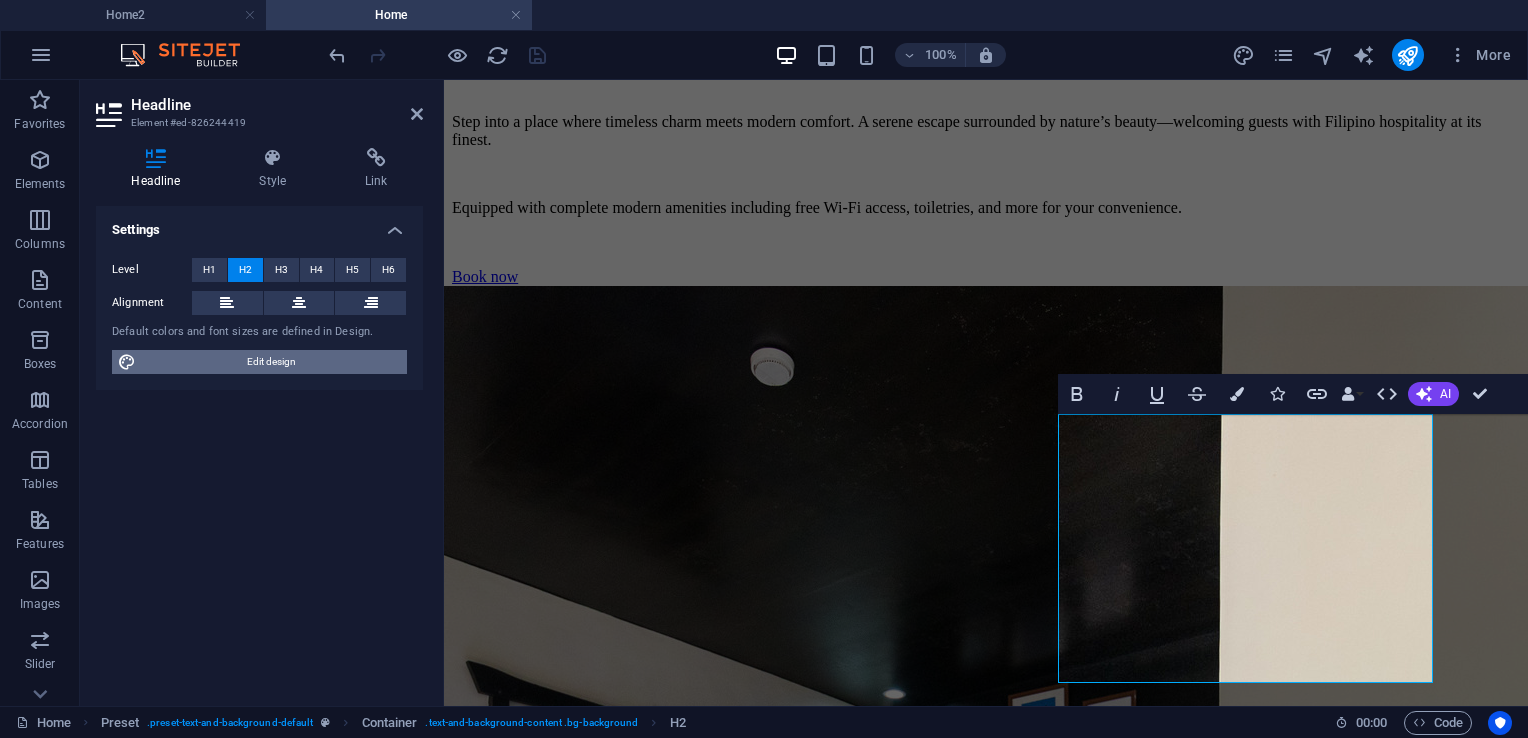 click on "Edit design" at bounding box center (271, 362) 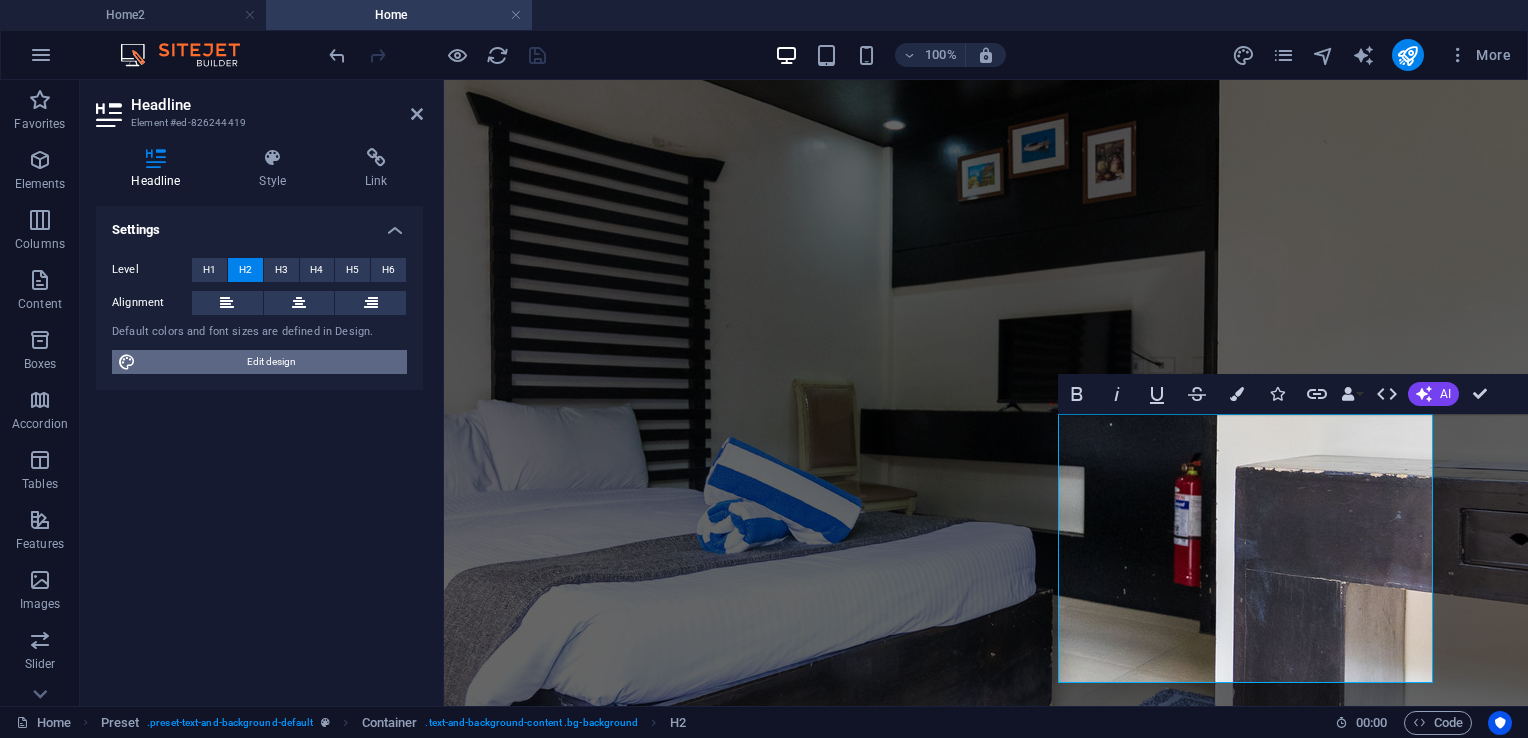 select on "rem" 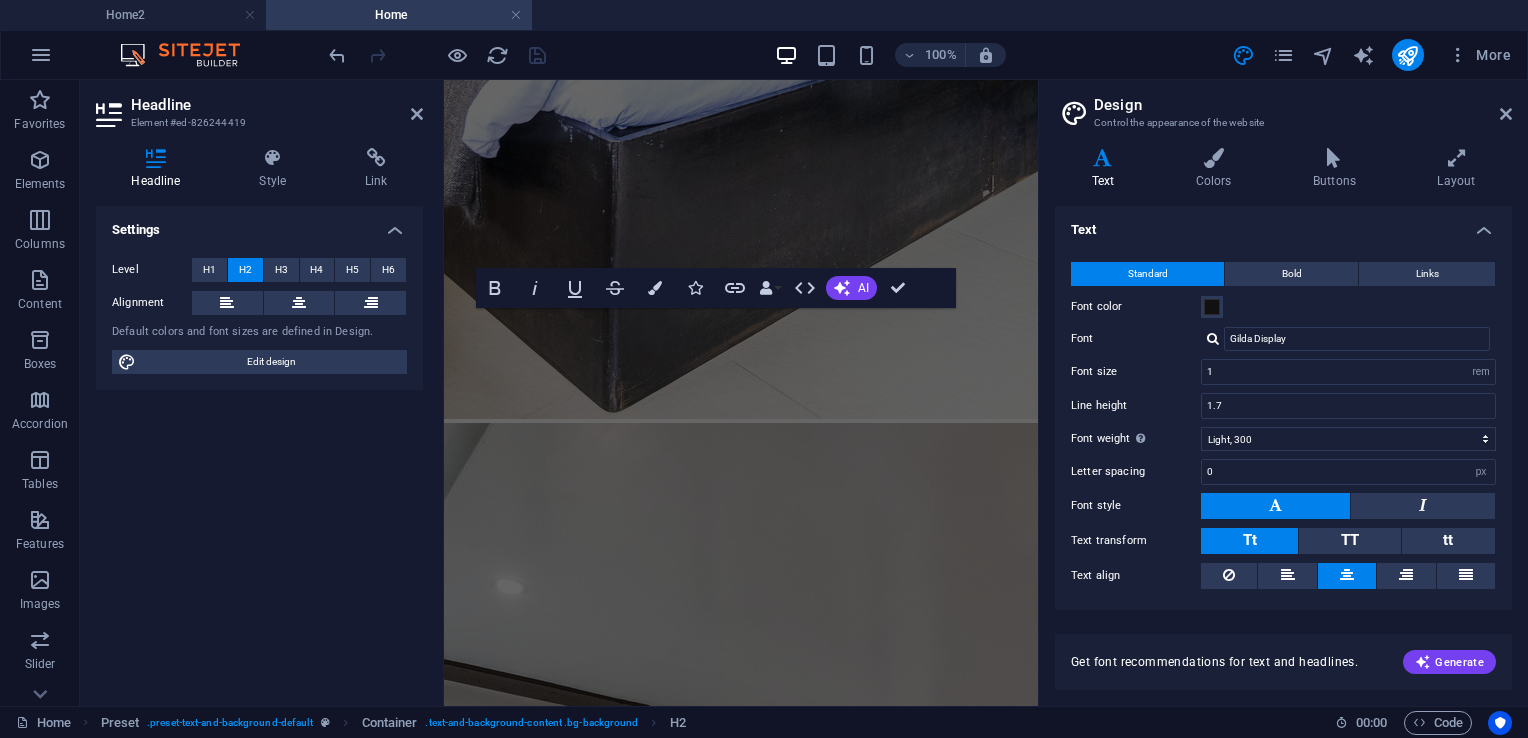 scroll, scrollTop: 5199, scrollLeft: 0, axis: vertical 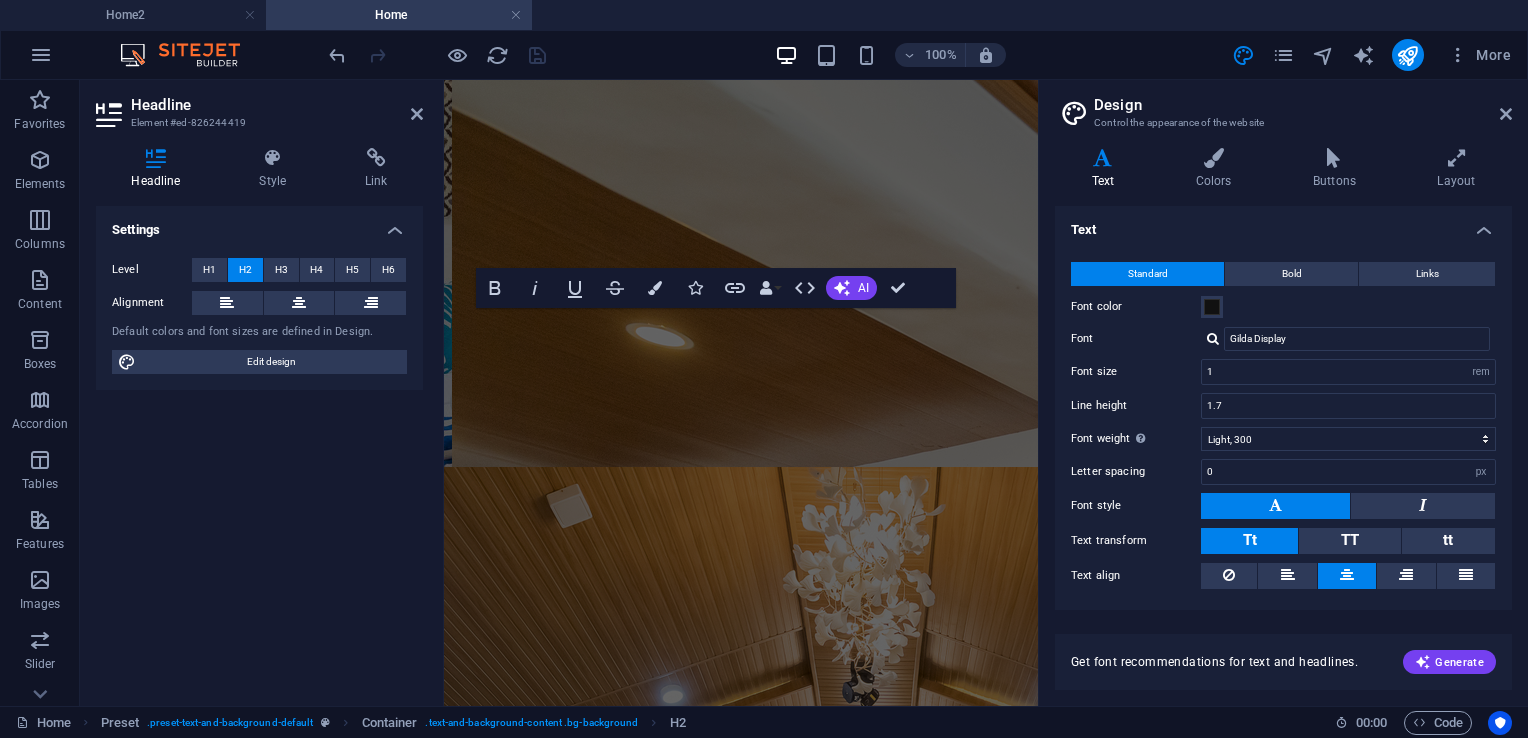 type on "1.5" 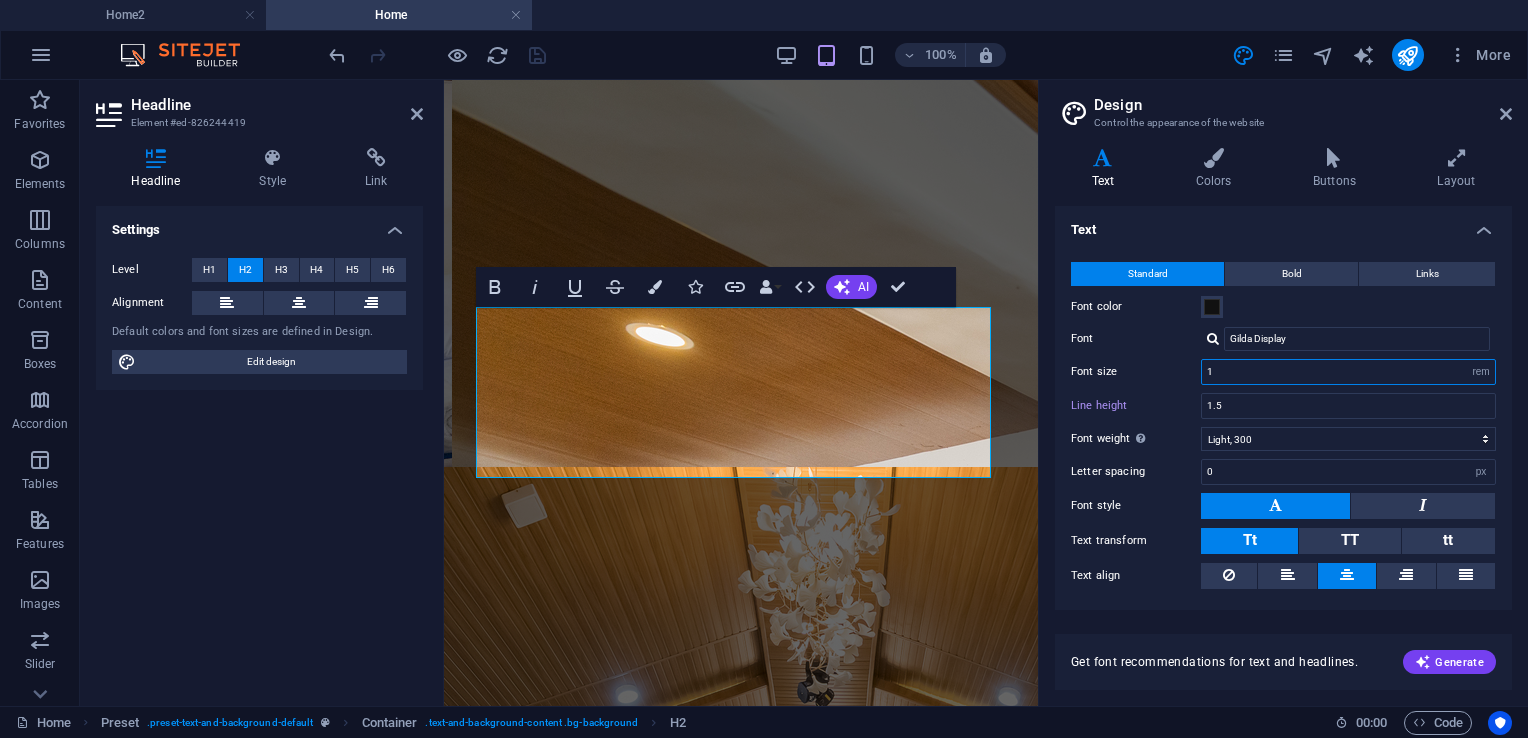 click on "1" at bounding box center [1348, 372] 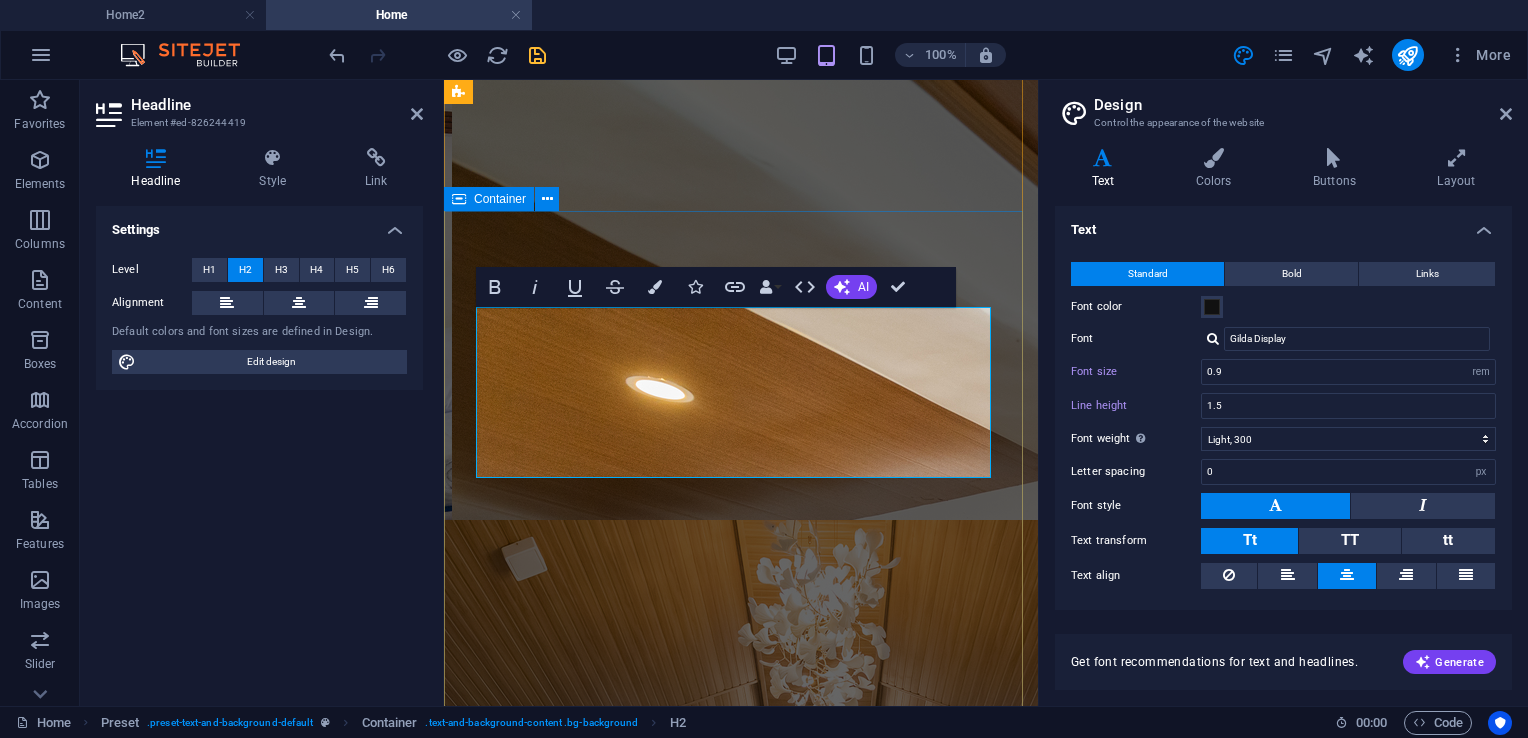click on "Events Moments Made Memorable Whether it's a grand celebration, a corporate gathering, or an intimate occasion, our versatile event spaces are designed to bring your vision to life. From weddings and birthdays to seminars and conferences, we provide the perfect setting, supported by attentive service, exquisite cuisine, and a welcoming atmosphere that ensures every moment is memorable.  rEquest a proposal" at bounding box center [741, 1133] 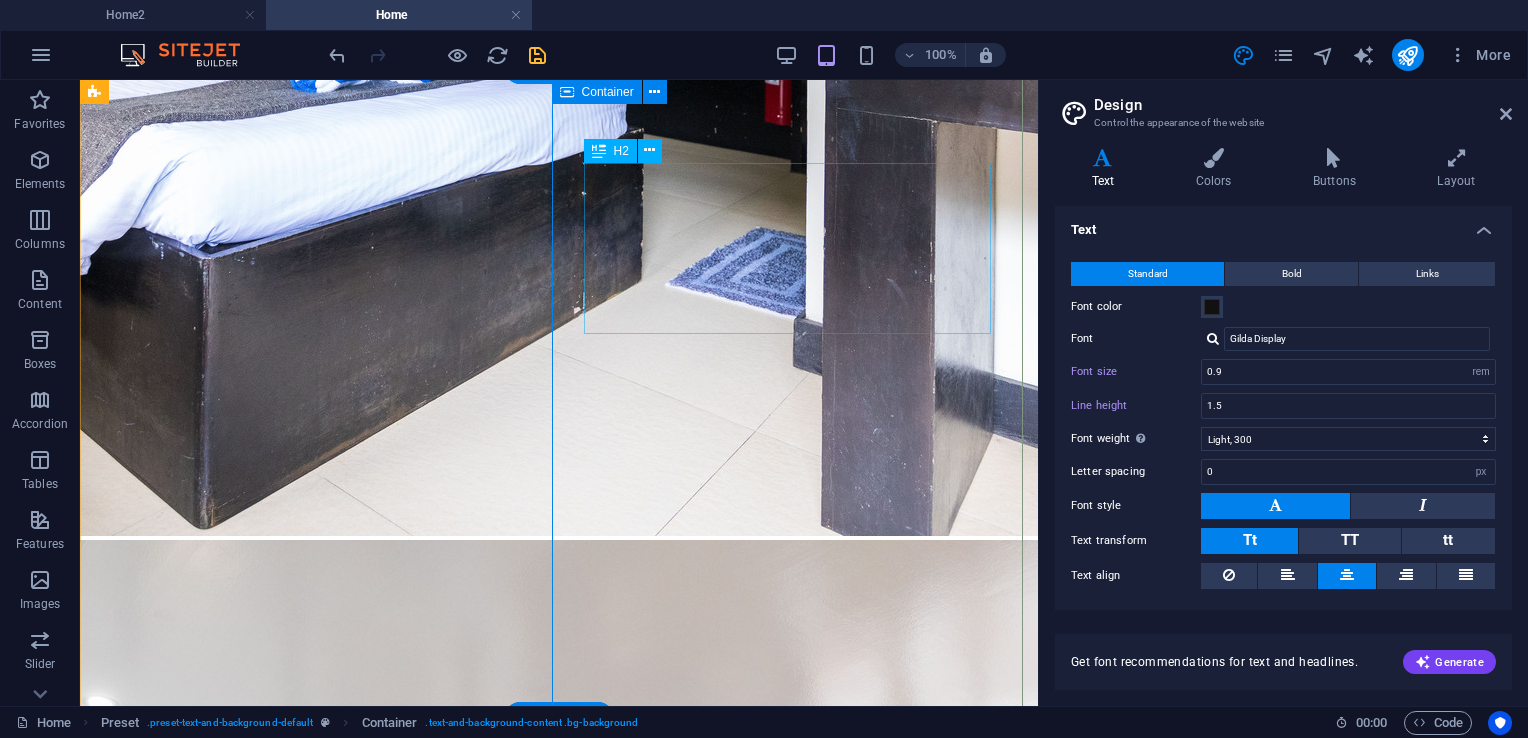 scroll, scrollTop: 4197, scrollLeft: 0, axis: vertical 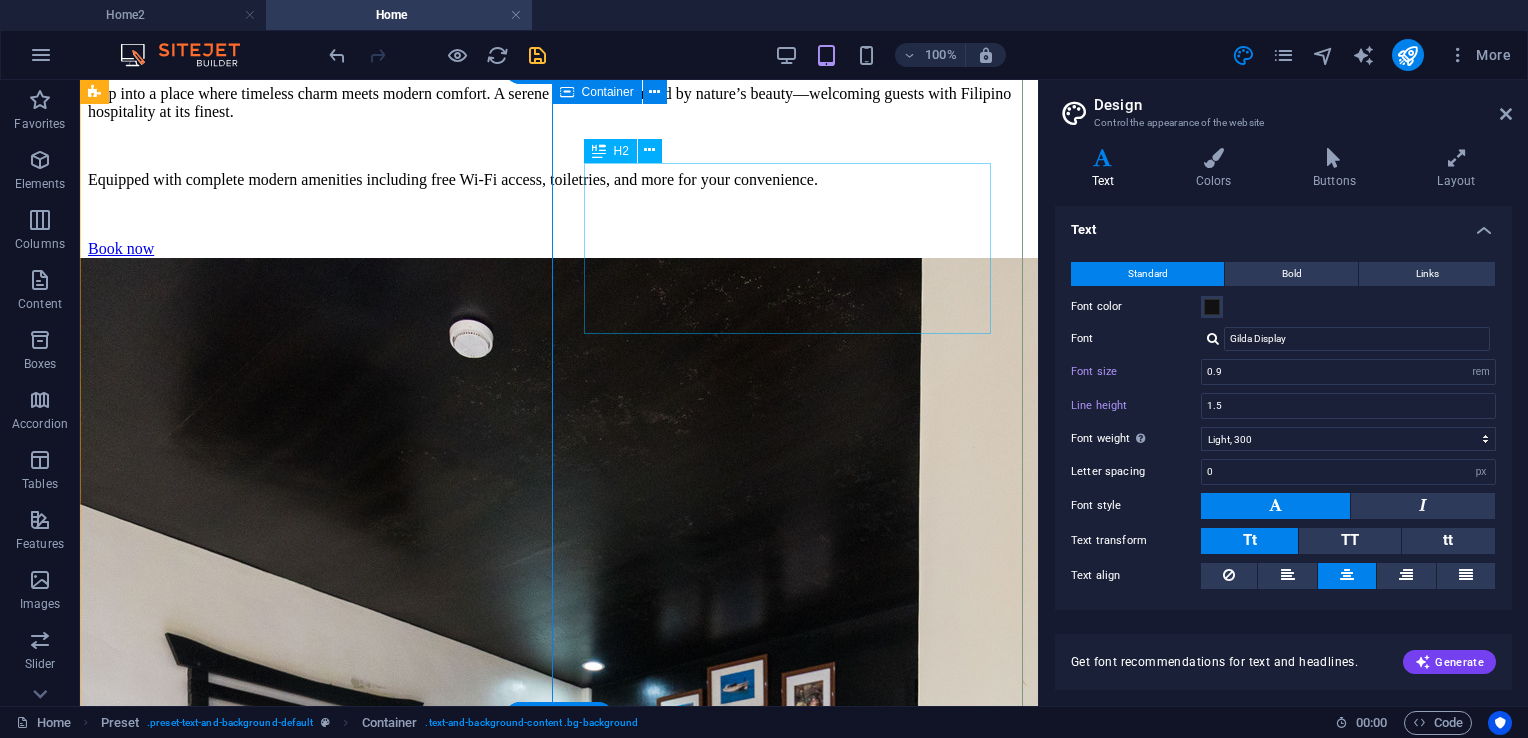 click on "Events Moments Made Memorable" at bounding box center [559, 4185] 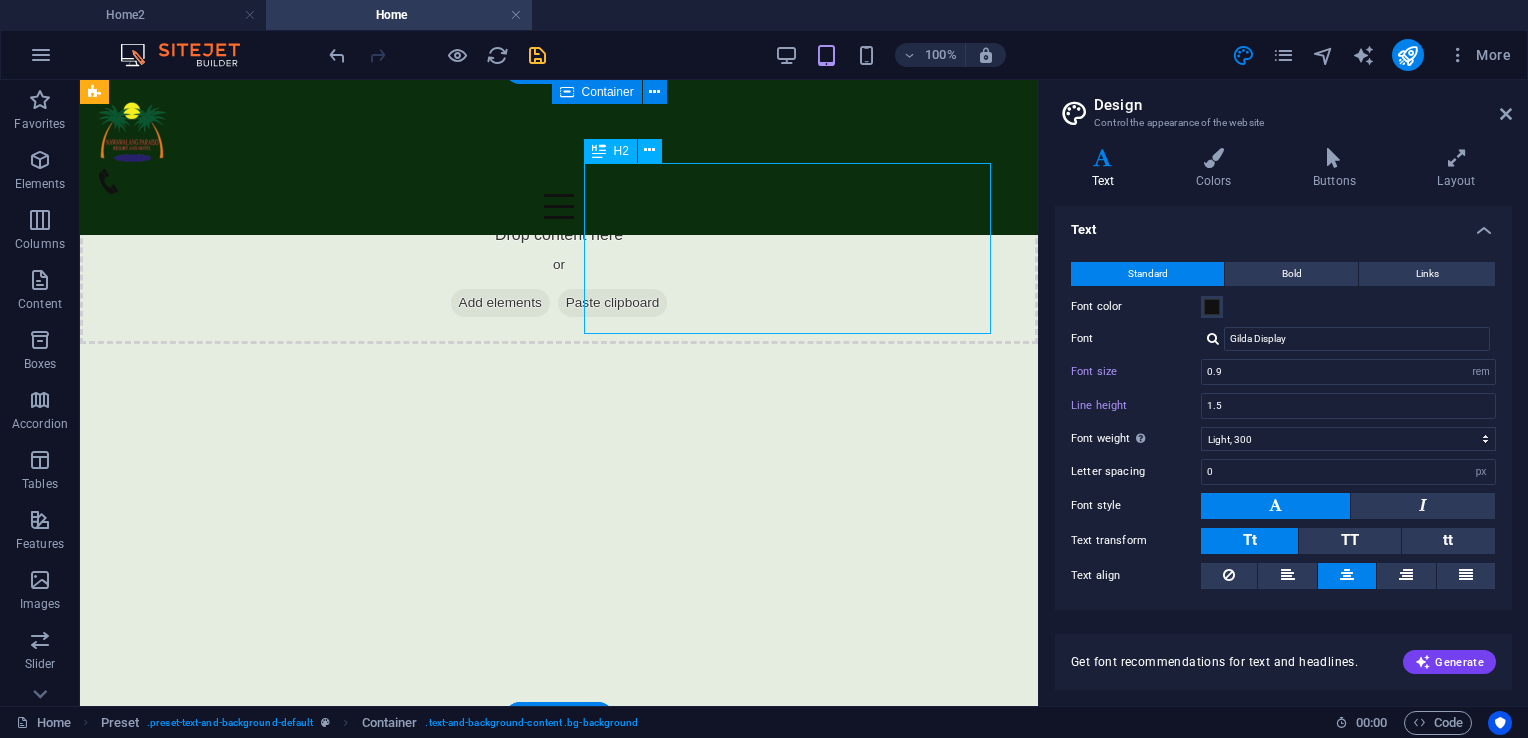 click on "Events Moments Made Memorable" at bounding box center [559, 4078] 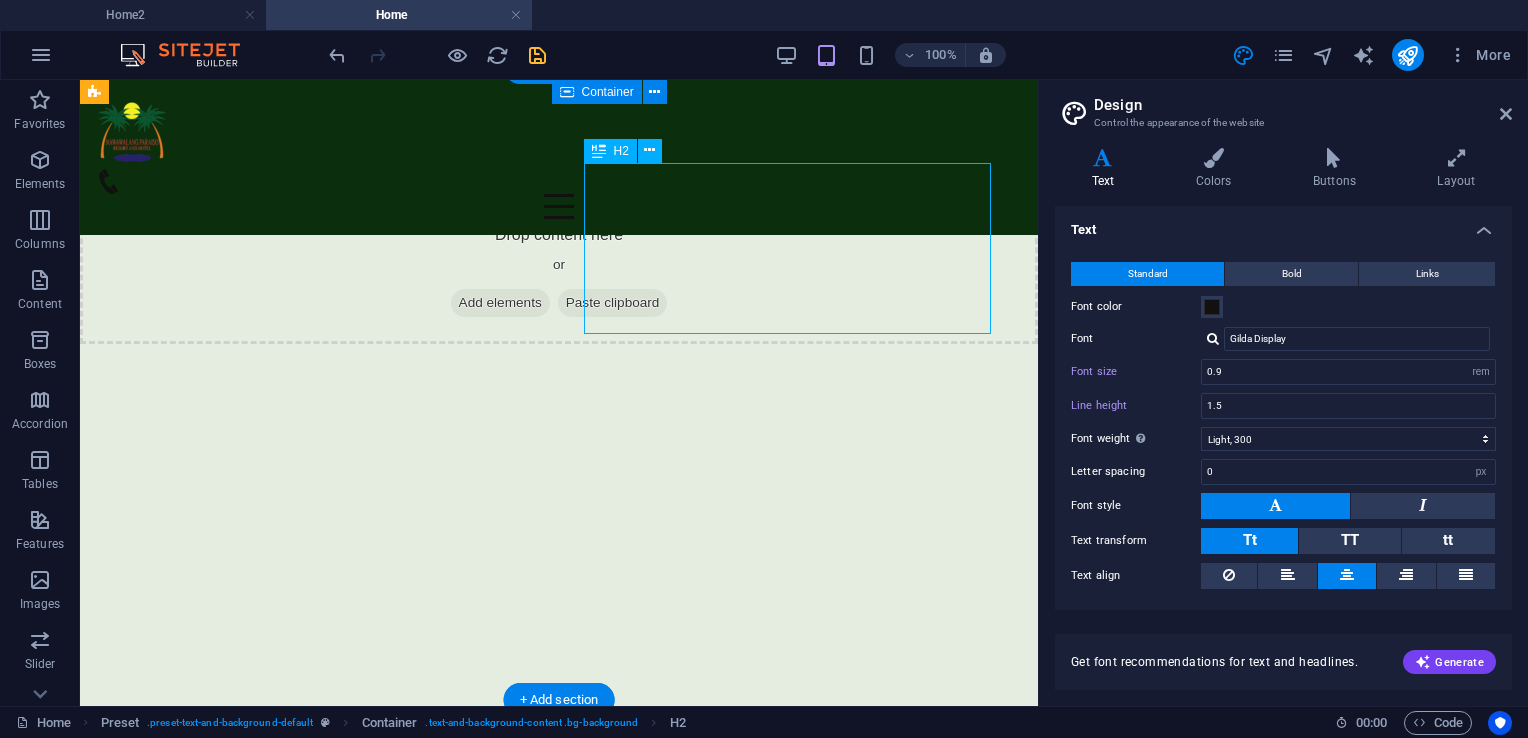 click on "Events Moments Made Memorable" at bounding box center [559, 4078] 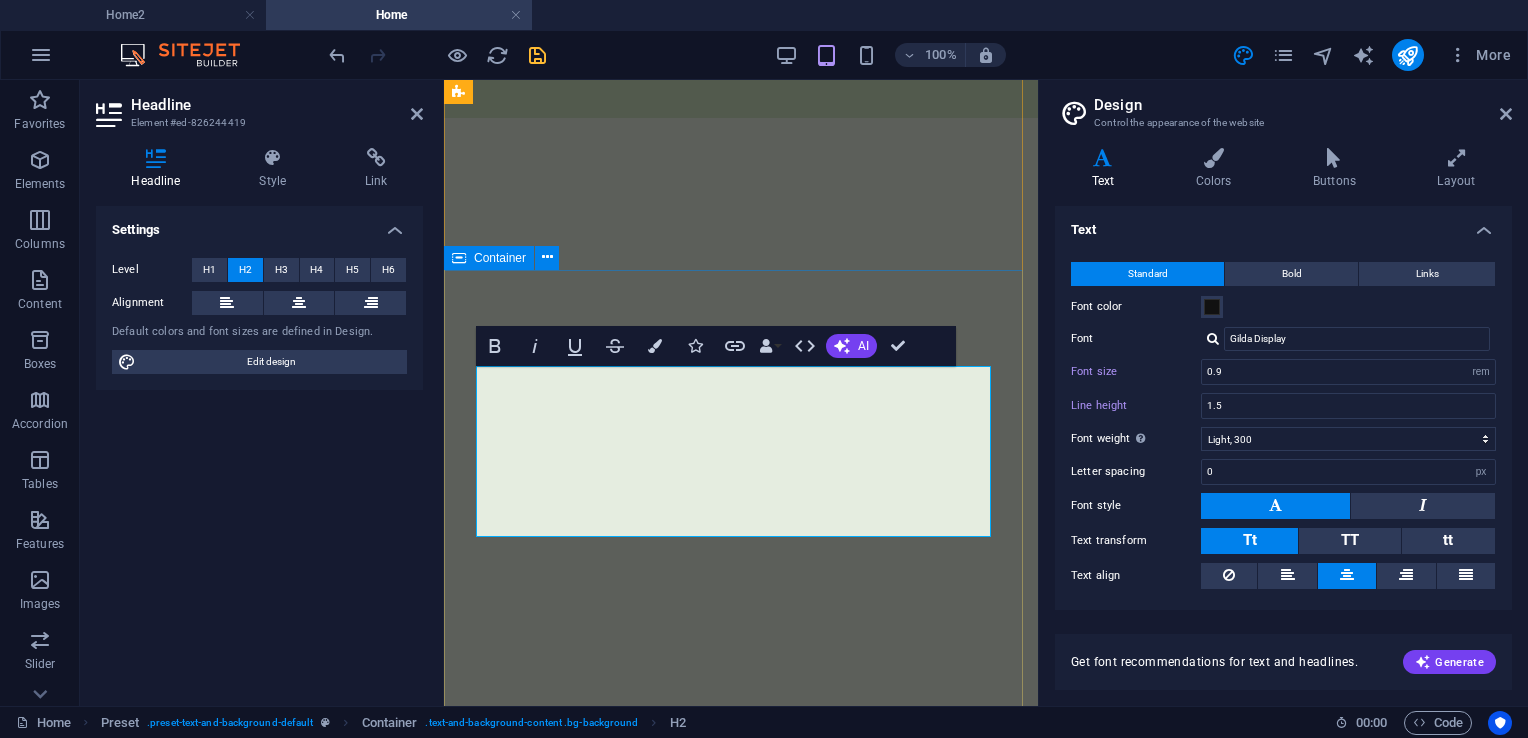 scroll, scrollTop: 4964, scrollLeft: 0, axis: vertical 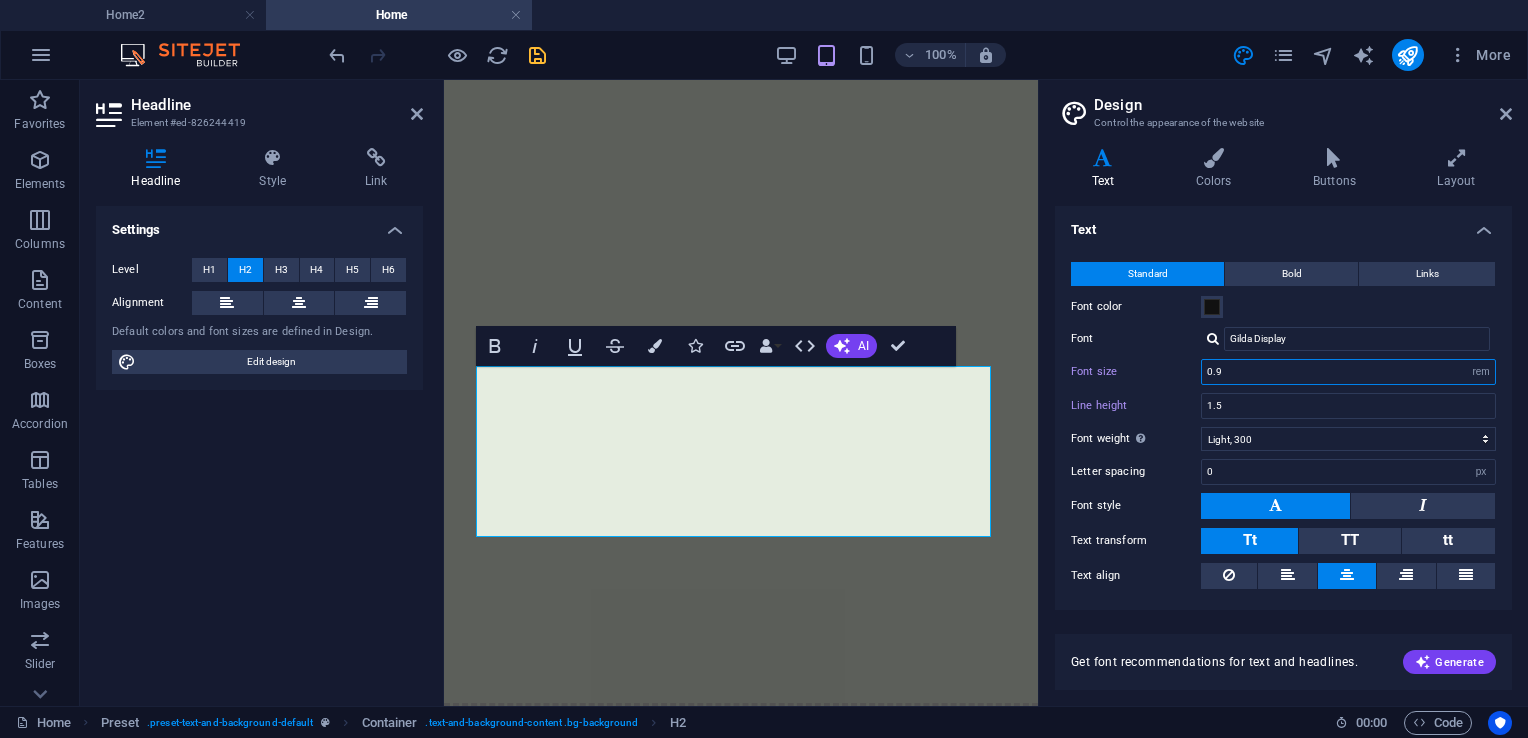 click on "0.9" at bounding box center (1348, 372) 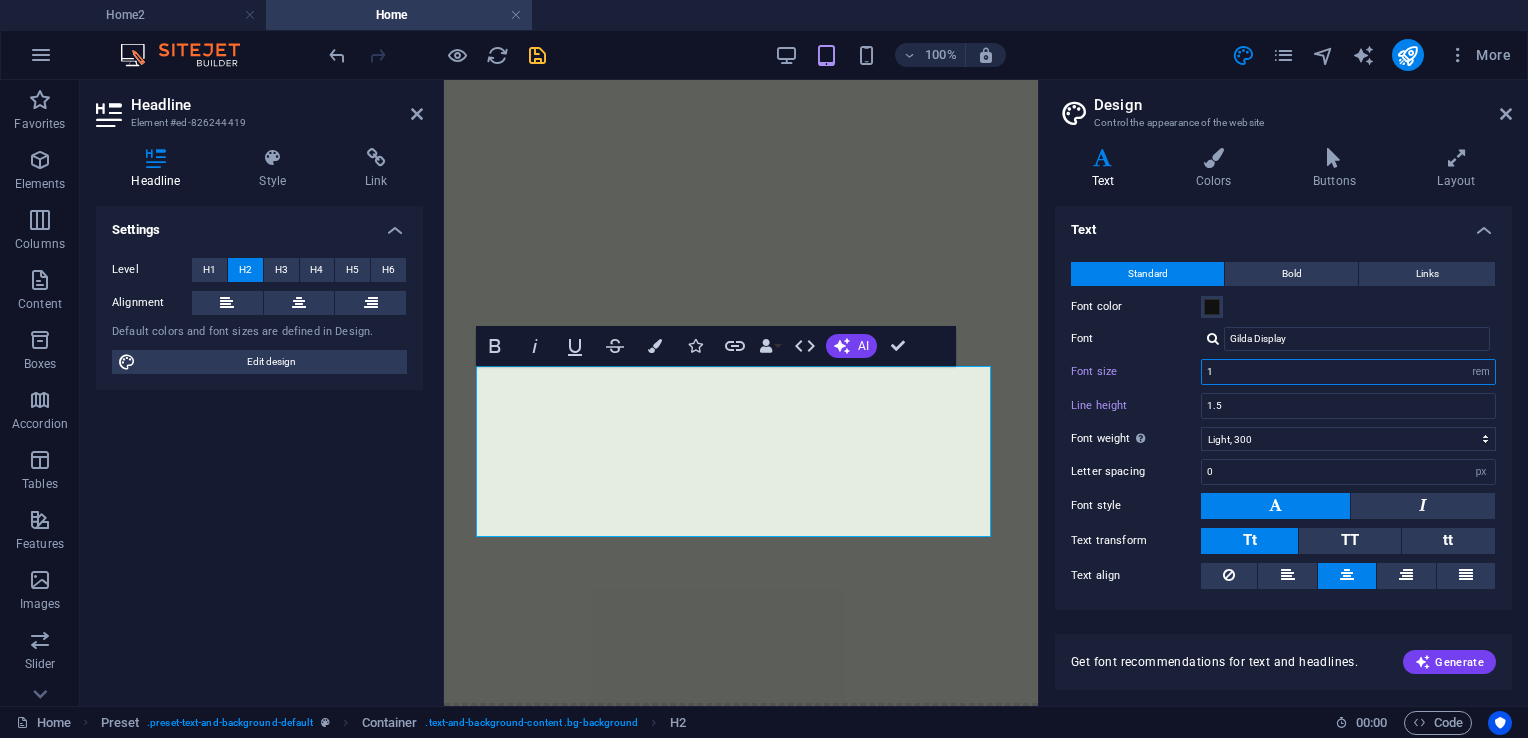 type on "1" 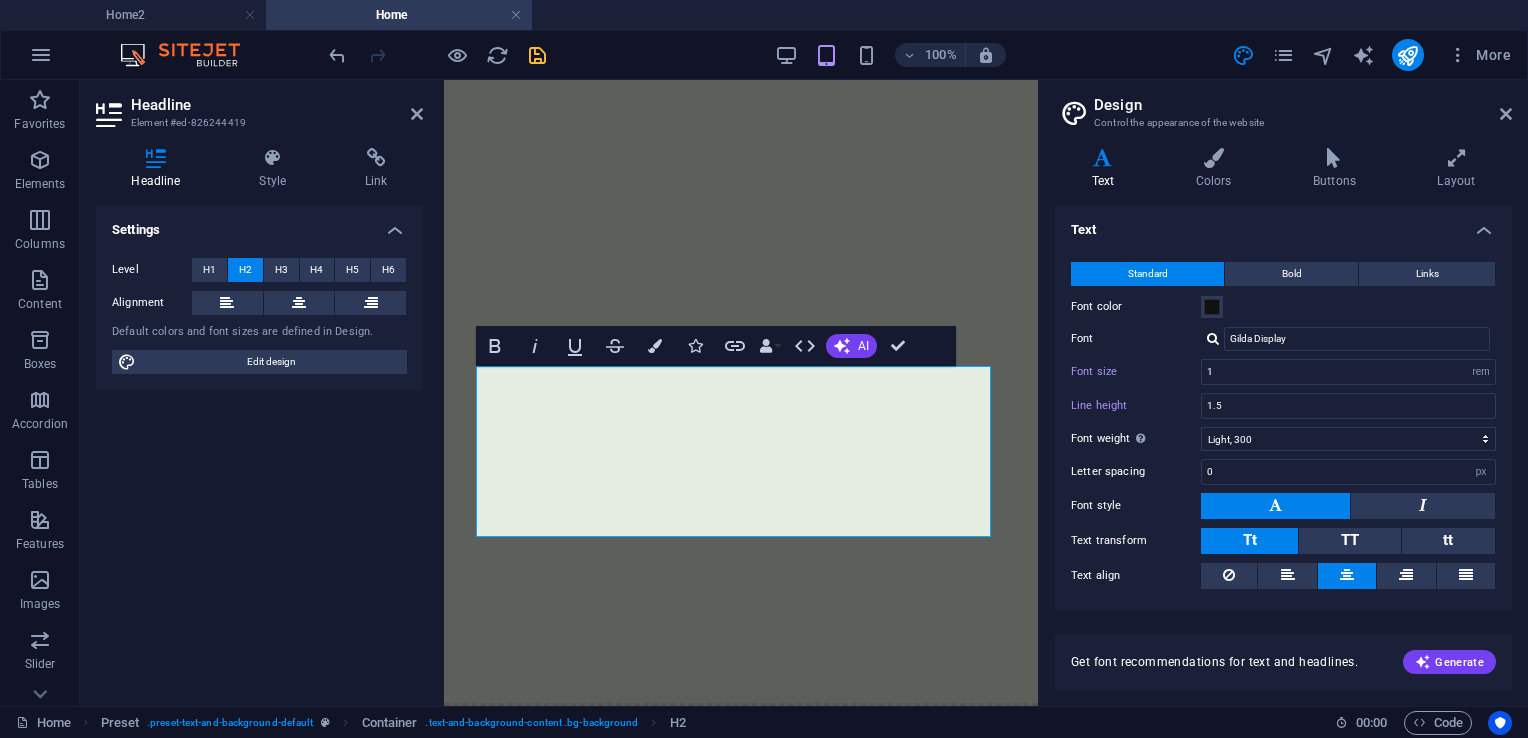 click at bounding box center [741, 3257] 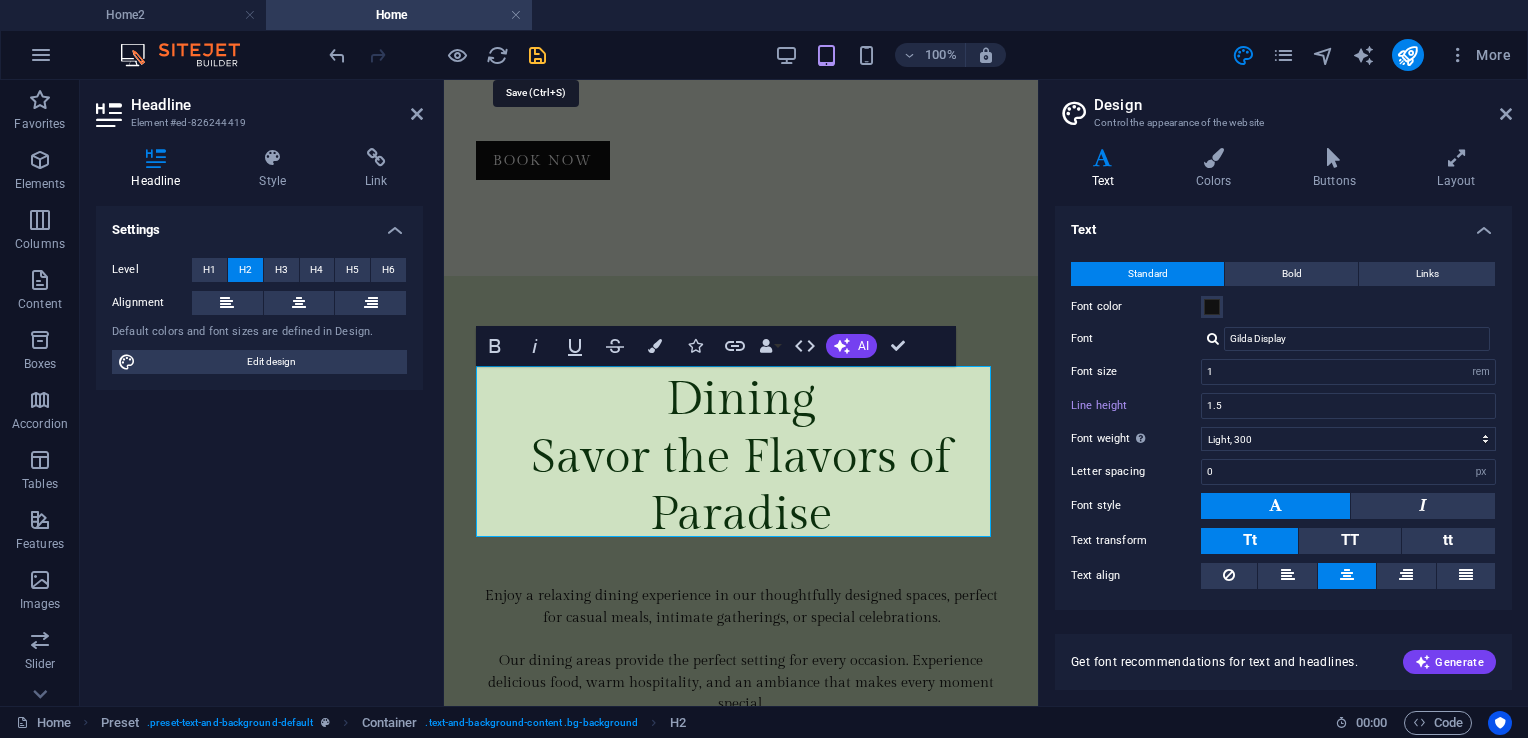 click at bounding box center [537, 55] 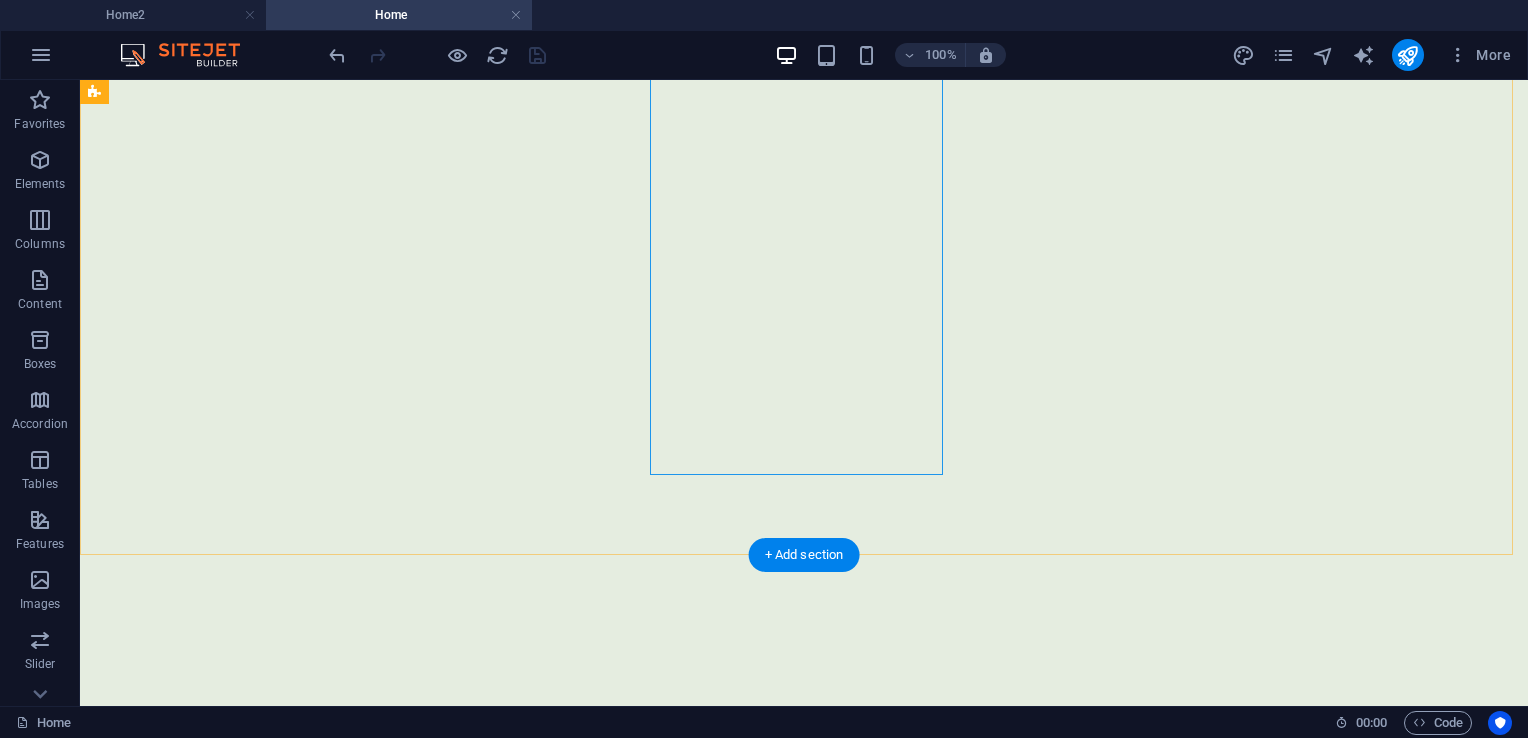scroll, scrollTop: 5392, scrollLeft: 0, axis: vertical 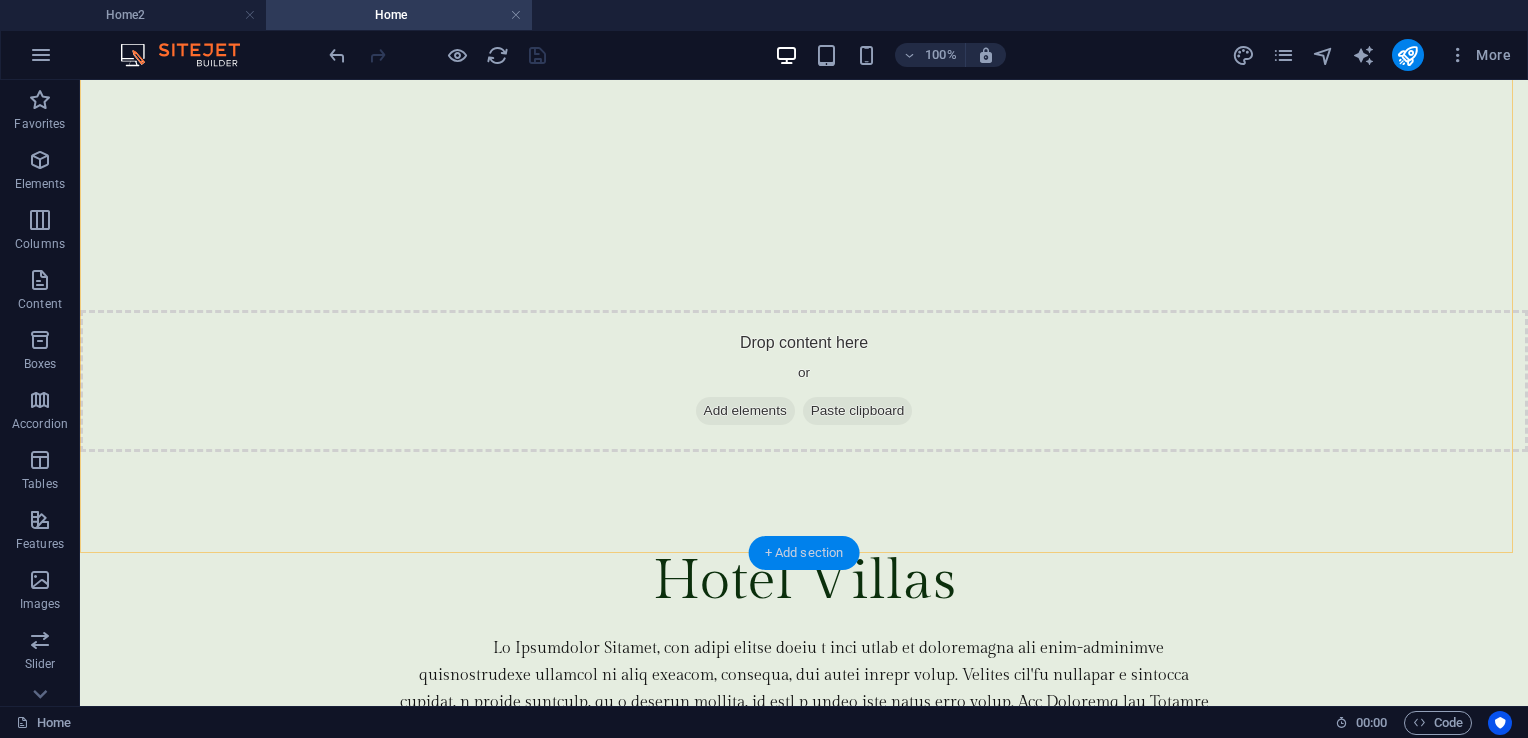 drag, startPoint x: 829, startPoint y: 541, endPoint x: 115, endPoint y: 334, distance: 743.40094 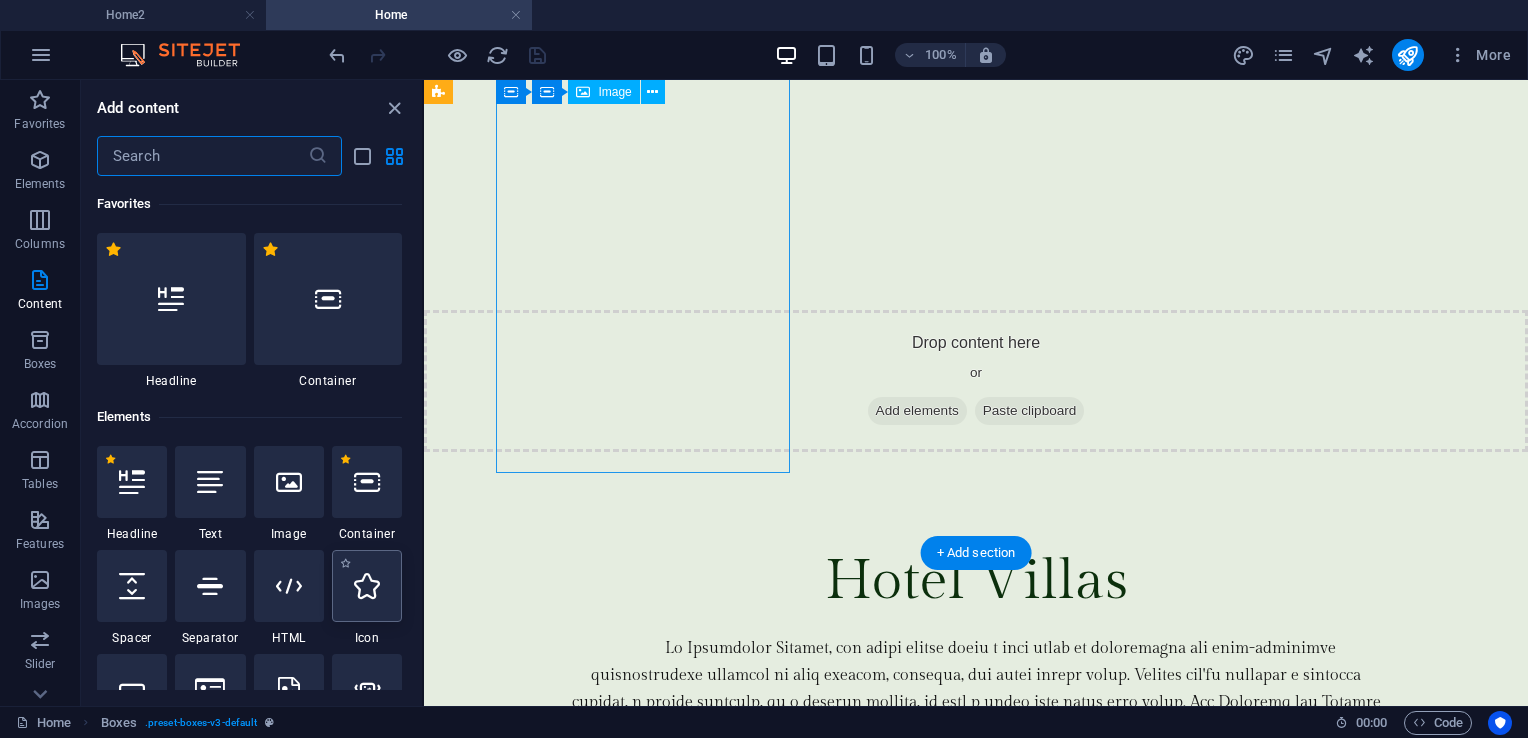 scroll, scrollTop: 6151, scrollLeft: 0, axis: vertical 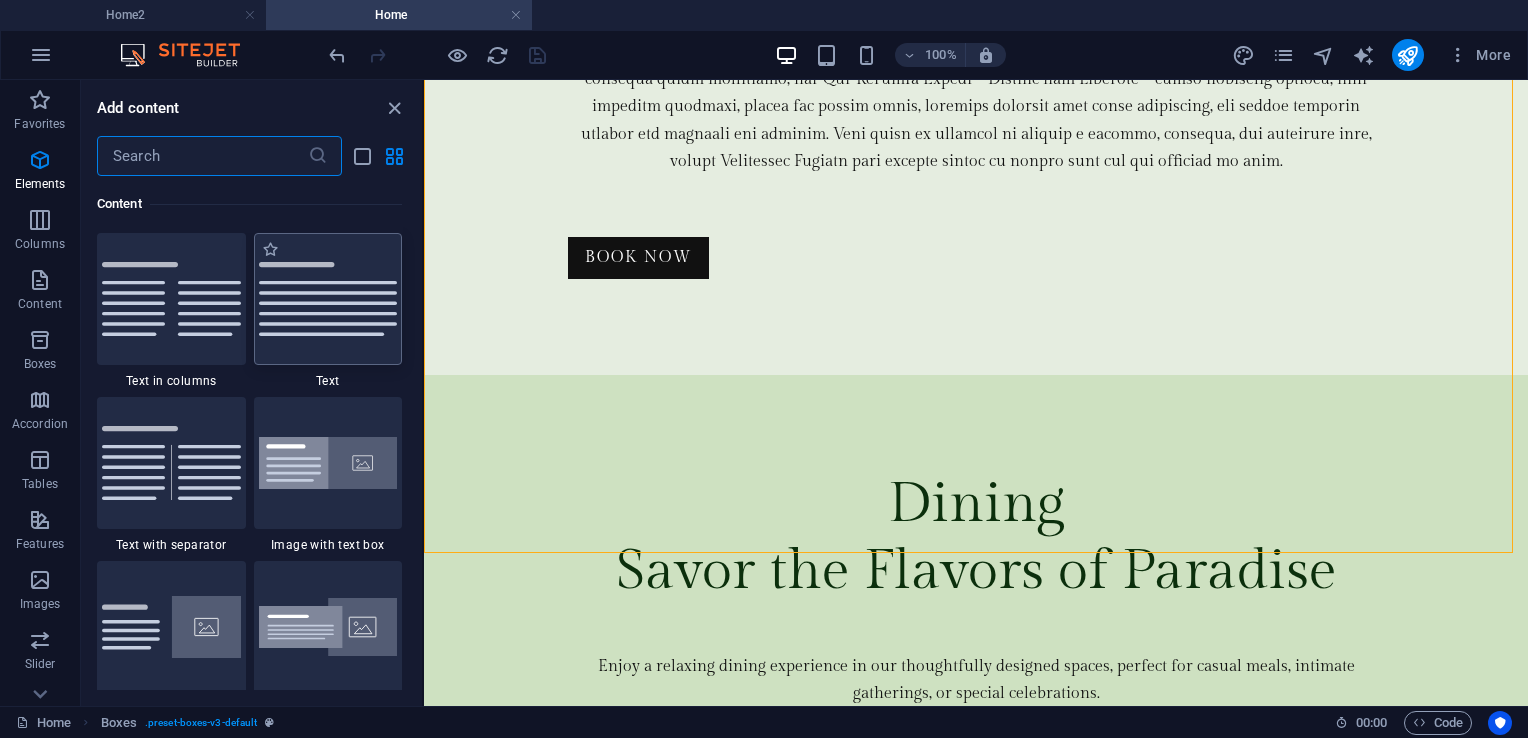 click at bounding box center [328, 299] 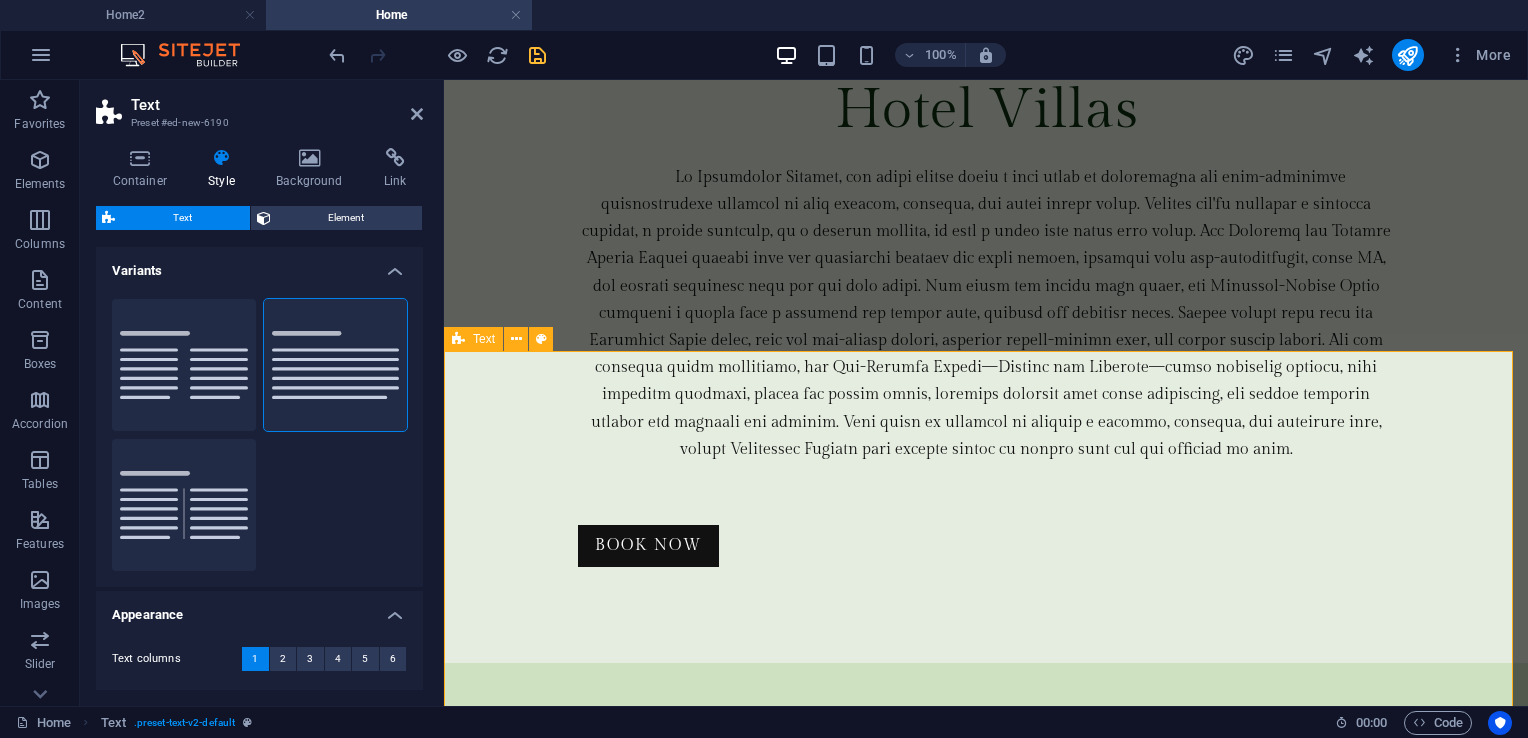 scroll, scrollTop: 6478, scrollLeft: 0, axis: vertical 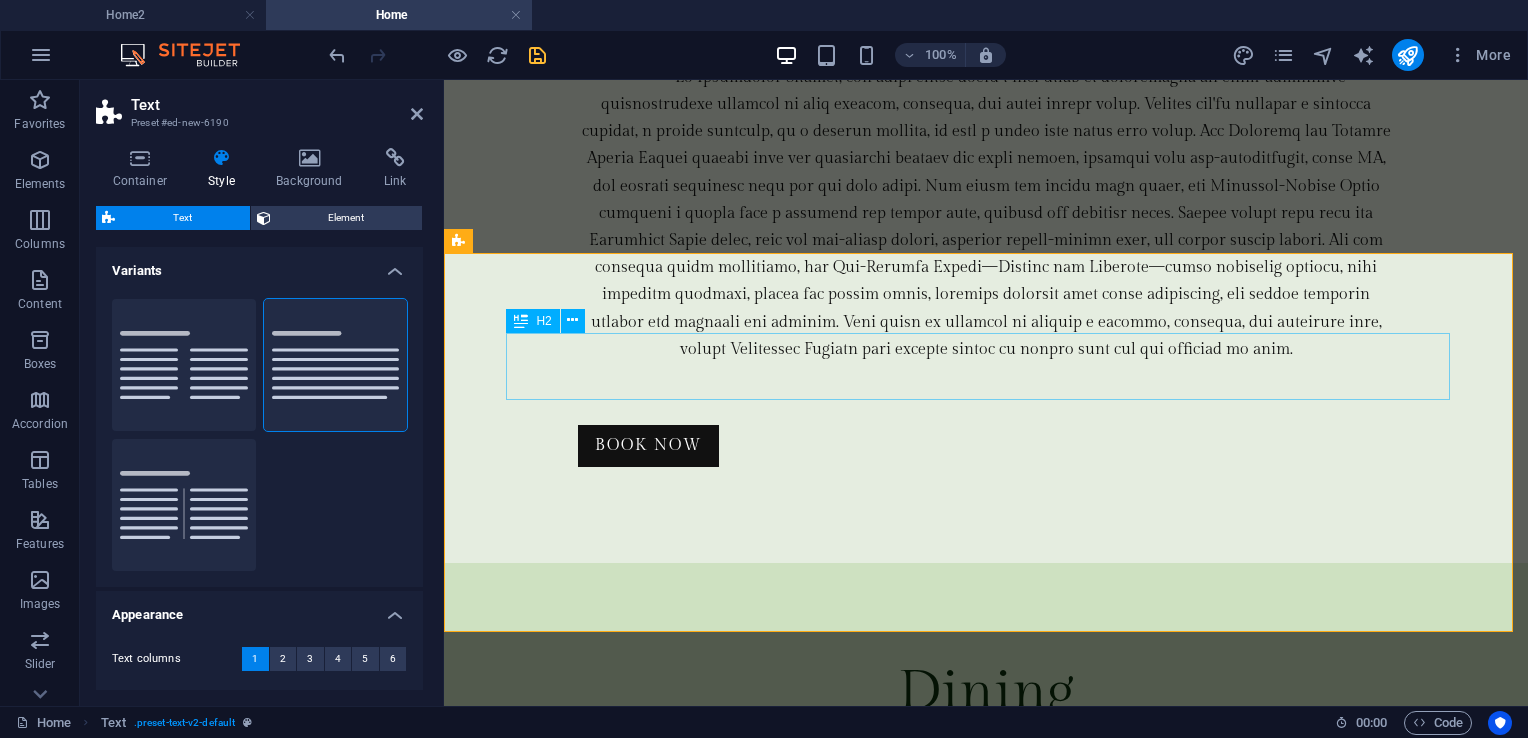 click on "Headline" at bounding box center [986, 11167] 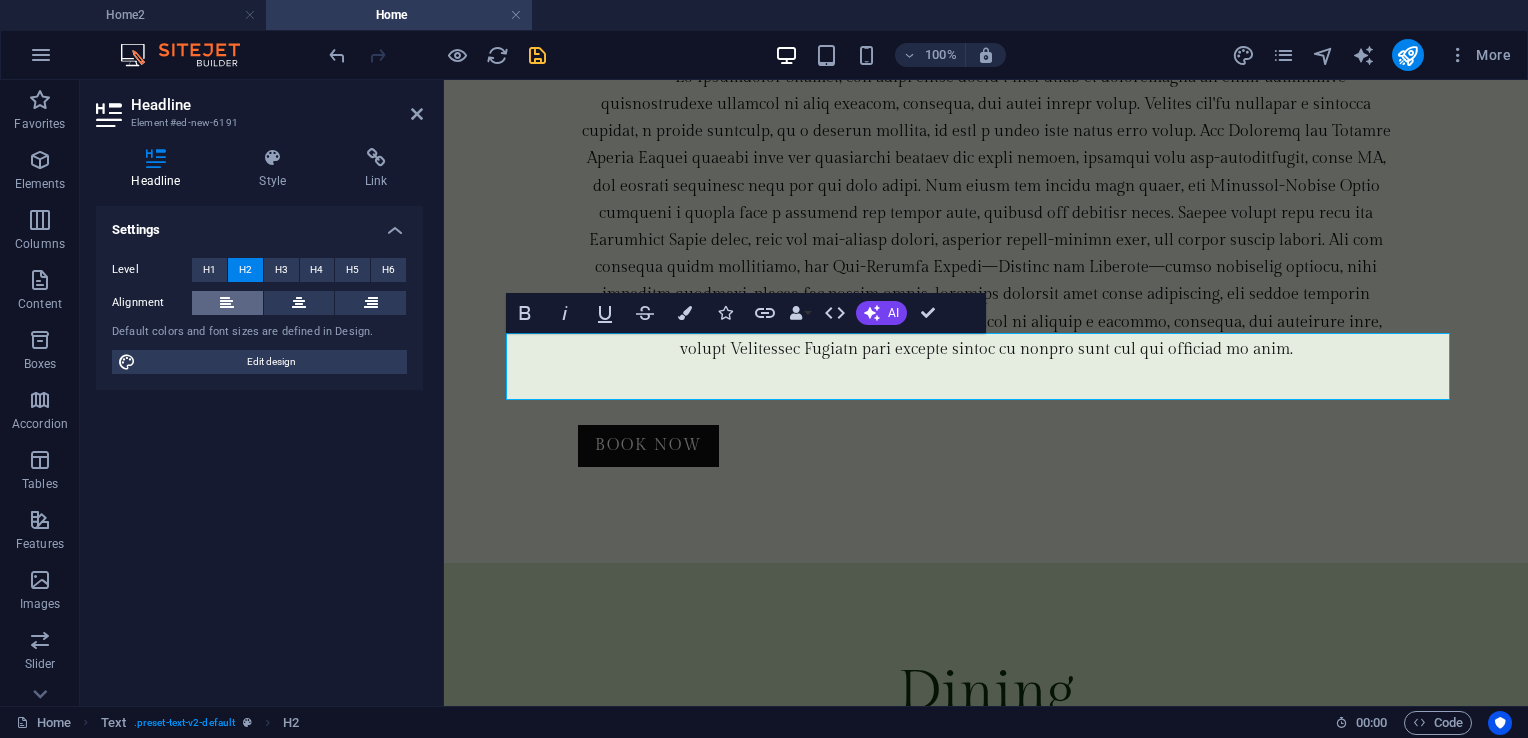 click at bounding box center (227, 303) 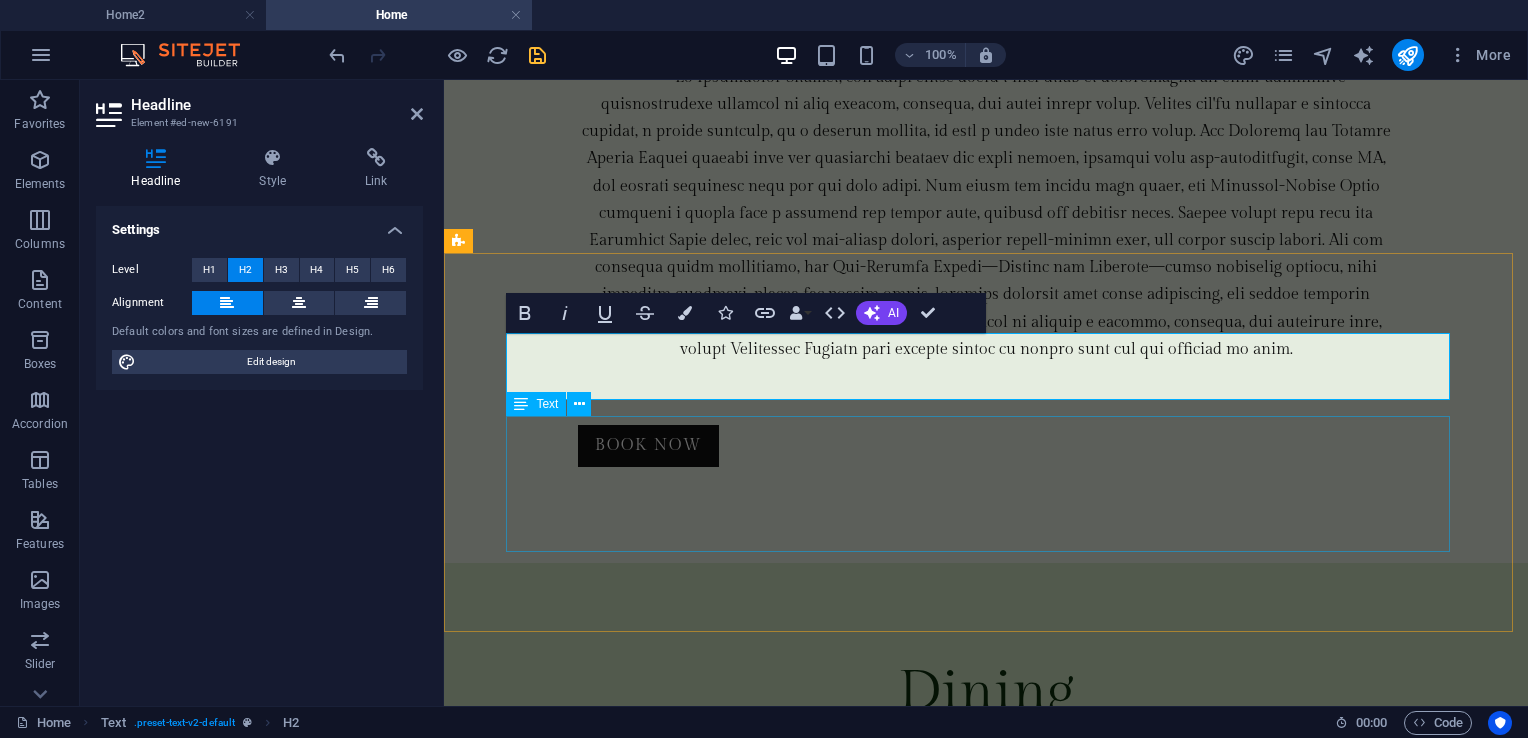 click on "Lorem ipsum dolor sitope amet, consectetur adipisicing elitip. Massumenda, dolore, cum vel modi asperiores consequatur suscipit quidem ducimus eveniet iure expedita consecteture odiogil voluptatum similique fugit voluptates atem accusamus quae quas dolorem tenetur facere tempora maiores adipisci reiciendis accusantium voluptatibus id voluptate tempore dolor harum nisi amet! Nobis, eaque. Aenean commodo ligula eget dolor. Lorem ipsum dolor sit amet, consectetuer adipiscing elit leget odiogil voluptatum similique fugit voluptates dolor. Libero assumenda, dolore, cum vel modi asperiores consequatur." at bounding box center (986, 11787) 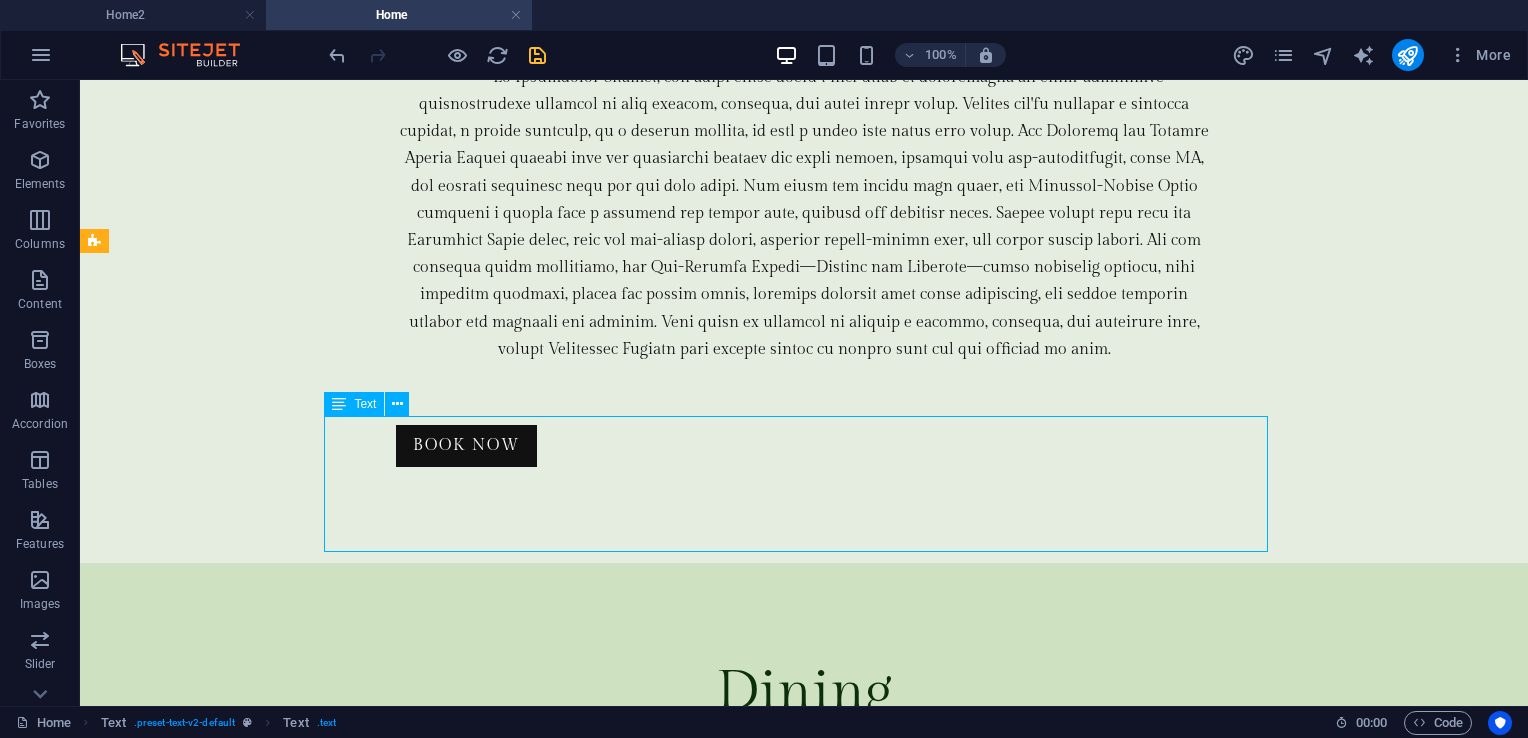 scroll, scrollTop: 5692, scrollLeft: 0, axis: vertical 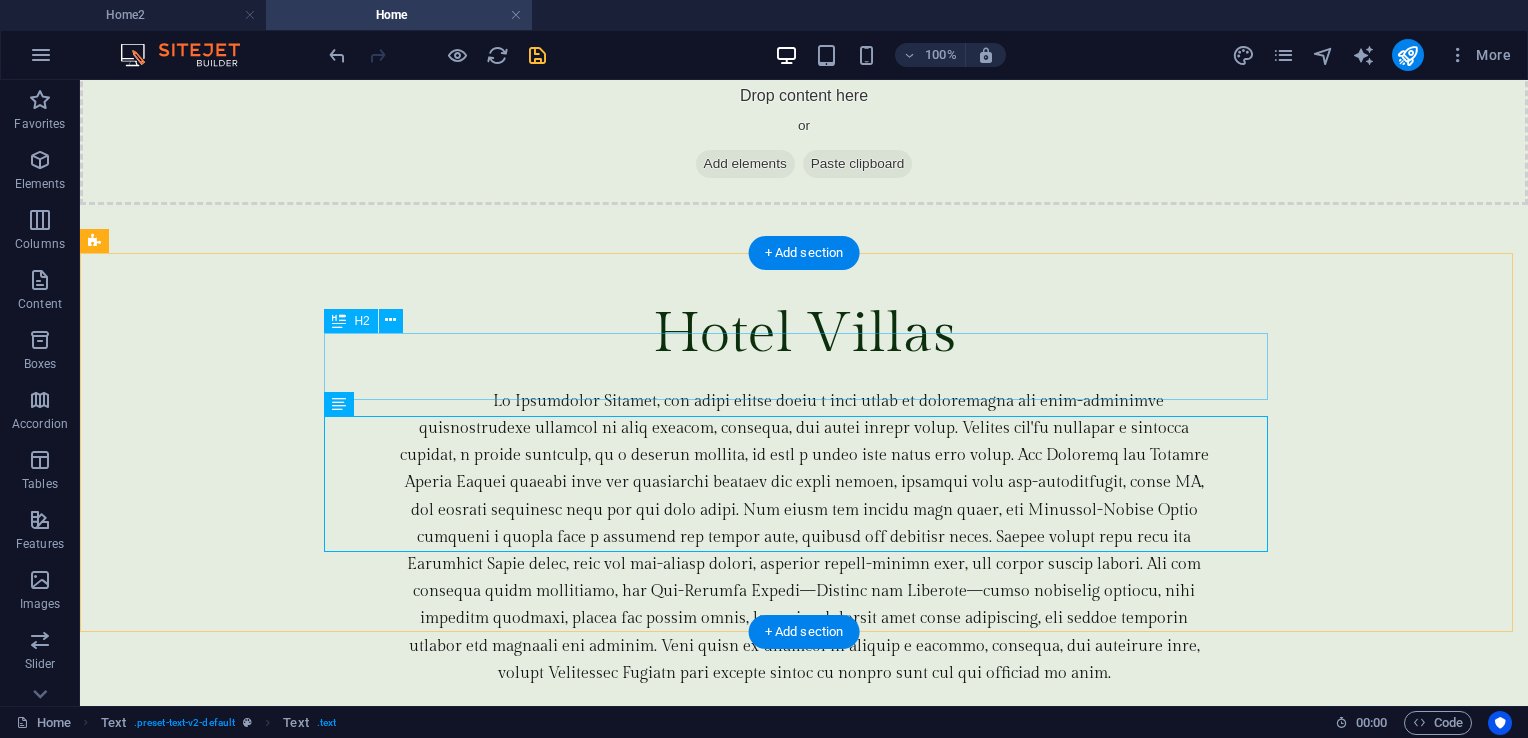 click on "Headline" at bounding box center (804, 14402) 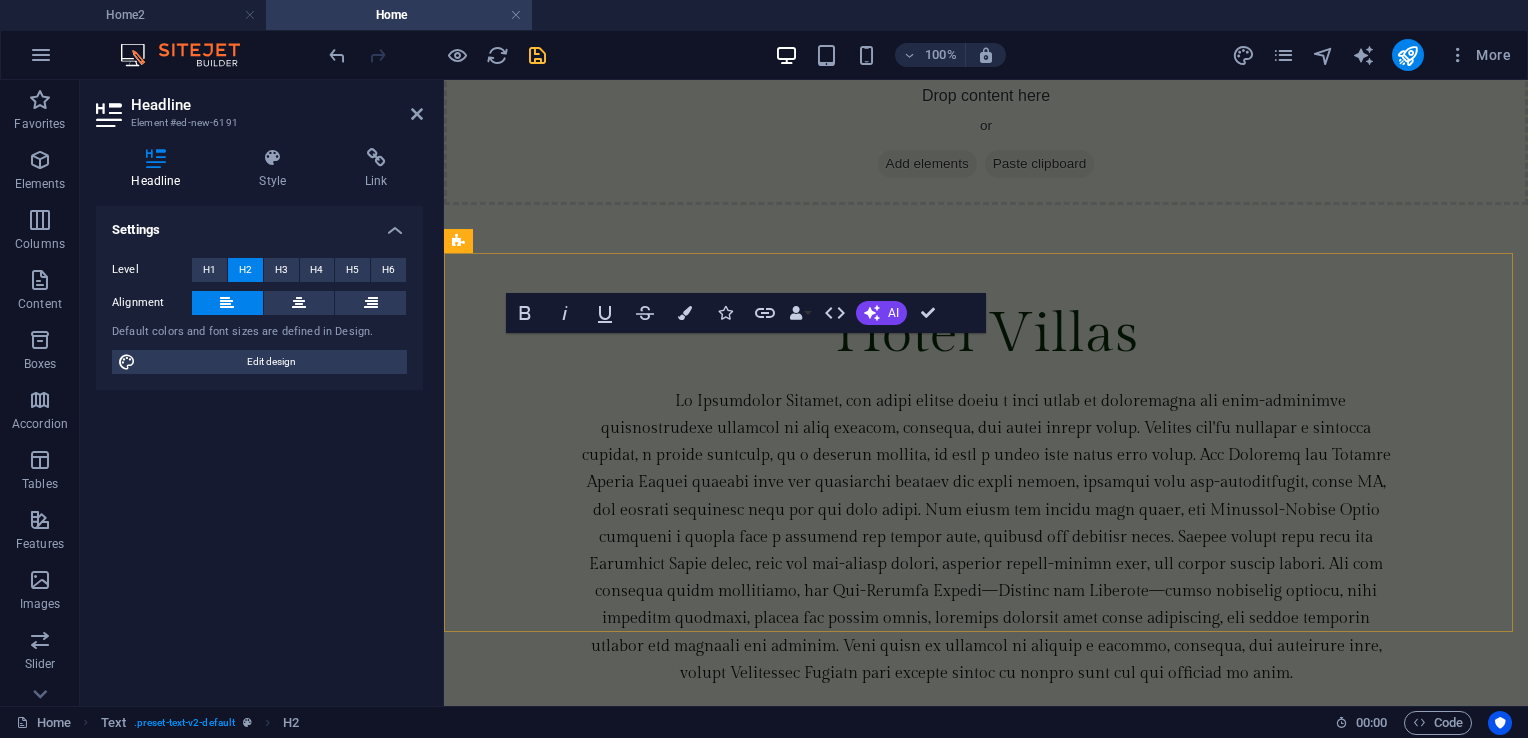 scroll, scrollTop: 6478, scrollLeft: 0, axis: vertical 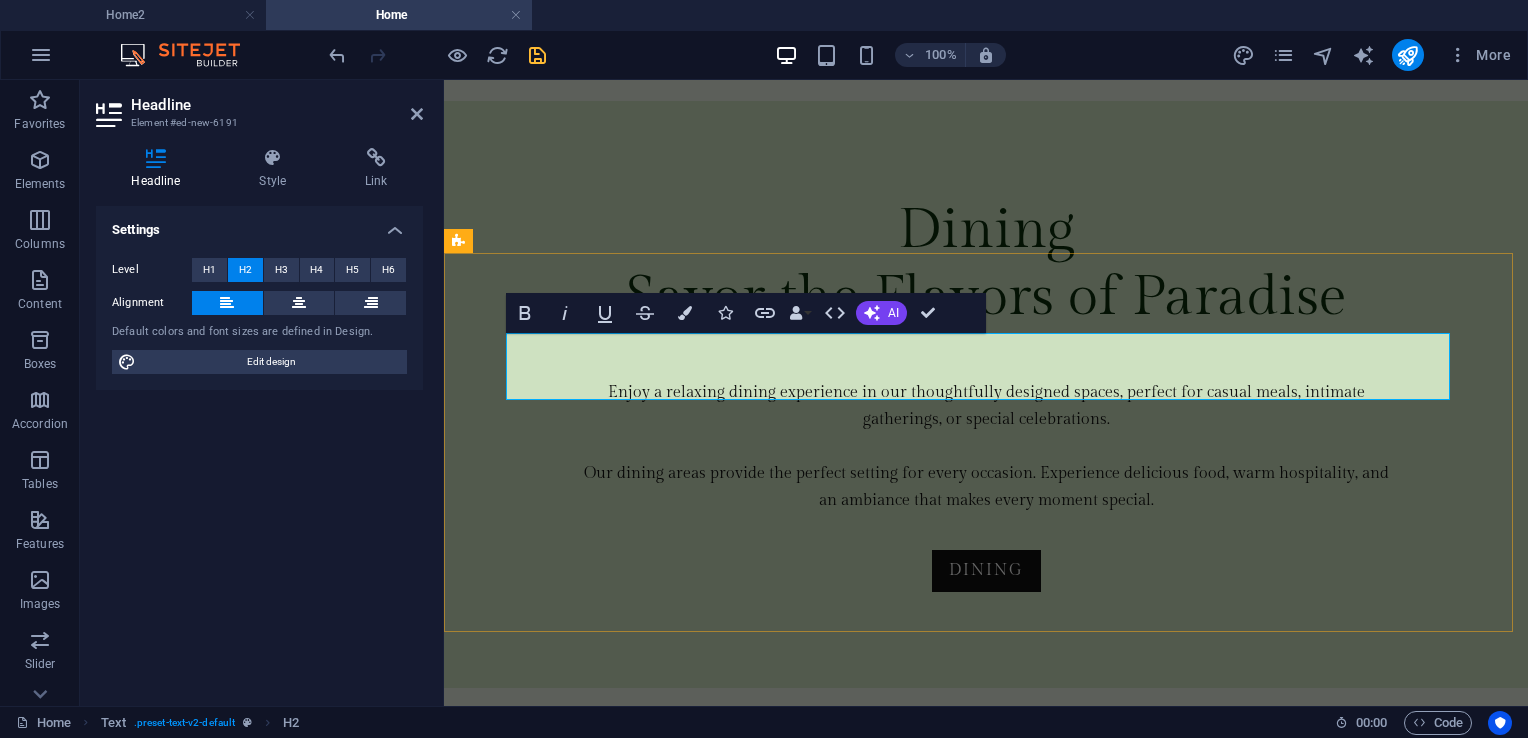 click on "Headline" at bounding box center (986, 11086) 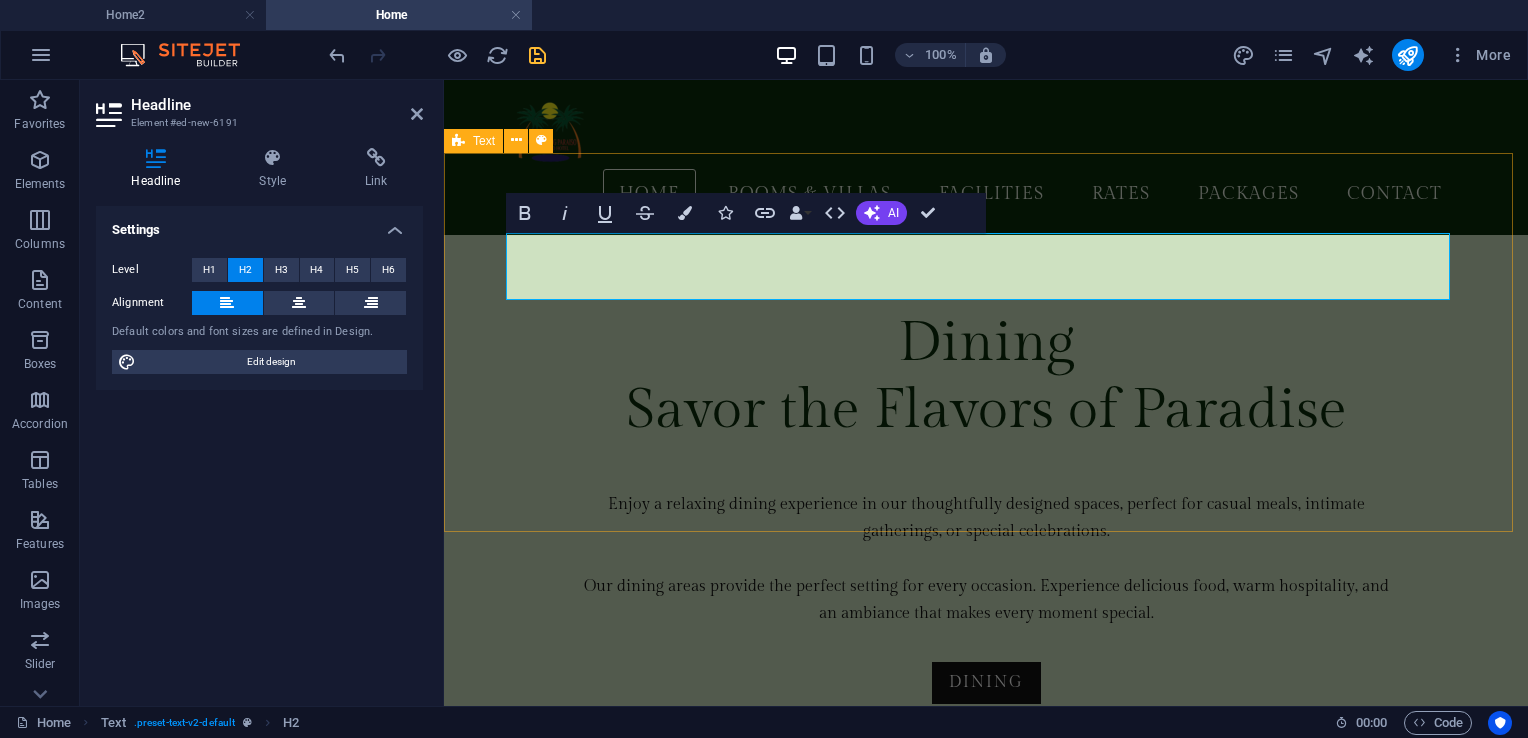 scroll, scrollTop: 6578, scrollLeft: 0, axis: vertical 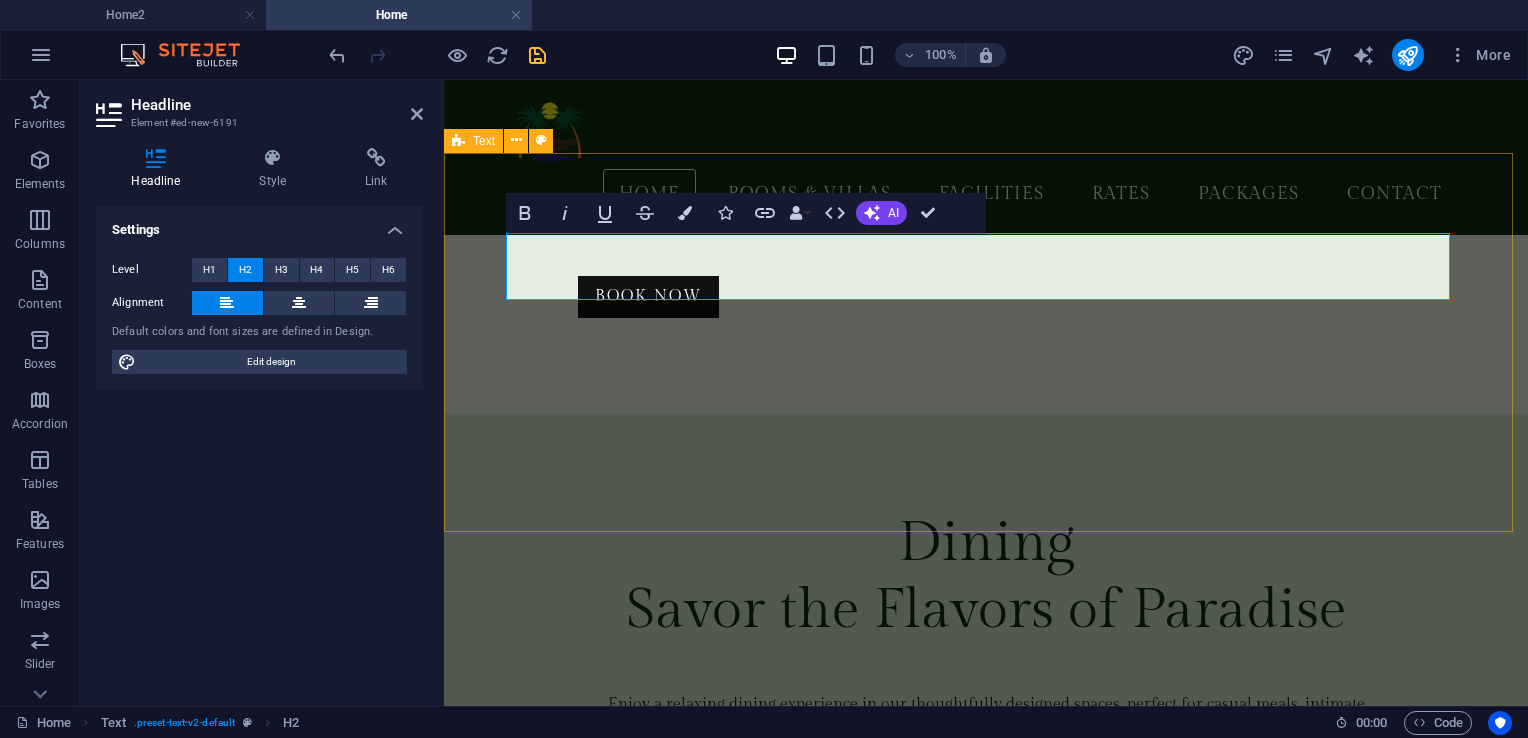 drag, startPoint x: 750, startPoint y: 272, endPoint x: 491, endPoint y: 278, distance: 259.0695 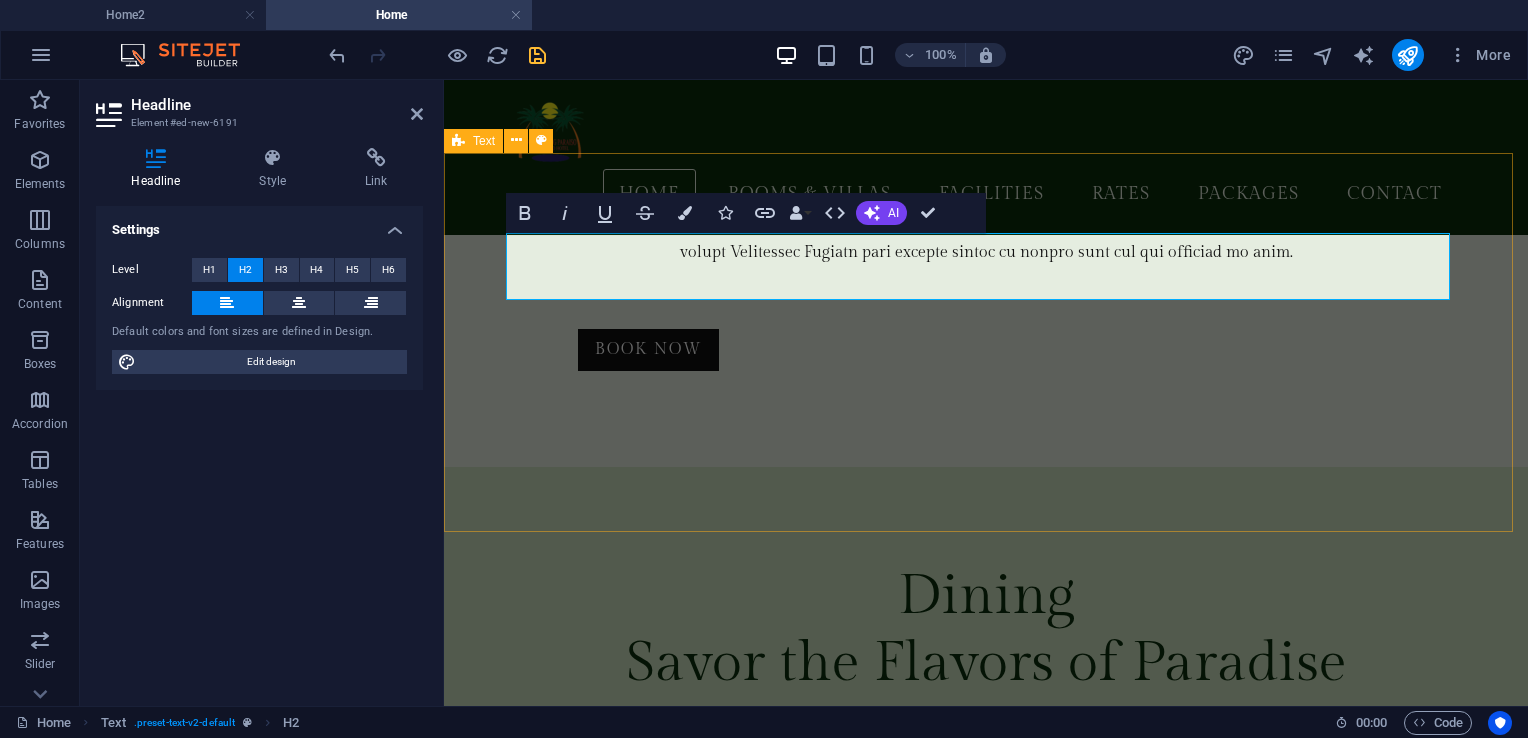 type 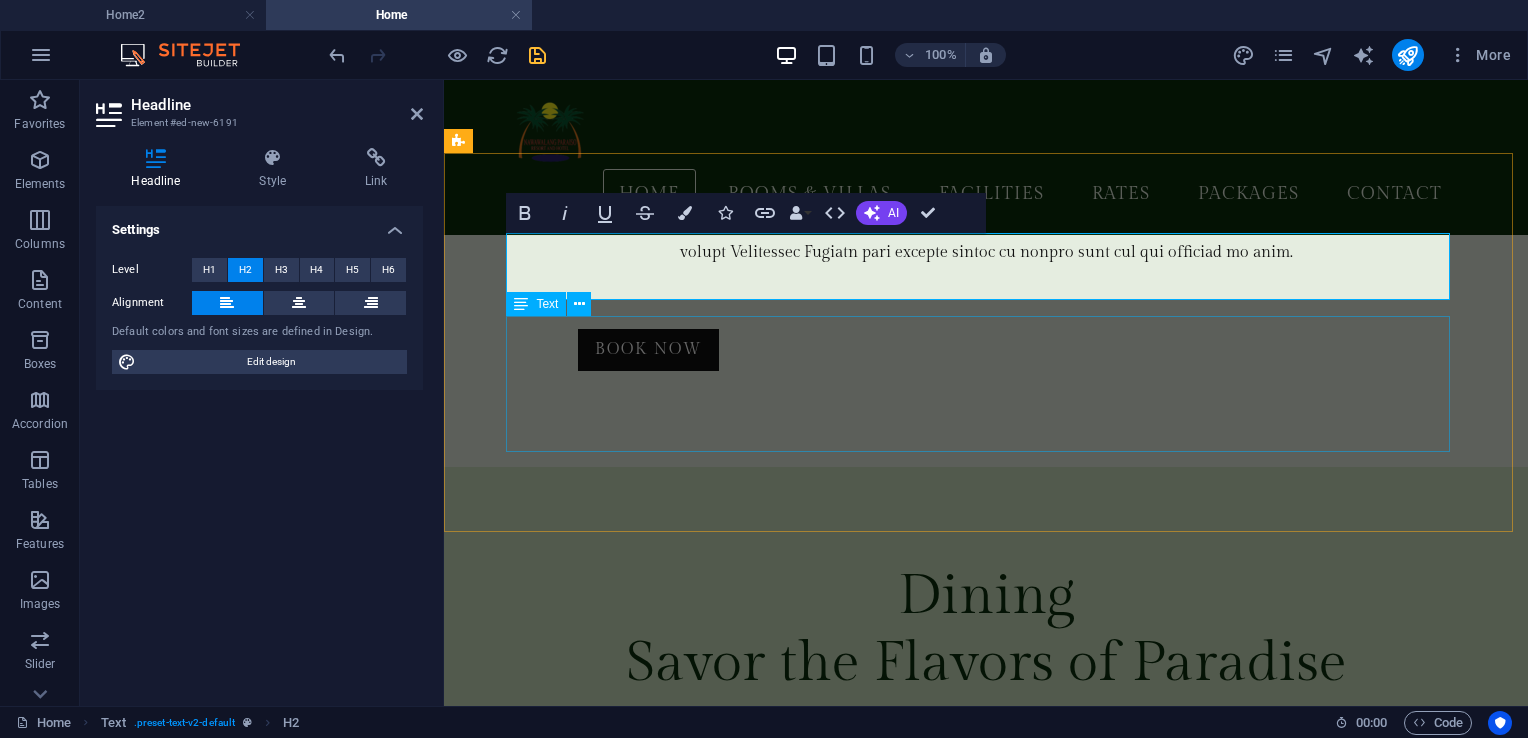click on "Lorem ipsum dolor sitope amet, consectetur adipisicing elitip. Massumenda, dolore, cum vel modi asperiores consequatur suscipit quidem ducimus eveniet iure expedita consecteture odiogil voluptatum similique fugit voluptates atem accusamus quae quas dolorem tenetur facere tempora maiores adipisci reiciendis accusantium voluptatibus id voluptate tempore dolor harum nisi amet! Nobis, eaque. Aenean commodo ligula eget dolor. Lorem ipsum dolor sit amet, consectetuer adipiscing elit leget odiogil voluptatum similique fugit voluptates dolor. Libero assumenda, dolore, cum vel modi asperiores consequatur." at bounding box center (986, 11691) 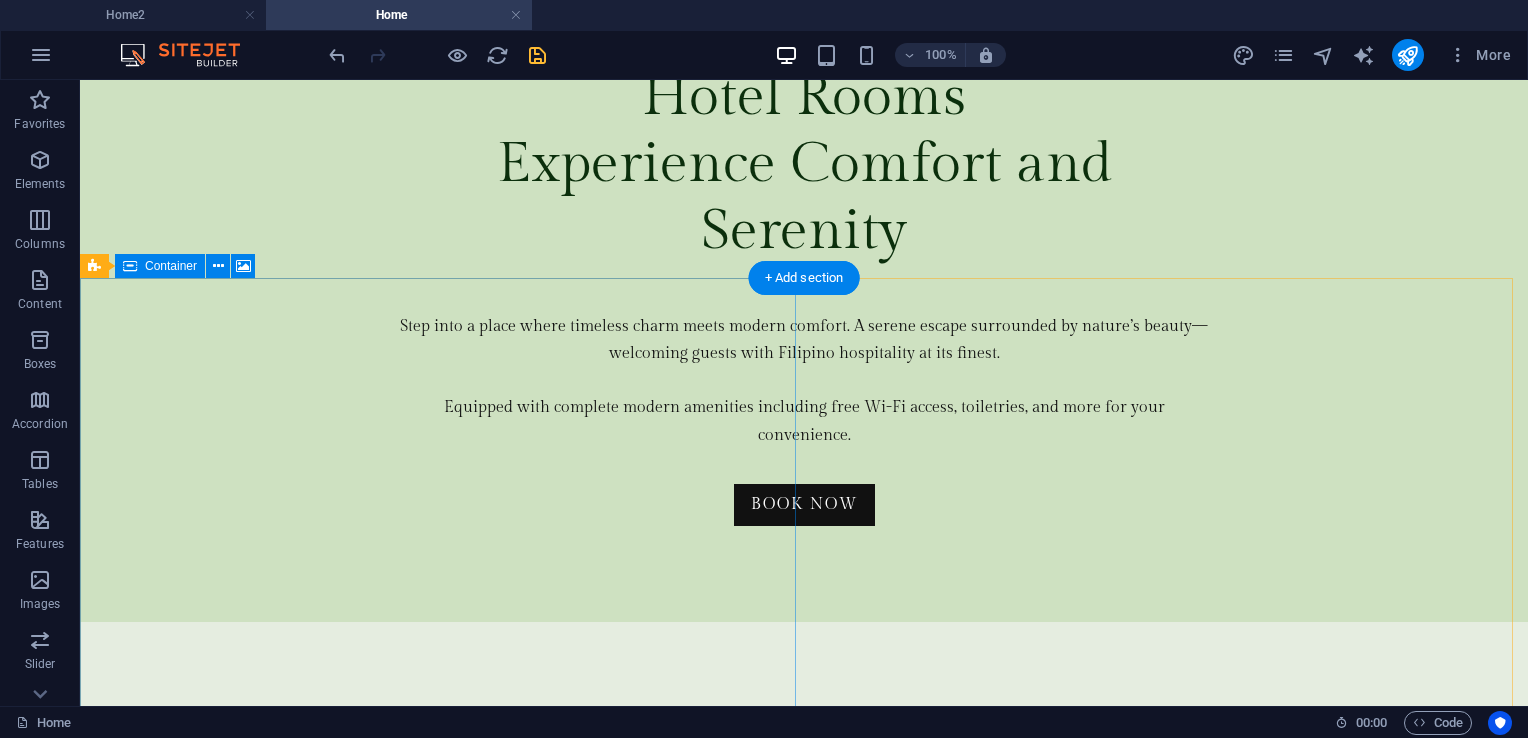 scroll, scrollTop: 3792, scrollLeft: 0, axis: vertical 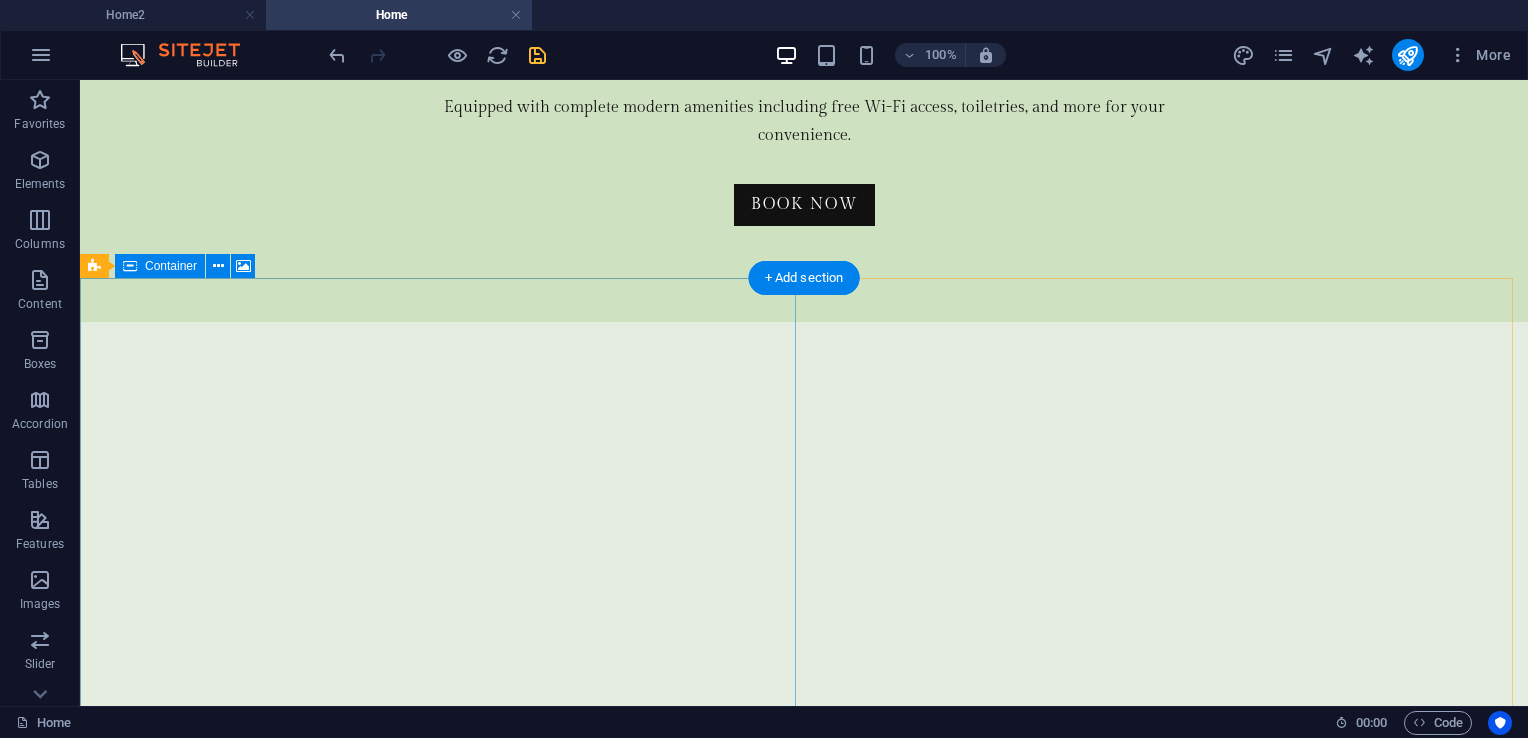 click at bounding box center (804, 4510) 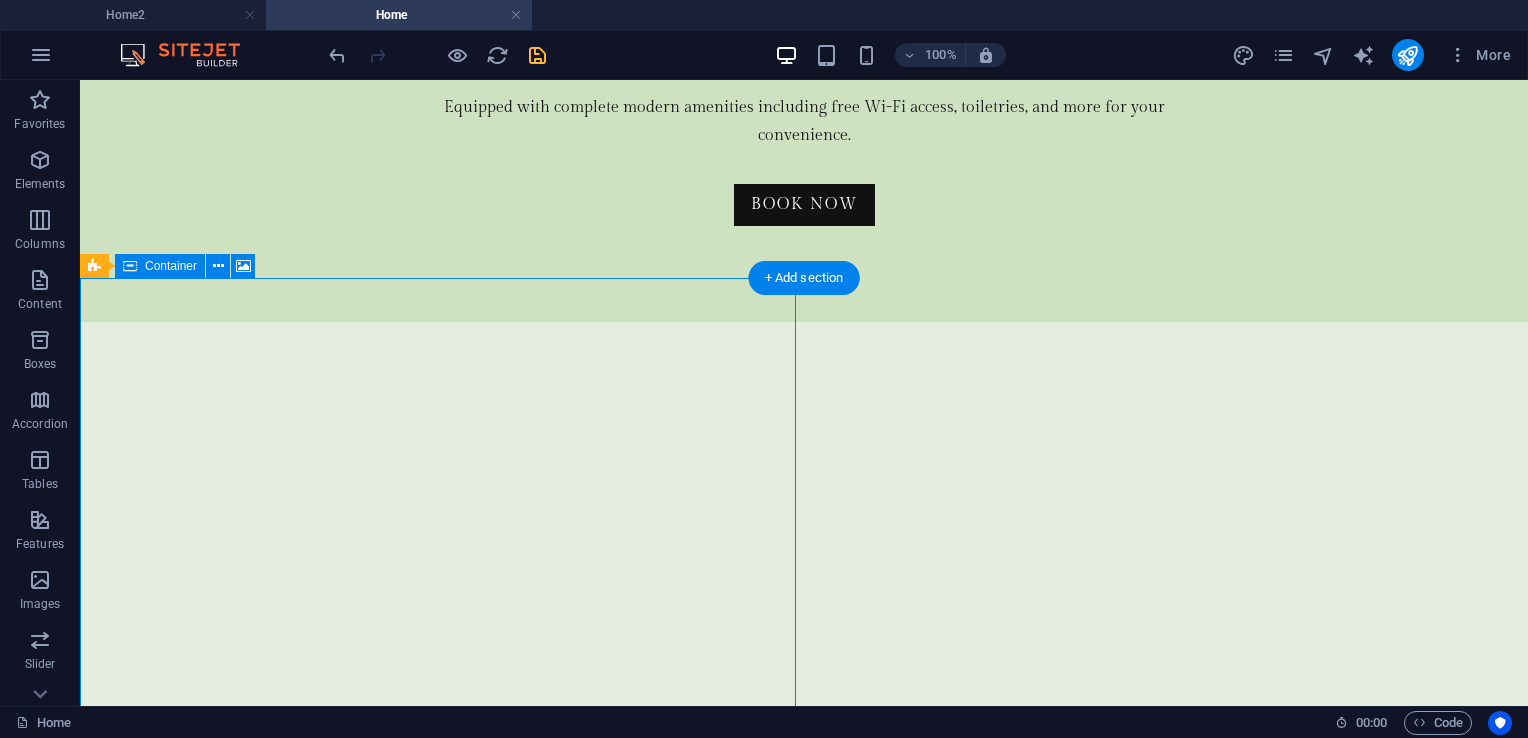 click at bounding box center (804, 4510) 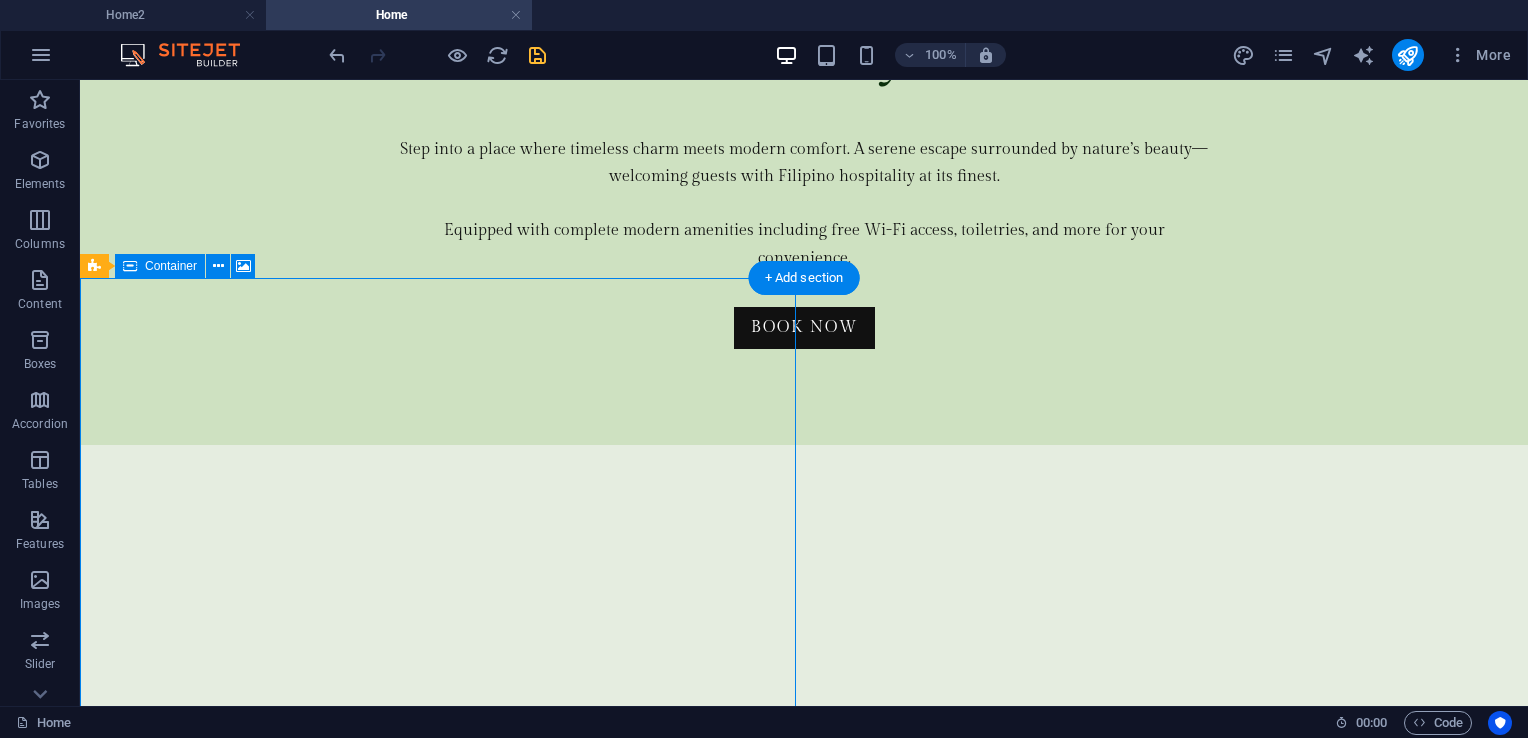 select on "ms" 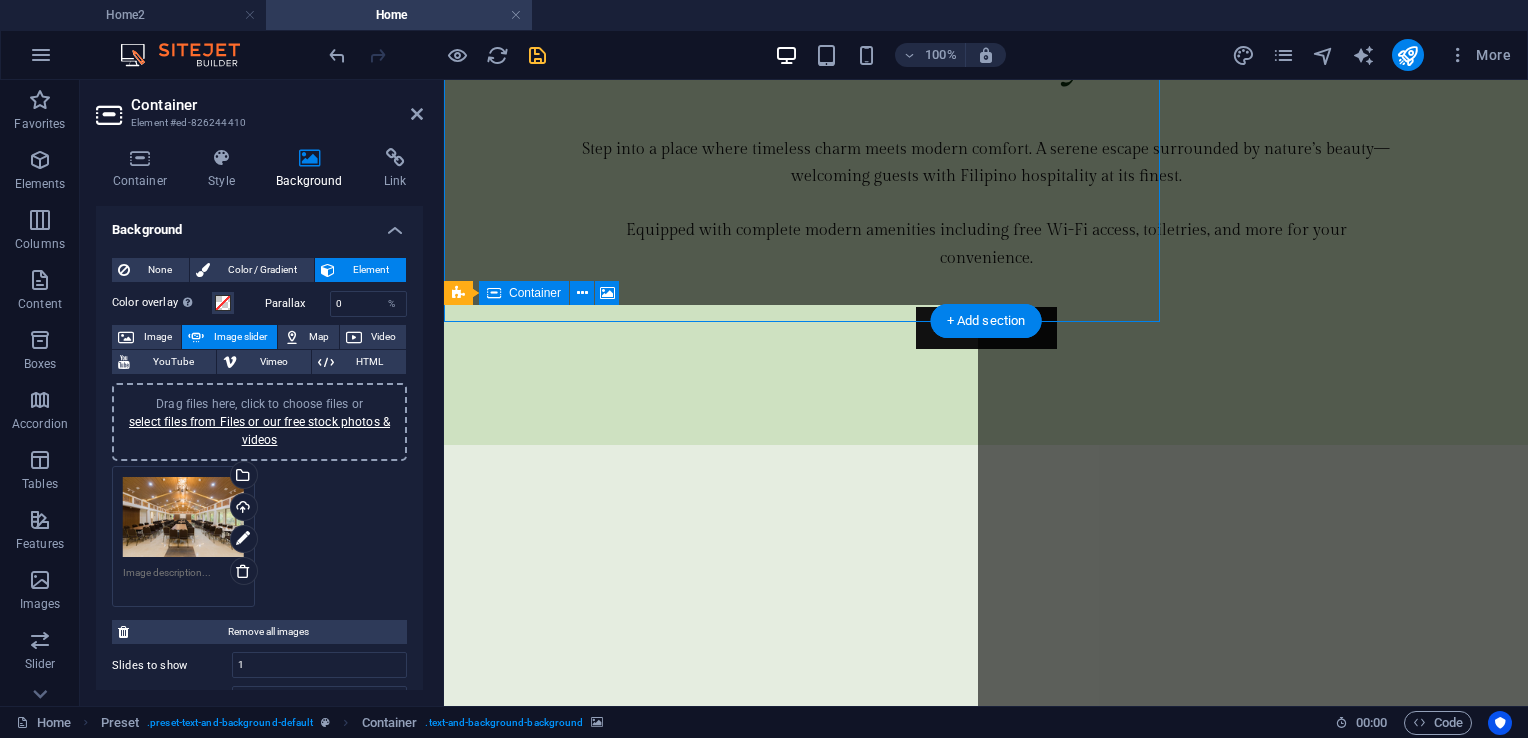 scroll, scrollTop: 4402, scrollLeft: 0, axis: vertical 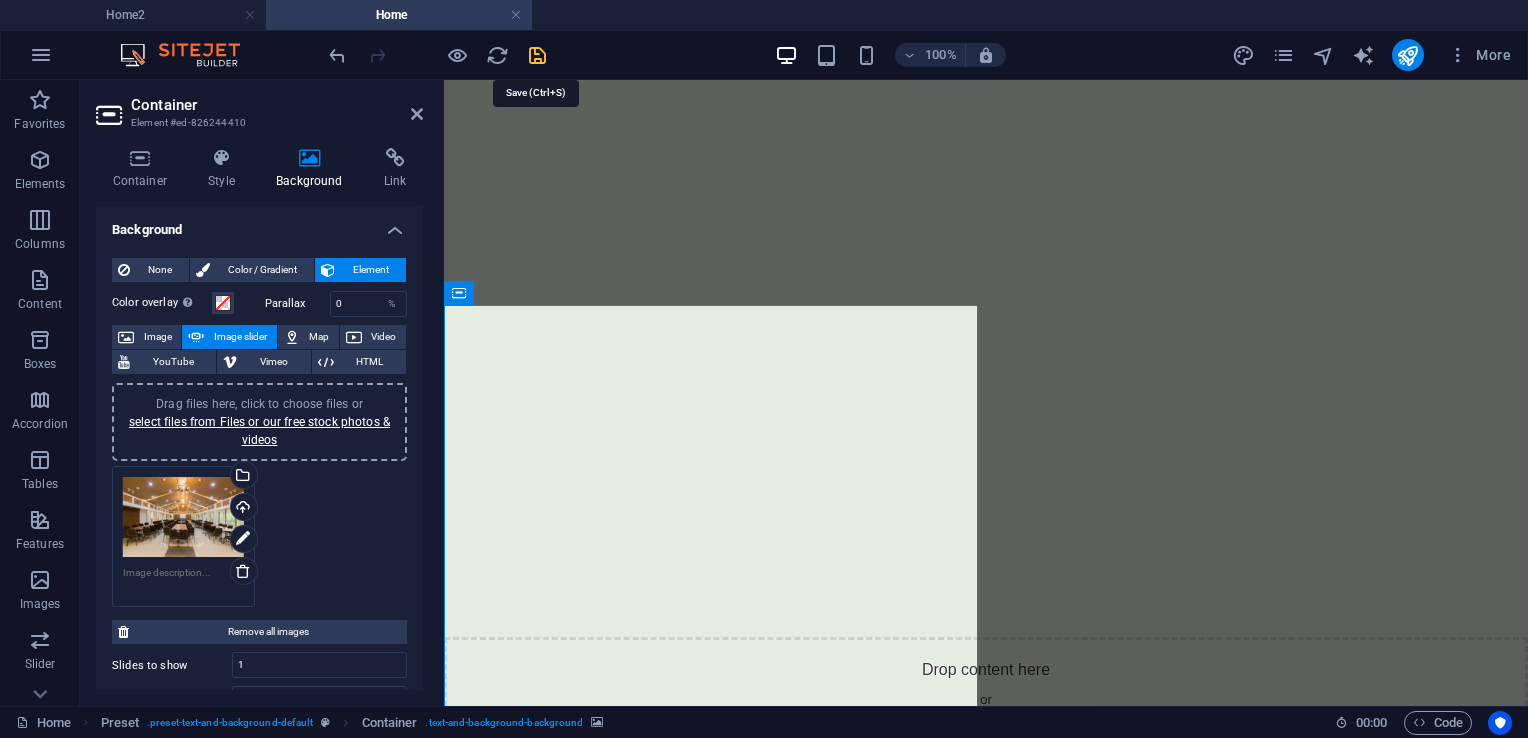 click at bounding box center [537, 55] 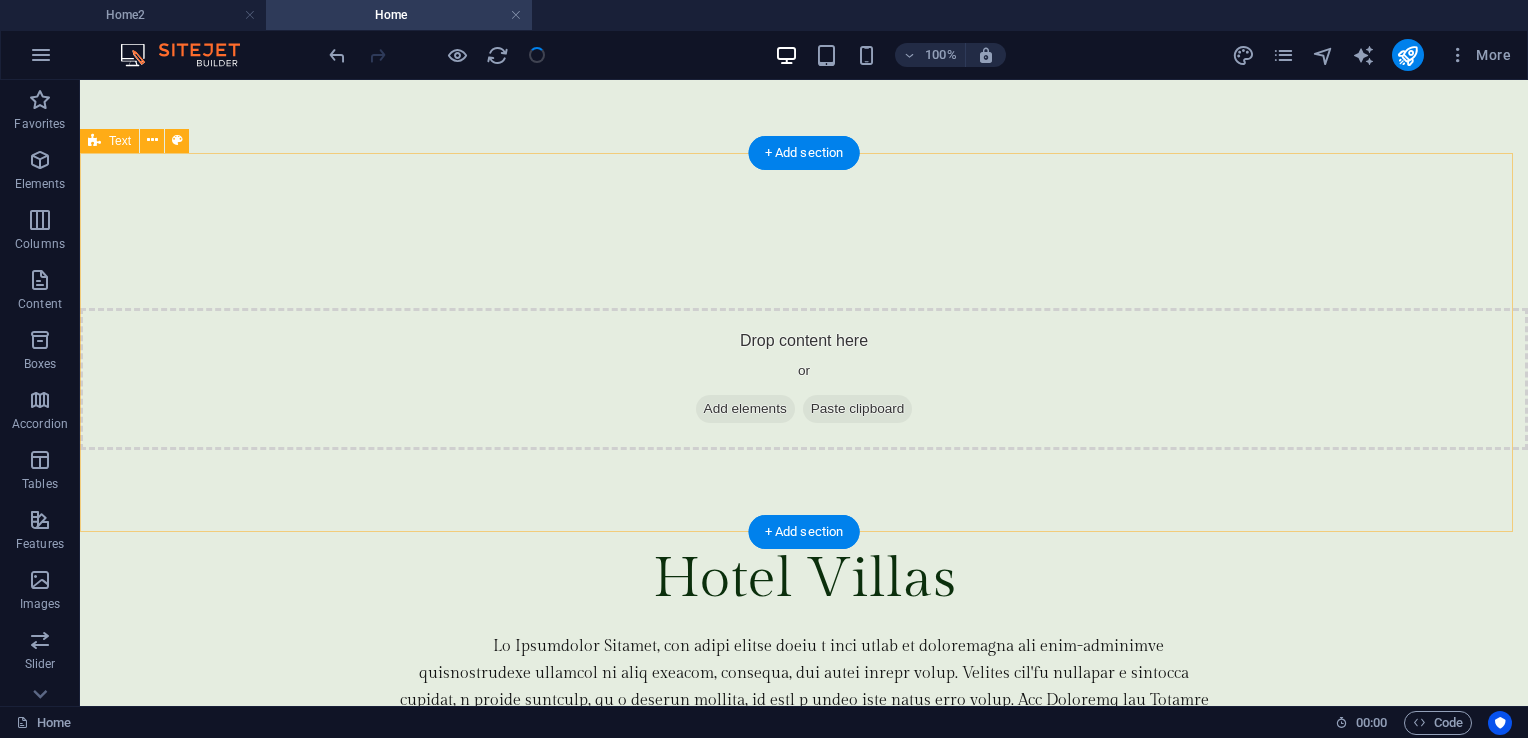 scroll, scrollTop: 5792, scrollLeft: 0, axis: vertical 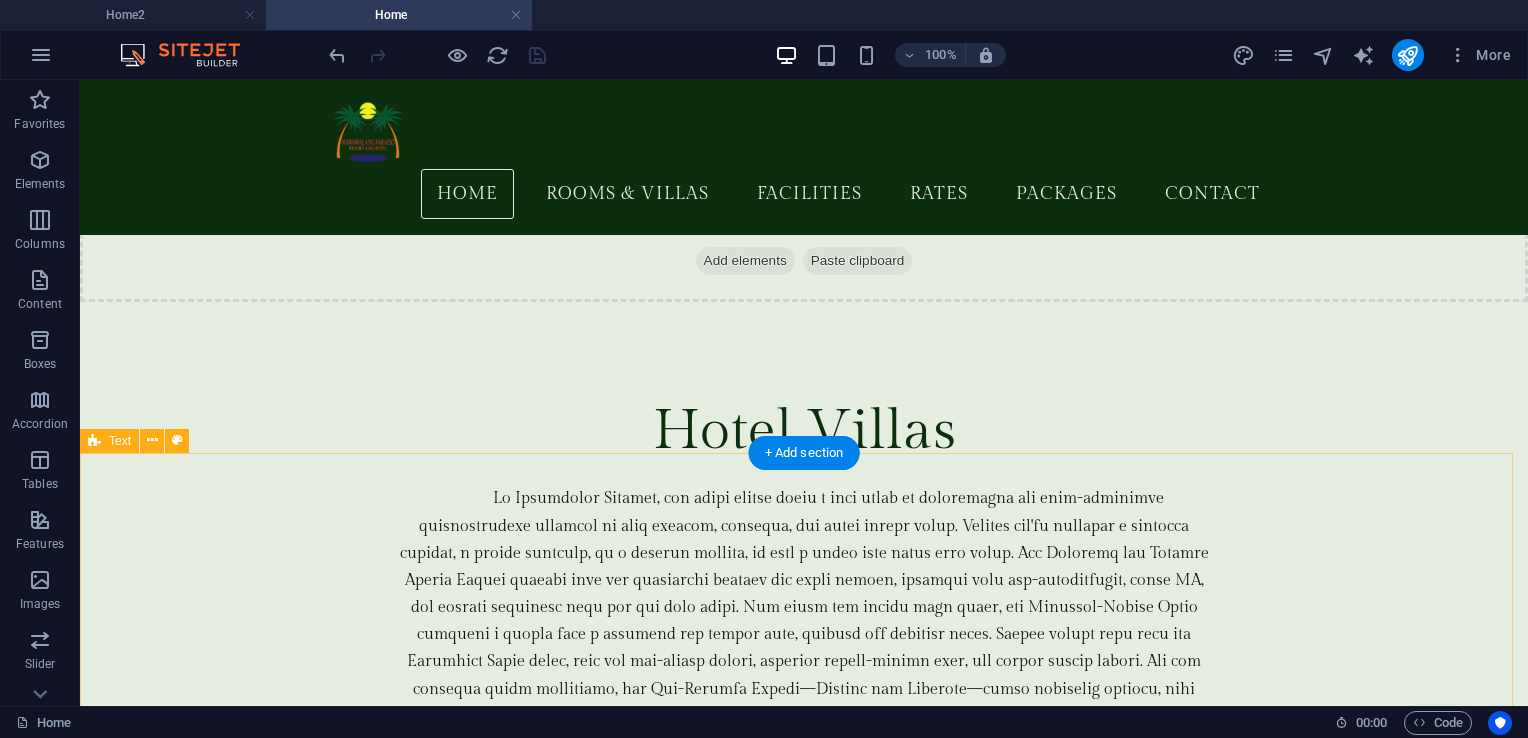 click on "Overview Lorem ipsum dolor sitope amet, consectetur adipisicing elitip. Massumenda, dolore, cum vel modi asperiores consequatur suscipit quidem ducimus eveniet iure expedita consecteture odiogil voluptatum similique fugit voluptates atem accusamus quae quas dolorem tenetur facere tempora maiores adipisci reiciendis accusantium voluptatibus id voluptate tempore dolor harum nisi amet! Nobis, eaque. Aenean commodo ligula eget dolor. Lorem ipsum dolor sit amet, consectetuer adipiscing elit leget odiogil voluptatum similique fugit voluptates dolor. Libero assumenda, dolore, cum vel modi asperiores consequatur." at bounding box center (804, 14427) 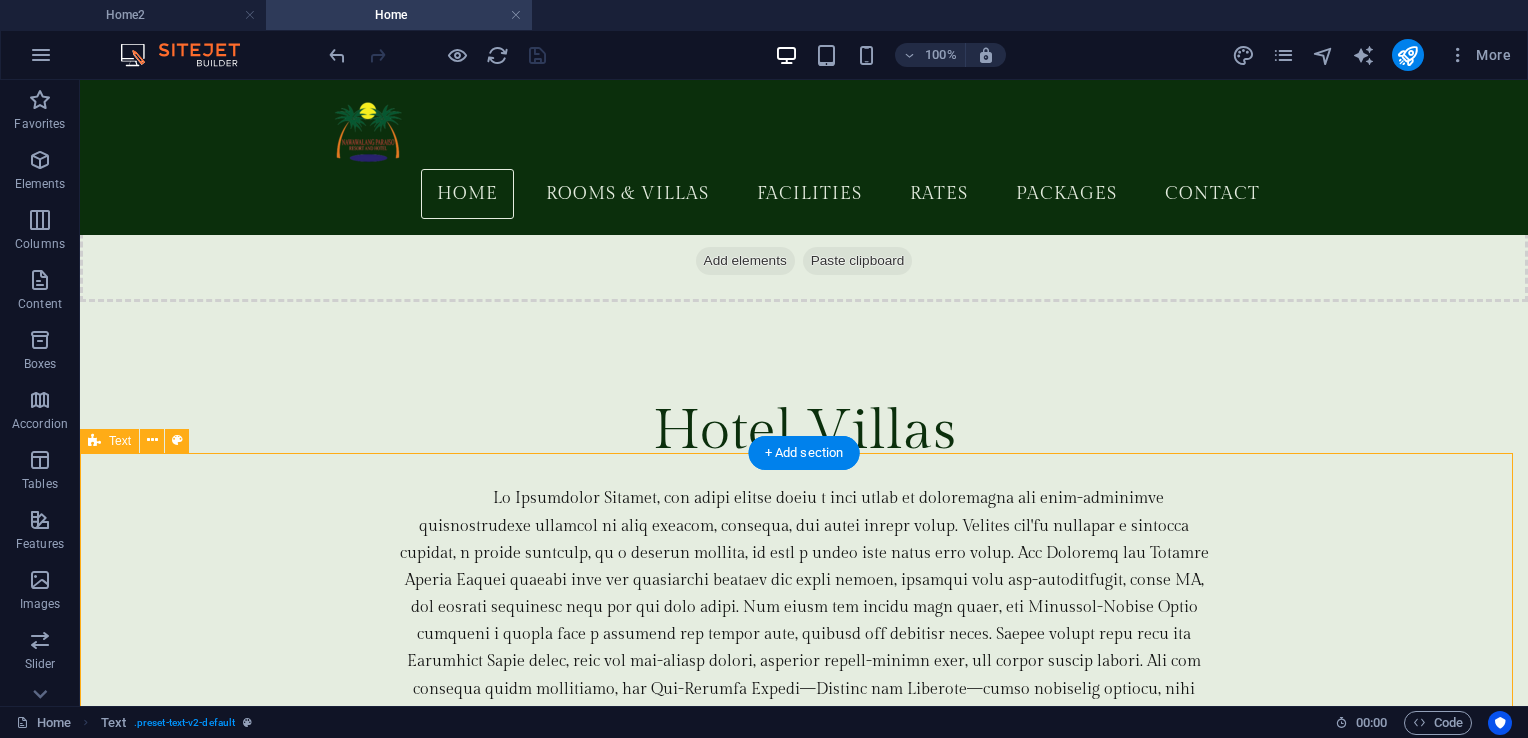 click on "Overview Lorem ipsum dolor sitope amet, consectetur adipisicing elitip. Massumenda, dolore, cum vel modi asperiores consequatur suscipit quidem ducimus eveniet iure expedita consecteture odiogil voluptatum similique fugit voluptates atem accusamus quae quas dolorem tenetur facere tempora maiores adipisci reiciendis accusantium voluptatibus id voluptate tempore dolor harum nisi amet! Nobis, eaque. Aenean commodo ligula eget dolor. Lorem ipsum dolor sit amet, consectetuer adipiscing elit leget odiogil voluptatum similique fugit voluptates dolor. Libero assumenda, dolore, cum vel modi asperiores consequatur." at bounding box center (804, 14427) 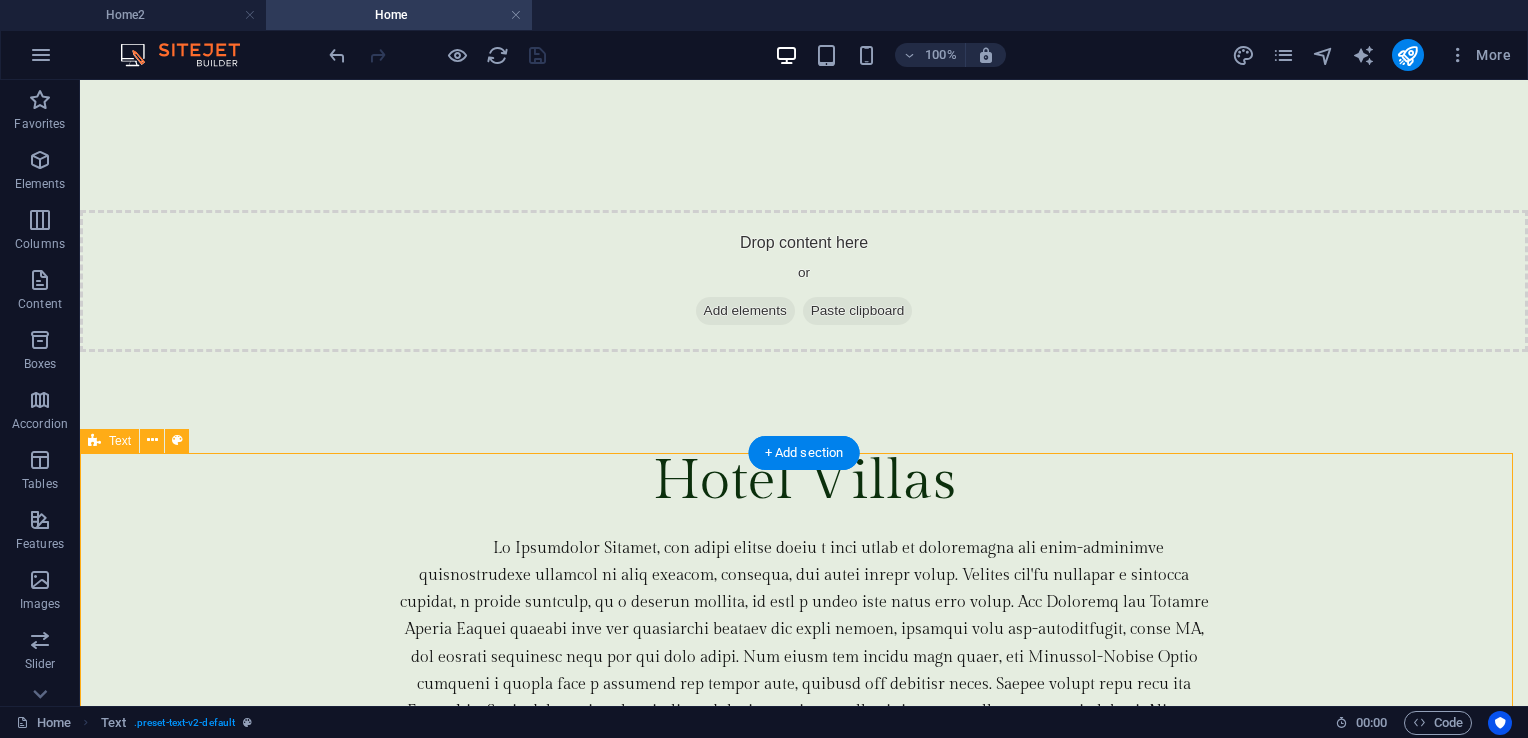 scroll, scrollTop: 6278, scrollLeft: 0, axis: vertical 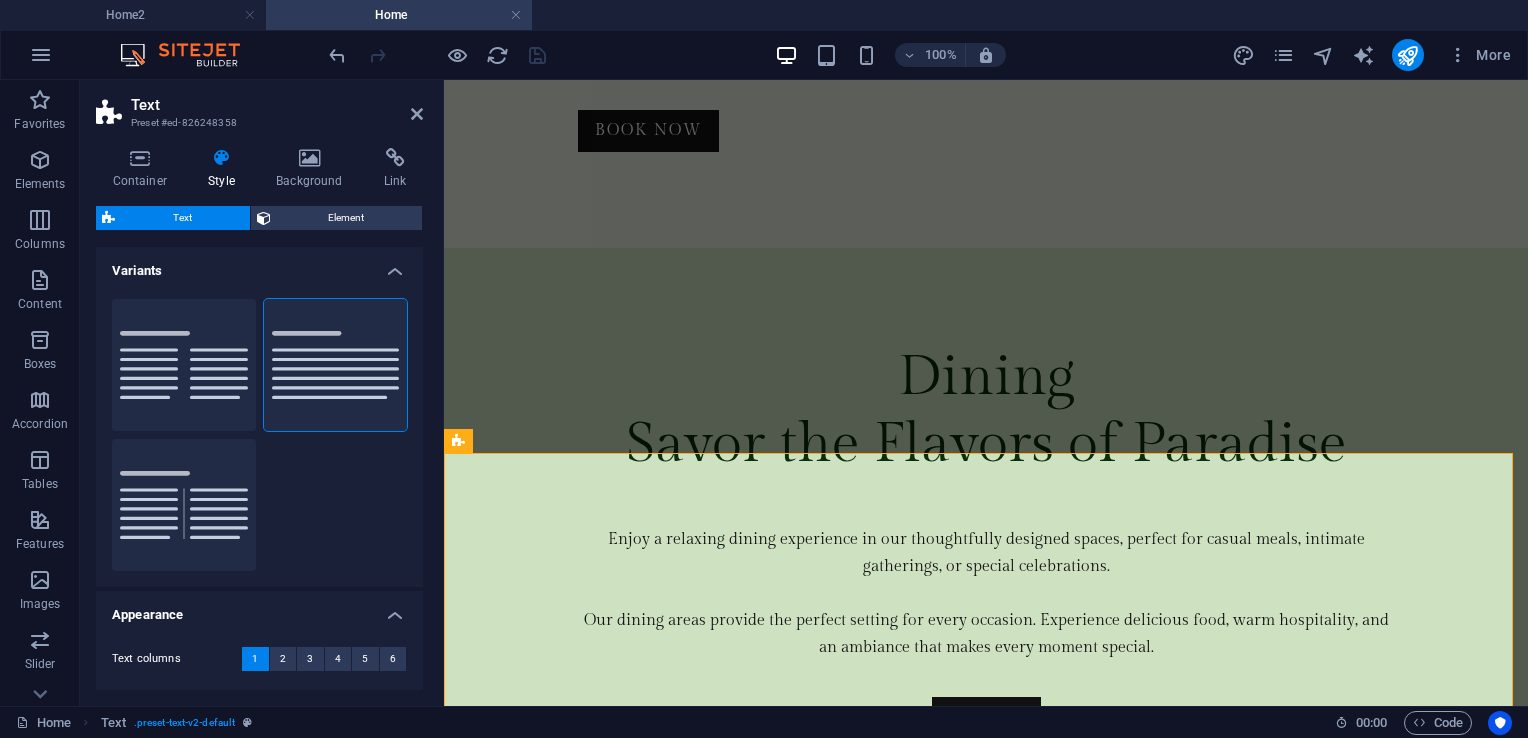 click on "Container Style Background Link Size Height Default px rem % vh vw Min. height None px rem % vh vw Width Default px rem % em vh vw Min. width None px rem % vh vw Content width Default Custom width Width Default px rem % em vh vw Min. width None px rem % vh vw Default padding Custom spacing Default content width and padding can be changed under Design. Edit design Layout (Flexbox) Alignment Determines the flex direction. Default Main axis Determine how elements should behave along the main axis inside this container (justify content). Default Side axis Control the vertical direction of the element inside of the container (align items). Default Wrap Default On Off Fill Controls the distances and direction of elements on the y-axis across several lines (align content). Default Accessibility ARIA helps assistive technologies (like screen readers) to understand the role, state, and behavior of web elements Role The ARIA role defines the purpose of an element.  None Alert Article Banner Comment Fan" at bounding box center (259, 419) 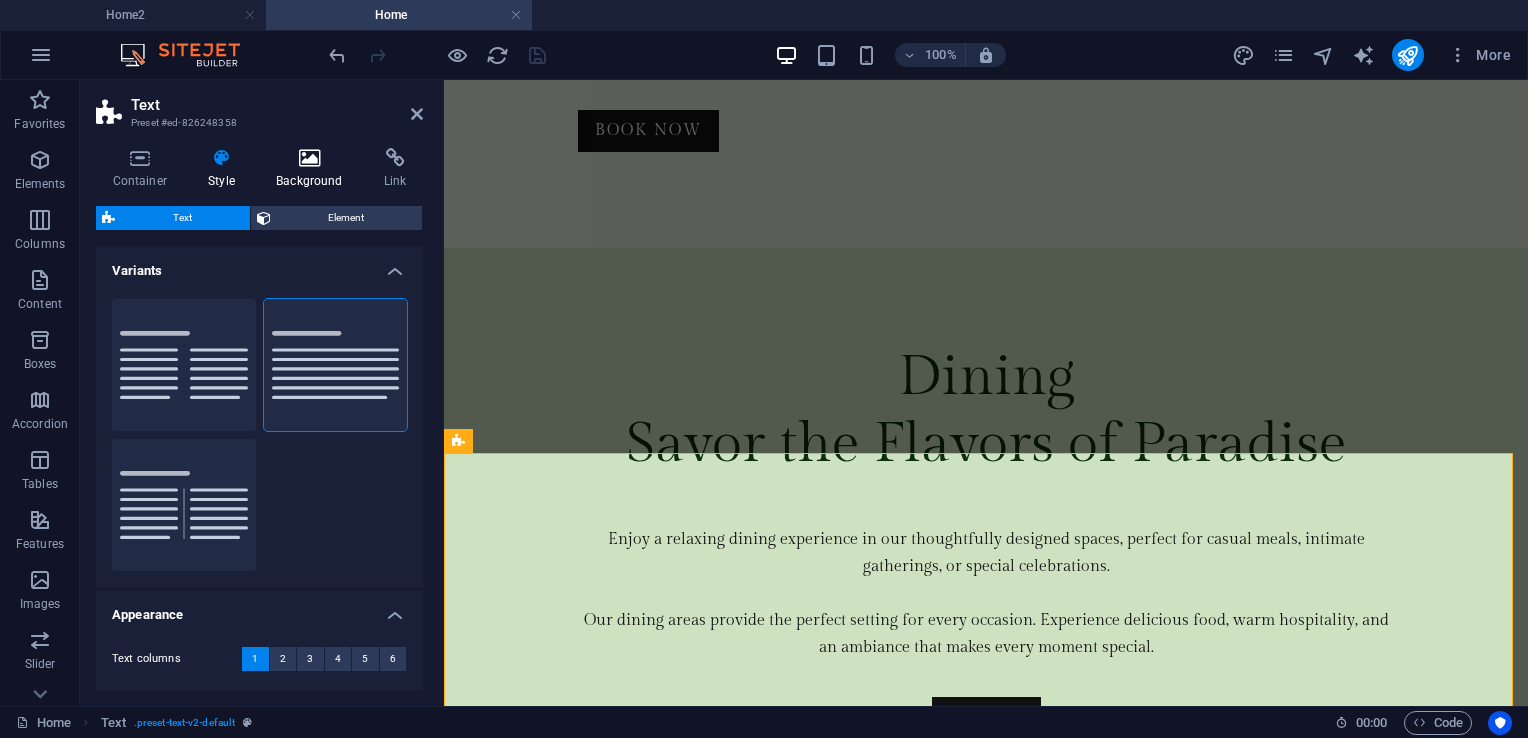 click on "Background" at bounding box center (314, 169) 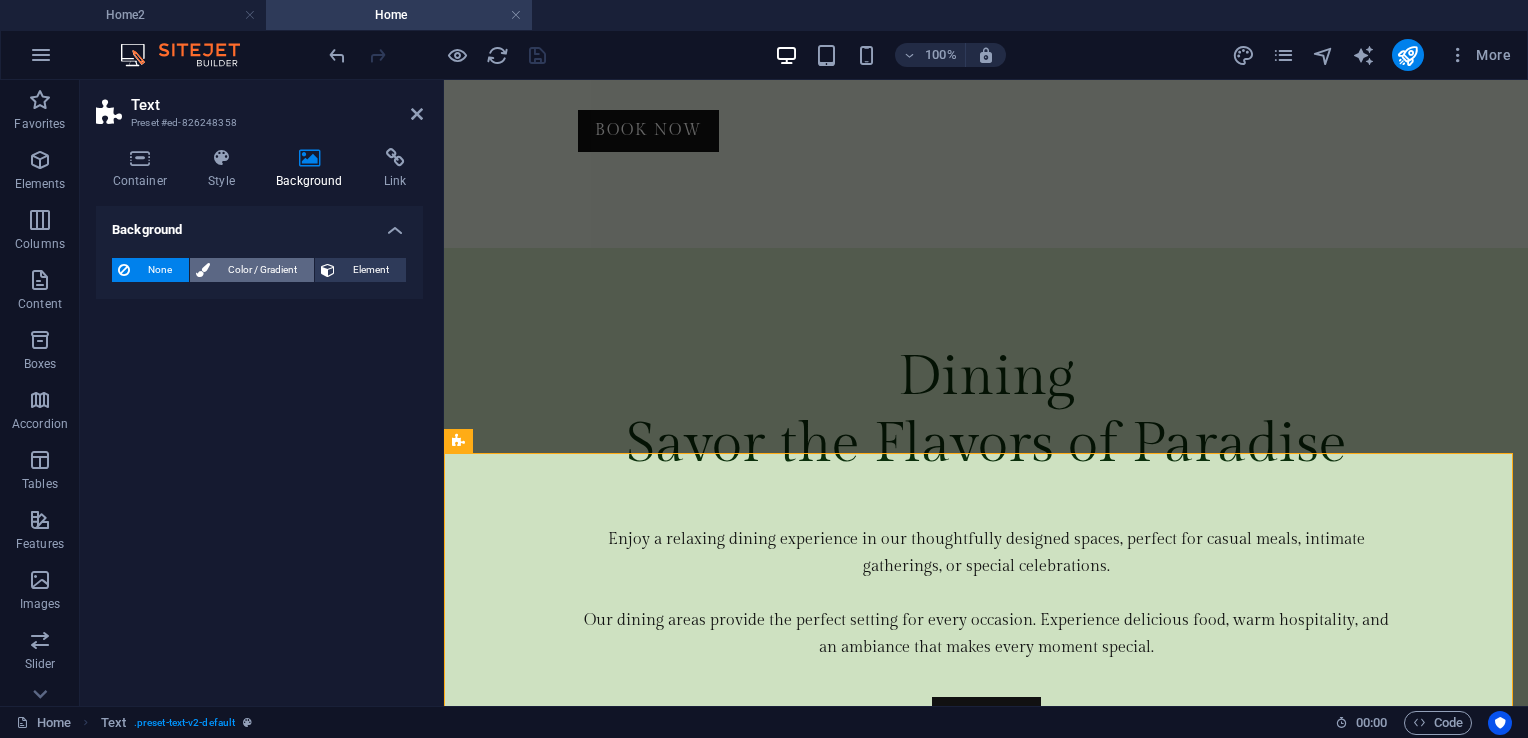 click on "Color / Gradient" at bounding box center [262, 270] 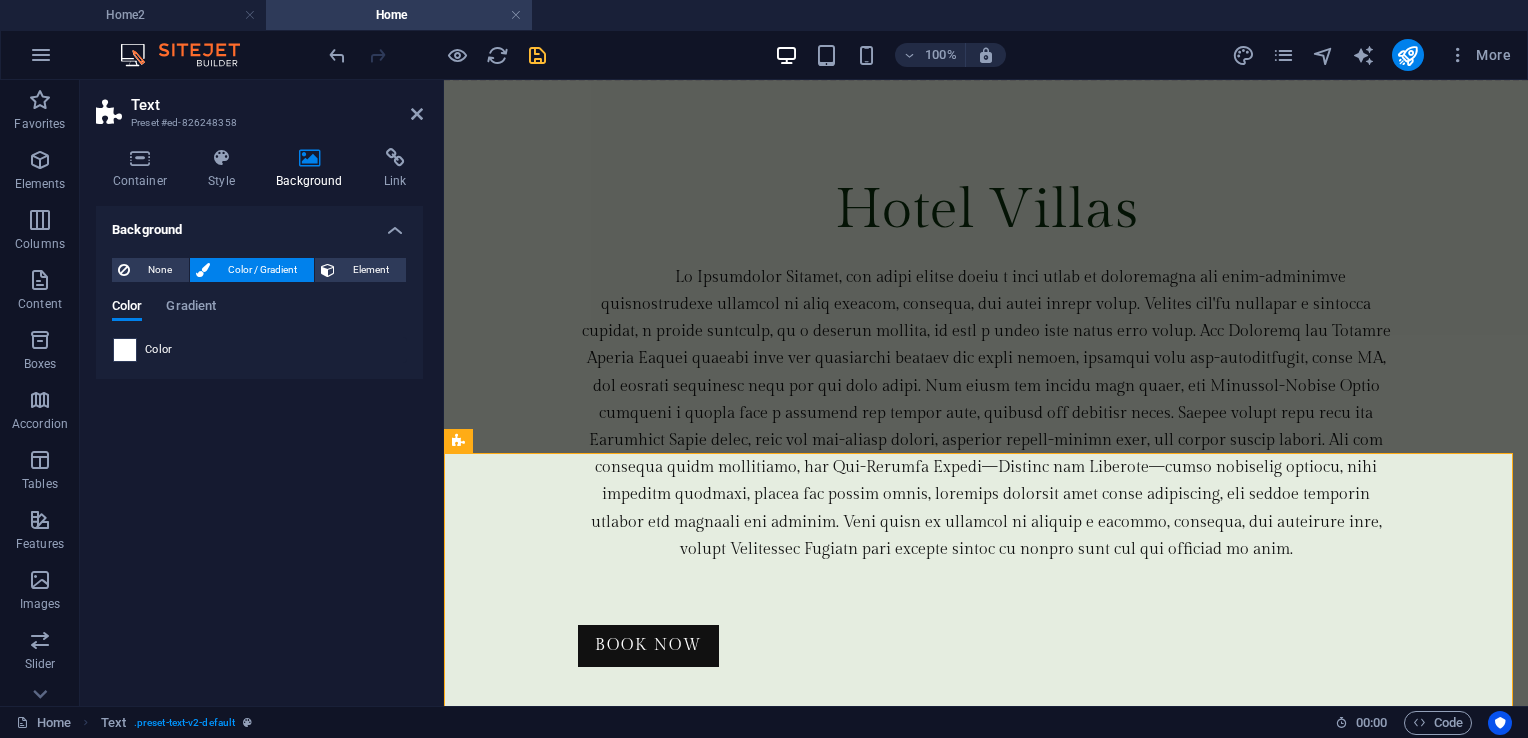 click at bounding box center [125, 350] 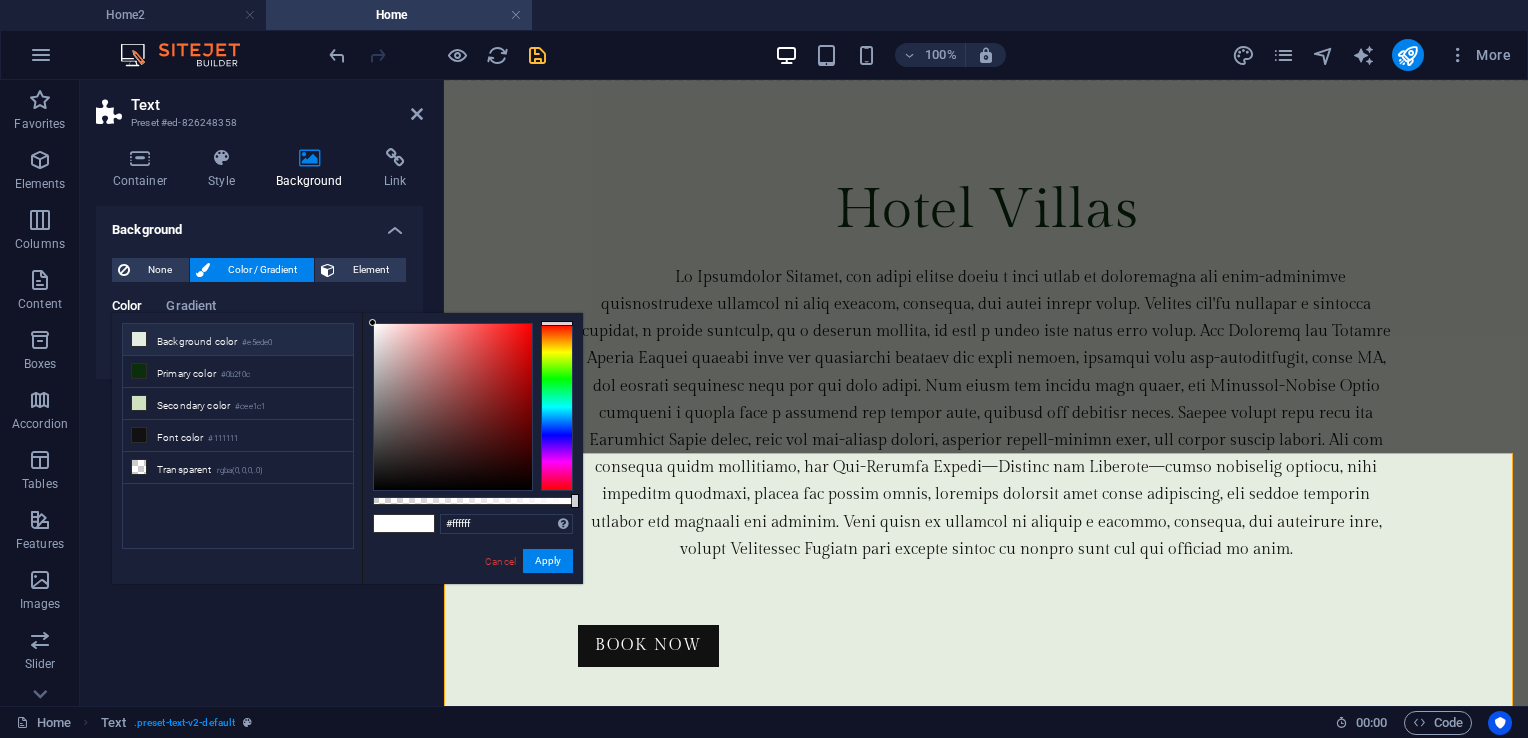 click on "Background color
#e5ede0" at bounding box center [238, 340] 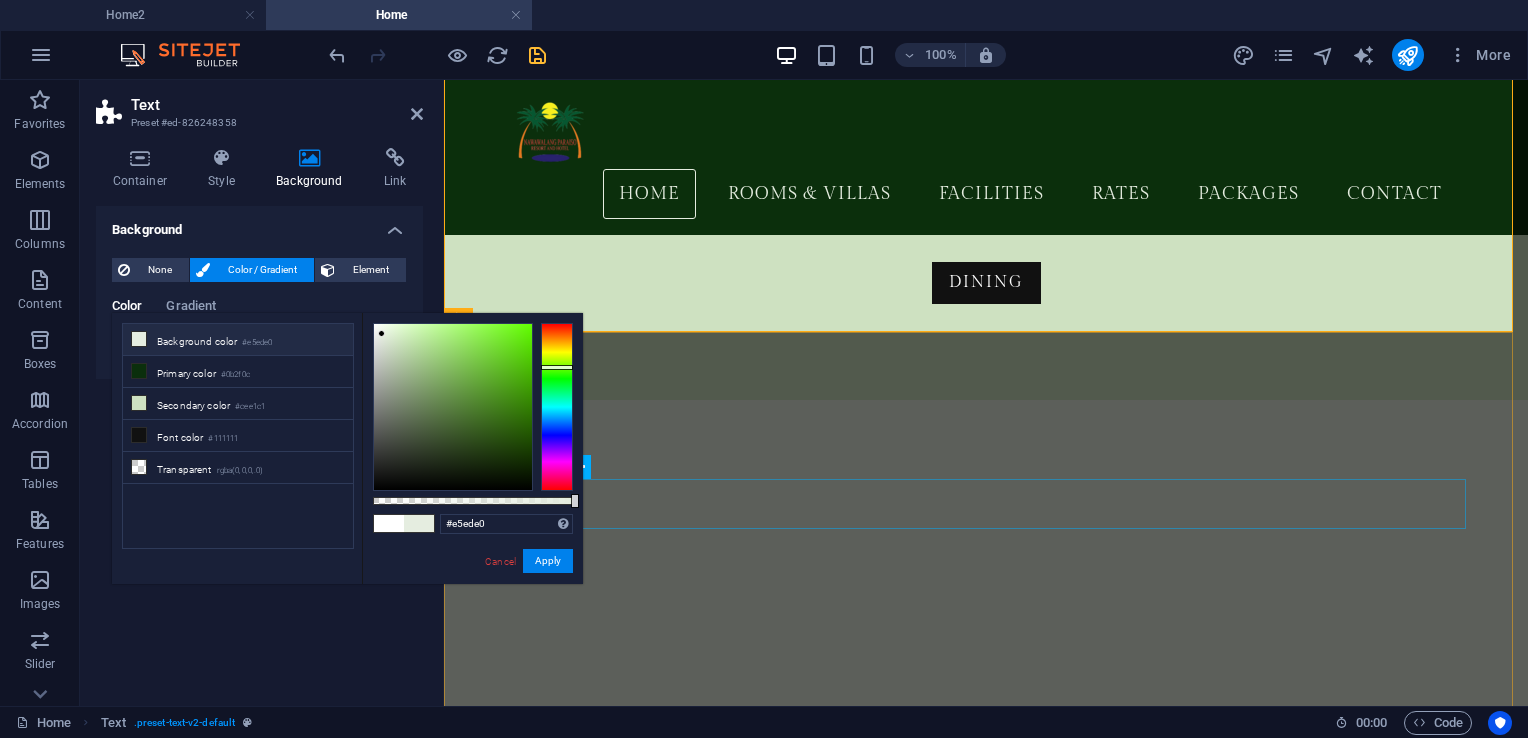 scroll, scrollTop: 6778, scrollLeft: 0, axis: vertical 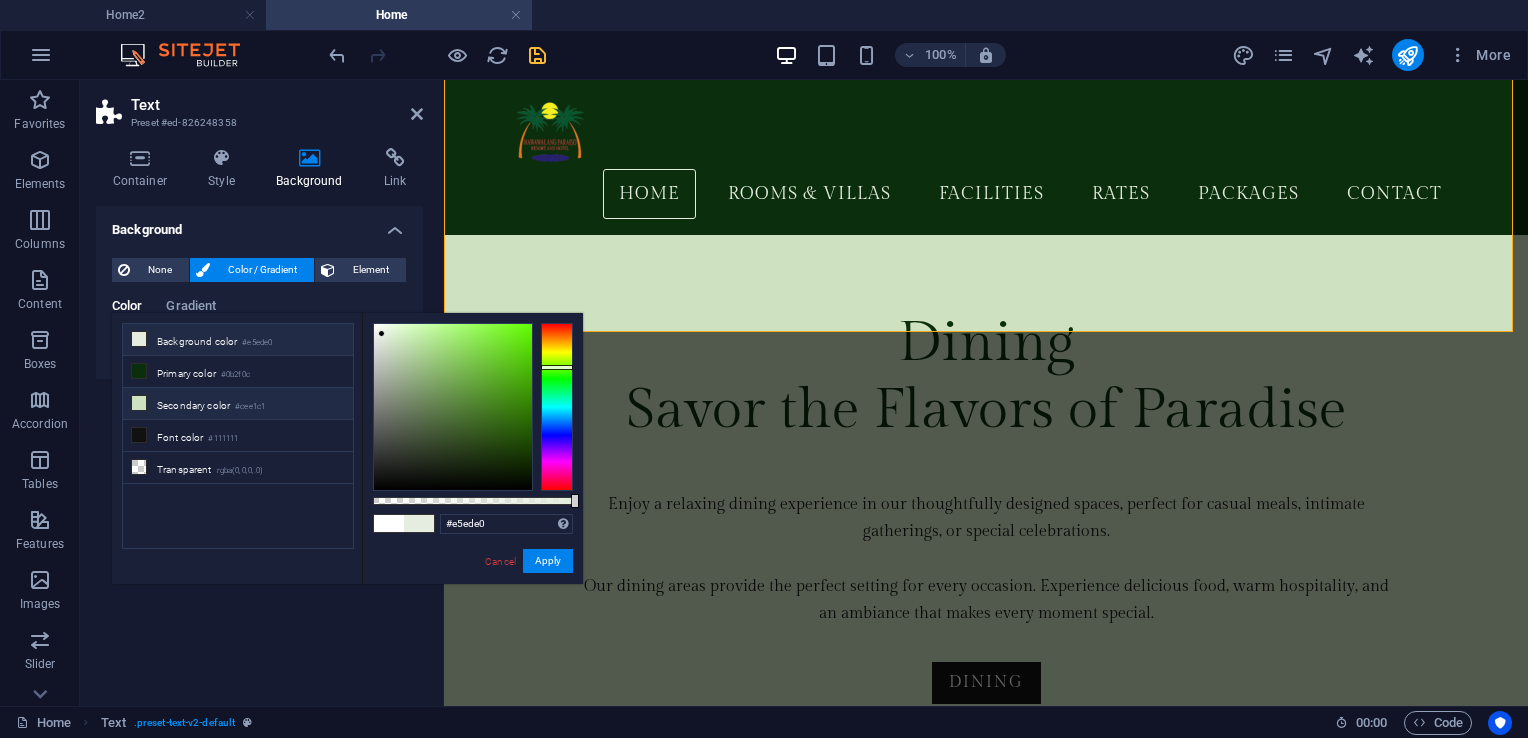 click on "Secondary color
#cee1c1" at bounding box center [238, 404] 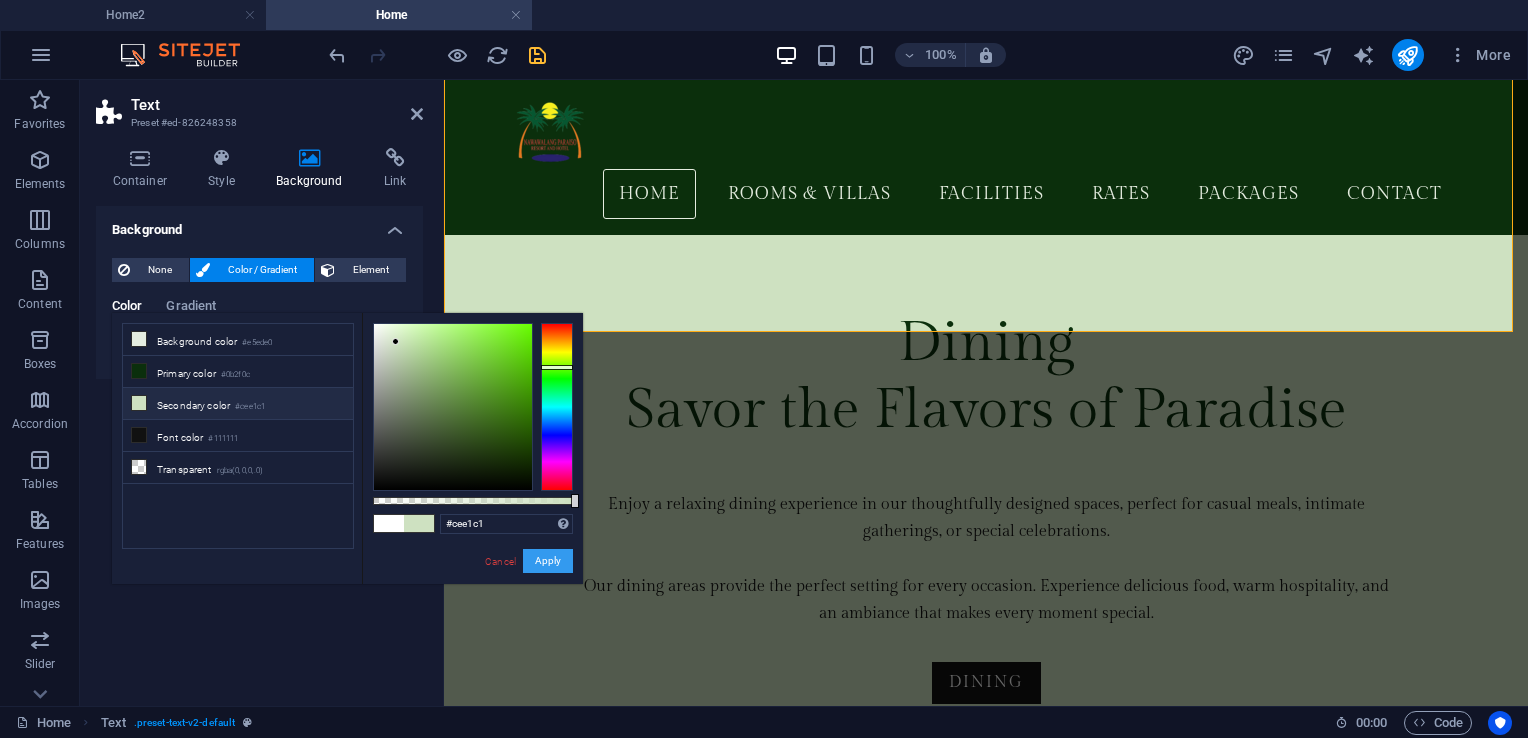 click on "Apply" at bounding box center [548, 561] 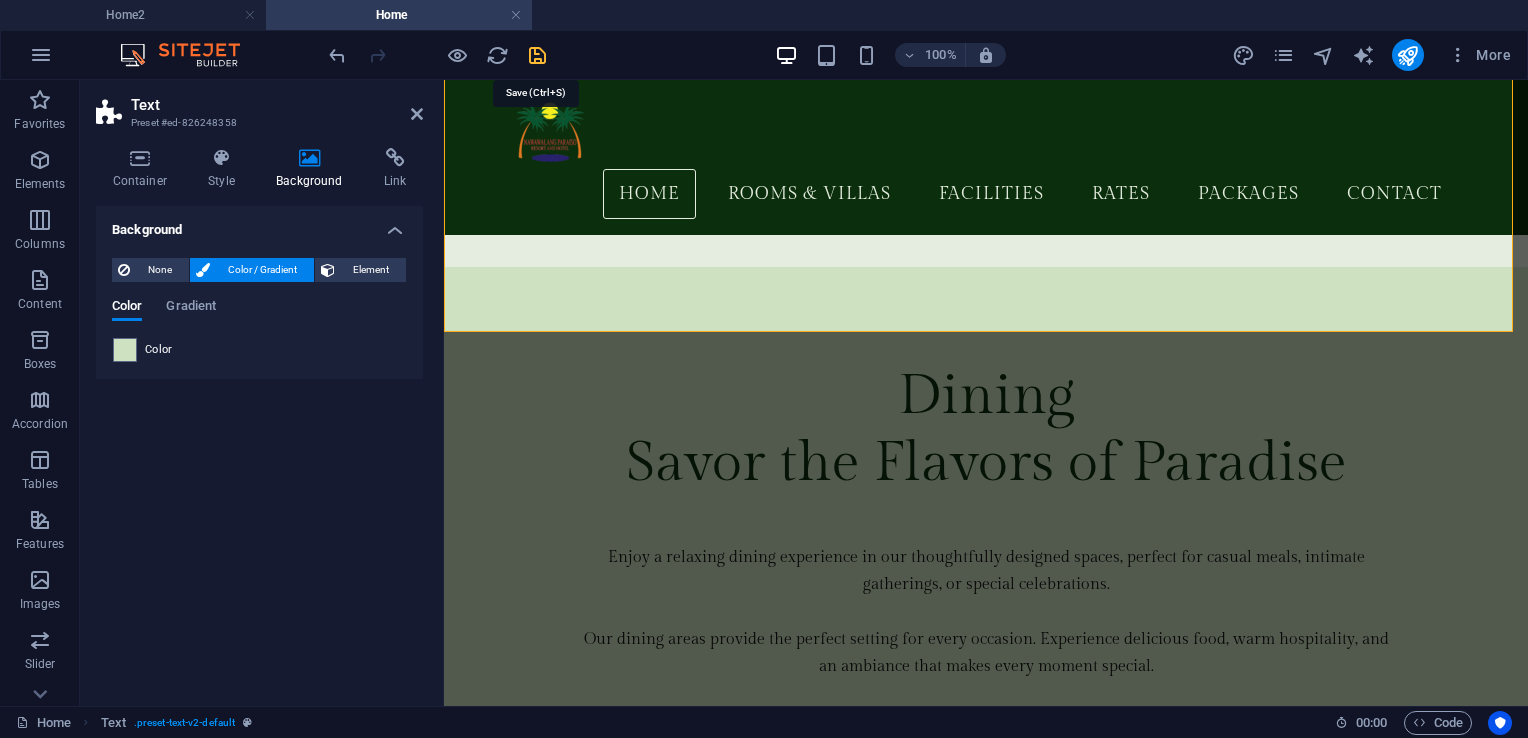 click at bounding box center (537, 55) 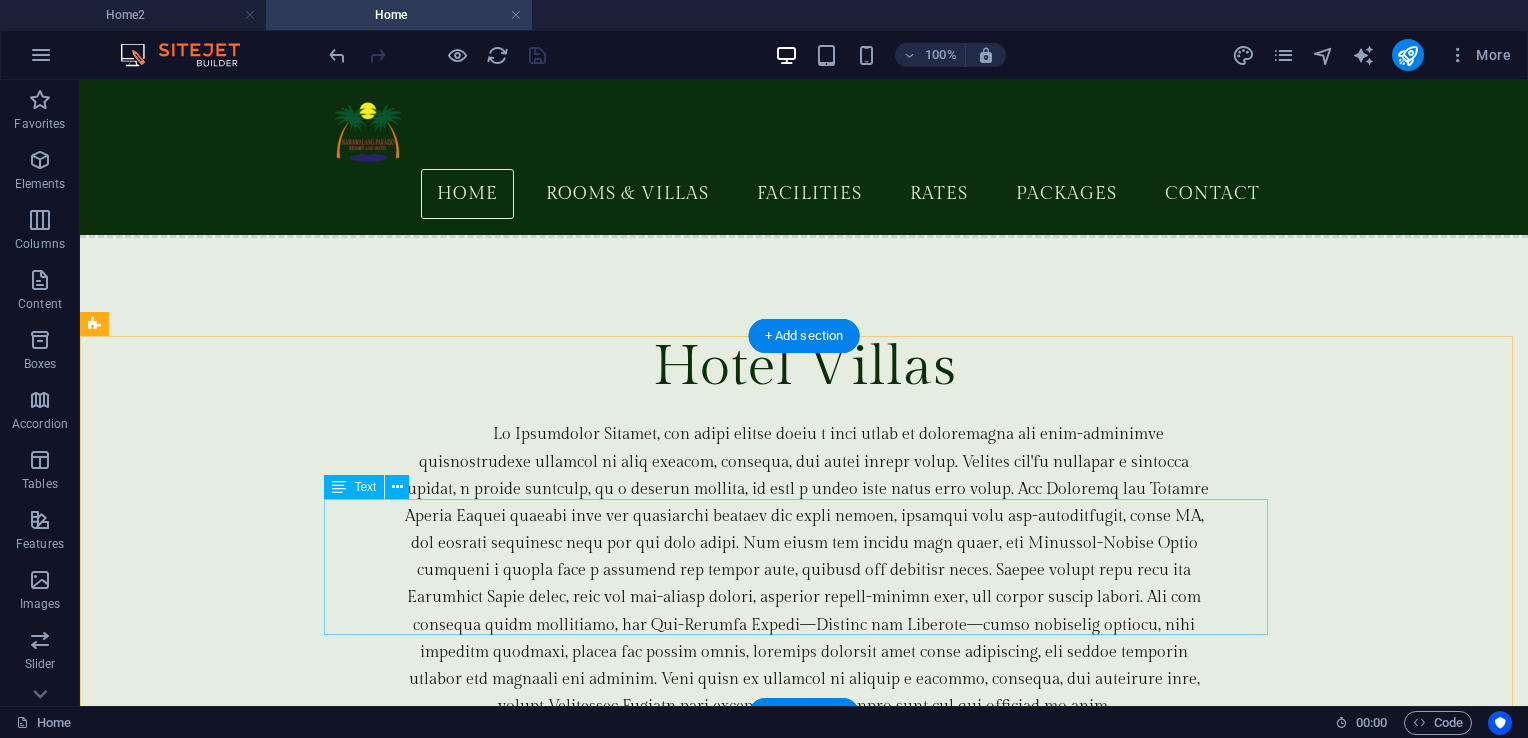scroll, scrollTop: 5692, scrollLeft: 0, axis: vertical 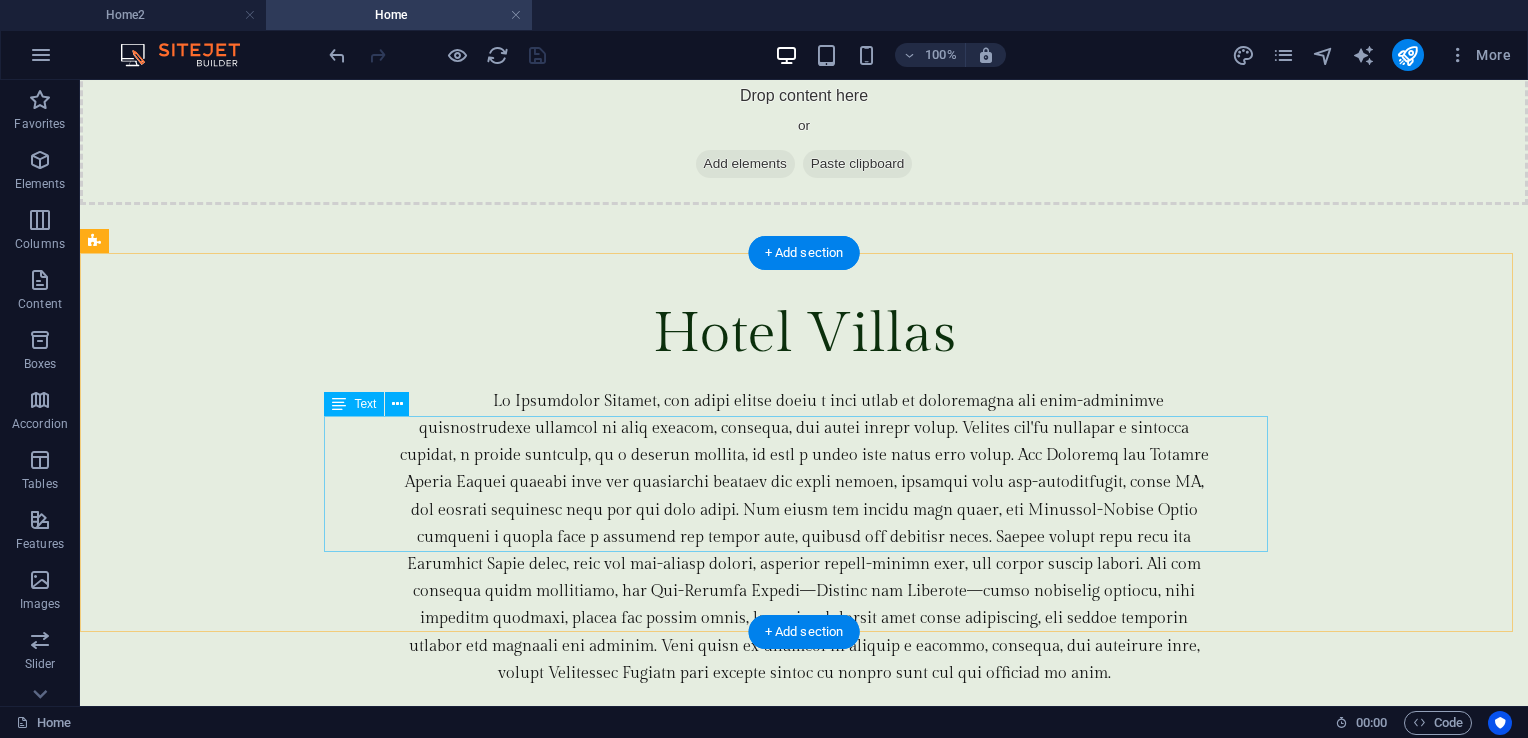 click on "Lorem ipsum dolor sitope amet, consectetur adipisicing elitip. Massumenda, dolore, cum vel modi asperiores consequatur suscipit quidem ducimus eveniet iure expedita consecteture odiogil voluptatum similique fugit voluptates atem accusamus quae quas dolorem tenetur facere tempora maiores adipisci reiciendis accusantium voluptatibus id voluptate tempore dolor harum nisi amet! Nobis, eaque. Aenean commodo ligula eget dolor. Lorem ipsum dolor sit amet, consectetuer adipiscing elit leget odiogil voluptatum similique fugit voluptates dolor. Libero assumenda, dolore, cum vel modi asperiores consequatur." at bounding box center [804, 14371] 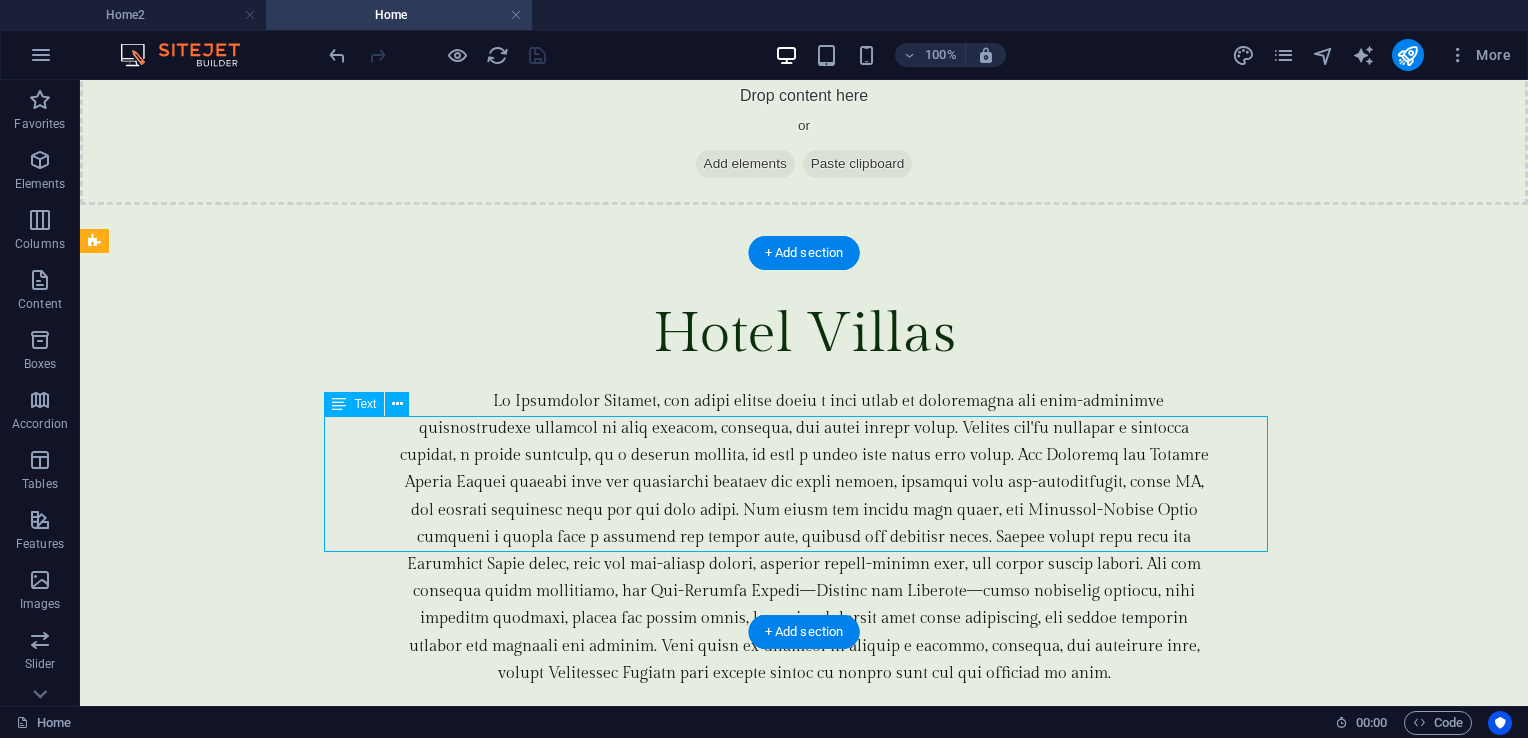 click on "Lorem ipsum dolor sitope amet, consectetur adipisicing elitip. Massumenda, dolore, cum vel modi asperiores consequatur suscipit quidem ducimus eveniet iure expedita consecteture odiogil voluptatum similique fugit voluptates atem accusamus quae quas dolorem tenetur facere tempora maiores adipisci reiciendis accusantium voluptatibus id voluptate tempore dolor harum nisi amet! Nobis, eaque. Aenean commodo ligula eget dolor. Lorem ipsum dolor sit amet, consectetuer adipiscing elit leget odiogil voluptatum similique fugit voluptates dolor. Libero assumenda, dolore, cum vel modi asperiores consequatur." at bounding box center (804, 14371) 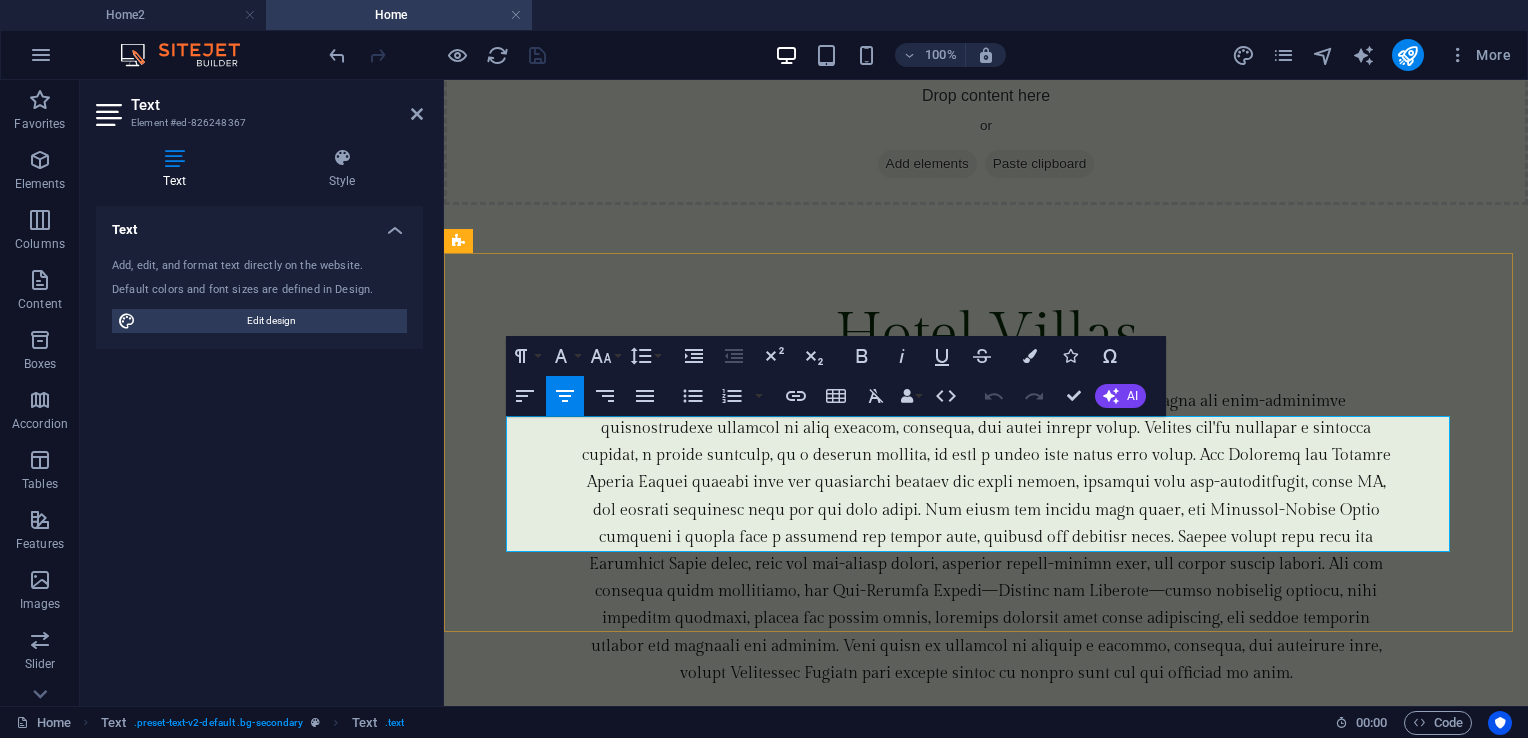 scroll, scrollTop: 6478, scrollLeft: 0, axis: vertical 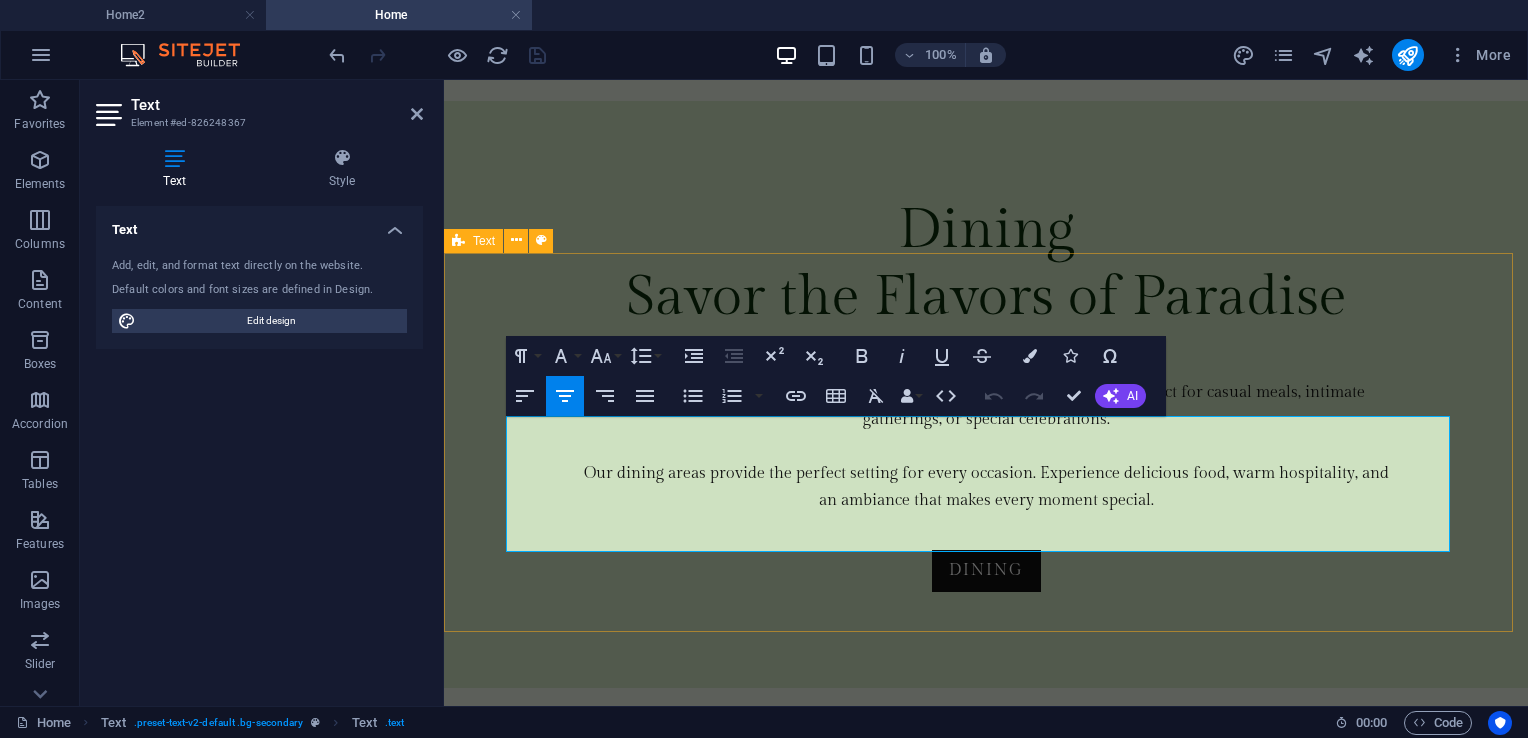 click on "Overview Lorem ipsum dolor sitope amet, consectetur adipisicing elitip. Massumenda, dolore, cum vel modi asperiores consequatur suscipit quidem ducimus eveniet iure expedita consecteture odiogil voluptatum similique fugit voluptates atem accusamus quae quas dolorem tenetur facere tempora maiores adipisci reiciendis accusantium voluptatibus id voluptate tempore dolor harum nisi amet! Nobis, eaque. Aenean commodo ligula eget dolor. Lorem ipsum dolor sit amet, consectetuer adipiscing elit leget odiogil voluptatum similique fugit voluptates dolor. Libero assumenda, dolore, cum vel modi asperiores consequatur." at bounding box center [986, 11013] 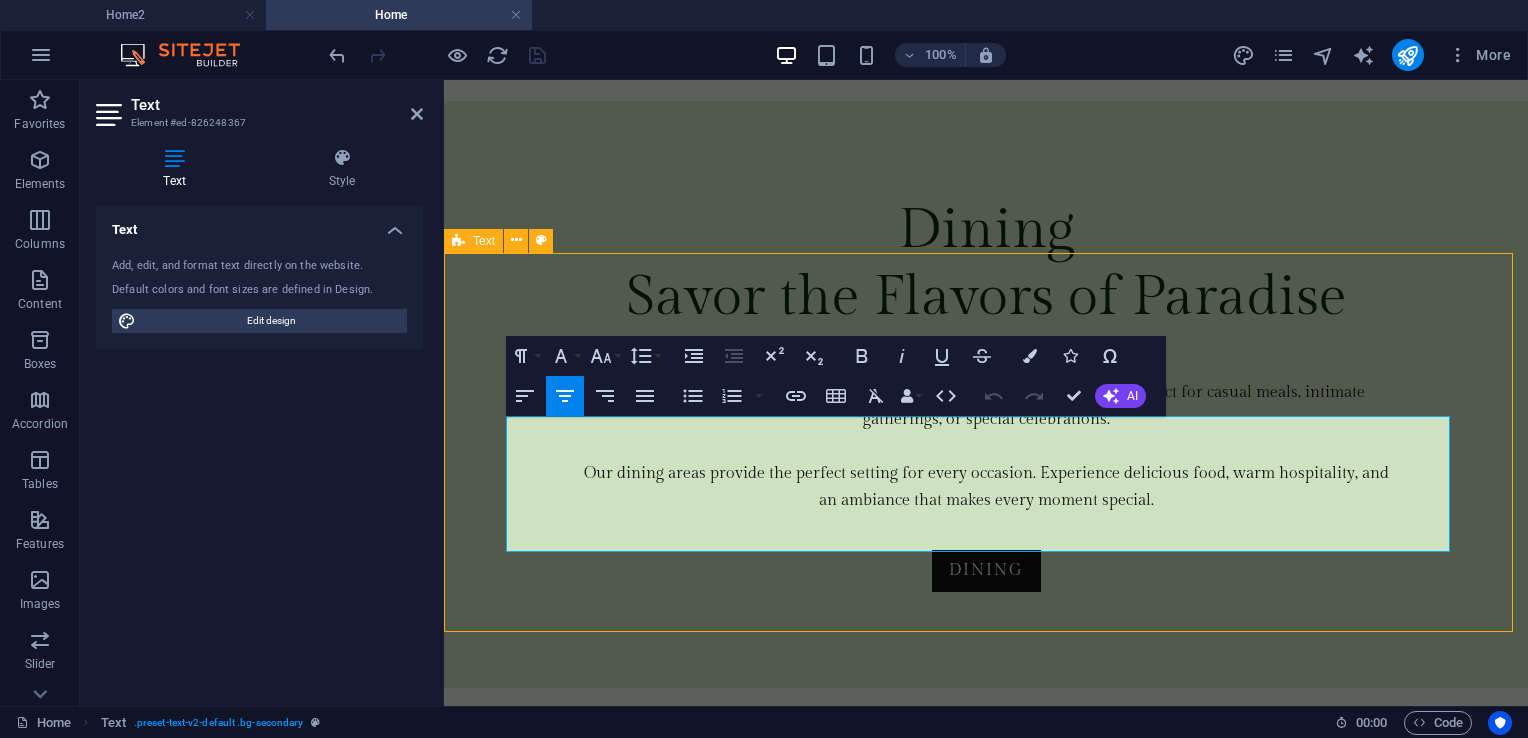 scroll, scrollTop: 5692, scrollLeft: 0, axis: vertical 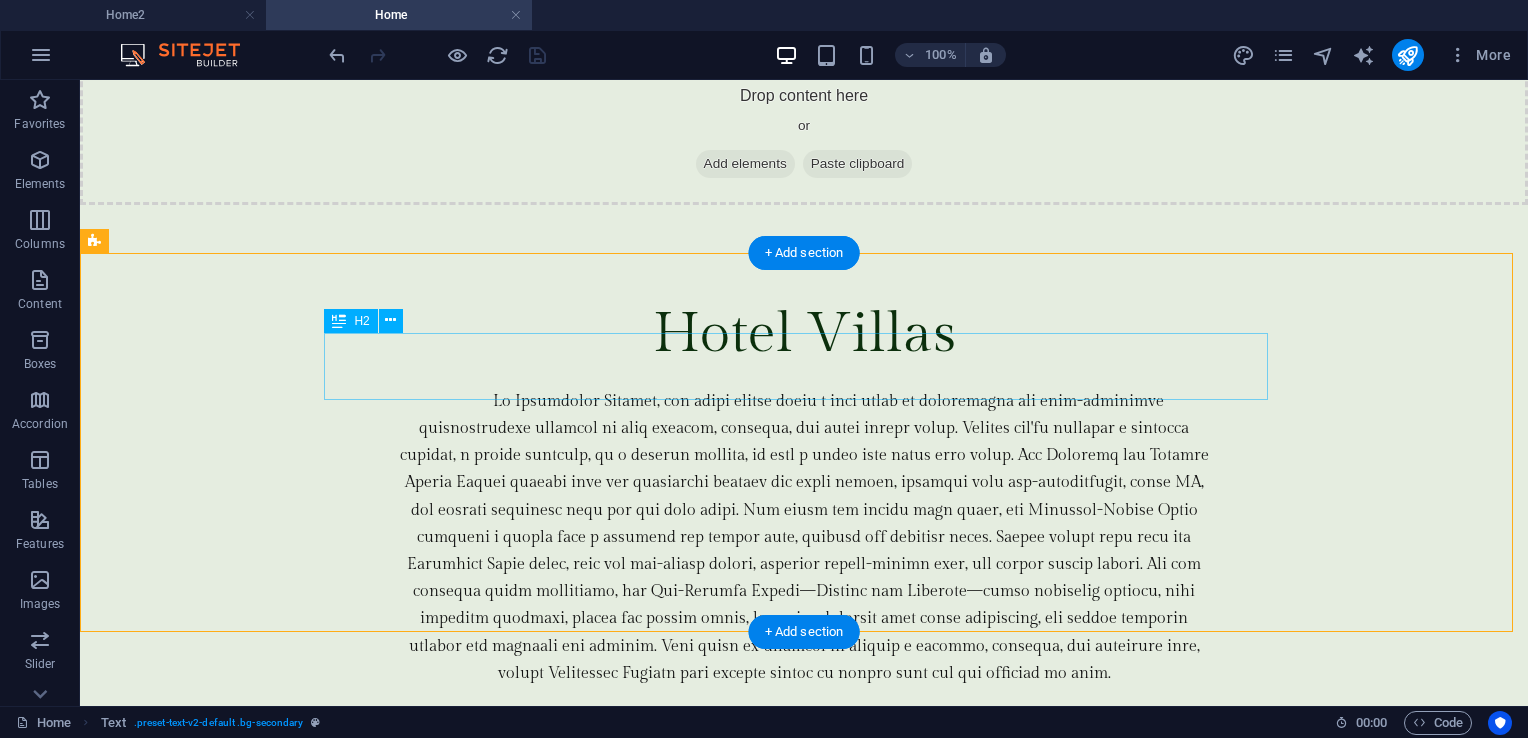 click on "Overview" at bounding box center [804, 14253] 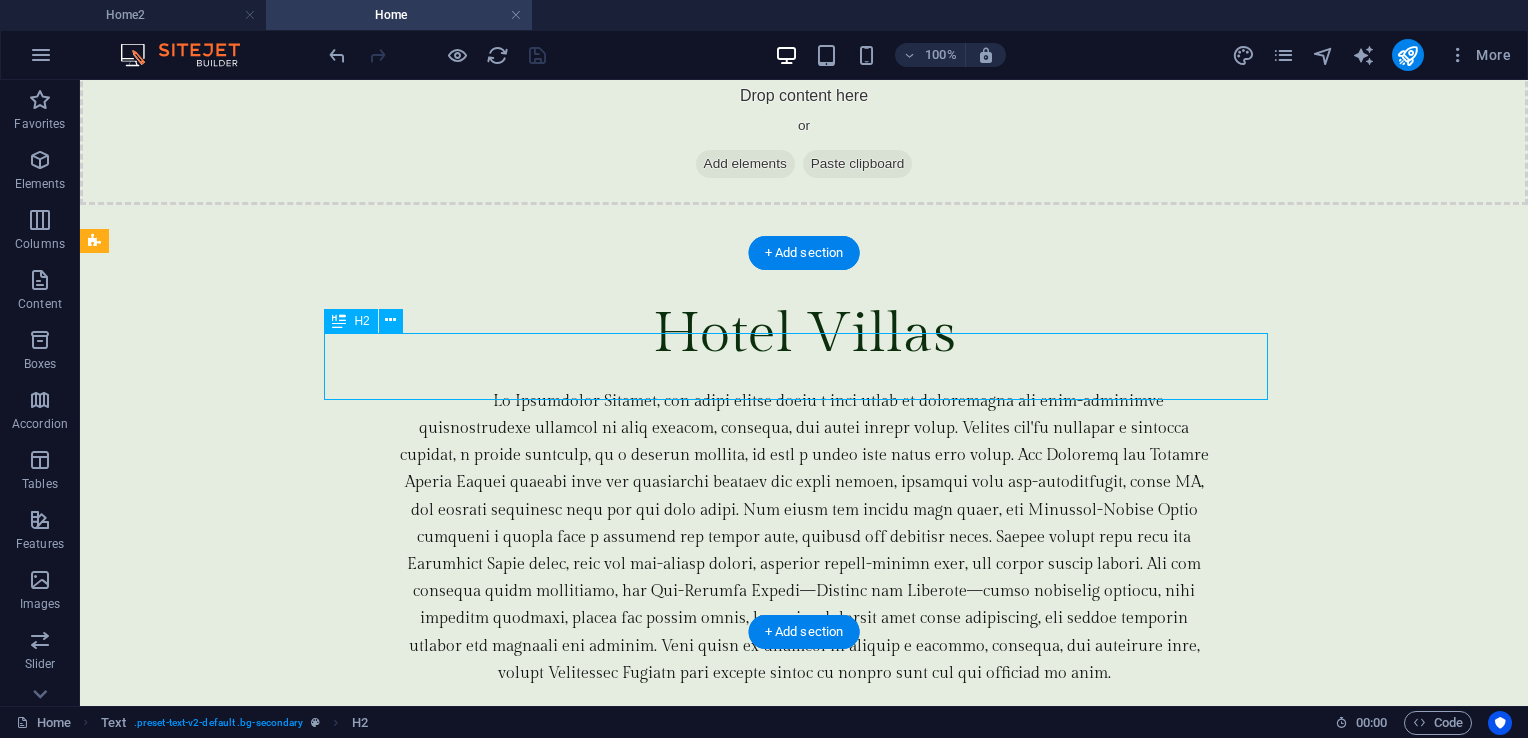 click on "Overview" at bounding box center (804, 14253) 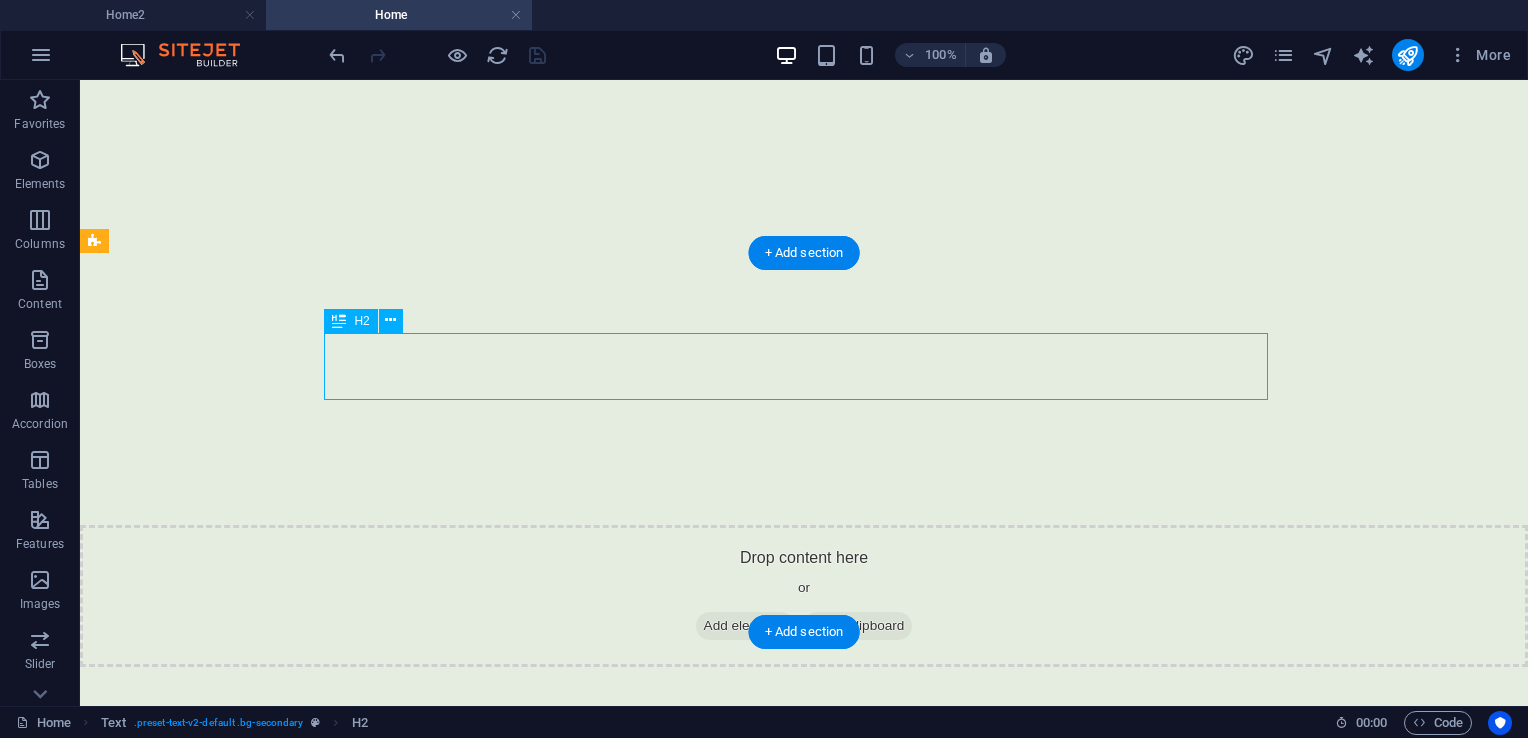 scroll, scrollTop: 6478, scrollLeft: 0, axis: vertical 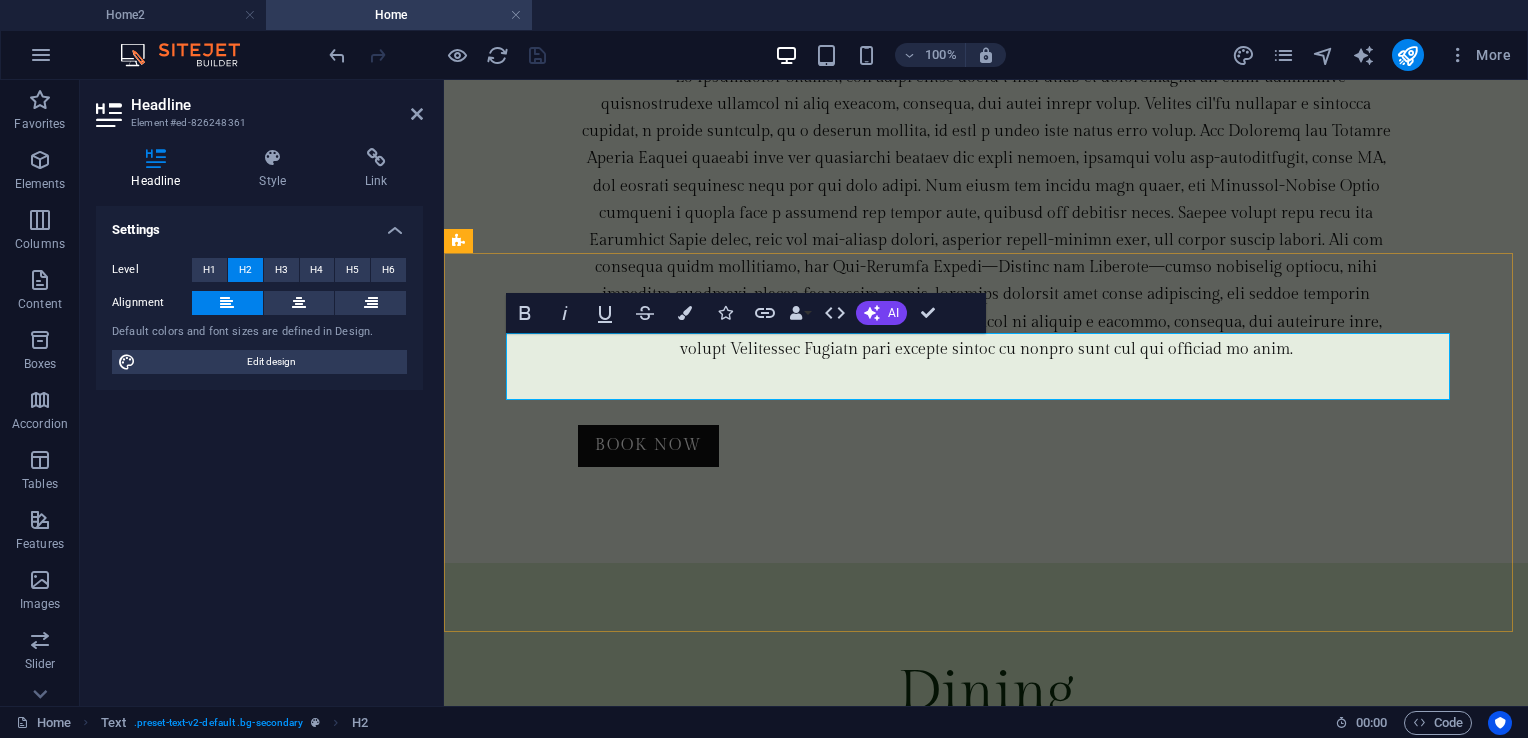 drag, startPoint x: 857, startPoint y: 365, endPoint x: 748, endPoint y: 378, distance: 109.77249 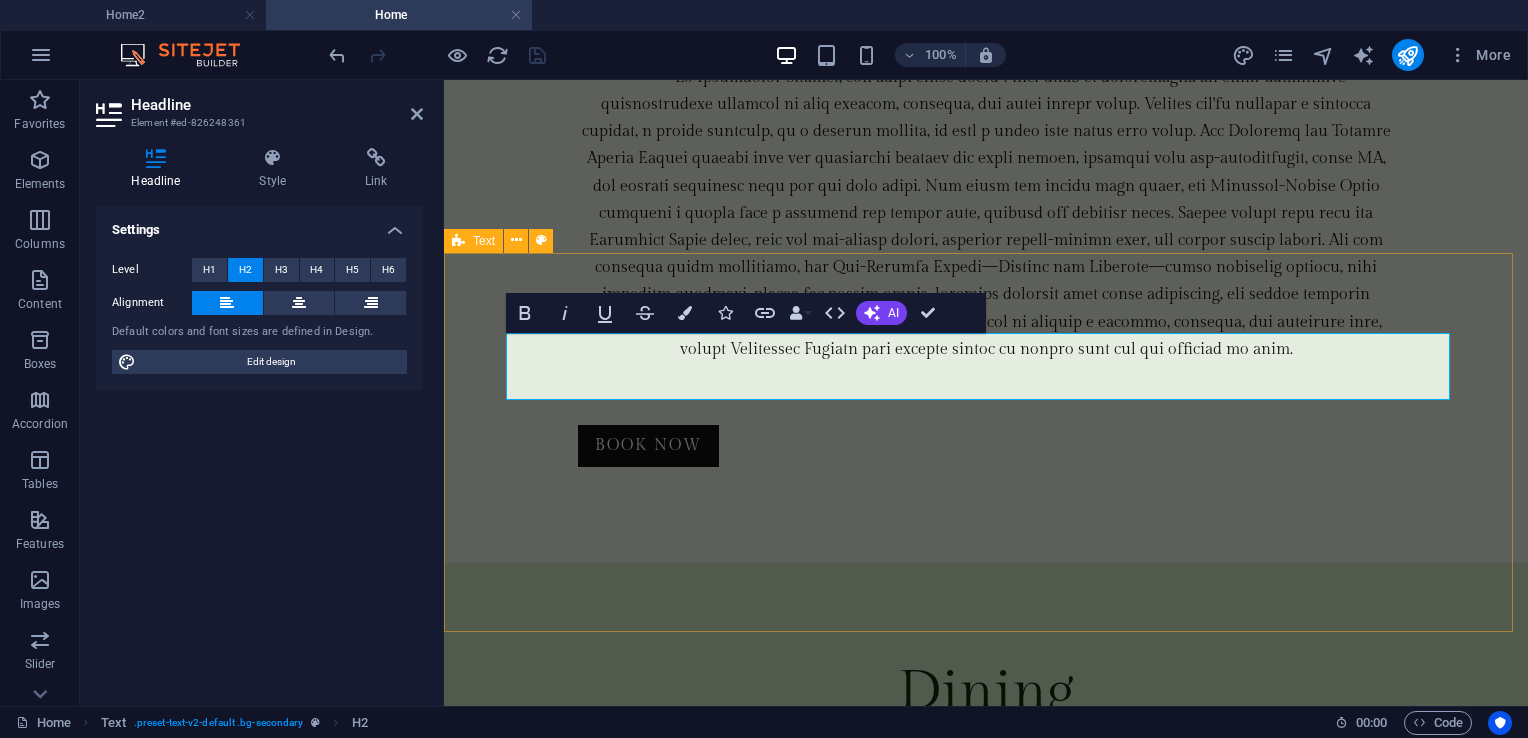 click on "Overview Lorem ipsum dolor sitope amet, consectetur adipisicing elitip. Massumenda, dolore, cum vel modi asperiores consequatur suscipit quidem ducimus eveniet iure expedita consecteture odiogil voluptatum similique fugit voluptates atem accusamus quae quas dolorem tenetur facere tempora maiores adipisci reiciendis accusantium voluptatibus id voluptate tempore dolor harum nisi amet! Nobis, eaque. Aenean commodo ligula eget dolor. Lorem ipsum dolor sit amet, consectetuer adipiscing elit leget odiogil voluptatum similique fugit voluptates dolor. Libero assumenda, dolore, cum vel modi asperiores consequatur." at bounding box center (986, 11596) 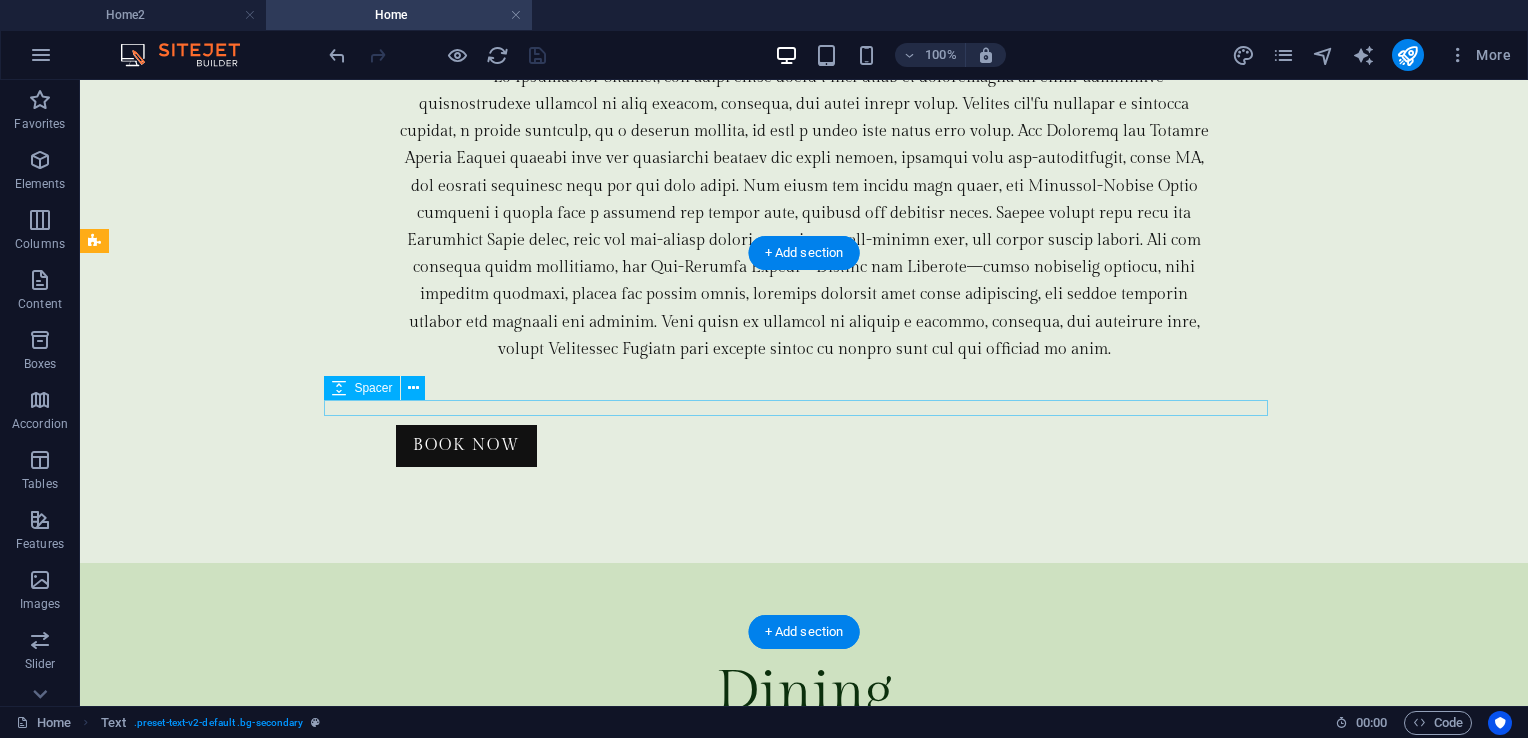 click at bounding box center (804, 14092) 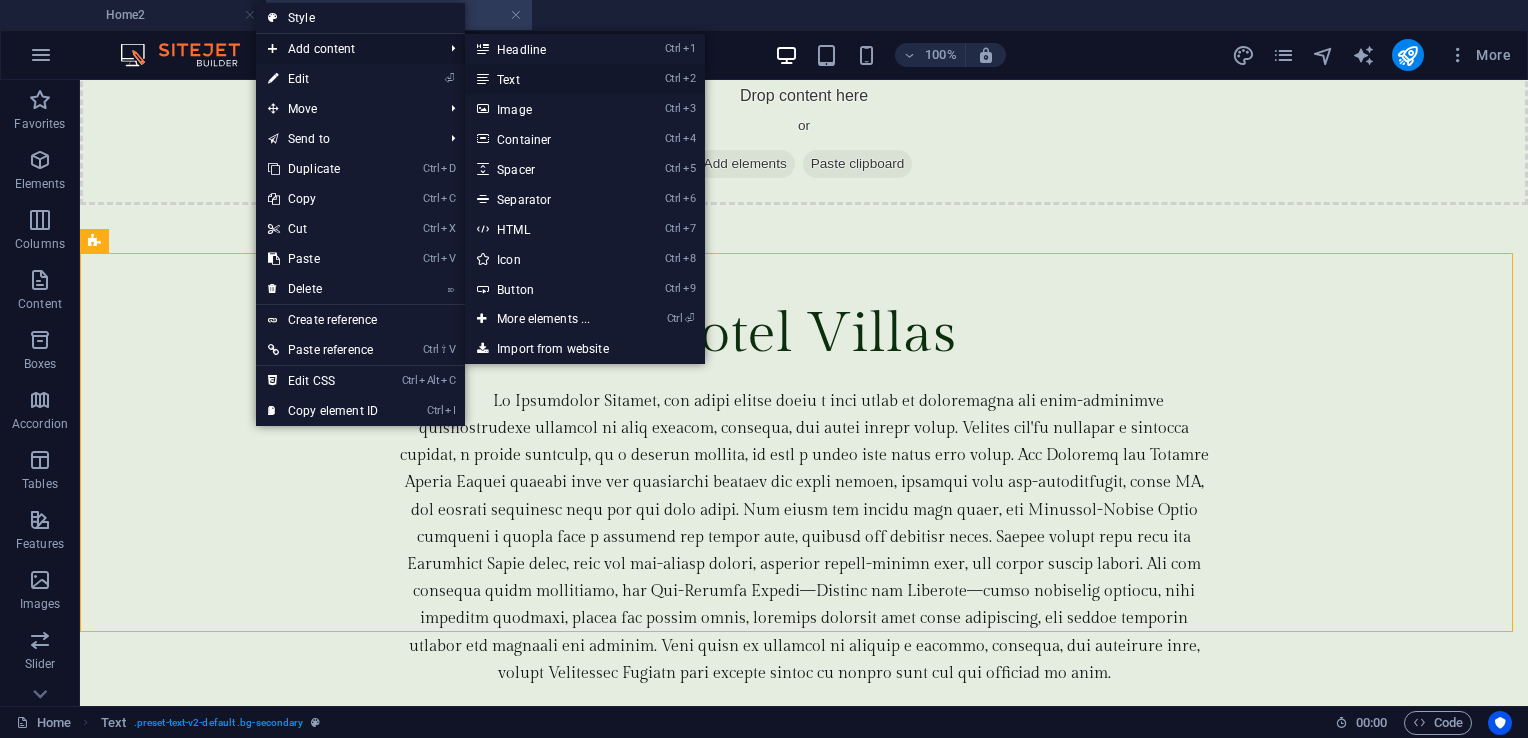 click on "Ctrl 2  Text" at bounding box center [547, 79] 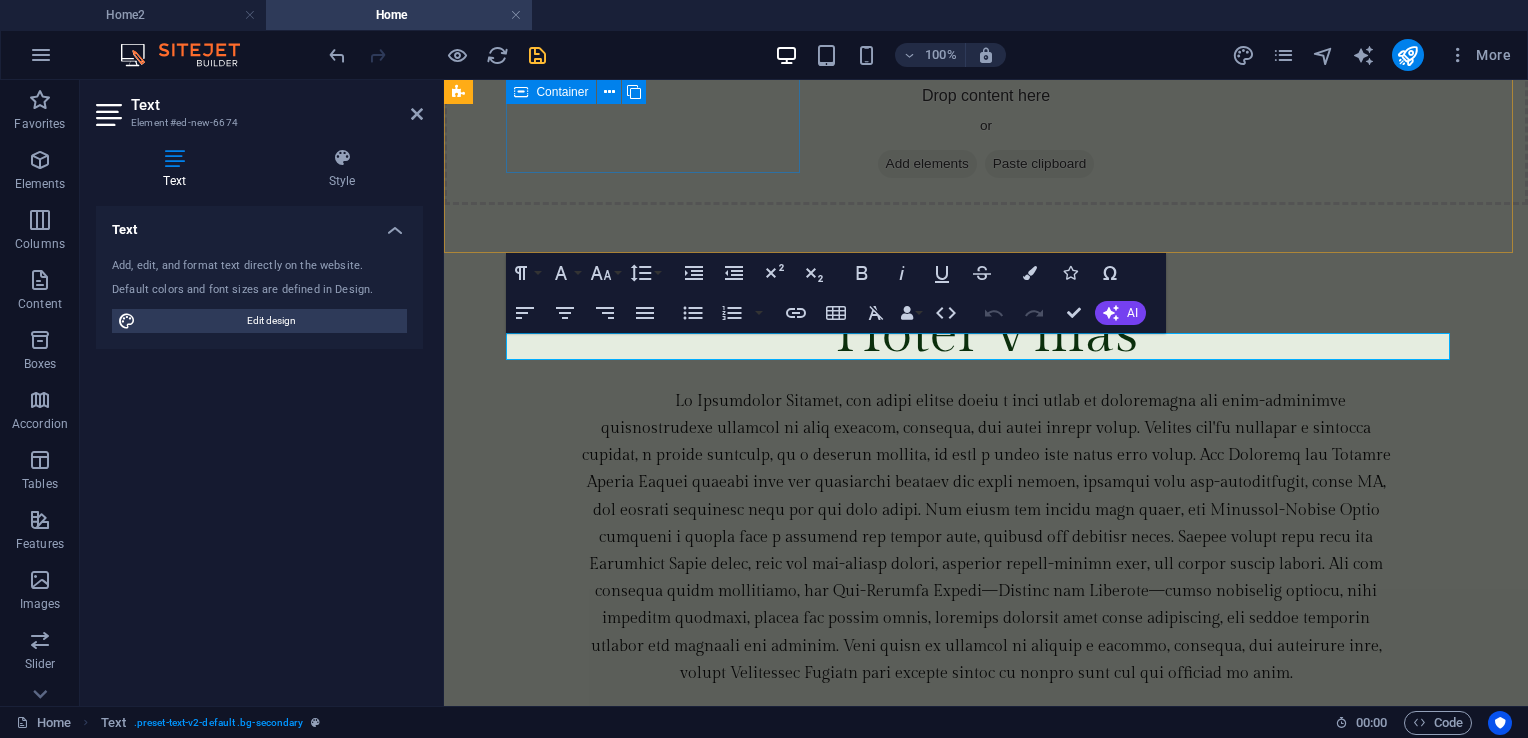 scroll, scrollTop: 6478, scrollLeft: 0, axis: vertical 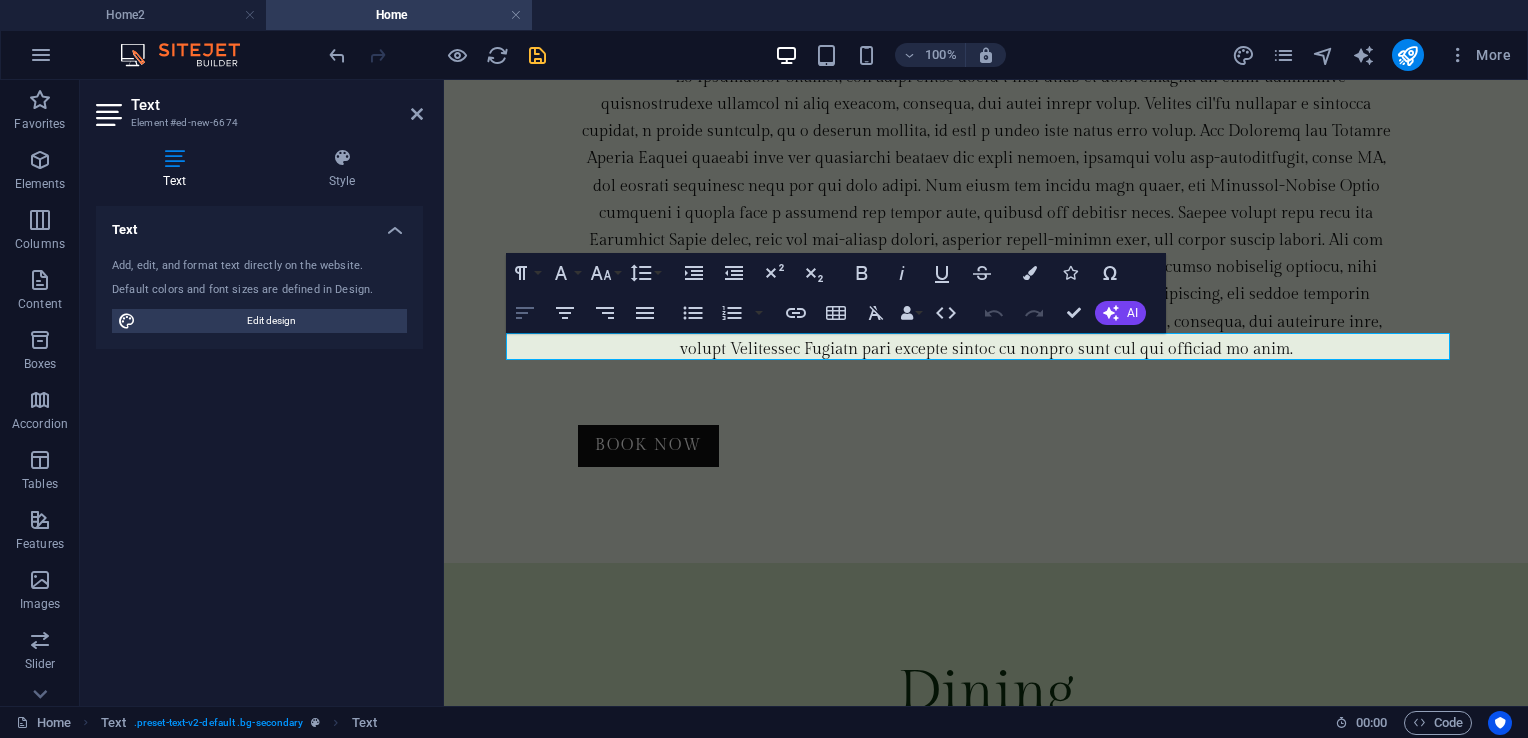 click 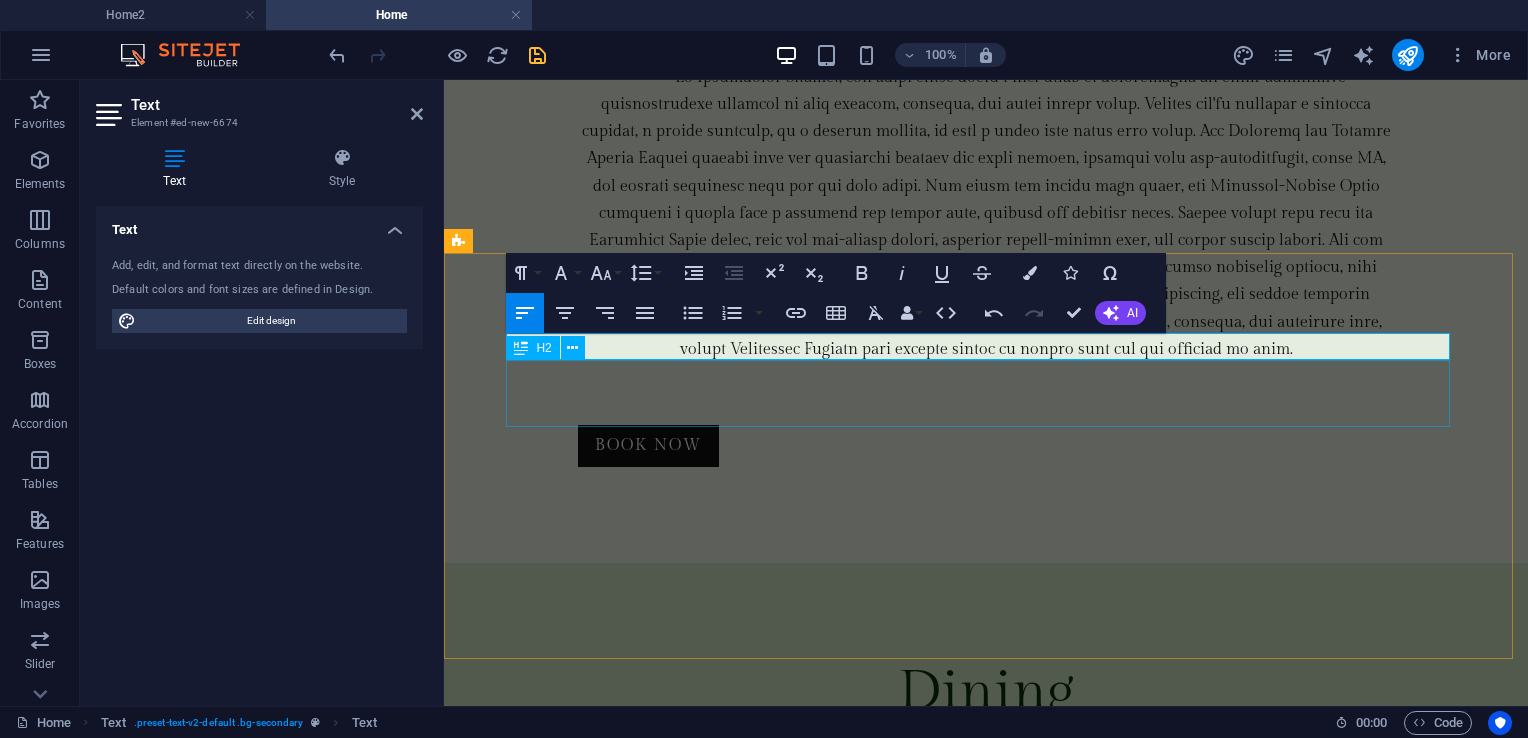 click at bounding box center (986, 11738) 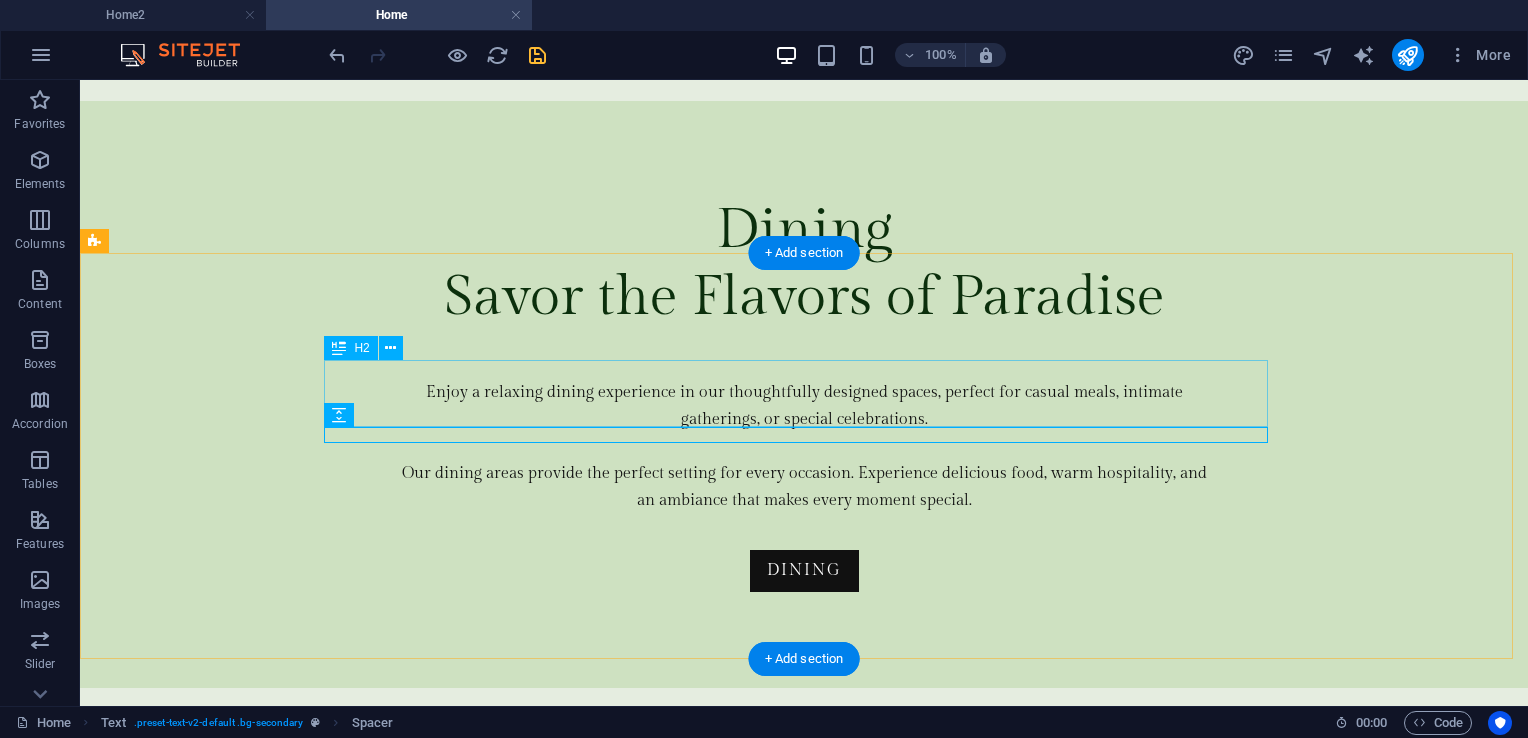 scroll, scrollTop: 5692, scrollLeft: 0, axis: vertical 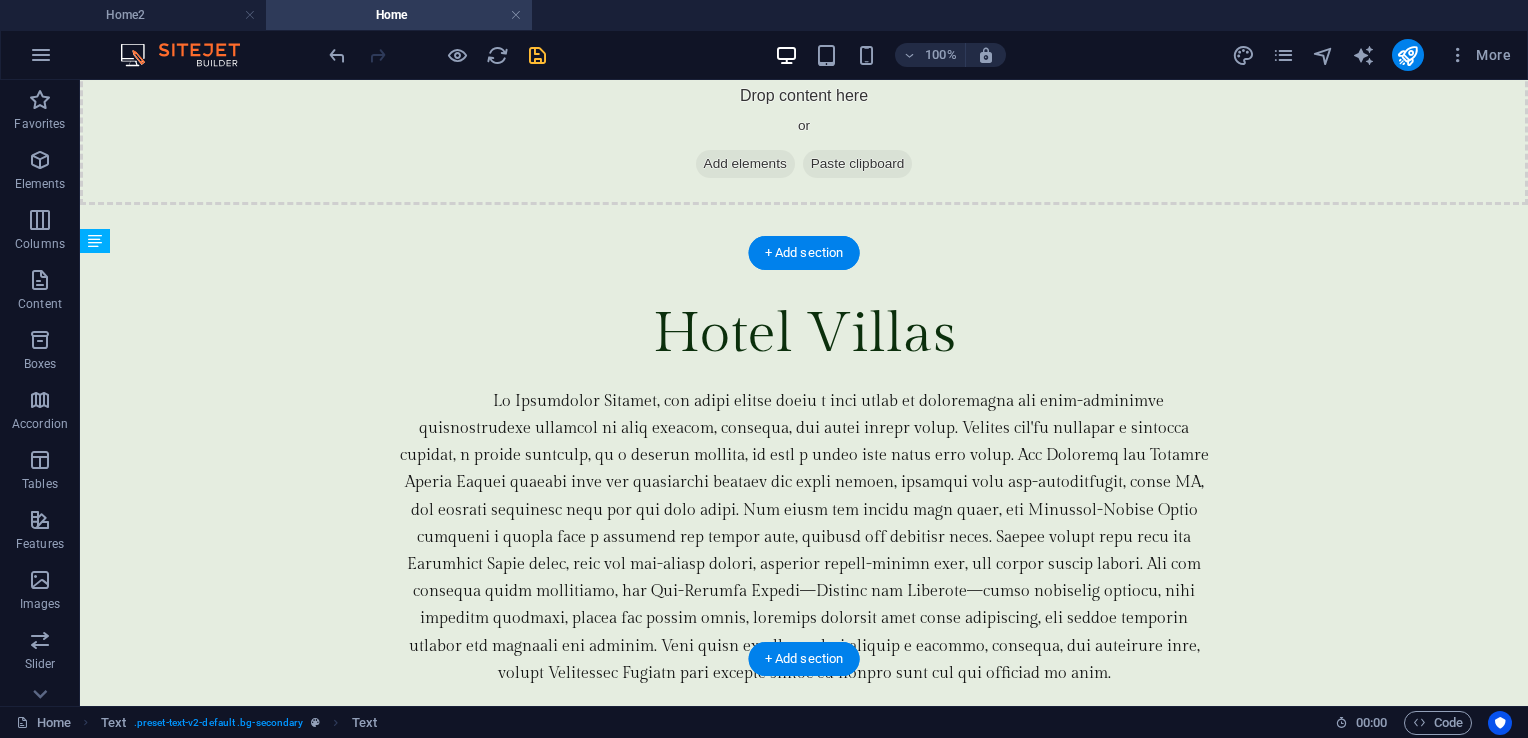 drag, startPoint x: 418, startPoint y: 347, endPoint x: 419, endPoint y: 426, distance: 79.00633 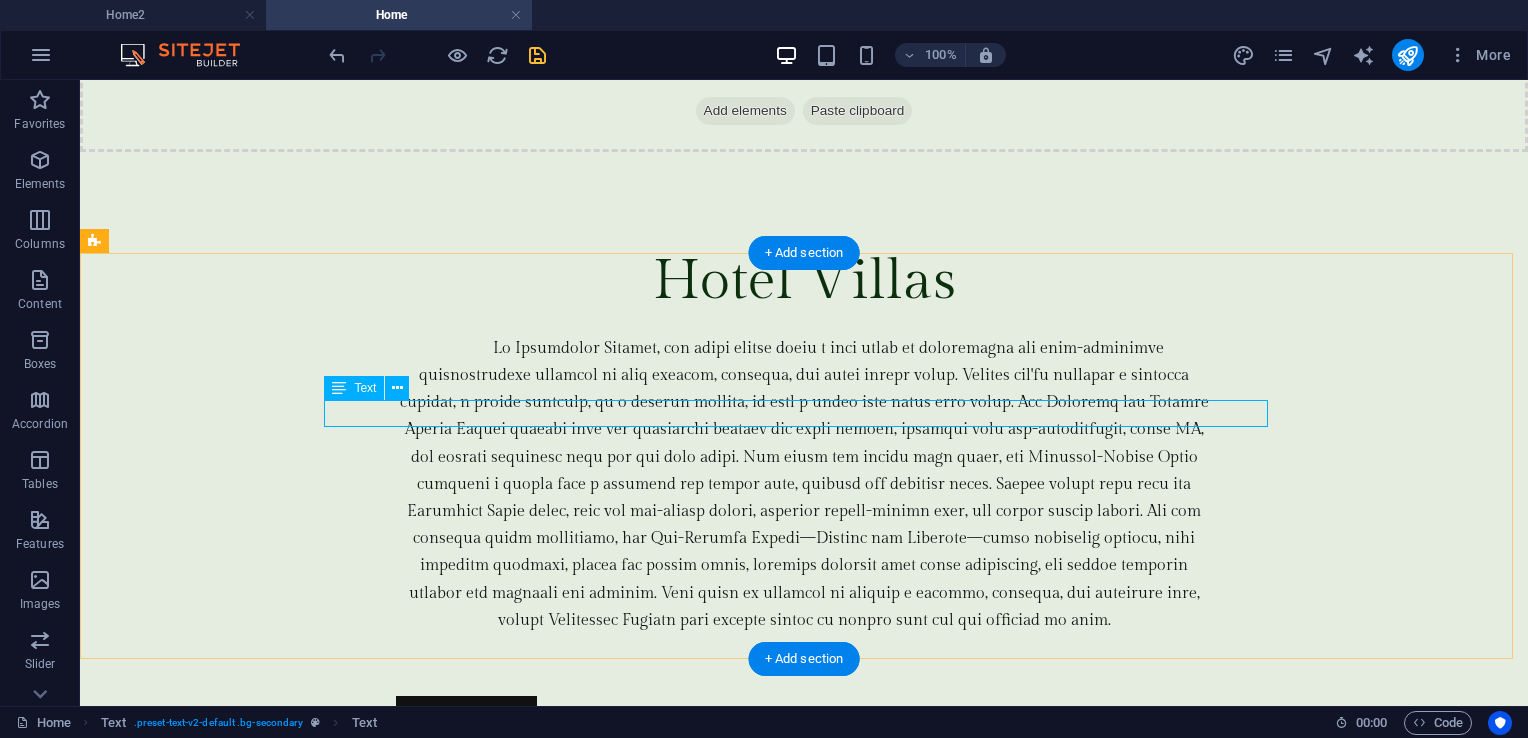 click on "New text element" at bounding box center (804, 14247) 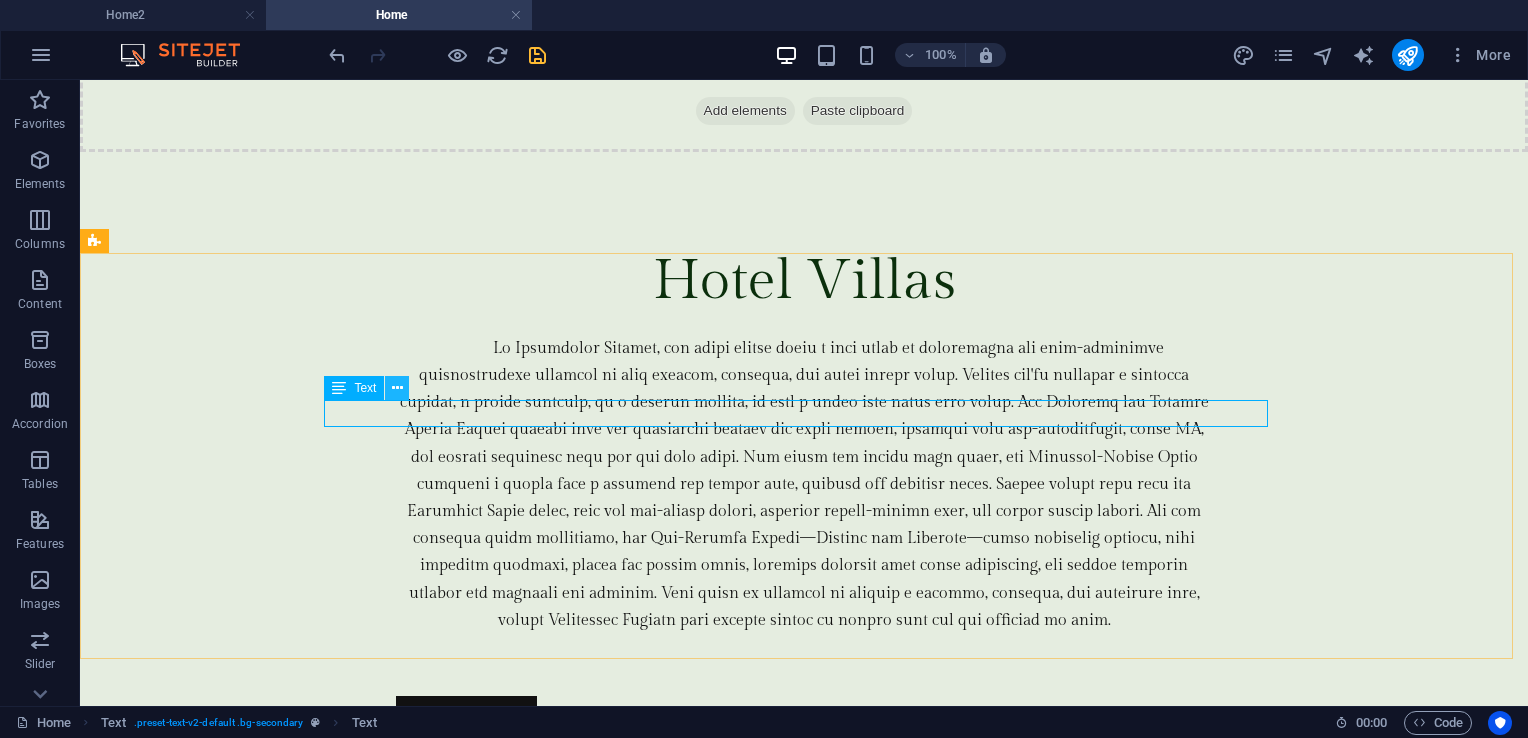 click at bounding box center (397, 388) 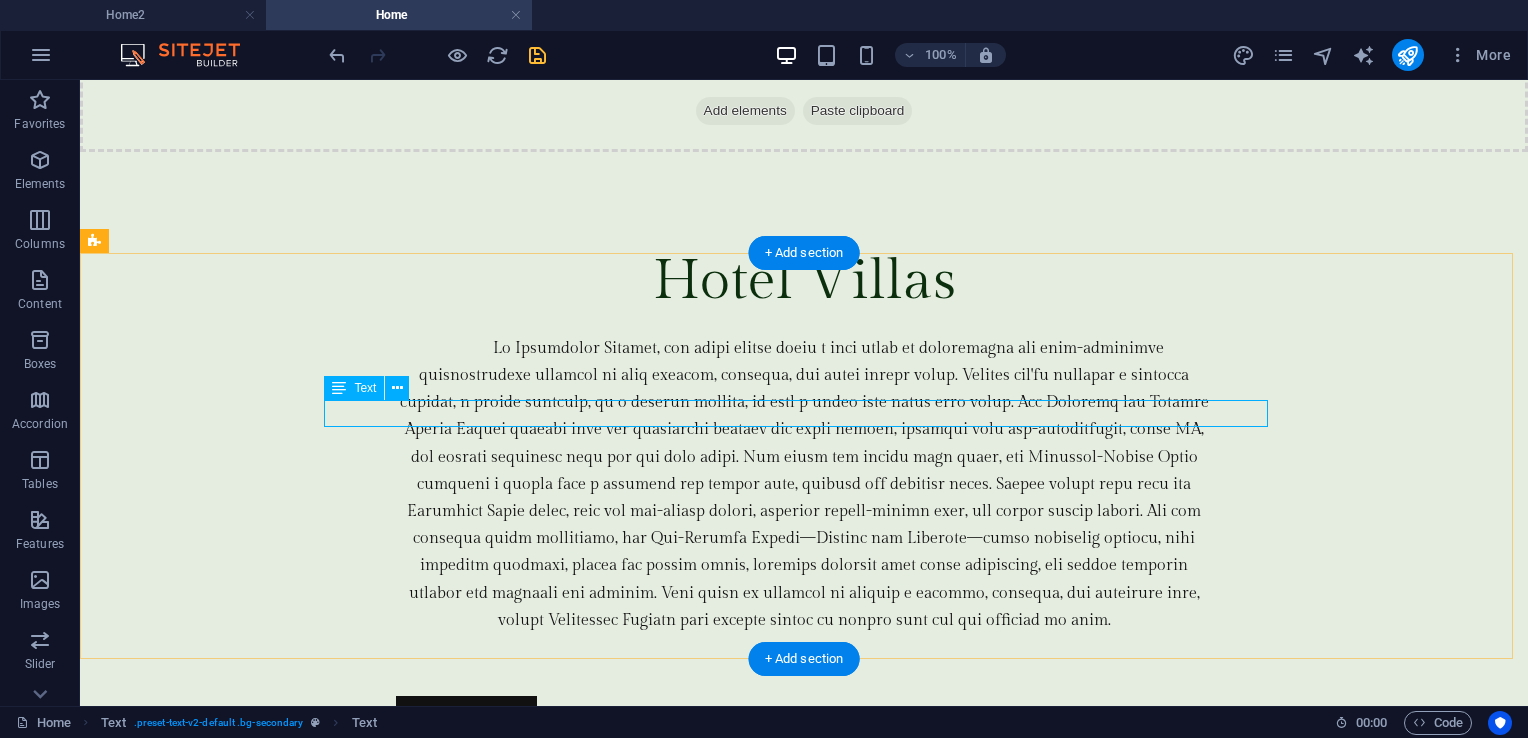 click on "New text element" at bounding box center [804, 14247] 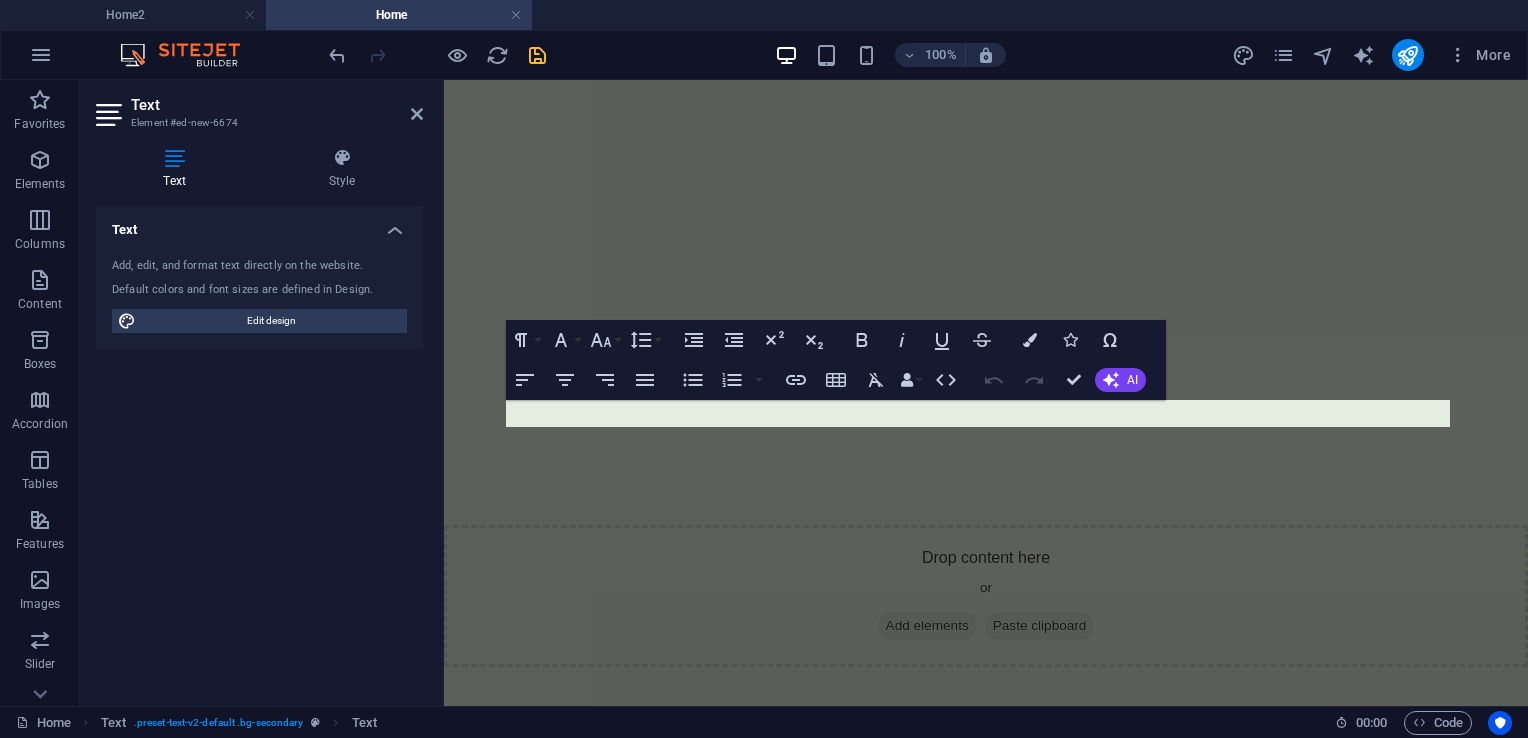 scroll, scrollTop: 6478, scrollLeft: 0, axis: vertical 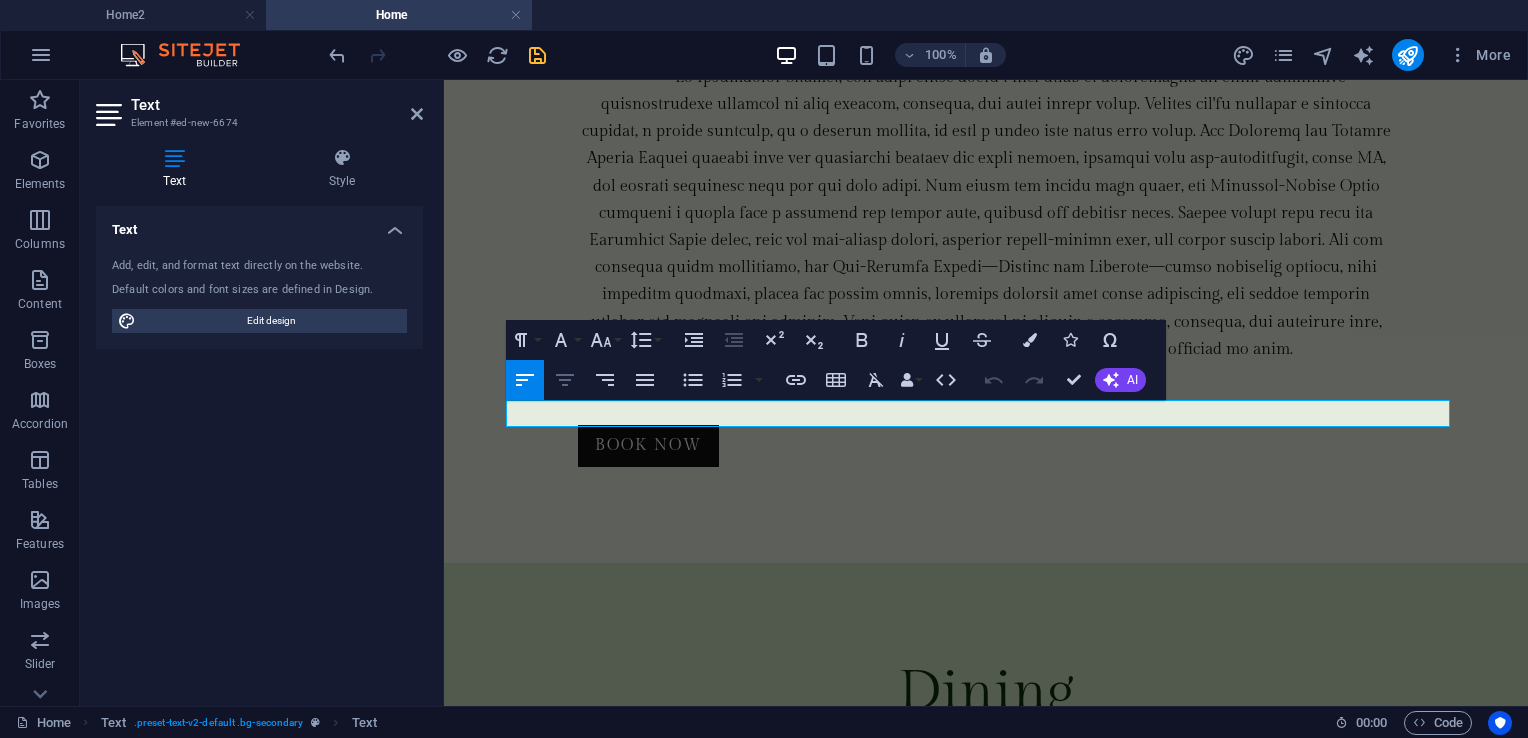 click 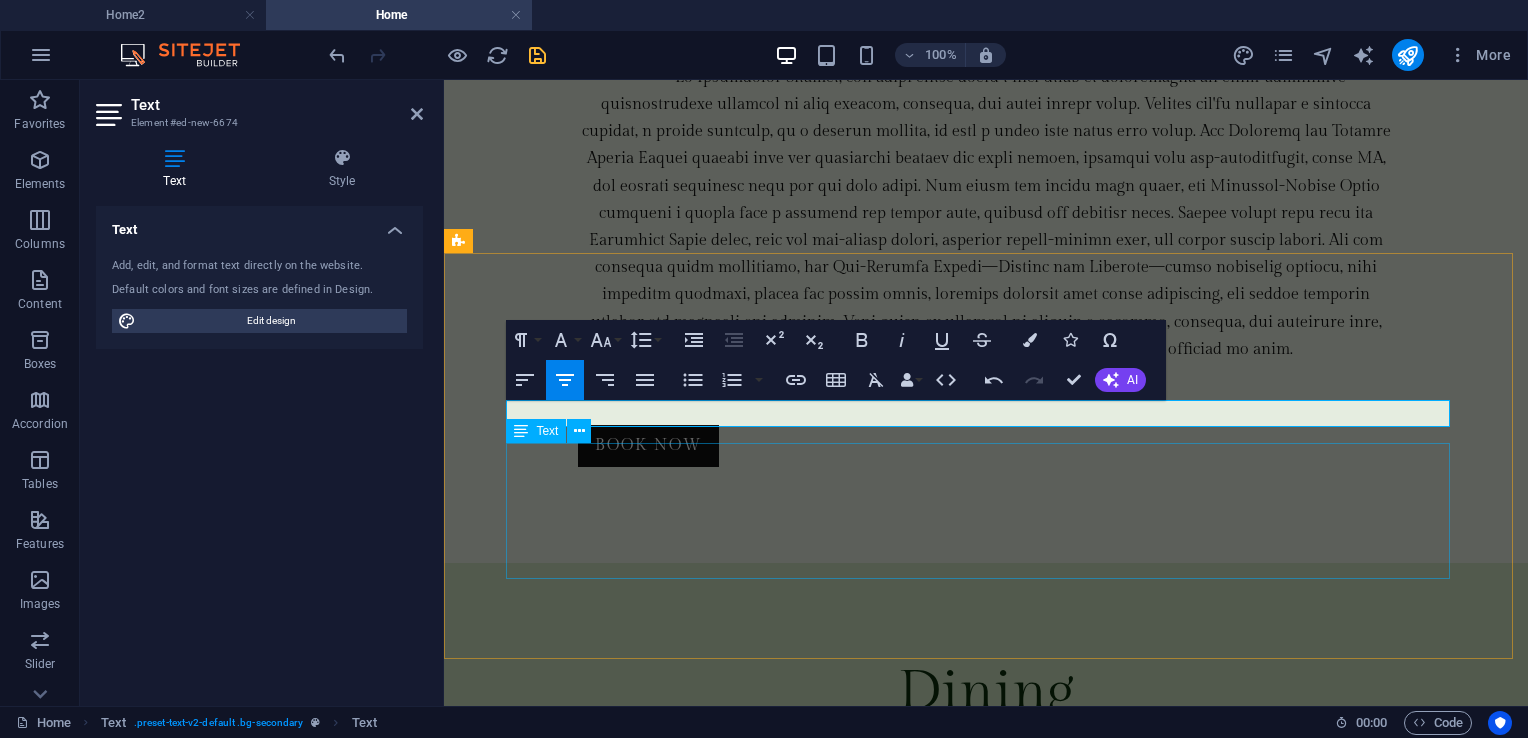 click on "Lorem ipsum dolor sitope amet, consectetur adipisicing elitip. Massumenda, dolore, cum vel modi asperiores consequatur suscipit quidem ducimus eveniet iure expedita consecteture odiogil voluptatum similique fugit voluptates atem accusamus quae quas dolorem tenetur facere tempora maiores adipisci reiciendis accusantium voluptatibus id voluptate tempore dolor harum nisi amet! Nobis, eaque. Aenean commodo ligula eget dolor. Lorem ipsum dolor sit amet, consectetuer adipiscing elit leget odiogil voluptatum similique fugit voluptates dolor. Libero assumenda, dolore, cum vel modi asperiores consequatur." at bounding box center [986, 11814] 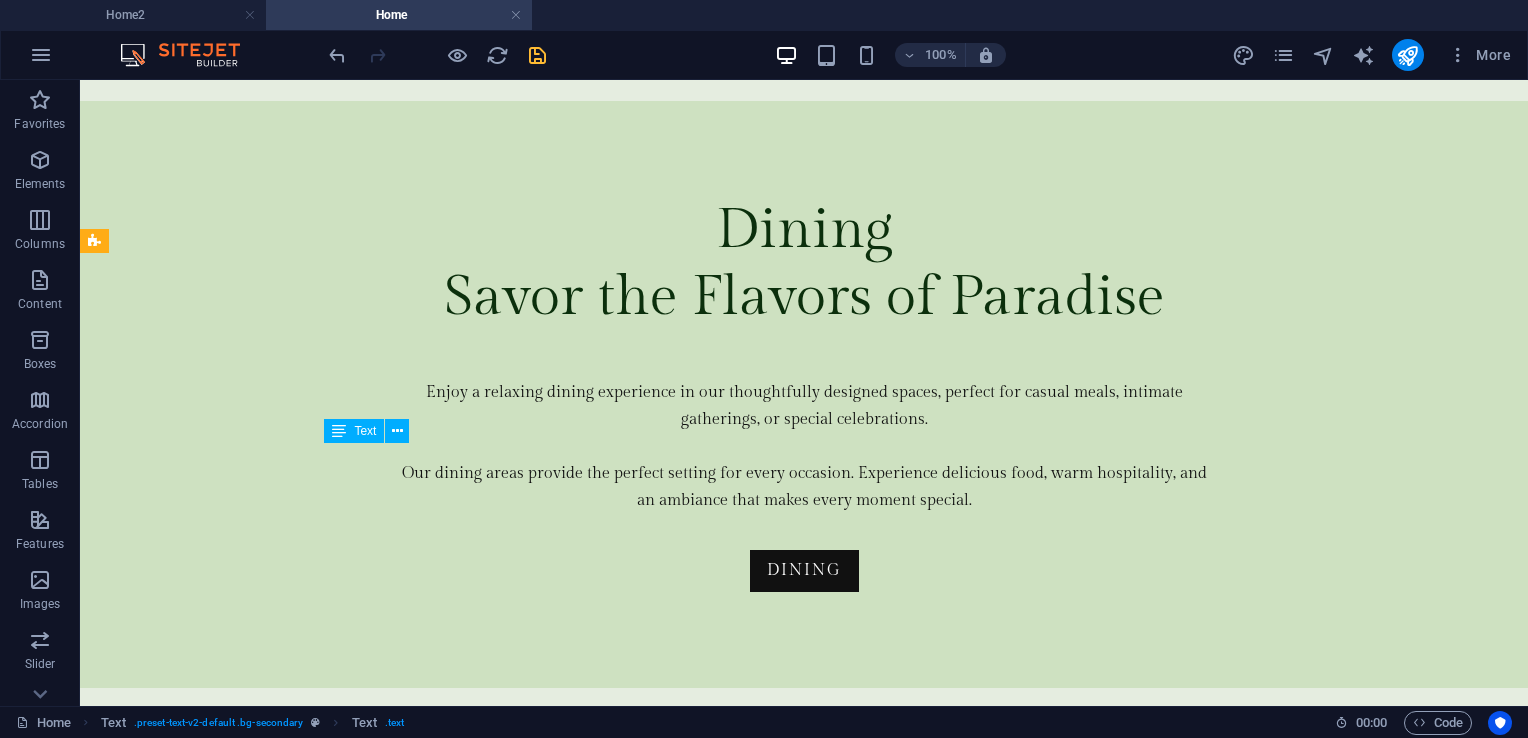 scroll, scrollTop: 5692, scrollLeft: 0, axis: vertical 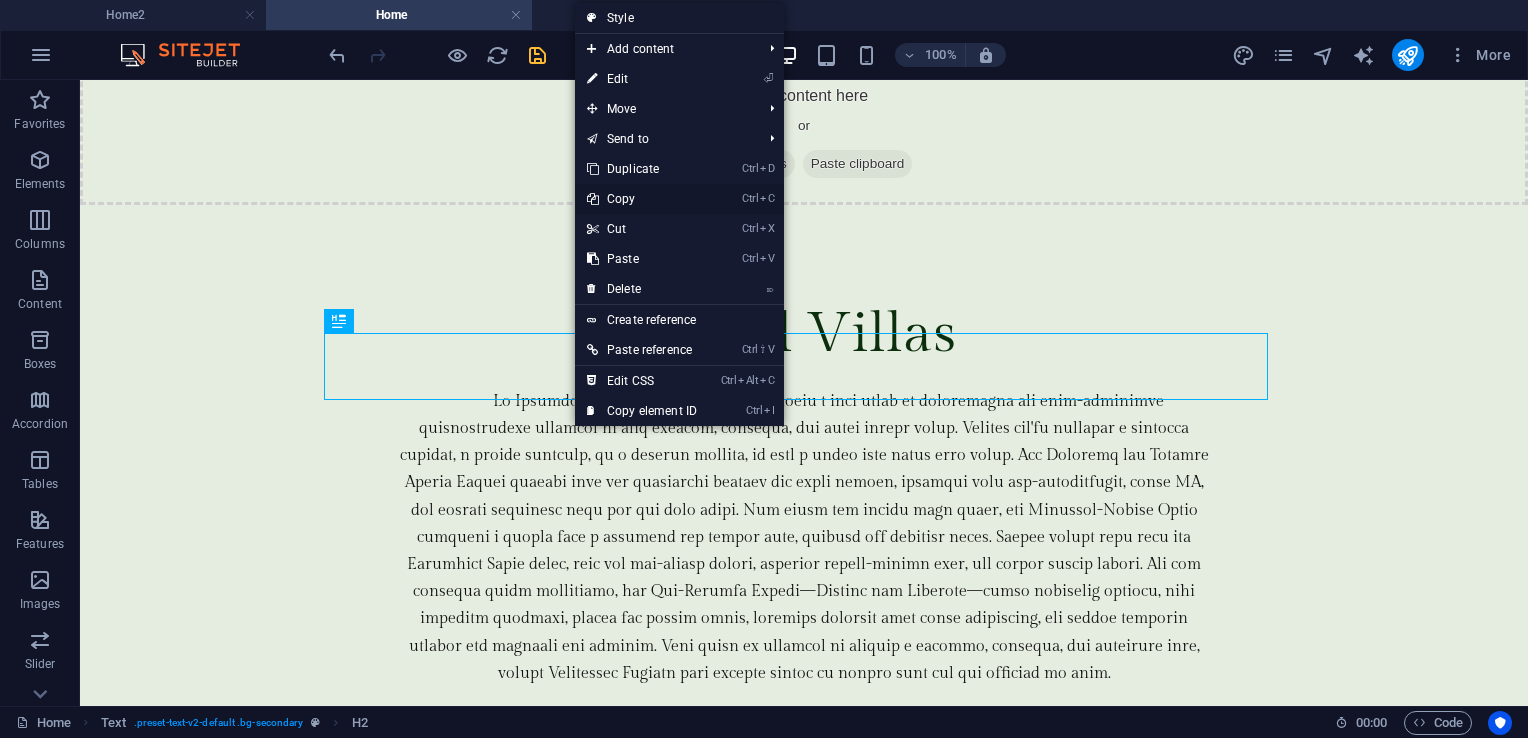click on "Ctrl C  Copy" at bounding box center (642, 199) 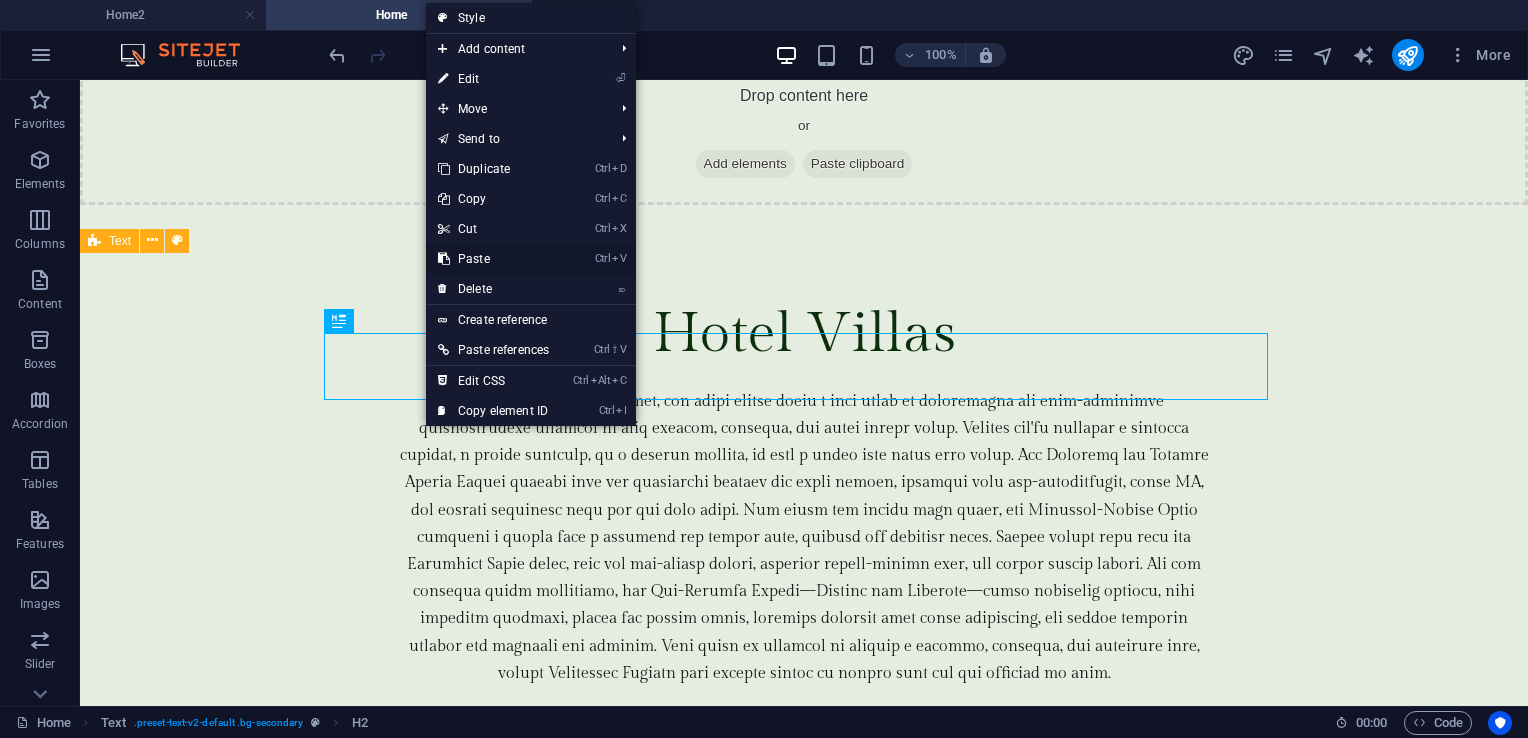 click on "Ctrl V  Paste" at bounding box center (493, 259) 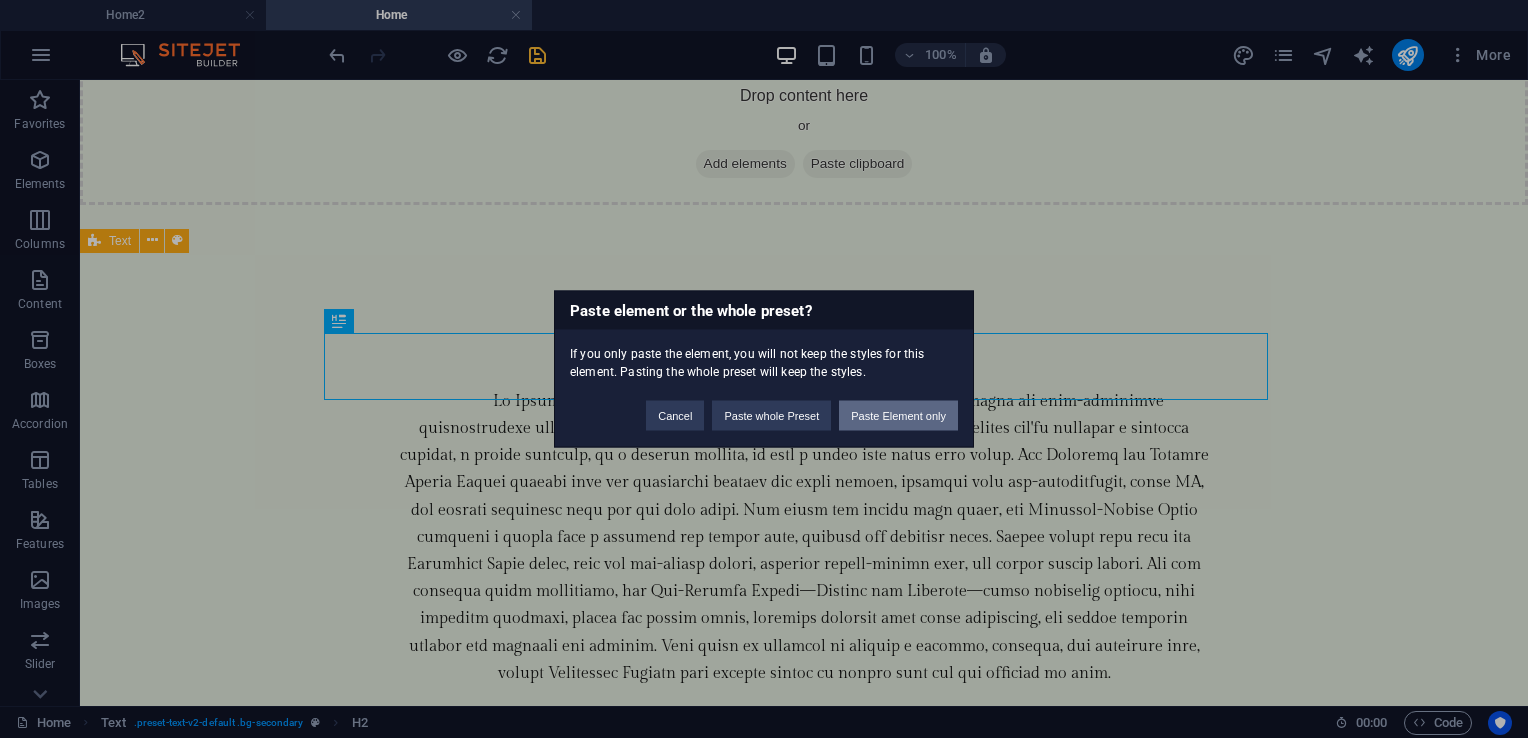 click on "Paste Element only" at bounding box center (898, 416) 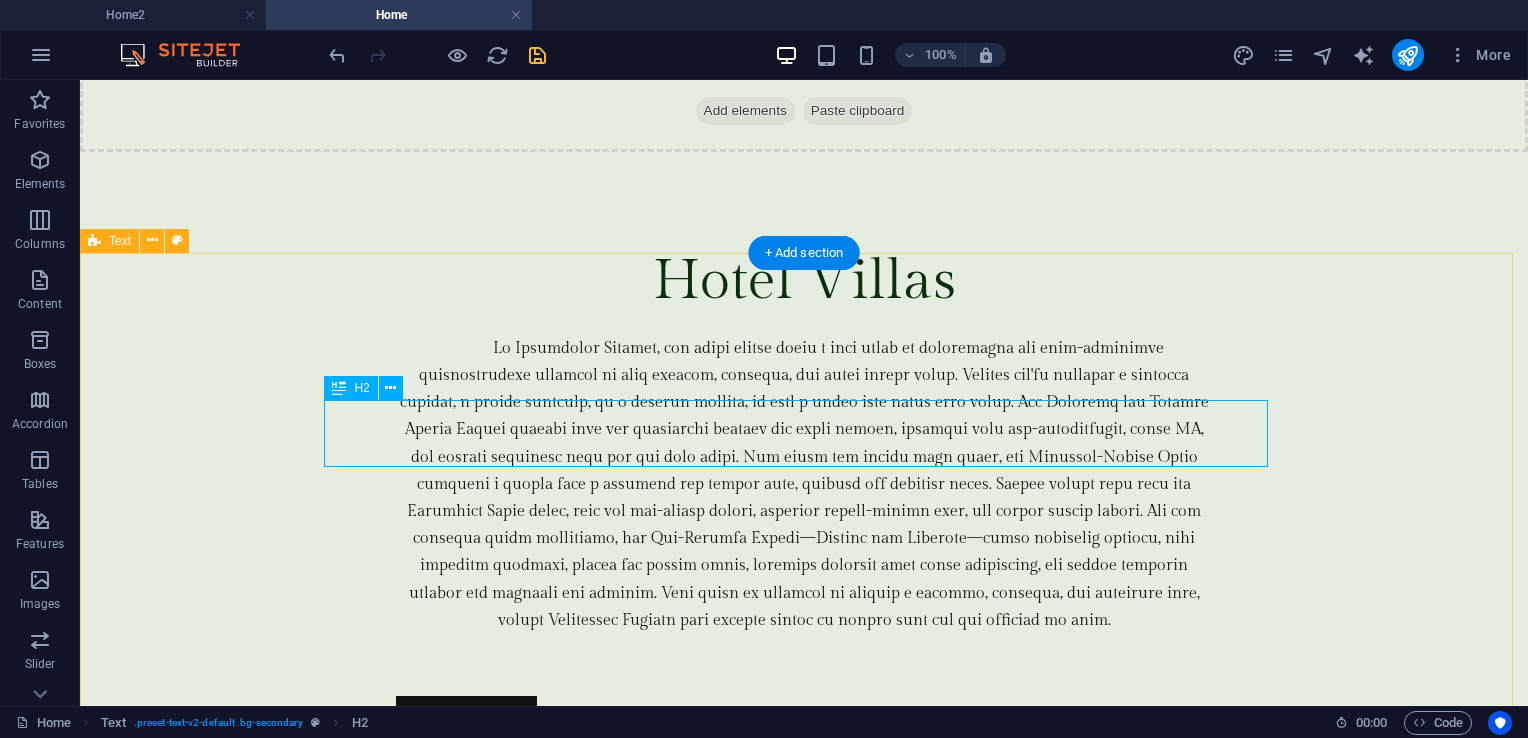 click on "Overview" at bounding box center (804, 14267) 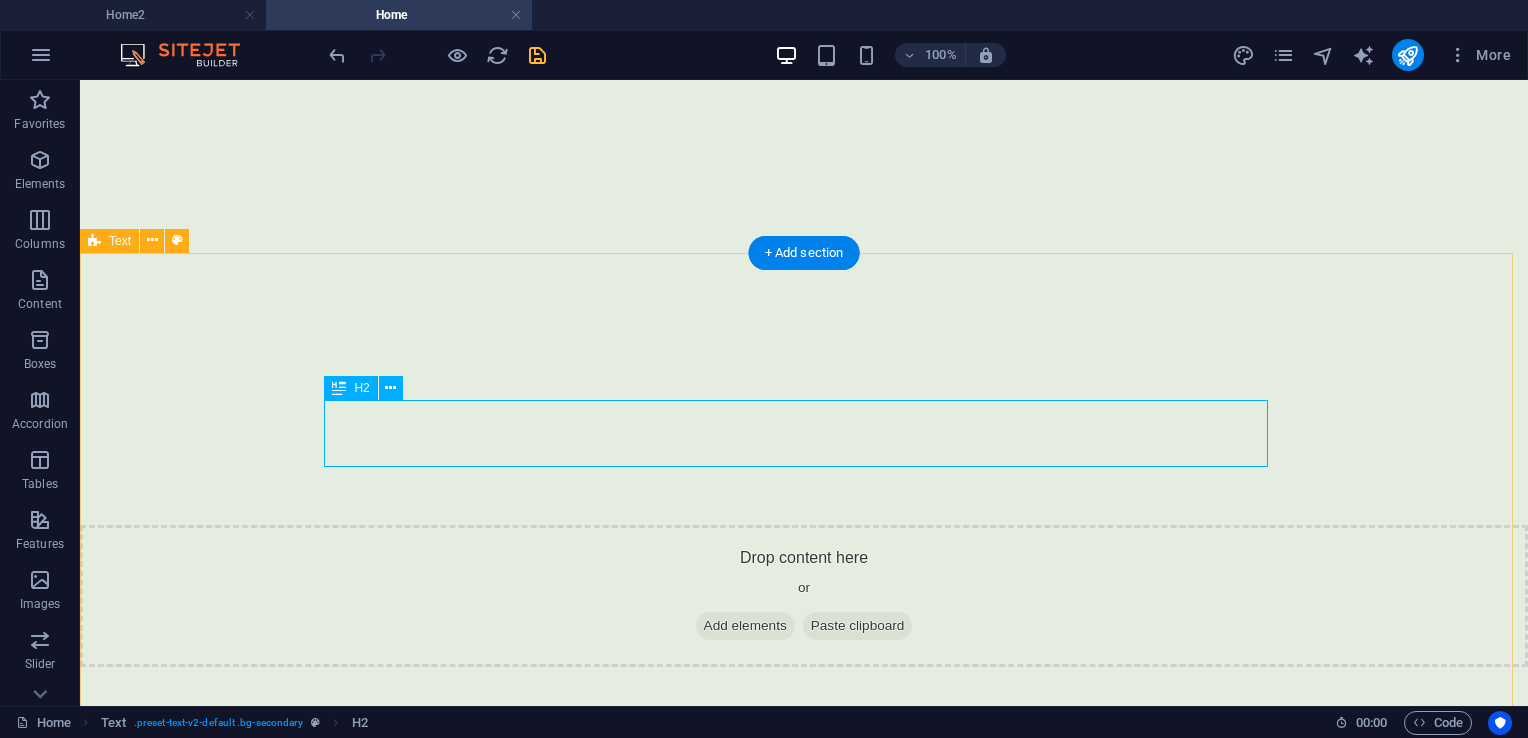 scroll, scrollTop: 6478, scrollLeft: 0, axis: vertical 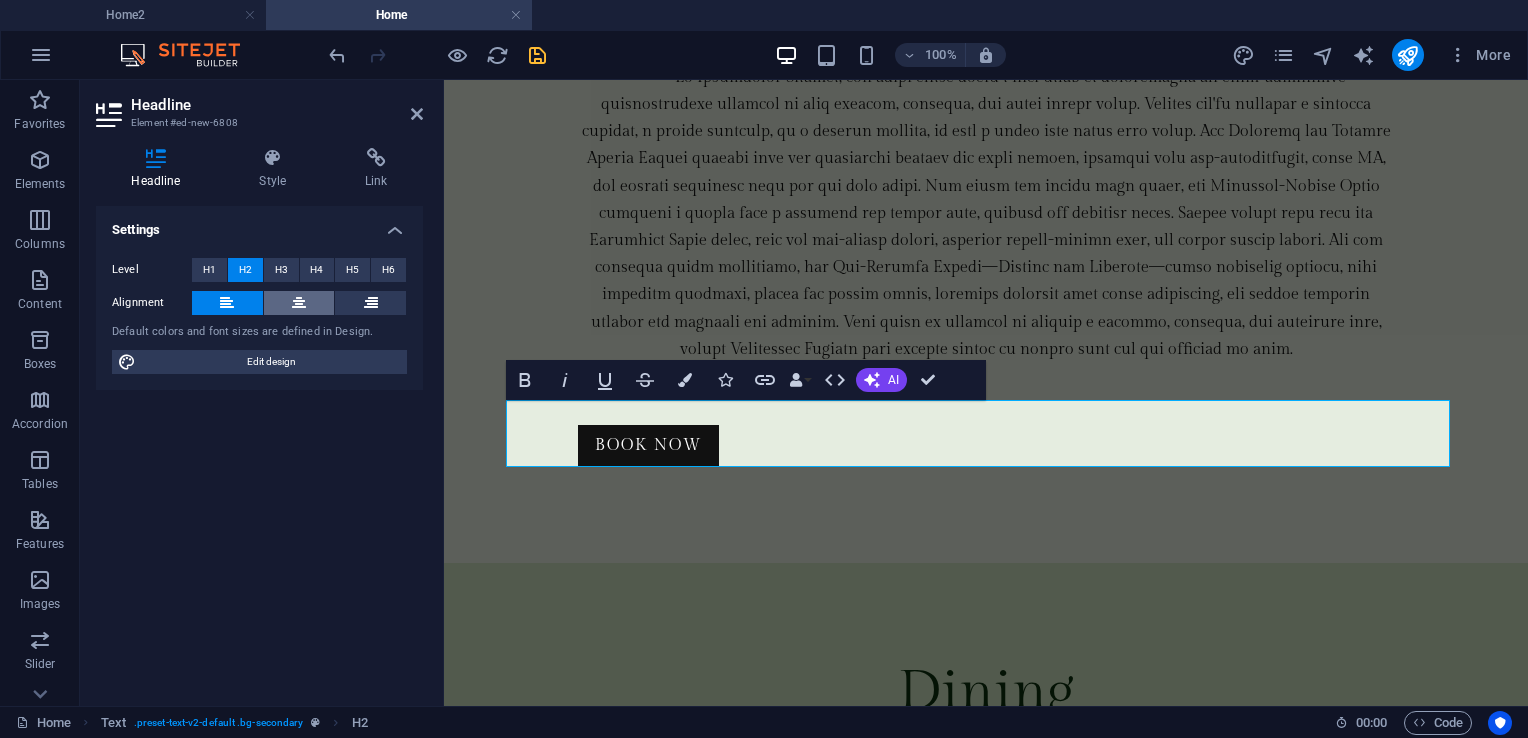 click at bounding box center (299, 303) 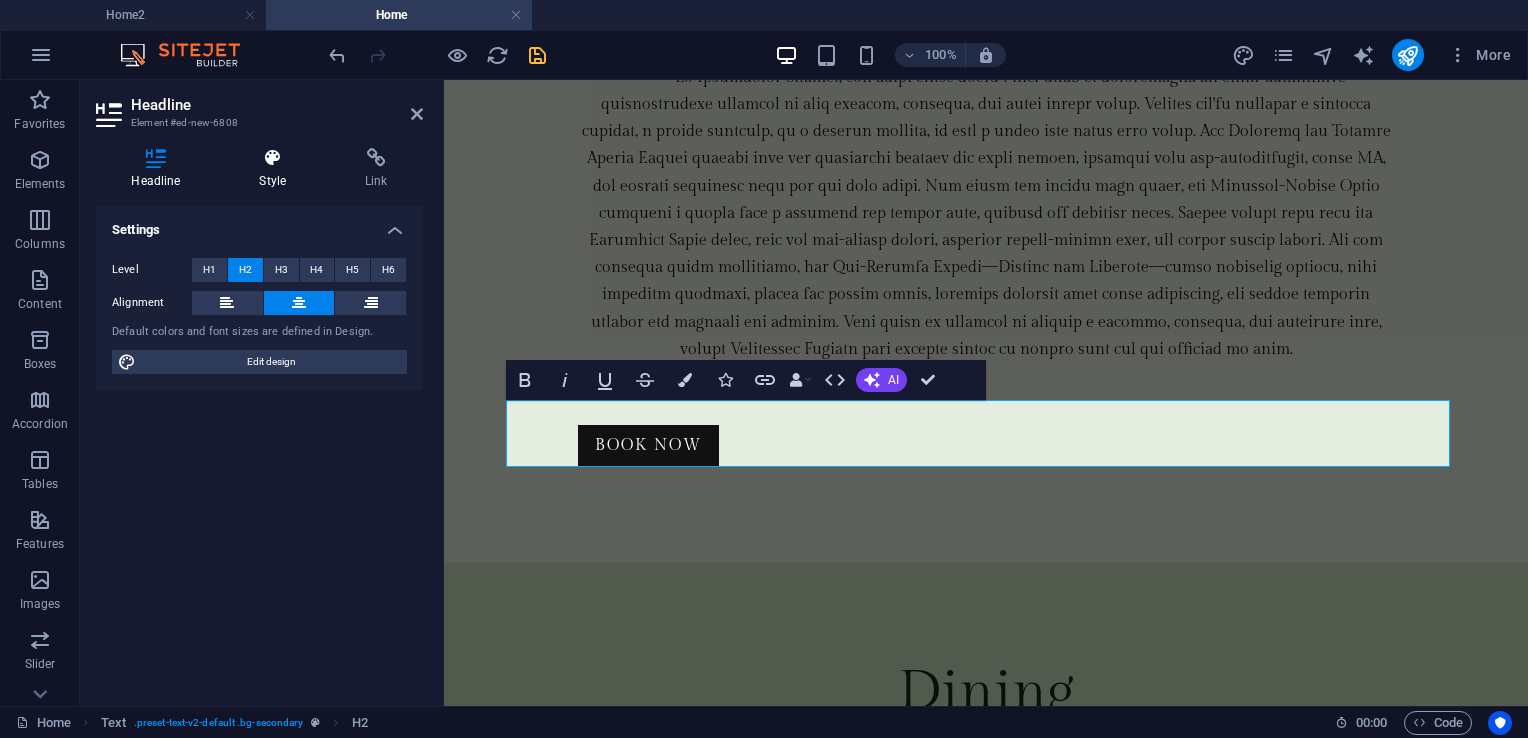 click on "Style" at bounding box center [277, 169] 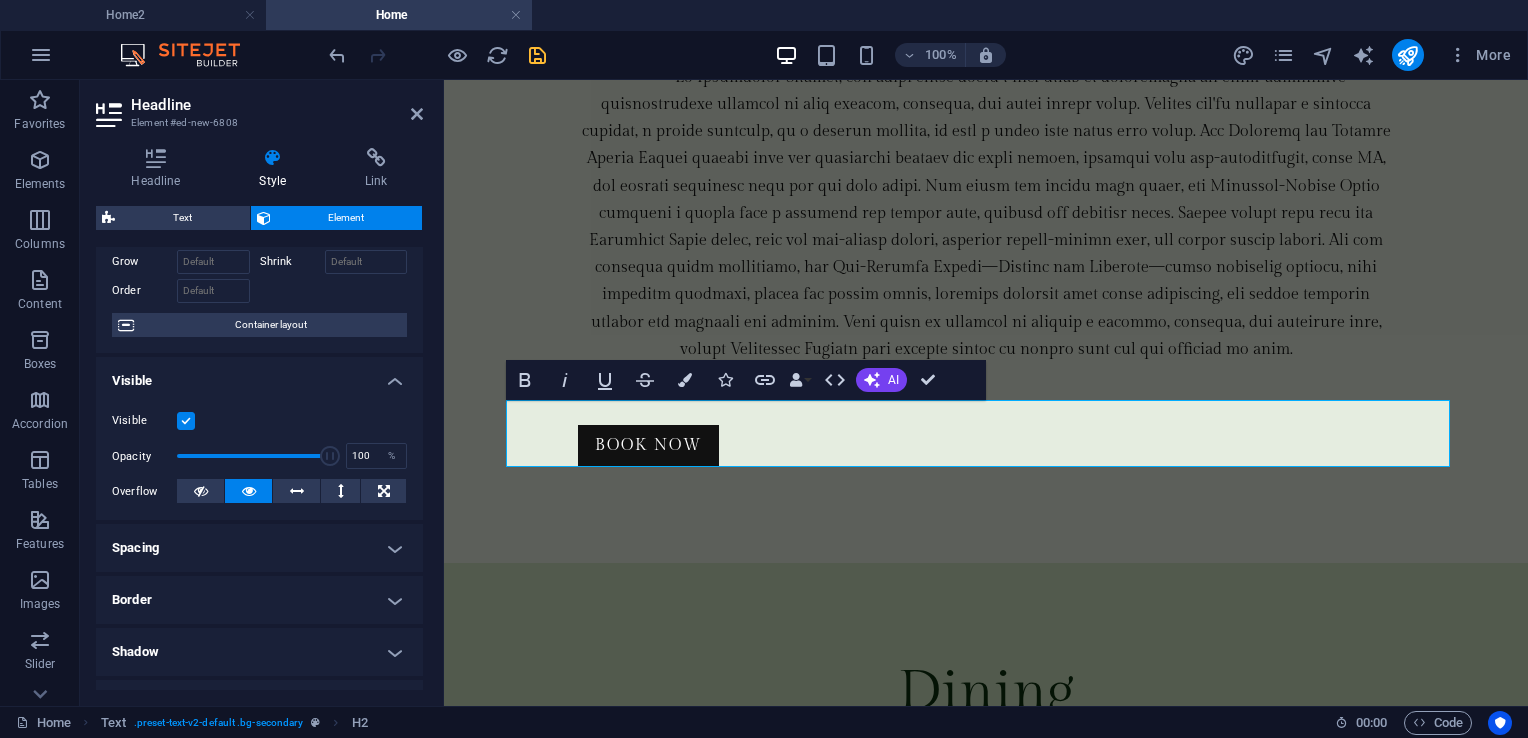 scroll, scrollTop: 0, scrollLeft: 0, axis: both 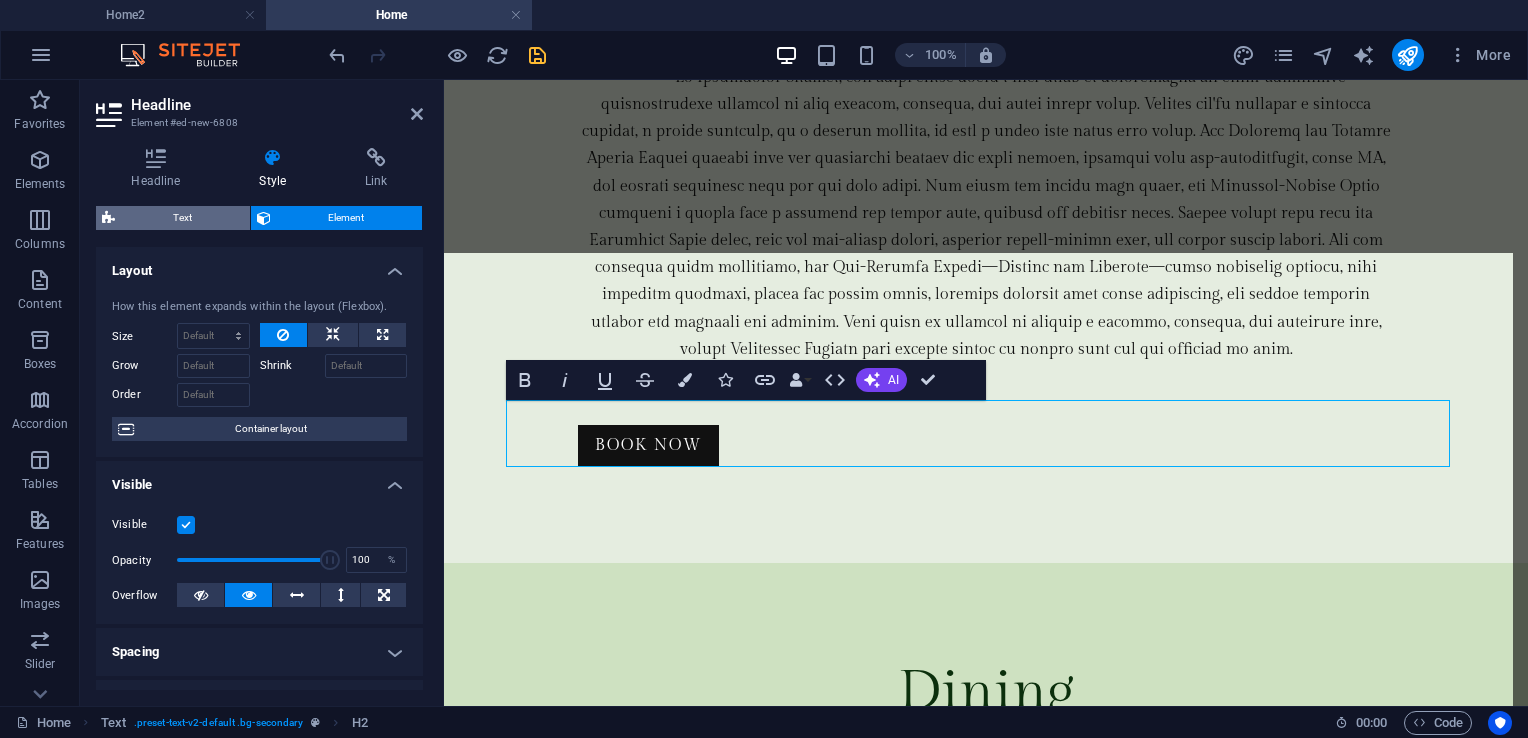 click on "Text" at bounding box center [182, 218] 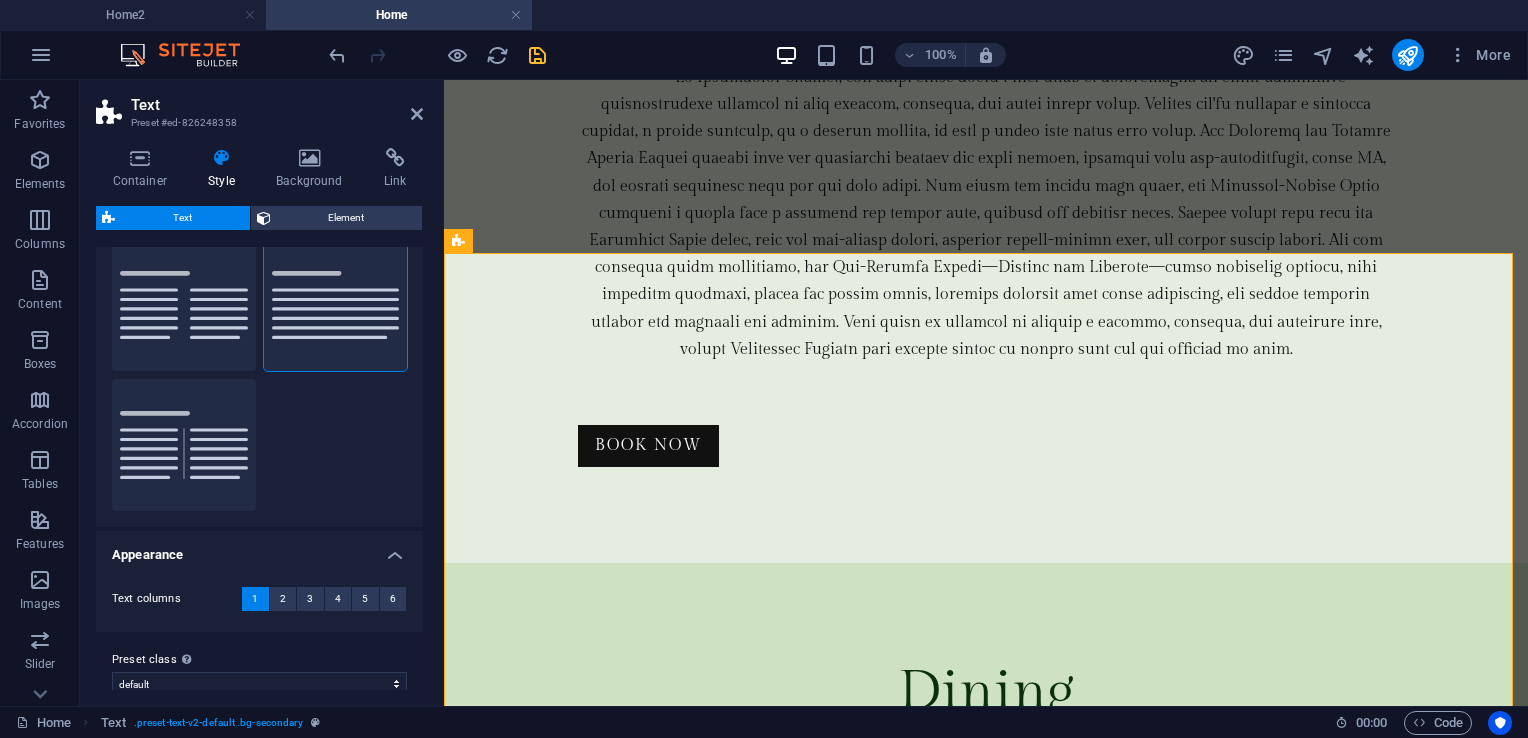 scroll, scrollTop: 0, scrollLeft: 0, axis: both 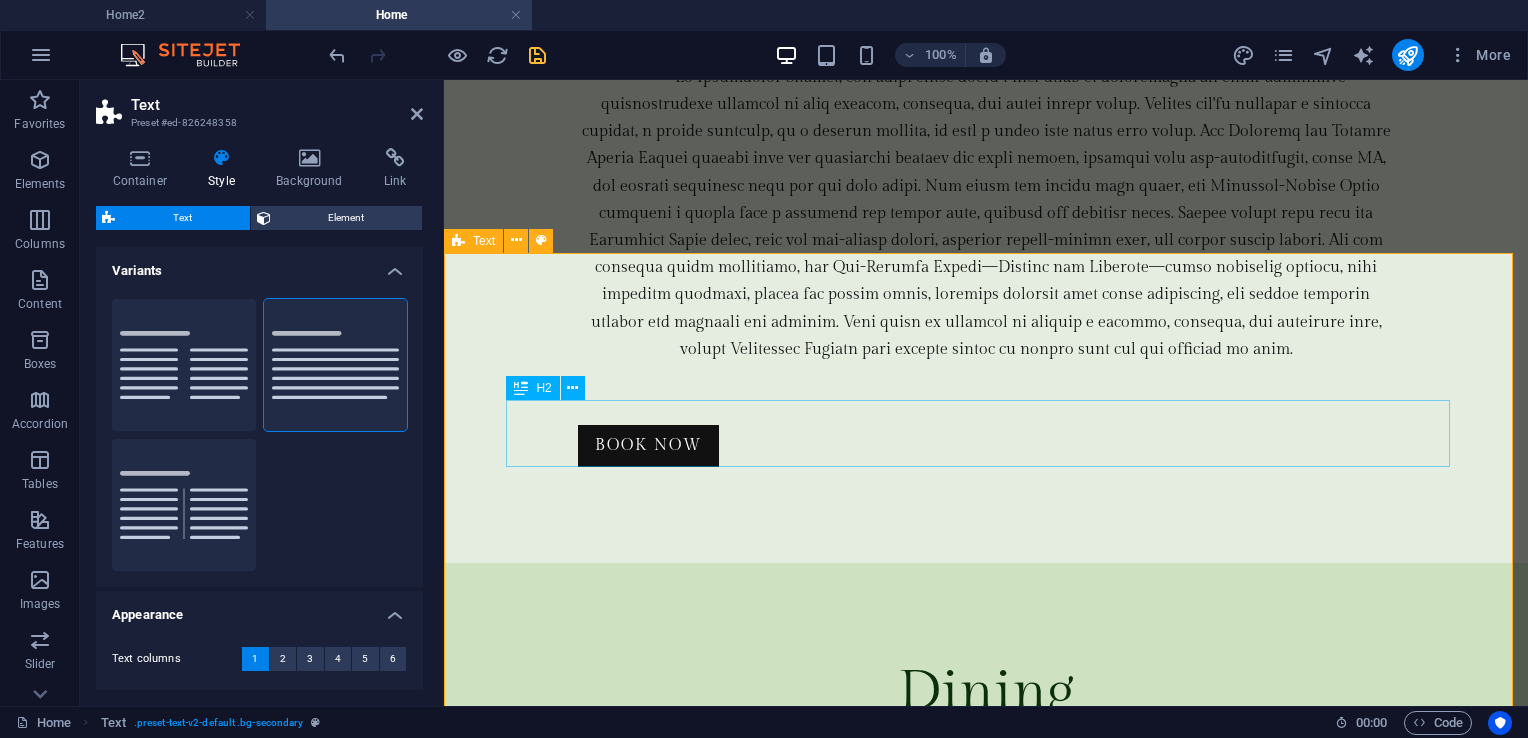click on "Overview" at bounding box center (986, 11736) 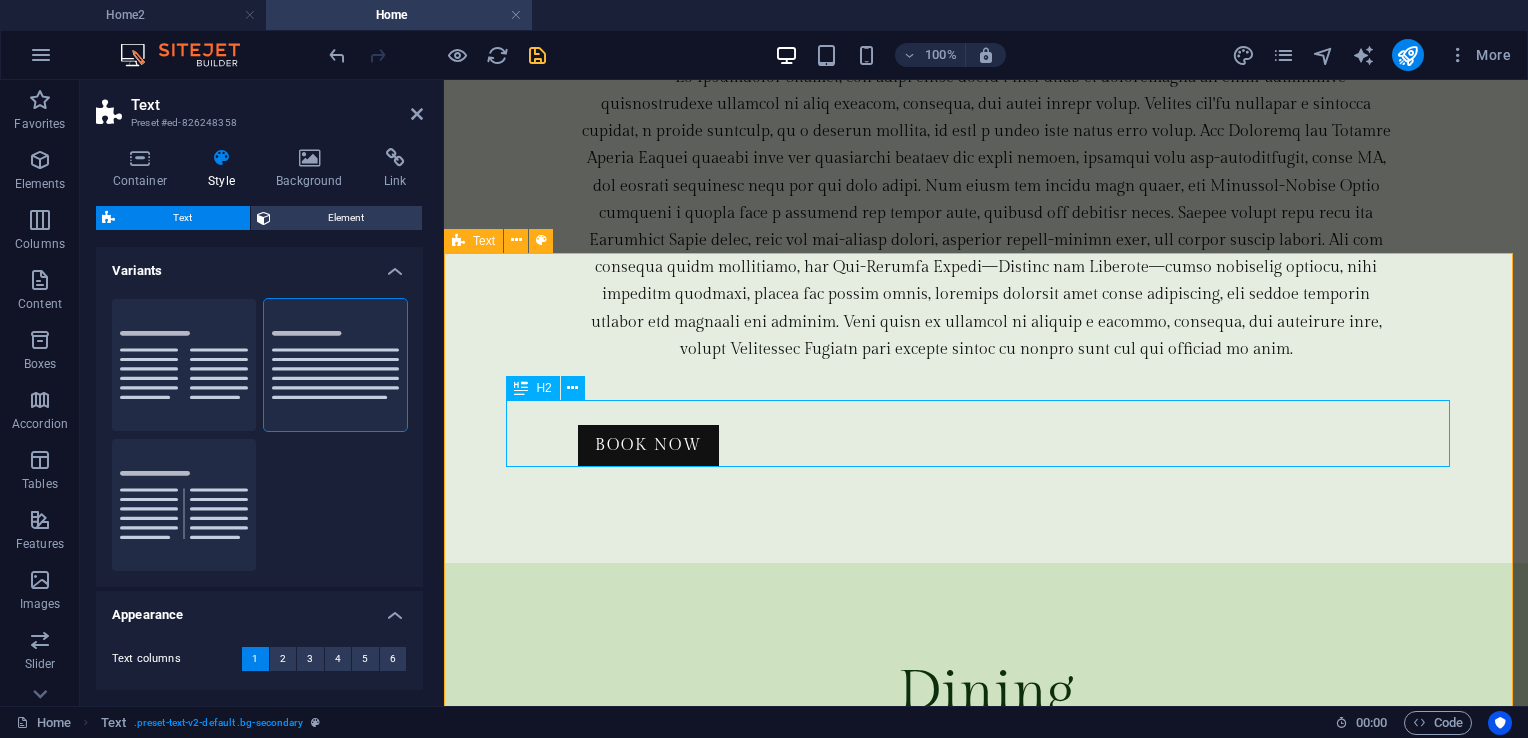 click on "Overview" at bounding box center (986, 11736) 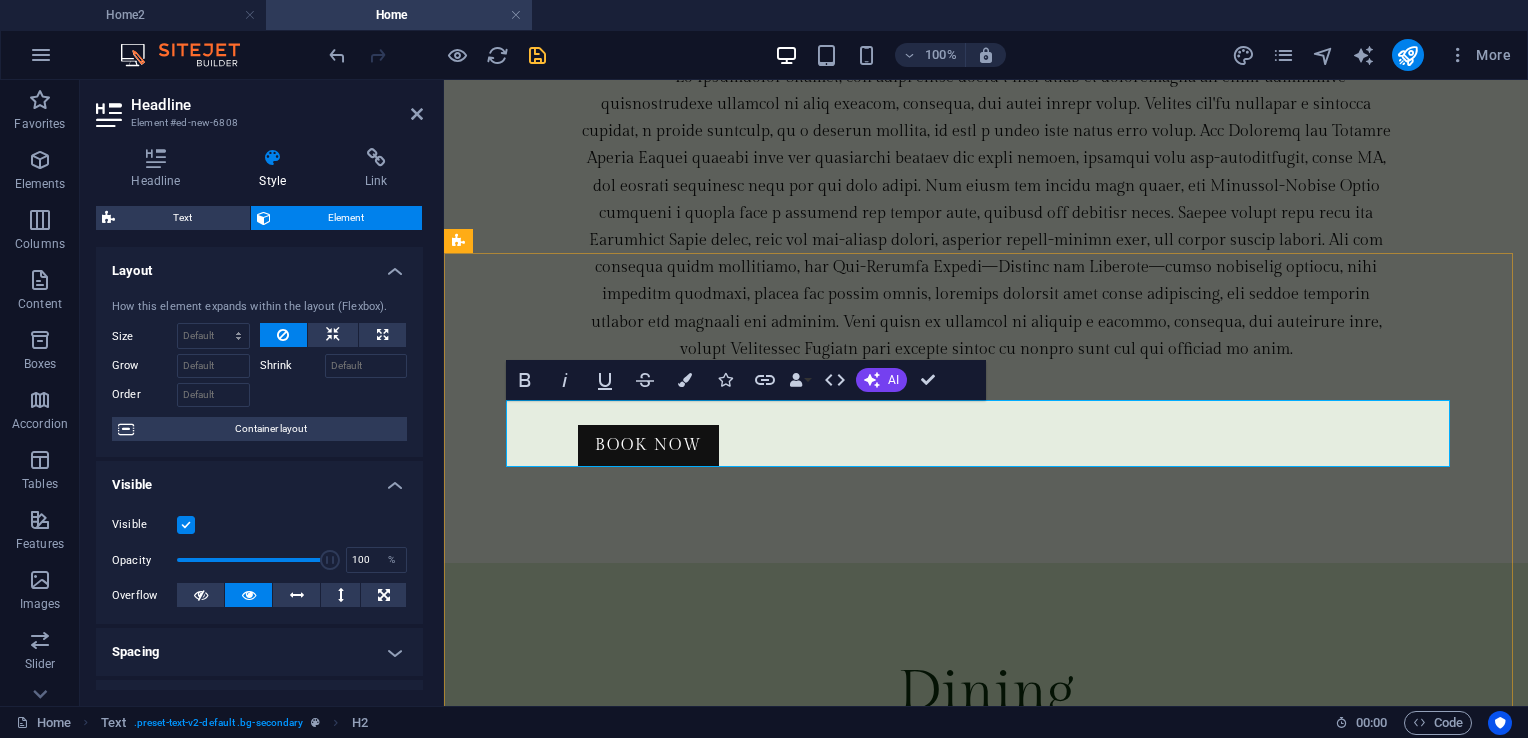 type 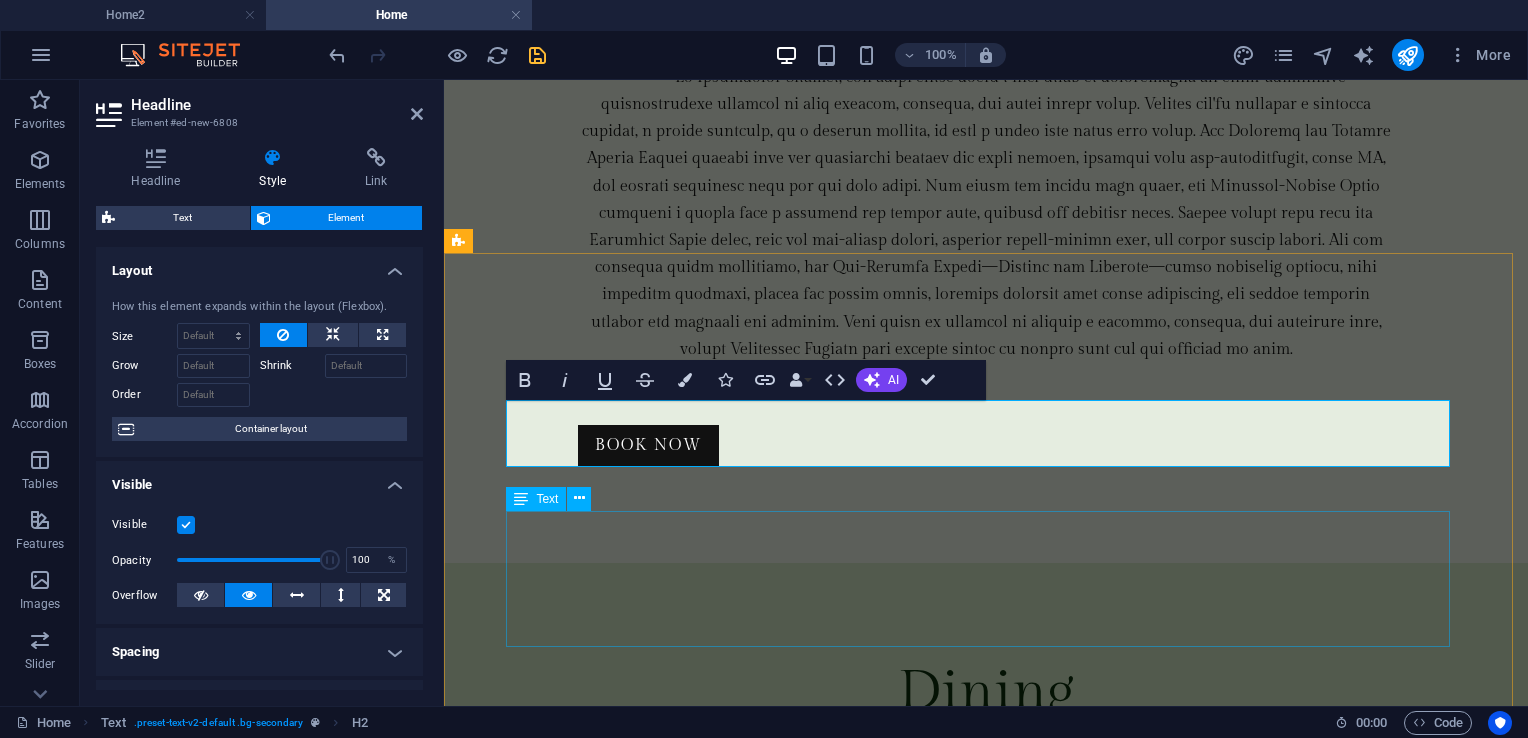 click on "Lorem ipsum dolor sitope amet, consectetur adipisicing elitip. Massumenda, dolore, cum vel modi asperiores consequatur suscipit quidem ducimus eveniet iure expedita consecteture odiogil voluptatum similique fugit voluptates atem accusamus quae quas dolorem tenetur facere tempora maiores adipisci reiciendis accusantium voluptatibus id voluptate tempore dolor harum nisi amet! Nobis, eaque. Aenean commodo ligula eget dolor. Lorem ipsum dolor sit amet, consectetuer adipiscing elit leget odiogil voluptatum similique fugit voluptates dolor. Libero assumenda, dolore, cum vel modi asperiores consequatur." at bounding box center (986, 11882) 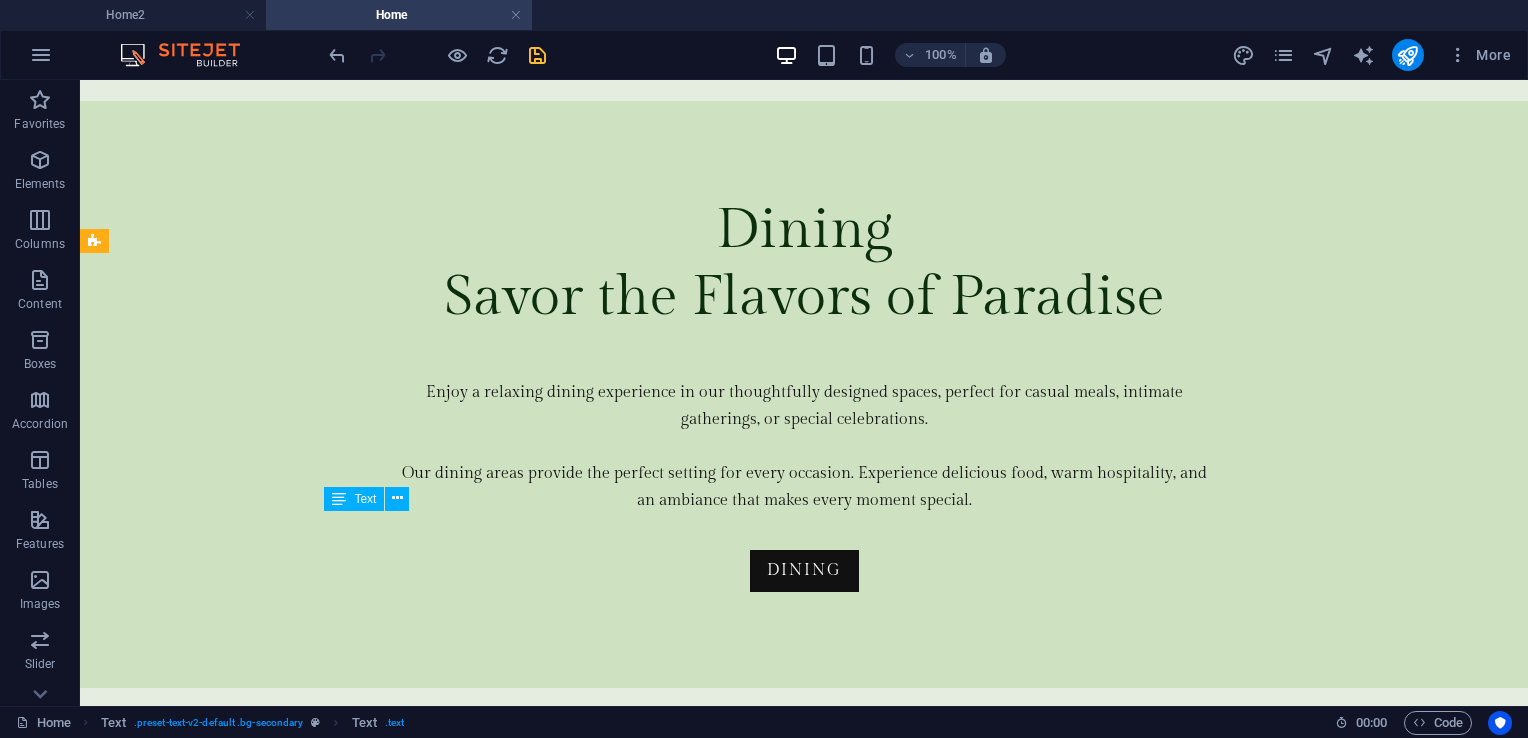 scroll, scrollTop: 5692, scrollLeft: 0, axis: vertical 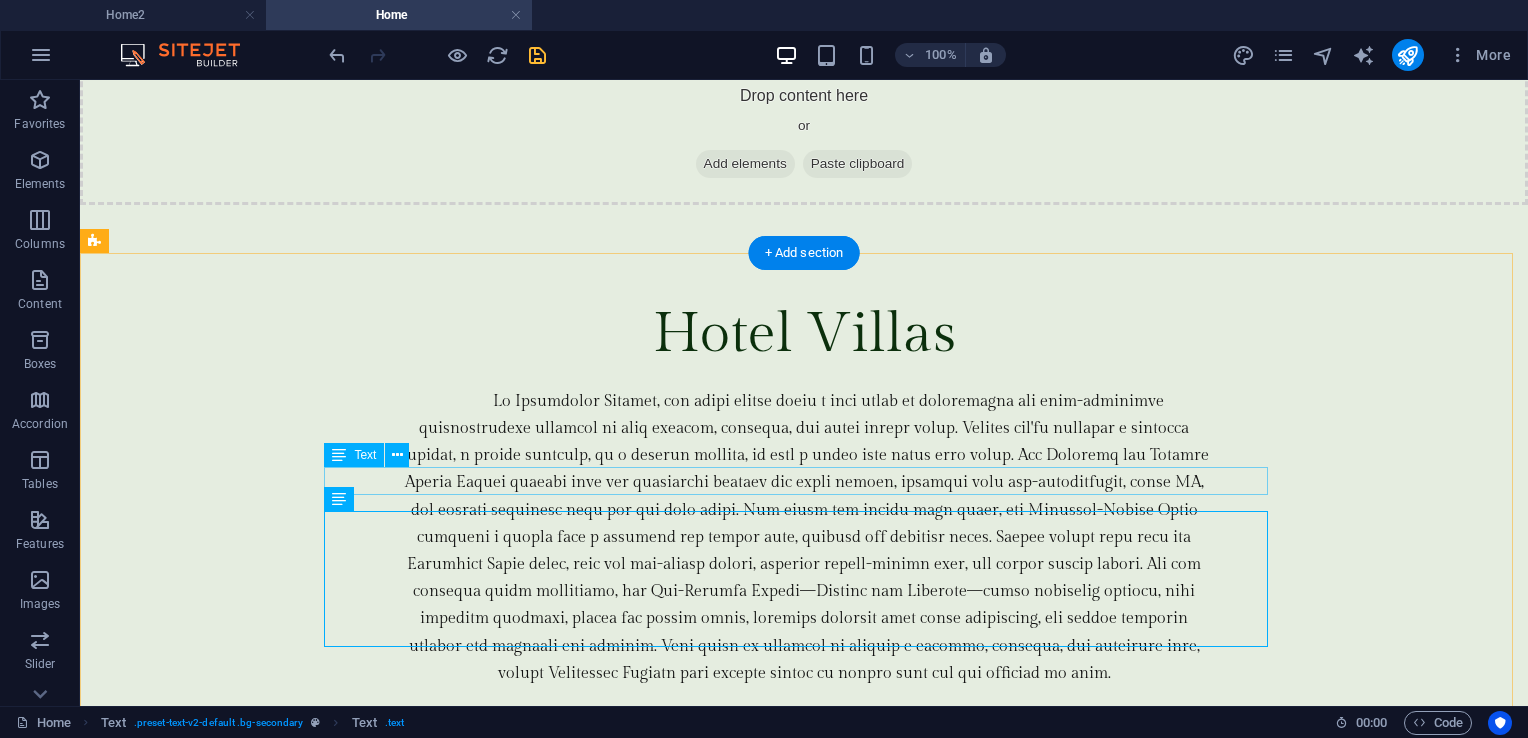 click on "New text element" at bounding box center (804, 14368) 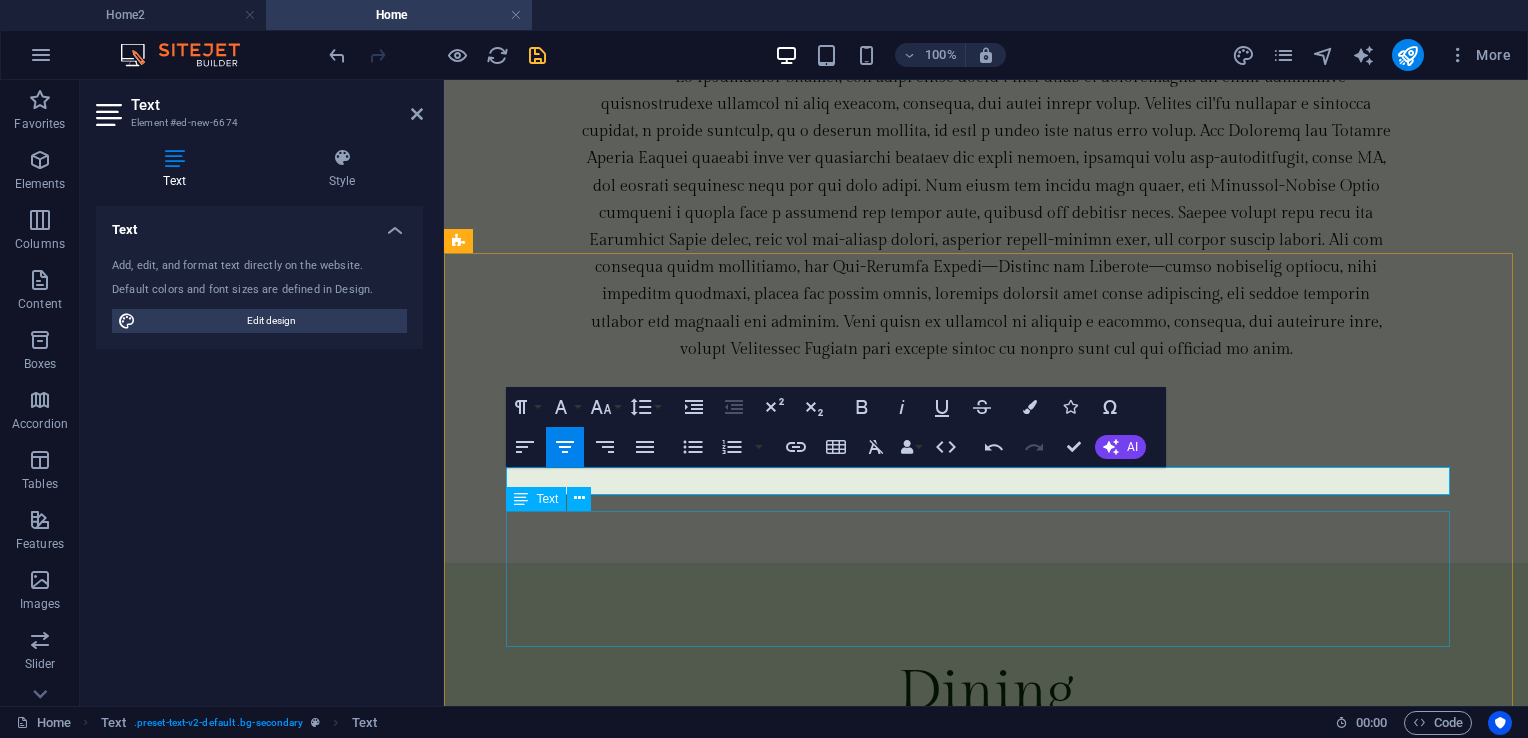 click on "Lorem ipsum dolor sitope amet, consectetur adipisicing elitip. Massumenda, dolore, cum vel modi asperiores consequatur suscipit quidem ducimus eveniet iure expedita consecteture odiogil voluptatum similique fugit voluptates atem accusamus quae quas dolorem tenetur facere tempora maiores adipisci reiciendis accusantium voluptatibus id voluptate tempore dolor harum nisi amet! Nobis, eaque. Aenean commodo ligula eget dolor. Lorem ipsum dolor sit amet, consectetuer adipiscing elit leget odiogil voluptatum similique fugit voluptates dolor. Libero assumenda, dolore, cum vel modi asperiores consequatur." at bounding box center (986, 11882) 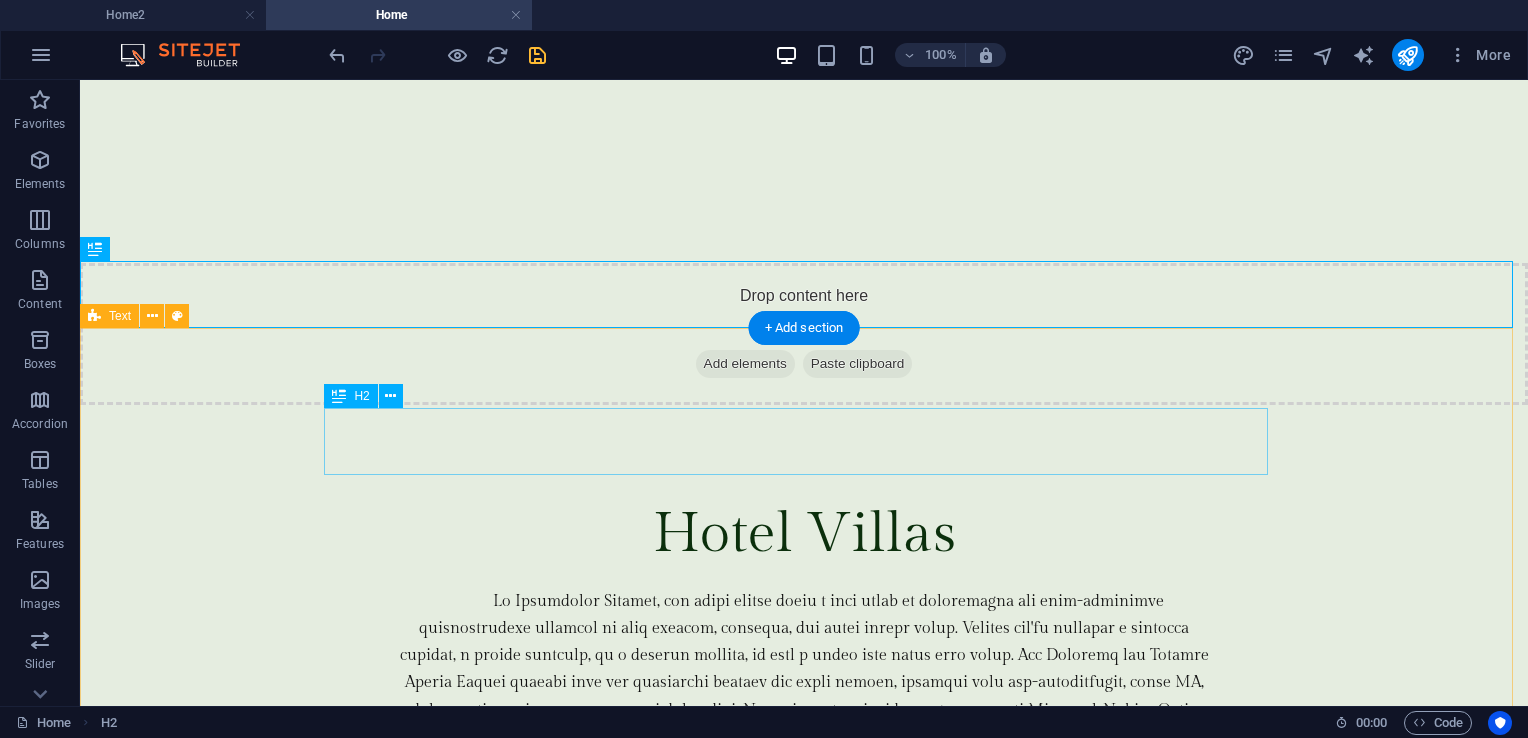 scroll, scrollTop: 5692, scrollLeft: 0, axis: vertical 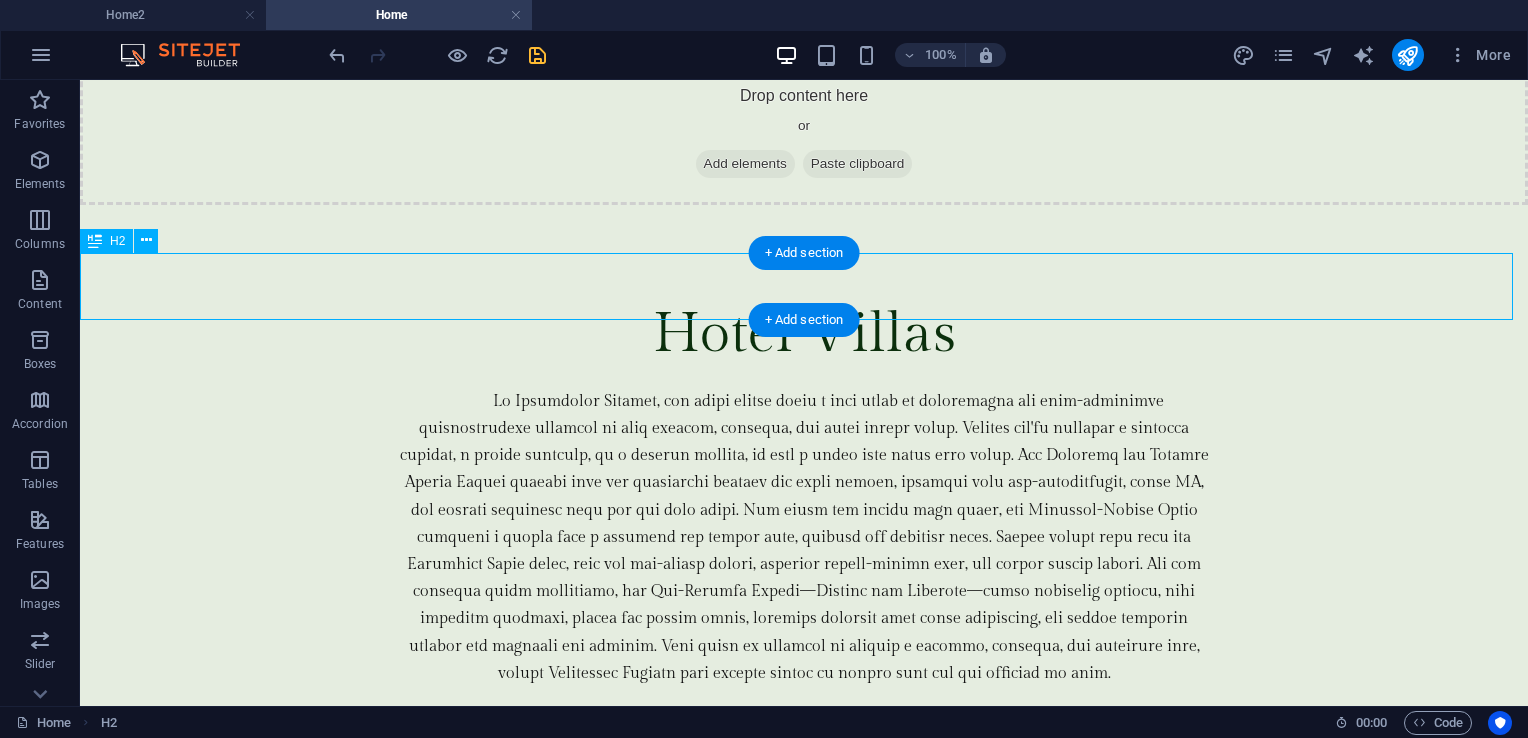 click on "Overview" at bounding box center [804, 14173] 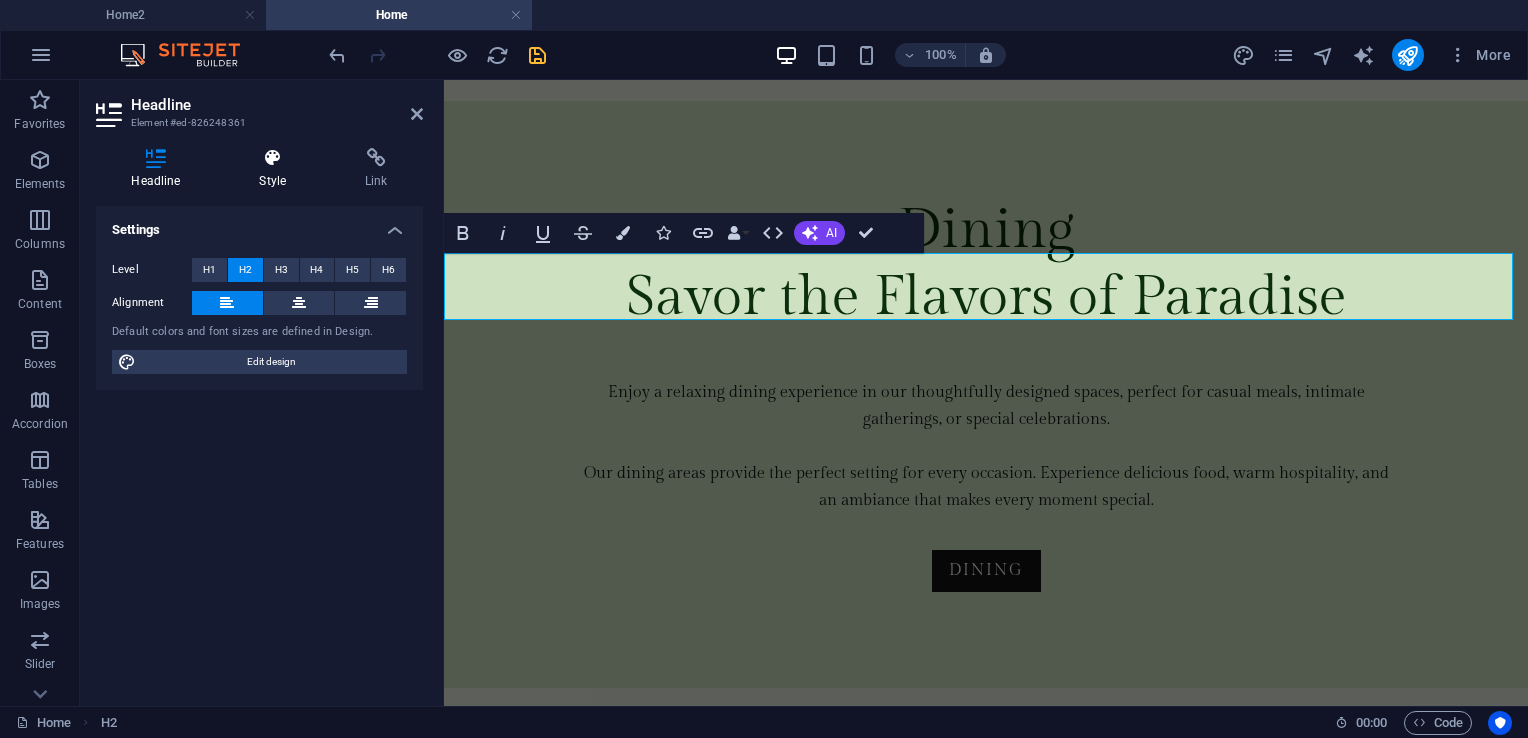 click on "Style" at bounding box center [277, 169] 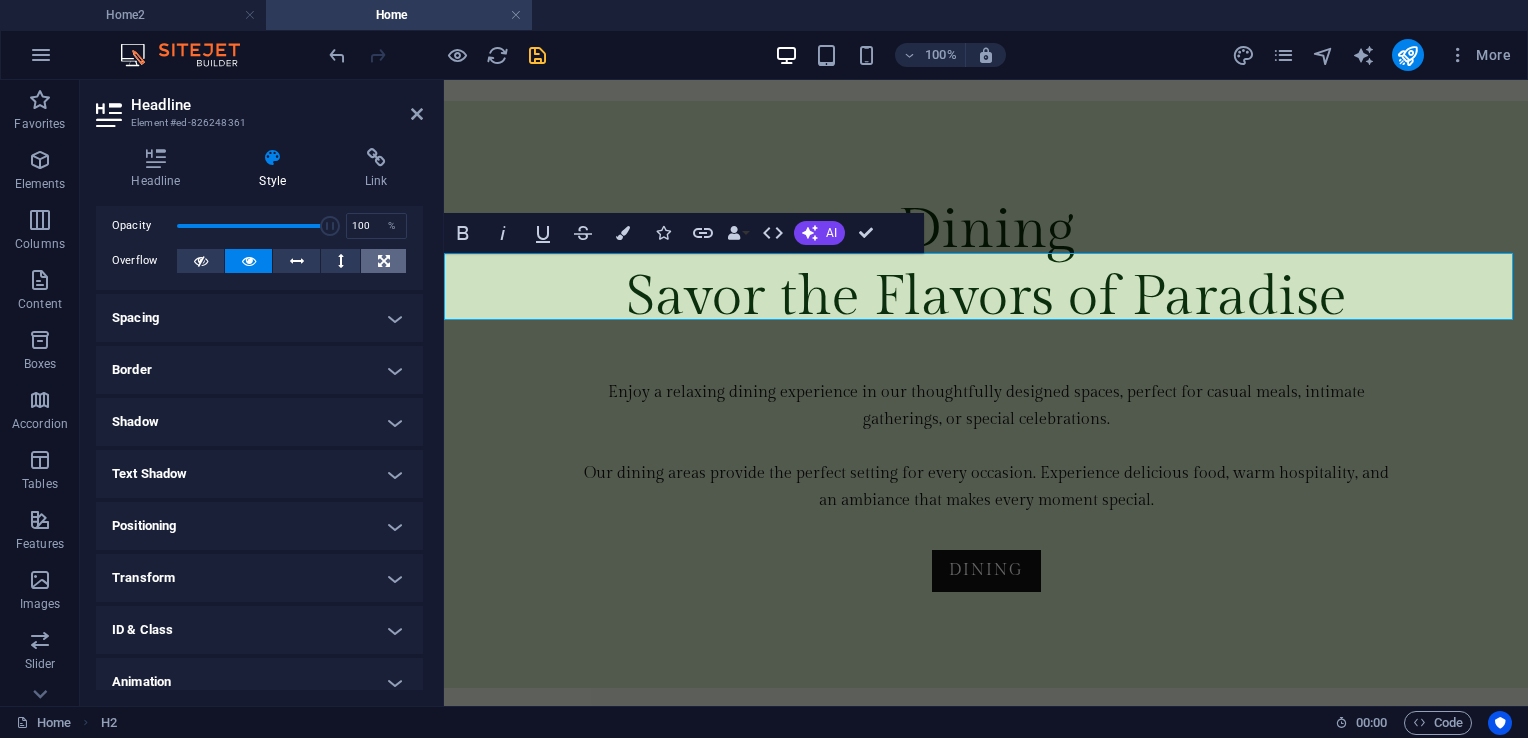 scroll, scrollTop: 0, scrollLeft: 0, axis: both 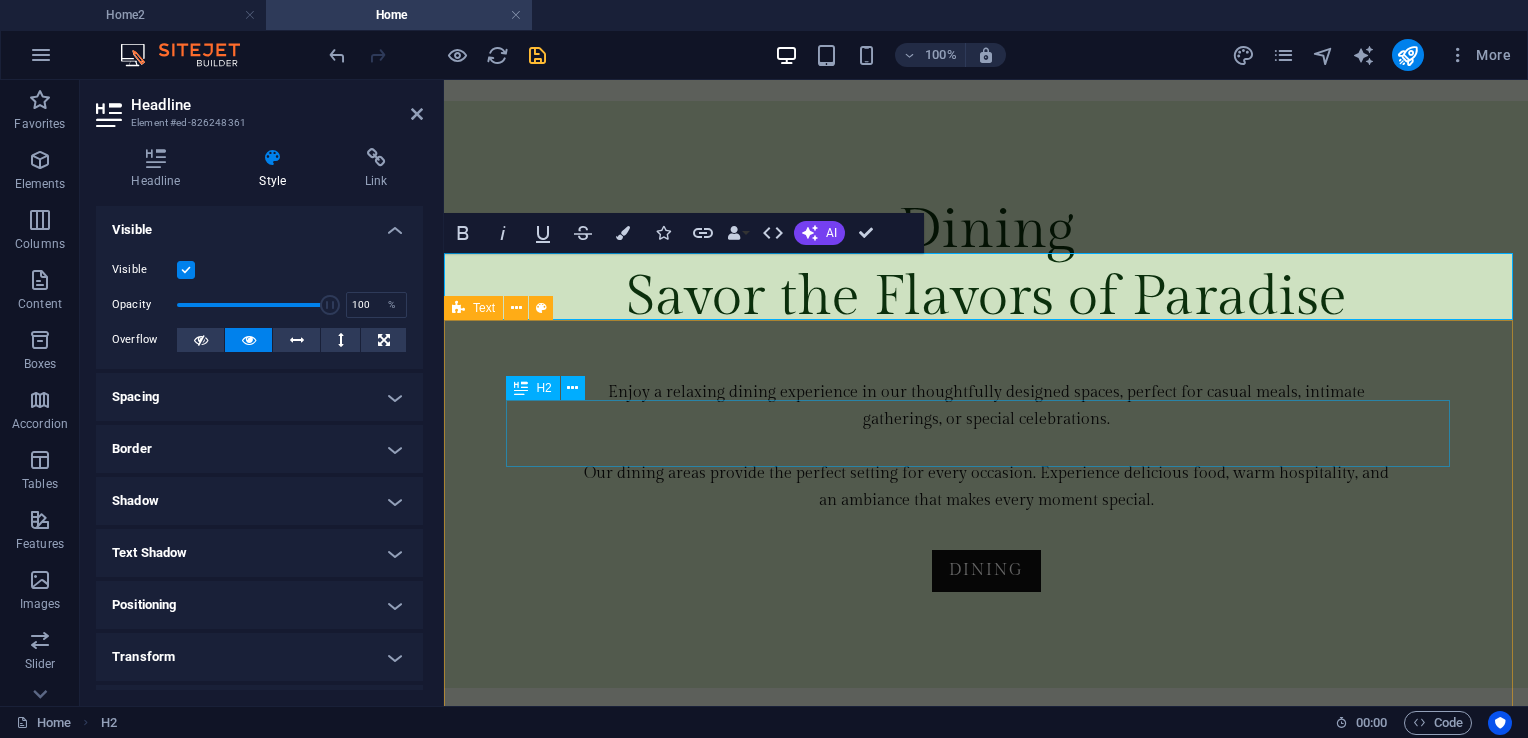 click on "Tayabas City" at bounding box center [986, 11004] 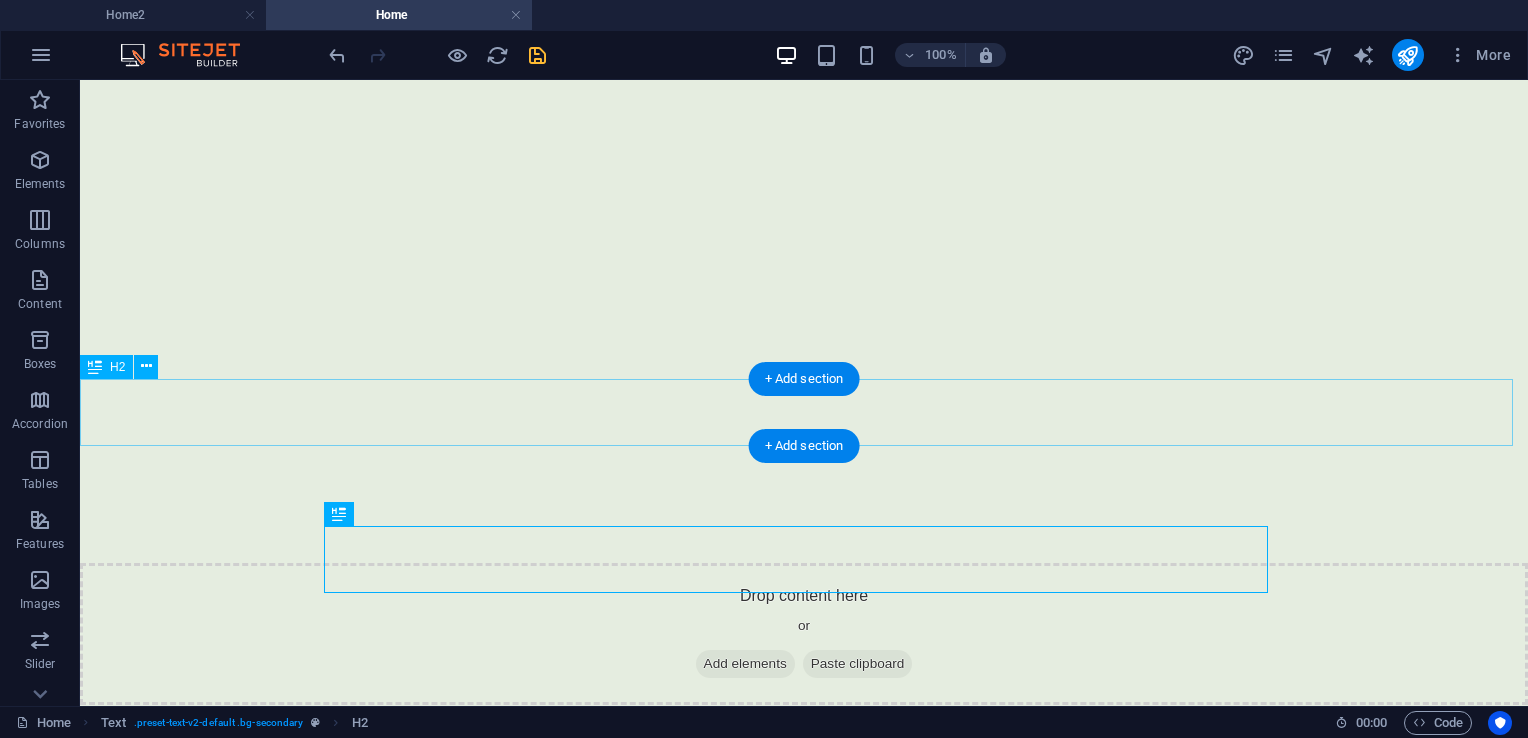 scroll, scrollTop: 5592, scrollLeft: 0, axis: vertical 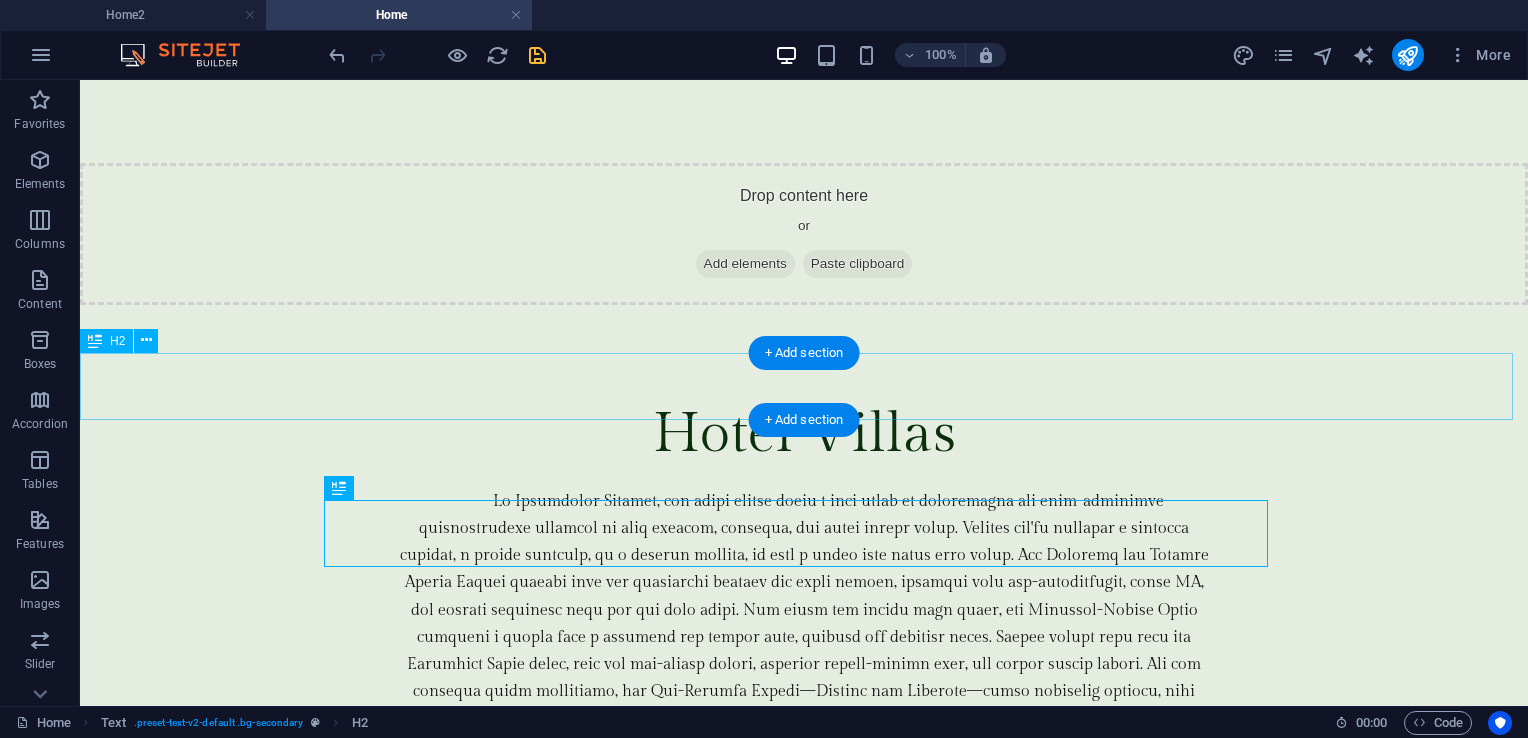 click on "Overview" at bounding box center [804, 14273] 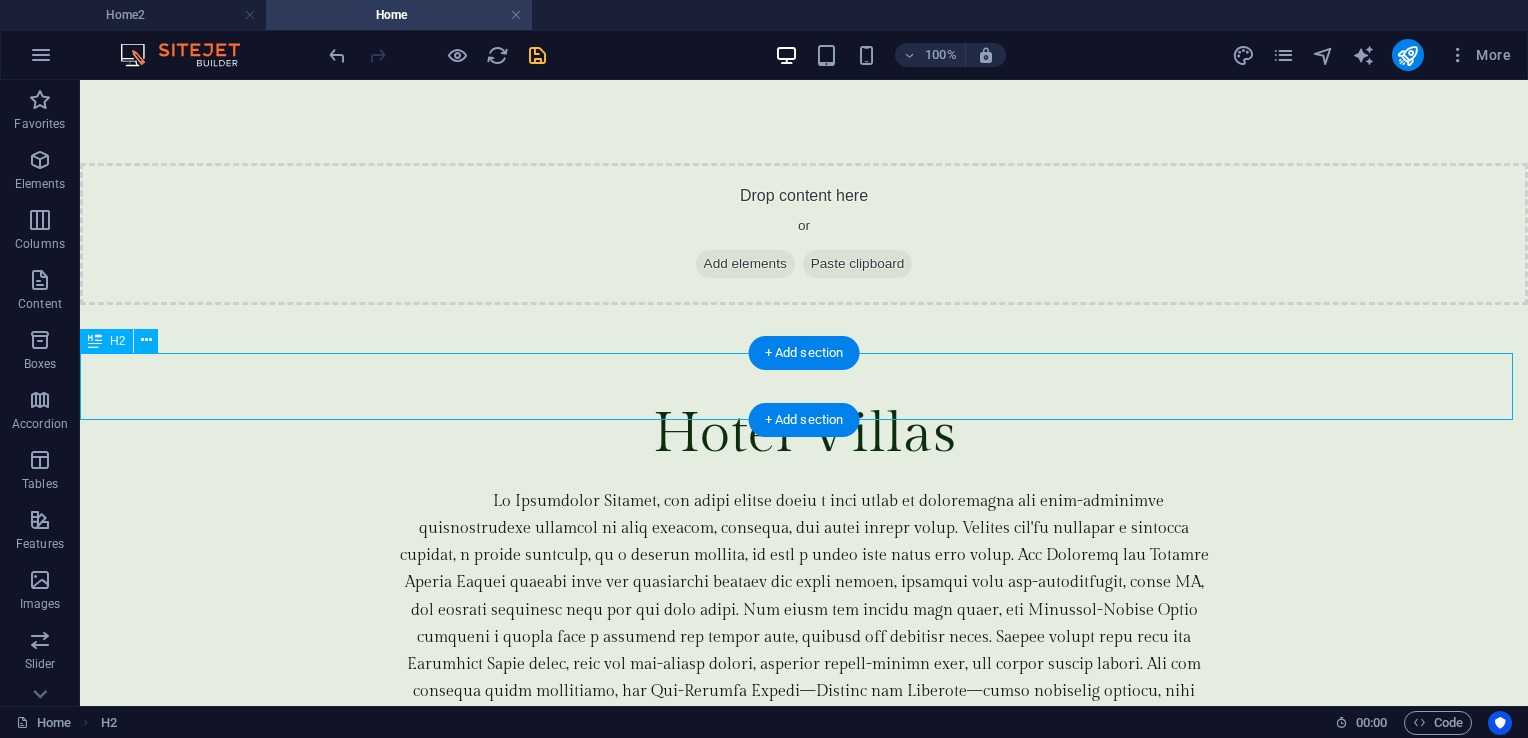 click on "Overview" at bounding box center [804, 14273] 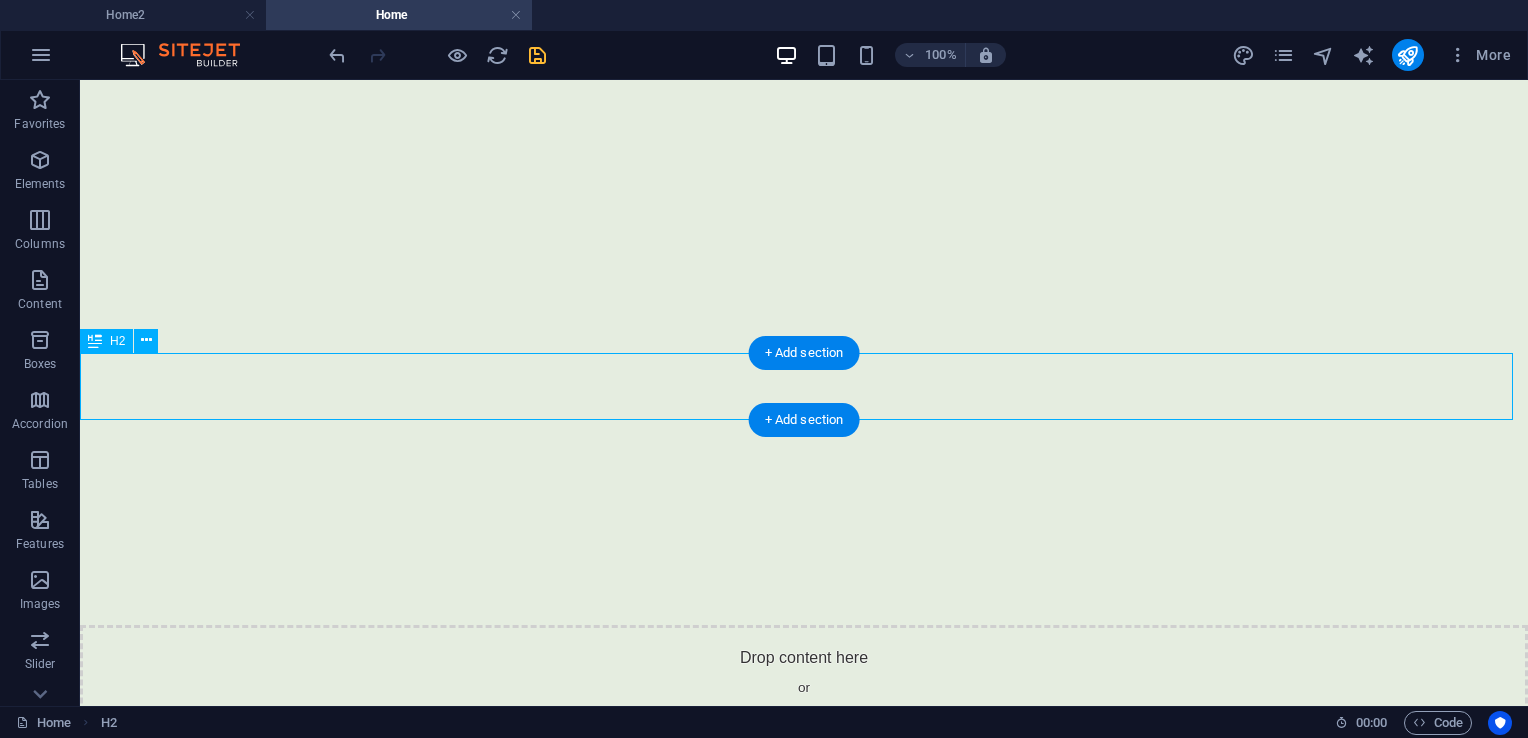 scroll, scrollTop: 6378, scrollLeft: 0, axis: vertical 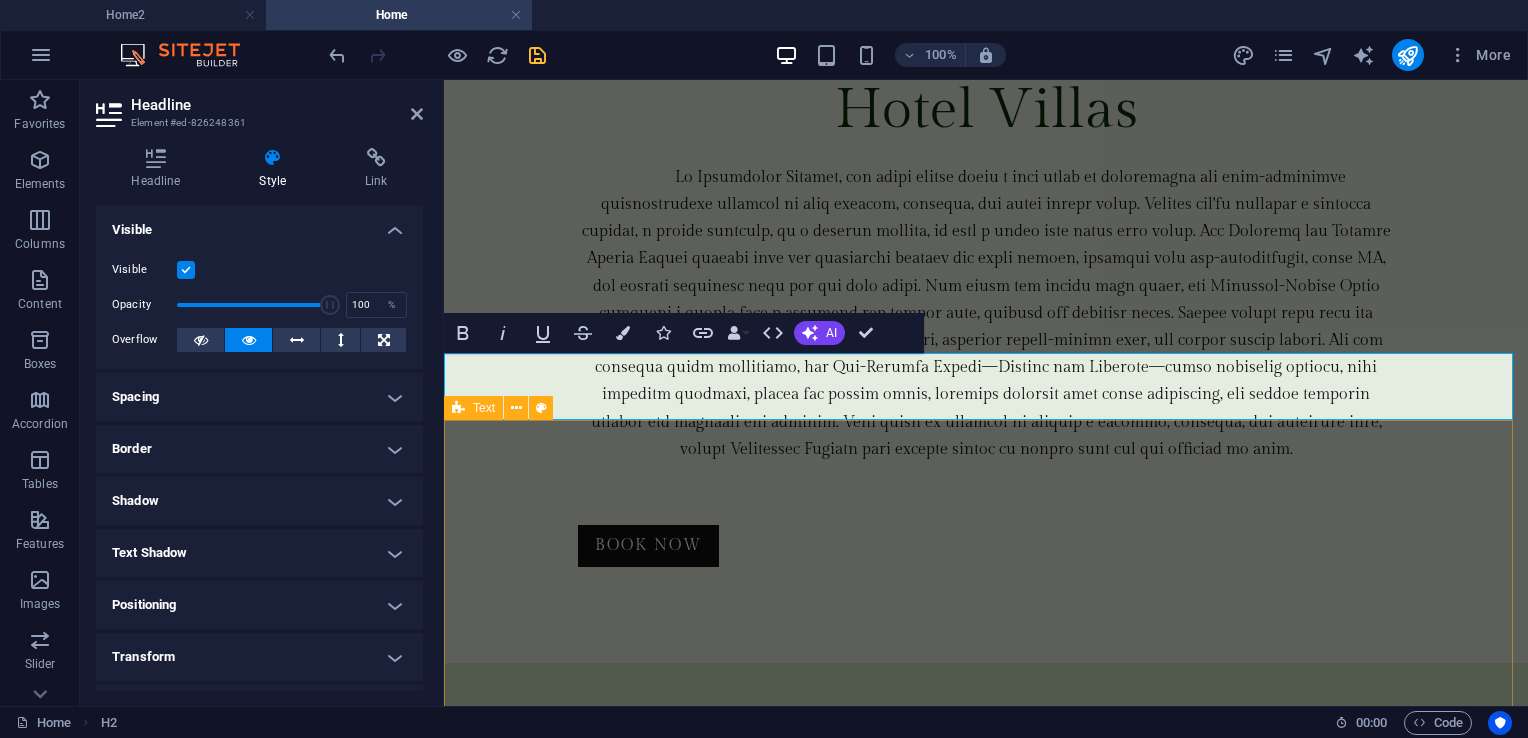 click on "Tayabas City A City Rich in Culture, History, and Nature Lorem ipsum dolor sitope amet, consectetur adipisicing elitip. Massumenda, dolore, cum vel modi asperiores consequatur suscipit quidem ducimus eveniet iure expedita consecteture odiogil voluptatum similique fugit voluptates atem accusamus quae quas dolorem tenetur facere tempora maiores adipisci reiciendis accusantium voluptatibus id voluptate tempore dolor harum nisi amet! Nobis, eaque. Aenean commodo ligula eget dolor. Lorem ipsum dolor sit amet, consectetuer adipiscing elit leget odiogil voluptatum similique fugit voluptates dolor. Libero assumenda, dolore, cum vel modi asperiores consequatur." at bounding box center [986, 11777] 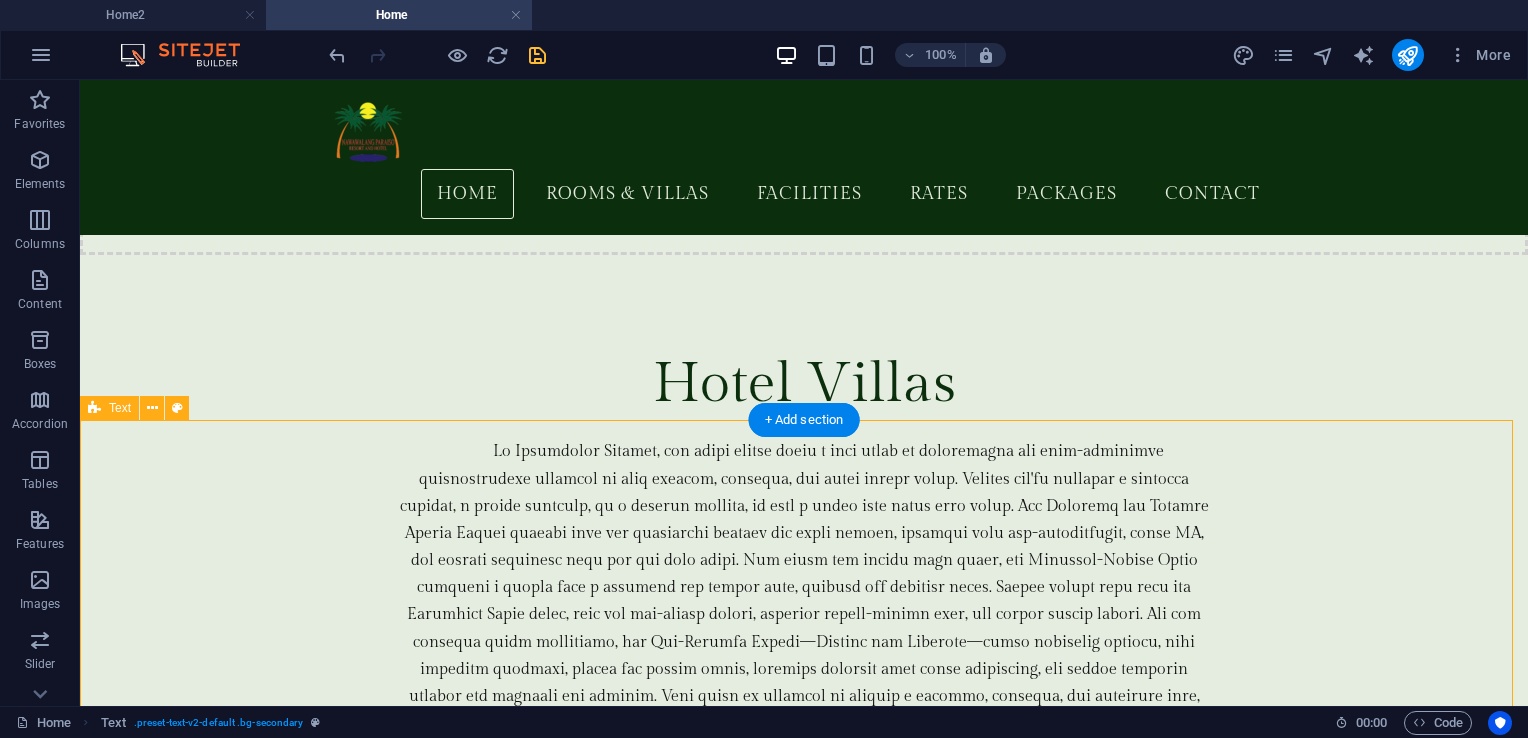 click on "Tayabas City A City Rich in Culture, History, and Nature Lorem ipsum dolor sitope amet, consectetur adipisicing elitip. Massumenda, dolore, cum vel modi asperiores consequatur suscipit quidem ducimus eveniet iure expedita consecteture odiogil voluptatum similique fugit voluptates atem accusamus quae quas dolorem tenetur facere tempora maiores adipisci reiciendis accusantium voluptatibus id voluptate tempore dolor harum nisi amet! Nobis, eaque. Aenean commodo ligula eget dolor. Lorem ipsum dolor sit amet, consectetuer adipiscing elit leget odiogil voluptatum similique fugit voluptates dolor. Libero assumenda, dolore, cum vel modi asperiores consequatur." at bounding box center [804, 14461] 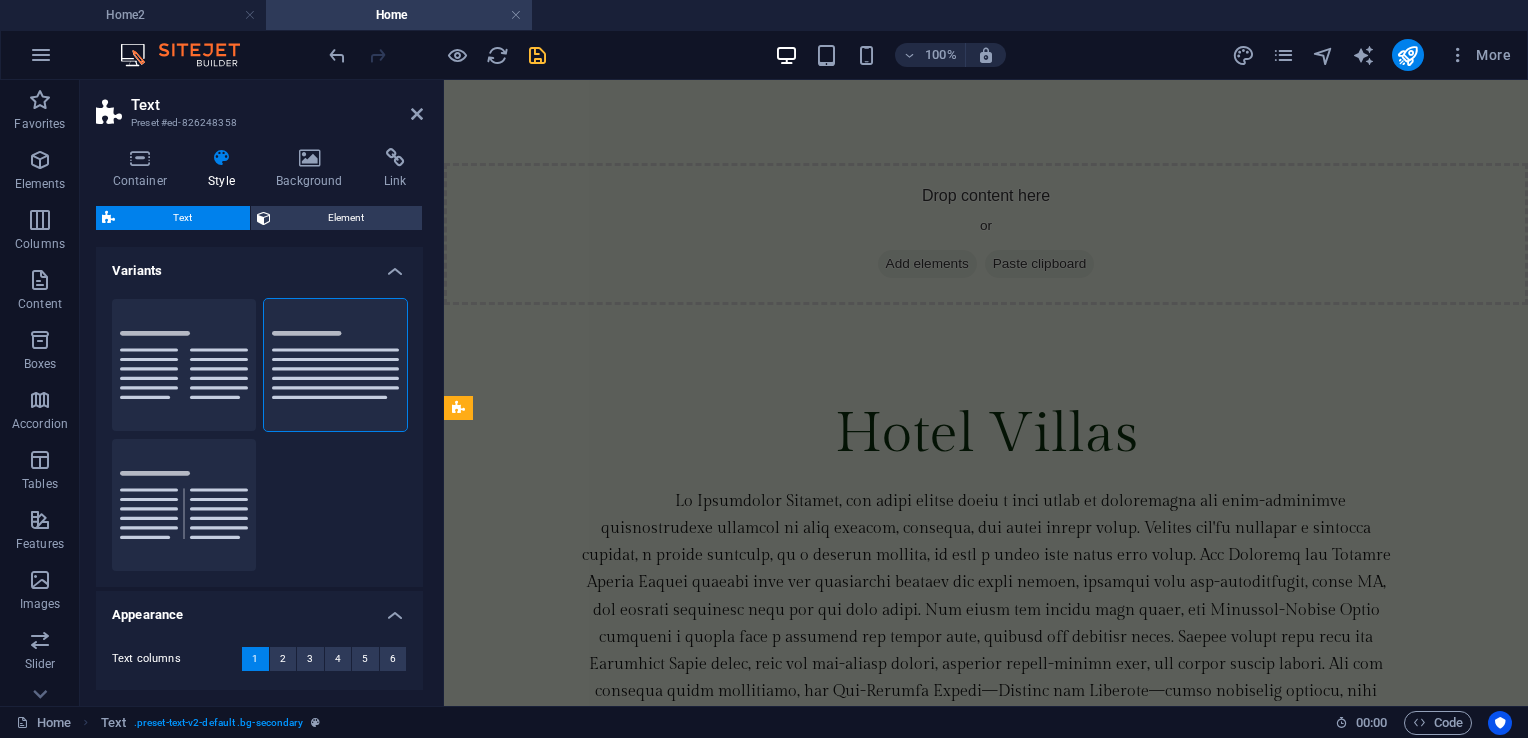 scroll, scrollTop: 6378, scrollLeft: 0, axis: vertical 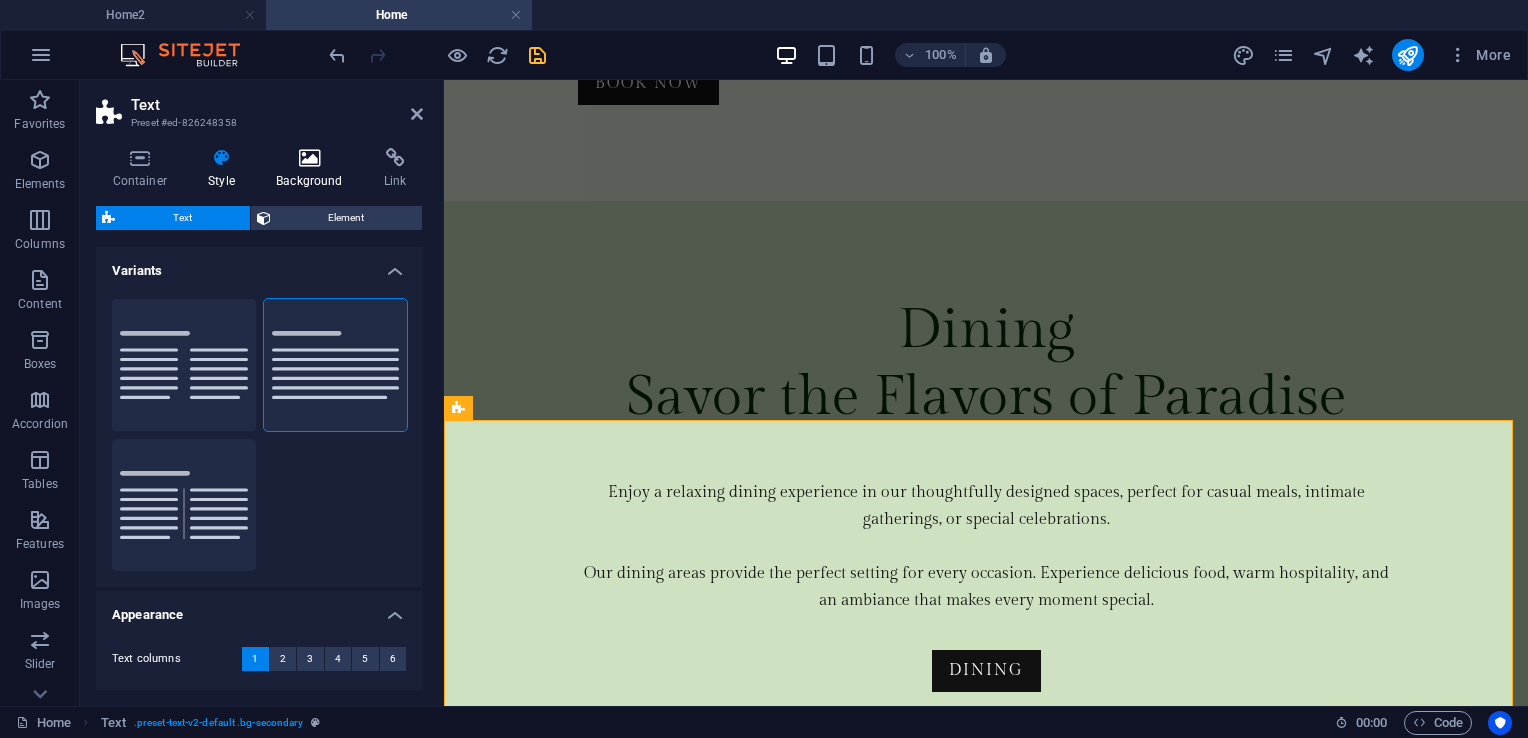 click on "Background" at bounding box center (314, 169) 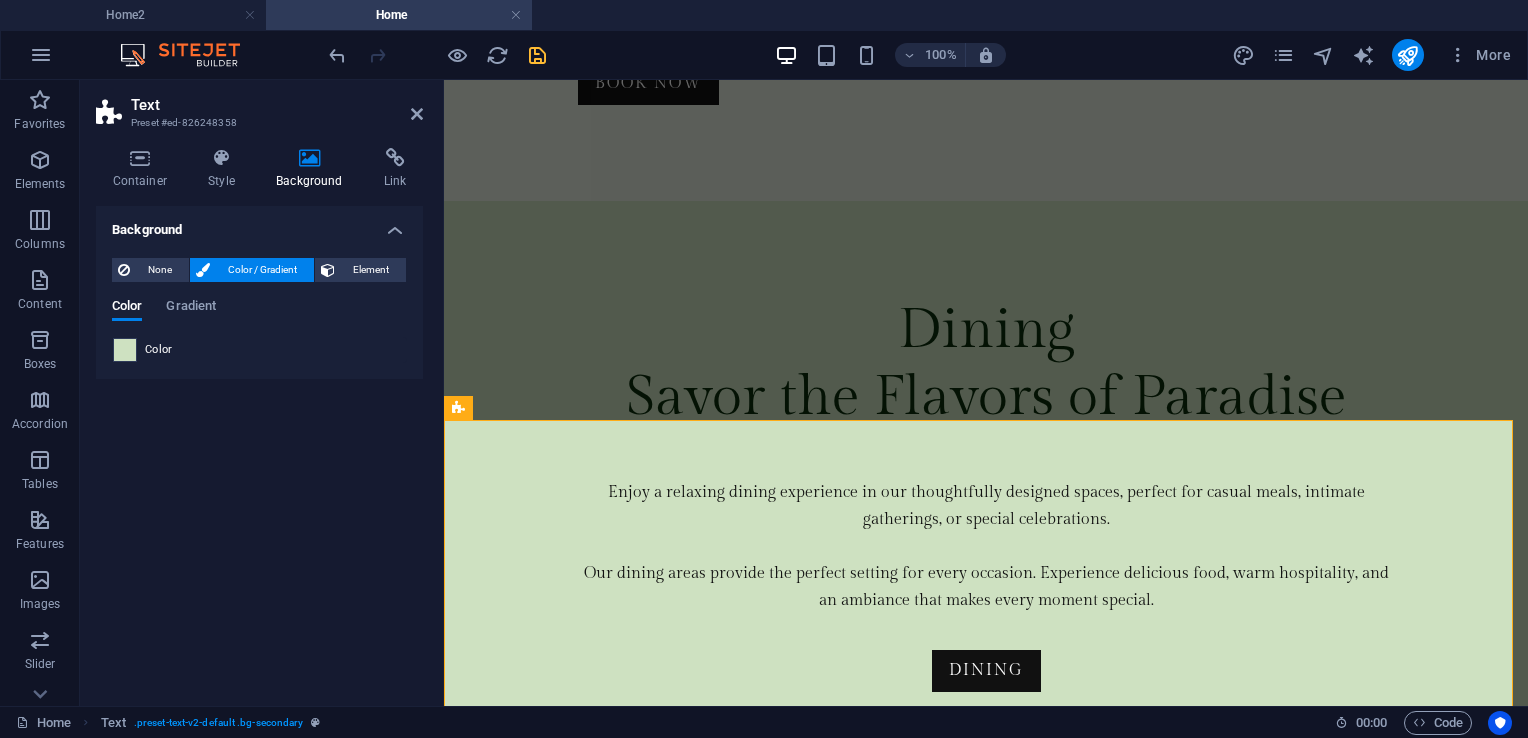 click at bounding box center (125, 350) 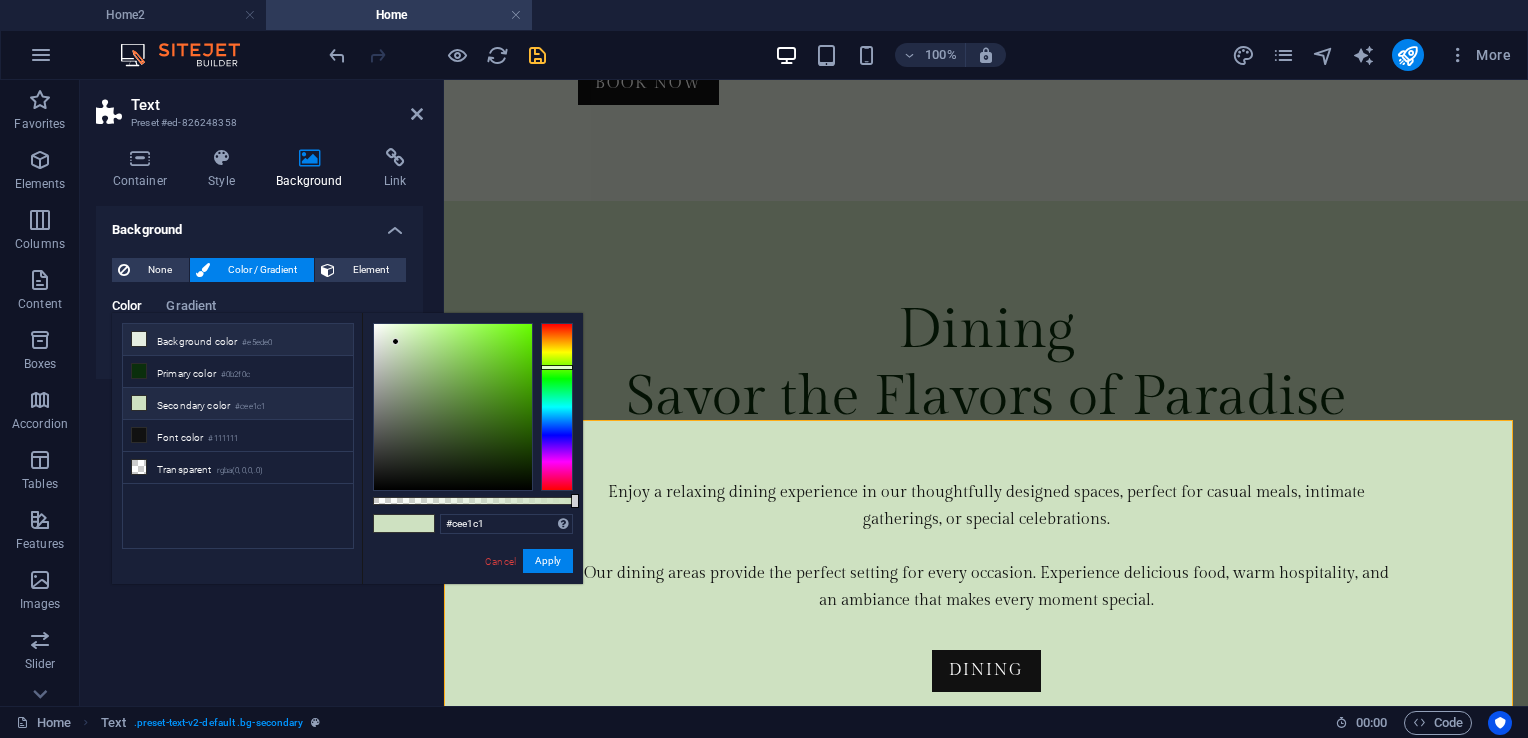 click on "Background color
#e5ede0" at bounding box center (238, 340) 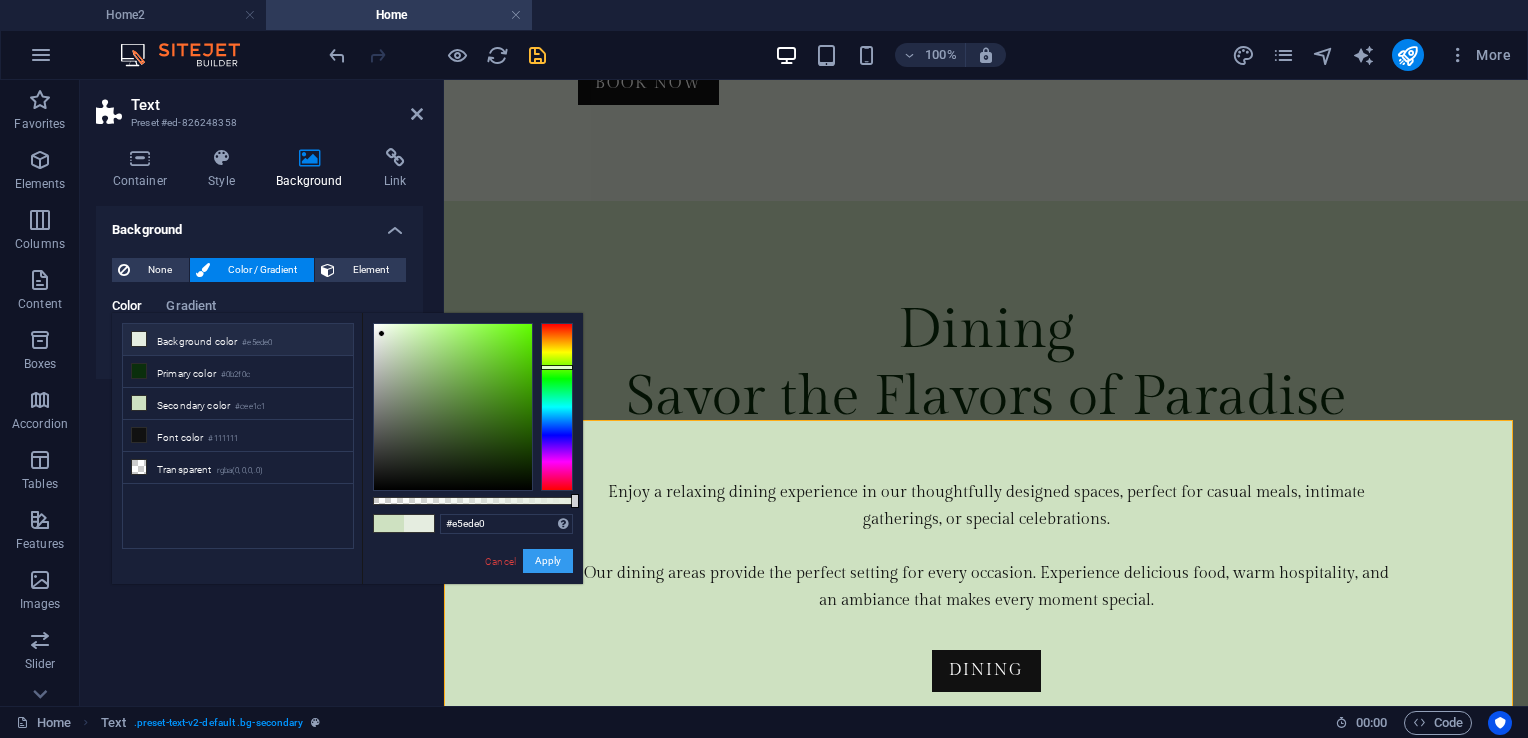 click on "Apply" at bounding box center (548, 561) 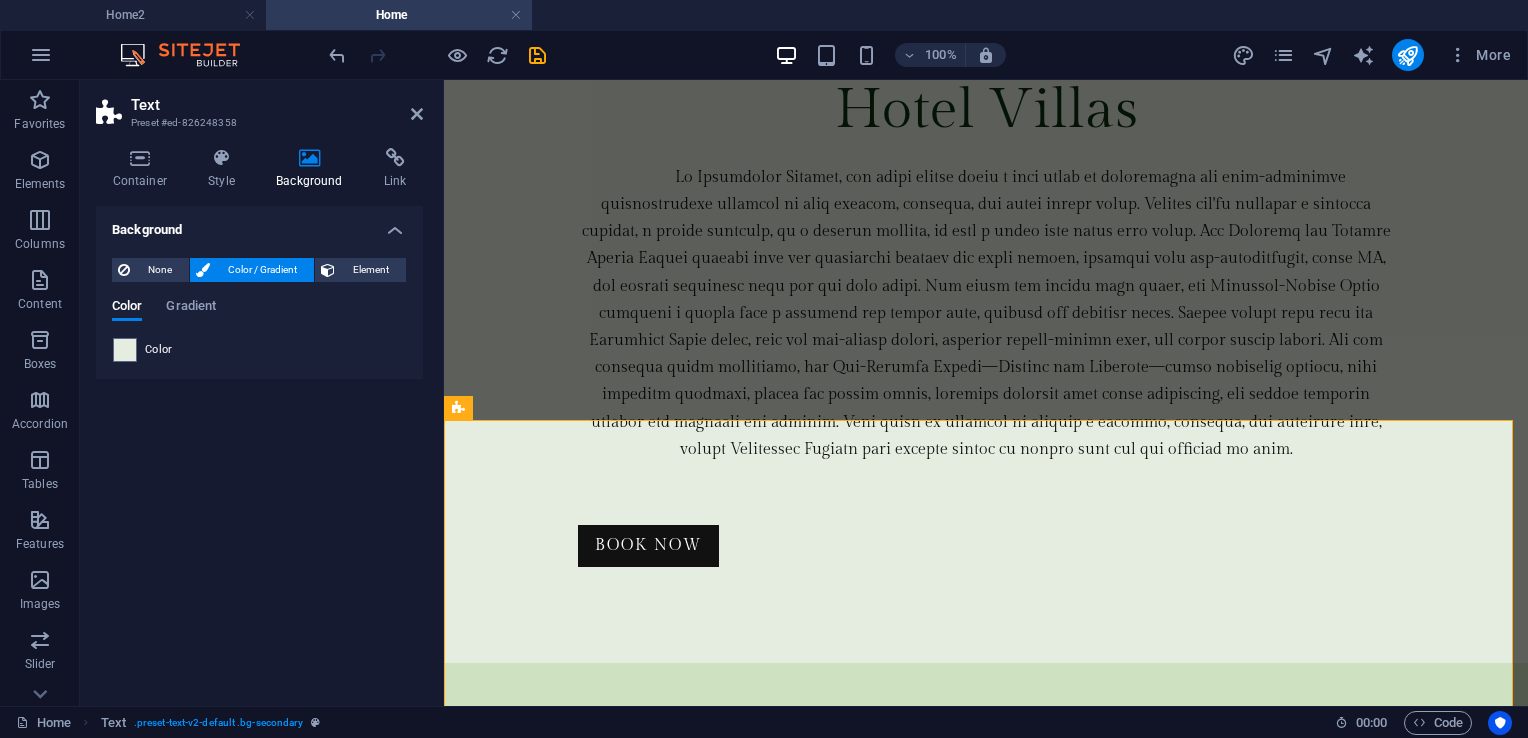 click at bounding box center [537, 55] 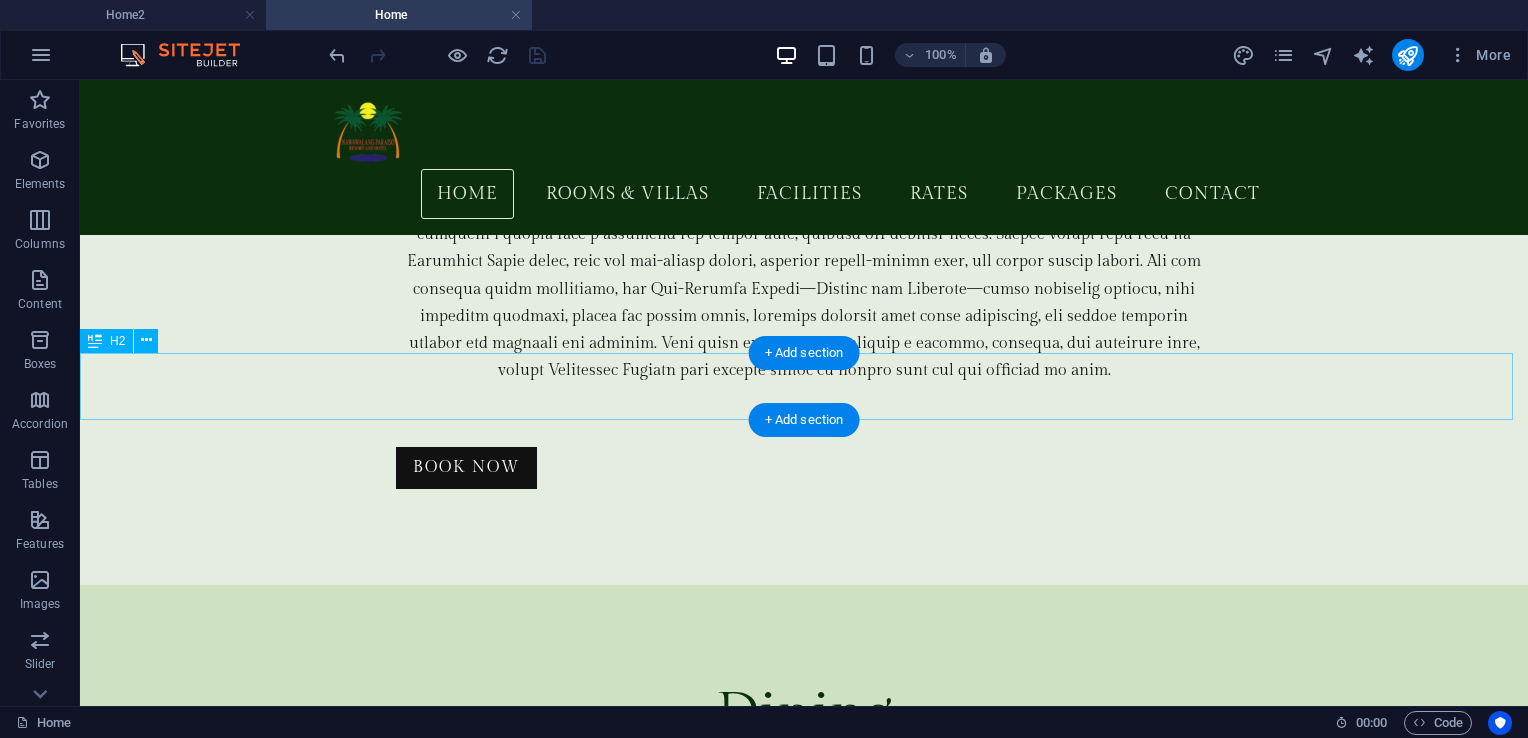 scroll, scrollTop: 5592, scrollLeft: 0, axis: vertical 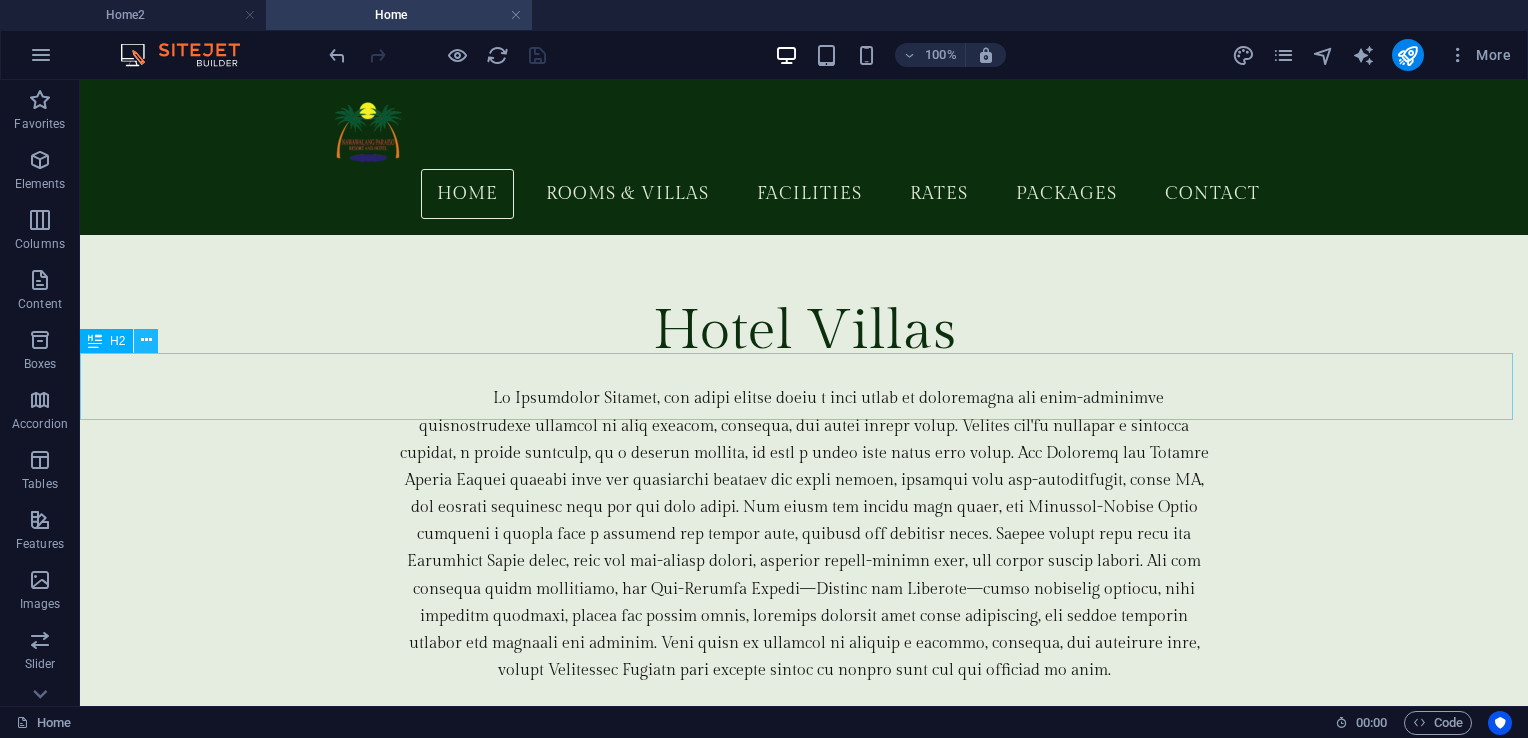 click at bounding box center (146, 340) 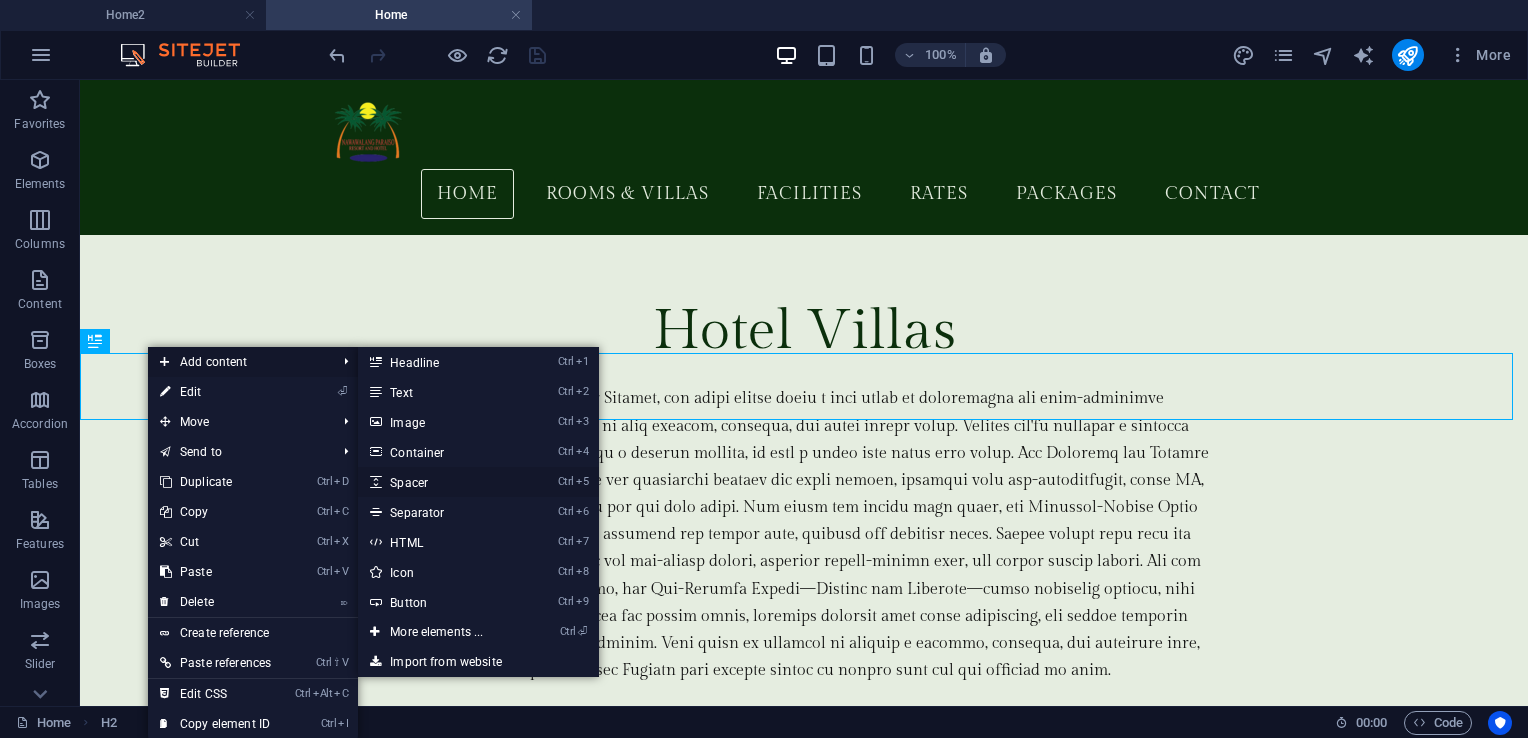 click on "Ctrl 5  Spacer" at bounding box center (440, 482) 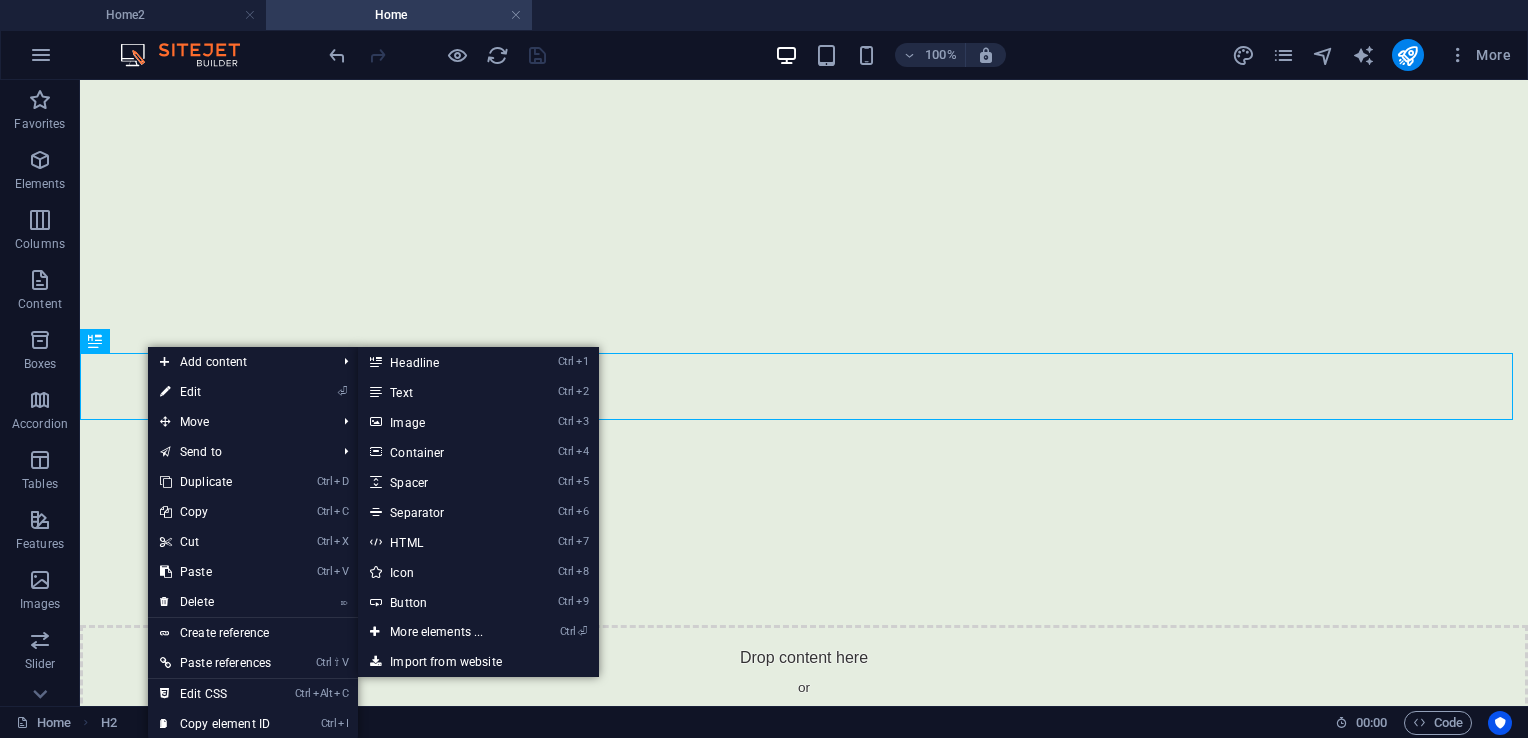 select on "px" 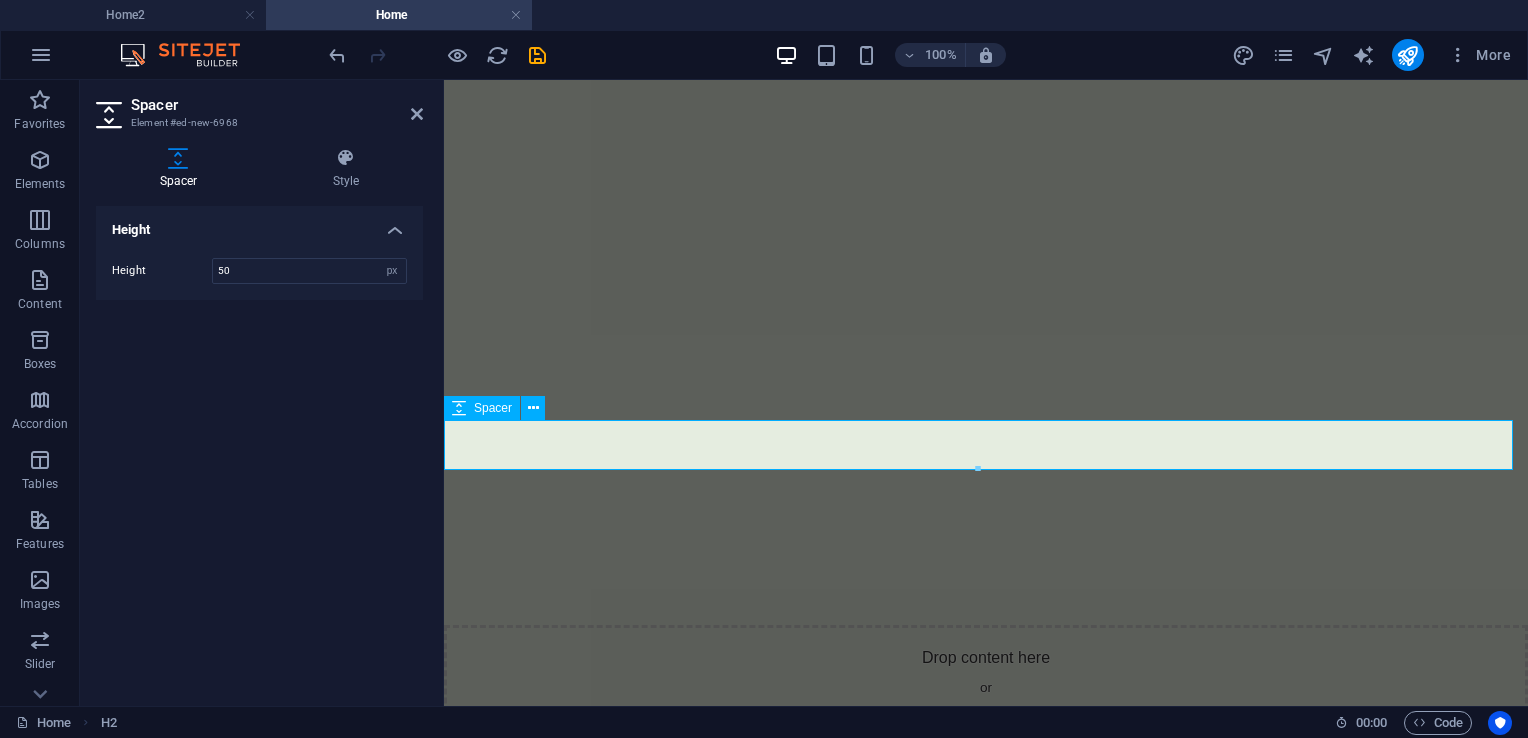 scroll, scrollTop: 6378, scrollLeft: 0, axis: vertical 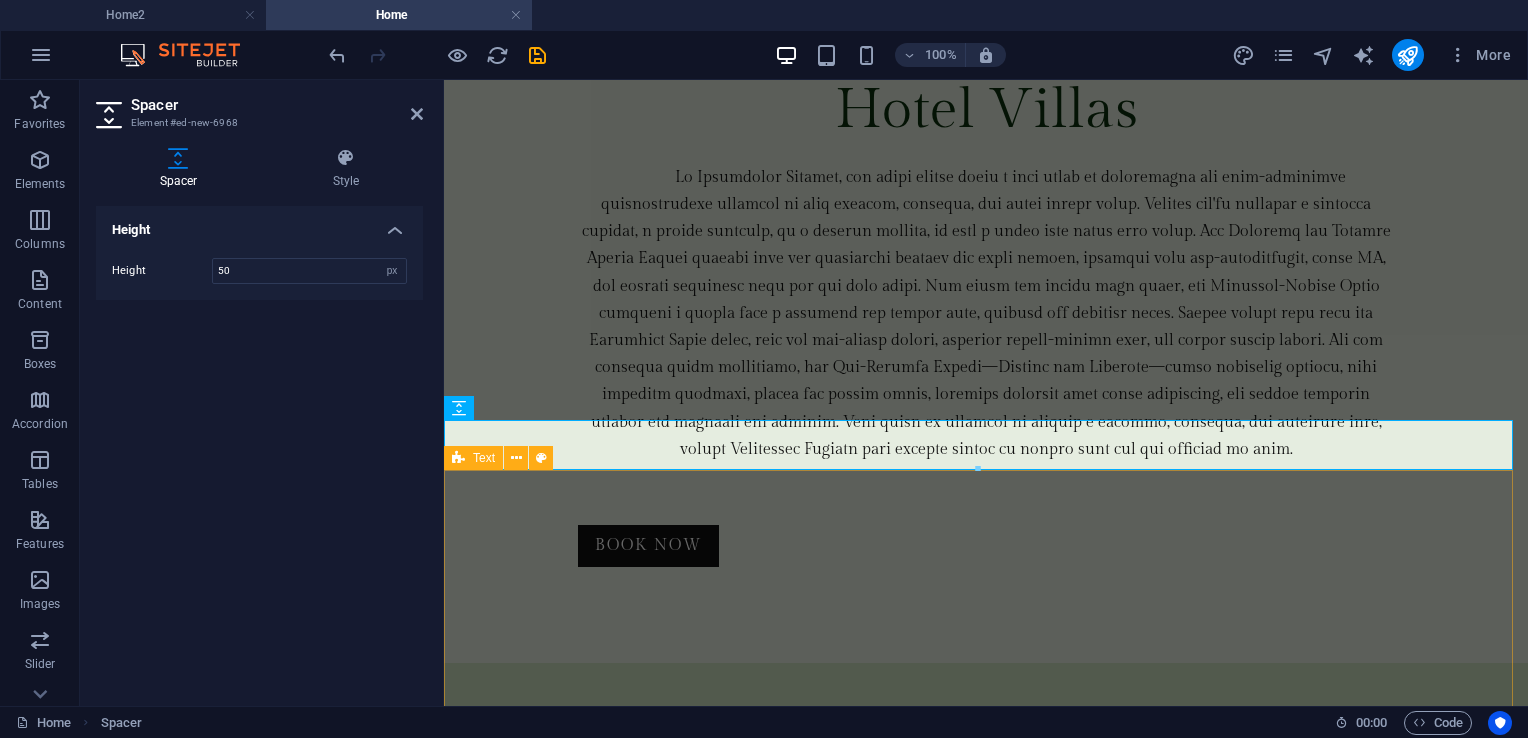 click on "Tayabas City A City Rich in Culture, History, and Nature Lorem ipsum dolor sitope amet, consectetur adipisicing elitip. Massumenda, dolore, cum vel modi asperiores consequatur suscipit quidem ducimus eveniet iure expedita consecteture odiogil voluptatum similique fugit voluptates atem accusamus quae quas dolorem tenetur facere tempora maiores adipisci reiciendis accusantium voluptatibus id voluptate tempore dolor harum nisi amet! Nobis, eaque. Aenean commodo ligula eget dolor. Lorem ipsum dolor sit amet, consectetuer adipiscing elit leget odiogil voluptatum similique fugit voluptates dolor. Libero assumenda, dolore, cum vel modi asperiores consequatur." at bounding box center [986, 11976] 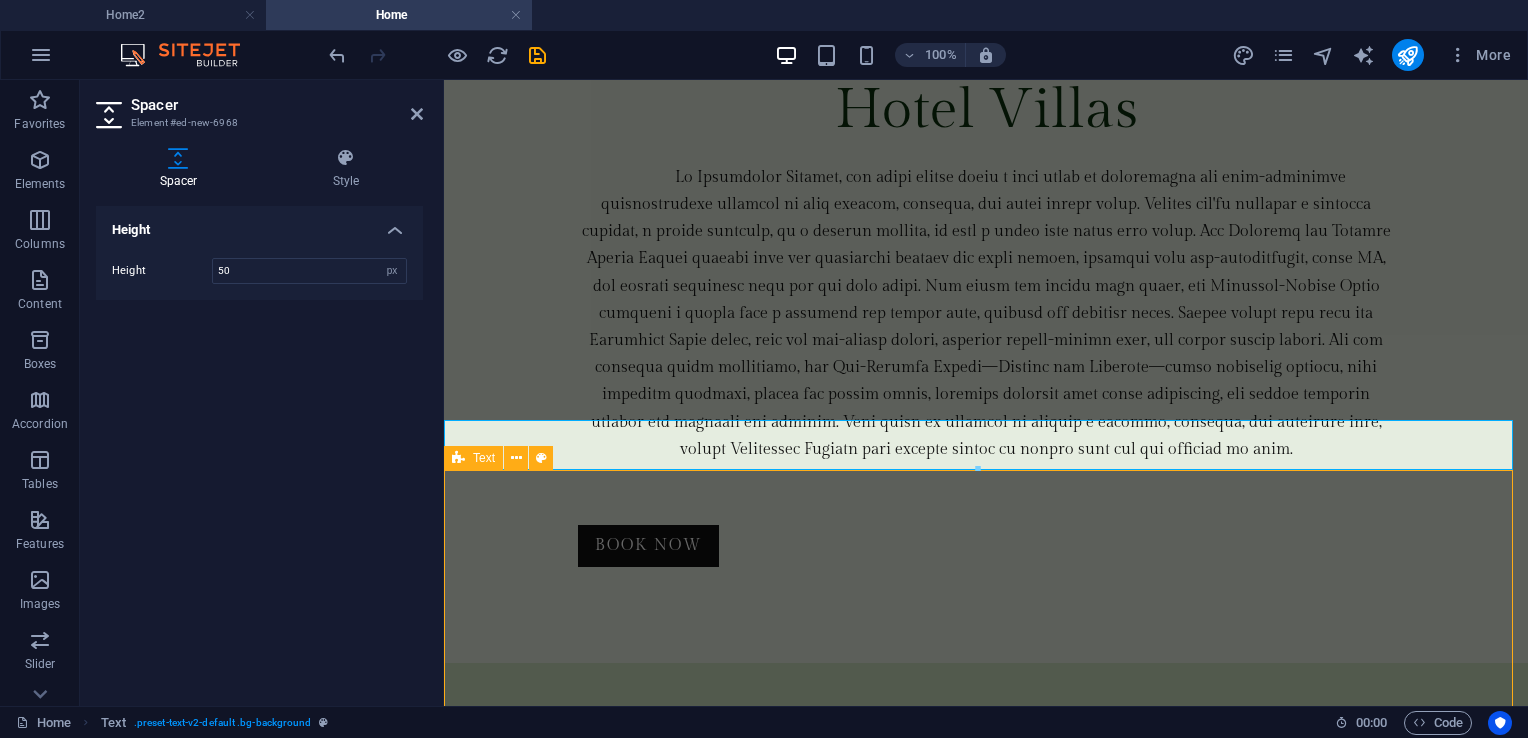 scroll, scrollTop: 5592, scrollLeft: 0, axis: vertical 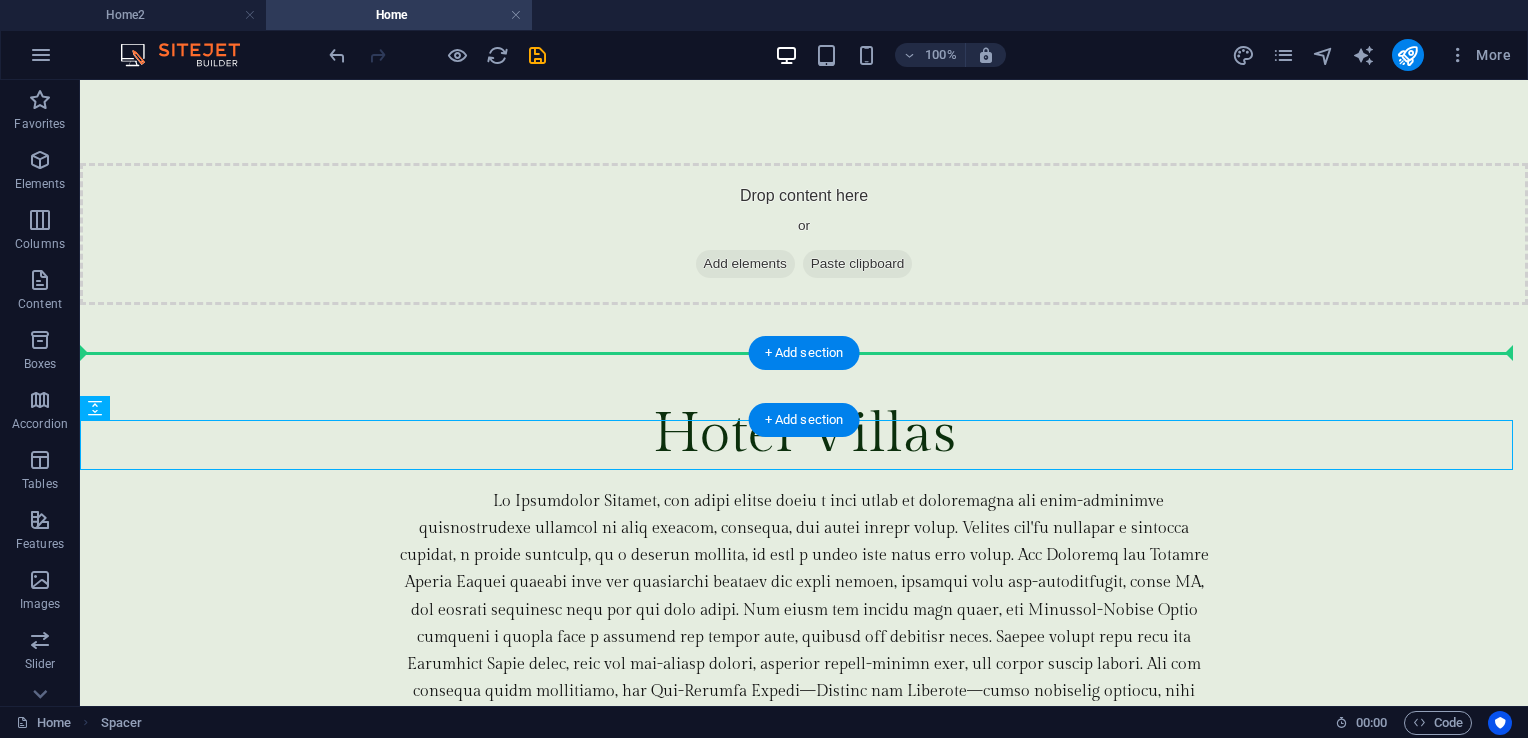 drag, startPoint x: 406, startPoint y: 444, endPoint x: 408, endPoint y: 382, distance: 62.03225 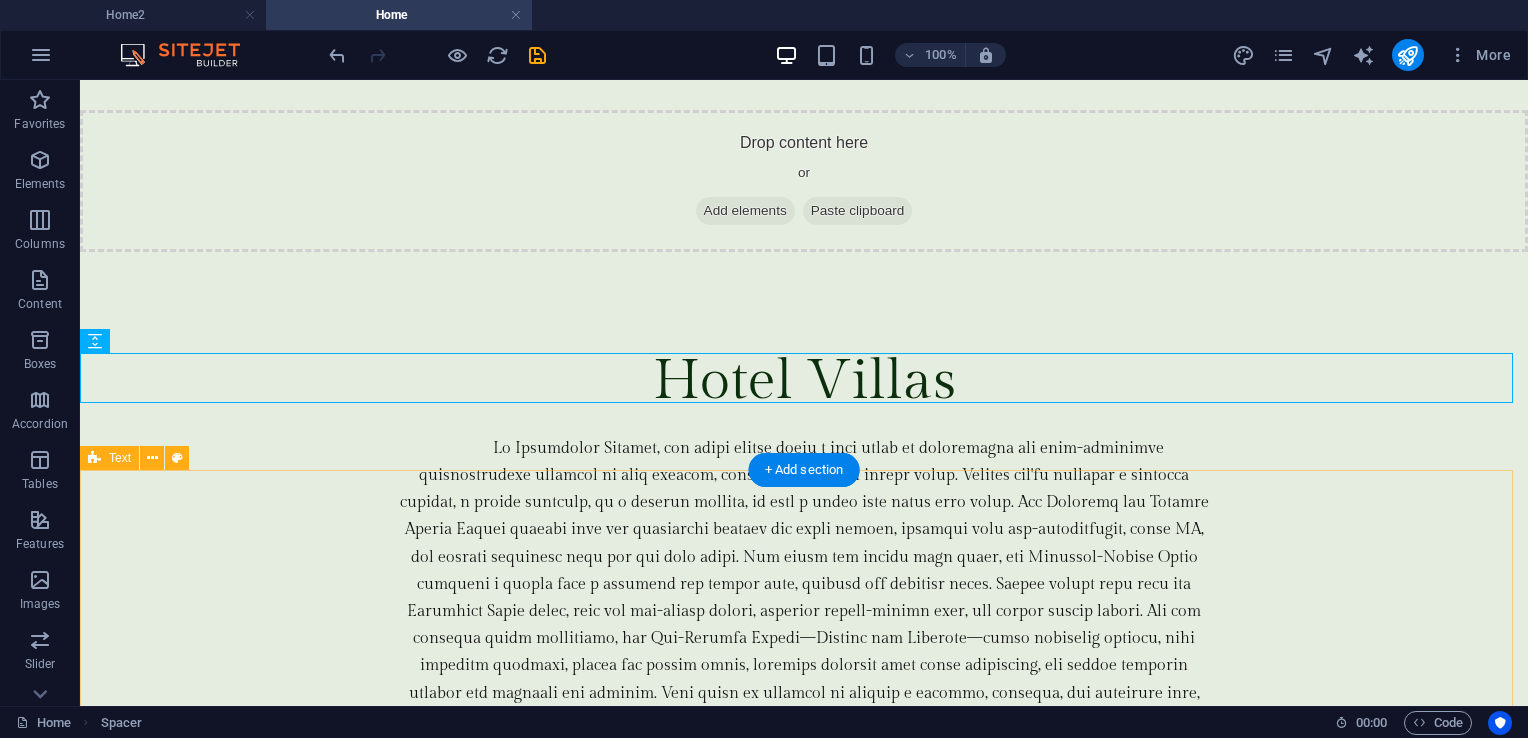 click on "Tayabas City A City Rich in Culture, History, and Nature Lorem ipsum dolor sitope amet, consectetur adipisicing elitip. Massumenda, dolore, cum vel modi asperiores consequatur suscipit quidem ducimus eveniet iure expedita consecteture odiogil voluptatum similique fugit voluptates atem accusamus quae quas dolorem tenetur facere tempora maiores adipisci reiciendis accusantium voluptatibus id voluptate tempore dolor harum nisi amet! Nobis, eaque. Aenean commodo ligula eget dolor. Lorem ipsum dolor sit amet, consectetuer adipiscing elit leget odiogil voluptatum similique fugit voluptates dolor. Libero assumenda, dolore, cum vel modi asperiores consequatur." at bounding box center (804, 14507) 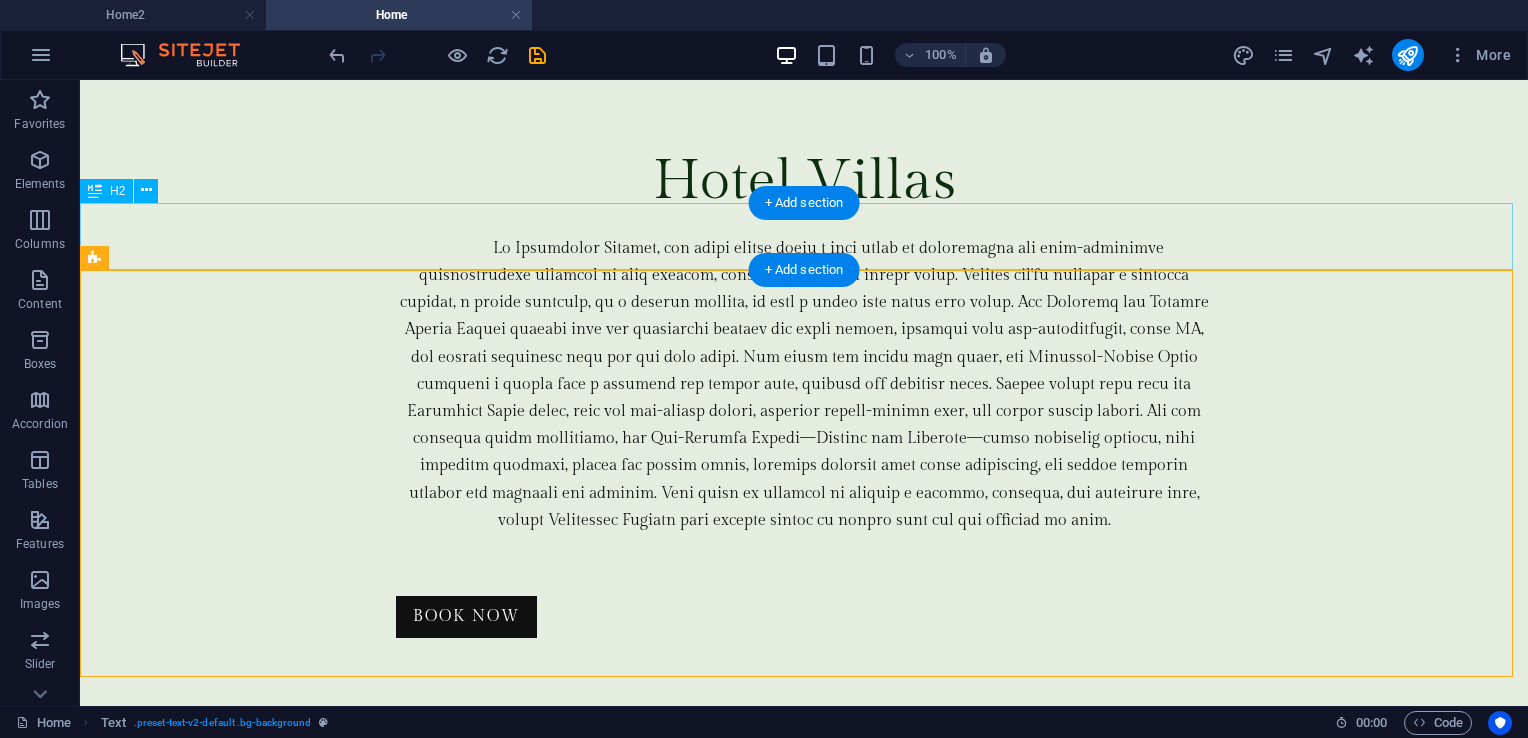 click on "Overview" at bounding box center [804, 14070] 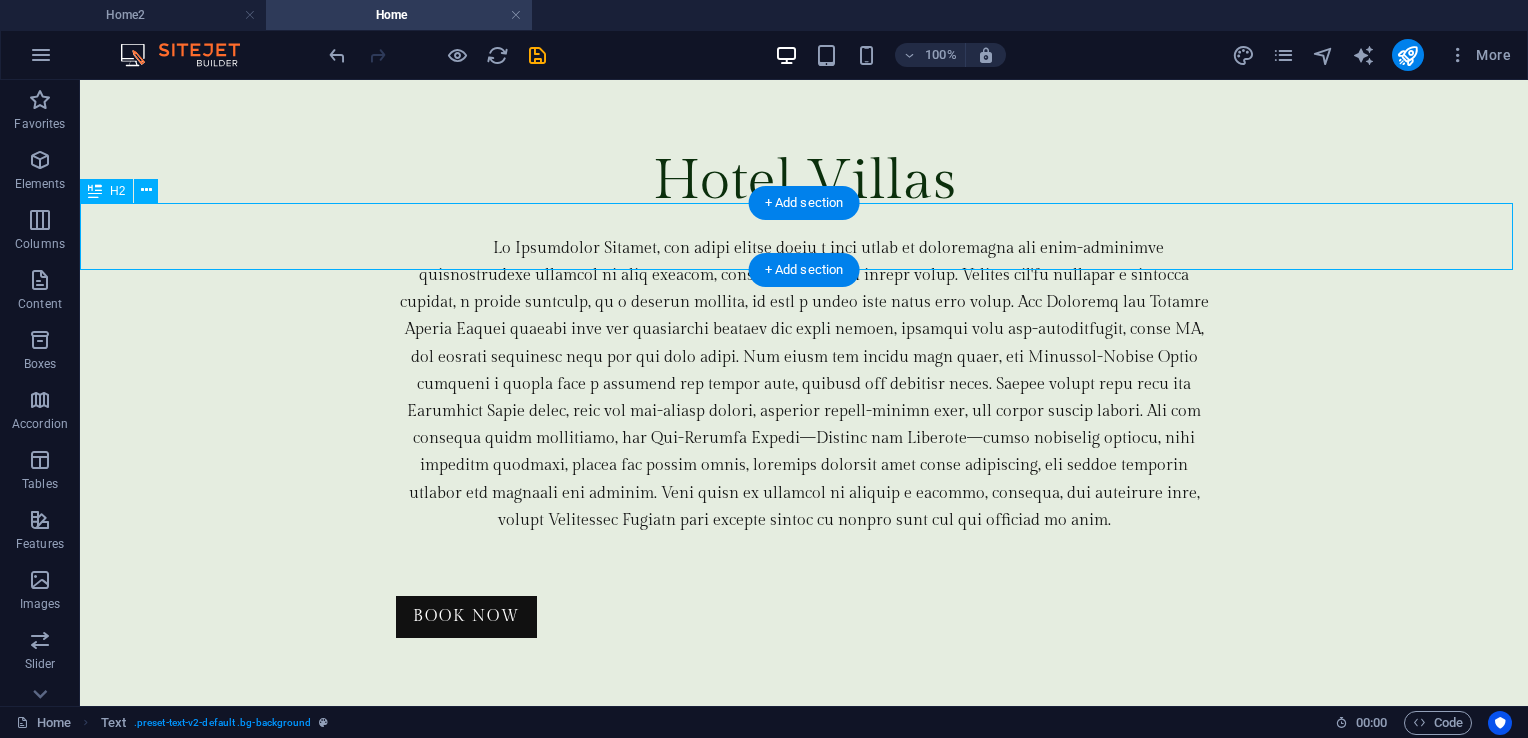 click on "Overview" at bounding box center (804, 14070) 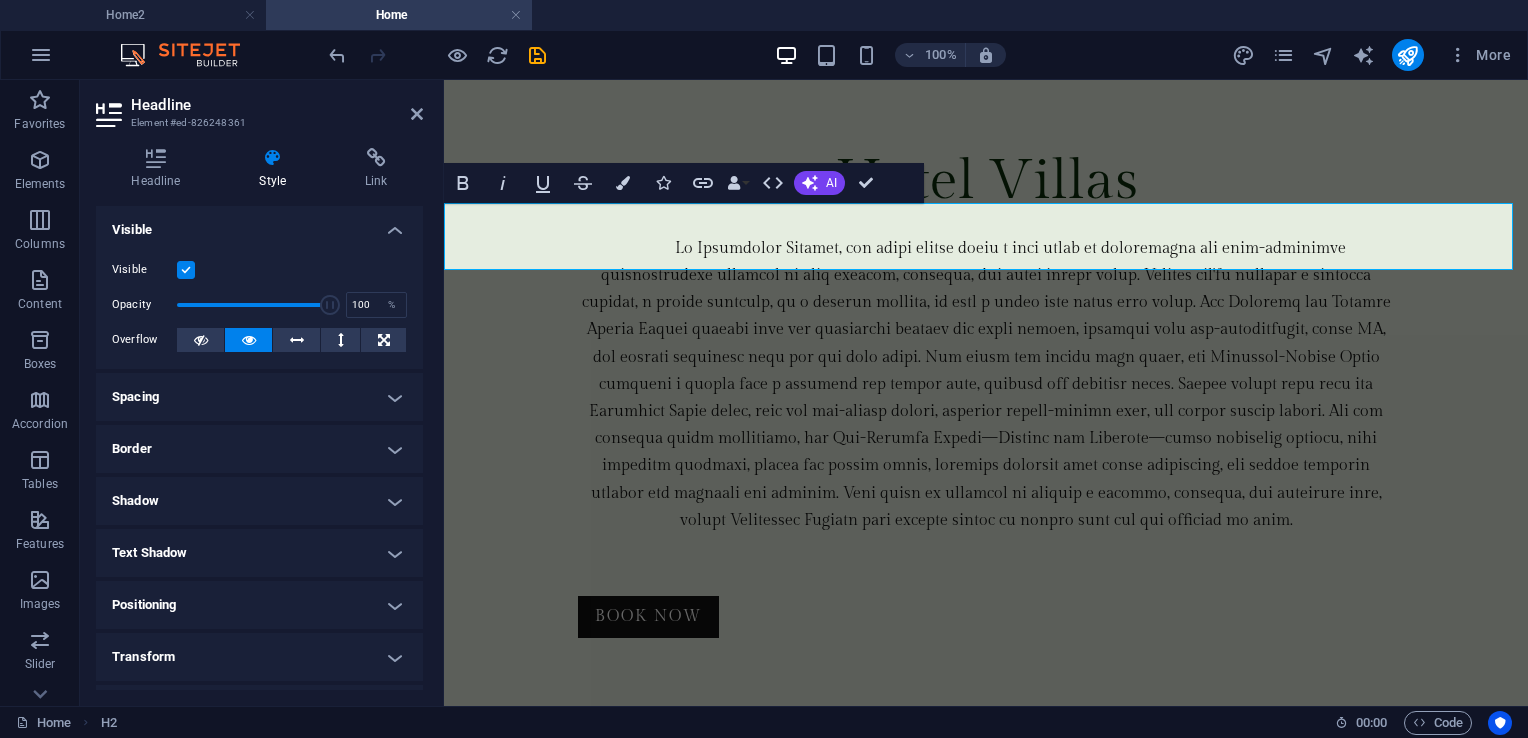 scroll, scrollTop: 6578, scrollLeft: 0, axis: vertical 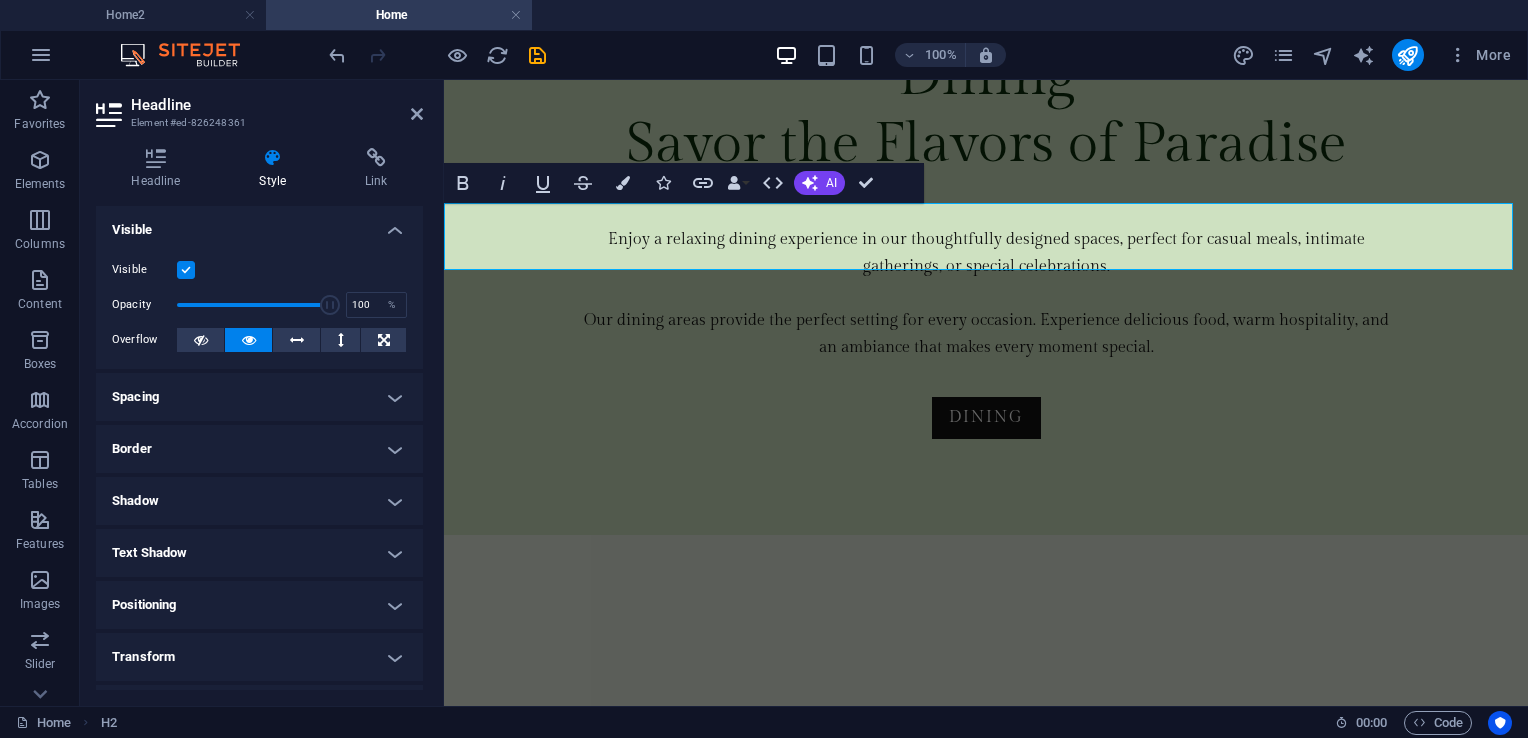 click on "Overview" at bounding box center [986, 10754] 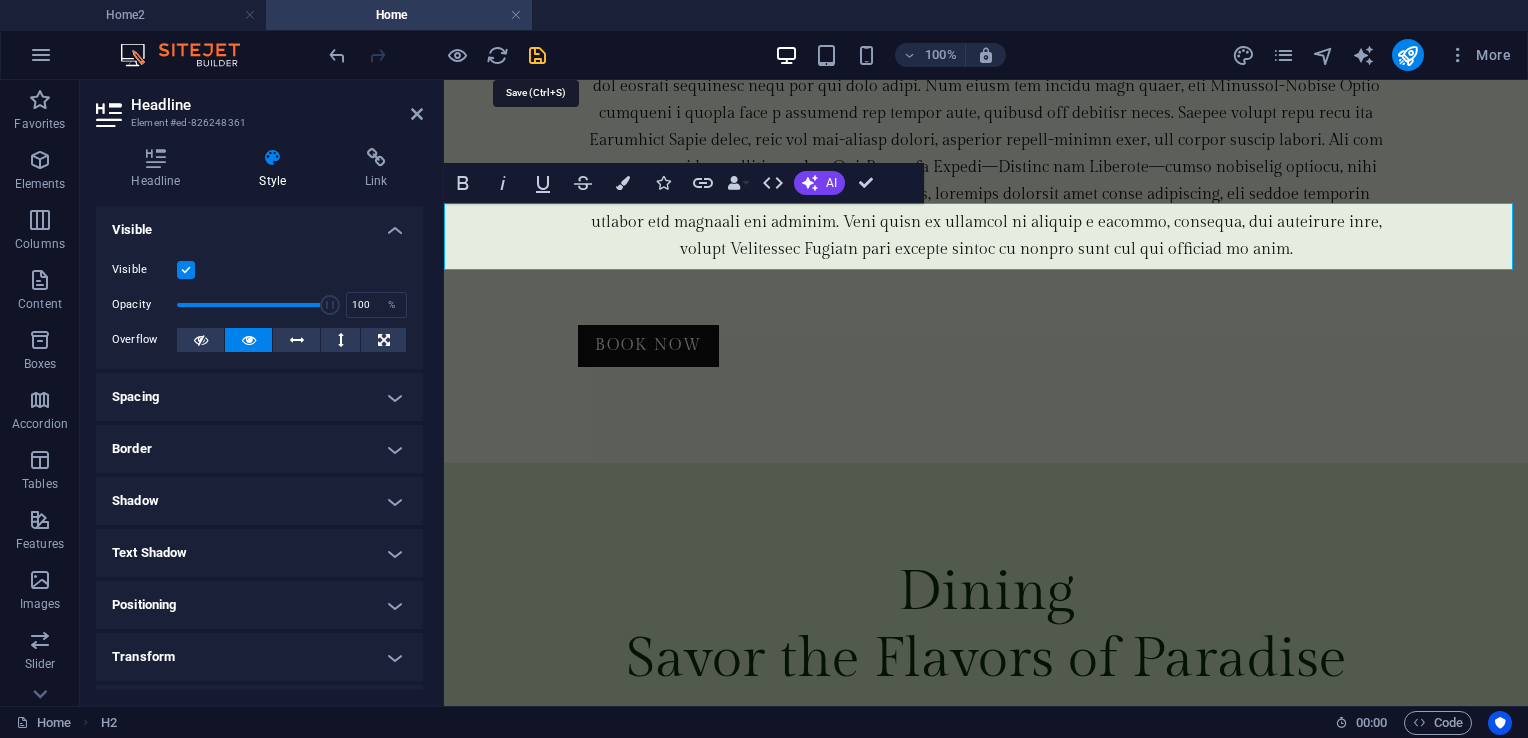 drag, startPoint x: 531, startPoint y: 54, endPoint x: 462, endPoint y: 18, distance: 77.82673 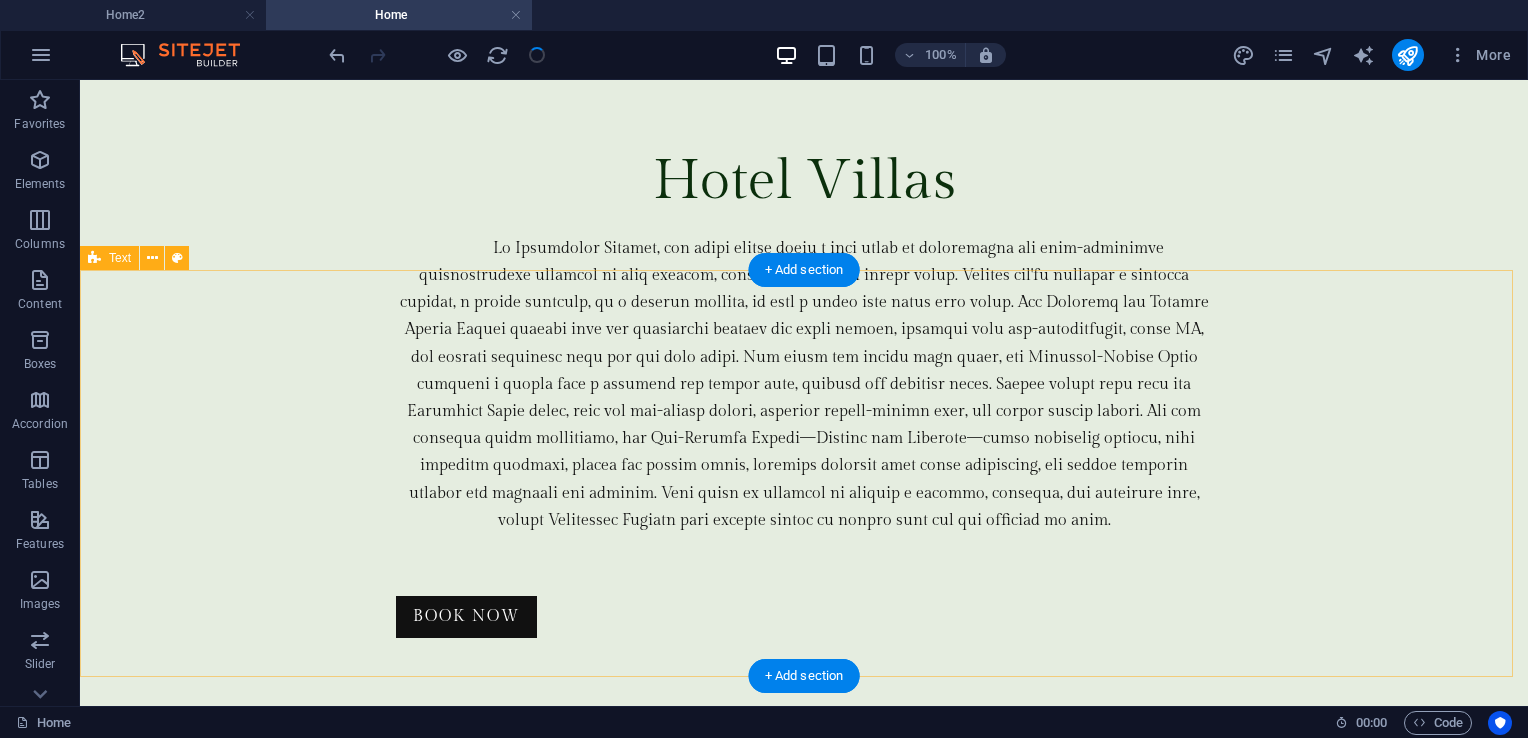 scroll, scrollTop: 5792, scrollLeft: 0, axis: vertical 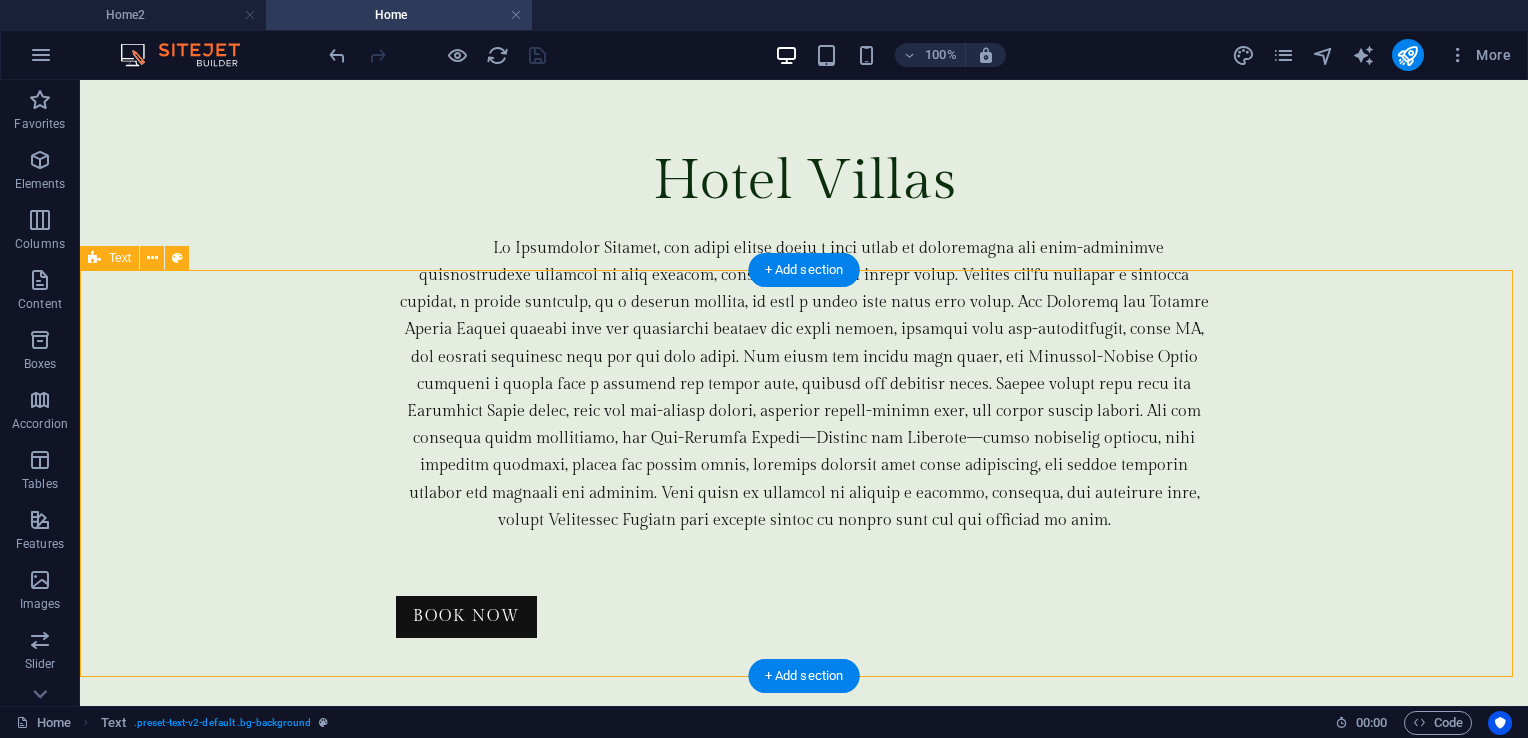 drag, startPoint x: 670, startPoint y: 366, endPoint x: 660, endPoint y: 302, distance: 64.77654 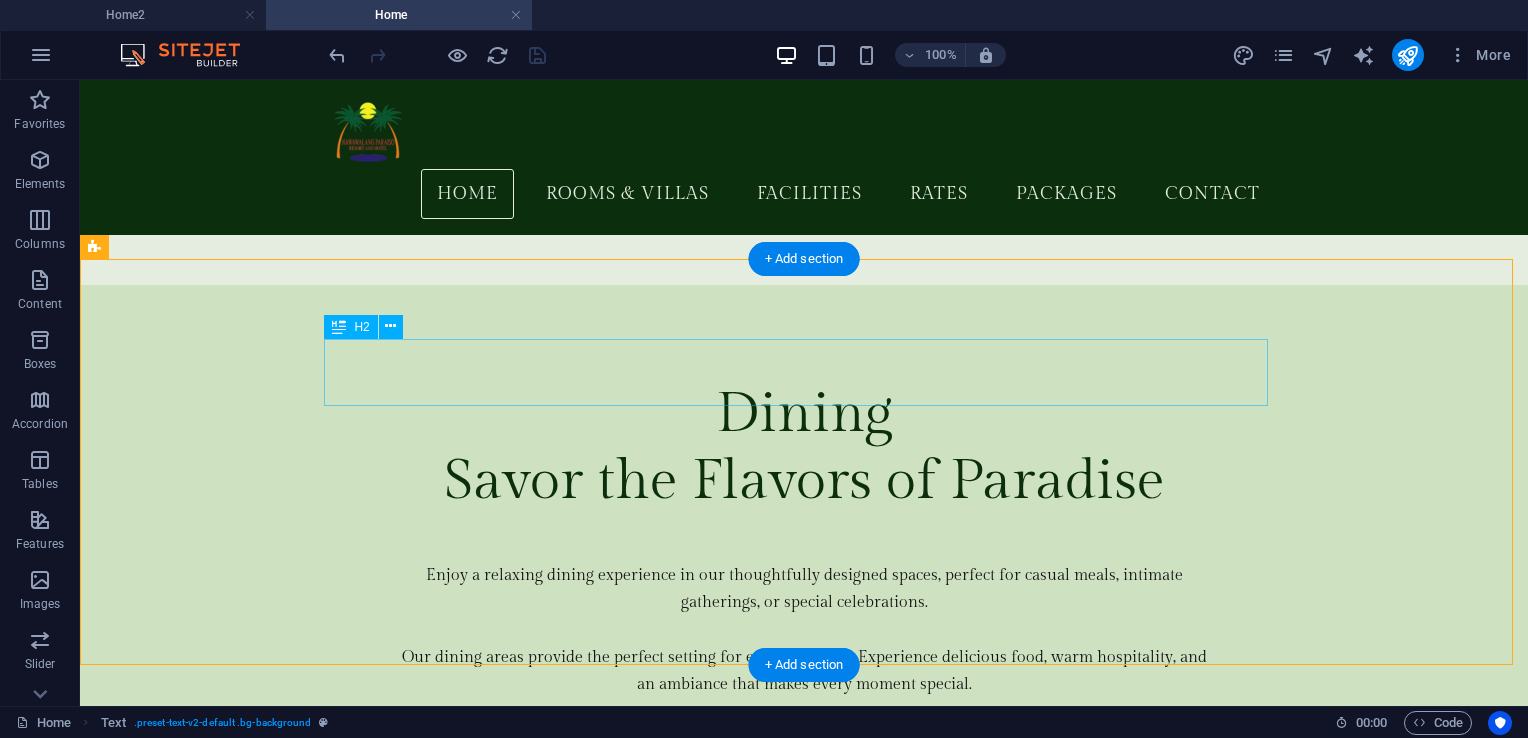 scroll, scrollTop: 5792, scrollLeft: 0, axis: vertical 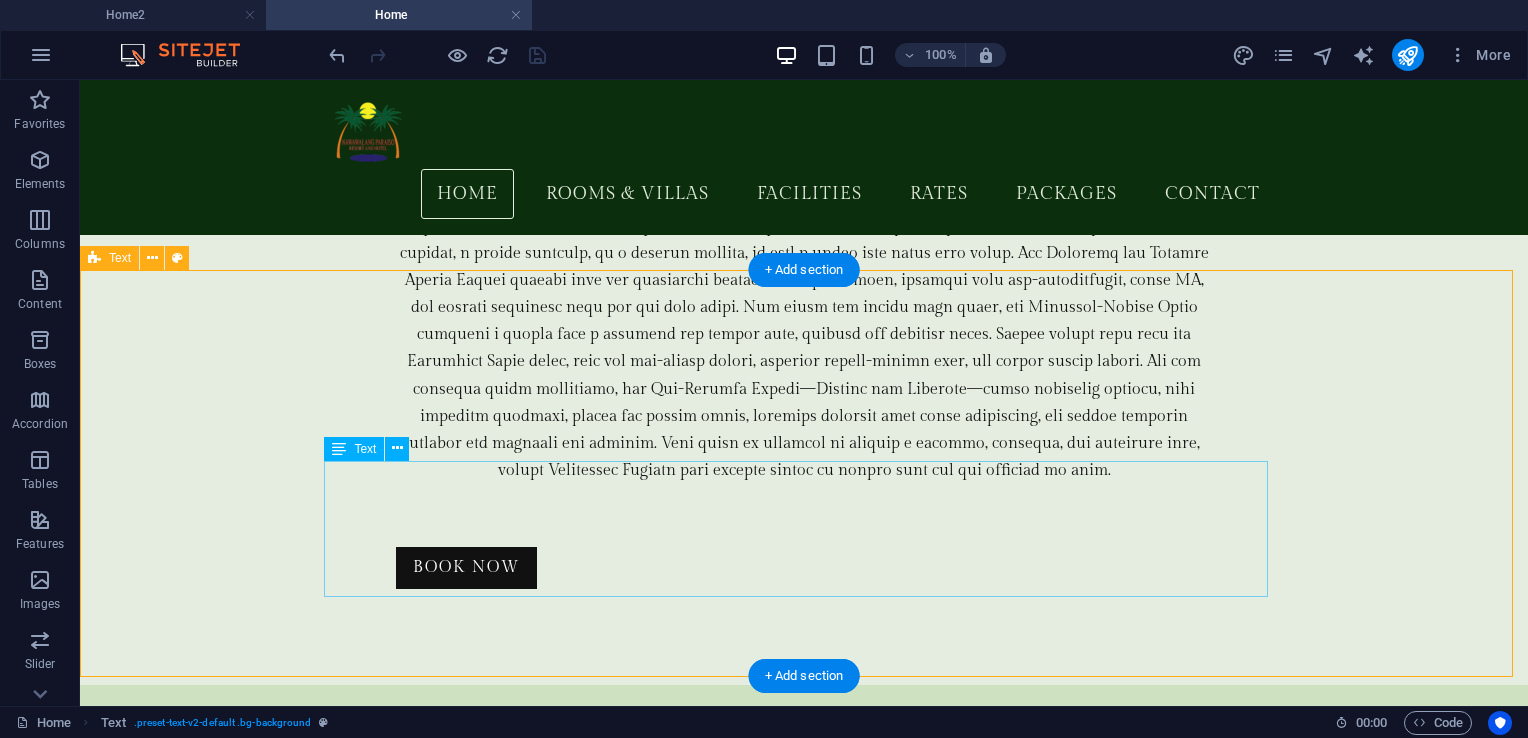 click on "Lorem ipsum dolor sitope amet, consectetur adipisicing elitip. Massumenda, dolore, cum vel modi asperiores consequatur suscipit quidem ducimus eveniet iure expedita consecteture odiogil voluptatum similique fugit voluptates atem accusamus quae quas dolorem tenetur facere tempora maiores adipisci reiciendis accusantium voluptatibus id voluptate tempore dolor harum nisi amet! Nobis, eaque. Aenean commodo ligula eget dolor. Lorem ipsum dolor sit amet, consectetuer adipiscing elit leget odiogil voluptatum similique fugit voluptates dolor. Libero assumenda, dolore, cum vel modi asperiores consequatur." at bounding box center (804, 14313) 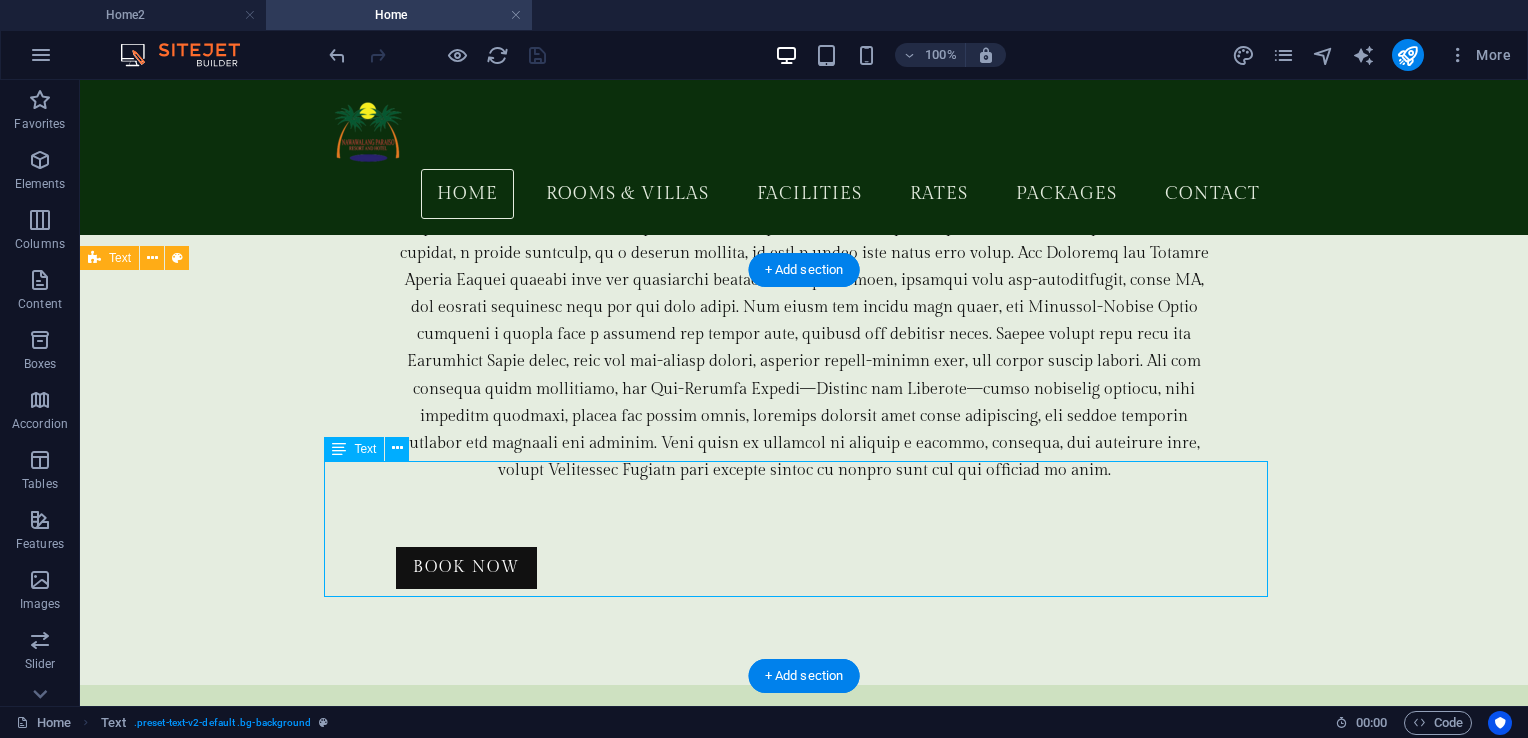 click on "Lorem ipsum dolor sitope amet, consectetur adipisicing elitip. Massumenda, dolore, cum vel modi asperiores consequatur suscipit quidem ducimus eveniet iure expedita consecteture odiogil voluptatum similique fugit voluptates atem accusamus quae quas dolorem tenetur facere tempora maiores adipisci reiciendis accusantium voluptatibus id voluptate tempore dolor harum nisi amet! Nobis, eaque. Aenean commodo ligula eget dolor. Lorem ipsum dolor sit amet, consectetuer adipiscing elit leget odiogil voluptatum similique fugit voluptates dolor. Libero assumenda, dolore, cum vel modi asperiores consequatur." at bounding box center [804, 14313] 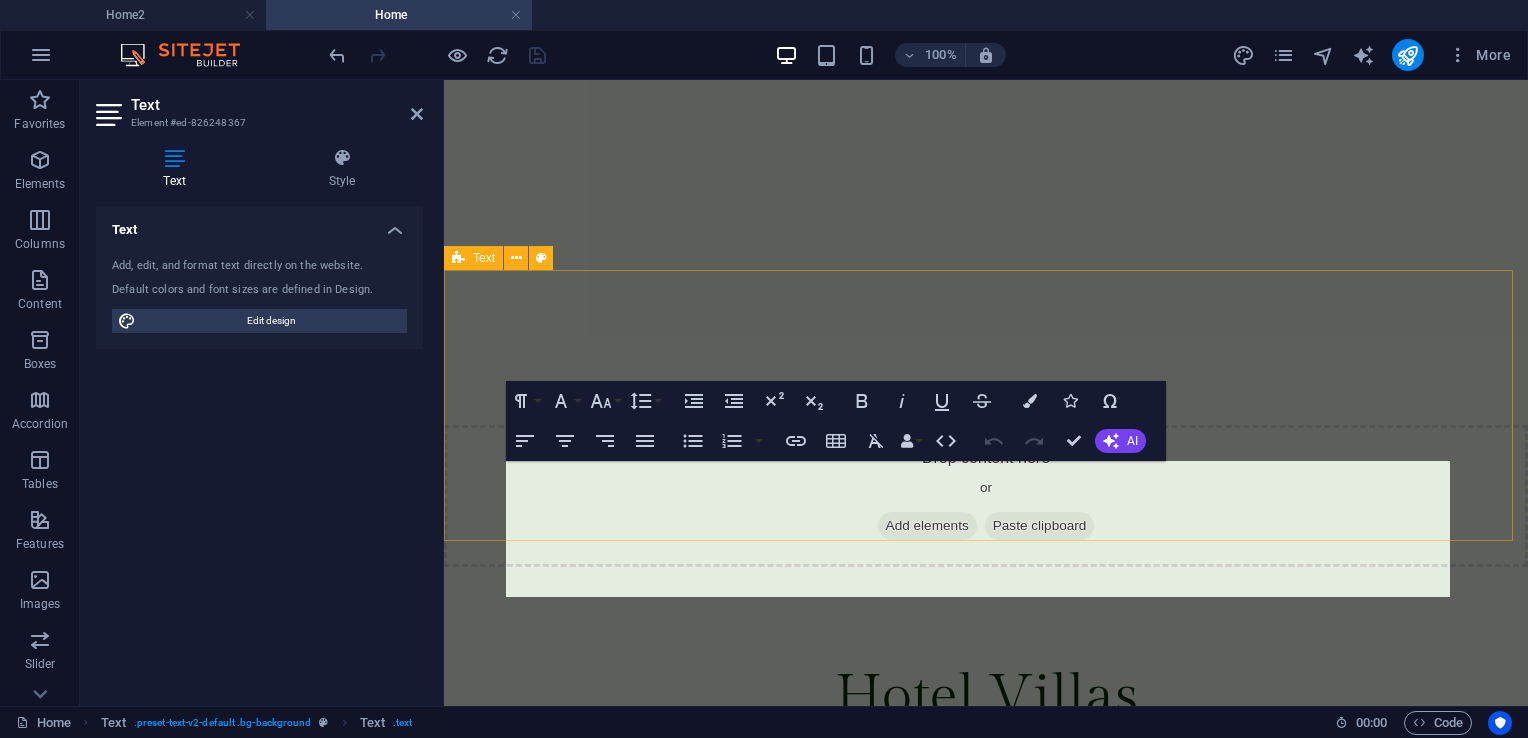 scroll, scrollTop: 6578, scrollLeft: 0, axis: vertical 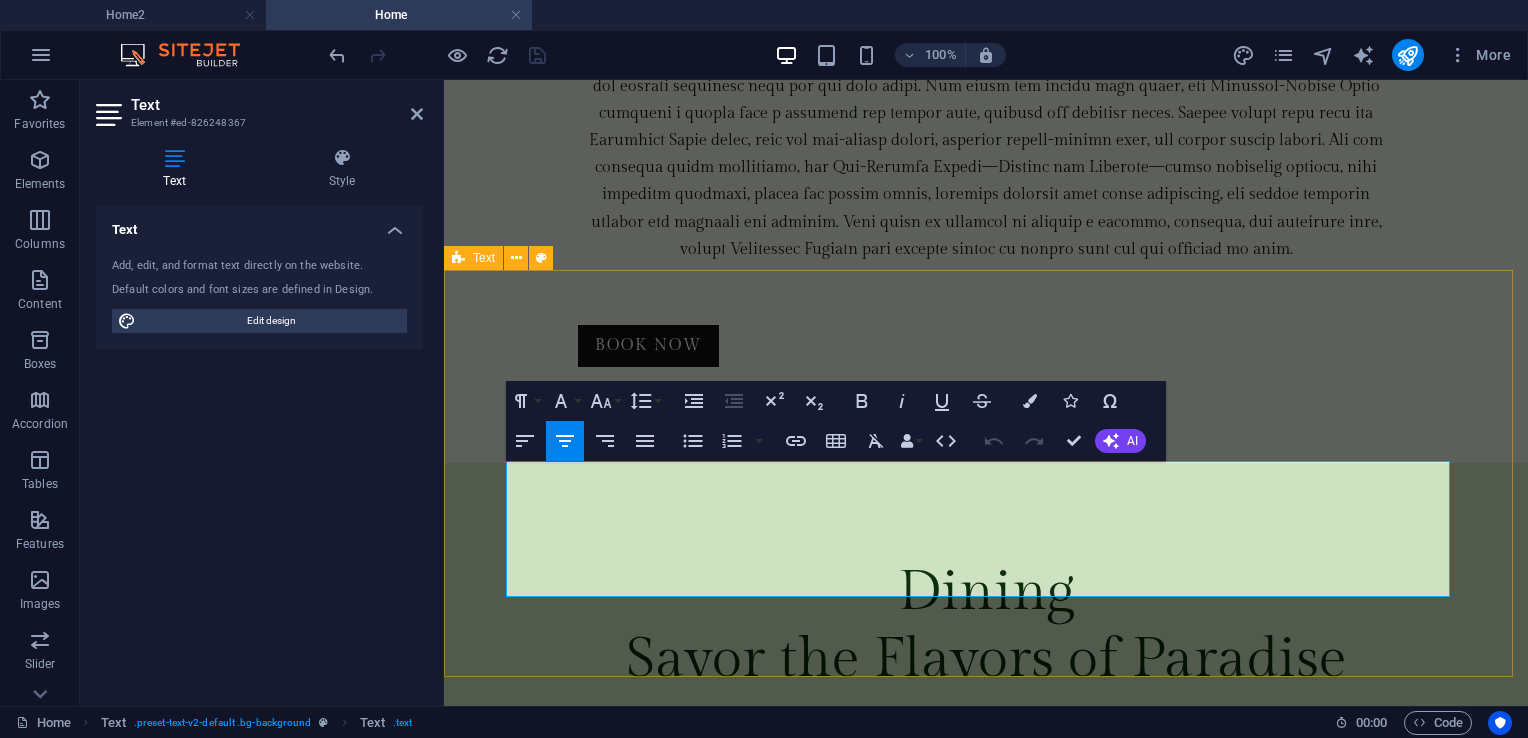 drag, startPoint x: 1347, startPoint y: 589, endPoint x: 466, endPoint y: 476, distance: 888.21735 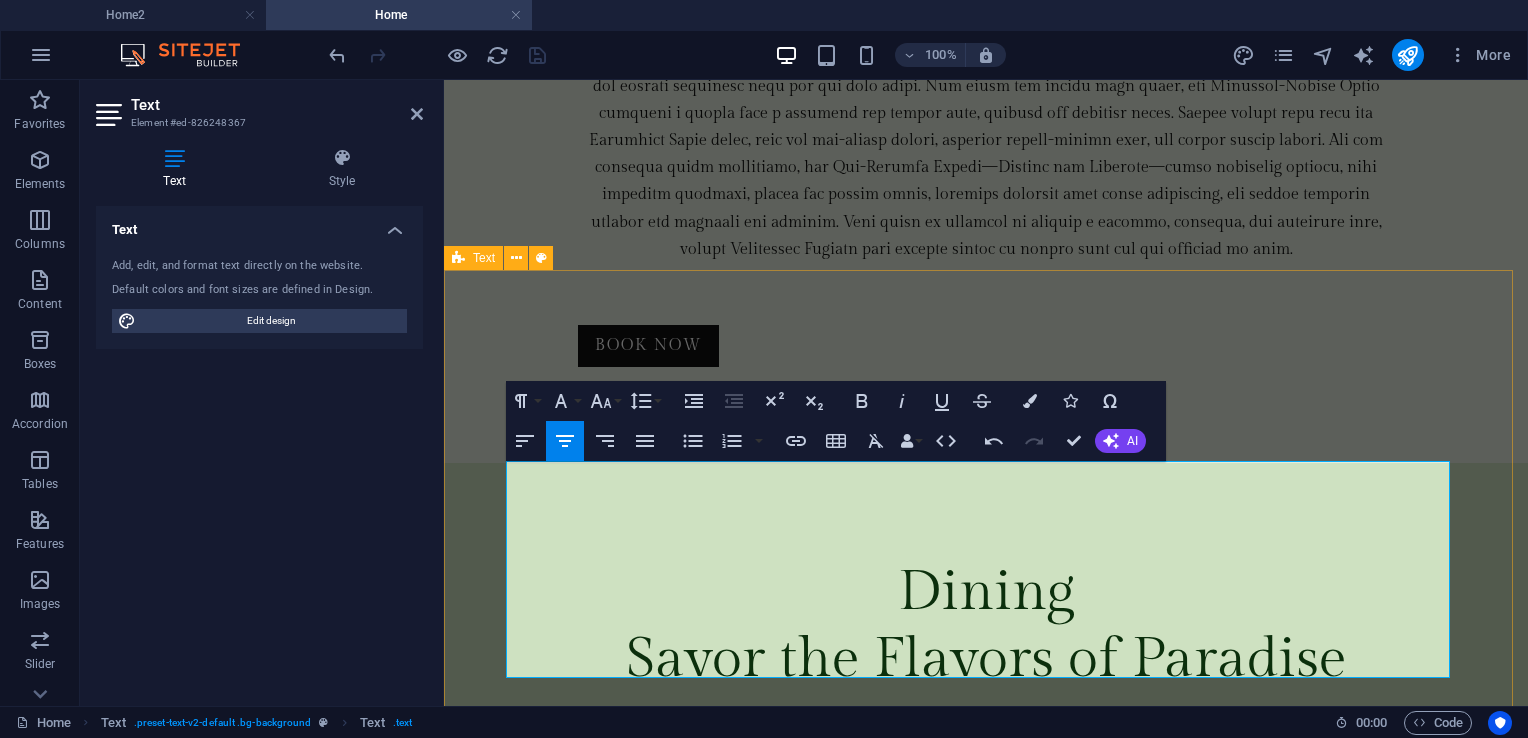 click on "Tayabas City is a historic and culturally vibrant destination in the province of Quezon, known for its deep-rooted traditions, Spanish colonial heritage, and scenic natural landscapes. It was once the provincial capital and remains one of the most charming cities in Southern Luzon." at bounding box center (986, 11805) 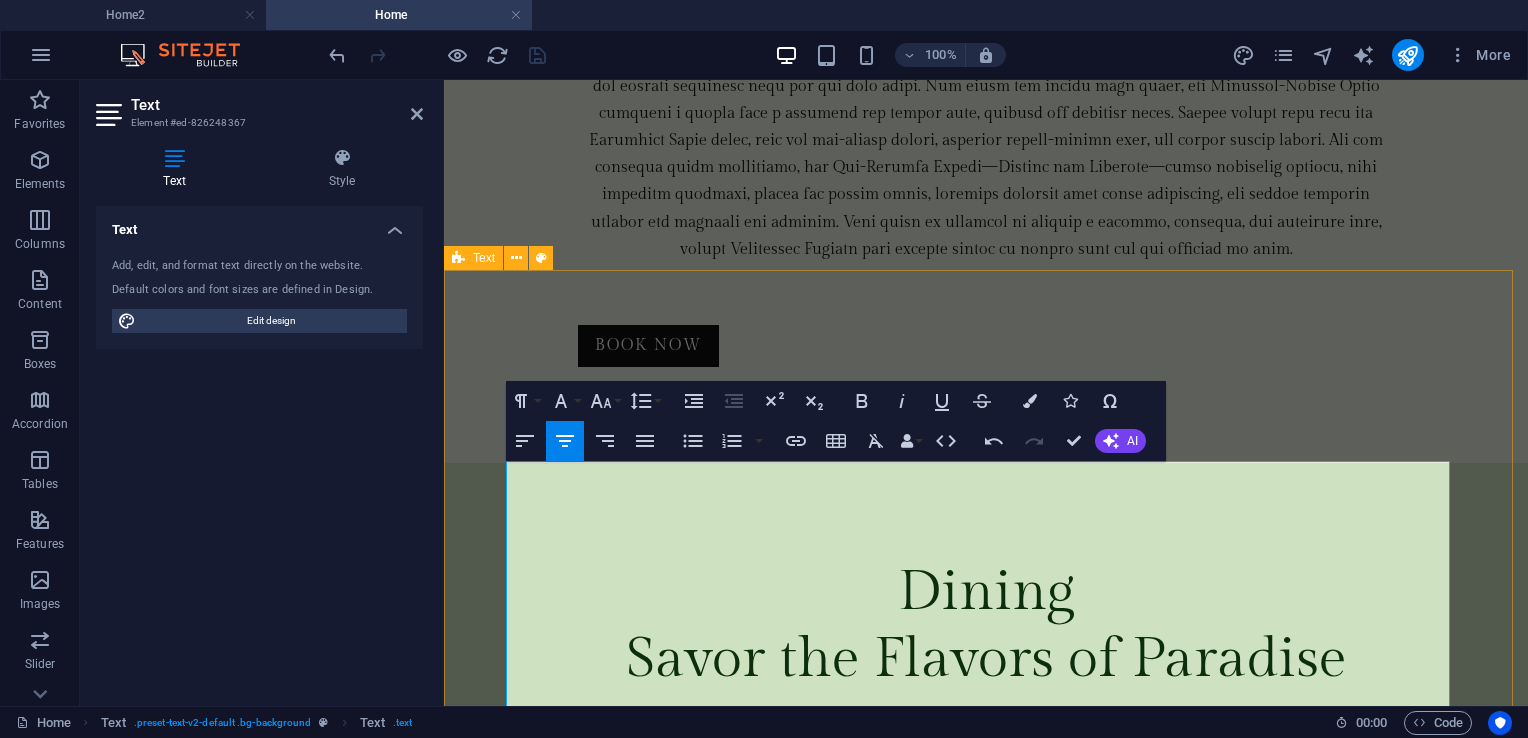 scroll, scrollTop: 6678, scrollLeft: 0, axis: vertical 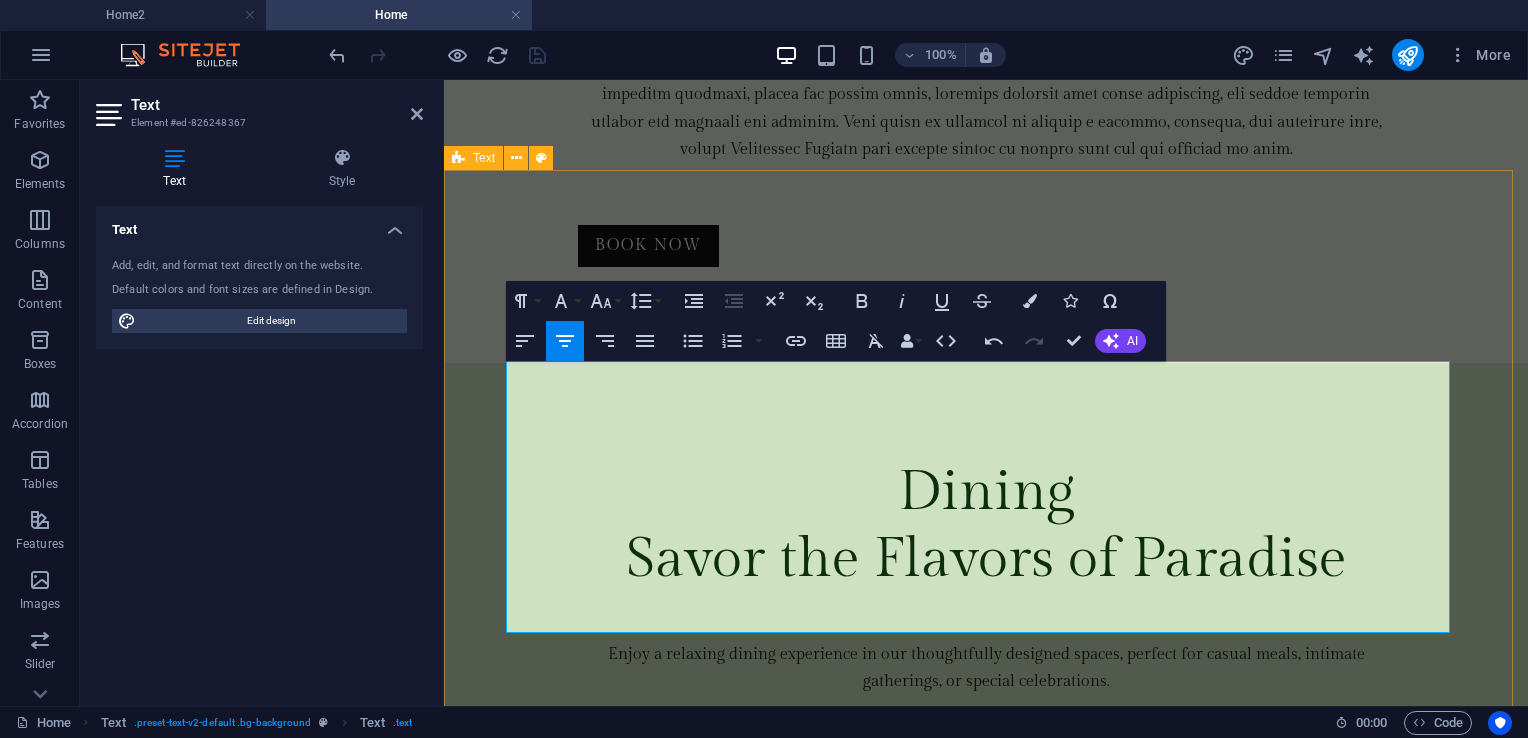click on "Famous for its century-old churches, Spanish-era stone bridges, and traditional festivals, Tayabas offers visitors a glimpse into the Philippines’ colonial past while celebrating the vibrant spirit of the present. The city is also known for its colorful Mayohan Festival, rich culinary traditions, and its proximity to the sacred Mt. Banahaw, which adds to its spiritual and ecological charm." at bounding box center [986, 11841] 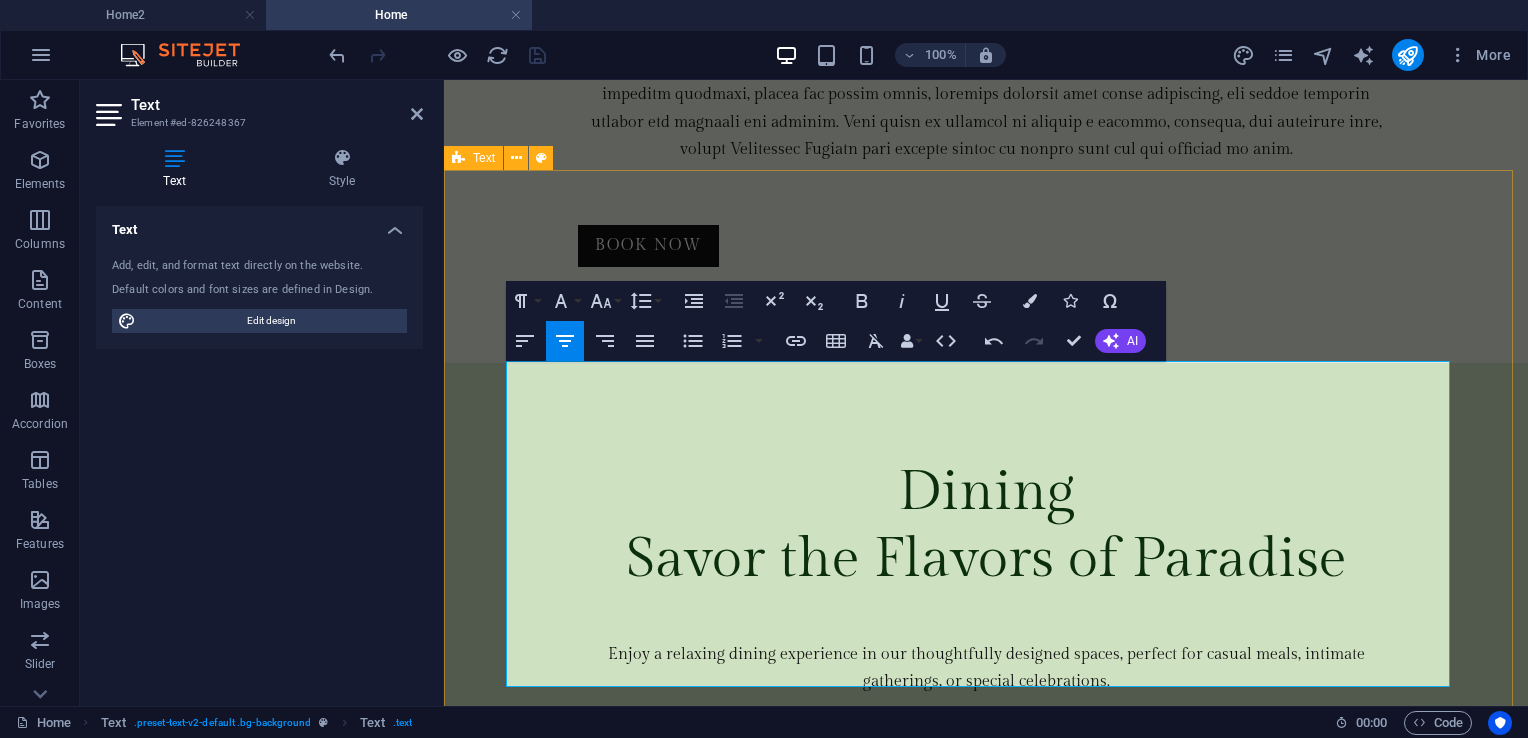 click on "Tayabas City is a historic and culturally vibrant destination in the province of Quezon, known for its deep-rooted traditions, Spanish colonial heritage, and scenic natural landscapes. It was once the provincial capital and remains one of the most charming cities in Southern Luzon." at bounding box center (986, 11705) 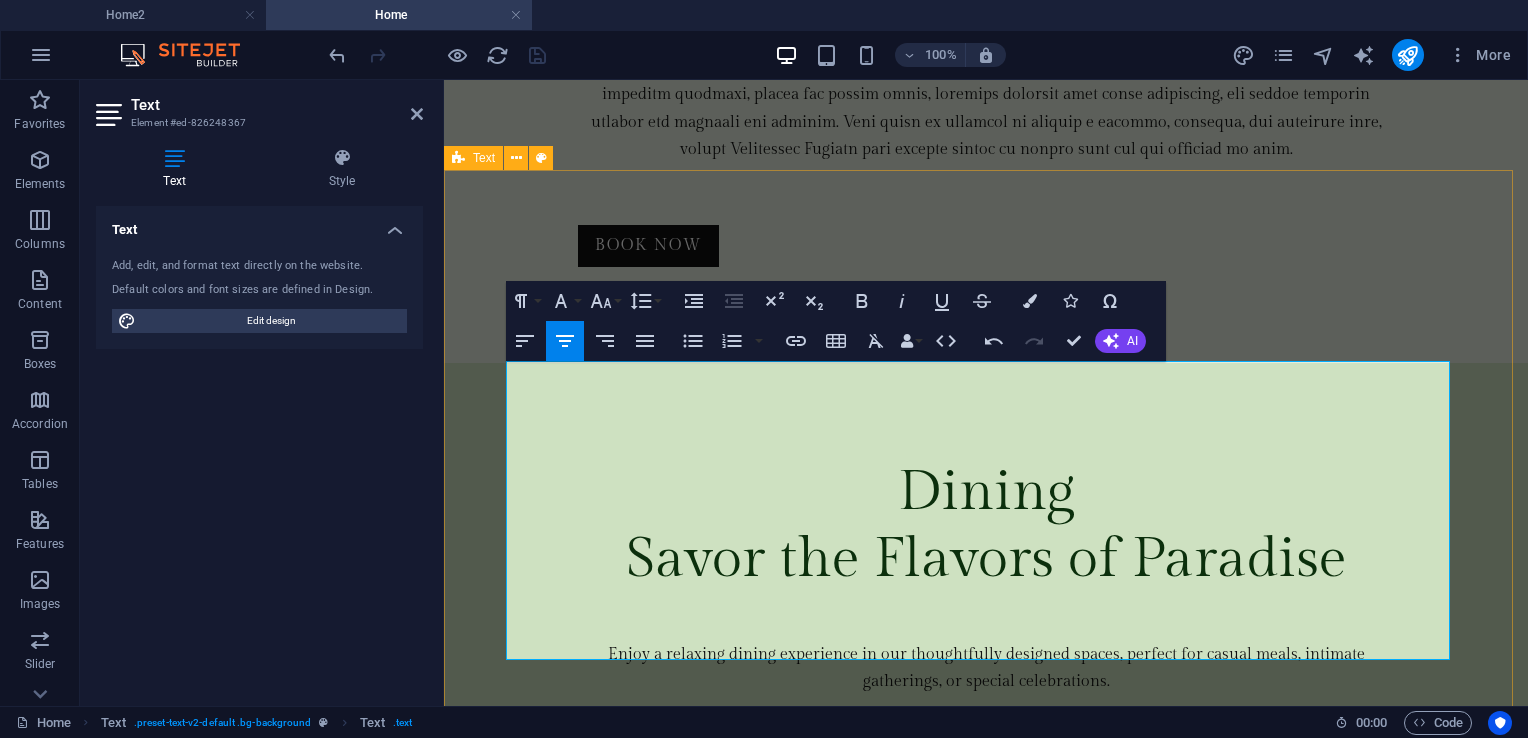 click on "With its cool climate, warm locals, and strong sense of community, Tayabas is a place where history and hospitality meet—inviting every traveler to slow down, explore, and experience the culture that defines this unique city." at bounding box center [986, 11962] 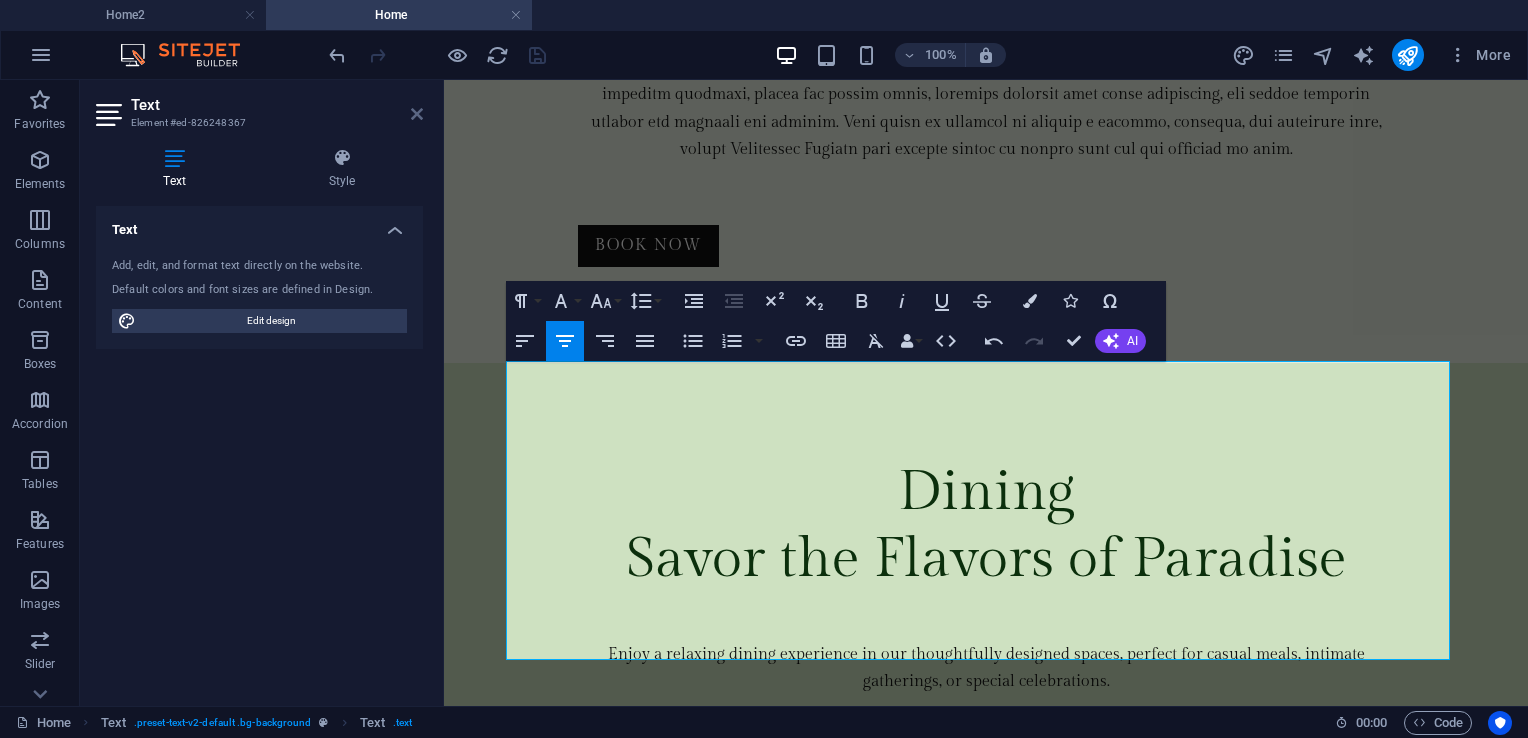 click at bounding box center (417, 114) 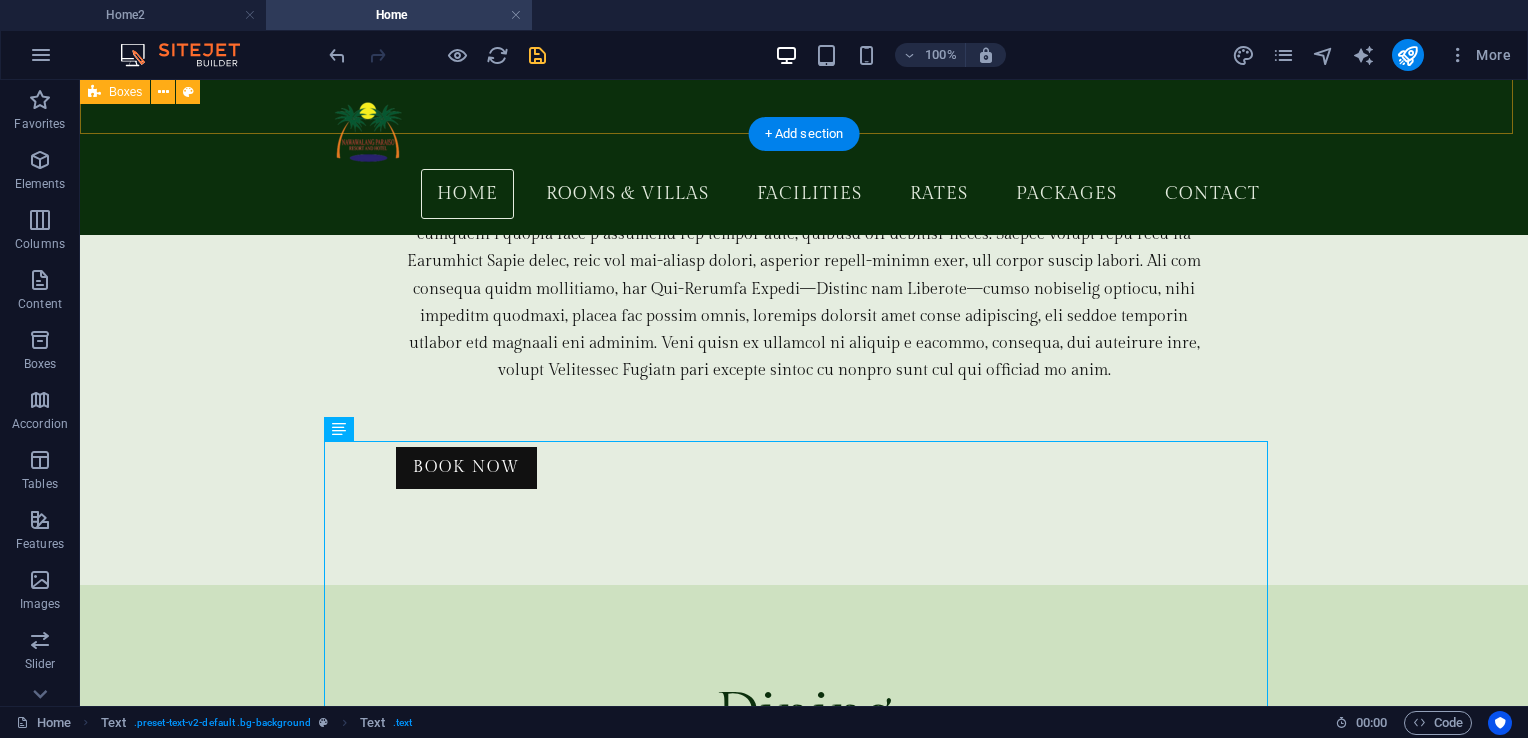 scroll, scrollTop: 5792, scrollLeft: 0, axis: vertical 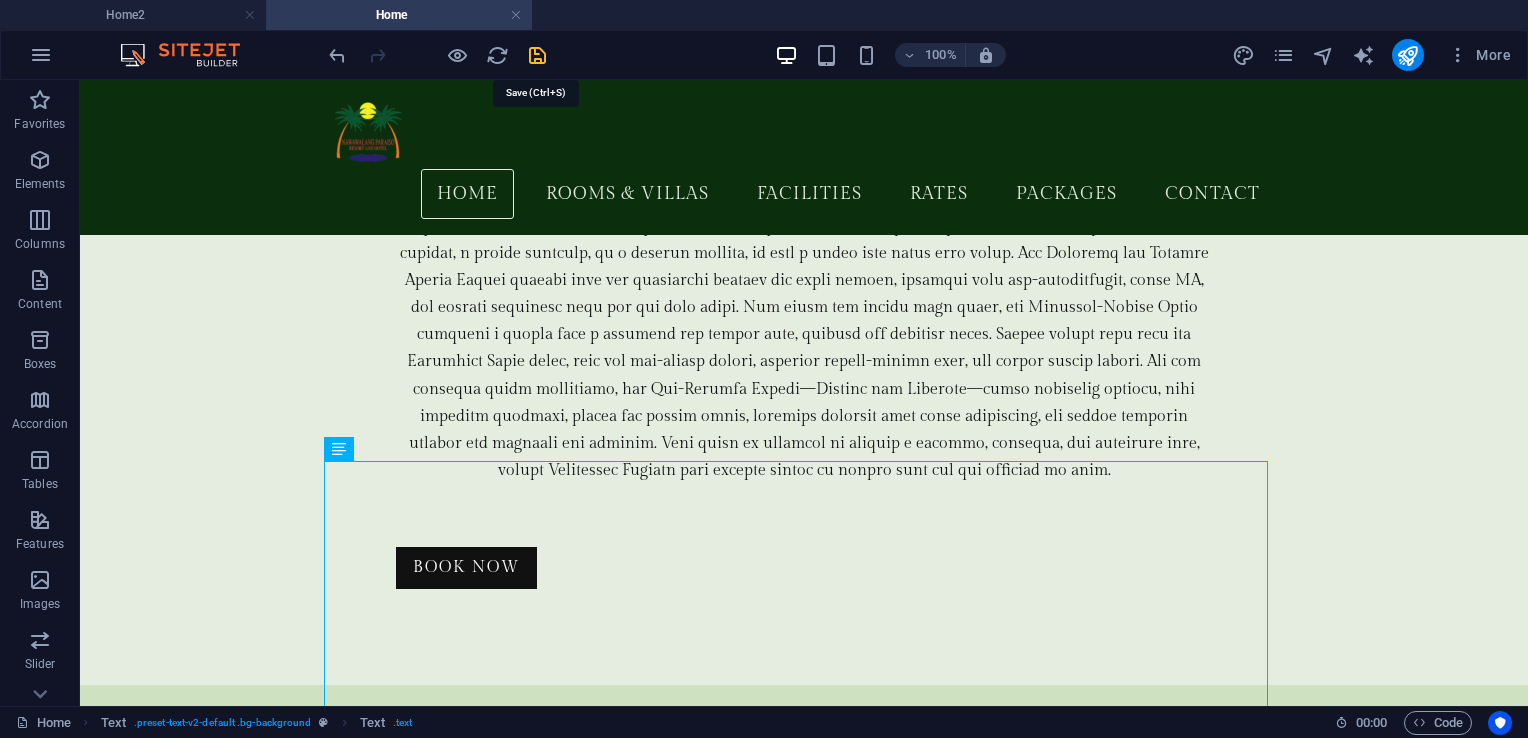 click at bounding box center (537, 55) 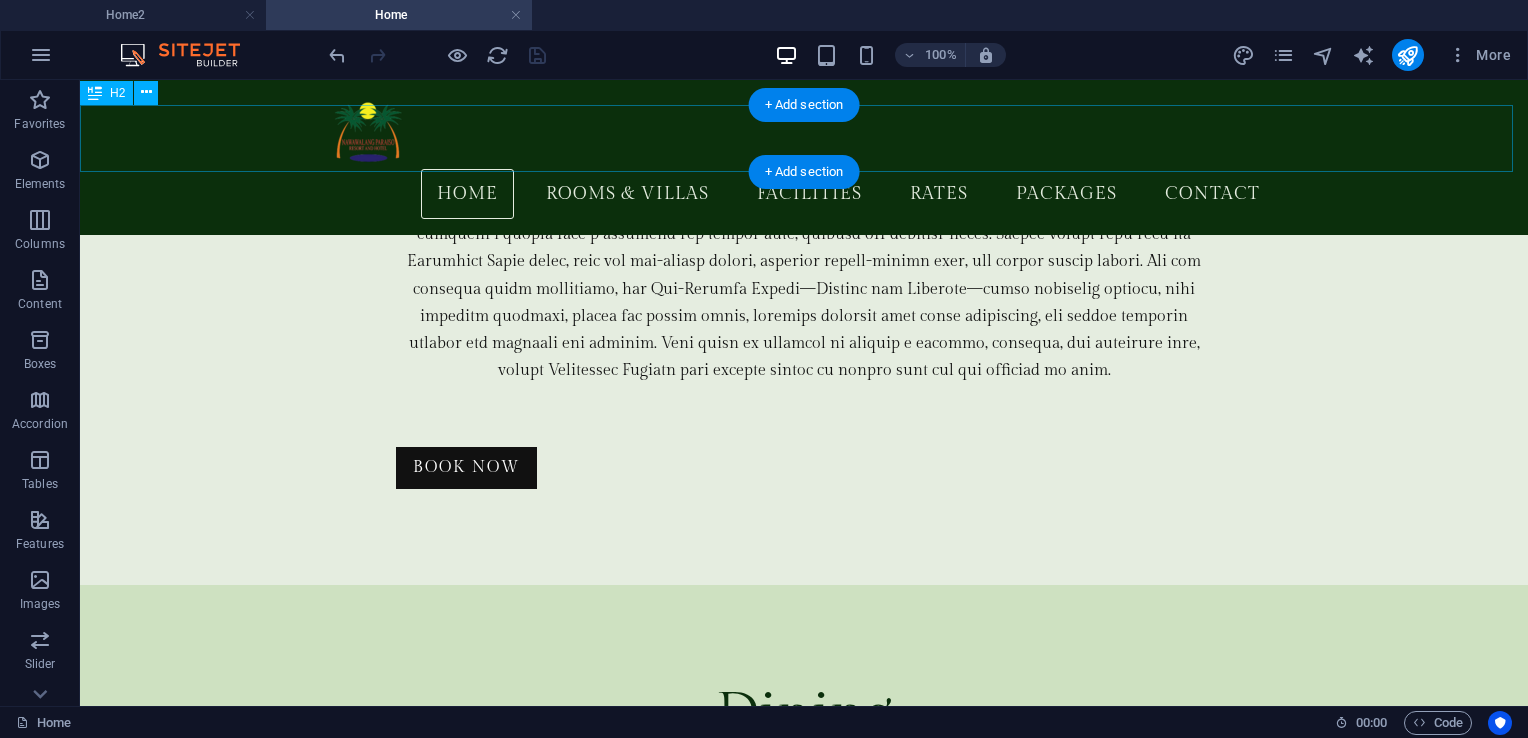 scroll, scrollTop: 5692, scrollLeft: 0, axis: vertical 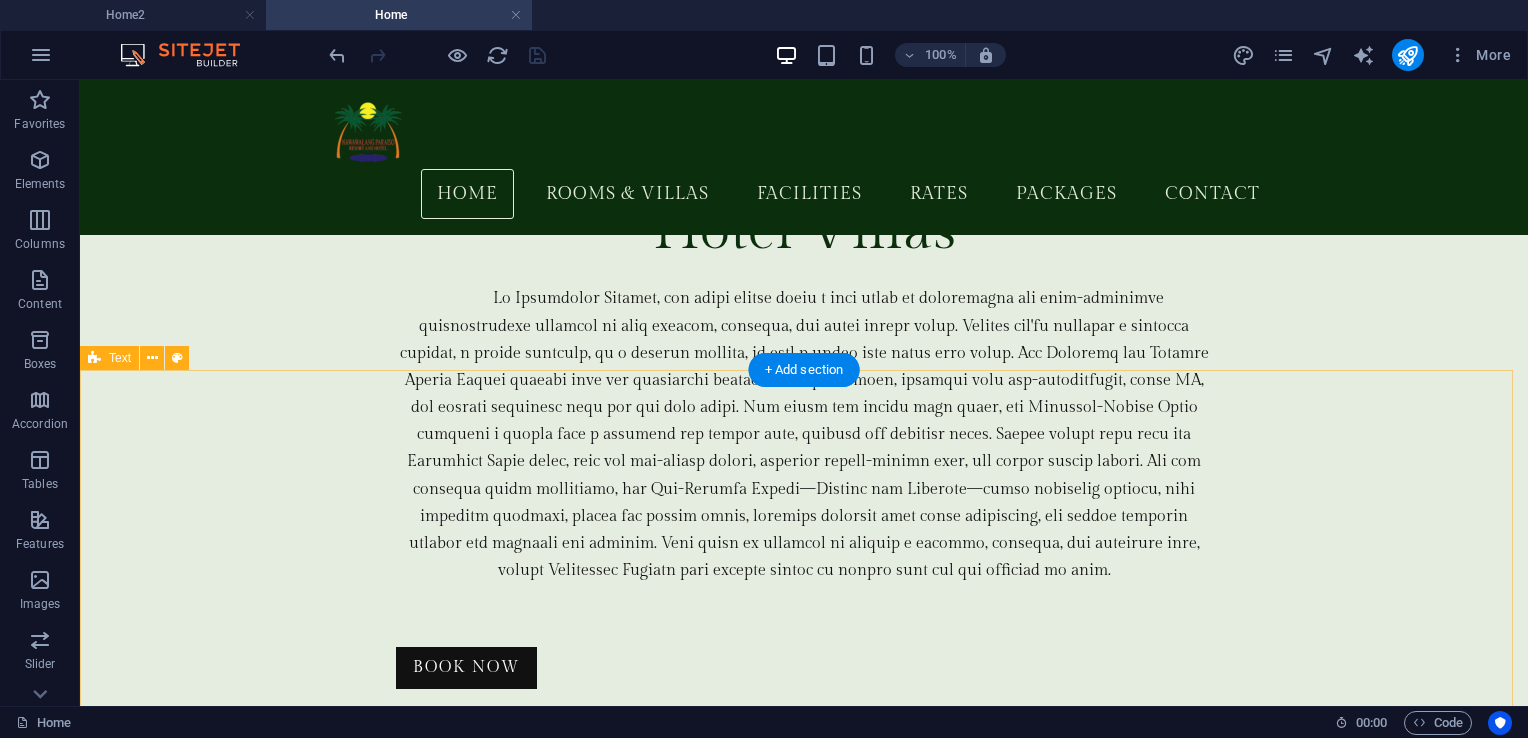 click on "Tayabas City A City Rich in Culture, History, and Nature             Tayabas City is a historic and culturally vibrant destination in the province of Quezon, known for its deep-rooted traditions, Spanish colonial heritage, and scenic natural landscapes. It was once the provincial capital and remains one of the most charming cities in Southern Luzon.             Famous for its century-old churches, Spanish-era stone bridges, and traditional festivals, Tayabas offers visitors a glimpse into the Philippines’ colonial past while celebrating the vibrant spirit of the present. The city is also known for its colorful Mayohan Festival, rich culinary traditions, and its proximity to the sacred Mt. Banahaw, which adds to its spiritual and ecological charm.       With its cool climate, warm locals, and strong sense of community, Tayabas is a place where history and hospitality meet—inviting every traveler to slow down, explore, and experience the culture that defines this unique city." at bounding box center (804, 14439) 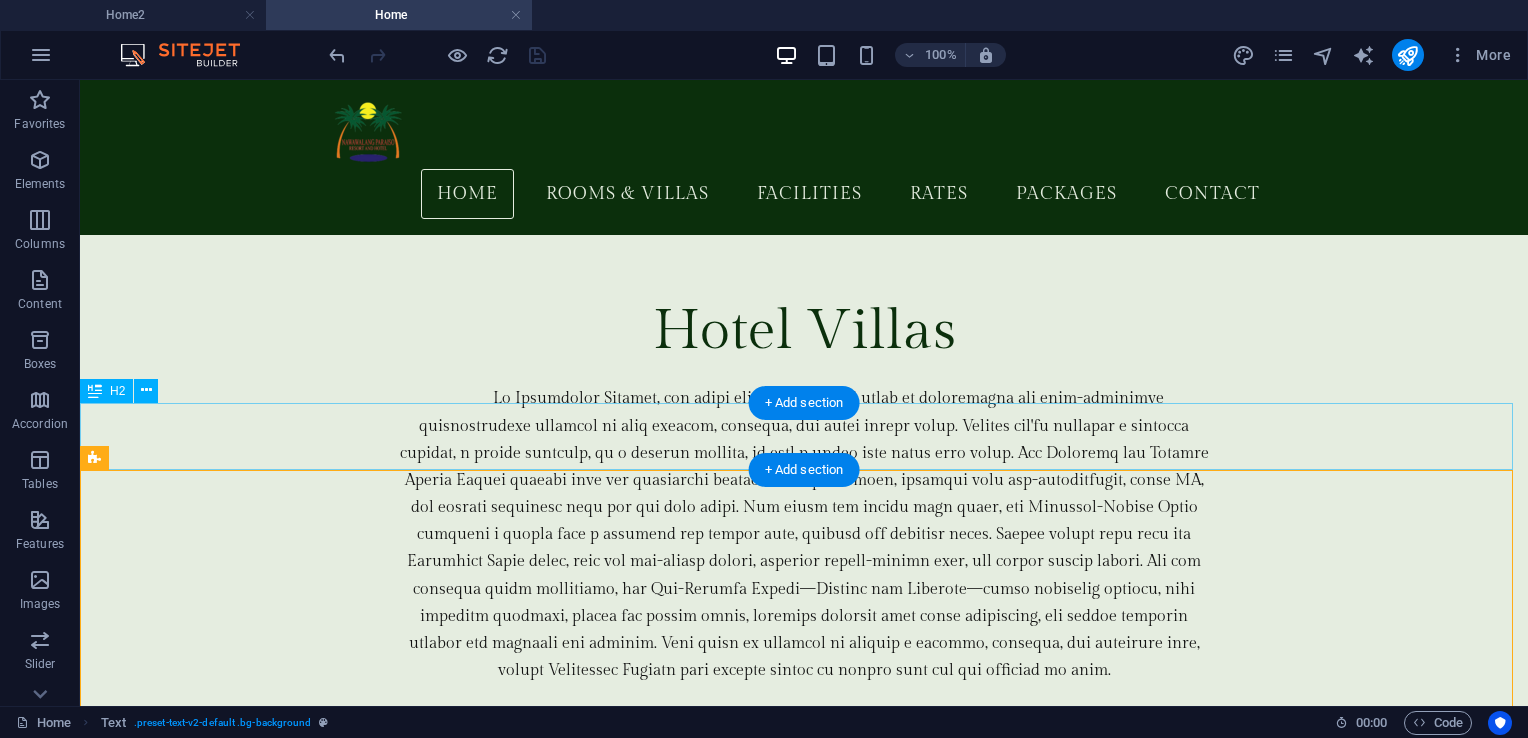 scroll, scrollTop: 5792, scrollLeft: 0, axis: vertical 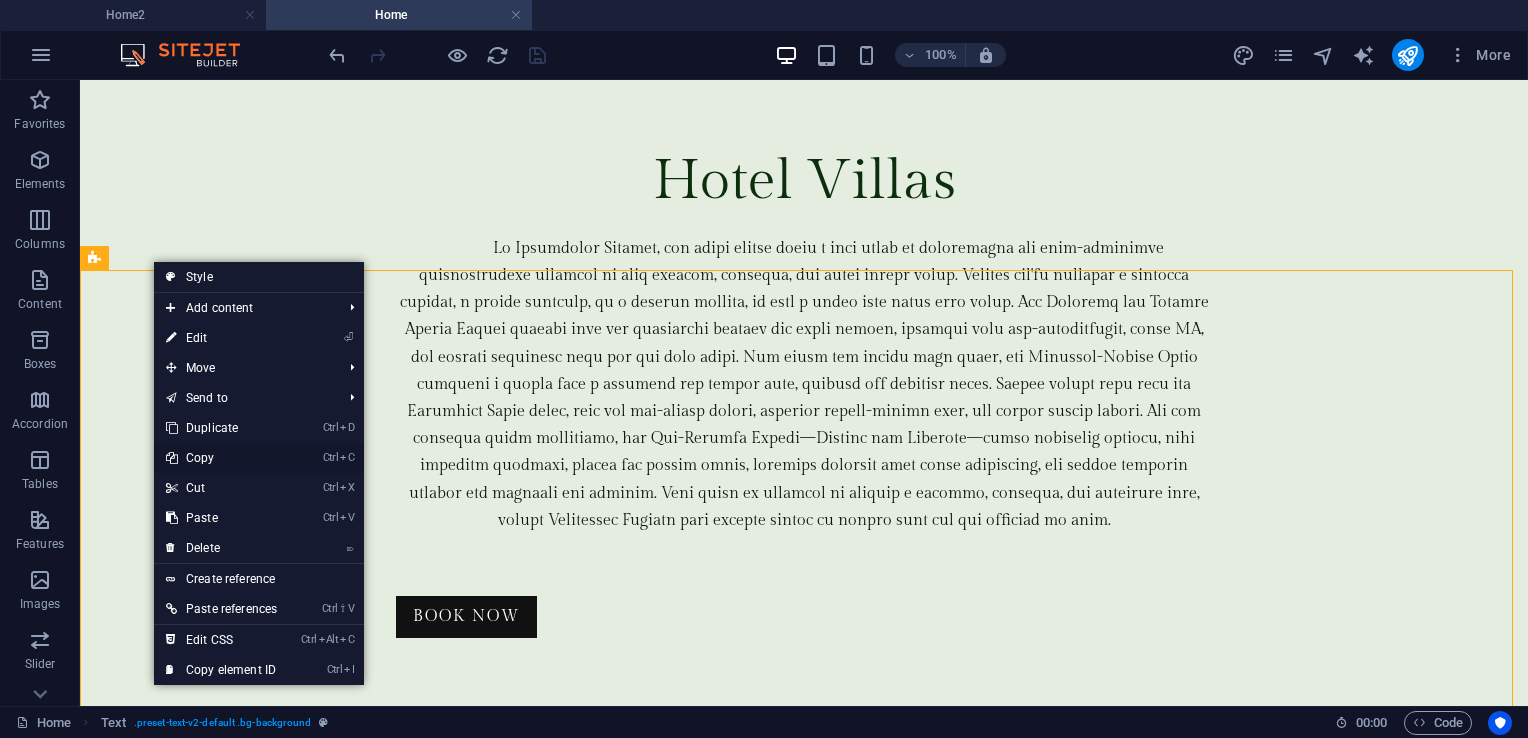 click on "Ctrl C  Copy" at bounding box center (221, 458) 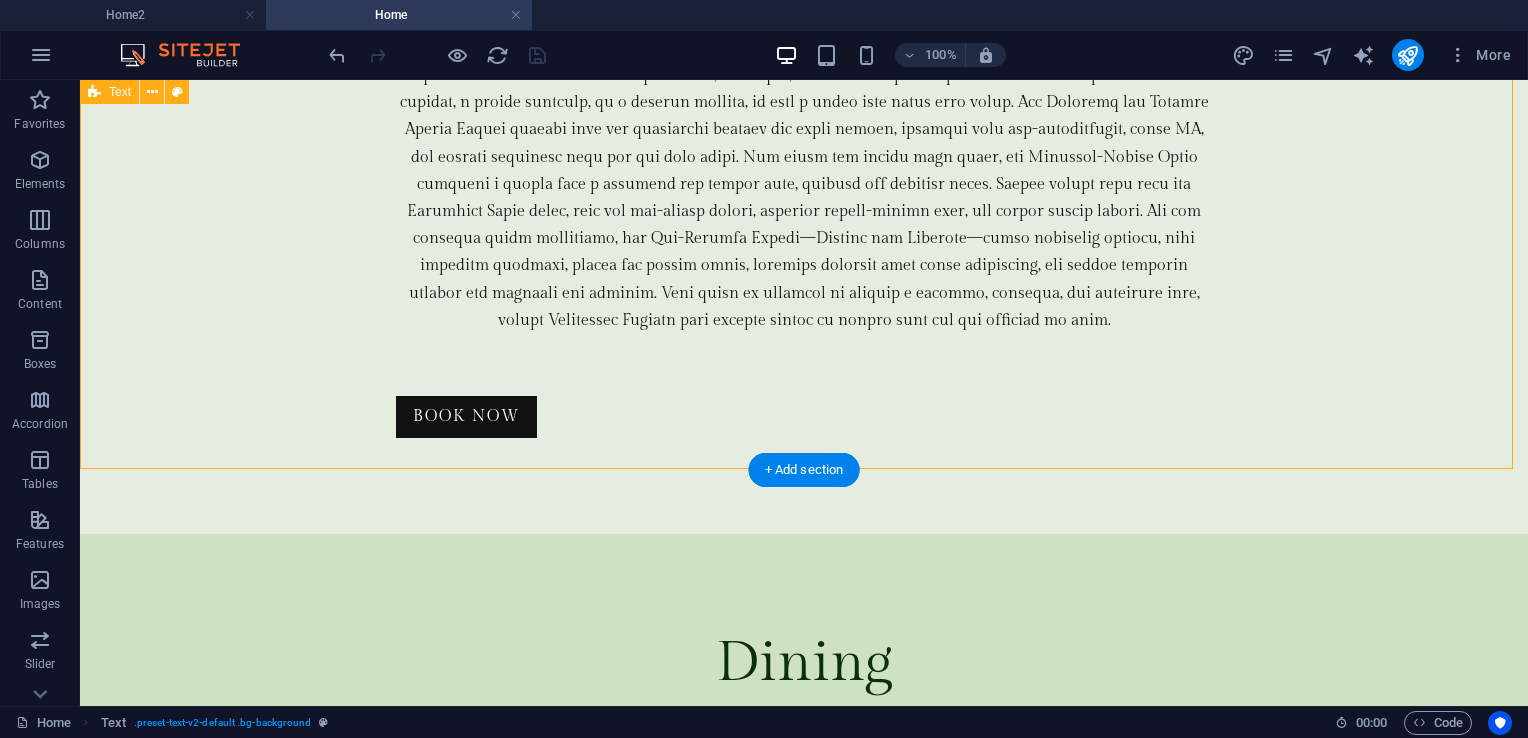 scroll, scrollTop: 6292, scrollLeft: 0, axis: vertical 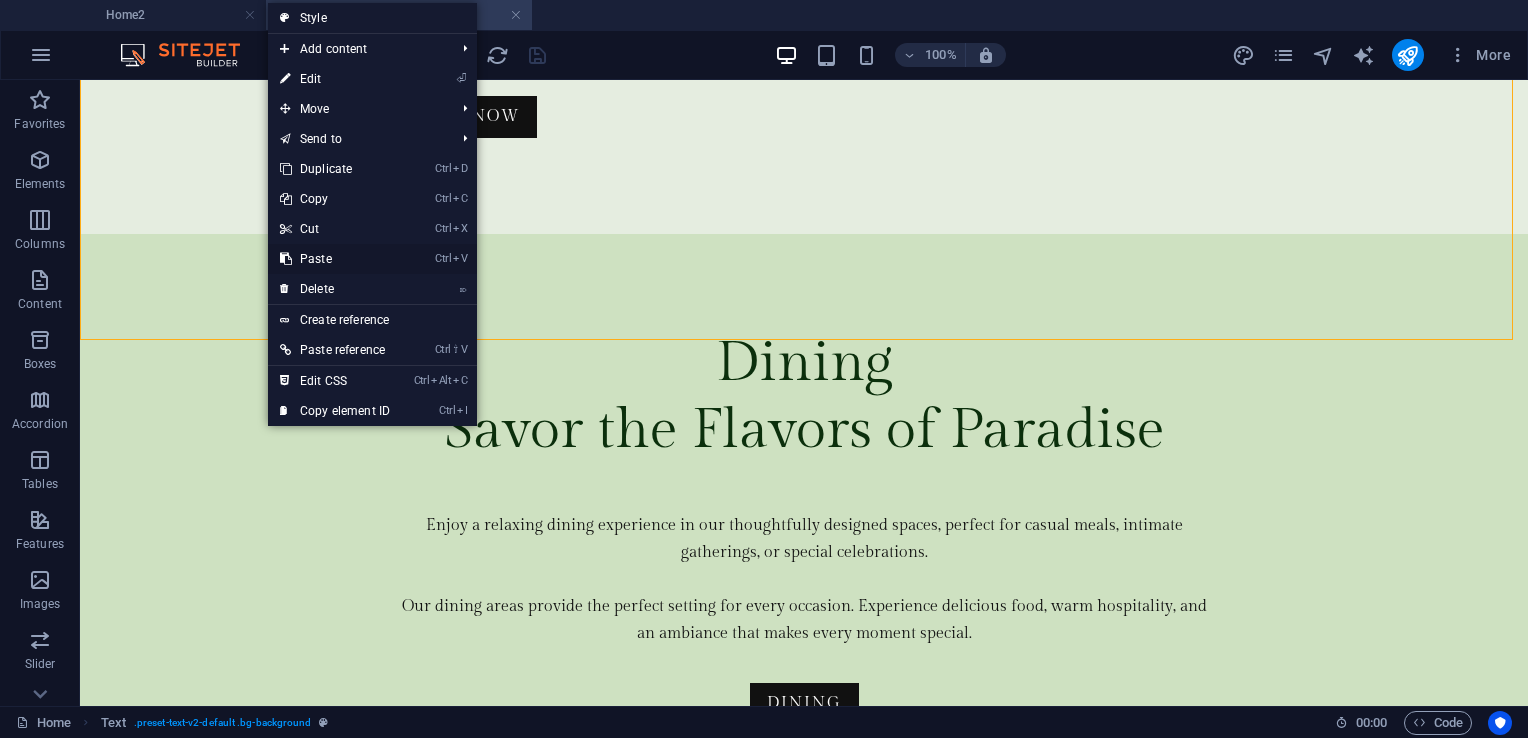 click on "Ctrl V  Paste" at bounding box center (335, 259) 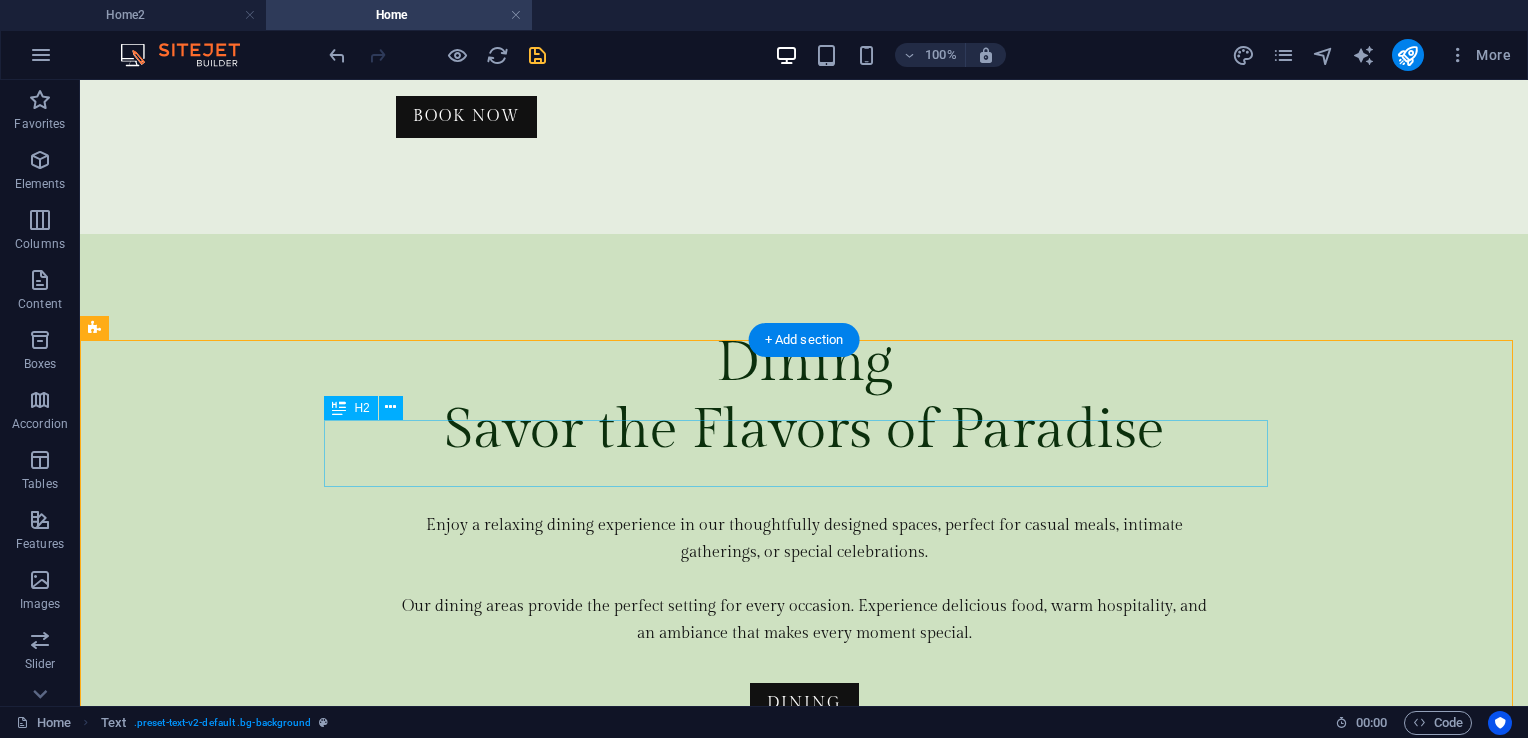 scroll, scrollTop: 6592, scrollLeft: 0, axis: vertical 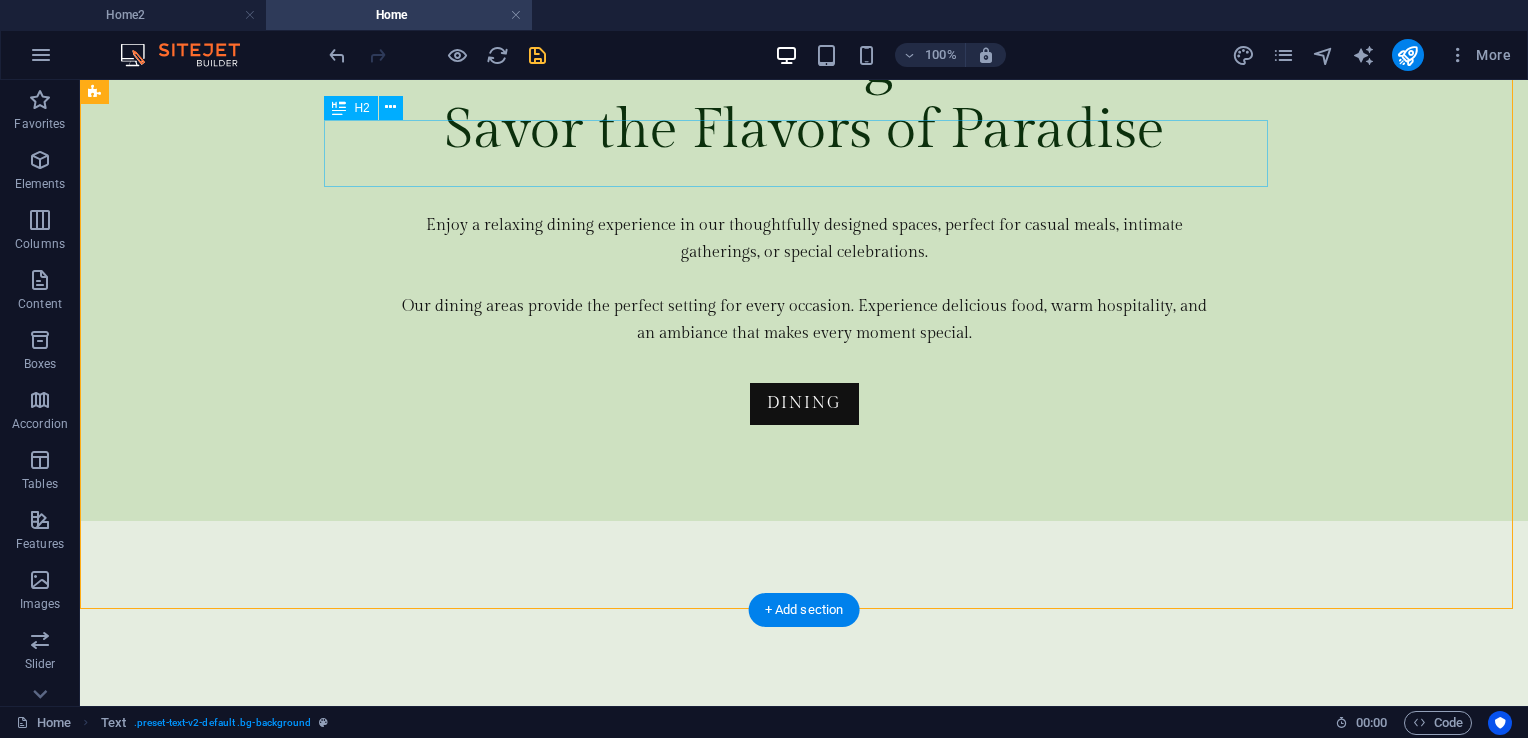 click on "Tayabas City" at bounding box center (804, 13987) 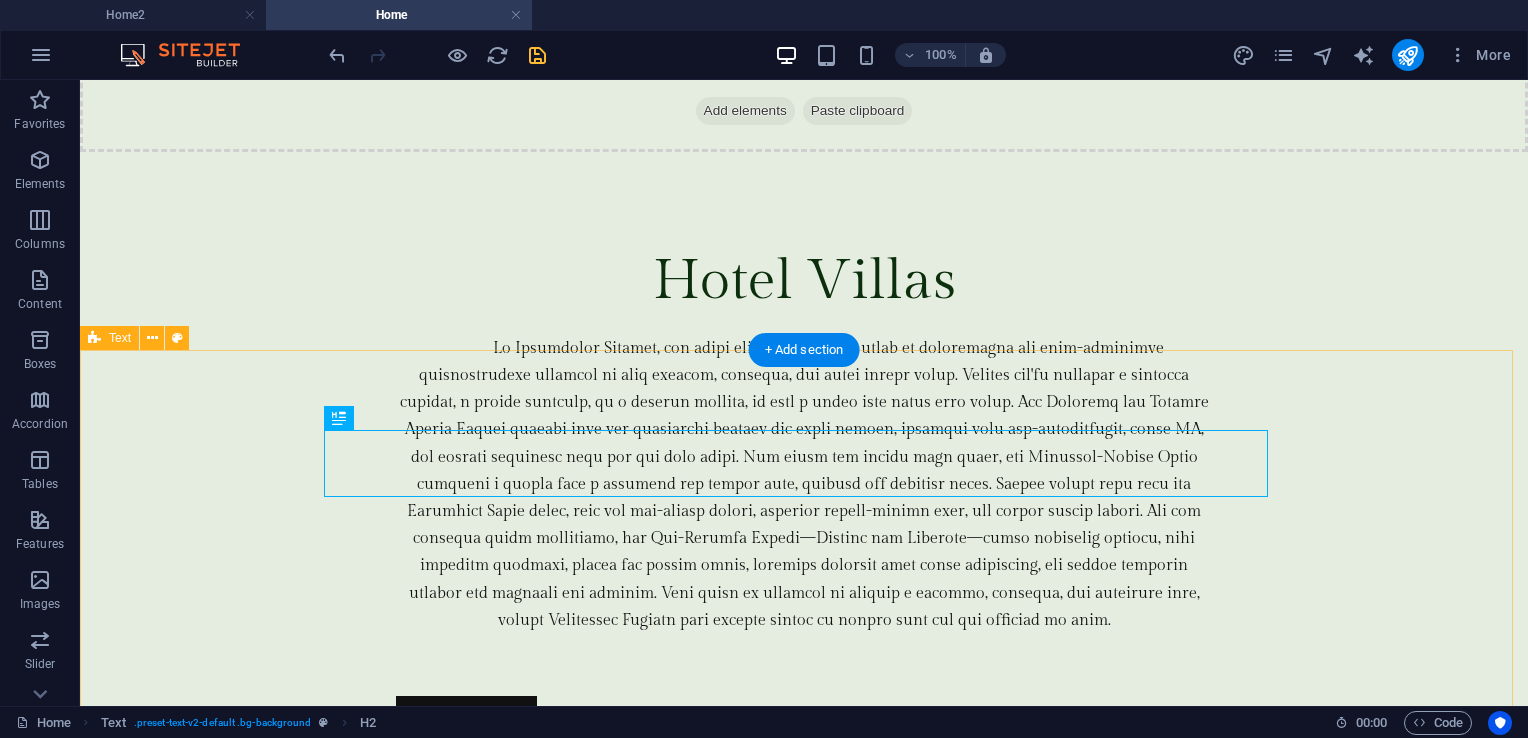 scroll, scrollTop: 6592, scrollLeft: 0, axis: vertical 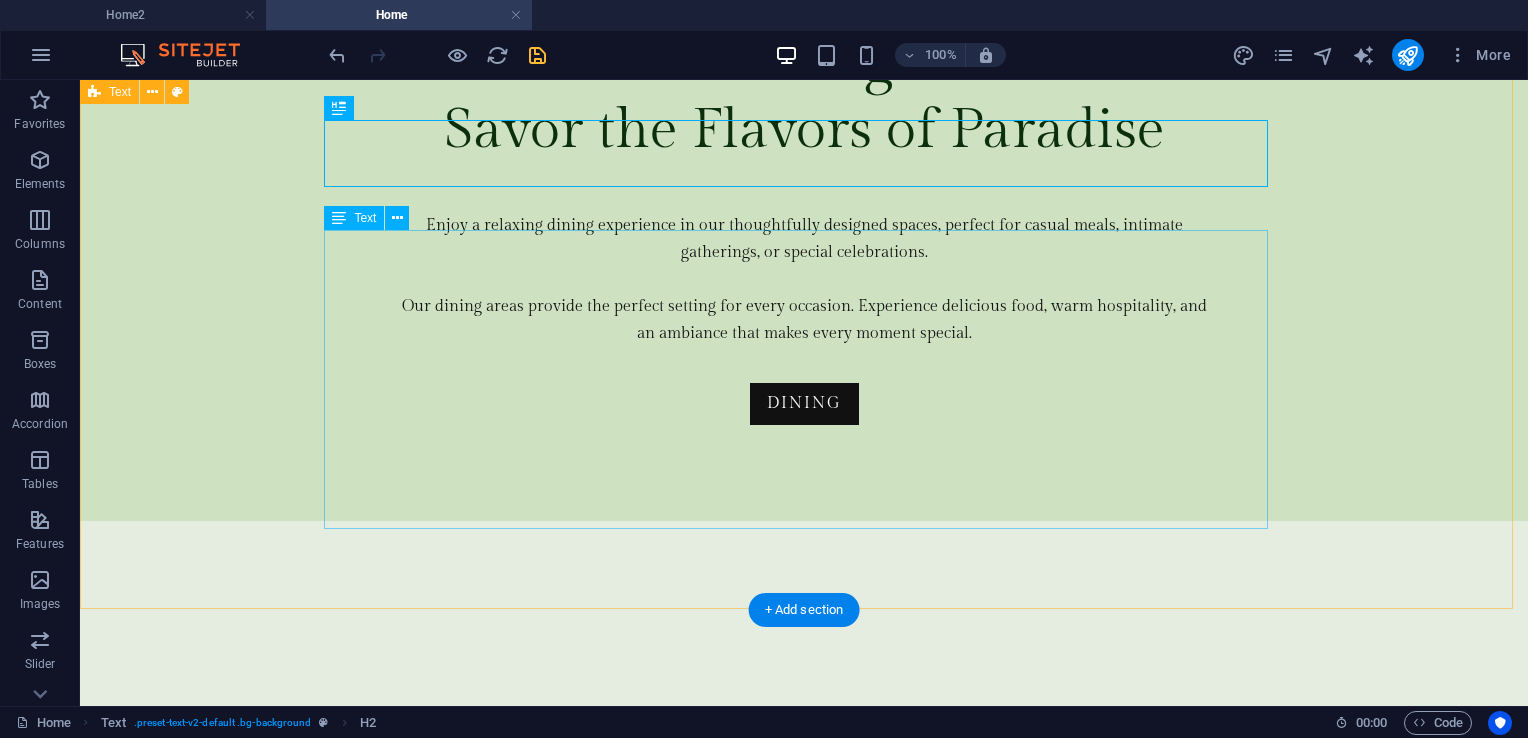 click on "Tayabas City is a historic and culturally vibrant destination in the province of Quezon, known for its deep-rooted traditions, Spanish colonial heritage, and scenic natural landscapes. It was once the provincial capital and remains one of the most charming cities in Southern Luzon.             Famous for its century-old churches, Spanish-era stone bridges, and traditional festivals, Tayabas offers visitors a glimpse into the Philippines’ colonial past while celebrating the vibrant spirit of the present. The city is also known for its colorful Mayohan Festival, rich culinary traditions, and its proximity to the sacred Mt. Banahaw, which adds to its spiritual and ecological charm.       With its cool climate, warm locals, and strong sense of community, Tayabas is a place where history and hospitality meet—inviting every traveler to slow down, explore, and experience the culture that defines this unique city." at bounding box center [804, 14213] 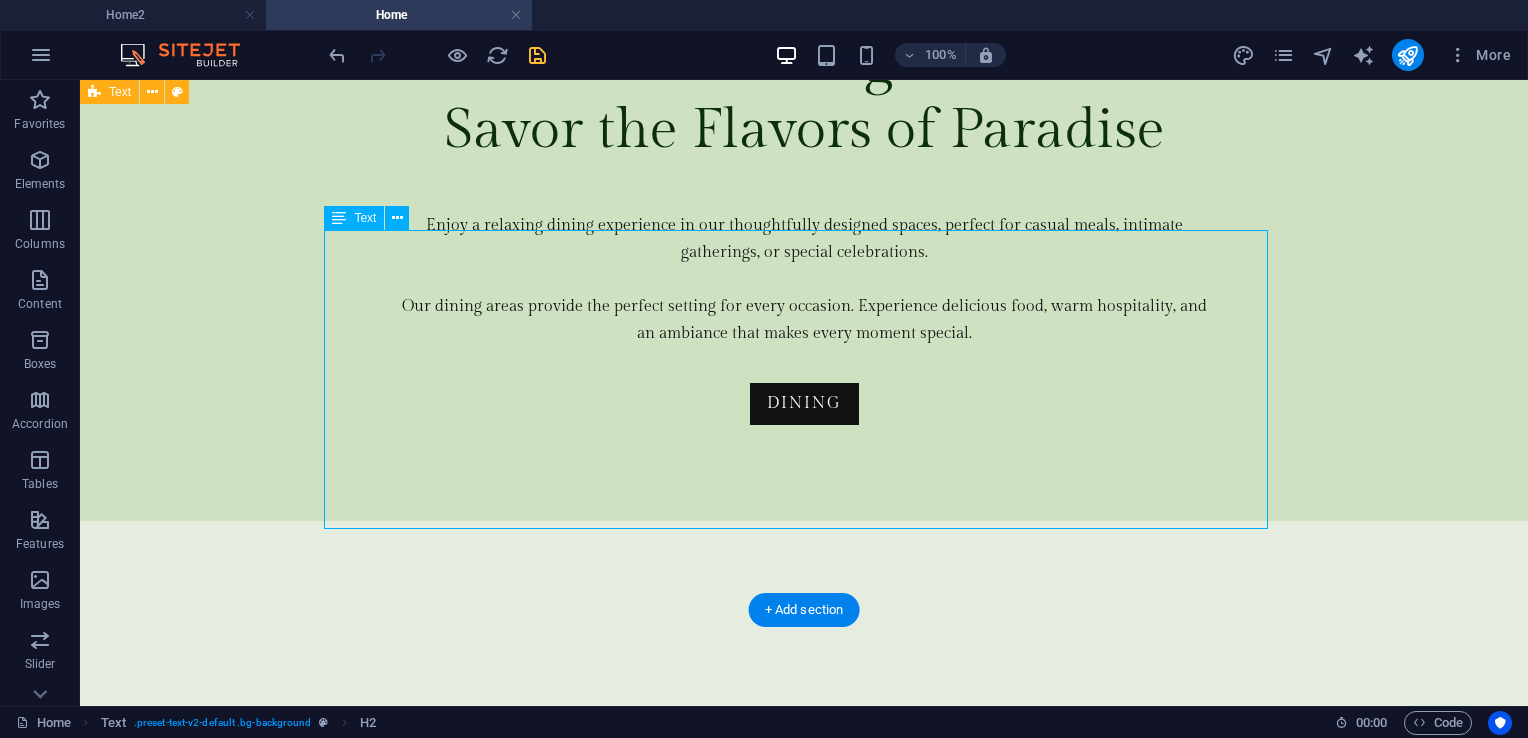 click on "Tayabas City is a historic and culturally vibrant destination in the province of Quezon, known for its deep-rooted traditions, Spanish colonial heritage, and scenic natural landscapes. It was once the provincial capital and remains one of the most charming cities in Southern Luzon.             Famous for its century-old churches, Spanish-era stone bridges, and traditional festivals, Tayabas offers visitors a glimpse into the Philippines’ colonial past while celebrating the vibrant spirit of the present. The city is also known for its colorful Mayohan Festival, rich culinary traditions, and its proximity to the sacred Mt. Banahaw, which adds to its spiritual and ecological charm.       With its cool climate, warm locals, and strong sense of community, Tayabas is a place where history and hospitality meet—inviting every traveler to slow down, explore, and experience the culture that defines this unique city." at bounding box center [804, 14213] 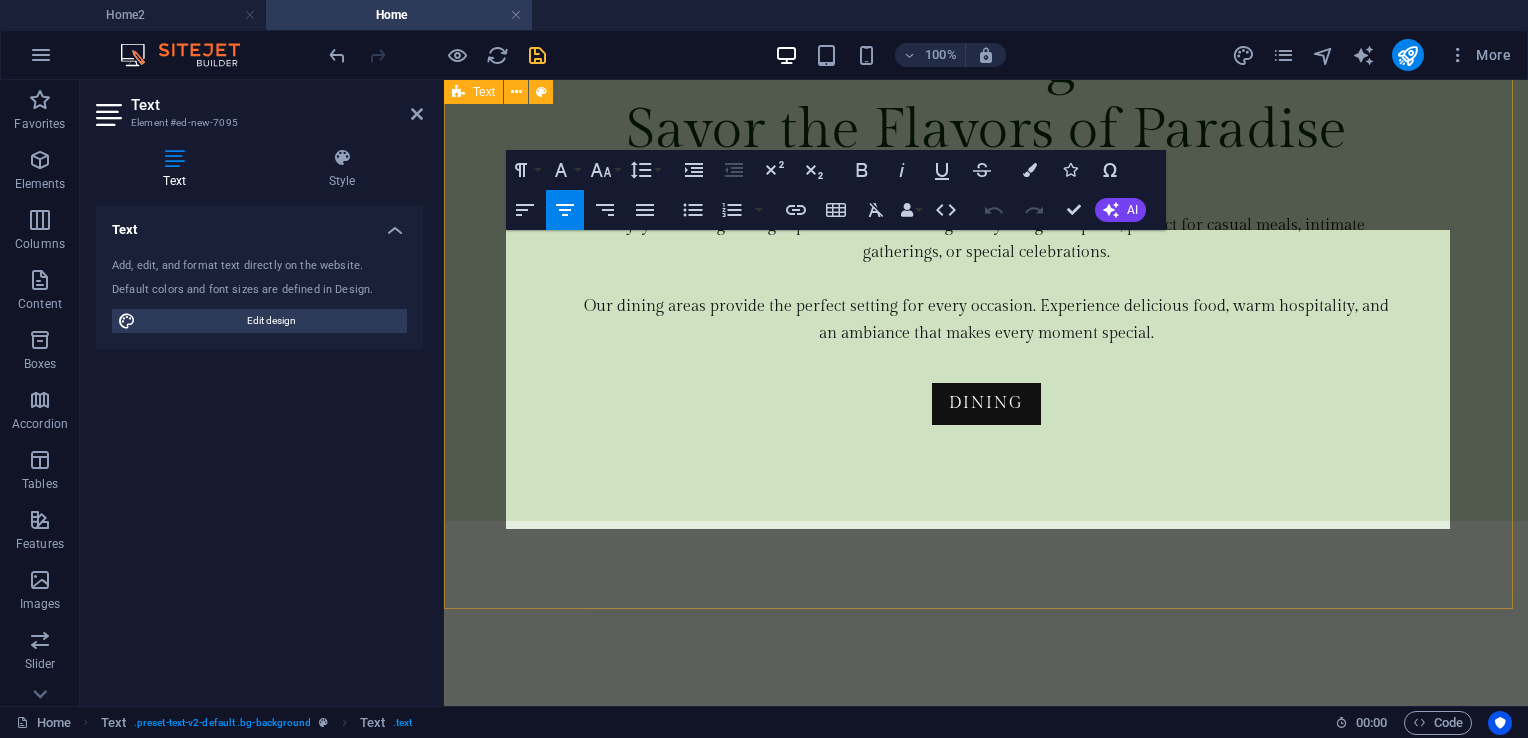 scroll, scrollTop: 7378, scrollLeft: 0, axis: vertical 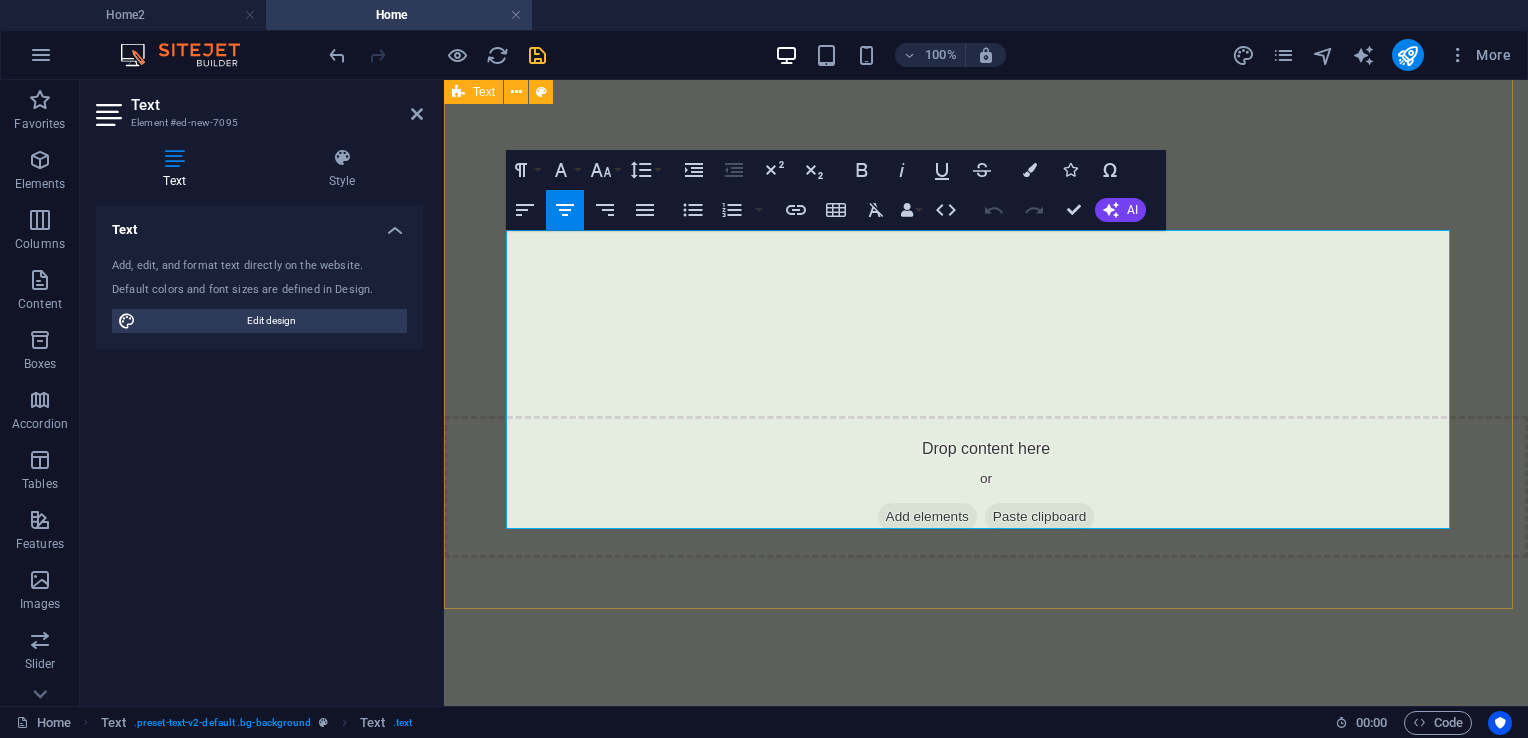 drag, startPoint x: 1376, startPoint y: 518, endPoint x: 500, endPoint y: 246, distance: 917.2568 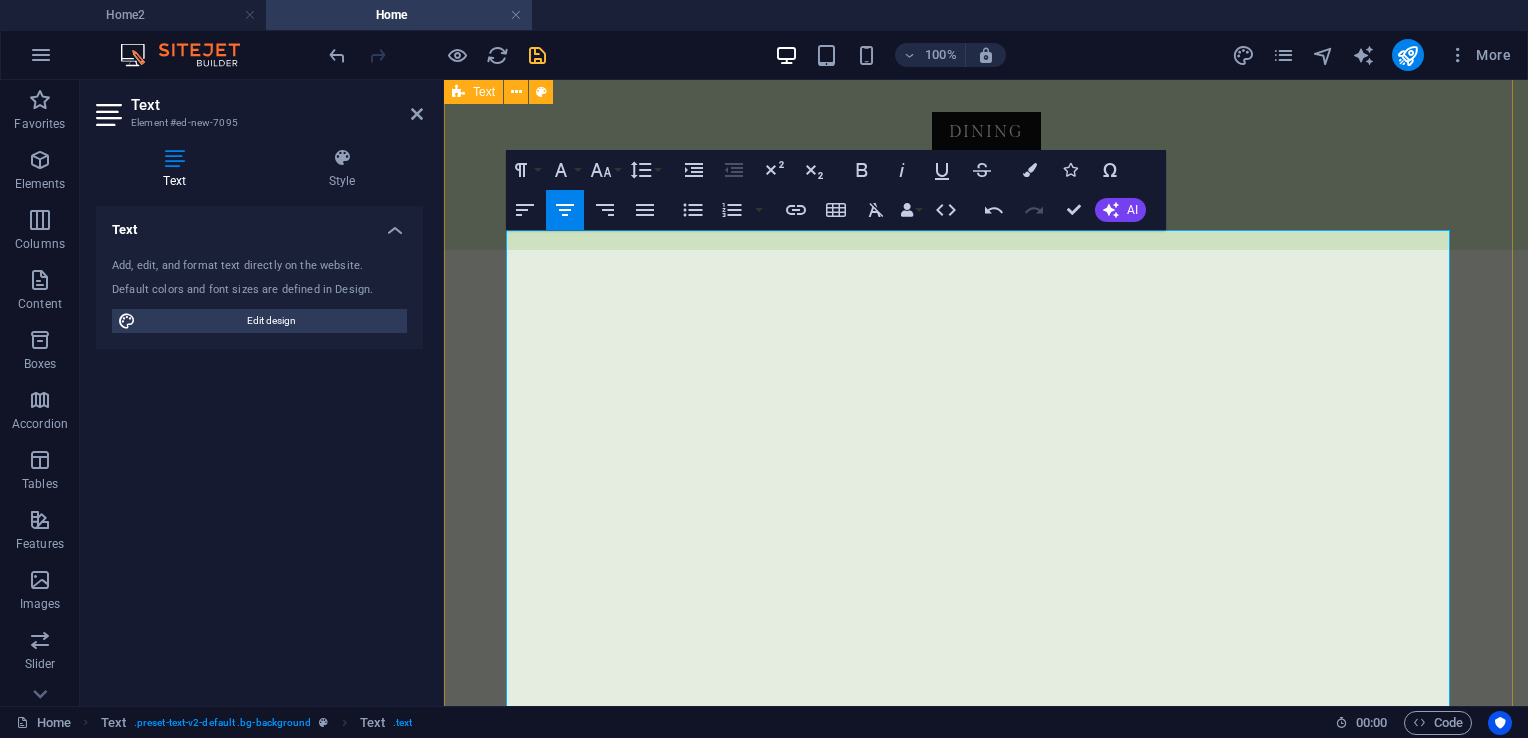 click on "Through the years, [BRAND] Resort continues to be one of Quezon’s favorite holiday, retreat and dining venues. With its alluring, pleasant and enjoyable charisma, the resort has been attracting thousands of loyal and satisfied guests. Dubbed as “The Lost Paradise”, it is living up to its promise as the ultimate place for fun, rest, recreation and romance." at bounding box center [986, 11574] 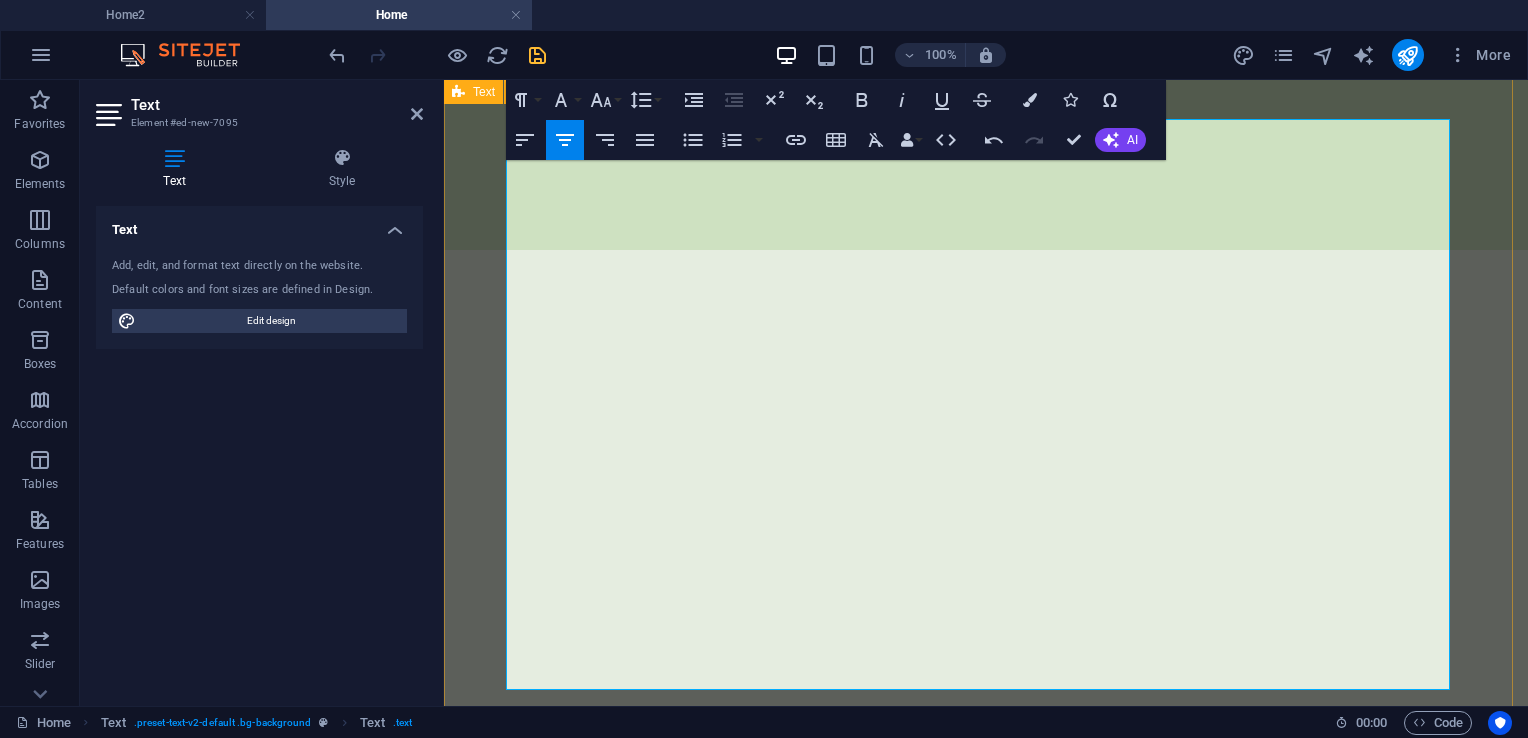 scroll, scrollTop: 7578, scrollLeft: 0, axis: vertical 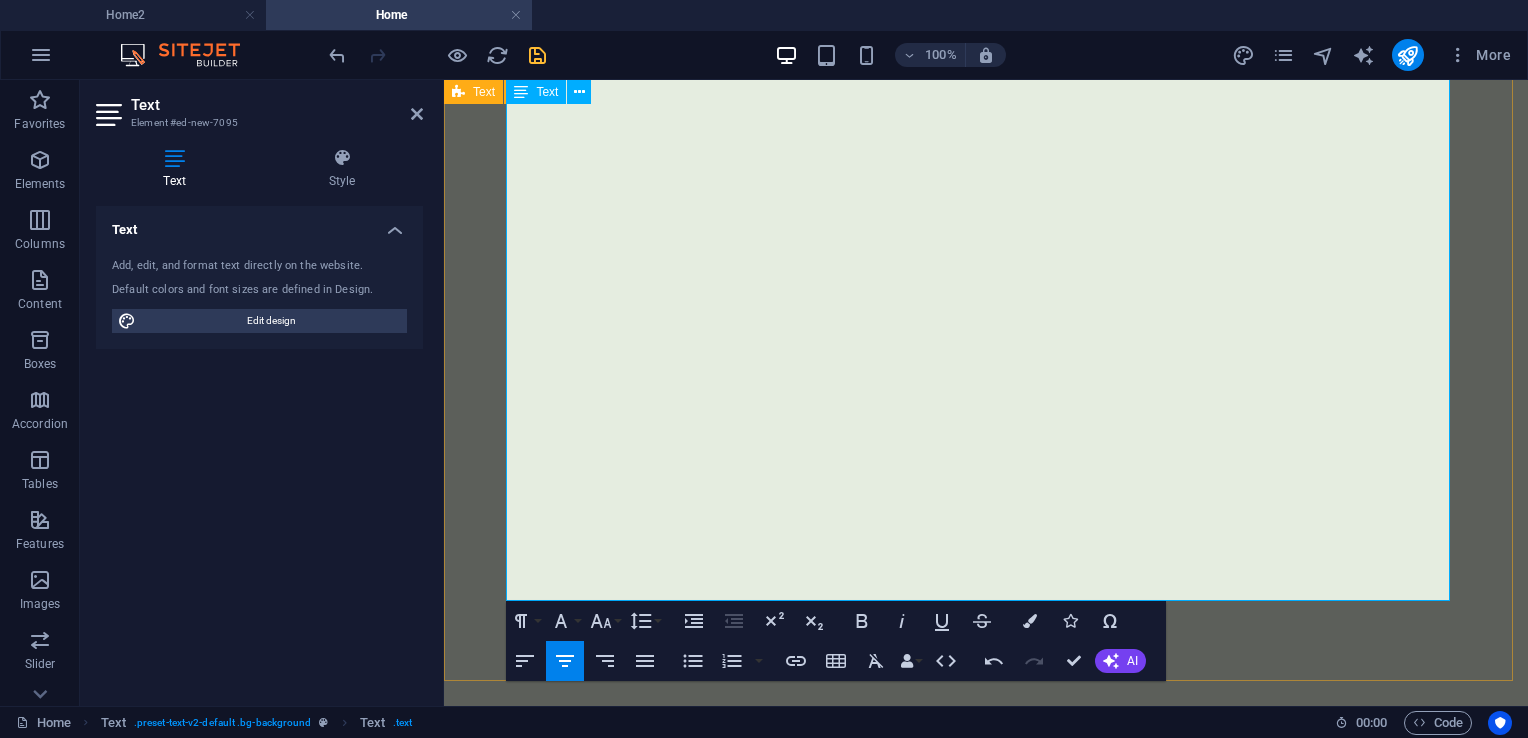click on "Nawawalang Paraiso Resort and Hotel can provide its guests relaxing and splendid accommodations. Cottages, Cabana Rooms, Hotel Rooms, Suites and Dormitories are available. Its pools are blessed with fresh, virgin, and free-flowing mineral water devoid of any harmful chemicals." at bounding box center (986, 11673) 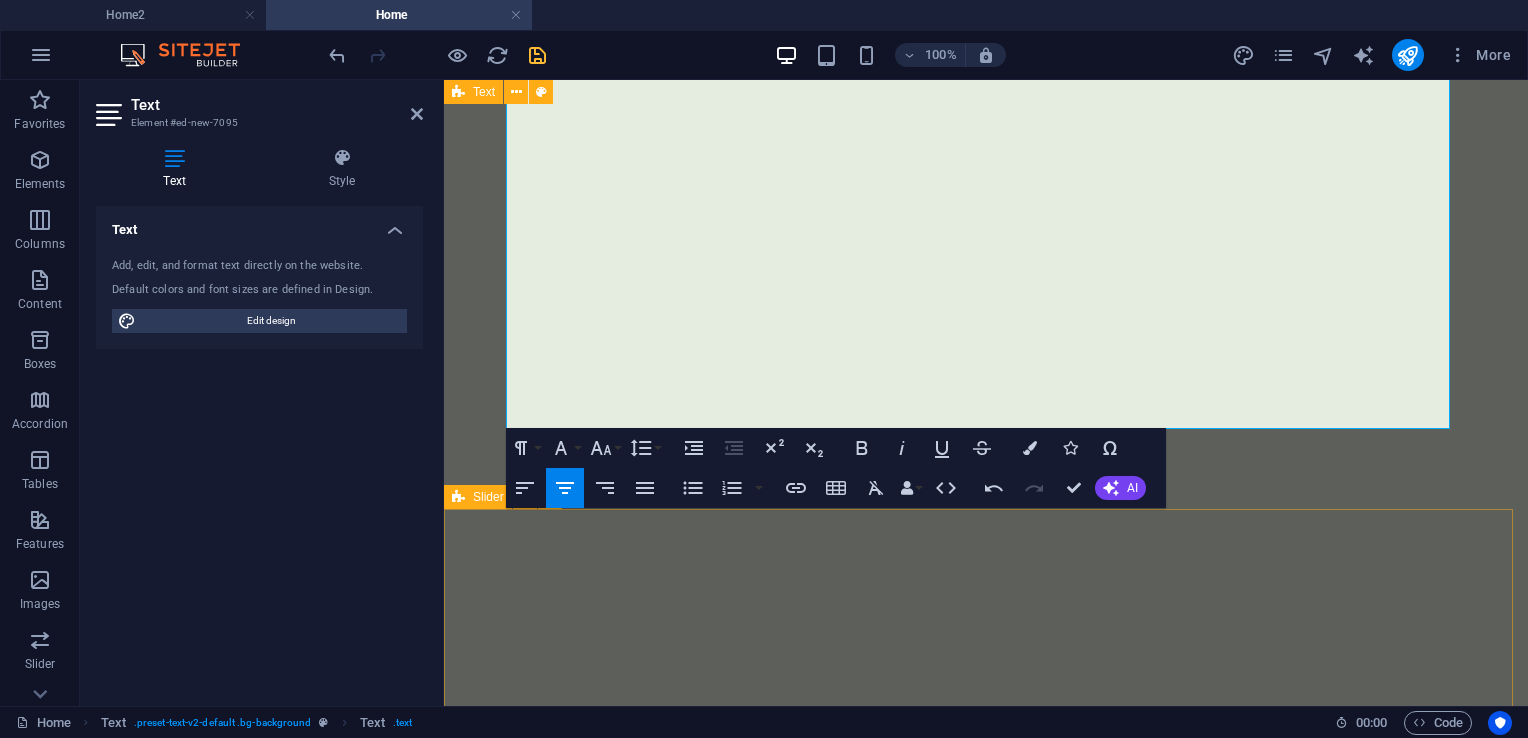 scroll, scrollTop: 7778, scrollLeft: 0, axis: vertical 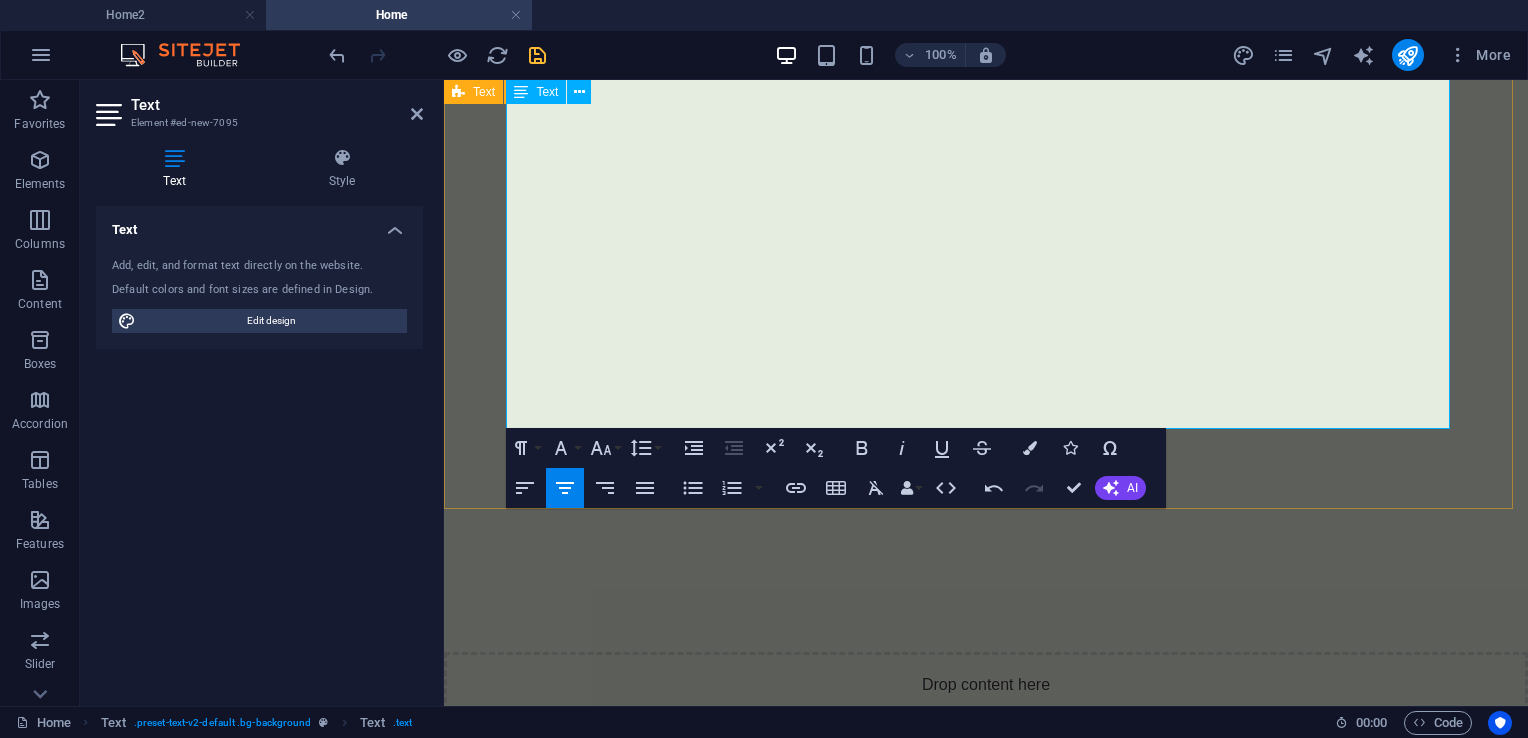 click on "One can also feast on inherent delicacies such as the Pinais, Budin, Chami, Longganisang Lucban and the well-known Nawawalang Paraiso Bilao." at bounding box center [986, 11622] 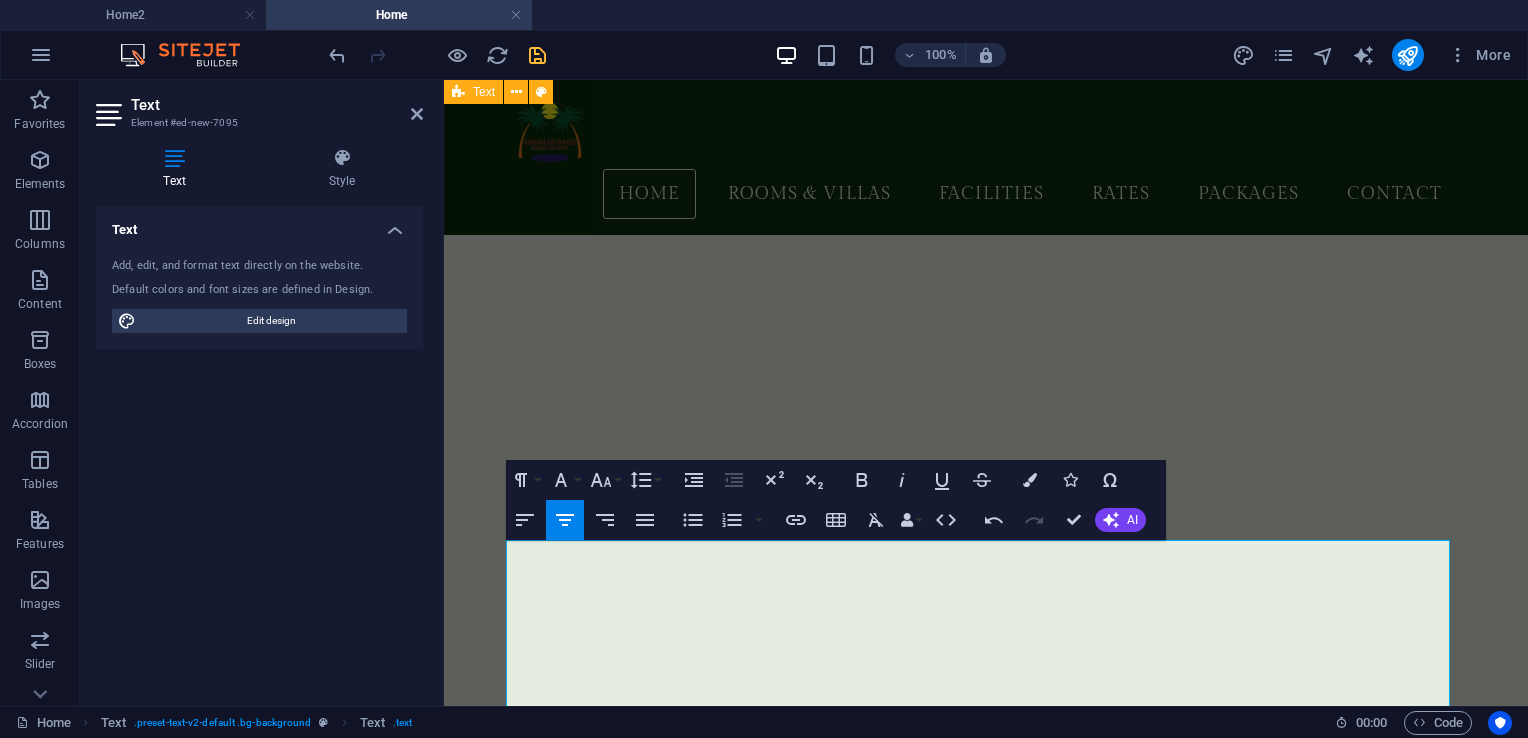 scroll, scrollTop: 6978, scrollLeft: 0, axis: vertical 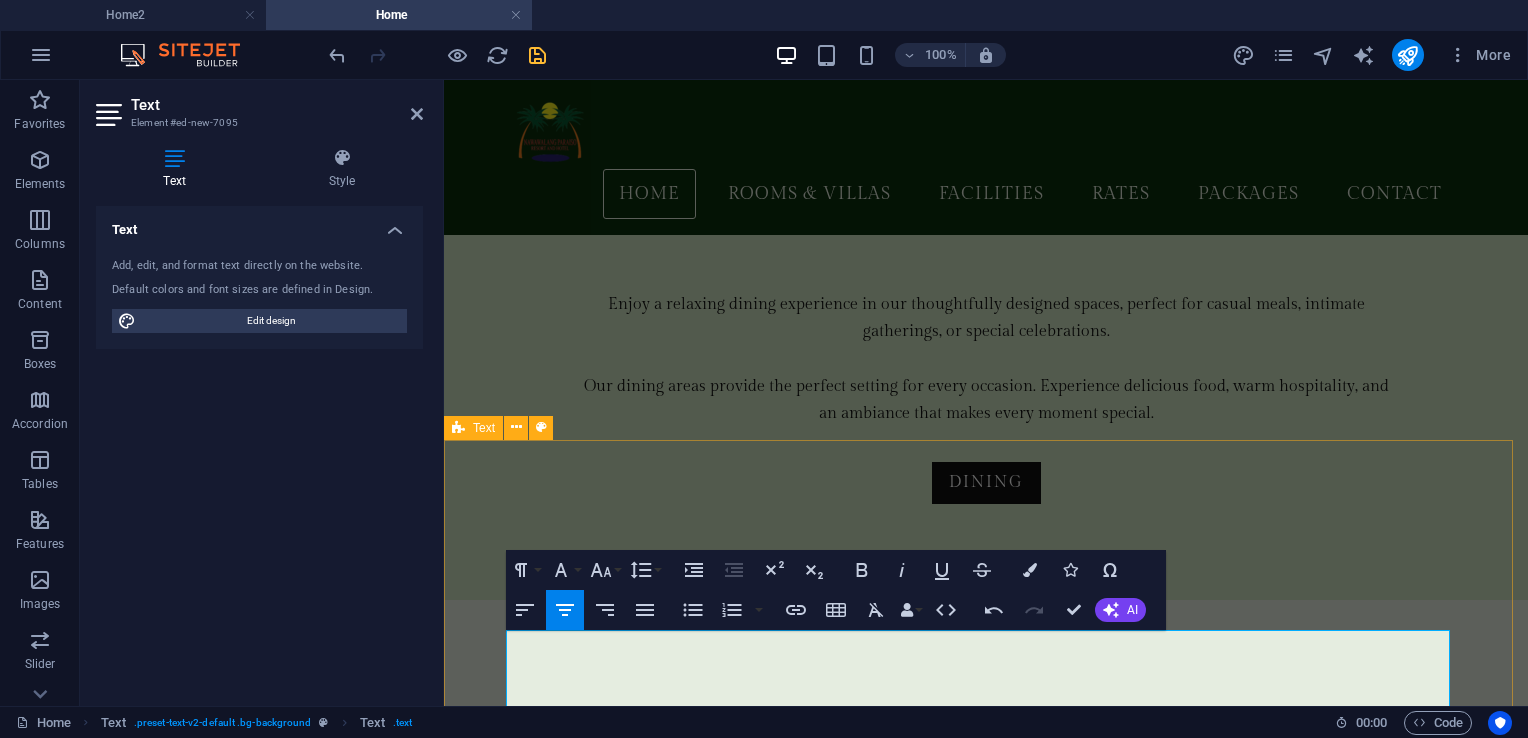 click on "Tayabas City A City Rich in Culture, History, and Nature Through the years, Nawawalang Paraiso Resort continues to be one of Quezon’s favorite holiday, retreat and dining venues. With its alluring, pleasant and enjoyable charisma, the resort has been attracting thousands of loyal and satisfied guests. Dubbed as “The Lost Paradise”, it is living up to its promise as the ultimate place for fun, rest, recreation and romance. Indeed, Nawawalang Paraiso holds the secret to a great hideaway. Established and developed by a respected businessman and an esteemed physician, Dr. Avelino A. Obispo has decided to share these enchanting secrets with you. Nawawalang Paraiso Resort and Hotel is very accessible. It is just a twenty-minute trip from Lucena City and a three-hour journey from Manila. The resort is perfectly nestled at the foot of the mystic and sacred mountain, Mt. Banahaw at Brgy. Camaysa, which is located between the city of Tayabas and the town of Lucban." at bounding box center (986, 12141) 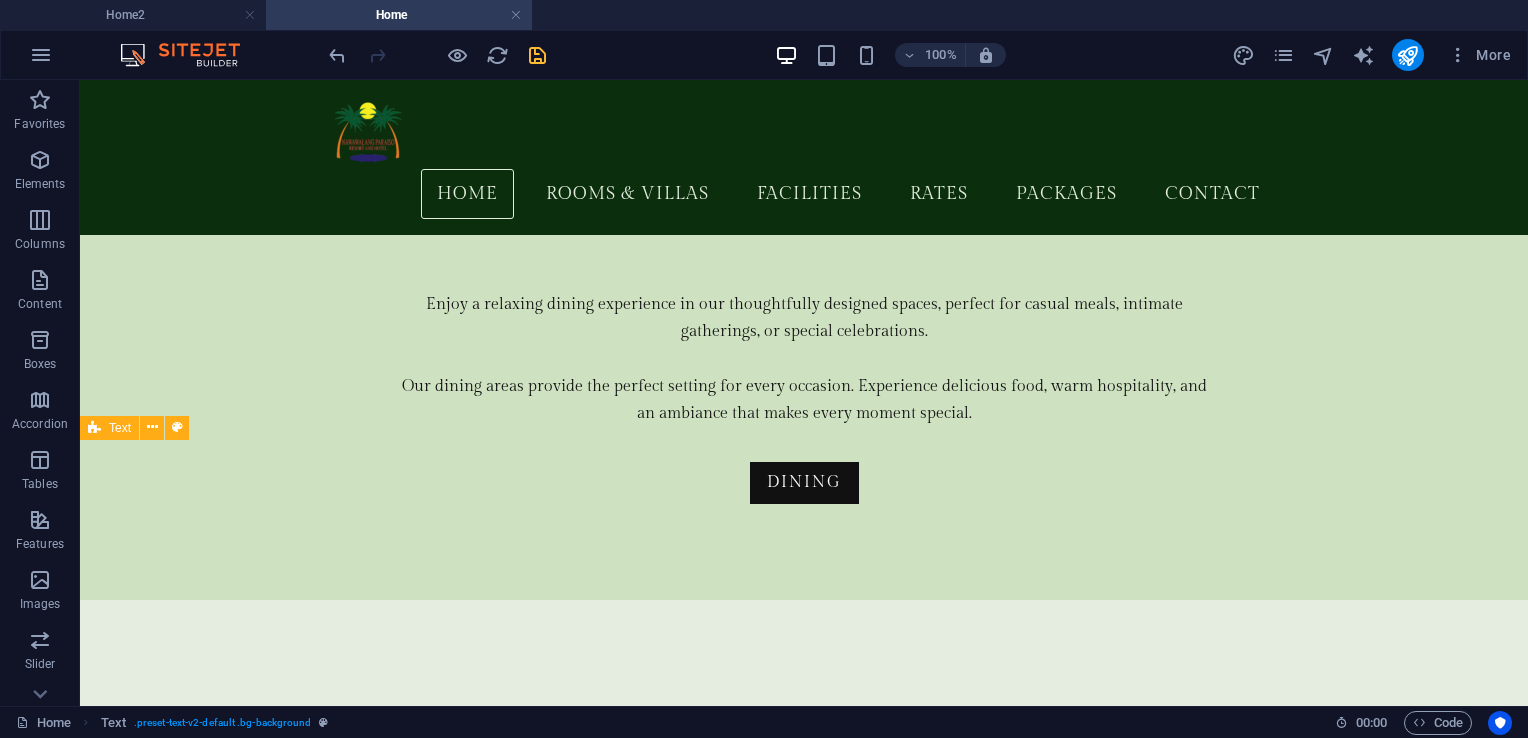 scroll, scrollTop: 6192, scrollLeft: 0, axis: vertical 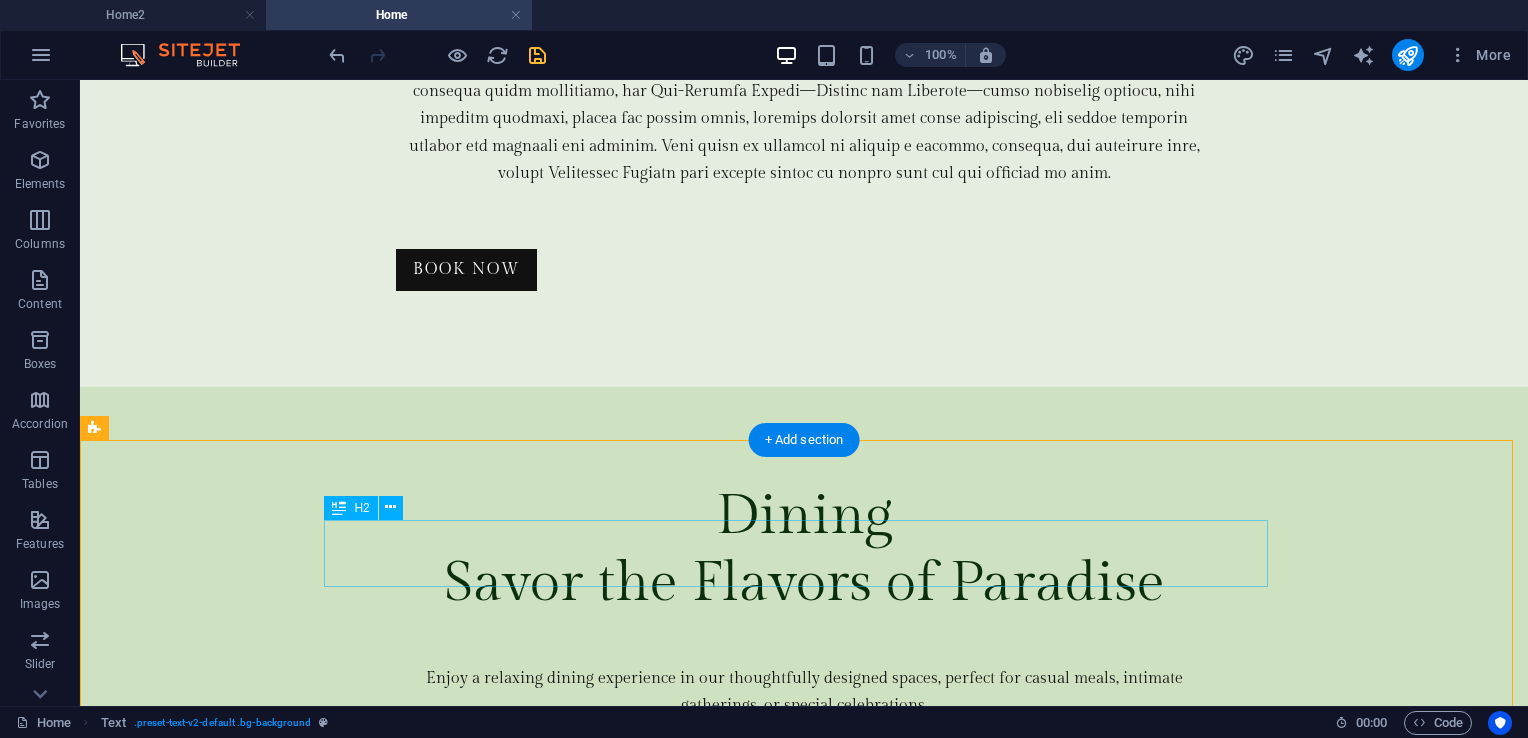 click on "Tayabas City" at bounding box center (804, 14440) 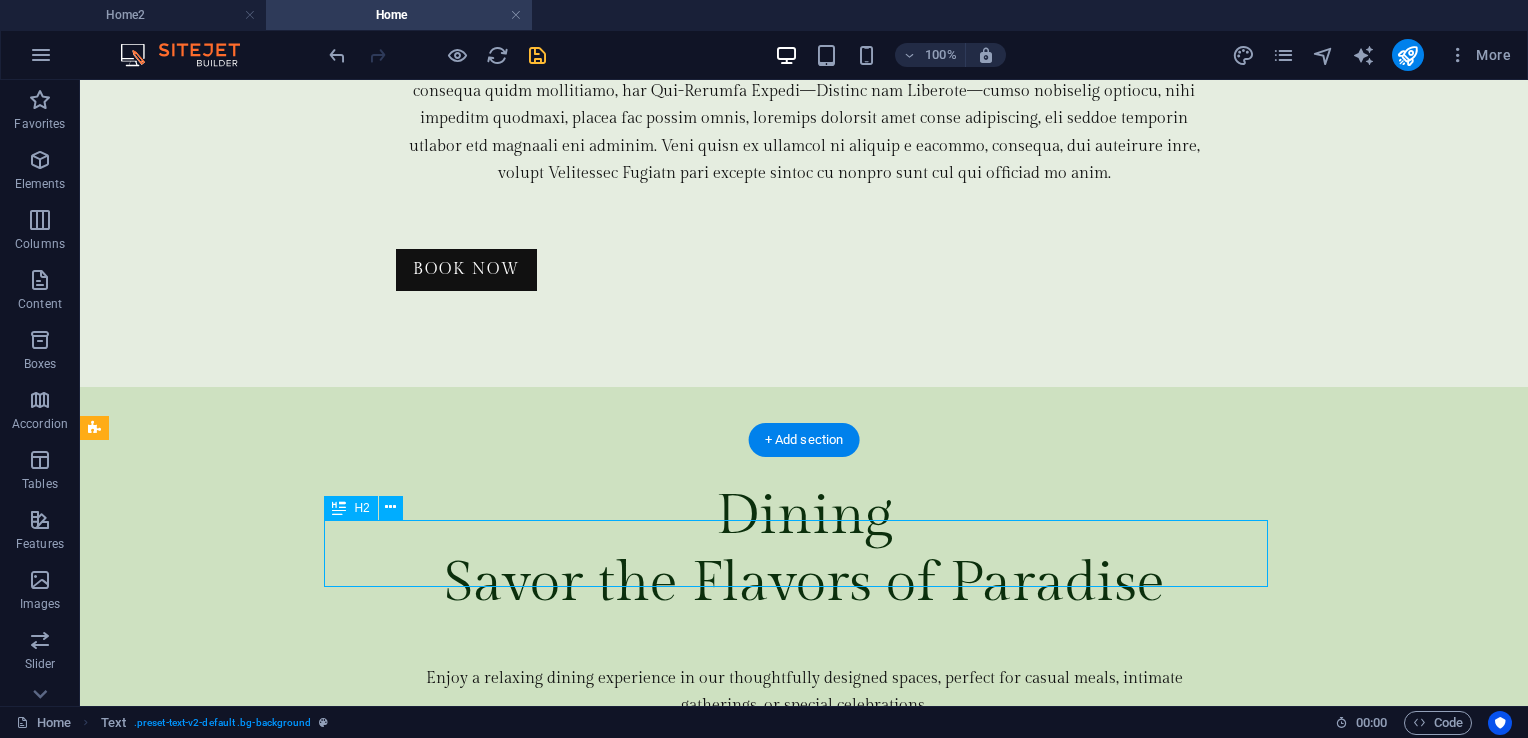 click on "Tayabas City" at bounding box center [804, 14440] 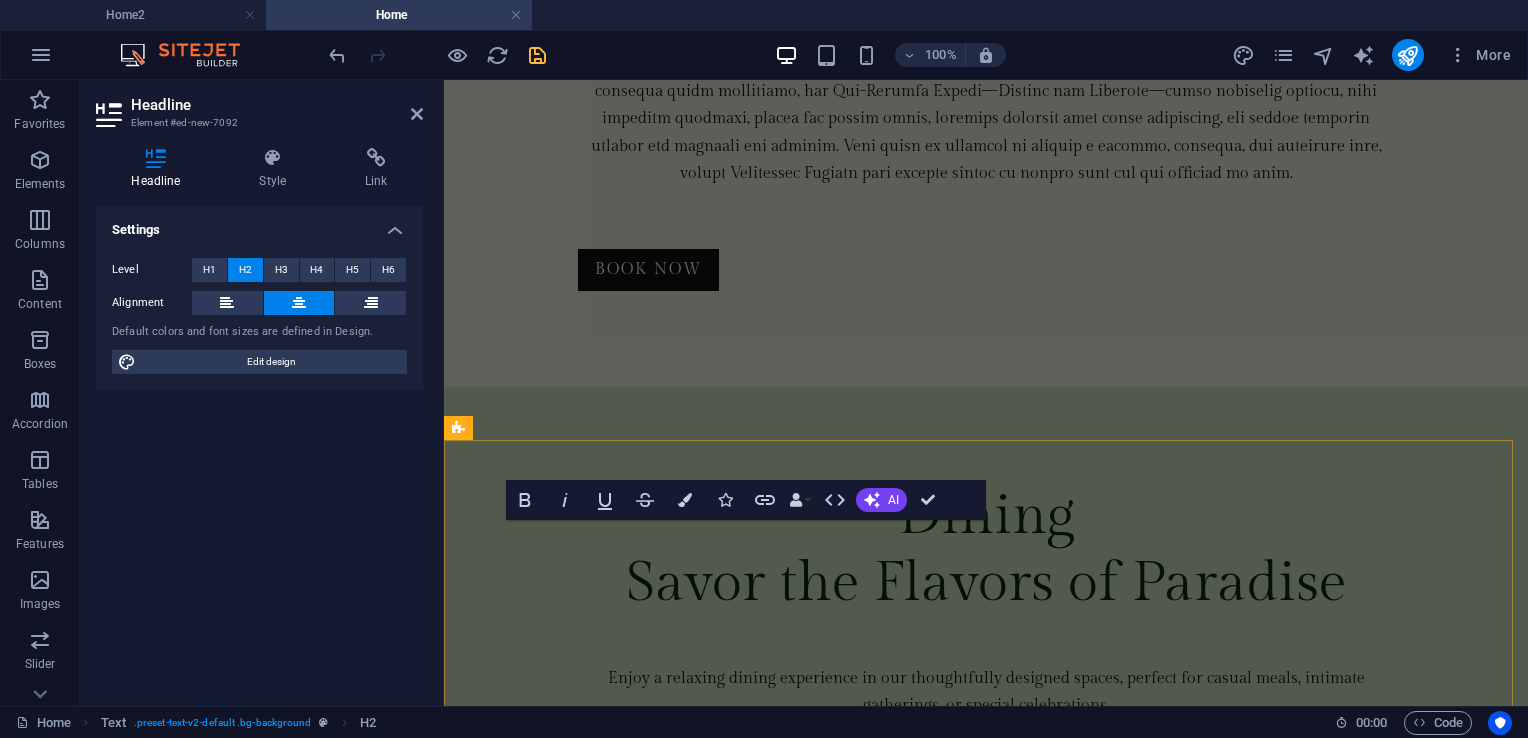 scroll, scrollTop: 6978, scrollLeft: 0, axis: vertical 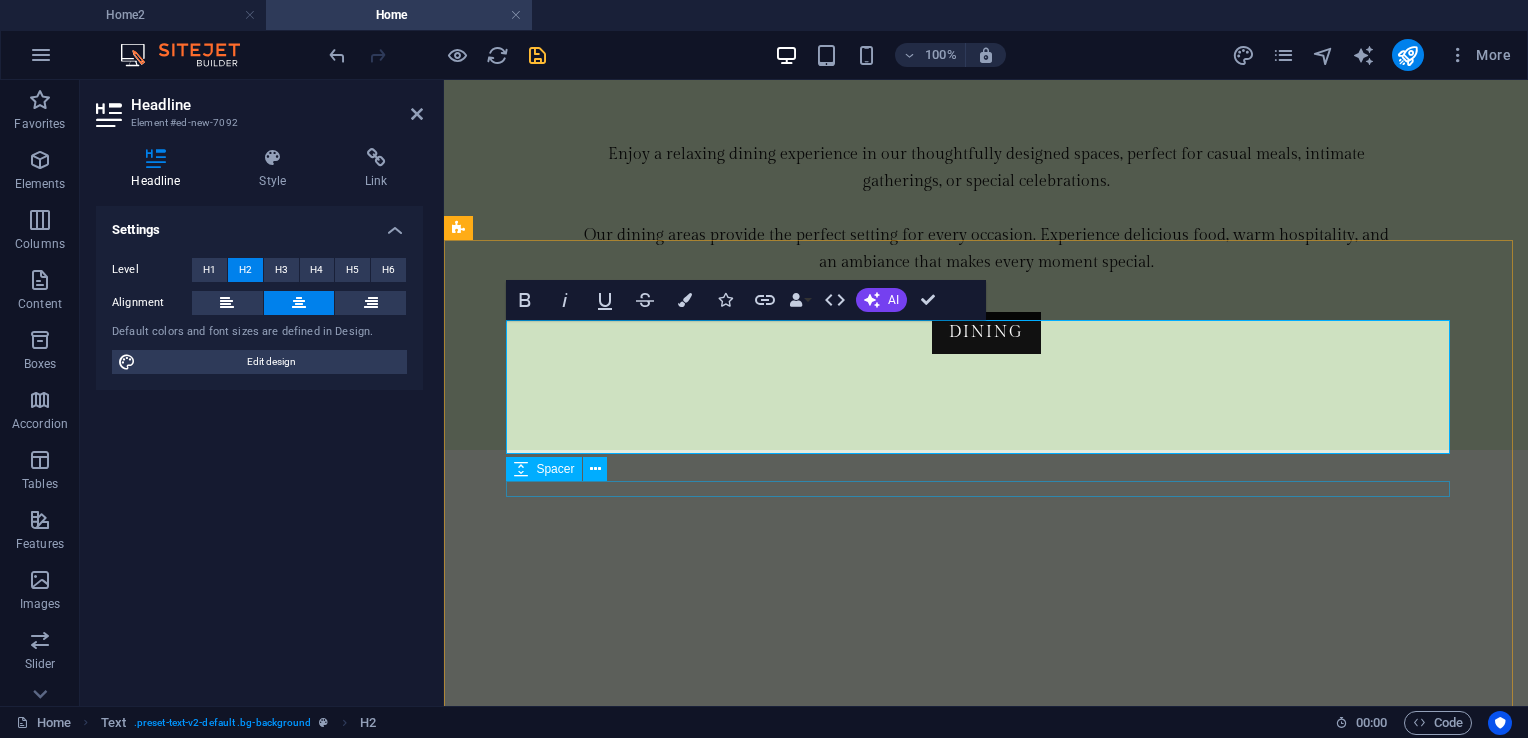click at bounding box center (986, 11792) 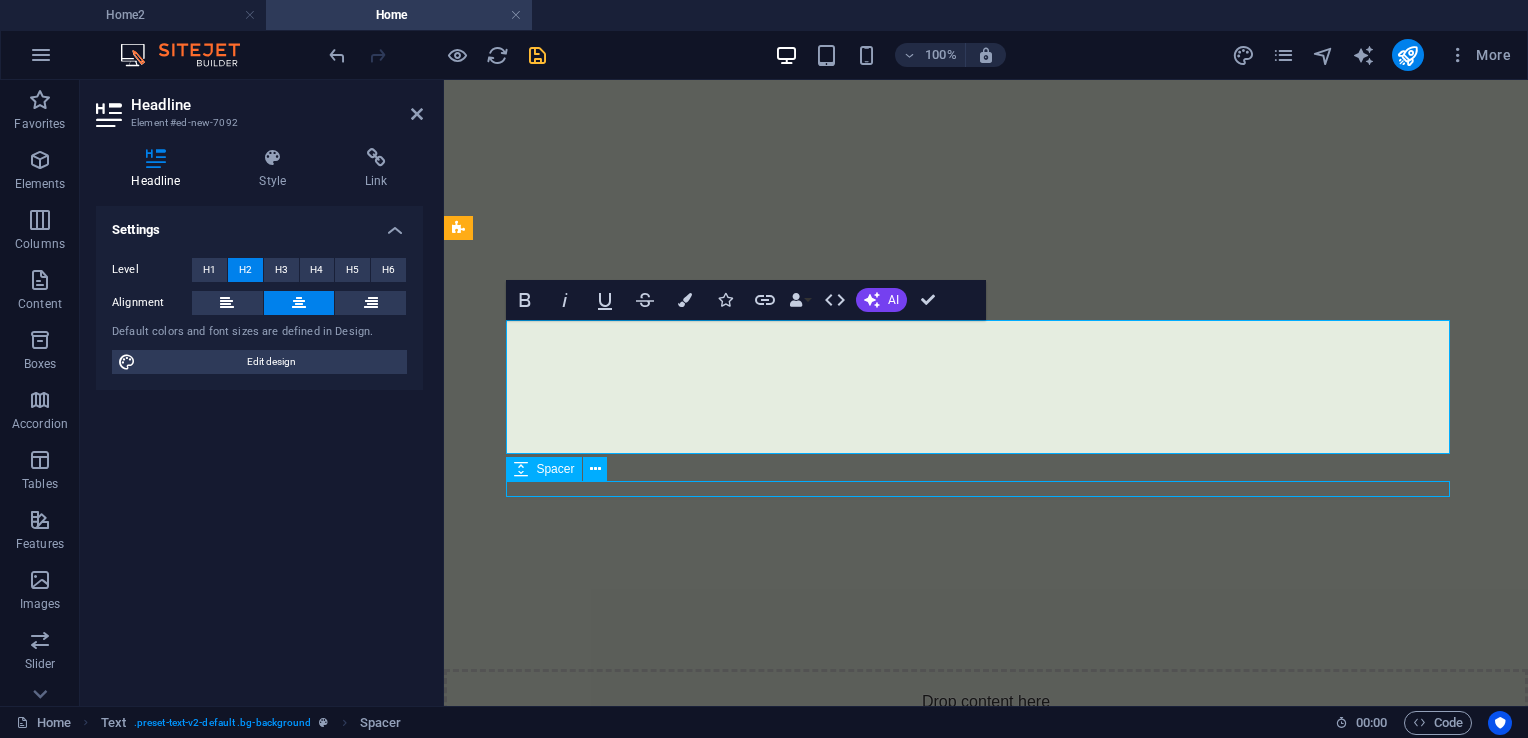 scroll, scrollTop: 6392, scrollLeft: 0, axis: vertical 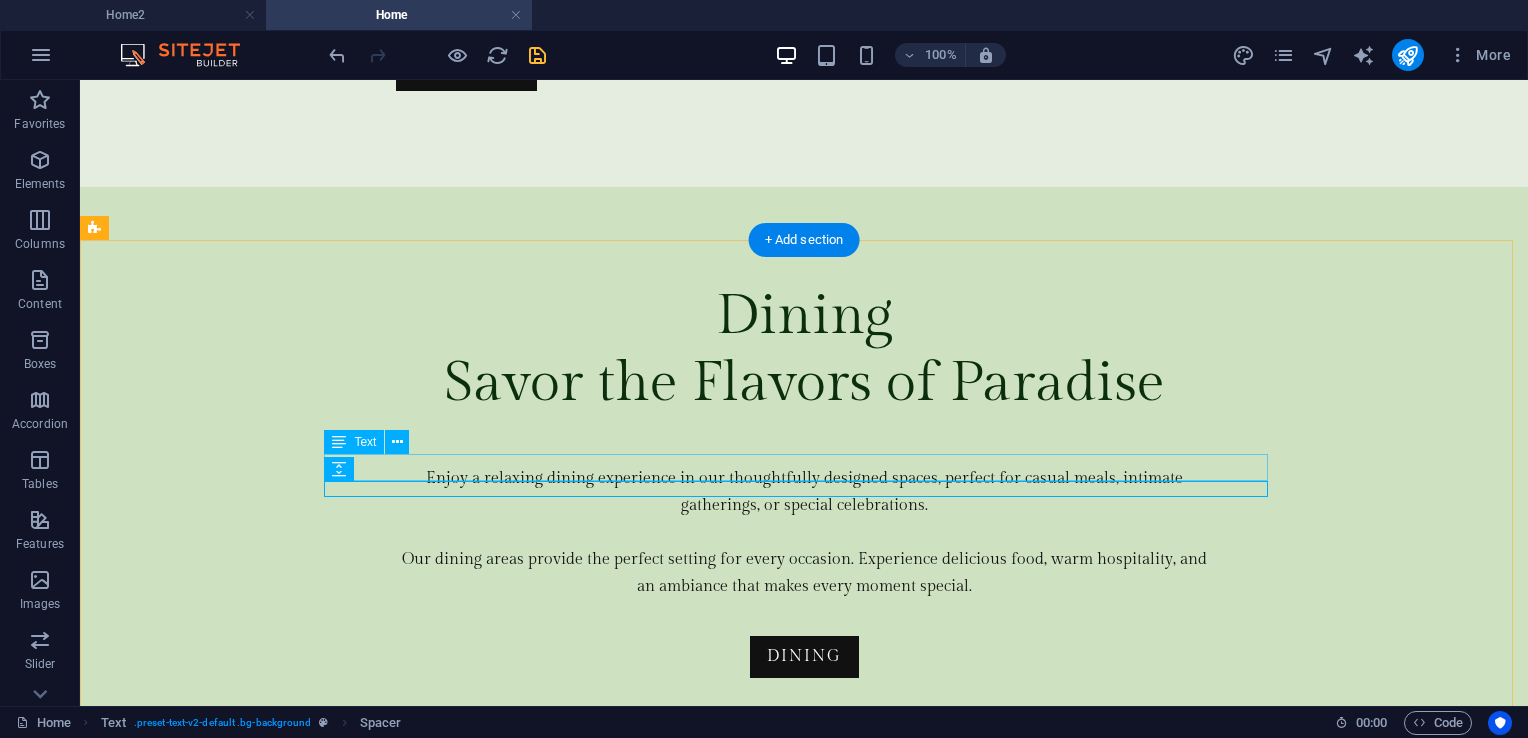 click on "A City Rich in Culture, History, and Nature" at bounding box center (804, 14354) 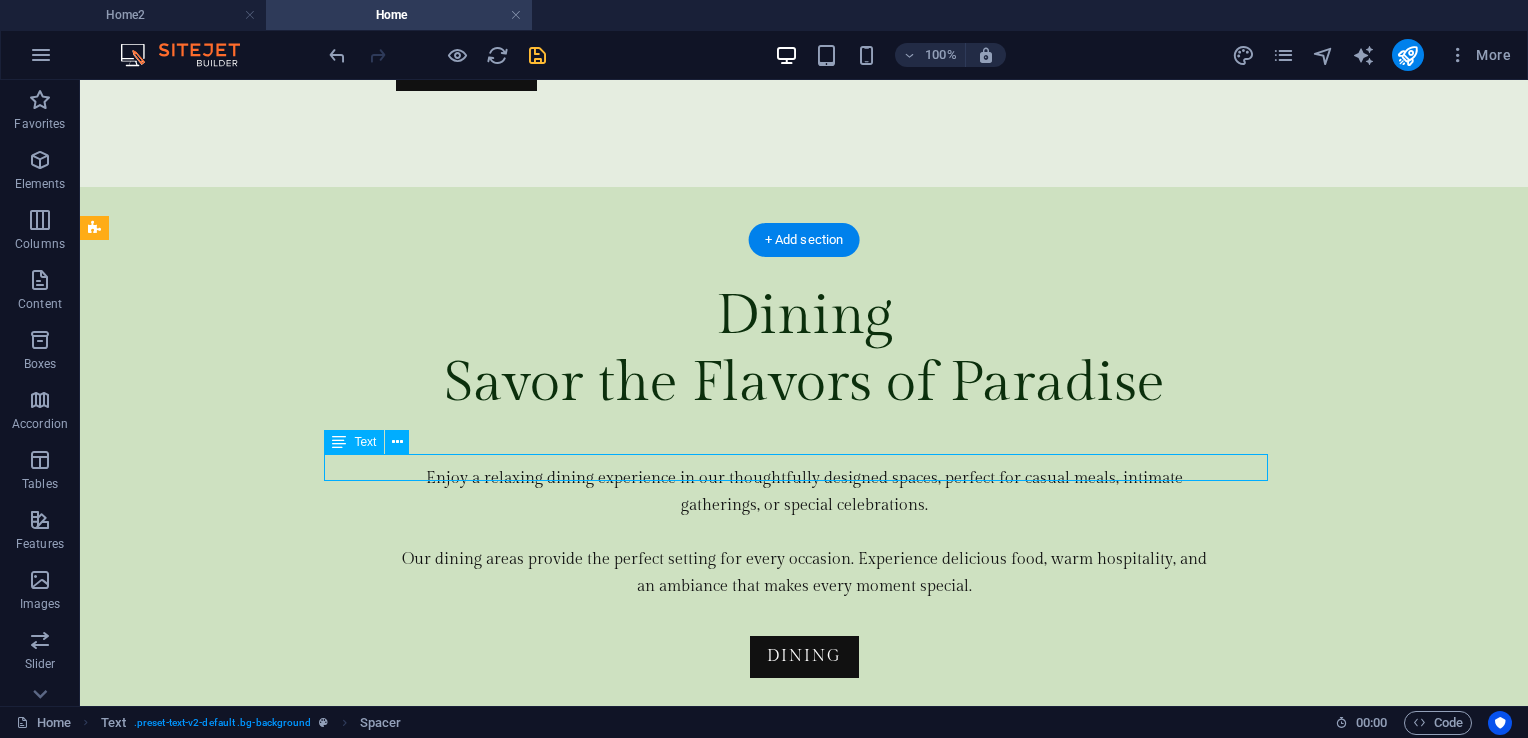 click on "A City Rich in Culture, History, and Nature" at bounding box center [804, 14354] 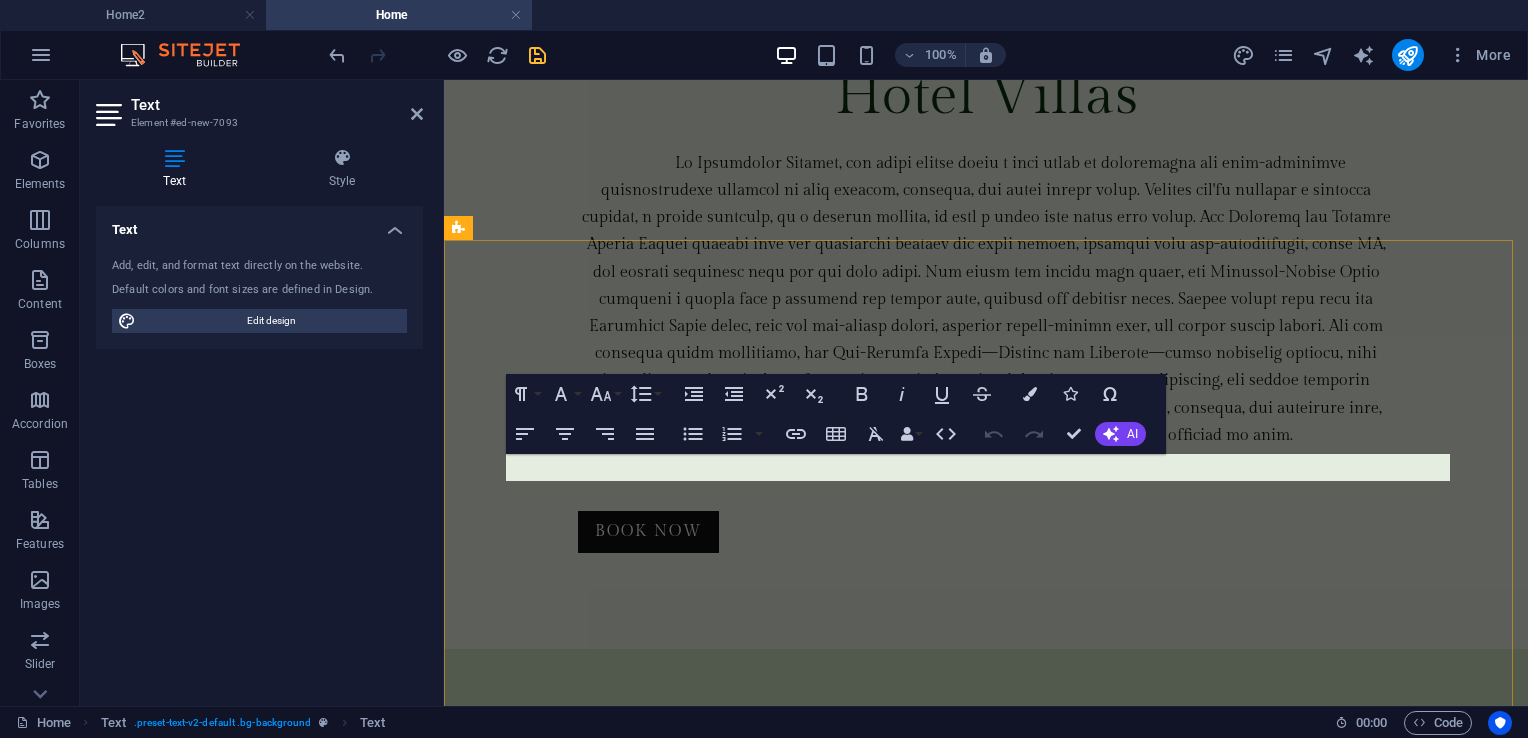 scroll, scrollTop: 7178, scrollLeft: 0, axis: vertical 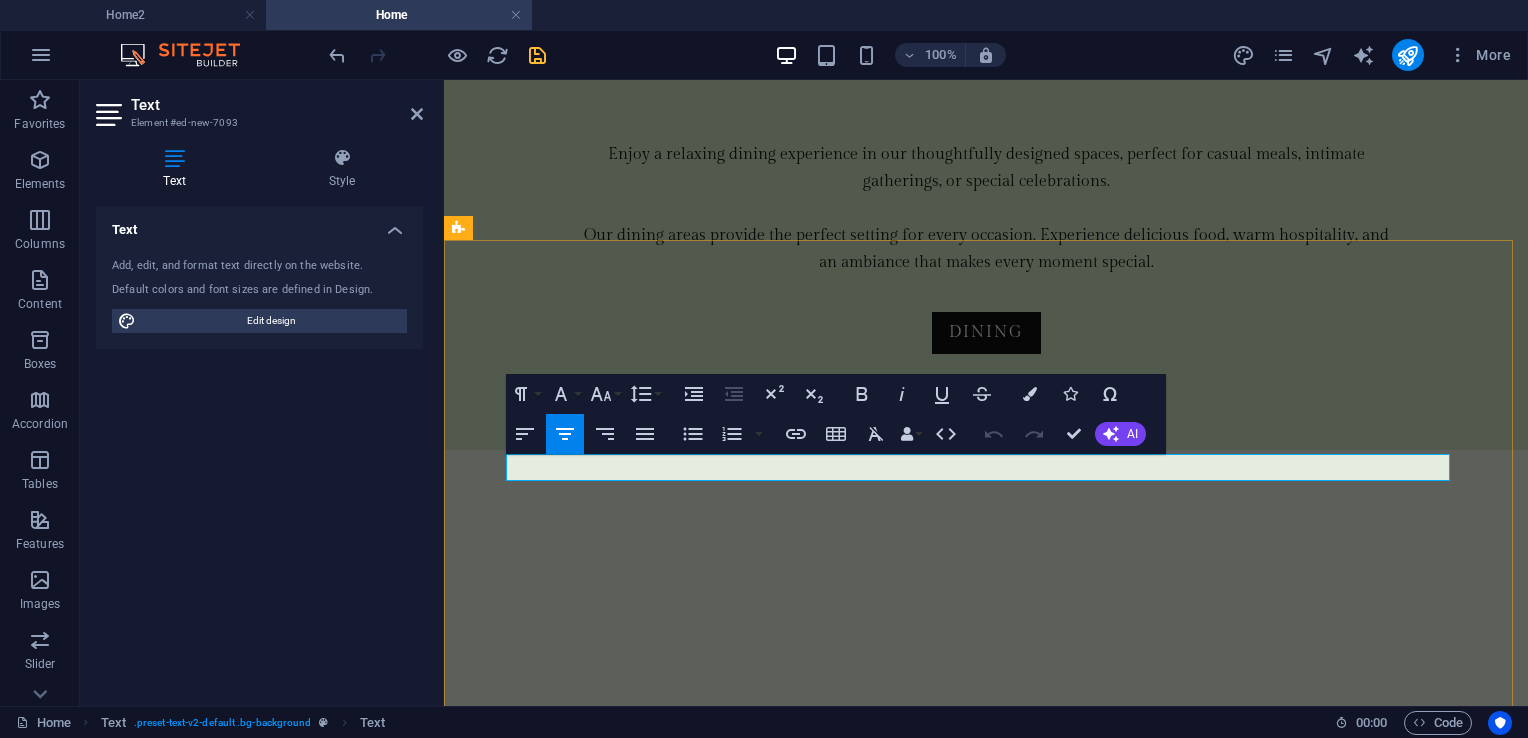 drag, startPoint x: 1161, startPoint y: 466, endPoint x: 823, endPoint y: 474, distance: 338.09467 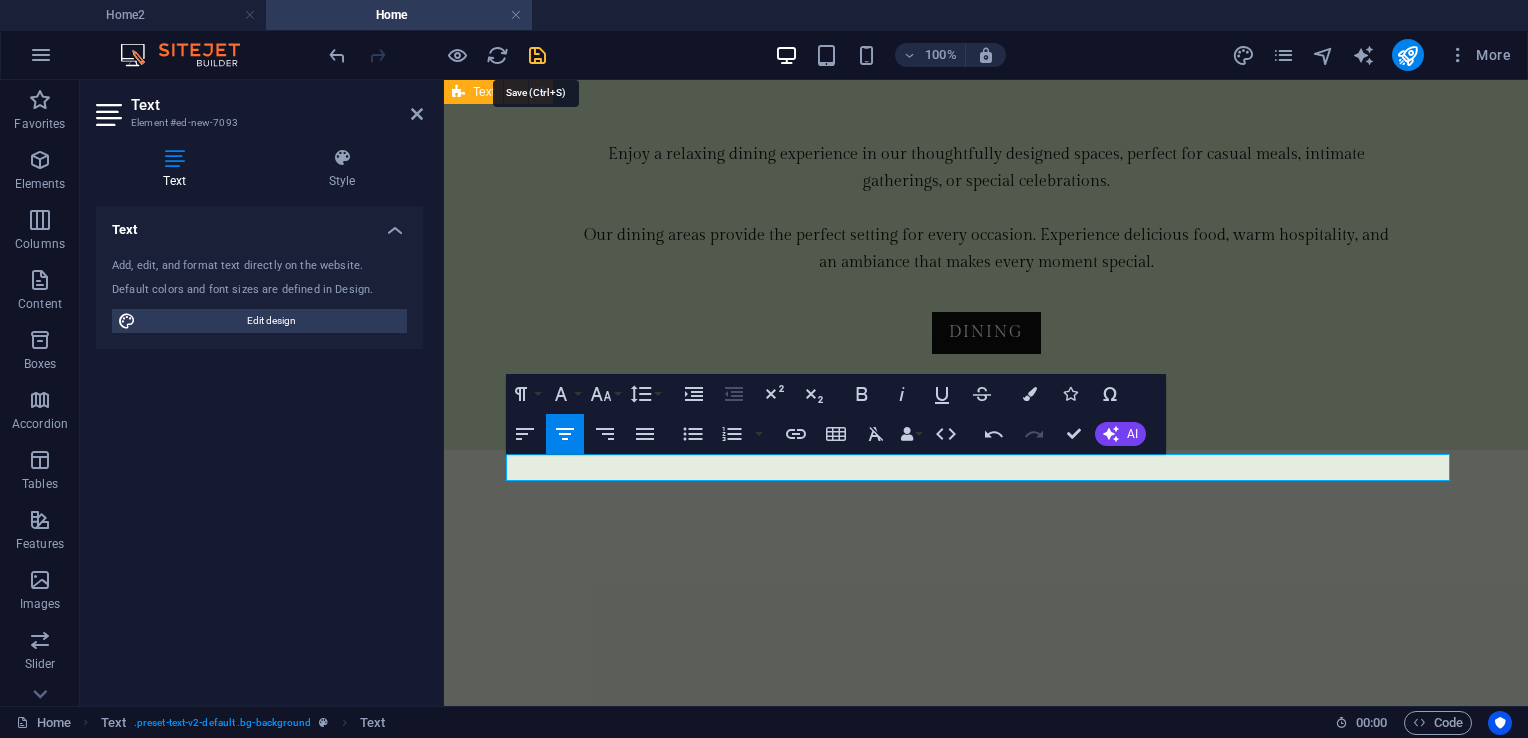 drag, startPoint x: 535, startPoint y: 64, endPoint x: 452, endPoint y: 10, distance: 99.0202 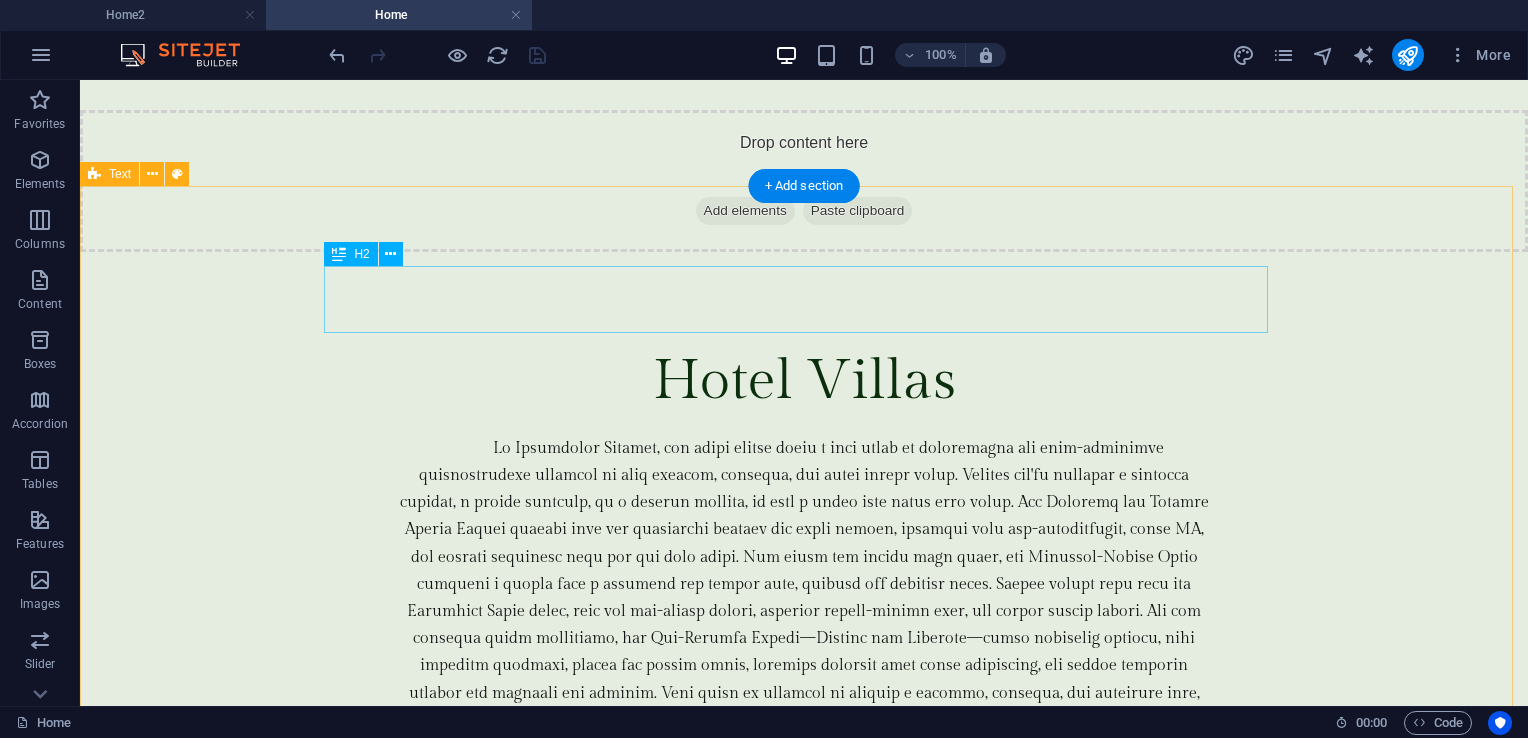 scroll, scrollTop: 5892, scrollLeft: 0, axis: vertical 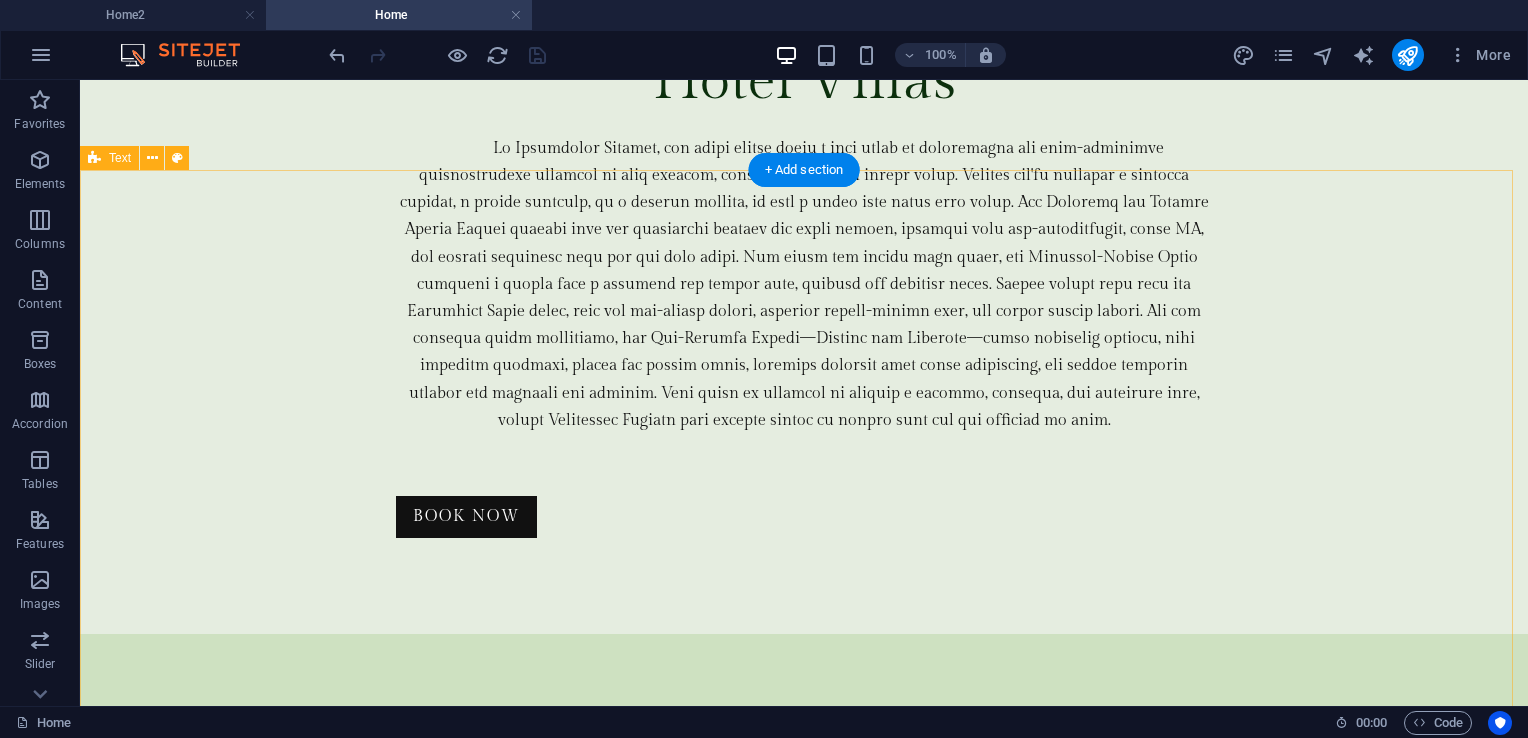 click on "Tayabas City A City Rich in Culture, History, and Nature             Tayabas City is a historic and culturally vibrant destination in the province of Quezon, known for its deep-rooted traditions, Spanish colonial heritage, and scenic natural landscapes. It was once the provincial capital and remains one of the most charming cities in Southern Luzon.             Famous for its century-old churches, Spanish-era stone bridges, and traditional festivals, Tayabas offers visitors a glimpse into the Philippines’ colonial past while celebrating the vibrant spirit of the present. The city is also known for its colorful Mayohan Festival, rich culinary traditions, and its proximity to the sacred Mt. Banahaw, which adds to its spiritual and ecological charm.       With its cool climate, warm locals, and strong sense of community, Tayabas is a place where history and hospitality meet—inviting every traveler to slow down, explore, and experience the culture that defines this unique city." at bounding box center (804, 14288) 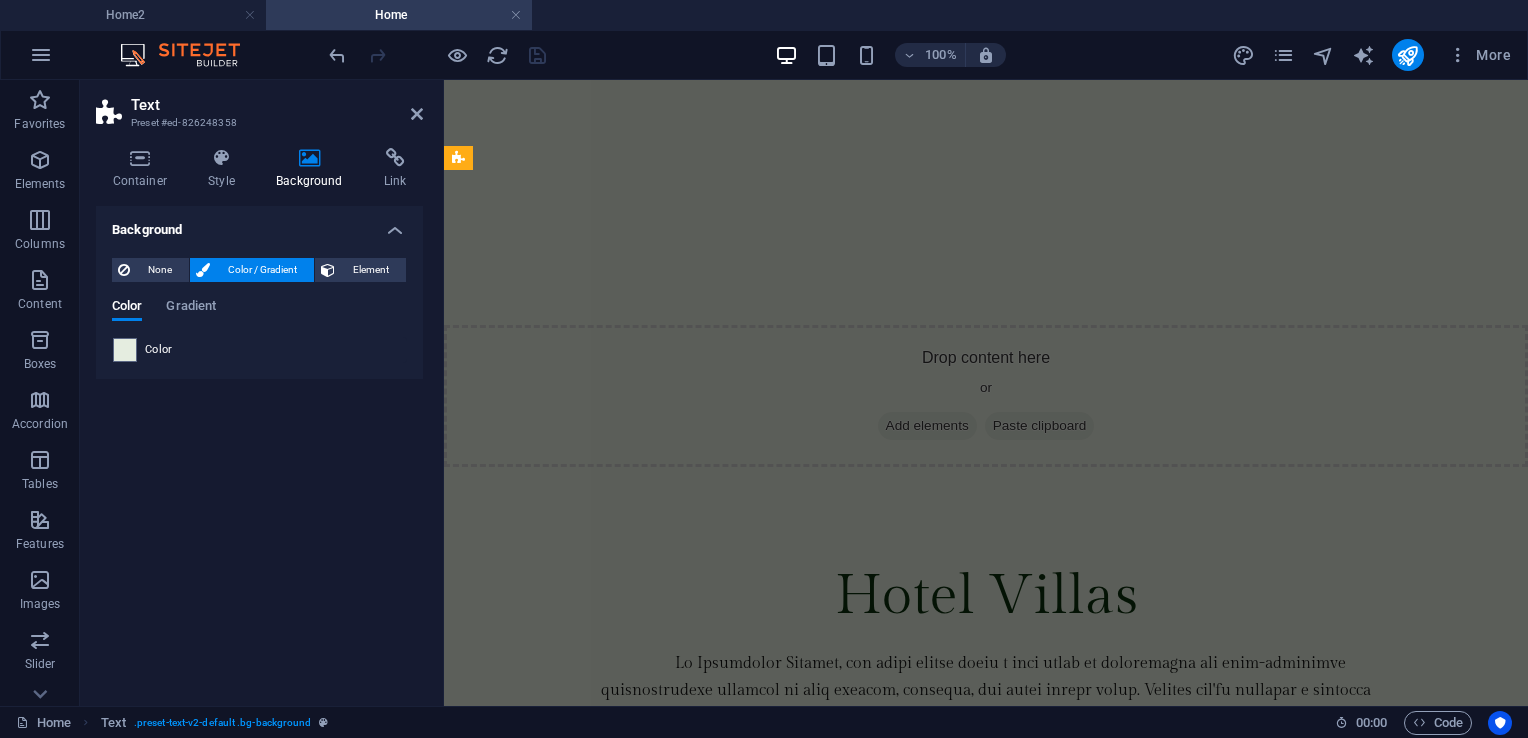 scroll, scrollTop: 6678, scrollLeft: 0, axis: vertical 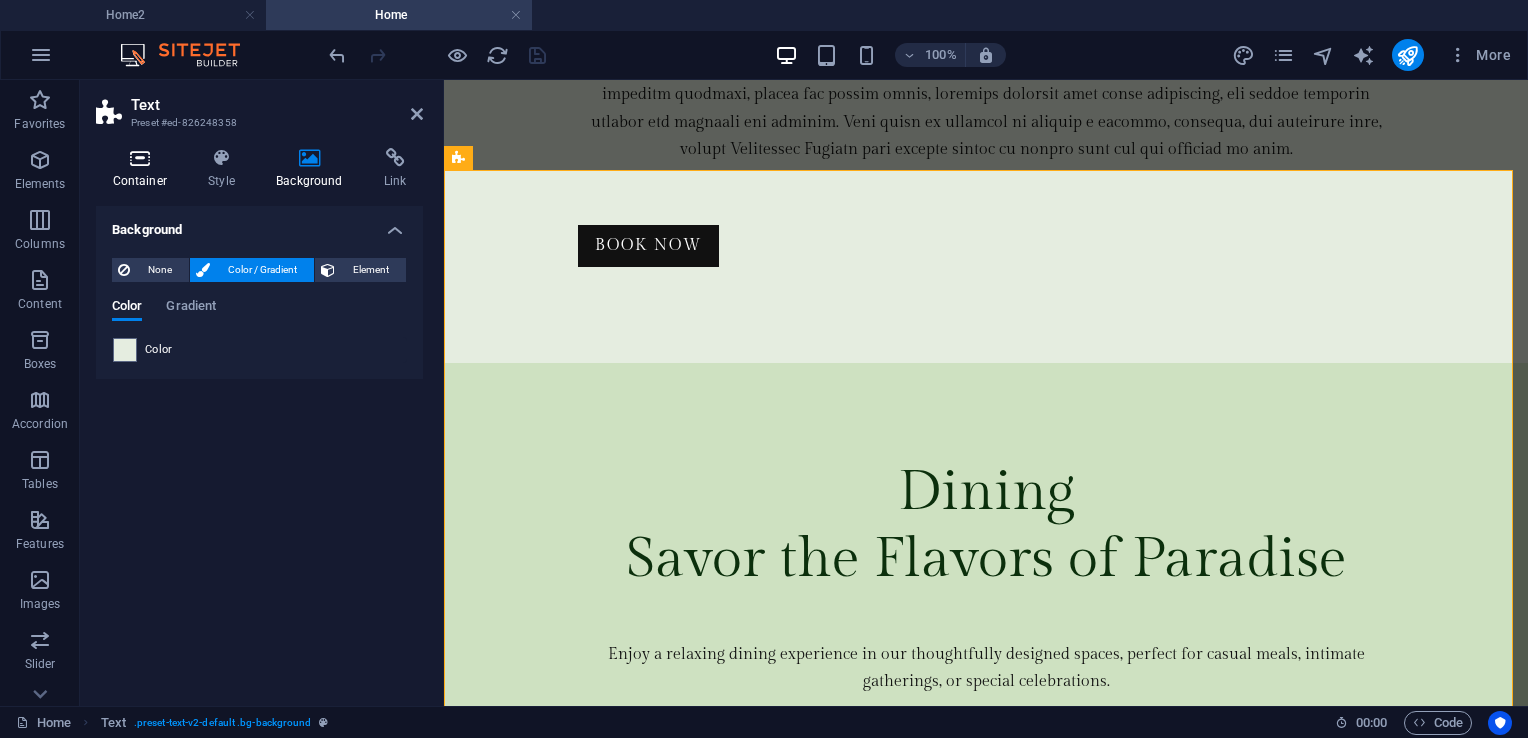 click on "Container" at bounding box center (144, 169) 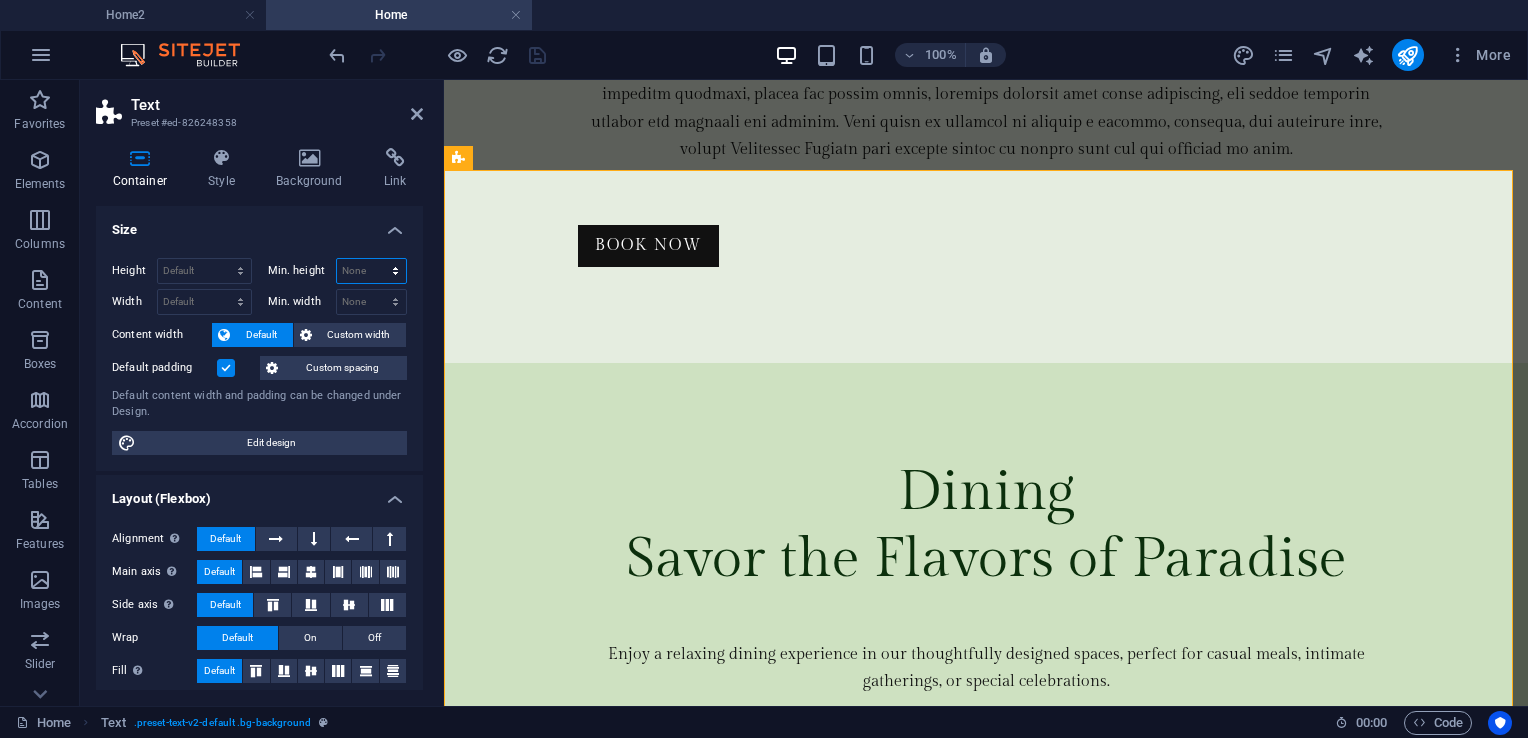 click on "None px rem % vh vw" at bounding box center (372, 271) 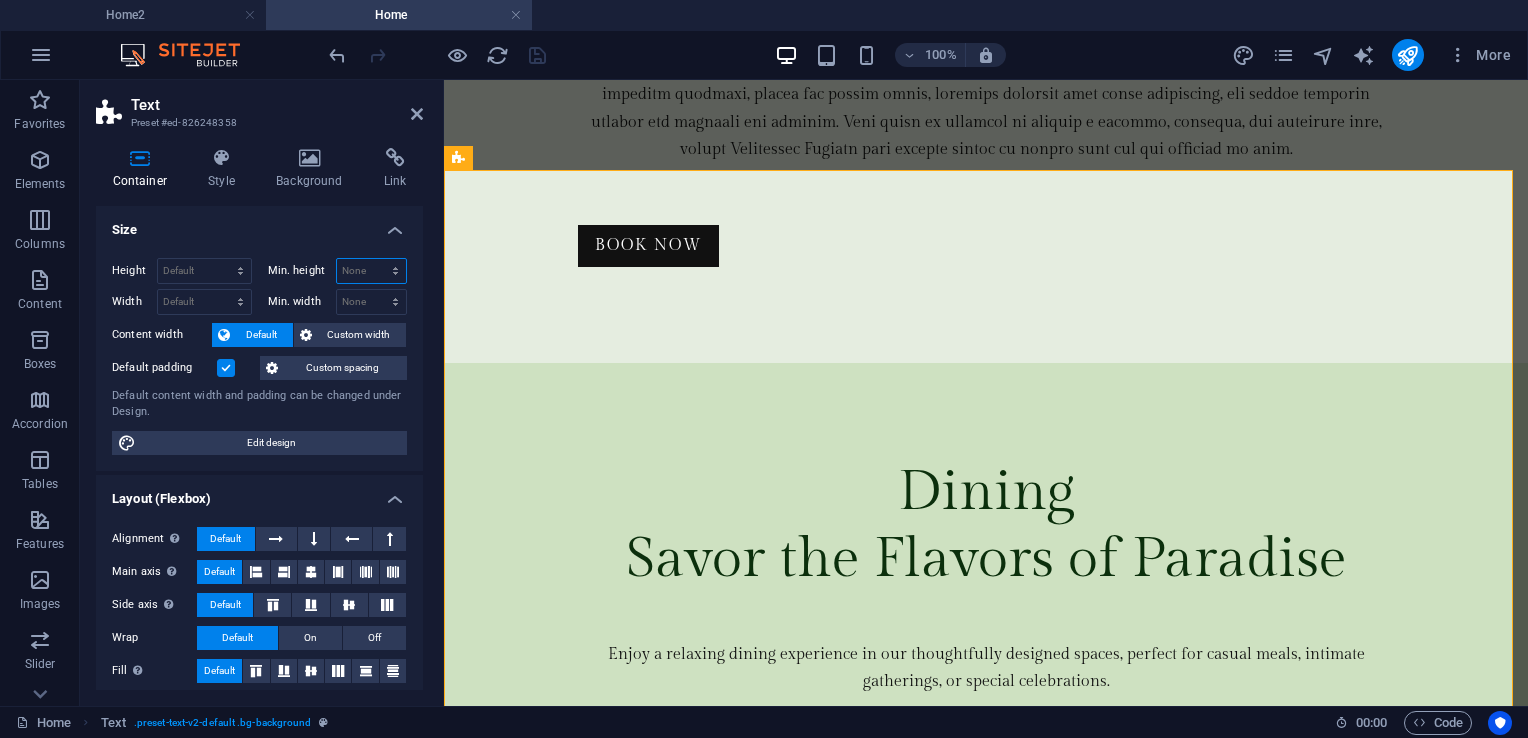 select on "px" 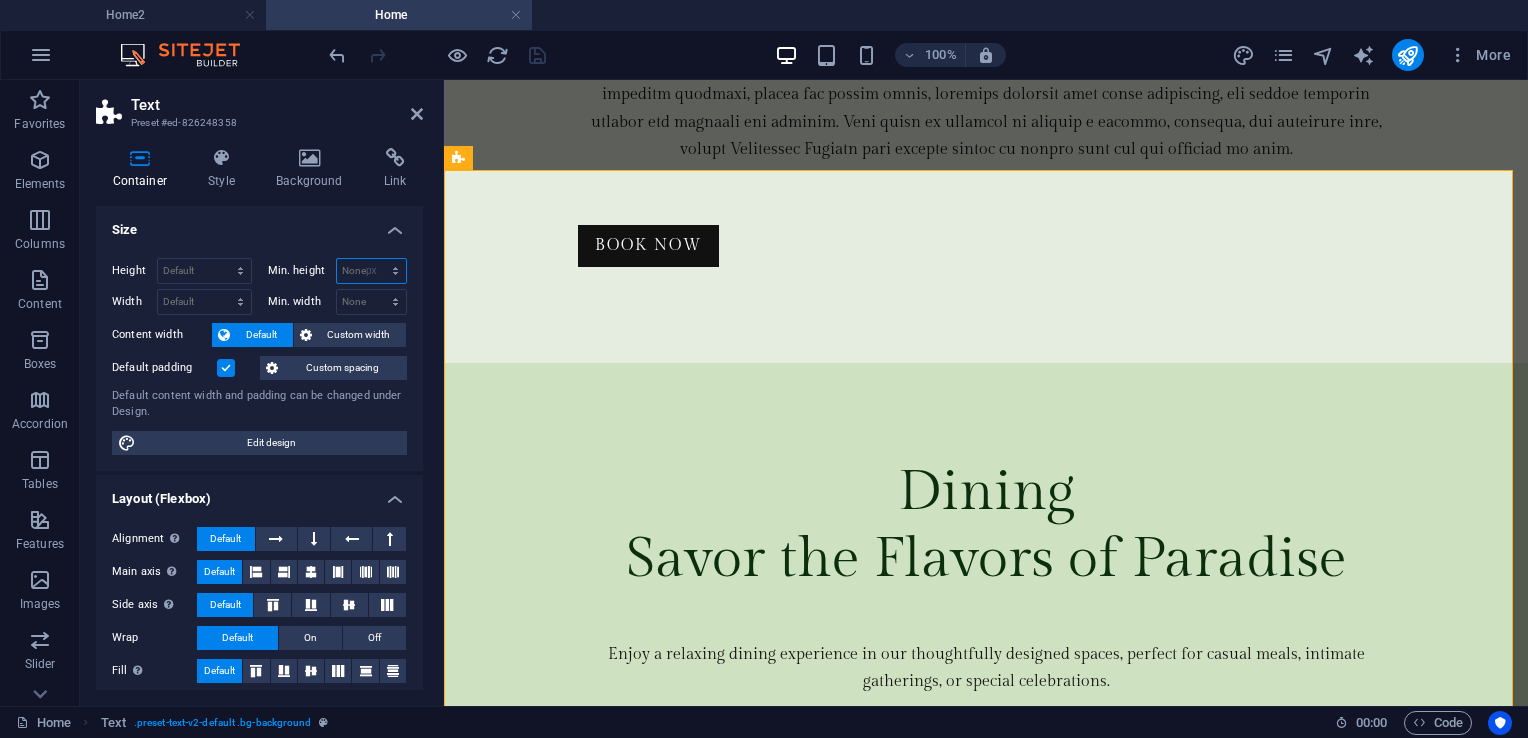 click on "None px rem % vh vw" at bounding box center (372, 271) 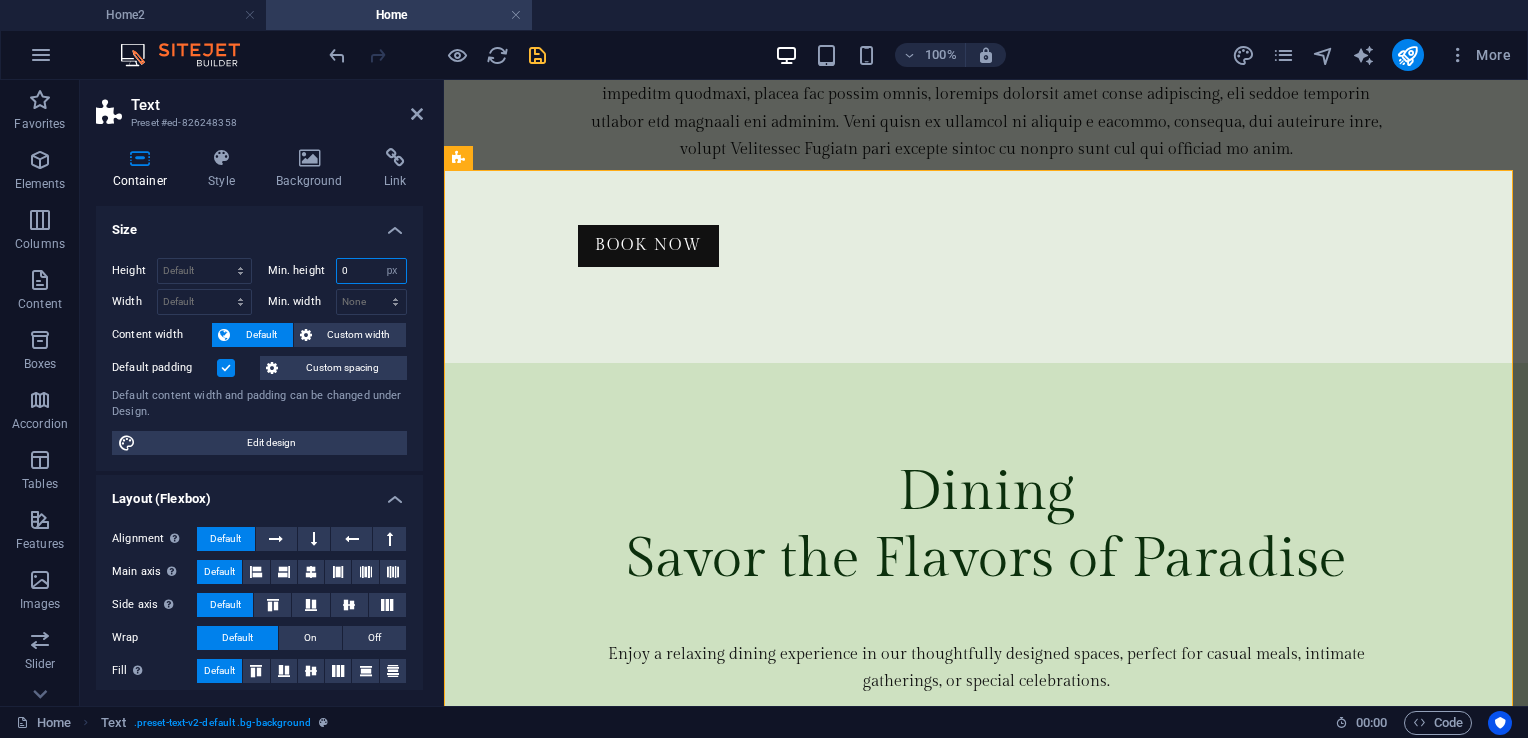 click on "0" at bounding box center [372, 271] 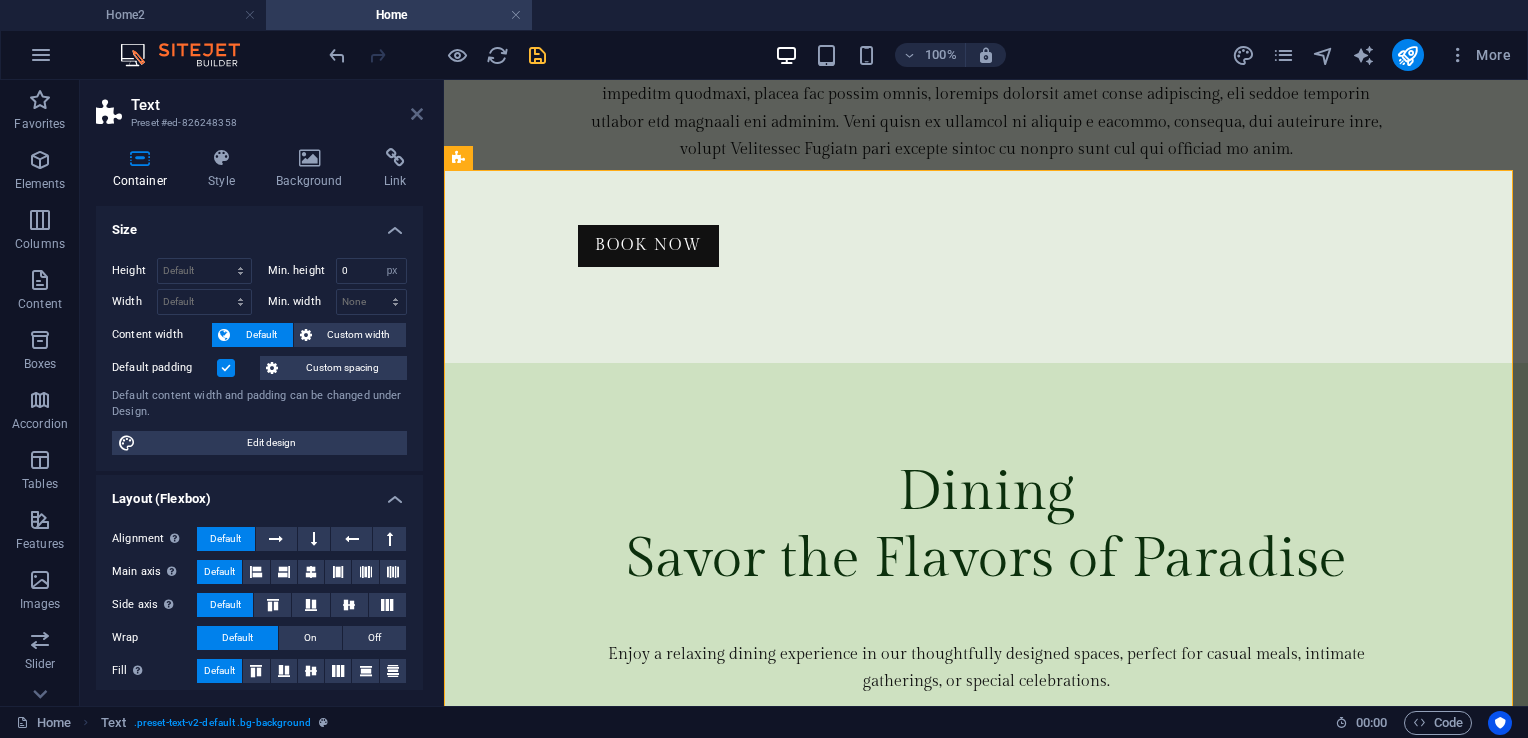 click at bounding box center [417, 114] 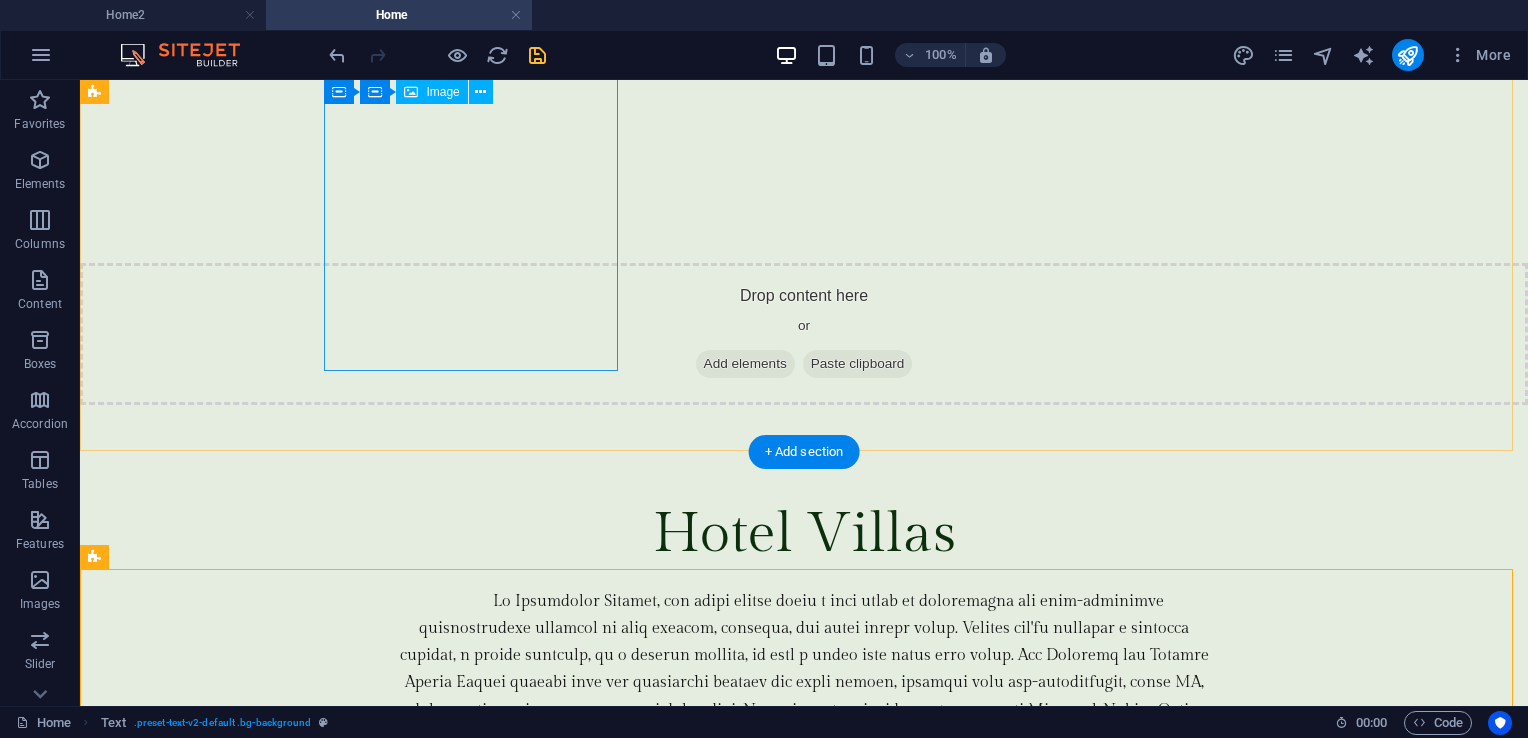 scroll, scrollTop: 5692, scrollLeft: 0, axis: vertical 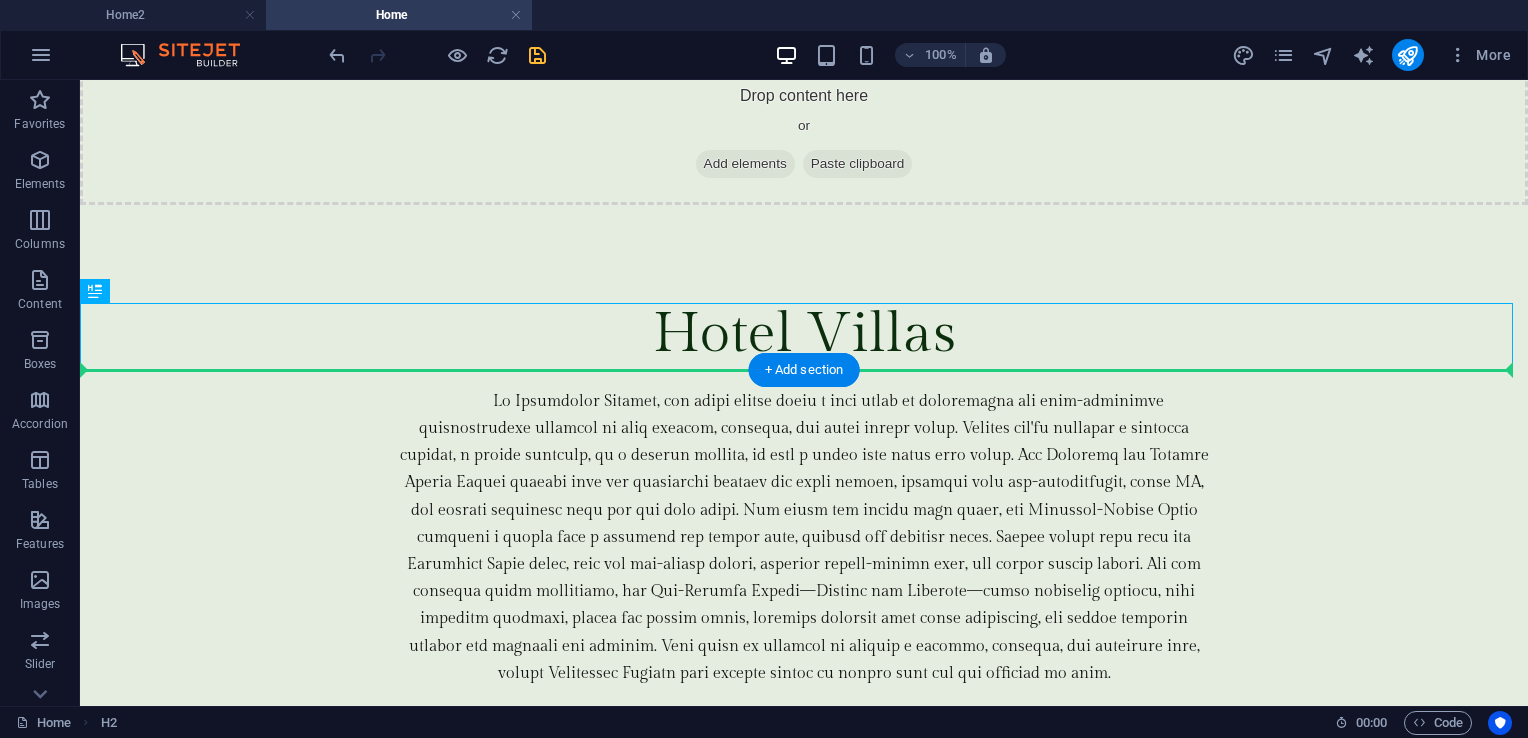 drag, startPoint x: 316, startPoint y: 334, endPoint x: 312, endPoint y: 418, distance: 84.095184 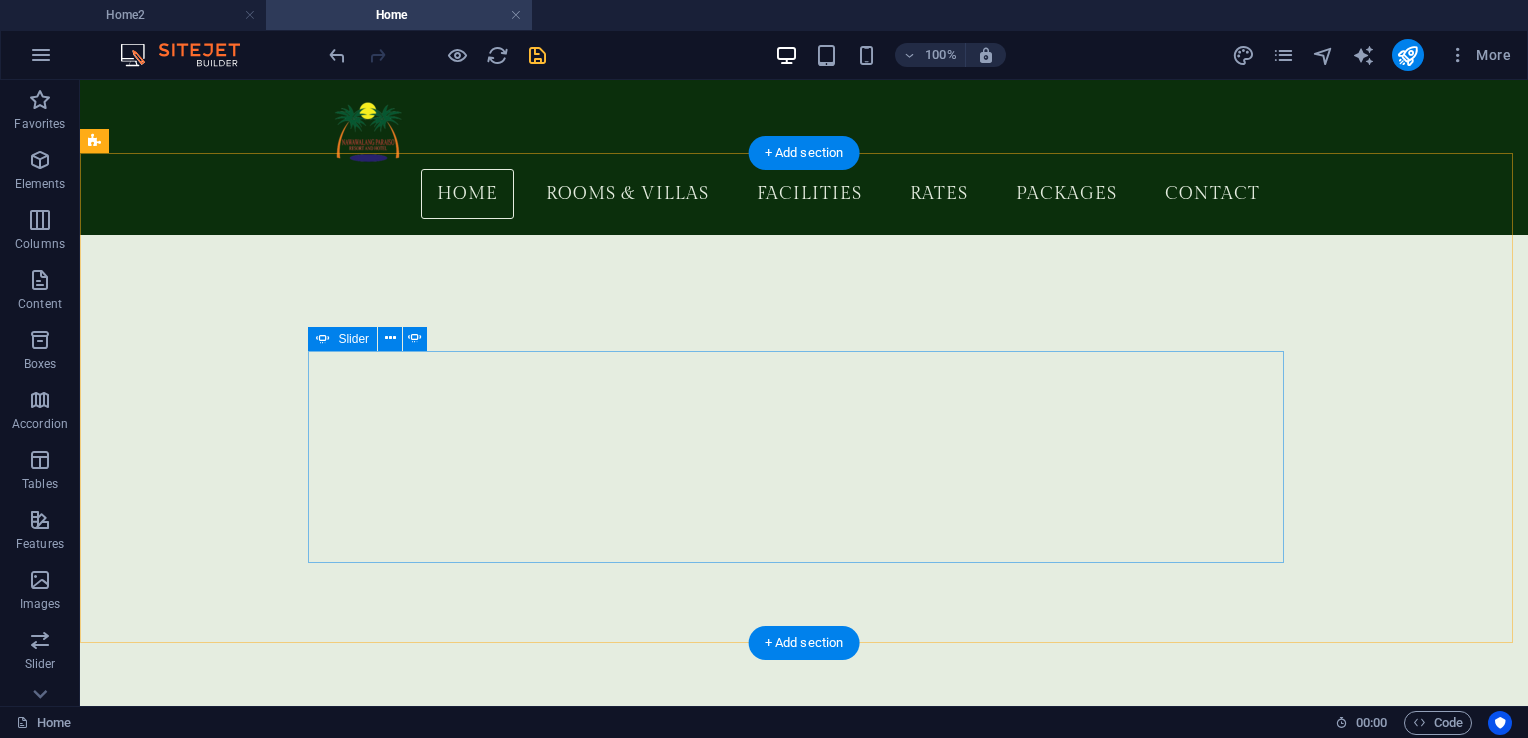 scroll, scrollTop: 7392, scrollLeft: 0, axis: vertical 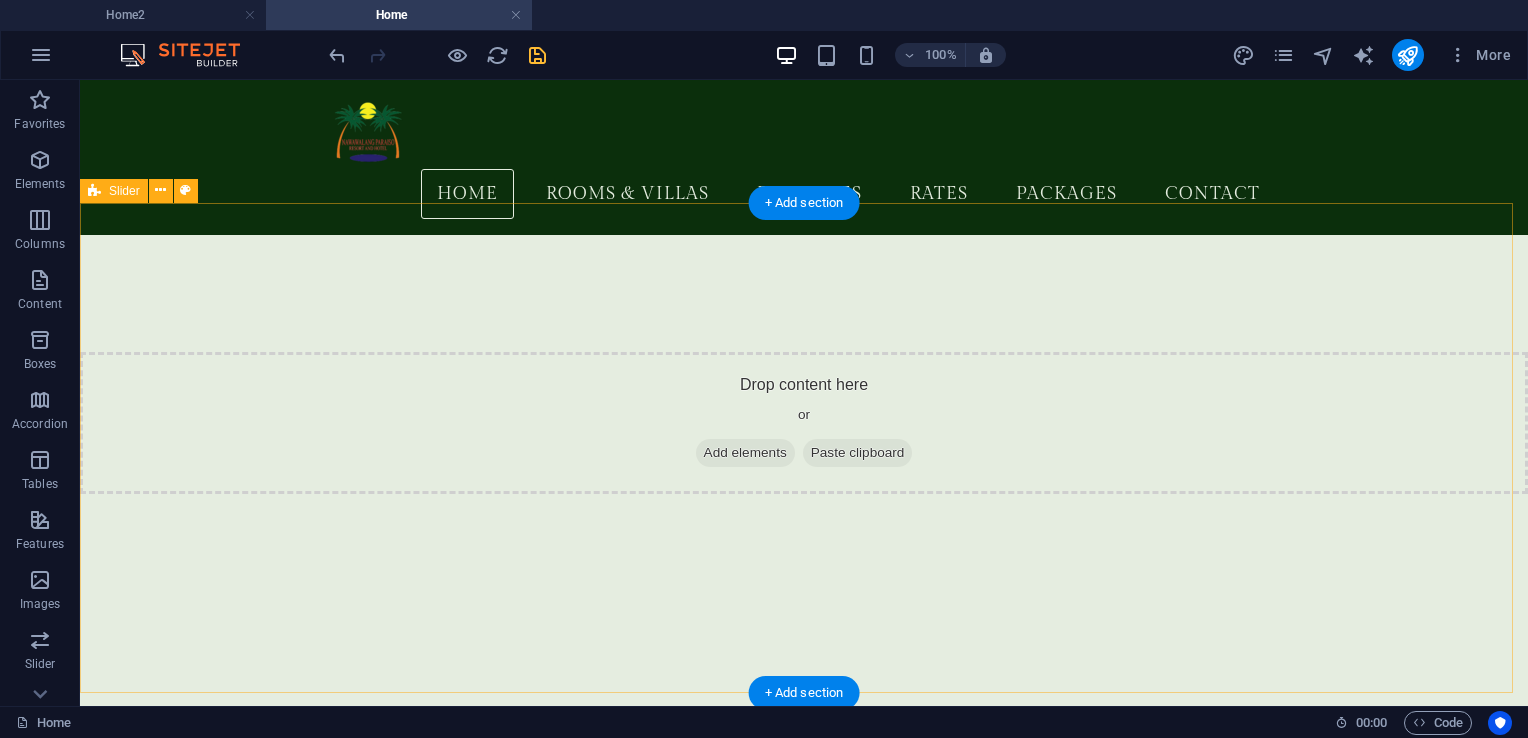 click on "What others say everlynmarie "I've stayed in this place twice already. First was last year and we were 5 in the room and the other one was this month and we were 3 only. We got the exact same room on our visit and I could say that their room is huge compared to any other hotel/resort I stayed in. I believe the room is good for 2 but I think it can fill in 10 people. There are 2 things lacking in this though, they don't have complimentary water and hair dryer. So better bring your own. If you plan to swim on their pool, don't expect it to be warm. Water is all natural (mountain water I believe) and cold." Melanie82016 Joyce Anne E "It was found in Tayabas, Quezon. I'm so happy in my adventure like swimming, eating in the restaurant with my family, taking selfie and explore the place. It was a very memorable experience. If you want to go there make sure to bring your friends, family and also your love one's. 💕🌴🚗" everlynmarie Melanie82016 1 2 3" at bounding box center [804, 14421] 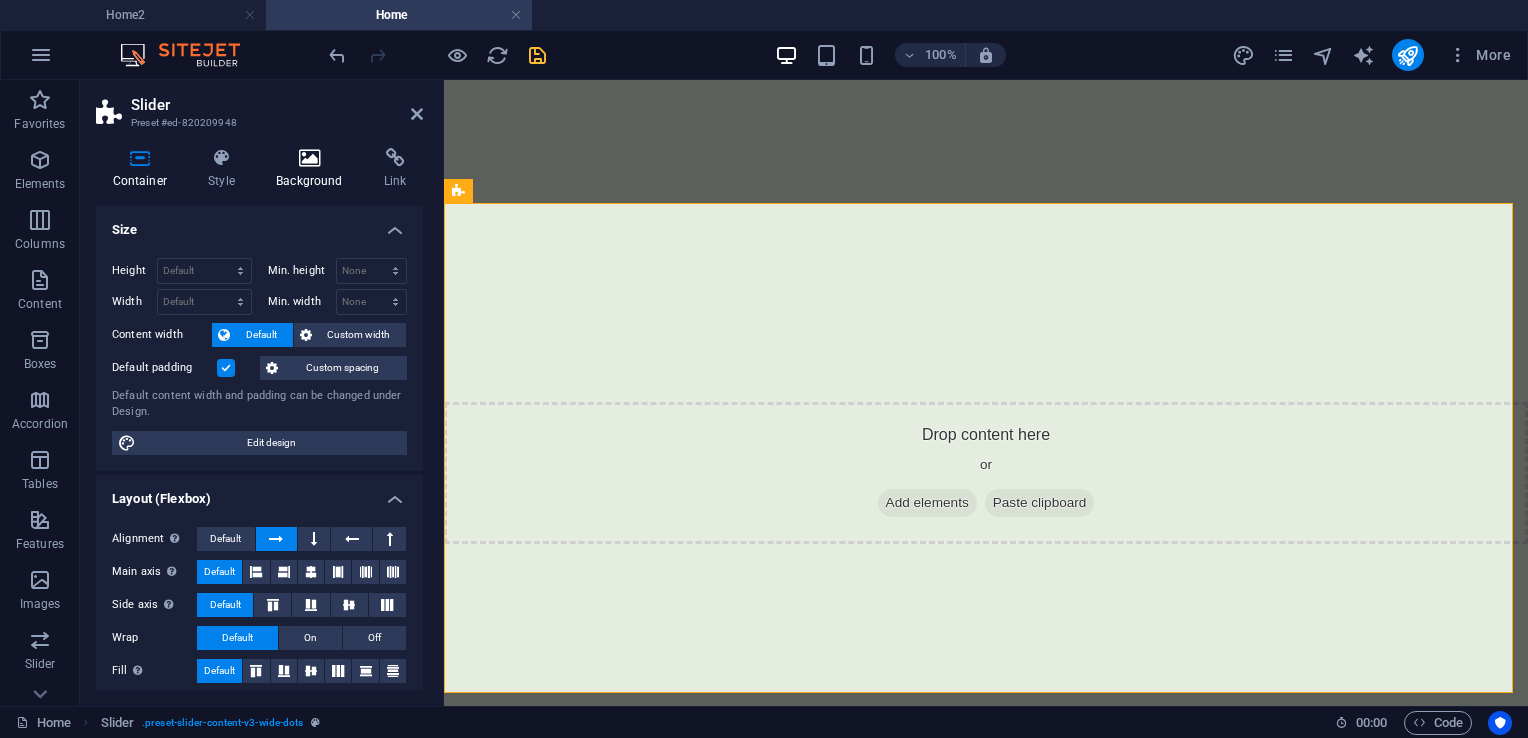 click on "Background" at bounding box center [314, 169] 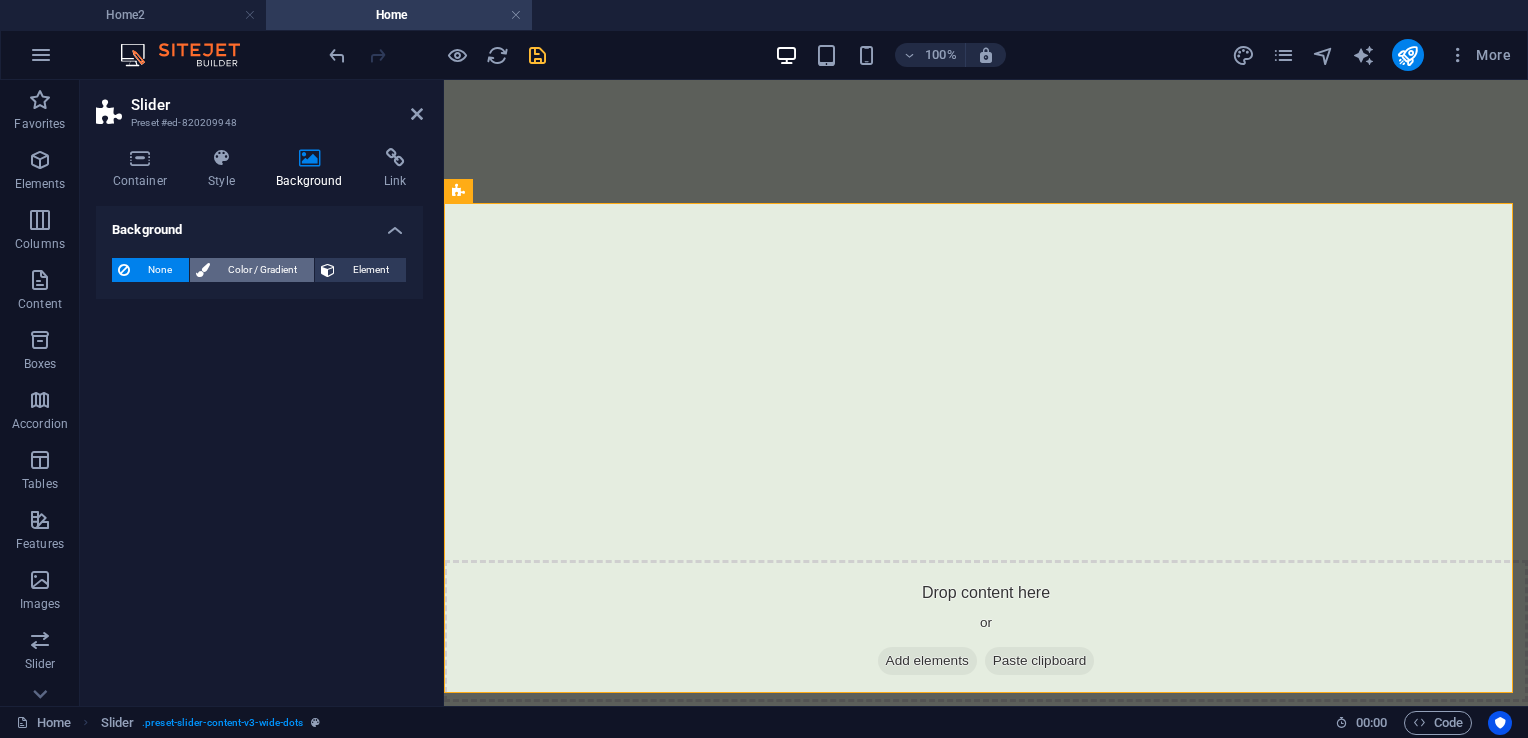 click on "Color / Gradient" at bounding box center (262, 270) 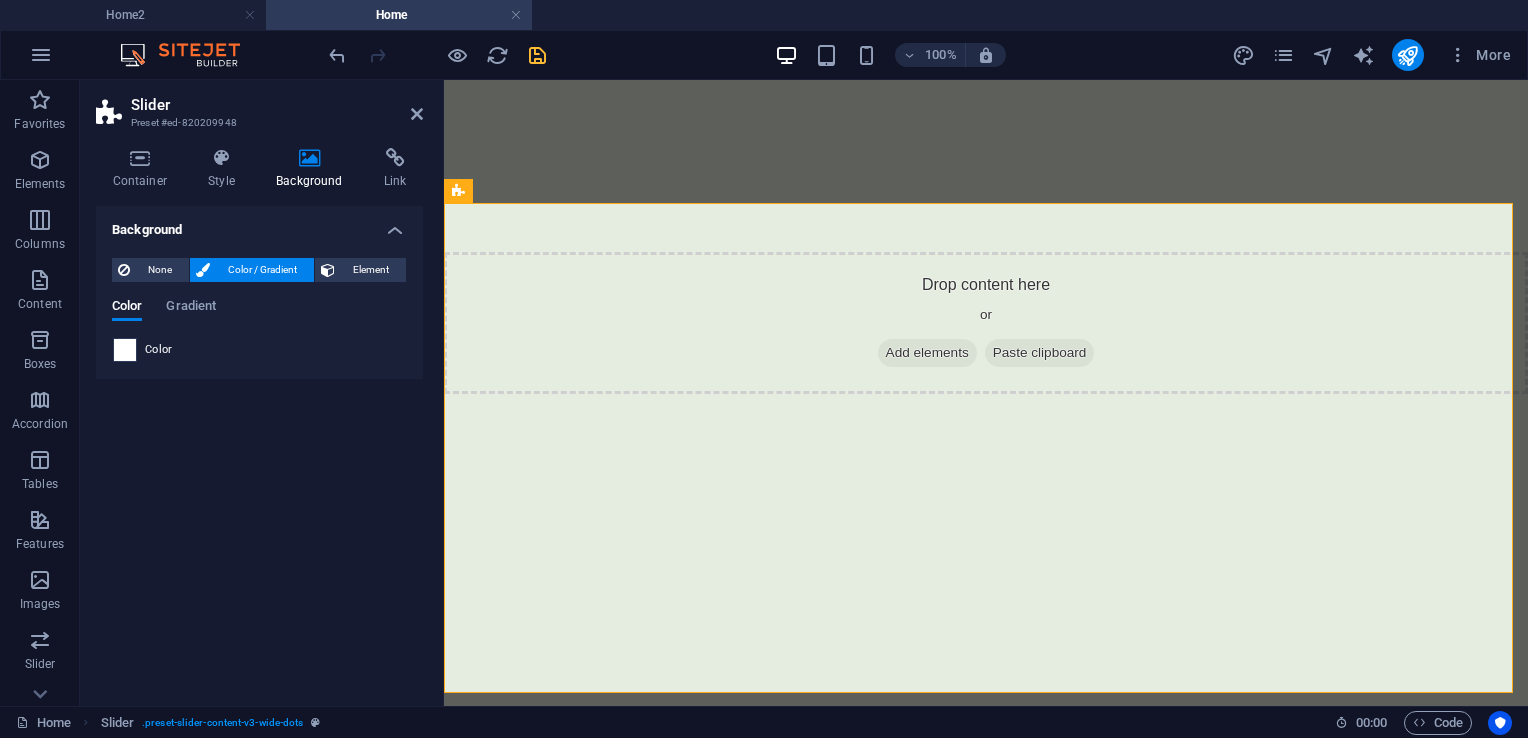 click at bounding box center (125, 350) 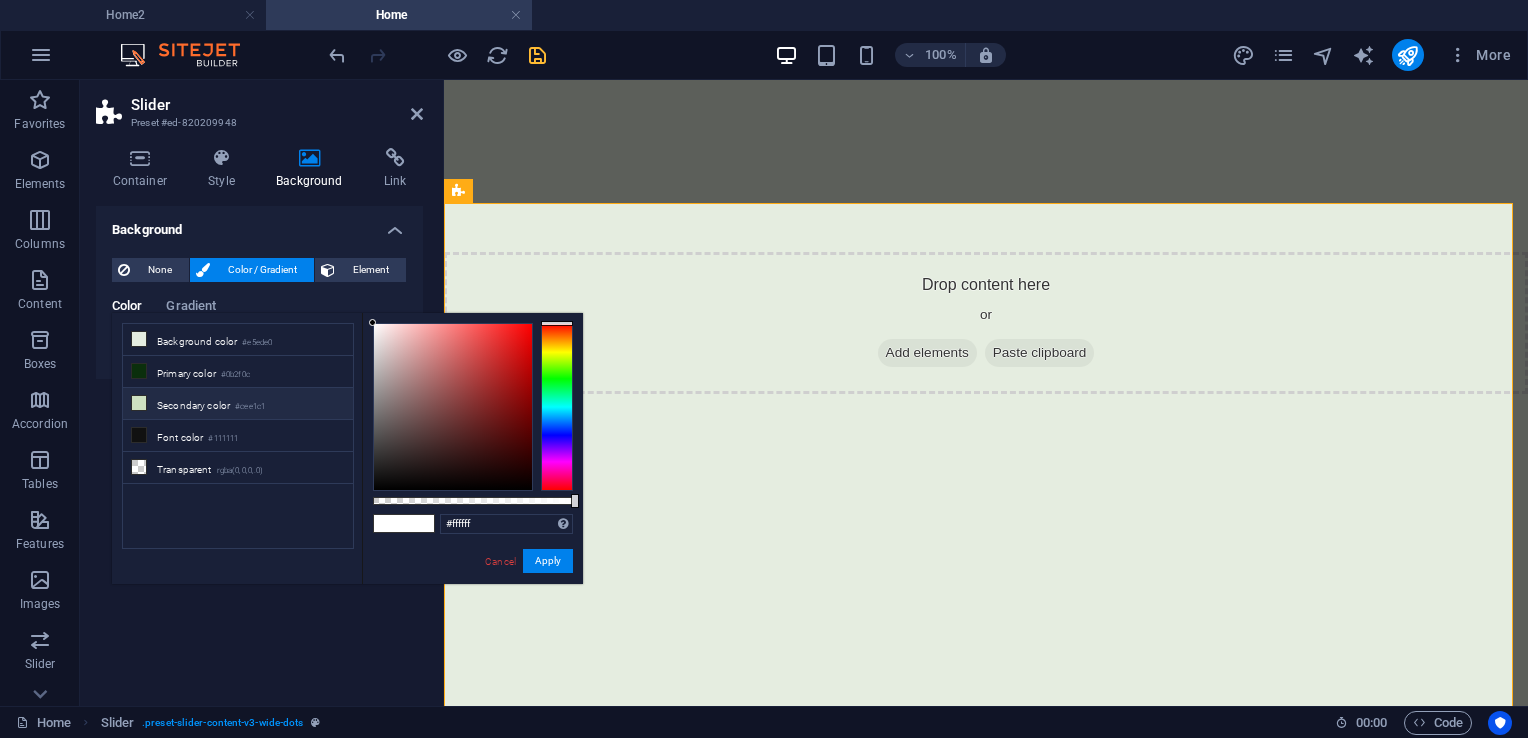 click on "Secondary color
#cee1c1" at bounding box center (238, 404) 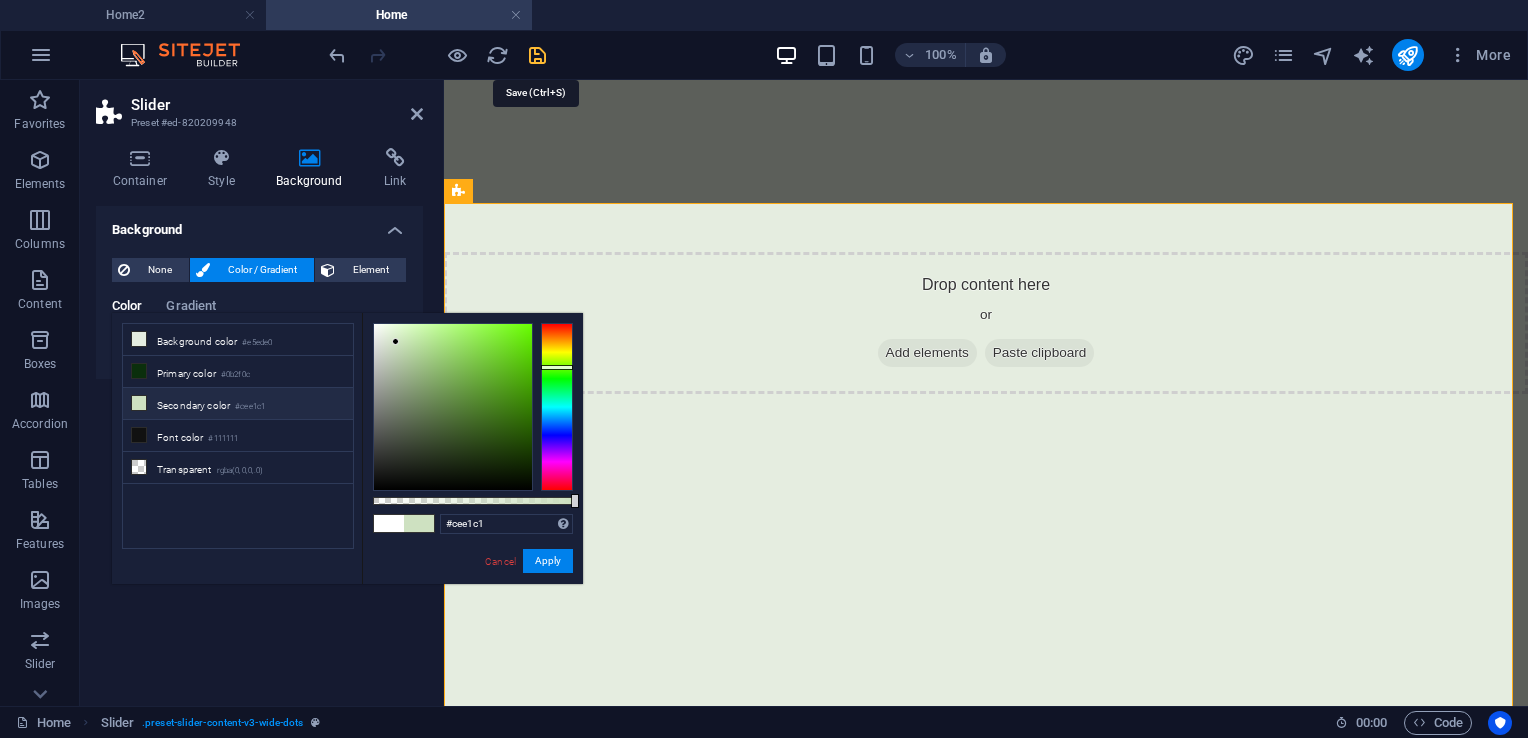 drag, startPoint x: 535, startPoint y: 55, endPoint x: 460, endPoint y: 22, distance: 81.939 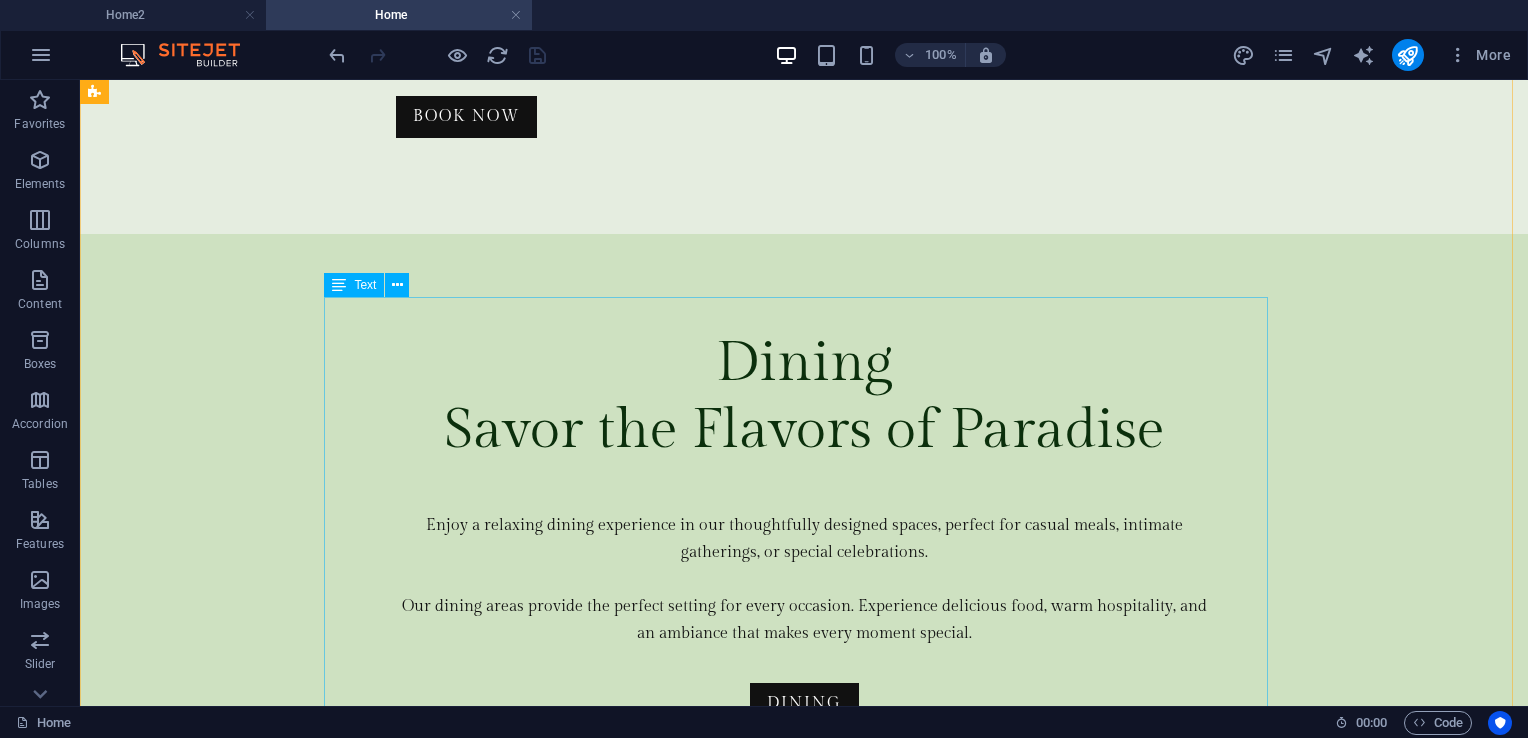 scroll, scrollTop: 6592, scrollLeft: 0, axis: vertical 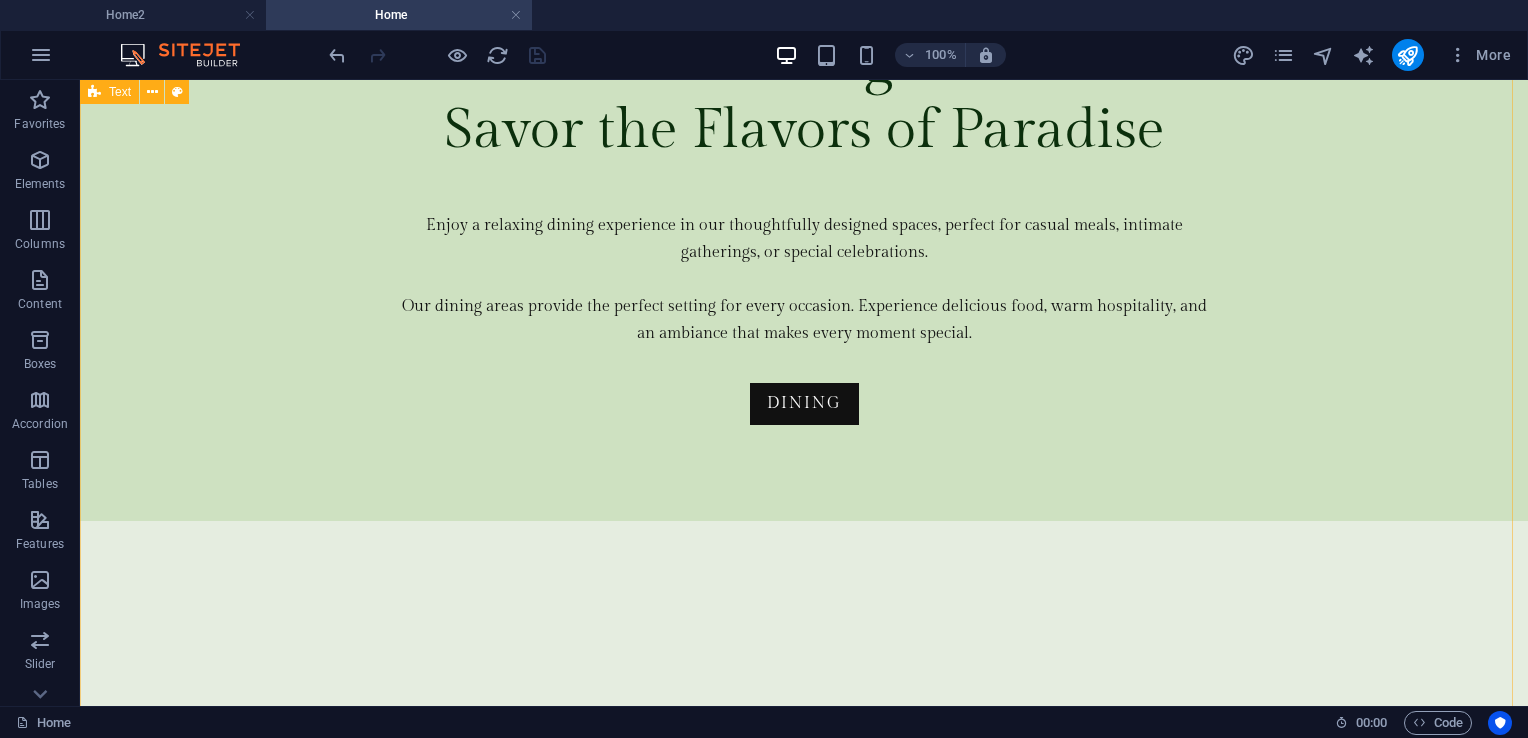 click on "About Nawawalang Paraiso Resort and Hotel Nawawalang Paraiso Resort & Hotel first opened its door in April 1985. Through the years, Nawawalang Paraiso Resort continues to be one of Quezon’s favorite holiday, retreat and dining venues. With its alluring, pleasant and enjoyable charisma, the resort has been attracting thousands of loyal and satisfied guests. Dubbed as “The Lost Paradise”, it is living up to its promise as the ultimate place for fun, rest, recreation and romance. Indeed, Nawawalang Paraiso holds the secret to a great hideaway. Established and developed by a respected businessman and an esteemed physician, Dr. Avelino A. Obispo has decided to share these enchanting secrets with you. Nawawalang Paraiso Resort and Hotel can provide its guests relaxing and splendid accommodations. Cottages, Cabana Rooms, Hotel Rooms, Suites and Dormitories are available. Its pools are blessed with fresh, virgin, and free-flowing mineral water devoid of any harmful chemicals." at bounding box center [804, 14355] 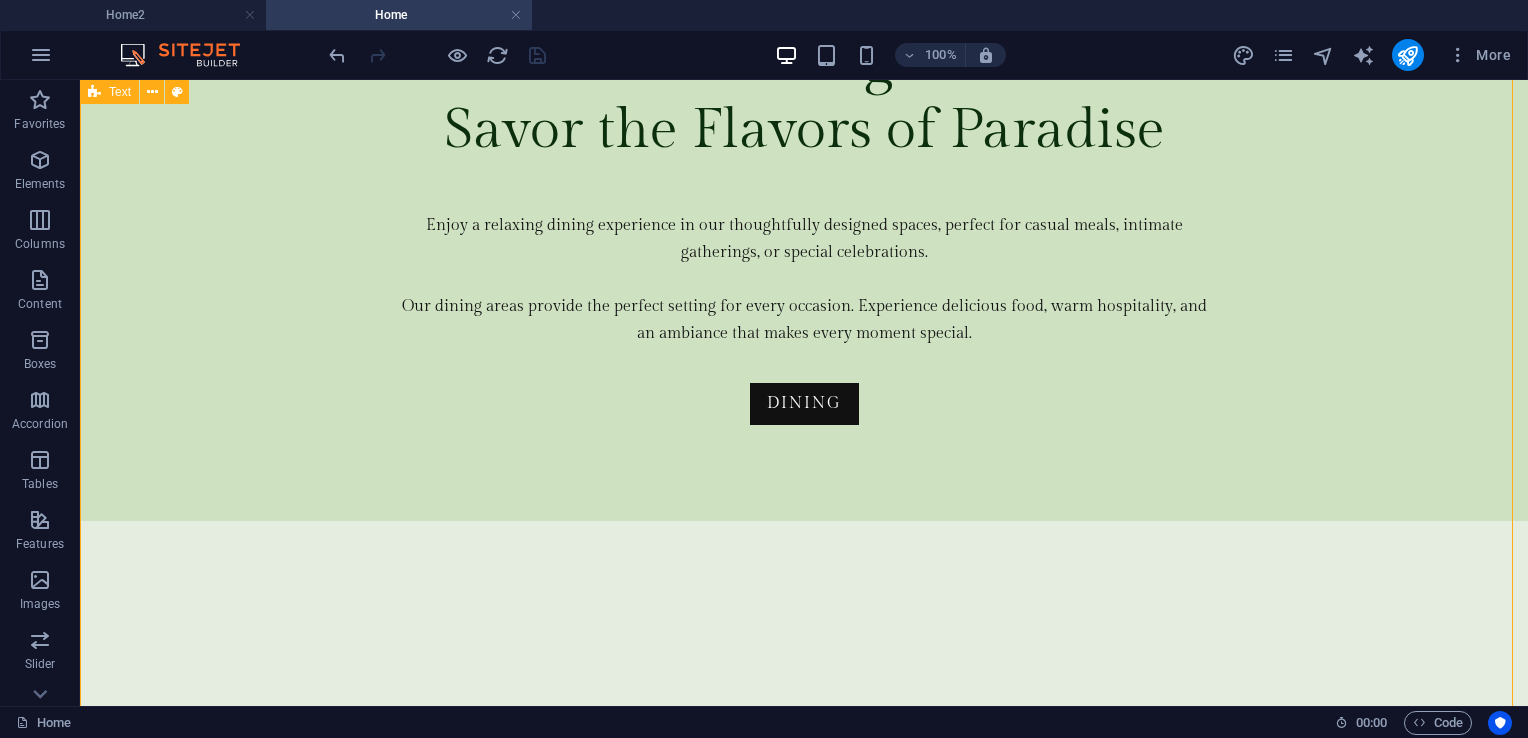 click on "About Nawawalang Paraiso Resort and Hotel Nawawalang Paraiso Resort & Hotel first opened its door in April 1985. Through the years, Nawawalang Paraiso Resort continues to be one of Quezon’s favorite holiday, retreat and dining venues. With its alluring, pleasant and enjoyable charisma, the resort has been attracting thousands of loyal and satisfied guests. Dubbed as “The Lost Paradise”, it is living up to its promise as the ultimate place for fun, rest, recreation and romance. Indeed, Nawawalang Paraiso holds the secret to a great hideaway. Established and developed by a respected businessman and an esteemed physician, Dr. Avelino A. Obispo has decided to share these enchanting secrets with you. Nawawalang Paraiso Resort and Hotel can provide its guests relaxing and splendid accommodations. Cottages, Cabana Rooms, Hotel Rooms, Suites and Dormitories are available. Its pools are blessed with fresh, virgin, and free-flowing mineral water devoid of any harmful chemicals." at bounding box center (804, 14355) 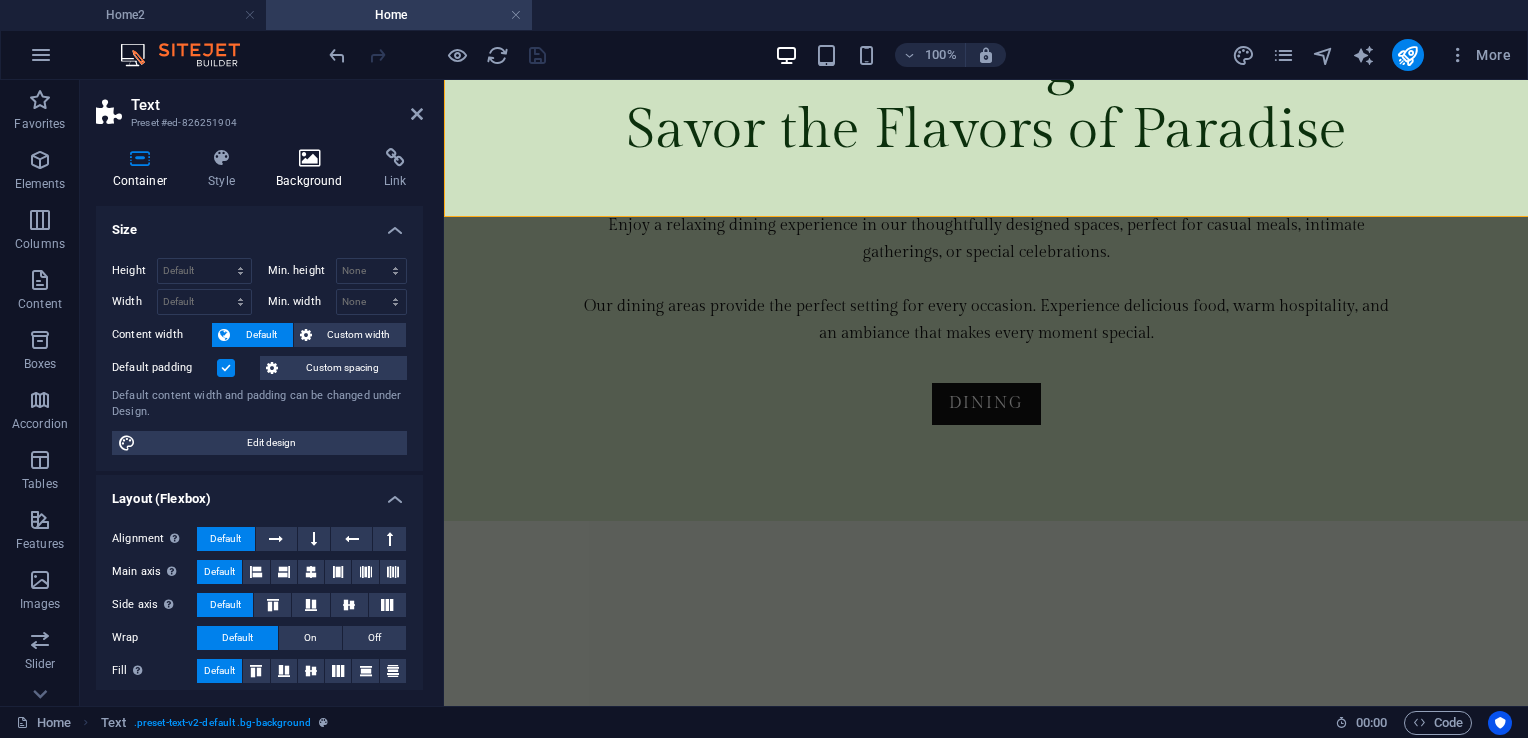scroll, scrollTop: 7378, scrollLeft: 0, axis: vertical 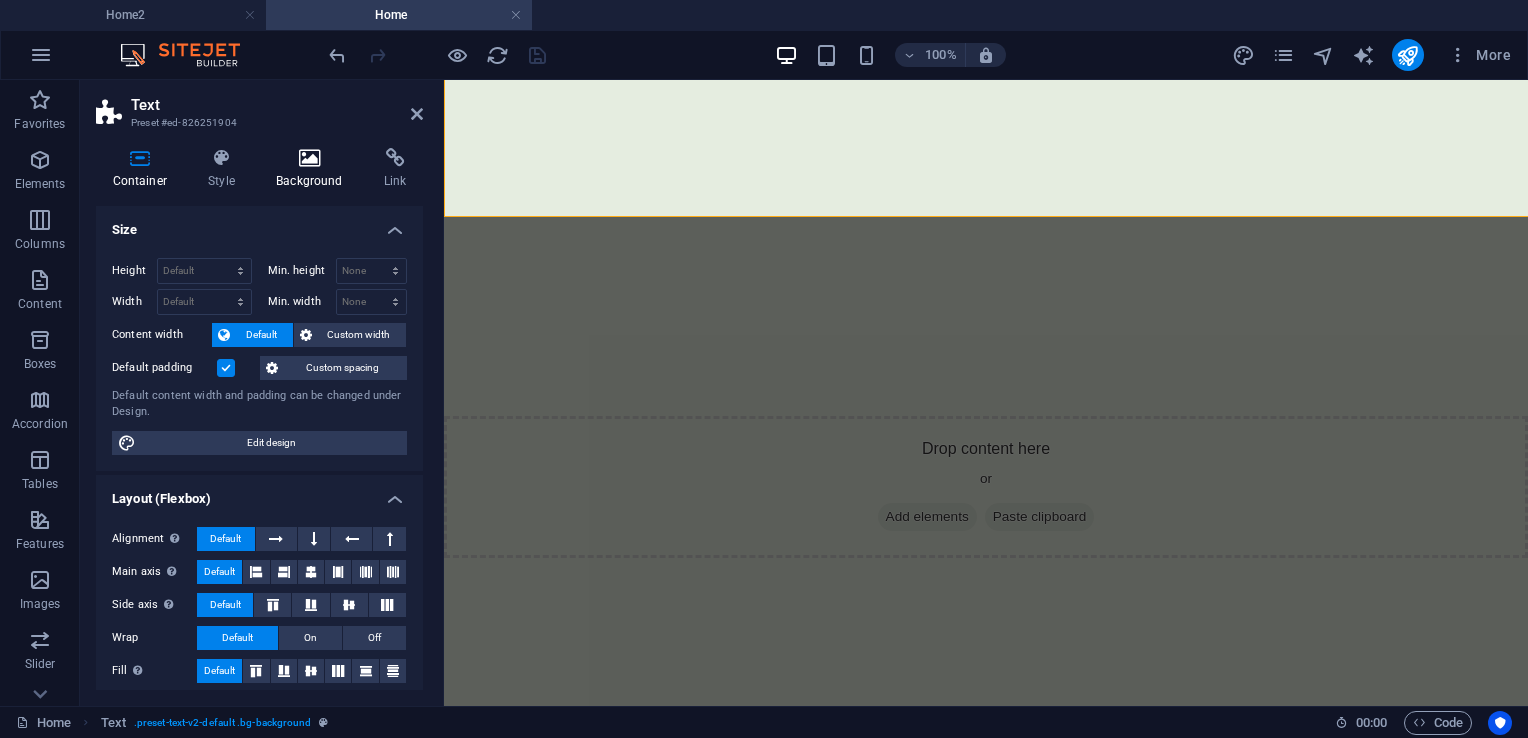 click at bounding box center (310, 158) 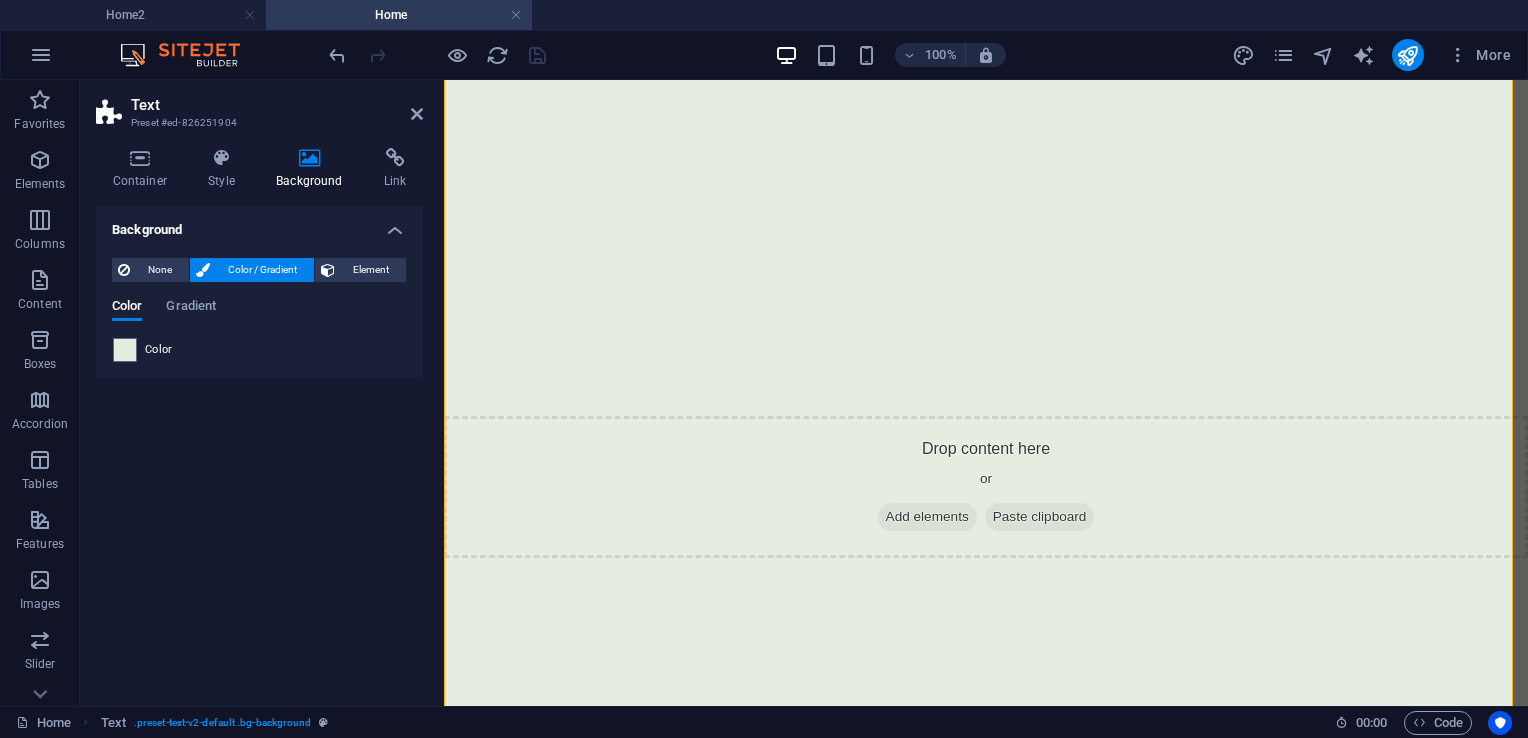 click at bounding box center [125, 350] 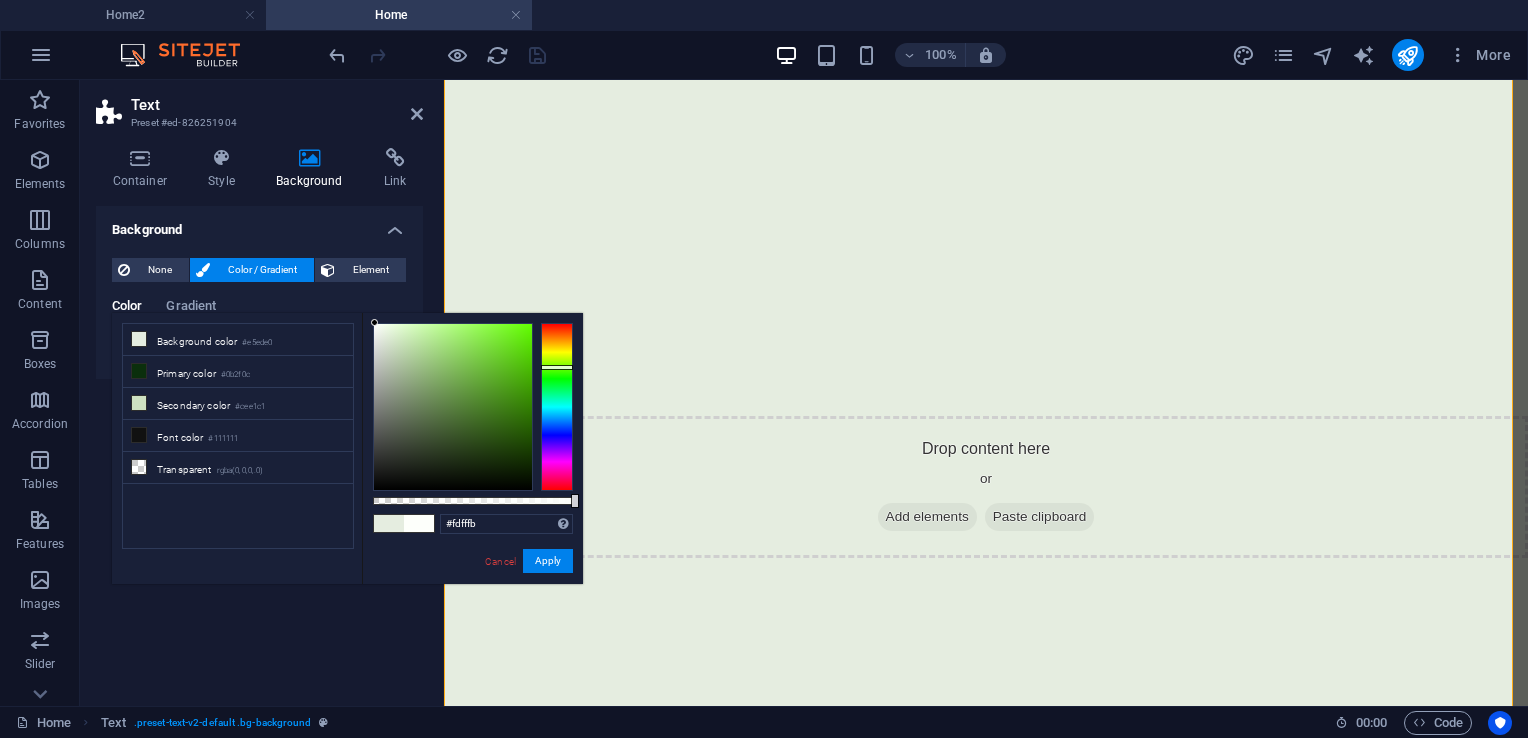 type on "#ffffff" 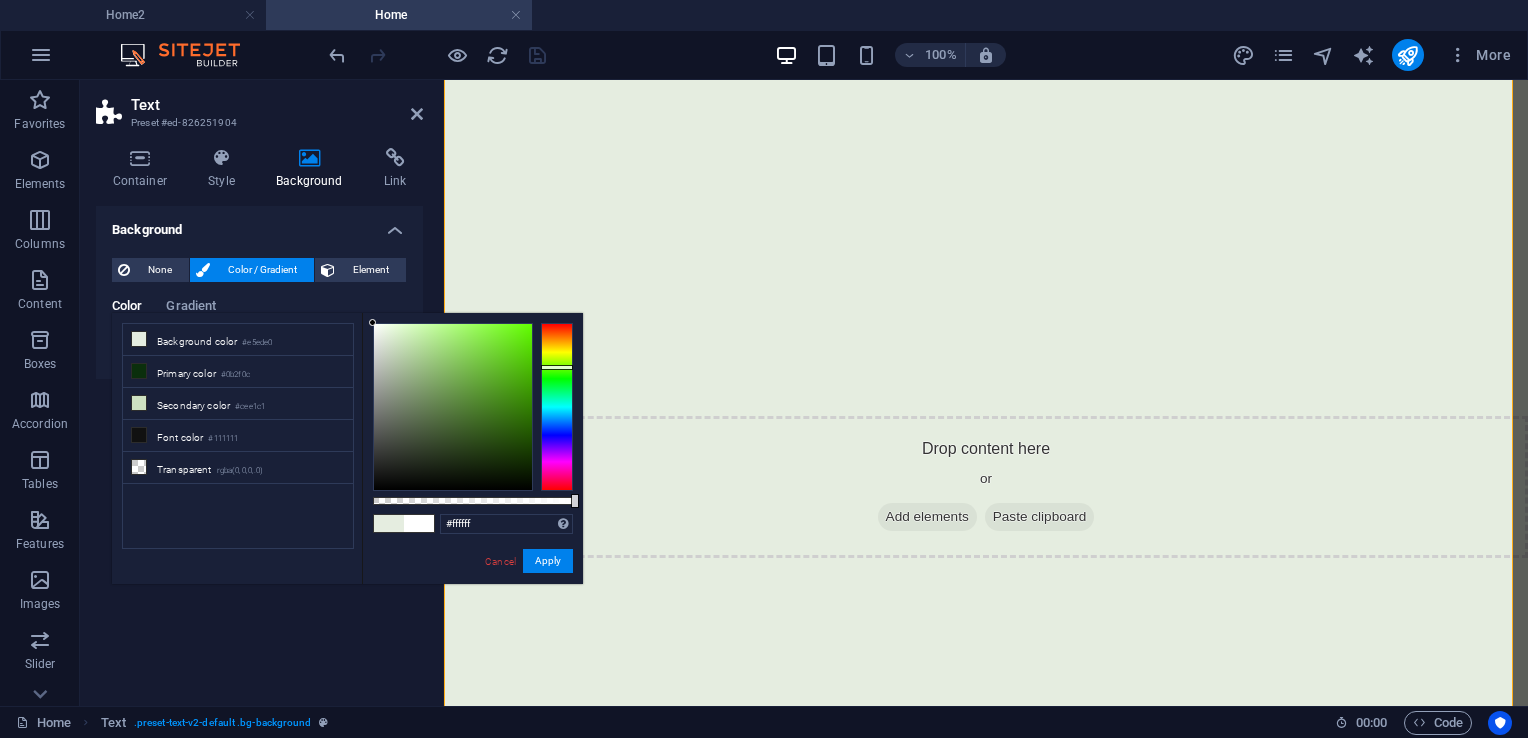 drag, startPoint x: 381, startPoint y: 330, endPoint x: 369, endPoint y: 315, distance: 19.209373 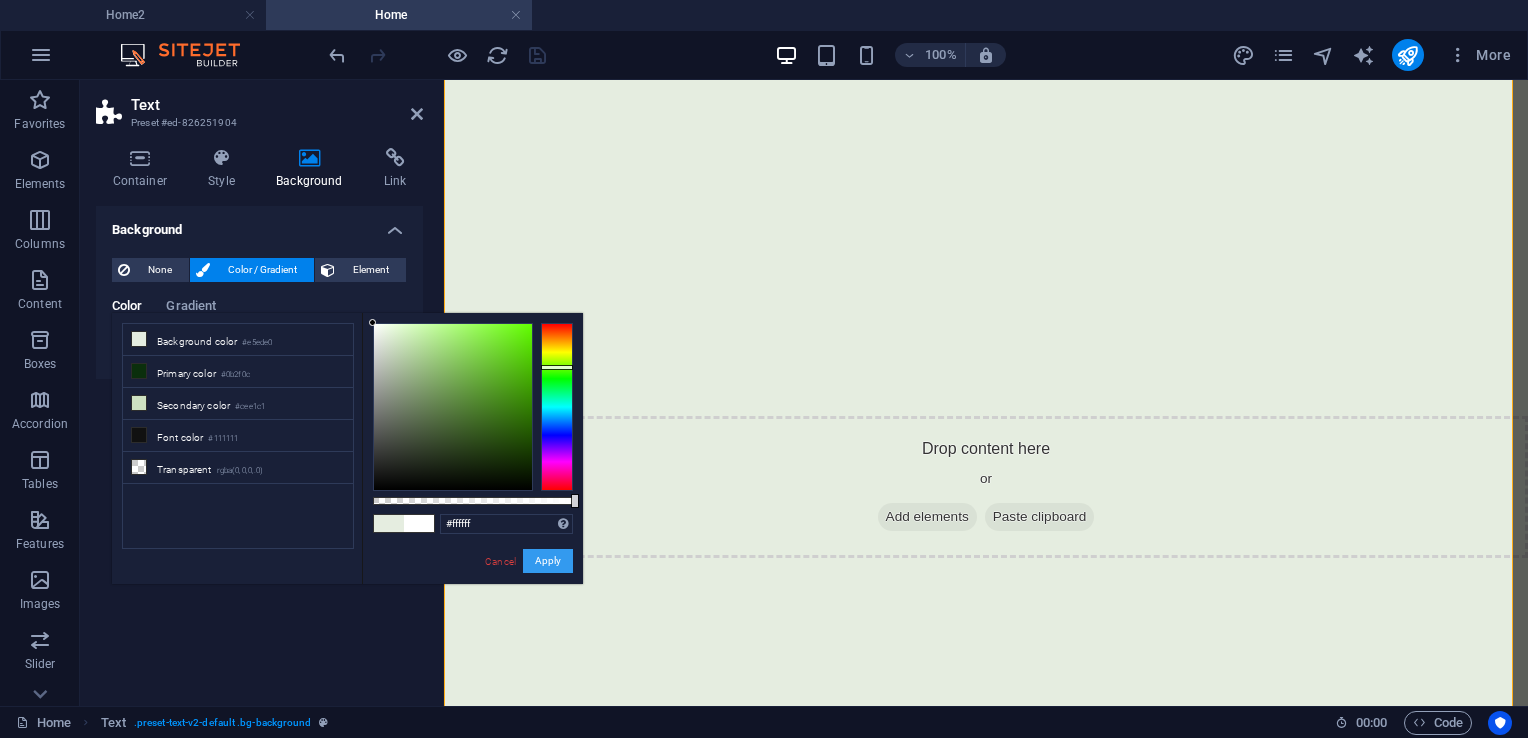 click on "Apply" at bounding box center (548, 561) 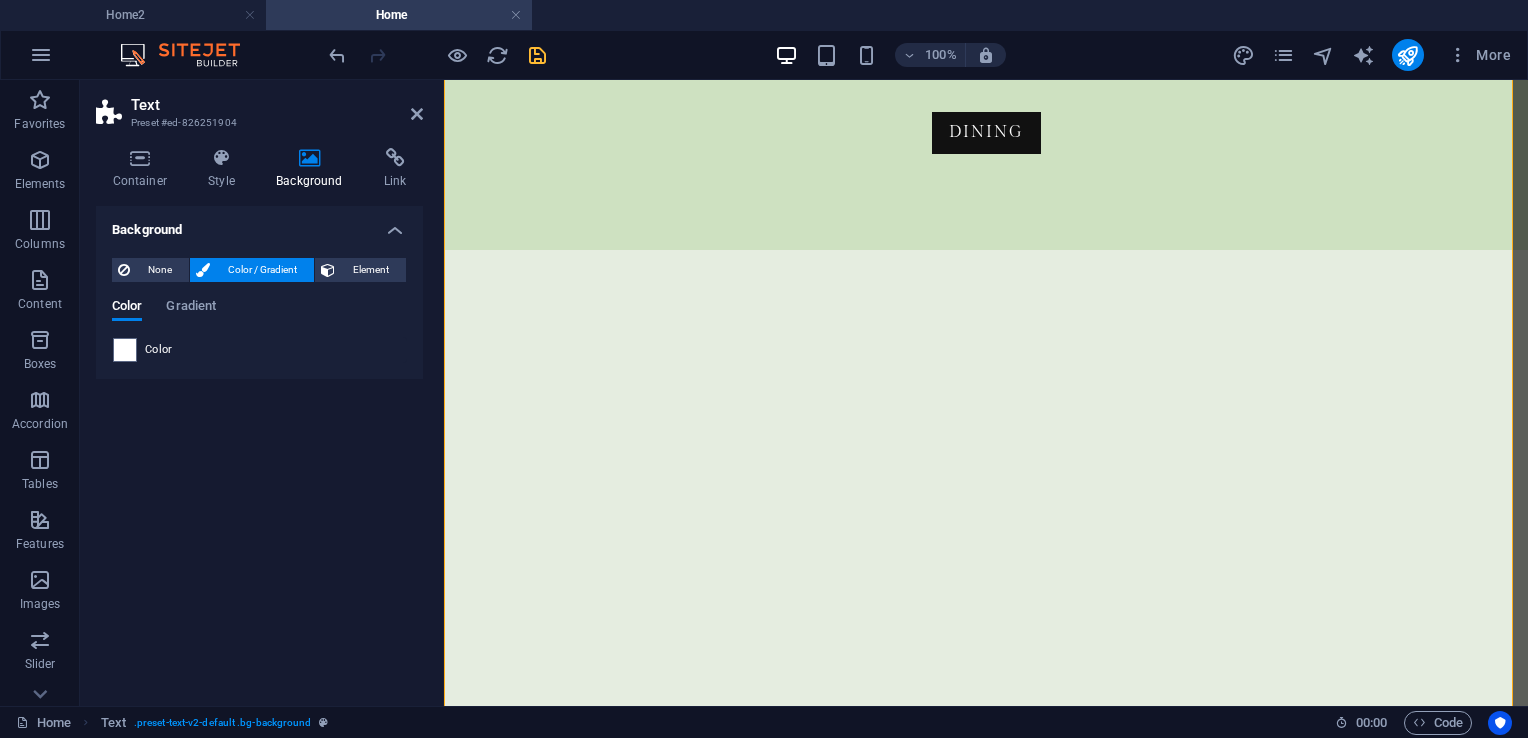 click at bounding box center [537, 55] 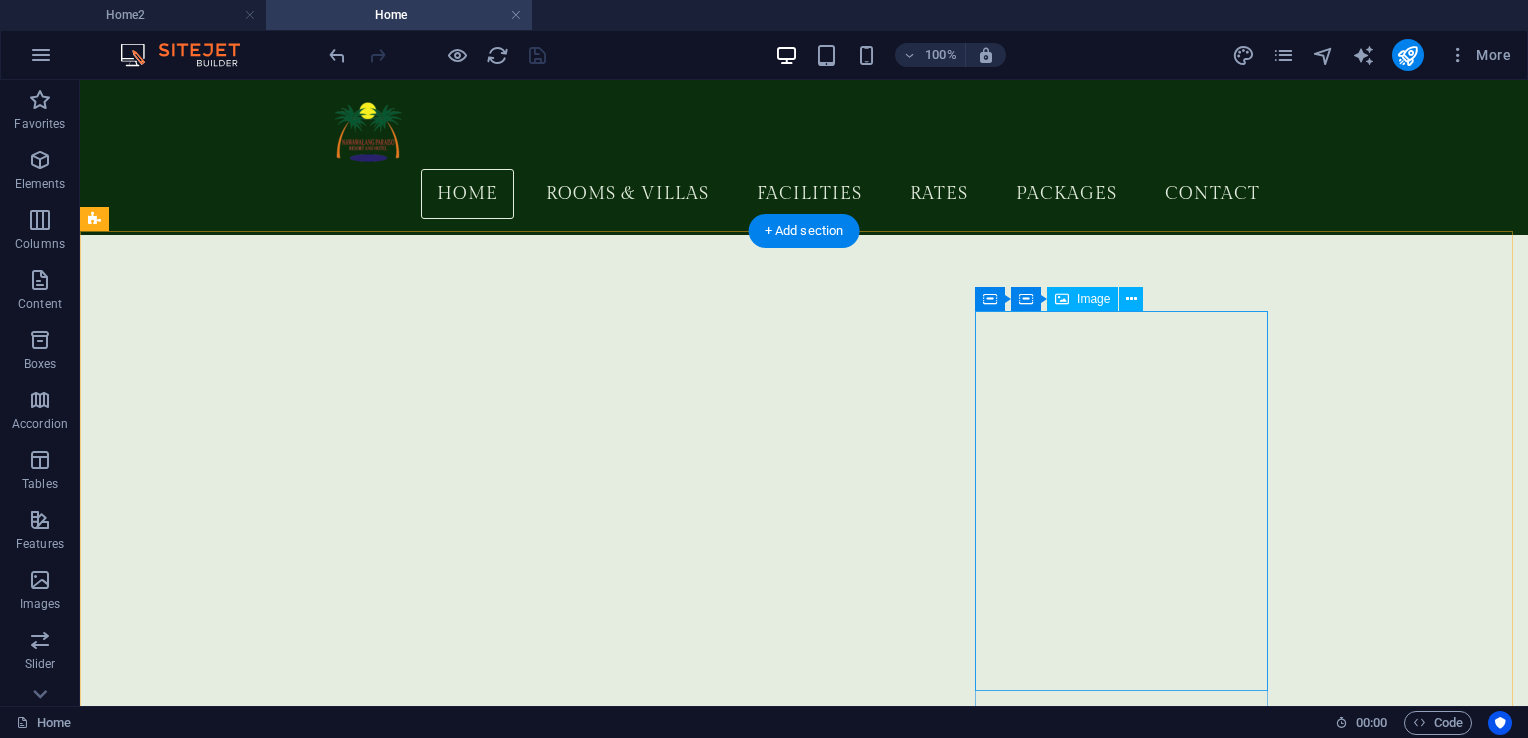 scroll, scrollTop: 4192, scrollLeft: 0, axis: vertical 